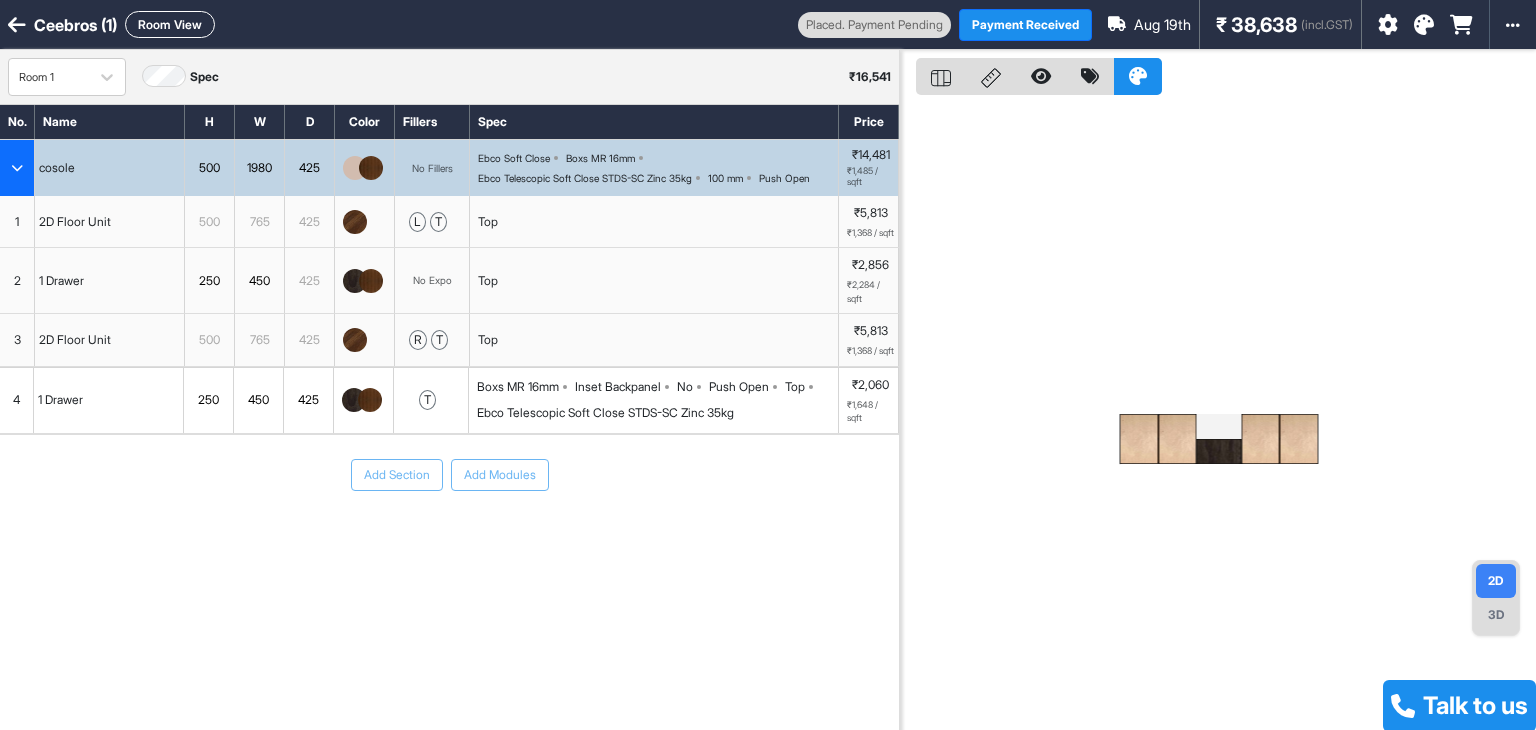 scroll, scrollTop: 0, scrollLeft: 0, axis: both 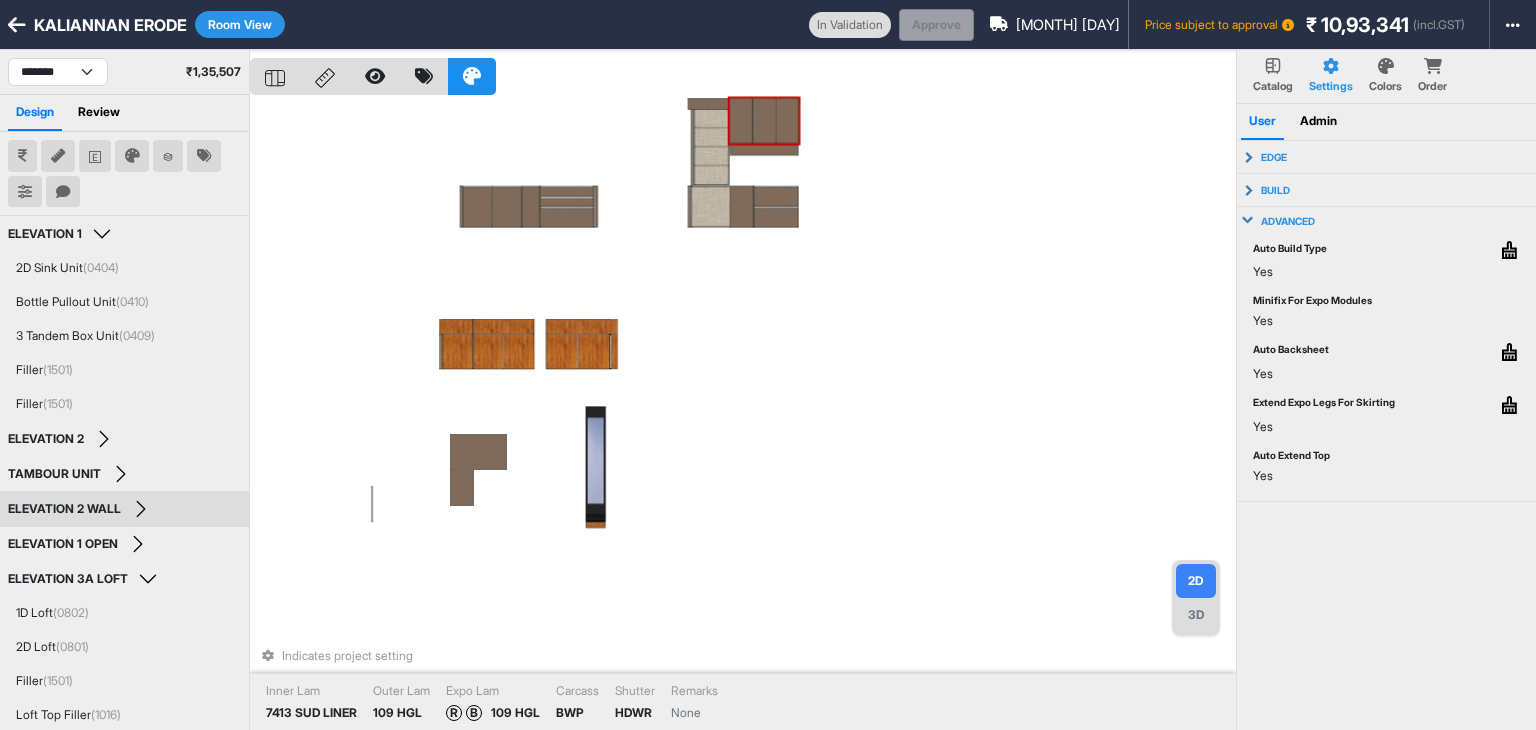 click on "Indicates project setting Inner Lam 7413 SUD LINER Outer Lam 109 HGL Expo Lam R B 109 HGL Carcass BWP Shutter HDWR Remarks None" at bounding box center (743, 415) 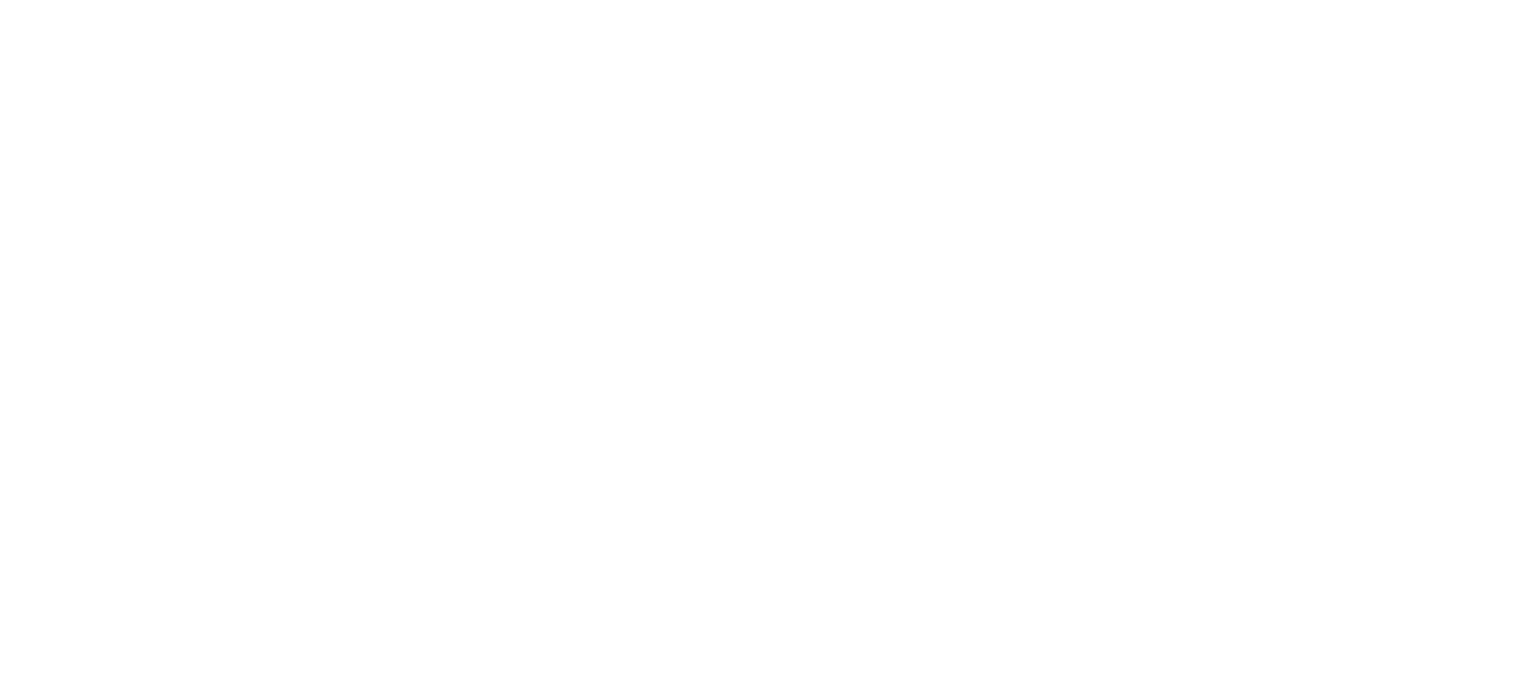 scroll, scrollTop: 0, scrollLeft: 0, axis: both 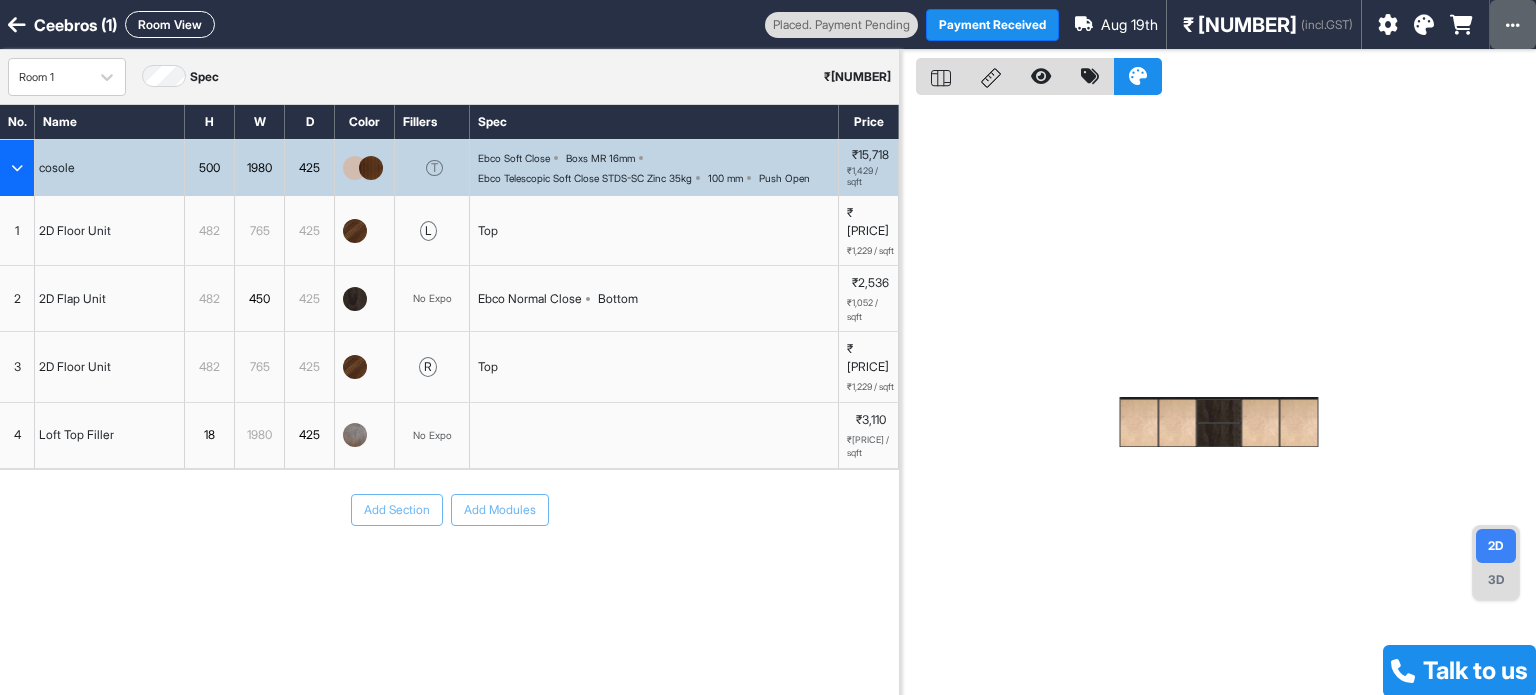 click at bounding box center (1513, 24) 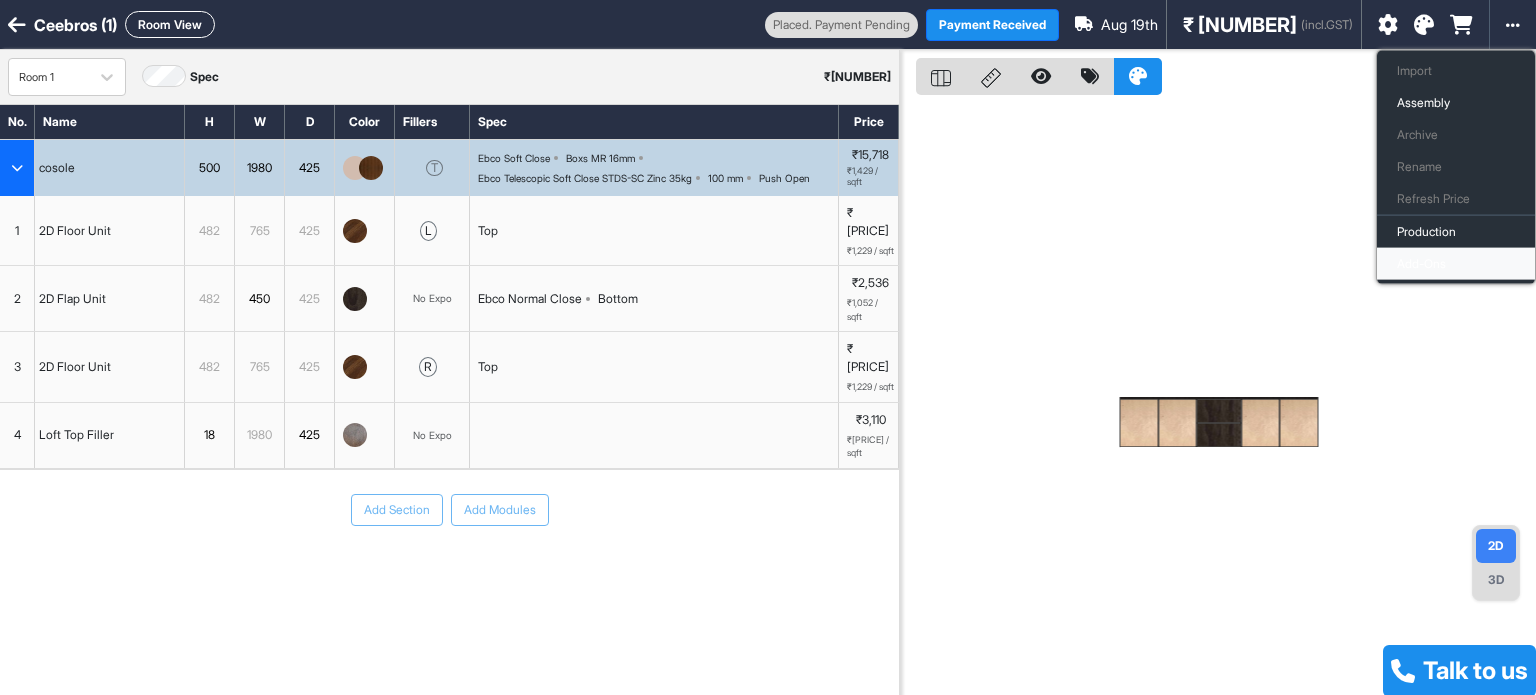 click on "Add-Ons" at bounding box center (1456, 264) 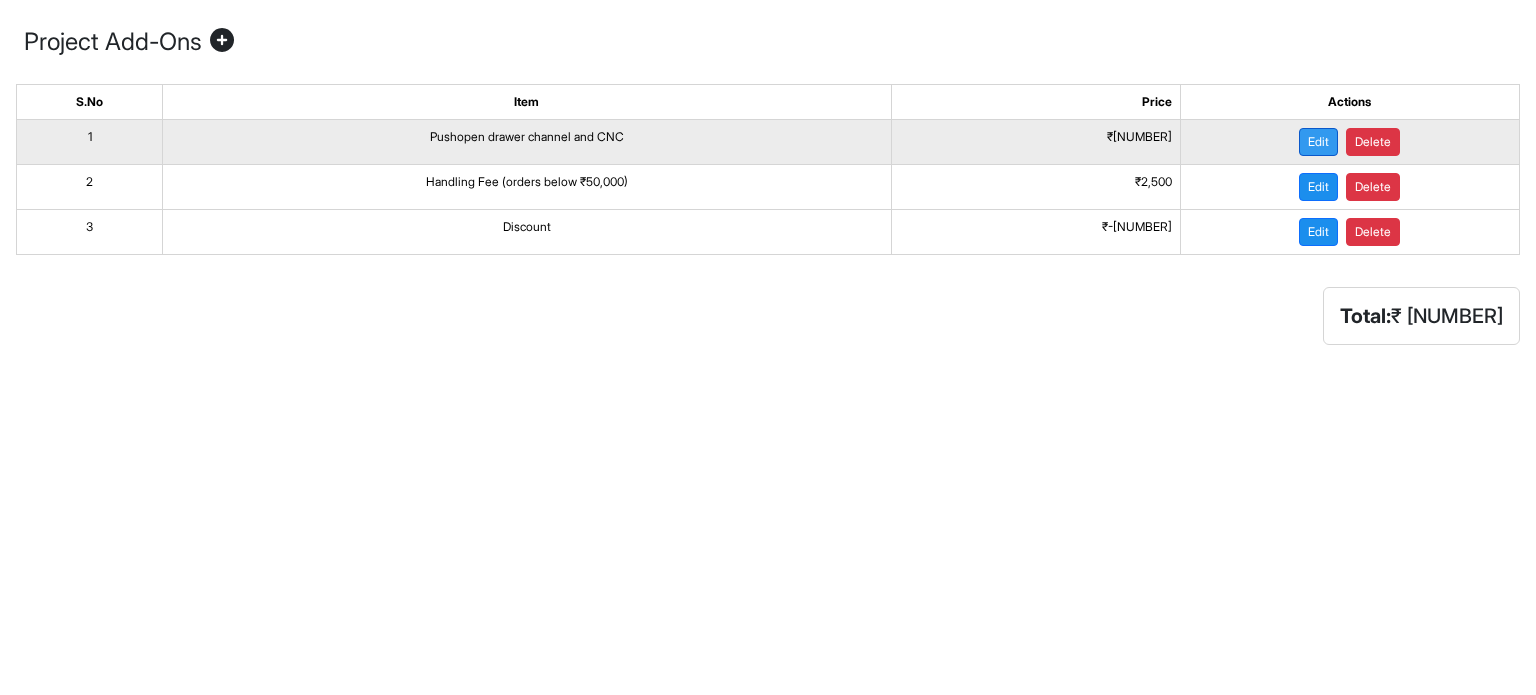 click on "Edit" at bounding box center [1318, 142] 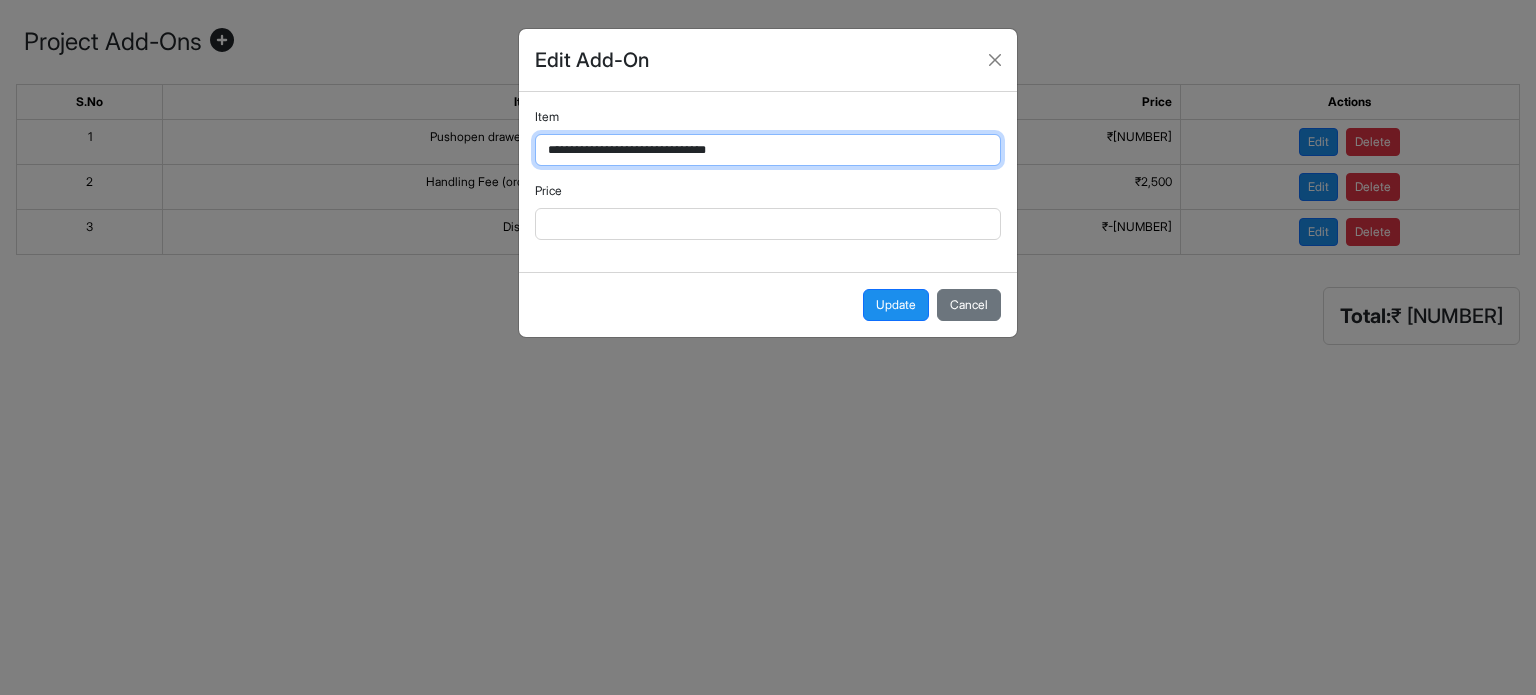 drag, startPoint x: 722, startPoint y: 147, endPoint x: 515, endPoint y: 159, distance: 207.34753 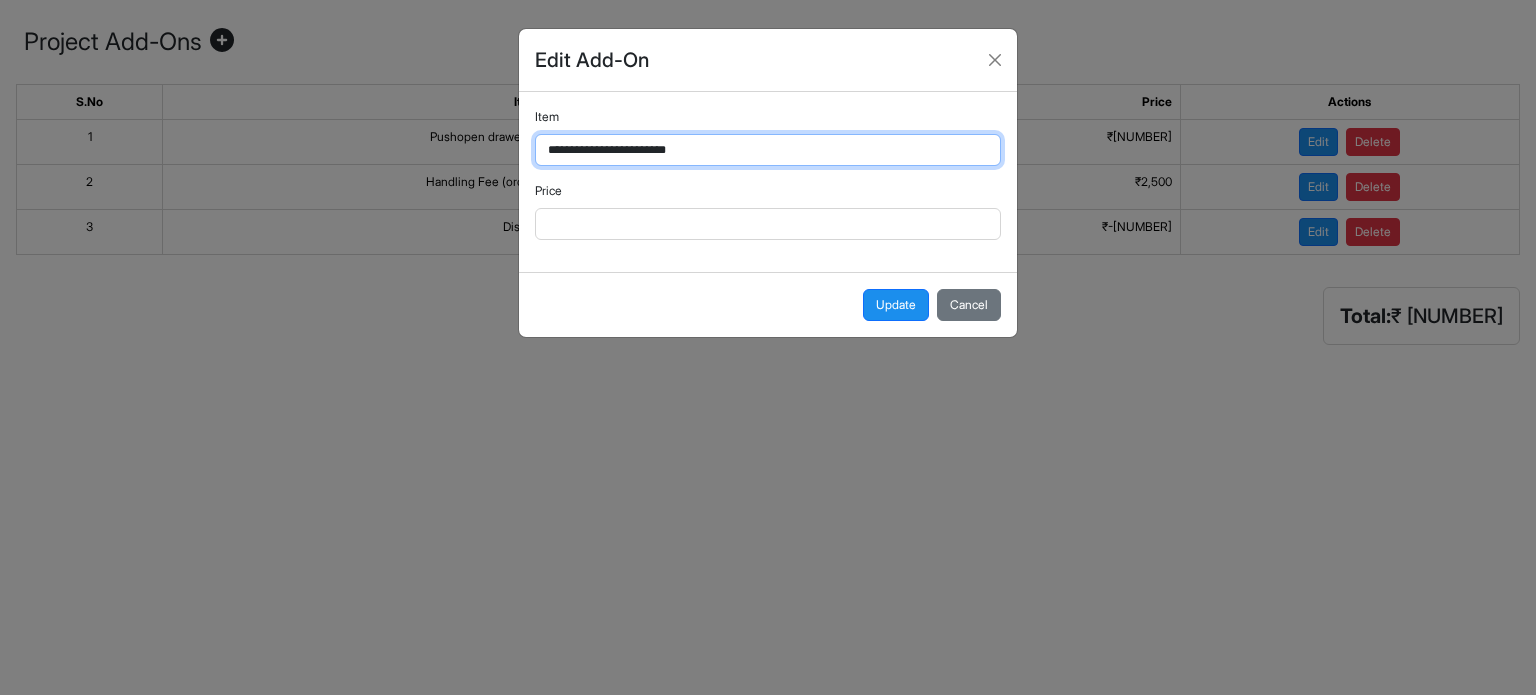 click on "**********" at bounding box center (768, 150) 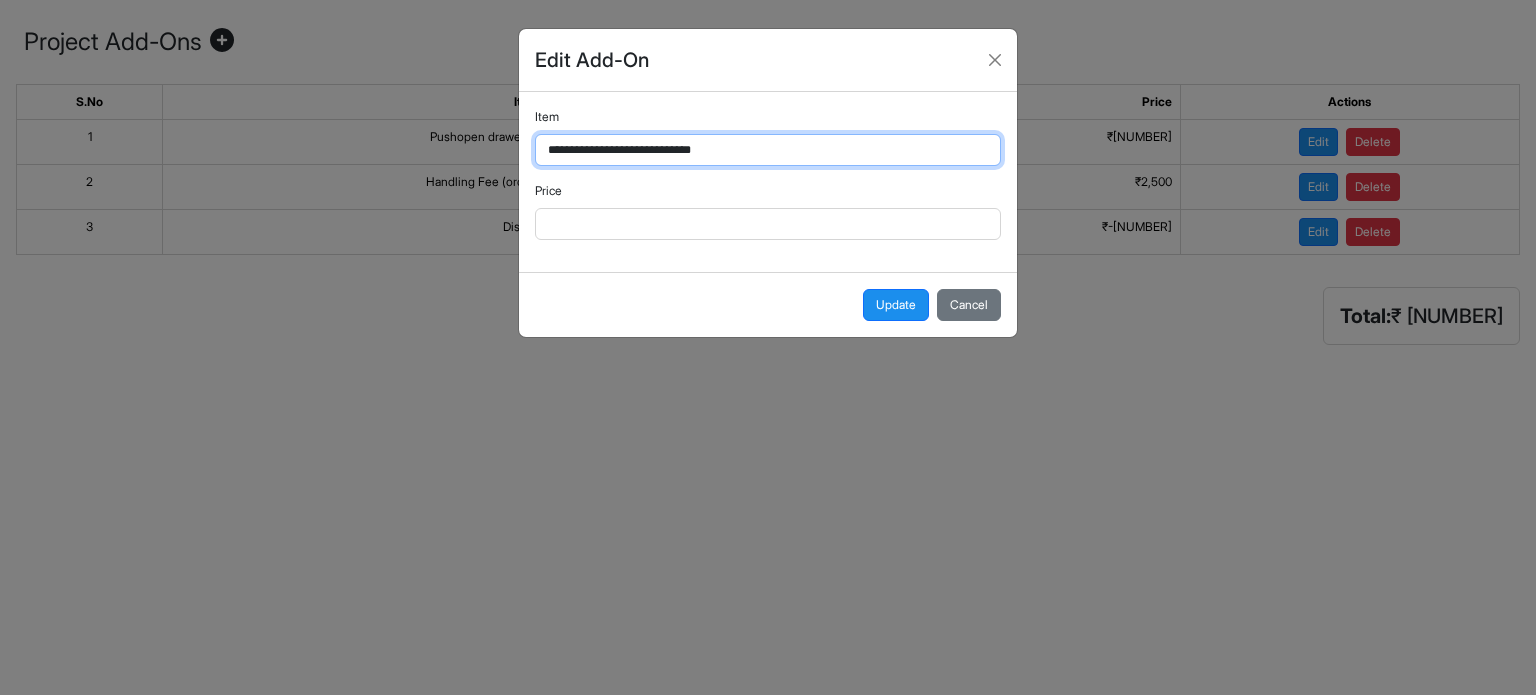 click on "**********" at bounding box center (768, 150) 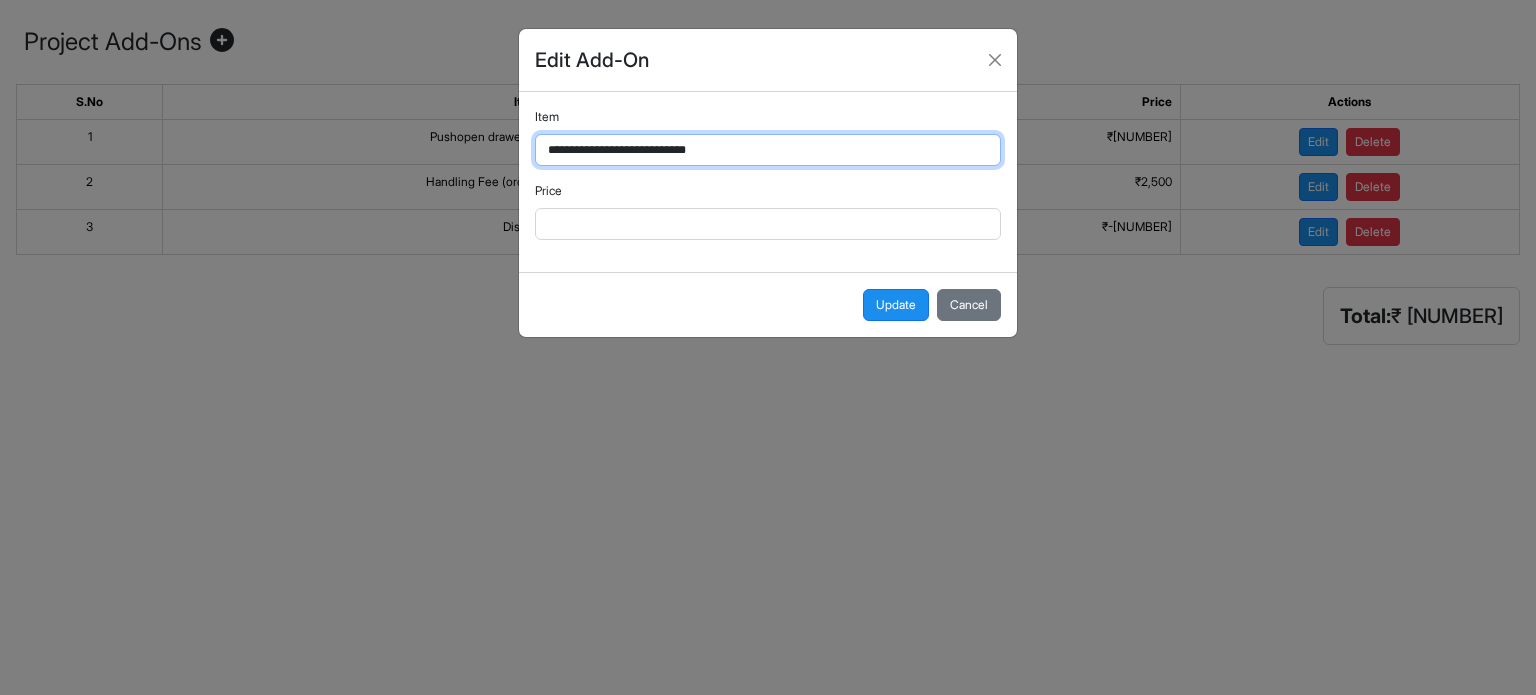 type on "**********" 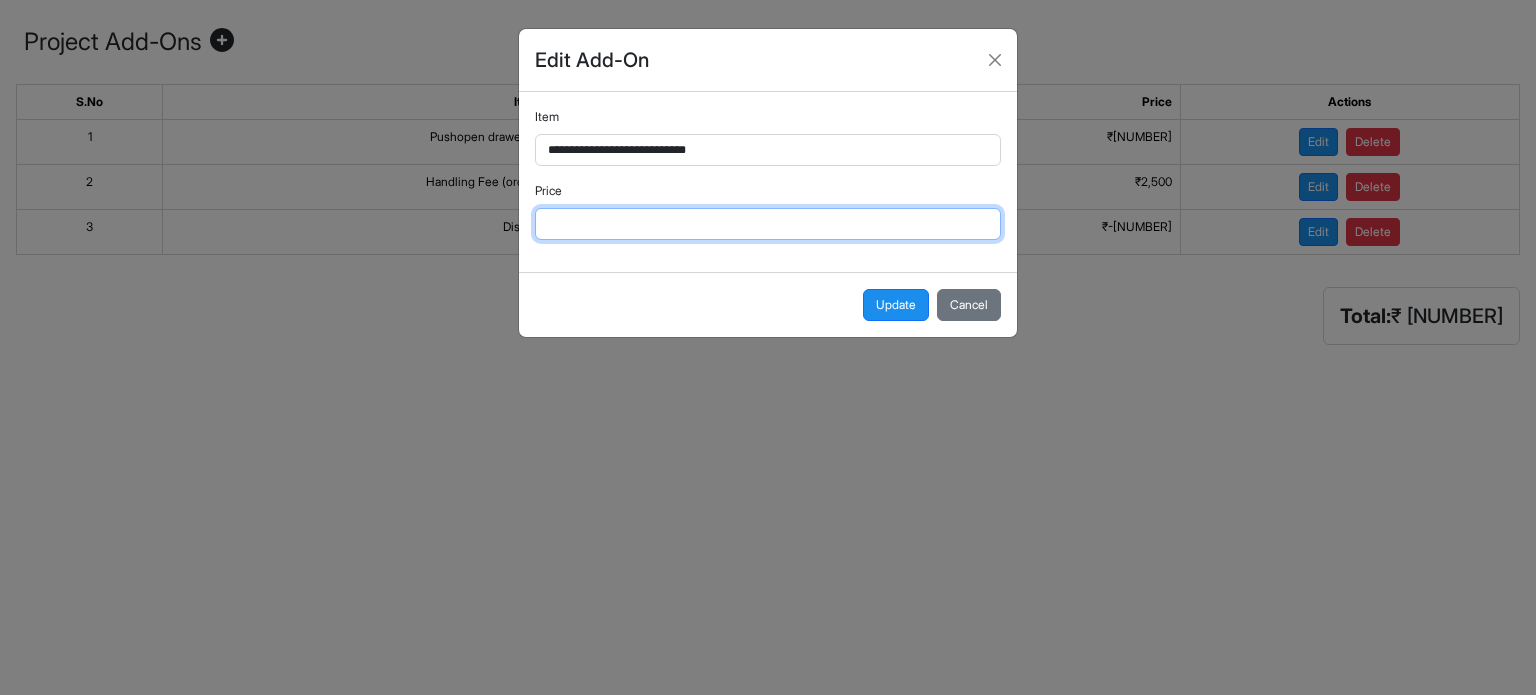 click on "****" at bounding box center [768, 224] 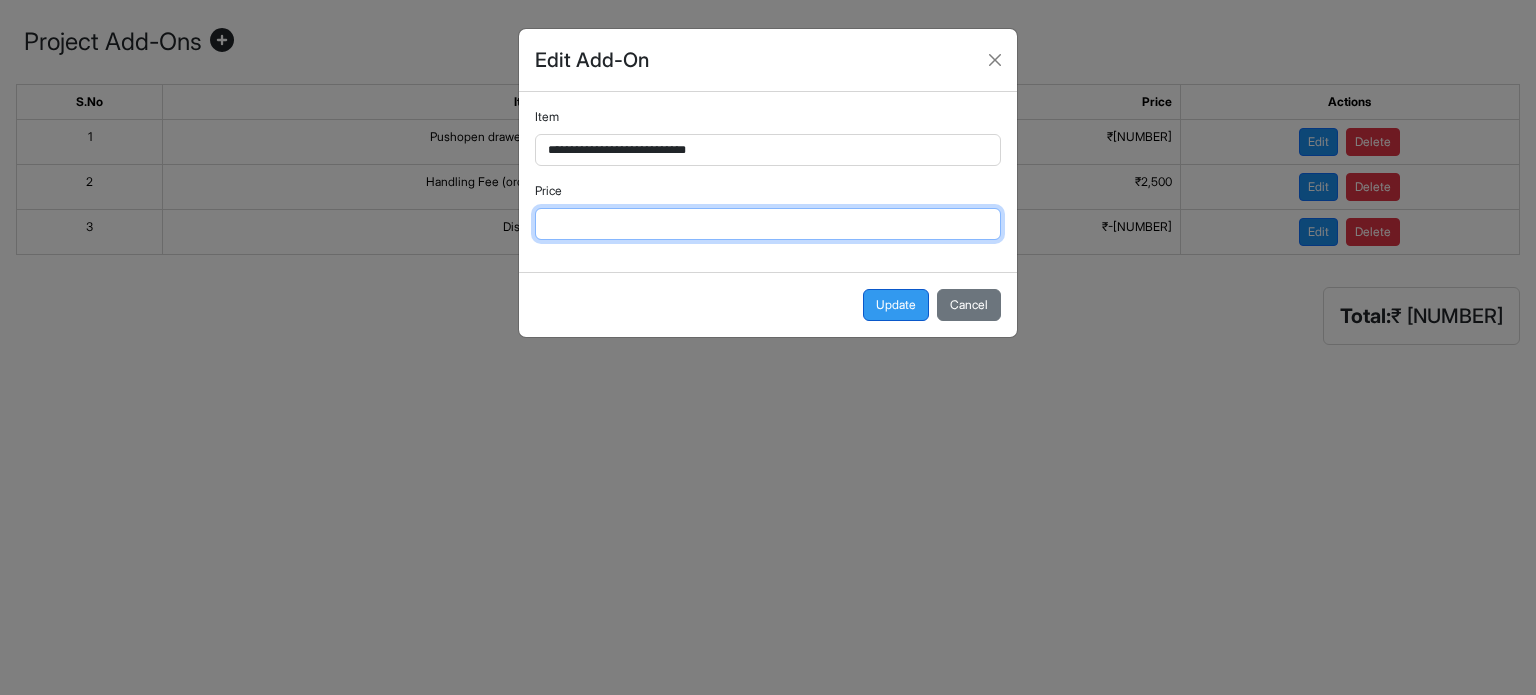 type on "***" 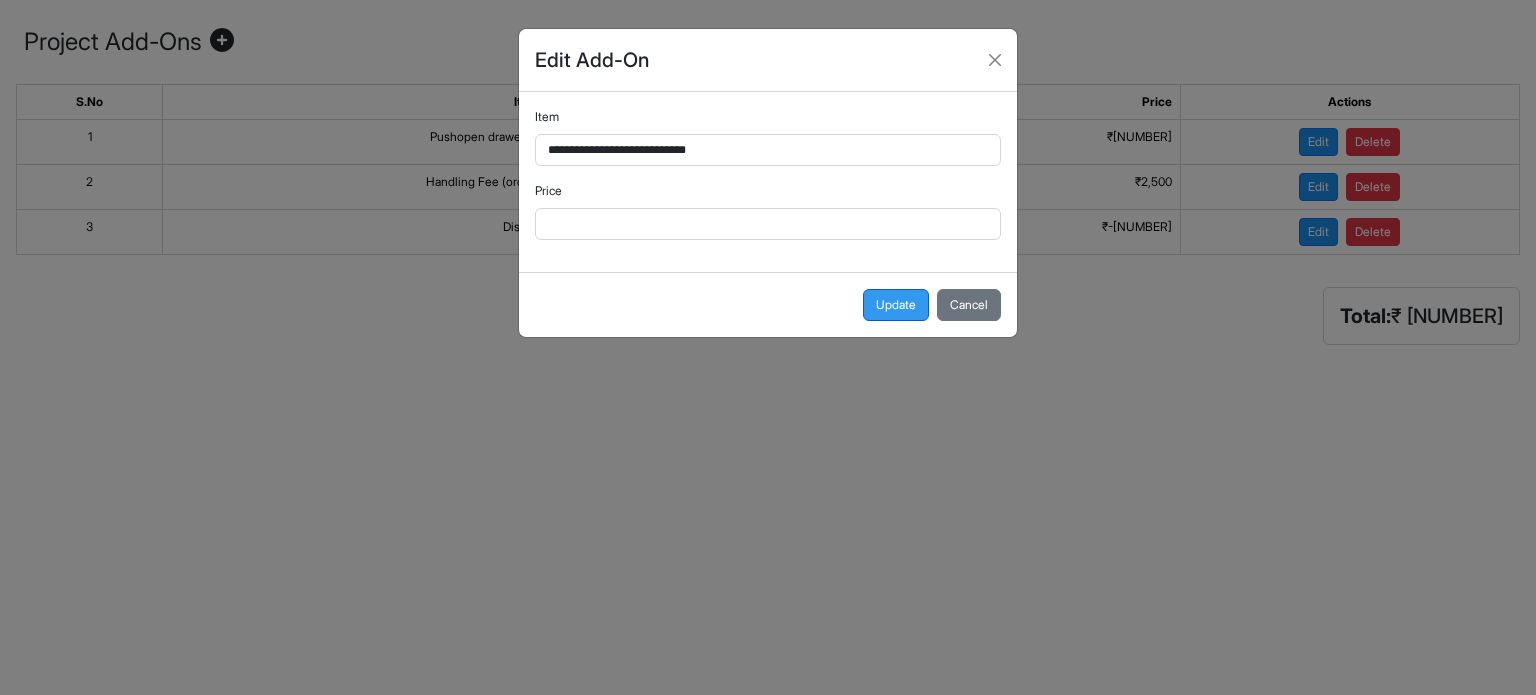 click on "Update" at bounding box center [896, 305] 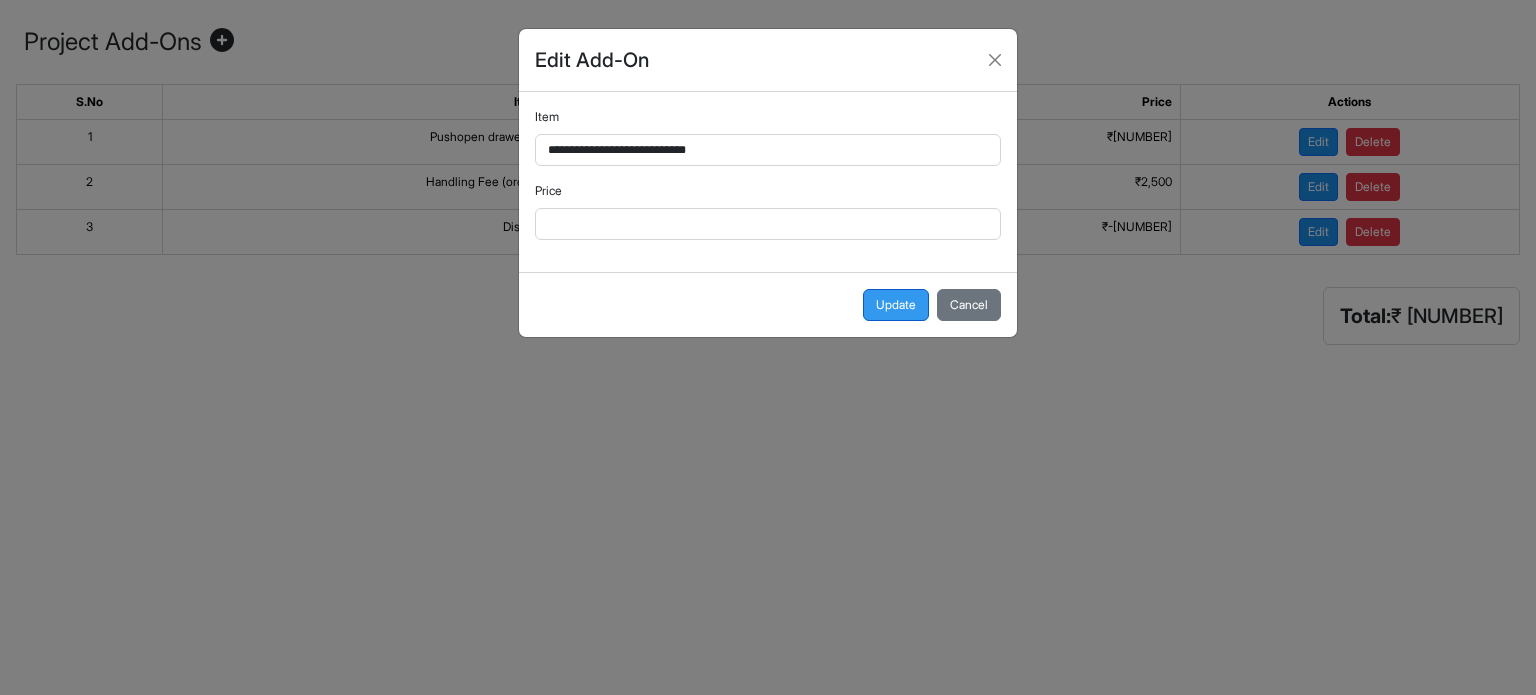 click on "Update" at bounding box center (896, 305) 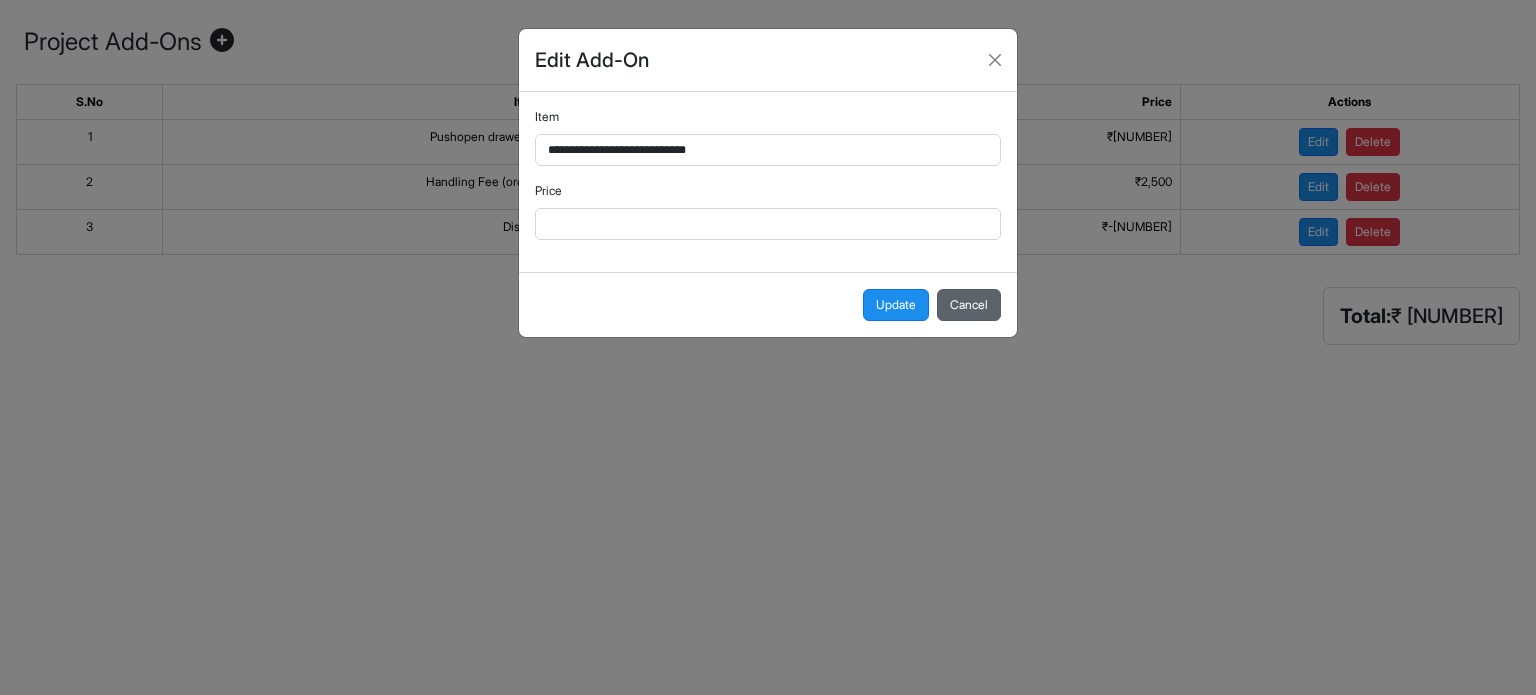 click on "Cancel" at bounding box center (969, 305) 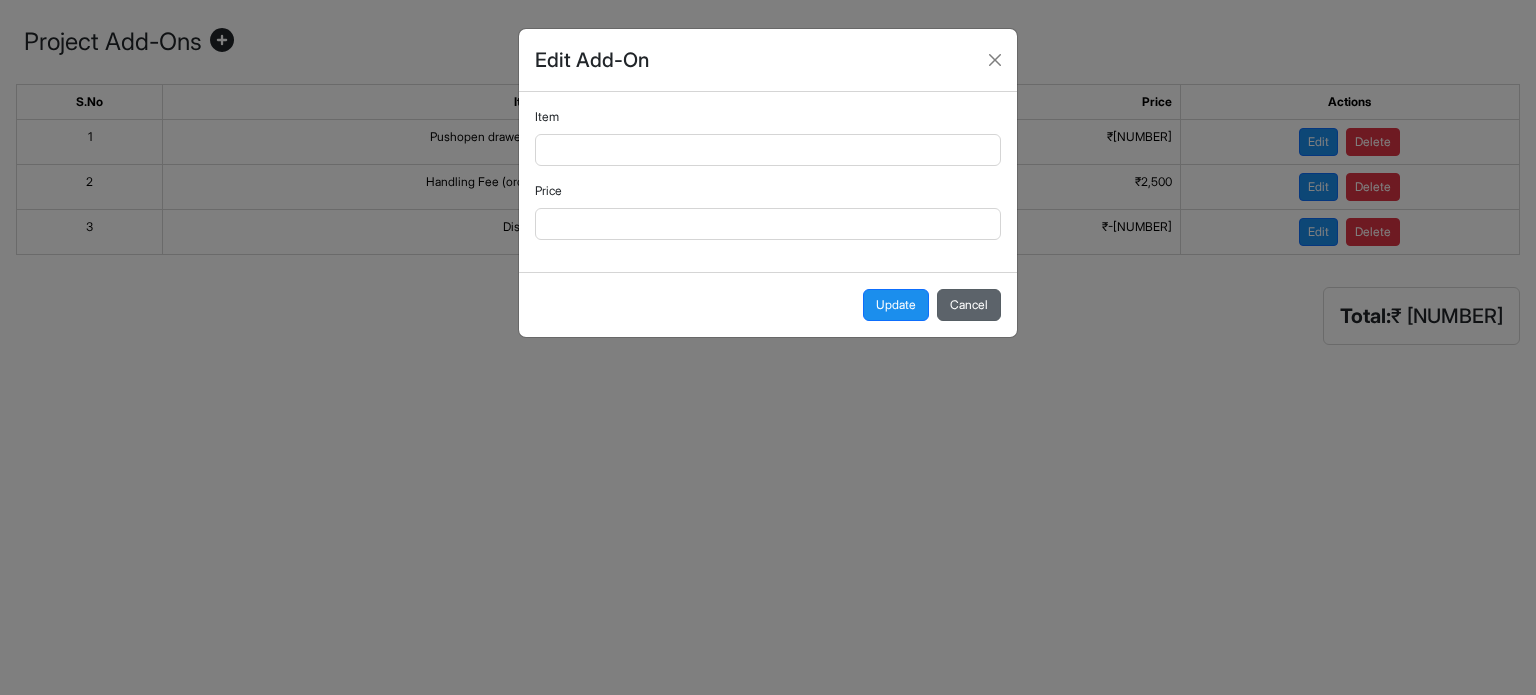 type 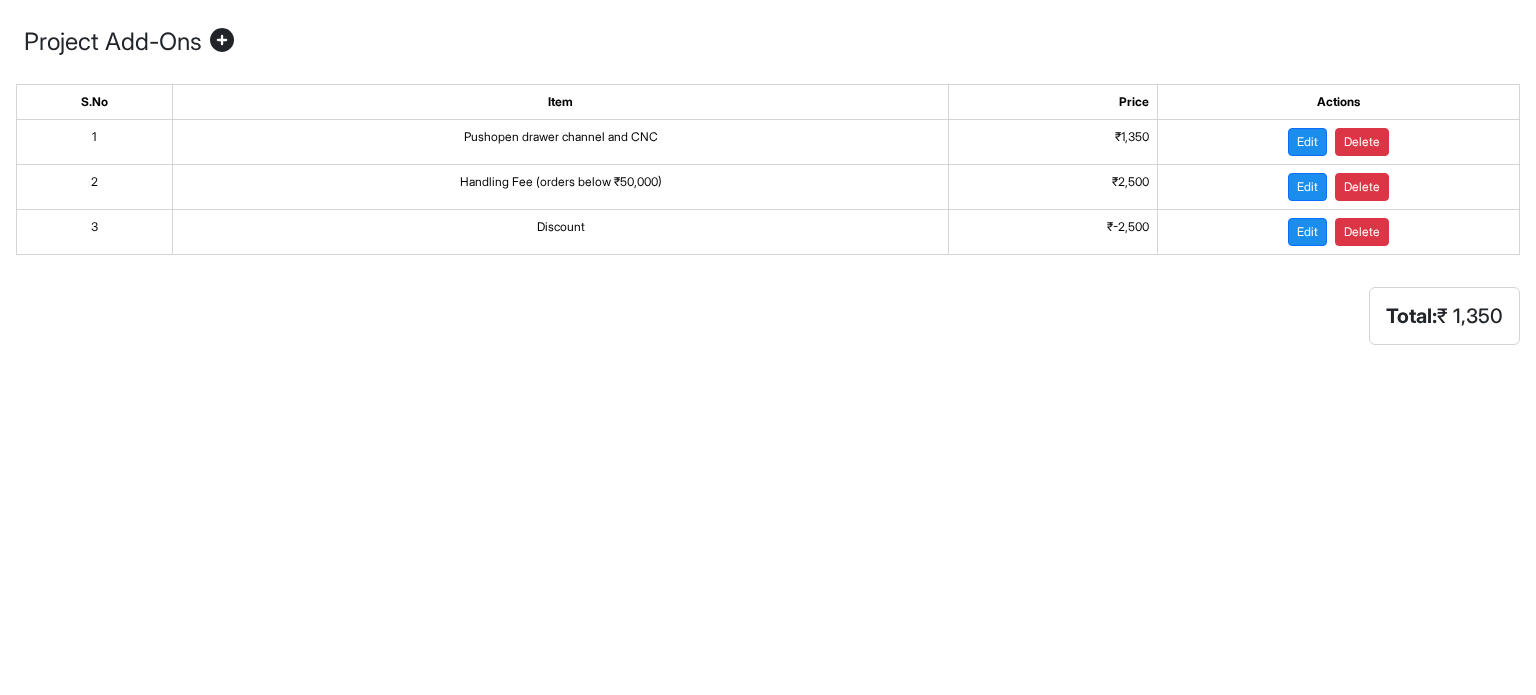 scroll, scrollTop: 0, scrollLeft: 0, axis: both 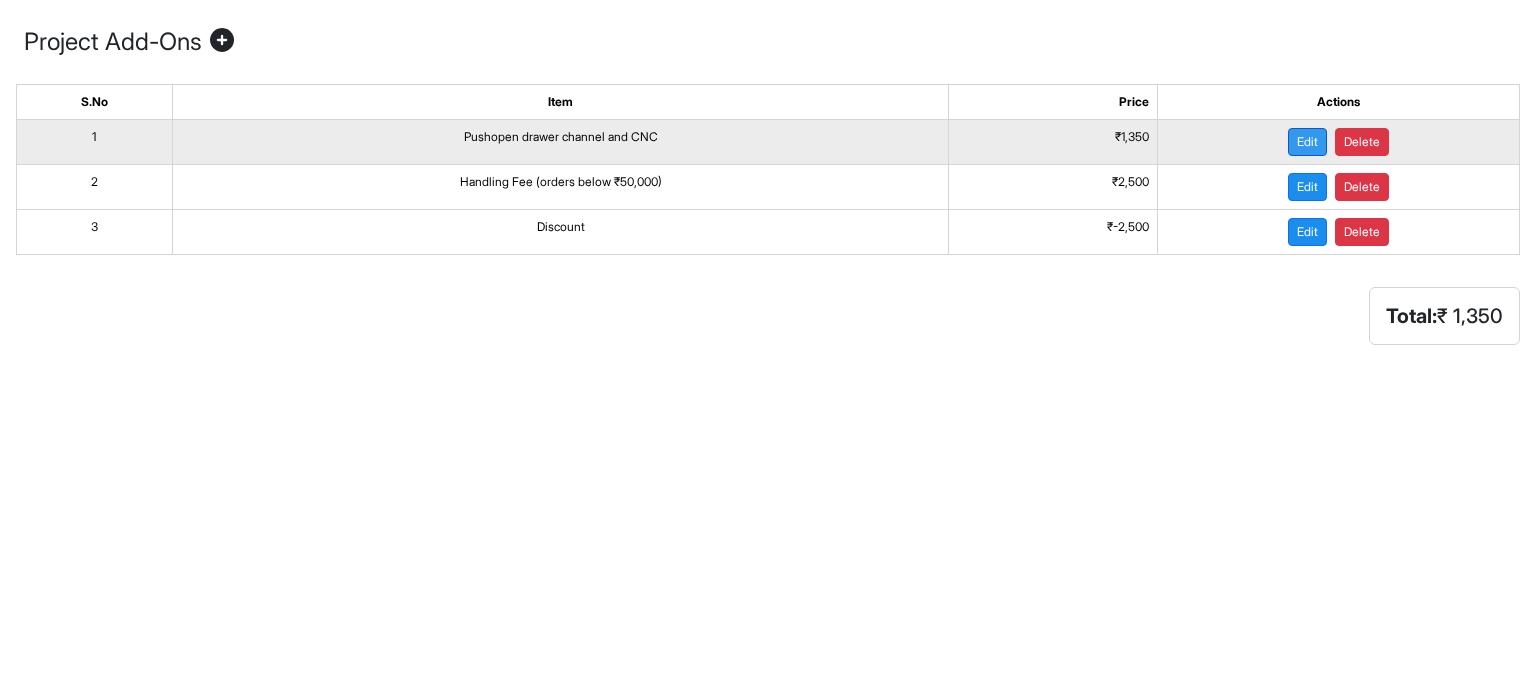 click on "Edit" at bounding box center (1307, 142) 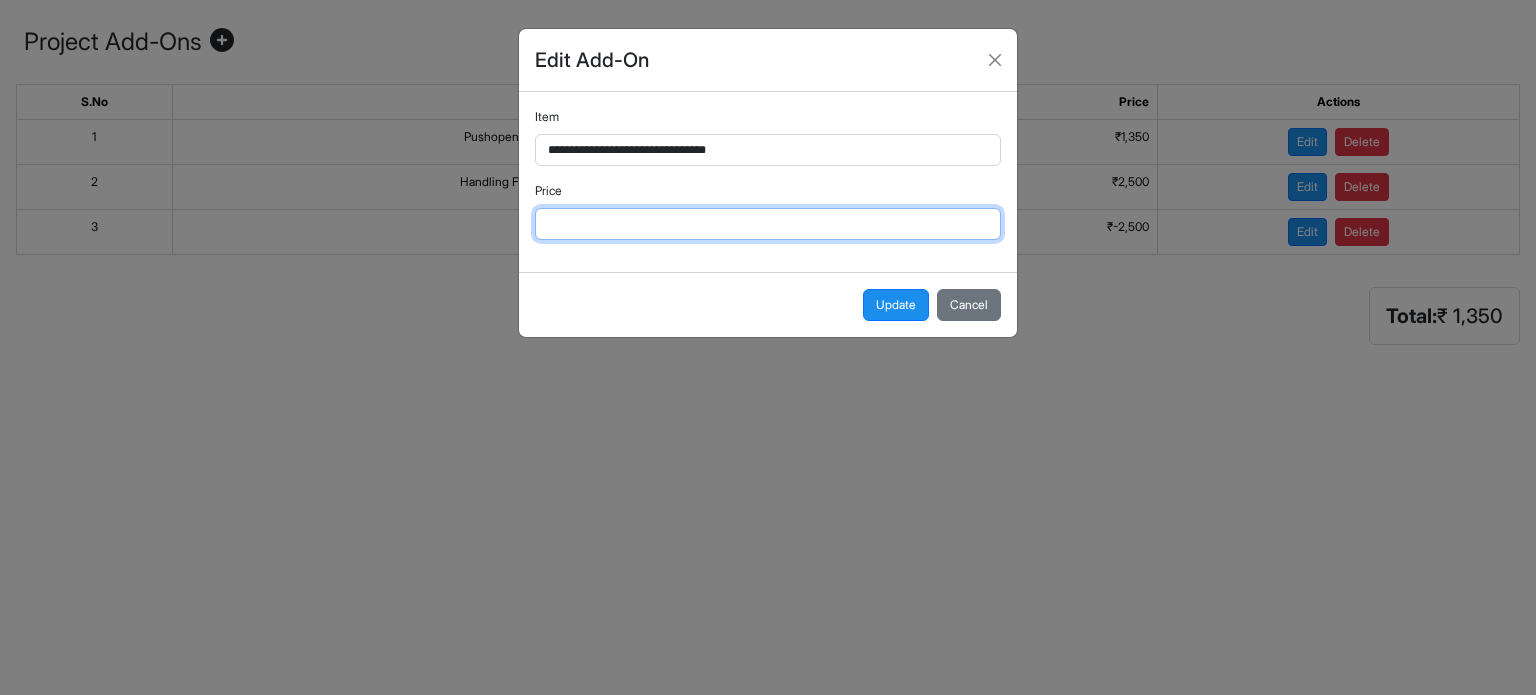 click on "****" at bounding box center (768, 224) 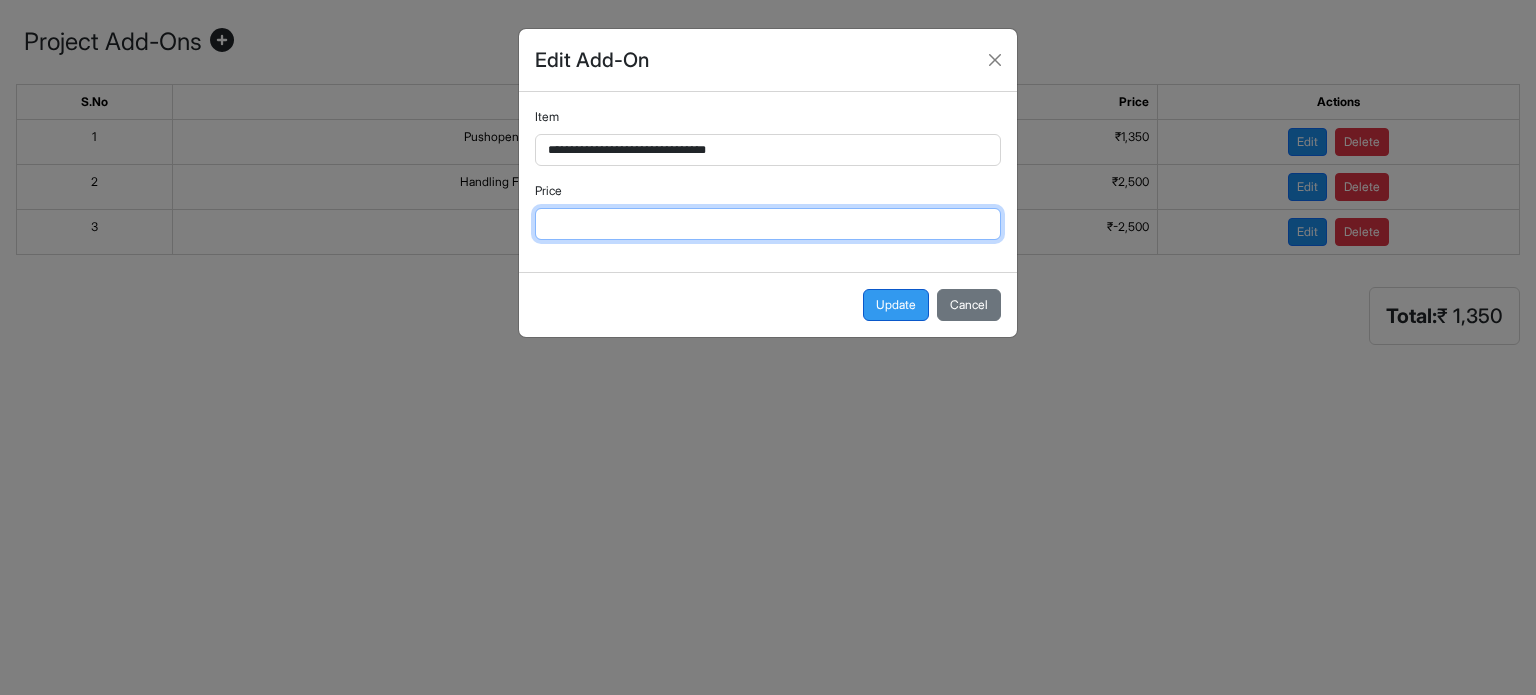 type on "***" 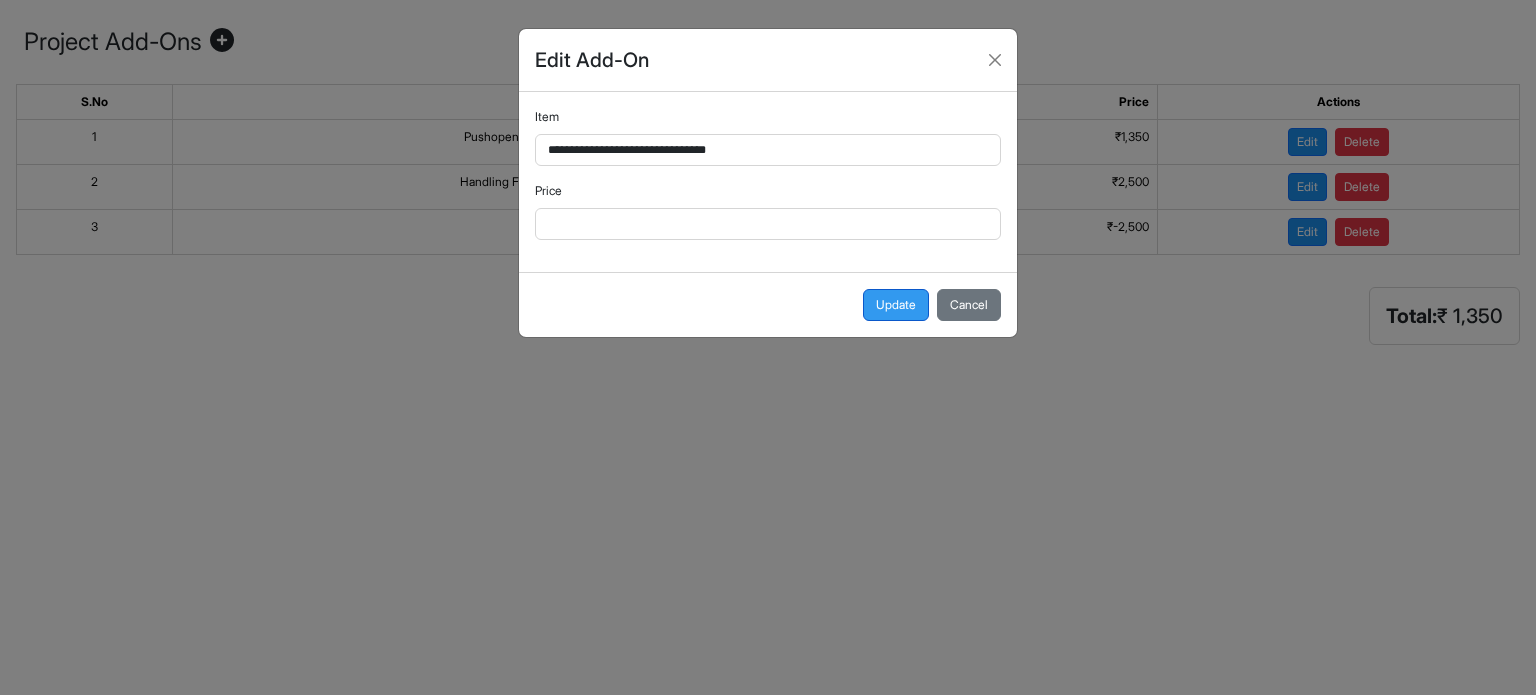 click on "Update" at bounding box center (896, 305) 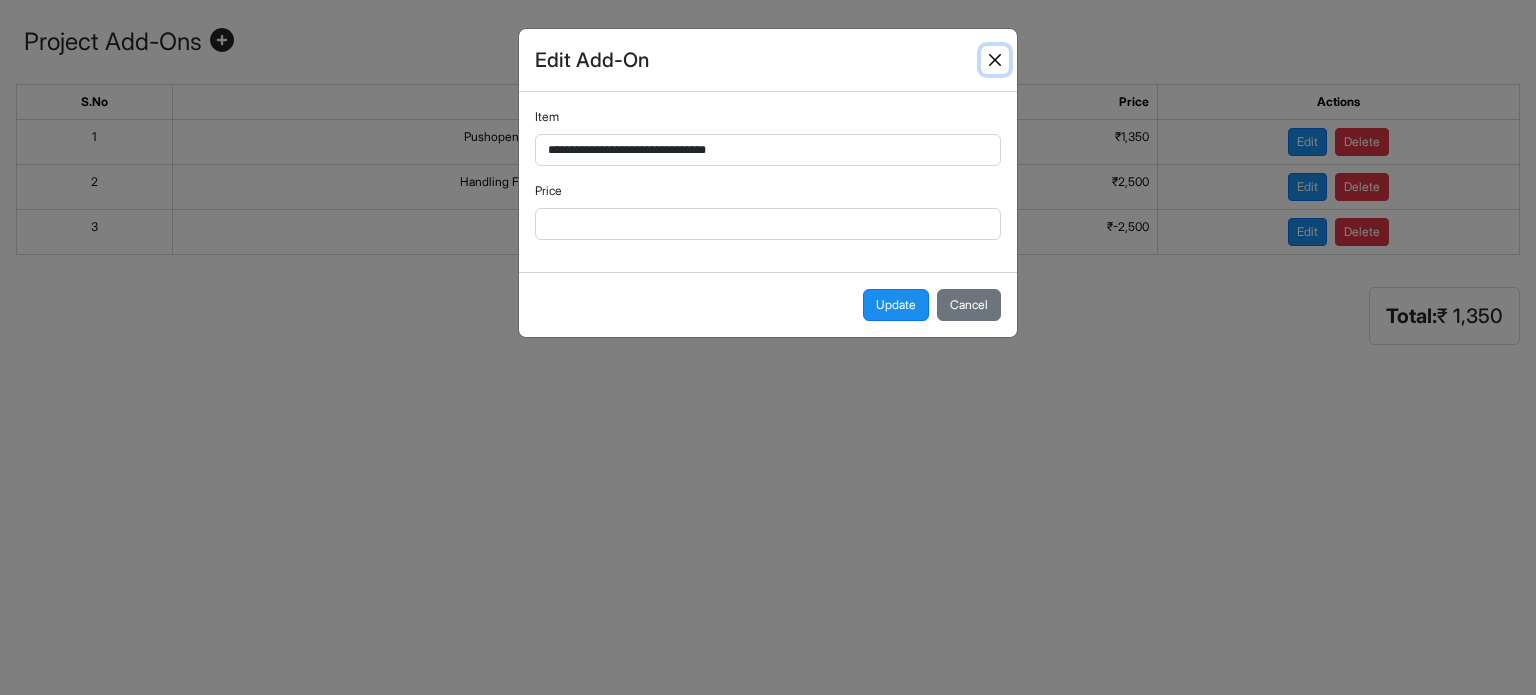 click at bounding box center (995, 60) 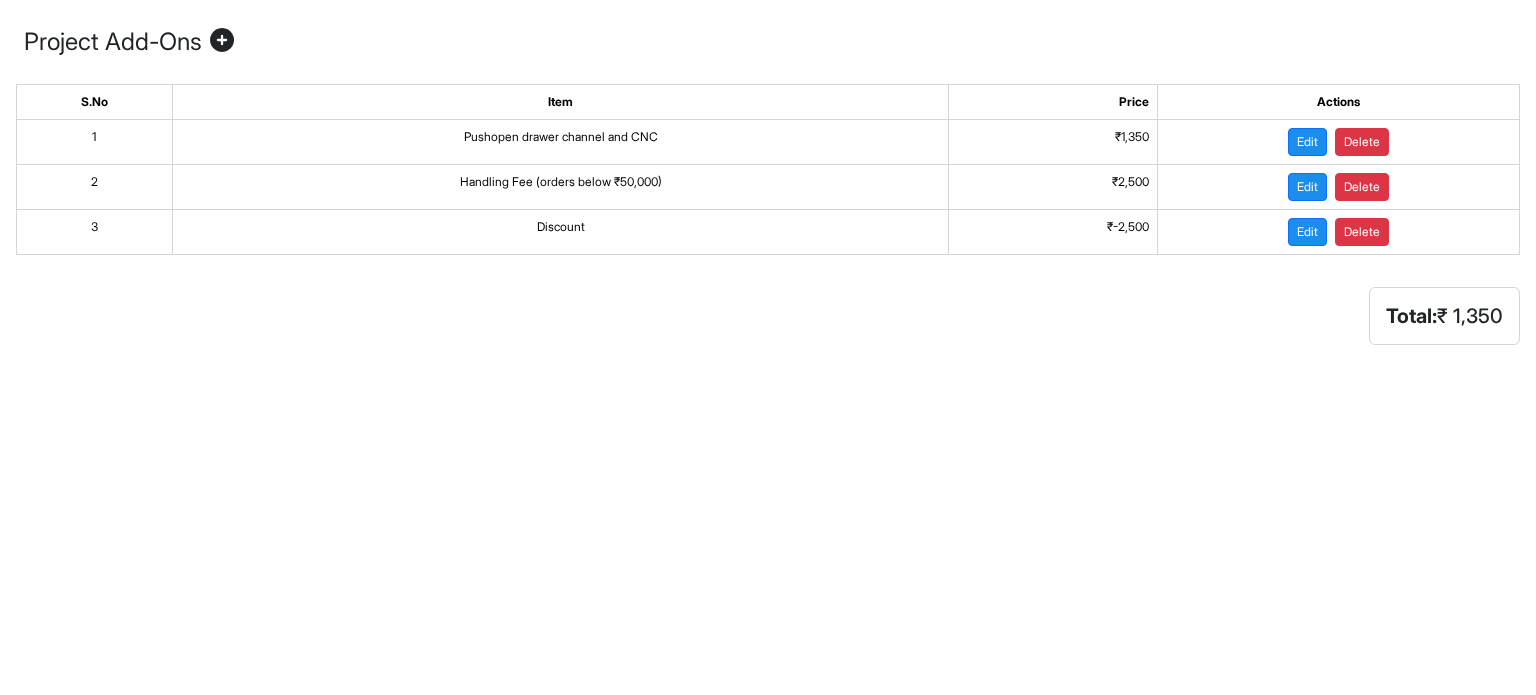click on "Project Add-Ons" at bounding box center (768, 42) 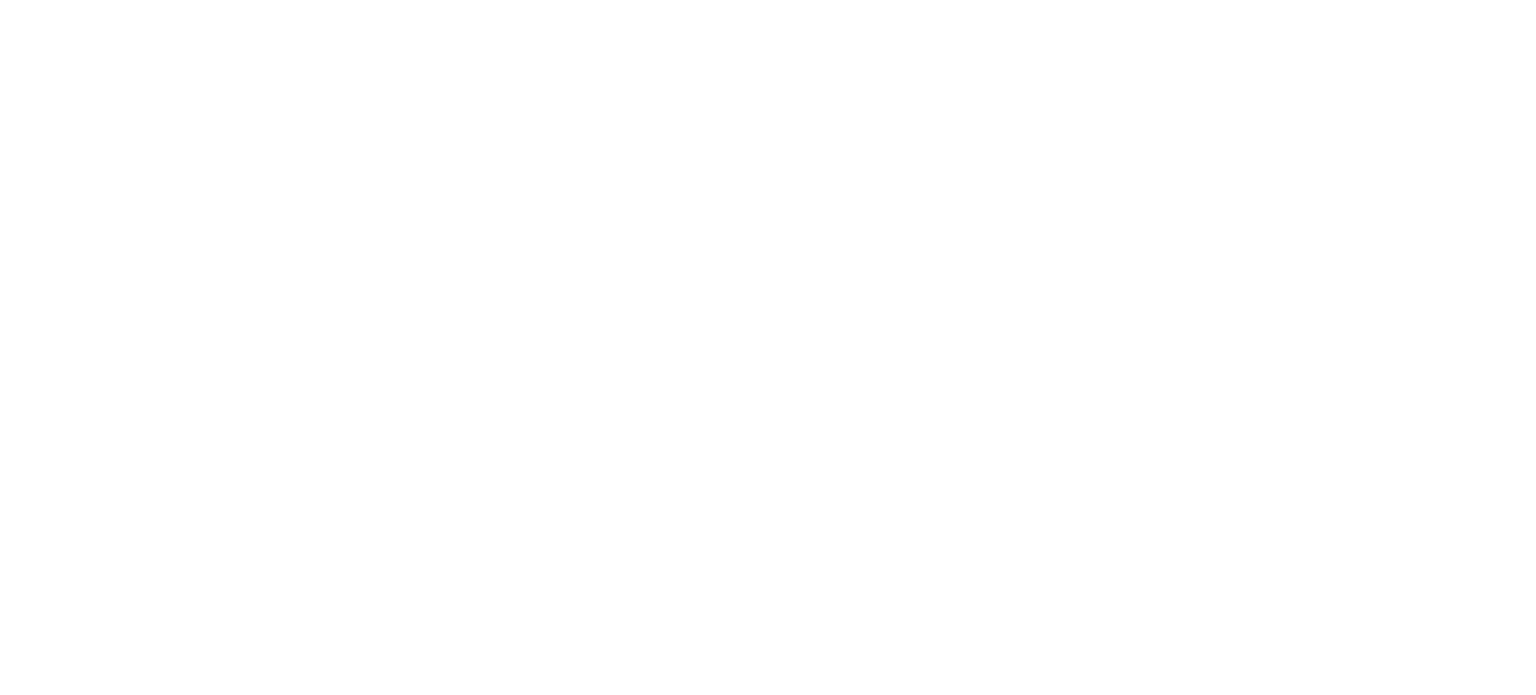 scroll, scrollTop: 0, scrollLeft: 0, axis: both 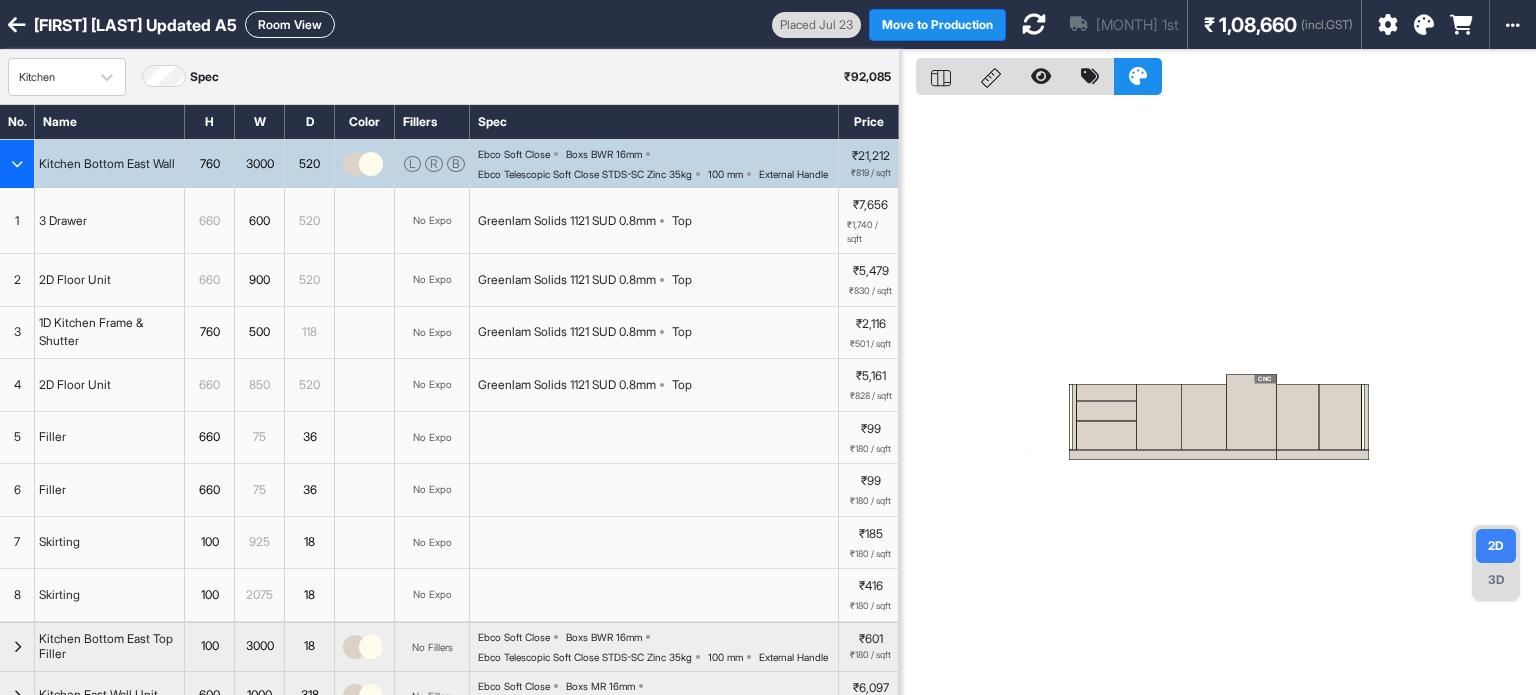 click on "Room View" at bounding box center [290, 24] 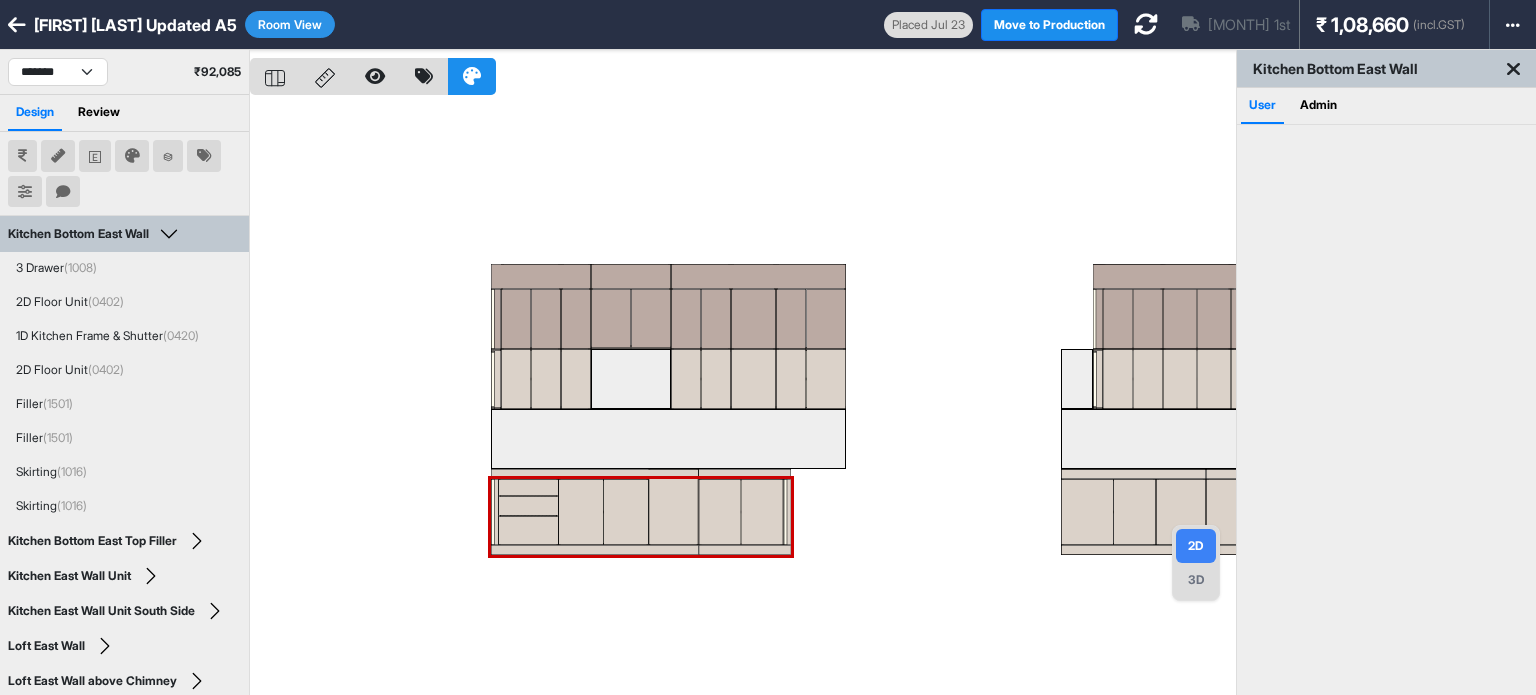 click at bounding box center (743, 397) 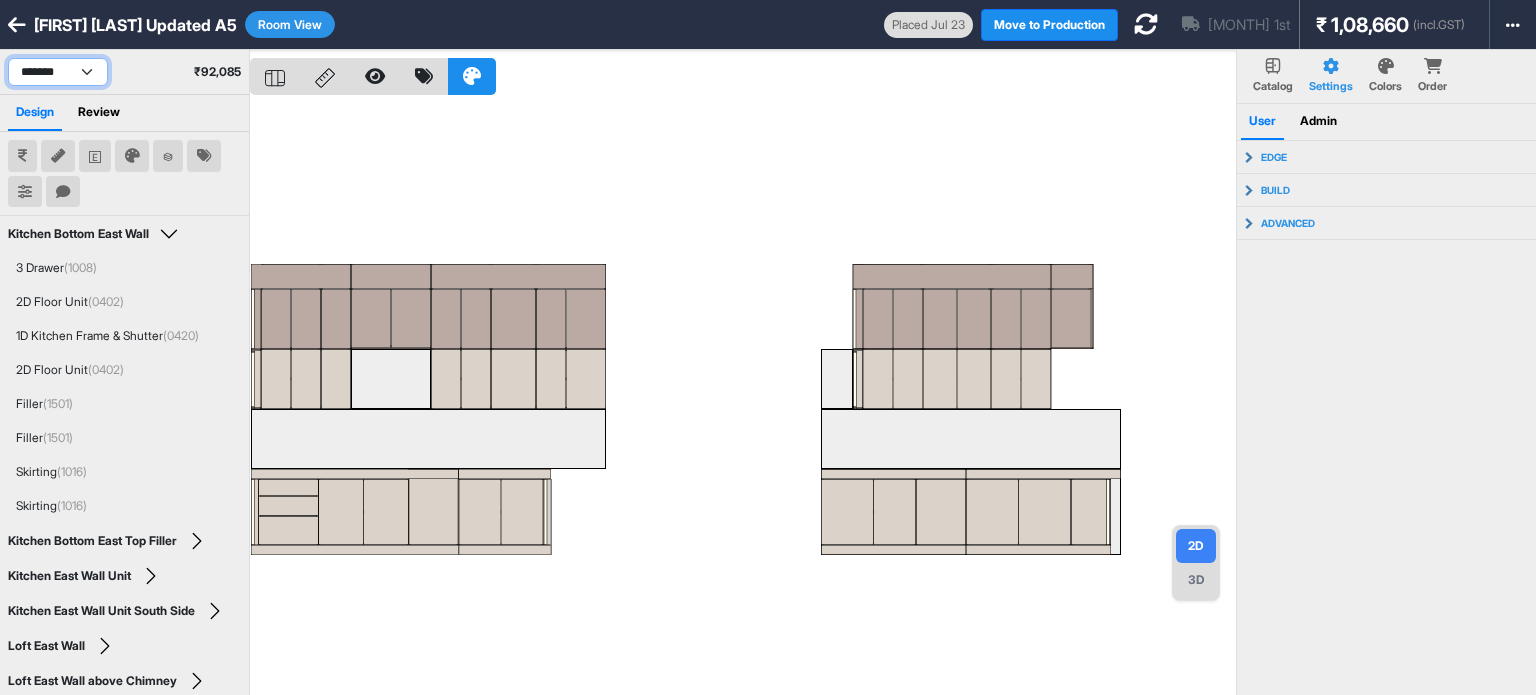 click on "*******" at bounding box center (58, 72) 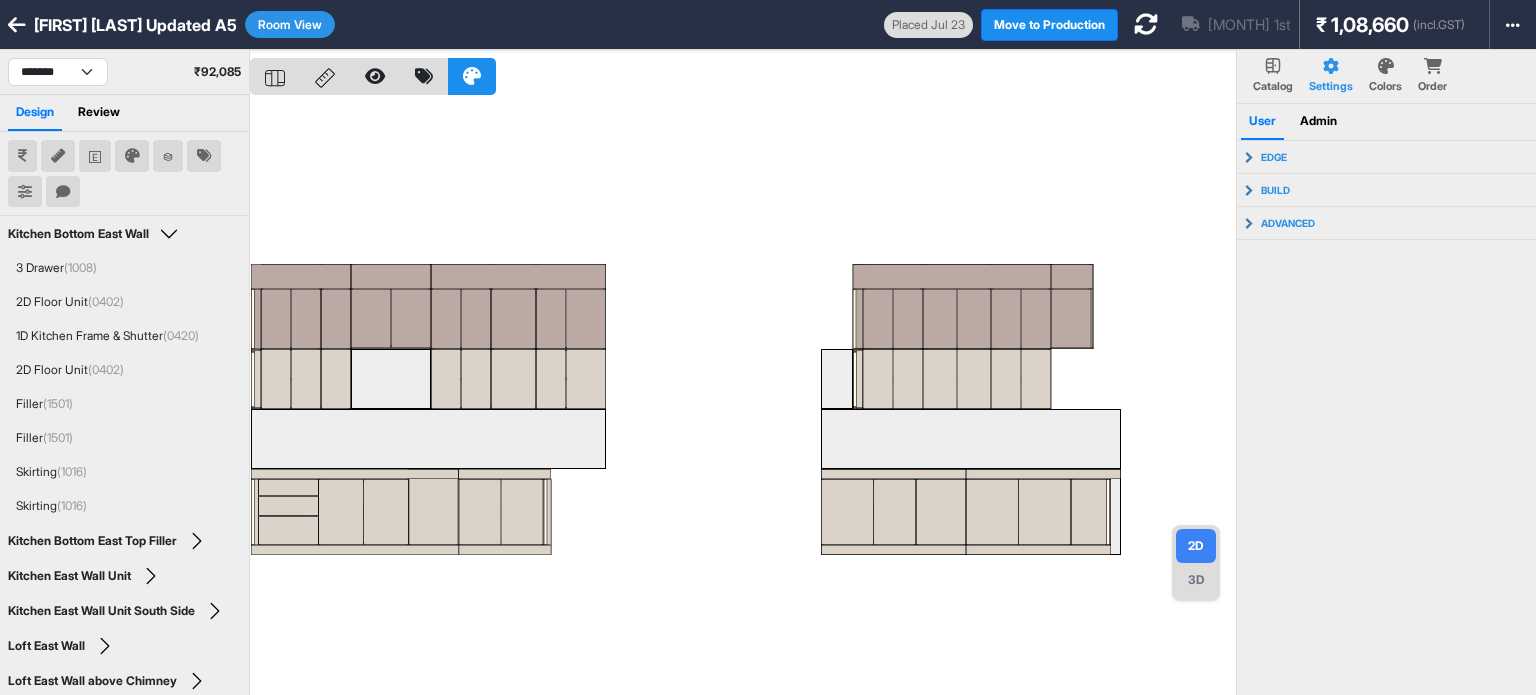 click at bounding box center (743, 397) 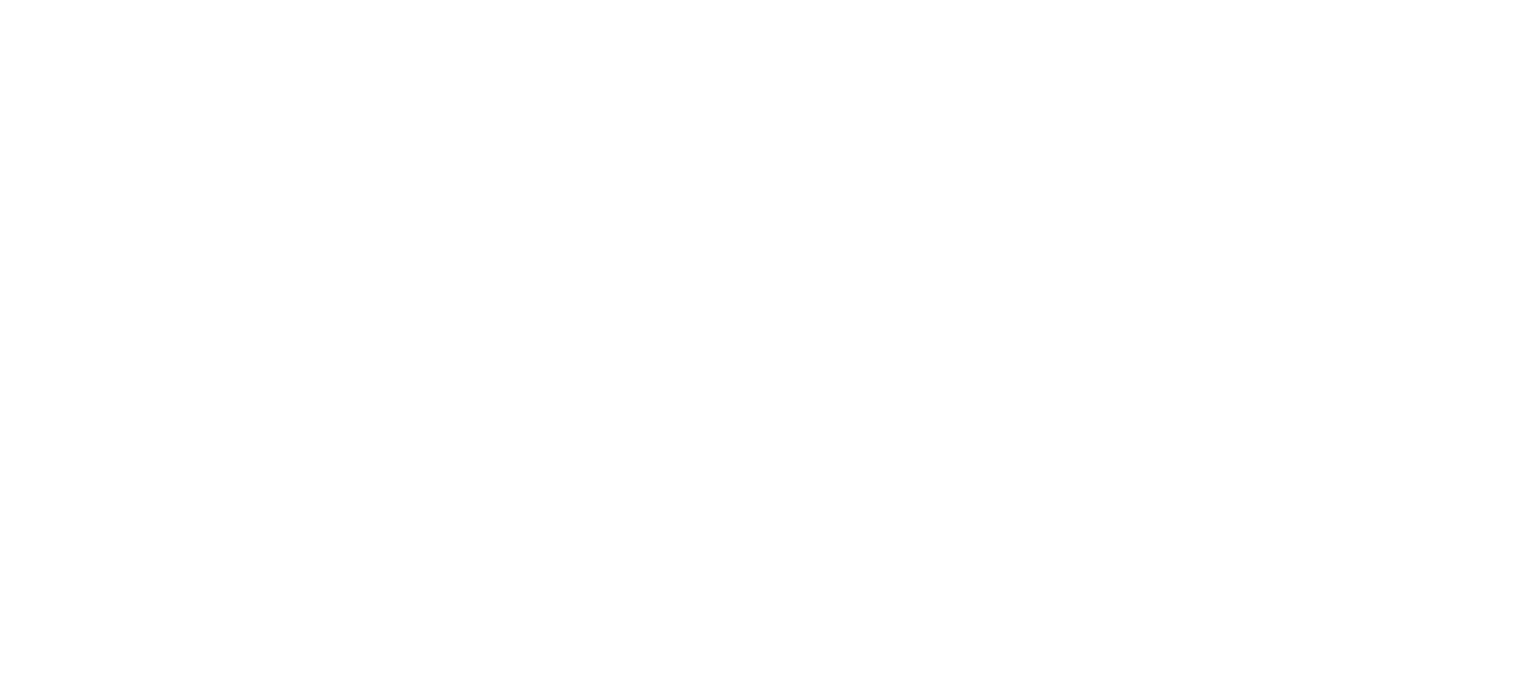 scroll, scrollTop: 0, scrollLeft: 0, axis: both 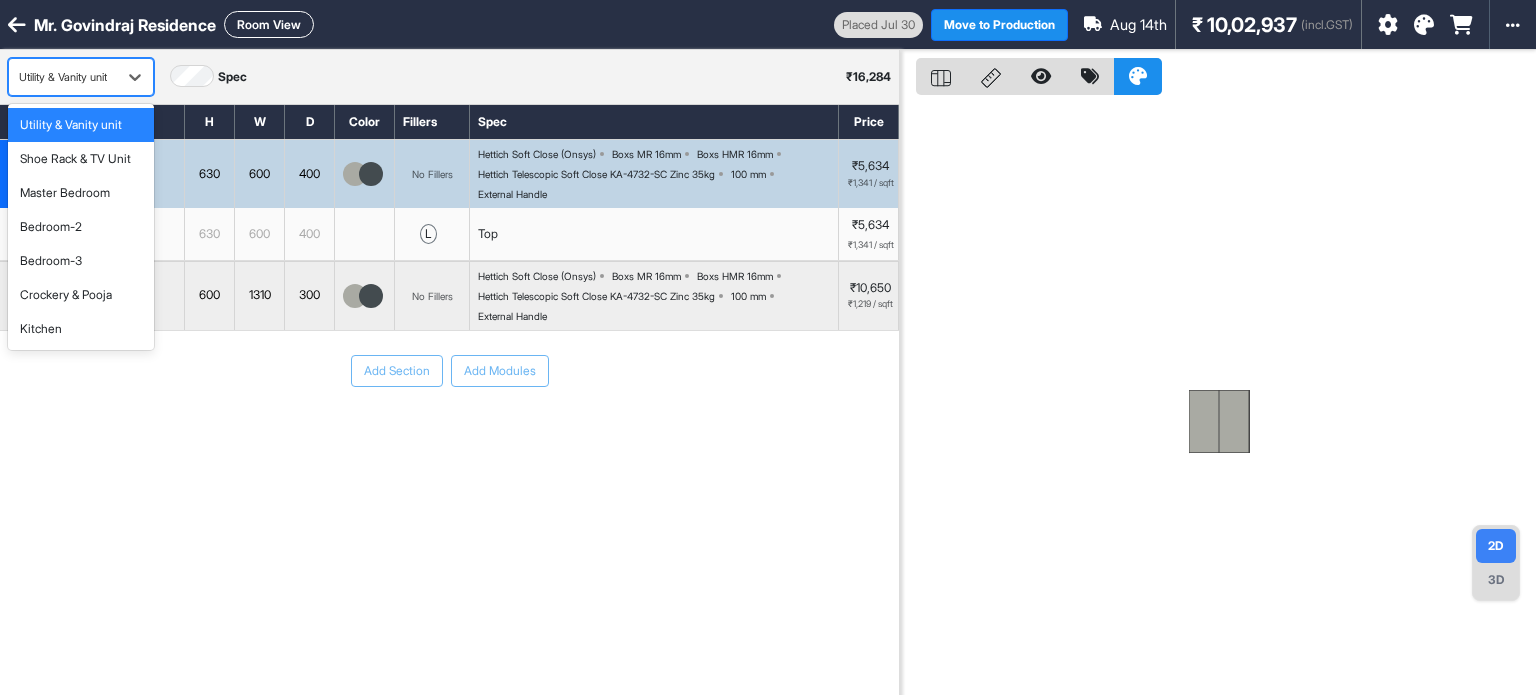 click on "Utility & Vanity unit" at bounding box center [63, 77] 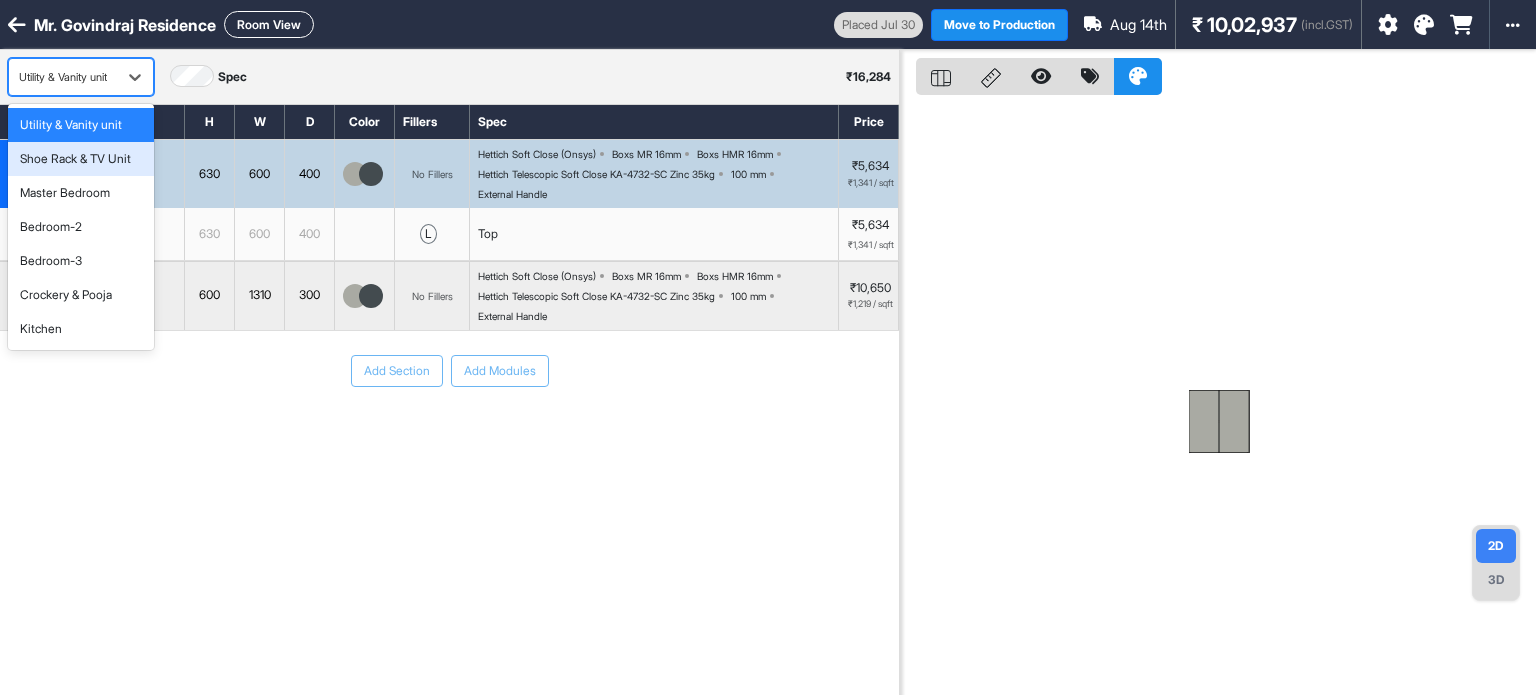 click on "Shoe Rack & TV Unit" at bounding box center (81, 159) 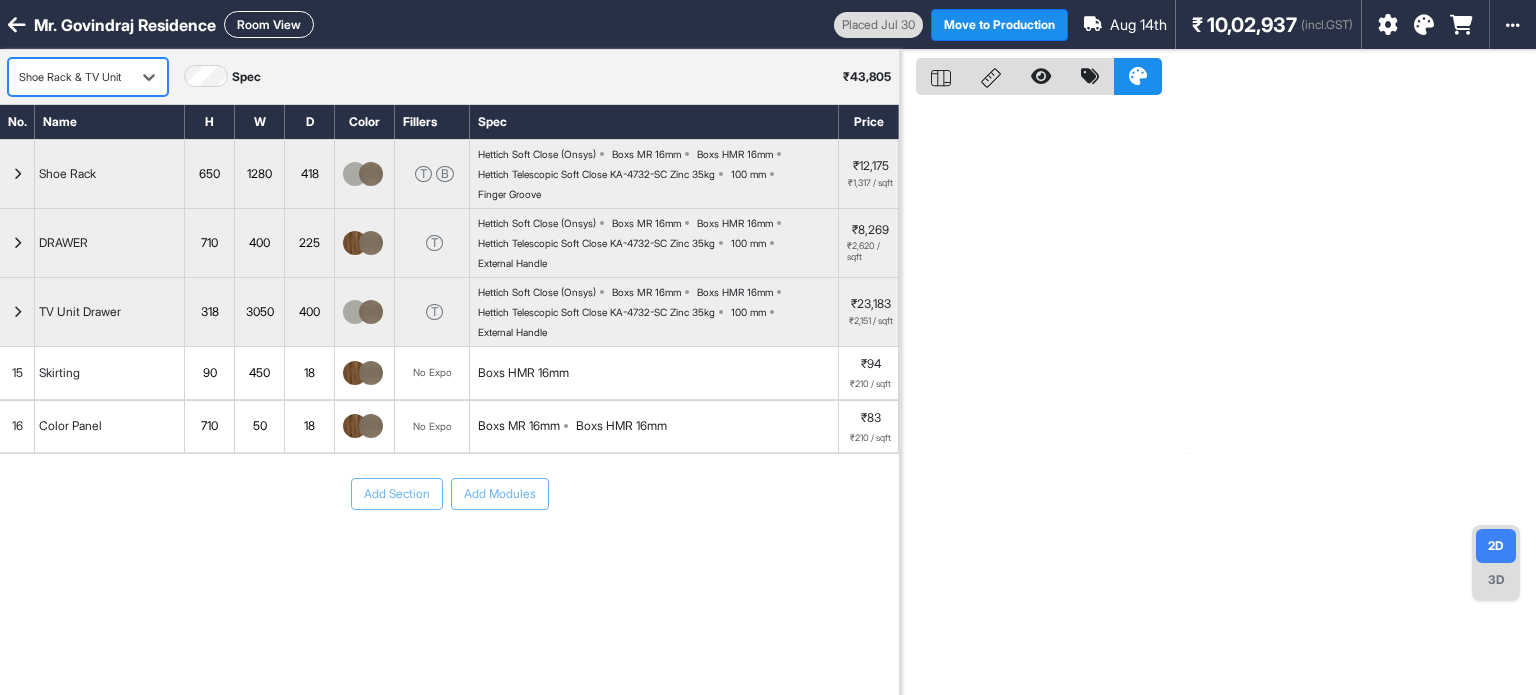 click on "Room View" at bounding box center [269, 24] 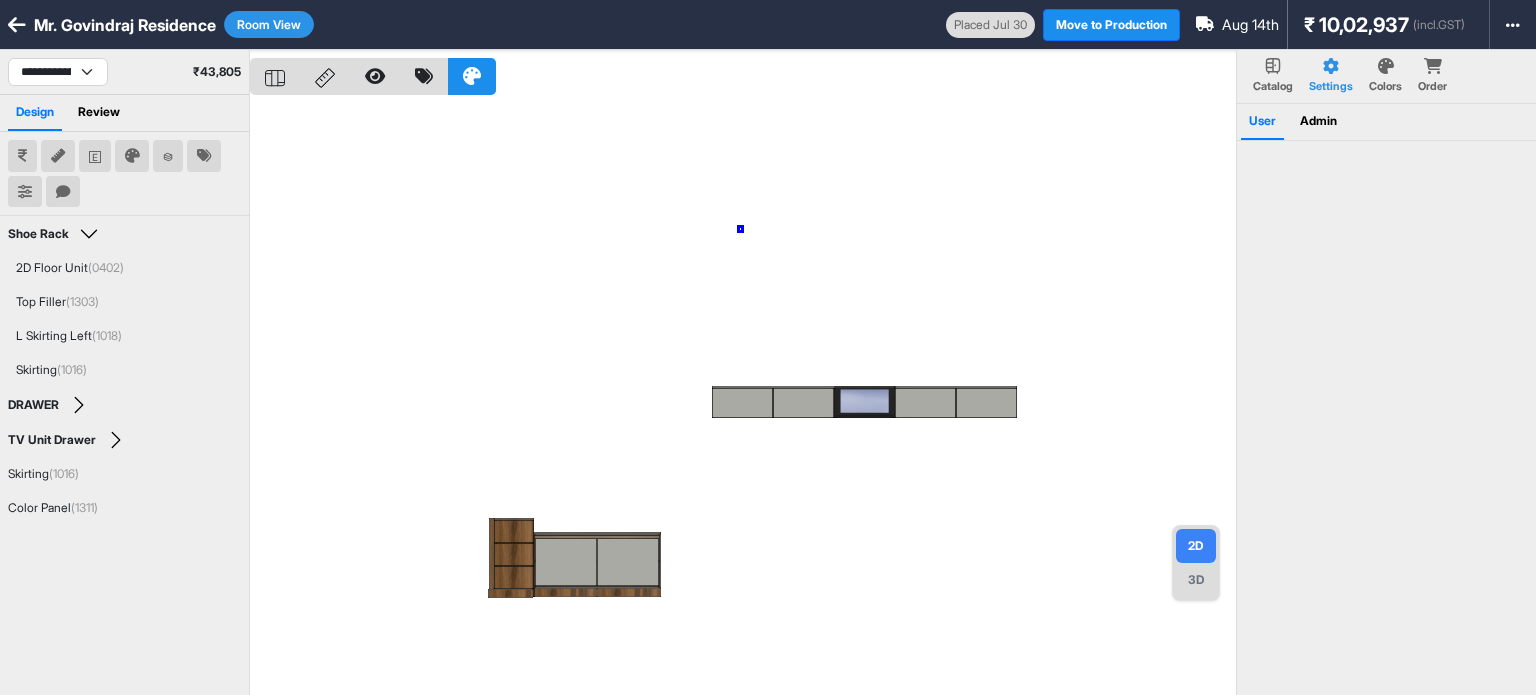 click at bounding box center [743, 397] 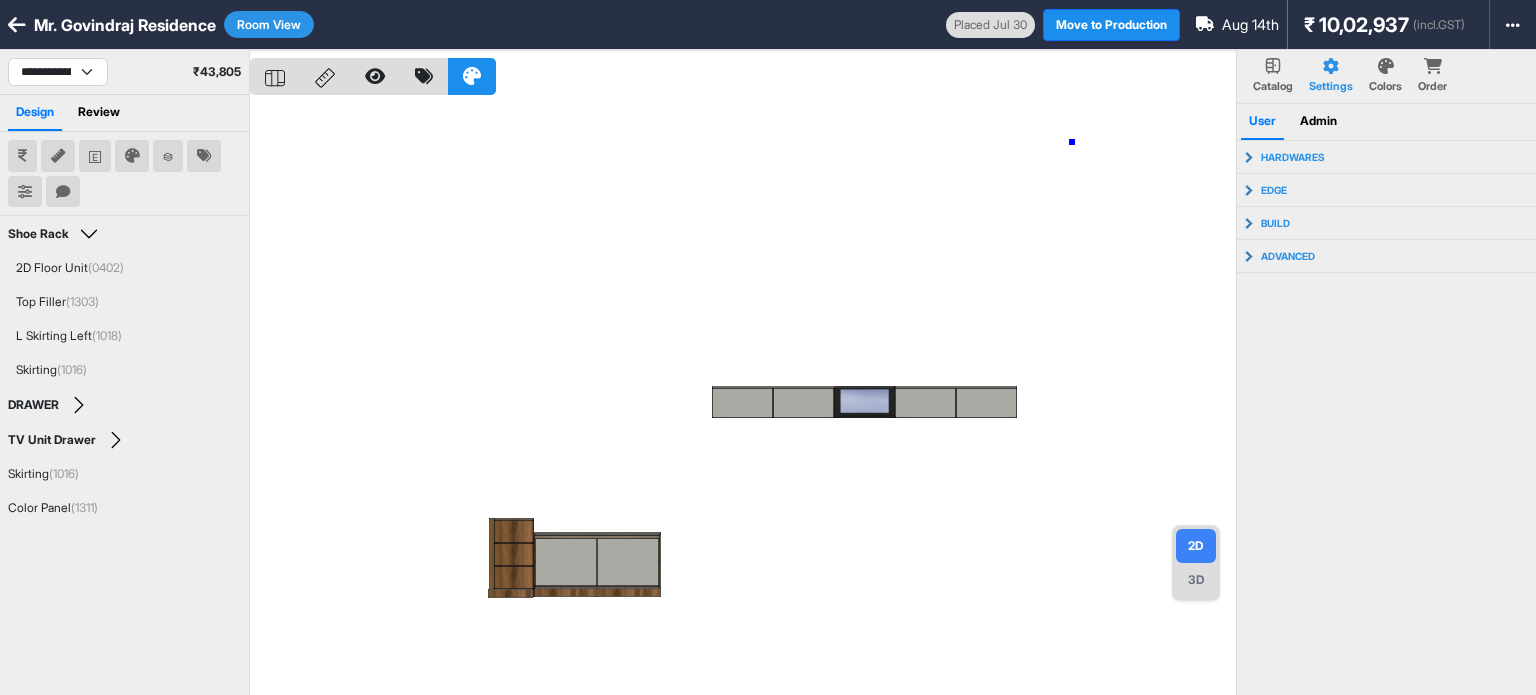 click at bounding box center (743, 397) 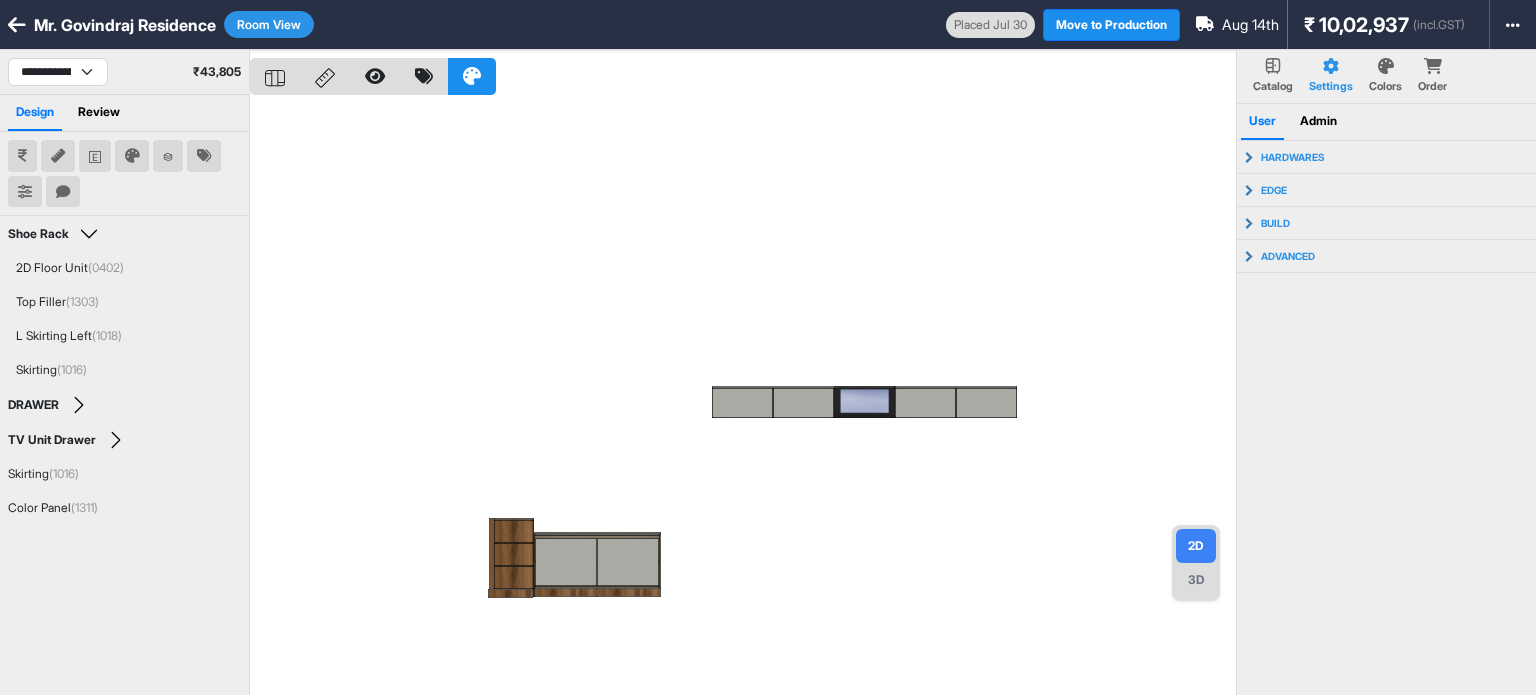 click at bounding box center [63, 192] 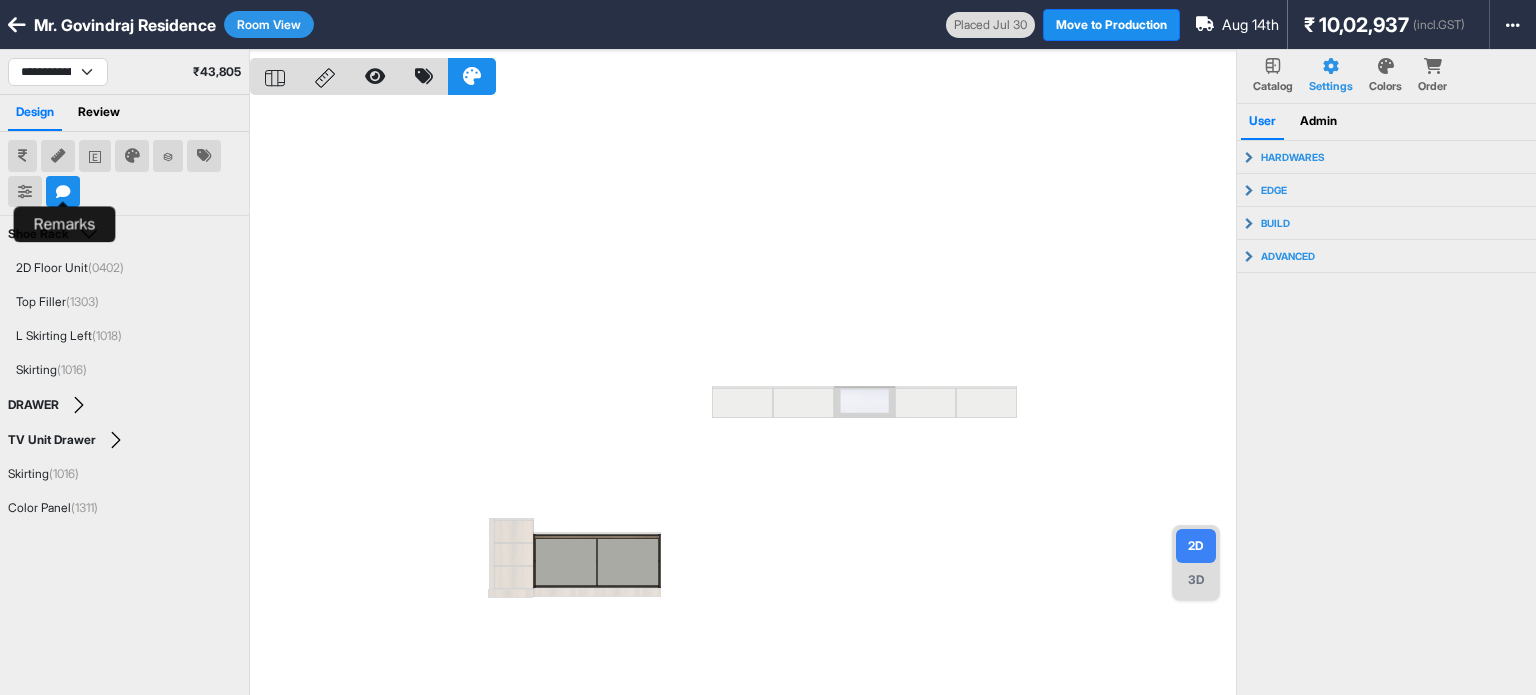 click at bounding box center (63, 192) 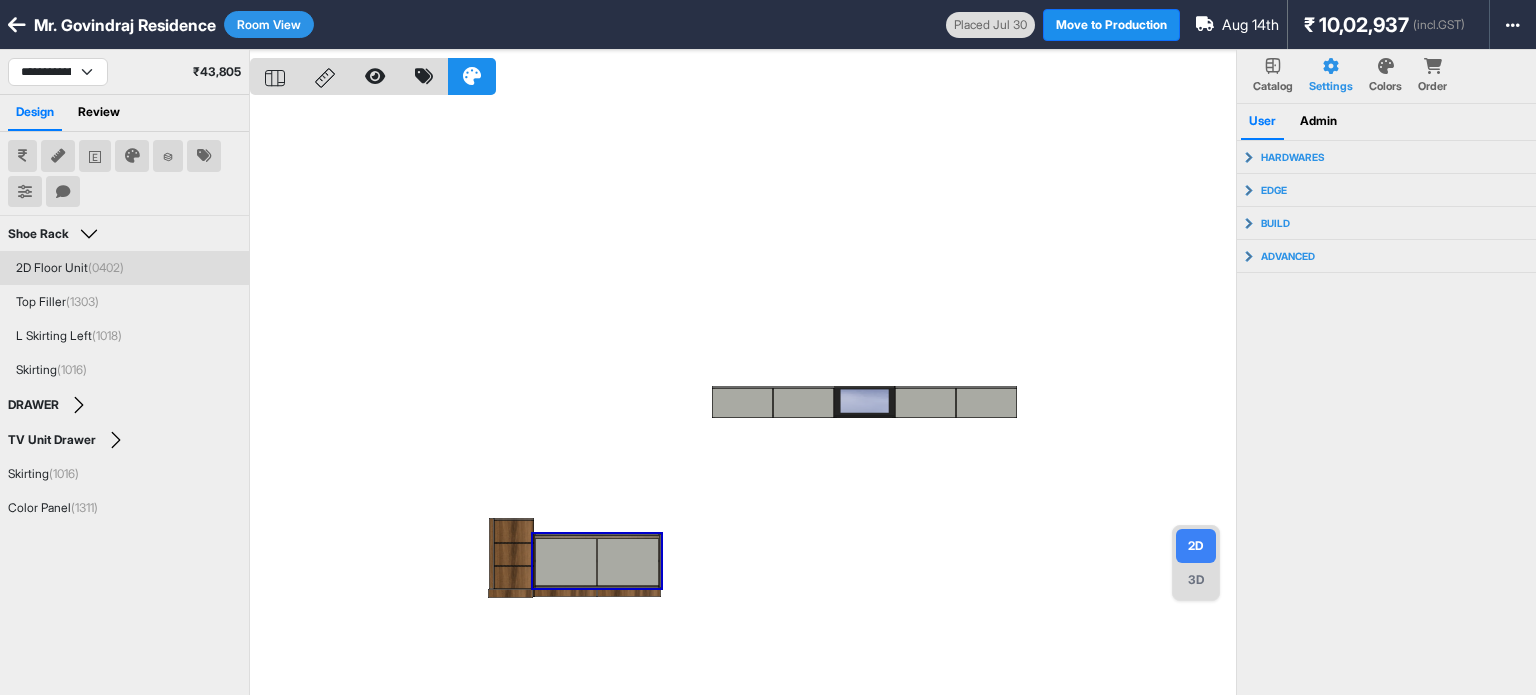 click at bounding box center [743, 397] 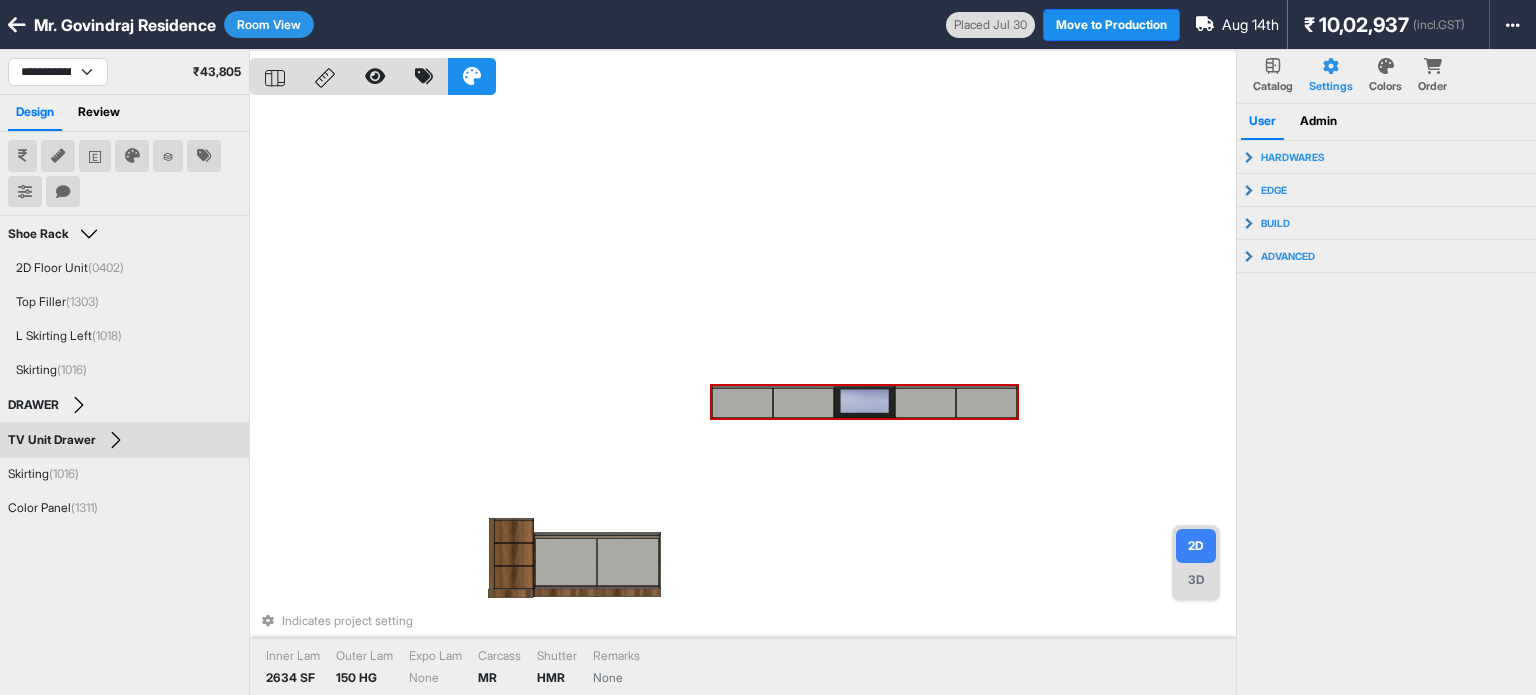 click at bounding box center (864, 402) 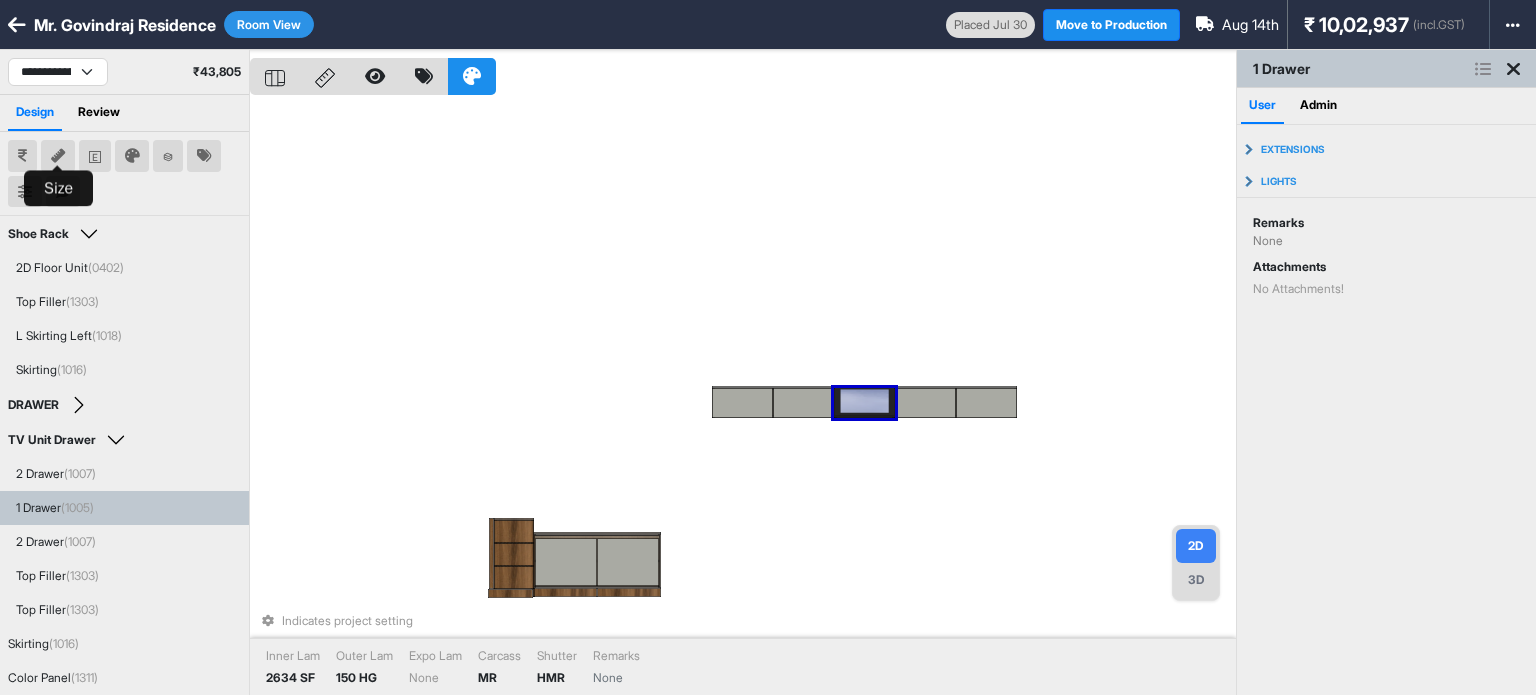 click at bounding box center [58, 156] 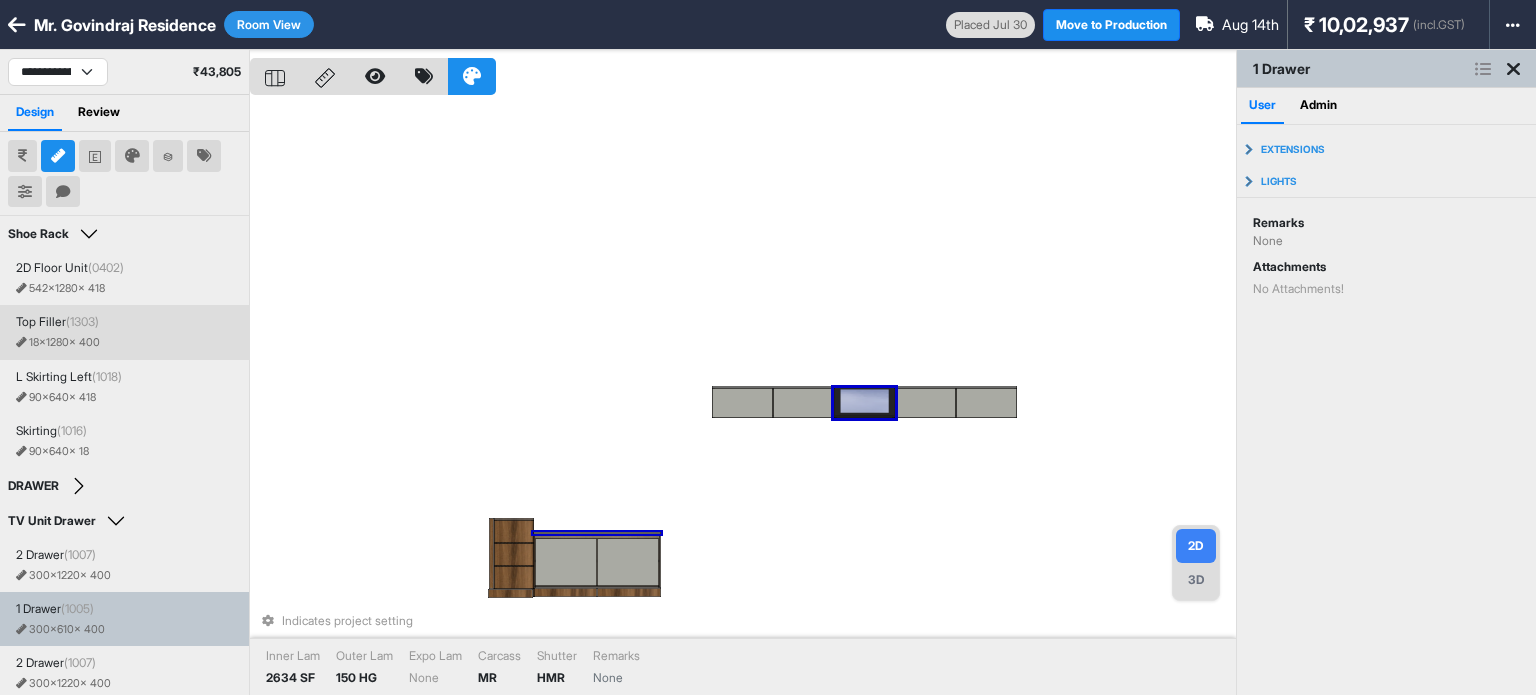 scroll, scrollTop: 5, scrollLeft: 0, axis: vertical 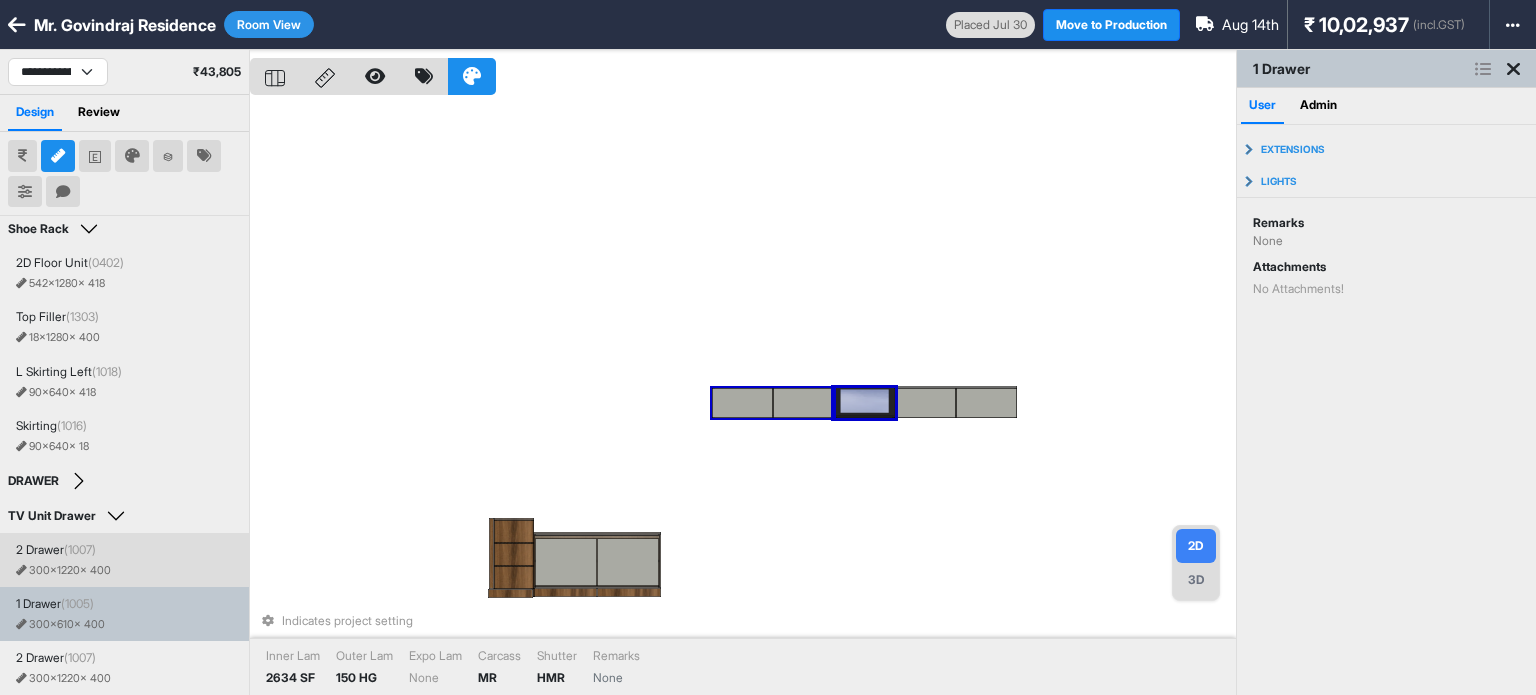 click at bounding box center (803, 403) 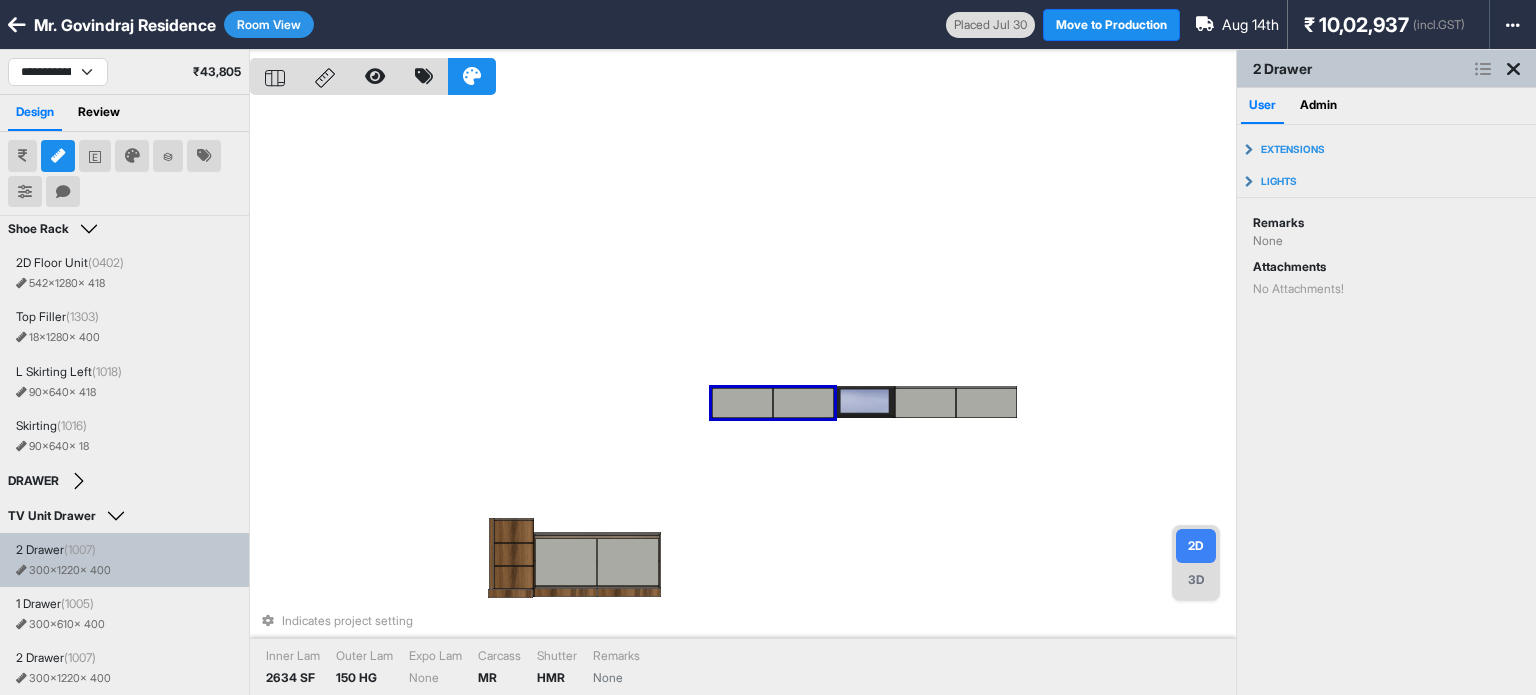 click at bounding box center [803, 403] 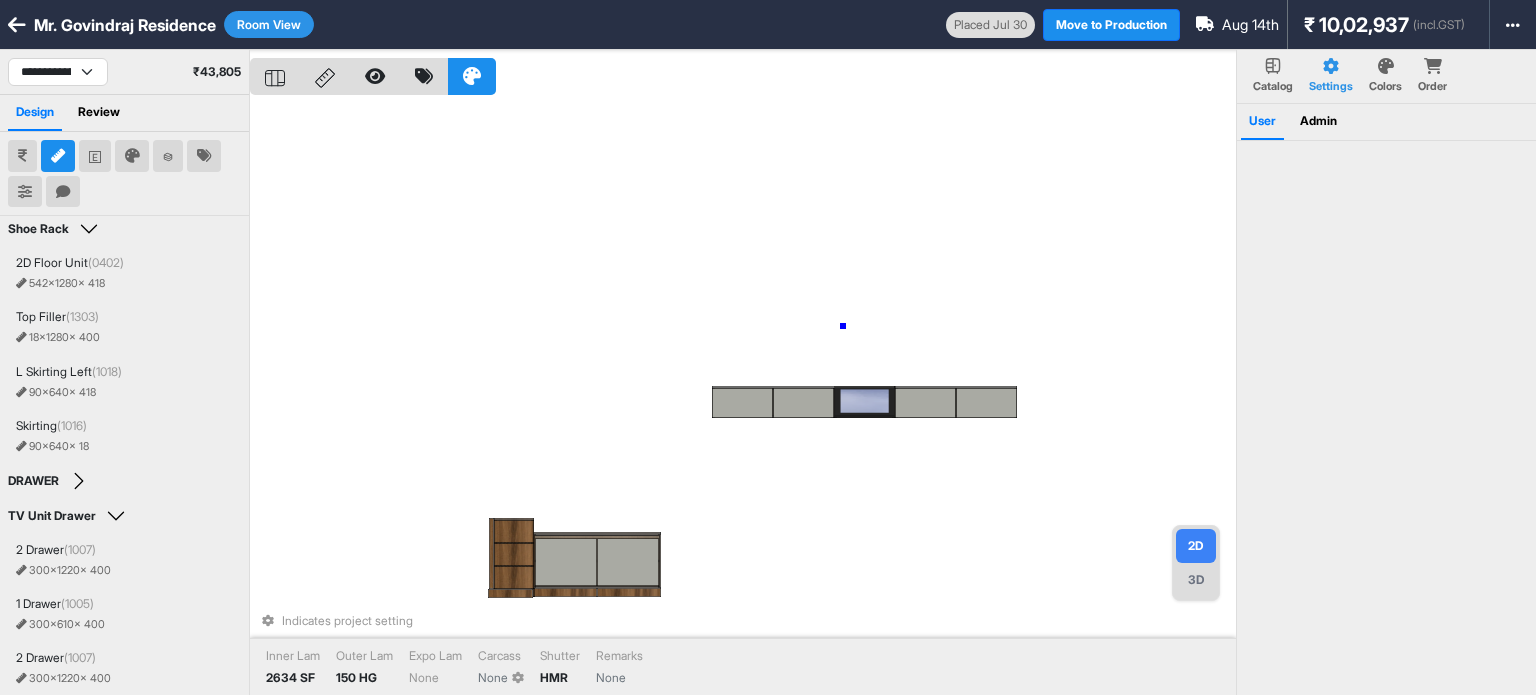 click on "Indicates project setting Inner Lam 2634 SF Outer Lam 150 HG Expo Lam None Carcass None Shutter HMR Remarks None" at bounding box center (743, 397) 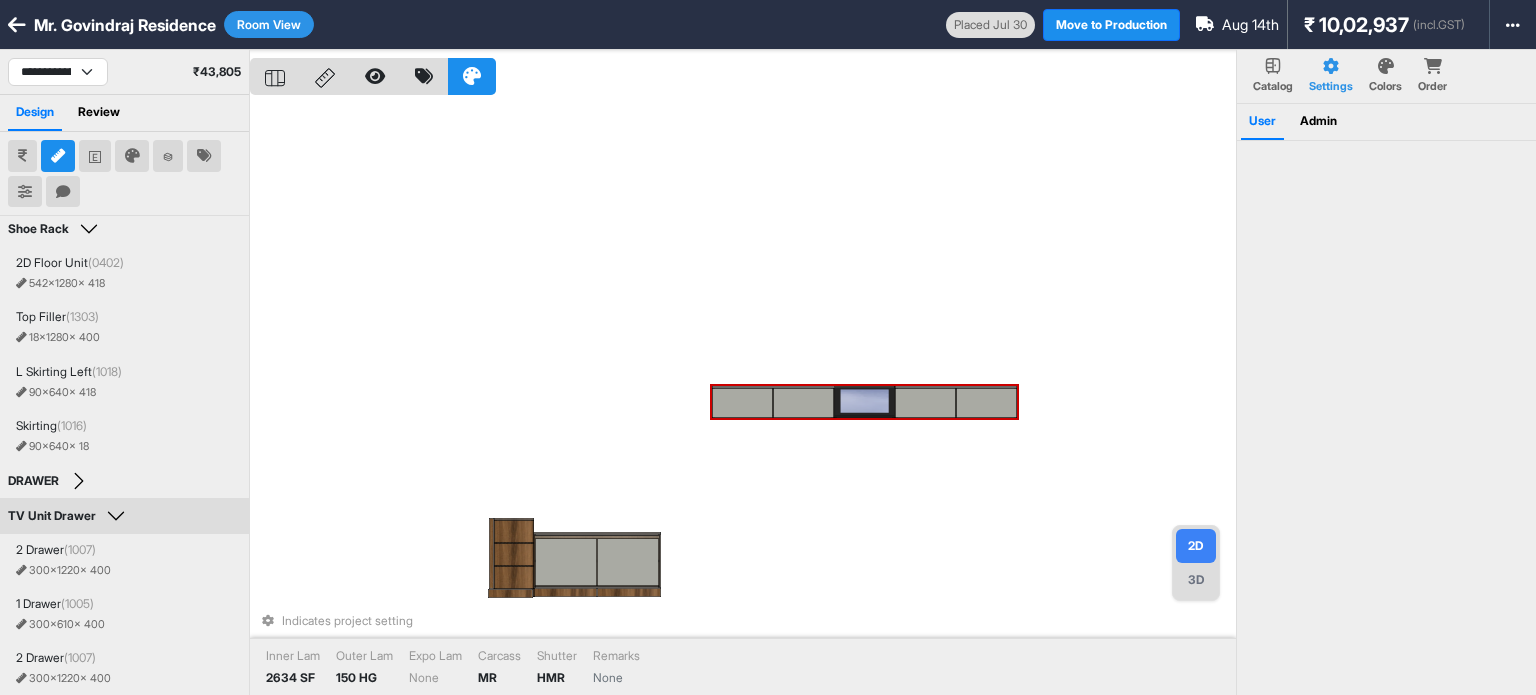 click at bounding box center [864, 402] 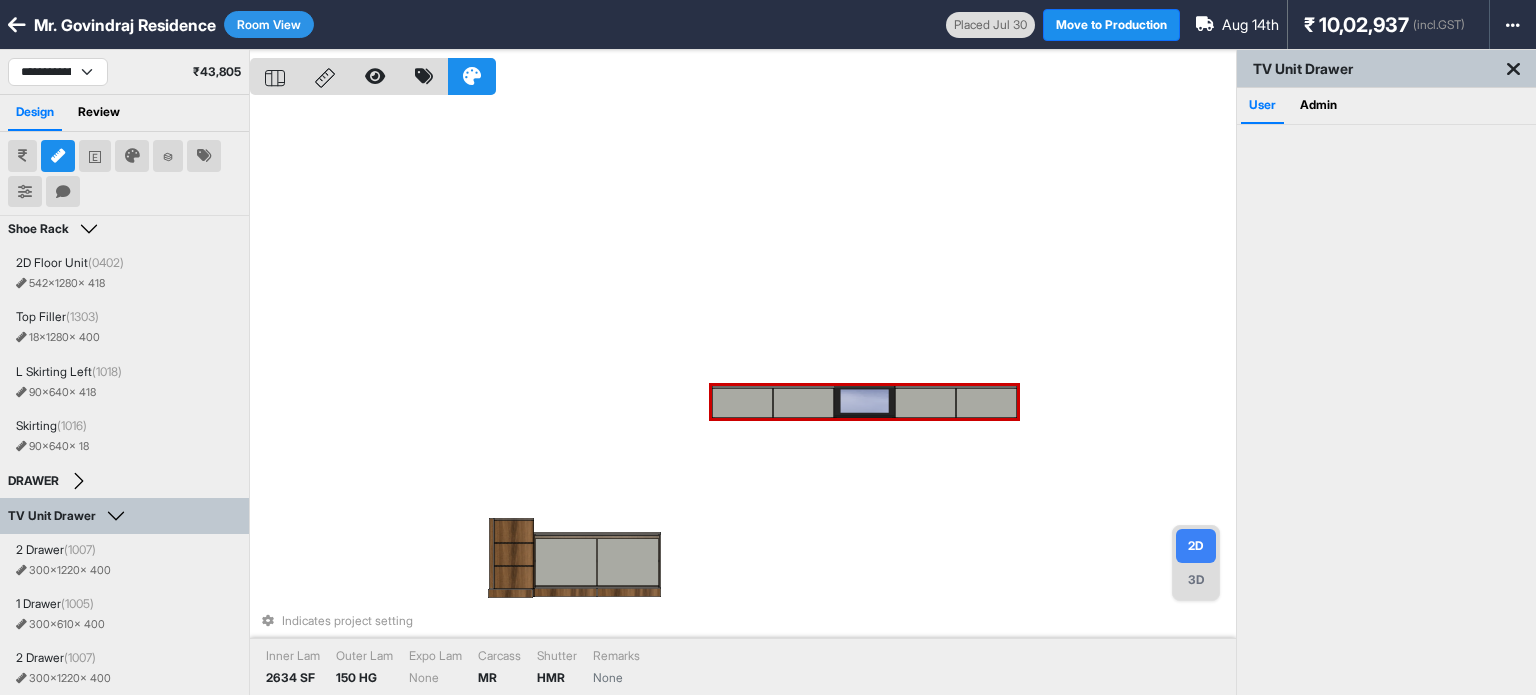click at bounding box center (864, 402) 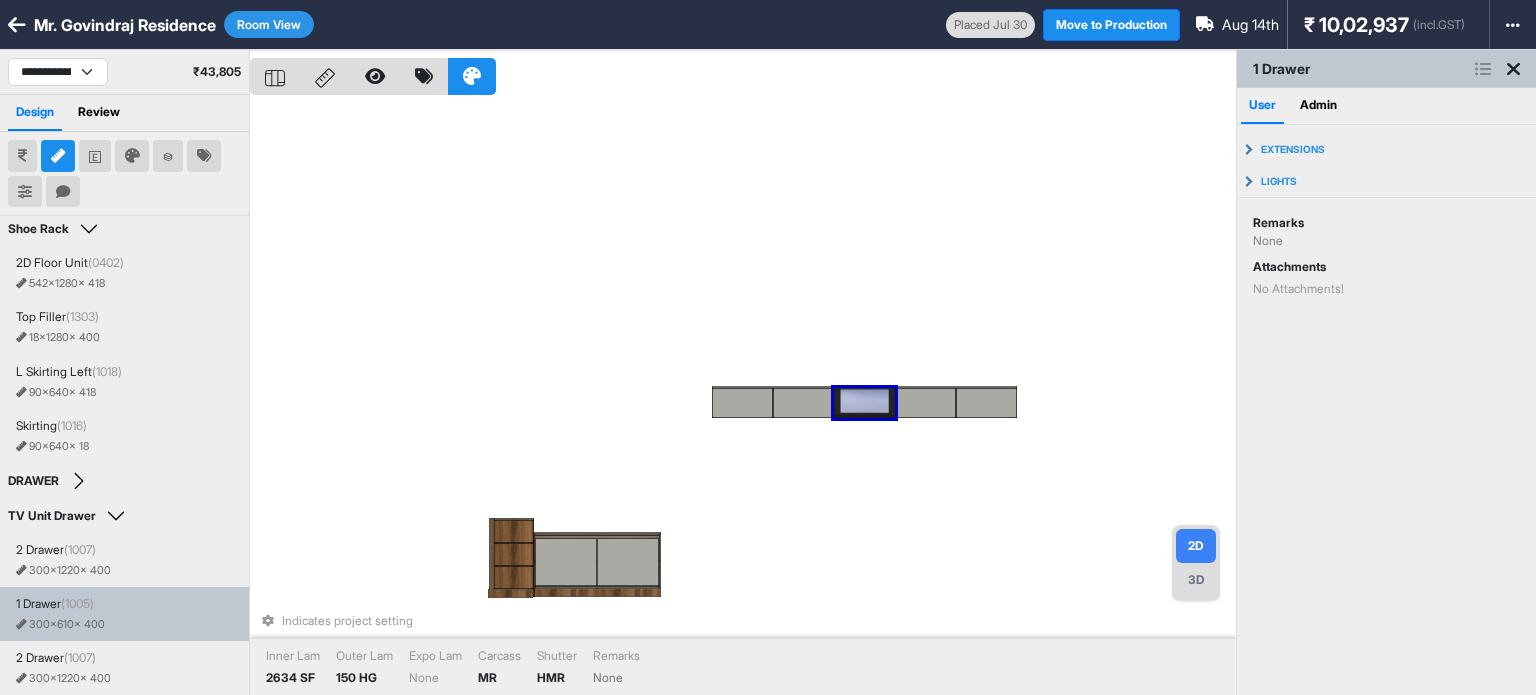 click on "Room View" at bounding box center [269, 24] 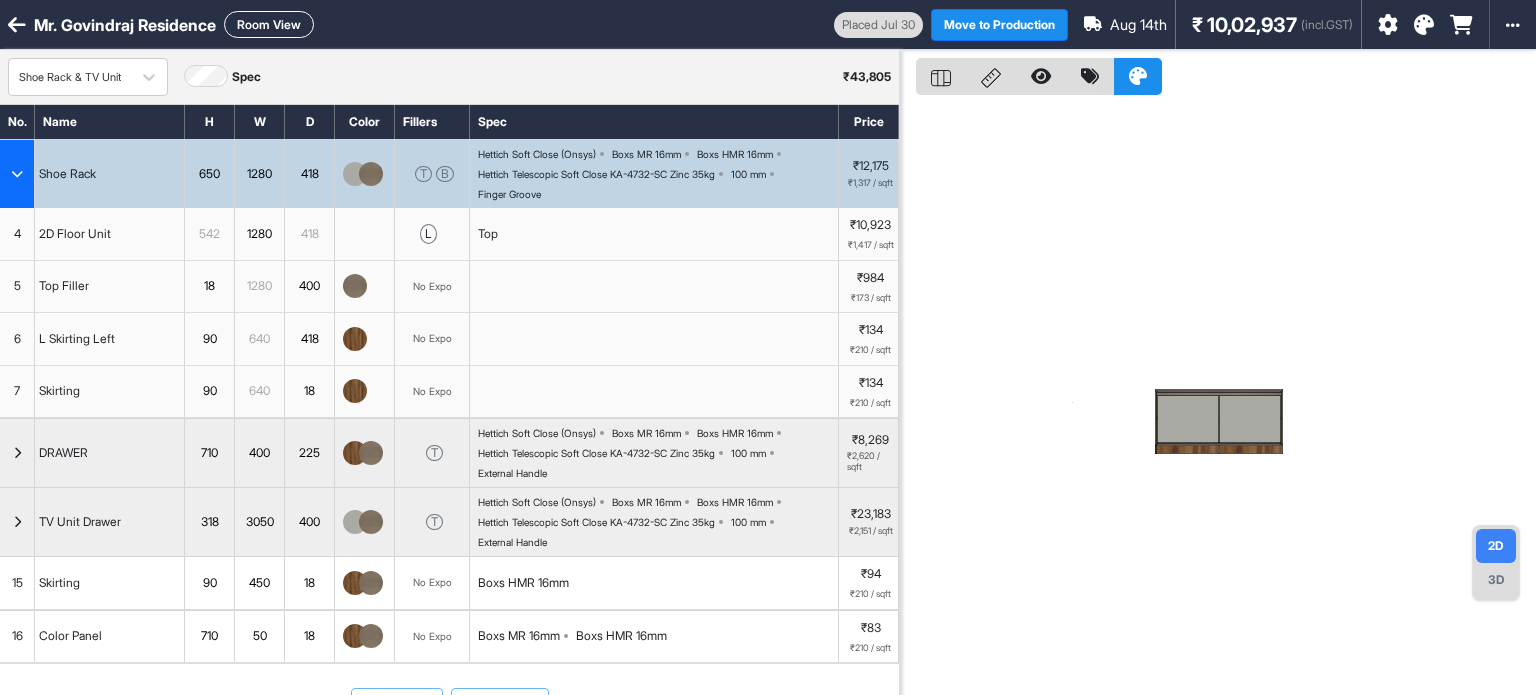 click at bounding box center (17, 174) 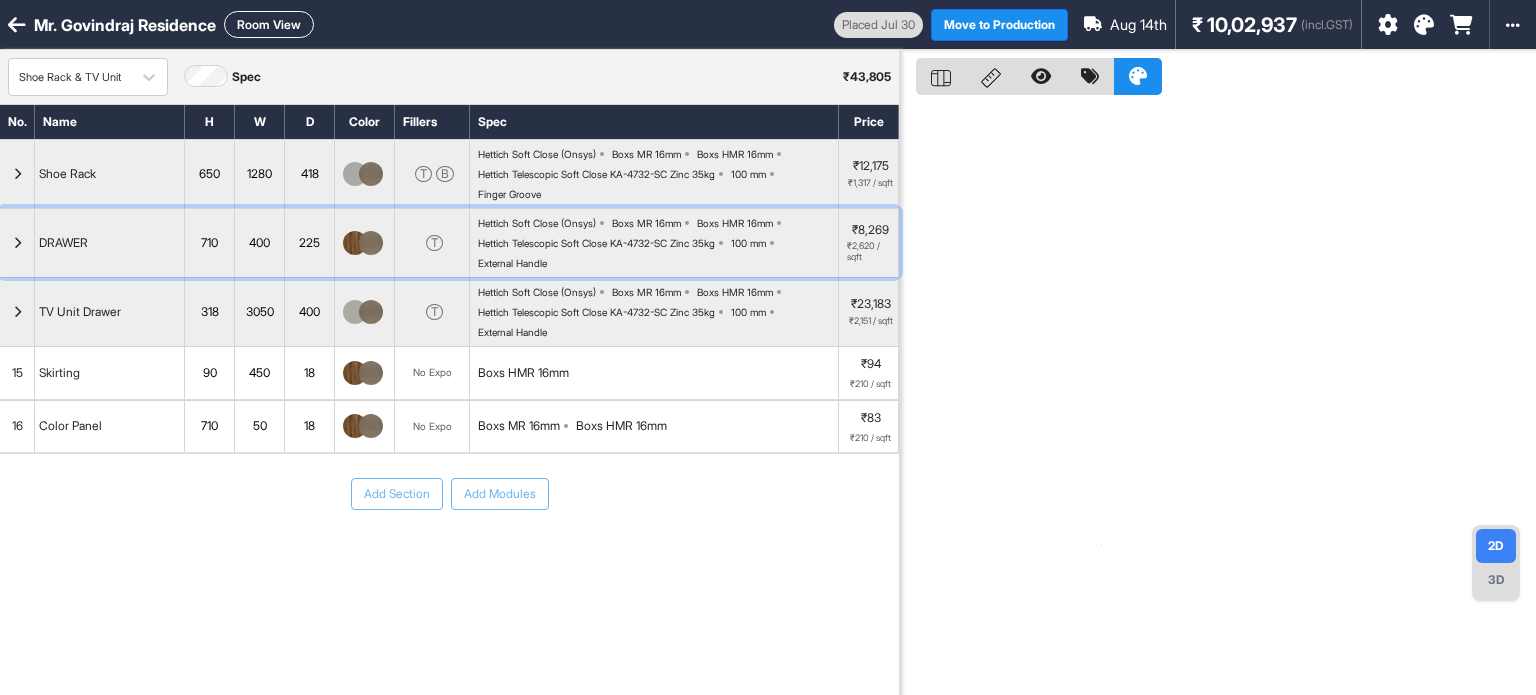 click at bounding box center (17, 243) 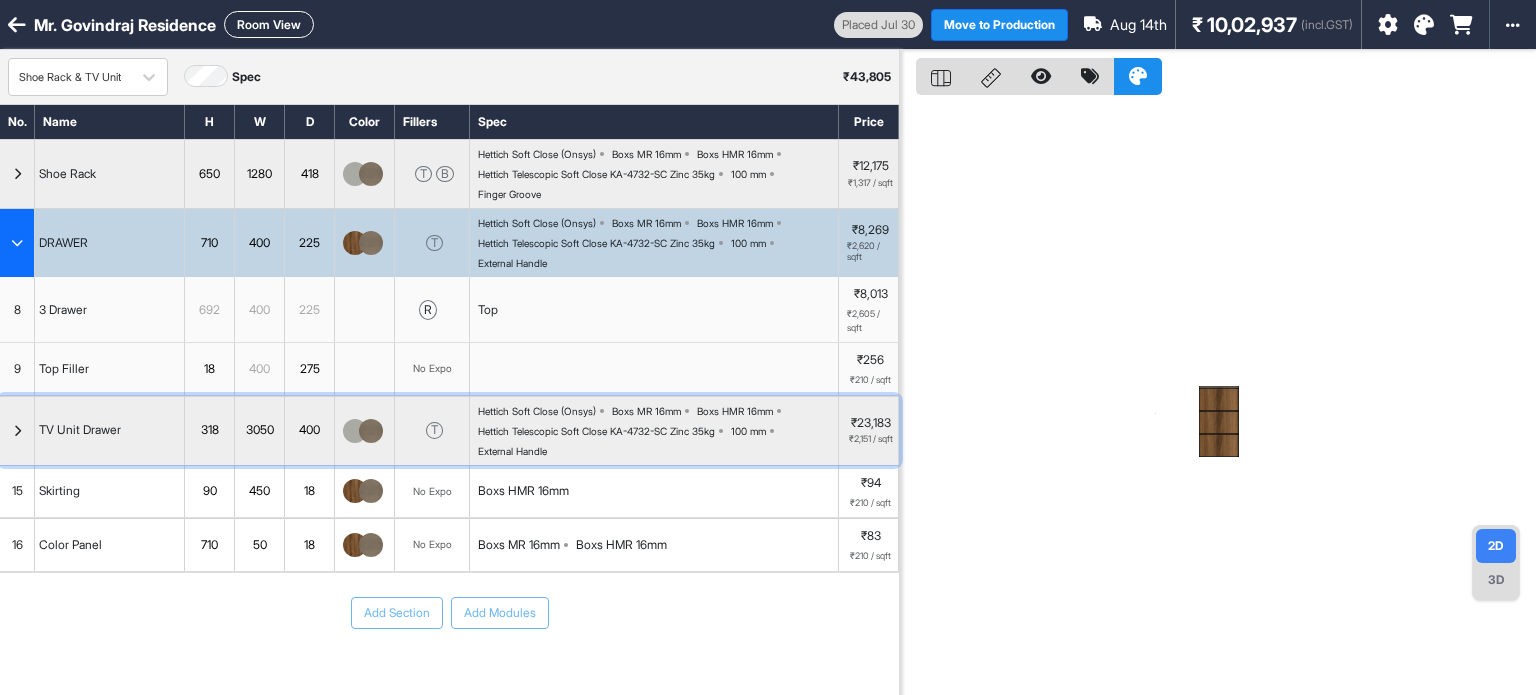 click at bounding box center [17, 431] 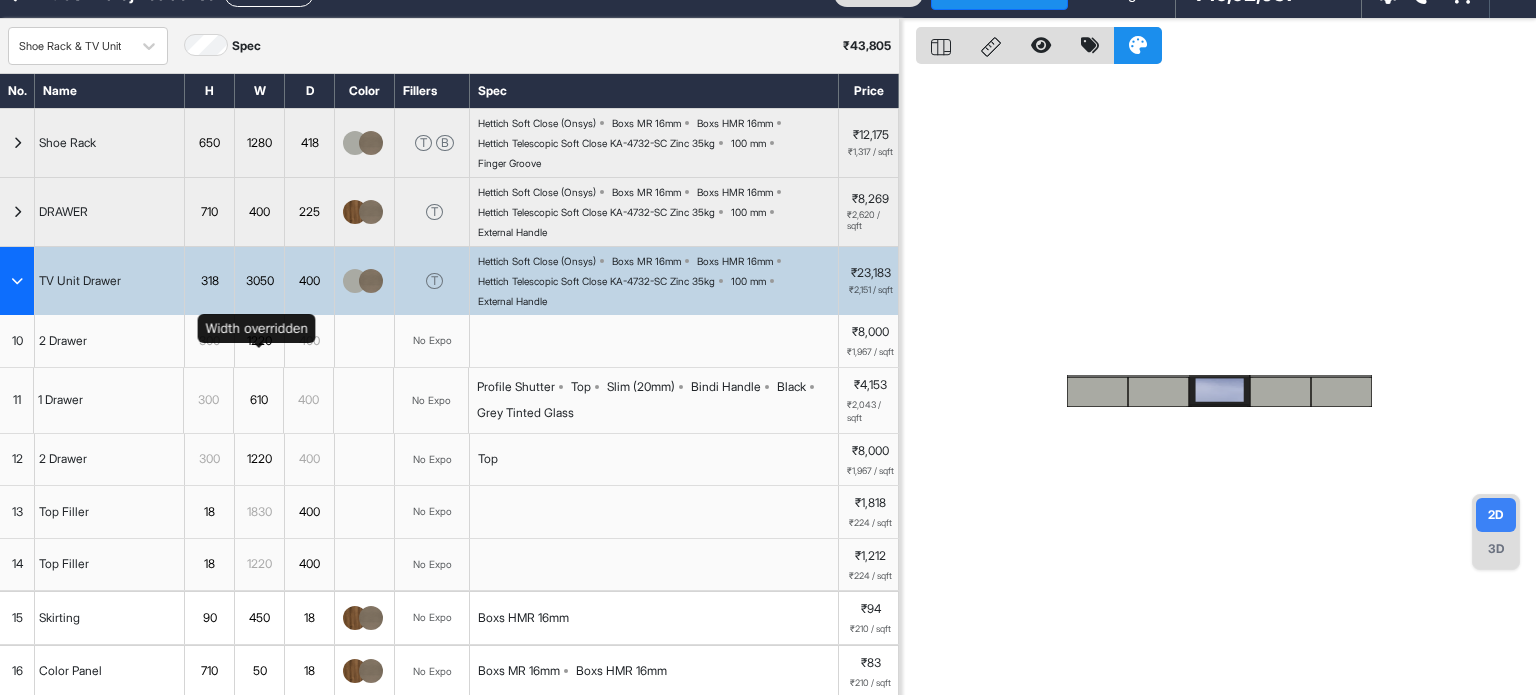 scroll, scrollTop: 100, scrollLeft: 0, axis: vertical 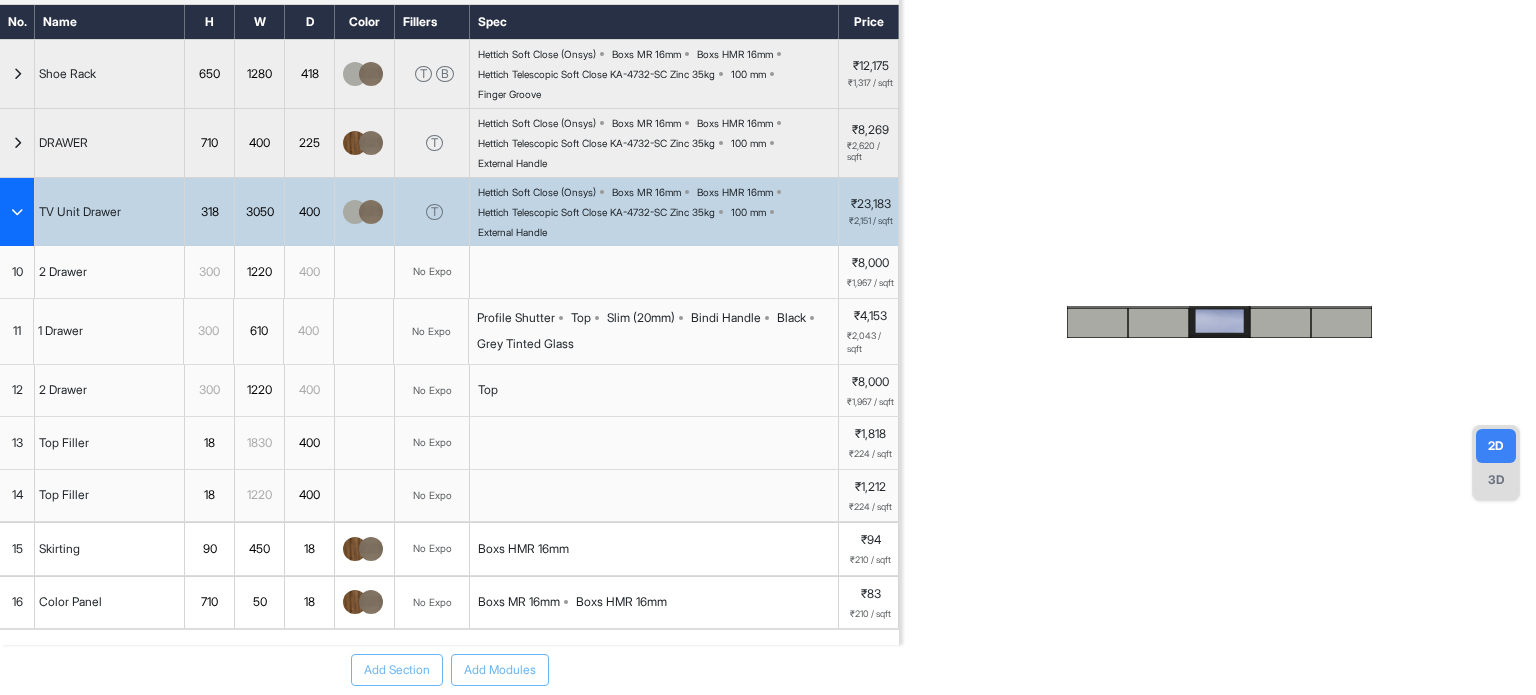 click at bounding box center (1218, 297) 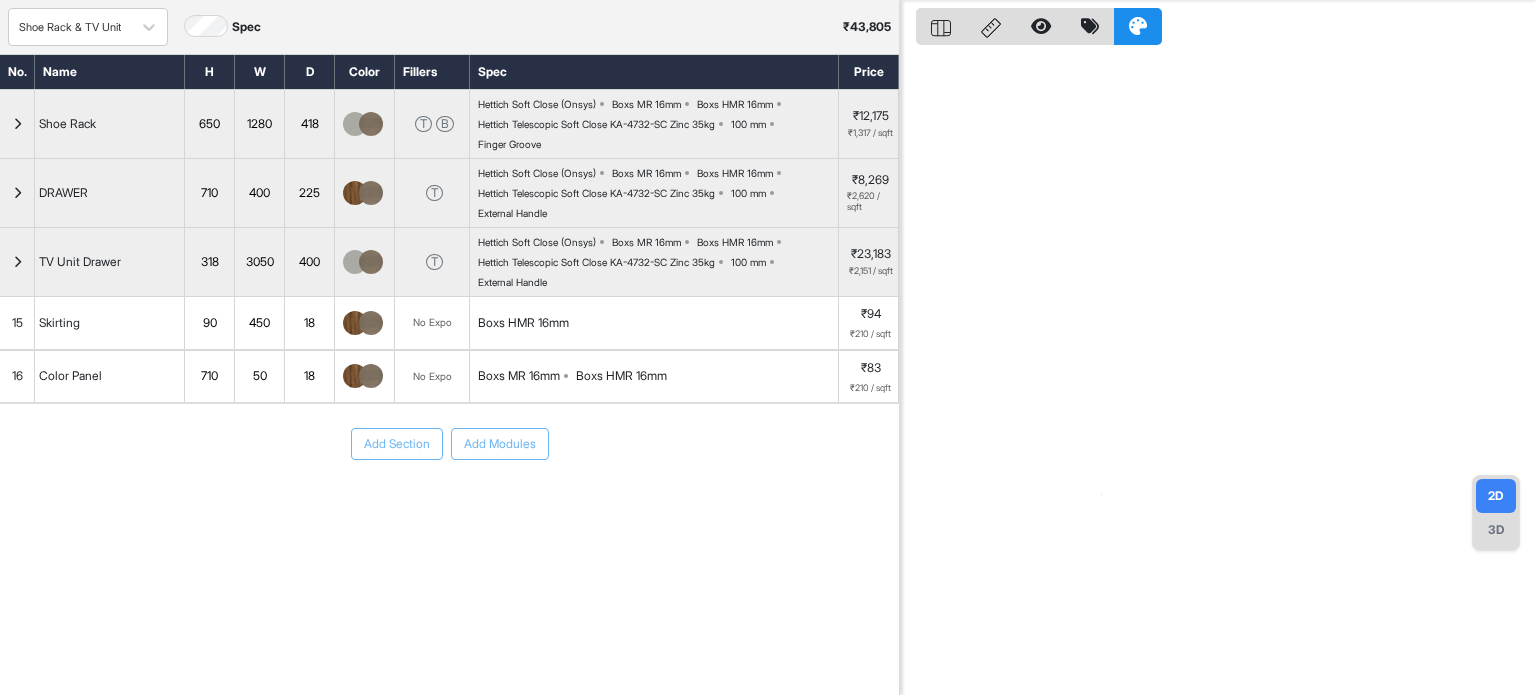 click at bounding box center [17, 262] 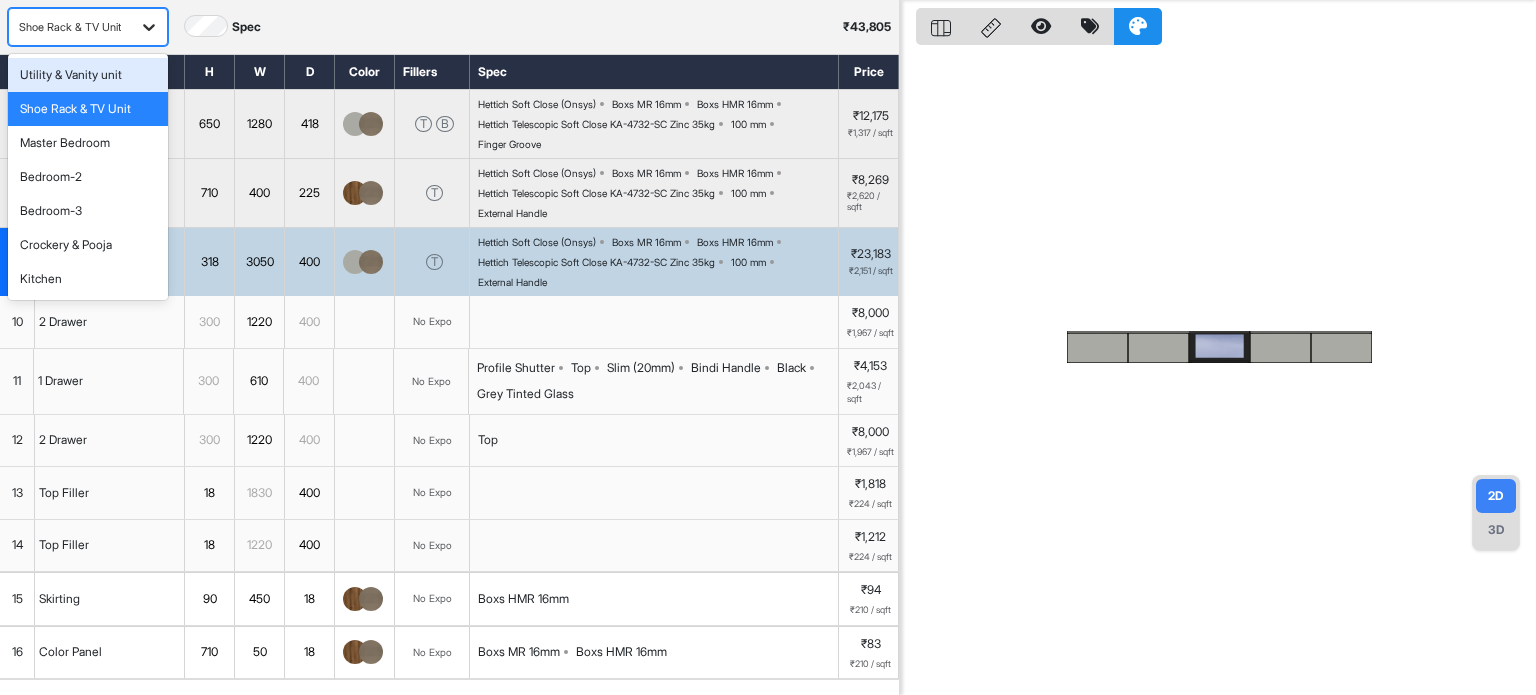 click at bounding box center (149, 27) 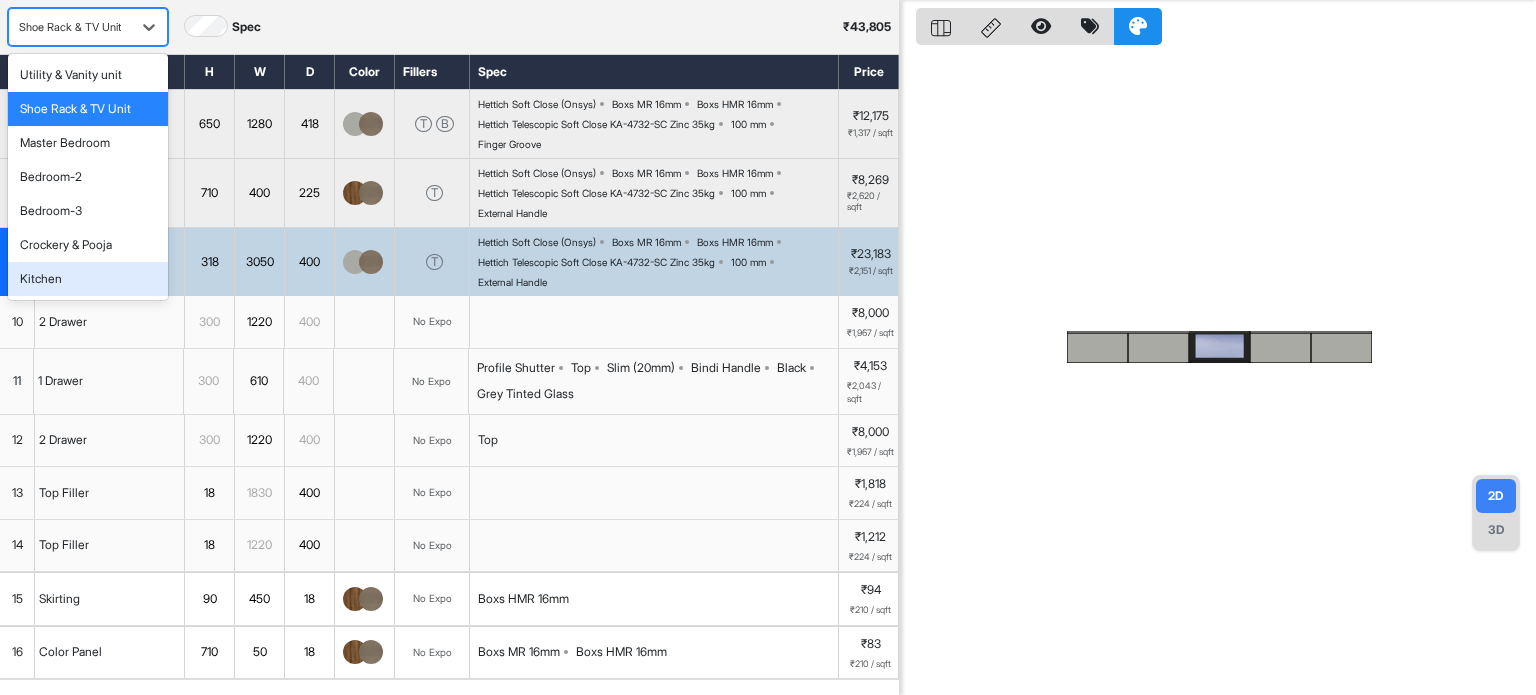 click on "Kitchen" at bounding box center (88, 279) 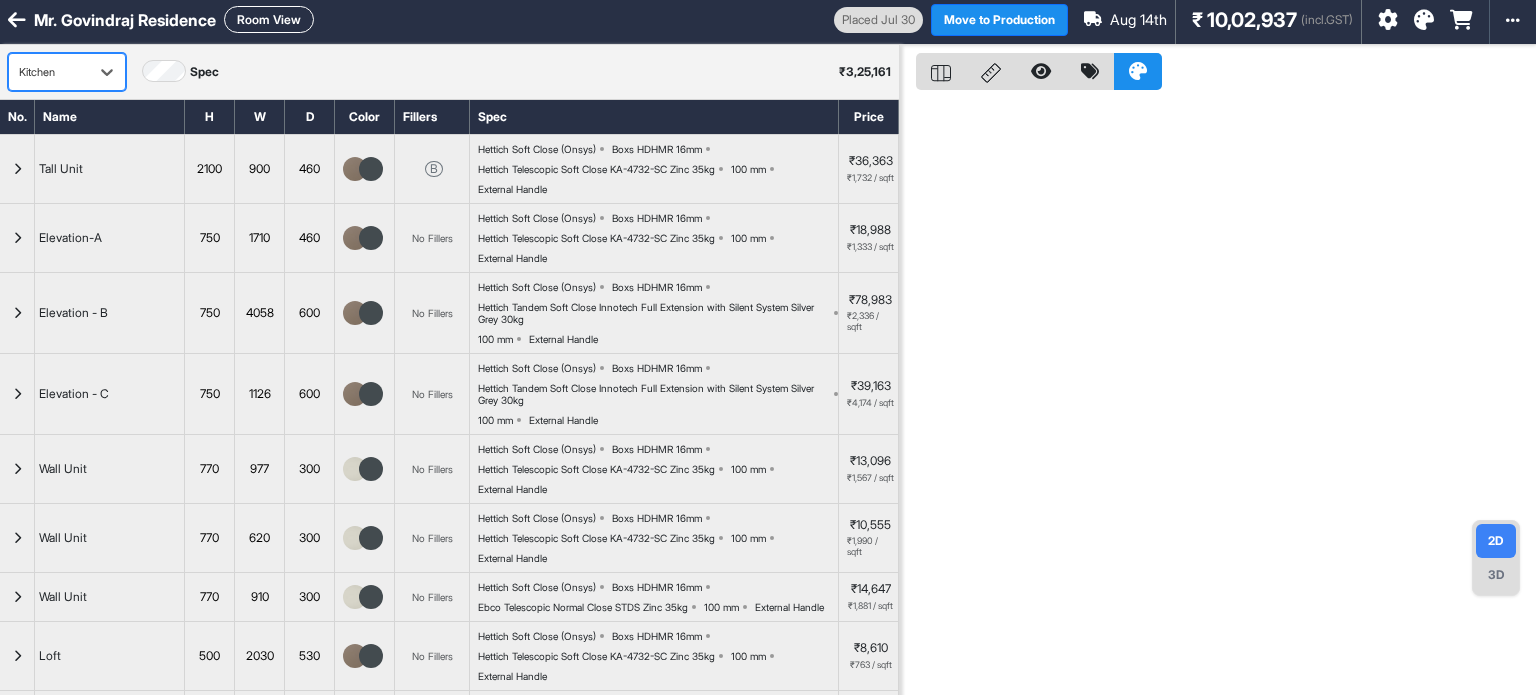 scroll, scrollTop: 0, scrollLeft: 0, axis: both 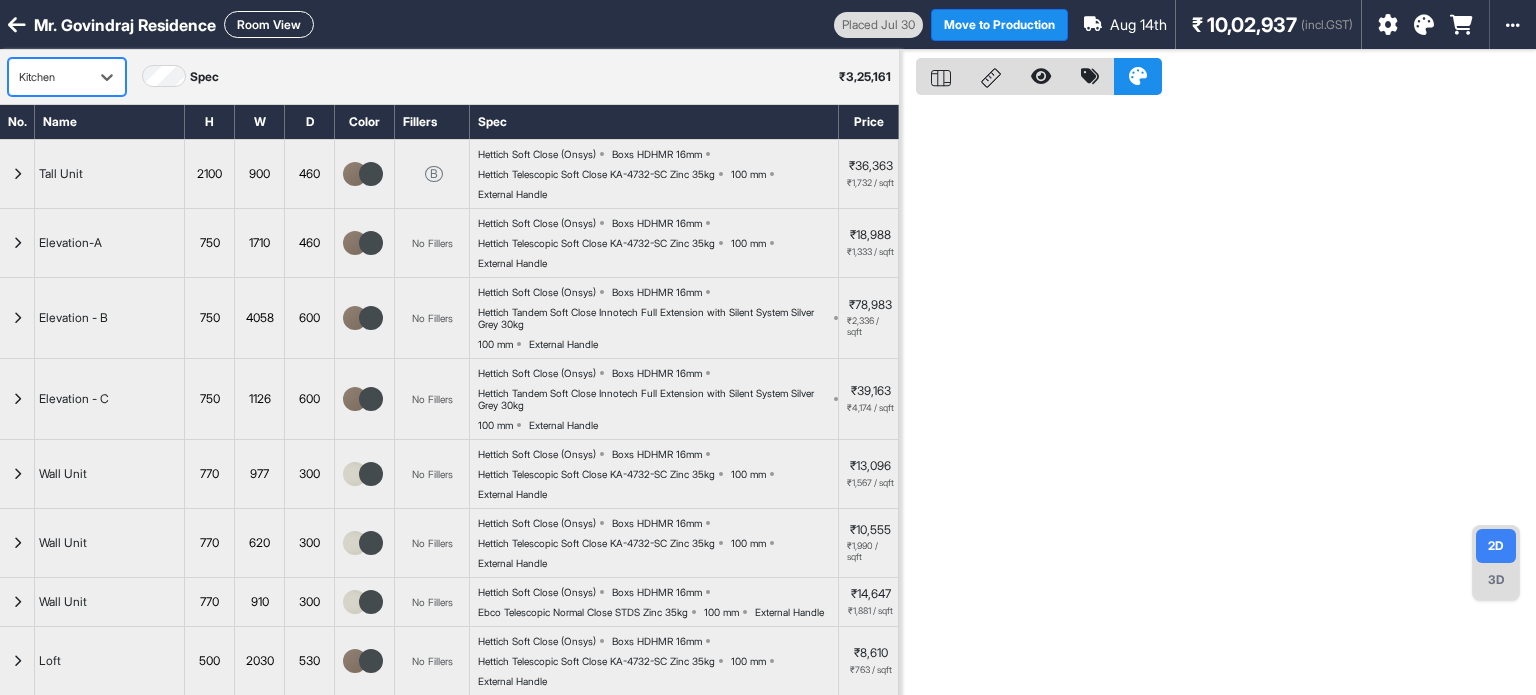 click on "Room View" at bounding box center [269, 24] 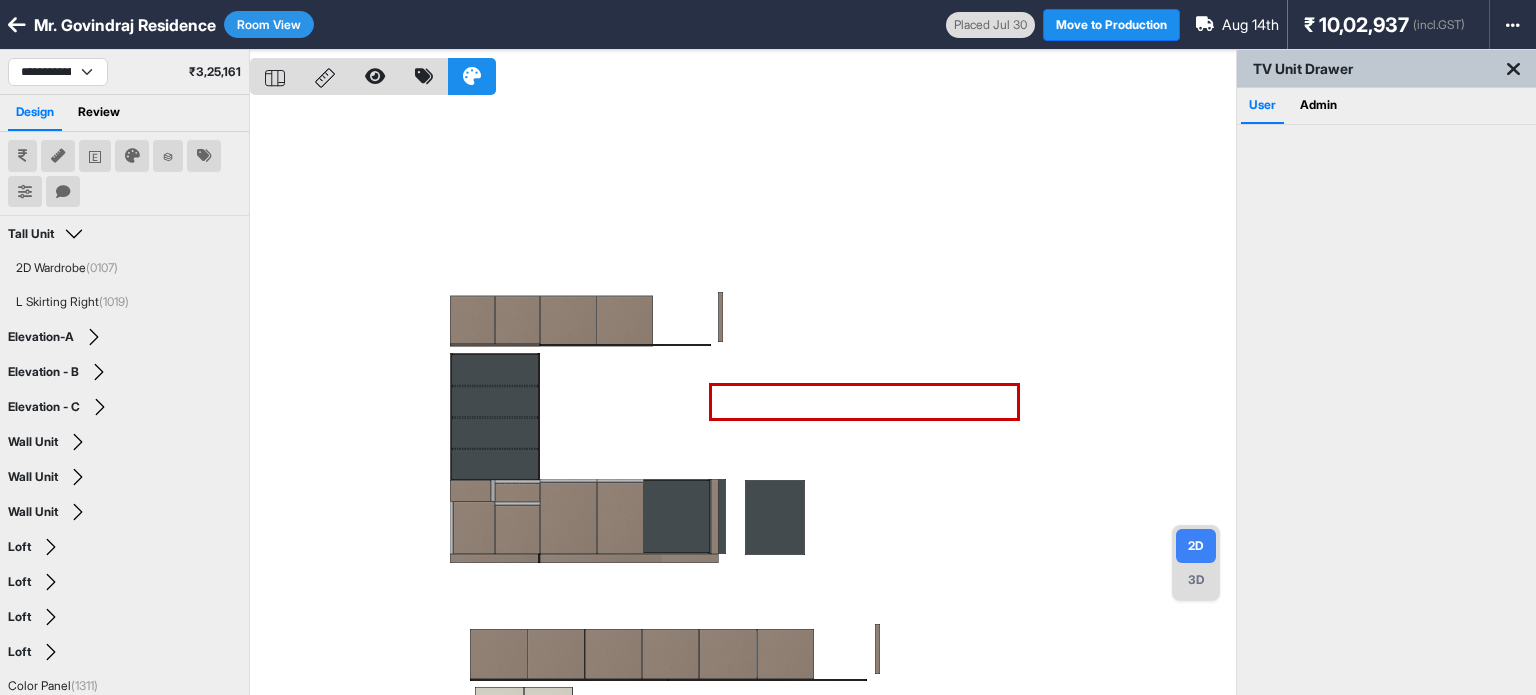 click at bounding box center [743, 397] 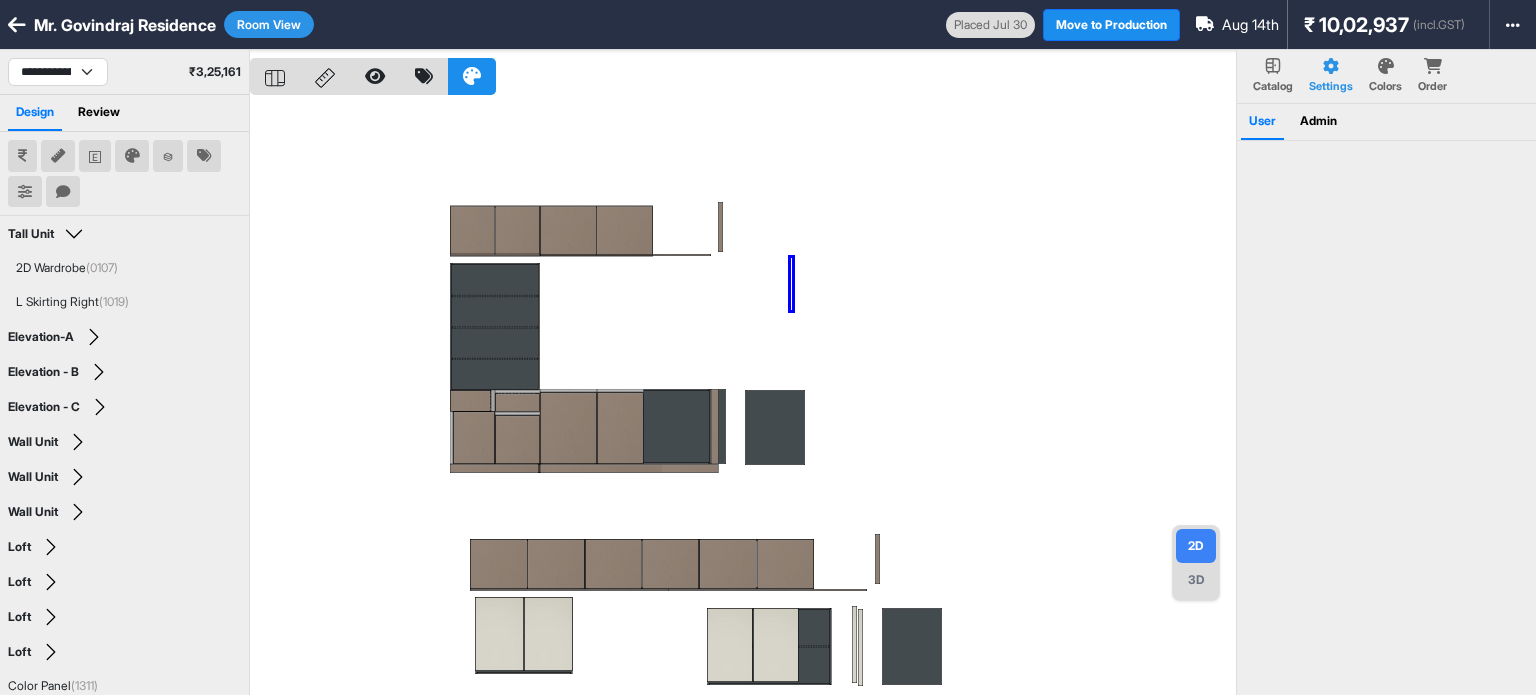 click at bounding box center (743, 397) 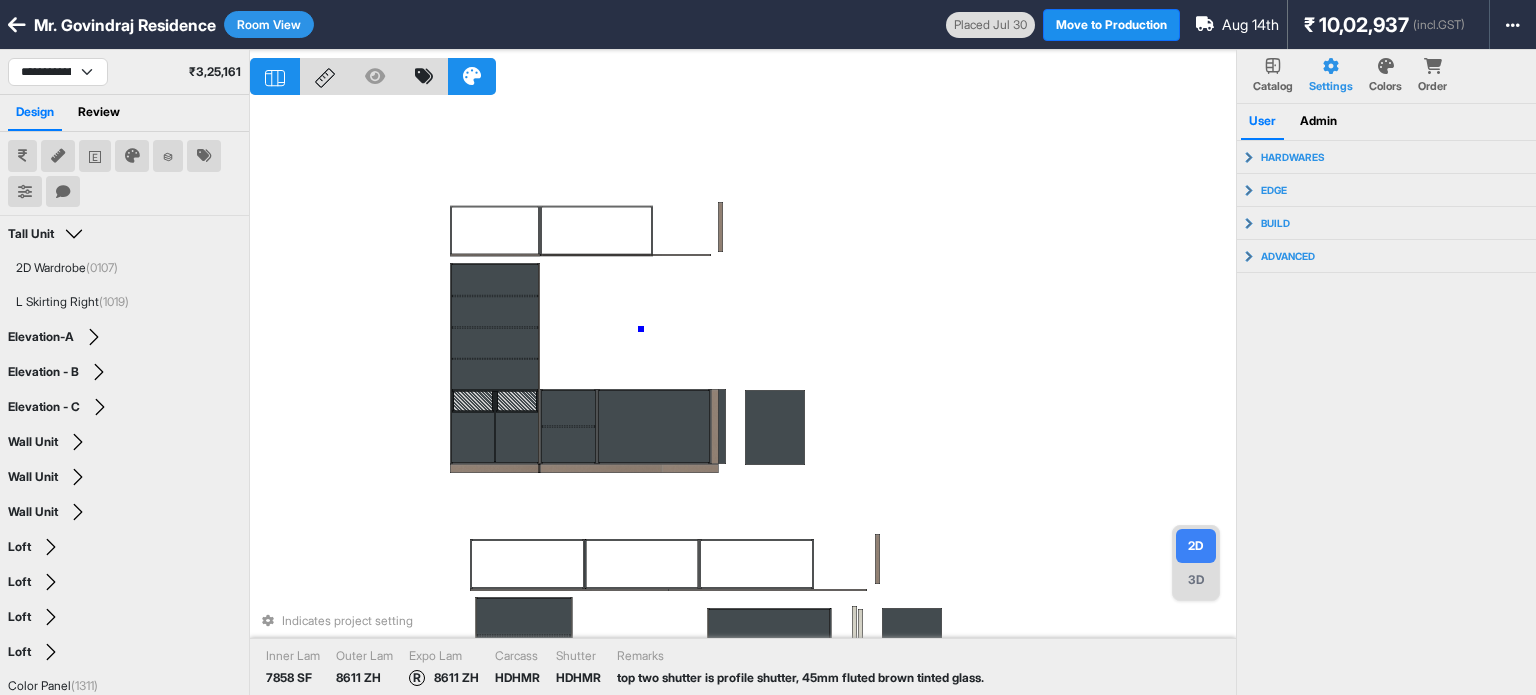 click on "Indicates project setting Inner Lam 7858 SF Outer Lam 8611 ZH Expo Lam R 8611 ZH Carcass HDHMR Shutter HDHMR Remarks top two shutter is profile shutter, 45mm fluted brown tinted glass." at bounding box center (743, 397) 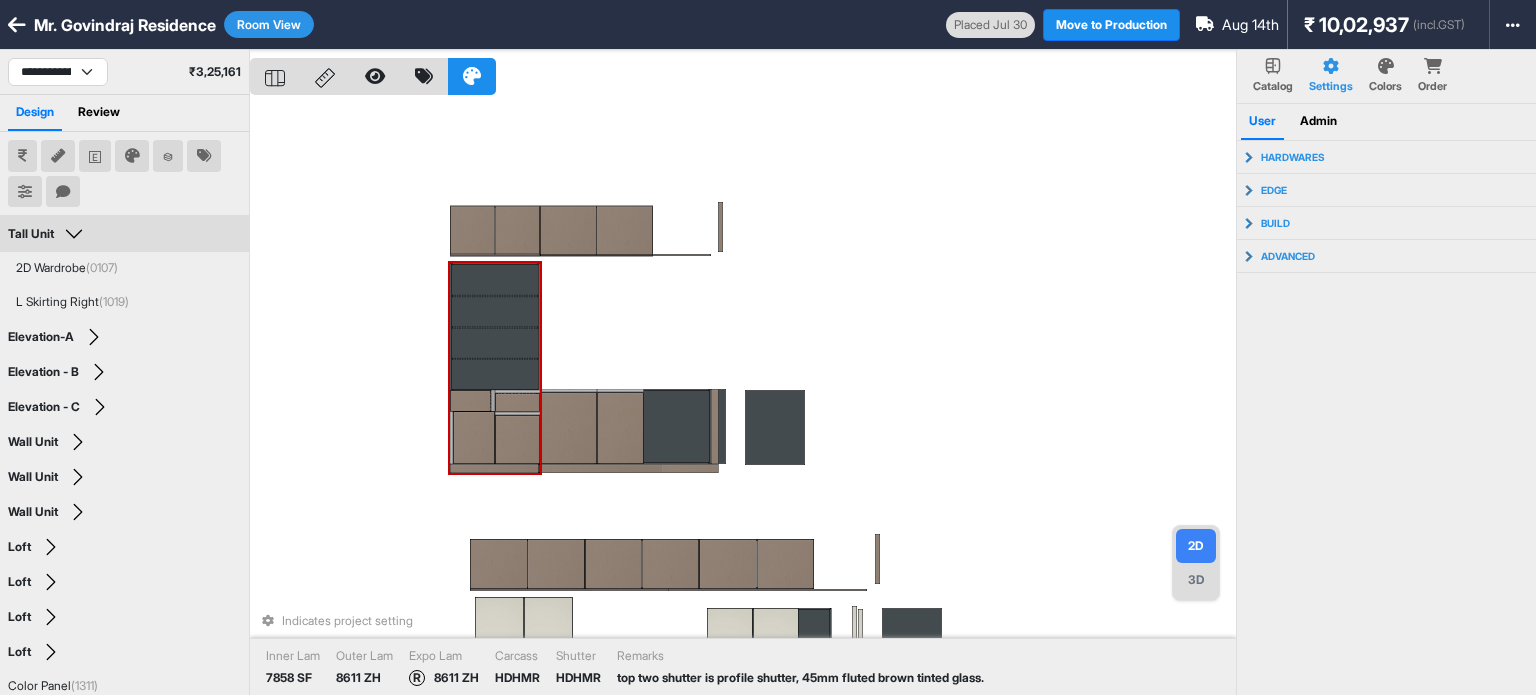 click at bounding box center [474, 438] 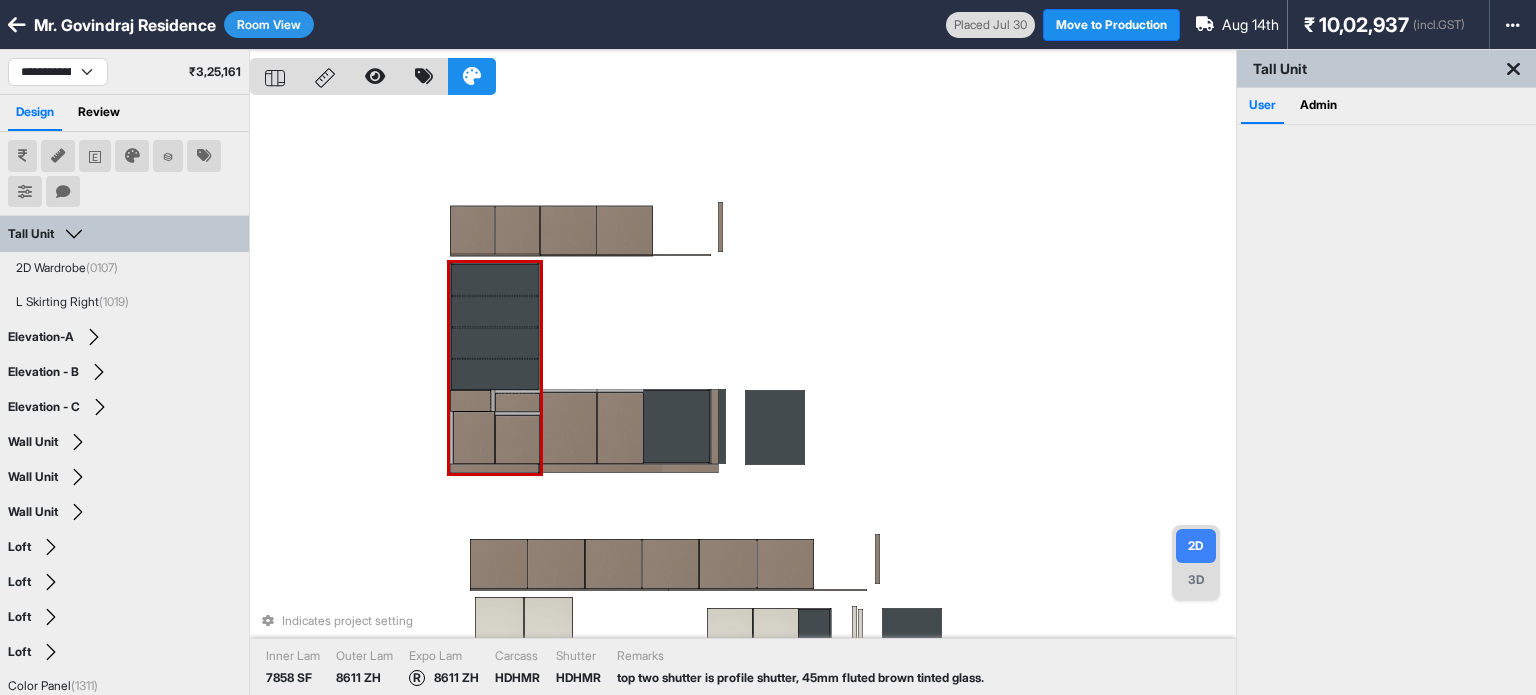 click at bounding box center (474, 438) 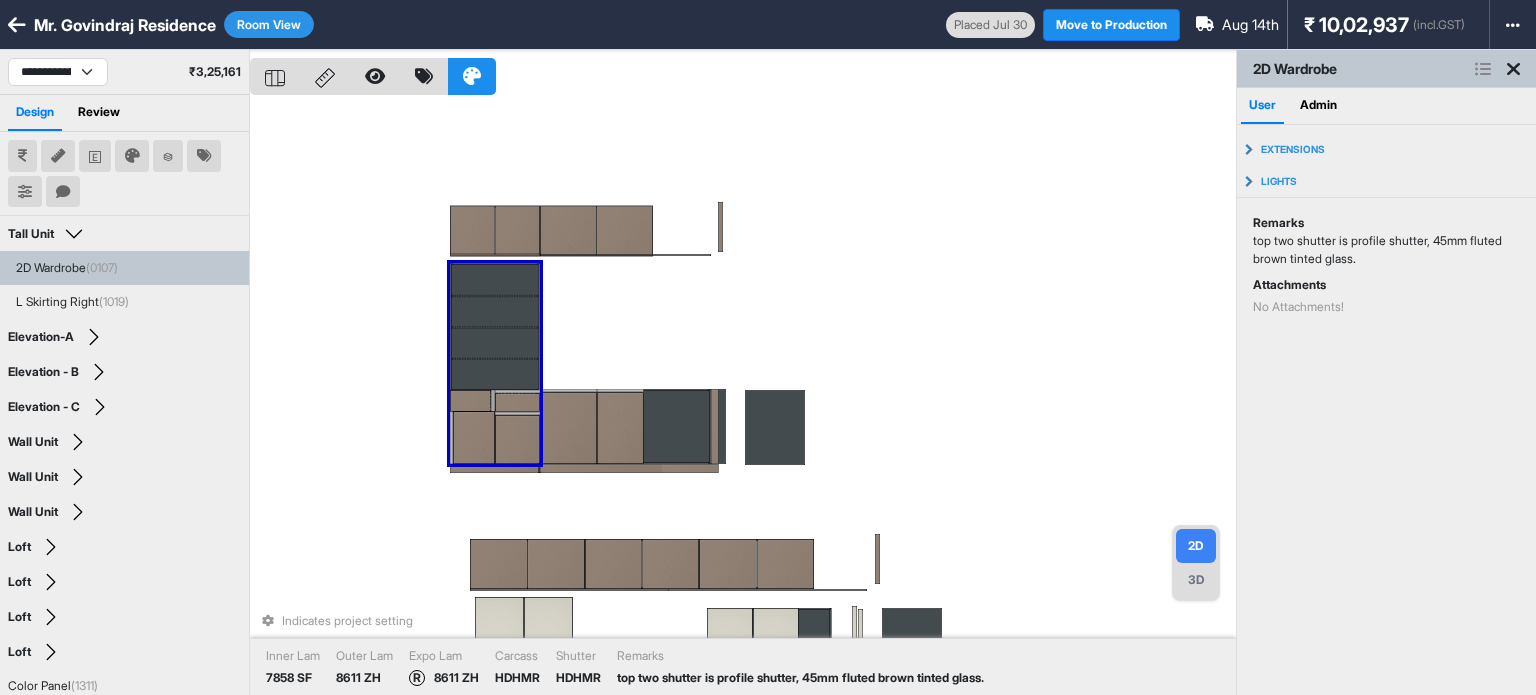 click at bounding box center (474, 438) 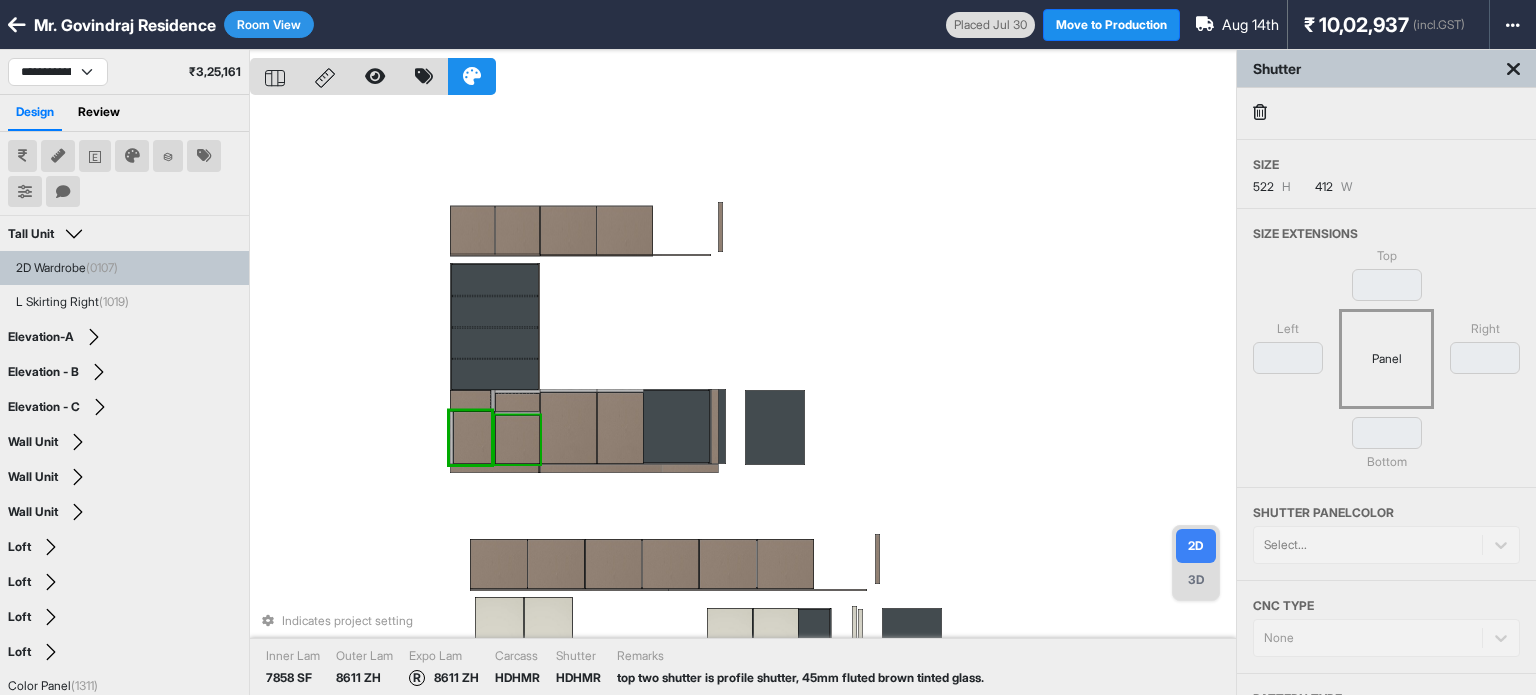 click on "Indicates project setting Inner Lam 7858 SF Outer Lam 8611 ZH Expo Lam R 8611 ZH Carcass HDHMR Shutter HDHMR Remarks top two shutter is profile shutter, 45mm fluted brown tinted glass." at bounding box center [743, 397] 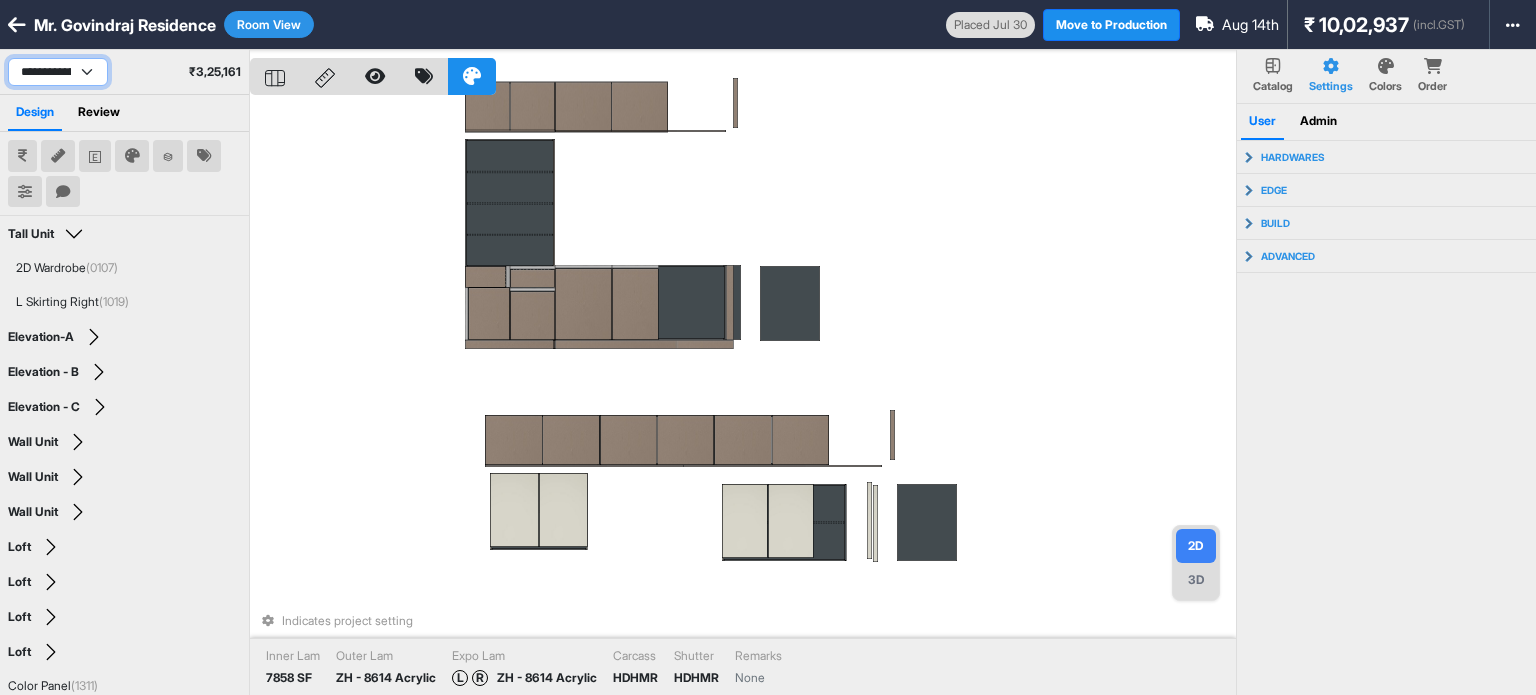 click on "**********" at bounding box center [58, 72] 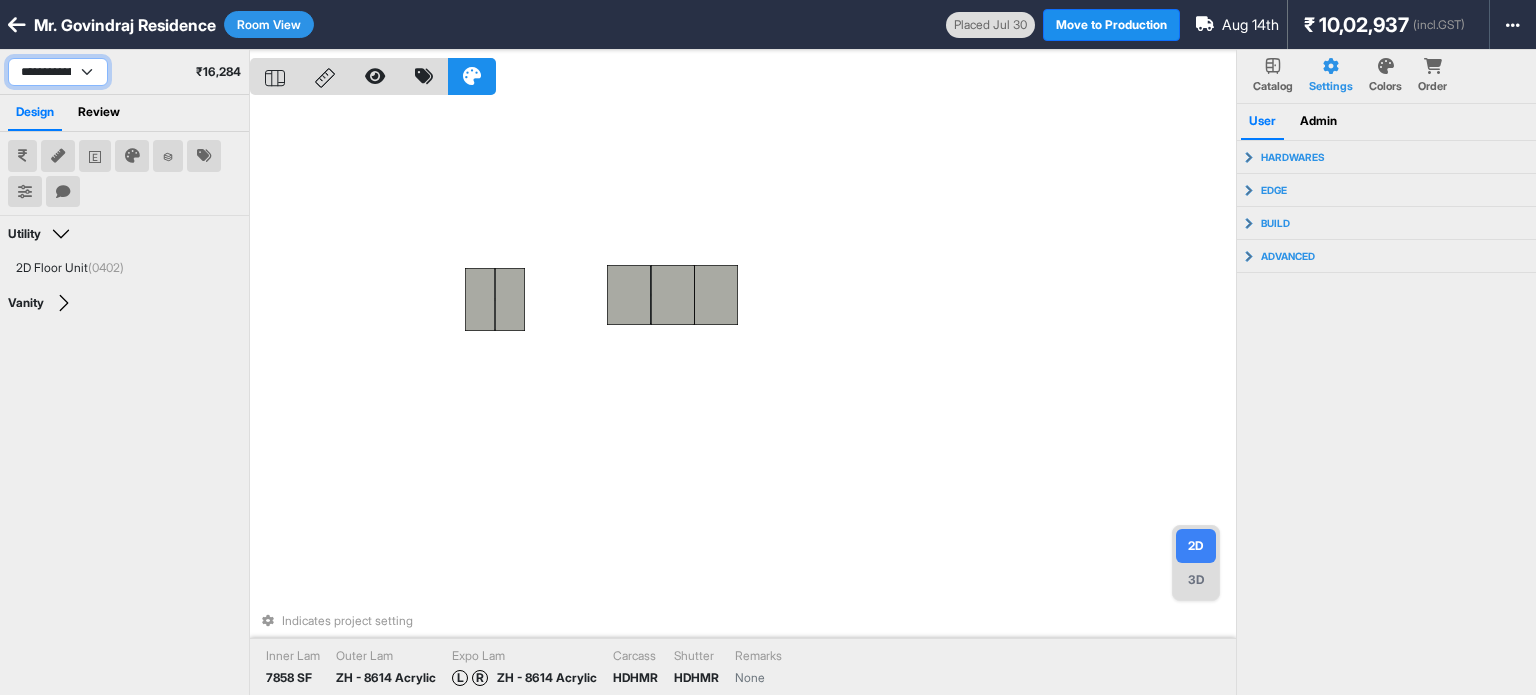 click on "**********" at bounding box center [58, 72] 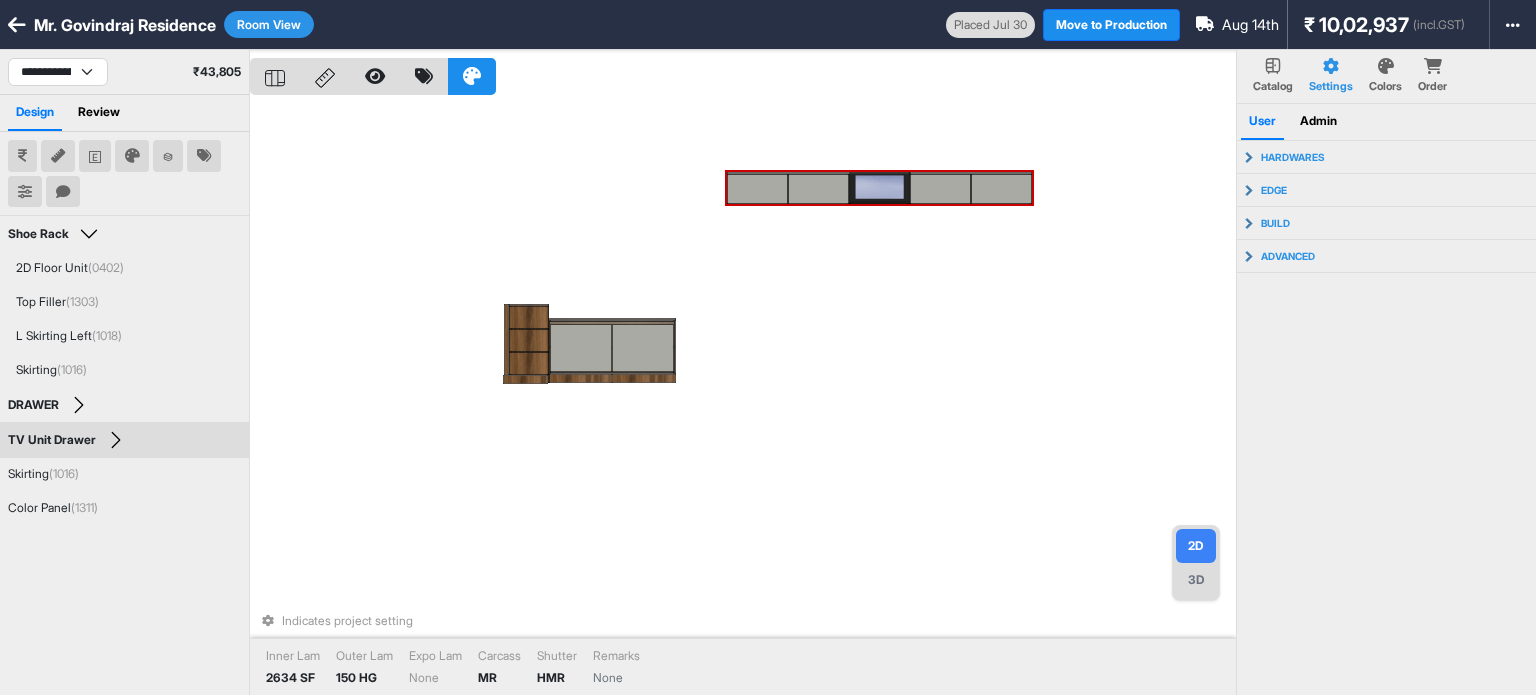 click at bounding box center (879, 188) 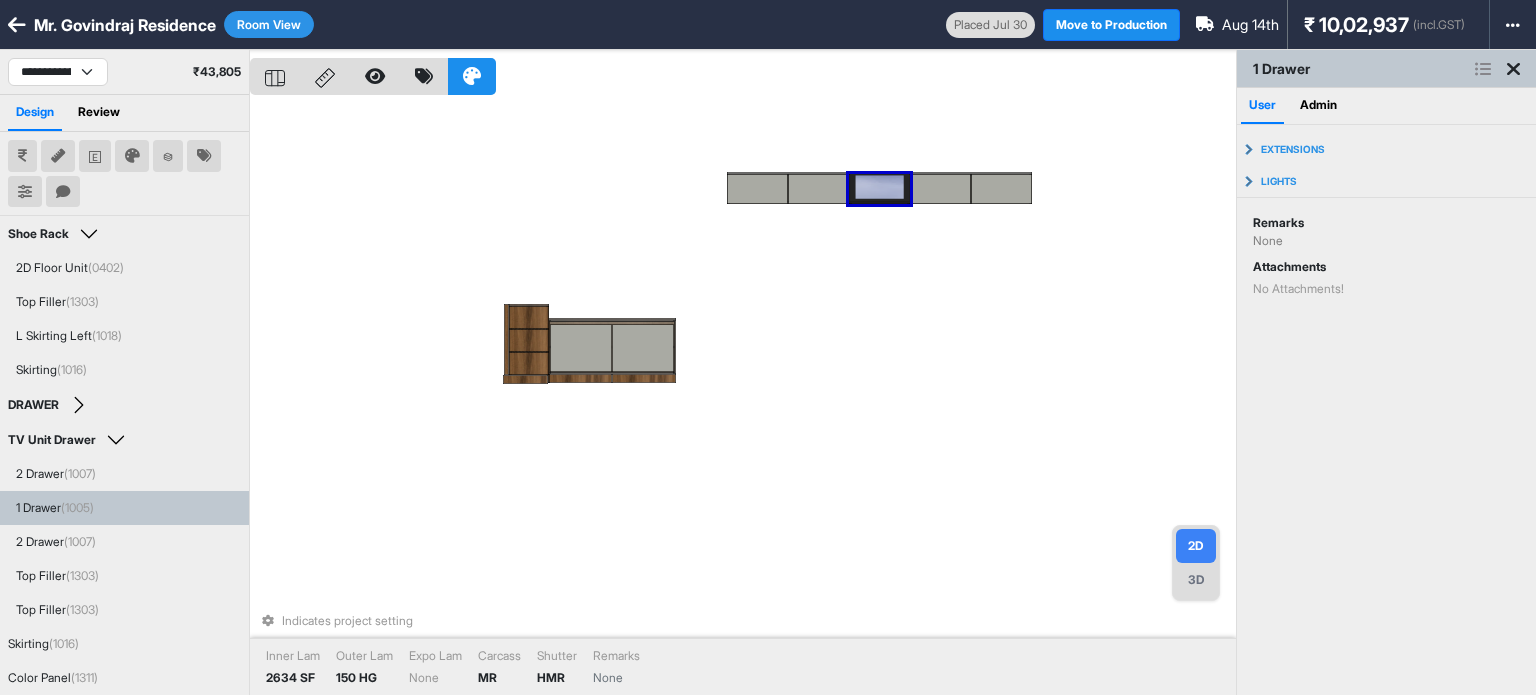 click at bounding box center [879, 188] 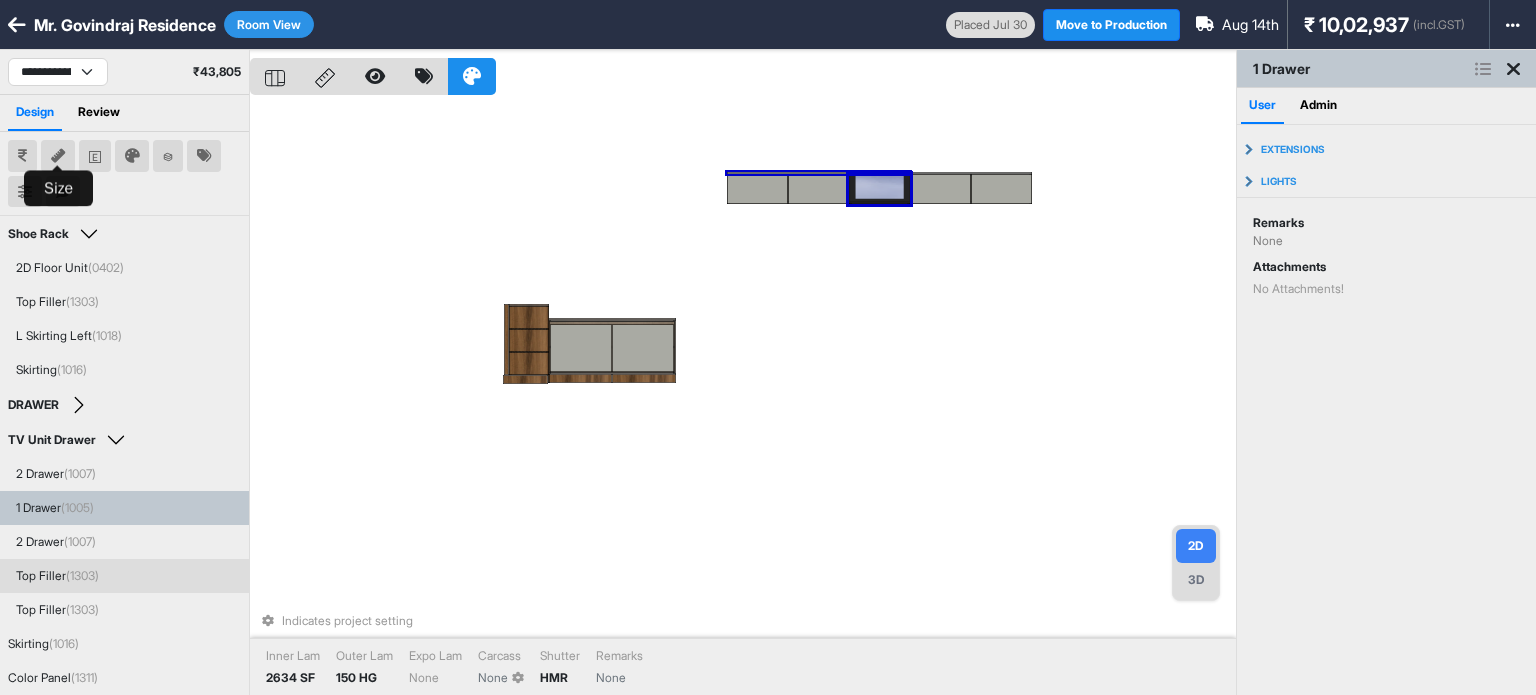 click at bounding box center [58, 156] 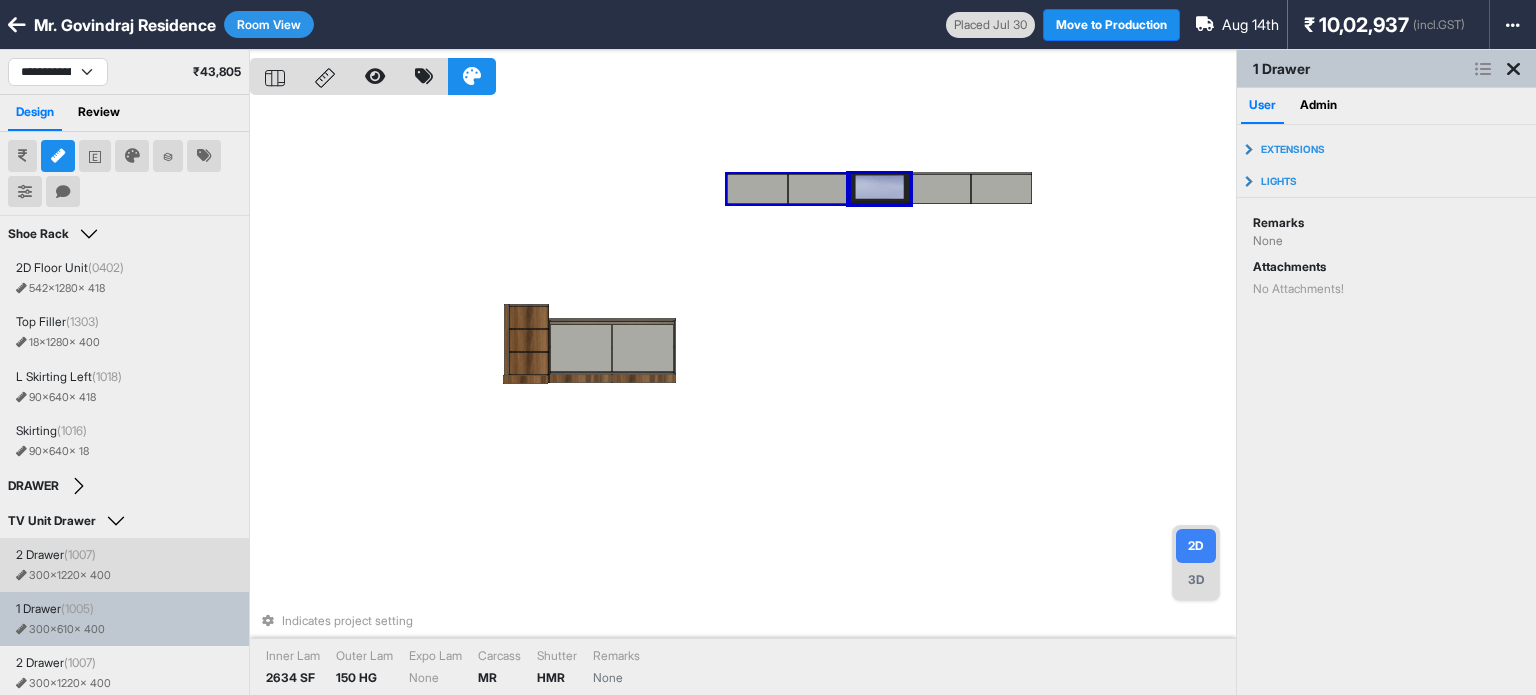 click at bounding box center (818, 189) 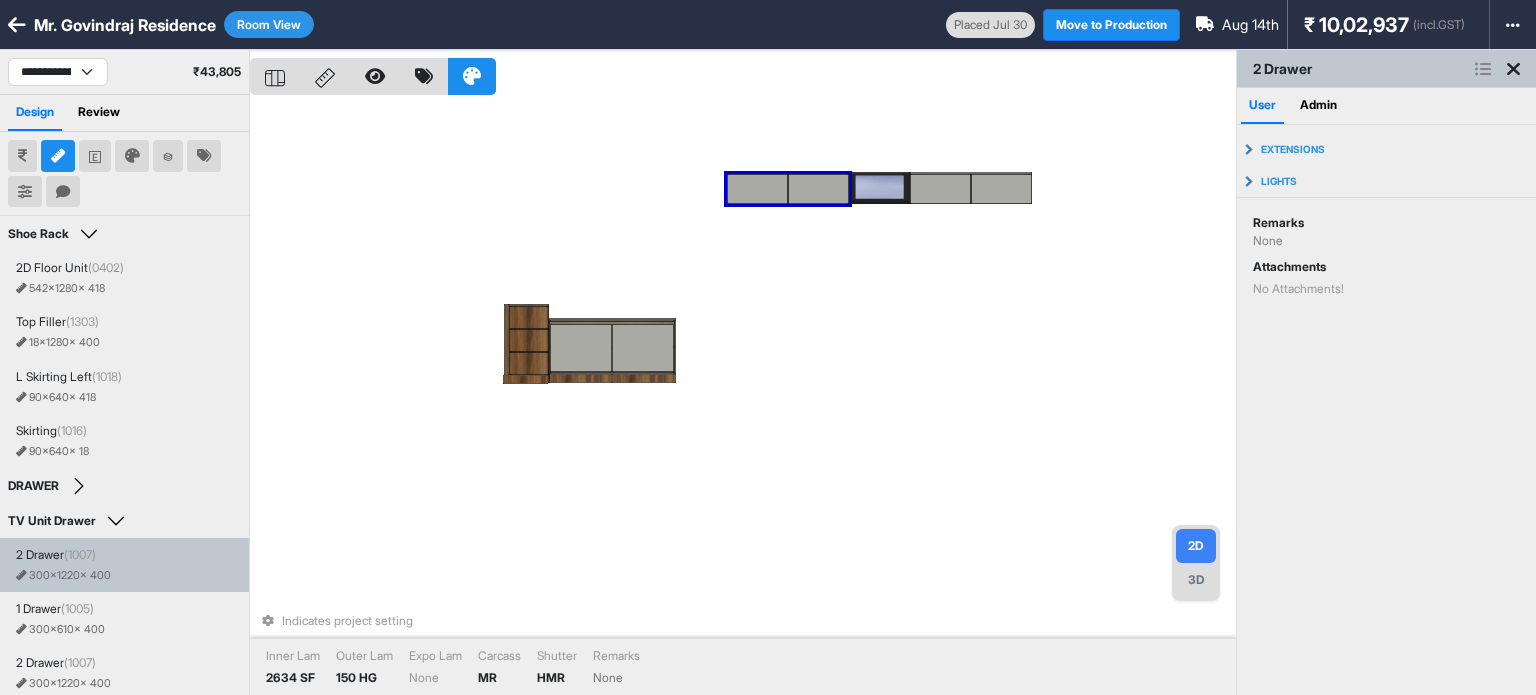 click at bounding box center [818, 189] 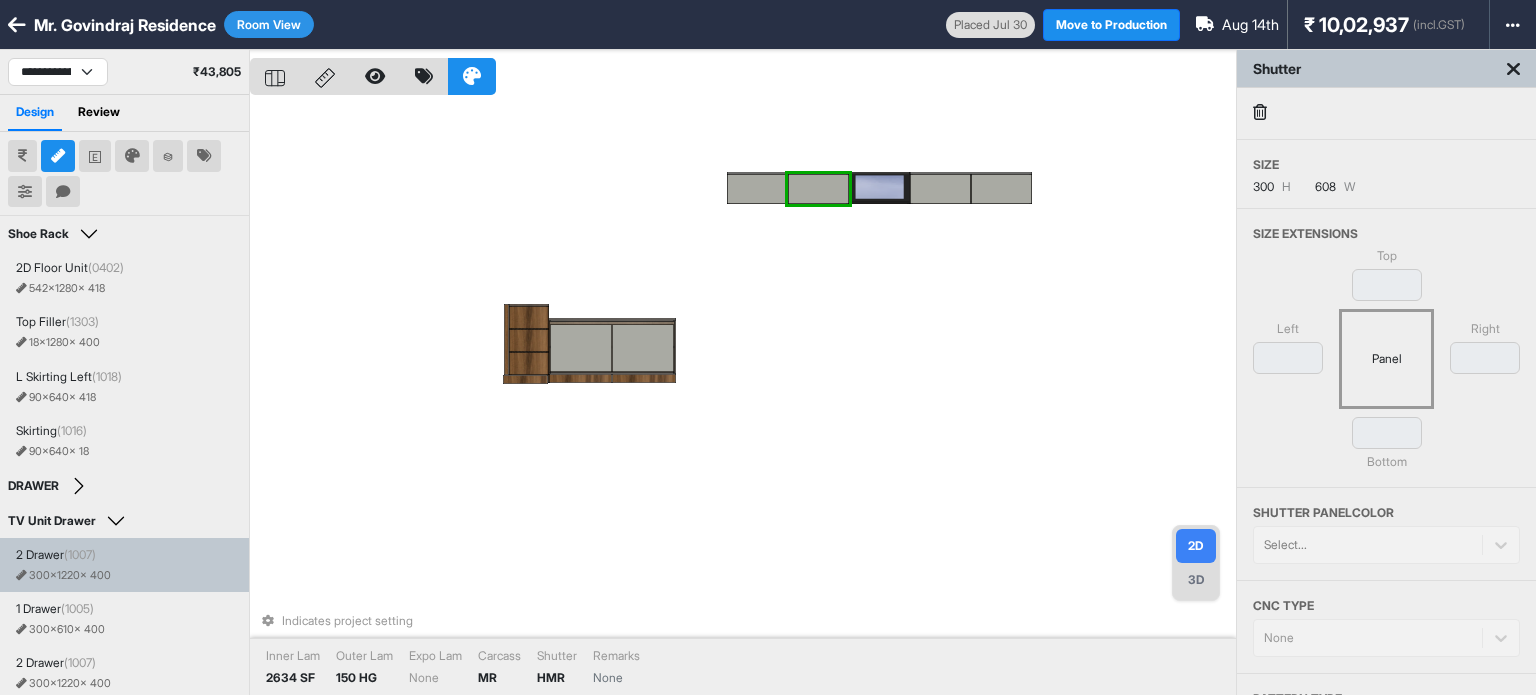 click at bounding box center [818, 189] 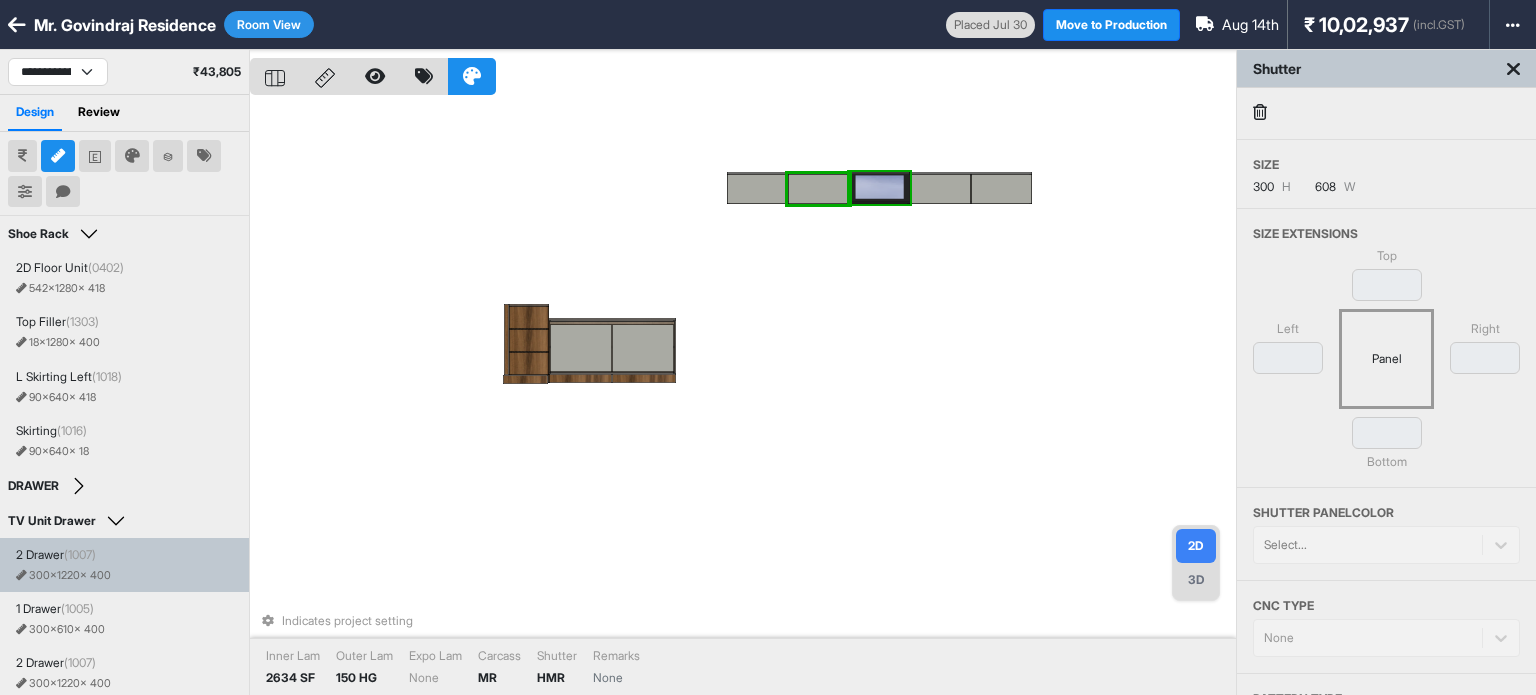 click at bounding box center [879, 188] 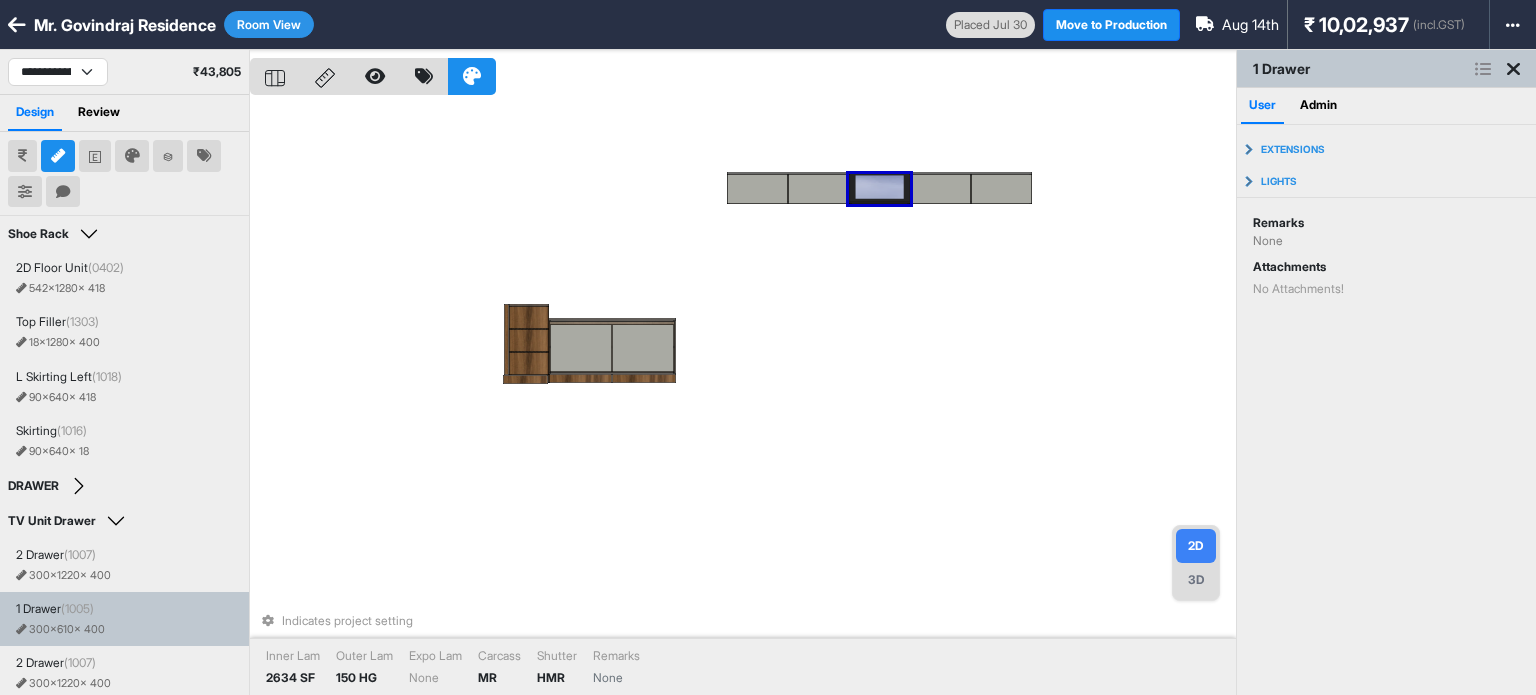 click at bounding box center [879, 188] 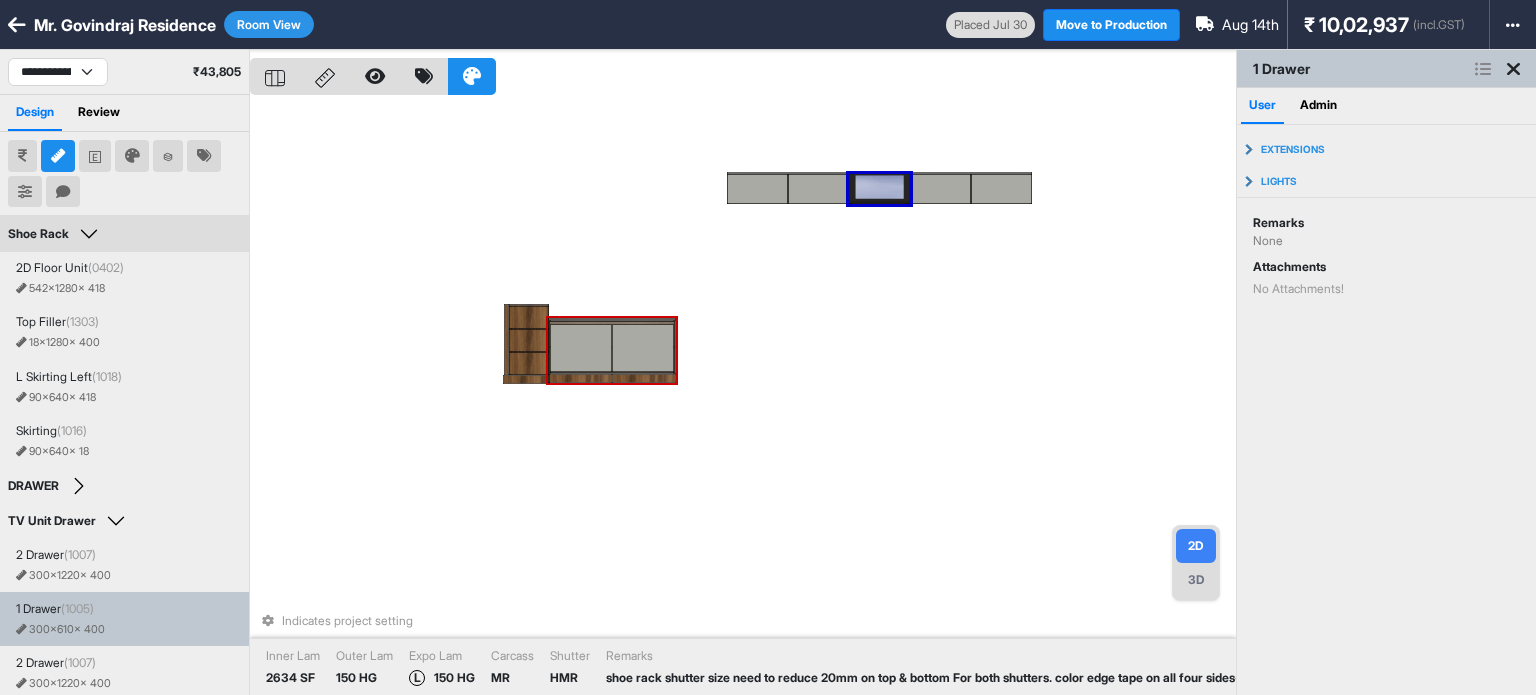 click on "Room View" at bounding box center [269, 24] 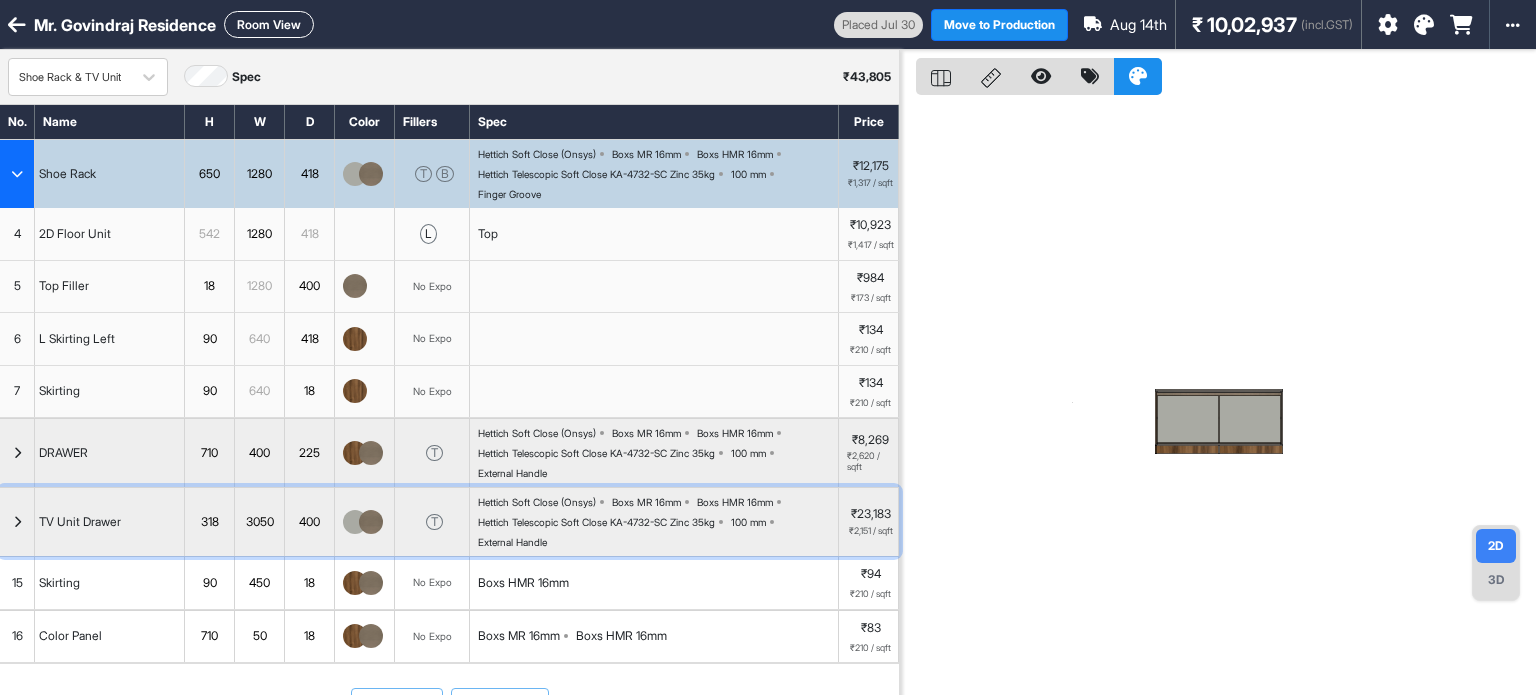 click at bounding box center (17, 522) 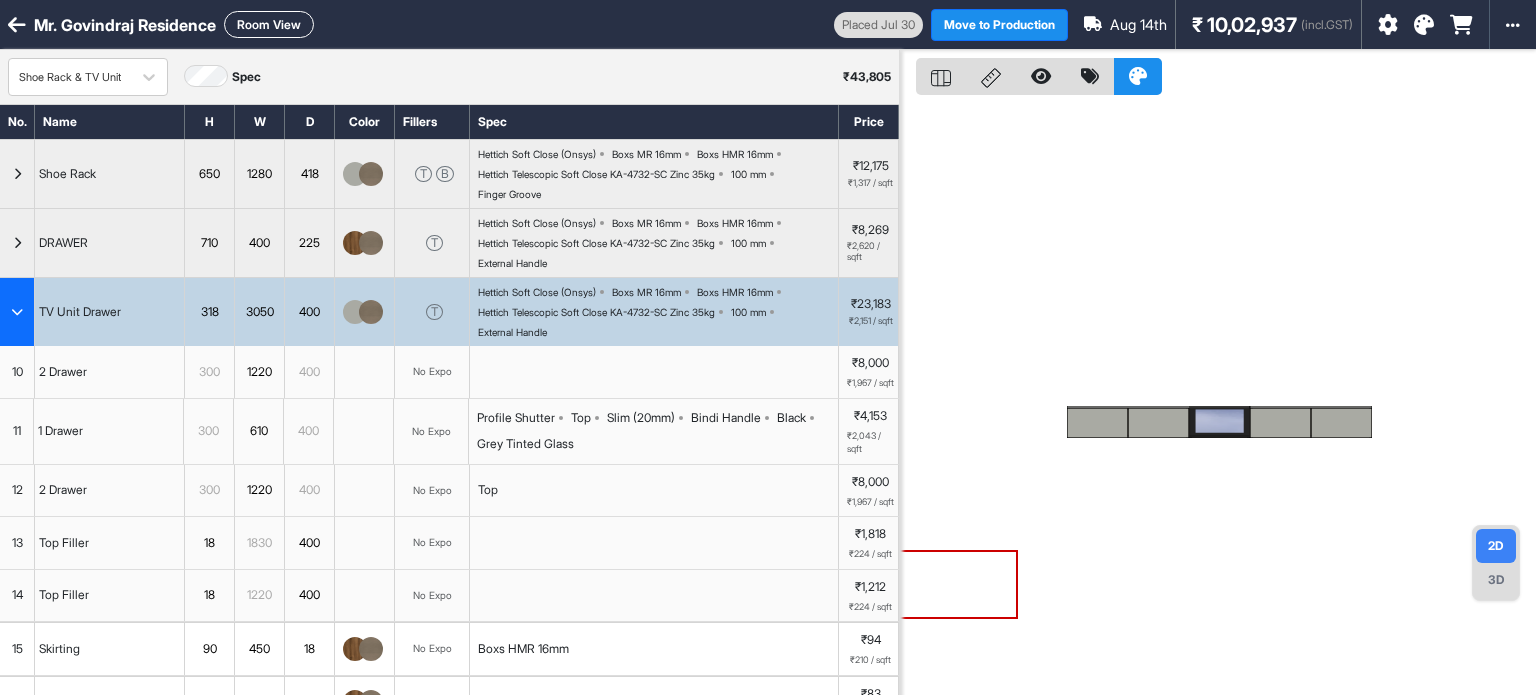 scroll, scrollTop: 0, scrollLeft: 0, axis: both 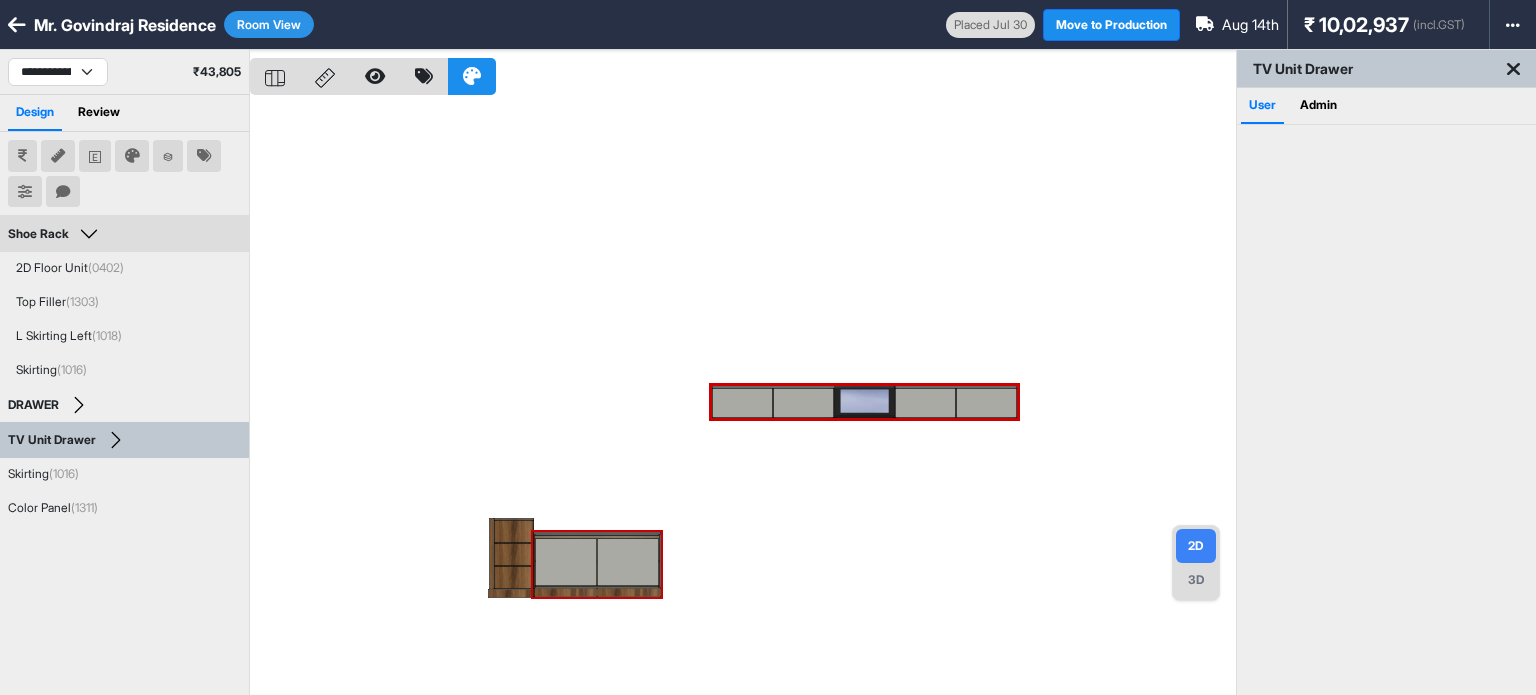 click at bounding box center [743, 397] 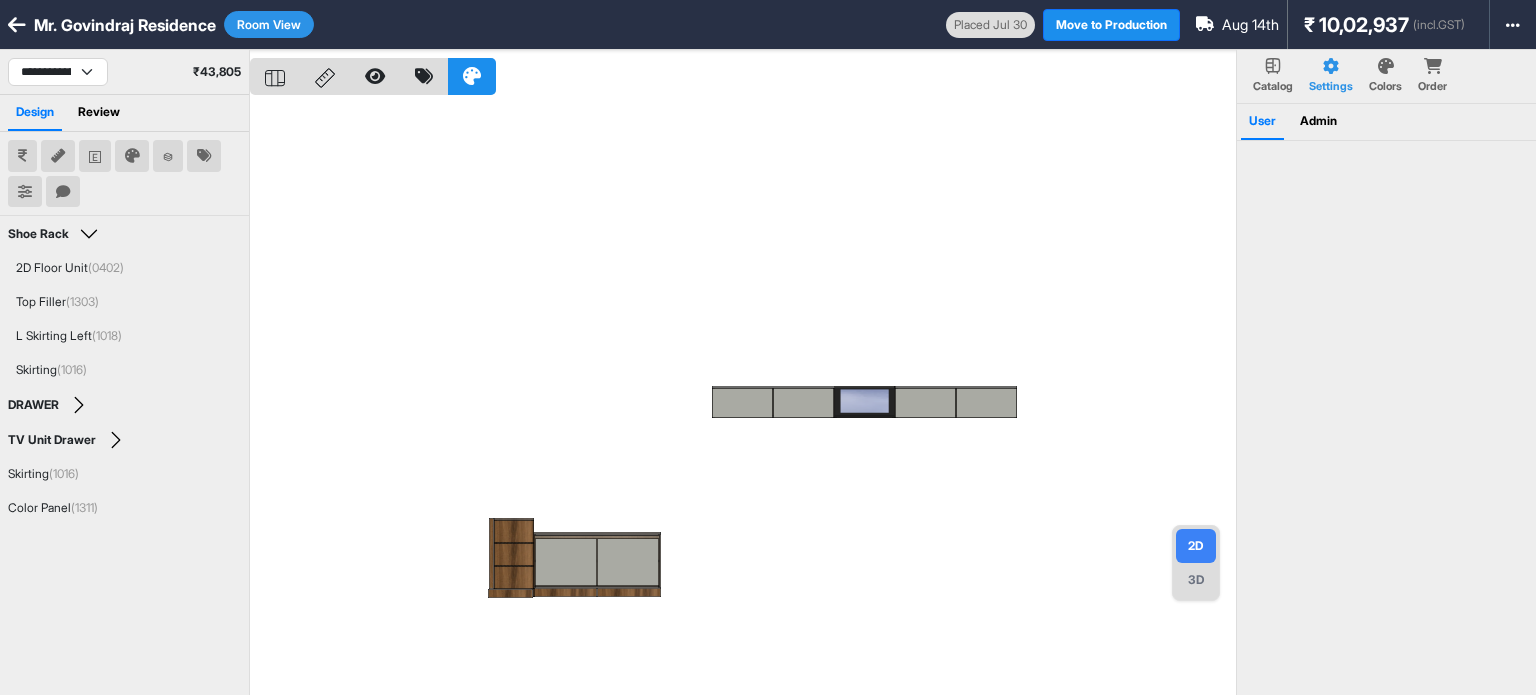 click on "**********" at bounding box center [124, 72] 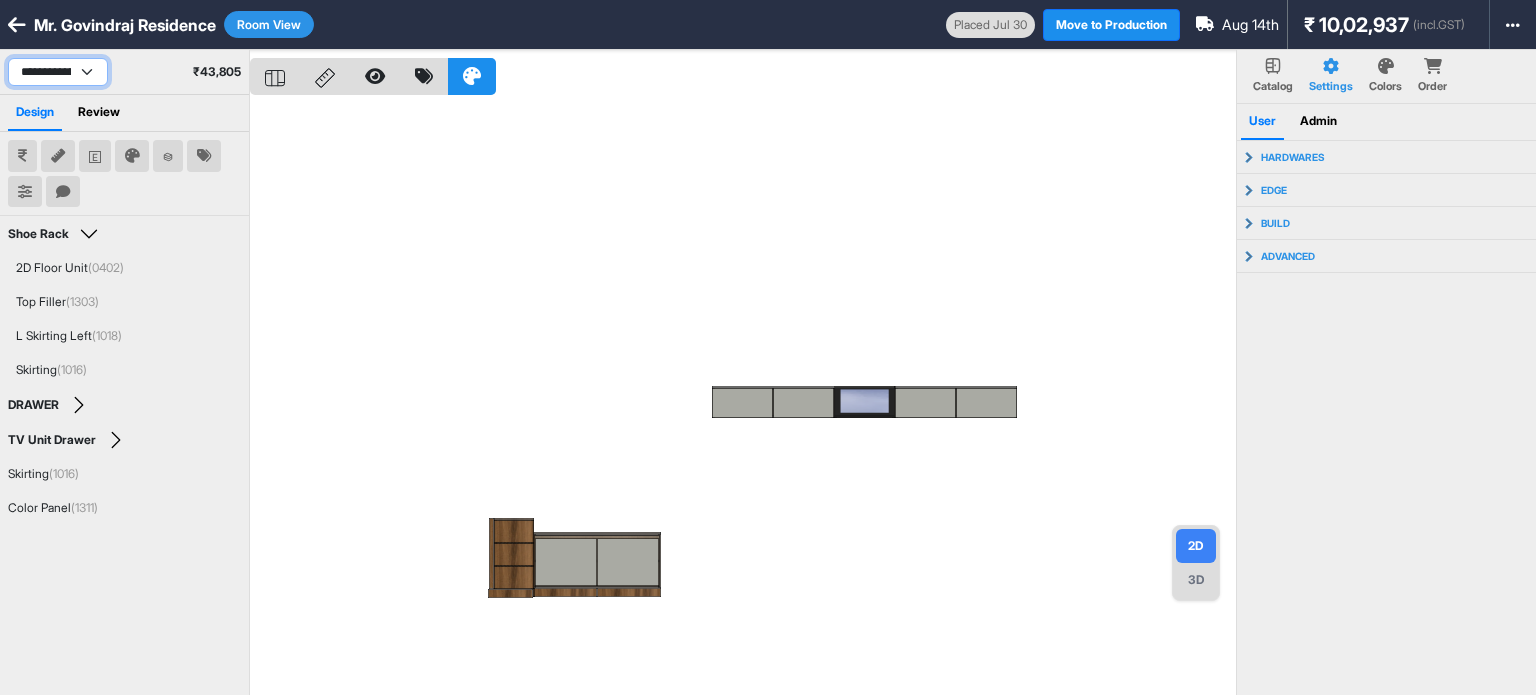 click on "**********" at bounding box center [58, 72] 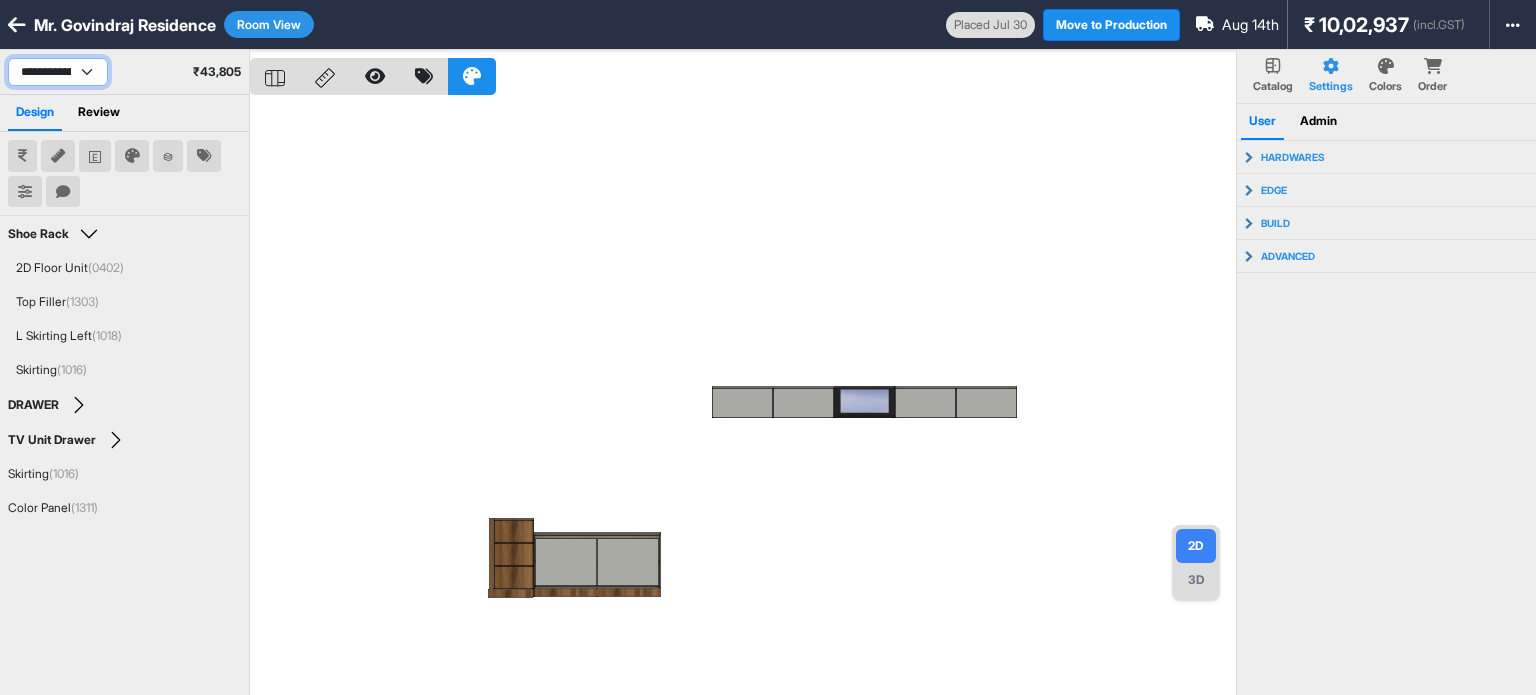 click on "**********" at bounding box center [58, 72] 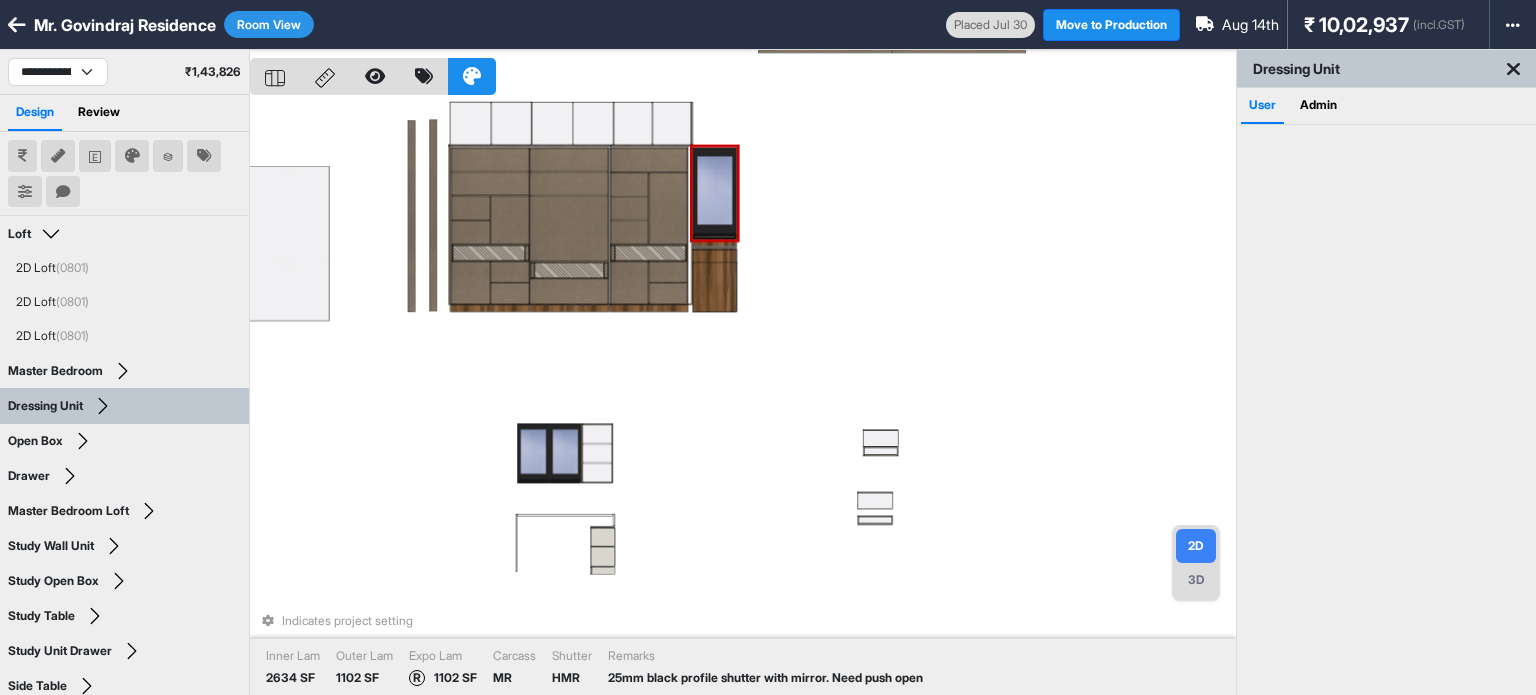 click at bounding box center [715, 193] 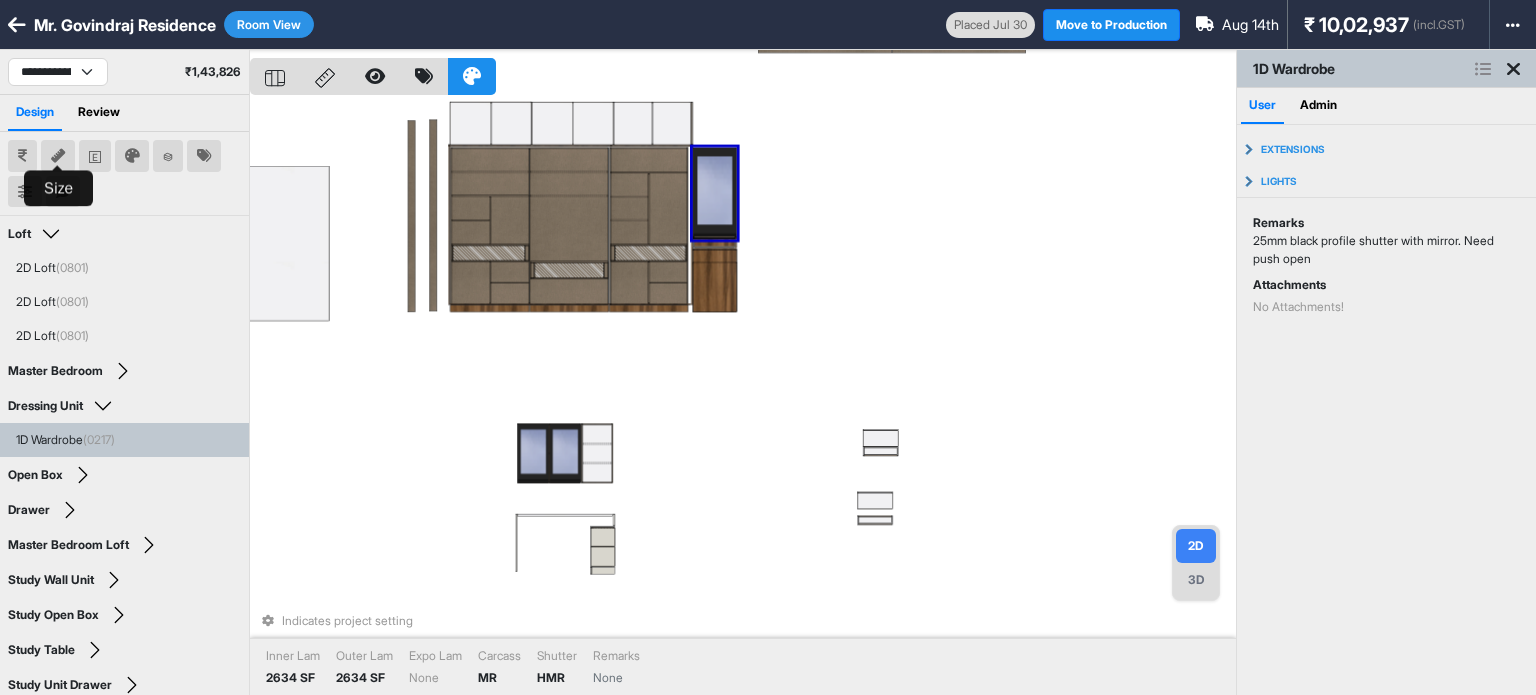 click at bounding box center (58, 156) 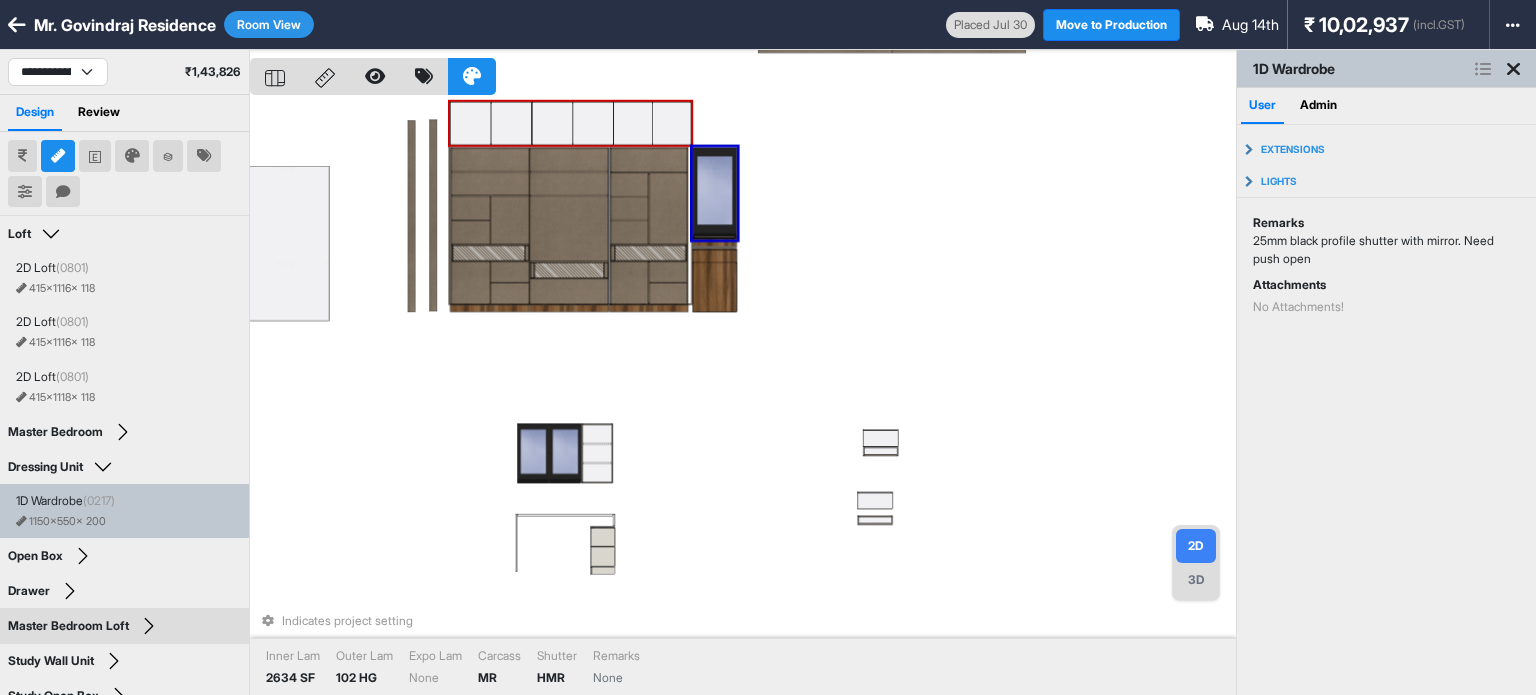 click on "Indicates project setting Inner Lam 2634 SF Outer Lam 102 HG Expo Lam None Carcass MR Shutter HMR Remarks None" at bounding box center [743, 397] 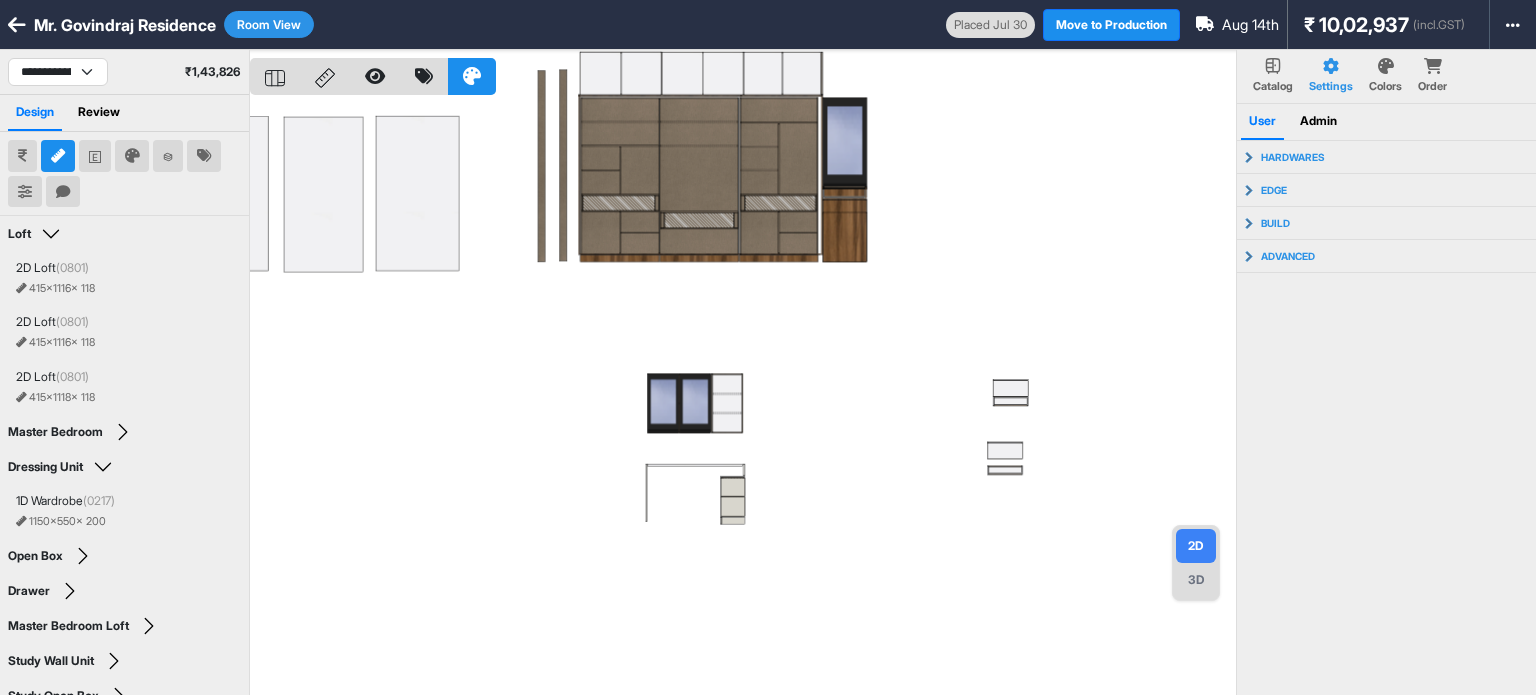 click at bounding box center (743, 397) 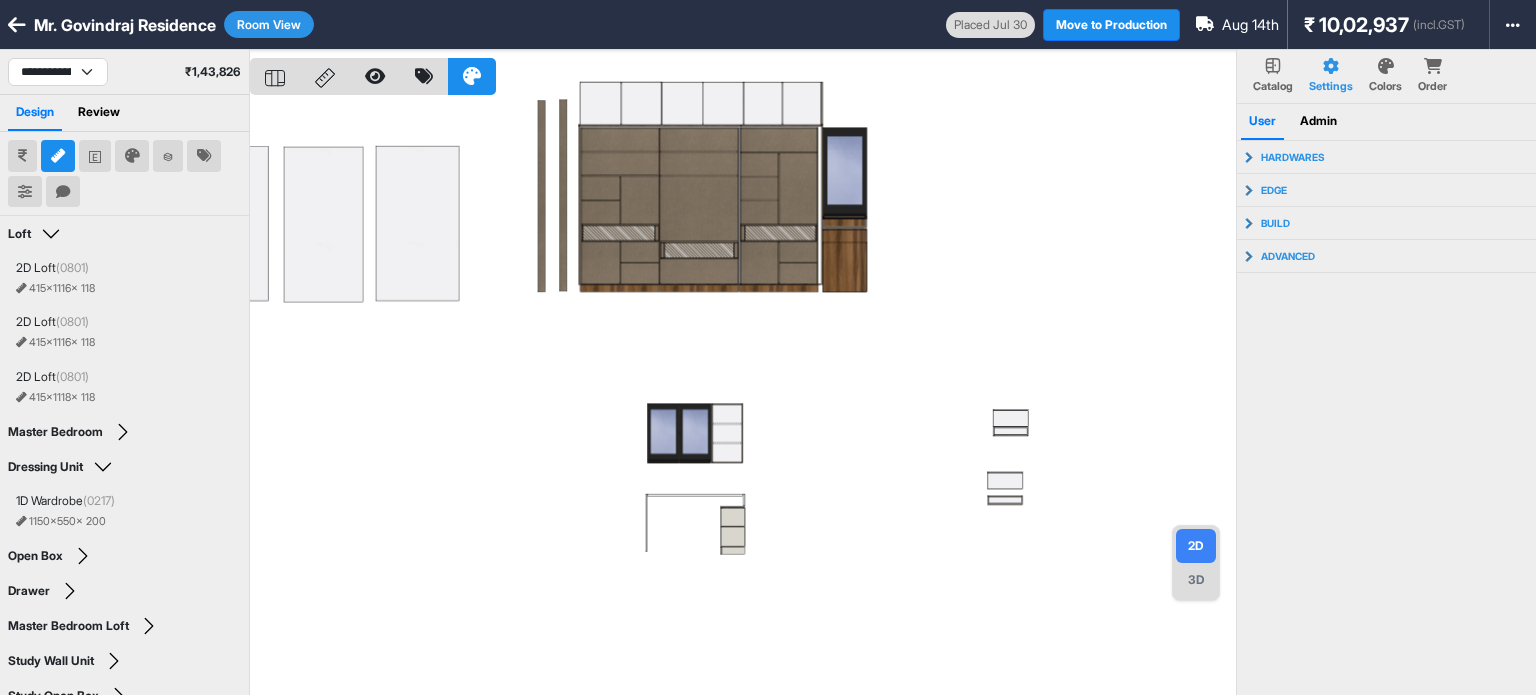 click at bounding box center (743, 397) 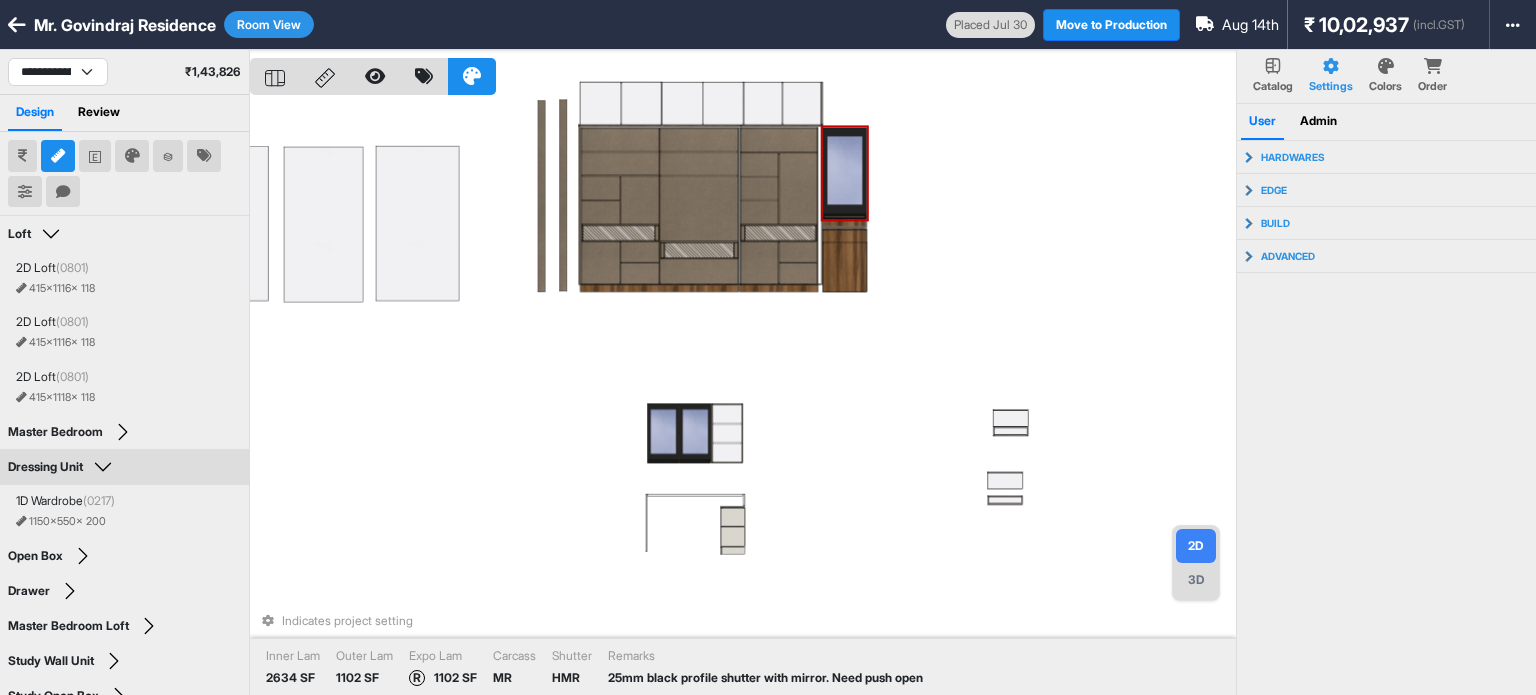 click at bounding box center (845, 173) 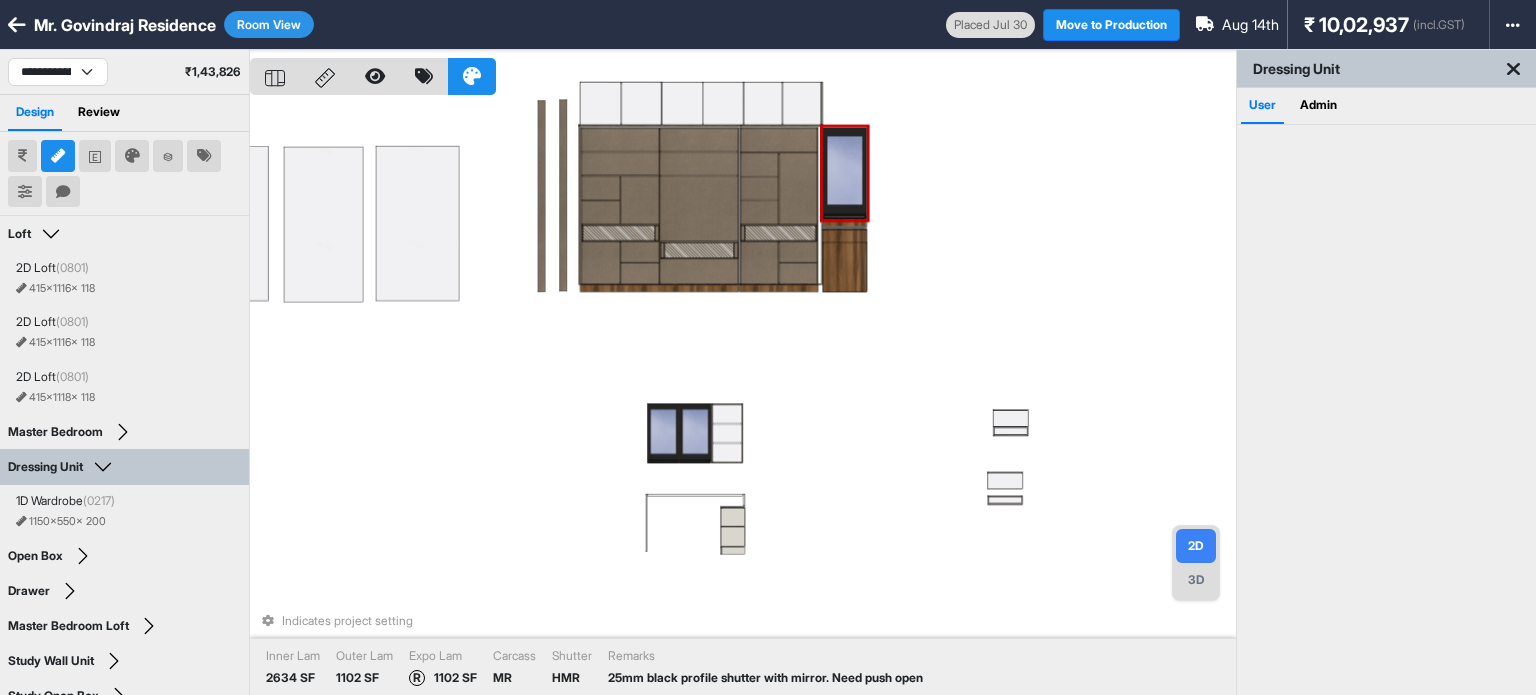 click at bounding box center (845, 173) 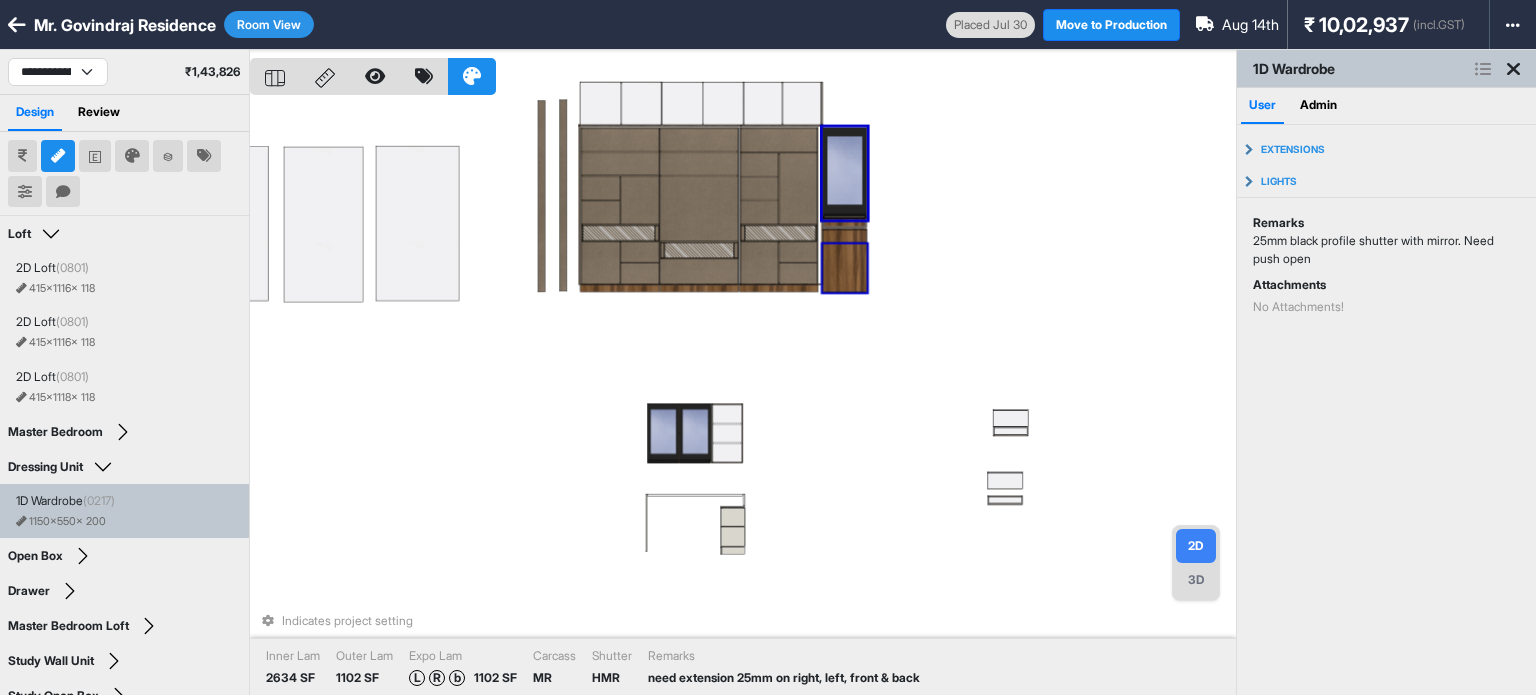 click on "Indicates project setting Inner Lam 2634 SF Outer Lam 1102 SF Expo Lam L R b 1102 SF Carcass MR Shutter HMR Remarks need extension 25mm on right, left, front & back" at bounding box center [743, 397] 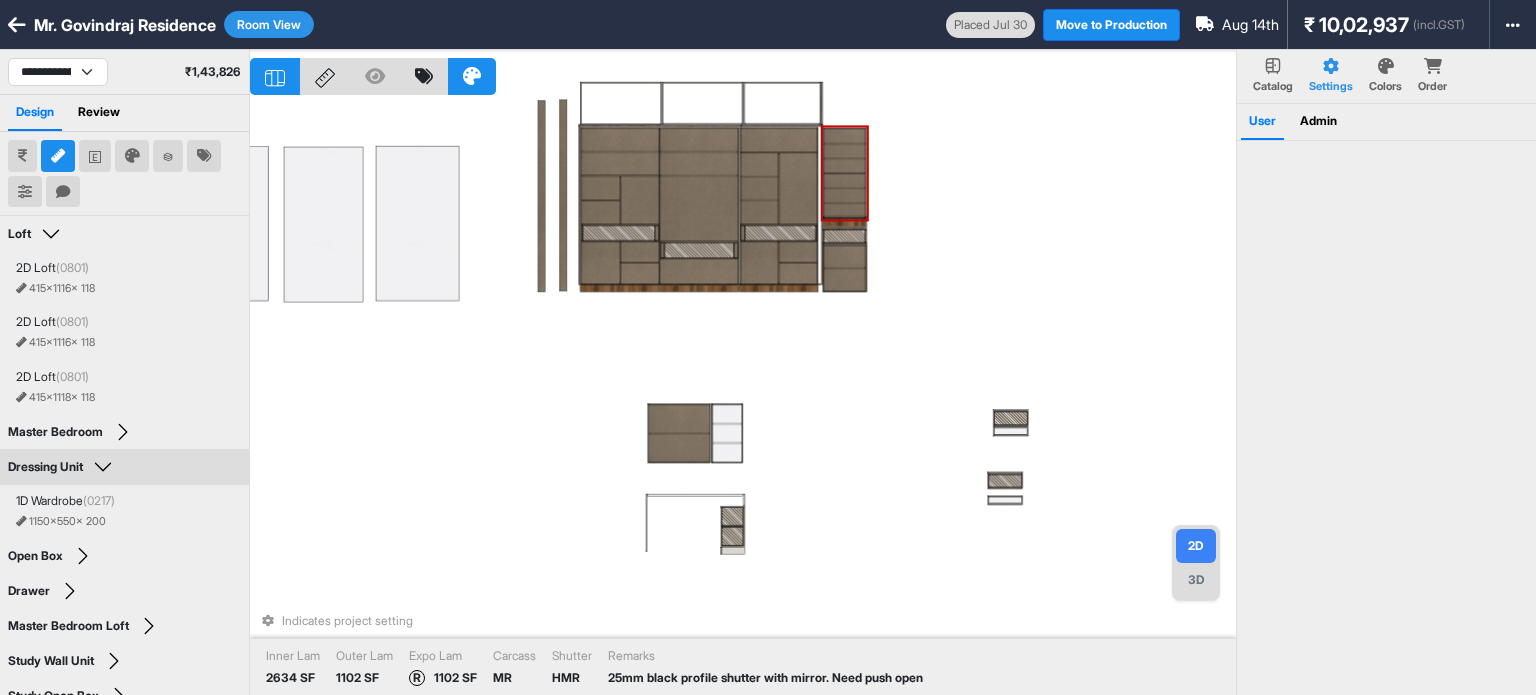 click at bounding box center (844, 136) 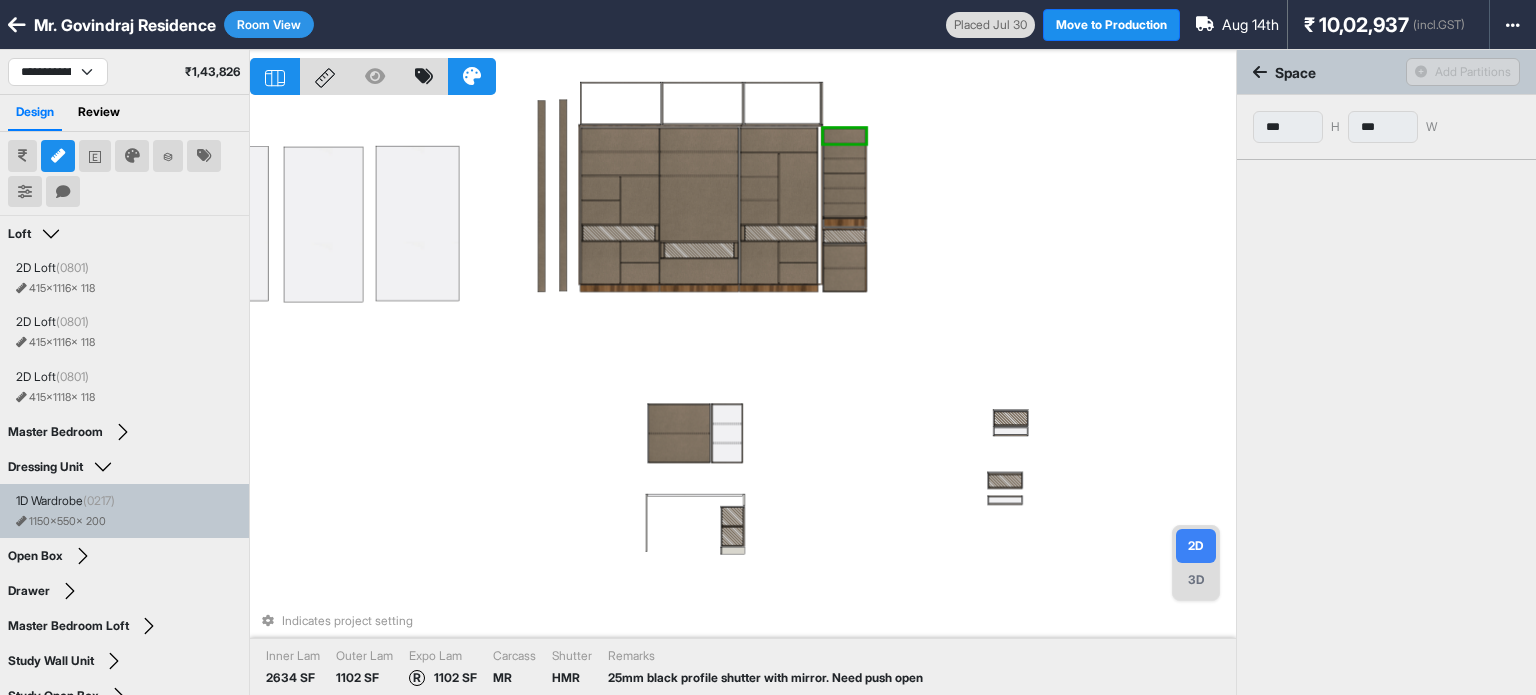 click at bounding box center [844, 150] 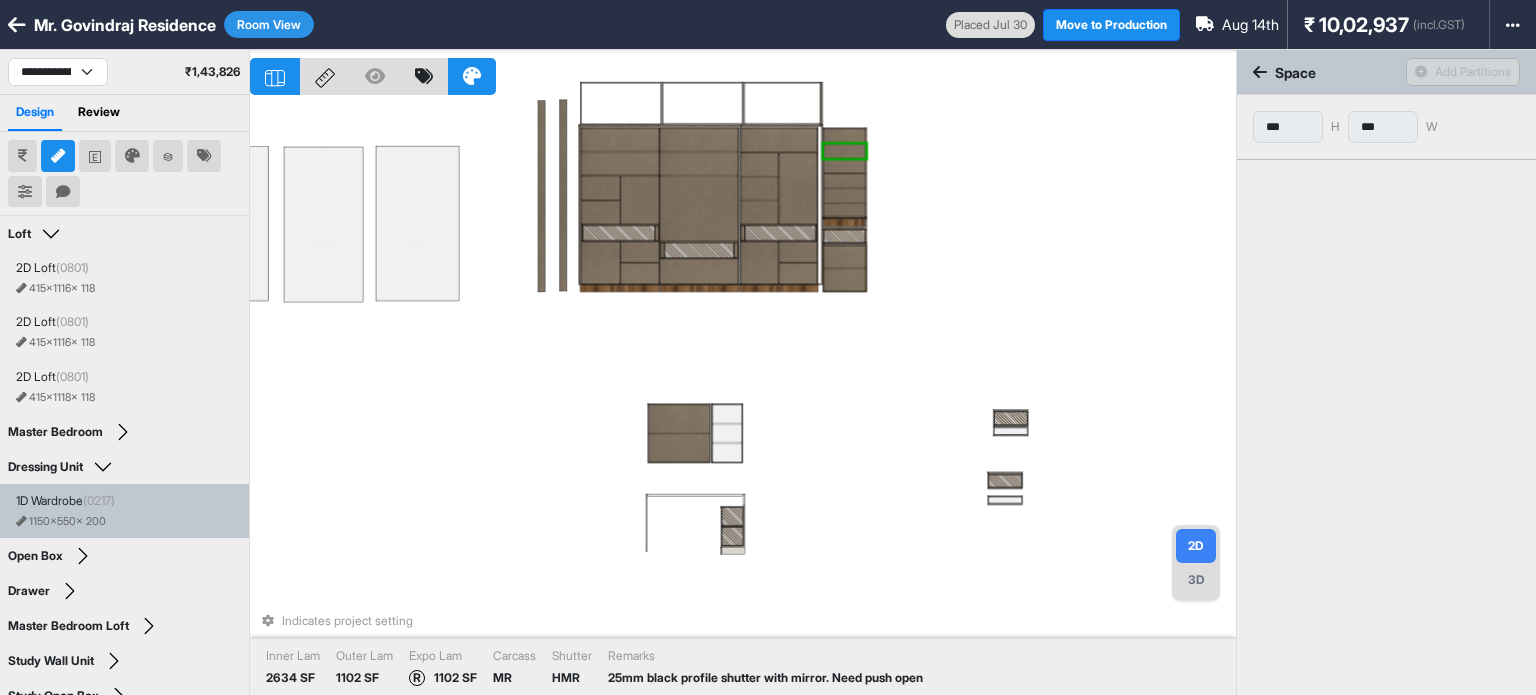 click at bounding box center [844, 165] 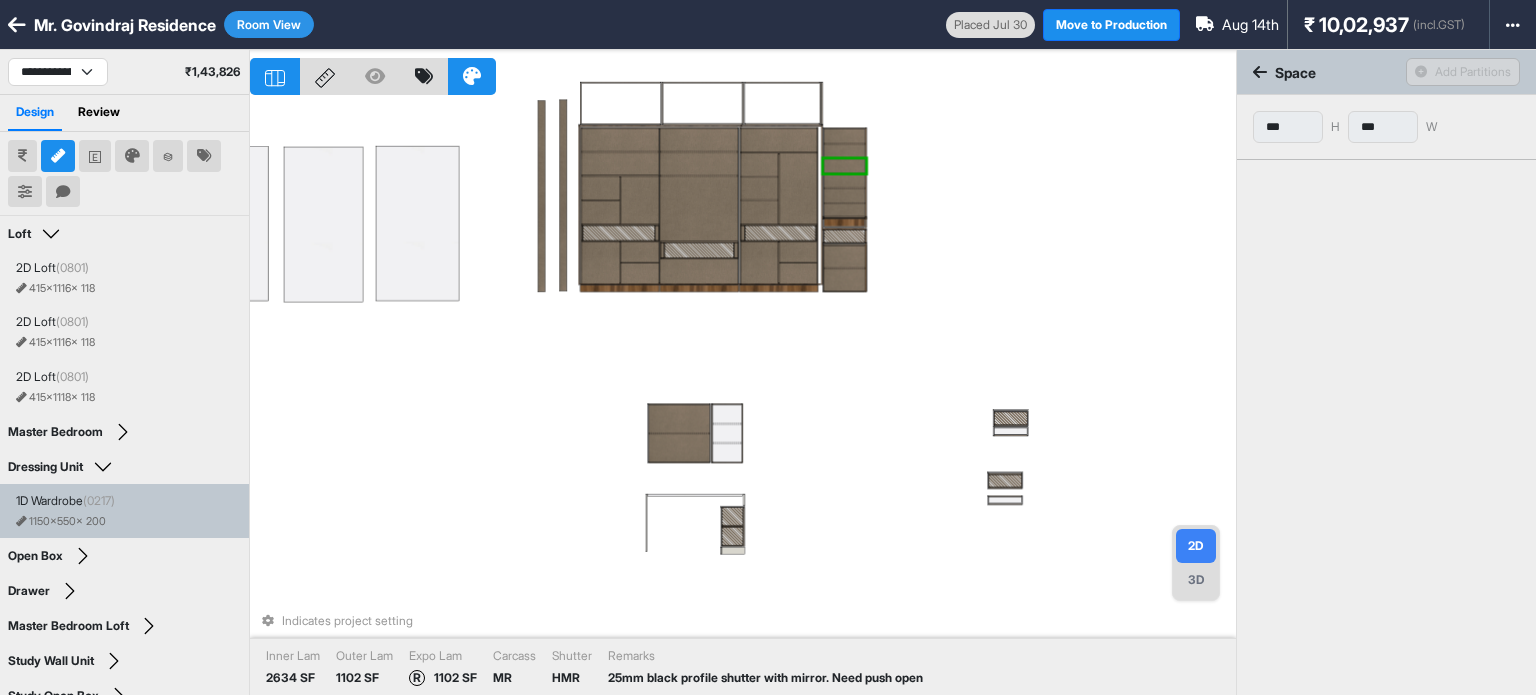 click at bounding box center (844, 180) 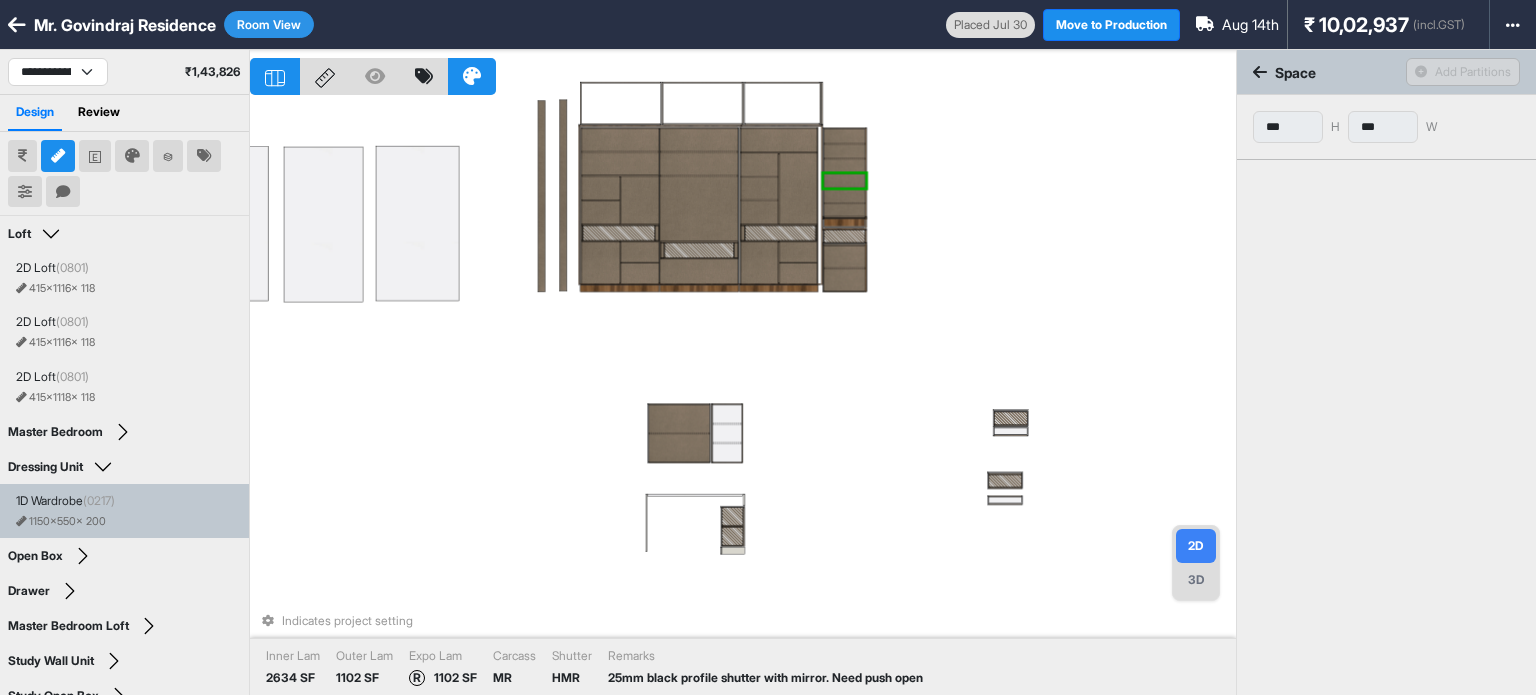 click at bounding box center (844, 136) 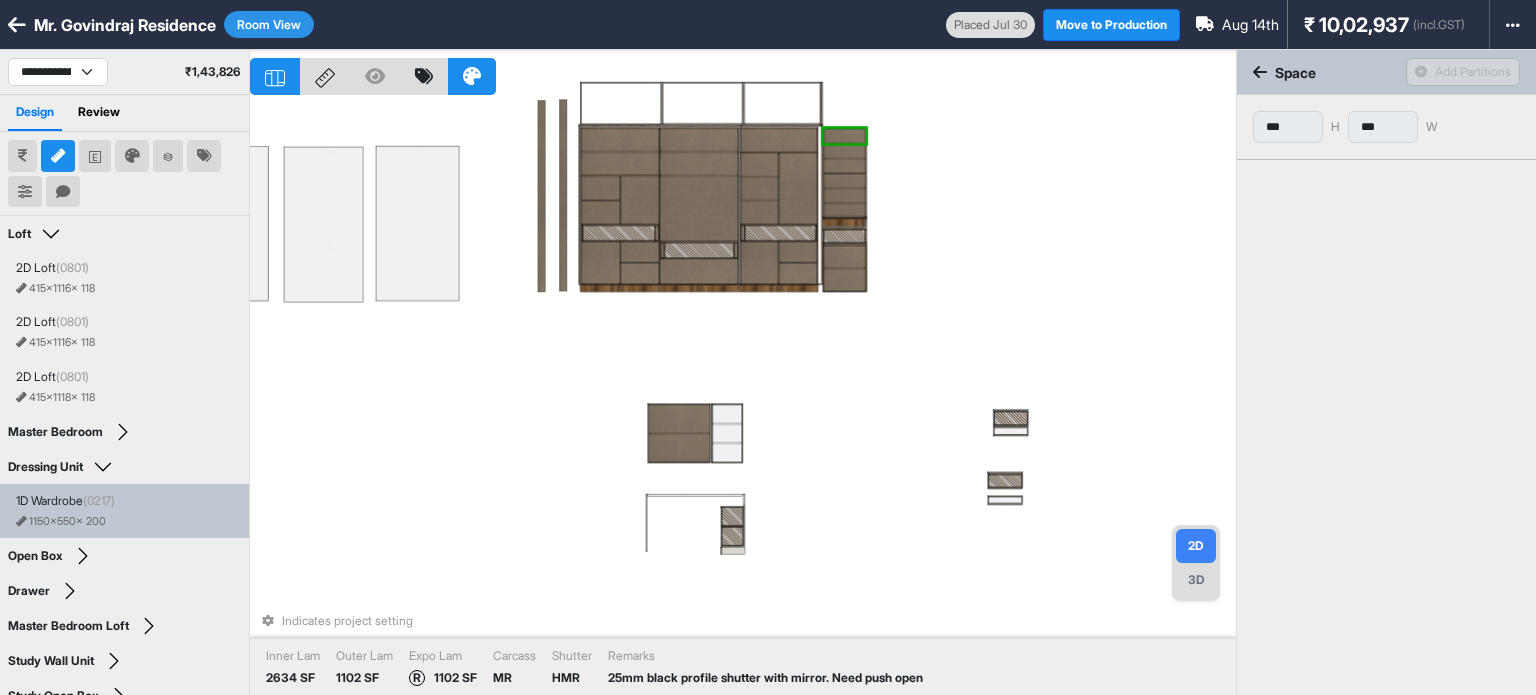 click at bounding box center (844, 150) 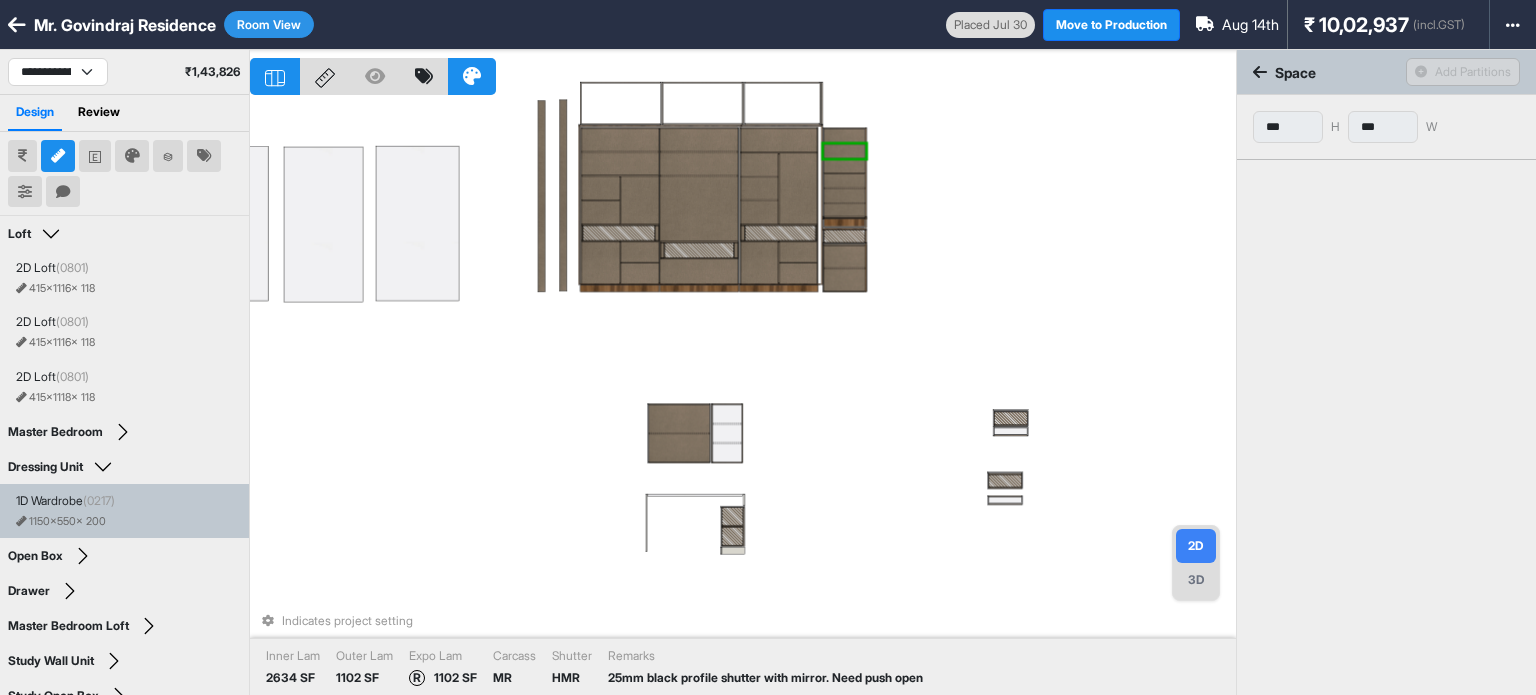click at bounding box center [844, 165] 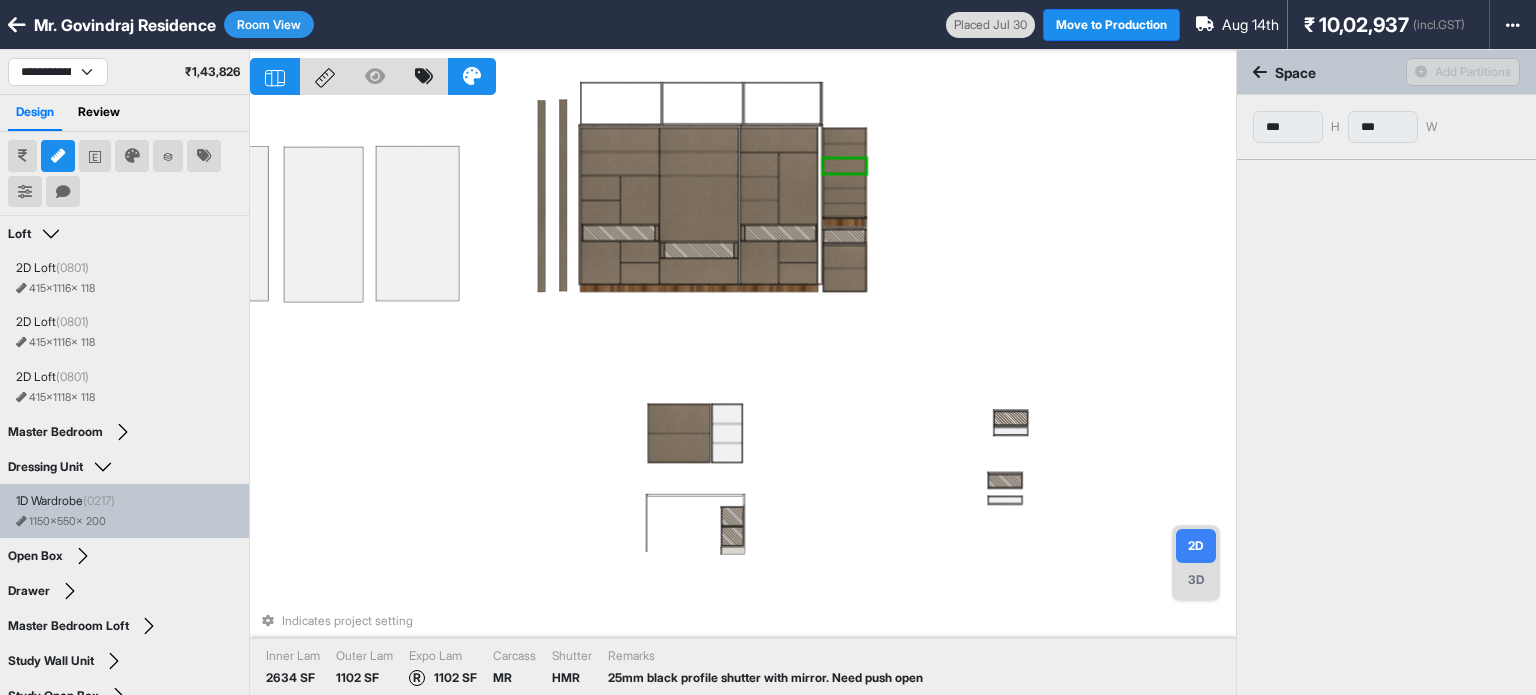 click at bounding box center [844, 180] 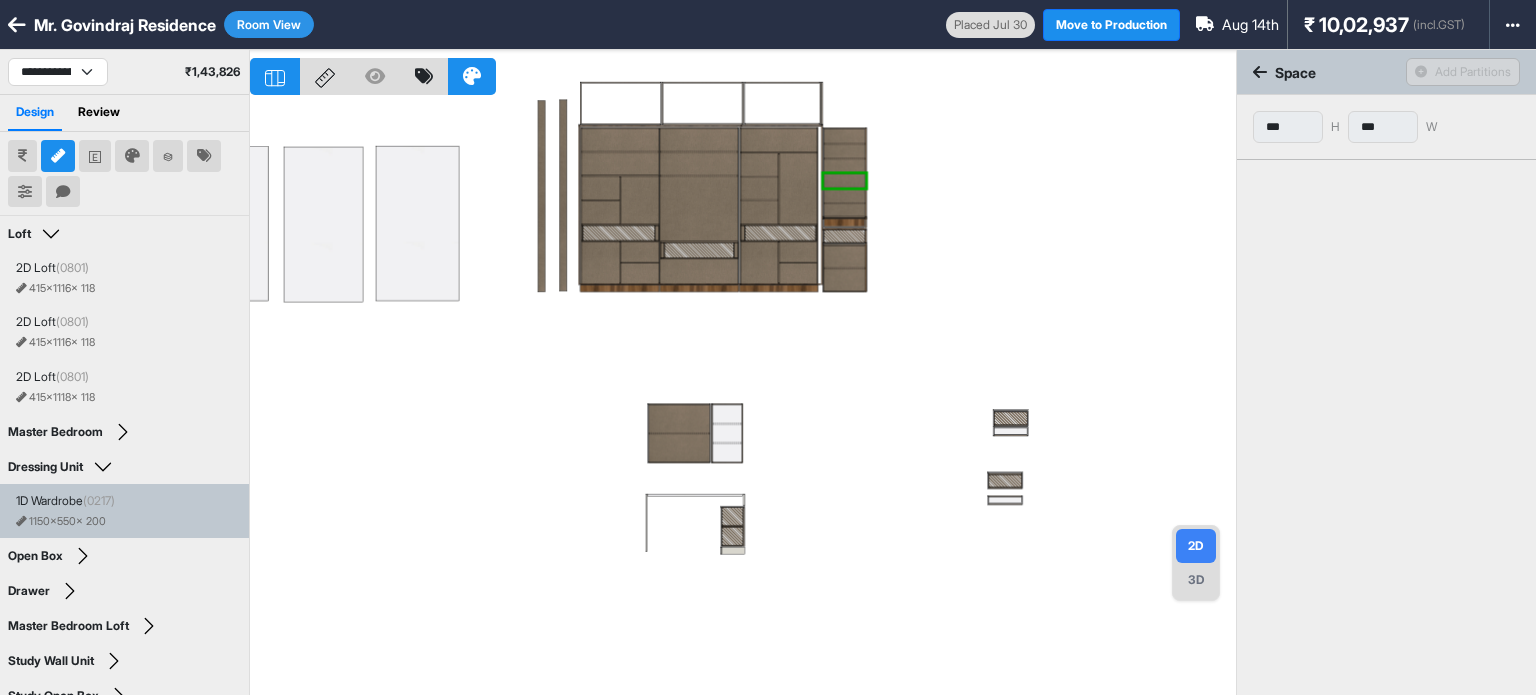 click at bounding box center (743, 397) 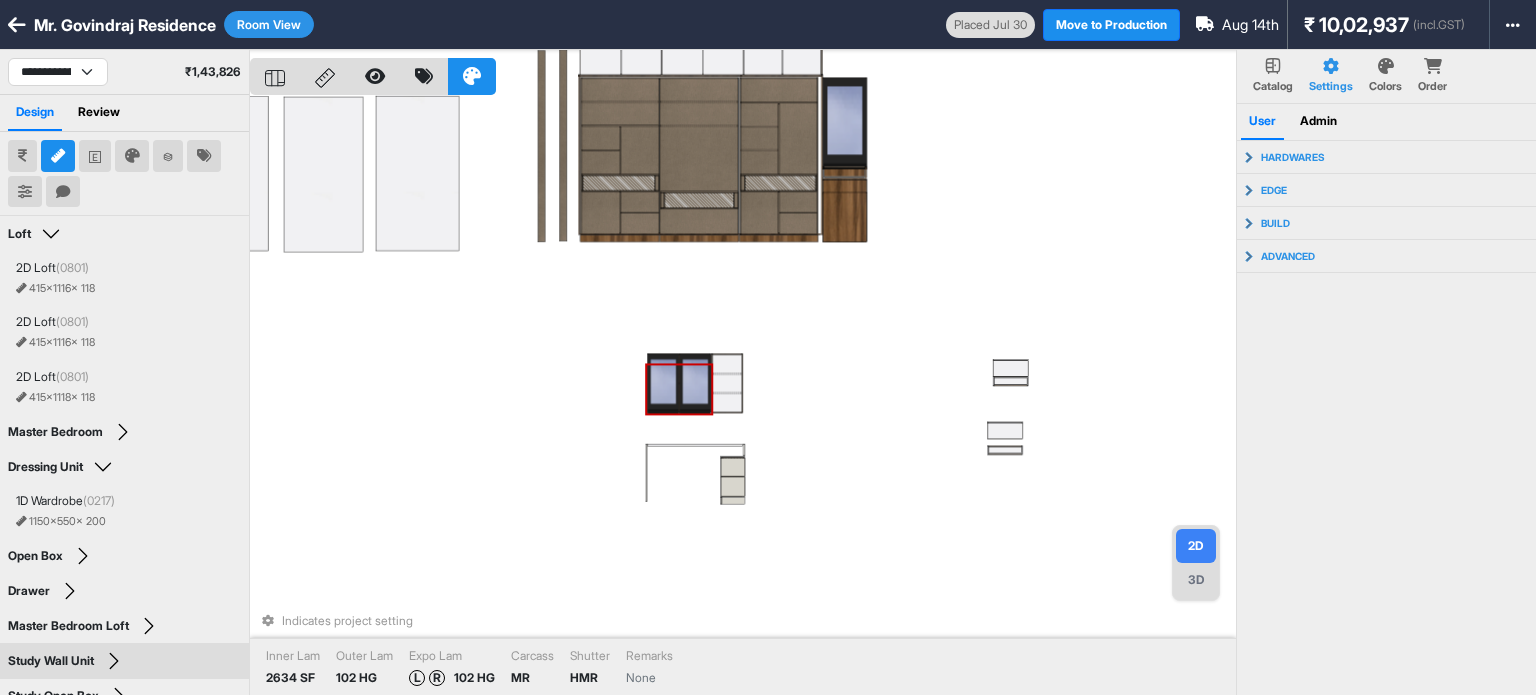 click at bounding box center [695, 383] 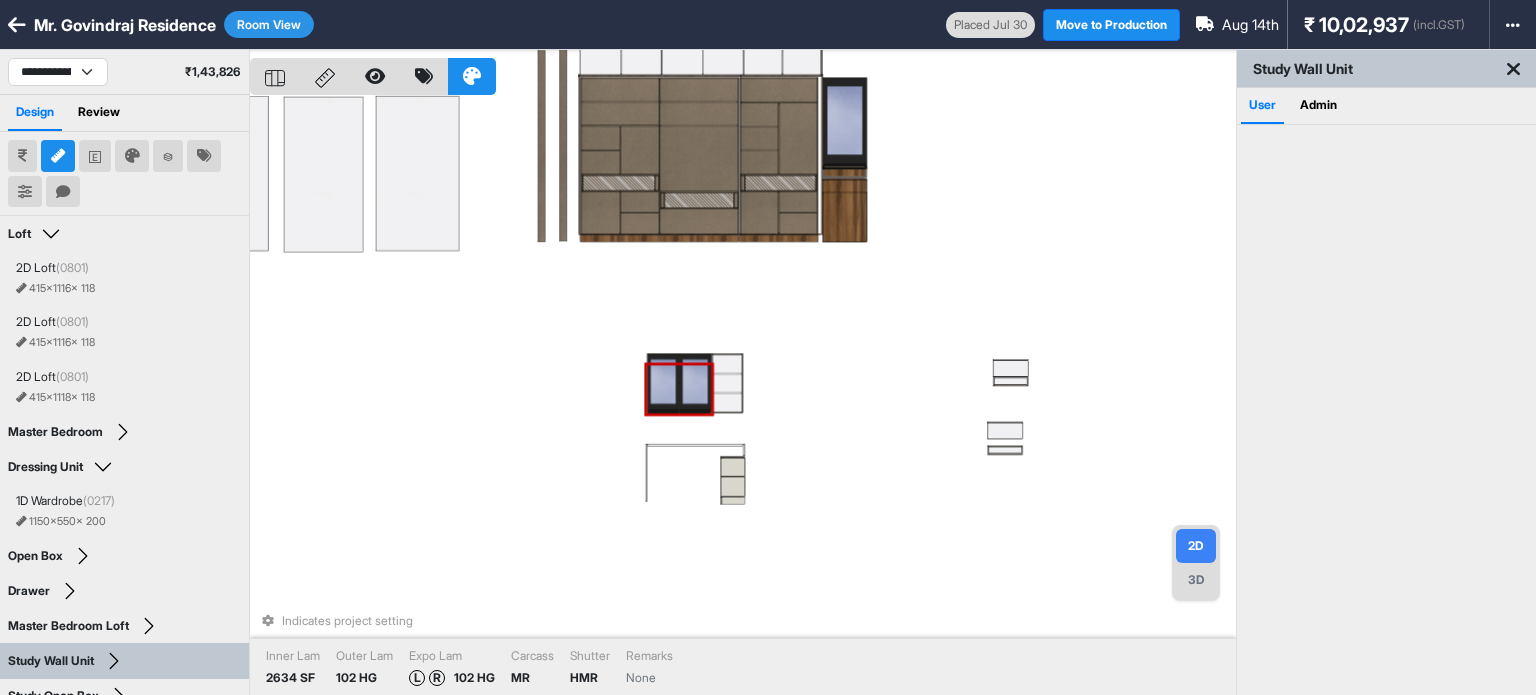 click at bounding box center (695, 383) 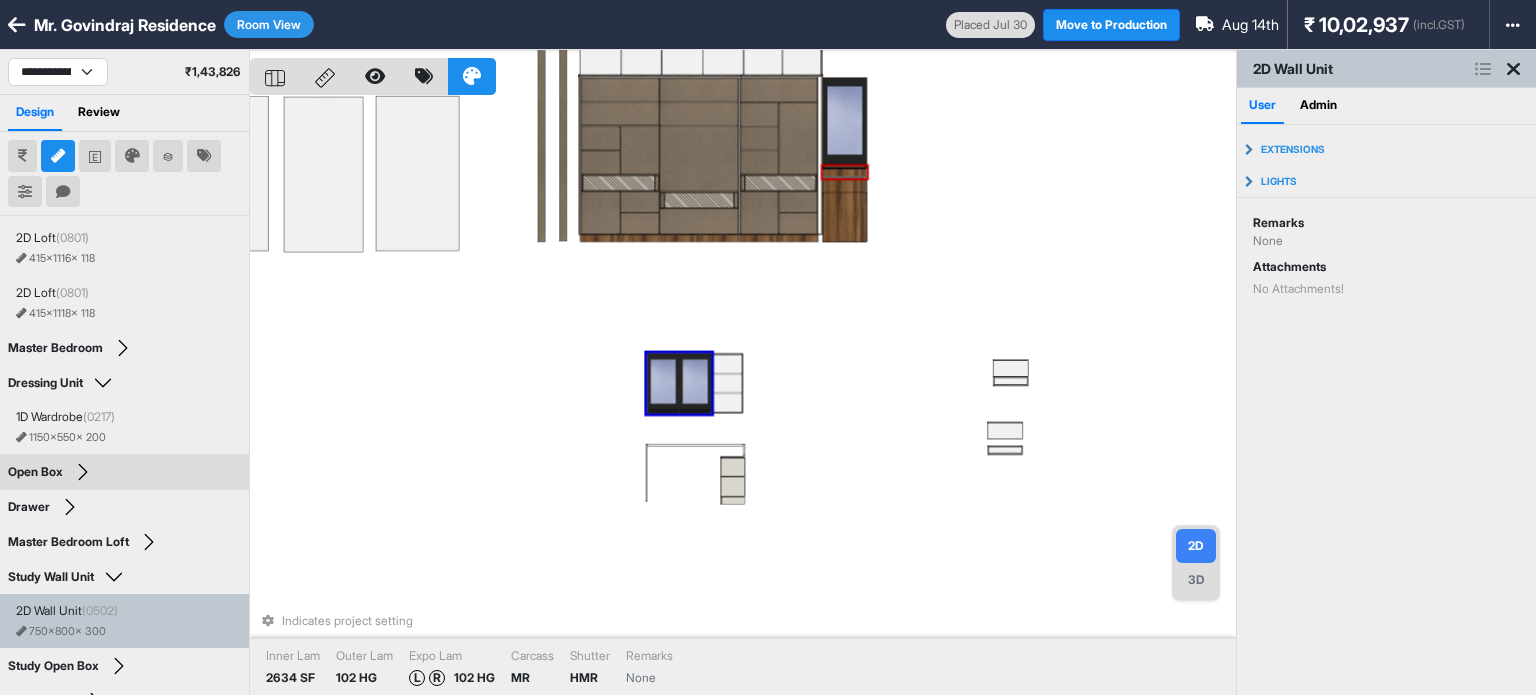 scroll, scrollTop: 200, scrollLeft: 0, axis: vertical 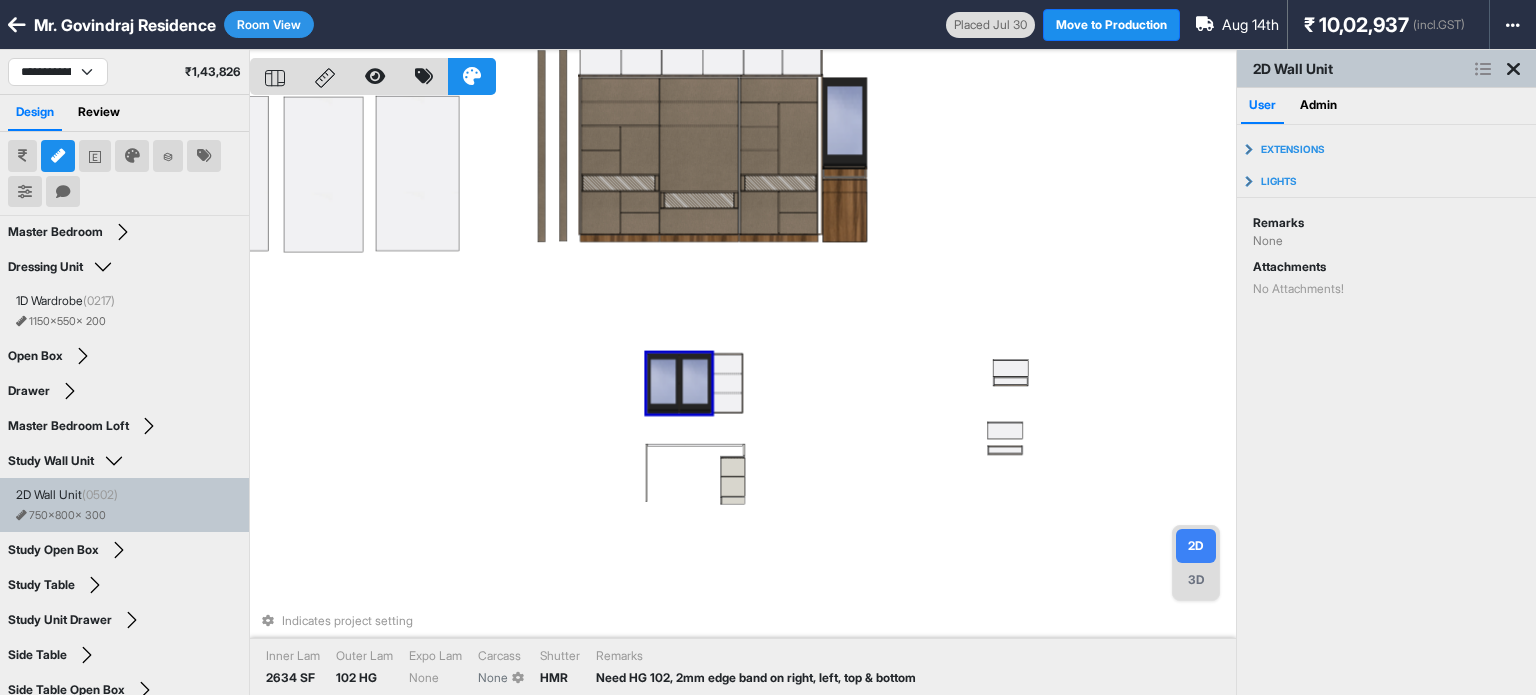 click on "Indicates project setting Inner Lam 2634 SF Outer Lam 102 HG Expo Lam None Carcass None Shutter HMR Remarks Need HG 102, 2mm edge band on right, left, top & bottom" at bounding box center (743, 397) 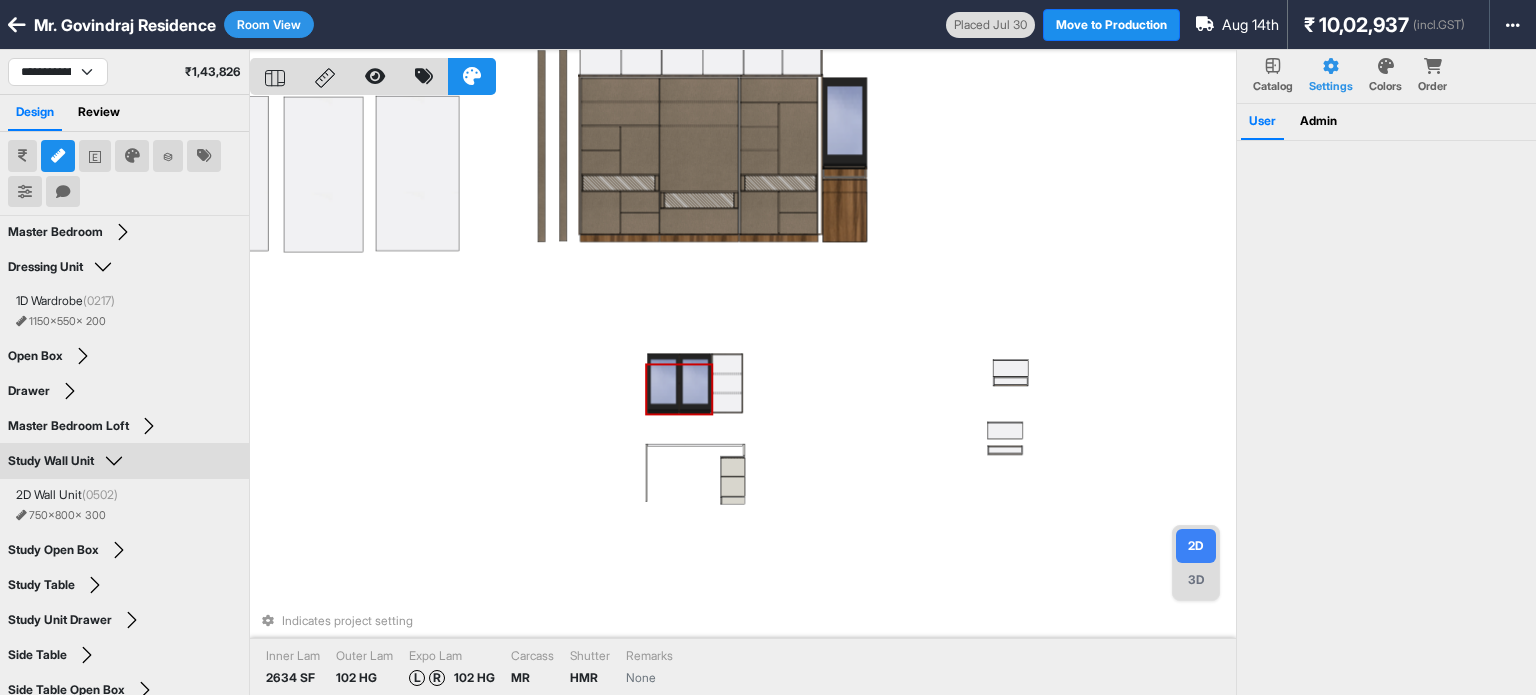 click at bounding box center [695, 383] 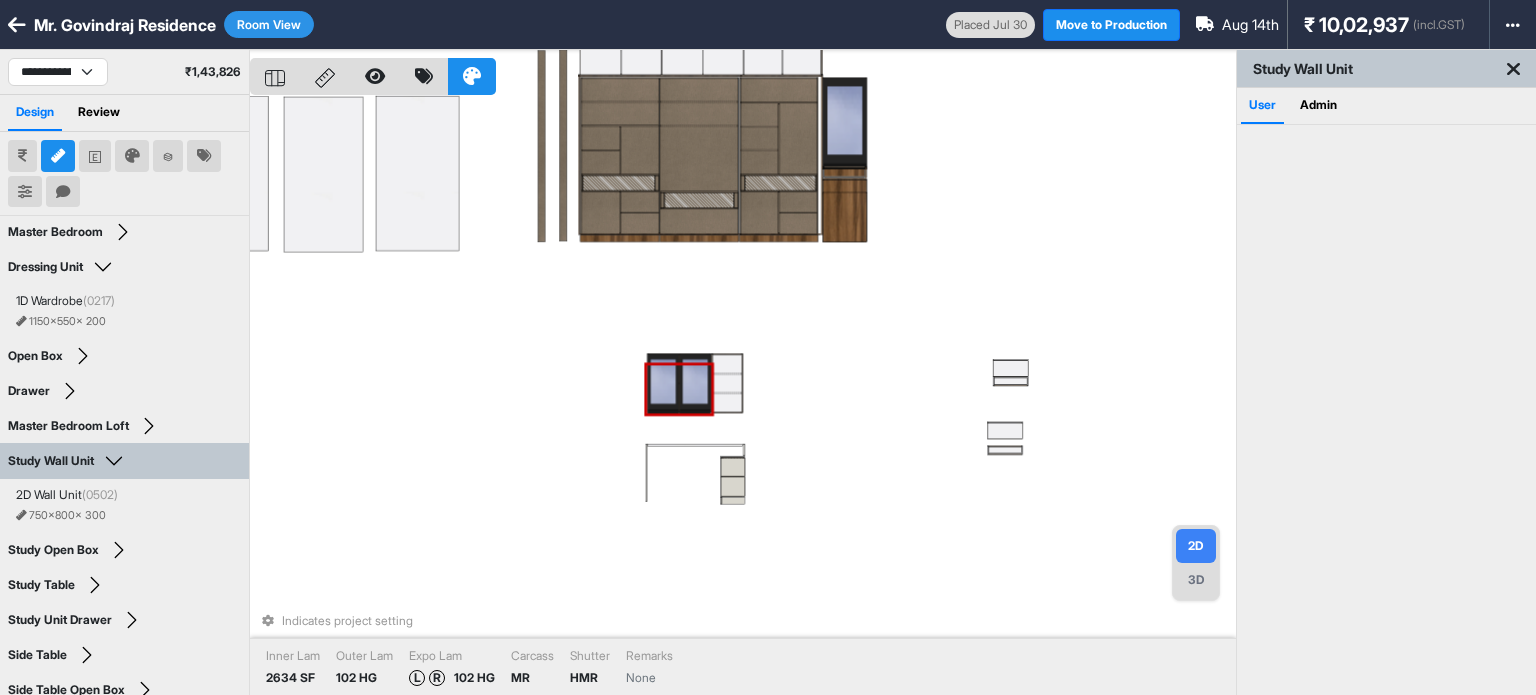 click at bounding box center [695, 383] 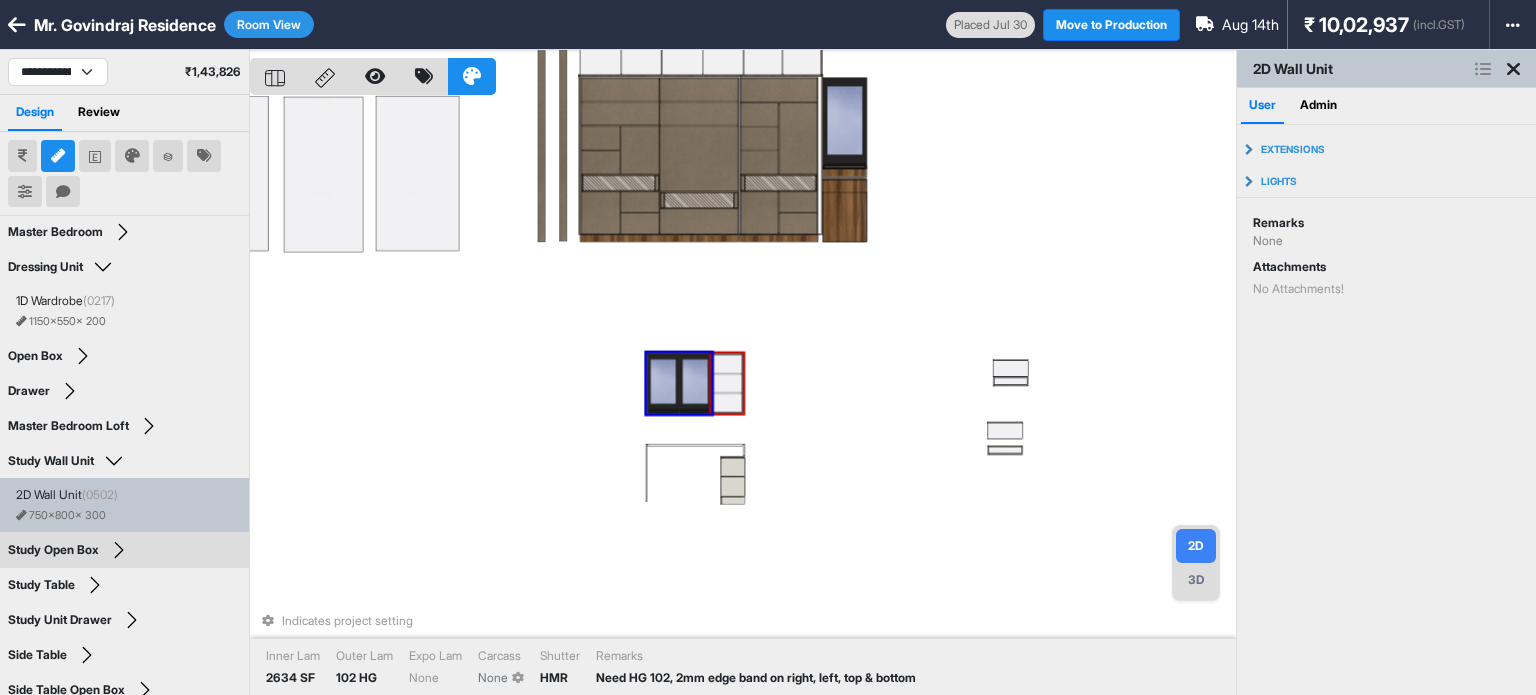 click on "Indicates project setting Inner Lam 2634 SF Outer Lam 102 HG Expo Lam None Carcass None Shutter HMR Remarks Need HG 102, 2mm edge band on right, left, top & bottom" at bounding box center (743, 397) 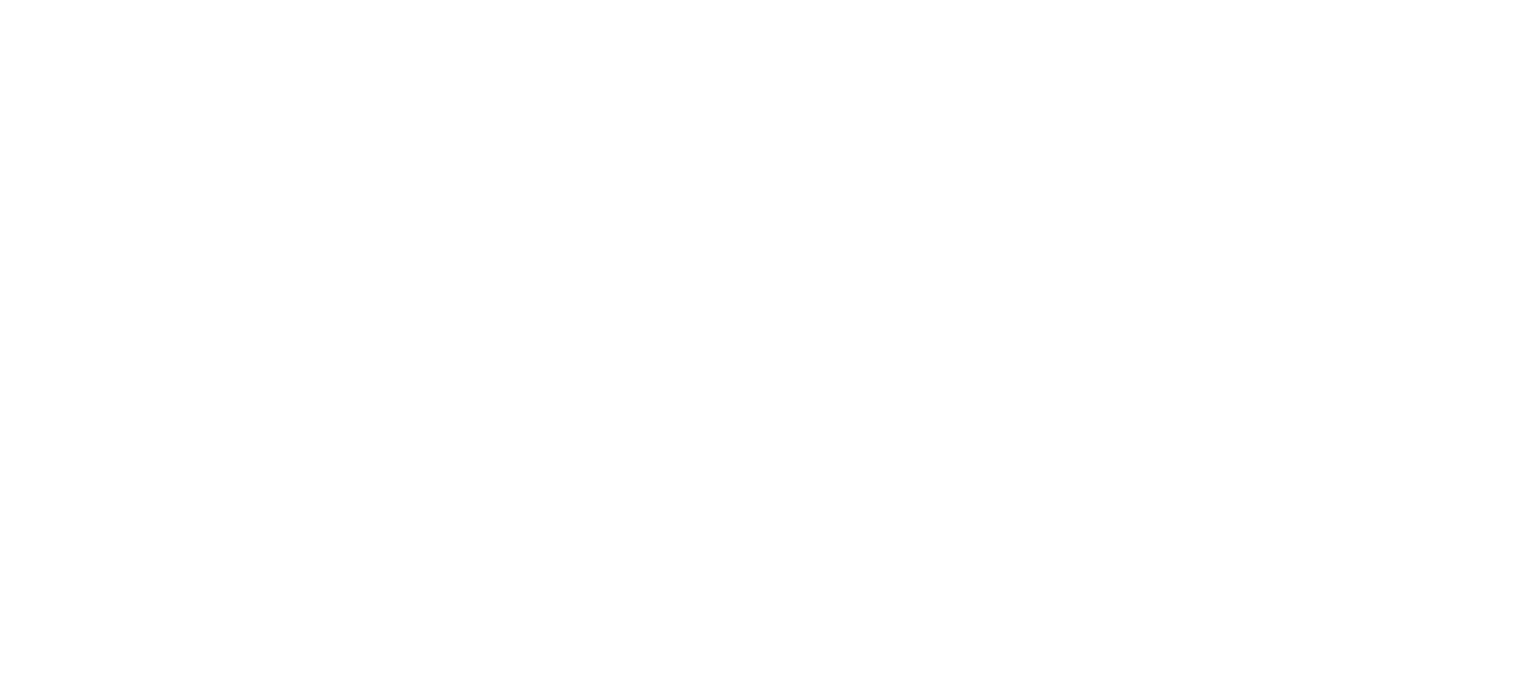 scroll, scrollTop: 0, scrollLeft: 0, axis: both 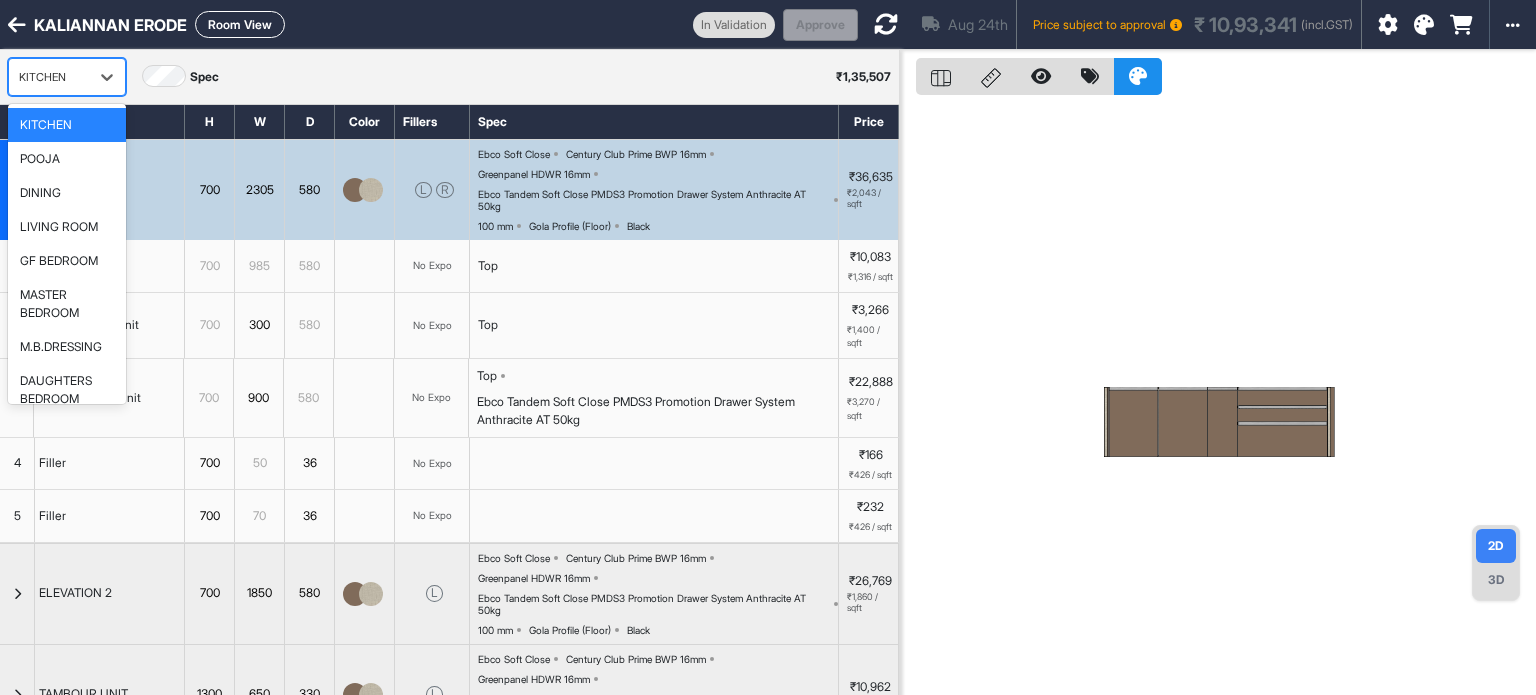 click on "KITCHEN" at bounding box center [49, 77] 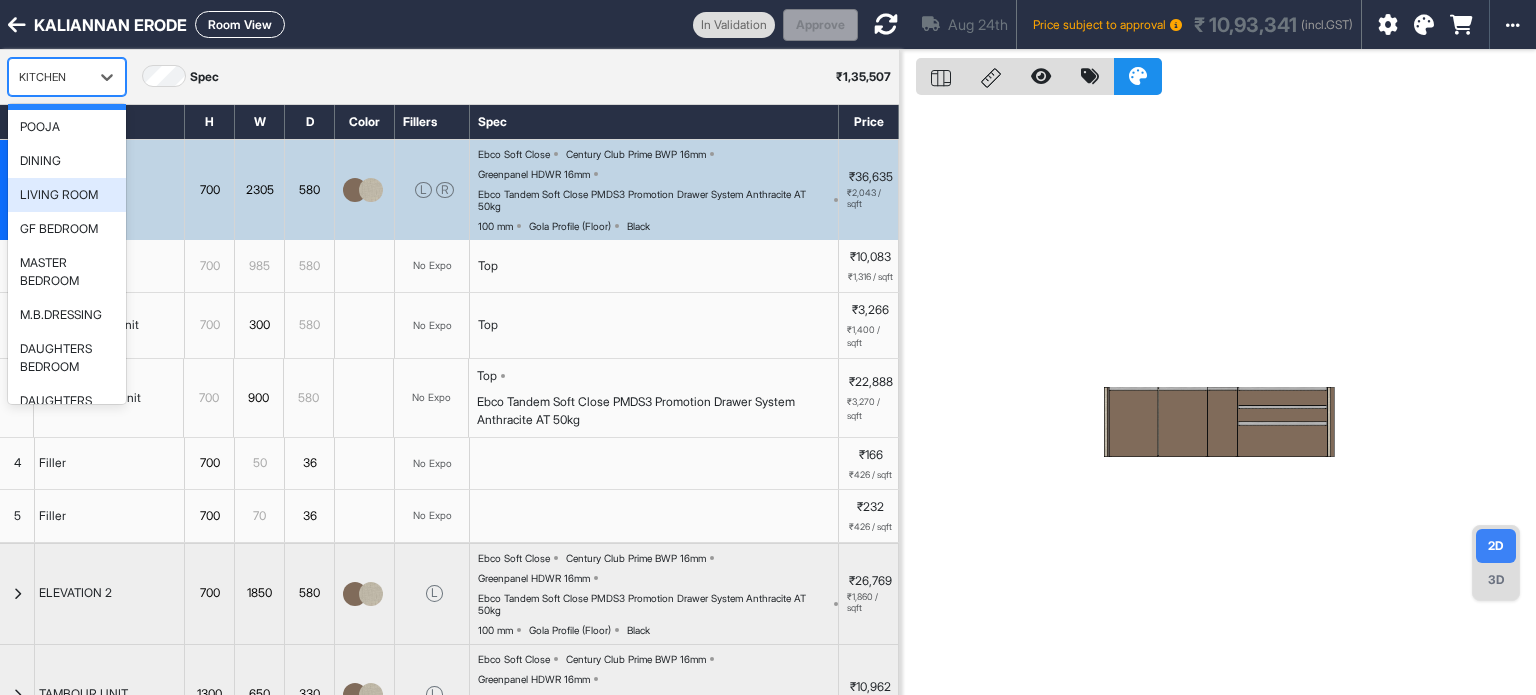 scroll, scrollTop: 102, scrollLeft: 0, axis: vertical 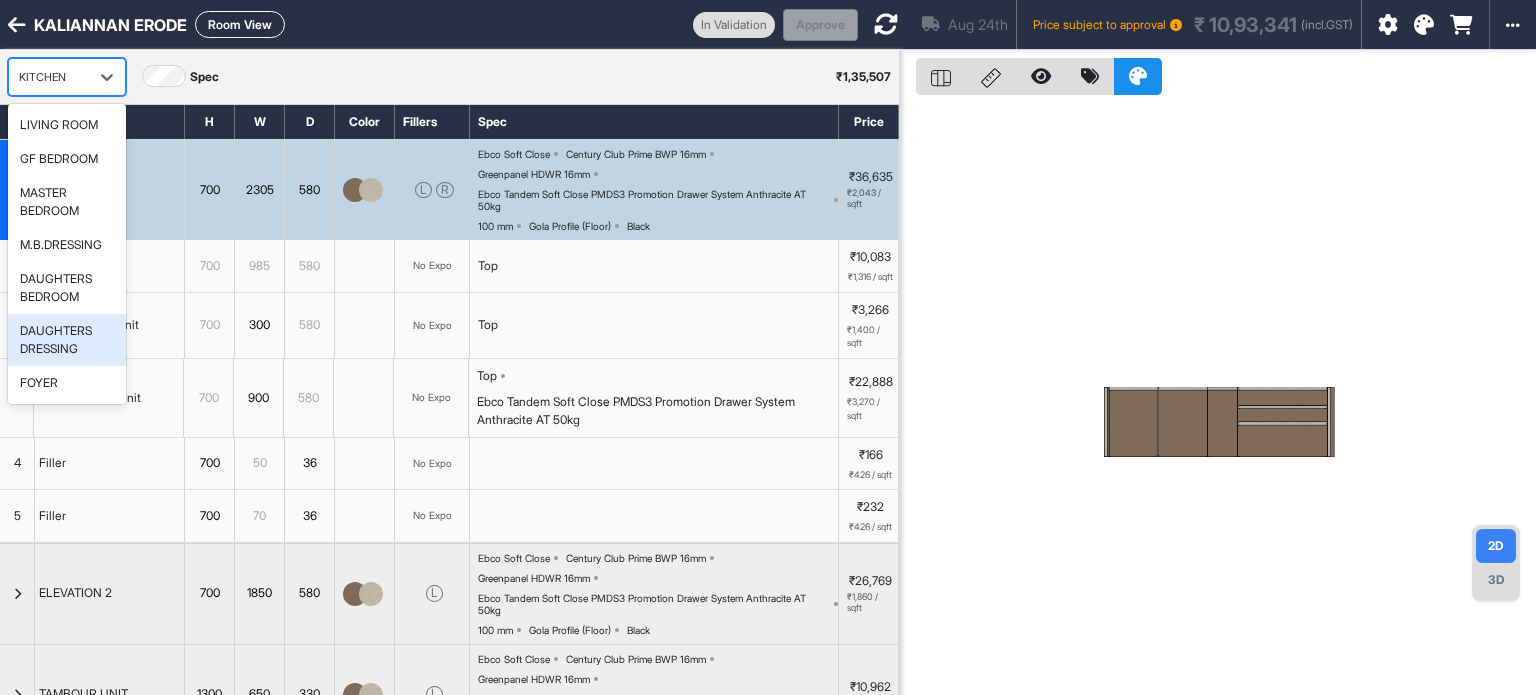 click on "DAUGHTERS DRESSING" at bounding box center (67, 340) 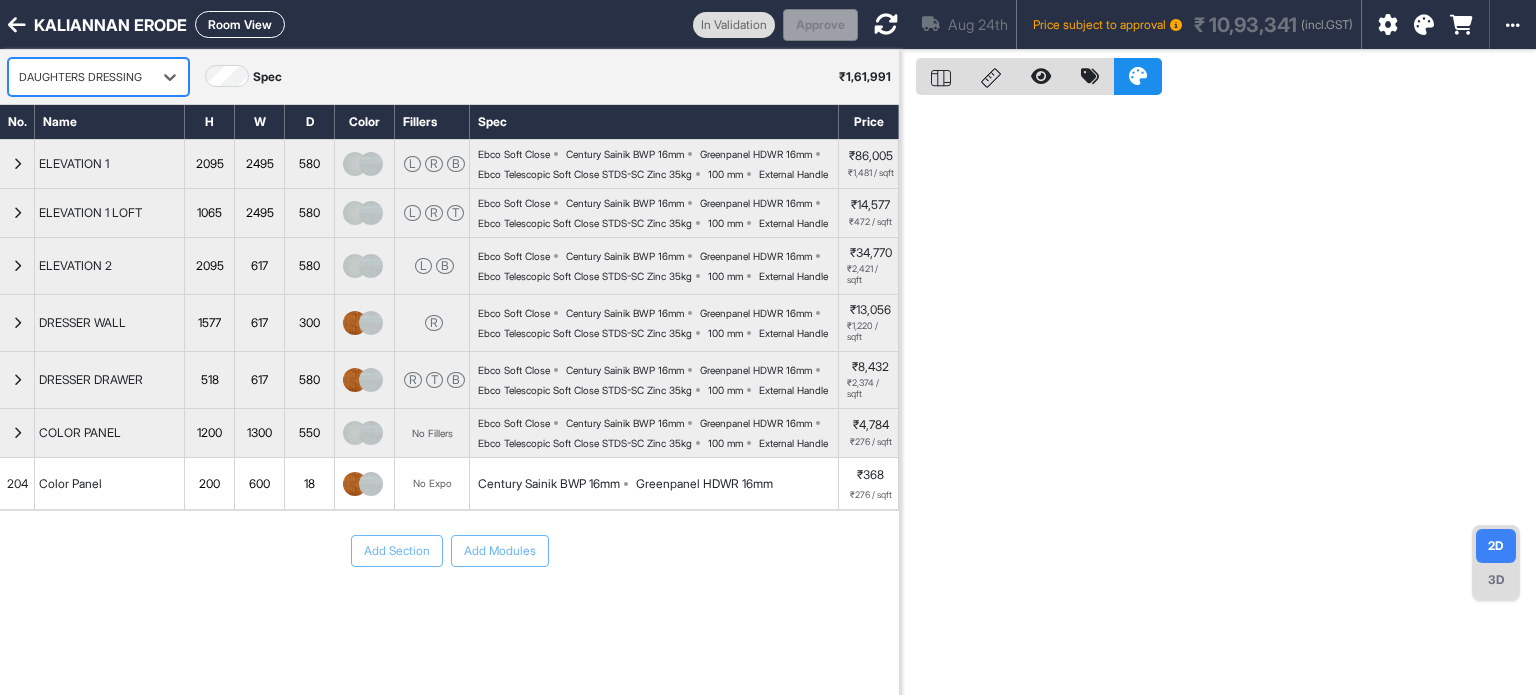 click on "Room View" at bounding box center [240, 24] 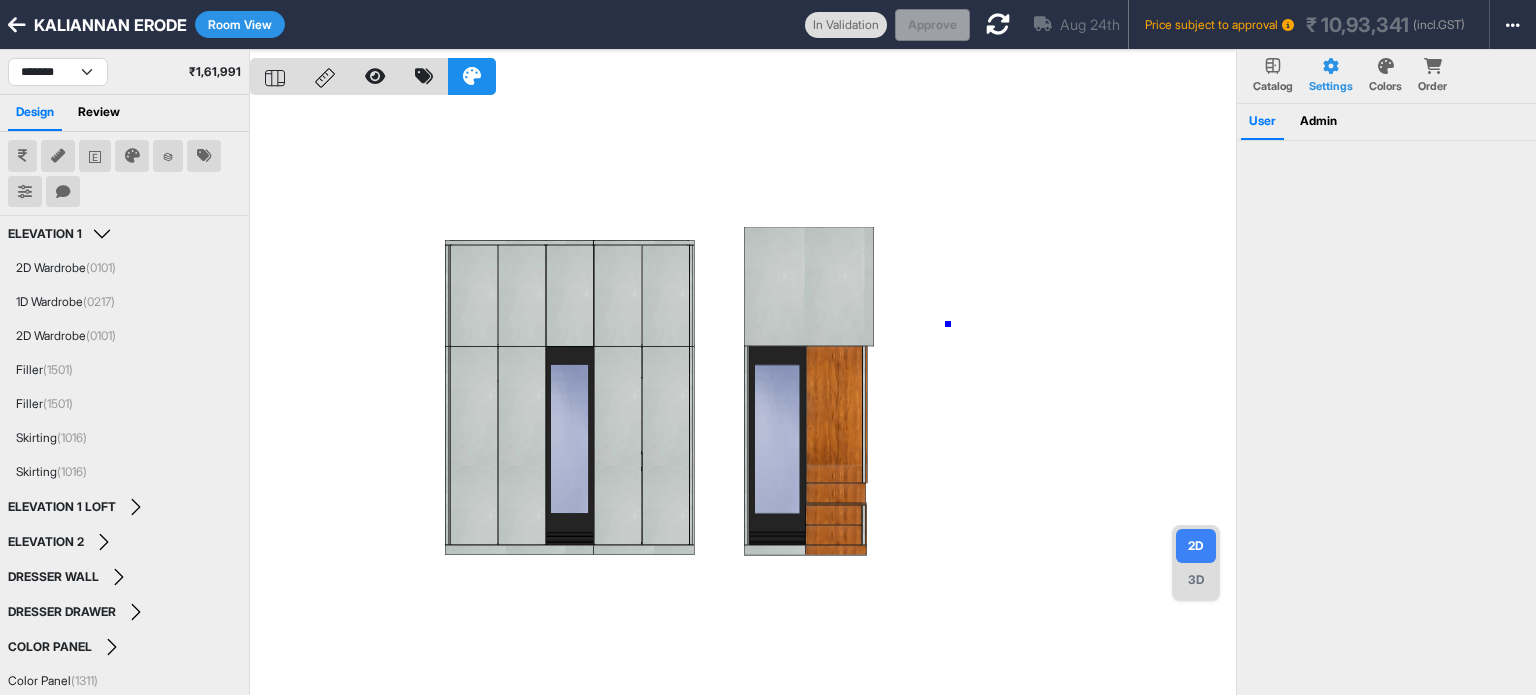 click at bounding box center [743, 397] 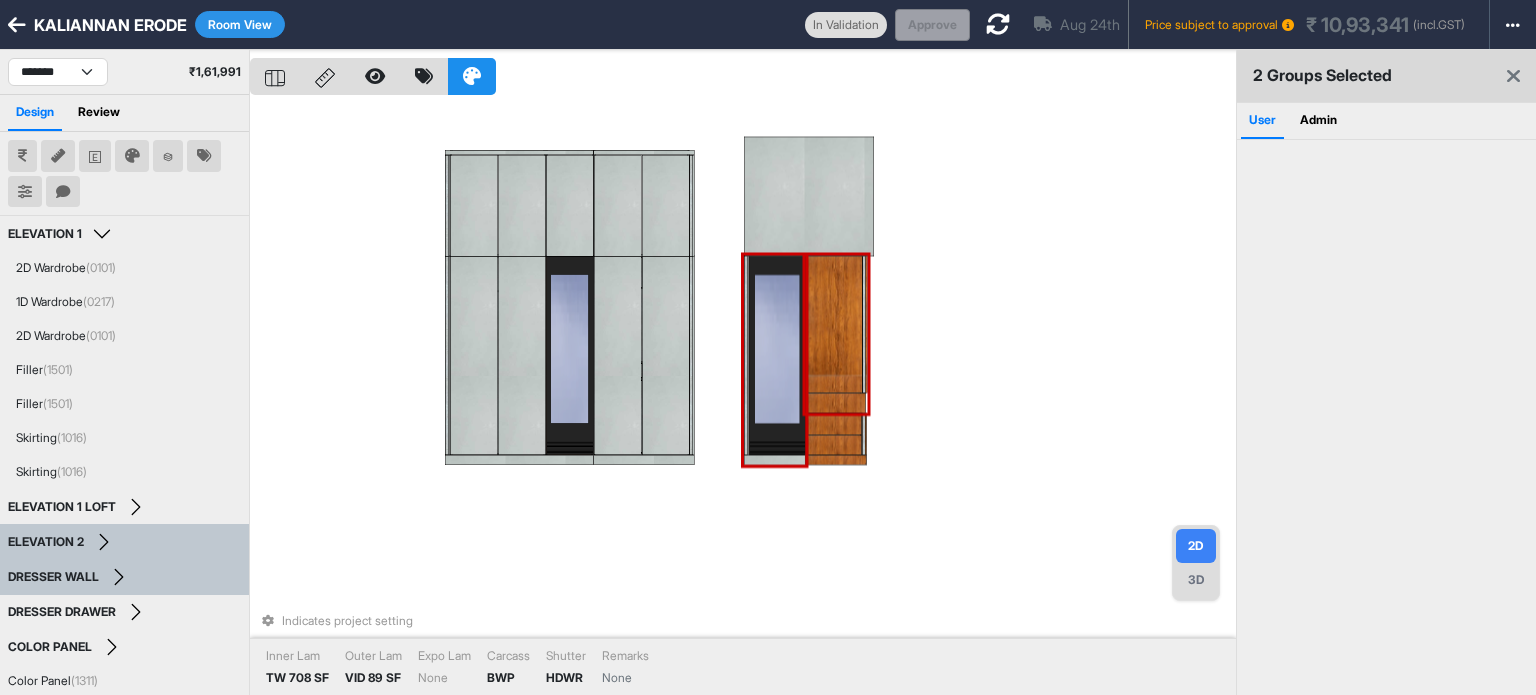 click at bounding box center [777, 356] 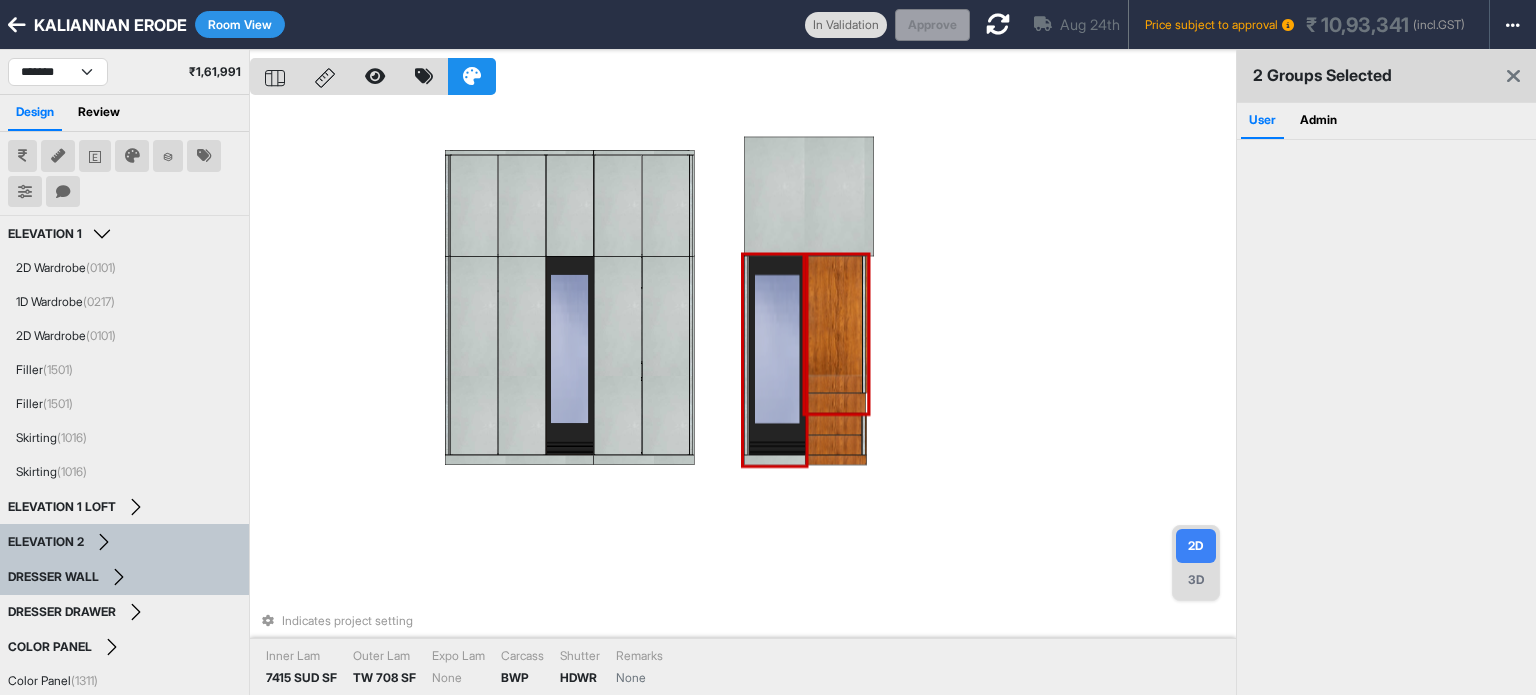 click at bounding box center (834, 325) 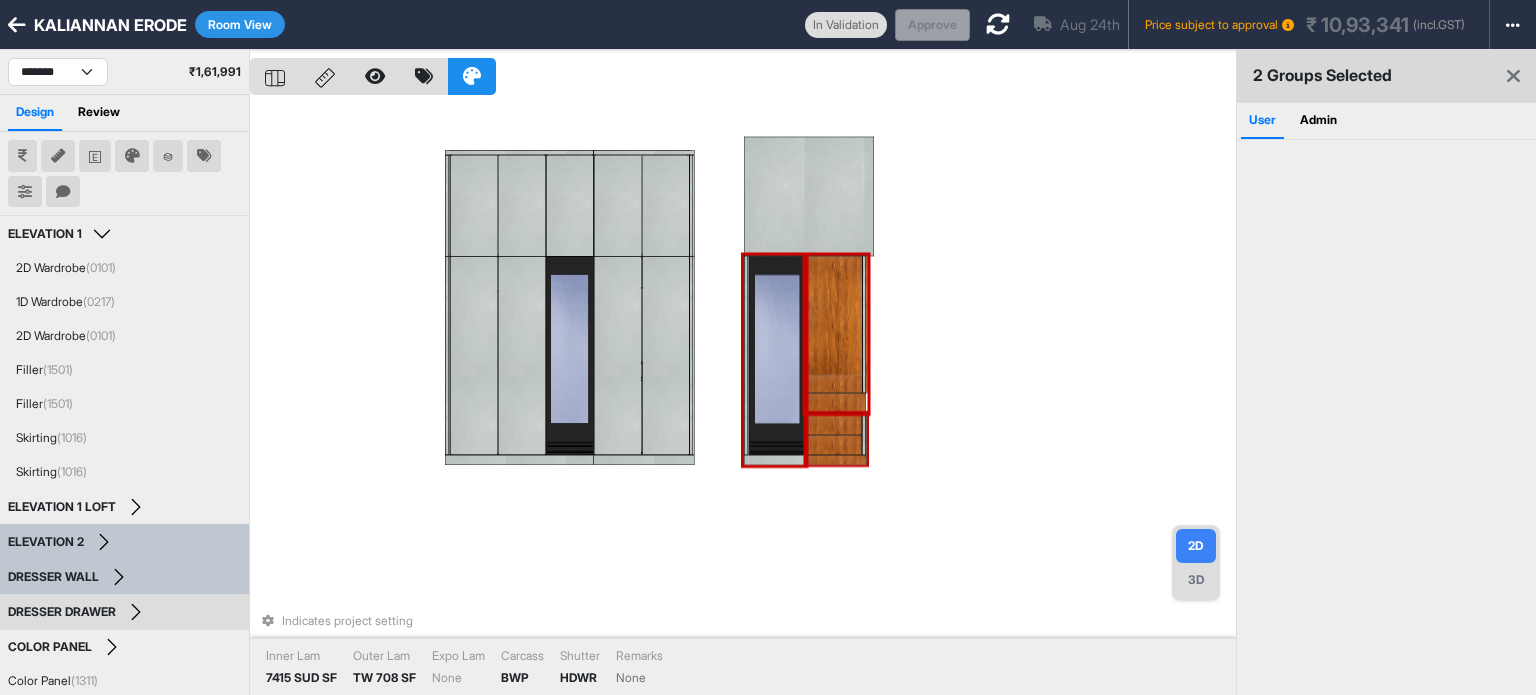 click at bounding box center [834, 425] 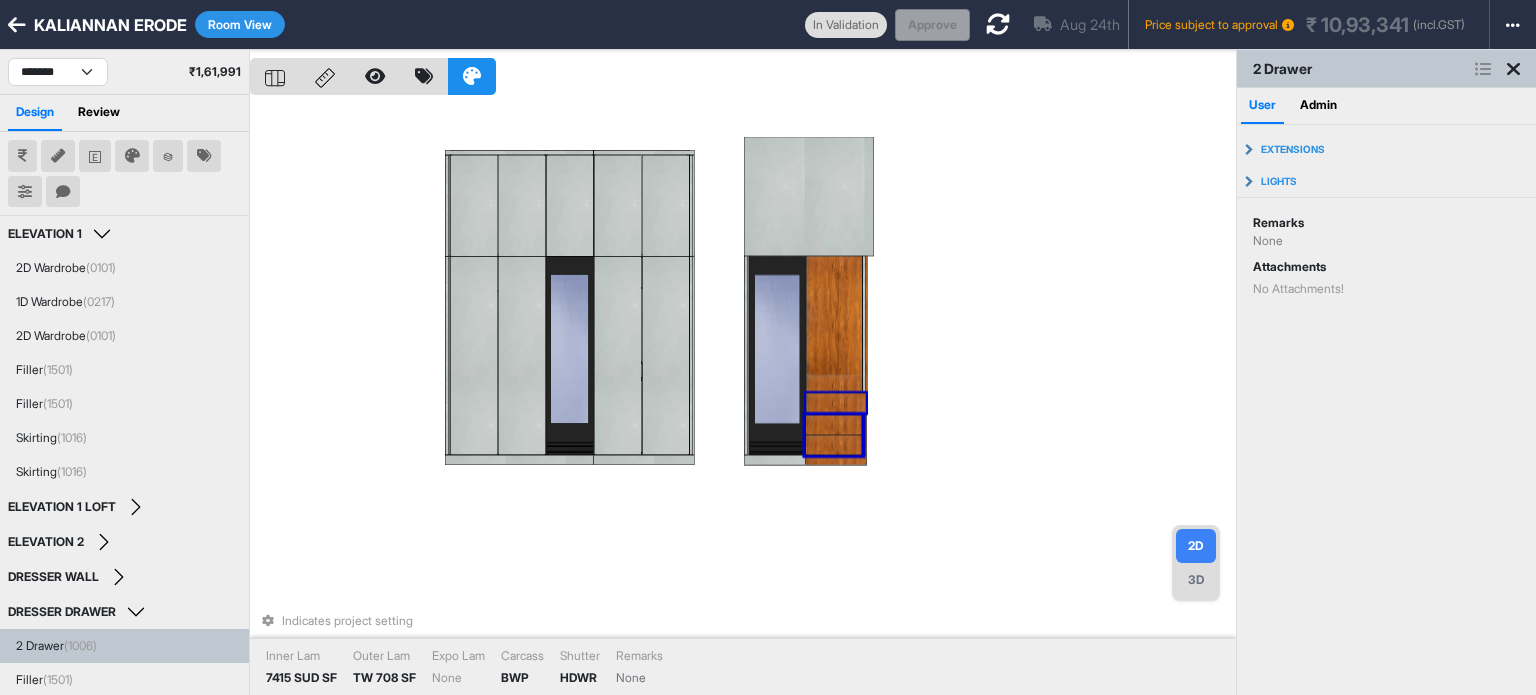 click at bounding box center (836, 403) 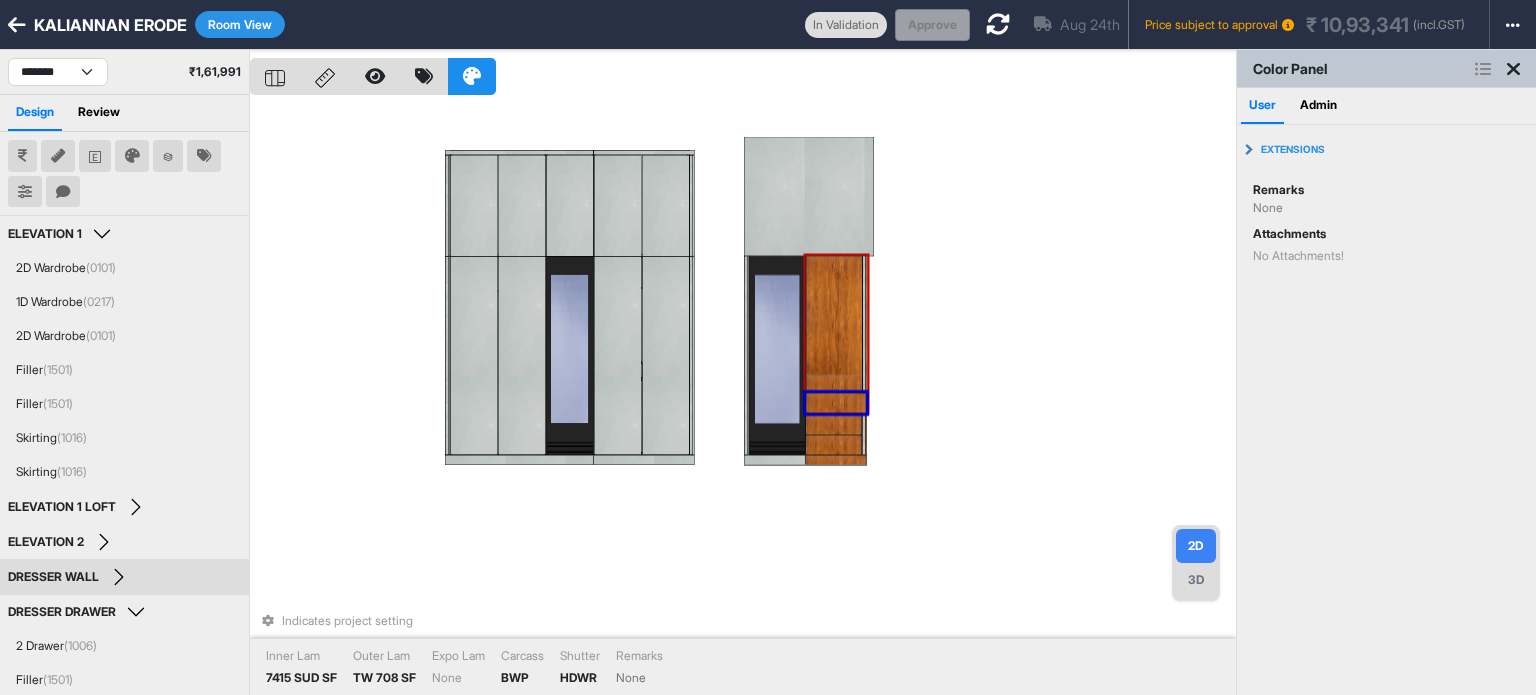 click at bounding box center (834, 325) 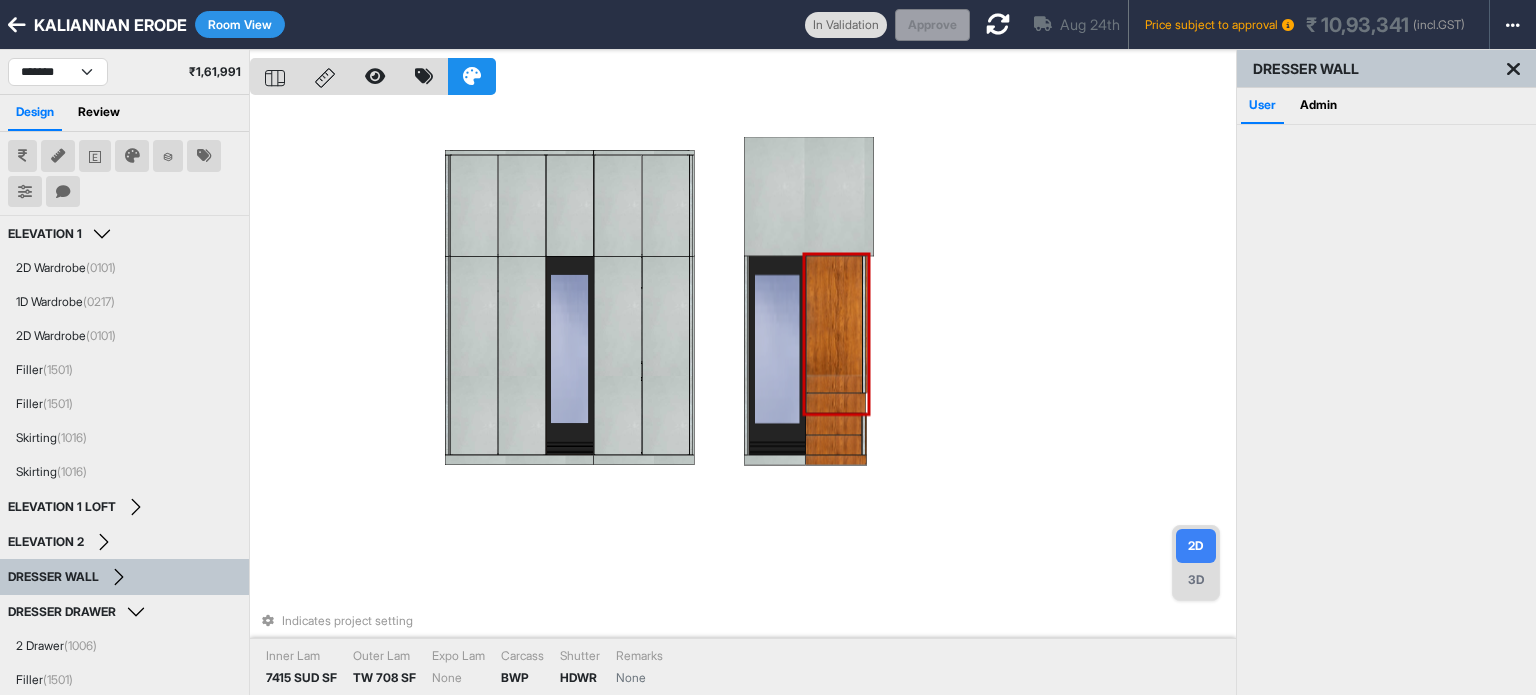 click at bounding box center [834, 325] 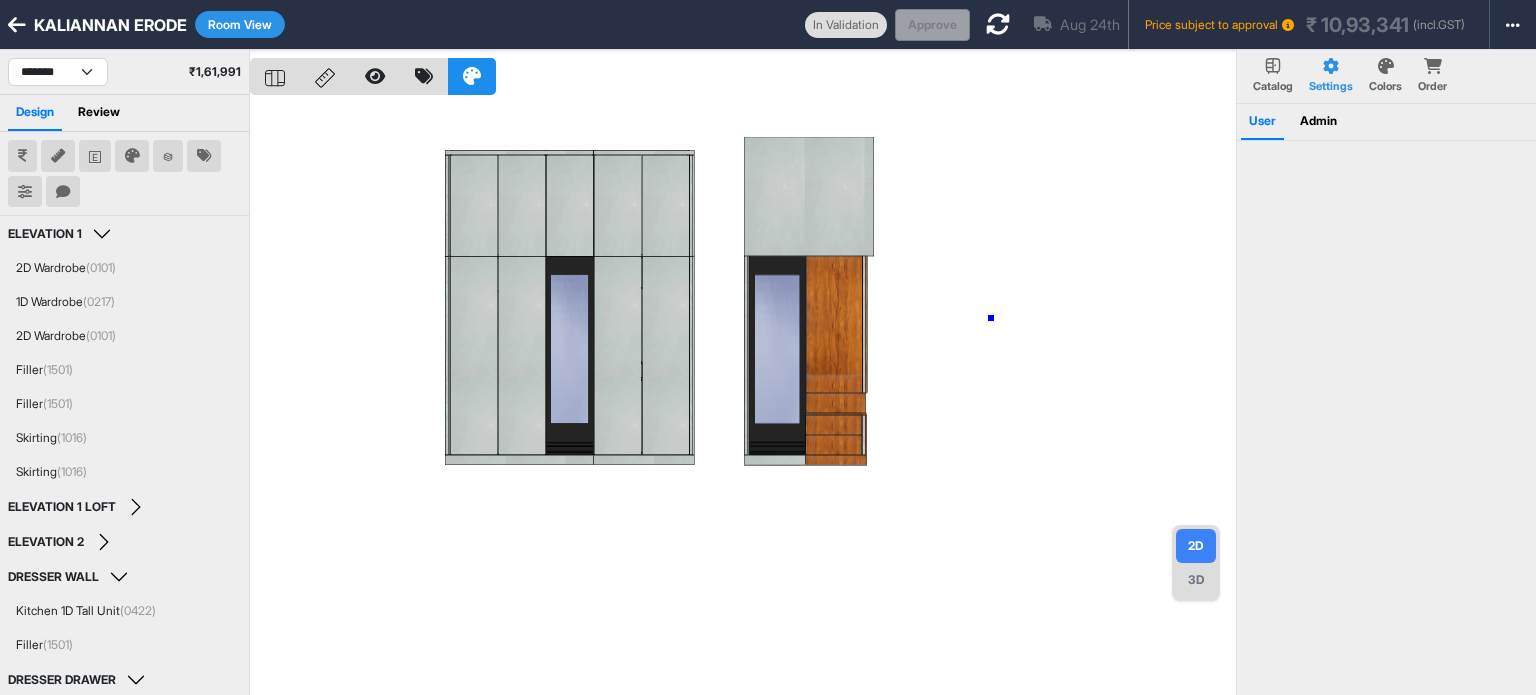 click at bounding box center [743, 397] 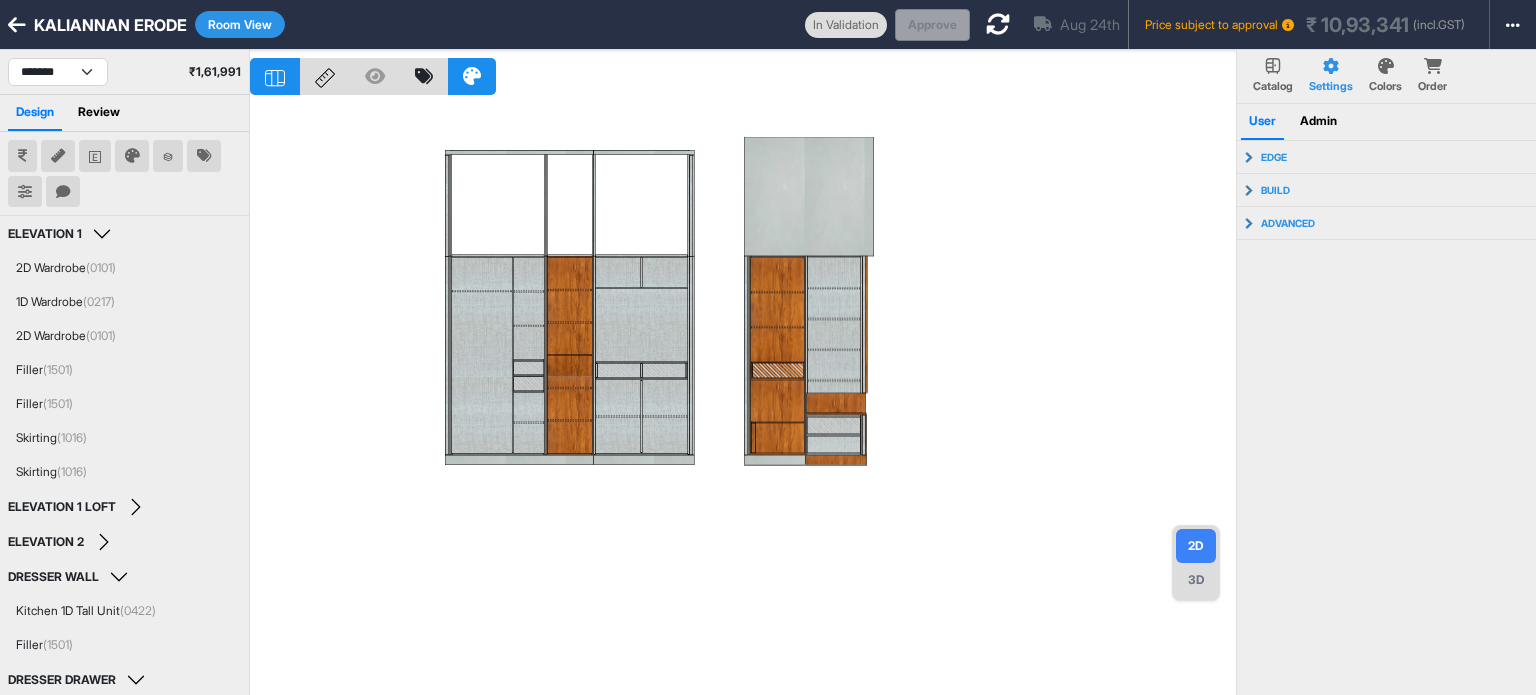 click on "3D" at bounding box center (1196, 580) 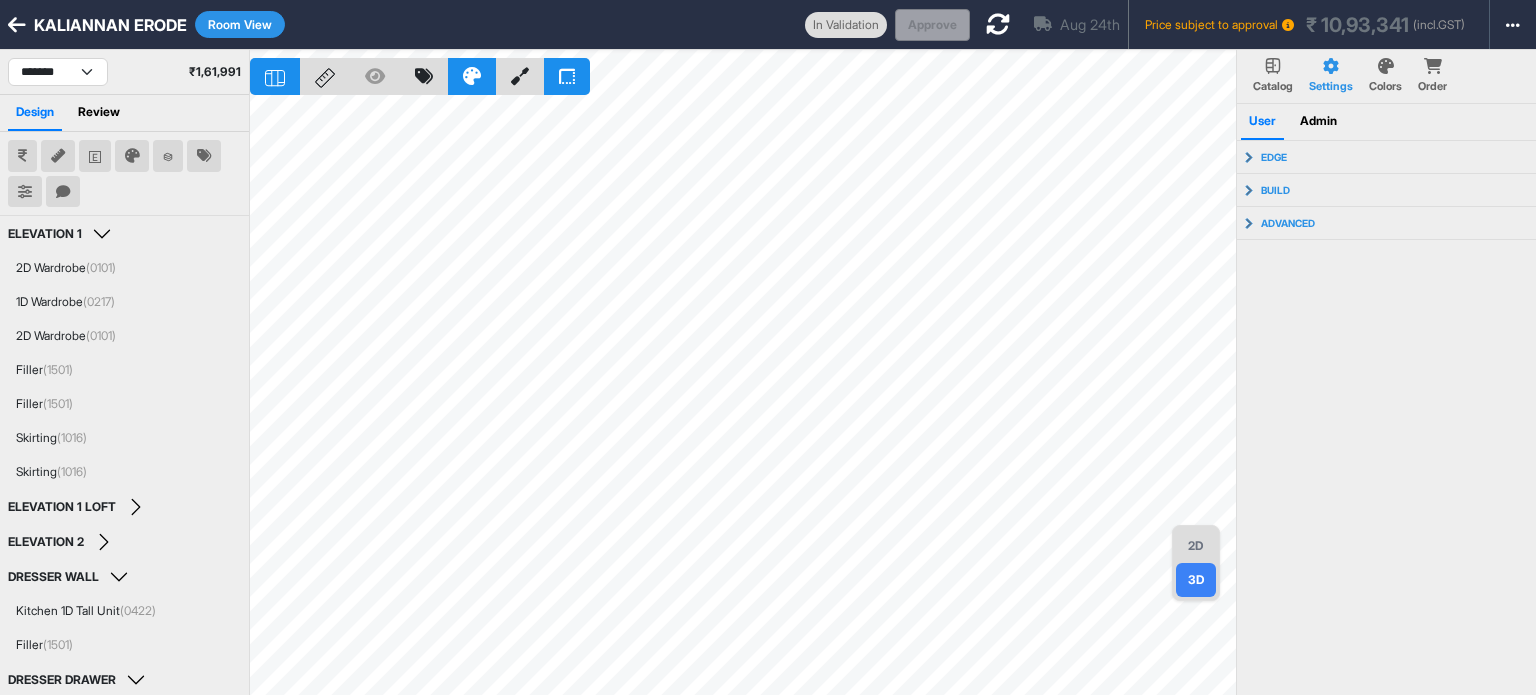 click on "2D" at bounding box center (1196, 546) 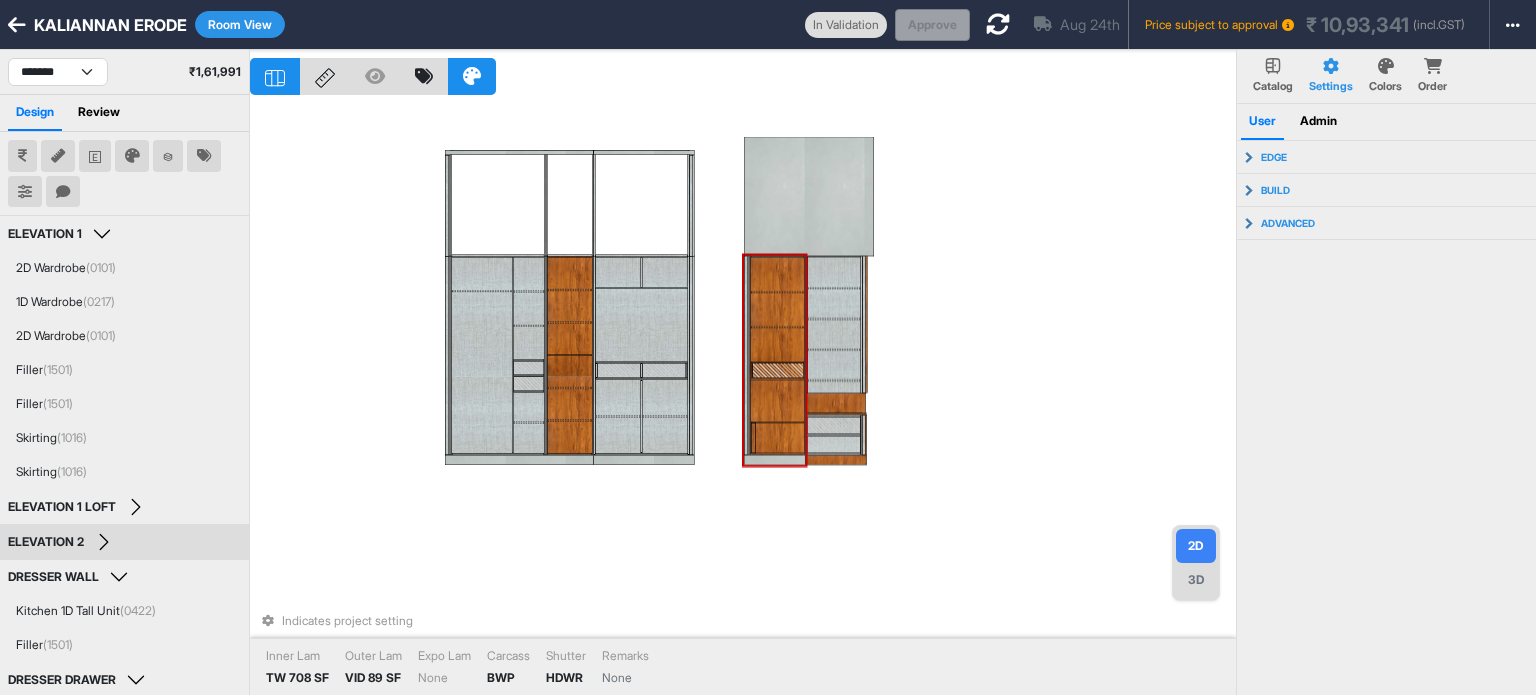 click on "3D" at bounding box center (1196, 580) 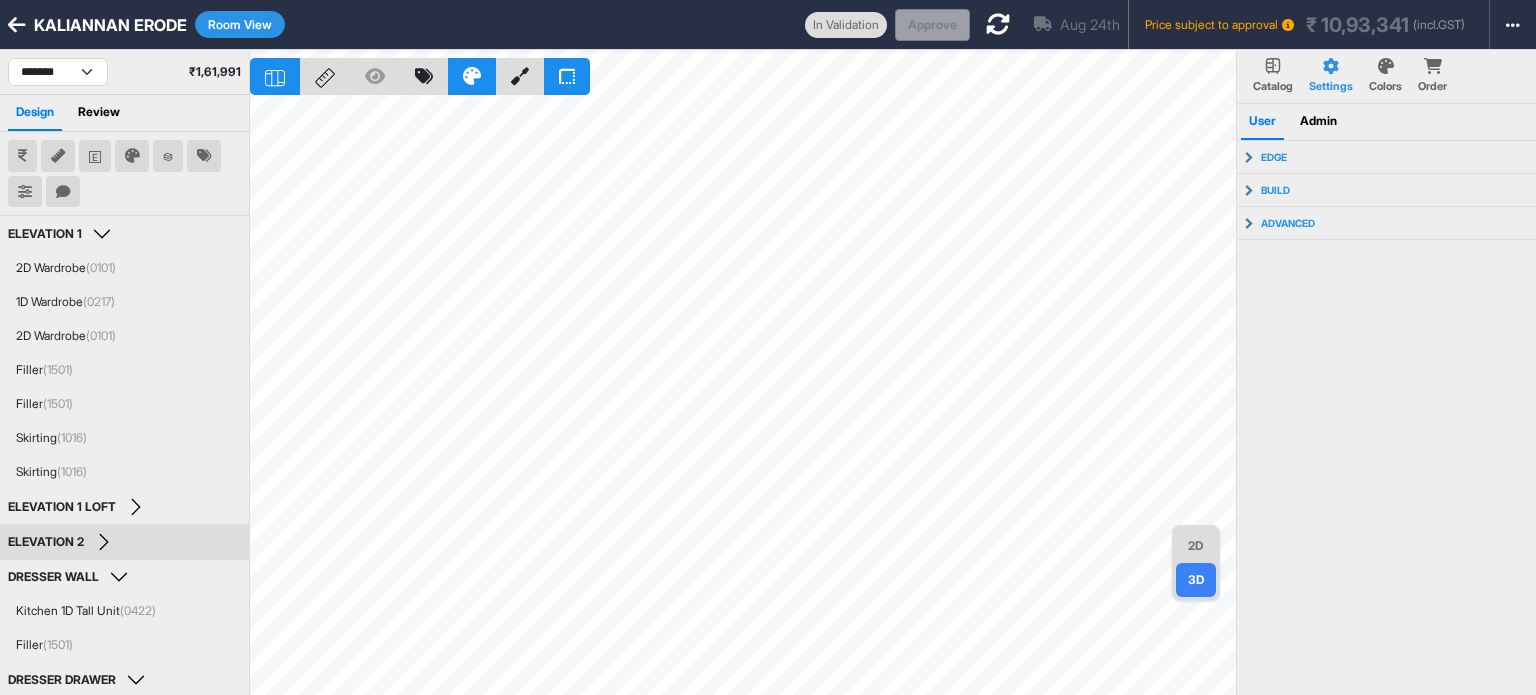 click on "2D" at bounding box center [1196, 546] 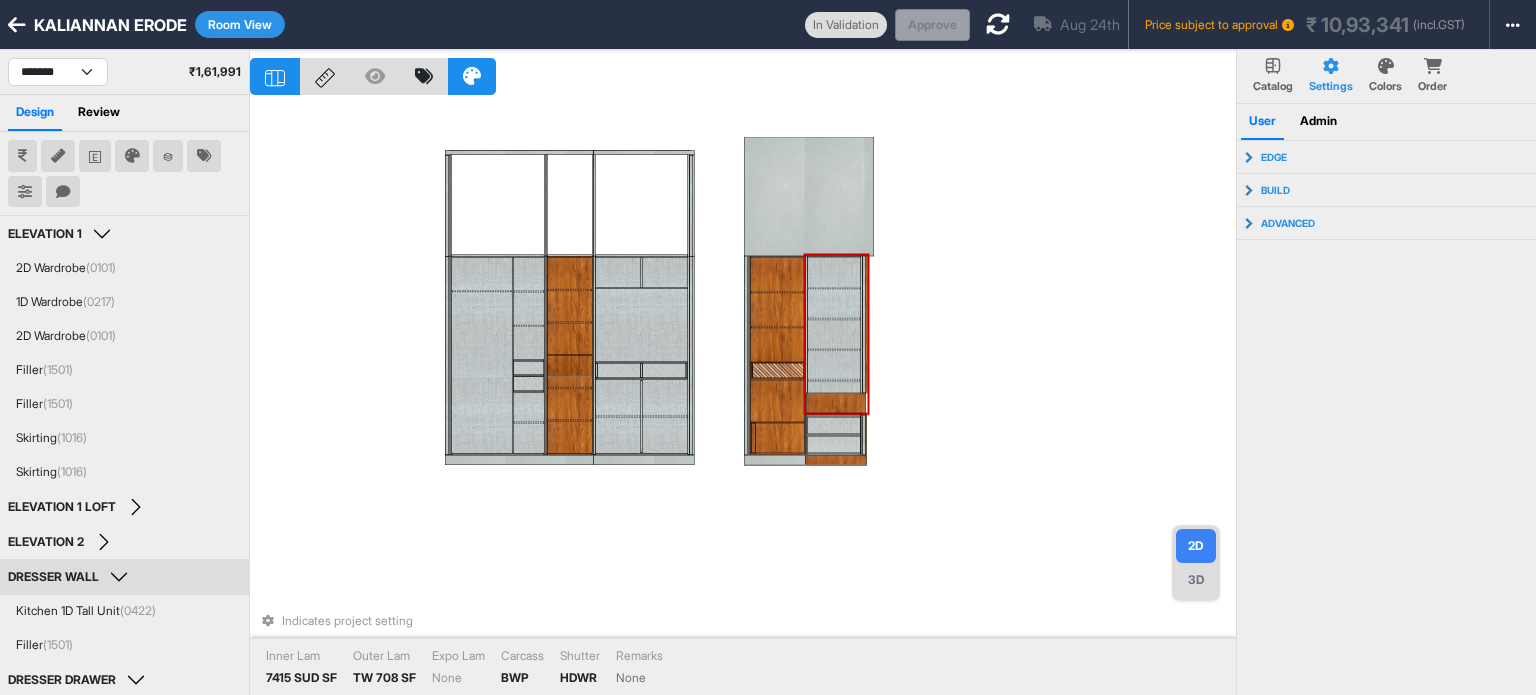 click at bounding box center [833, 303] 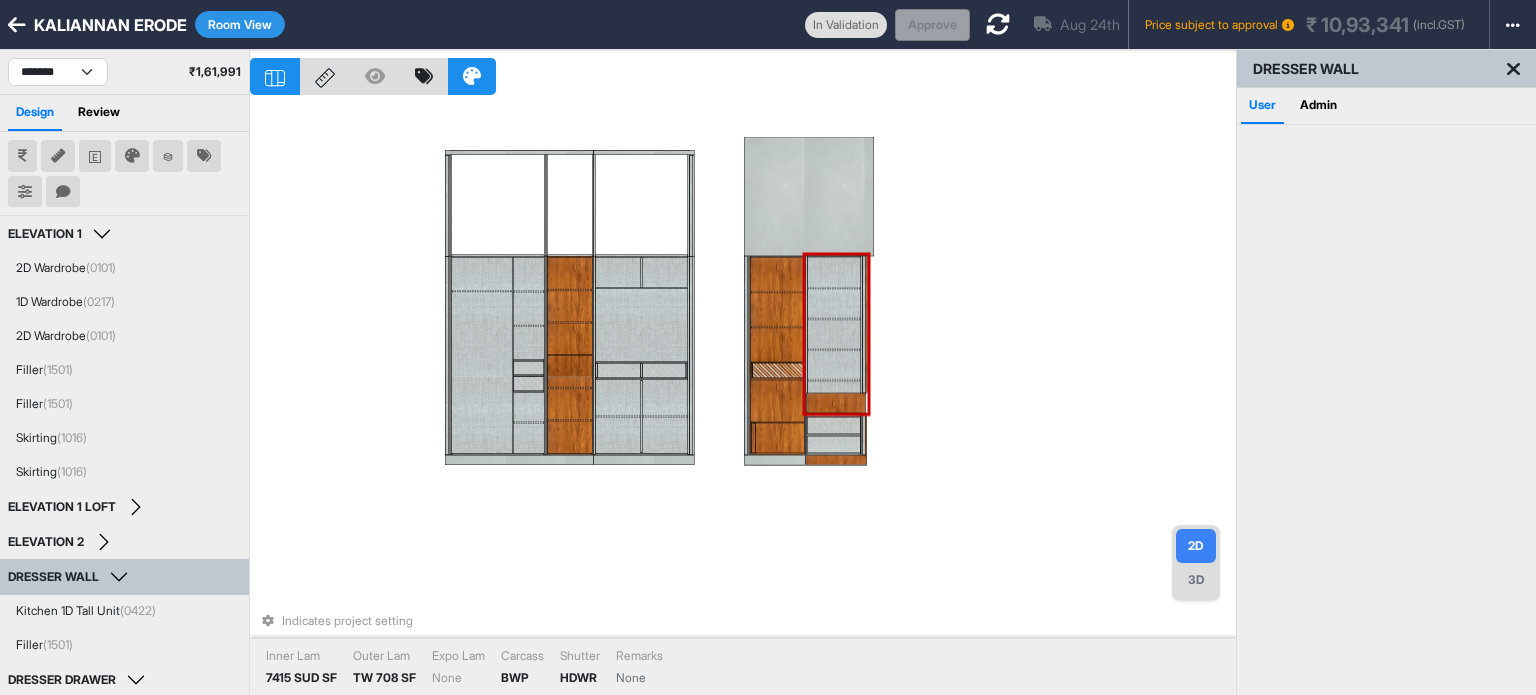 click at bounding box center (833, 303) 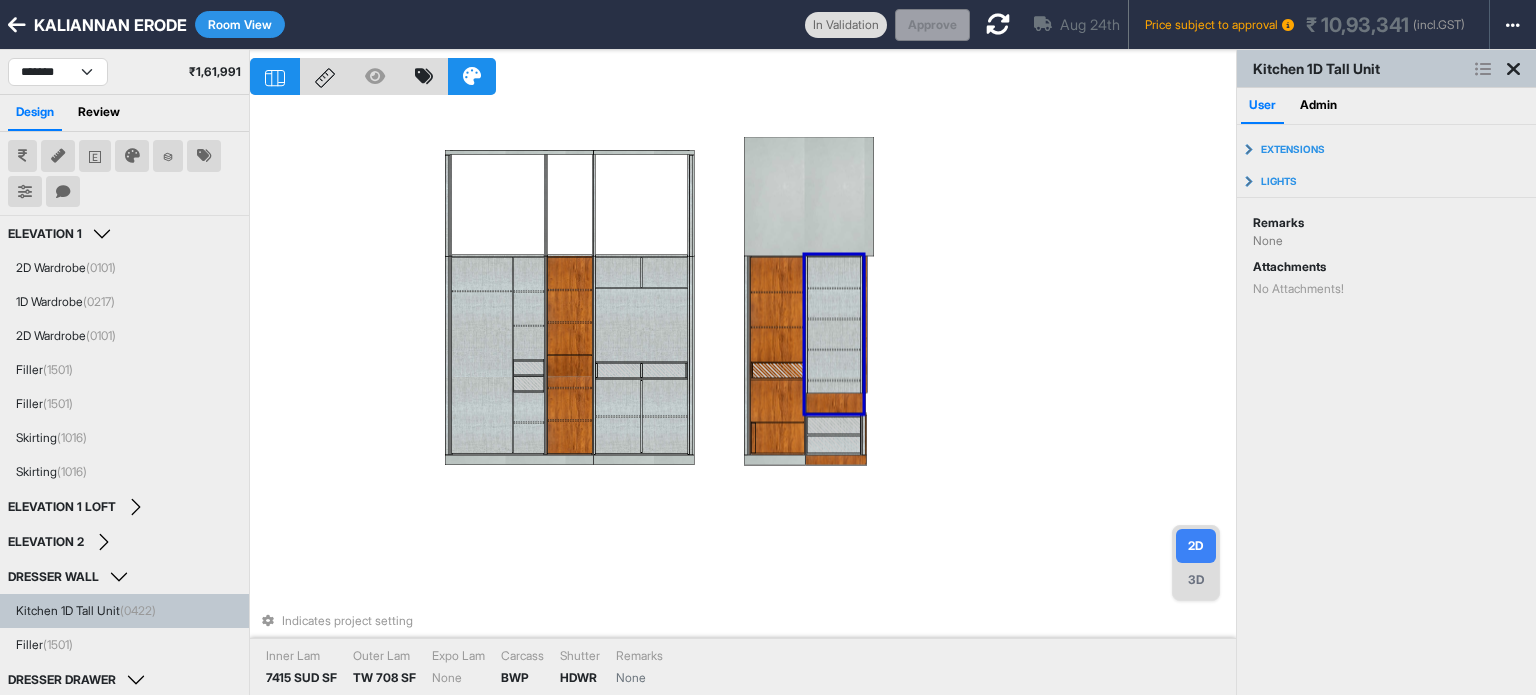 click at bounding box center [1513, 69] 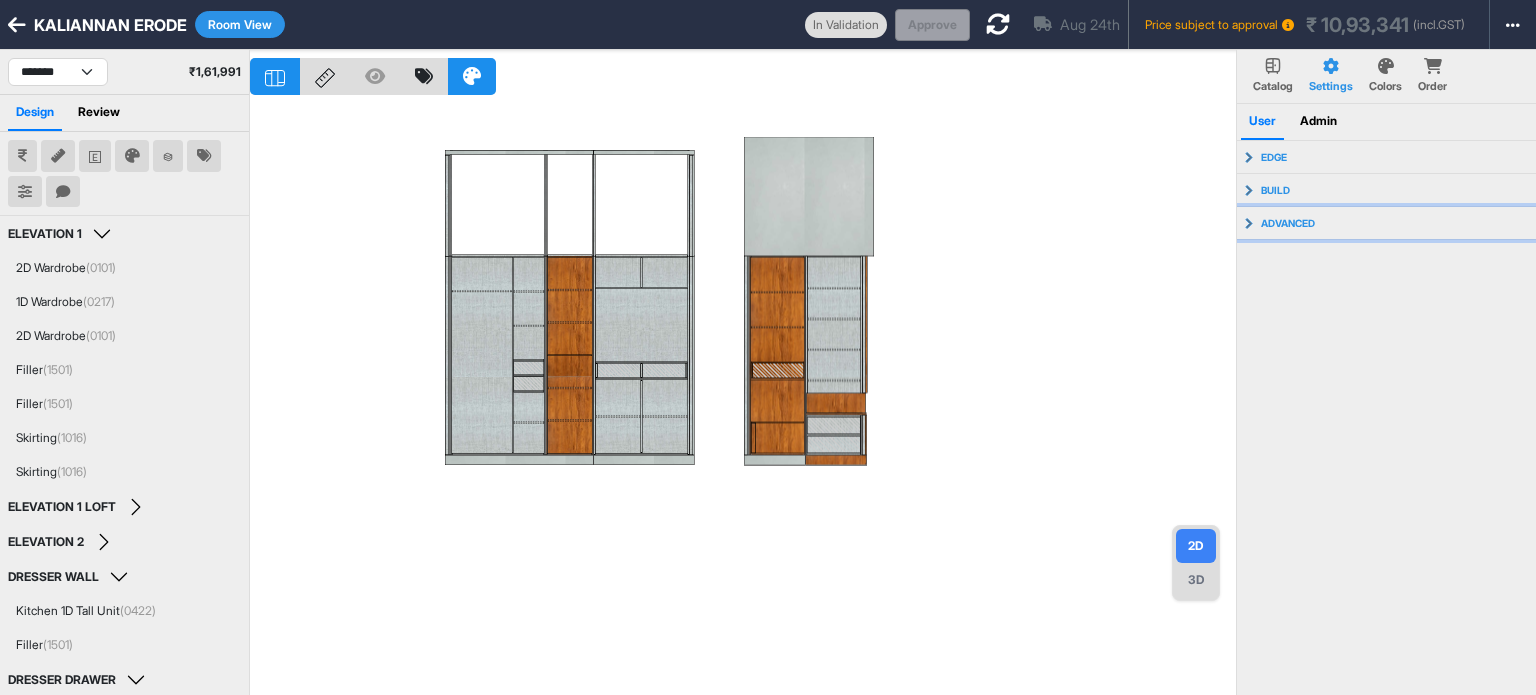click on "advanced" at bounding box center (1288, 223) 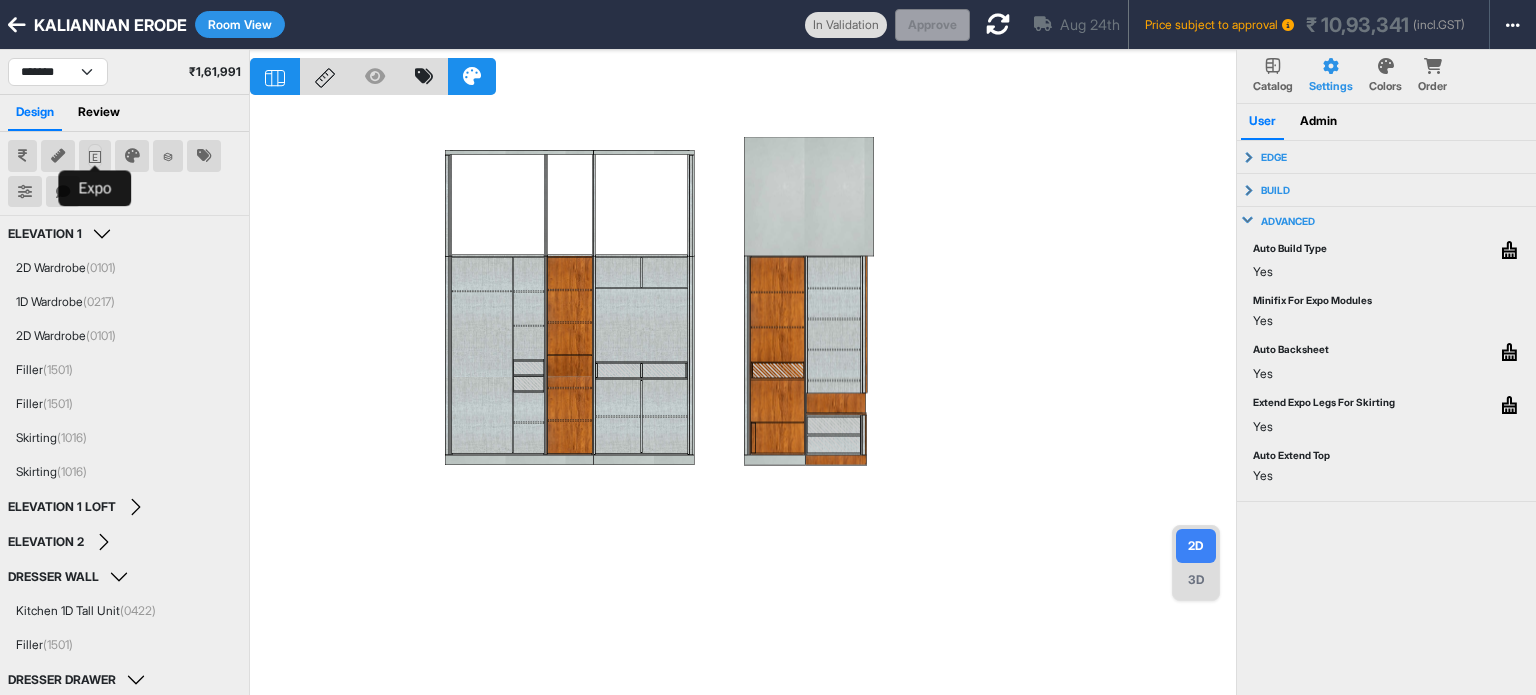 click 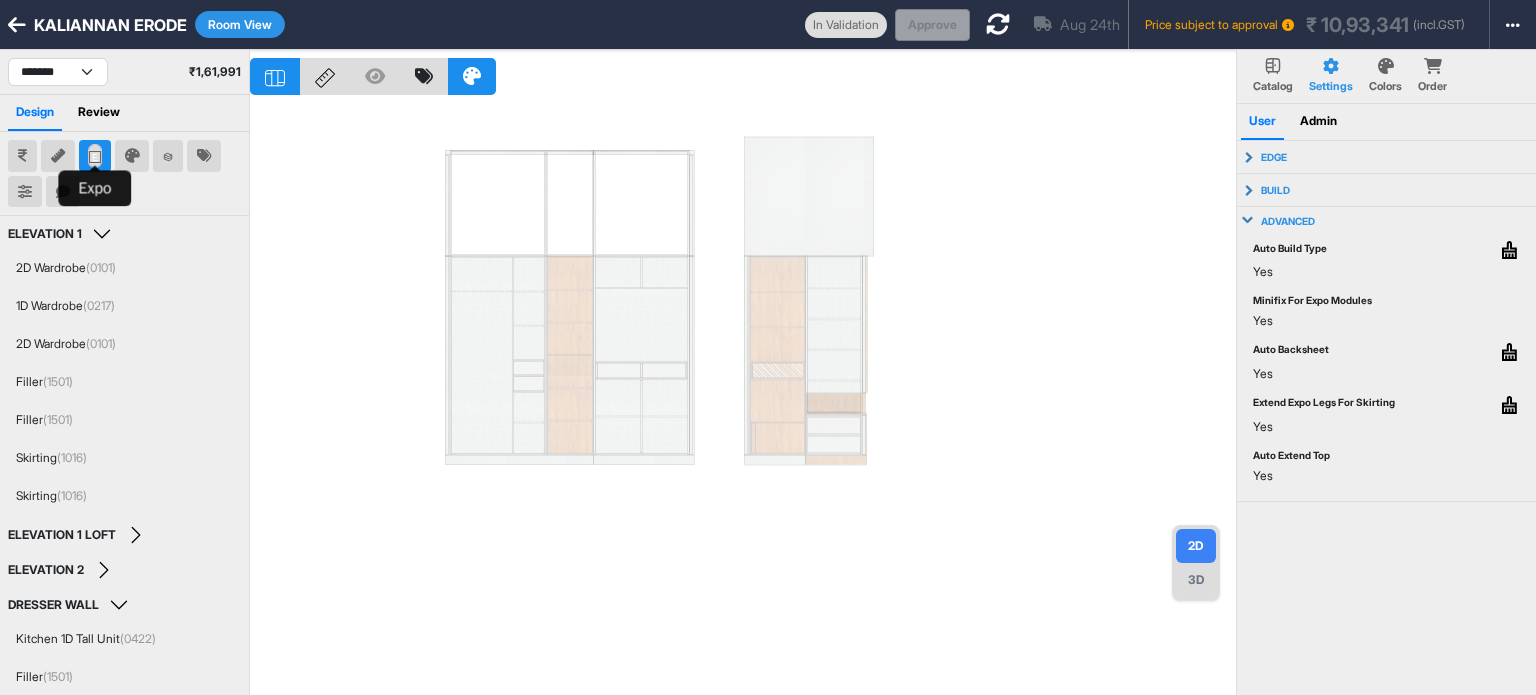 click 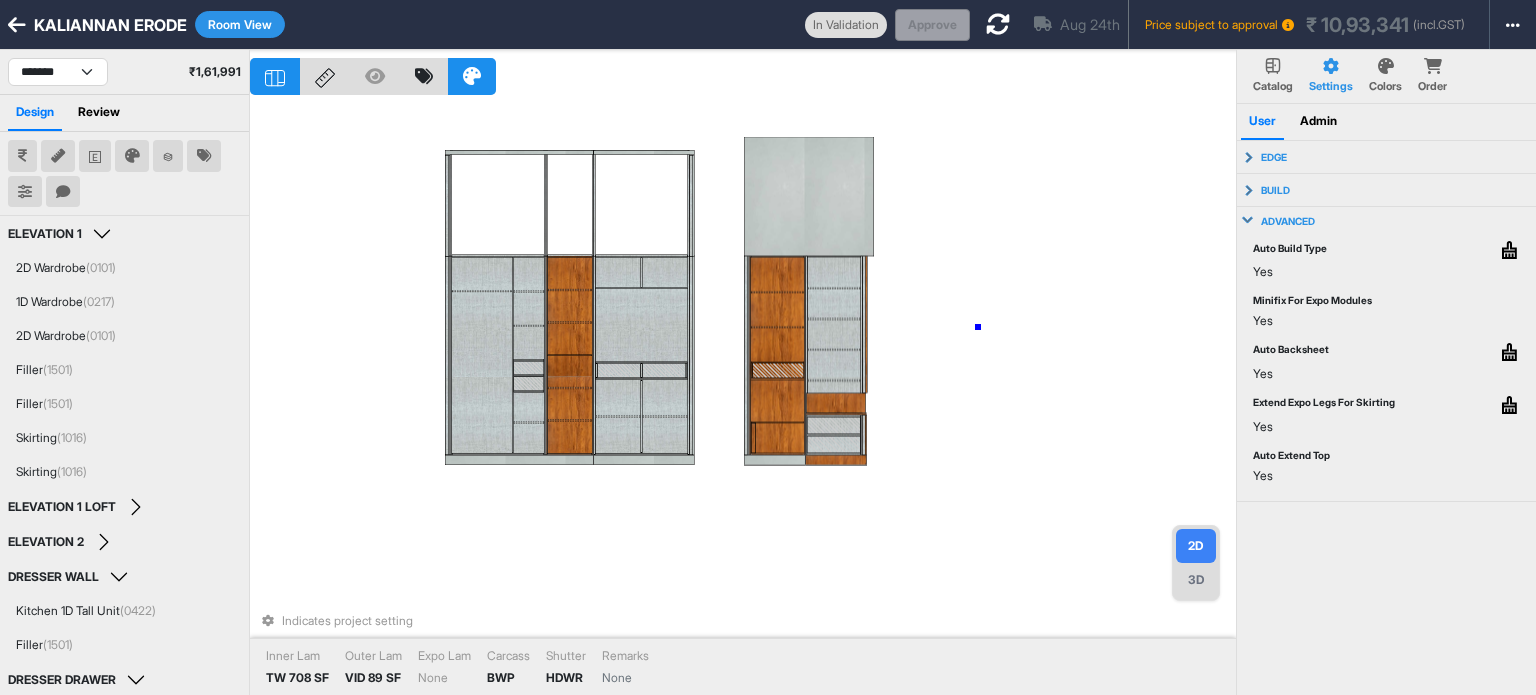 click on "Indicates project setting Inner Lam TW 708 SF Outer Lam VID 89 SF Expo Lam None Carcass BWP Shutter HDWR Remarks None" at bounding box center (743, 397) 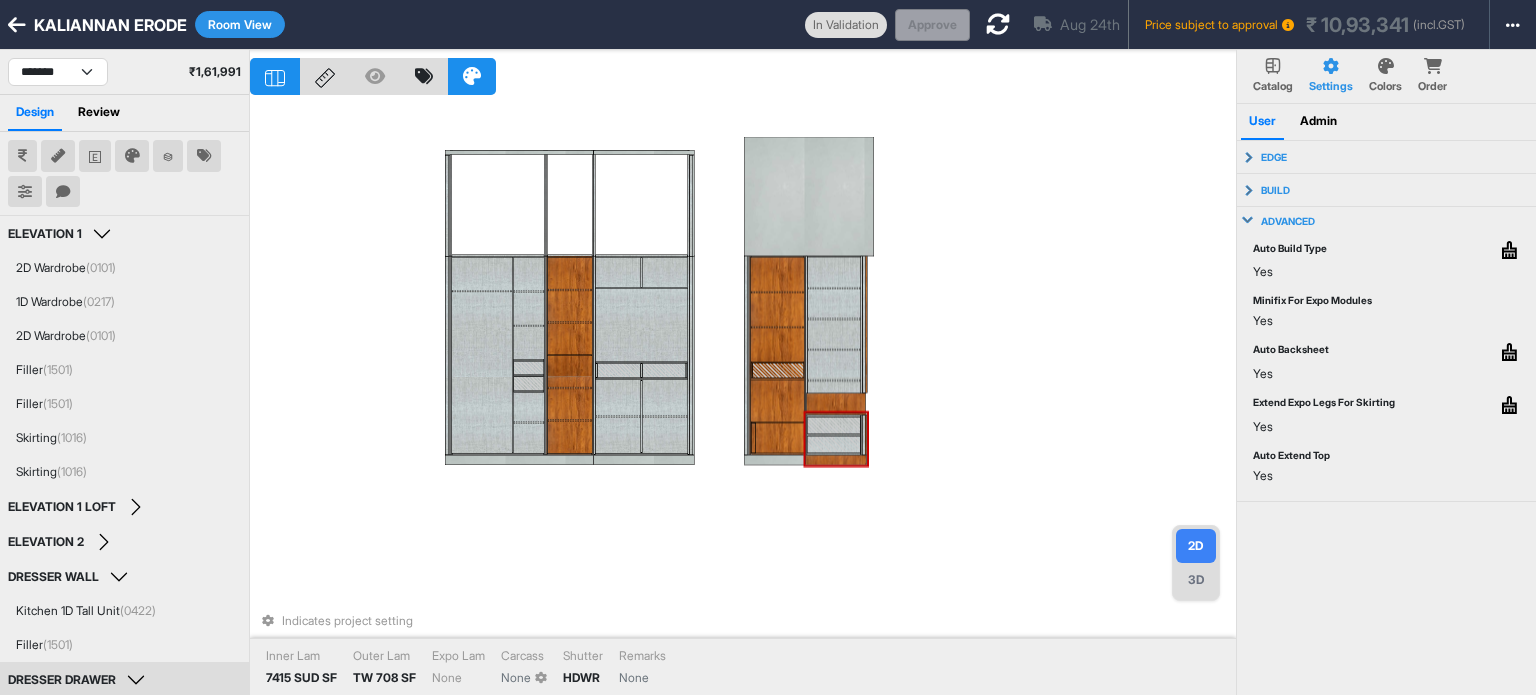 click on "3D" at bounding box center (1196, 580) 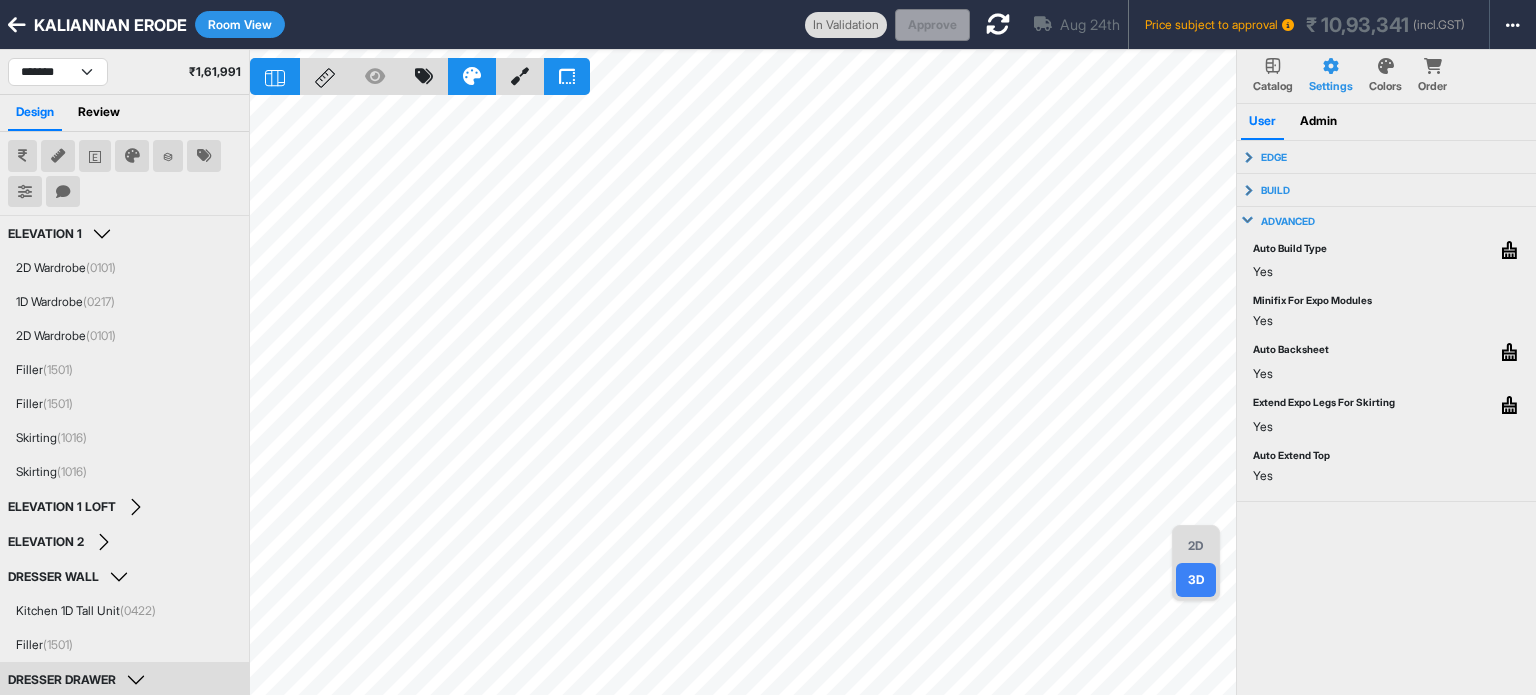 click on "2D" at bounding box center [1196, 546] 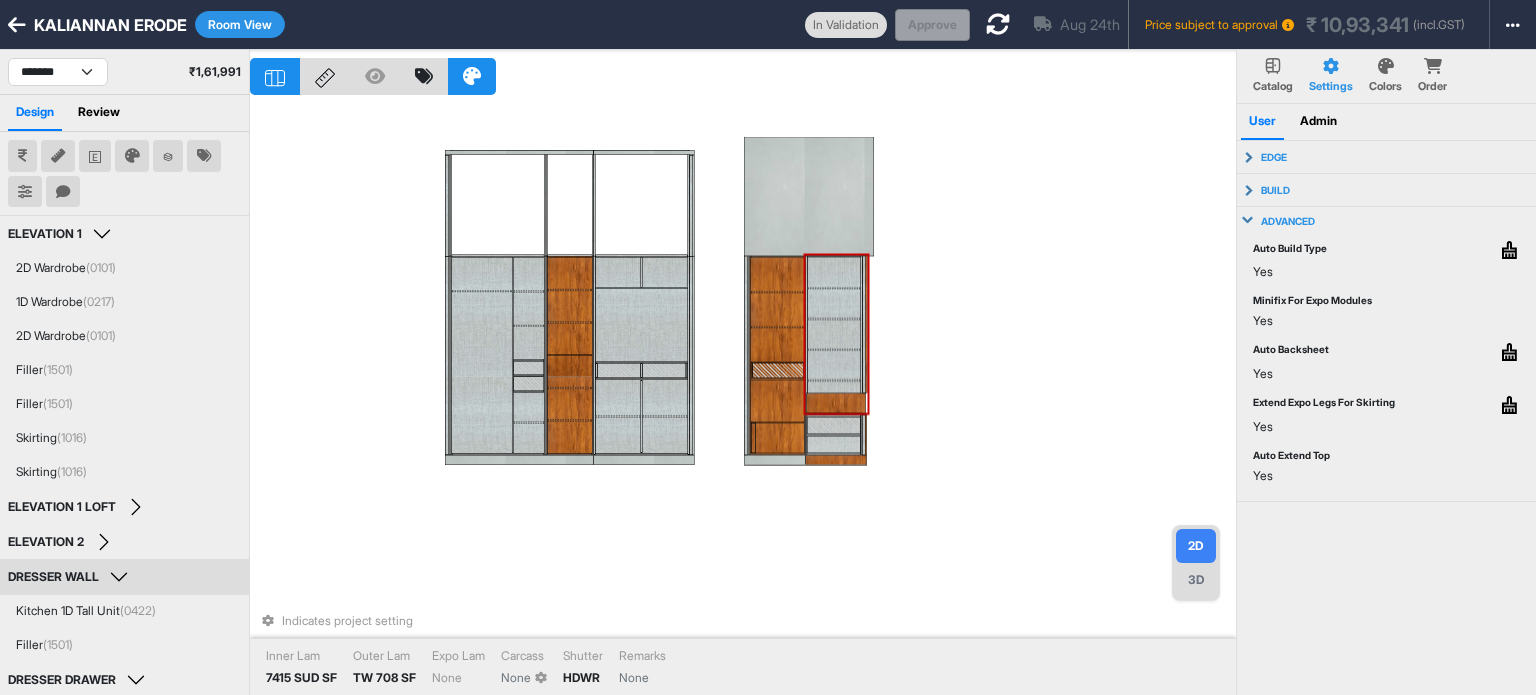 click on "Indicates project setting Inner Lam 7415 SUD SF Outer Lam TW 708 SF Expo Lam None Carcass None Shutter HDWR Remarks None" at bounding box center [743, 397] 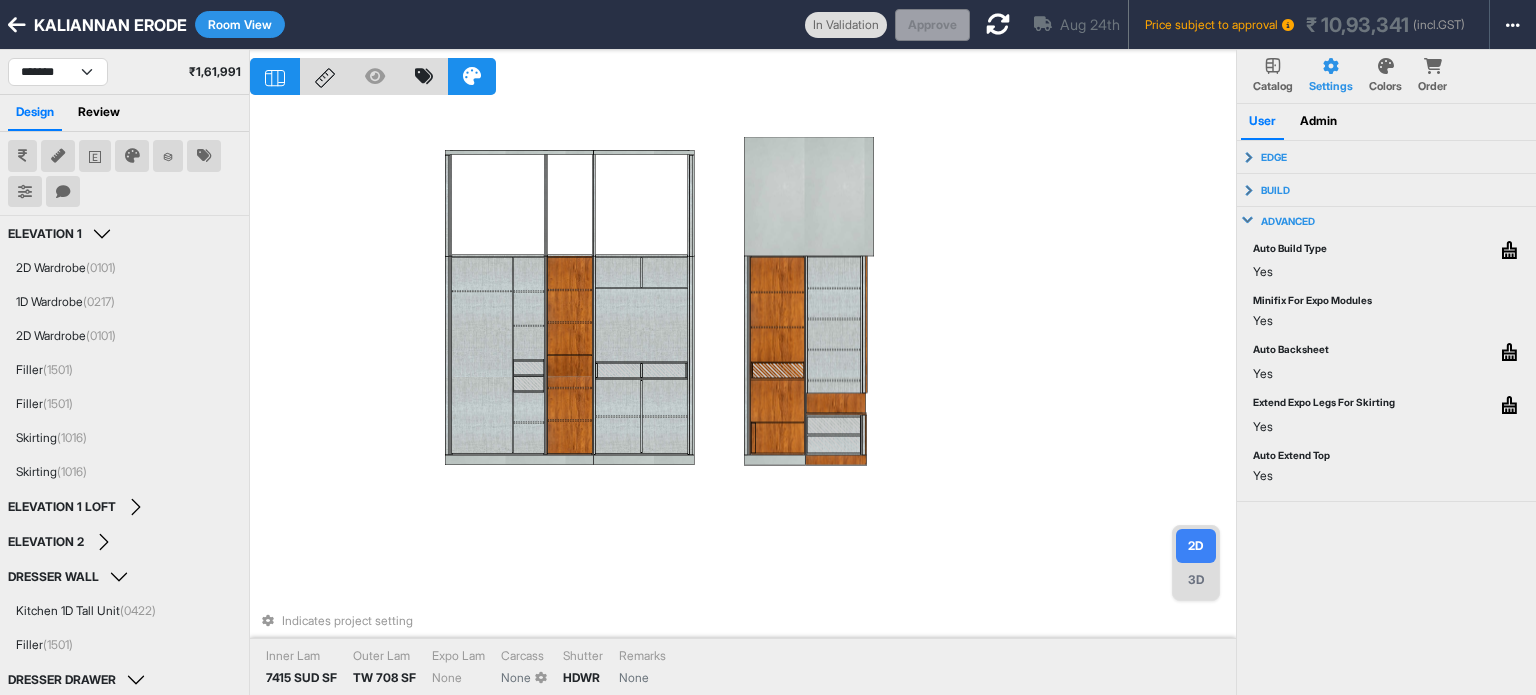 click on "3D" at bounding box center (1196, 580) 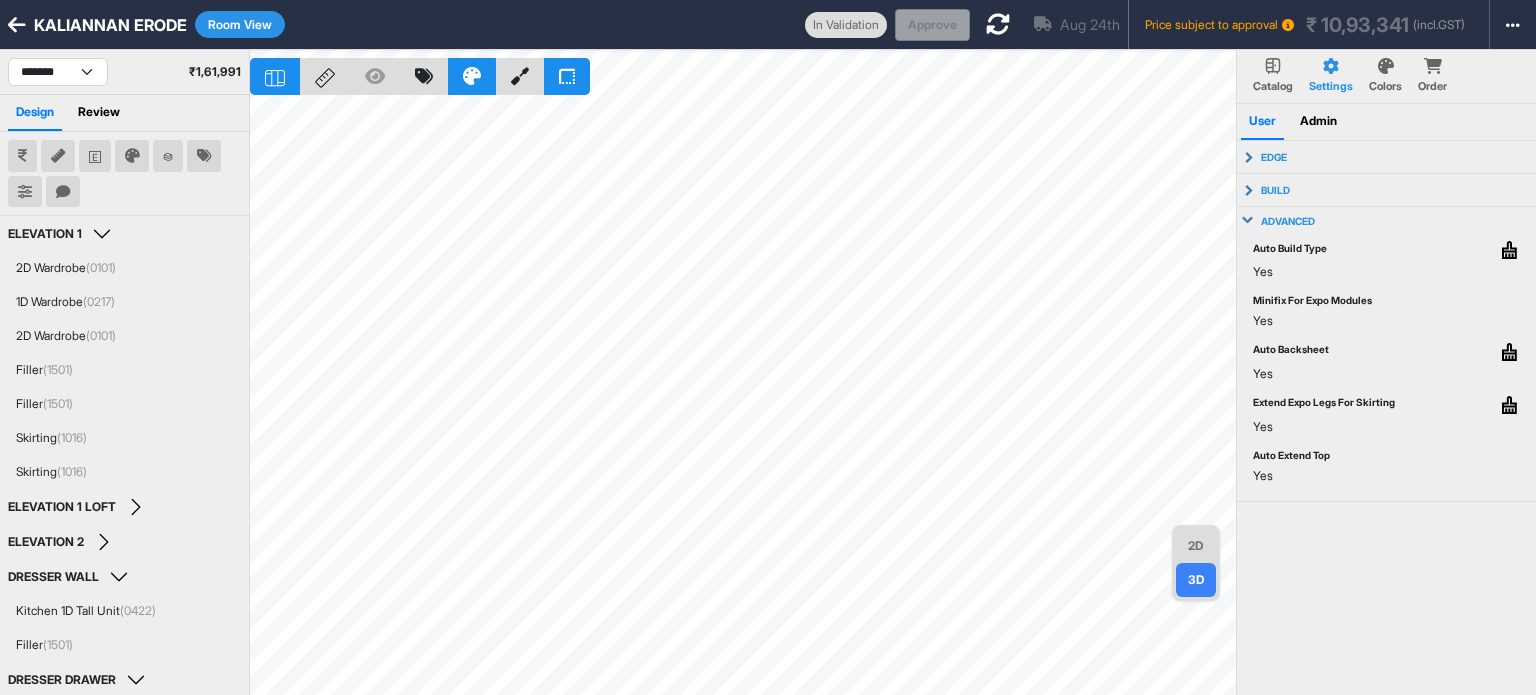 click on "2D" at bounding box center (1196, 546) 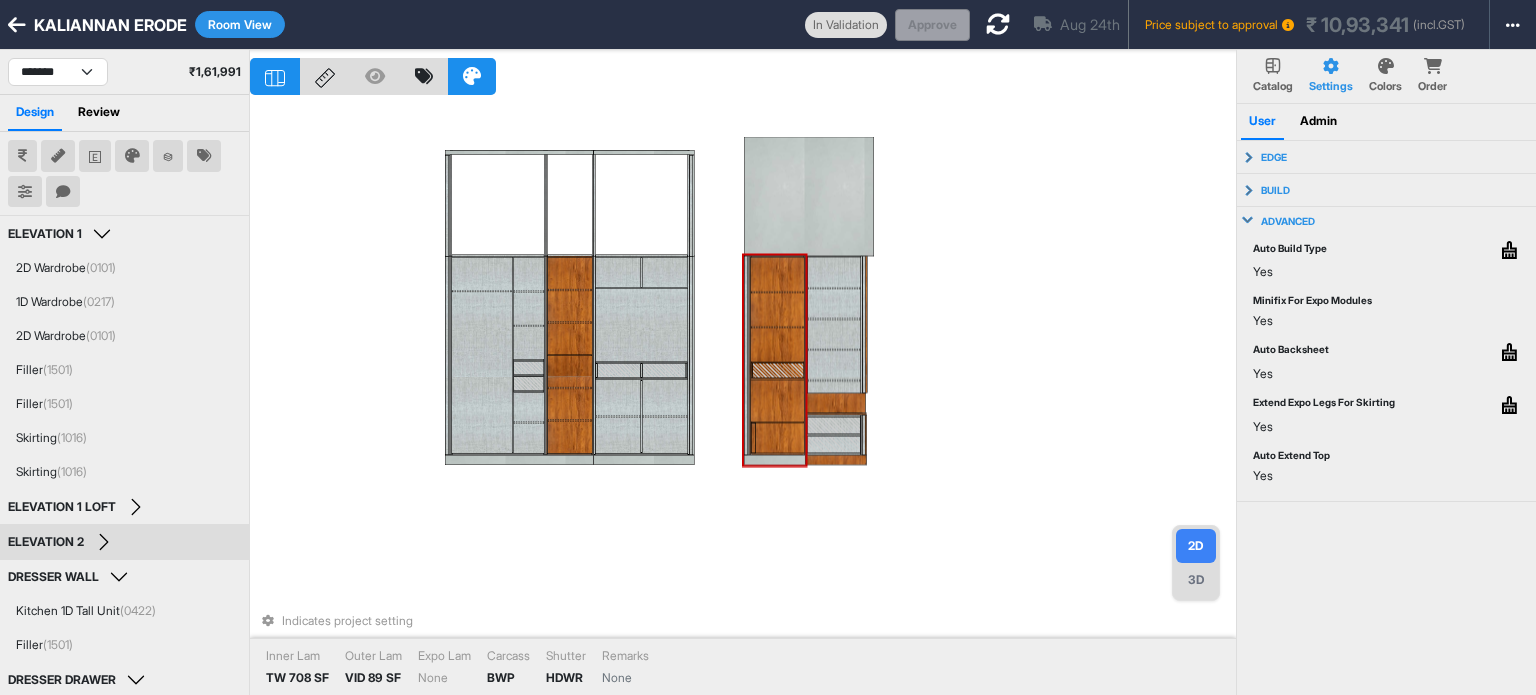 click at bounding box center [780, 438] 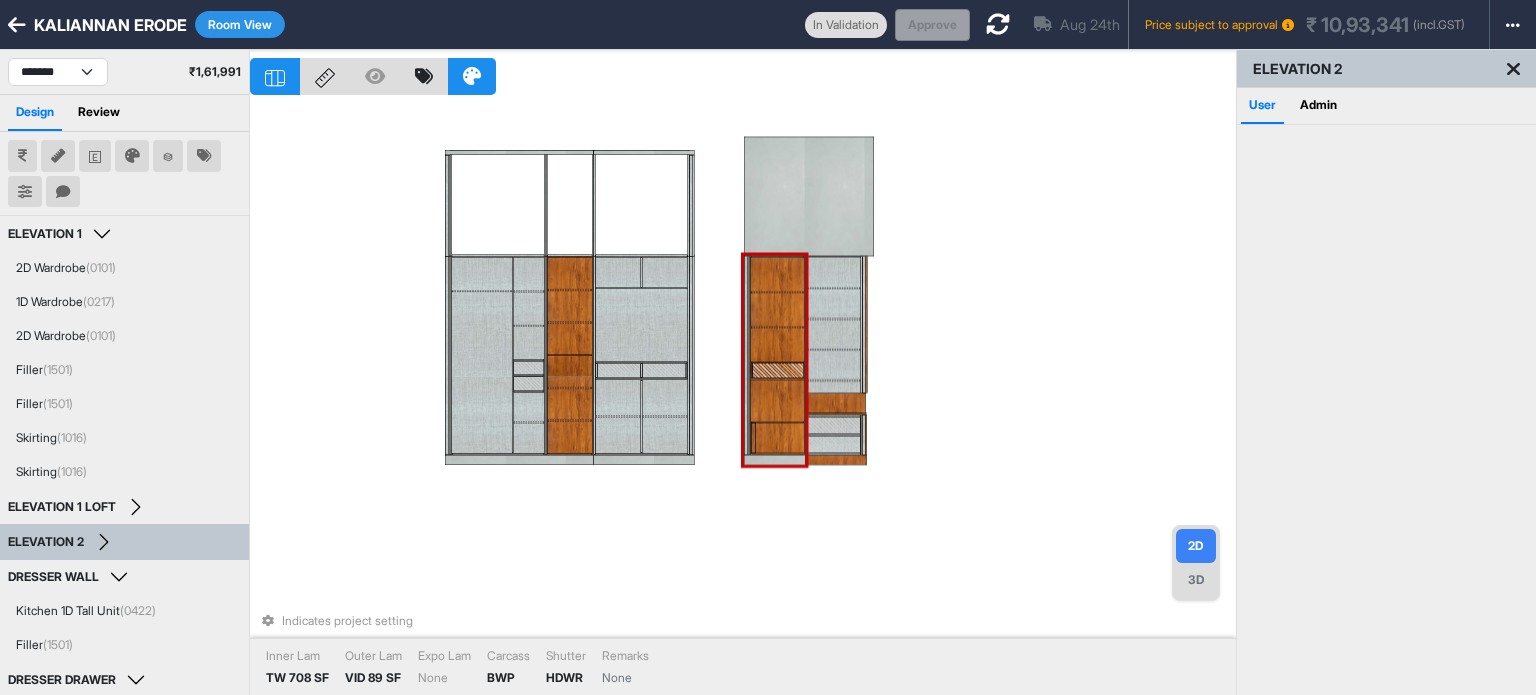 click at bounding box center (780, 438) 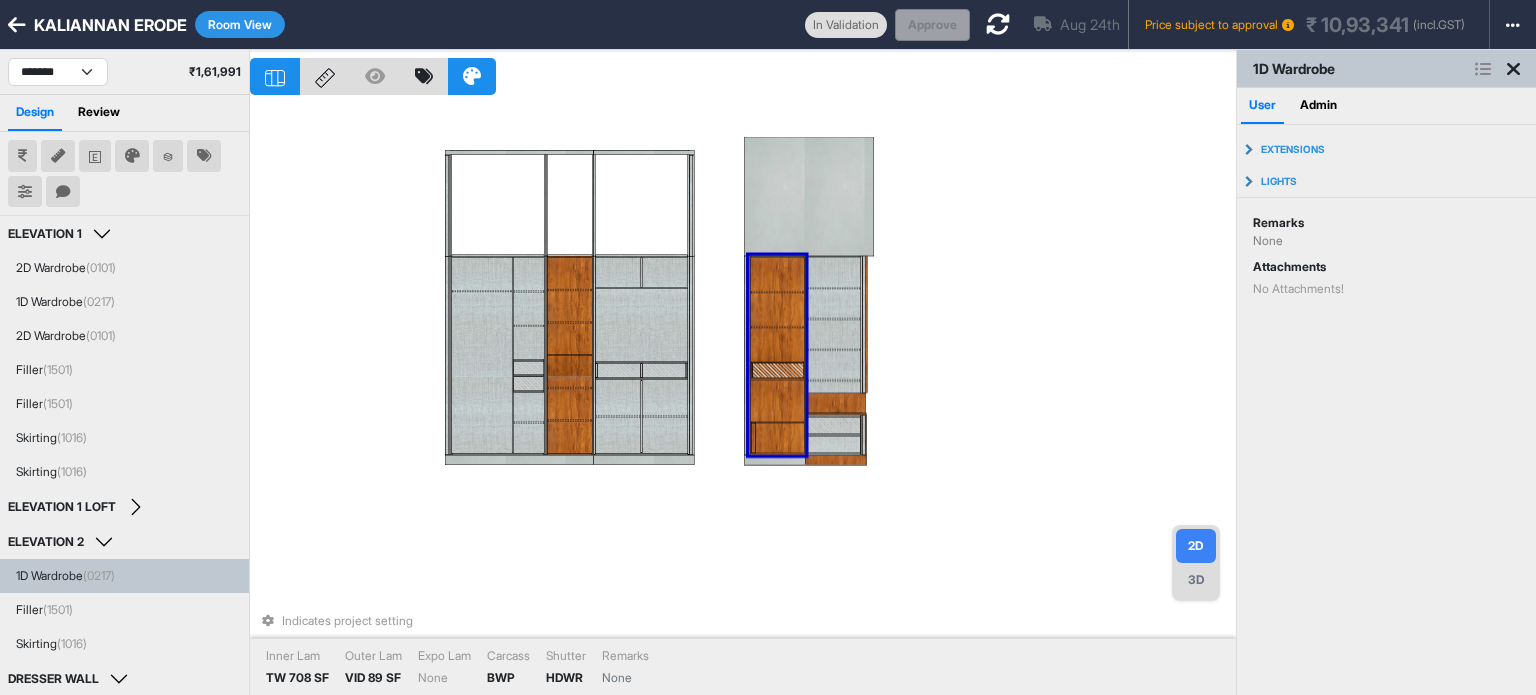 click at bounding box center (780, 438) 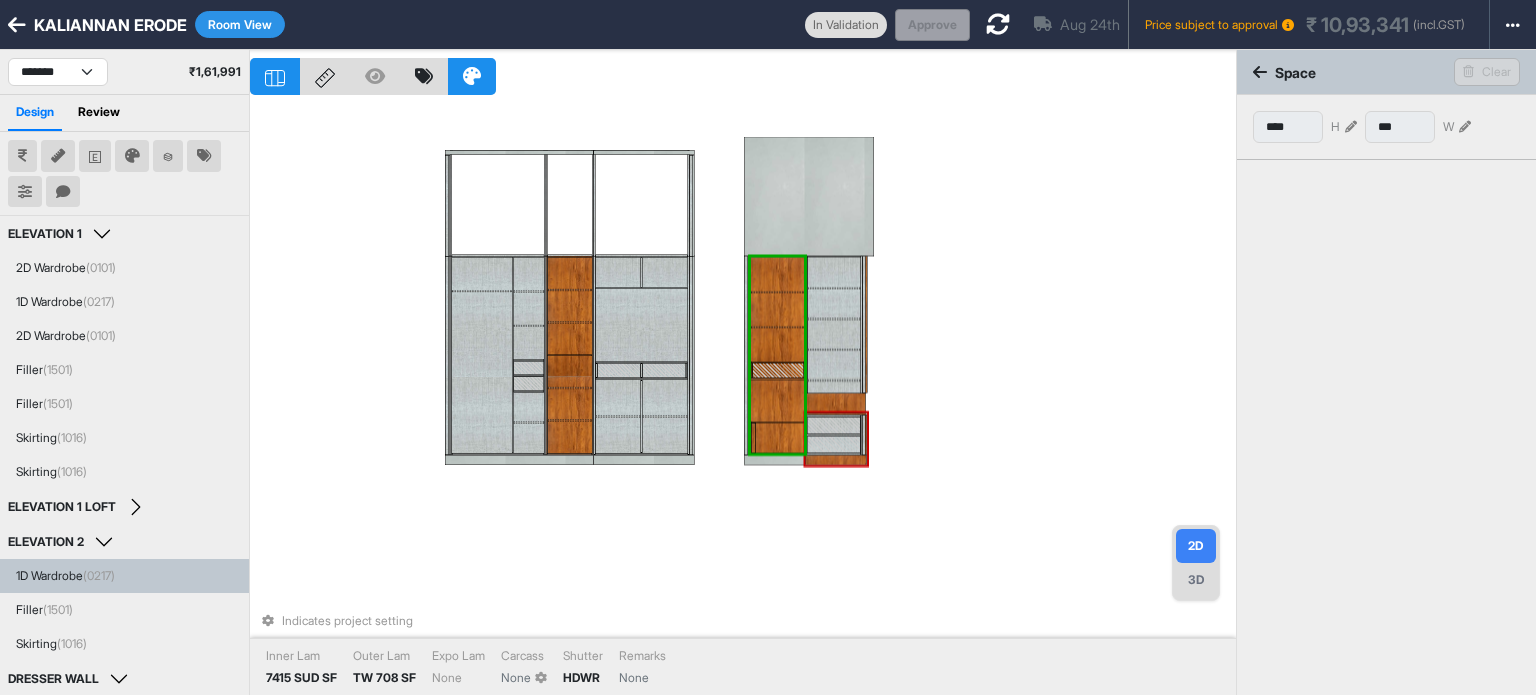 click on "Indicates project setting Inner Lam 7415 SUD SF Outer Lam TW 708 SF Expo Lam None Carcass None Shutter HDWR Remarks None" at bounding box center (743, 397) 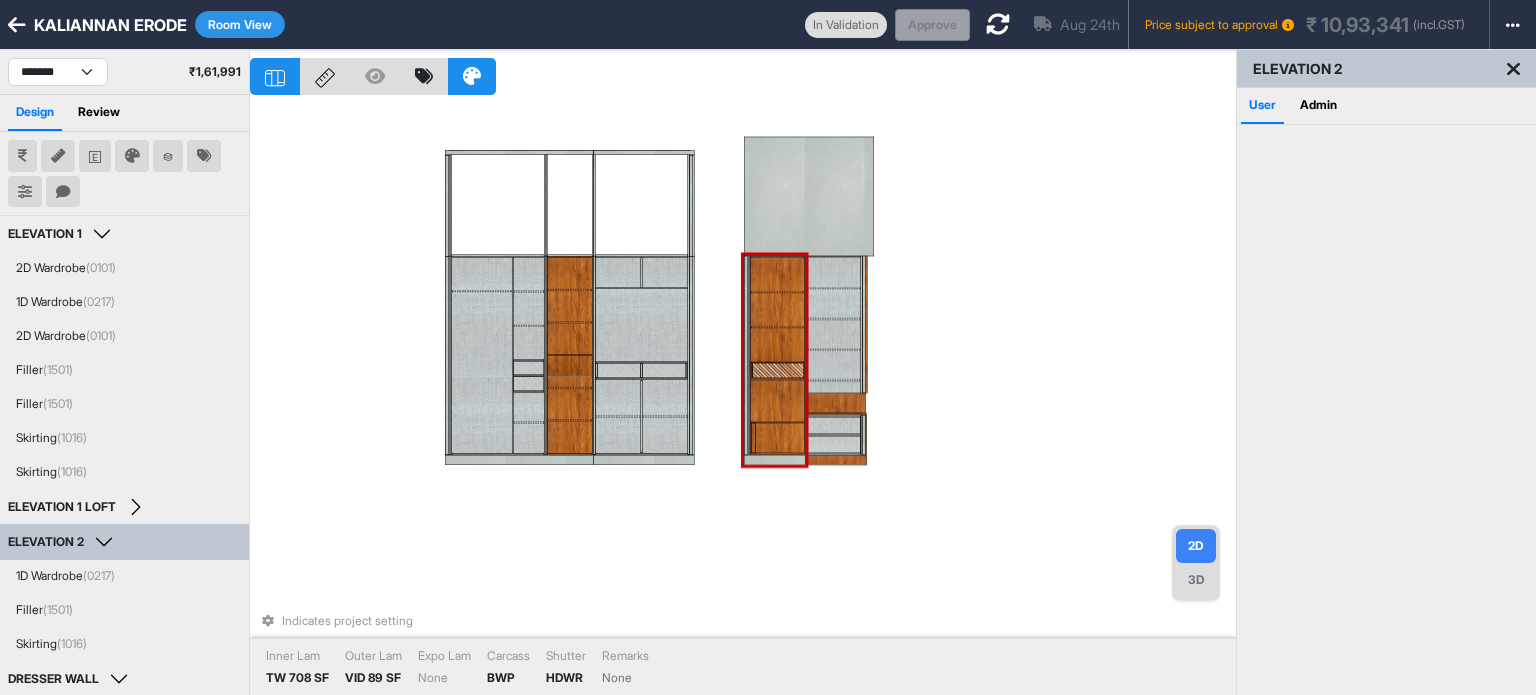 click at bounding box center (780, 438) 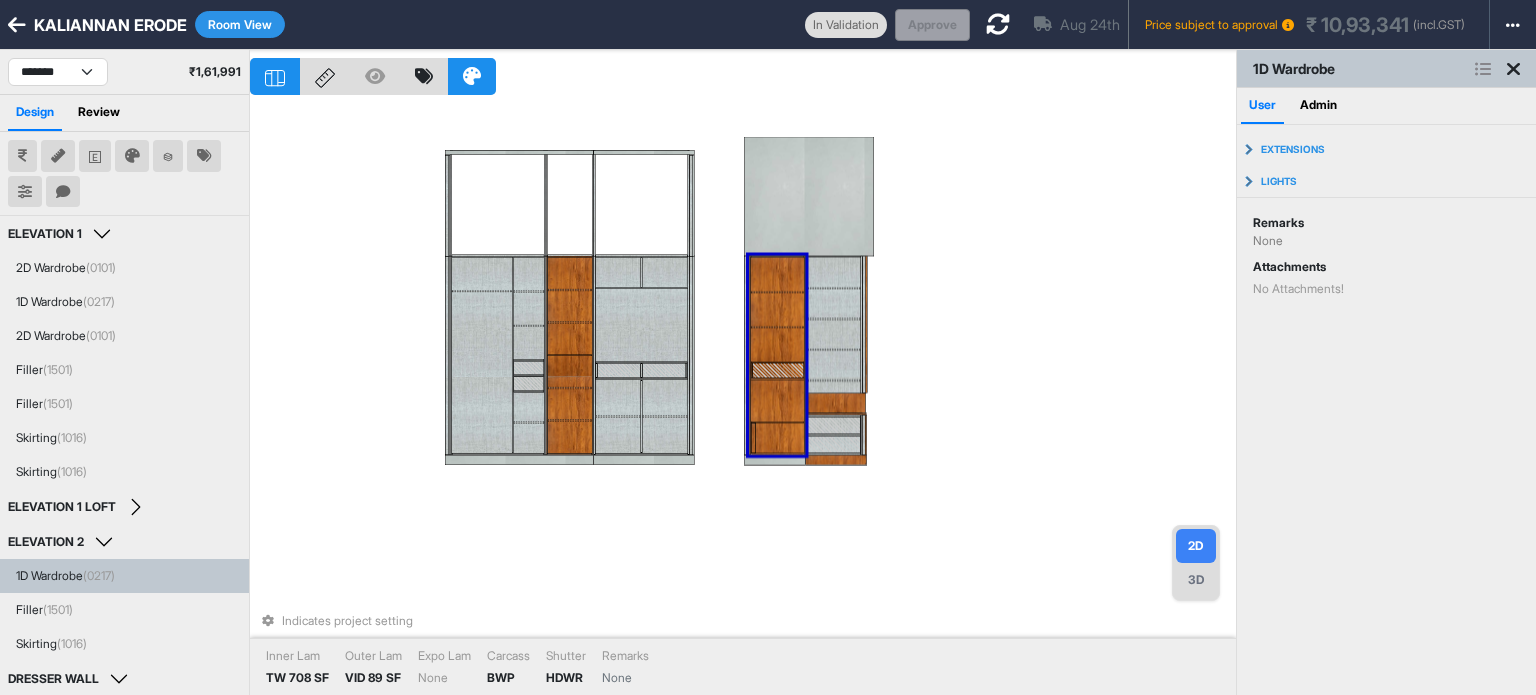 click at bounding box center (780, 438) 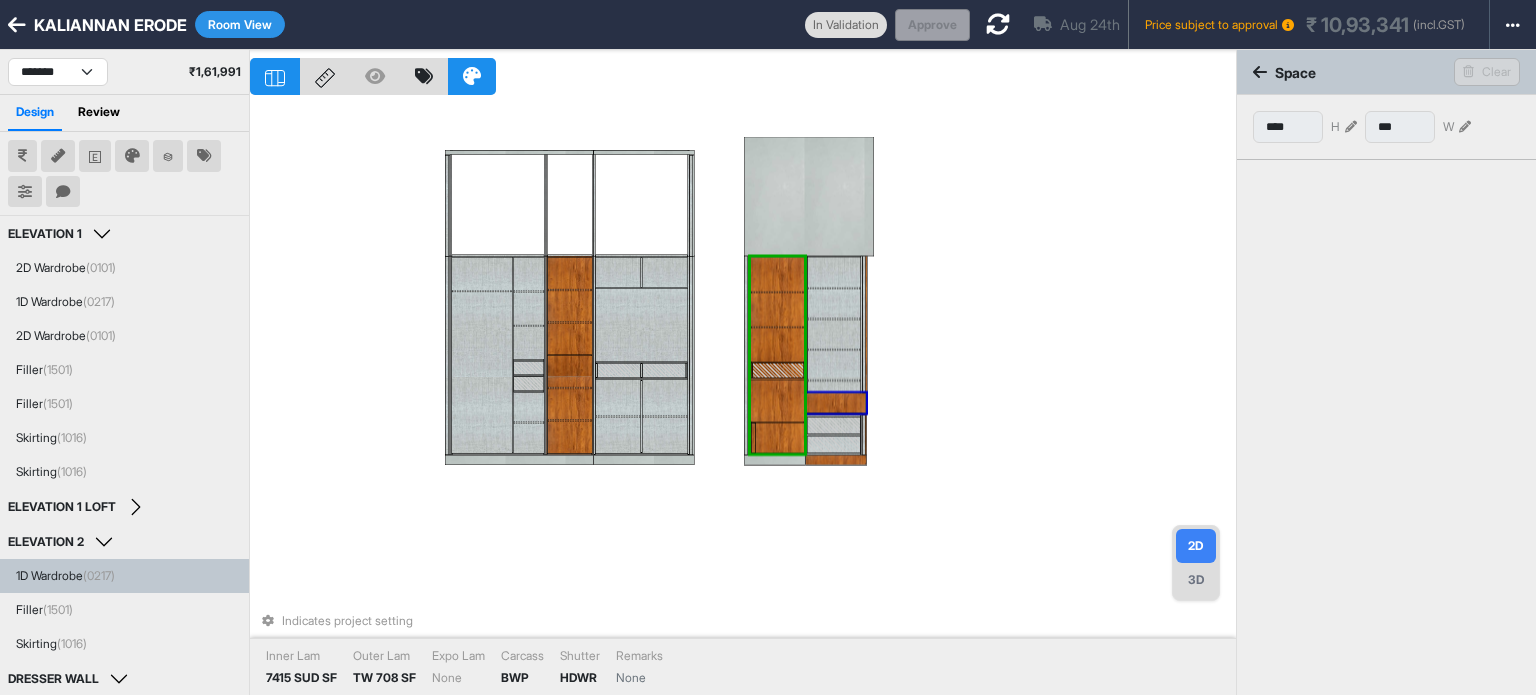 click on "Indicates project setting Inner Lam 7415 SUD SF Outer Lam TW 708 SF Expo Lam None Carcass BWP Shutter HDWR Remarks None" at bounding box center (743, 397) 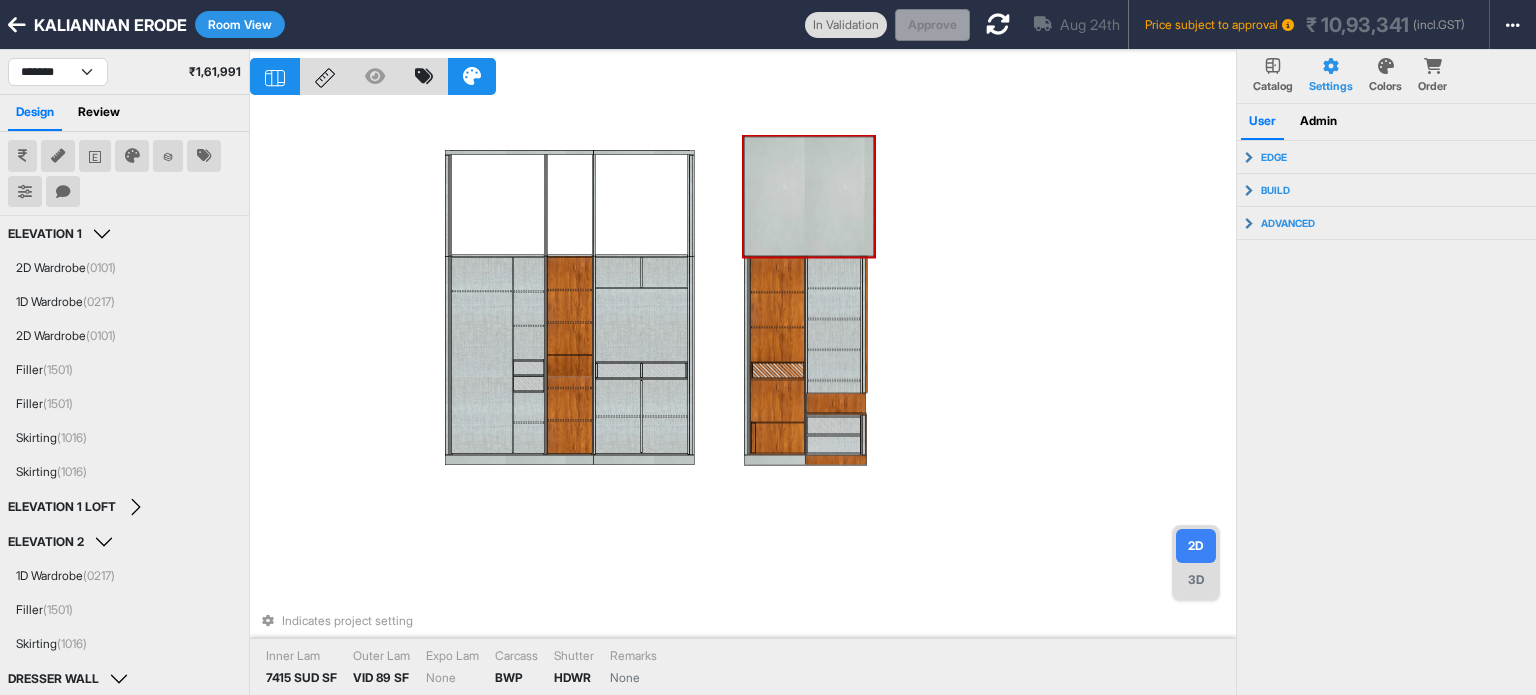 click at bounding box center [809, 197] 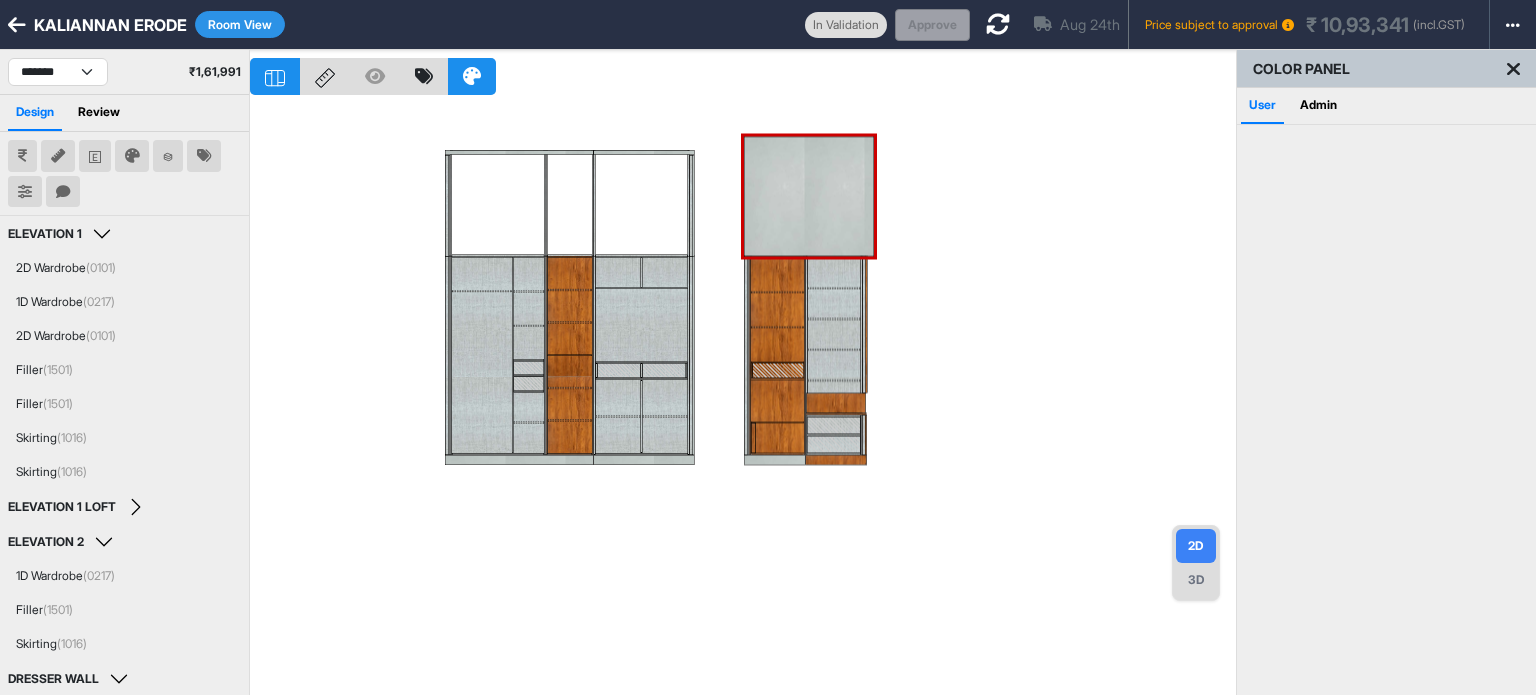 click at bounding box center [743, 397] 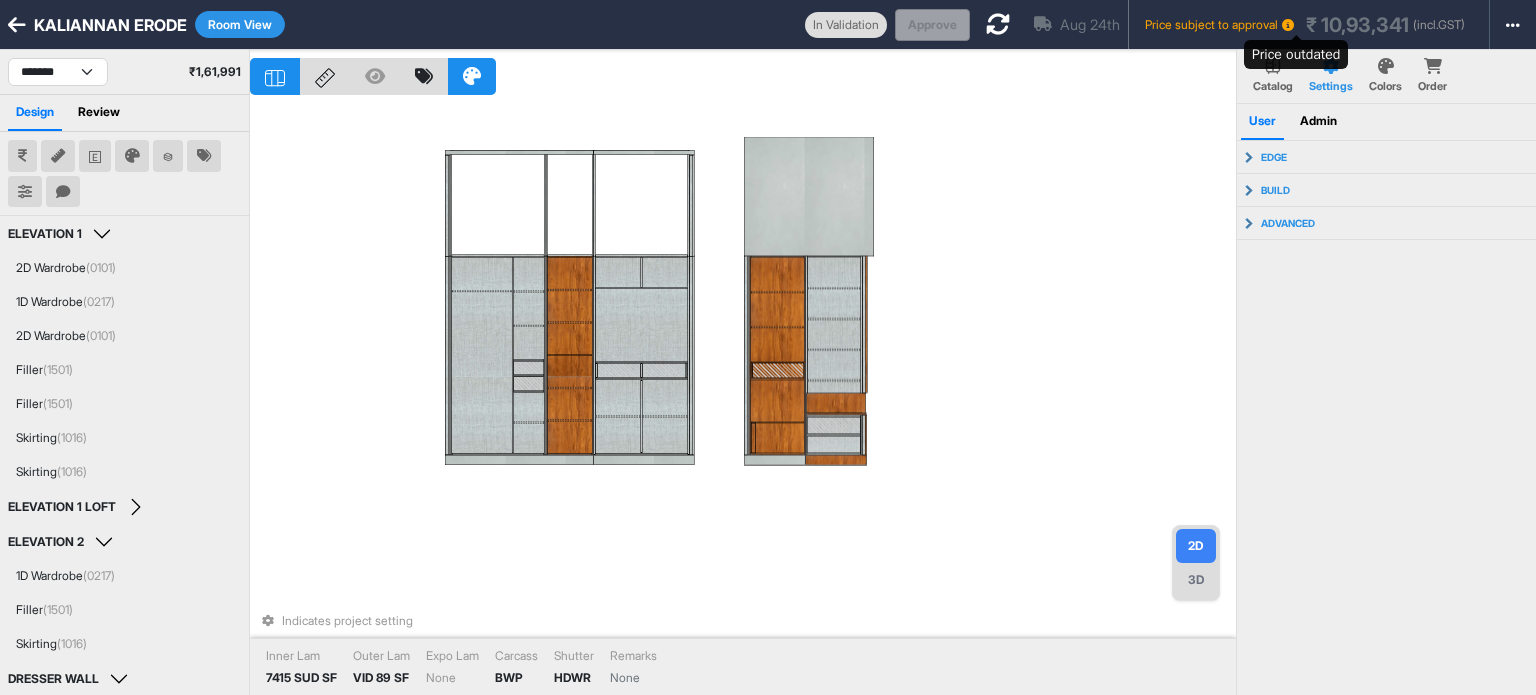 click at bounding box center [1288, 25] 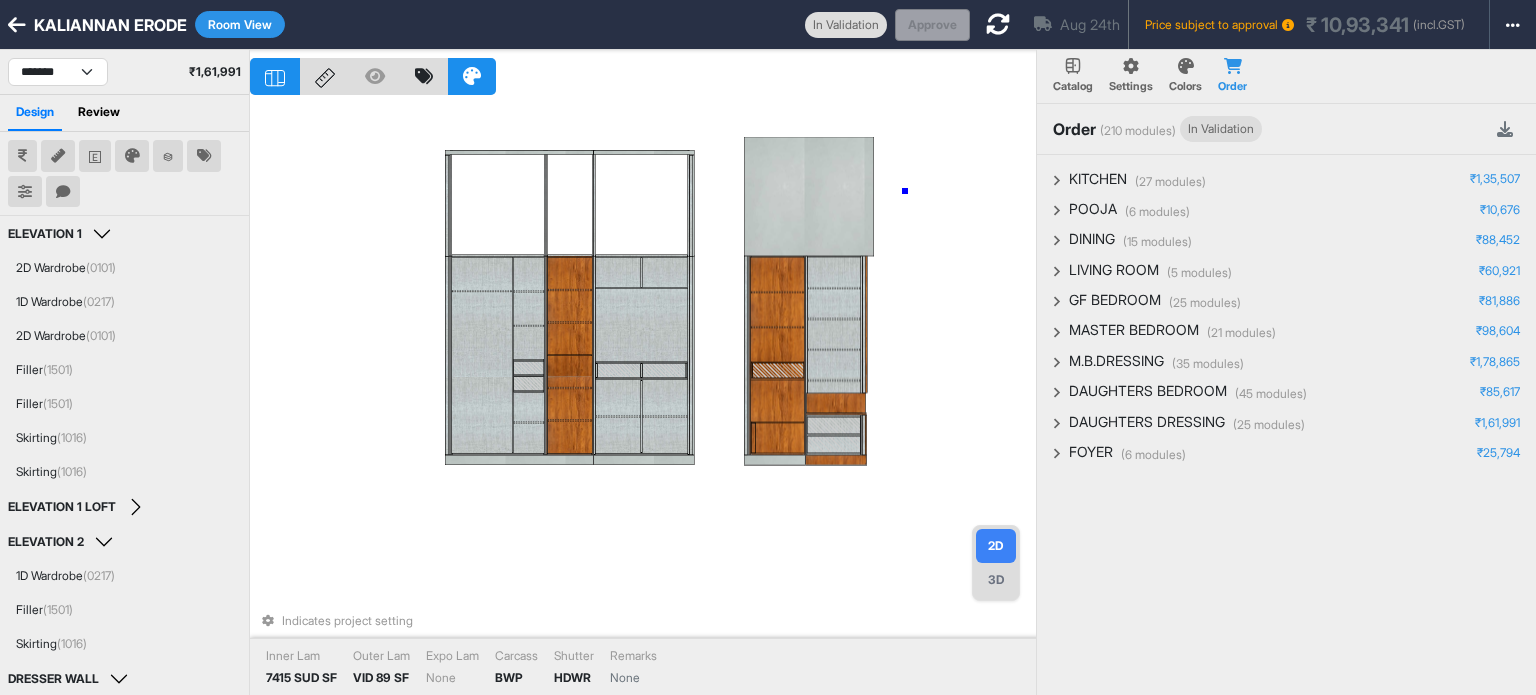 click on "Indicates project setting Inner Lam 7415 SUD SF Outer Lam VID 89 SF Expo Lam None Carcass BWP Shutter HDWR Remarks None" at bounding box center [643, 397] 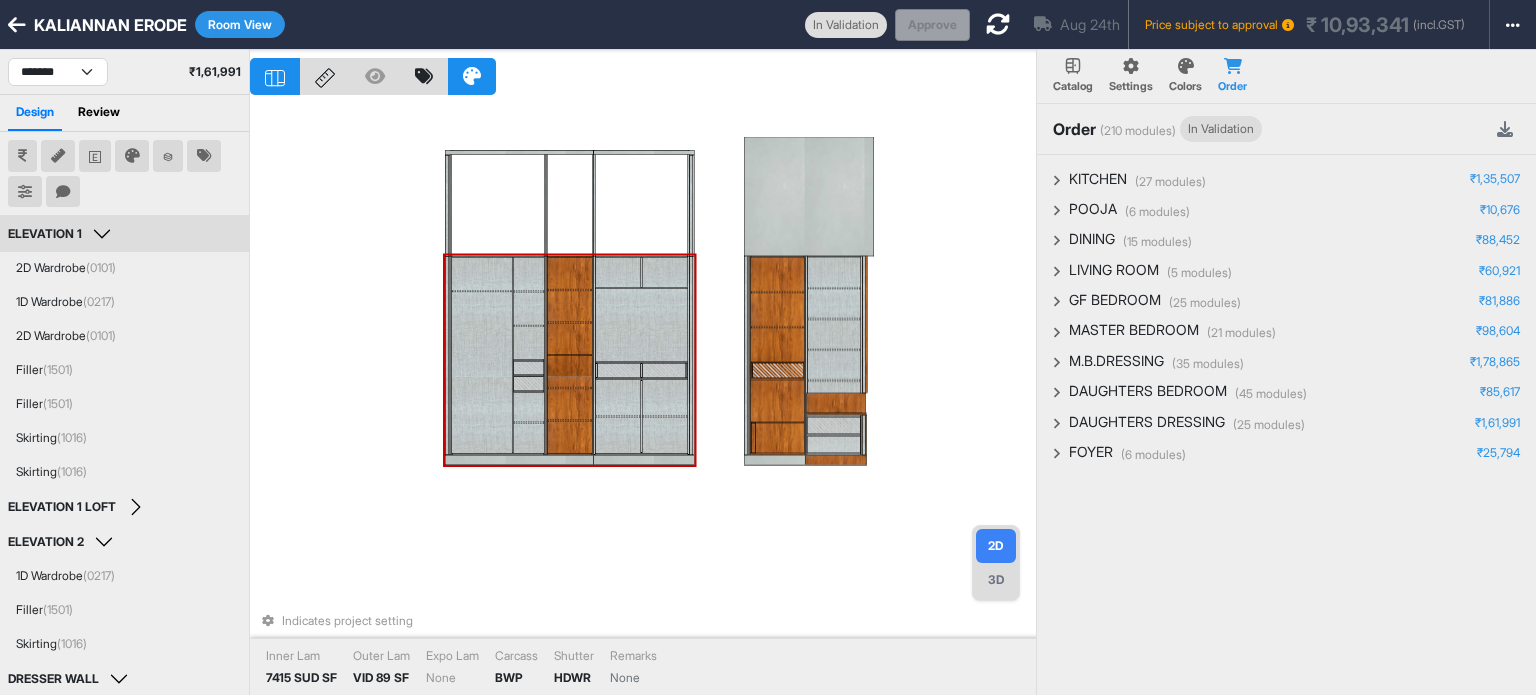 click at bounding box center (641, 325) 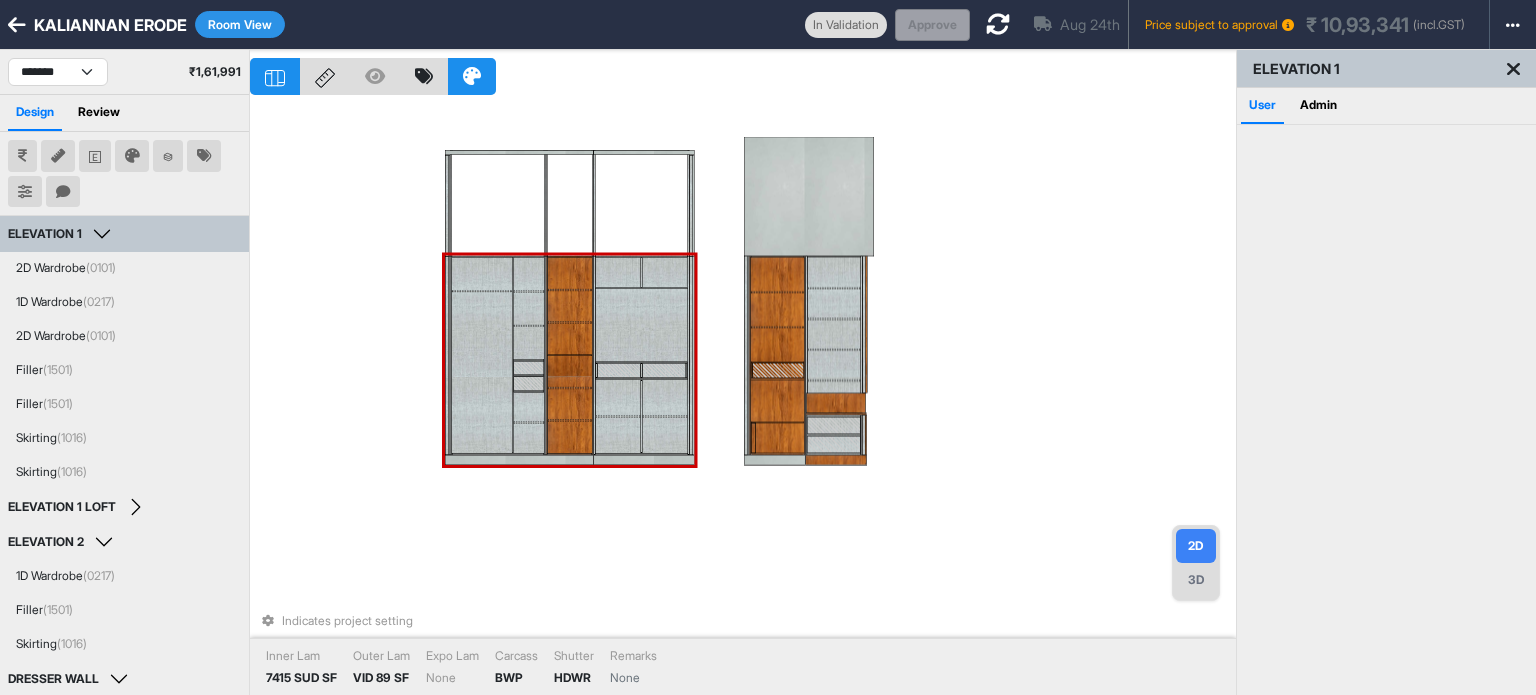 click at bounding box center (641, 325) 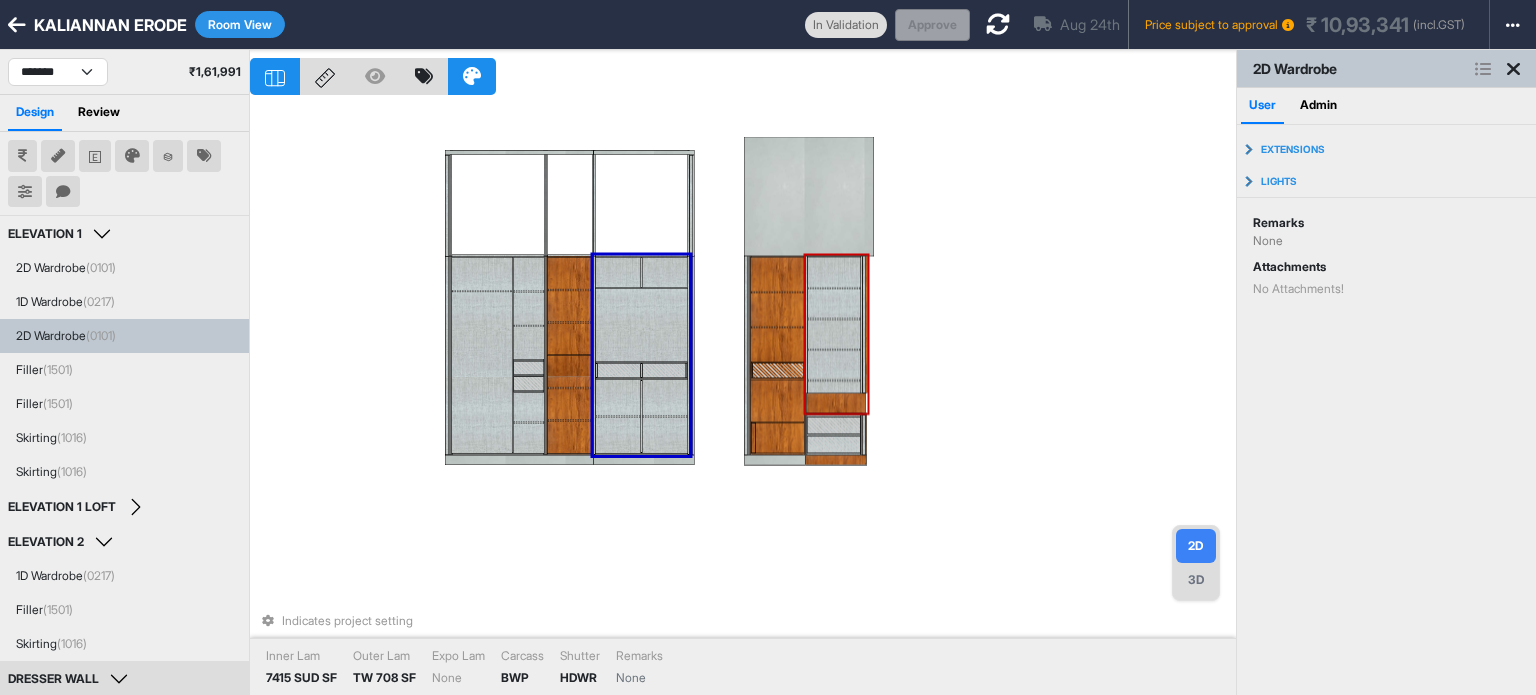 click on "Indicates project setting Inner Lam 7415 SUD SF Outer Lam TW 708 SF Expo Lam None Carcass BWP Shutter HDWR Remarks None" at bounding box center (743, 397) 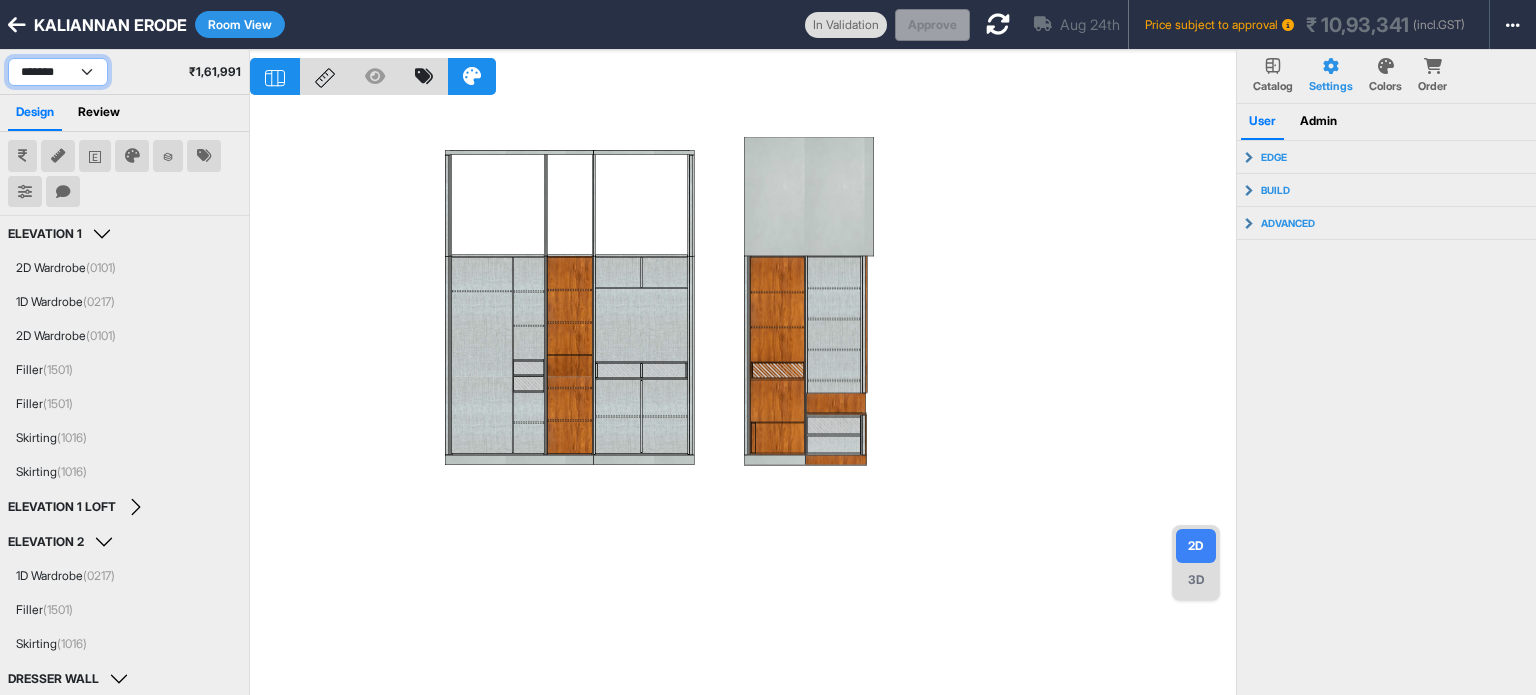click on "**********" at bounding box center [58, 72] 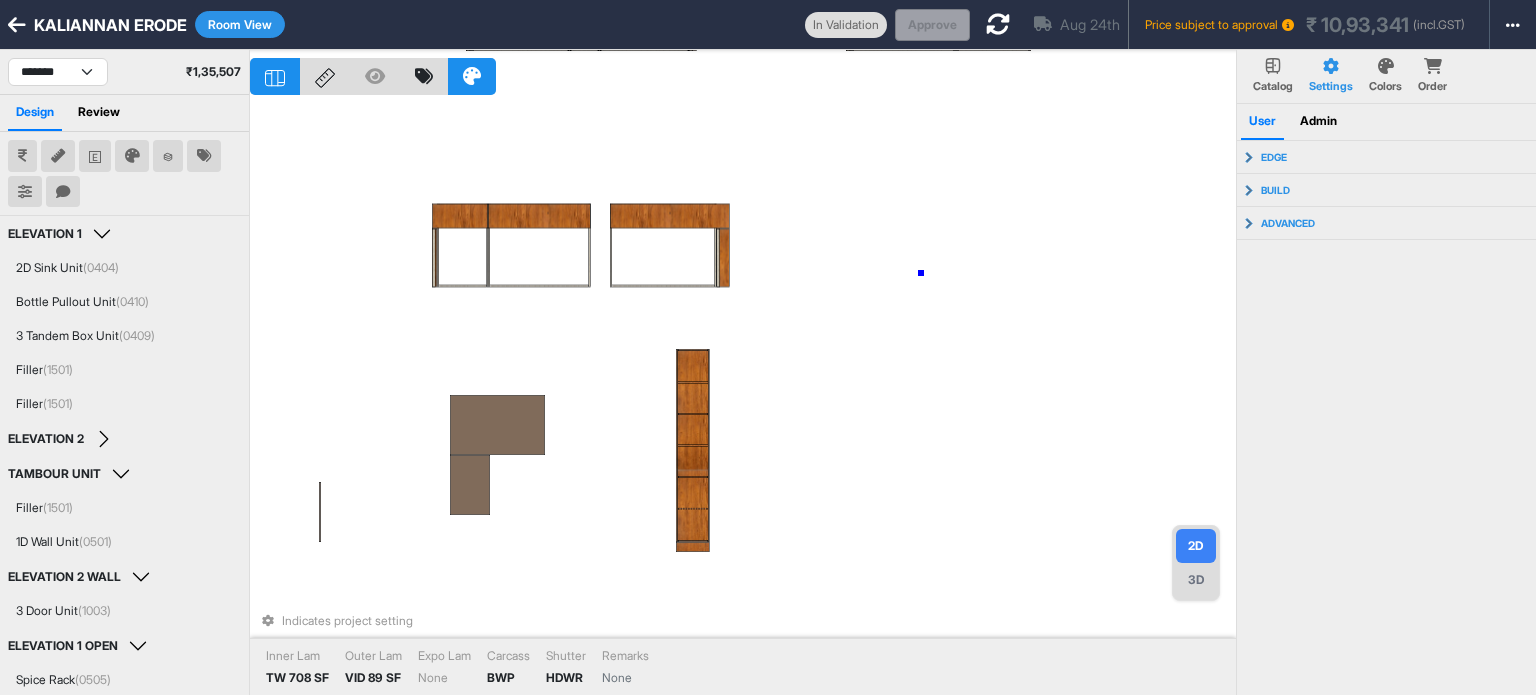 click on "Indicates project setting Inner Lam TW 708 SF Outer Lam VID 89 SF Expo Lam None Carcass BWP Shutter HDWR Remarks None" at bounding box center [743, 397] 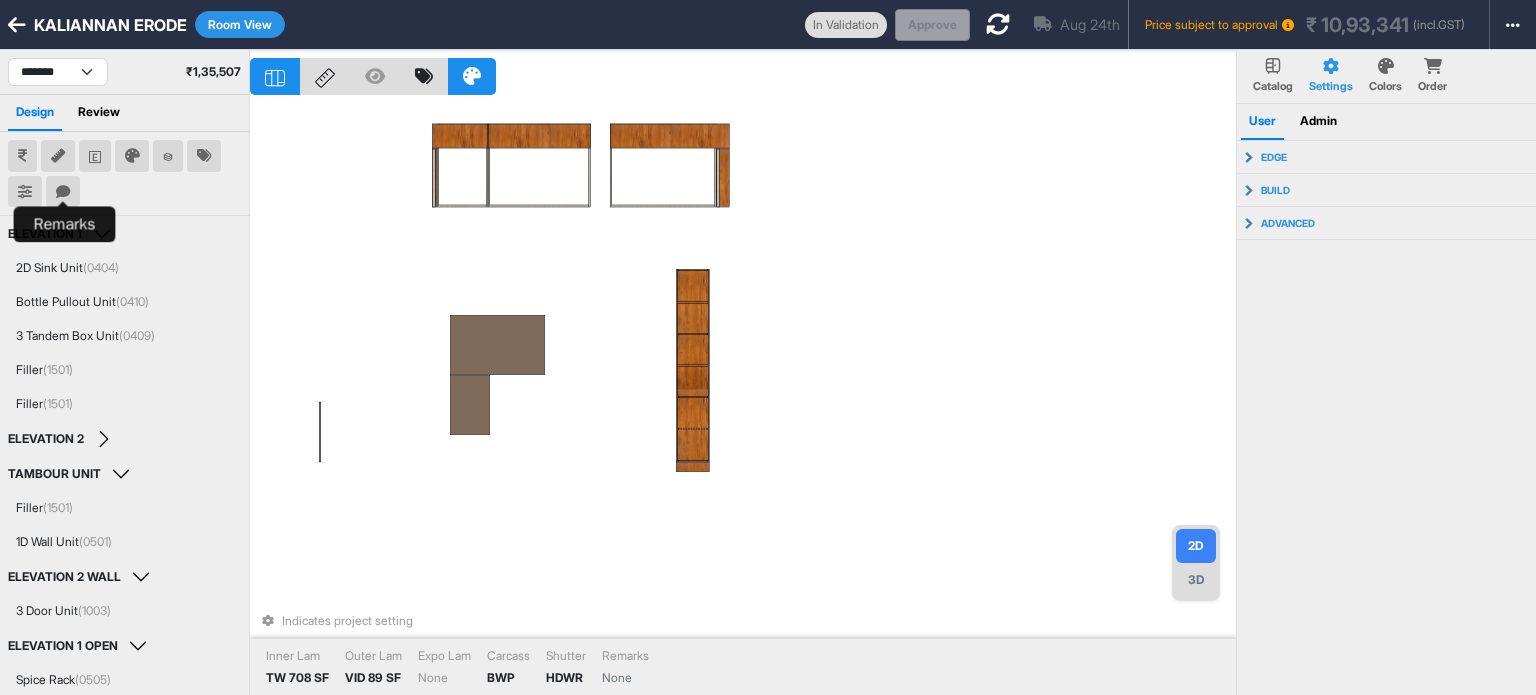 click at bounding box center [63, 192] 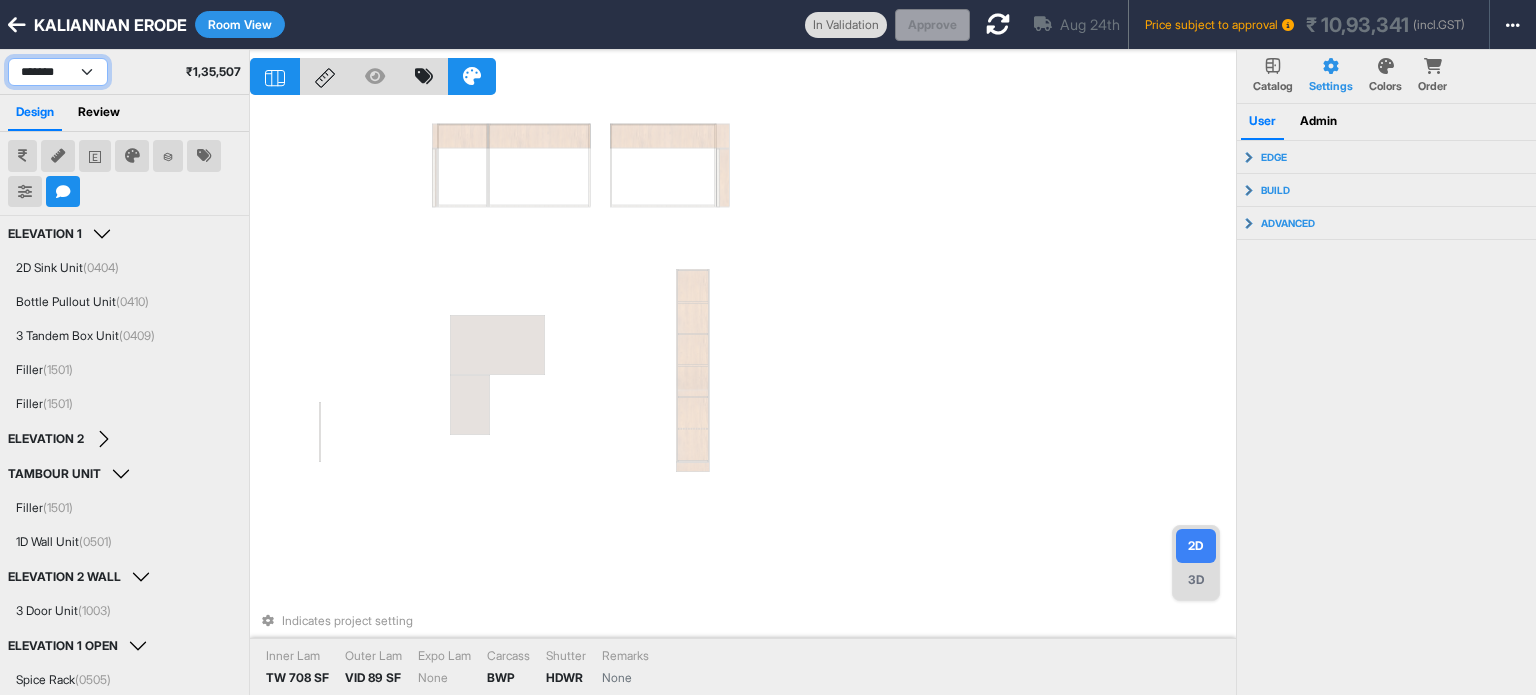 click on "**********" at bounding box center [58, 72] 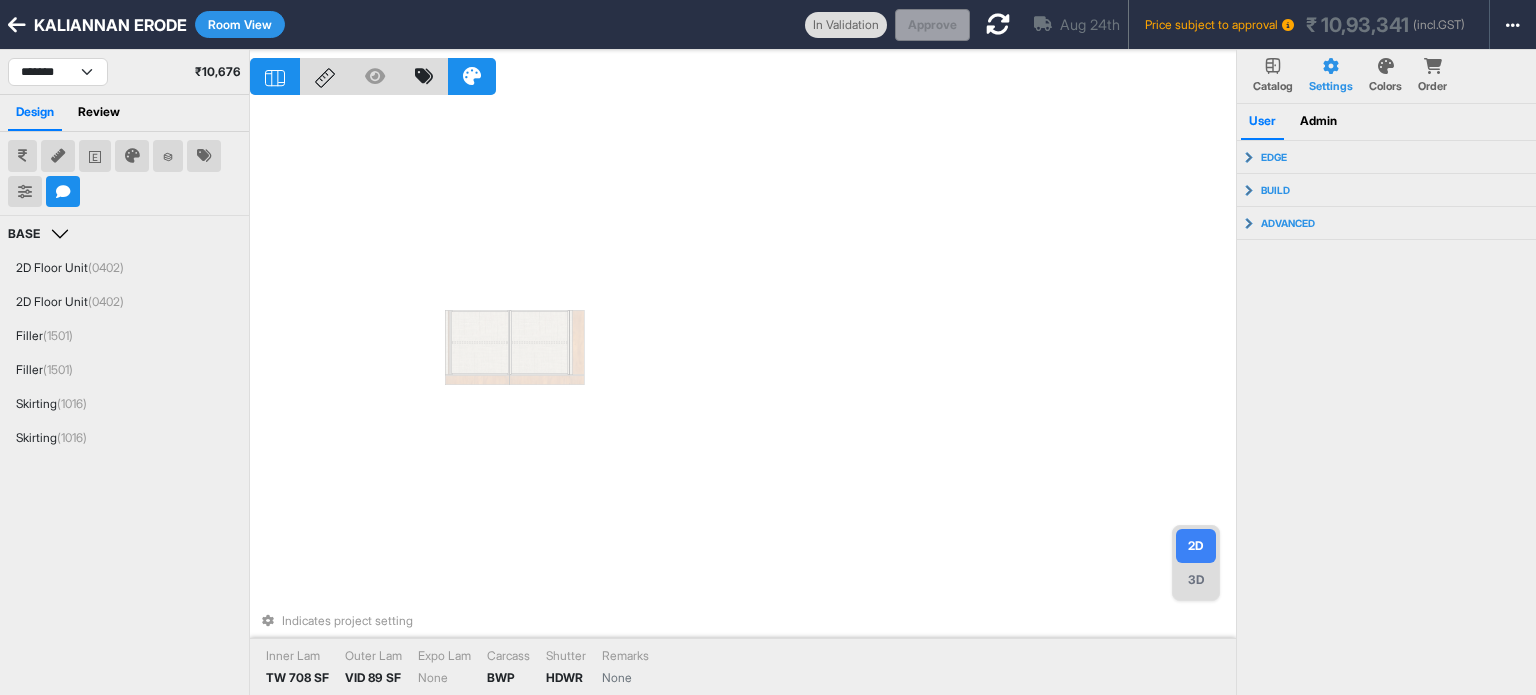 click on "**********" at bounding box center [124, 72] 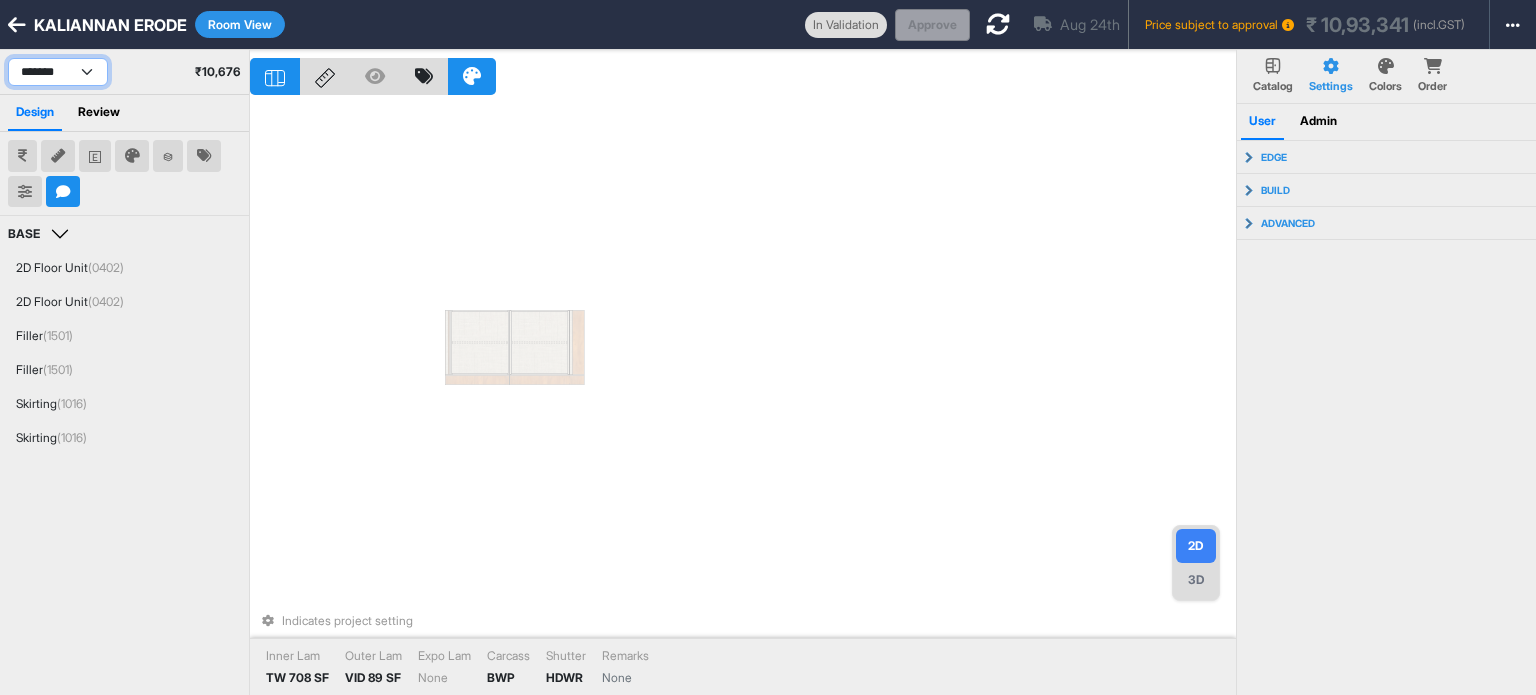 click on "**********" at bounding box center (58, 72) 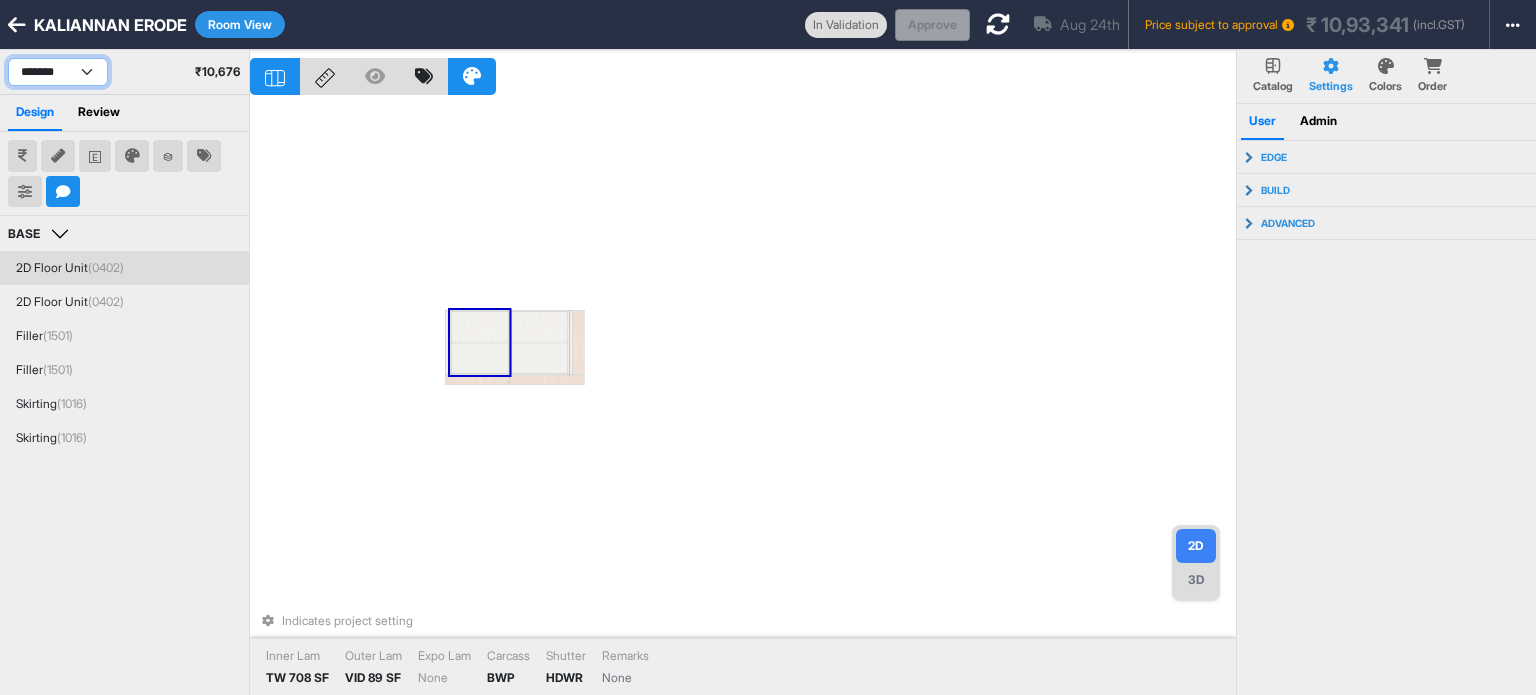 select on "****" 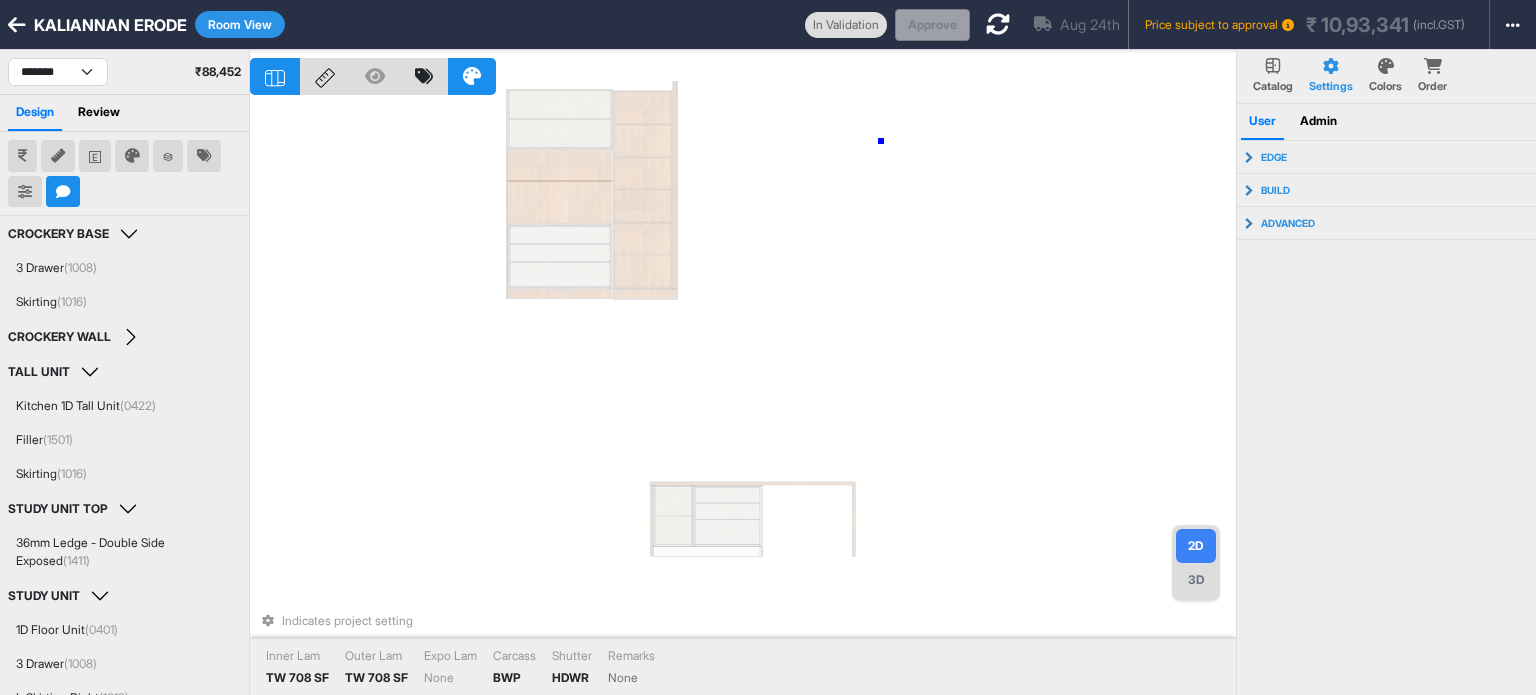 click on "Indicates project setting Inner Lam TW 708 SF Outer Lam TW 708 SF Expo Lam None Carcass BWP Shutter HDWR Remarks None" at bounding box center (743, 397) 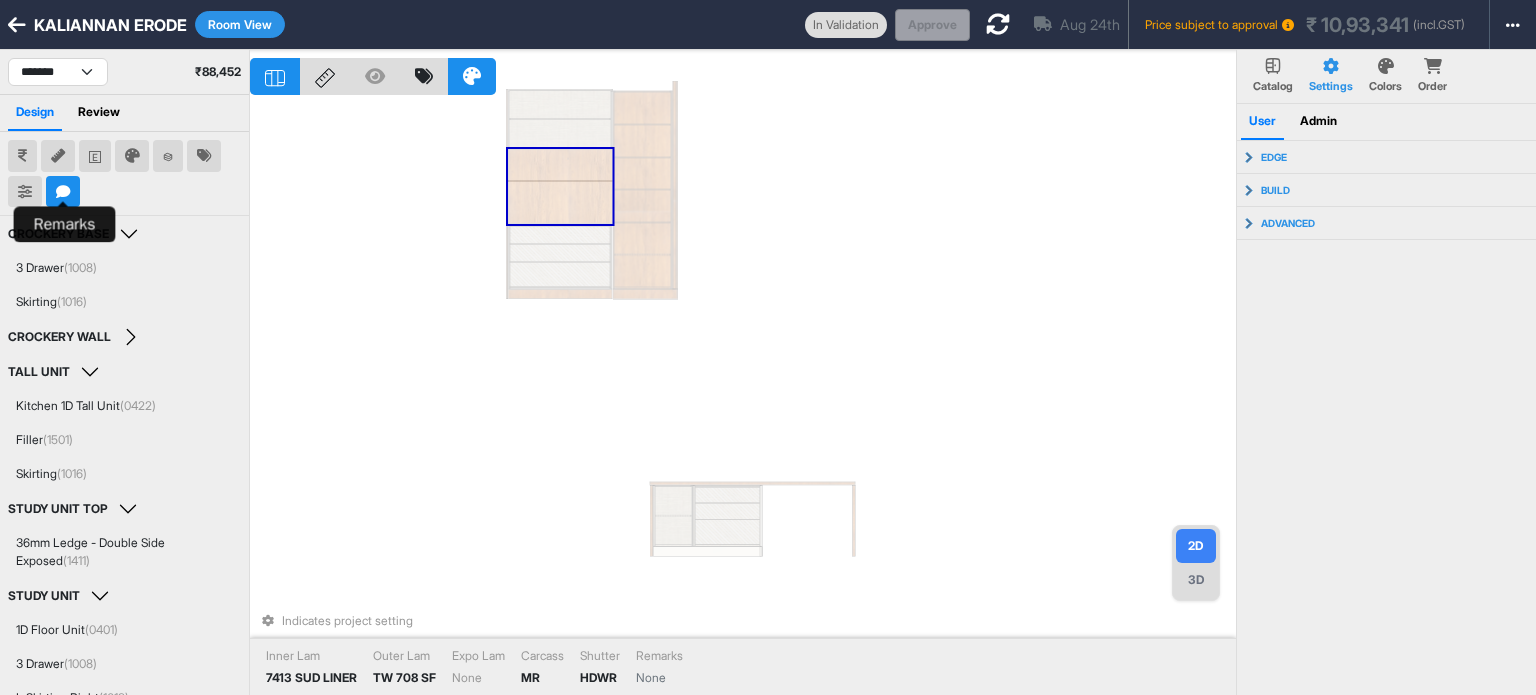 click at bounding box center (63, 192) 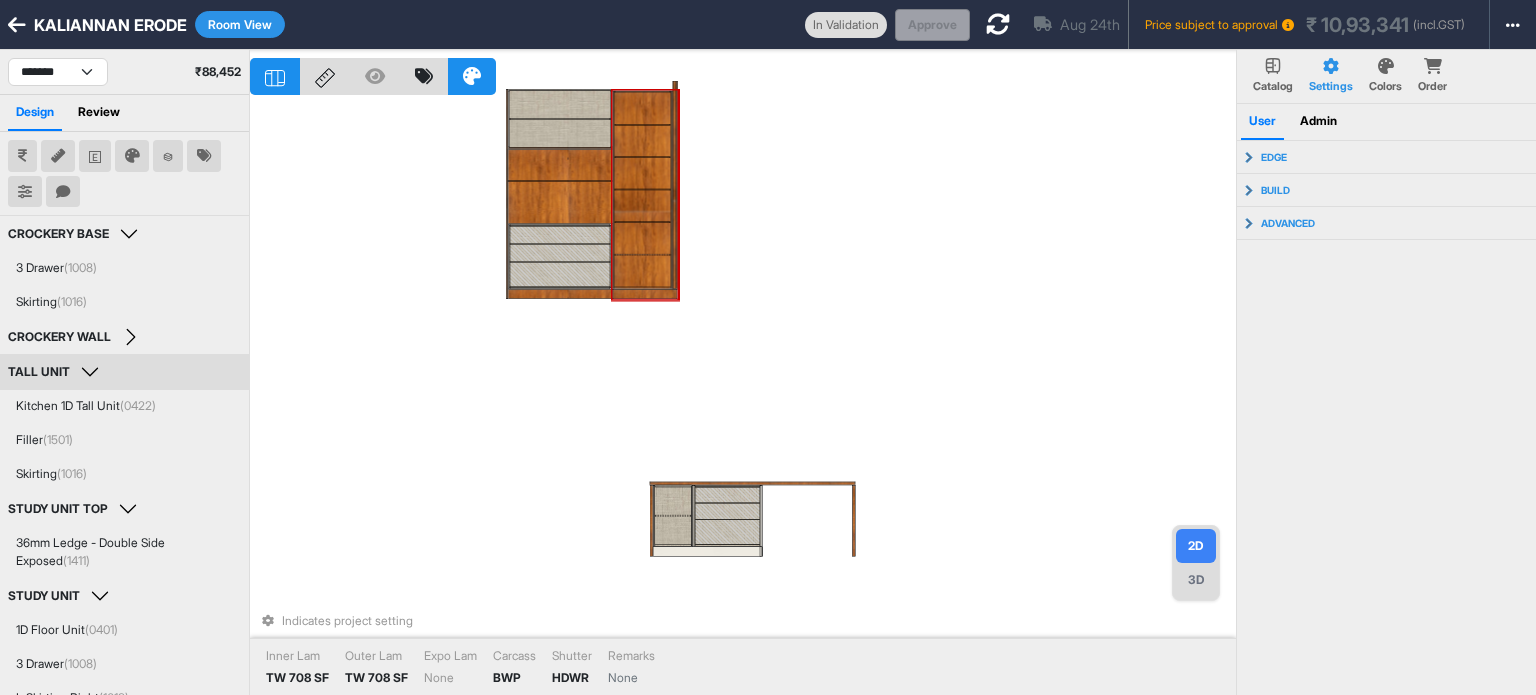click on "Indicates project setting Inner Lam TW 708 SF Outer Lam TW 708 SF Expo Lam None Carcass BWP Shutter HDWR Remarks None" at bounding box center [743, 397] 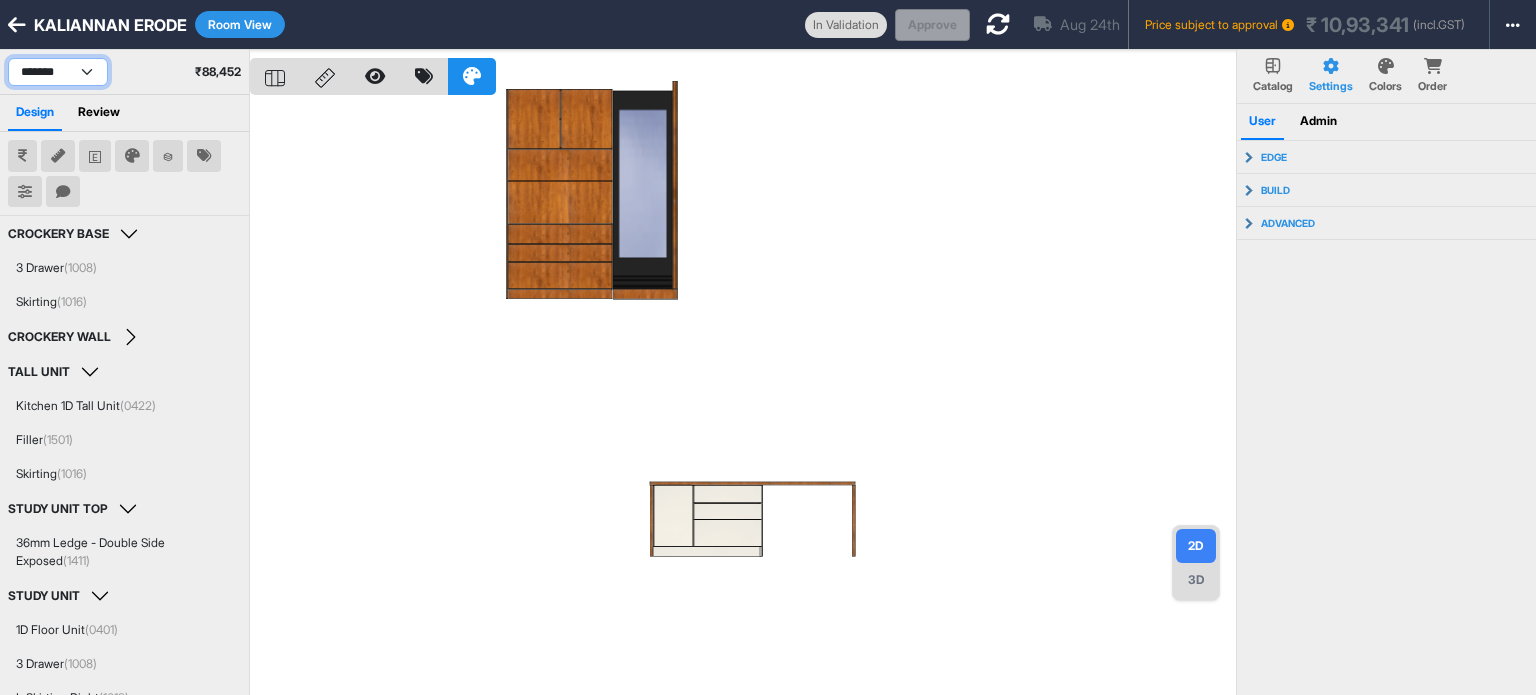 click on "**********" at bounding box center (58, 72) 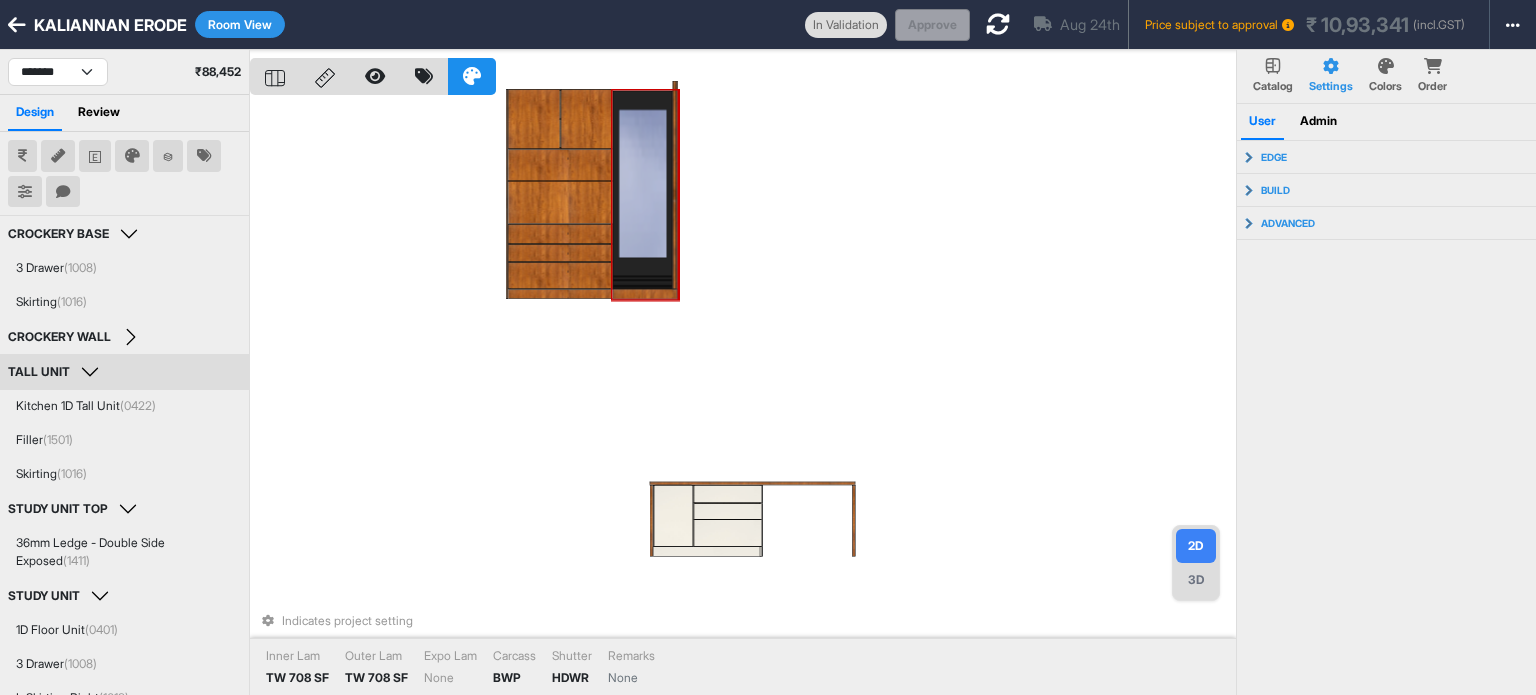 click on "Indicates project setting Inner Lam TW 708 SF Outer Lam TW 708 SF Expo Lam None Carcass BWP Shutter HDWR Remarks None" at bounding box center [743, 397] 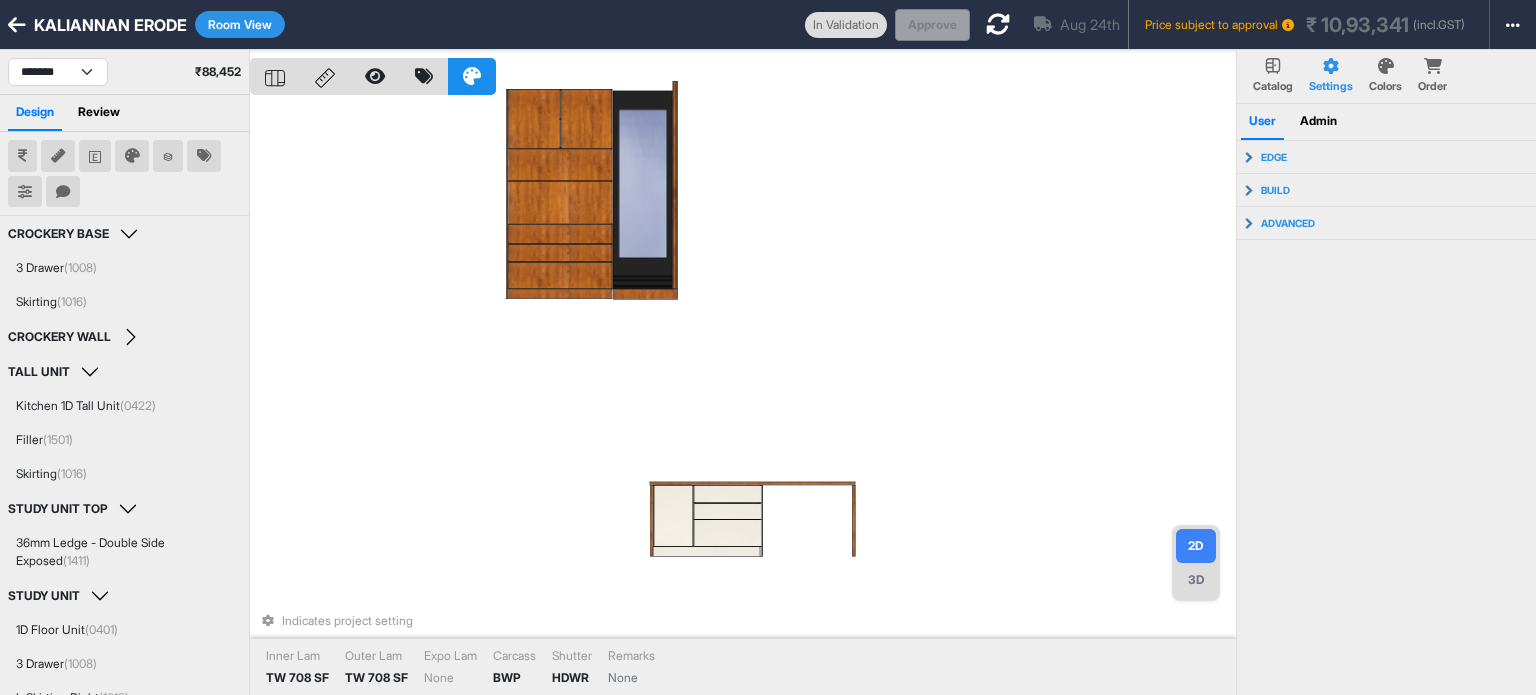 click on "3D" at bounding box center [1196, 580] 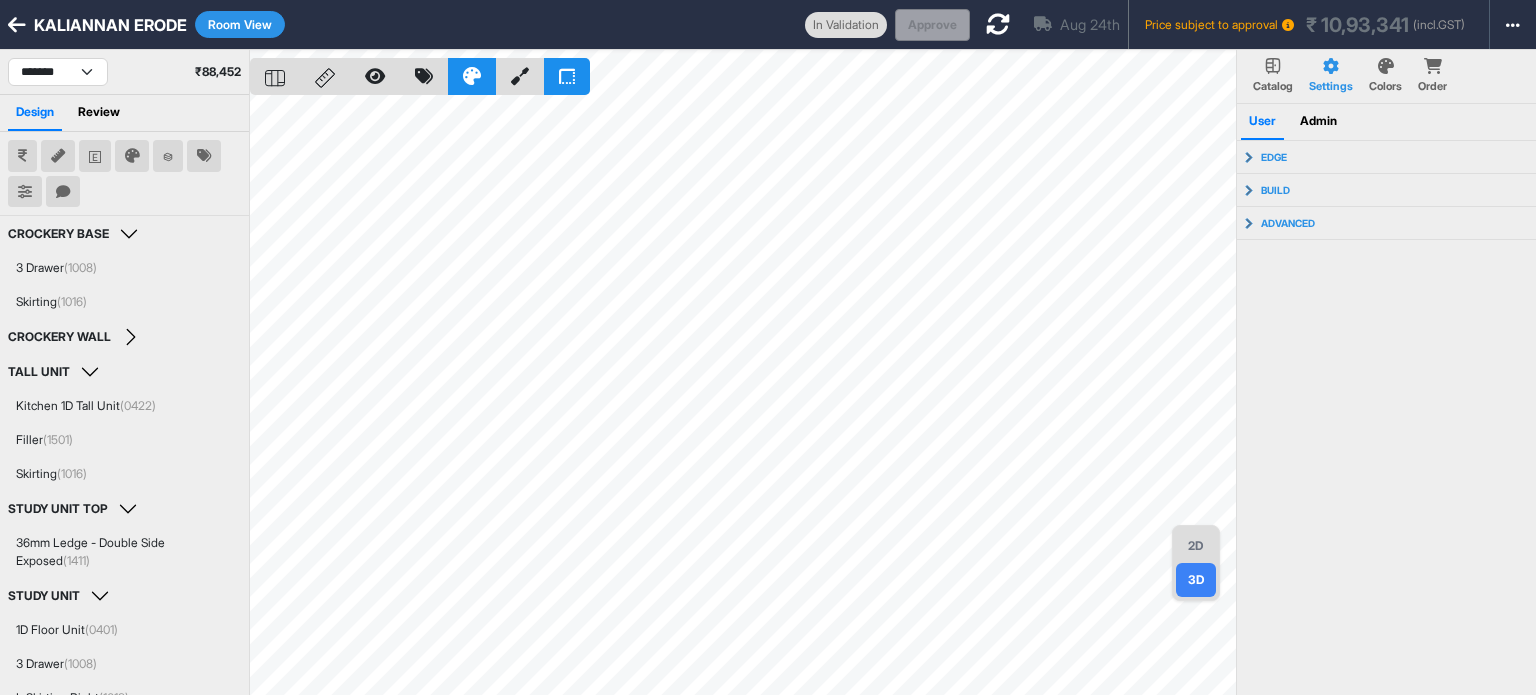 click on "2D" at bounding box center (1196, 546) 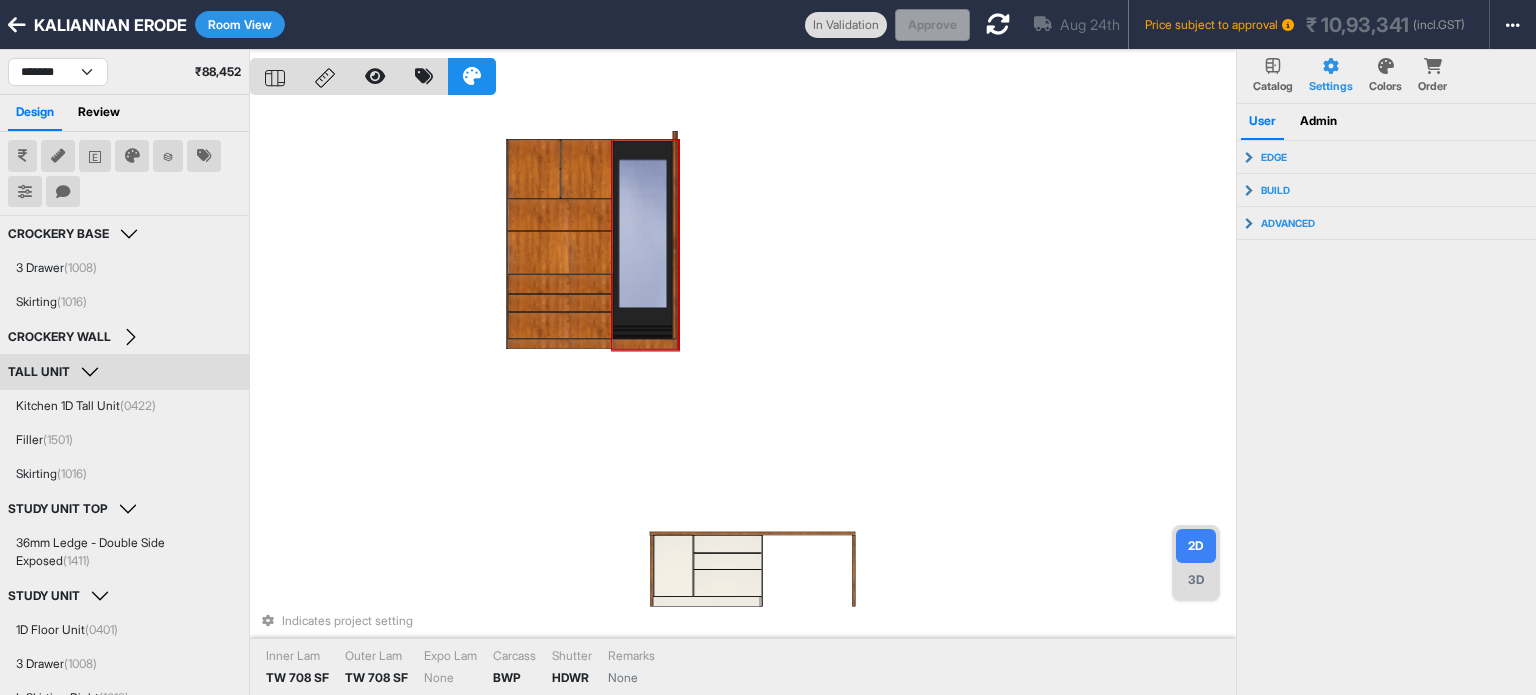 click at bounding box center [643, 240] 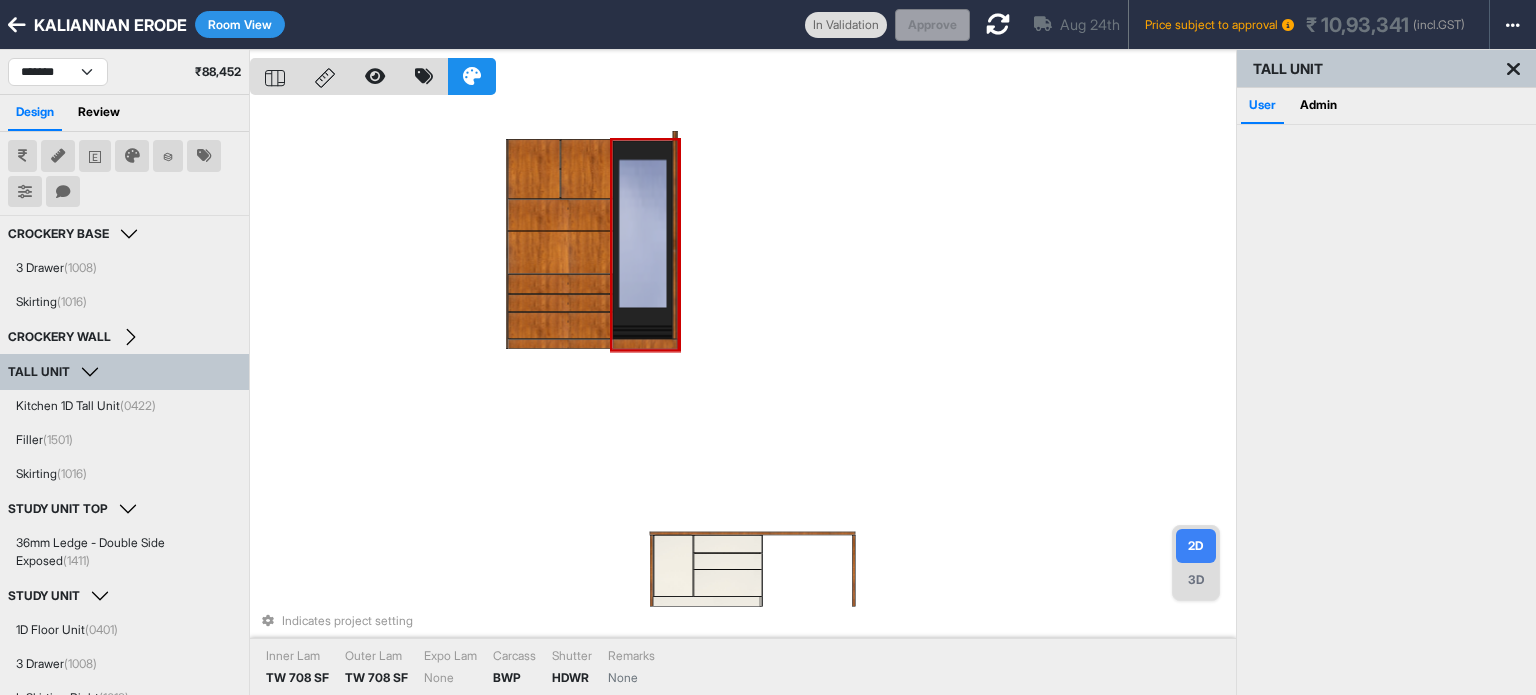 click at bounding box center (643, 240) 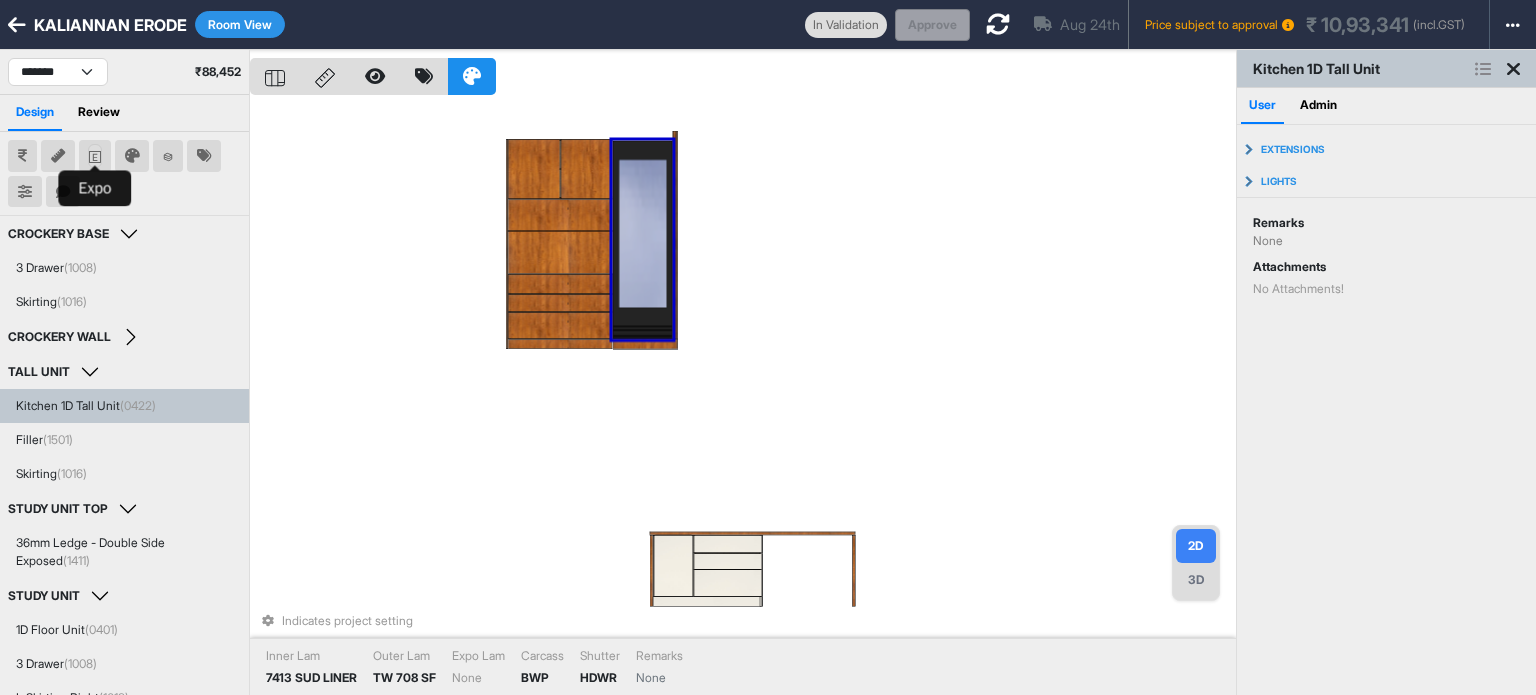 click 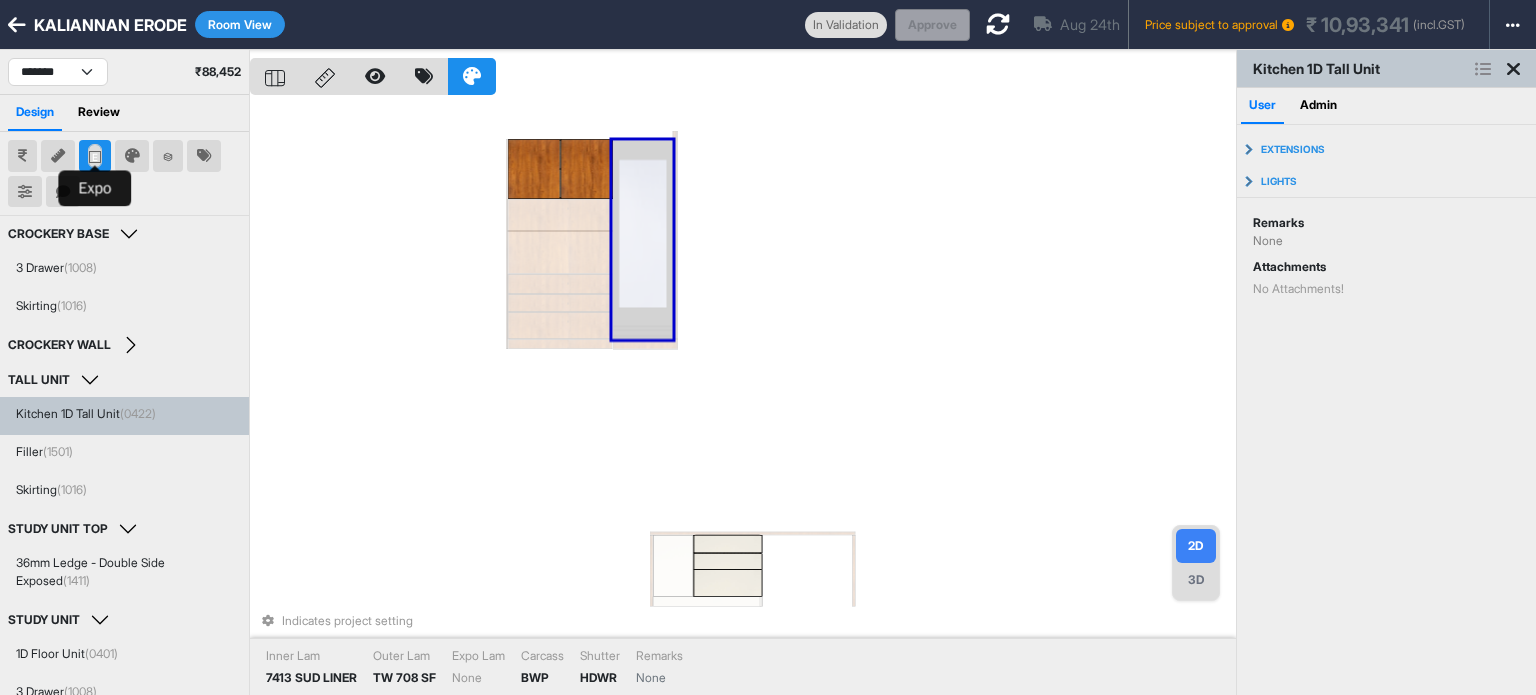 click 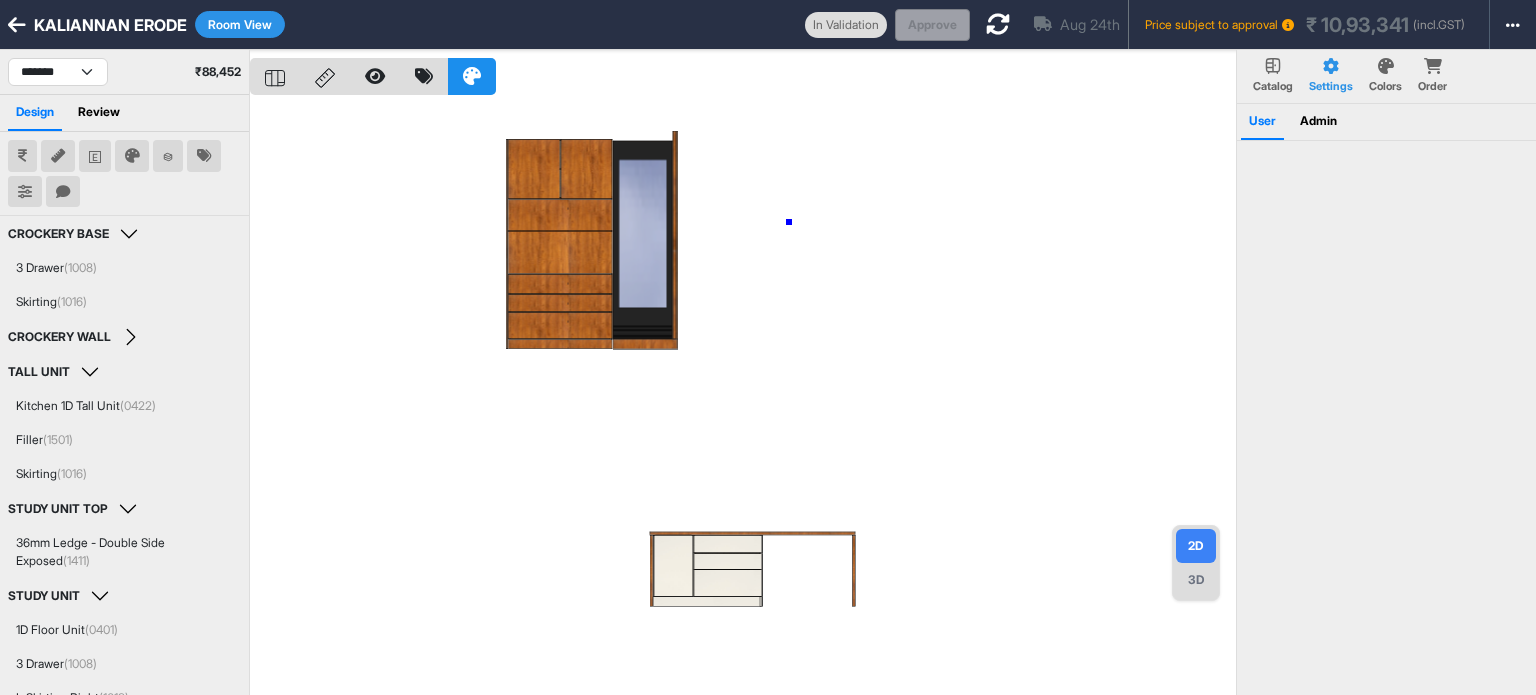 click at bounding box center [743, 397] 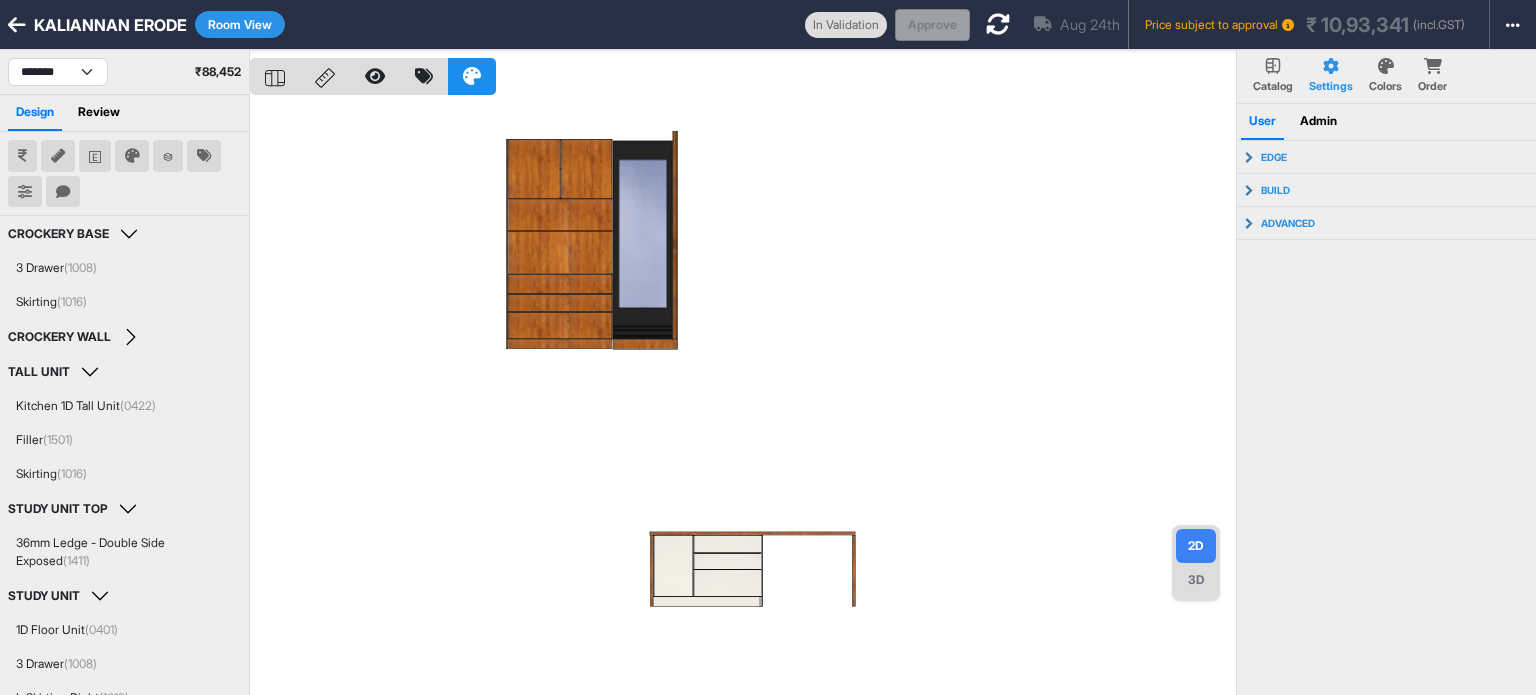 click on "3D" at bounding box center (1196, 580) 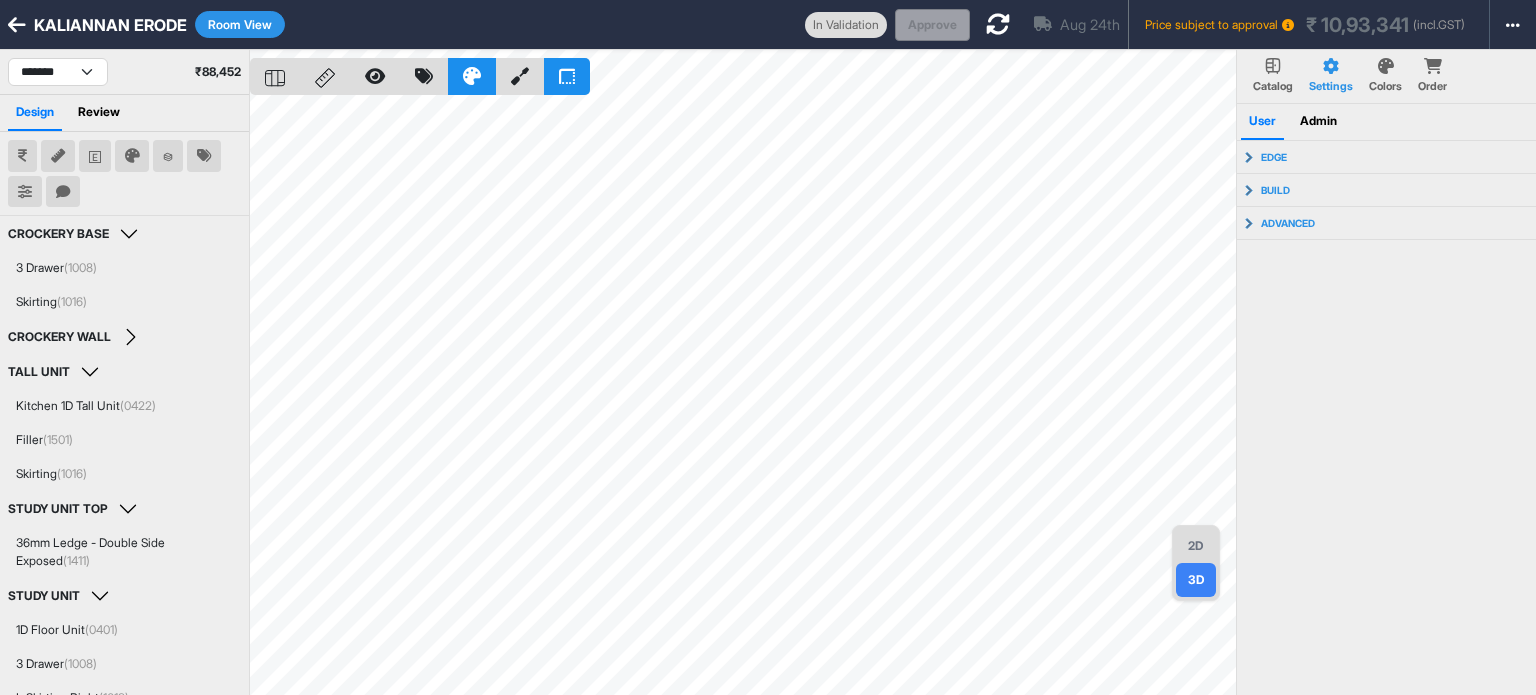 click on "2D" at bounding box center [1196, 546] 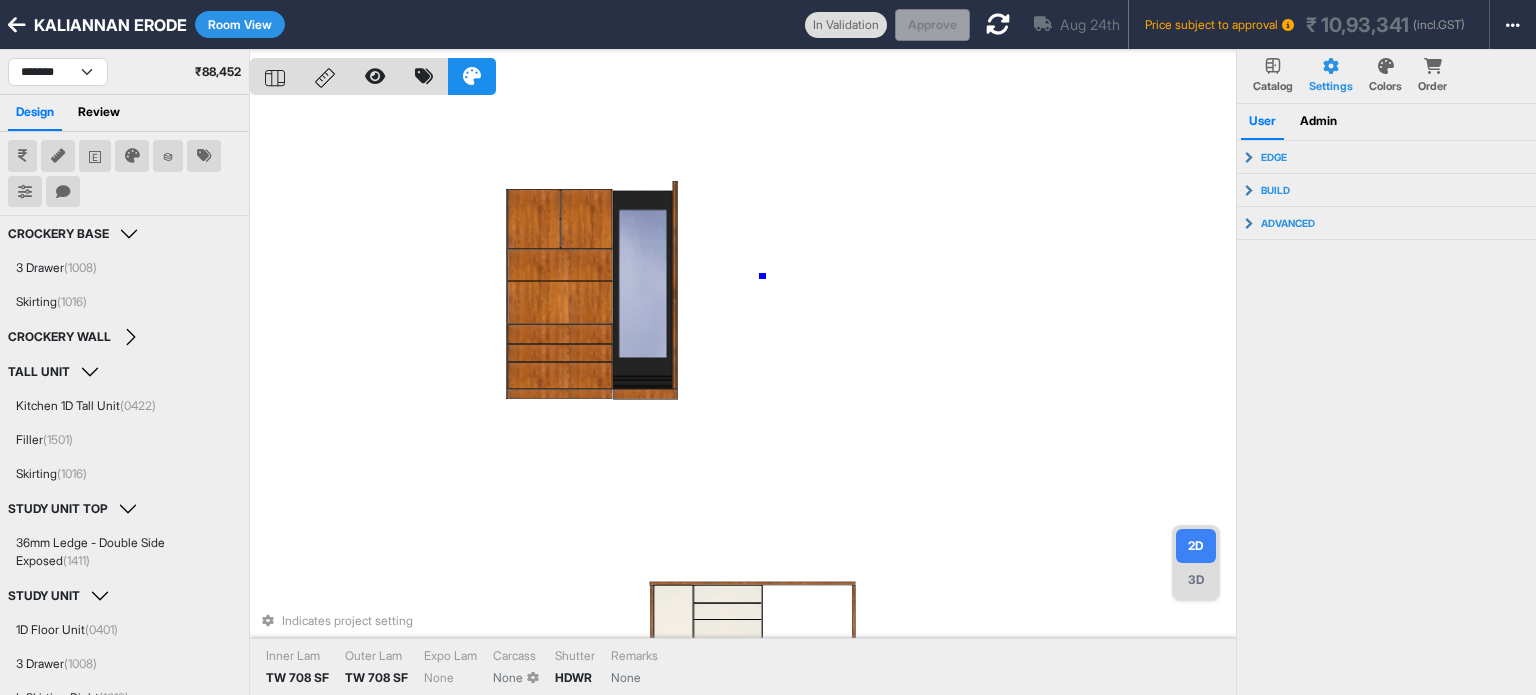 click on "Indicates project setting Inner Lam TW 708 SF Outer Lam TW 708 SF Expo Lam None Carcass None Shutter HDWR Remarks None" at bounding box center (743, 397) 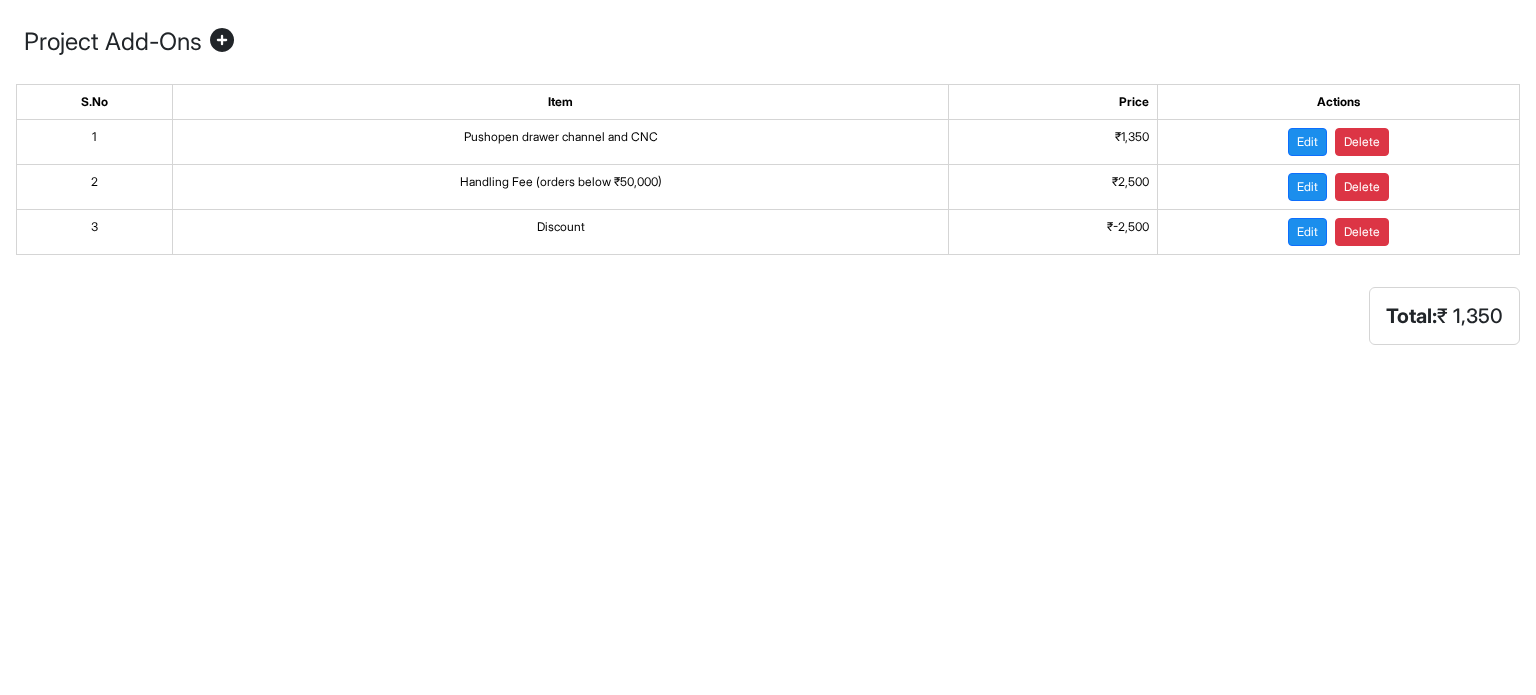 scroll, scrollTop: 0, scrollLeft: 0, axis: both 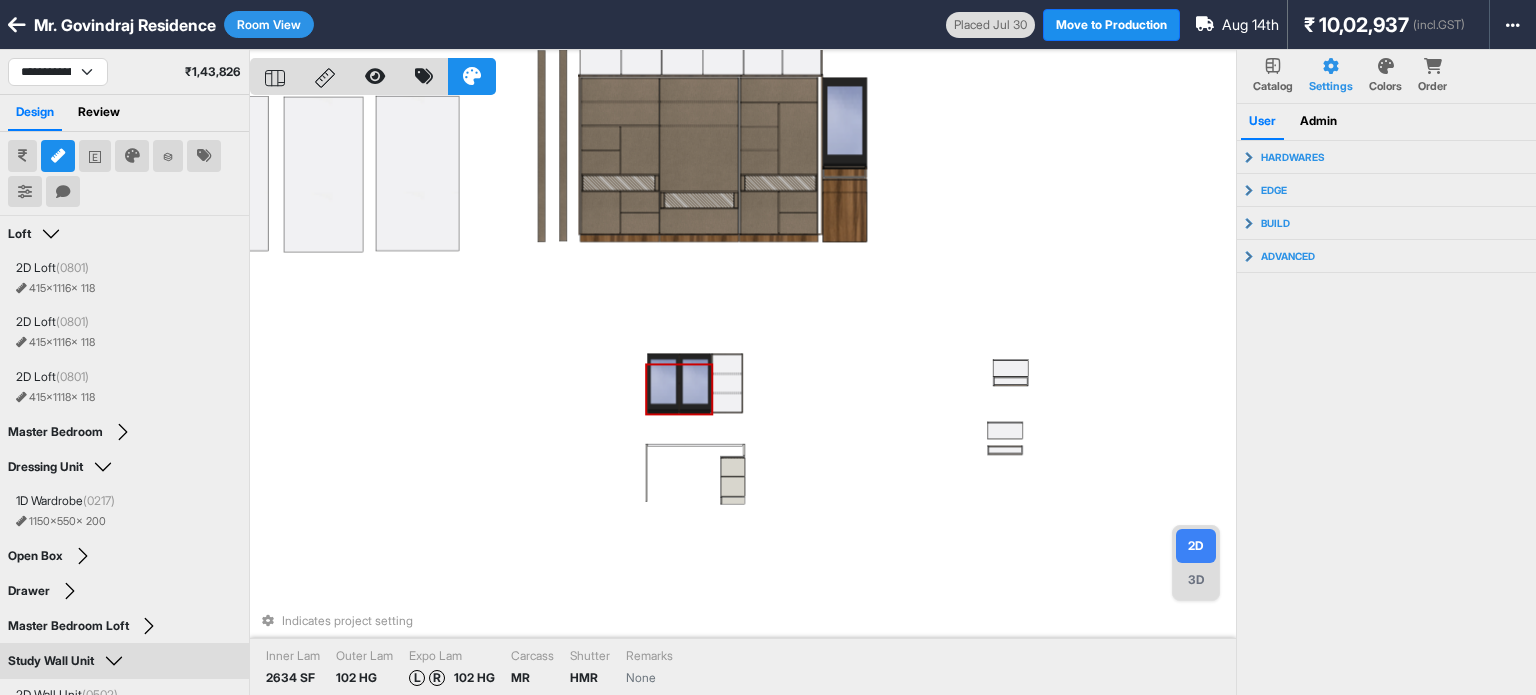 select on "****" 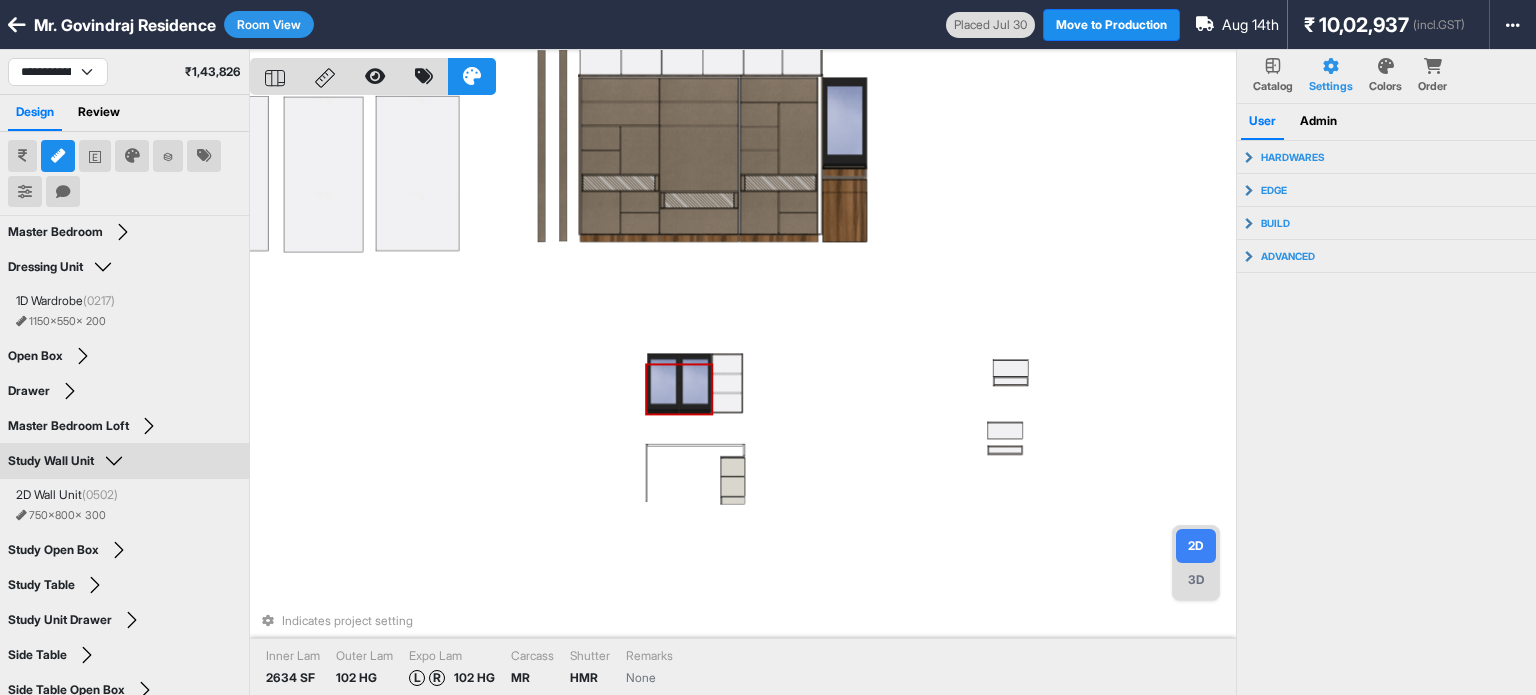 click at bounding box center (695, 383) 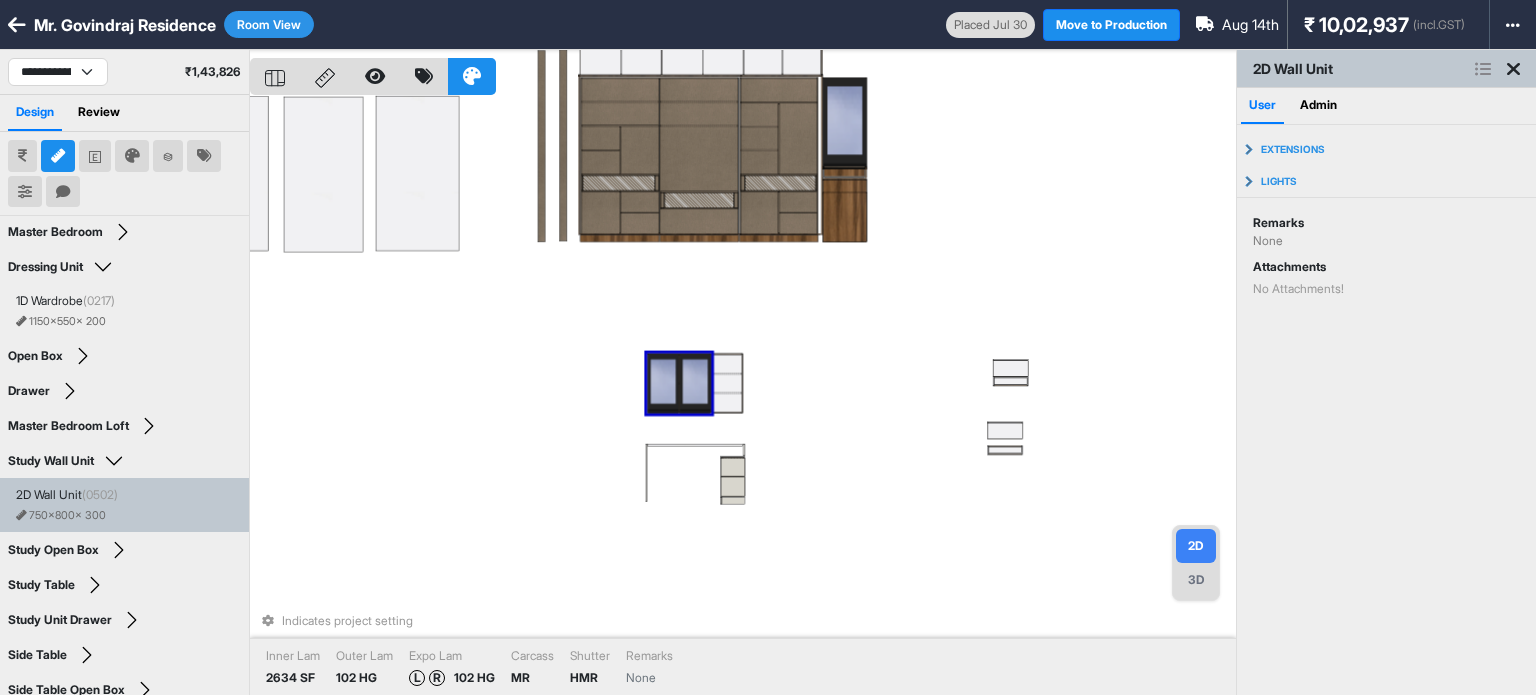 click on "Indicates project setting Inner Lam 2634 SF Outer Lam 102 HG Expo Lam L R 102 HG Carcass MR Shutter HMR Remarks None" at bounding box center [743, 397] 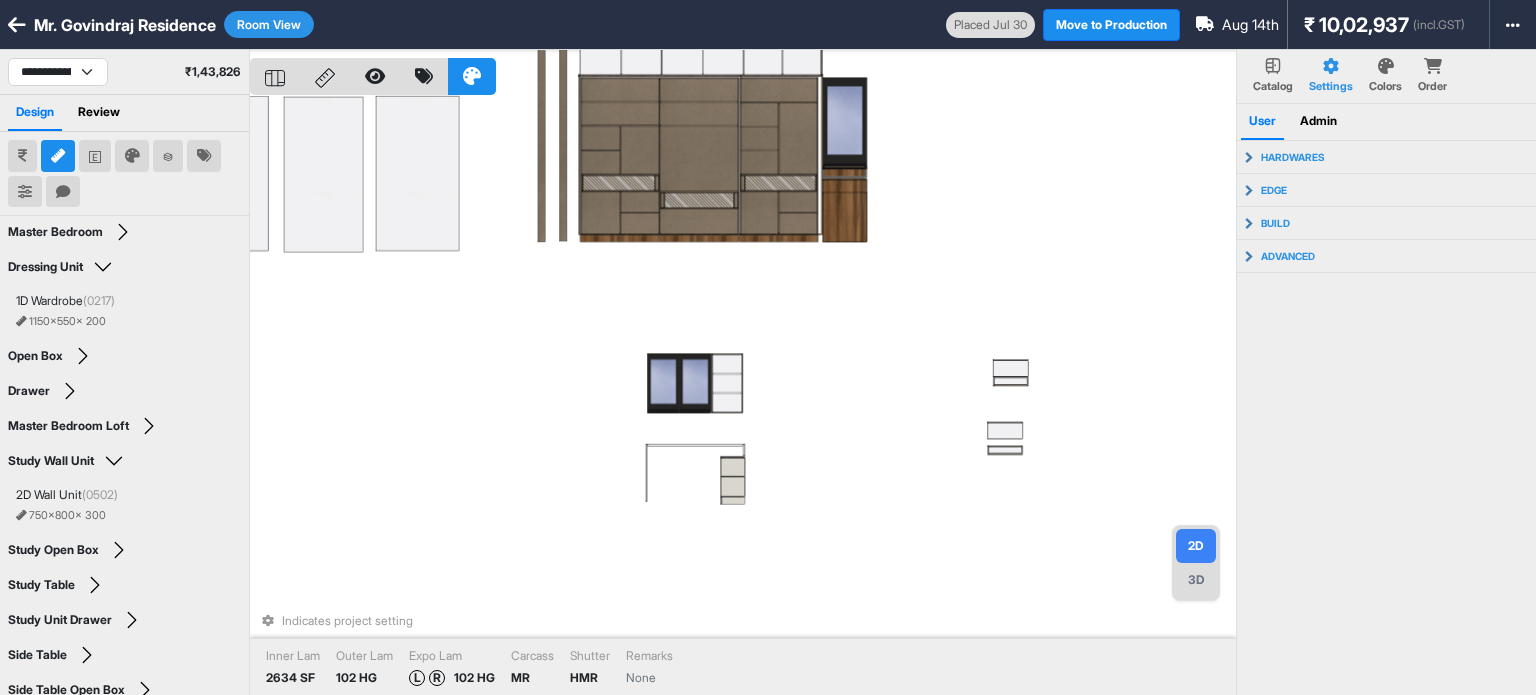 click on "Room View" at bounding box center [269, 24] 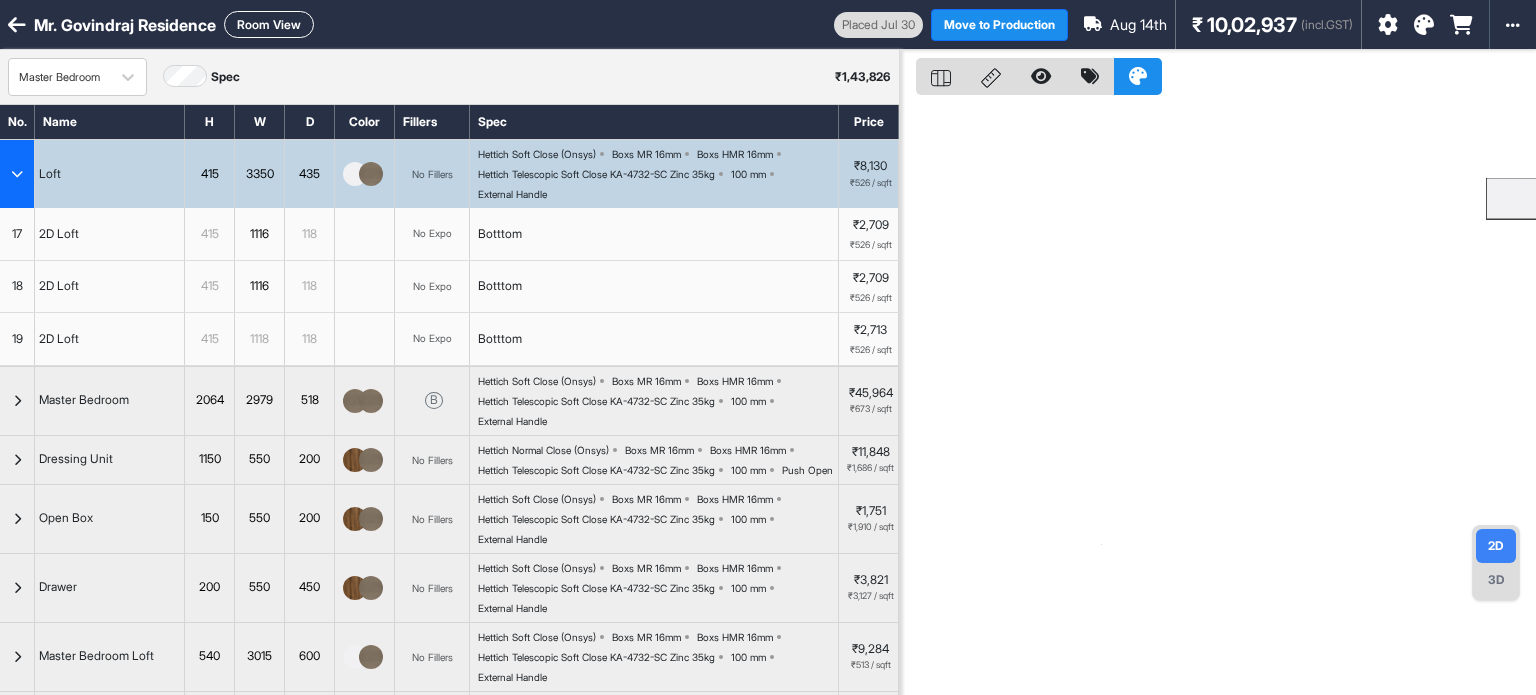 click at bounding box center (17, 174) 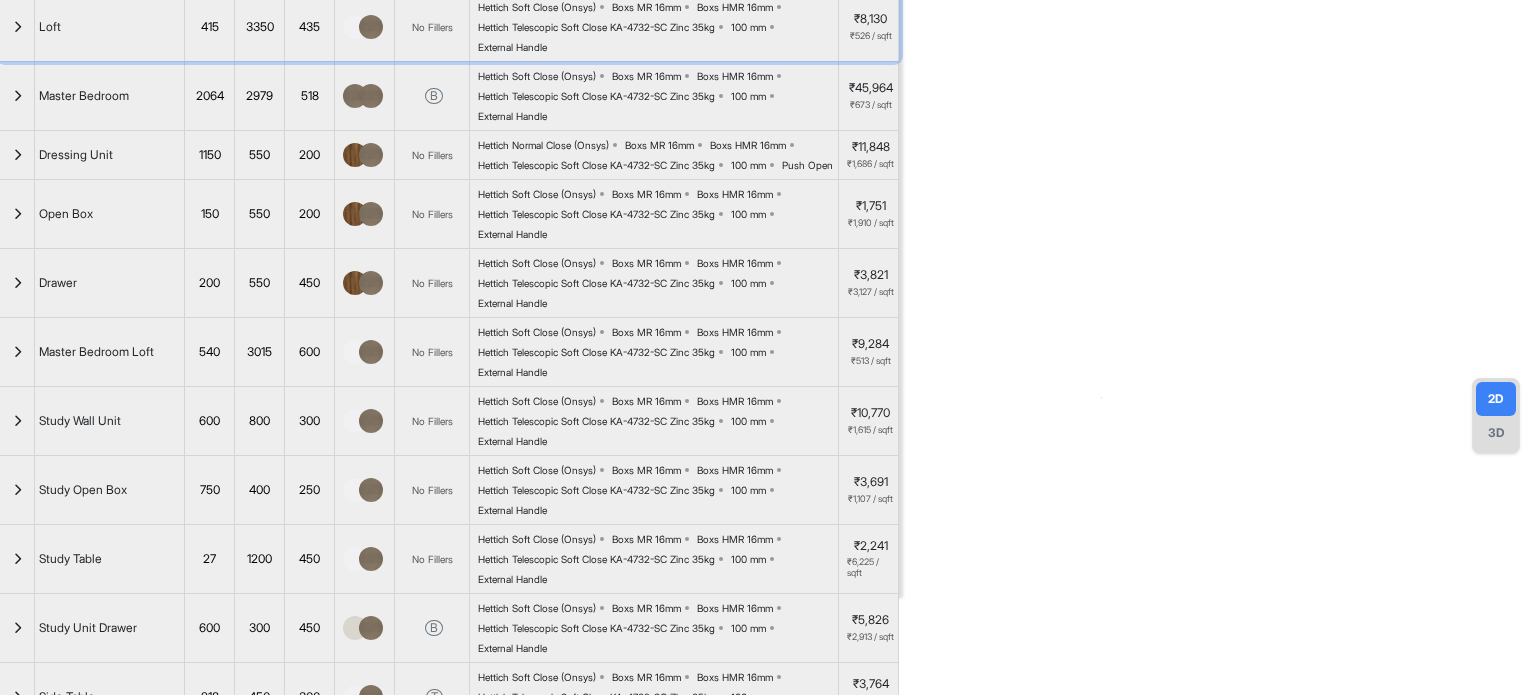 scroll, scrollTop: 200, scrollLeft: 0, axis: vertical 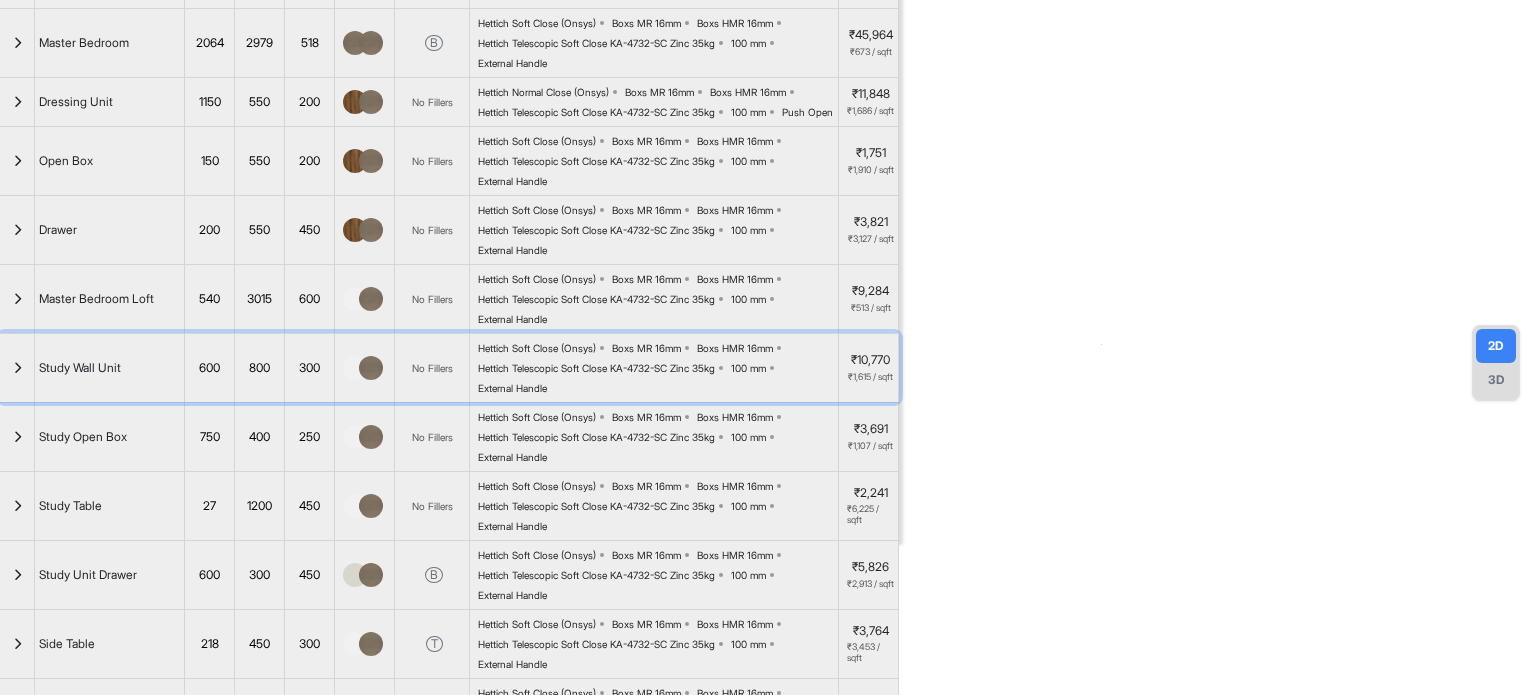 click at bounding box center (17, 368) 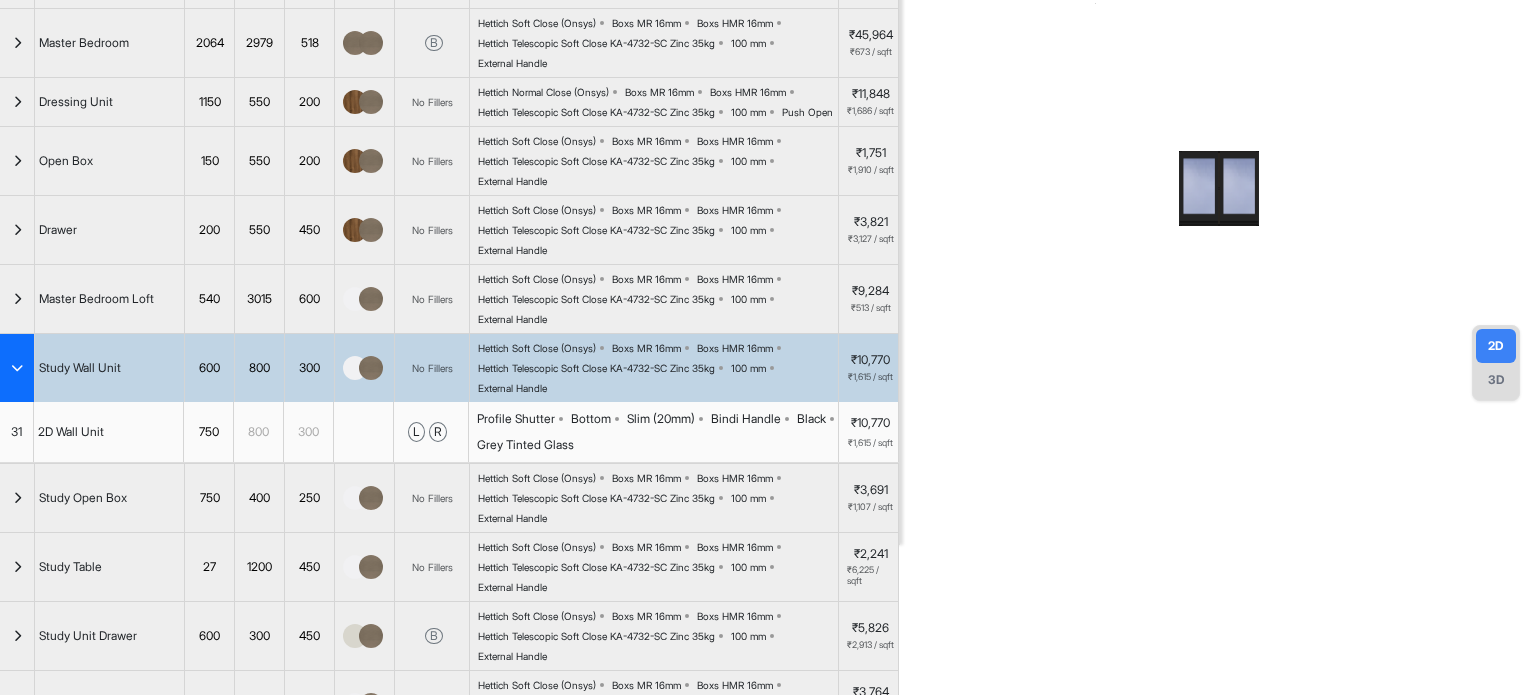 scroll, scrollTop: 0, scrollLeft: 0, axis: both 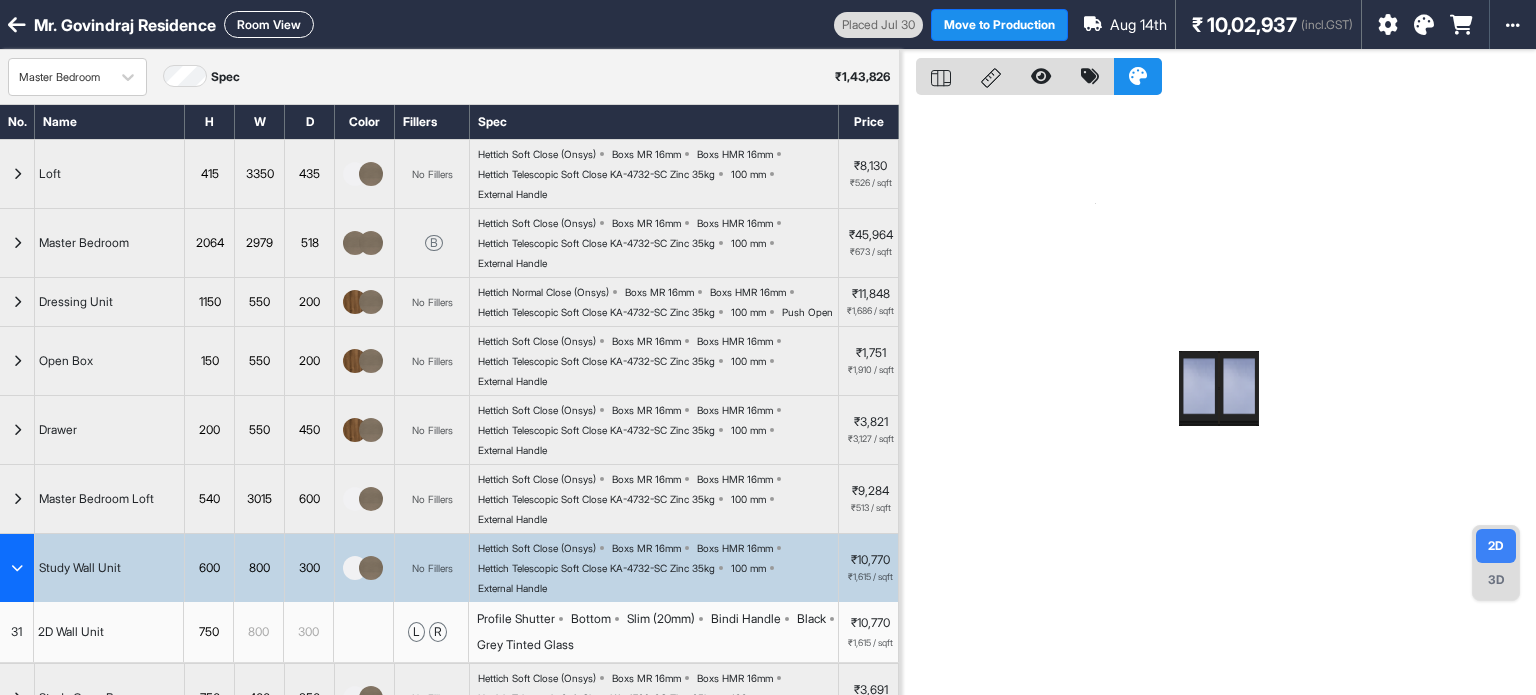 click on "Room View" at bounding box center (269, 24) 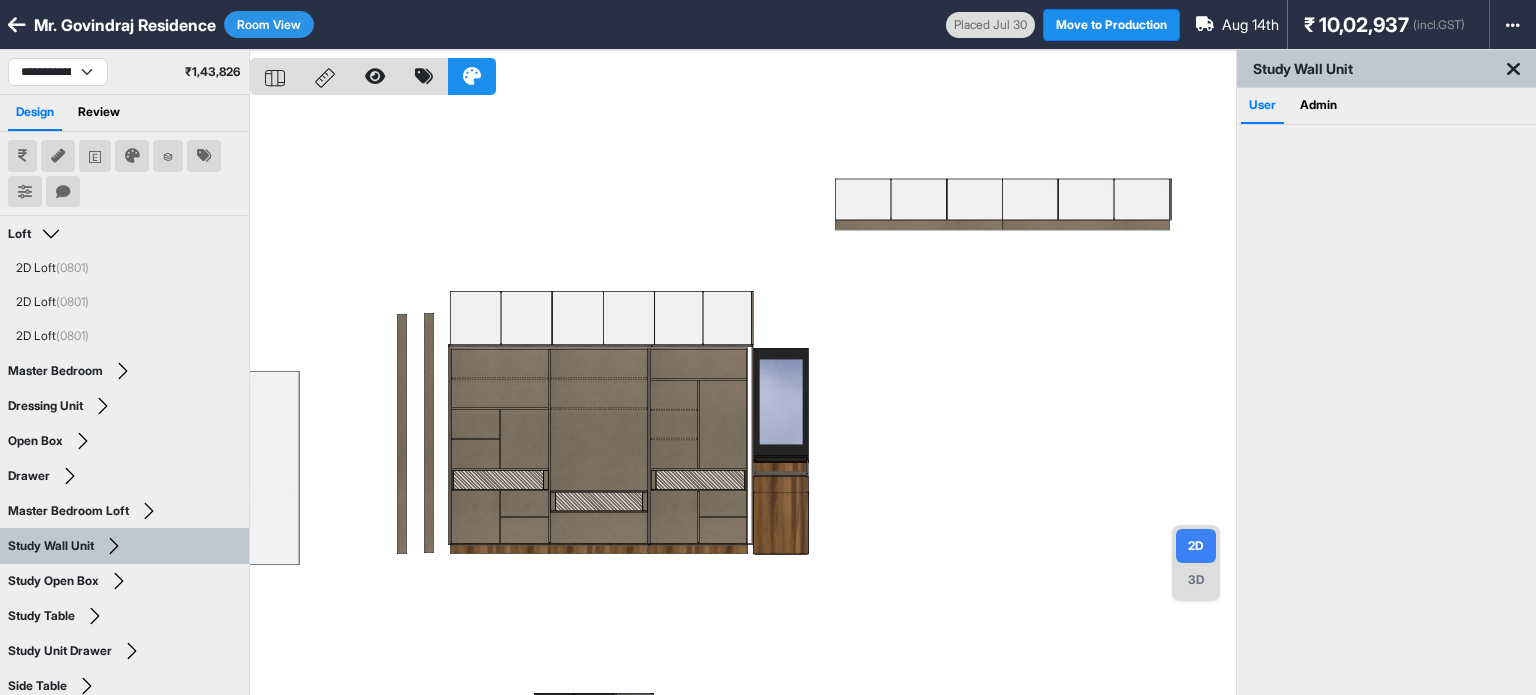 click at bounding box center [743, 397] 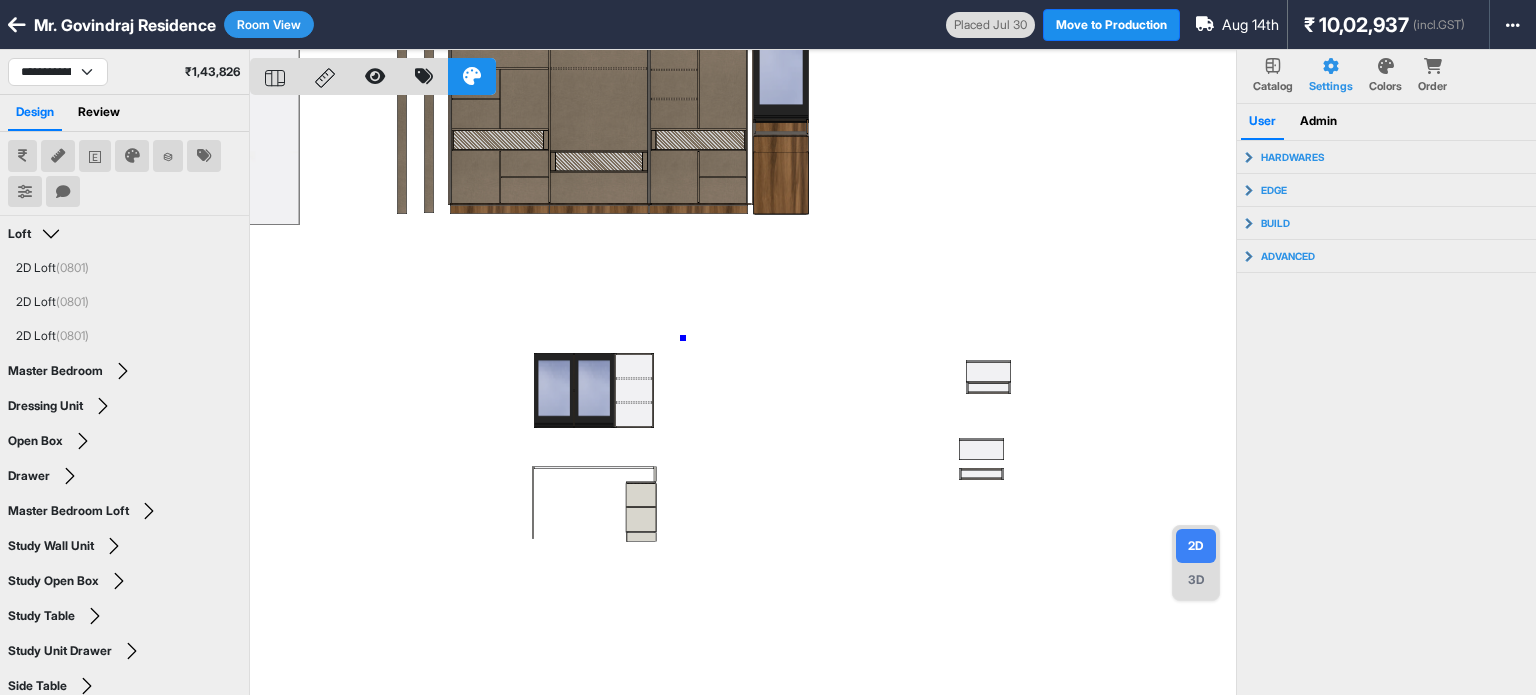 click at bounding box center [743, 397] 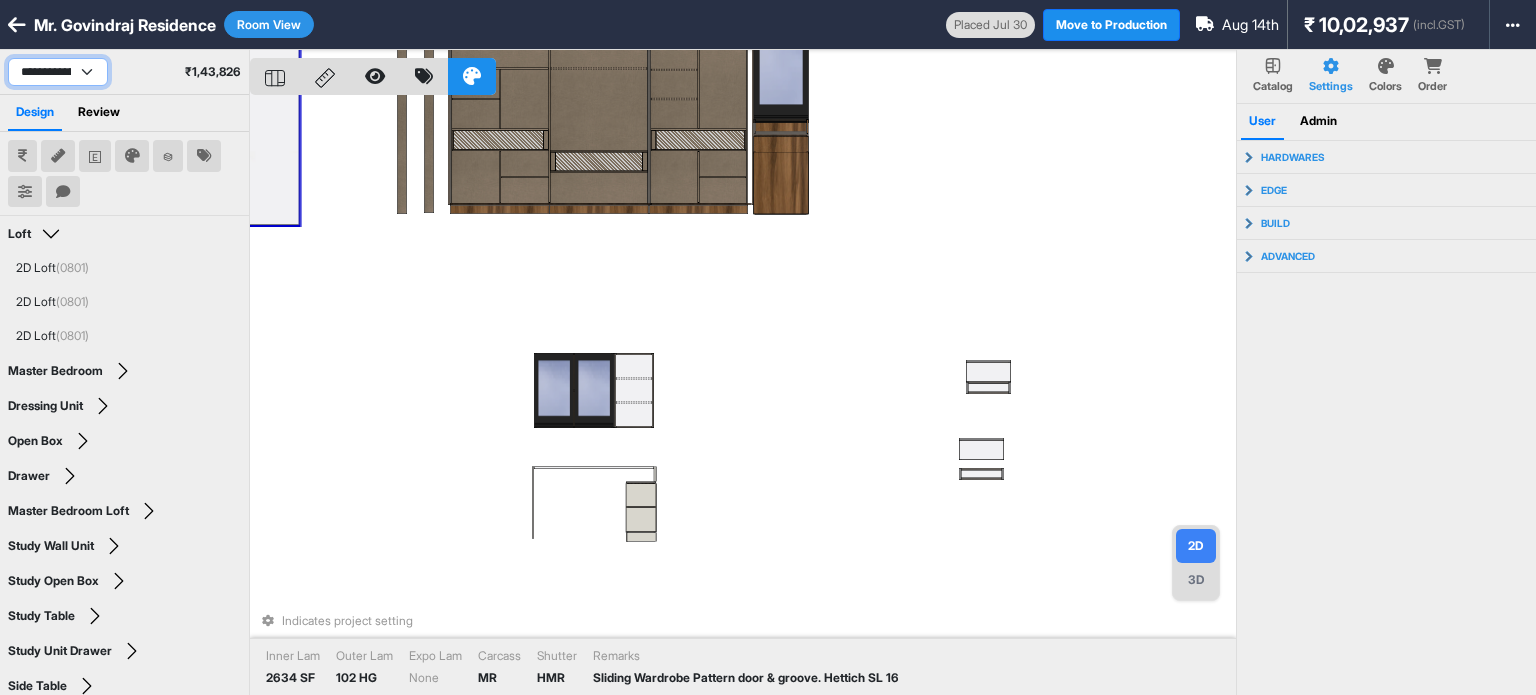 click on "**********" at bounding box center [58, 72] 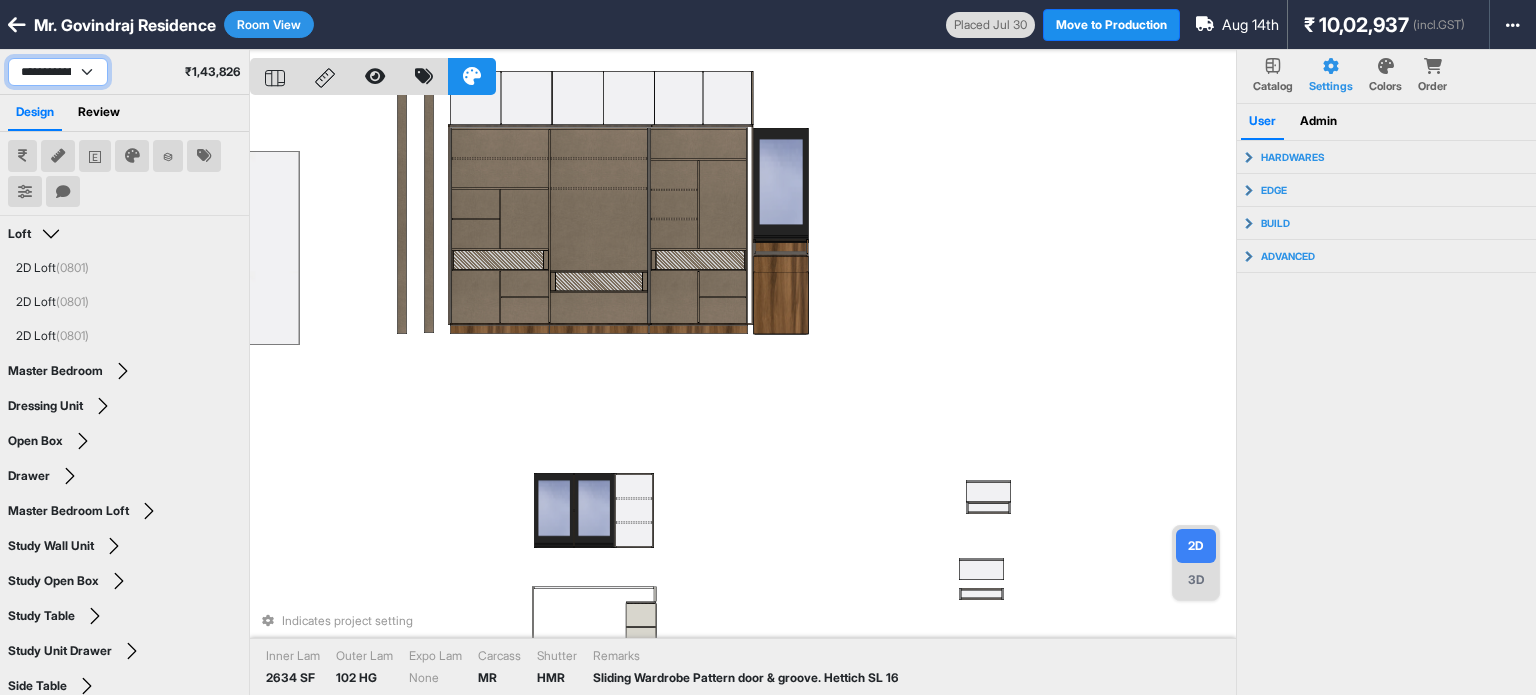 select on "****" 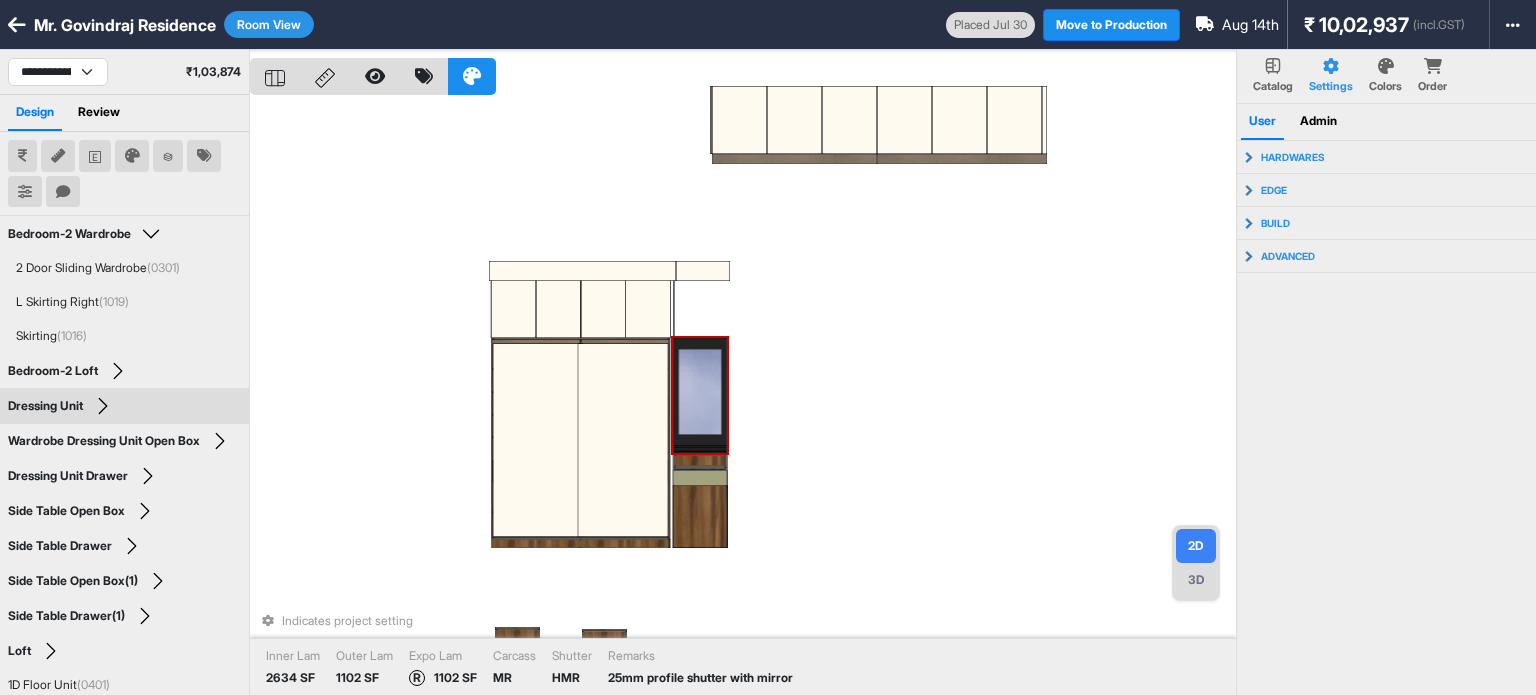click at bounding box center (700, 395) 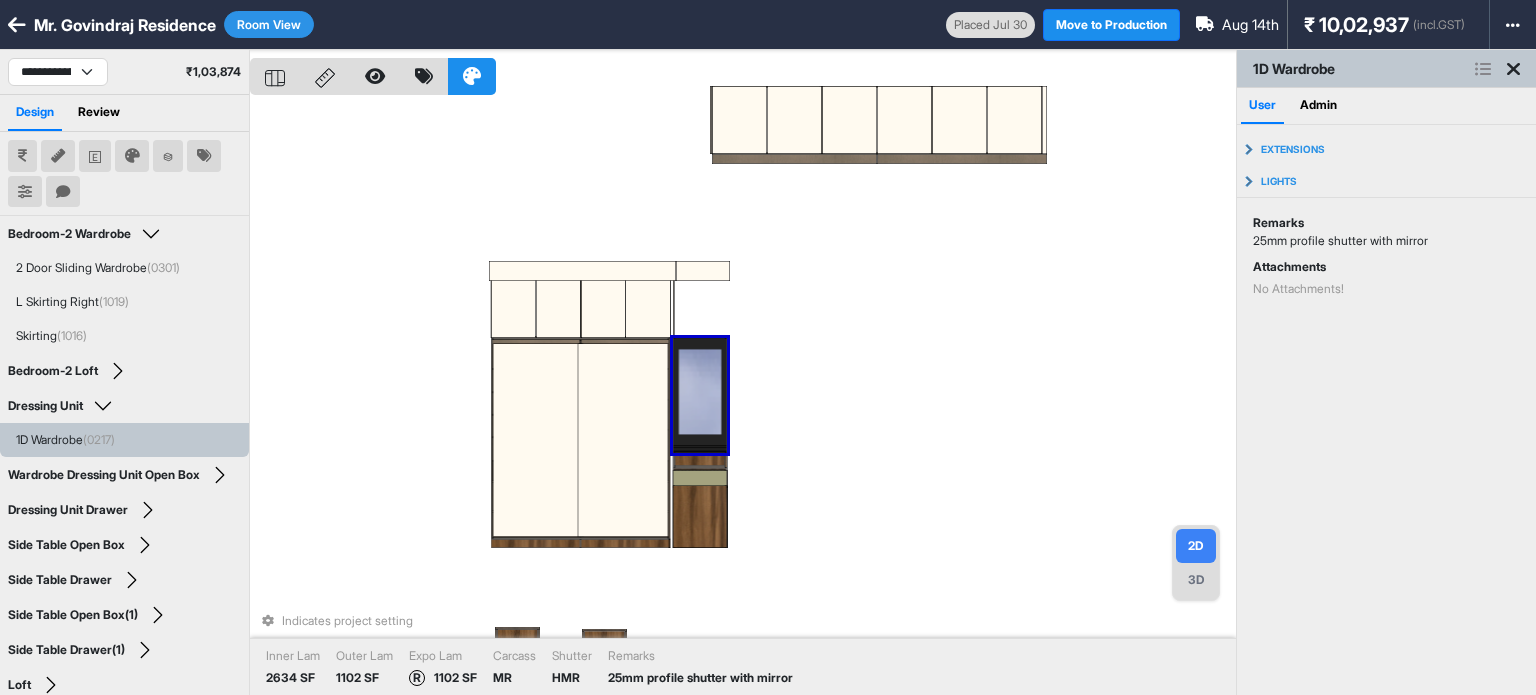 click at bounding box center [700, 395] 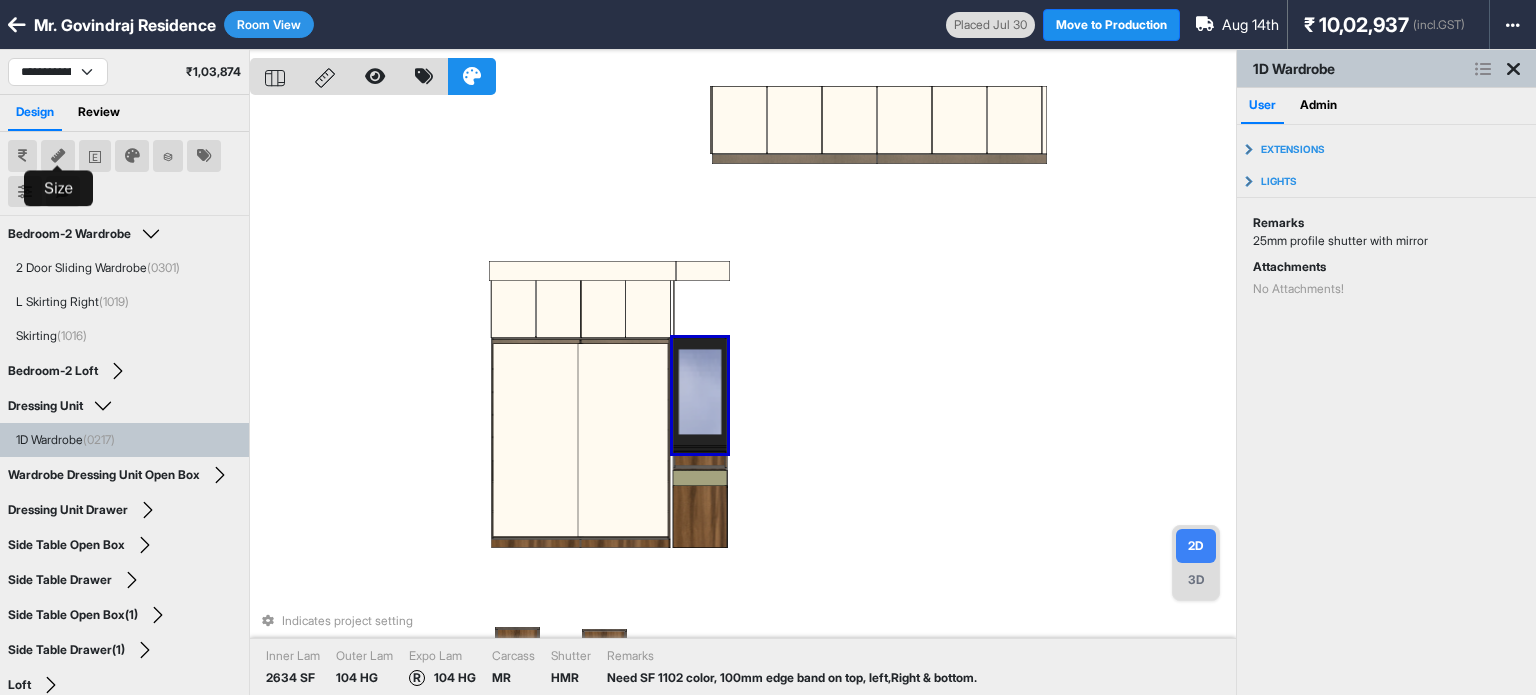 click at bounding box center (58, 156) 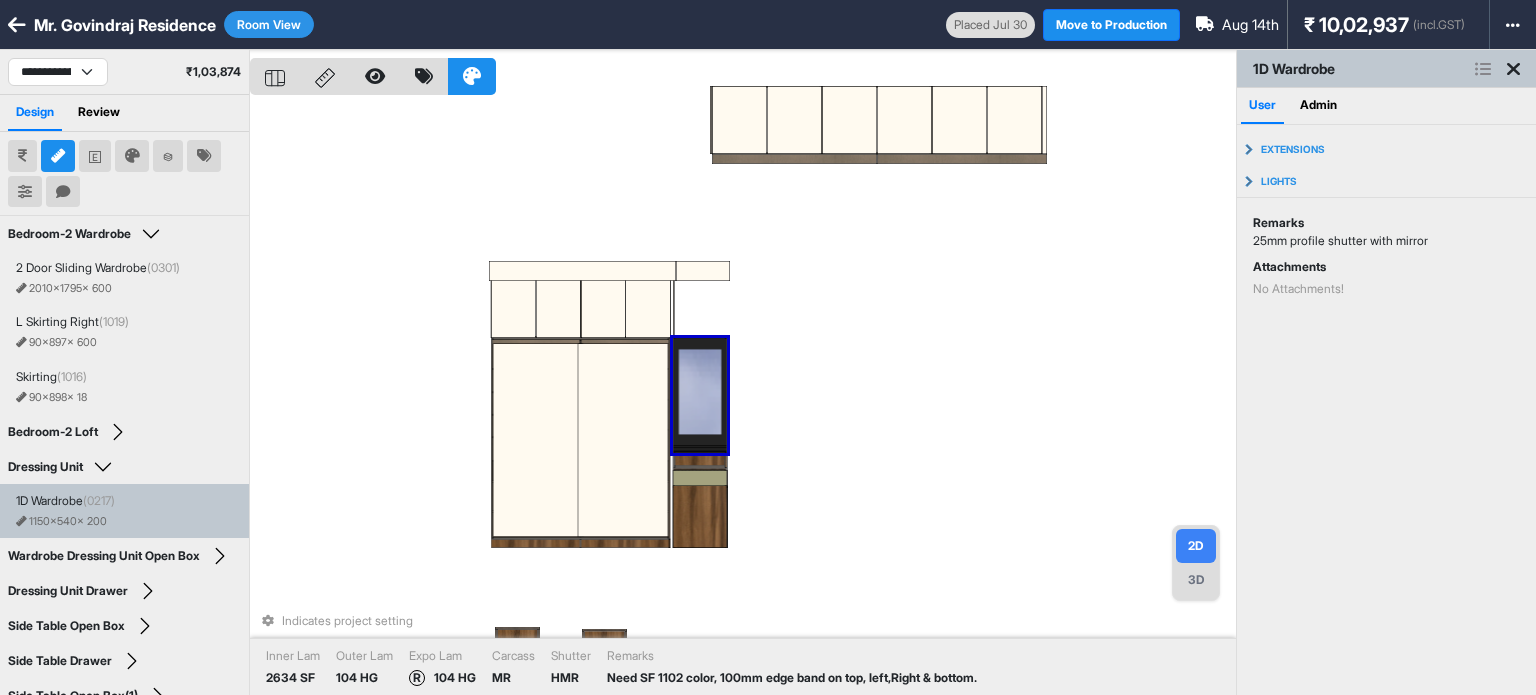 click on "**********" at bounding box center [124, 72] 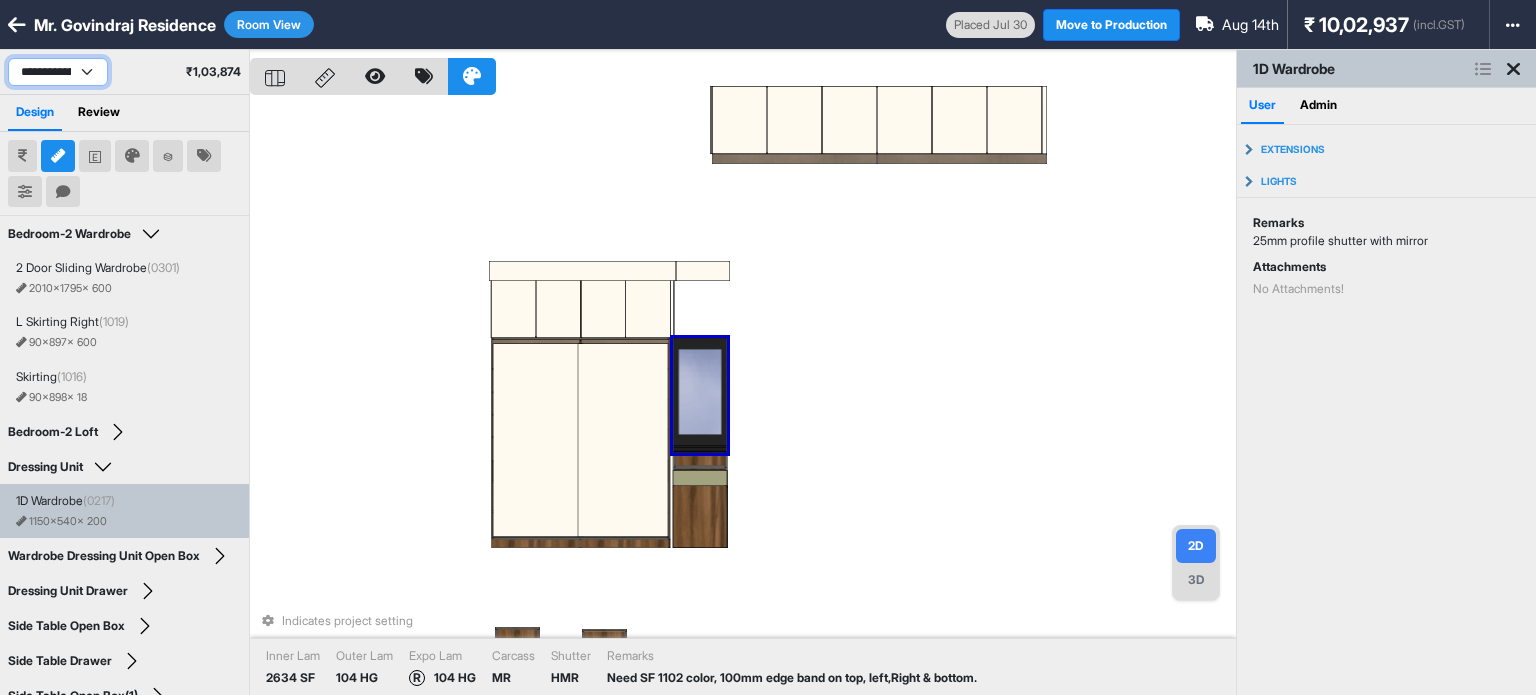 click on "**********" at bounding box center (58, 72) 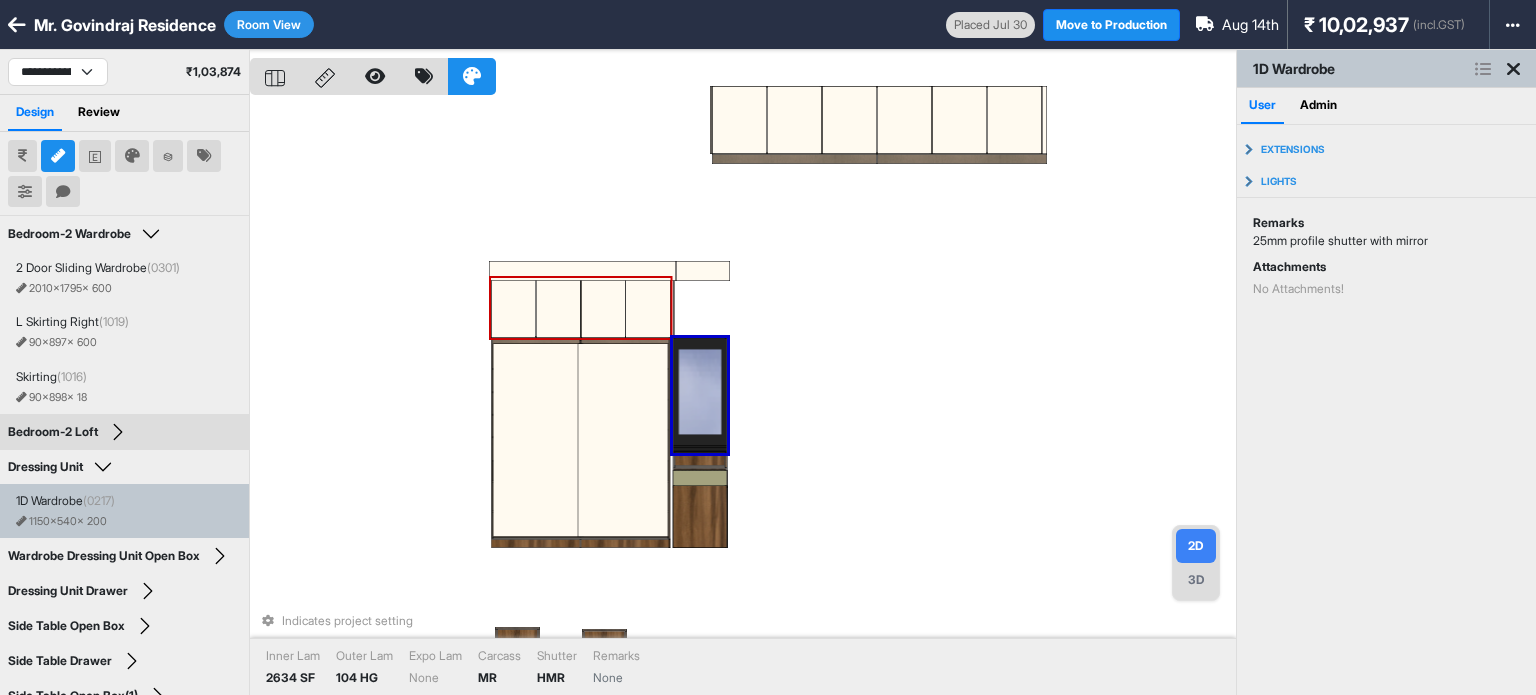 click on "Indicates project setting Inner Lam 2634 SF Outer Lam 104 HG Expo Lam None Carcass MR Shutter HMR Remarks None" at bounding box center [743, 397] 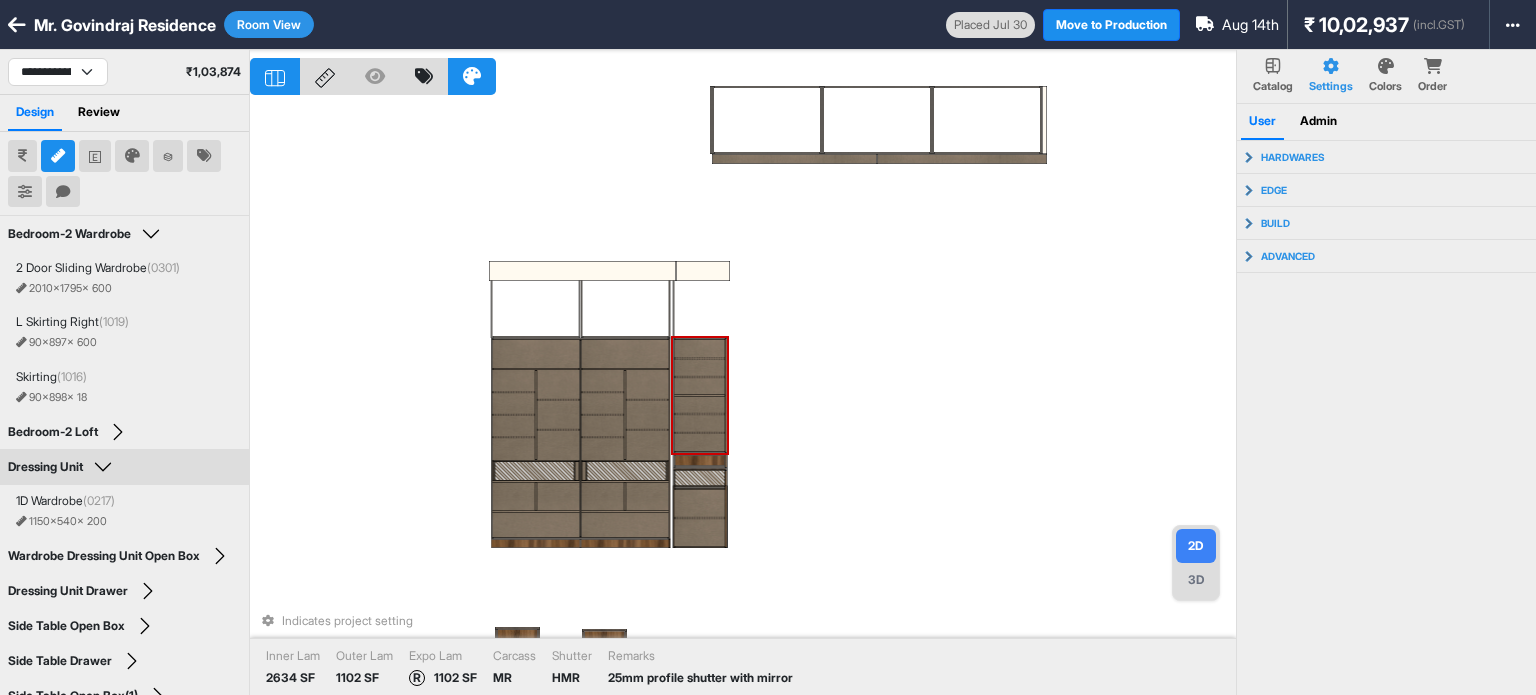 click at bounding box center (700, 349) 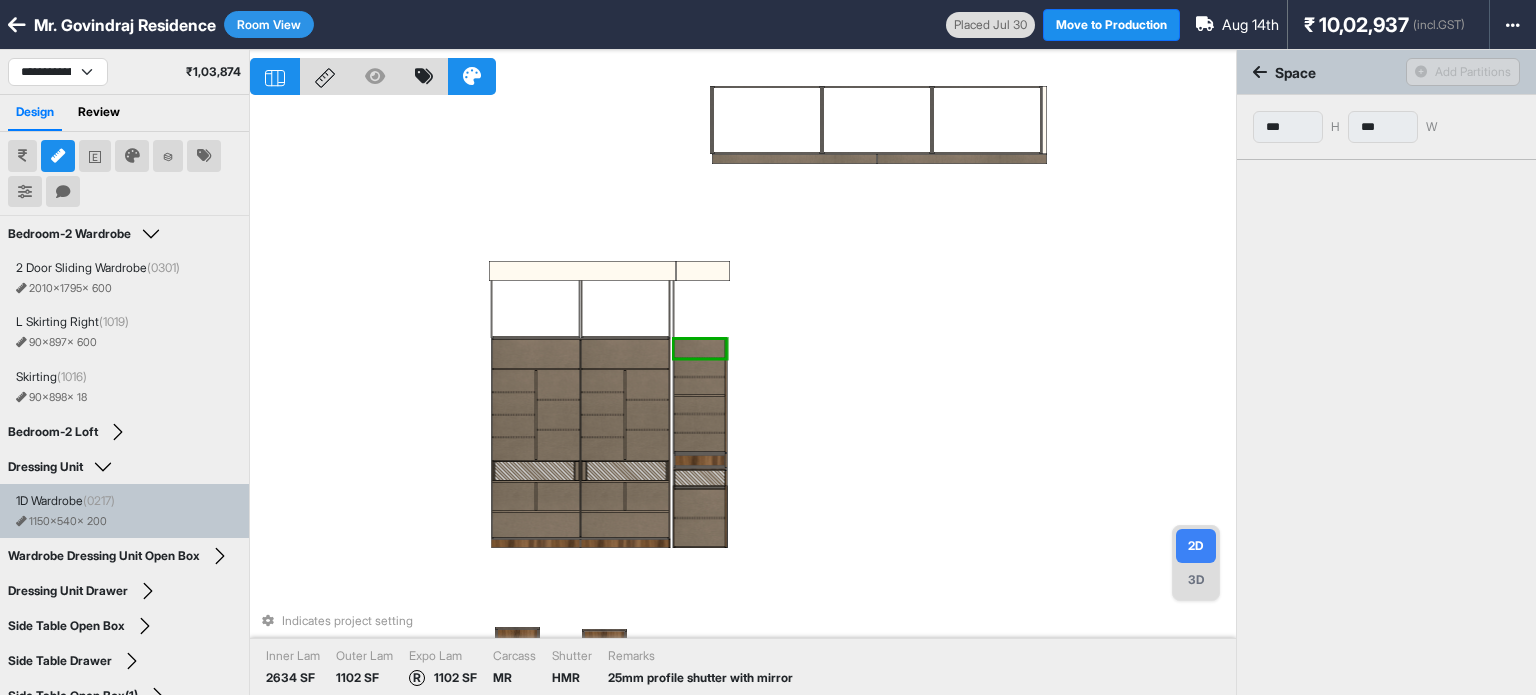 click at bounding box center (700, 367) 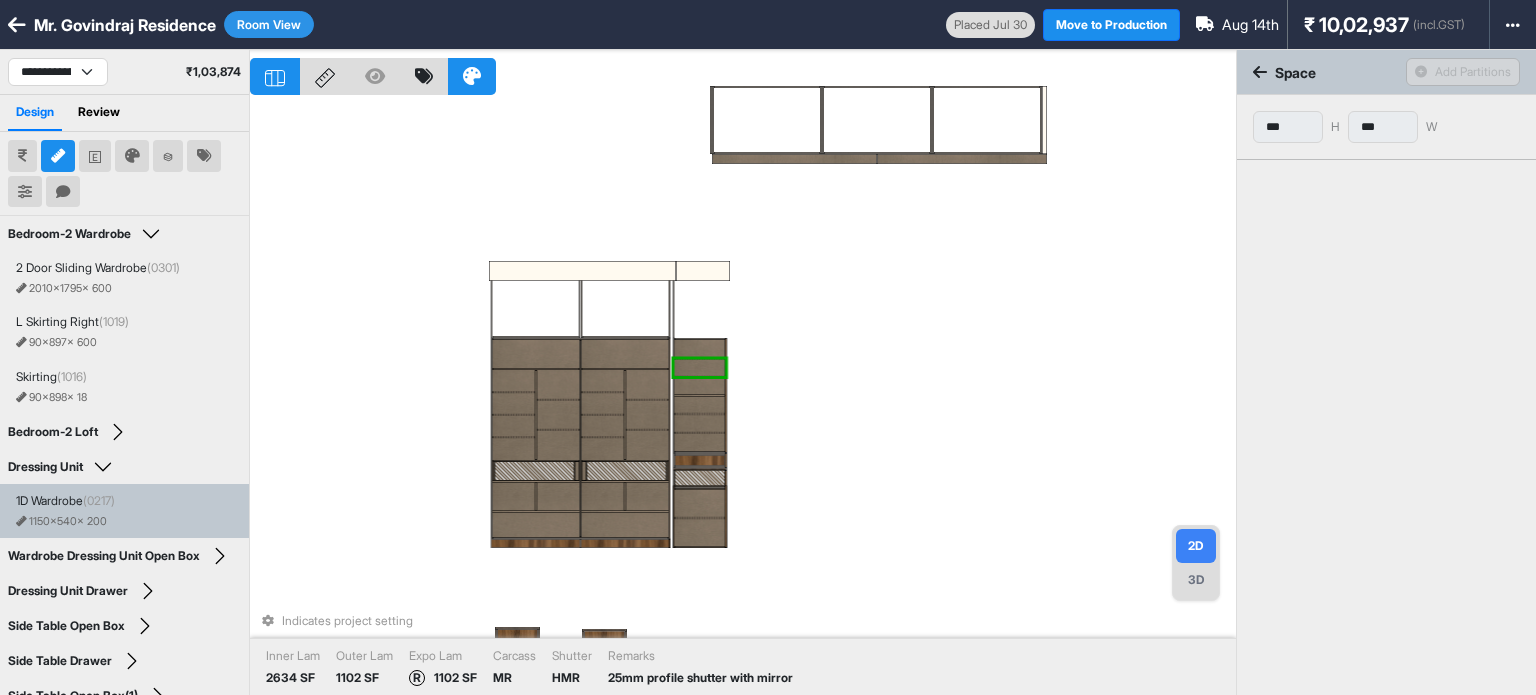 click at bounding box center [700, 386] 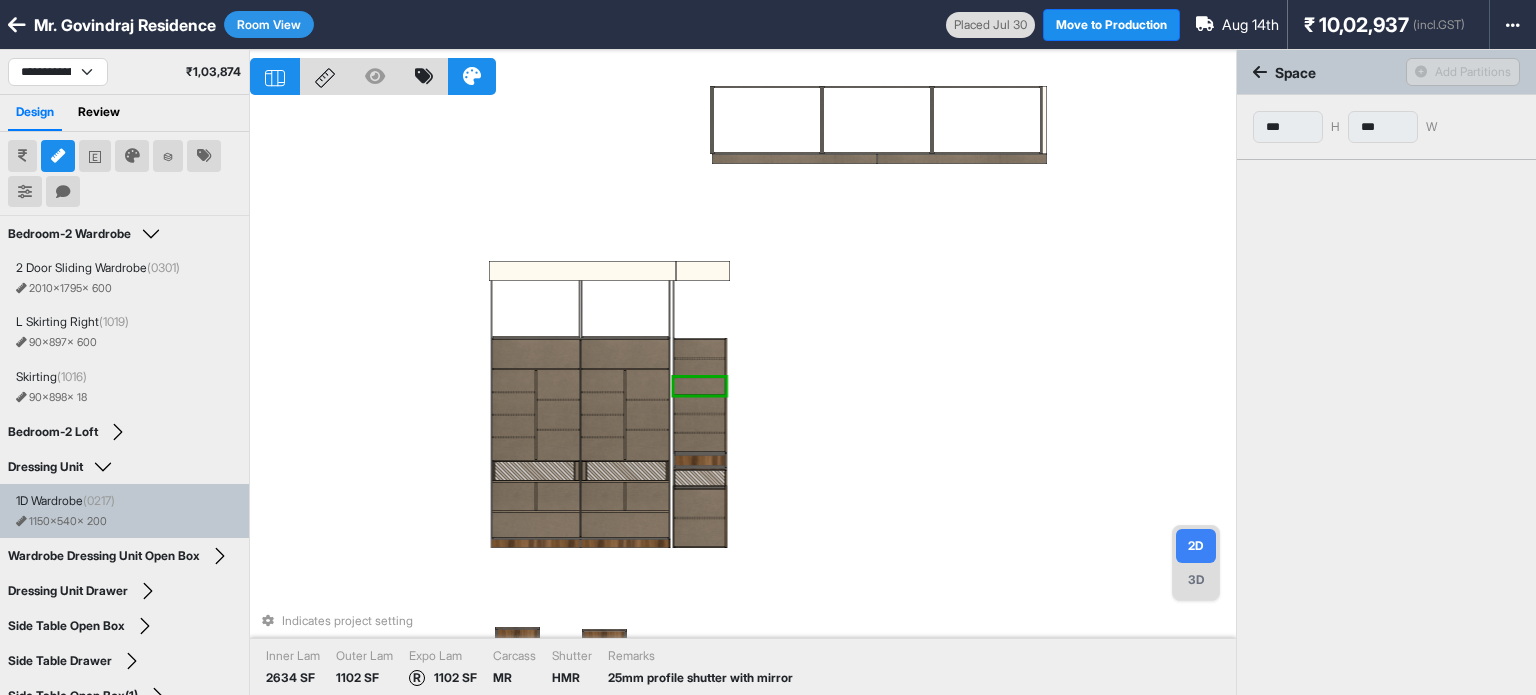 click at bounding box center [700, 404] 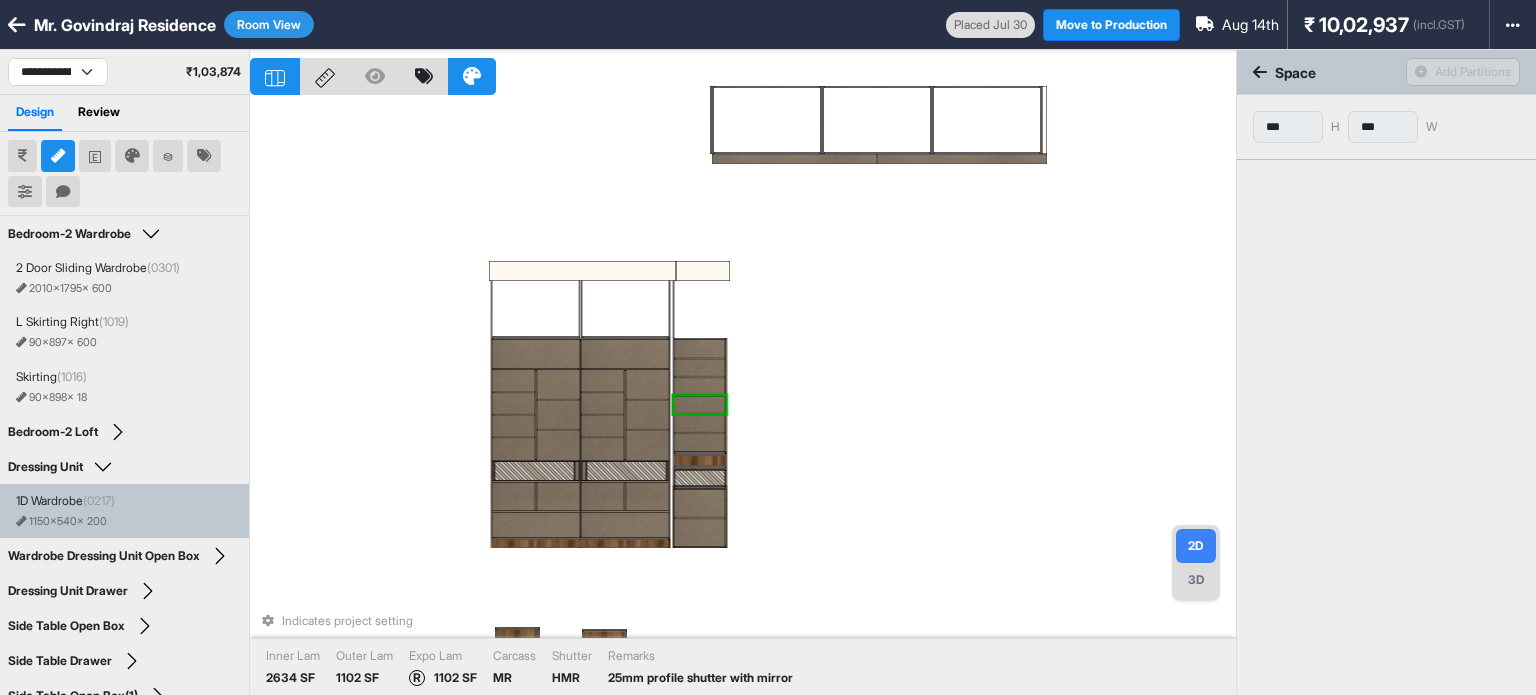 click at bounding box center [700, 349] 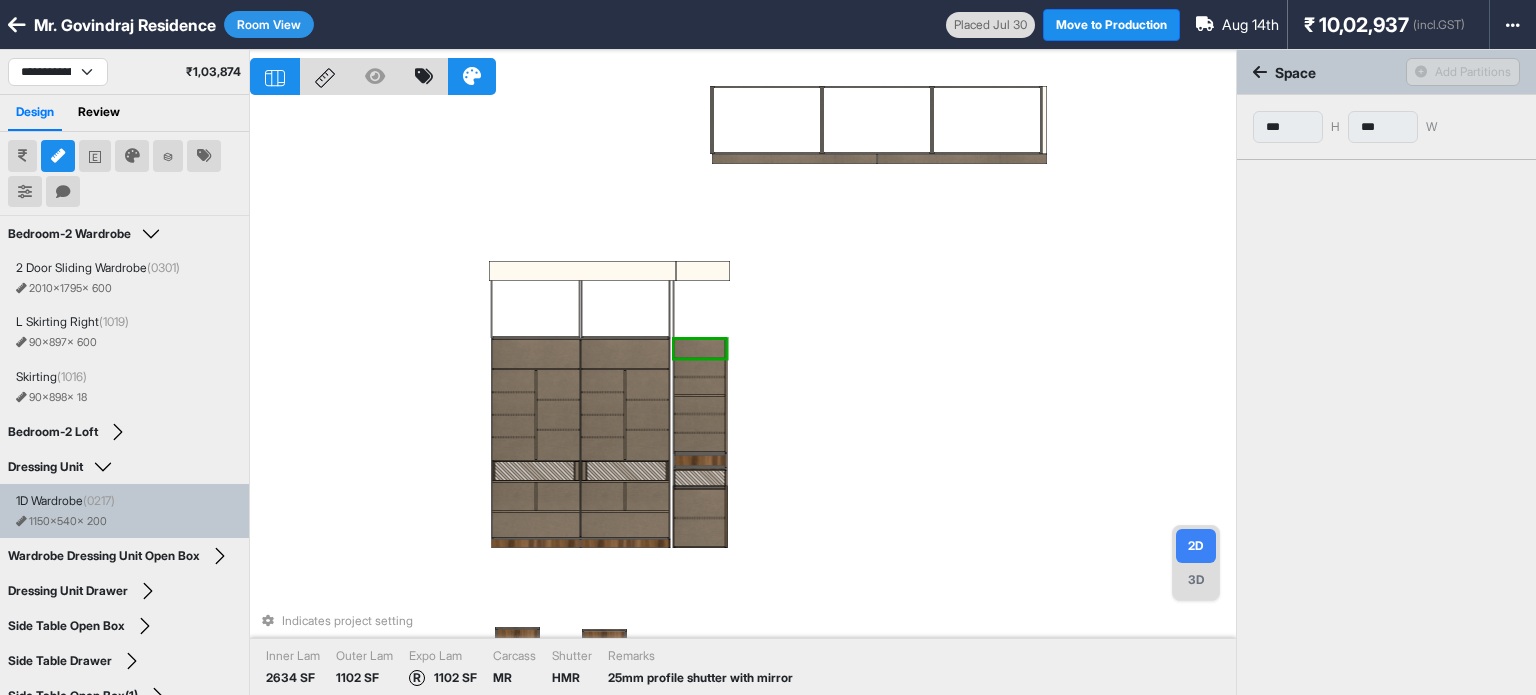 click at bounding box center (700, 367) 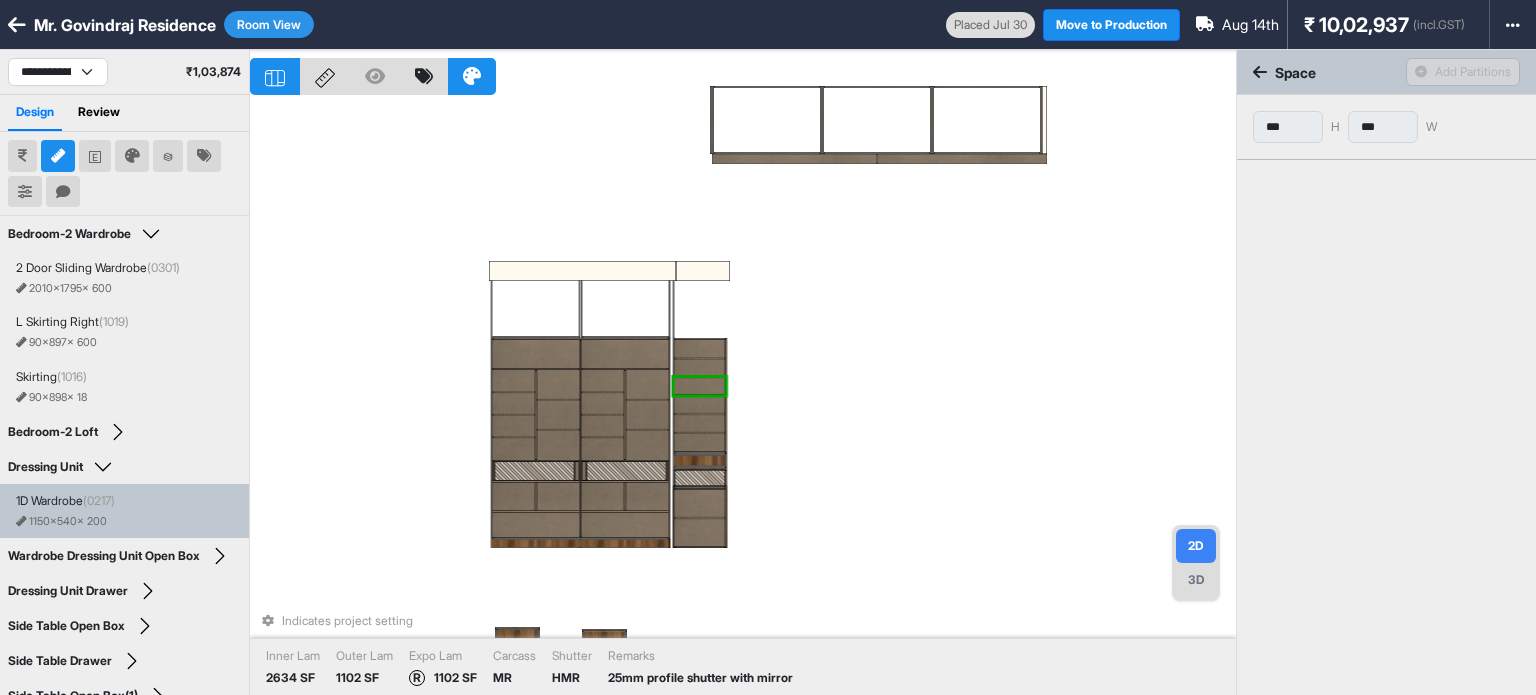 click at bounding box center [700, 404] 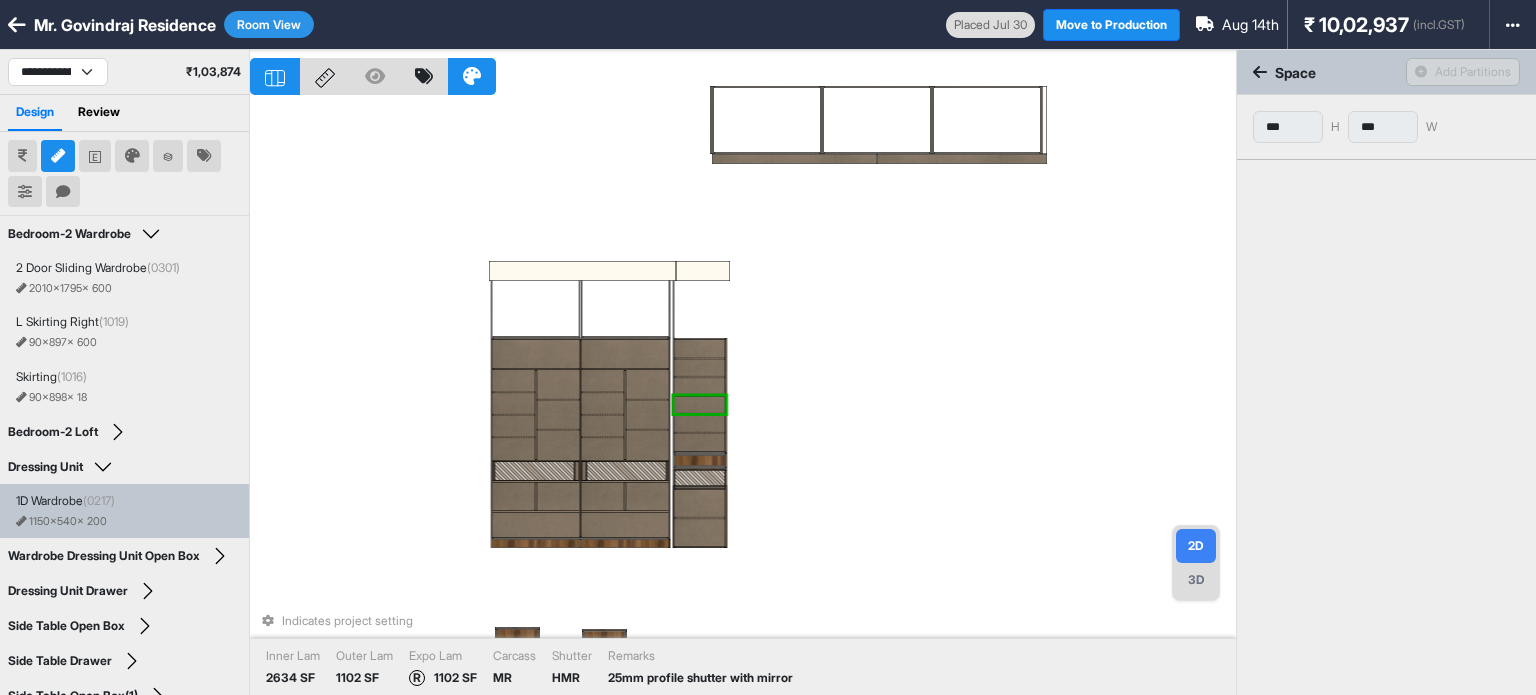 click on "Indicates project setting Inner Lam 2634 SF Outer Lam 1102 SF Expo Lam R 1102 SF Carcass MR Shutter HMR Remarks 25mm profile shutter with mirror" at bounding box center [743, 397] 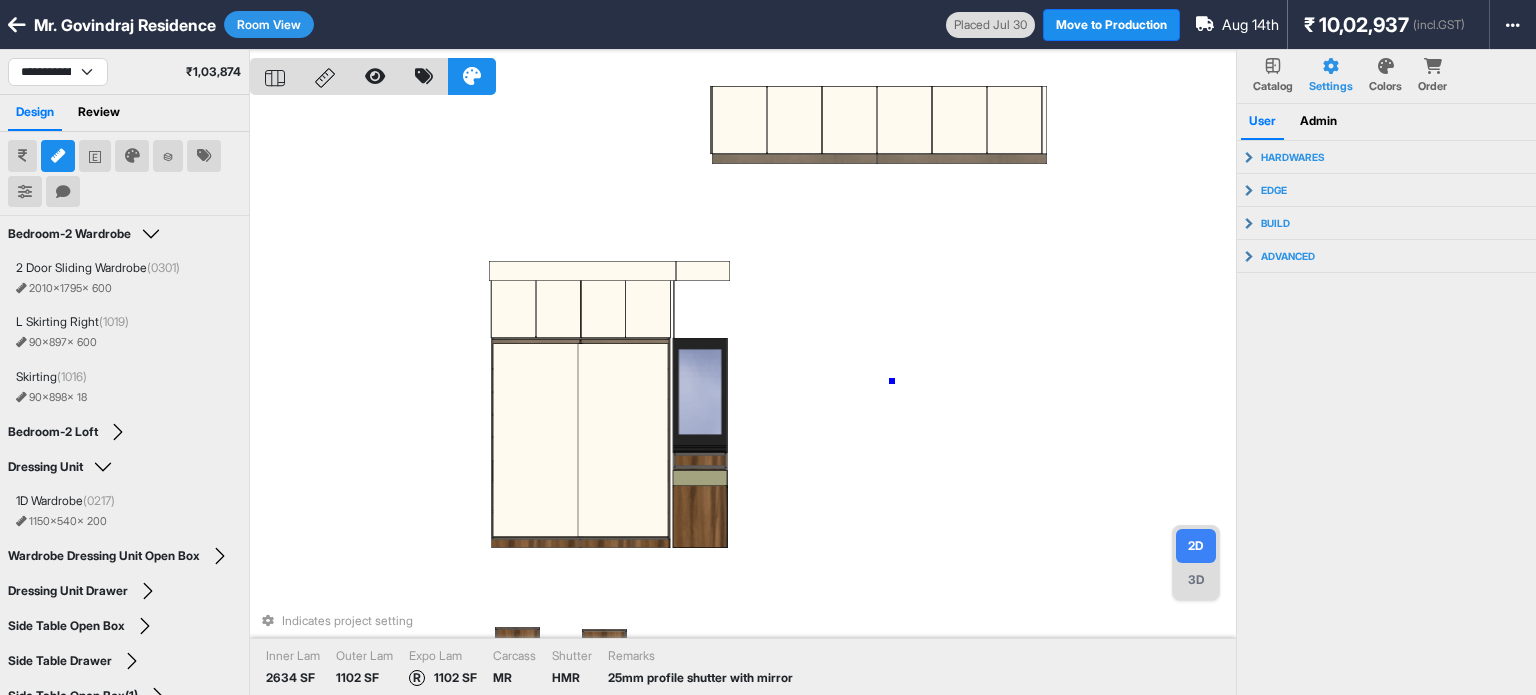 click on "Indicates project setting Inner Lam 2634 SF Outer Lam 1102 SF Expo Lam R 1102 SF Carcass MR Shutter HMR Remarks 25mm profile shutter with mirror" at bounding box center (743, 397) 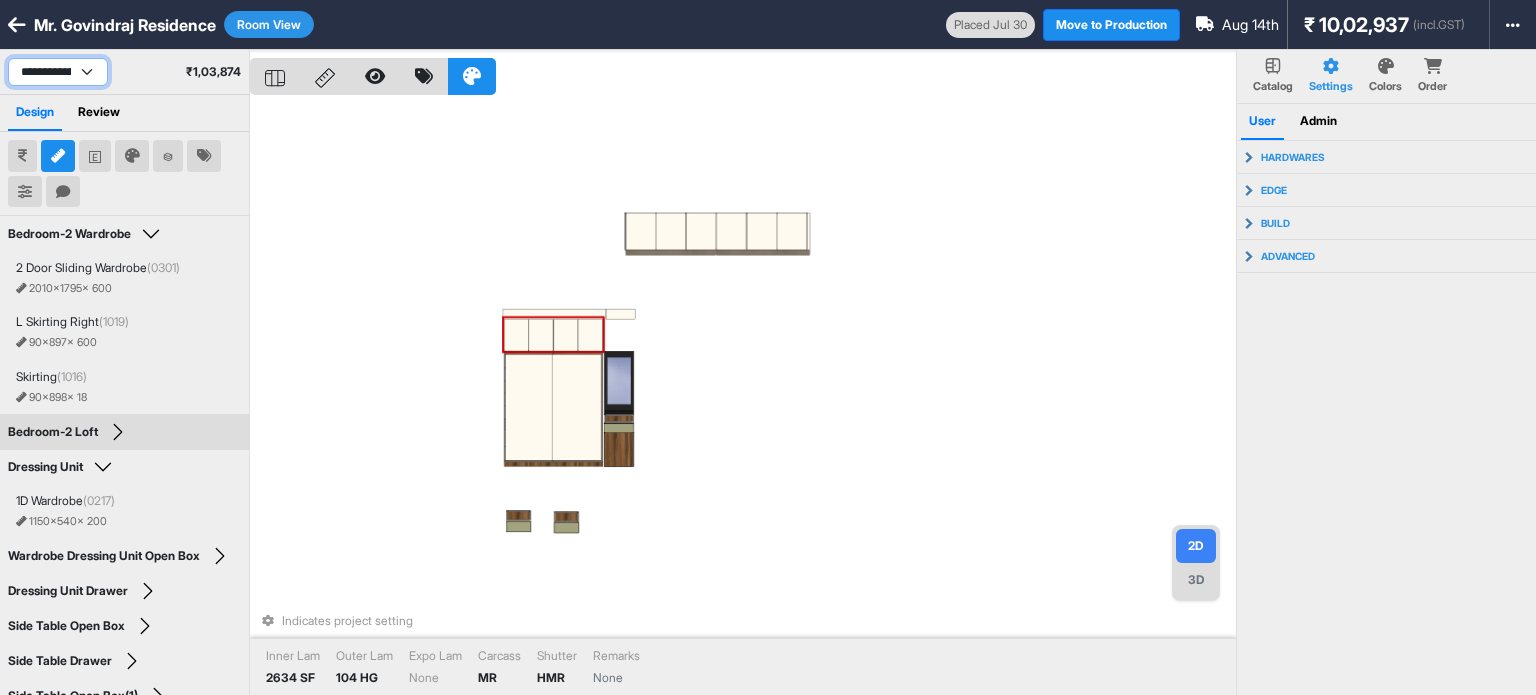click on "**********" at bounding box center (58, 72) 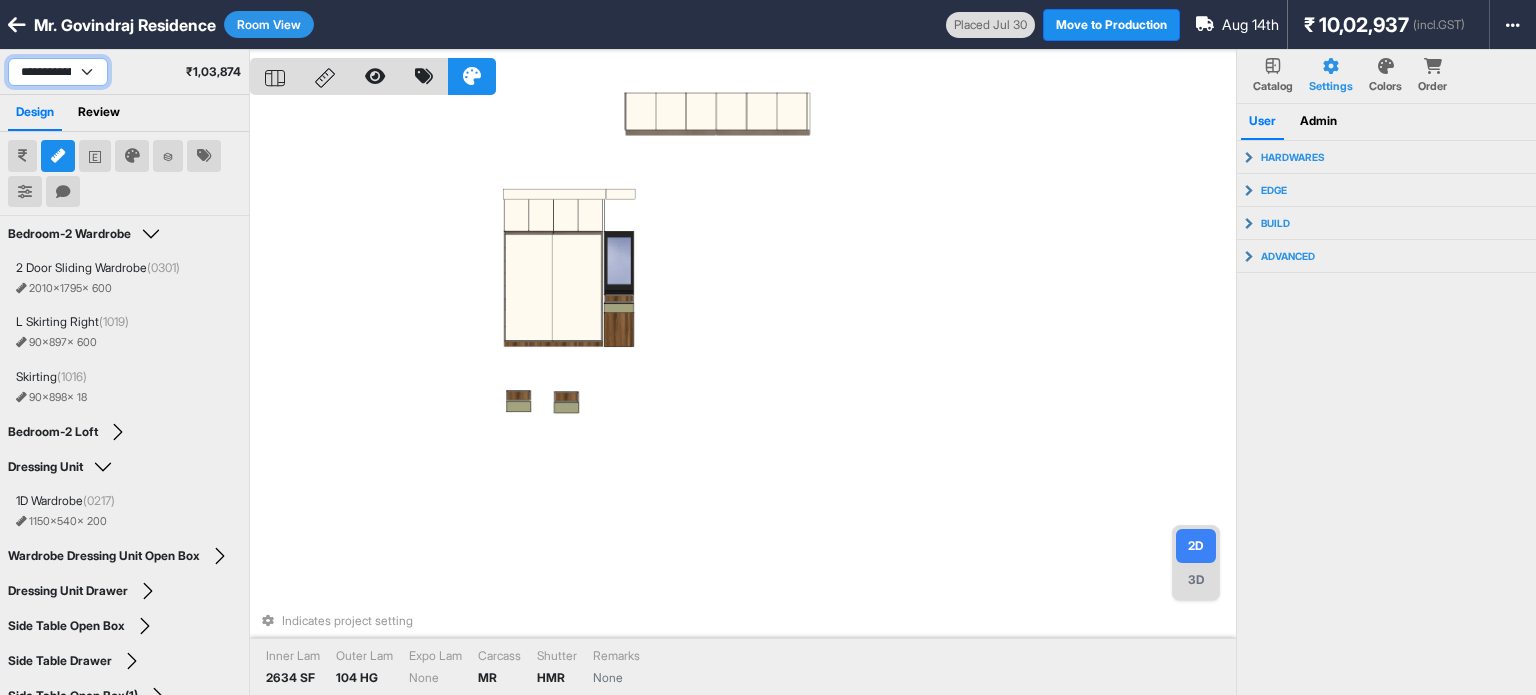 select on "****" 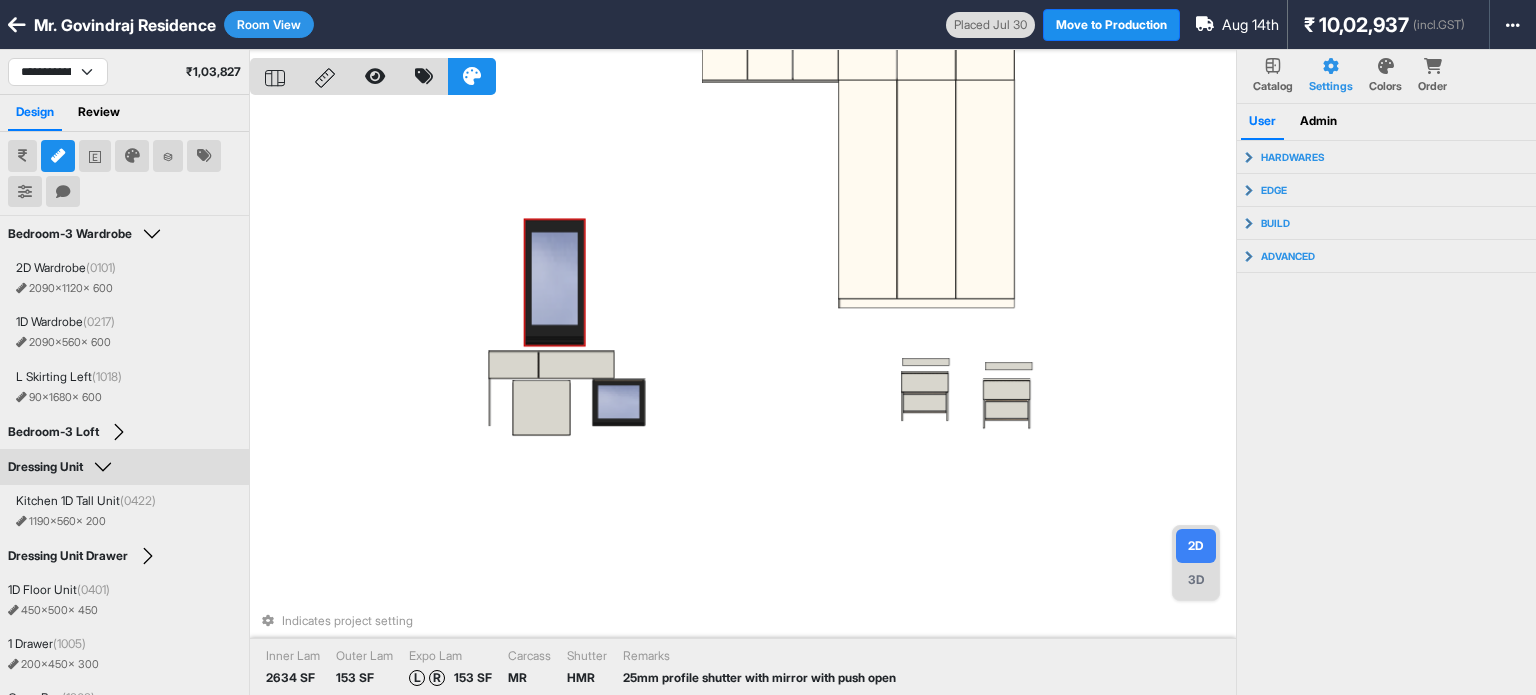 click at bounding box center (554, 282) 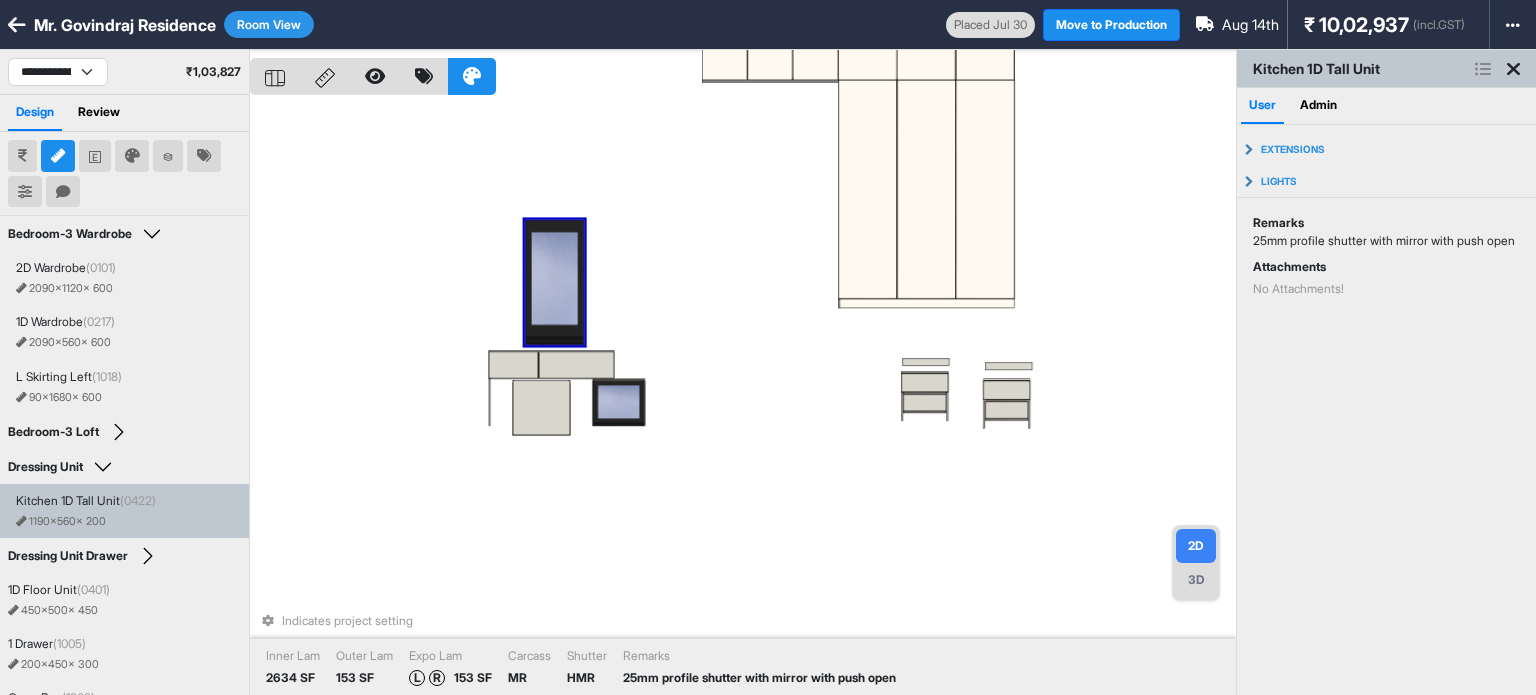 click at bounding box center (554, 282) 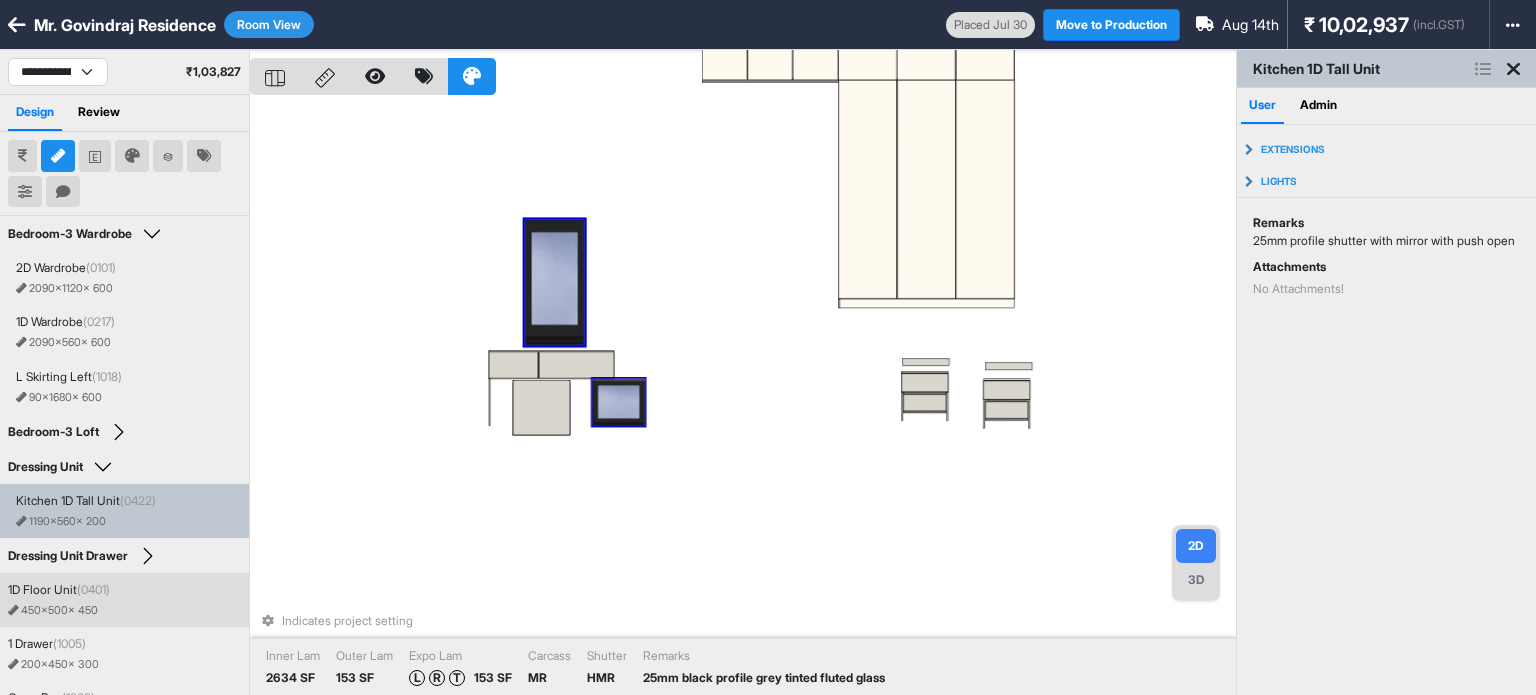 click at bounding box center (619, 402) 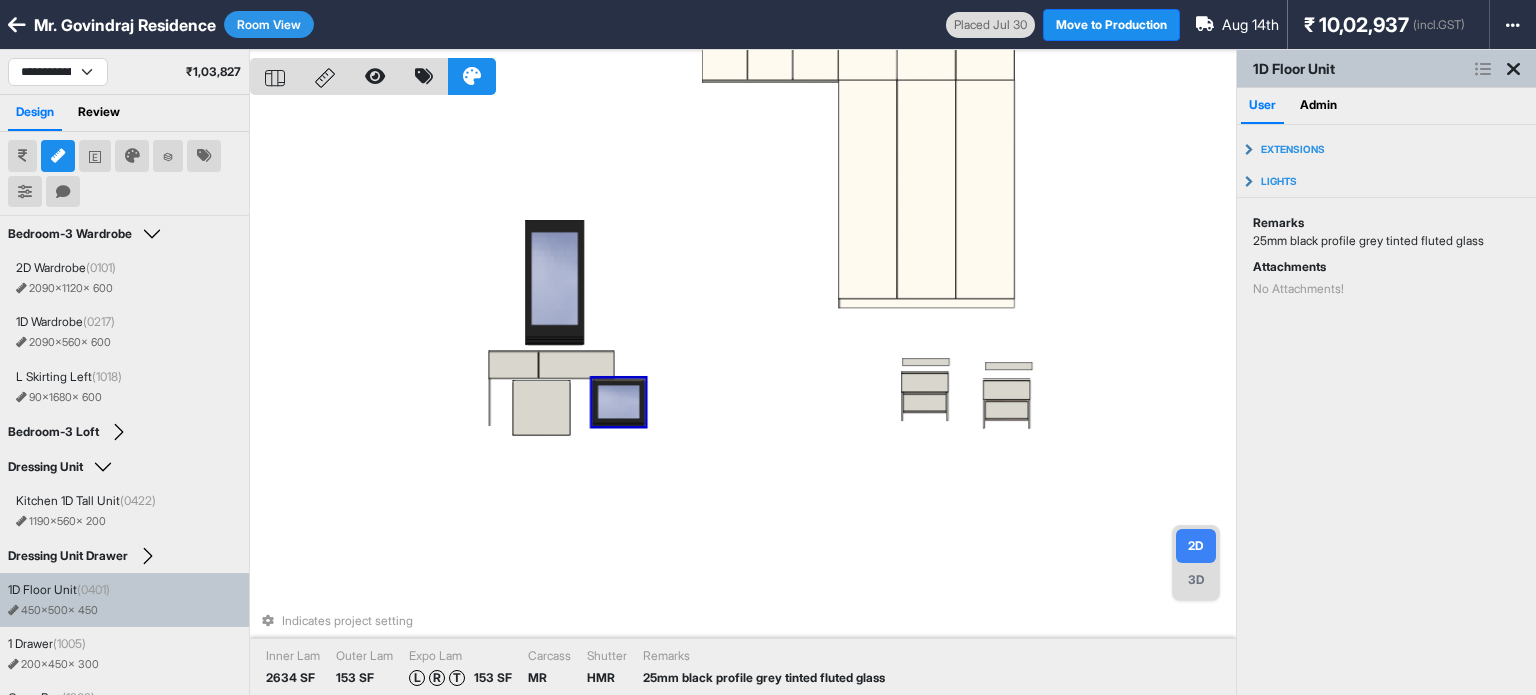 click at bounding box center [619, 402] 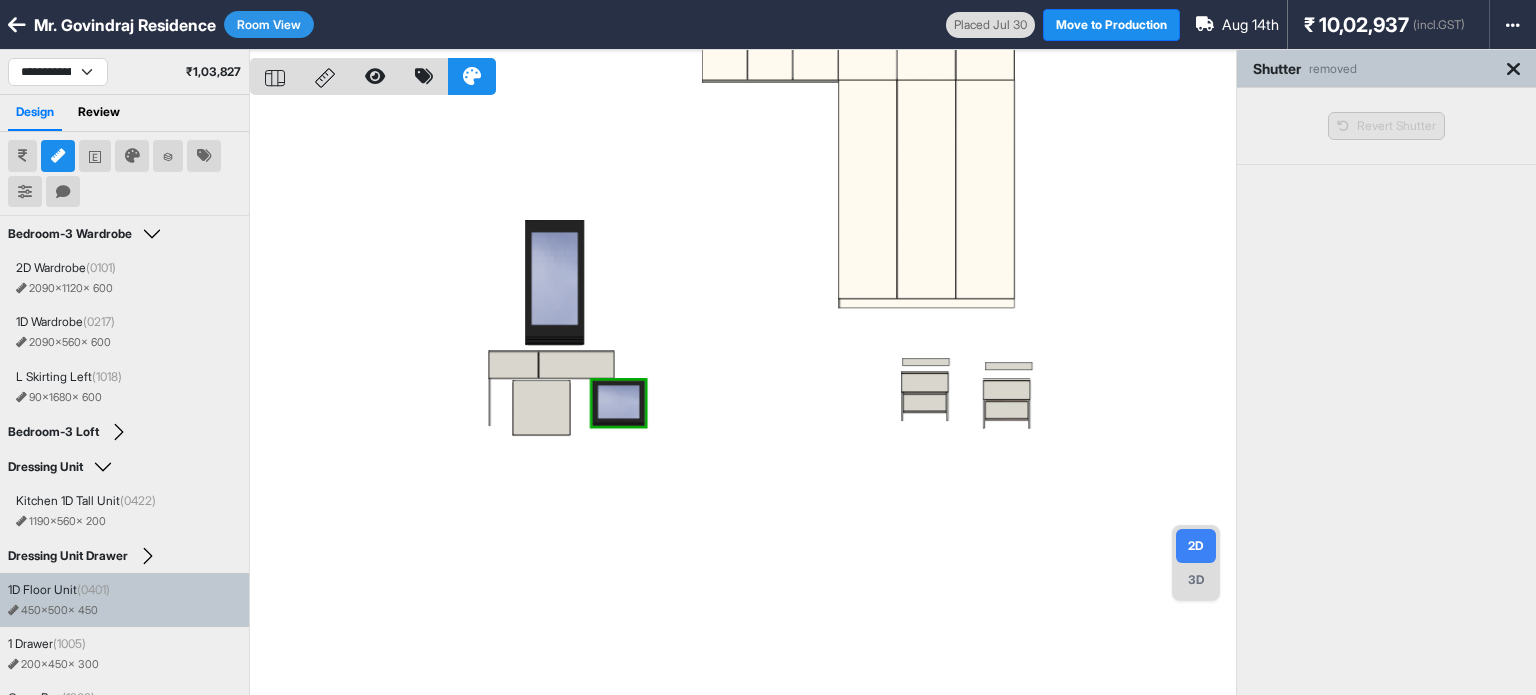 click at bounding box center (743, 397) 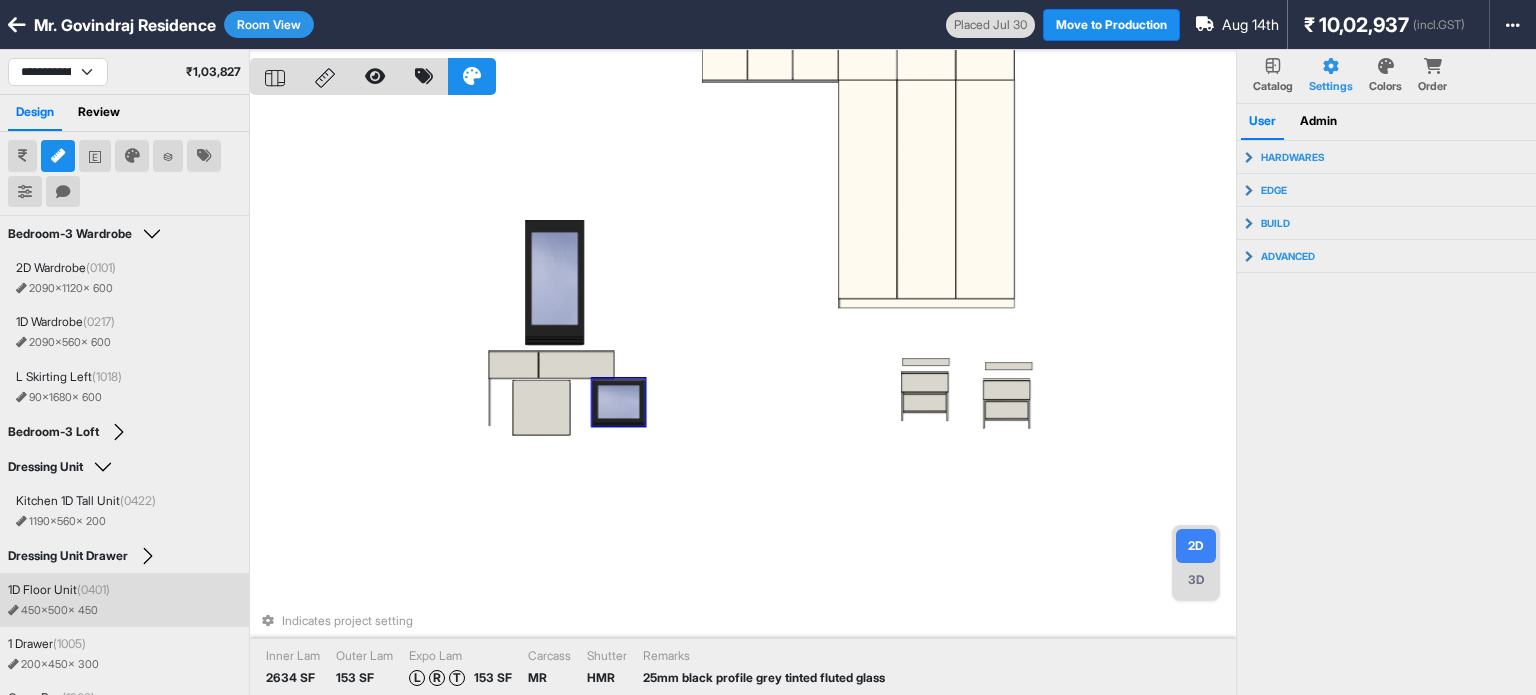 click at bounding box center [619, 402] 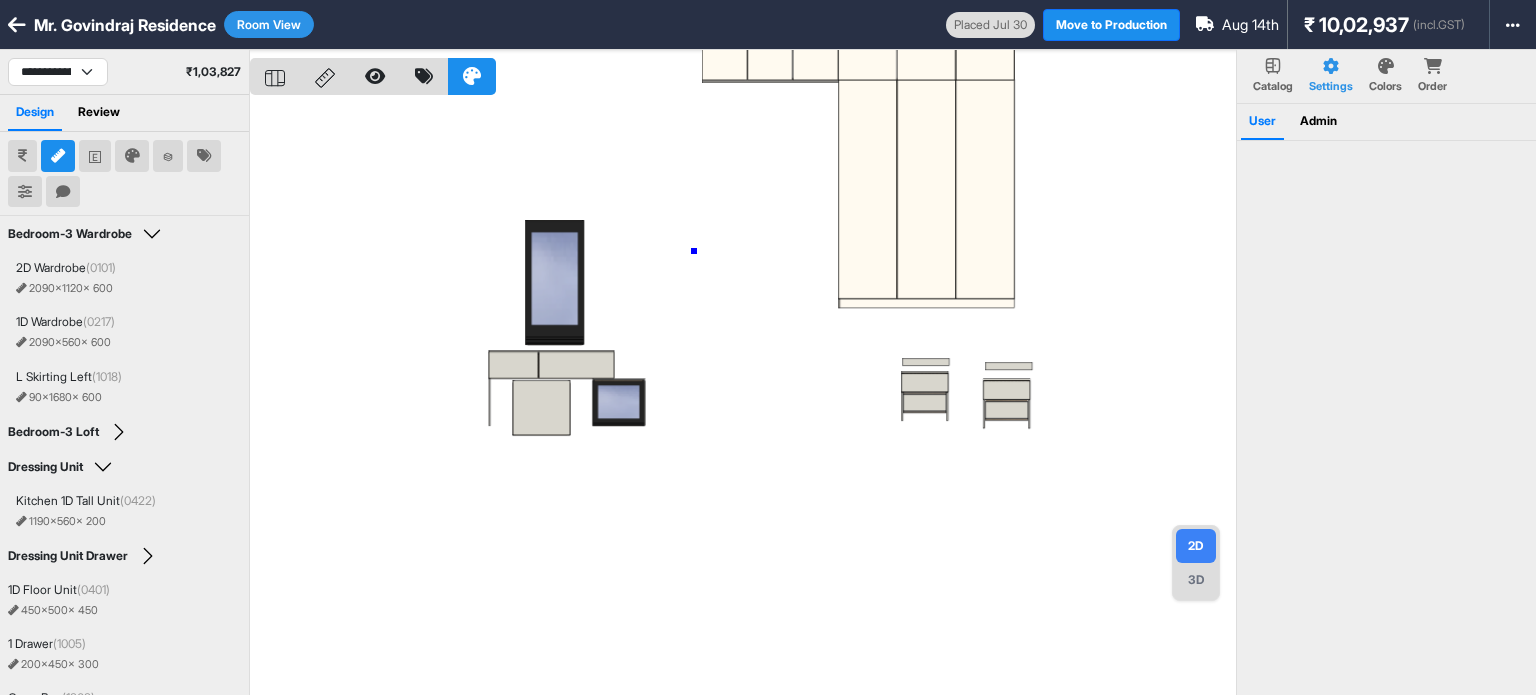 click at bounding box center [743, 397] 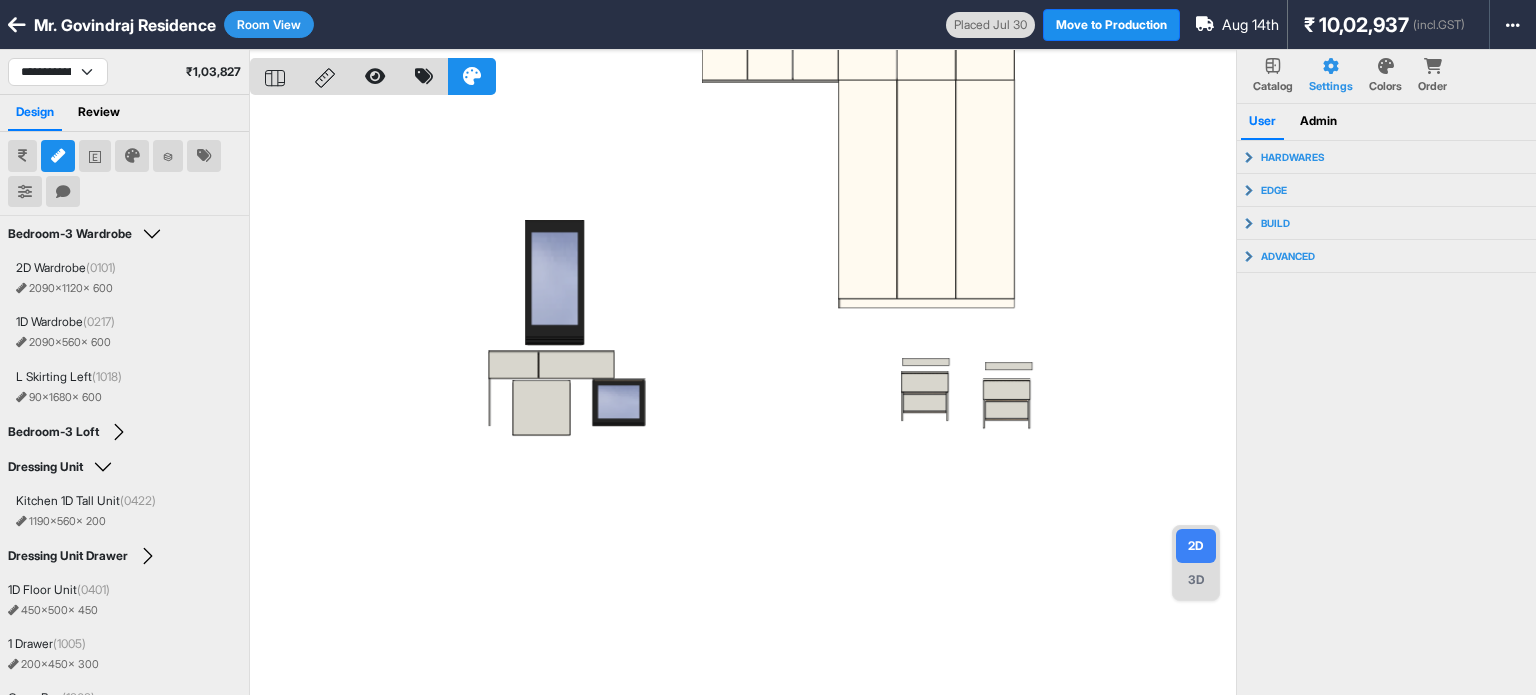 click on "Room View" at bounding box center (269, 24) 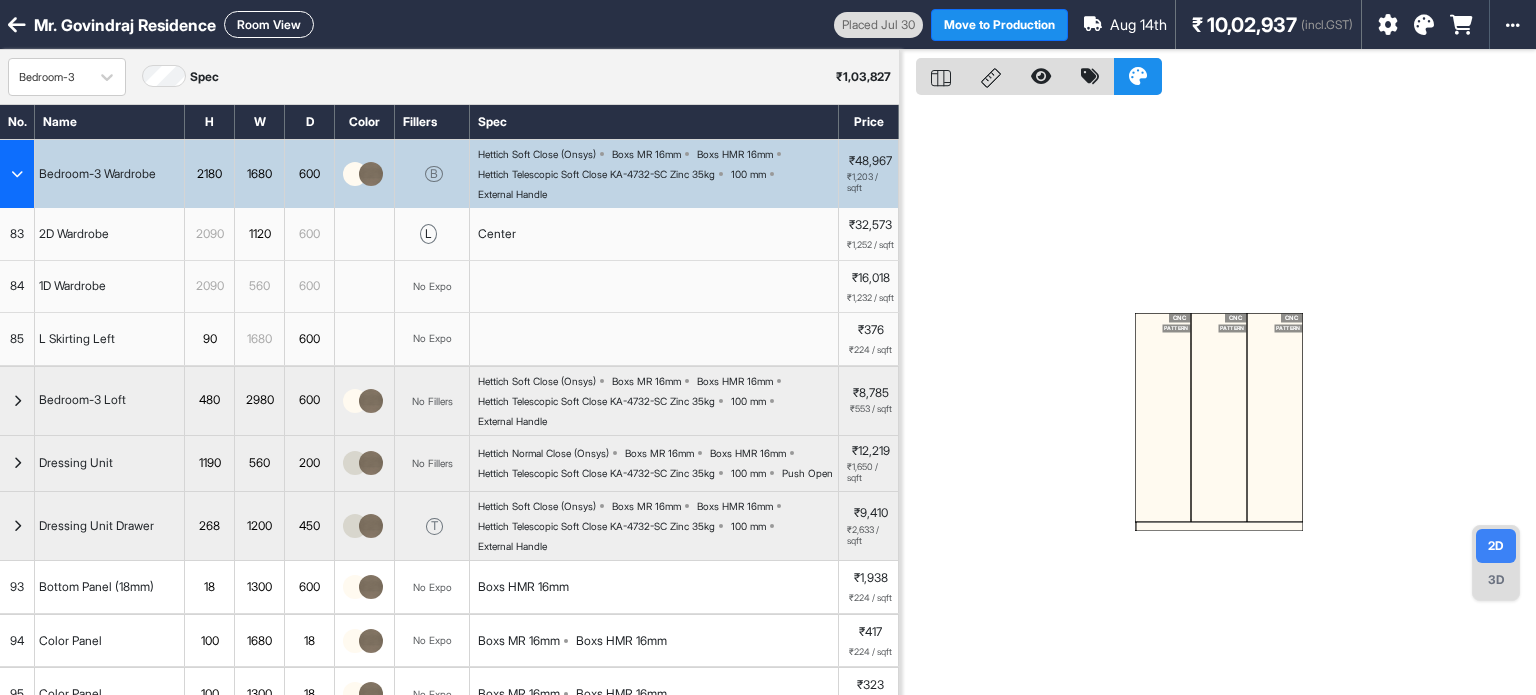 click at bounding box center [17, 174] 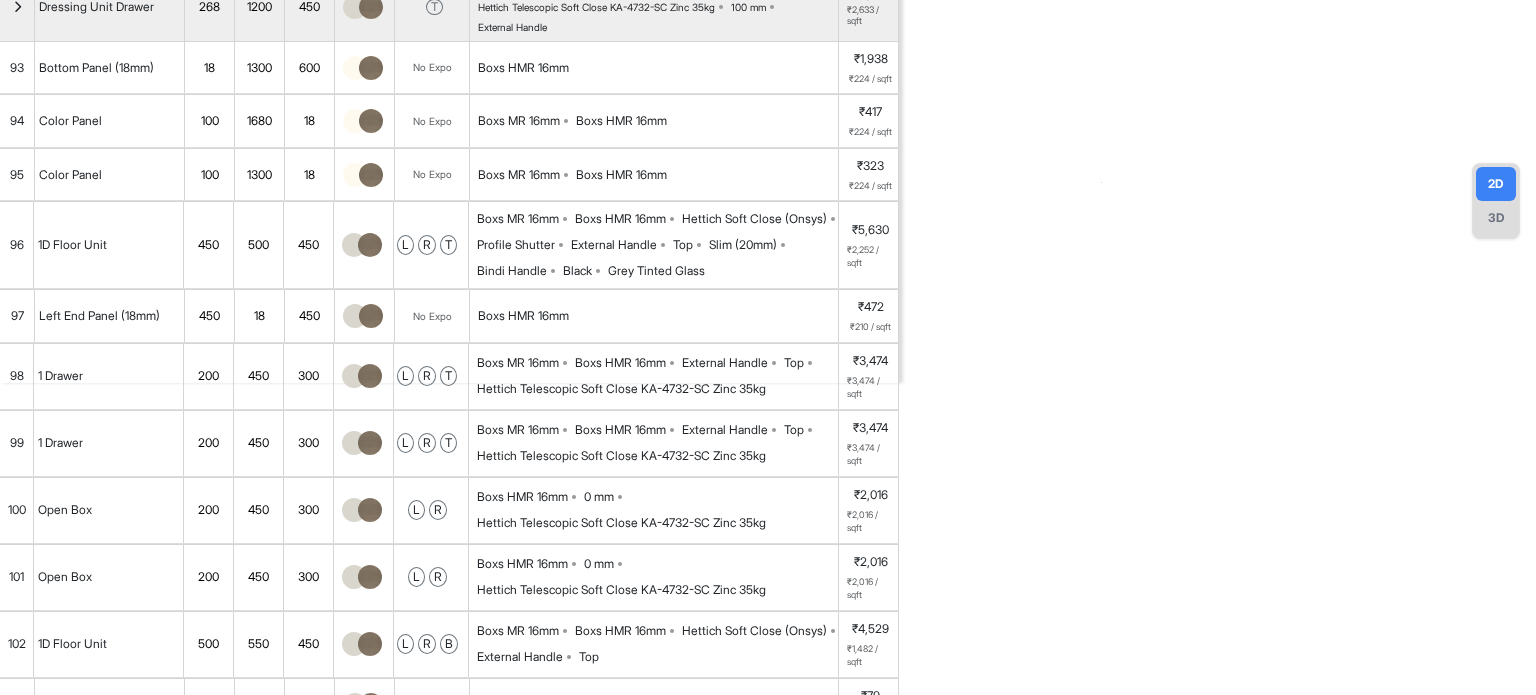 scroll, scrollTop: 359, scrollLeft: 0, axis: vertical 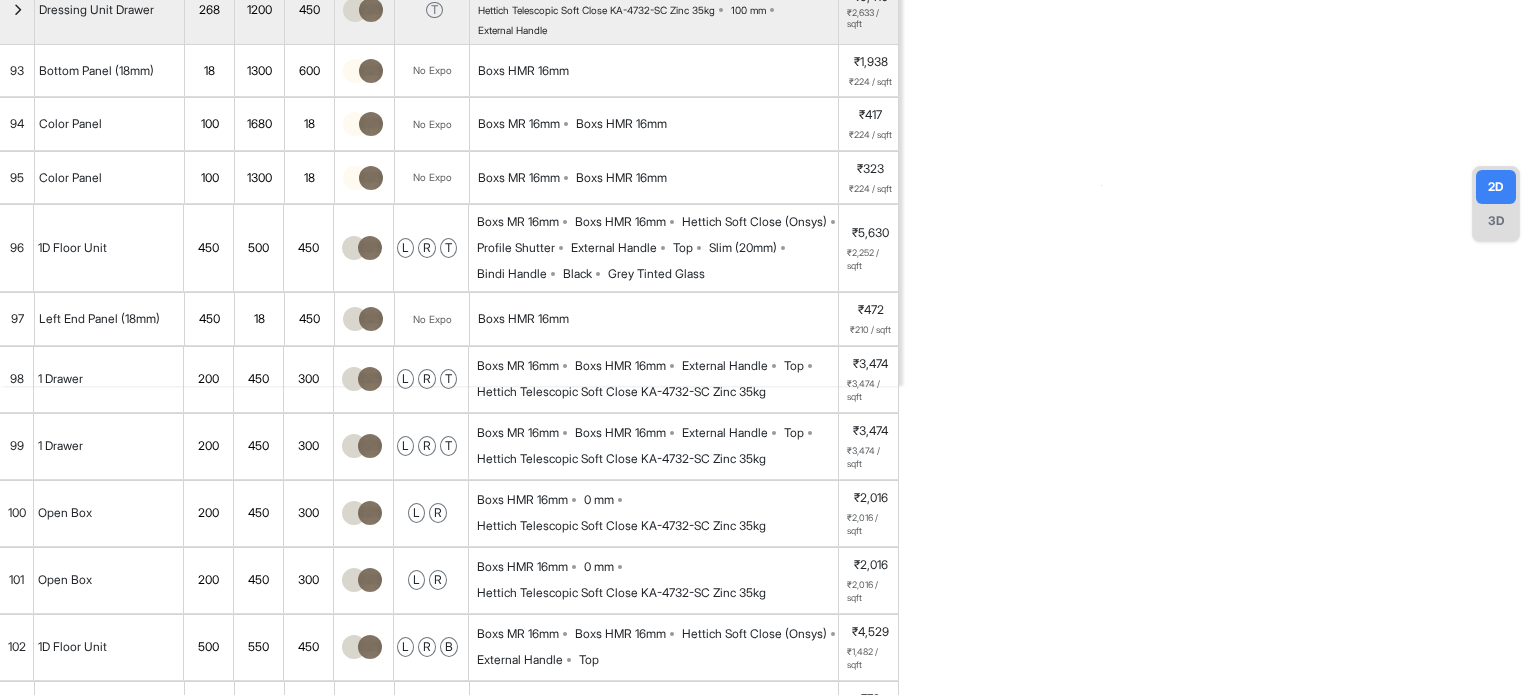 click on "96" at bounding box center (17, 248) 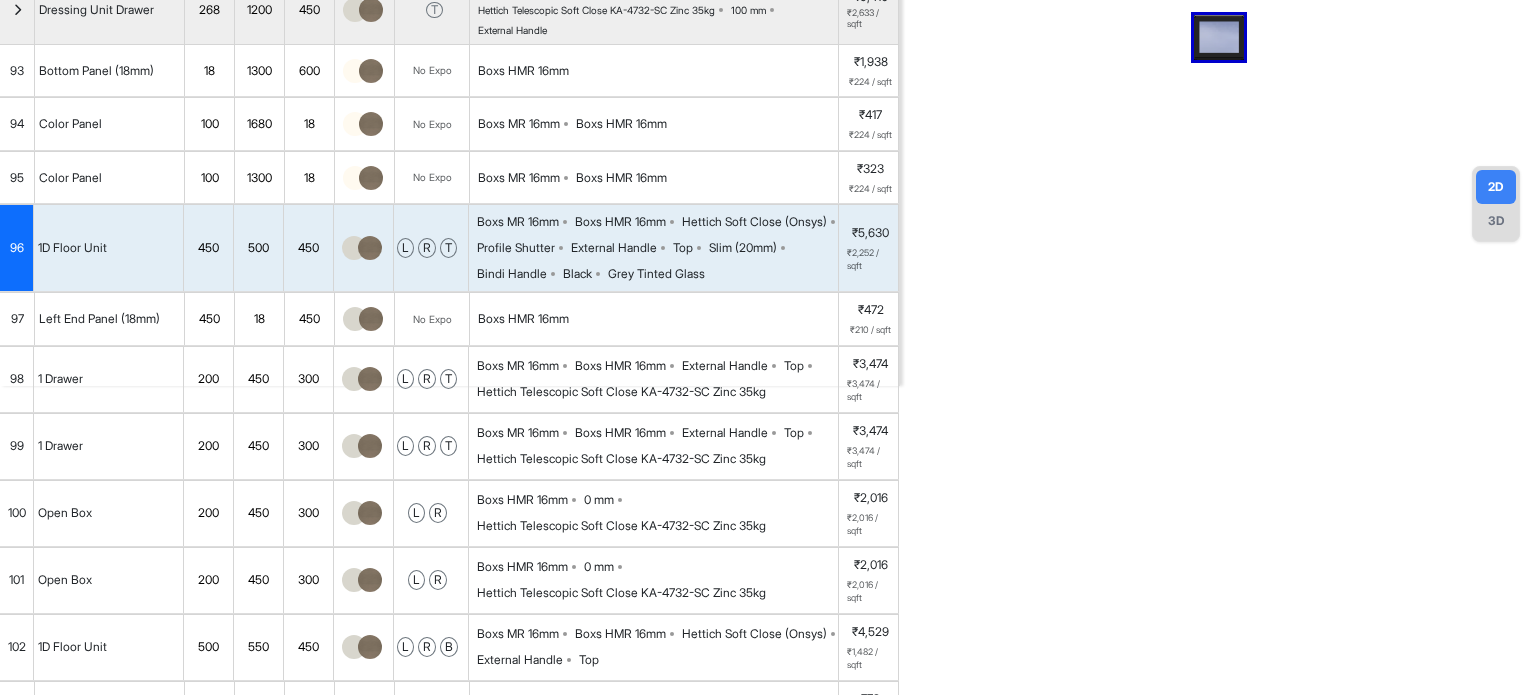 scroll, scrollTop: 0, scrollLeft: 0, axis: both 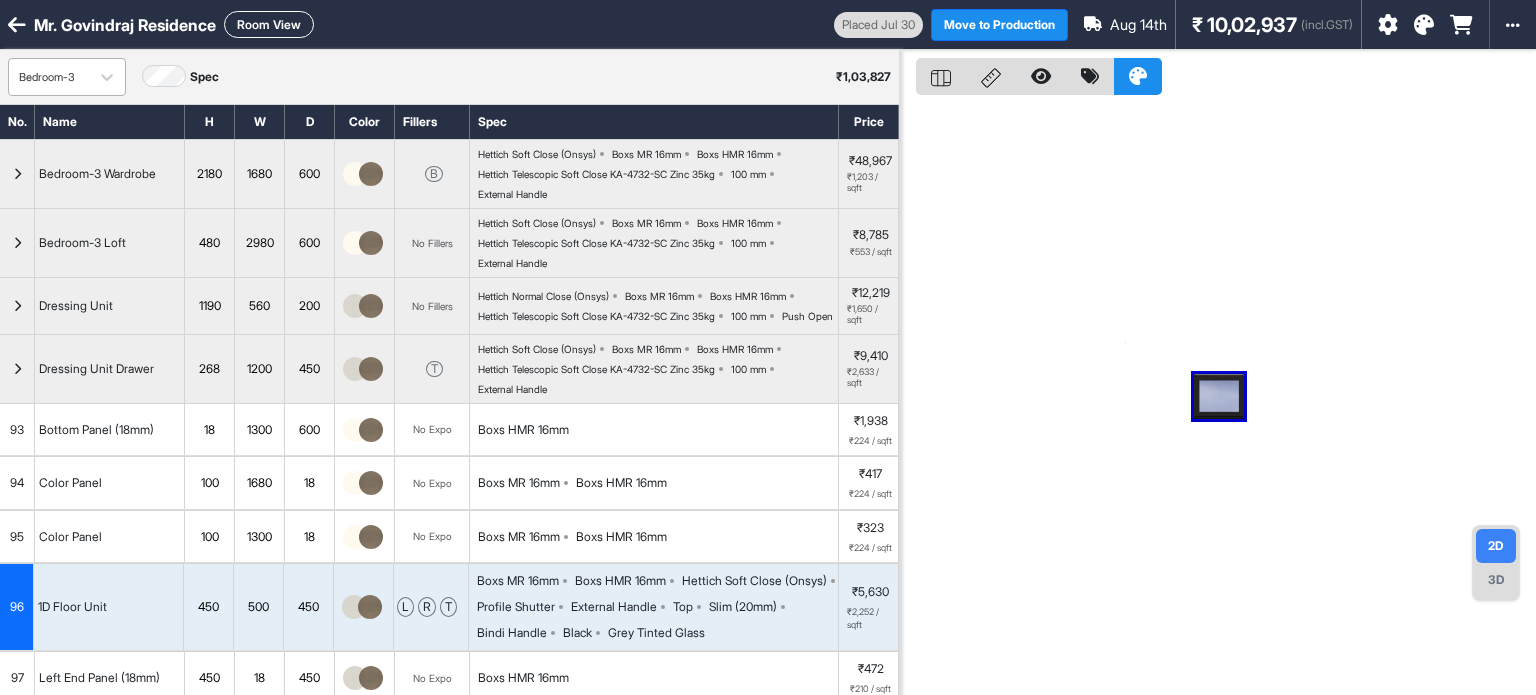 click on "Bedroom-3" at bounding box center (49, 77) 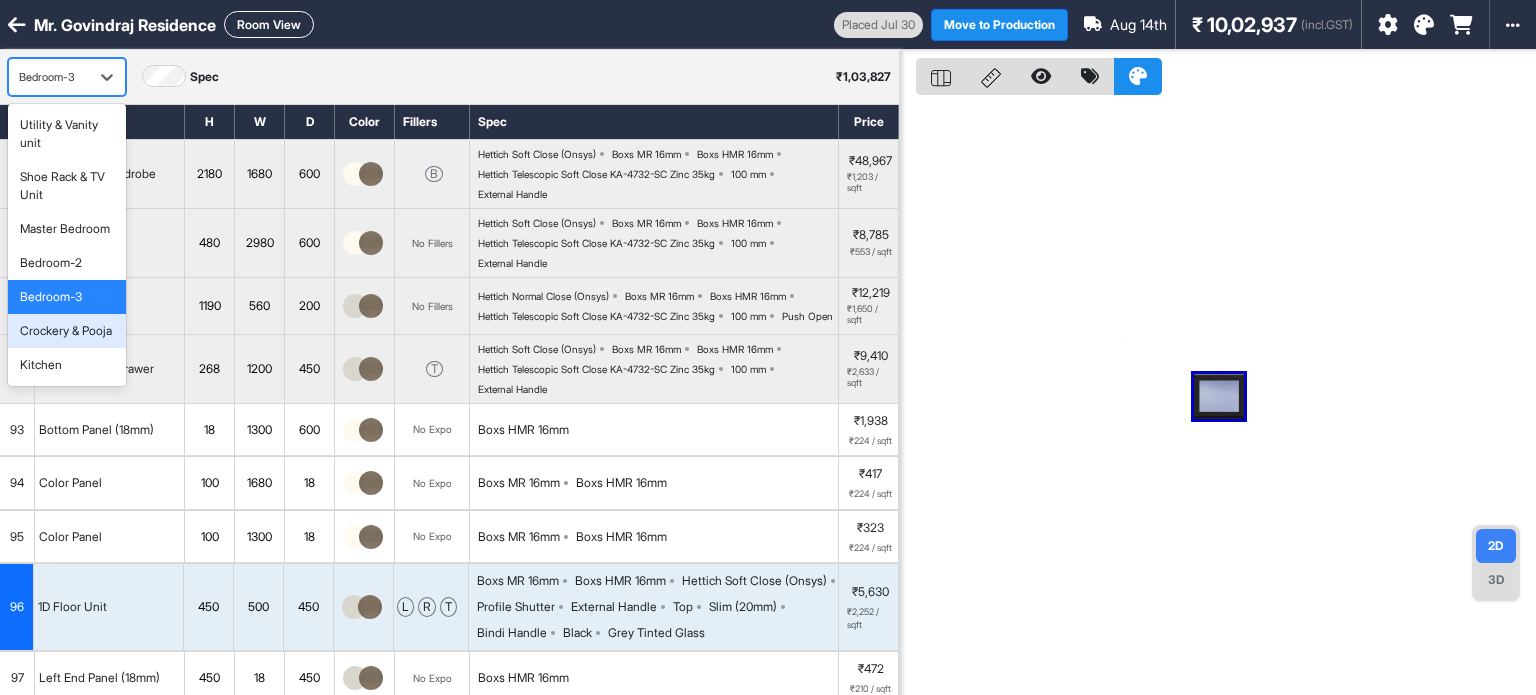 click on "Crockery & Pooja" at bounding box center (66, 331) 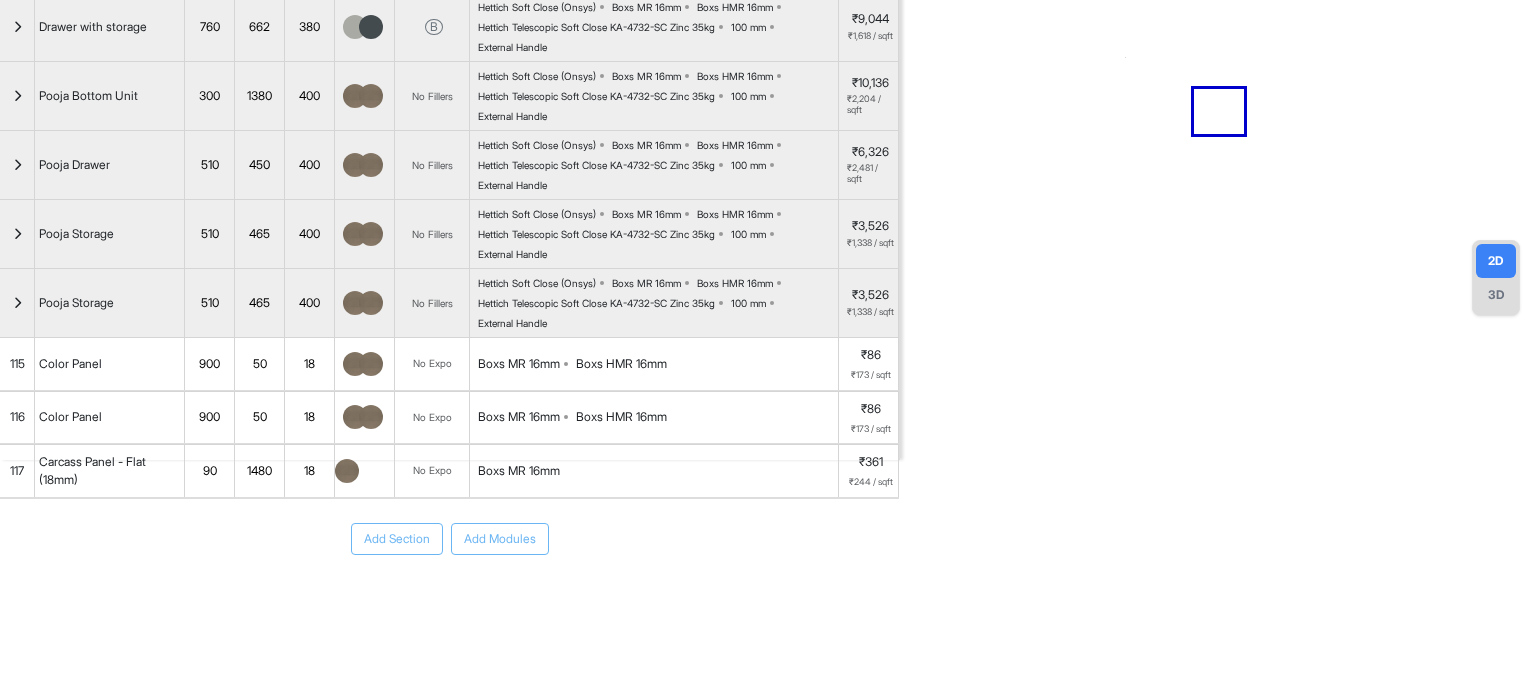 scroll, scrollTop: 0, scrollLeft: 0, axis: both 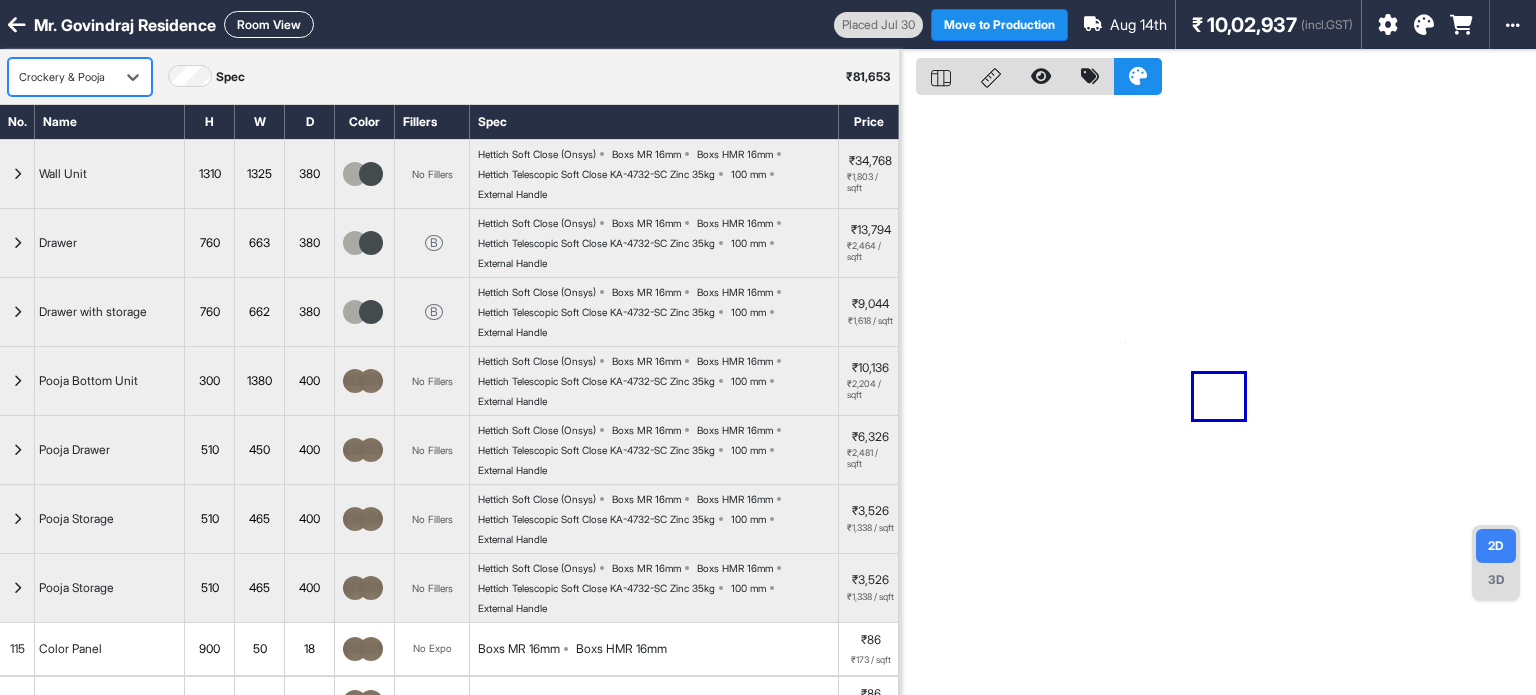 click on "Room View" at bounding box center (269, 24) 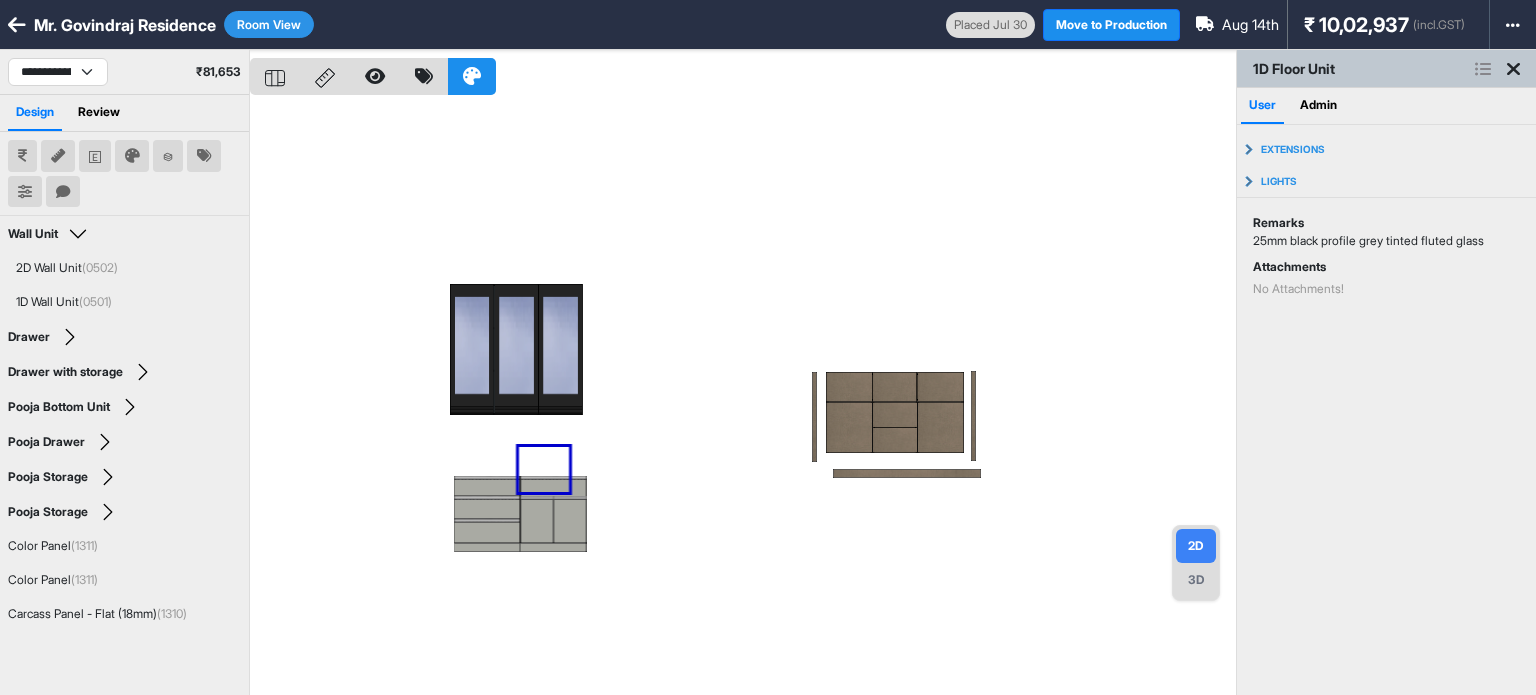 click at bounding box center (743, 397) 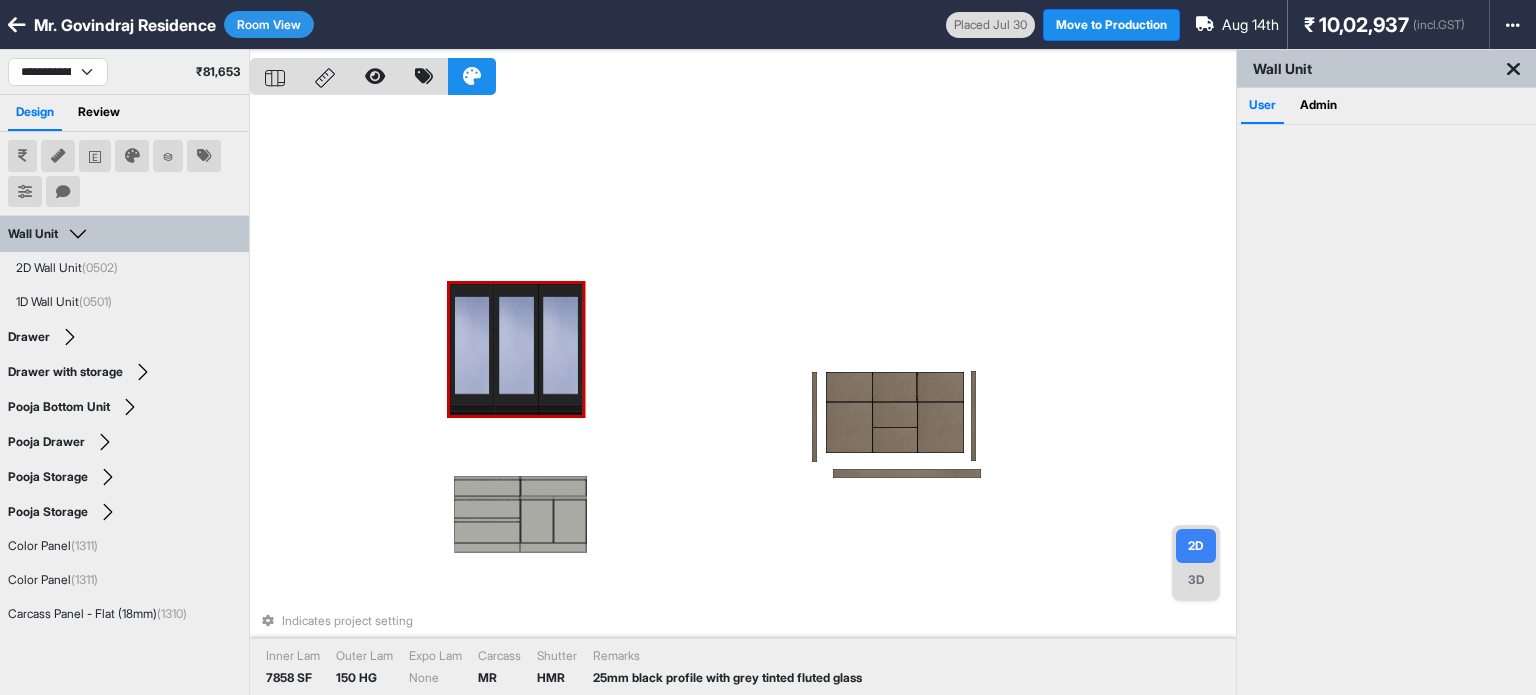 click at bounding box center (516, 349) 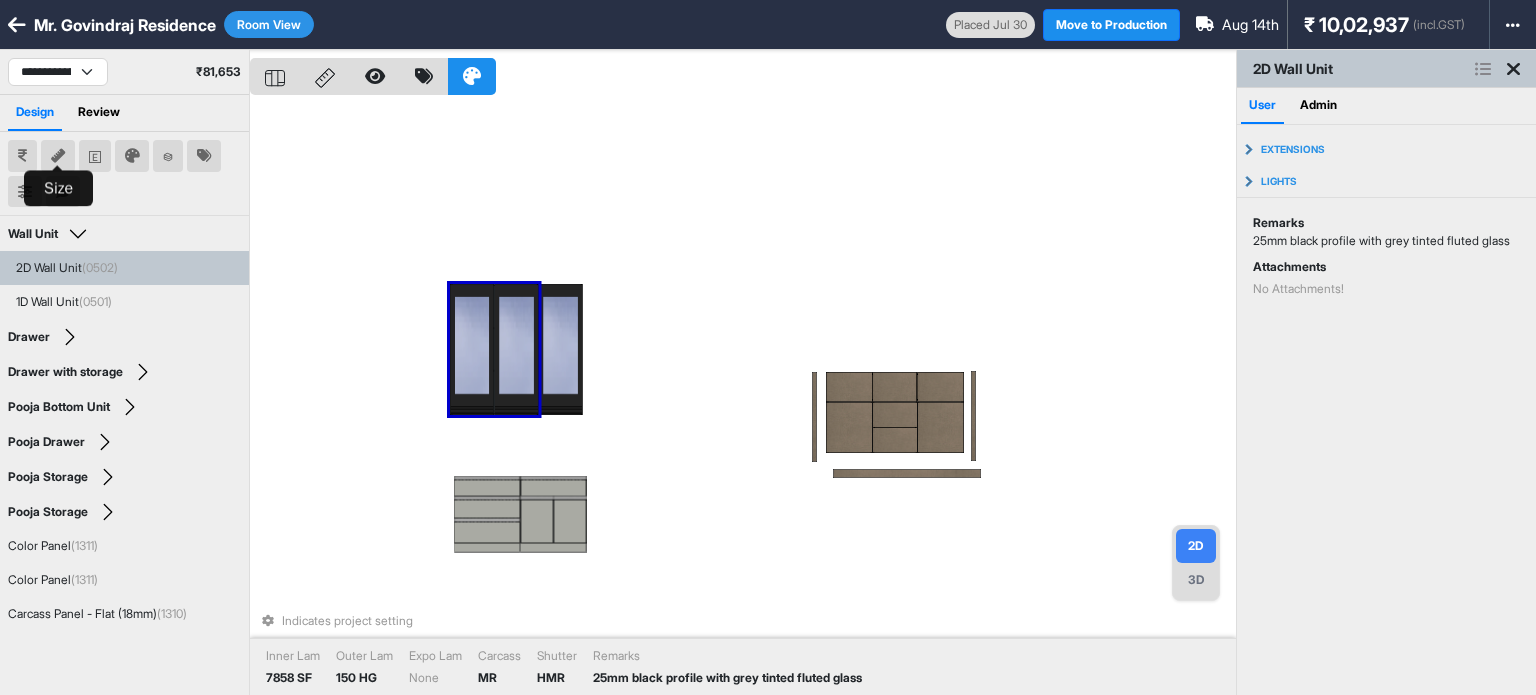 click at bounding box center [58, 156] 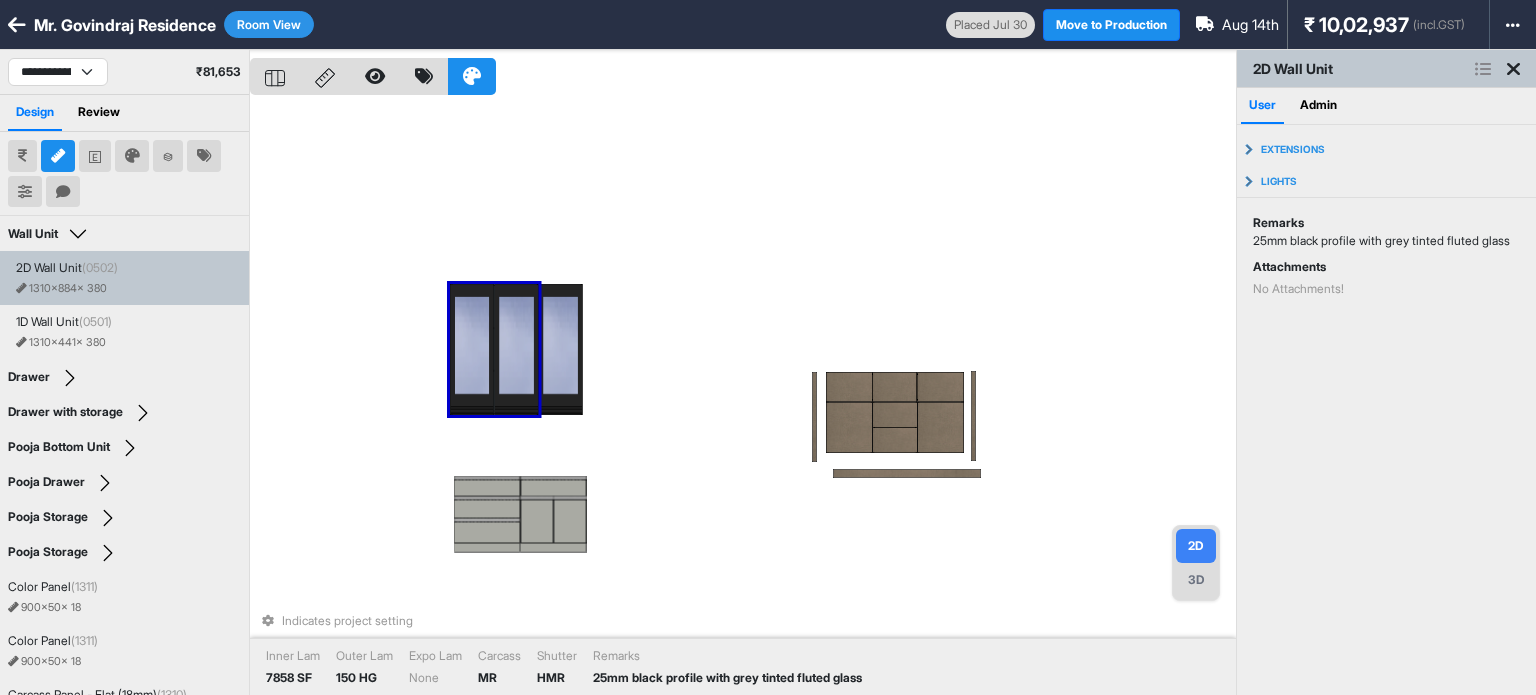 type 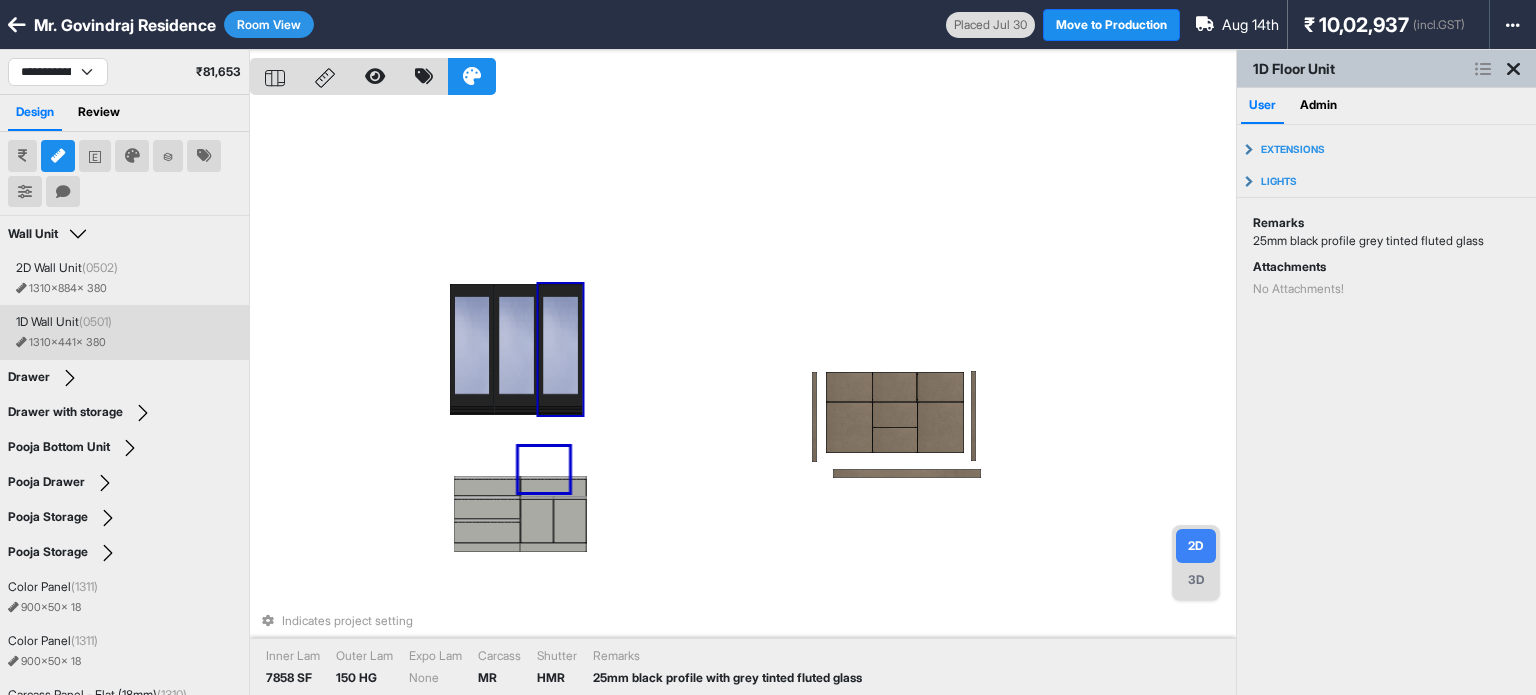 click on "Indicates project setting Inner Lam 7858 SF Outer Lam 150 HG Expo Lam None Carcass MR Shutter HMR Remarks 25mm black profile with grey tinted fluted glass" at bounding box center (743, 397) 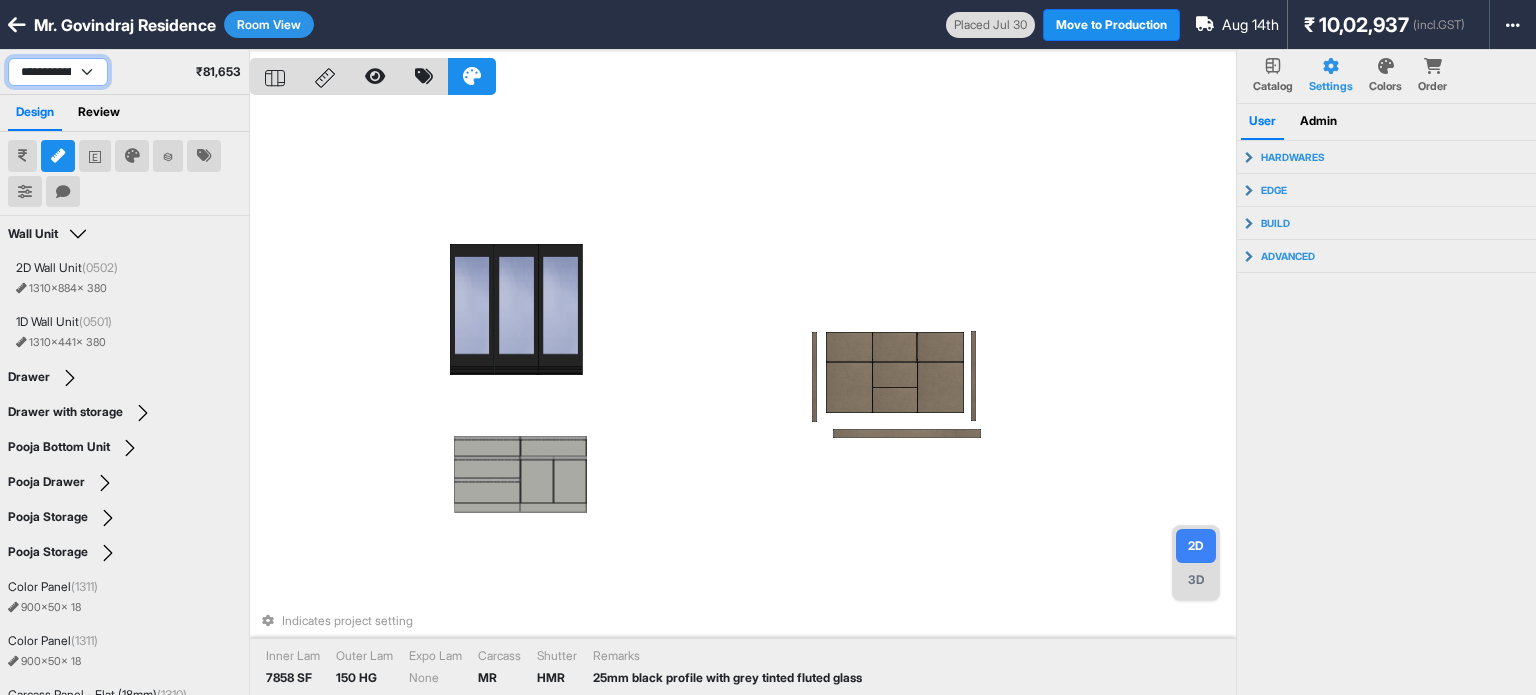 click on "**********" at bounding box center (58, 72) 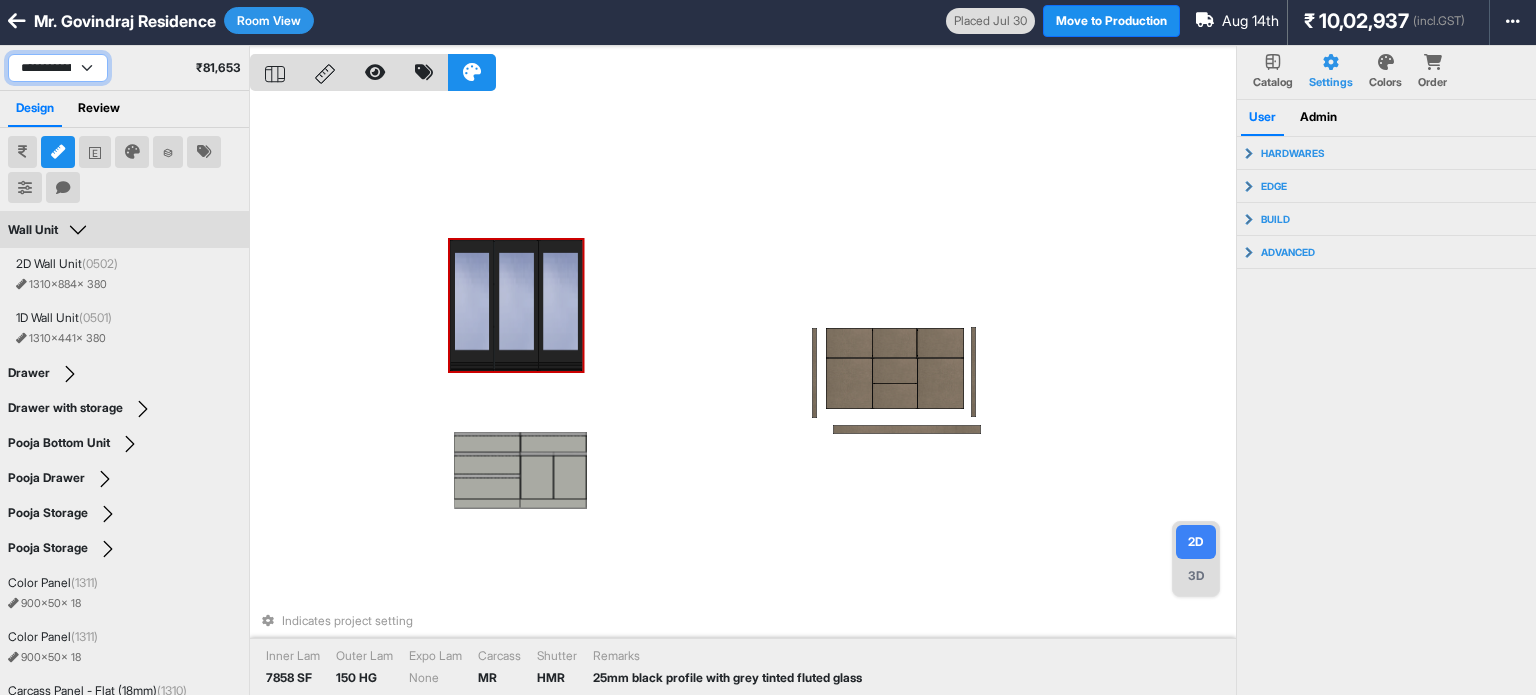 scroll, scrollTop: 0, scrollLeft: 0, axis: both 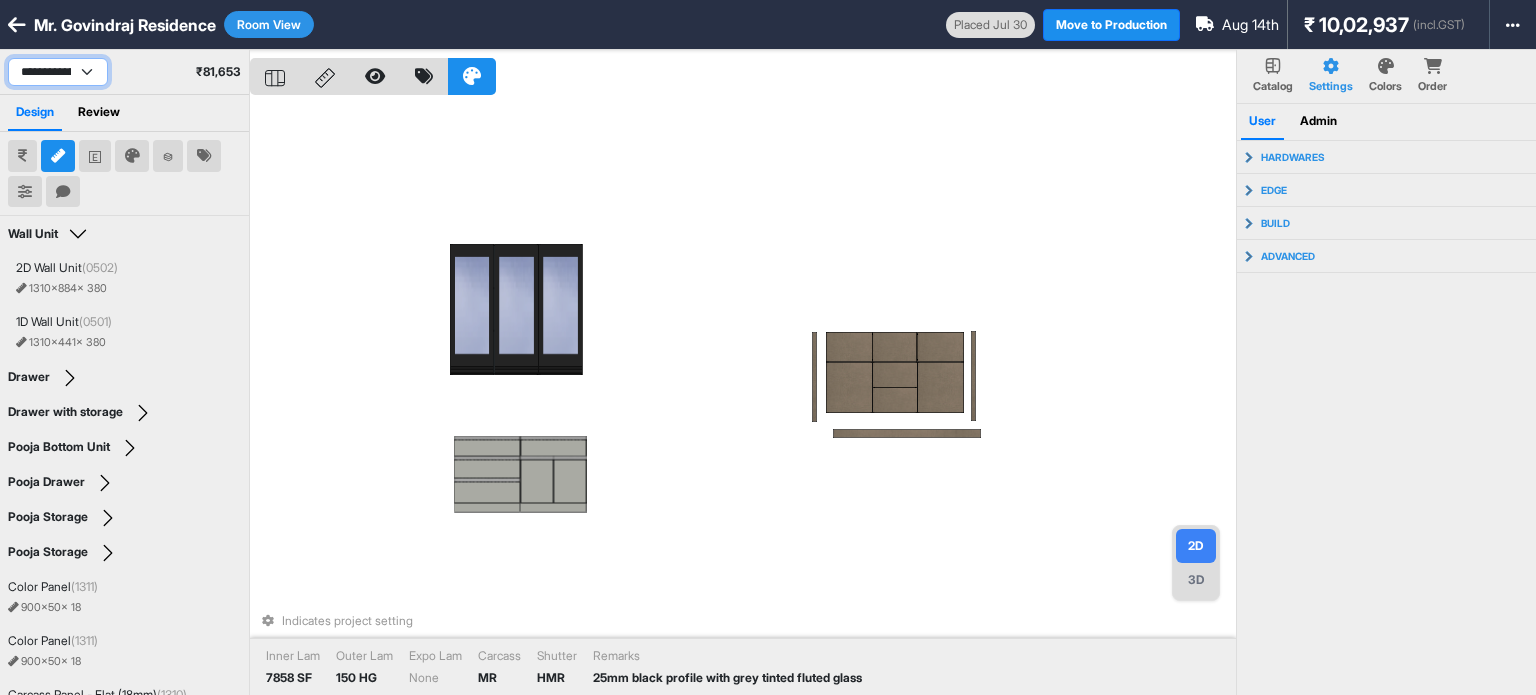 click on "**********" at bounding box center [58, 72] 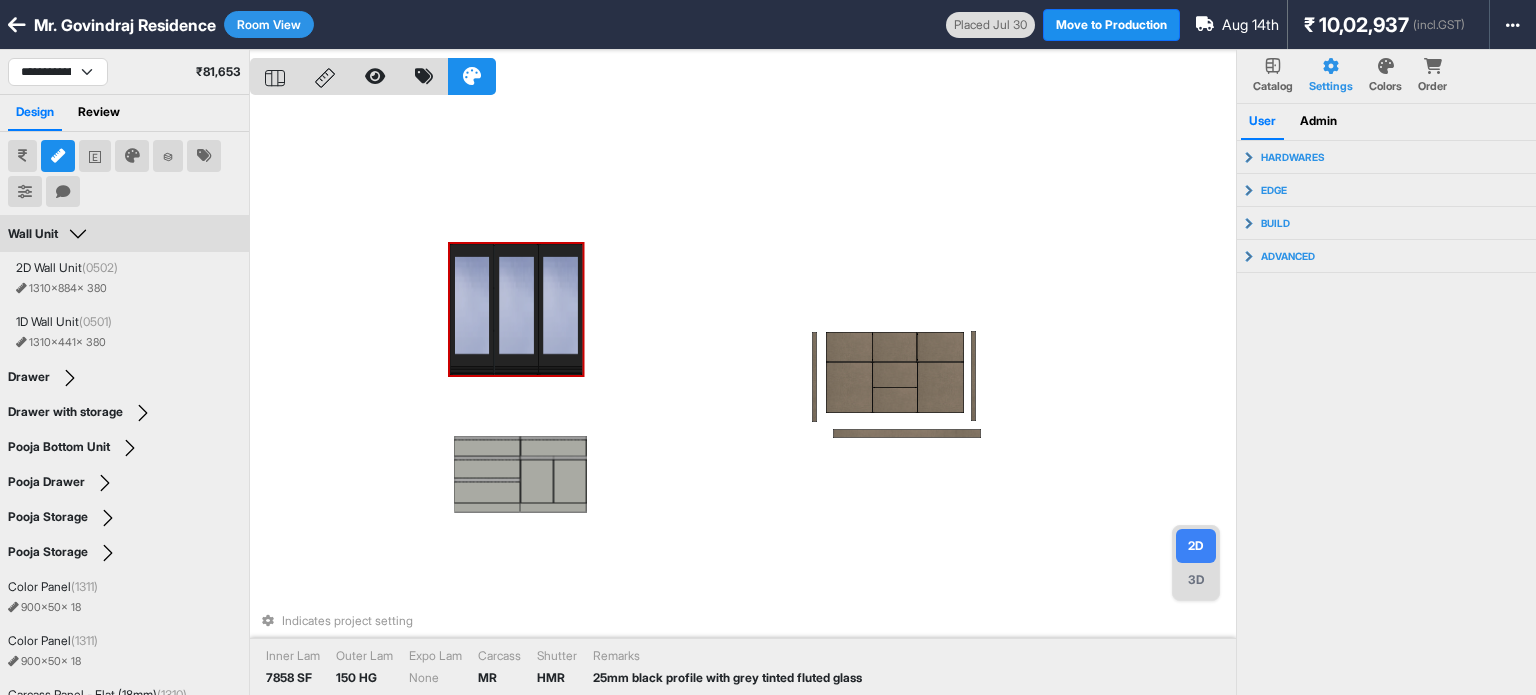 click on "Wall Unit" at bounding box center [50, 234] 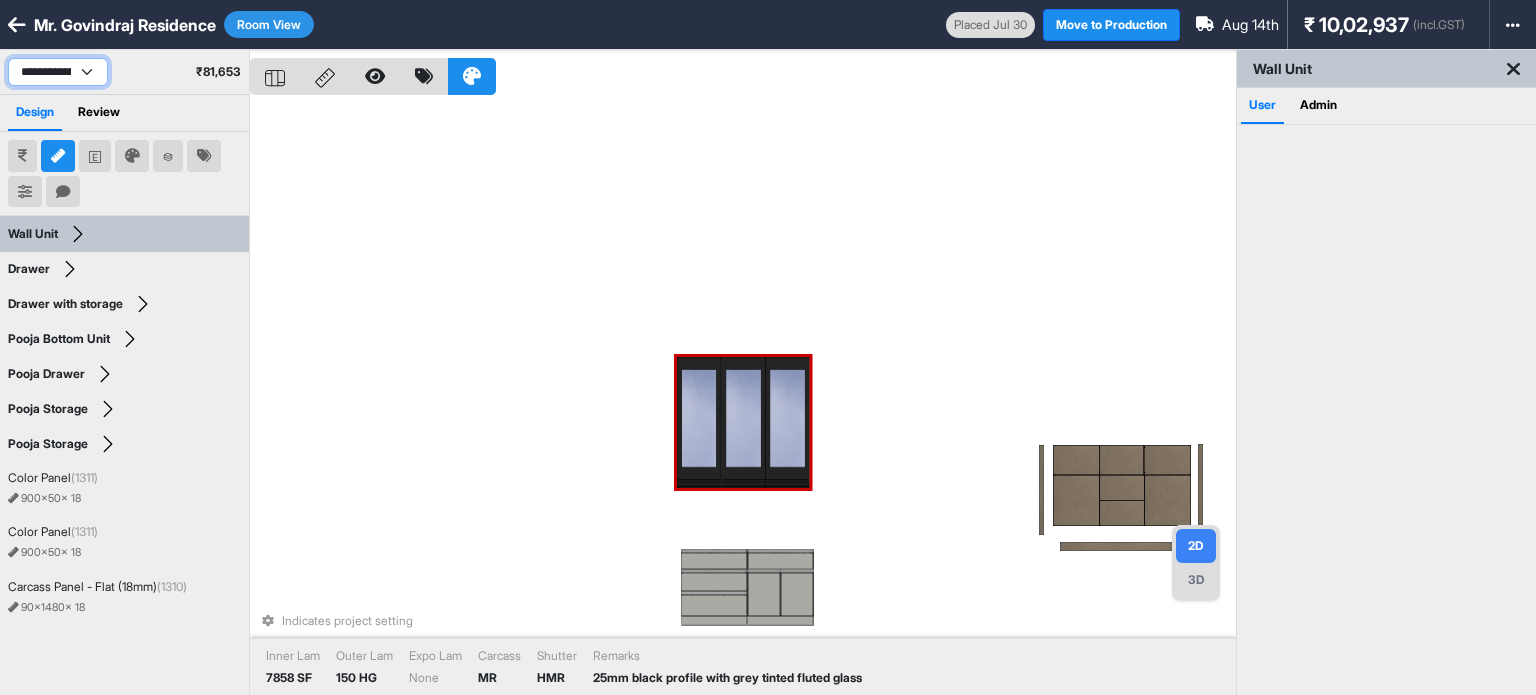 click on "**********" at bounding box center (58, 72) 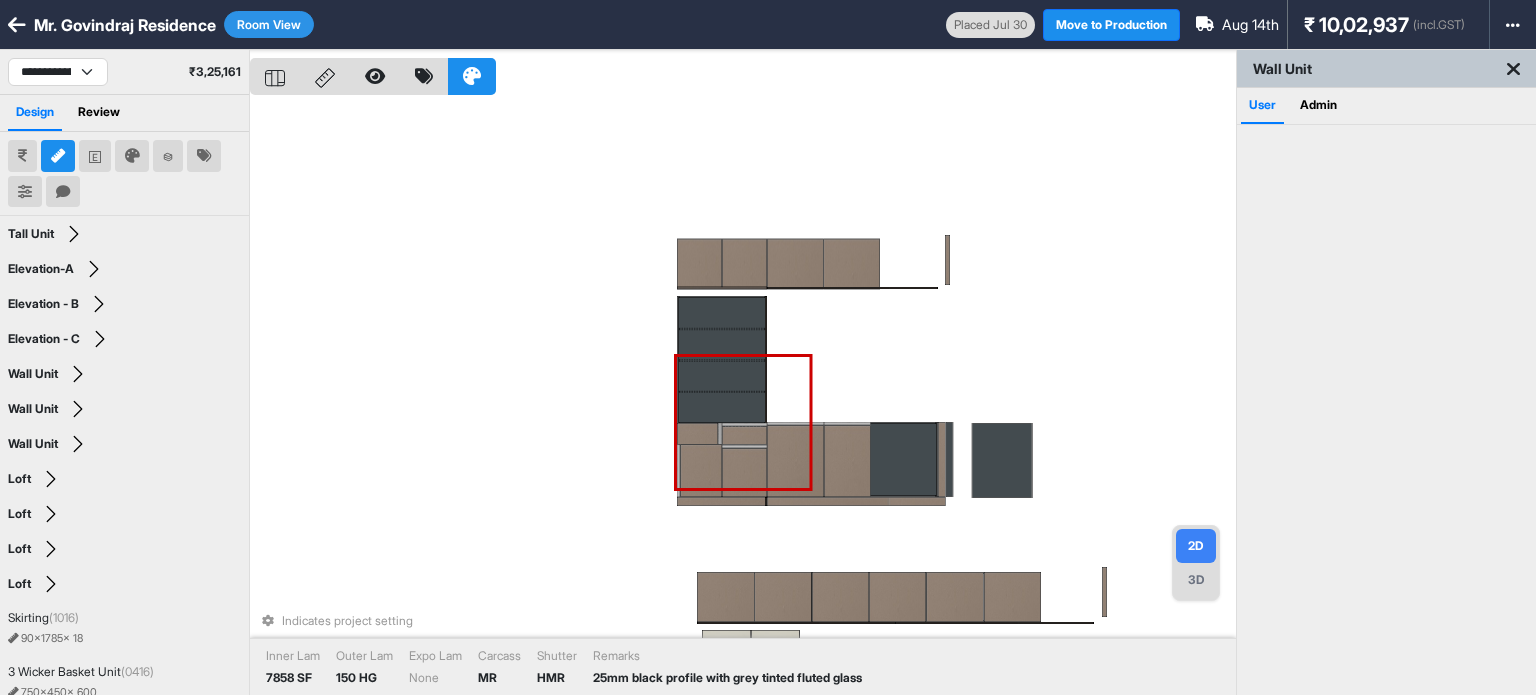 click on "Indicates project setting Inner Lam 7858 SF Outer Lam 150 HG Expo Lam None Carcass MR Shutter HMR Remarks 25mm black profile with grey tinted fluted glass" at bounding box center [743, 397] 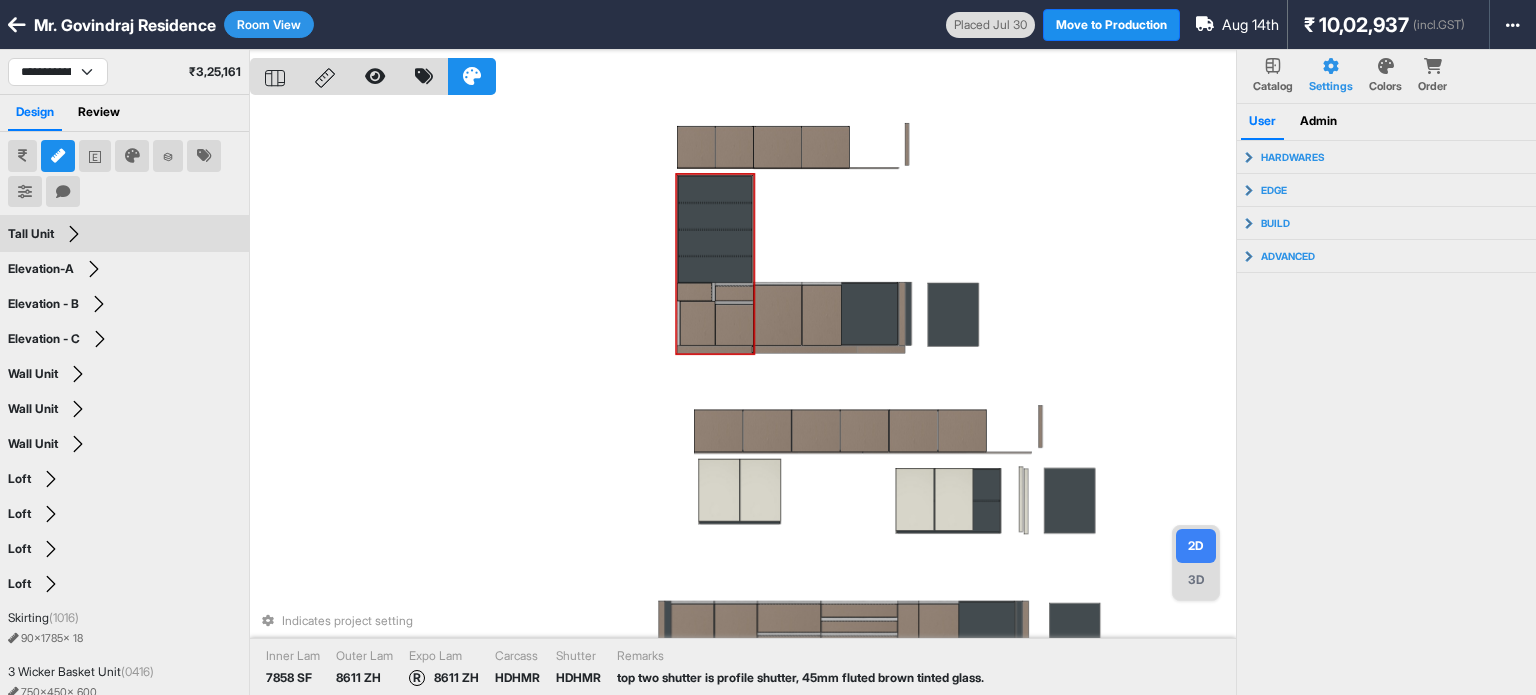 click at bounding box center (714, 216) 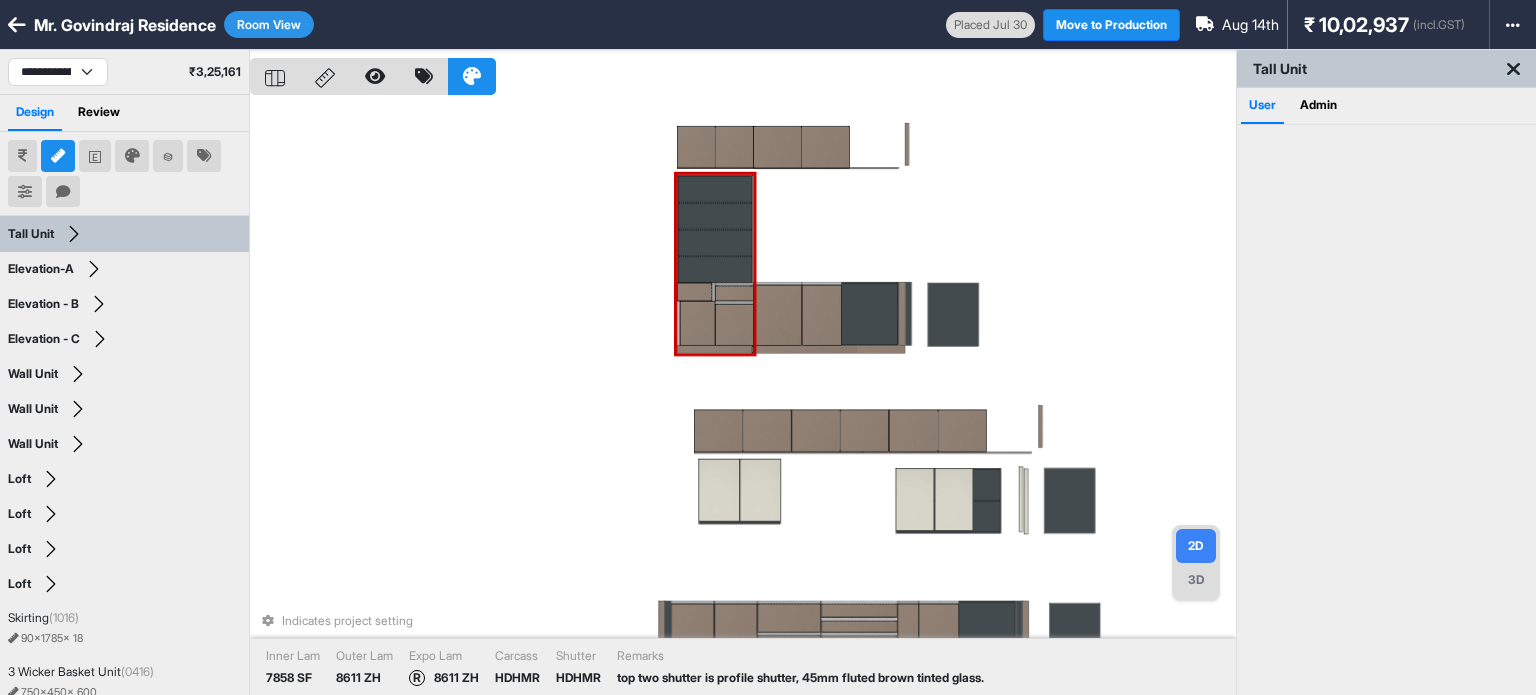 click at bounding box center (714, 216) 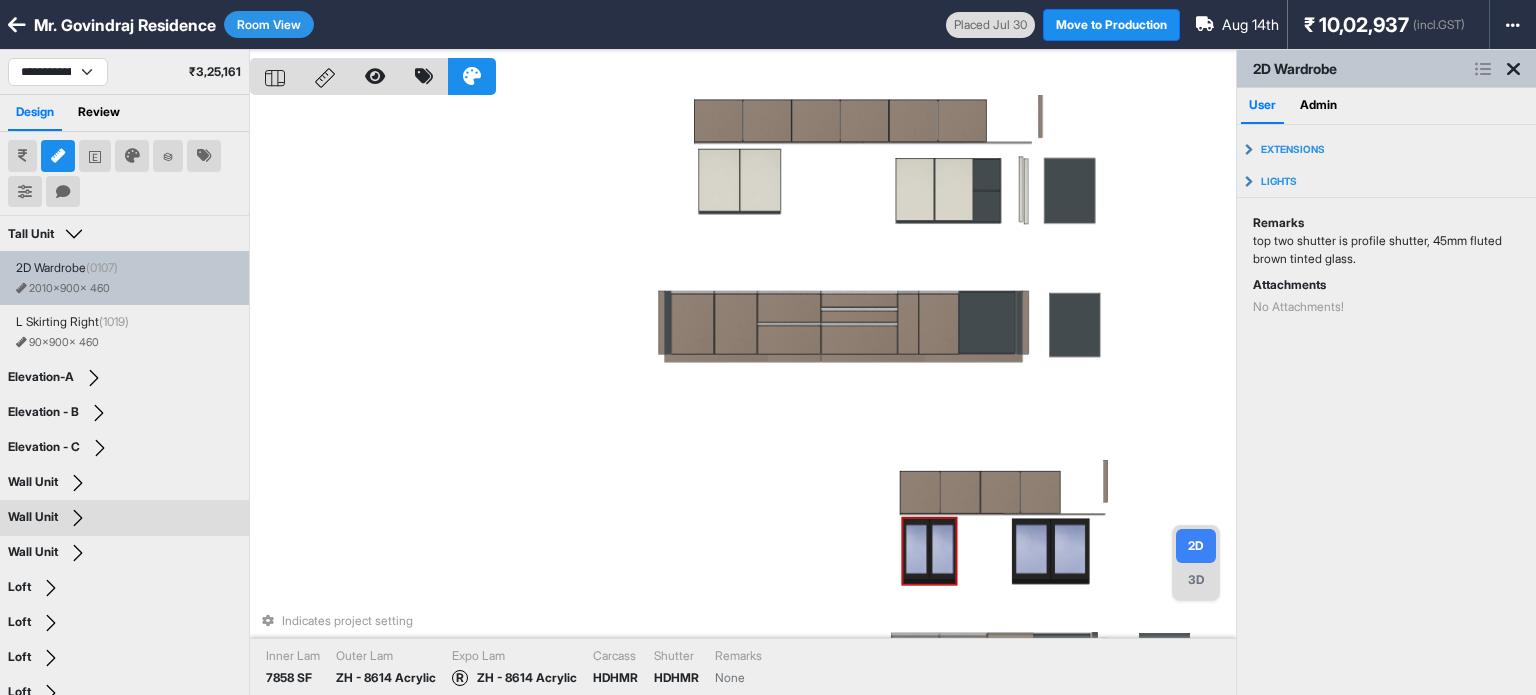 drag, startPoint x: 709, startPoint y: 208, endPoint x: 928, endPoint y: 559, distance: 413.7173 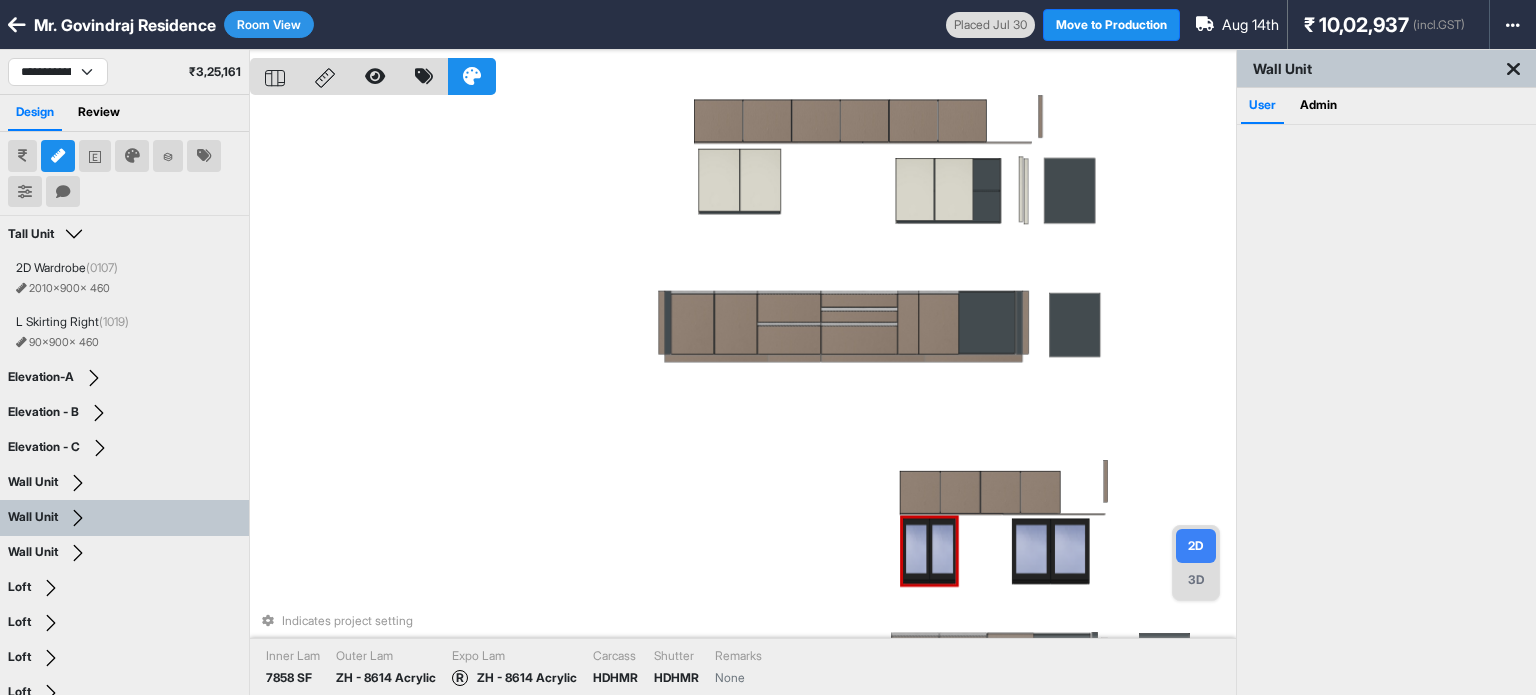 click at bounding box center [942, 550] 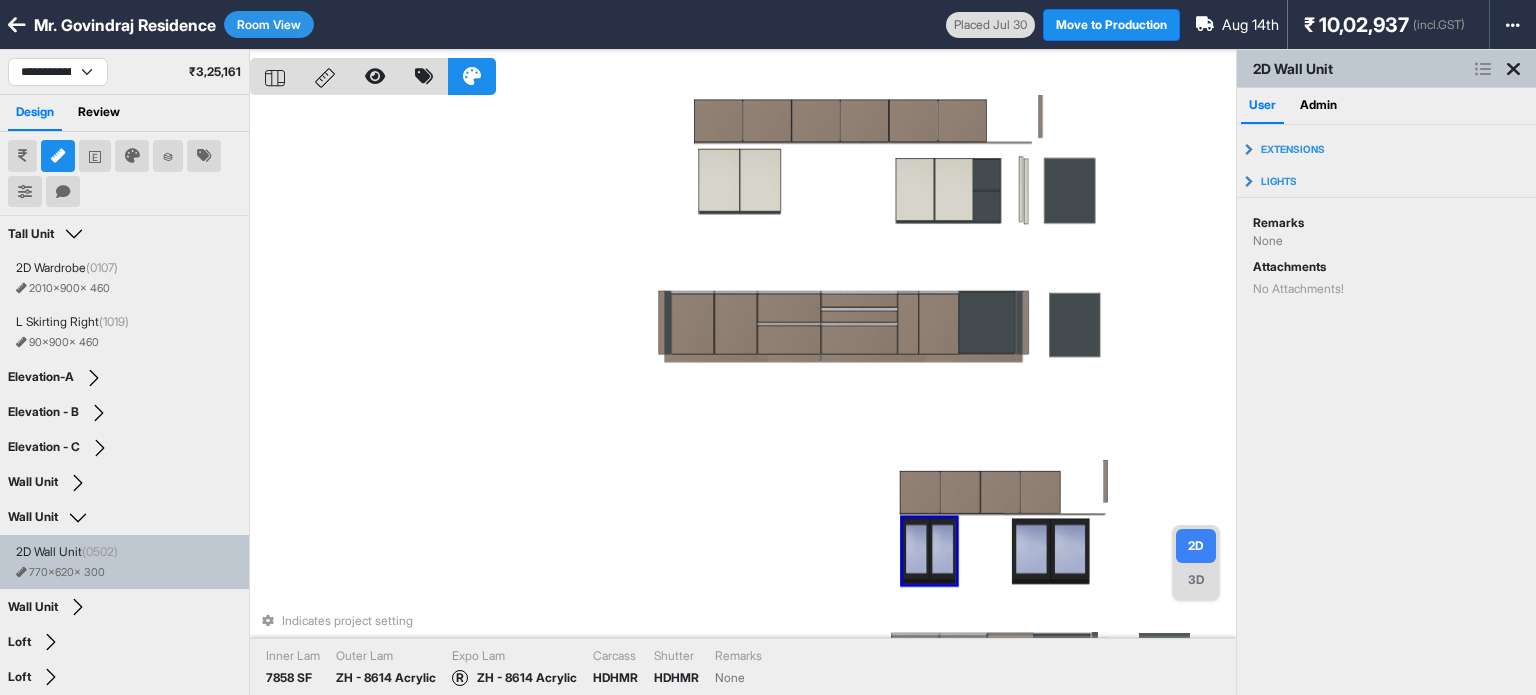 click on "Room View" at bounding box center (269, 24) 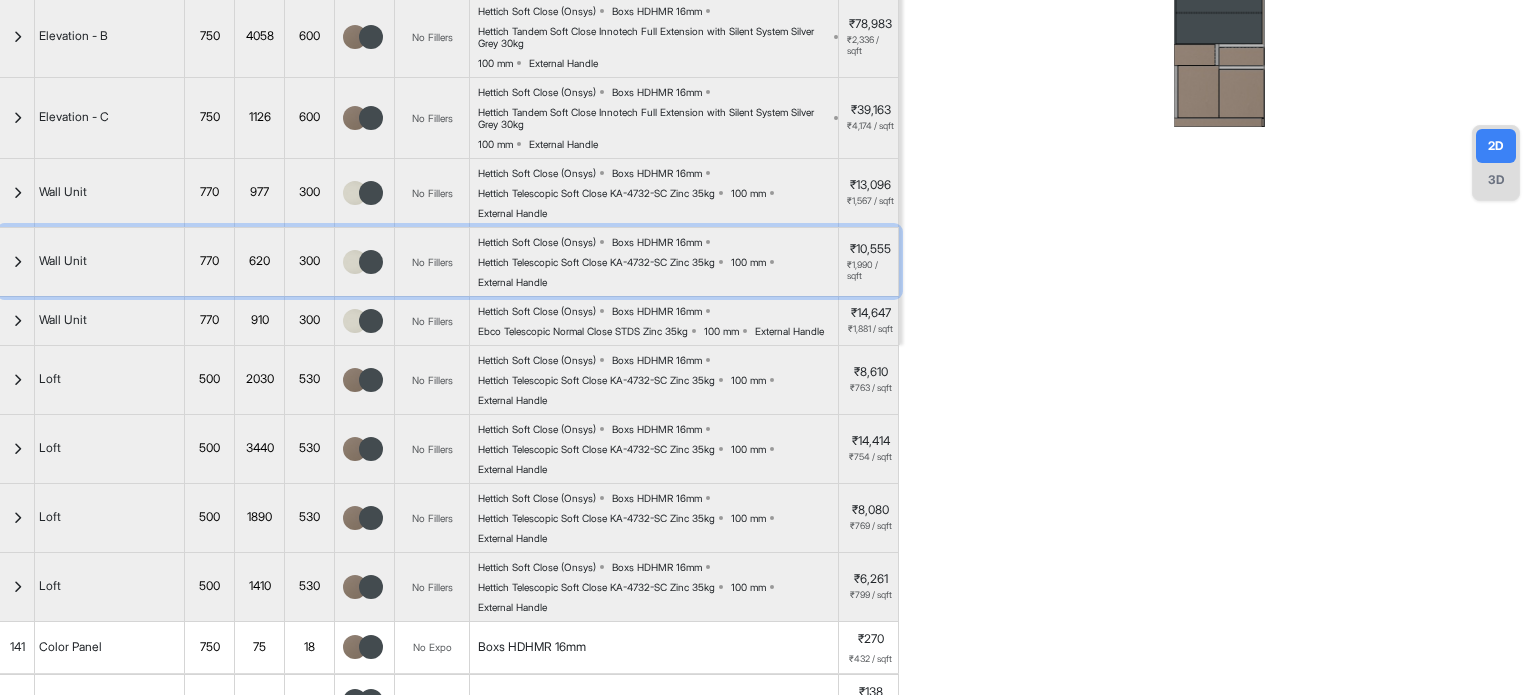 click at bounding box center (17, 262) 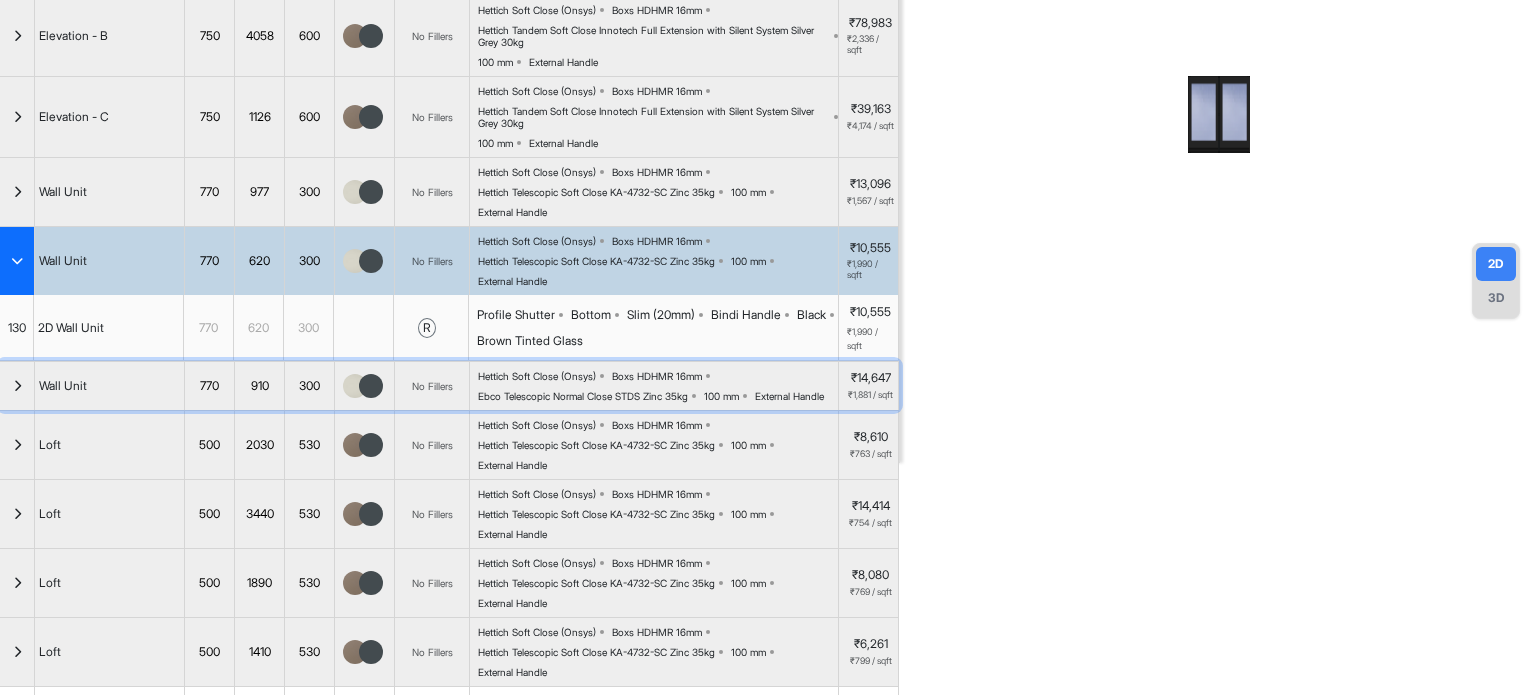 click at bounding box center [17, 386] 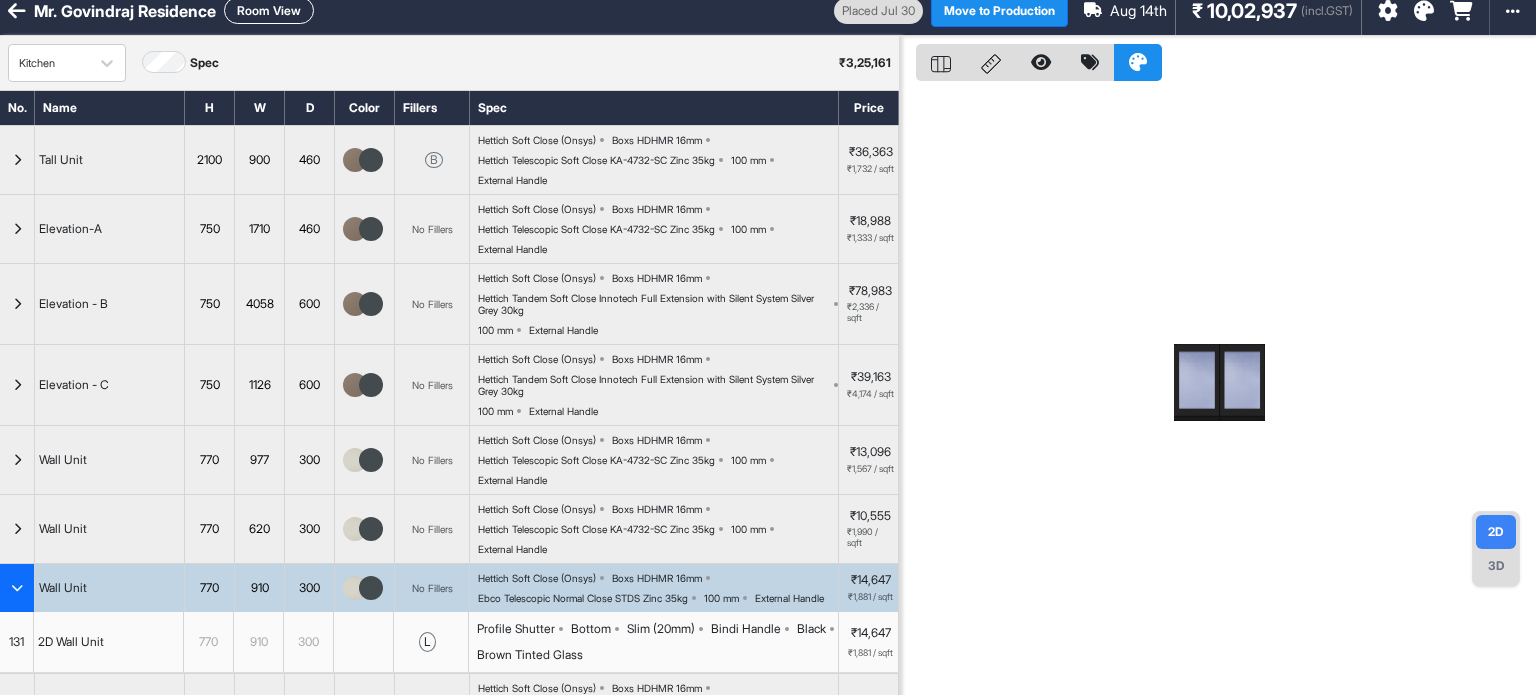 scroll, scrollTop: 0, scrollLeft: 0, axis: both 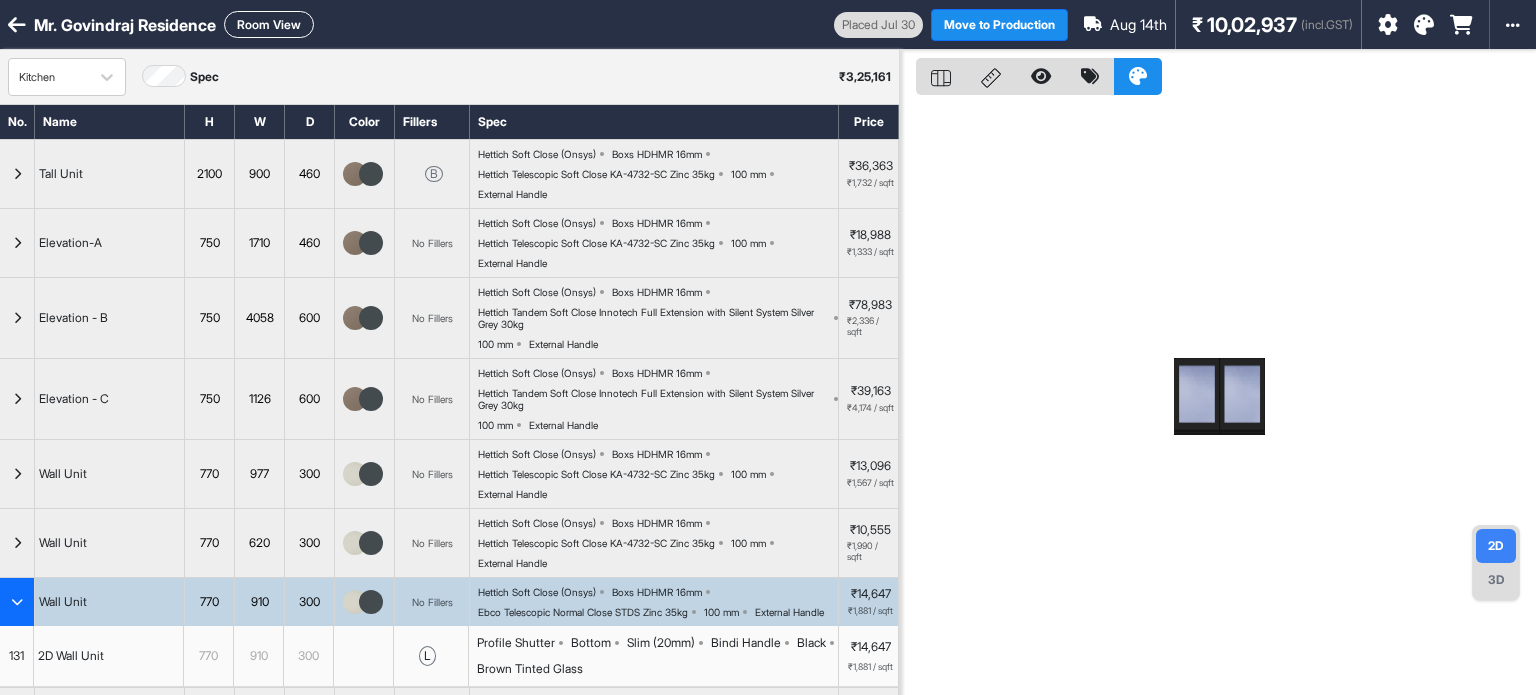 click on "Room View" at bounding box center [269, 24] 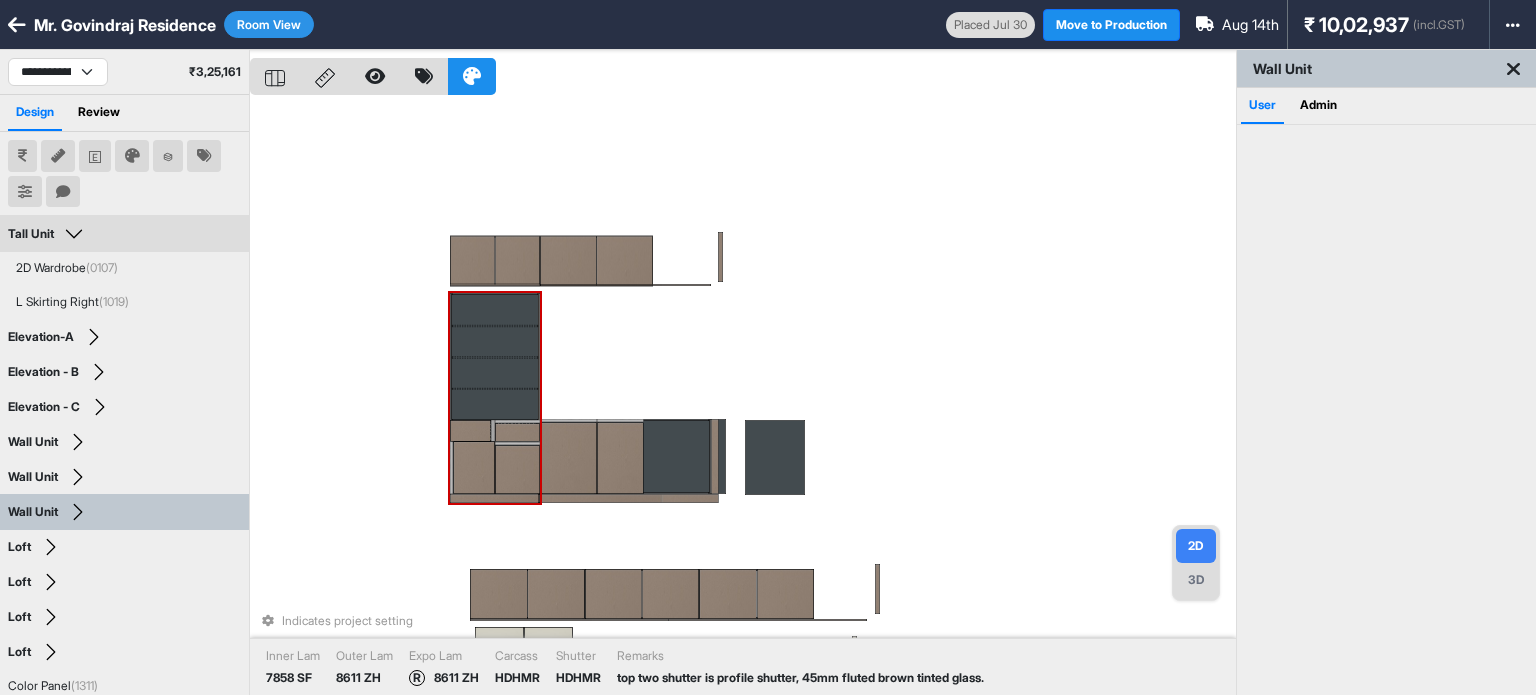 click at bounding box center [495, 342] 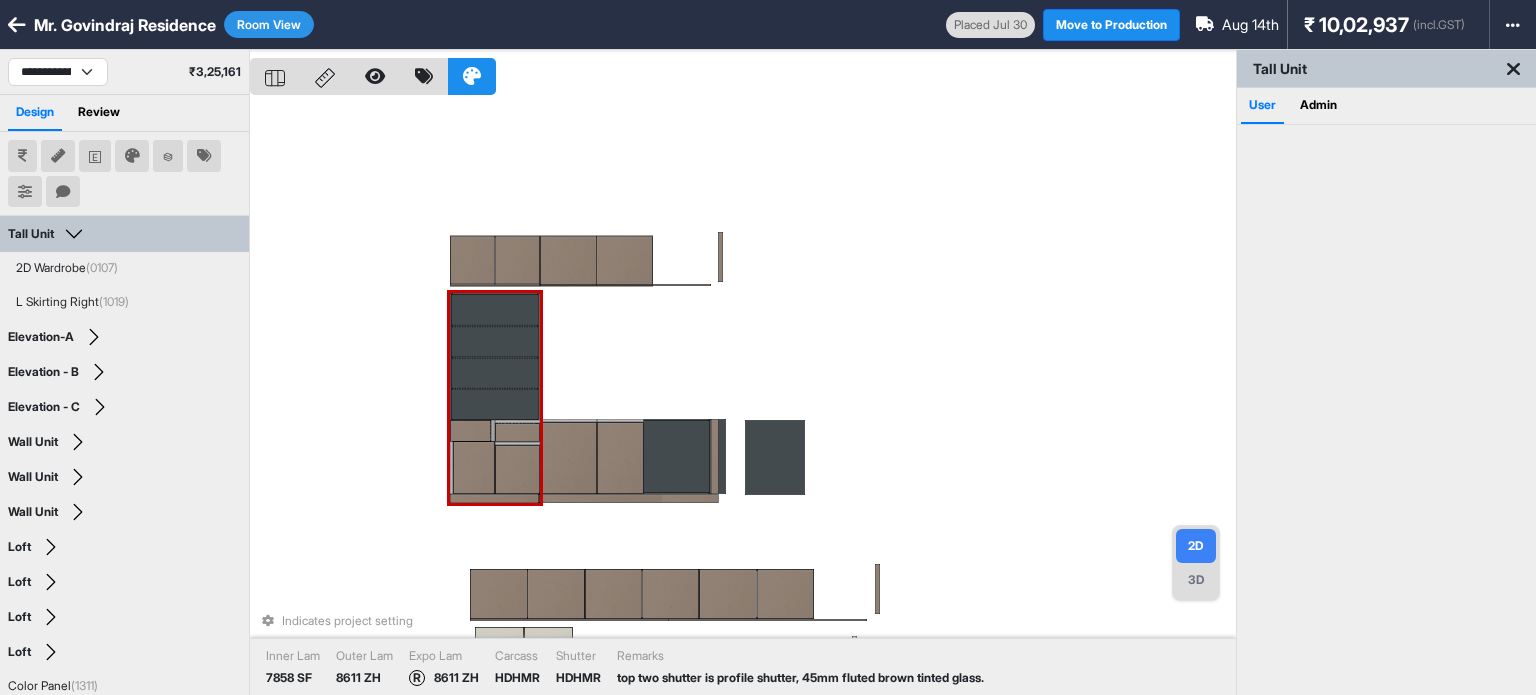 click at bounding box center (495, 342) 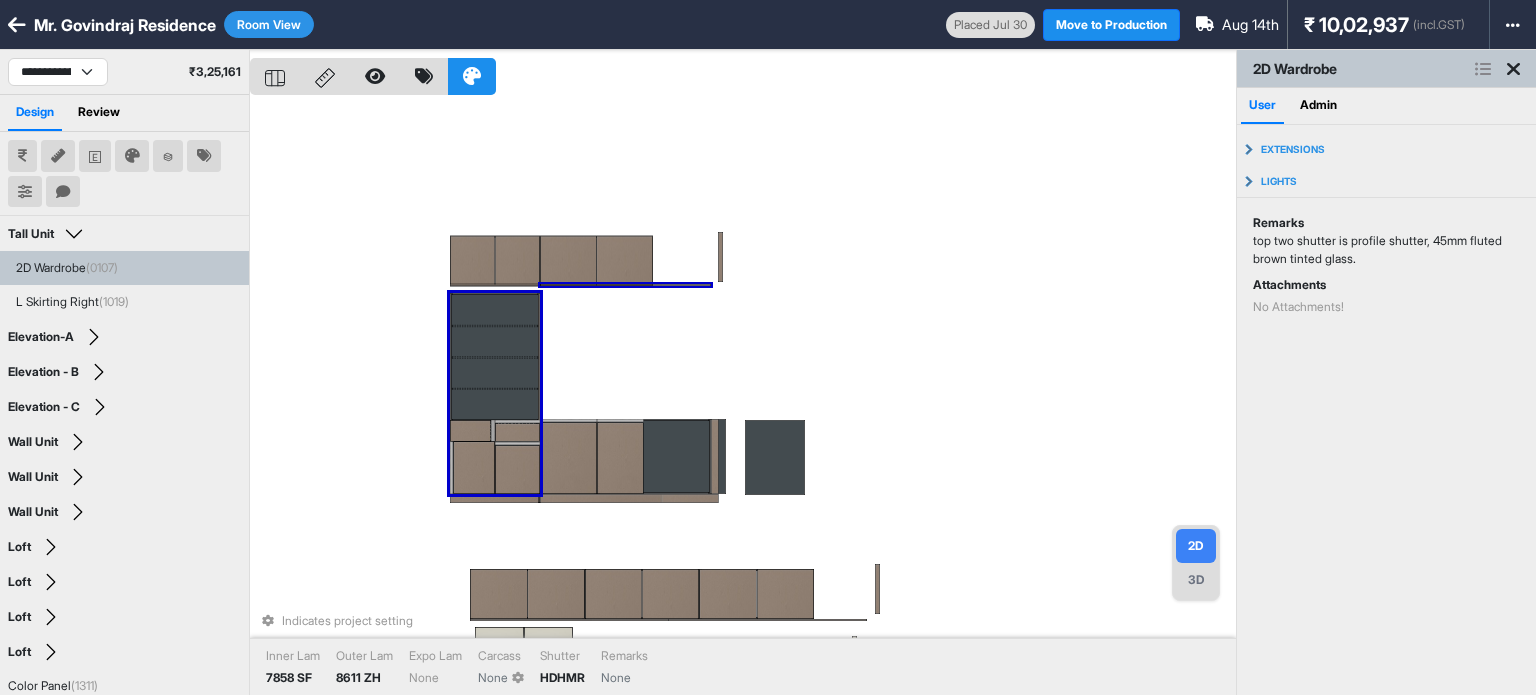 click on "Room View" at bounding box center [269, 24] 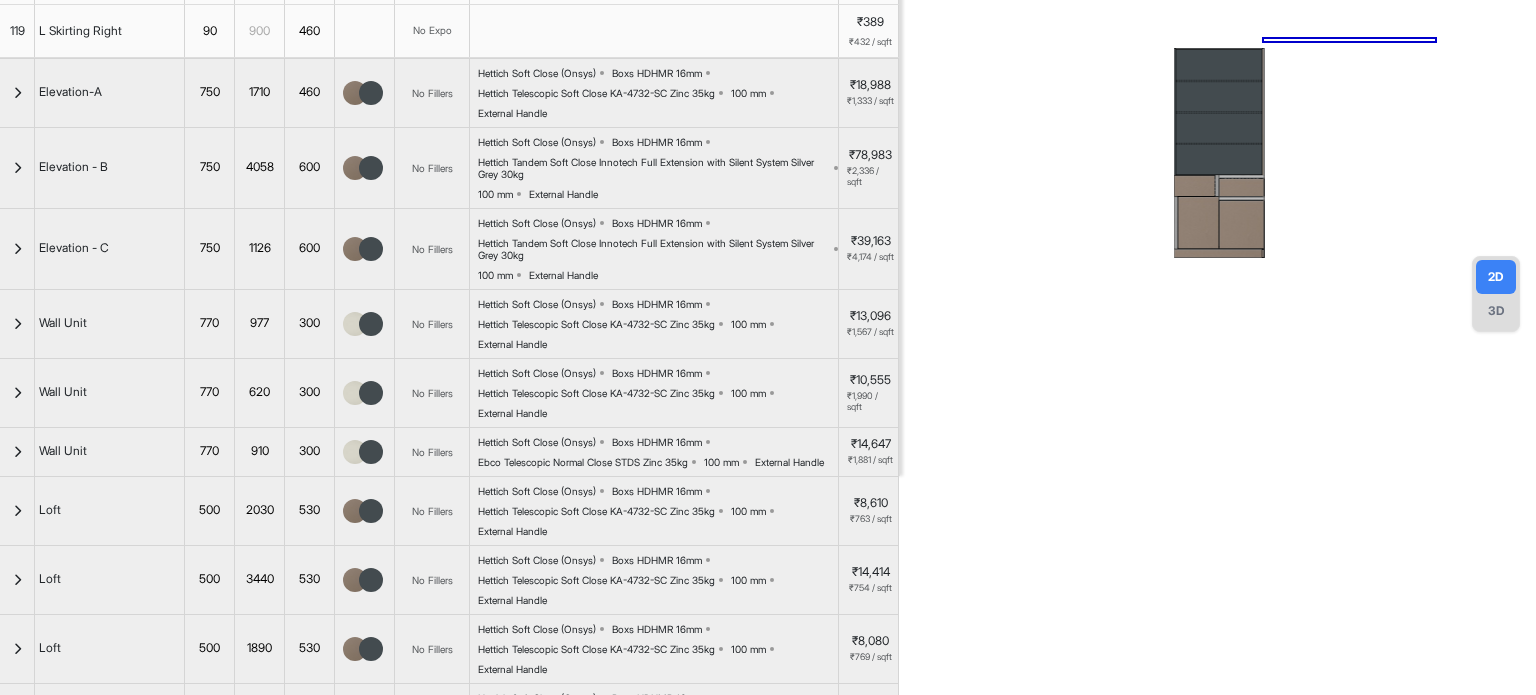 scroll, scrollTop: 300, scrollLeft: 0, axis: vertical 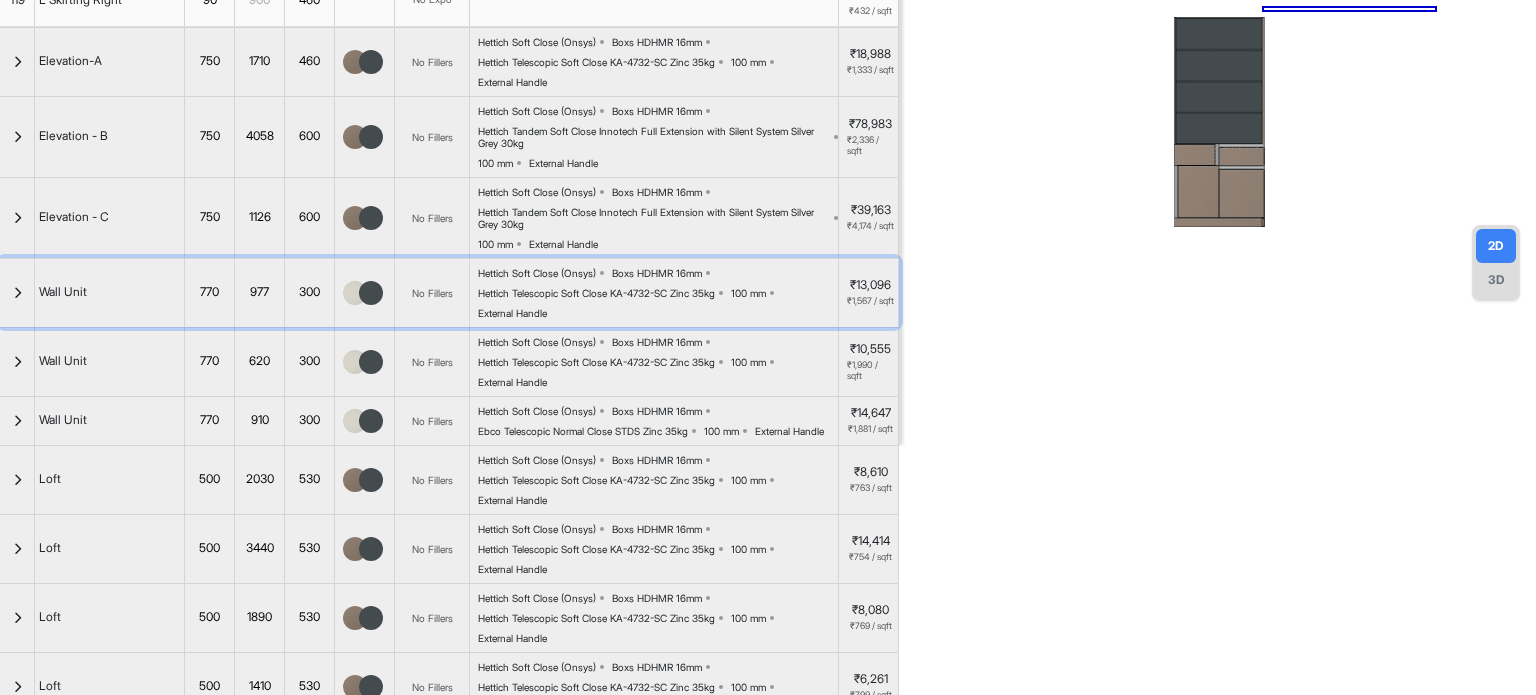 click at bounding box center (17, 293) 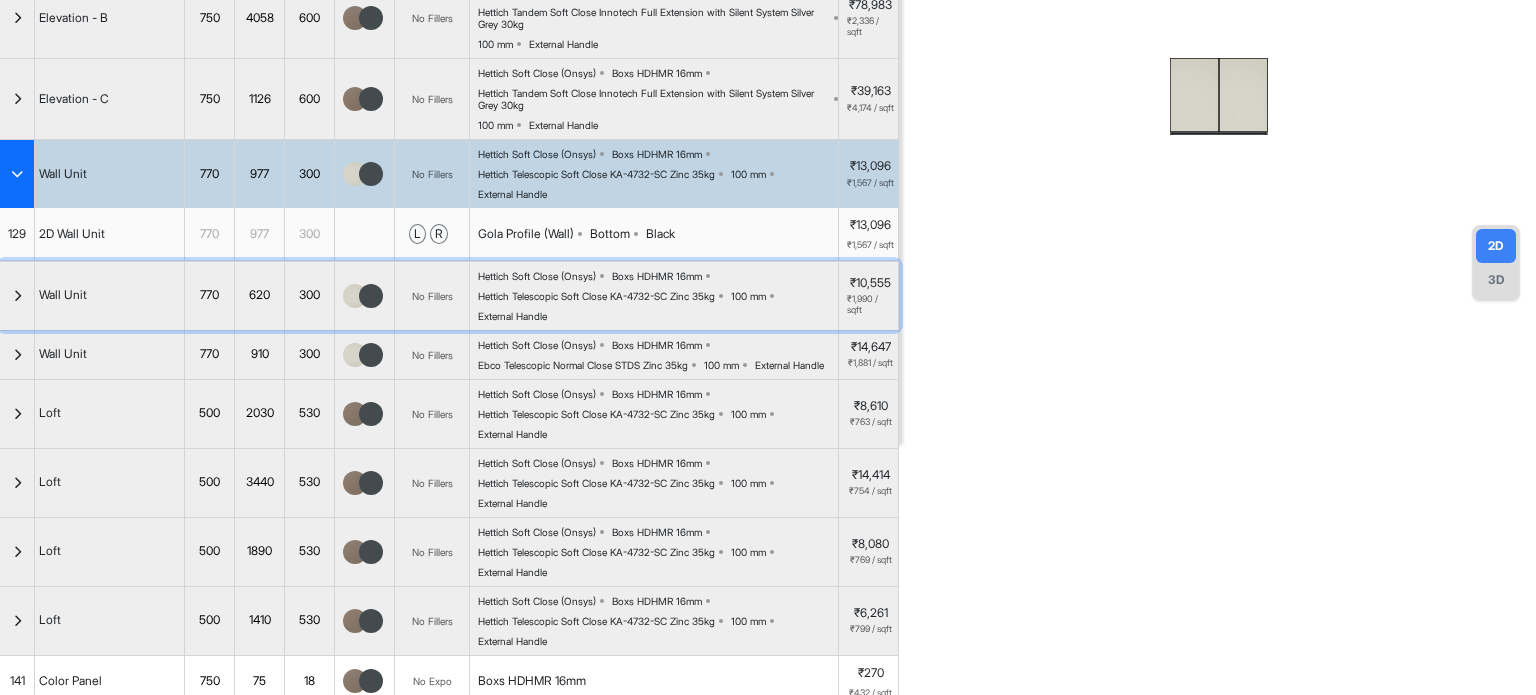 click at bounding box center [17, 296] 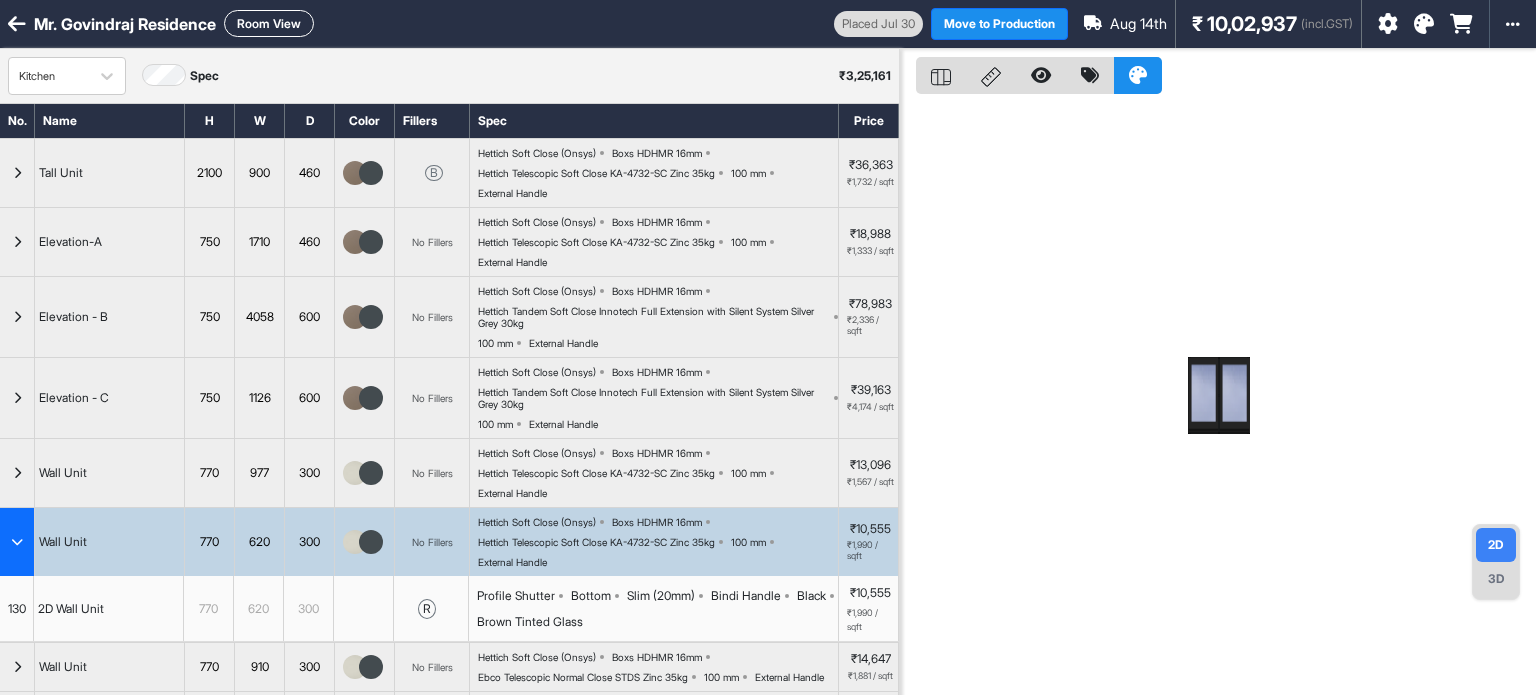 scroll, scrollTop: 0, scrollLeft: 0, axis: both 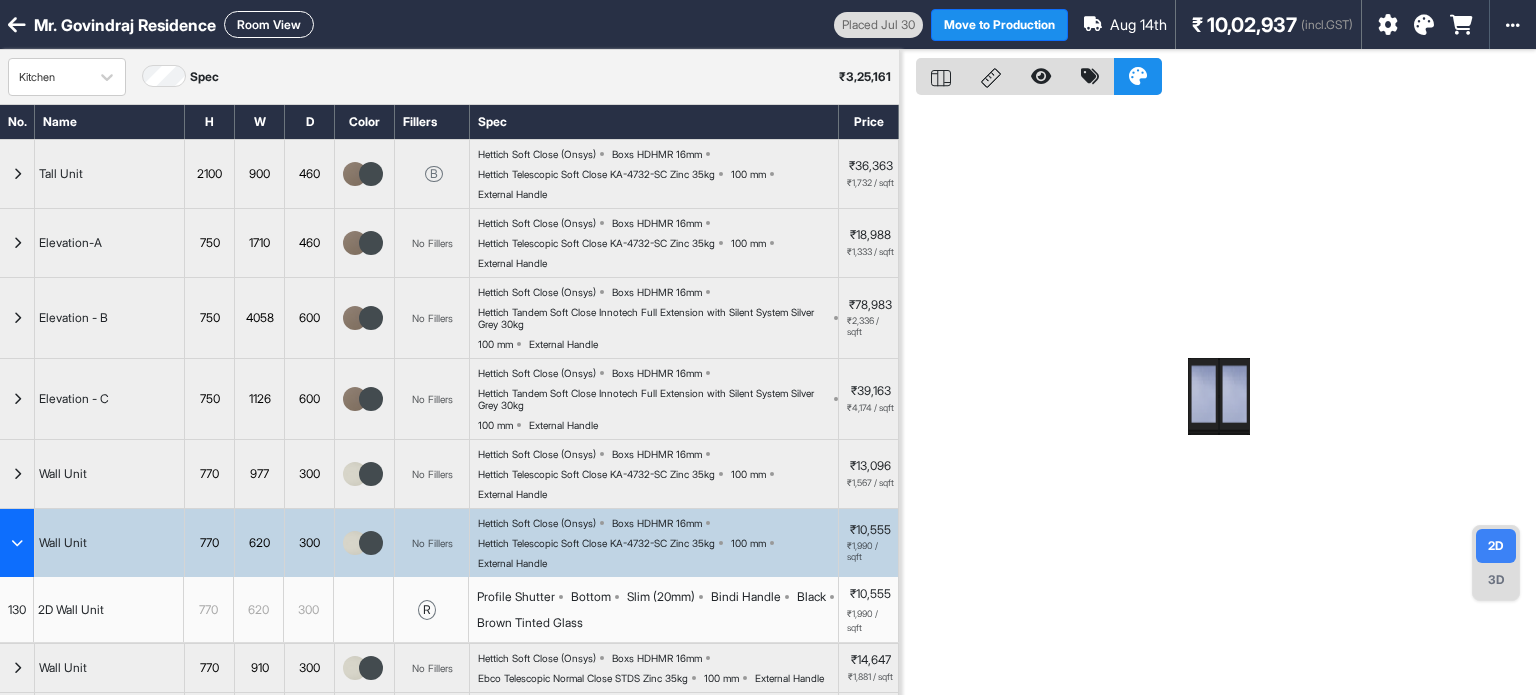 click on "Room View" at bounding box center (269, 24) 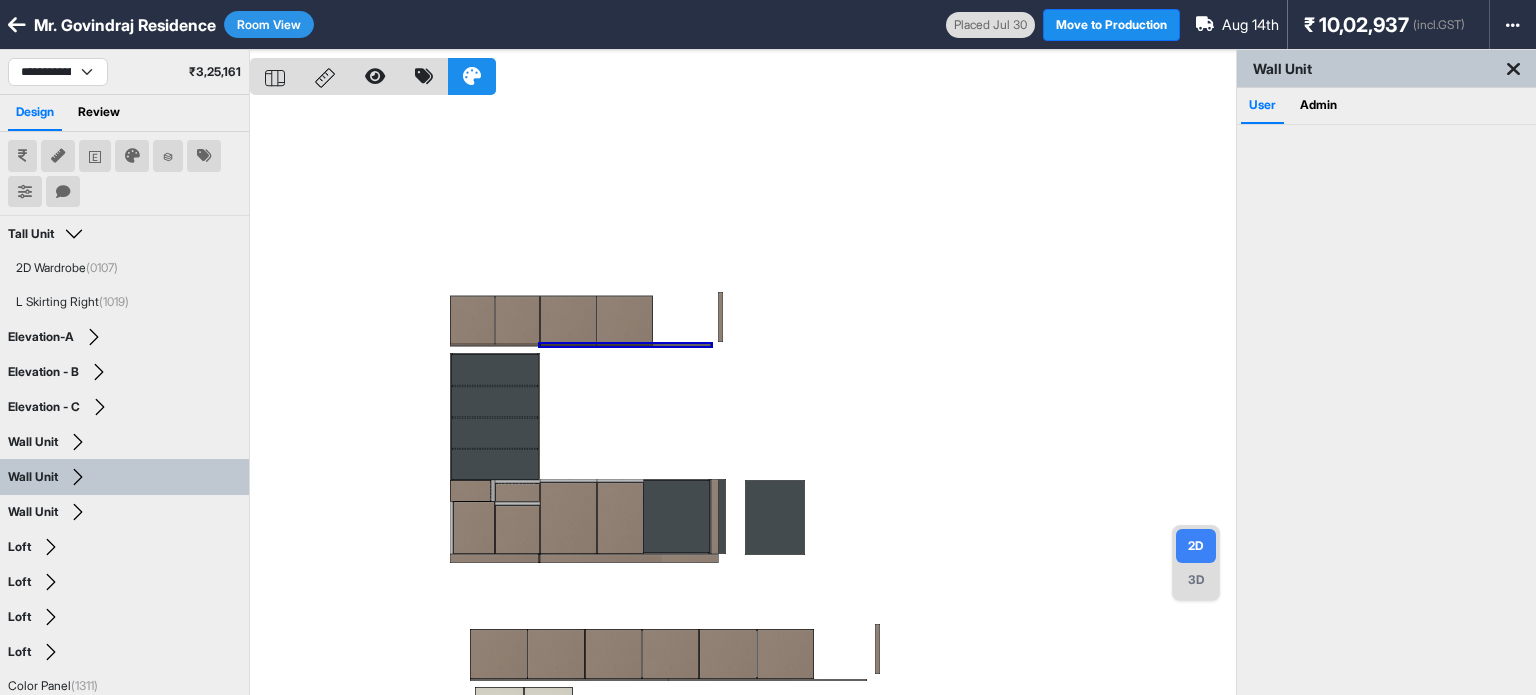 click at bounding box center [743, 397] 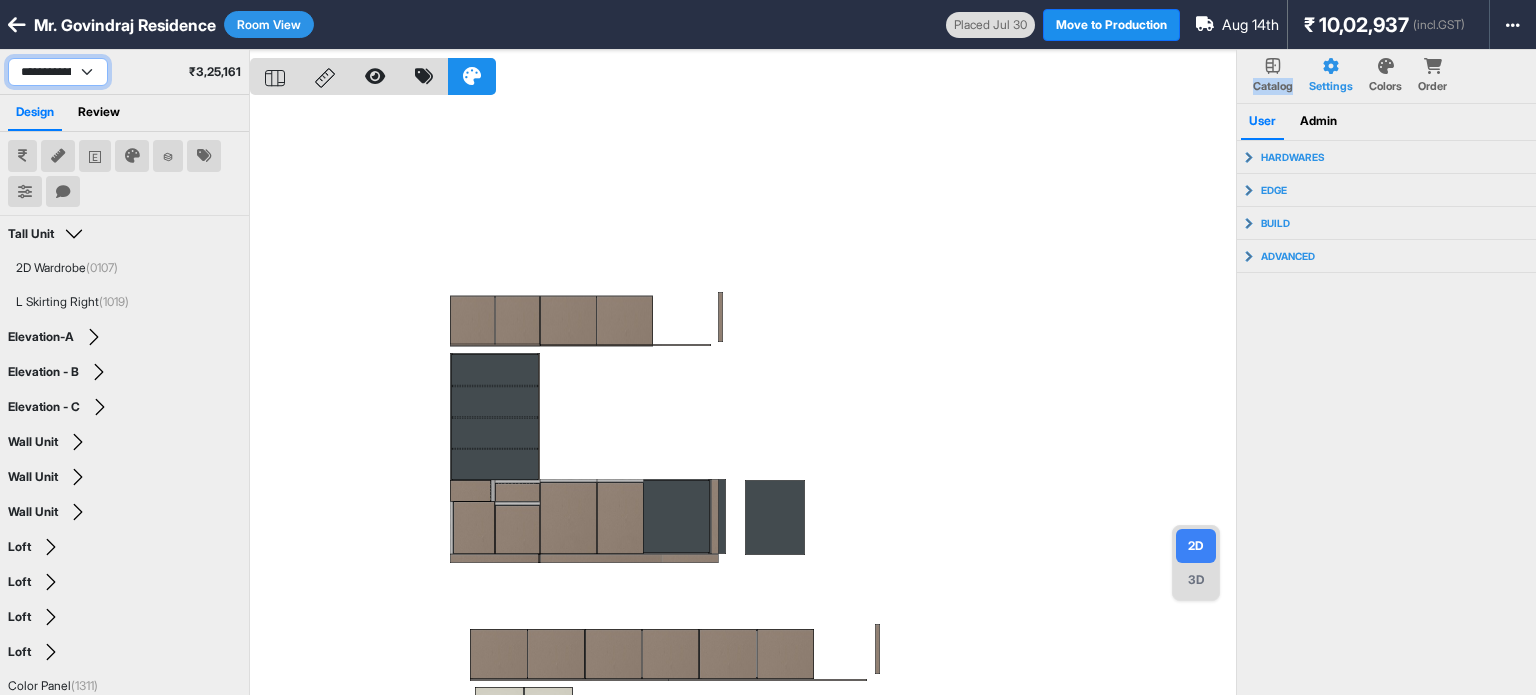 click on "**********" at bounding box center (58, 72) 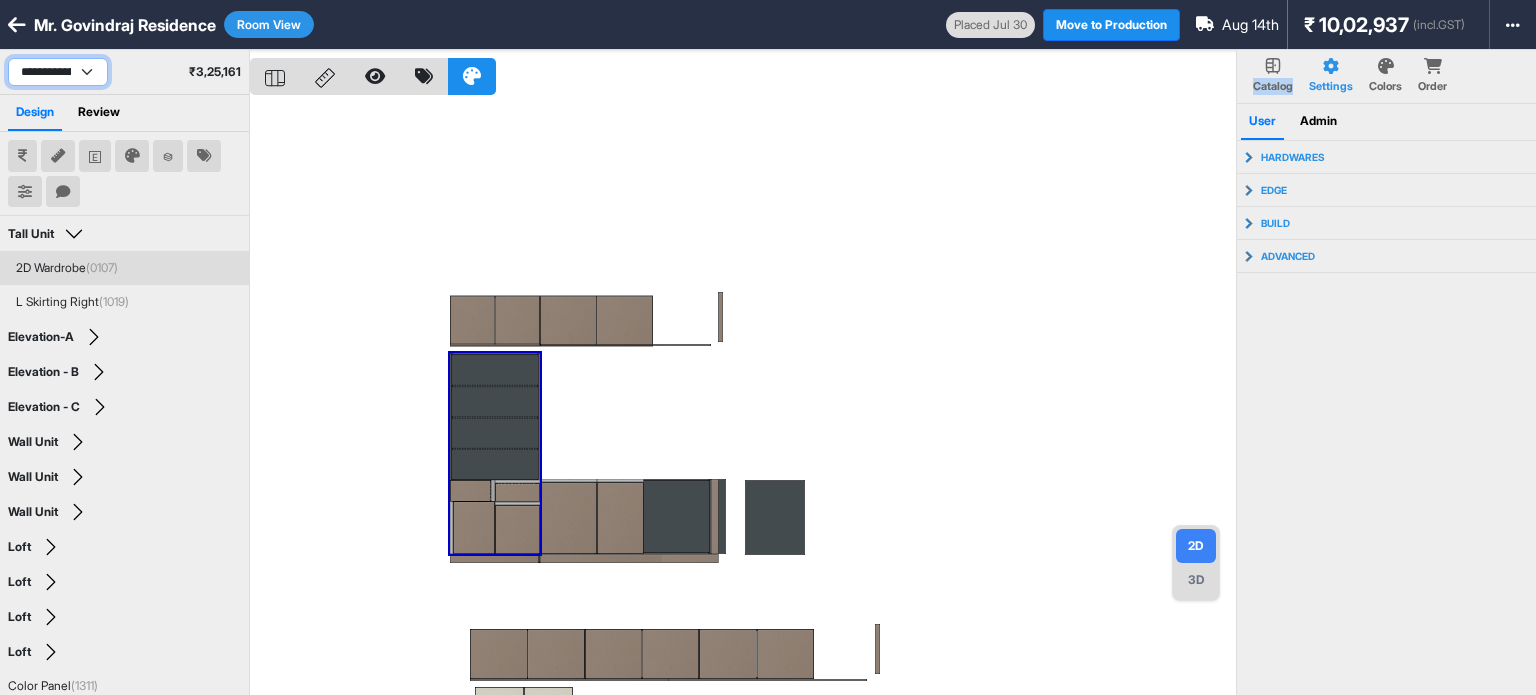 select on "****" 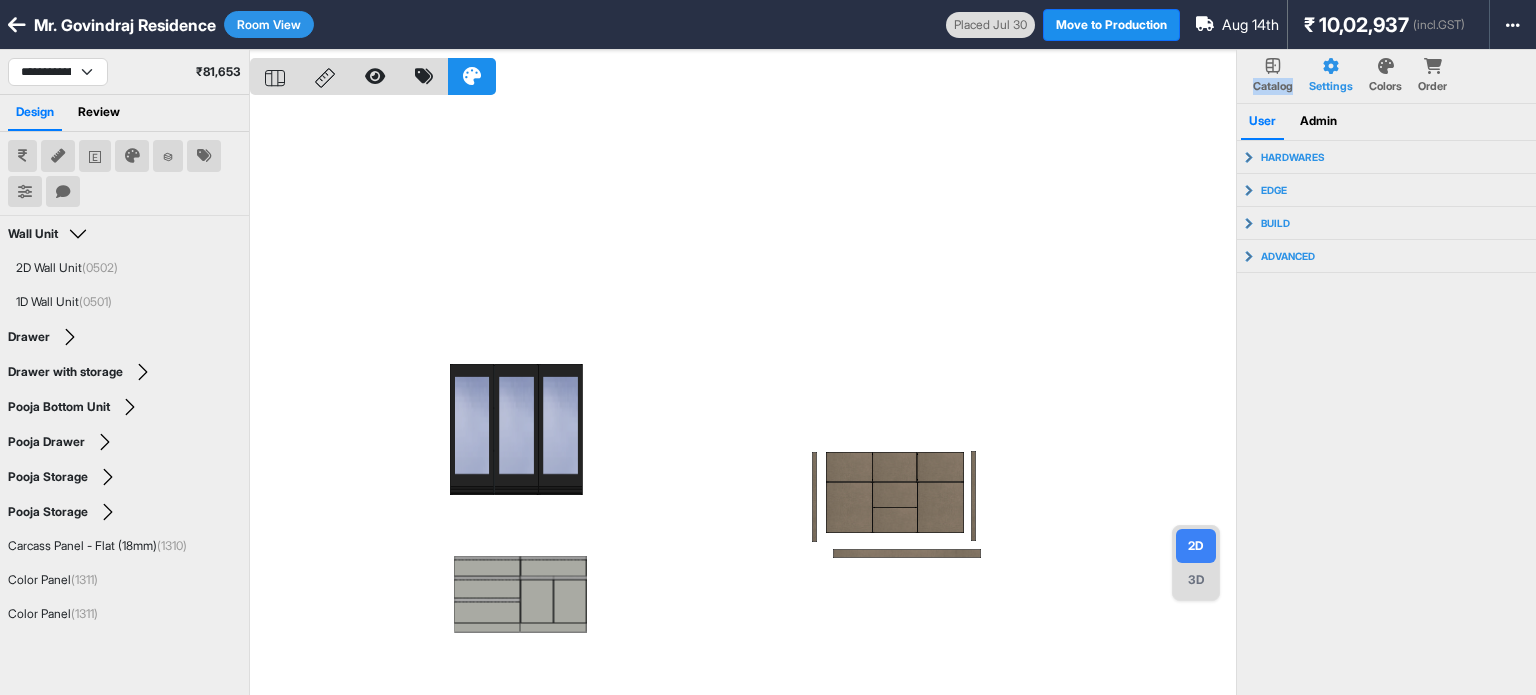 click on "Room View" at bounding box center (269, 24) 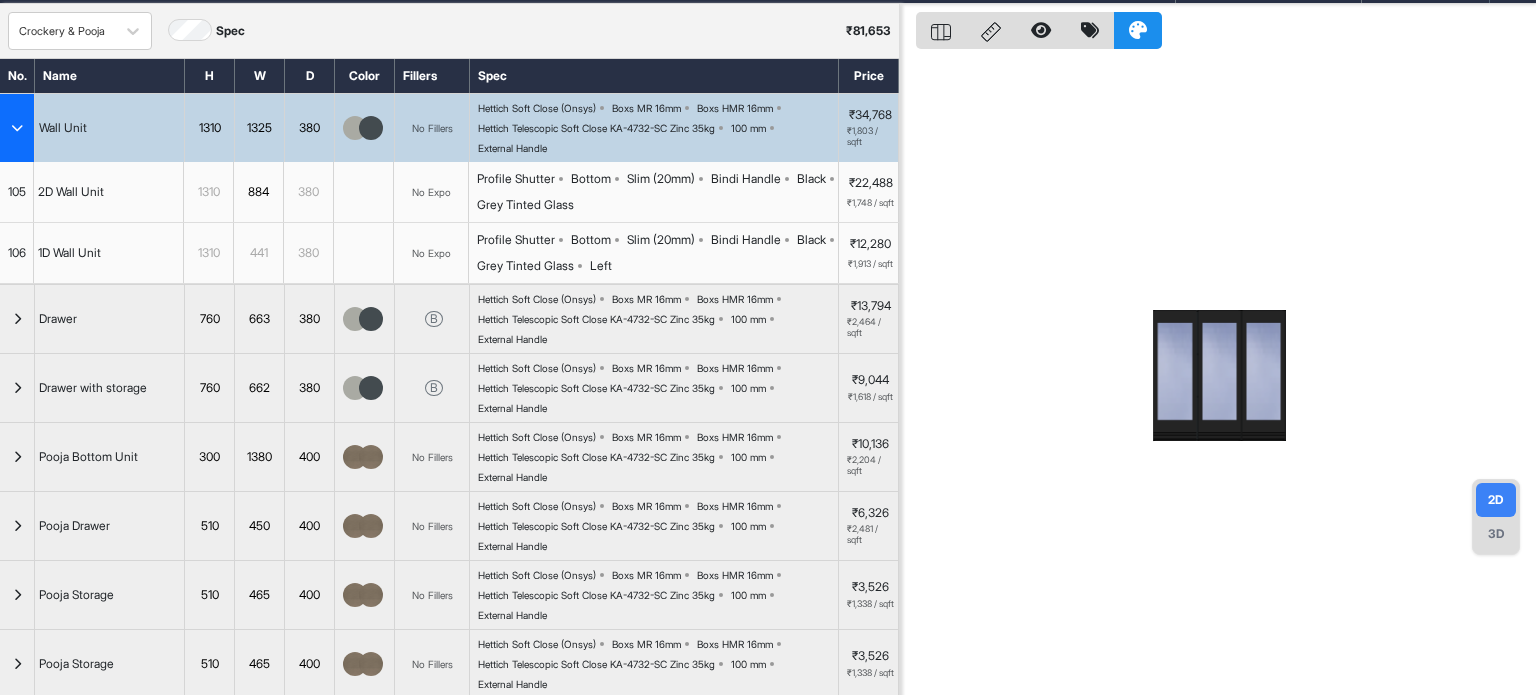 scroll, scrollTop: 0, scrollLeft: 0, axis: both 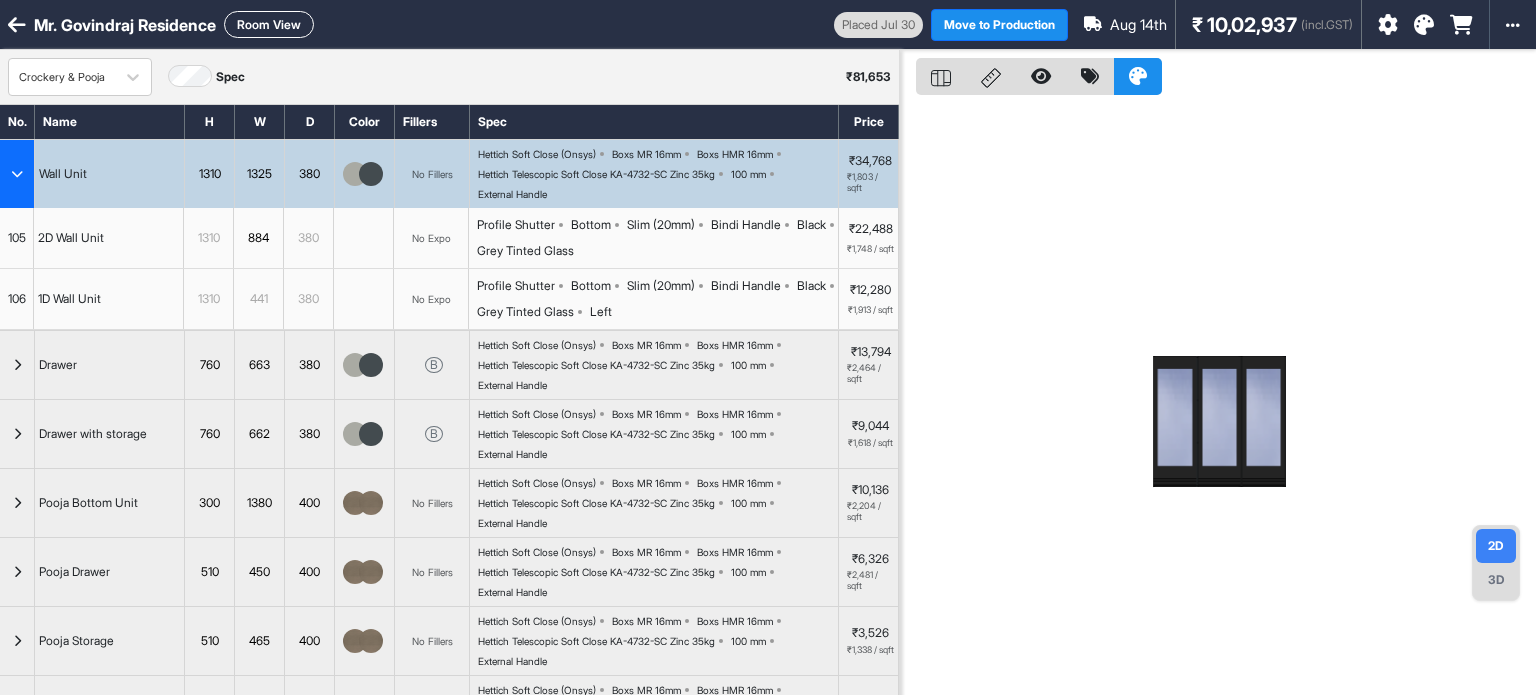 click on "Crockery & Pooja Spec ₹ 81,653" at bounding box center [449, 77] 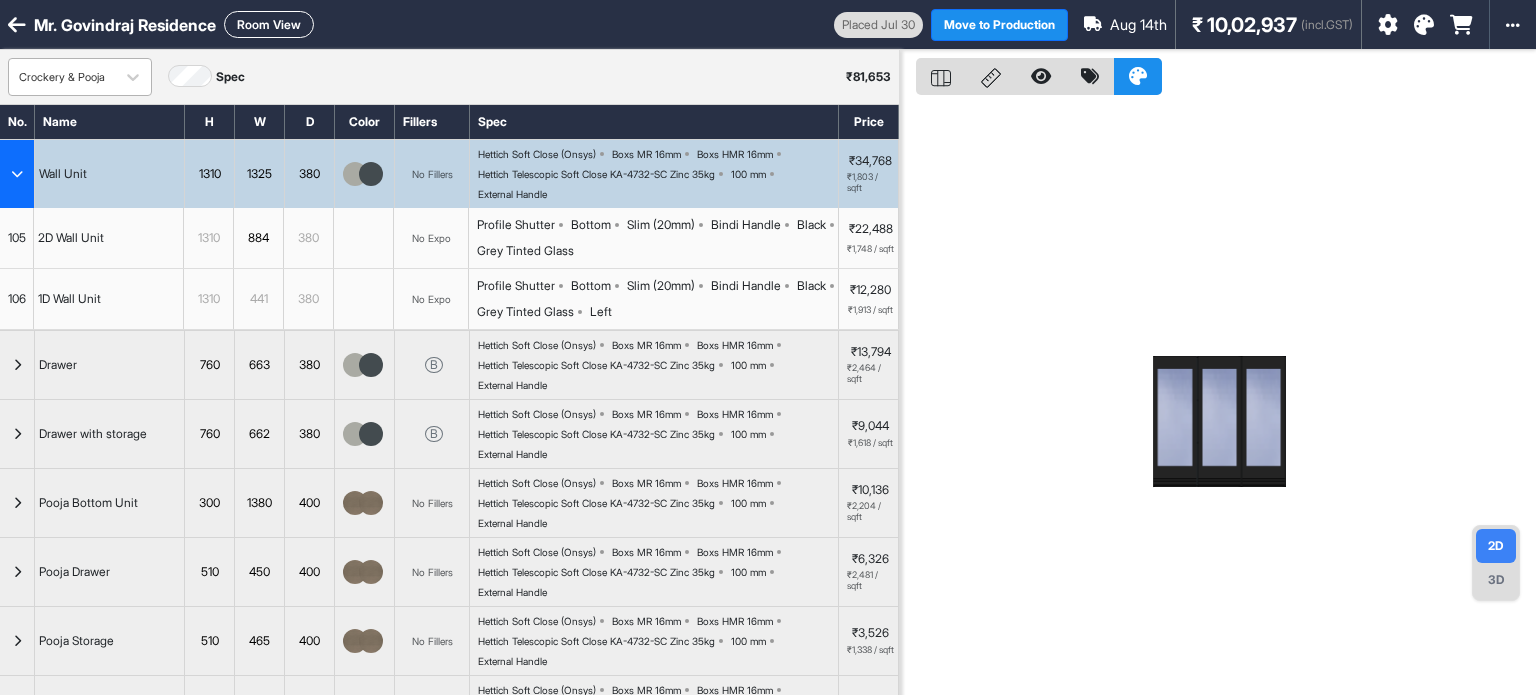 click on "Crockery & Pooja" at bounding box center (62, 77) 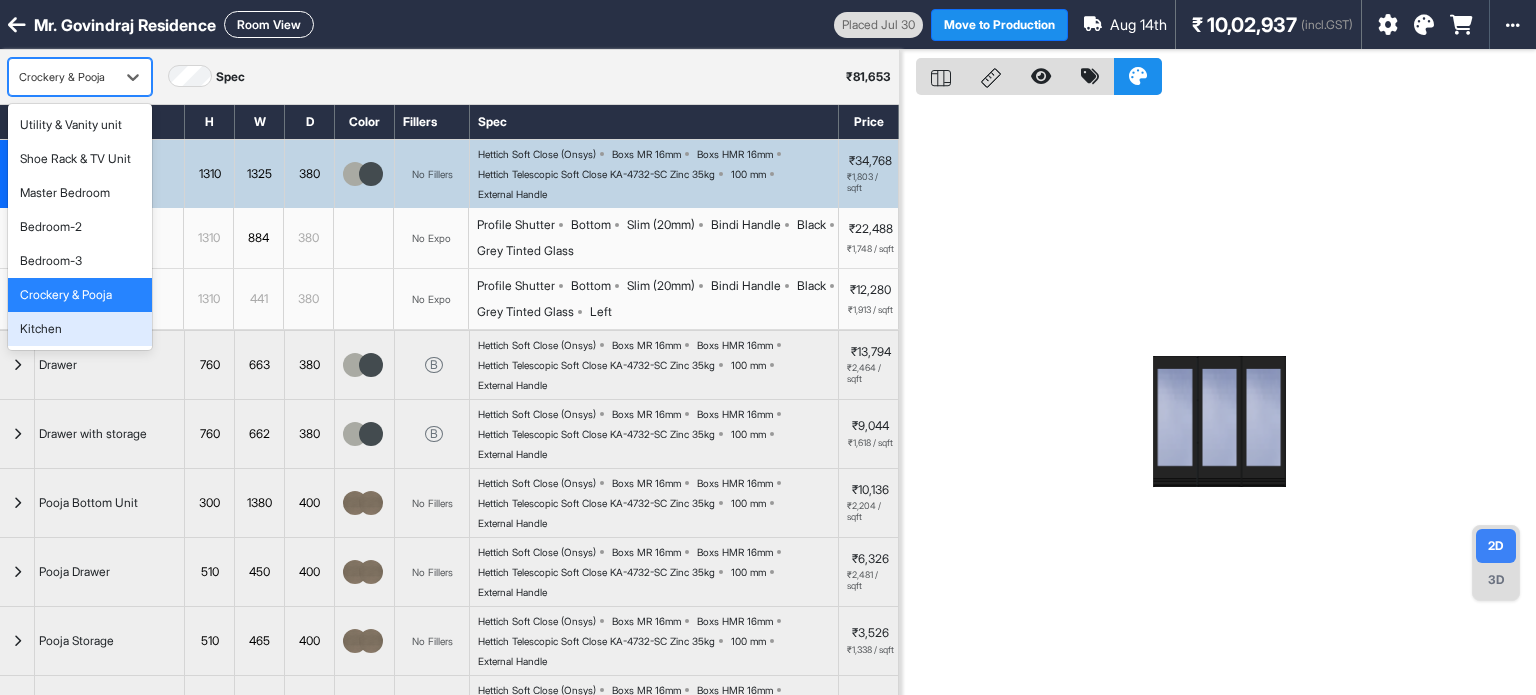 click on "Kitchen" at bounding box center (80, 329) 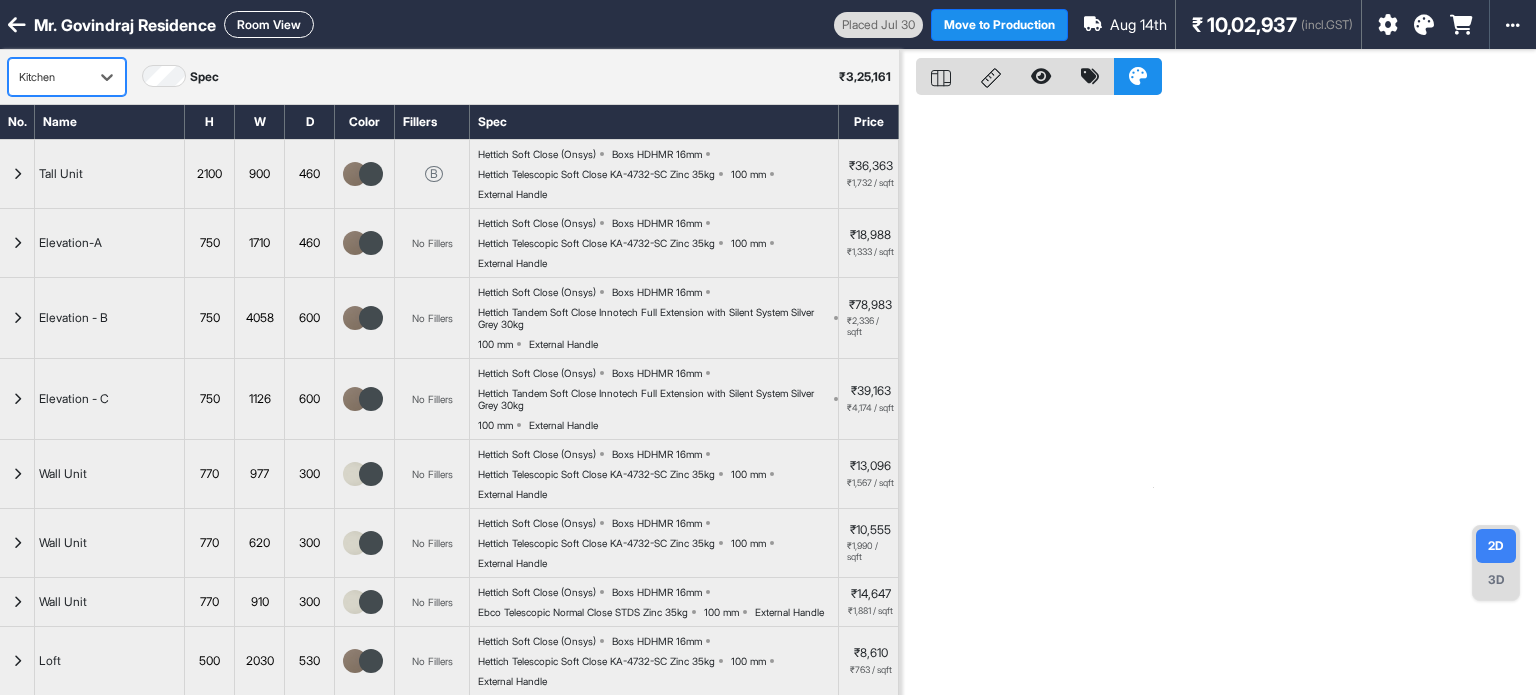 click on "Room View" at bounding box center [269, 24] 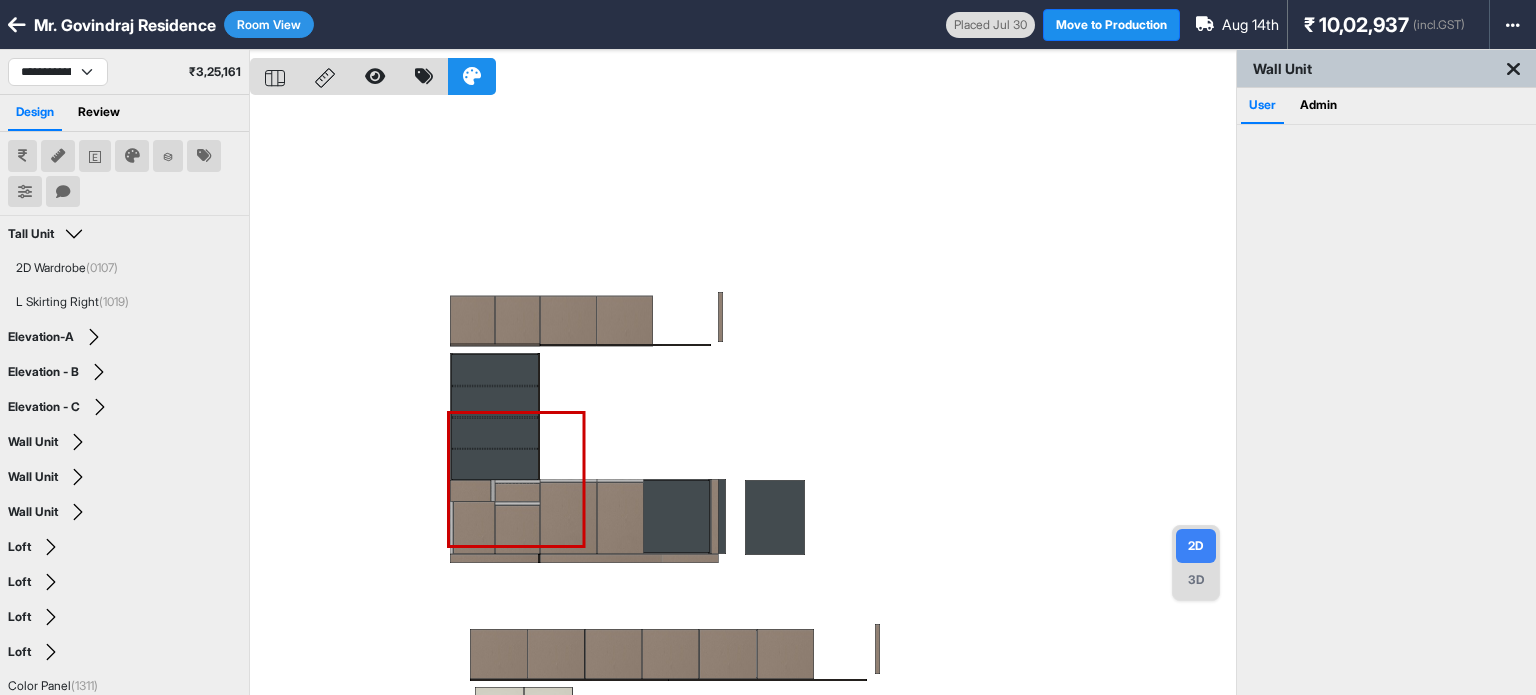 click at bounding box center [743, 397] 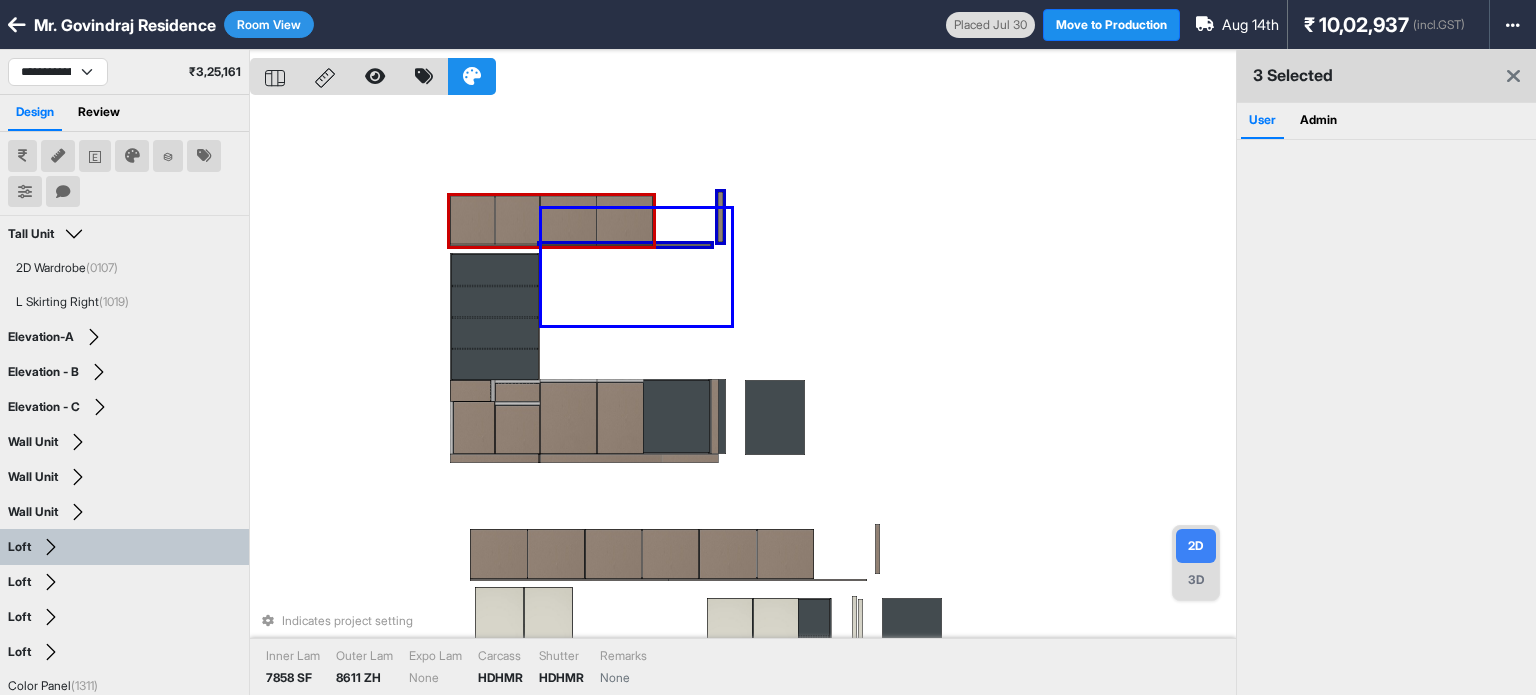 click on "Indicates project setting Inner Lam 7858 SF Outer Lam 8611 ZH Expo Lam None Carcass HDHMR Shutter HDHMR Remarks None" at bounding box center (743, 397) 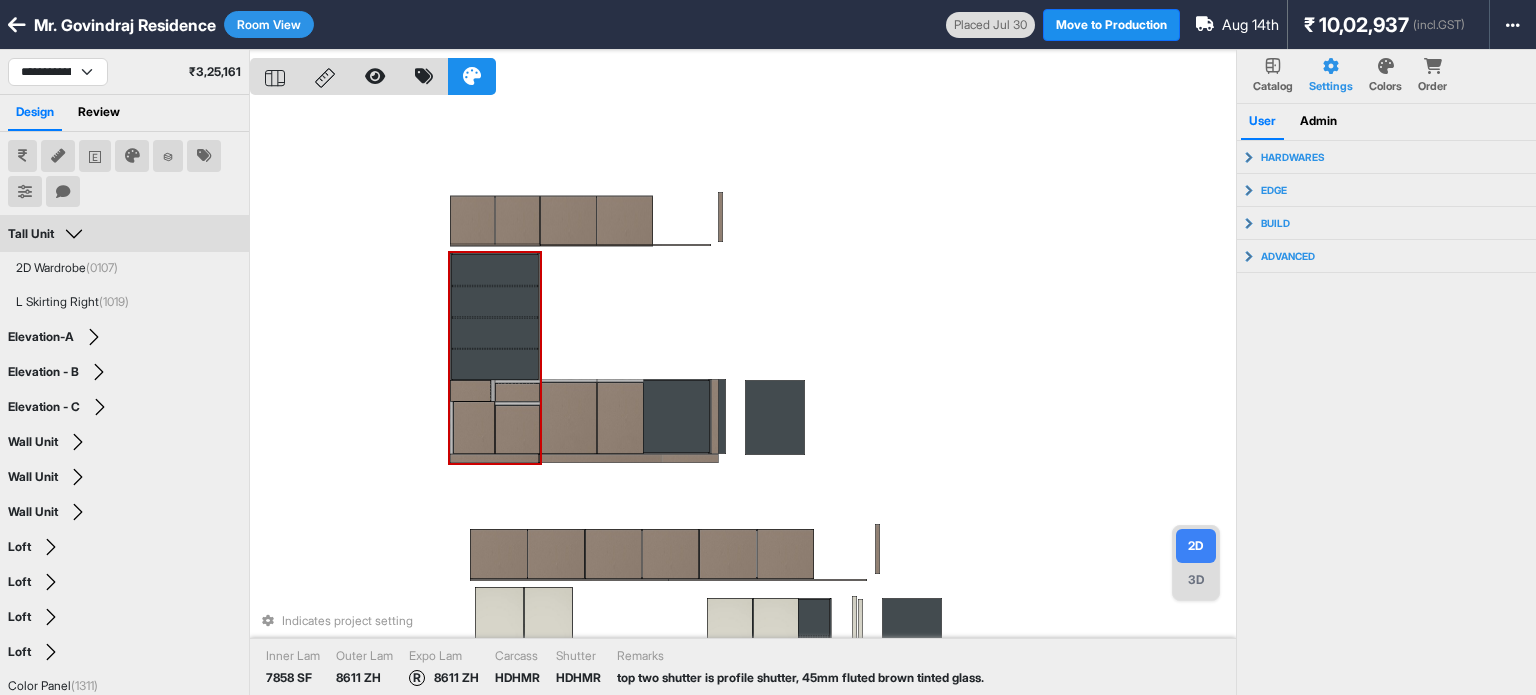 click at bounding box center (495, 365) 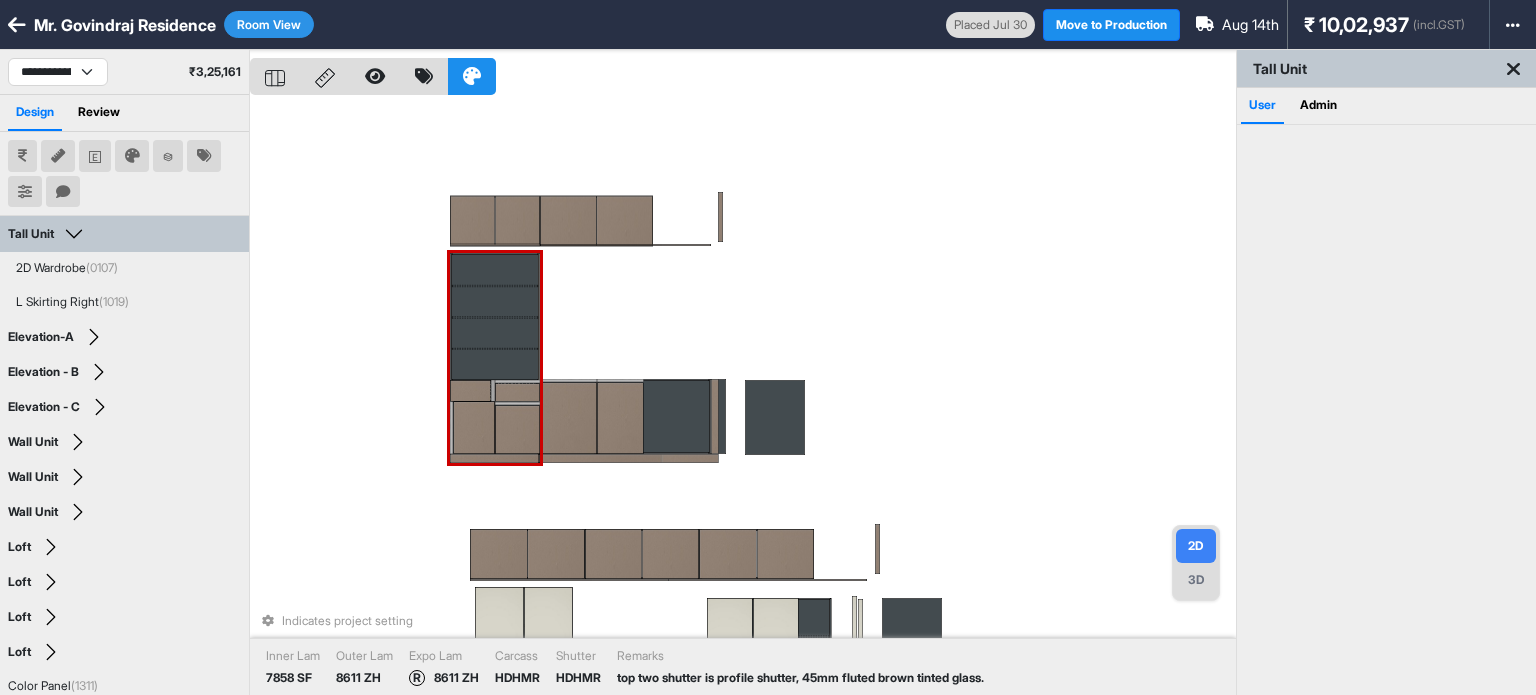 click at bounding box center (495, 333) 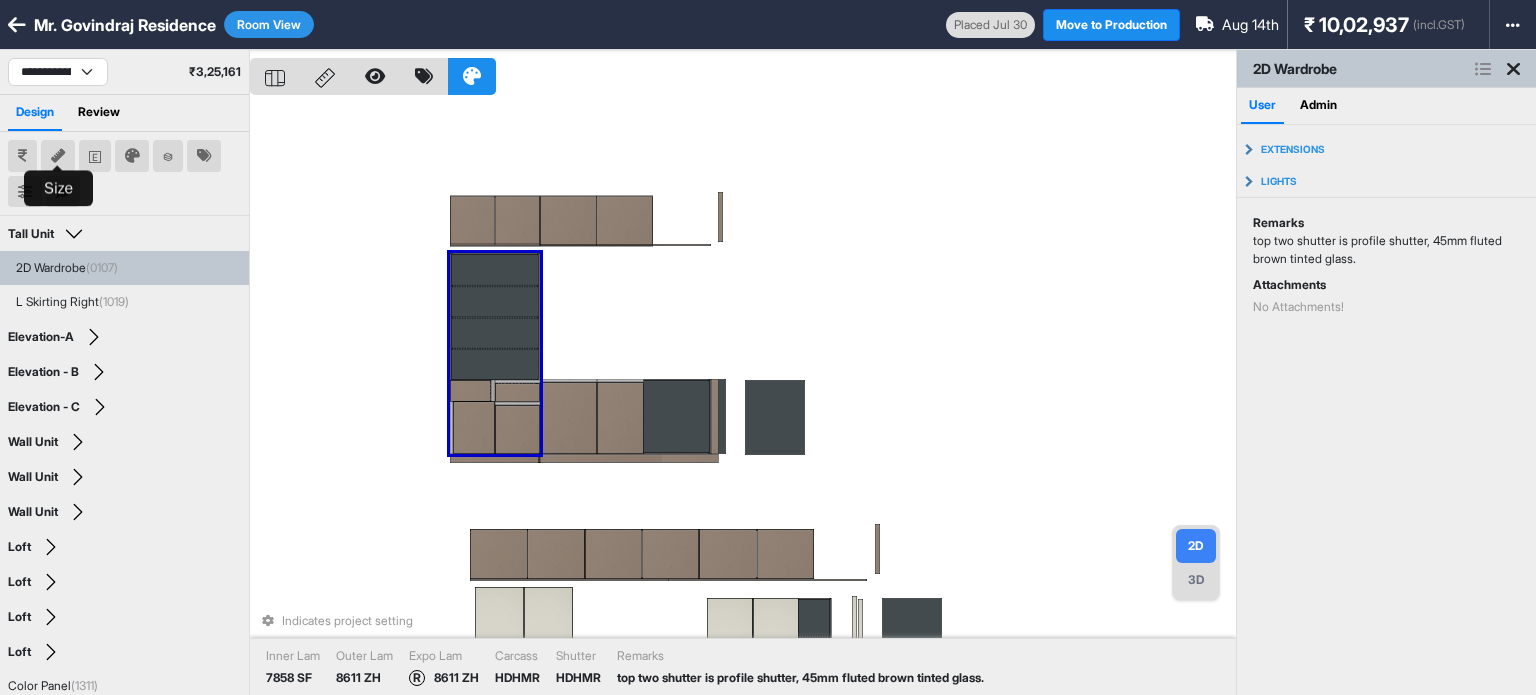 click at bounding box center [58, 156] 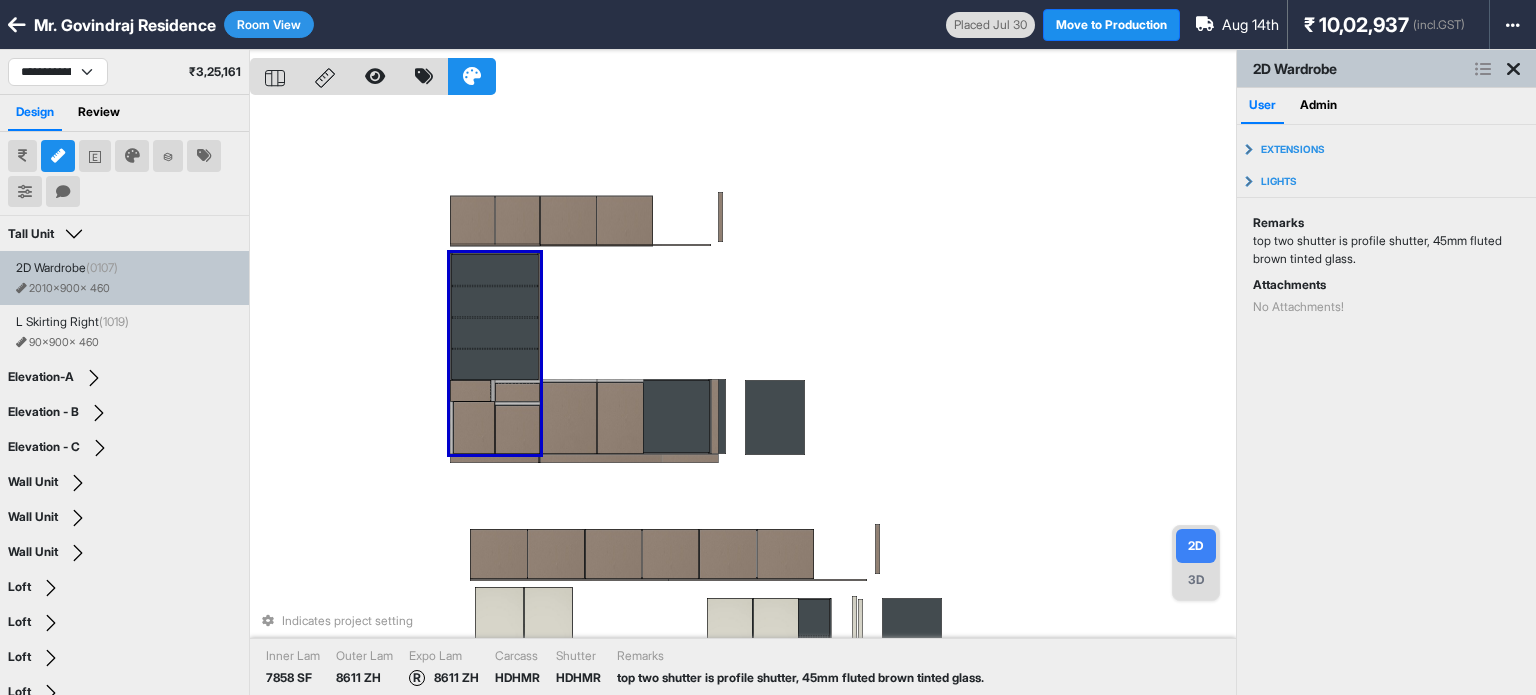 click at bounding box center (517, 429) 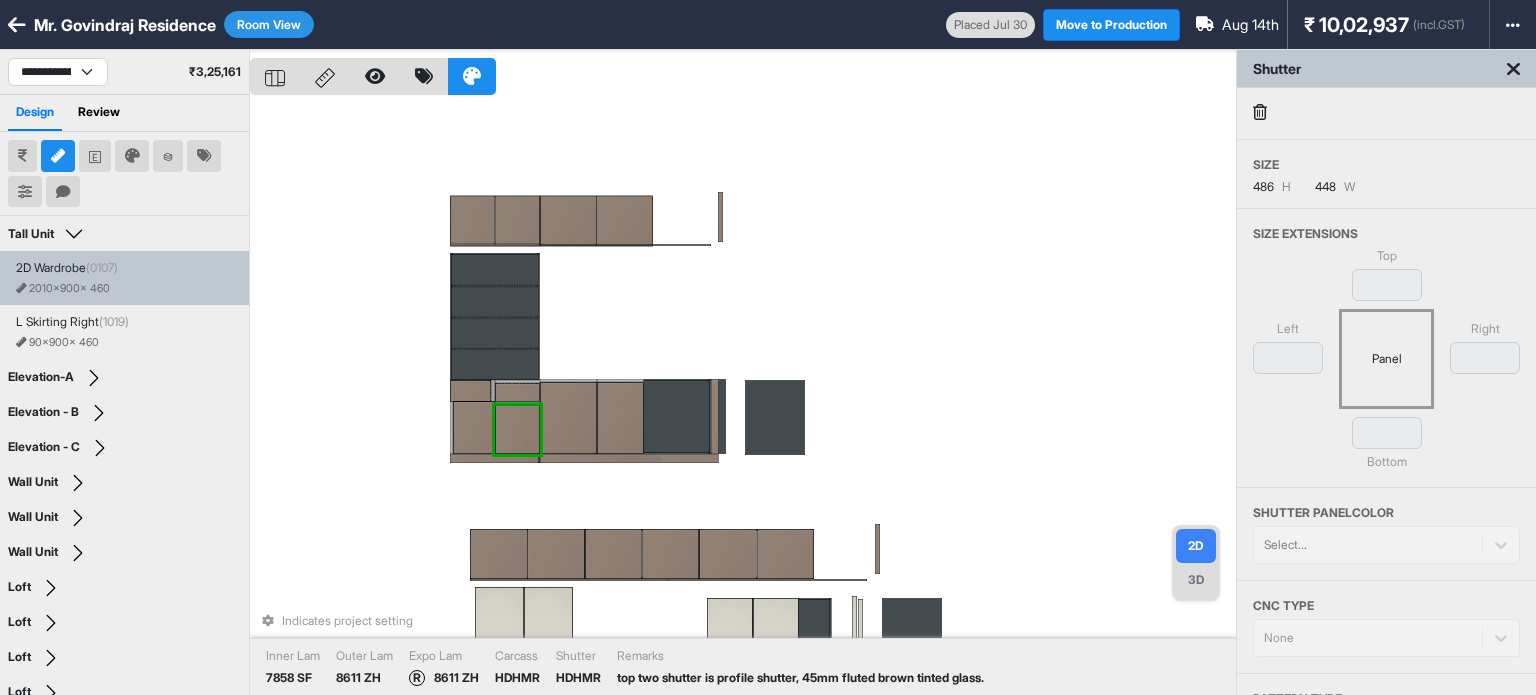 click at bounding box center (517, 429) 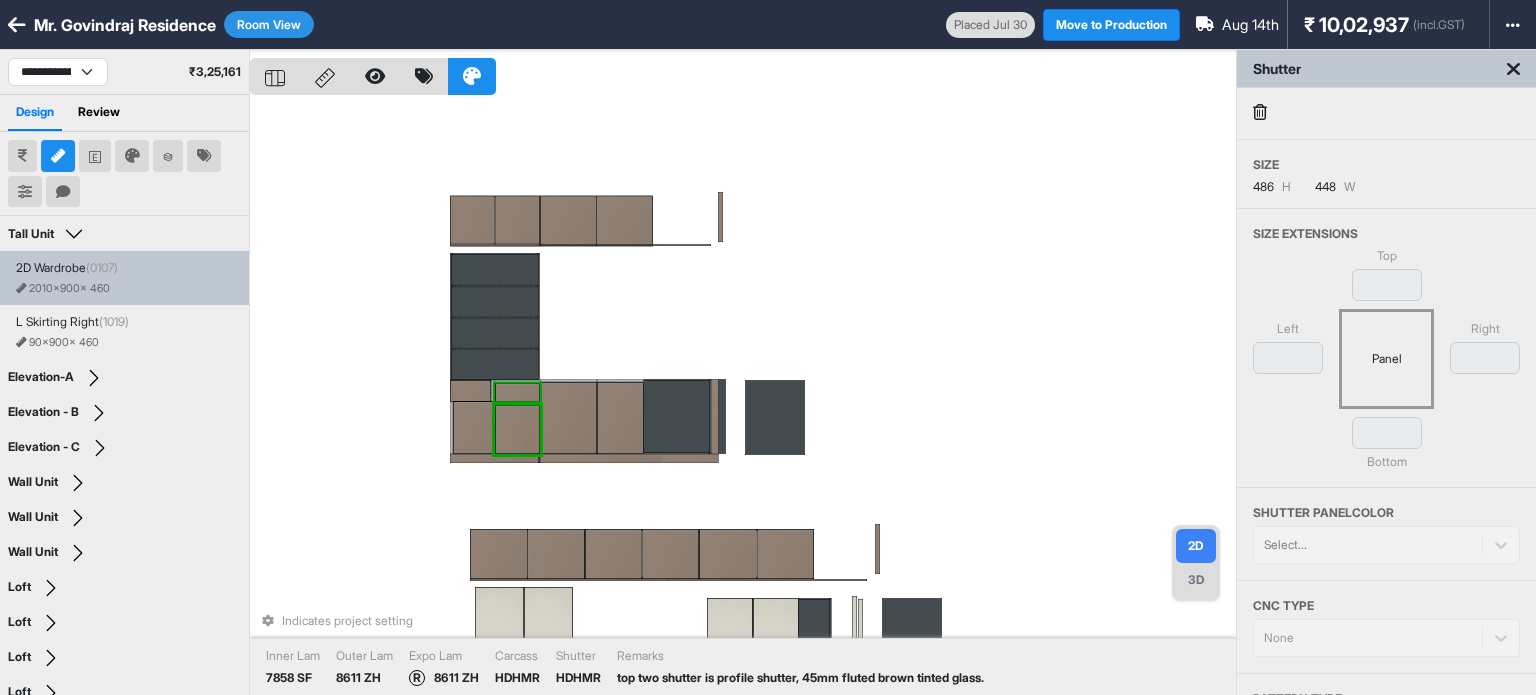 click at bounding box center (517, 393) 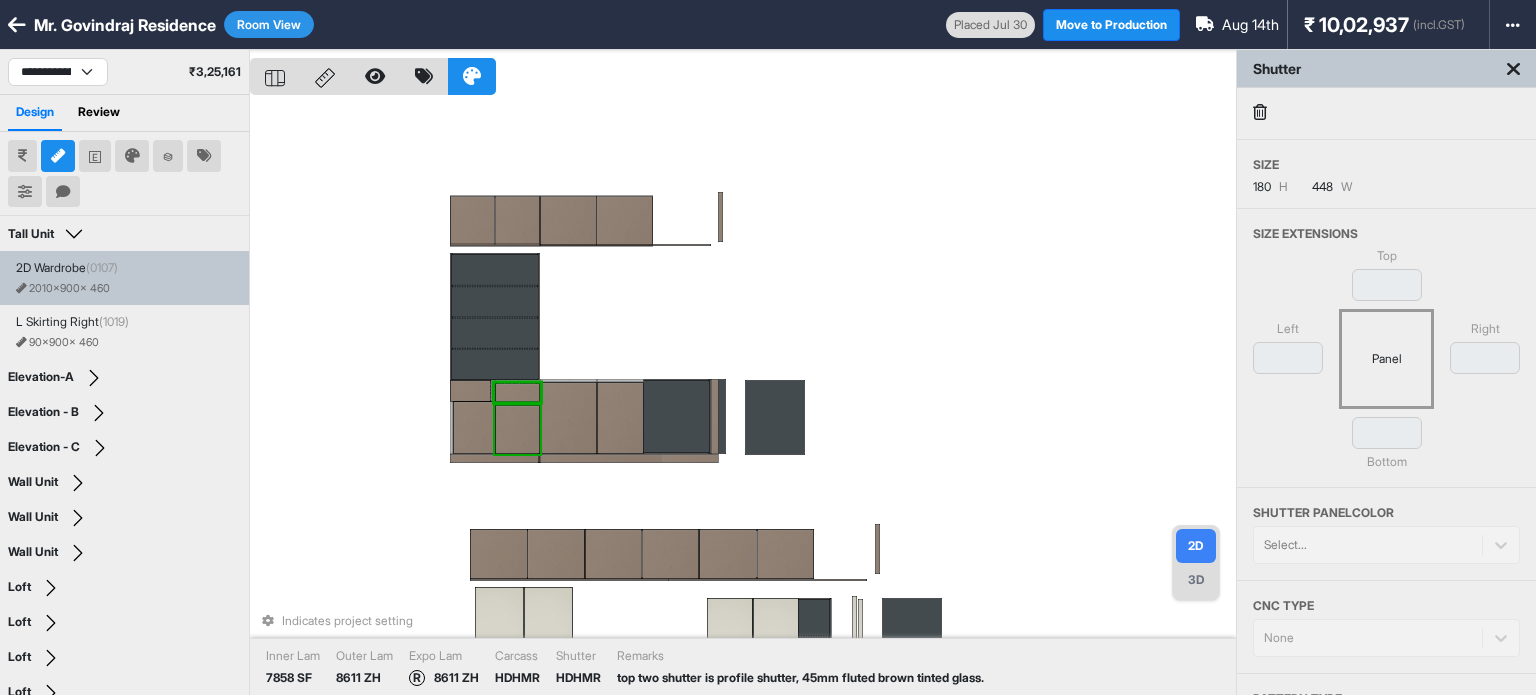 click at bounding box center (517, 429) 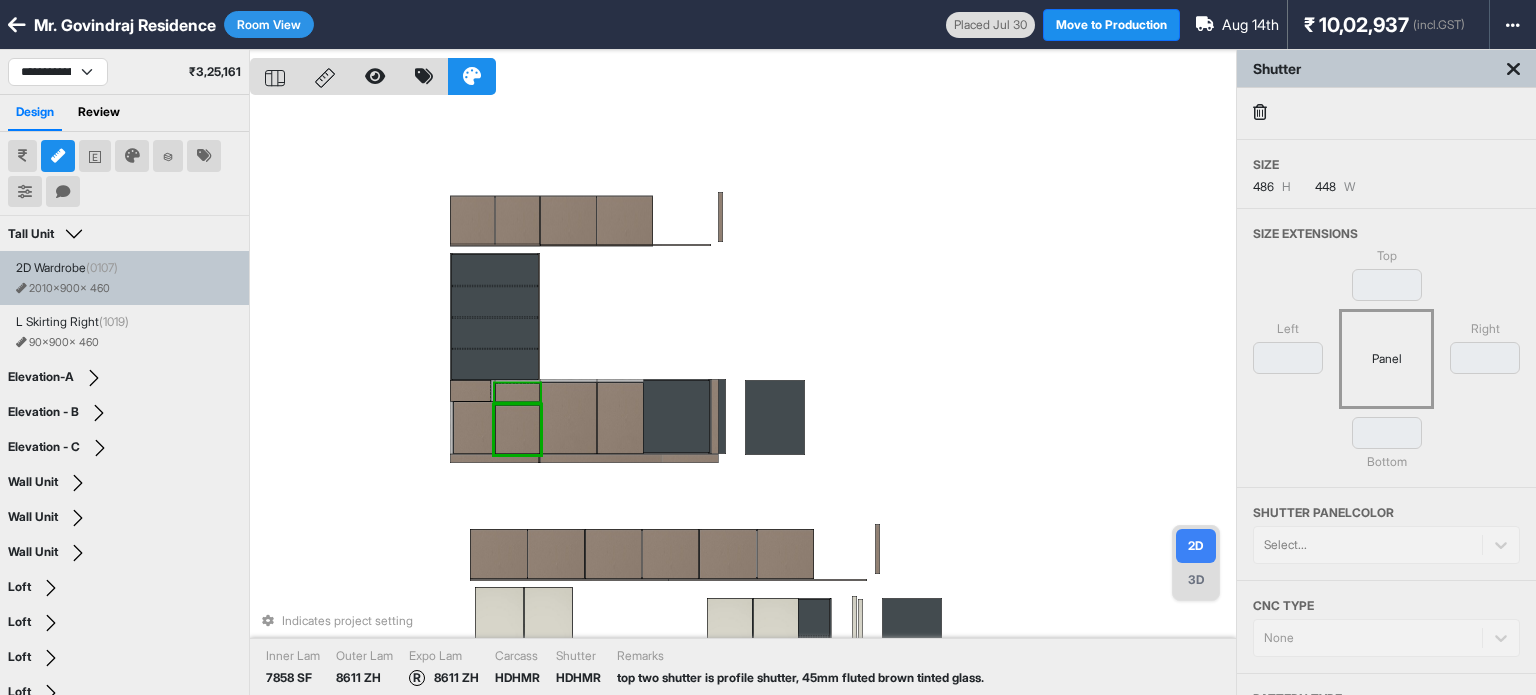 click at bounding box center [517, 393] 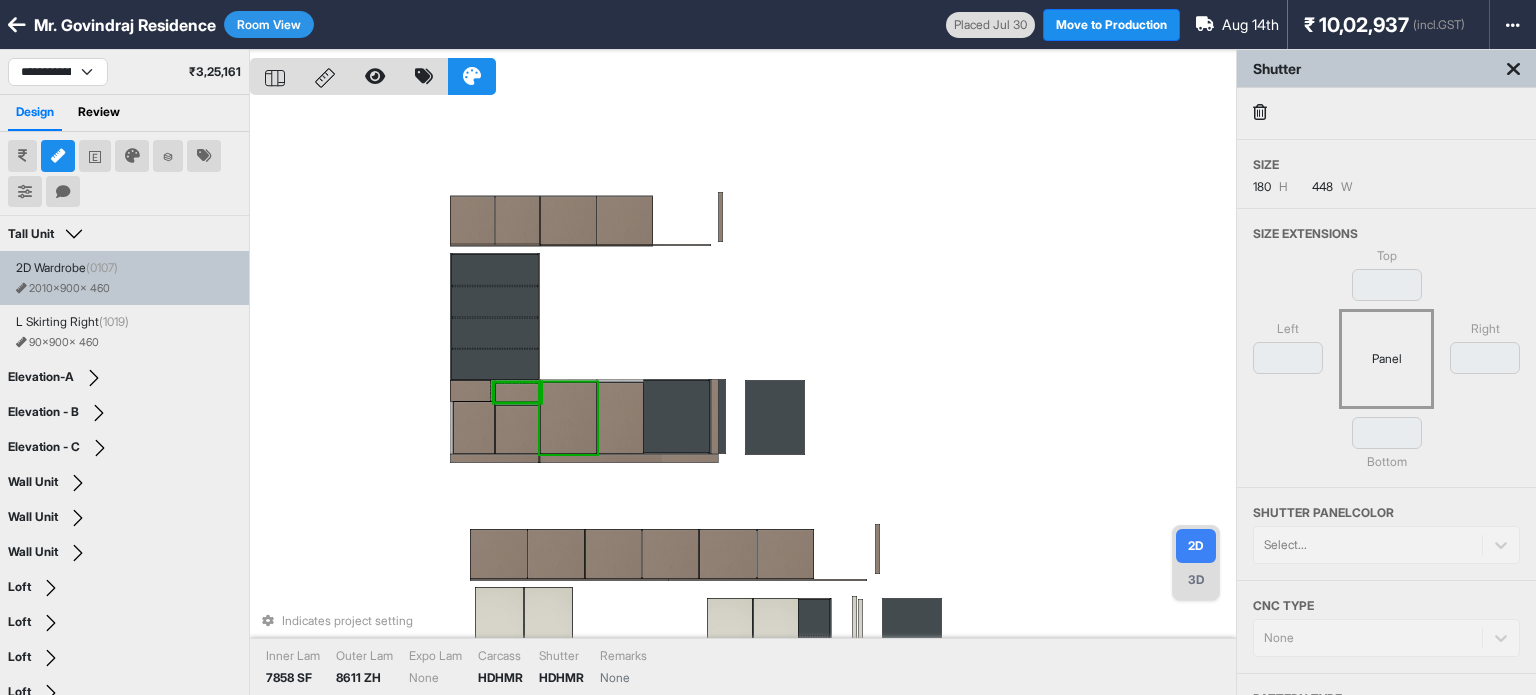 click on "Indicates project setting Inner Lam 7858 SF Outer Lam 8611 ZH Expo Lam None Carcass HDHMR Shutter HDHMR Remarks None" at bounding box center (743, 397) 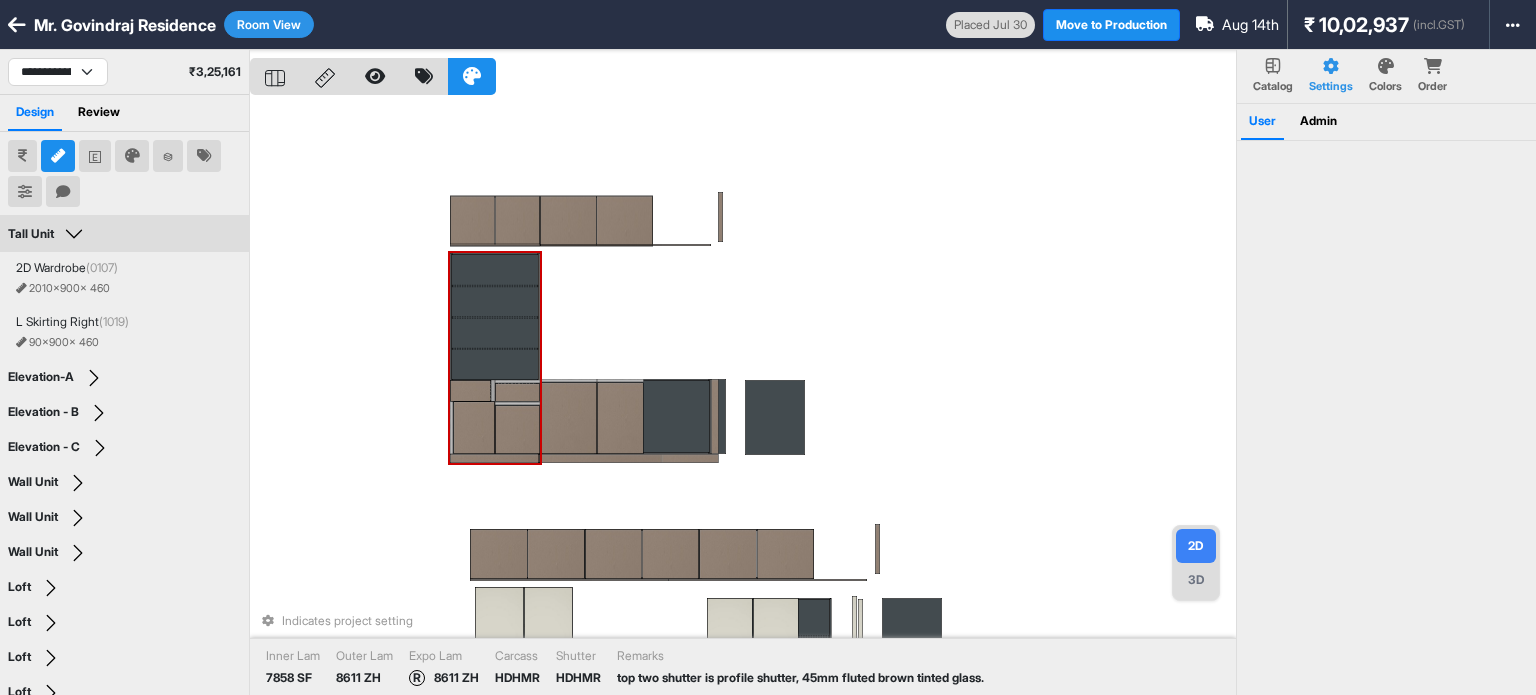 click at bounding box center (495, 333) 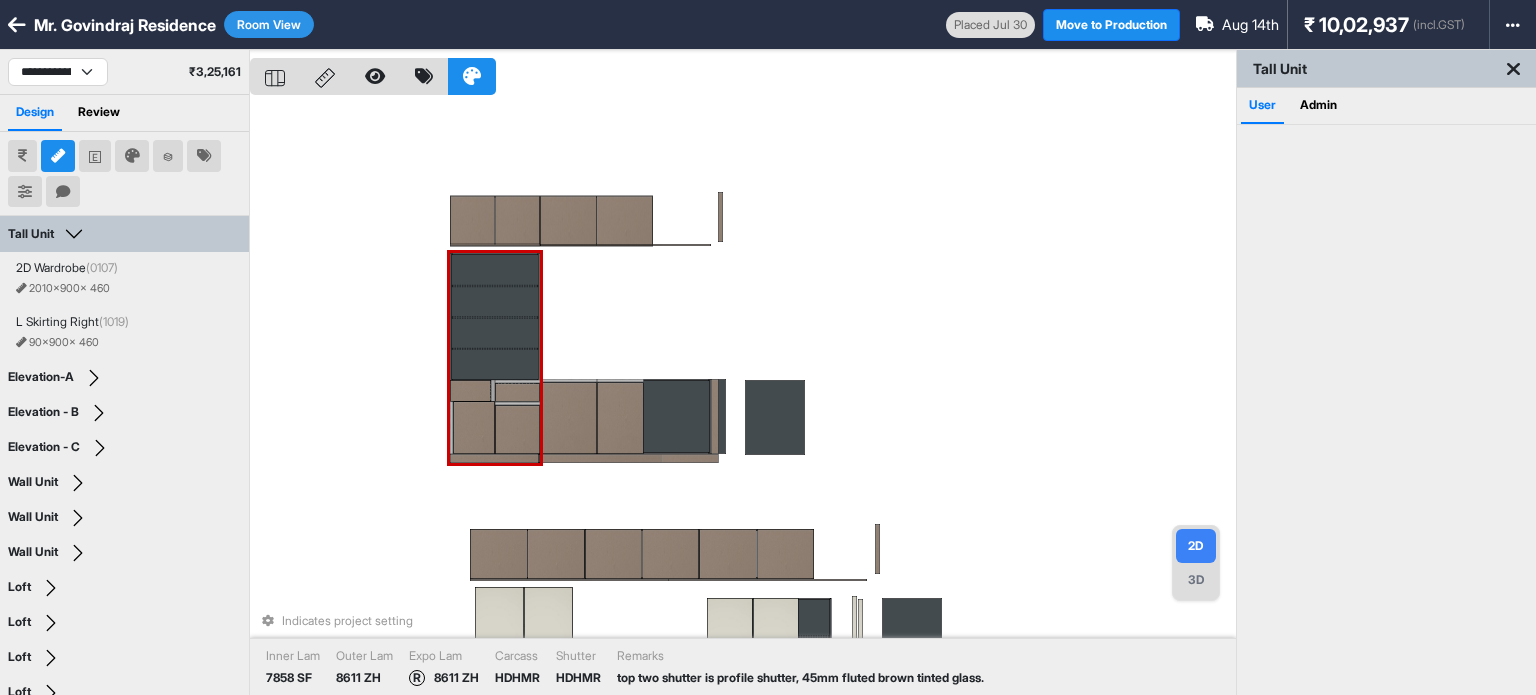 click at bounding box center [495, 302] 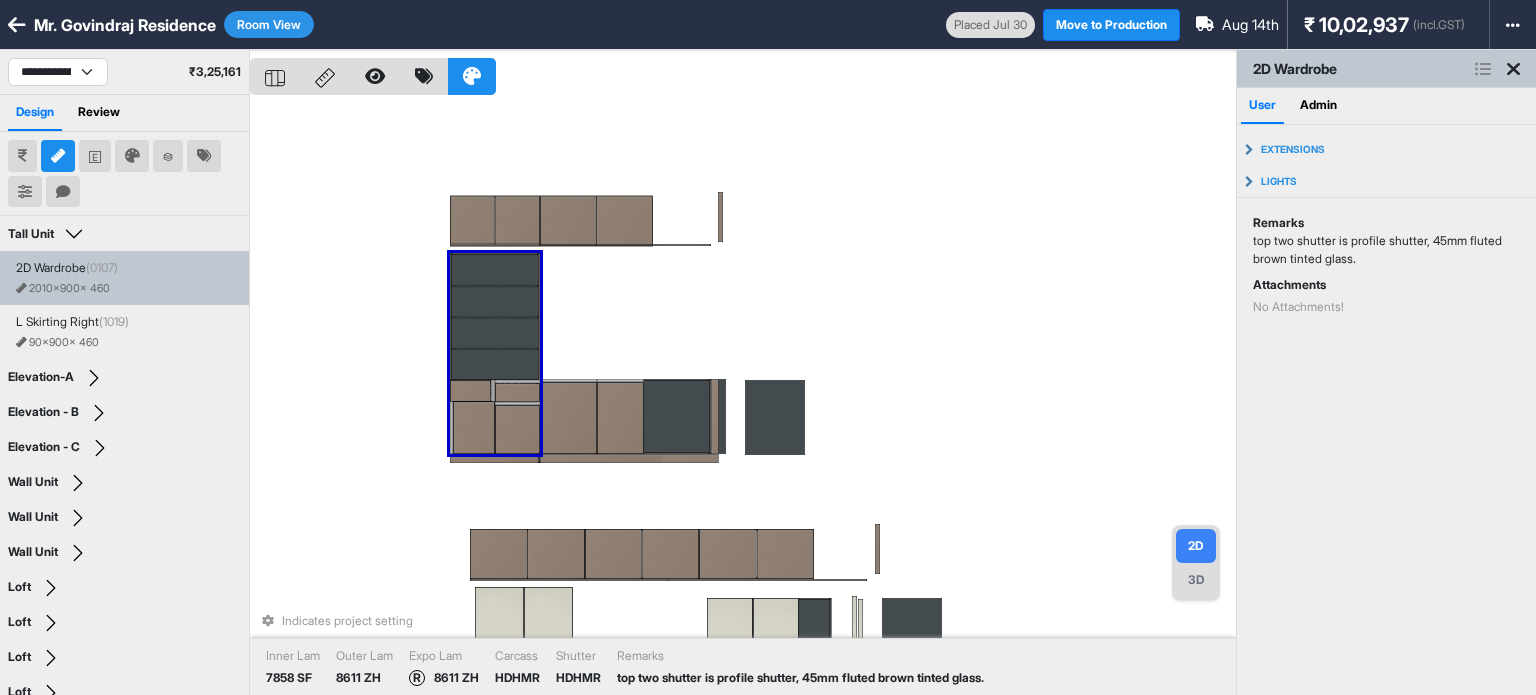 click at bounding box center (470, 391) 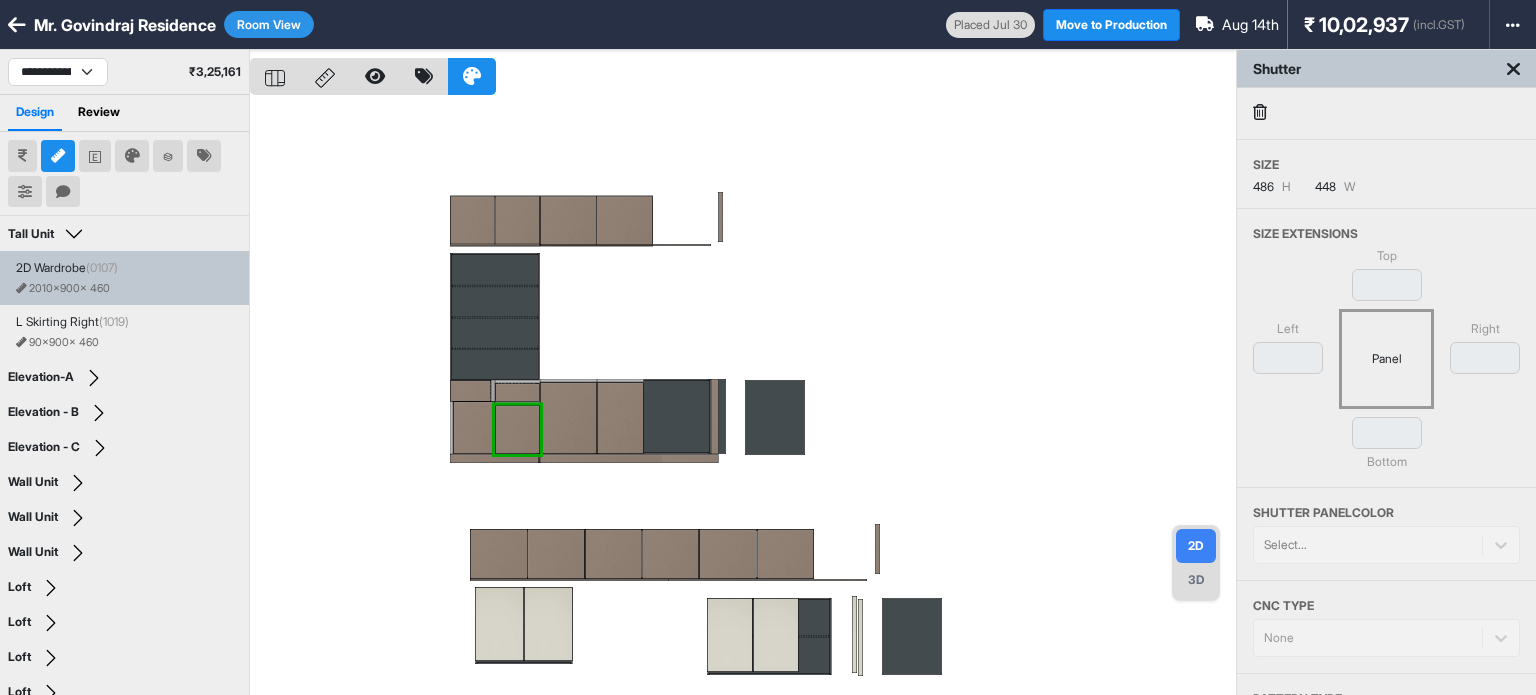 click at bounding box center (743, 397) 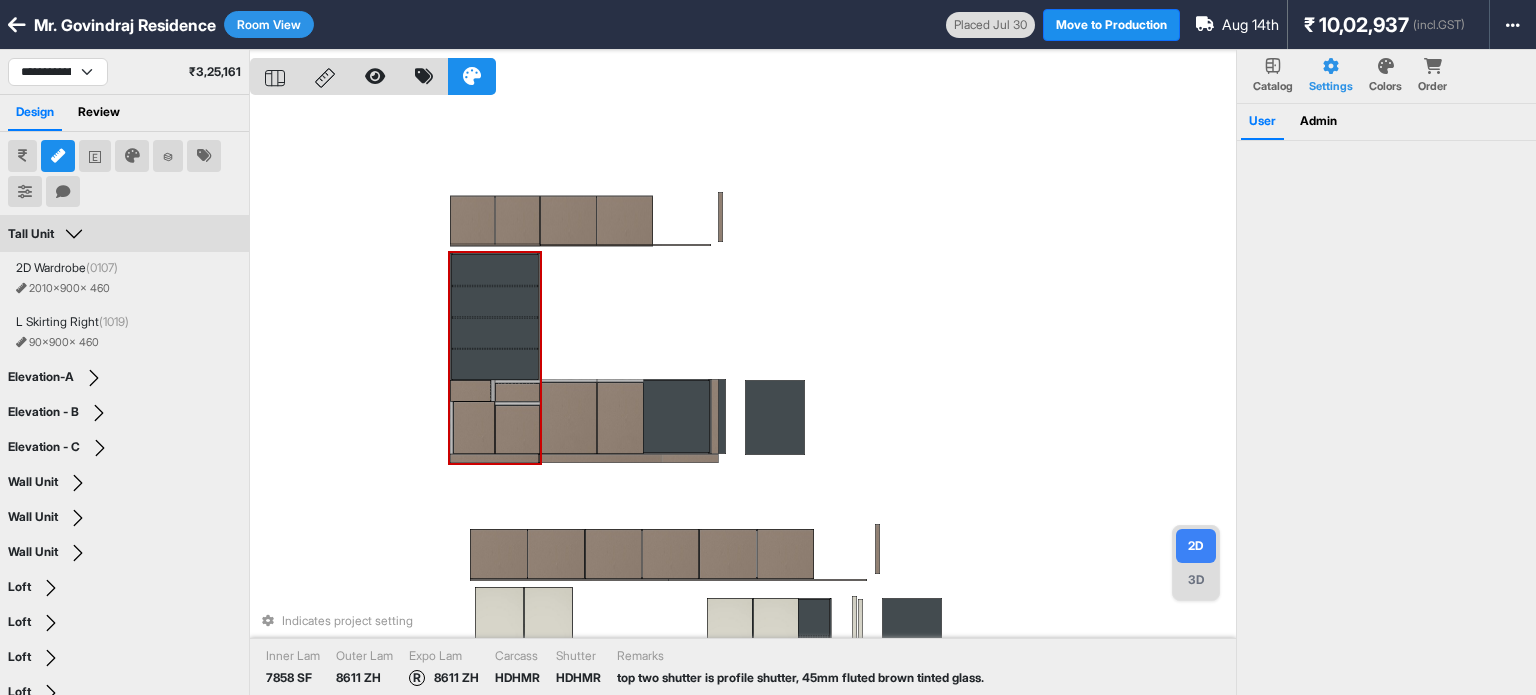 click at bounding box center (493, 391) 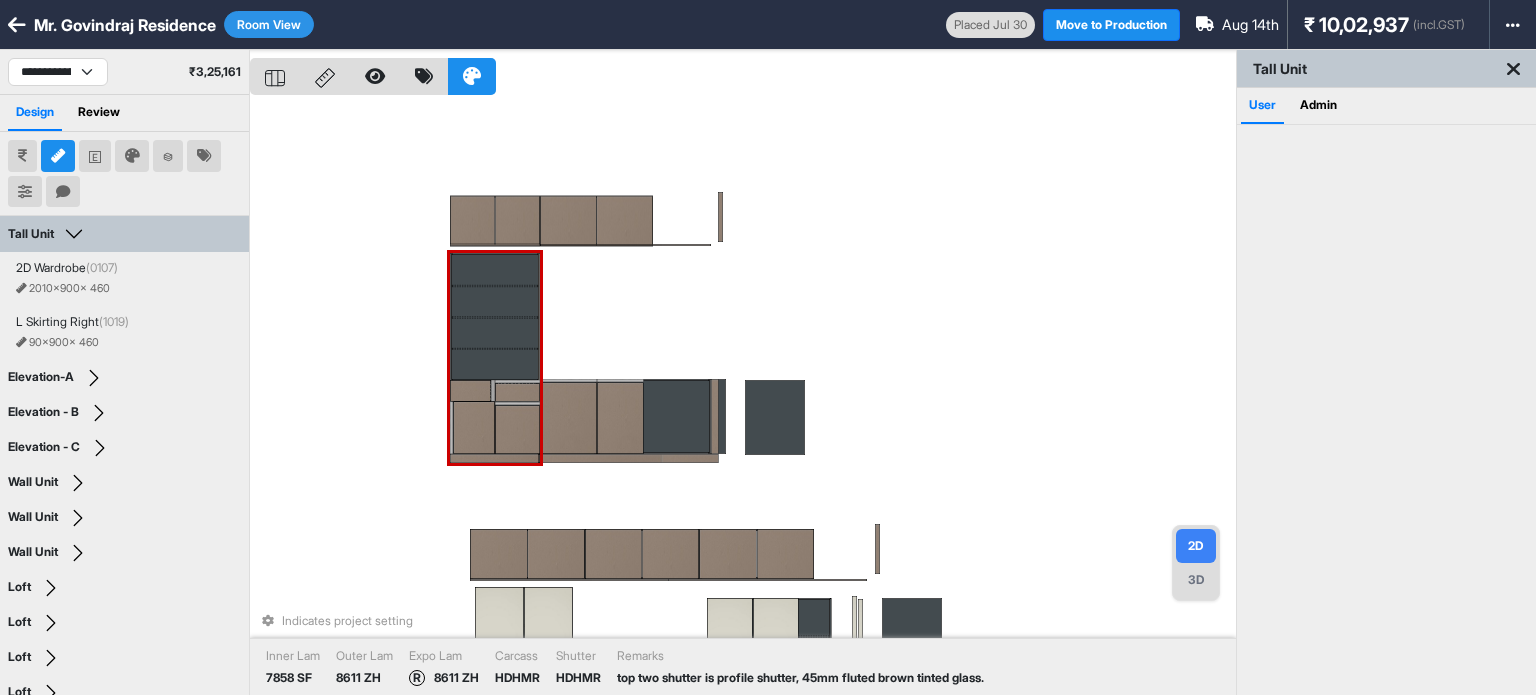click at bounding box center (495, 333) 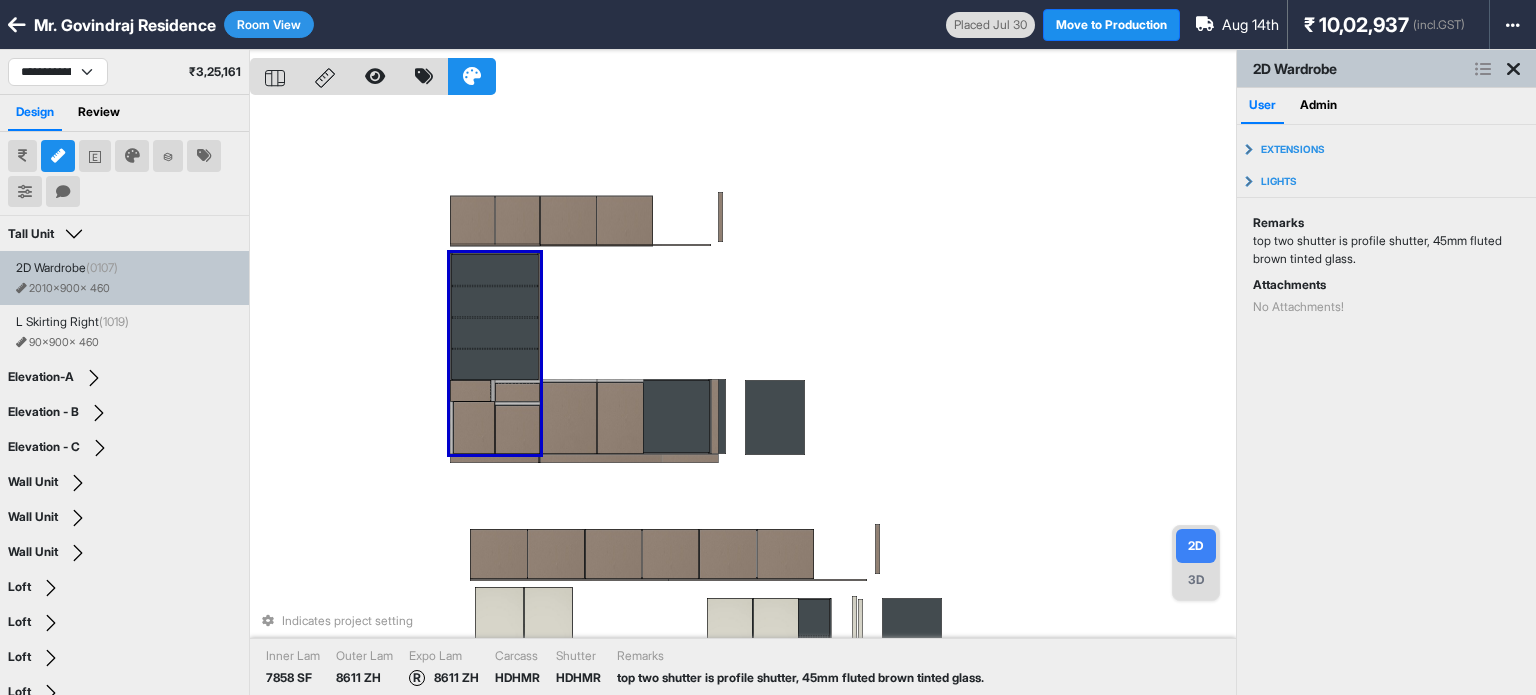 click on "Indicates project setting Inner Lam 7858 SF Outer Lam 8611 ZH Expo Lam R 8611 ZH Carcass HDHMR Shutter HDHMR Remarks top two shutter is profile shutter, 45mm fluted brown tinted glass." at bounding box center (743, 397) 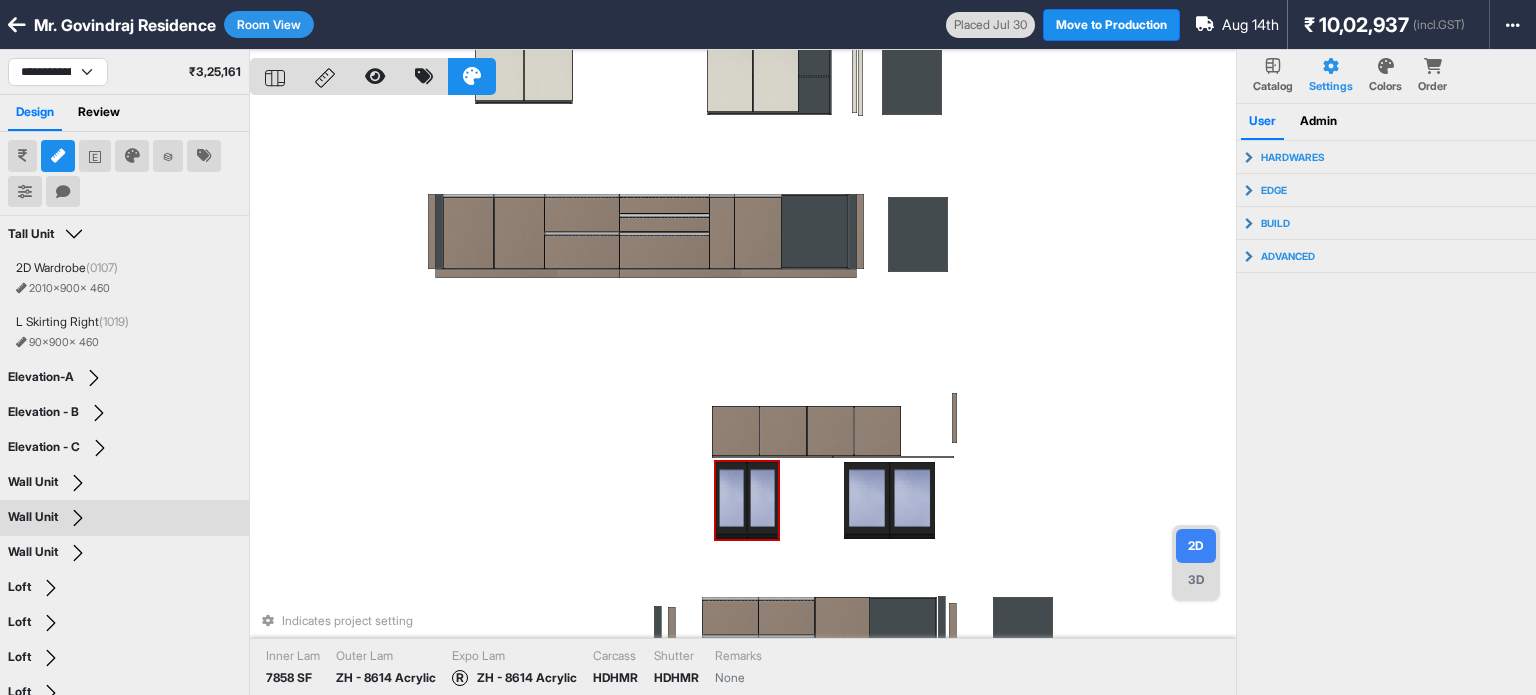 click at bounding box center (731, 500) 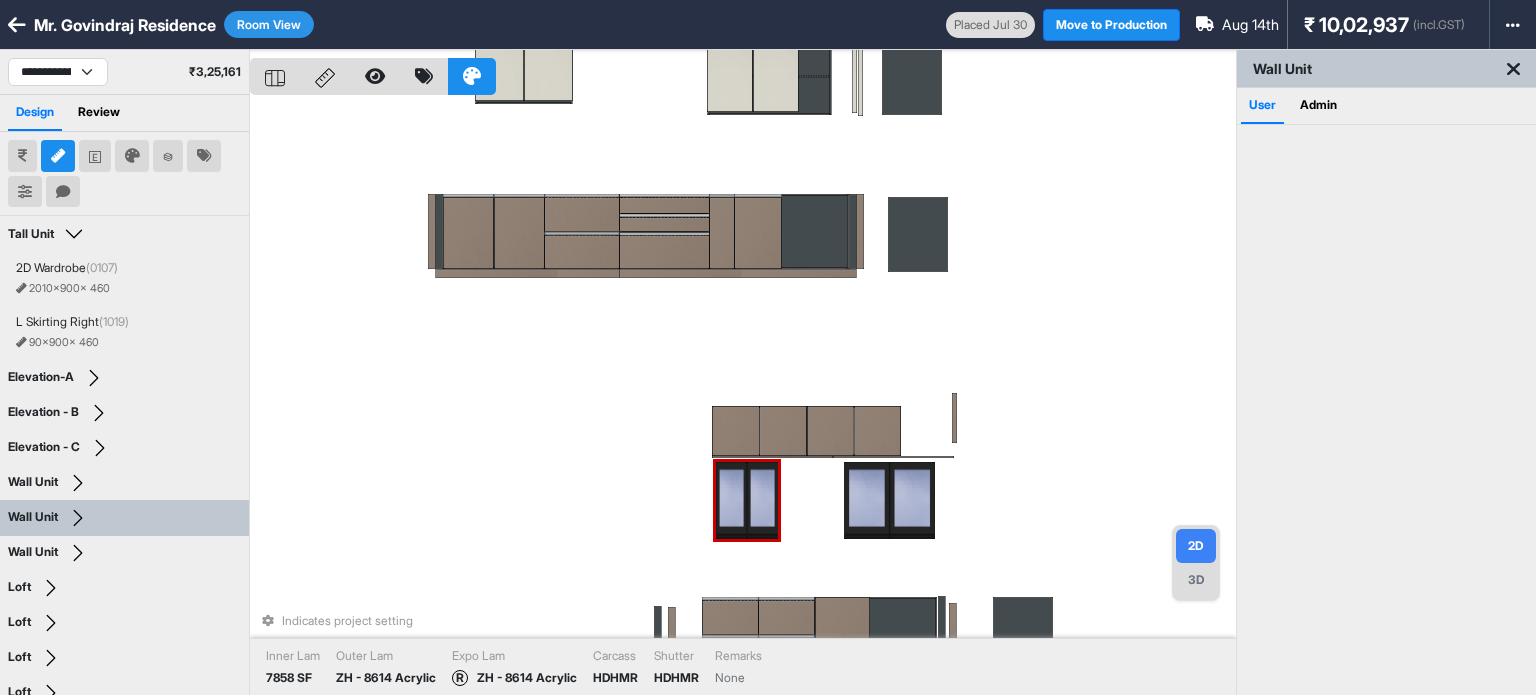 click at bounding box center (731, 500) 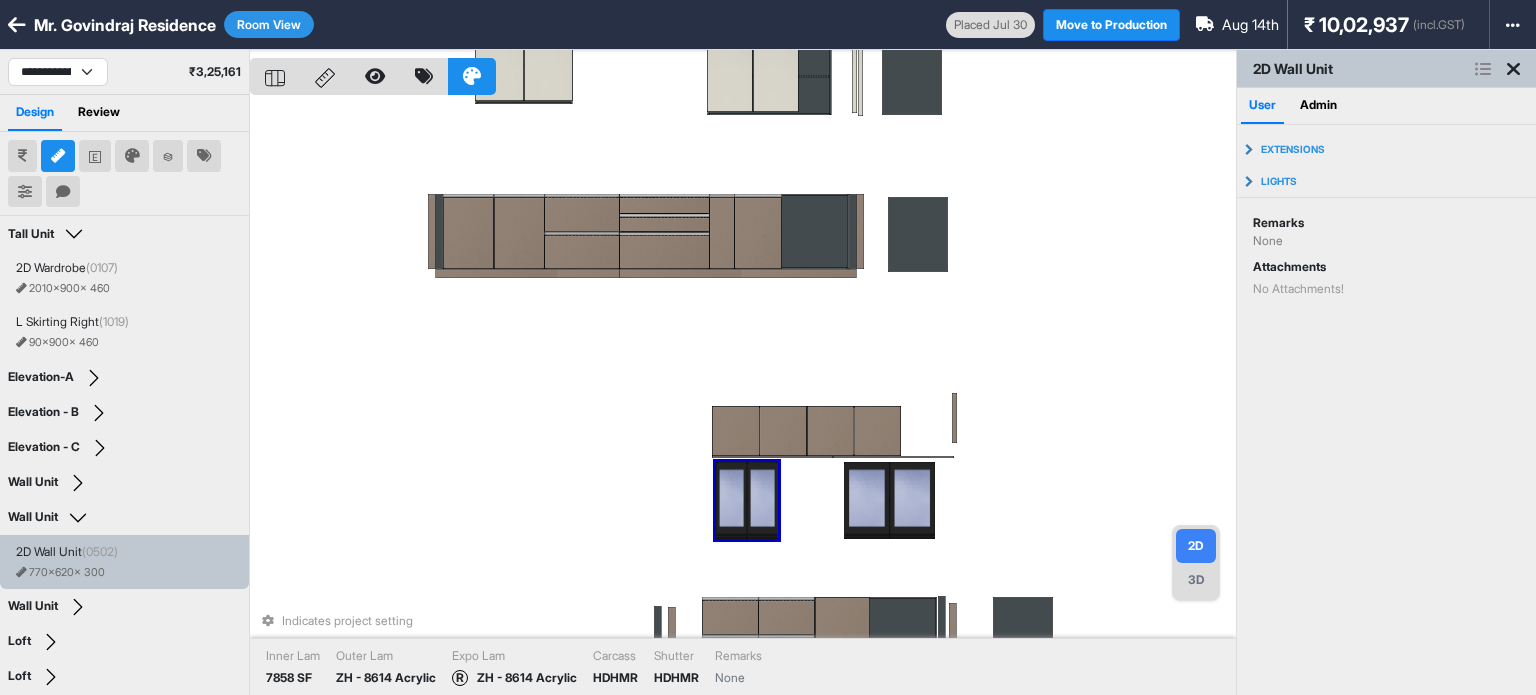 click at bounding box center (731, 500) 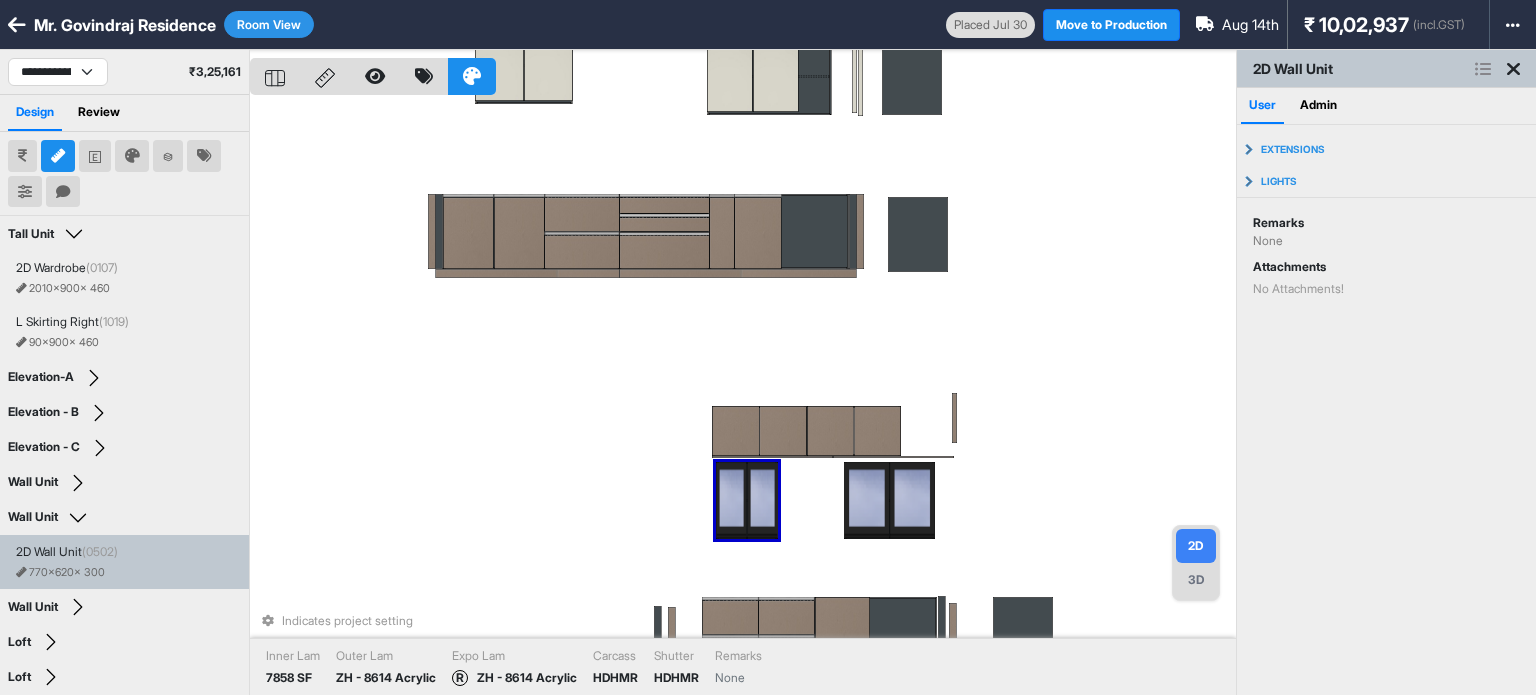 click on "Room View" at bounding box center [269, 24] 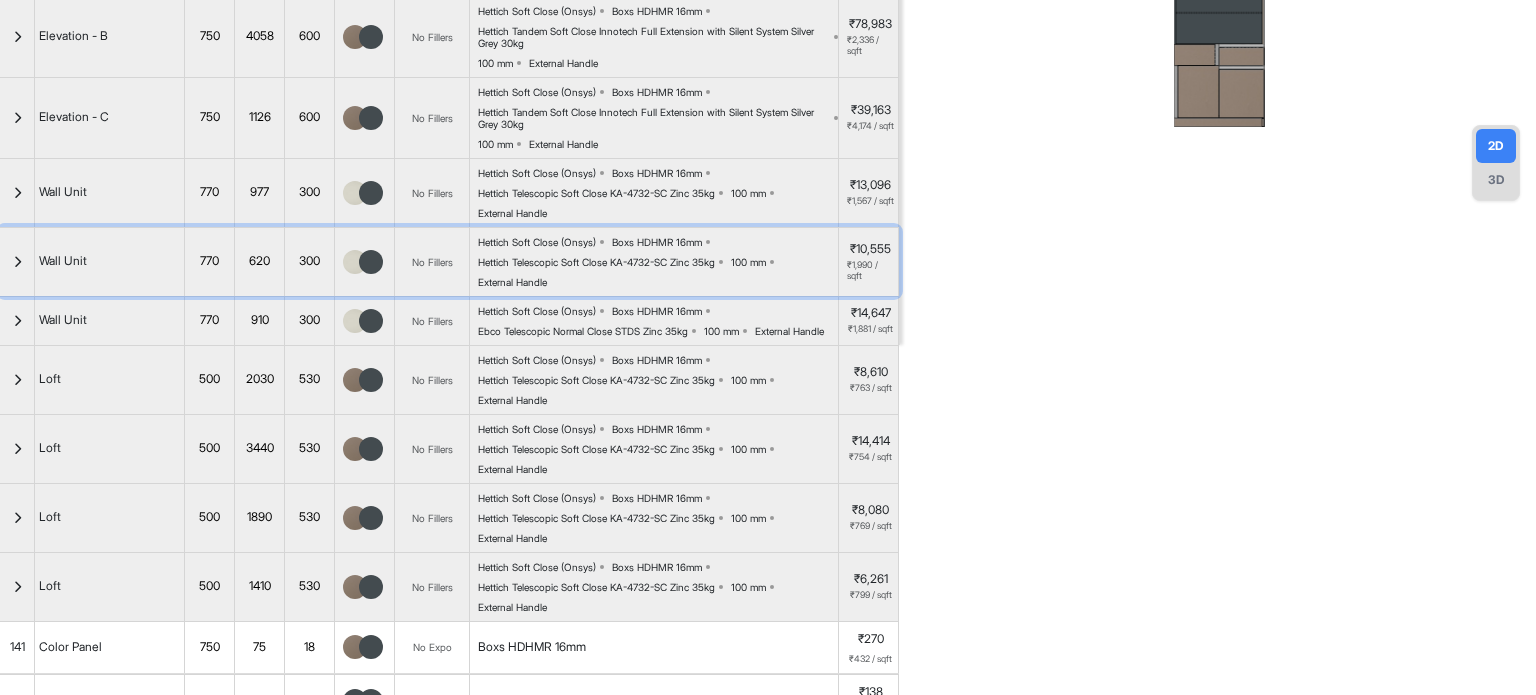 click at bounding box center (17, 262) 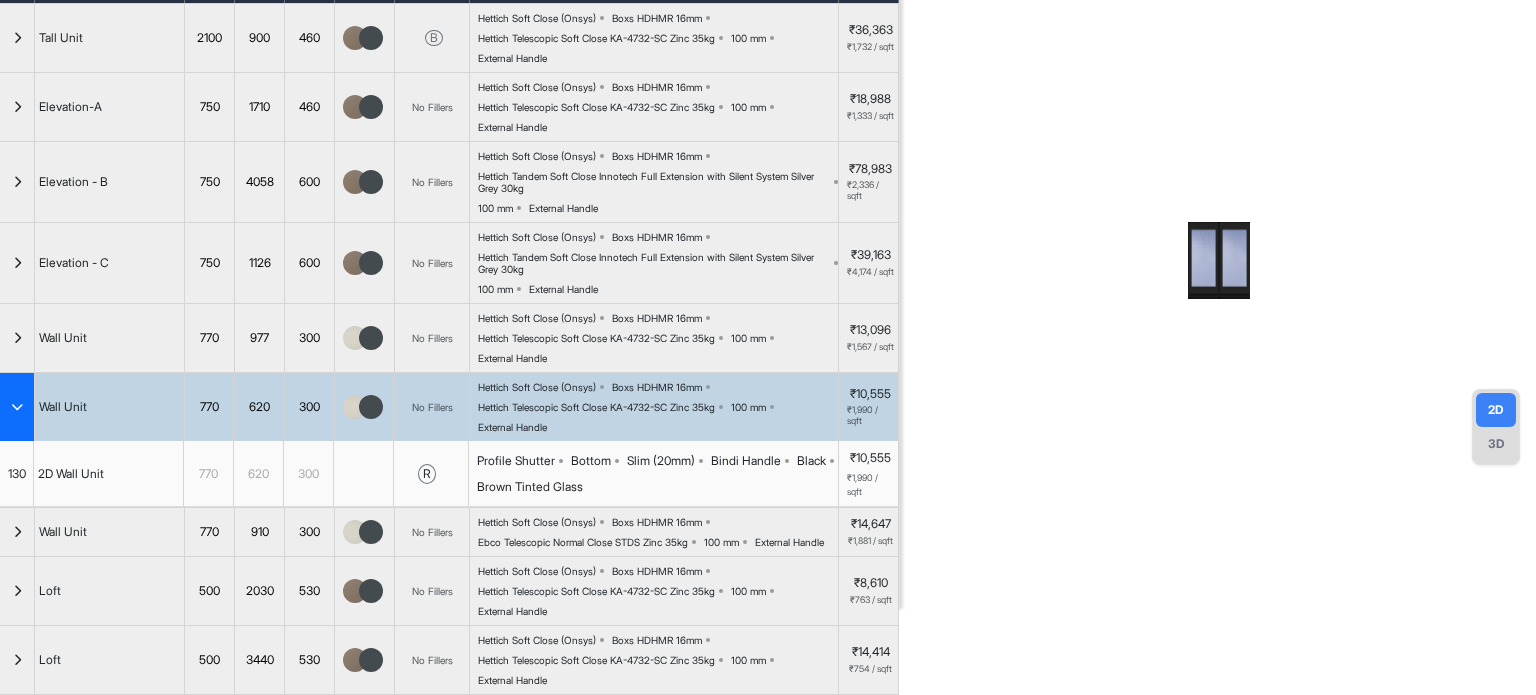 scroll, scrollTop: 282, scrollLeft: 0, axis: vertical 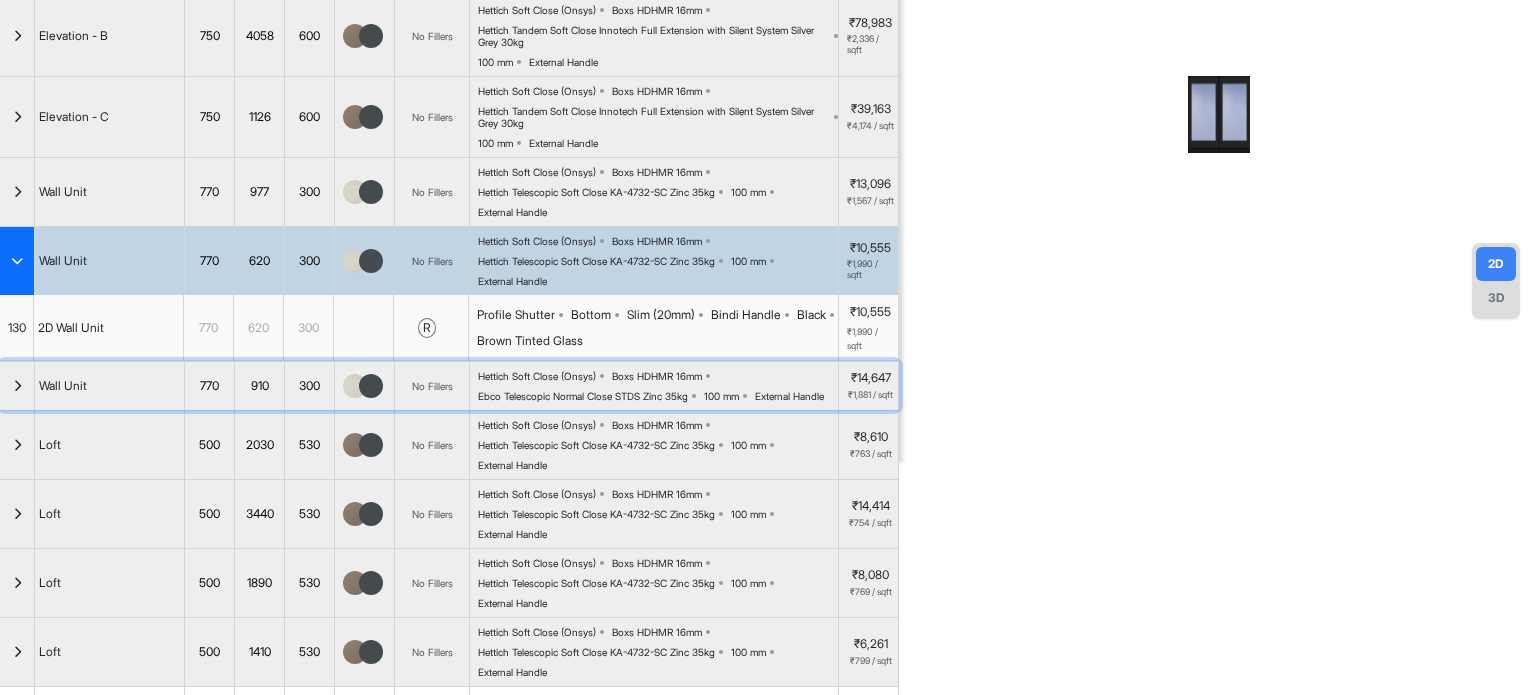 click at bounding box center (17, 386) 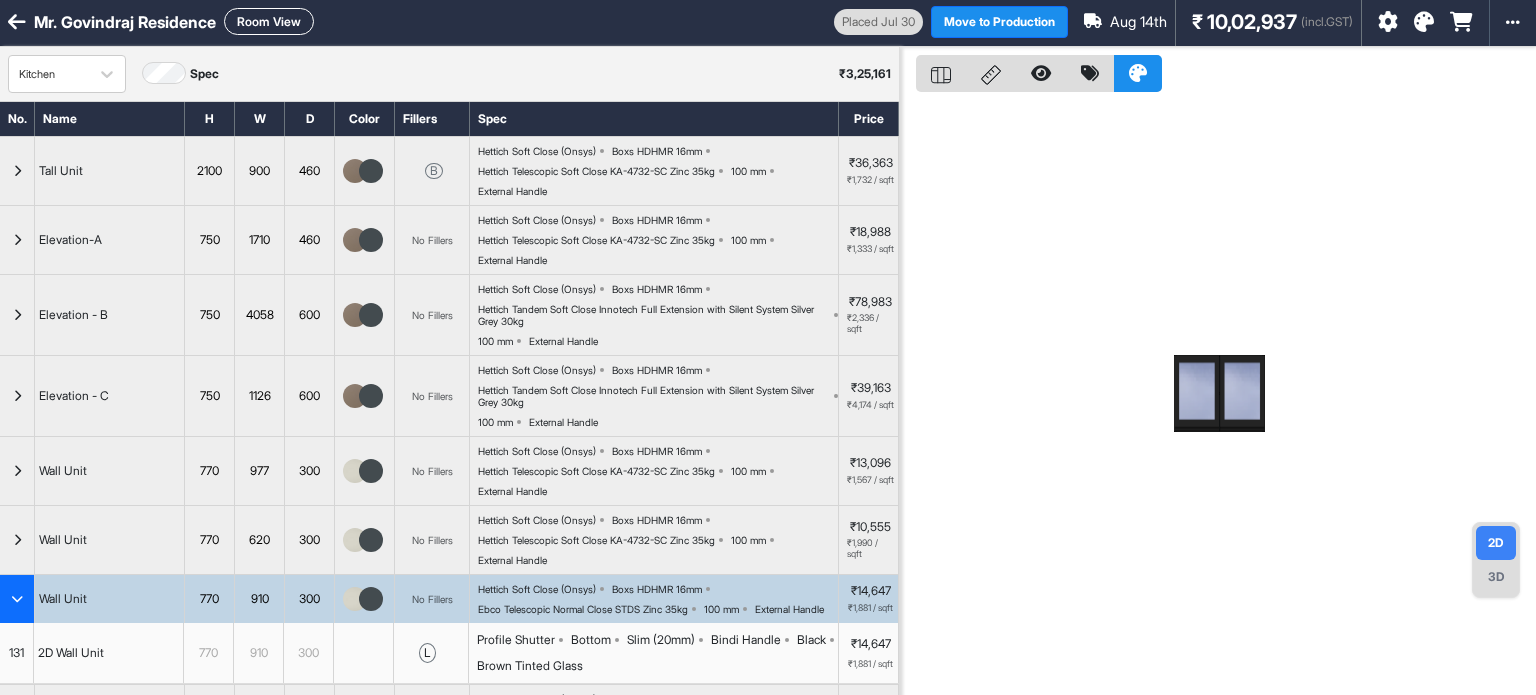 scroll, scrollTop: 0, scrollLeft: 0, axis: both 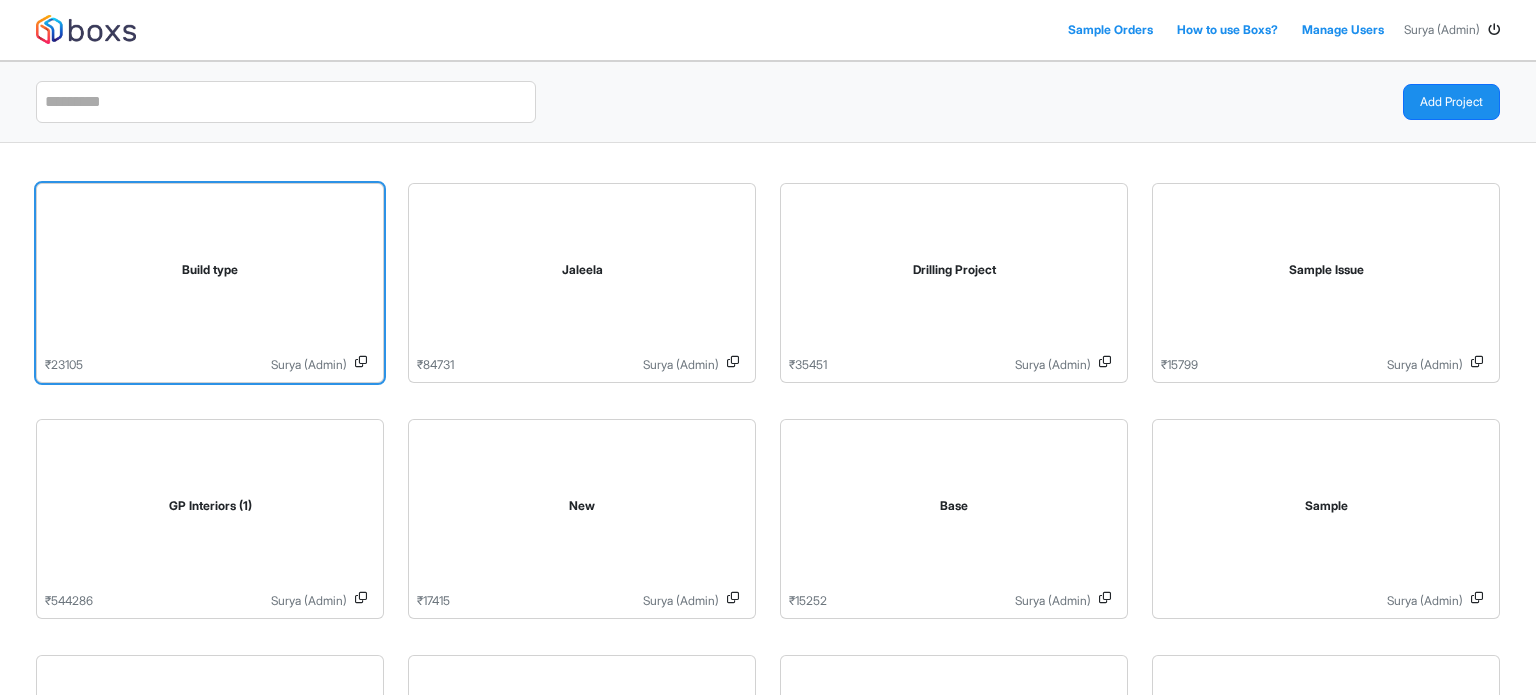 click on "Surya (Admin)" at bounding box center [215, 365] 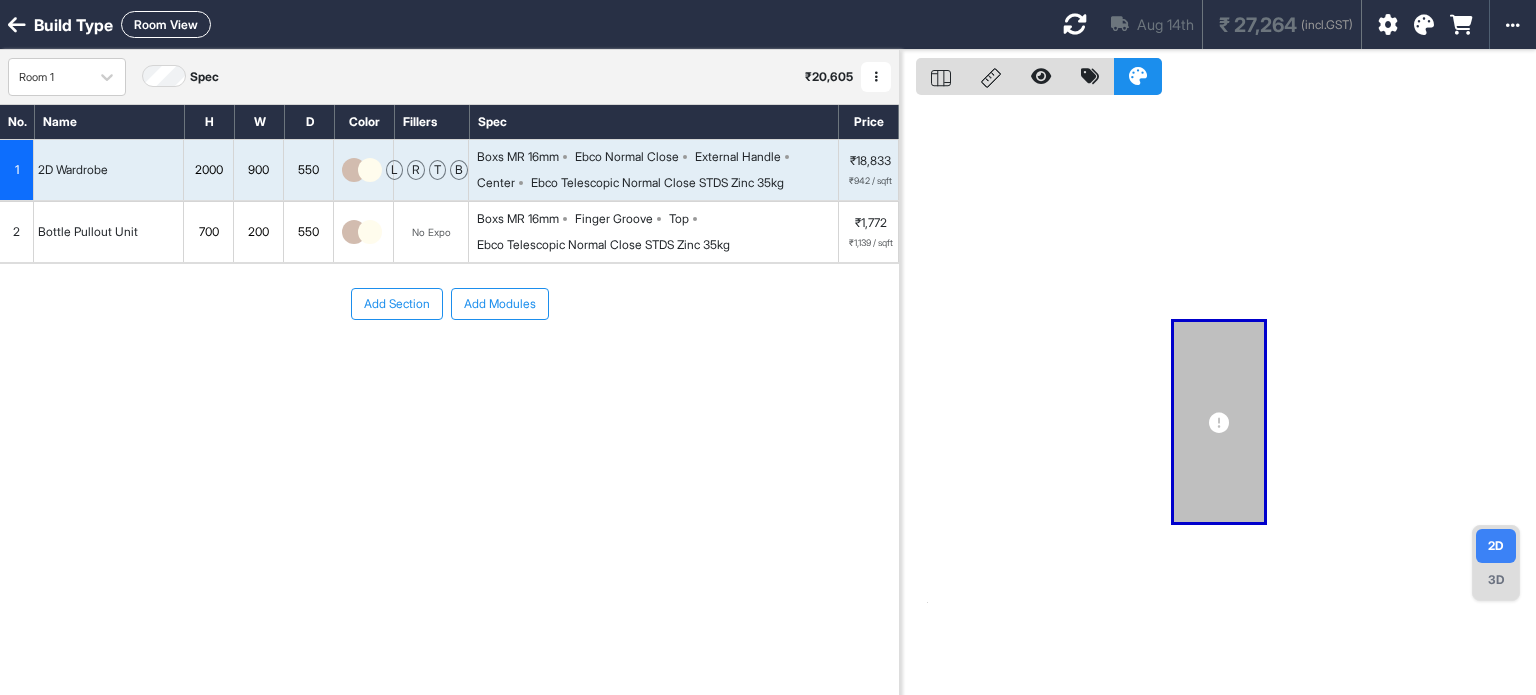 click at bounding box center [1424, 25] 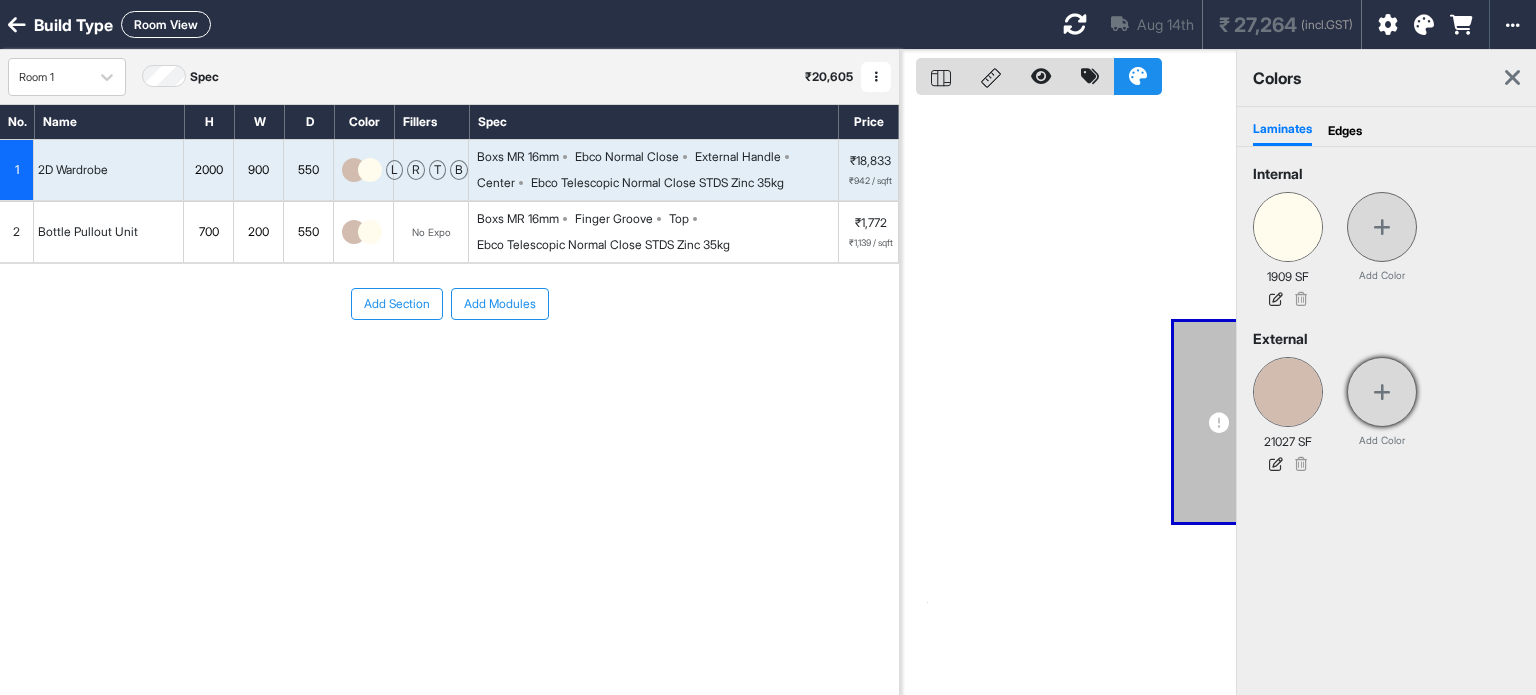click at bounding box center (1382, 392) 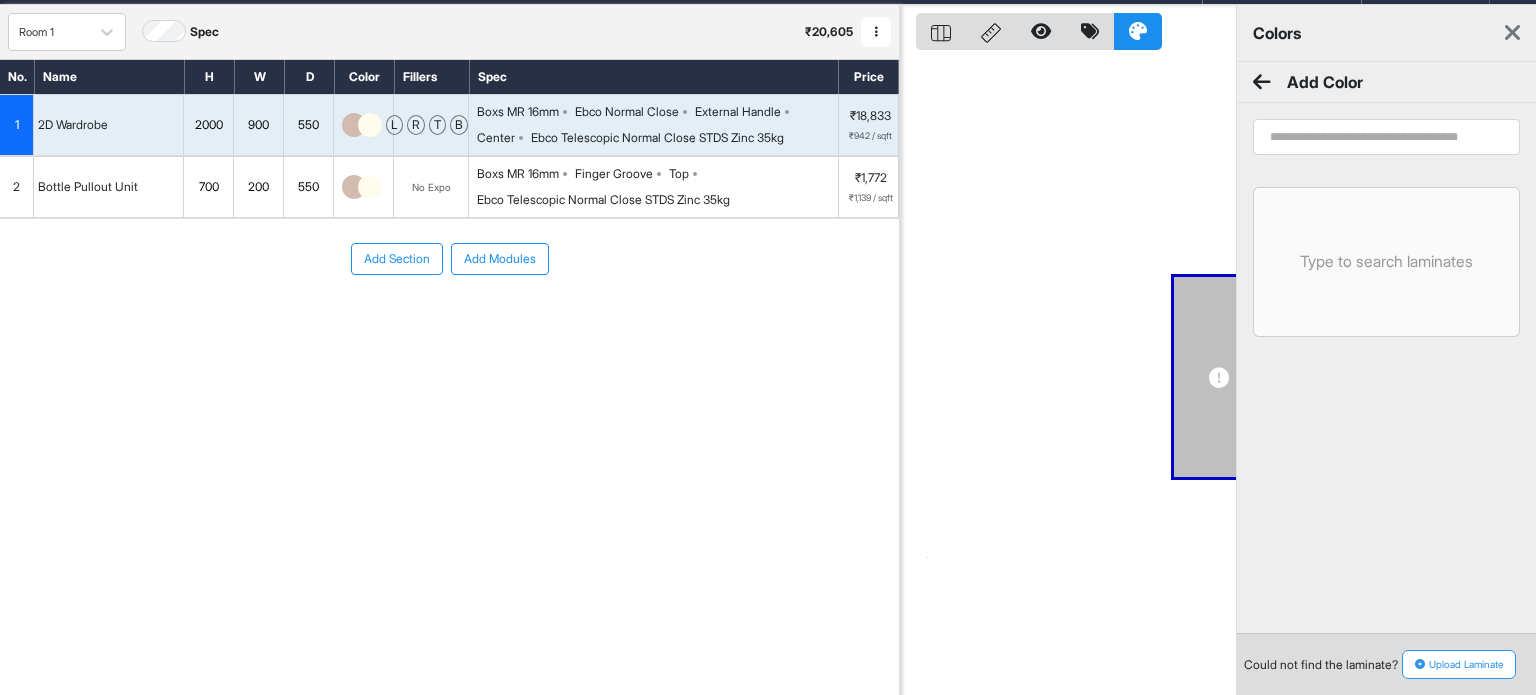 scroll, scrollTop: 50, scrollLeft: 0, axis: vertical 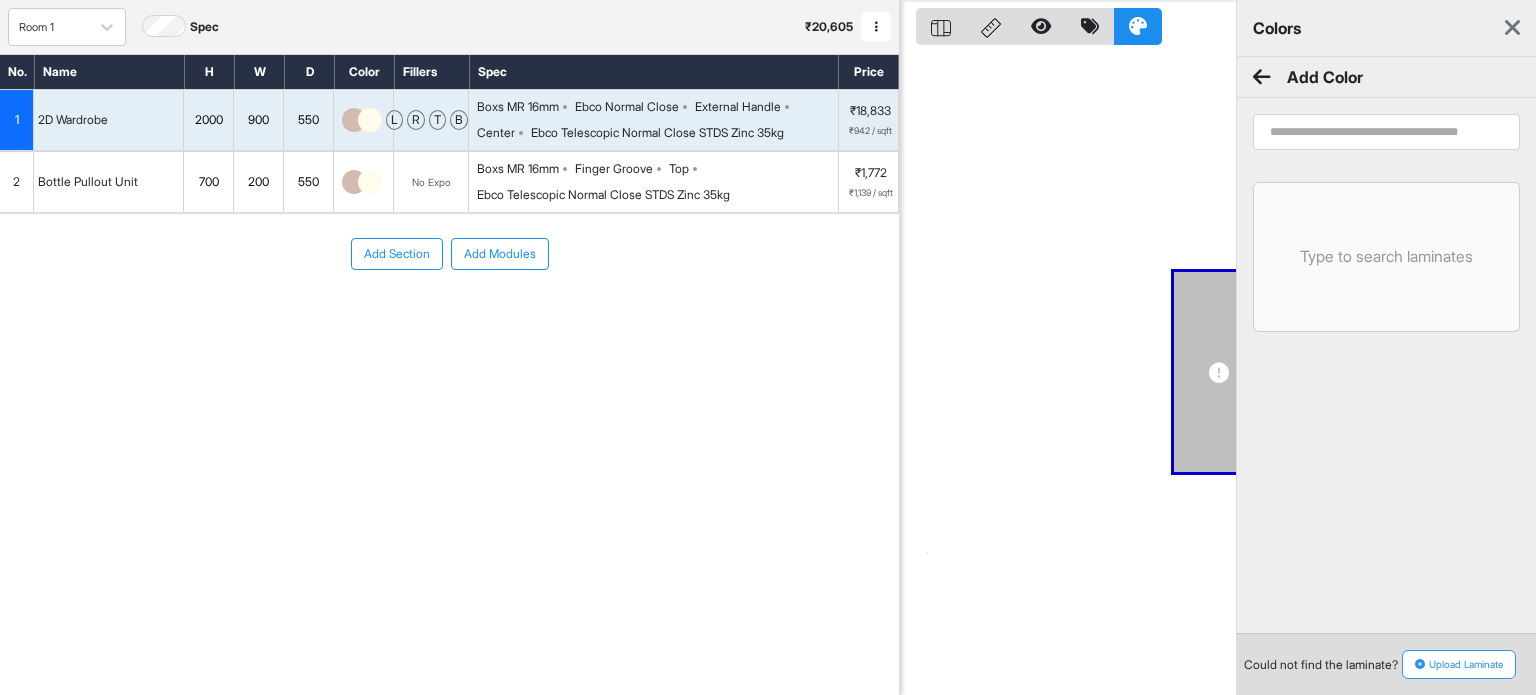click on "Upload Laminate" at bounding box center [1459, 664] 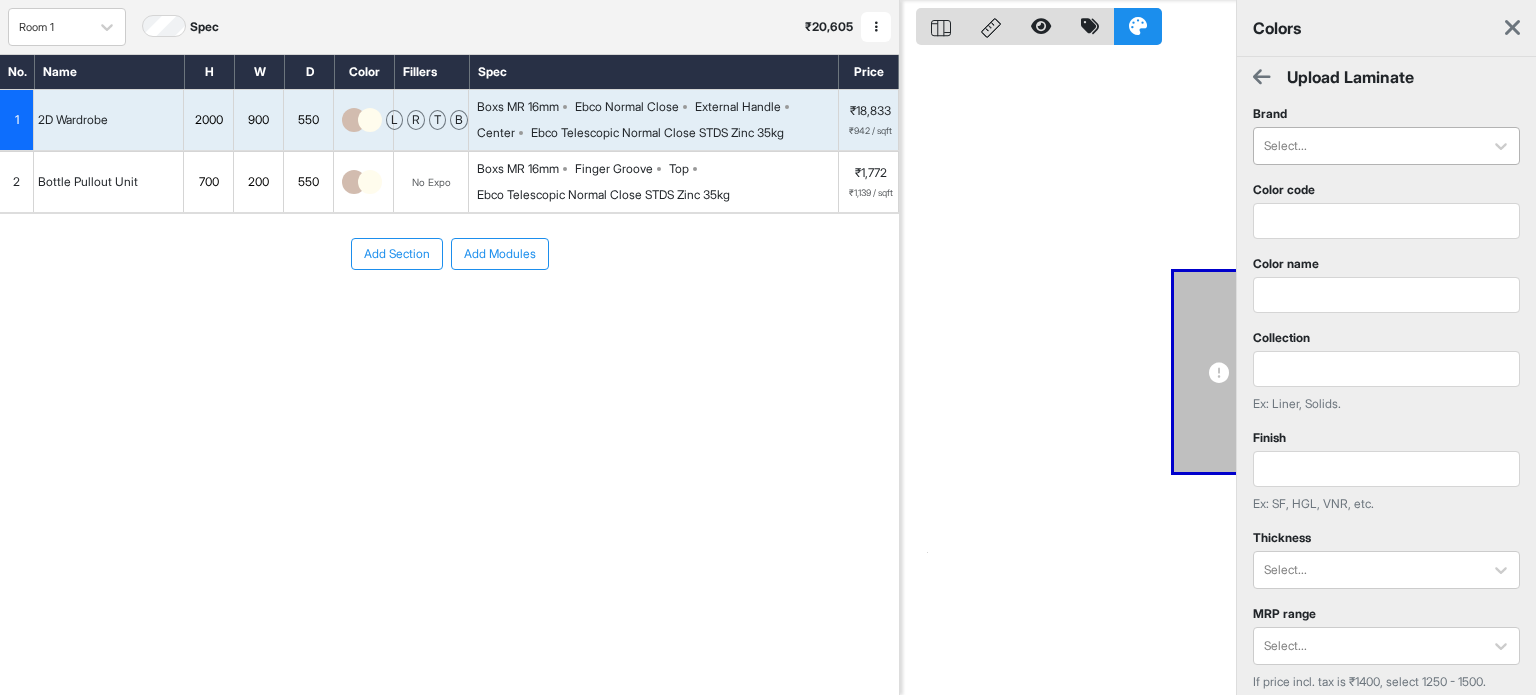 click at bounding box center (1368, 146) 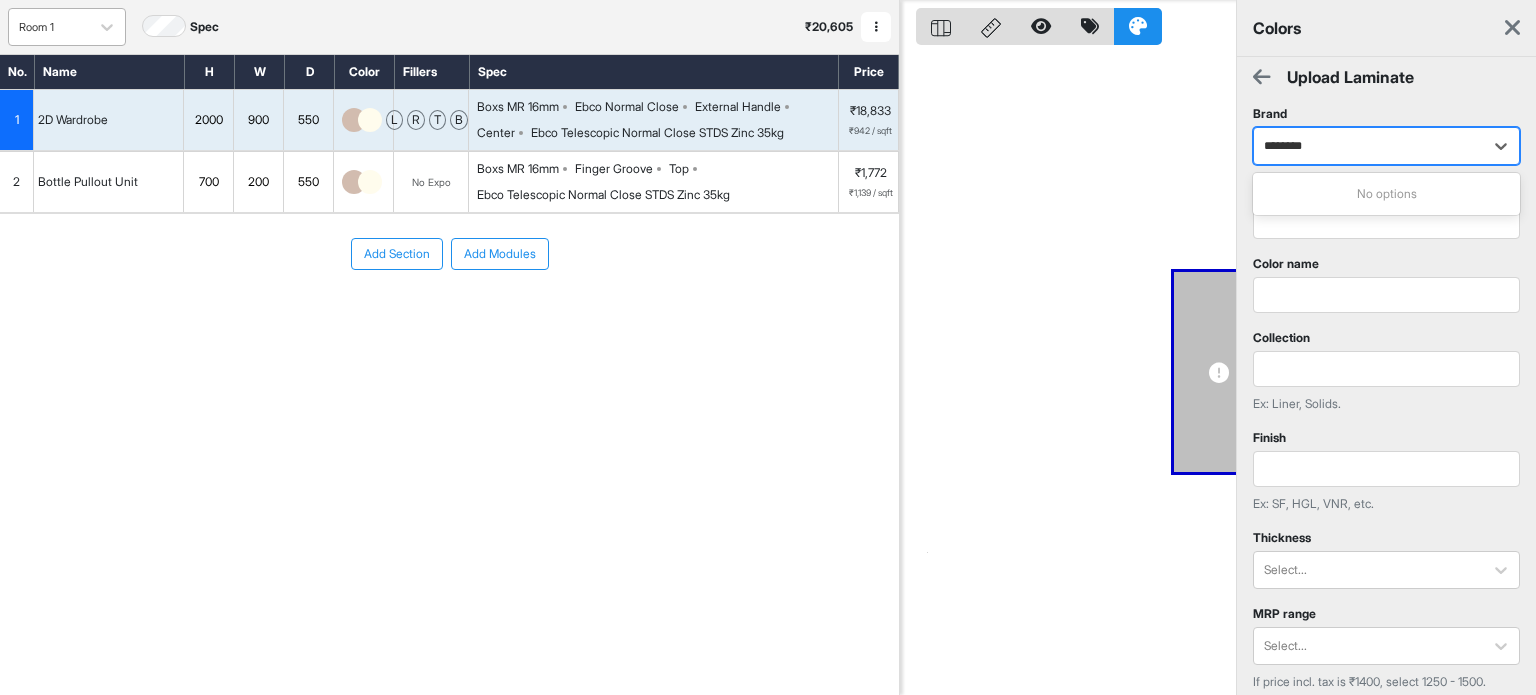 type on "********" 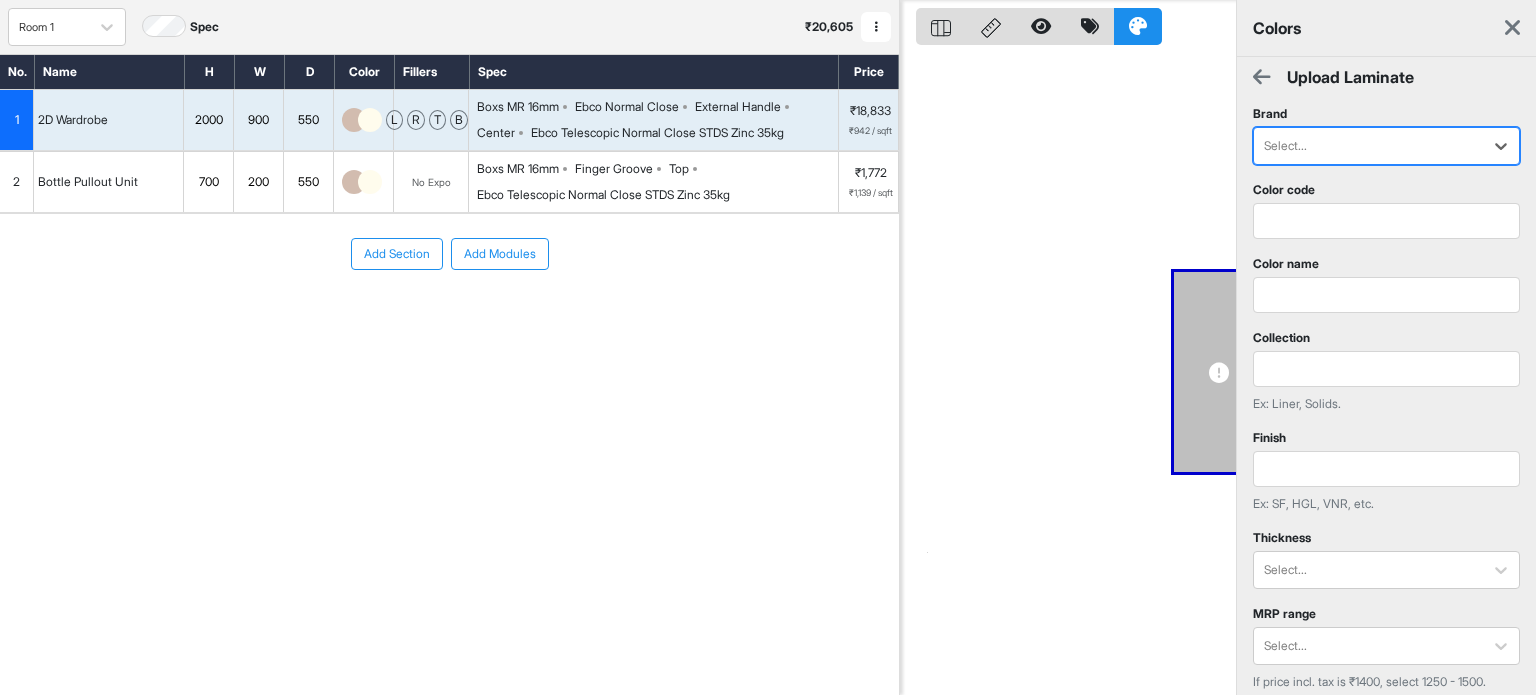 click at bounding box center (1368, 146) 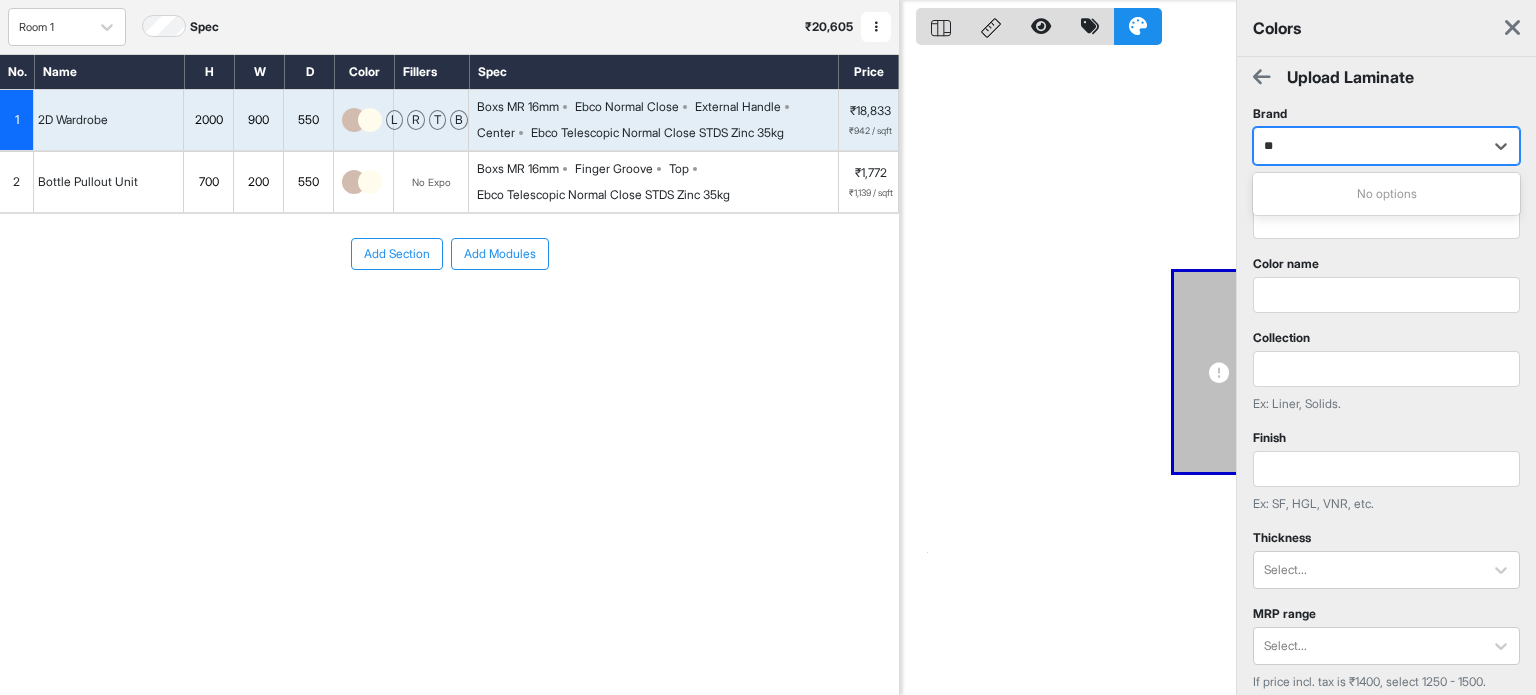 type on "*" 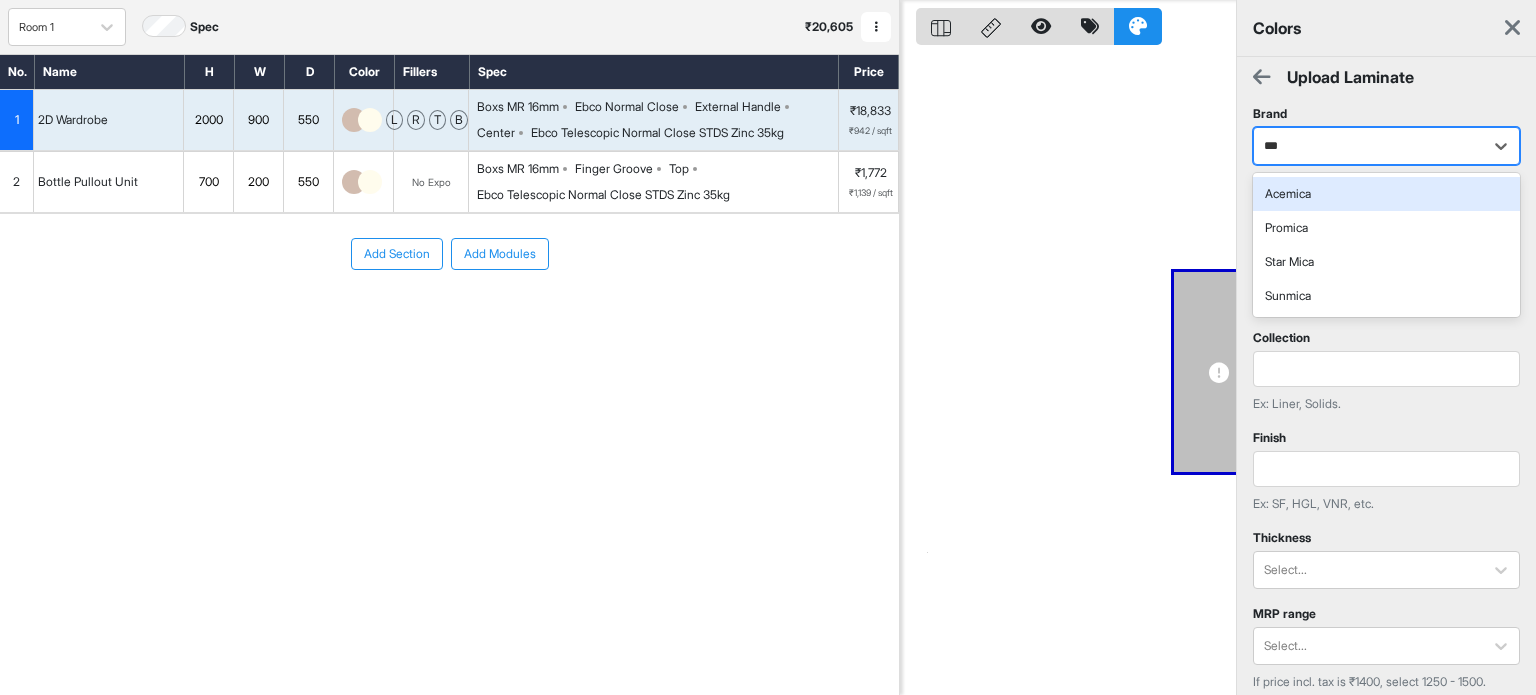 type on "****" 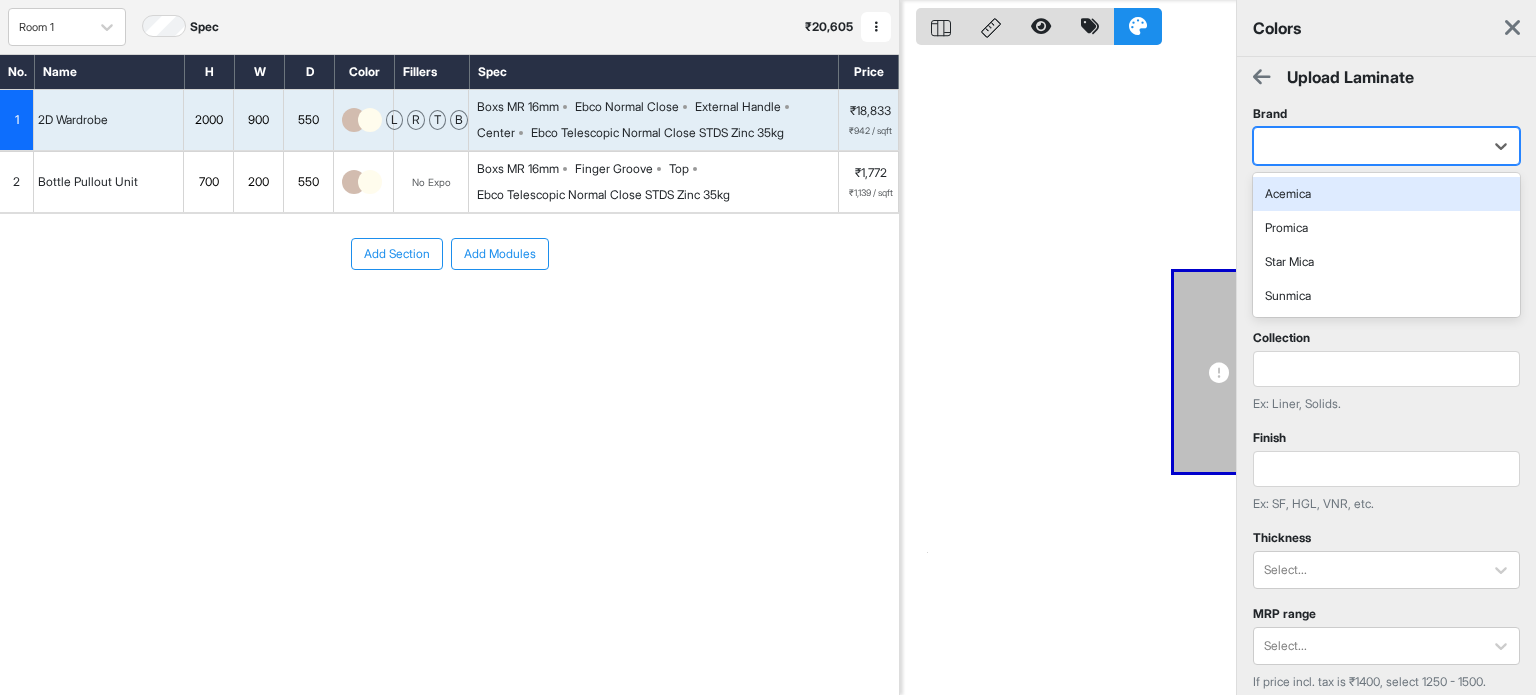 click at bounding box center [1368, 146] 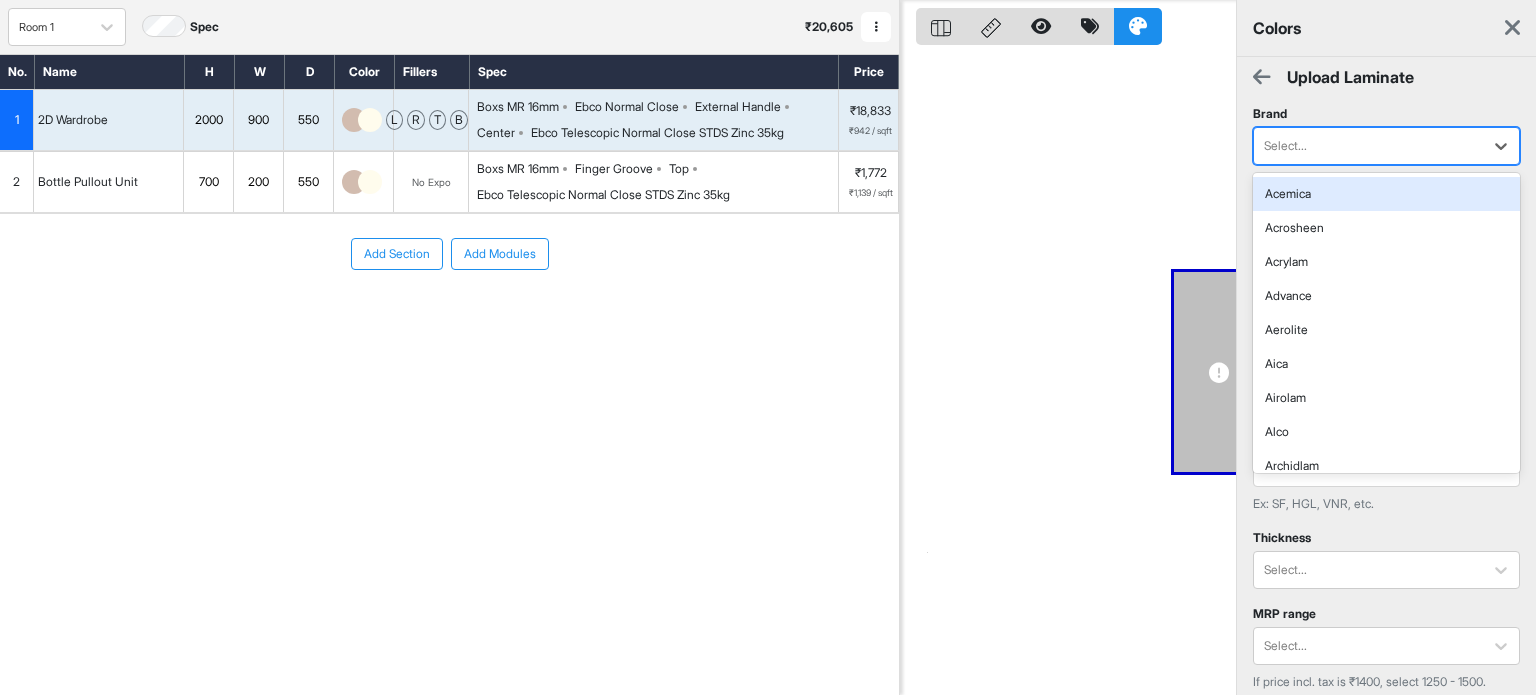 click at bounding box center (1368, 146) 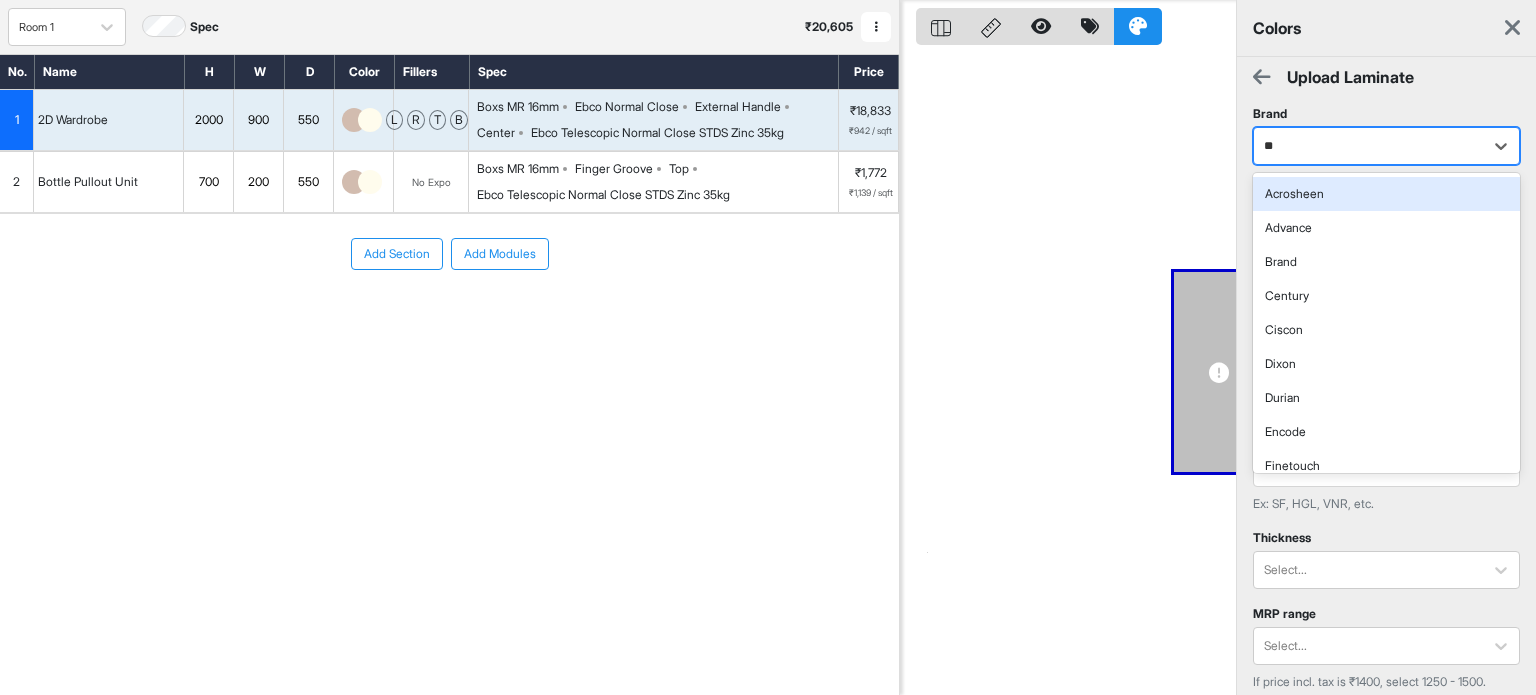 type on "***" 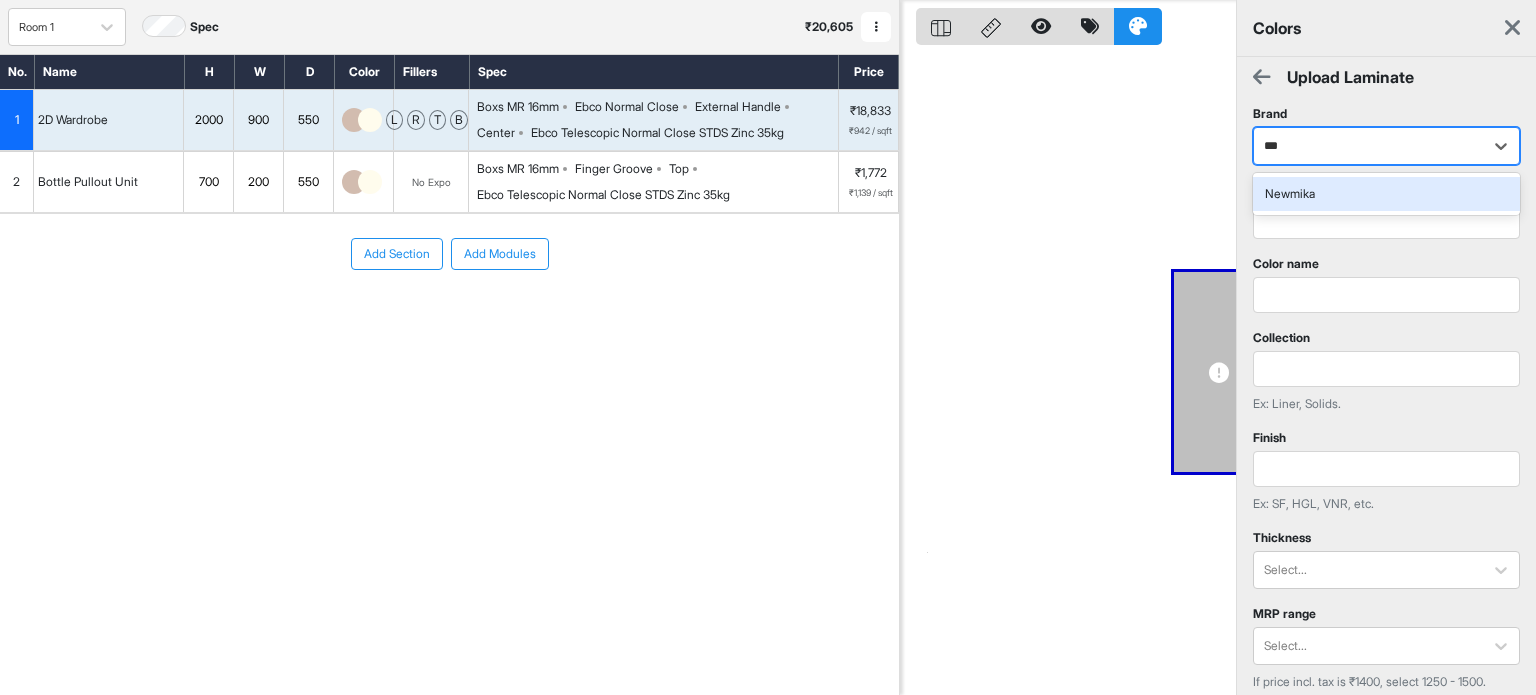 click on "Newmika" at bounding box center [1386, 194] 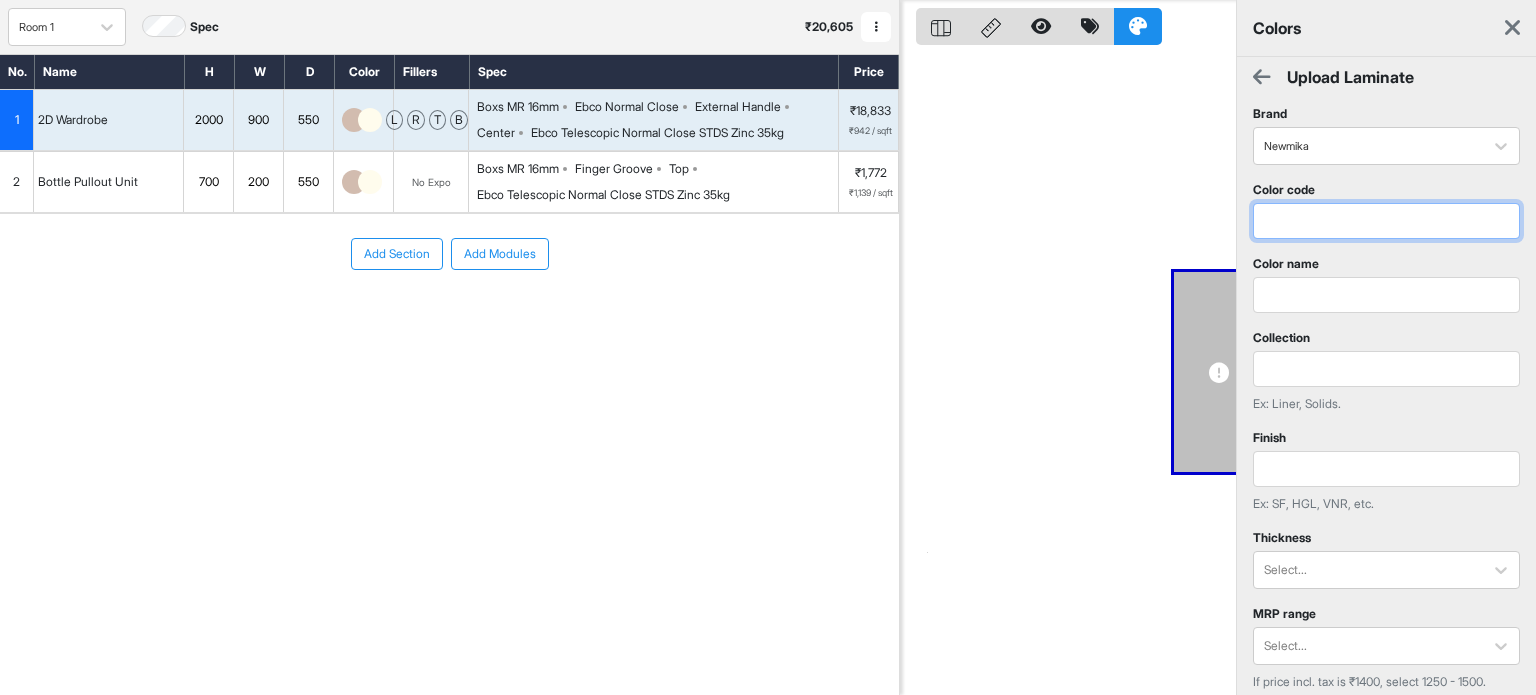 click at bounding box center [1386, 221] 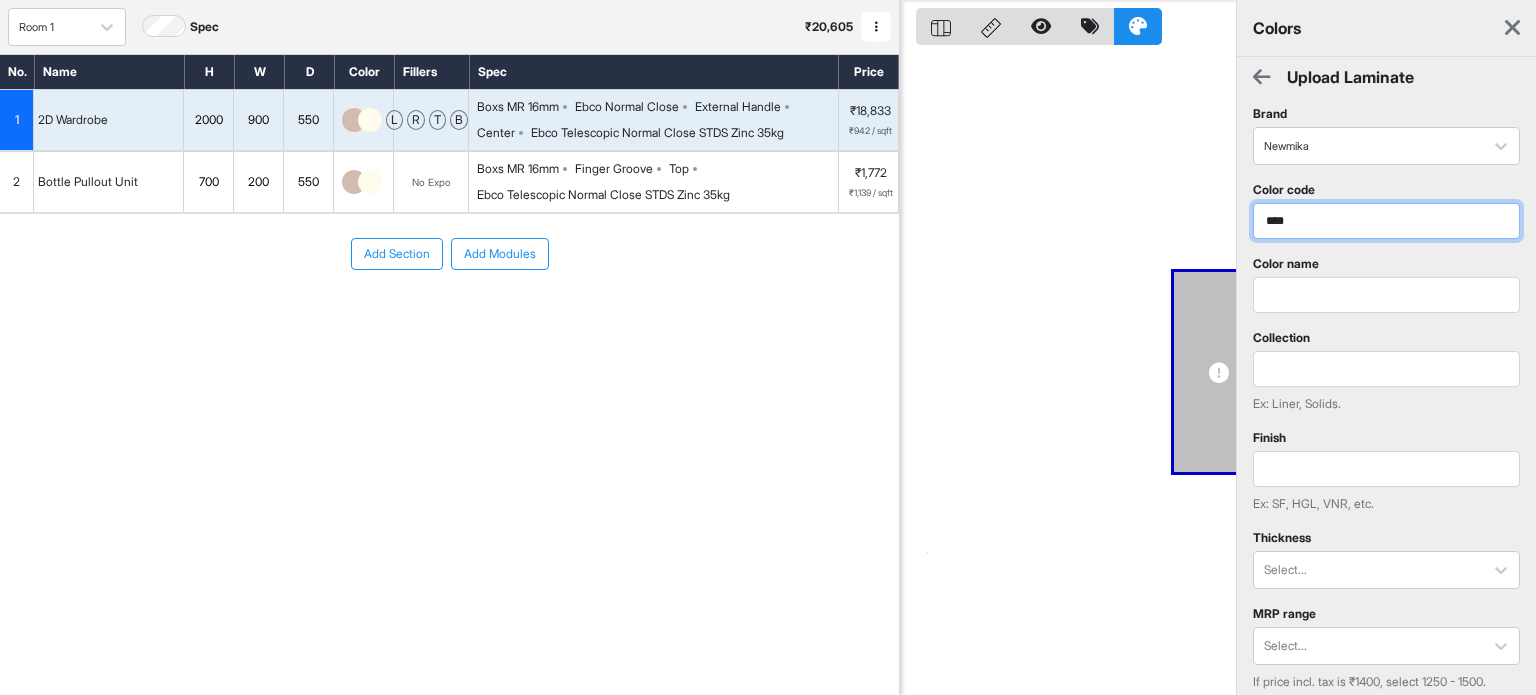 type on "****" 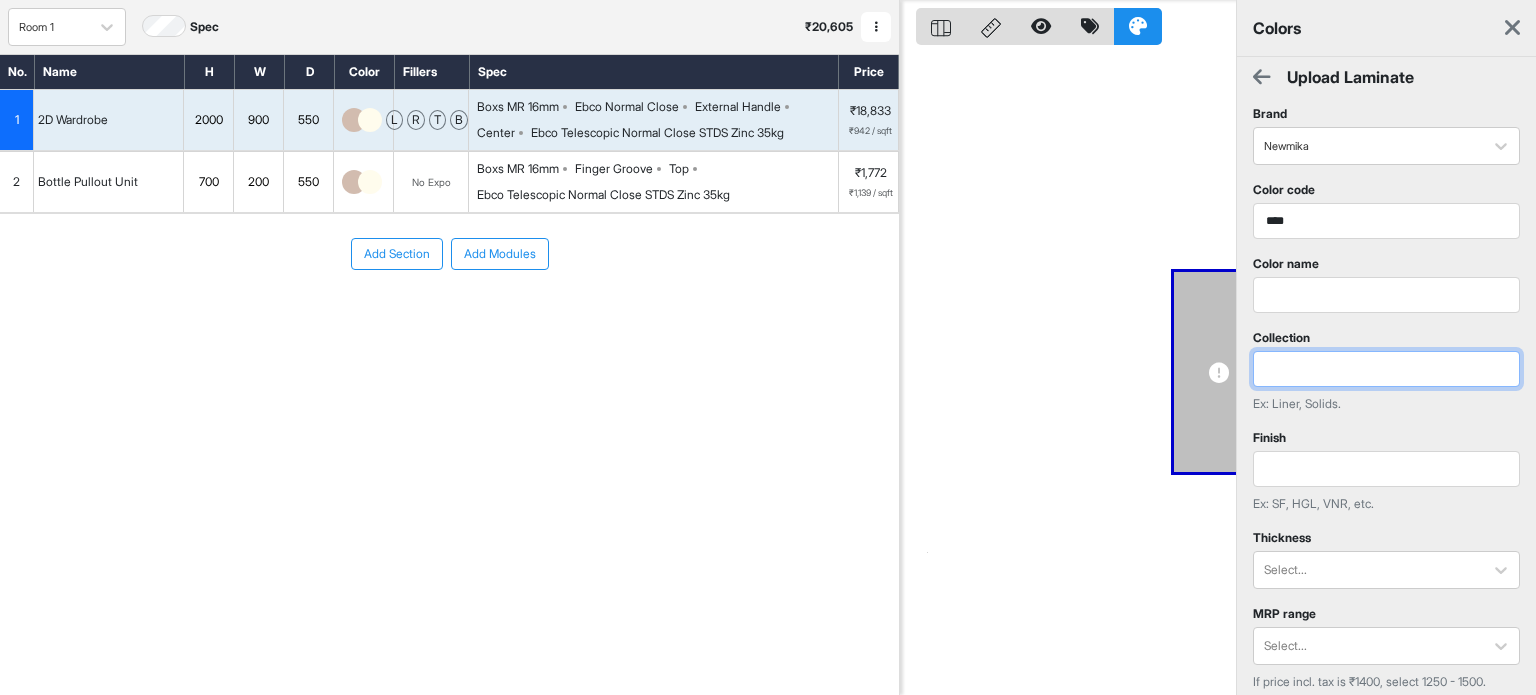 click at bounding box center (1386, 369) 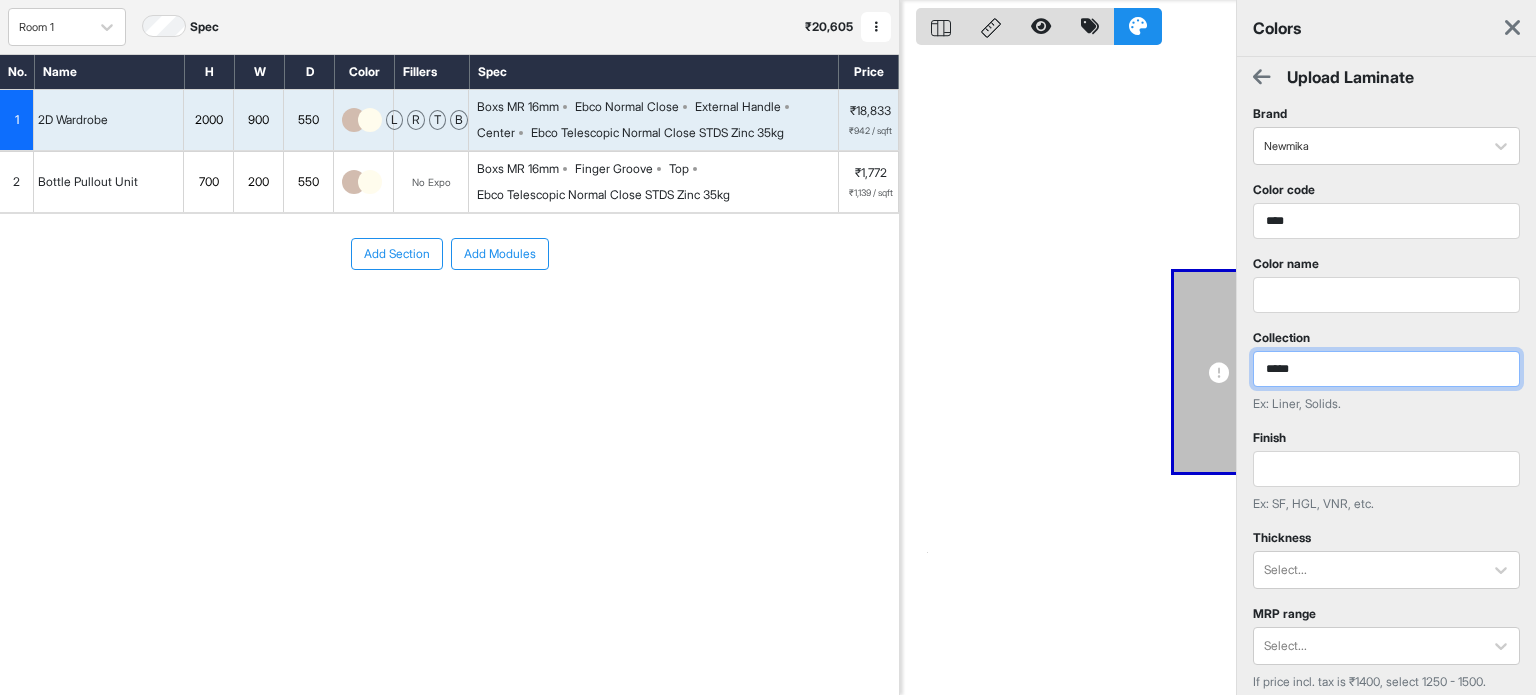 type on "*****" 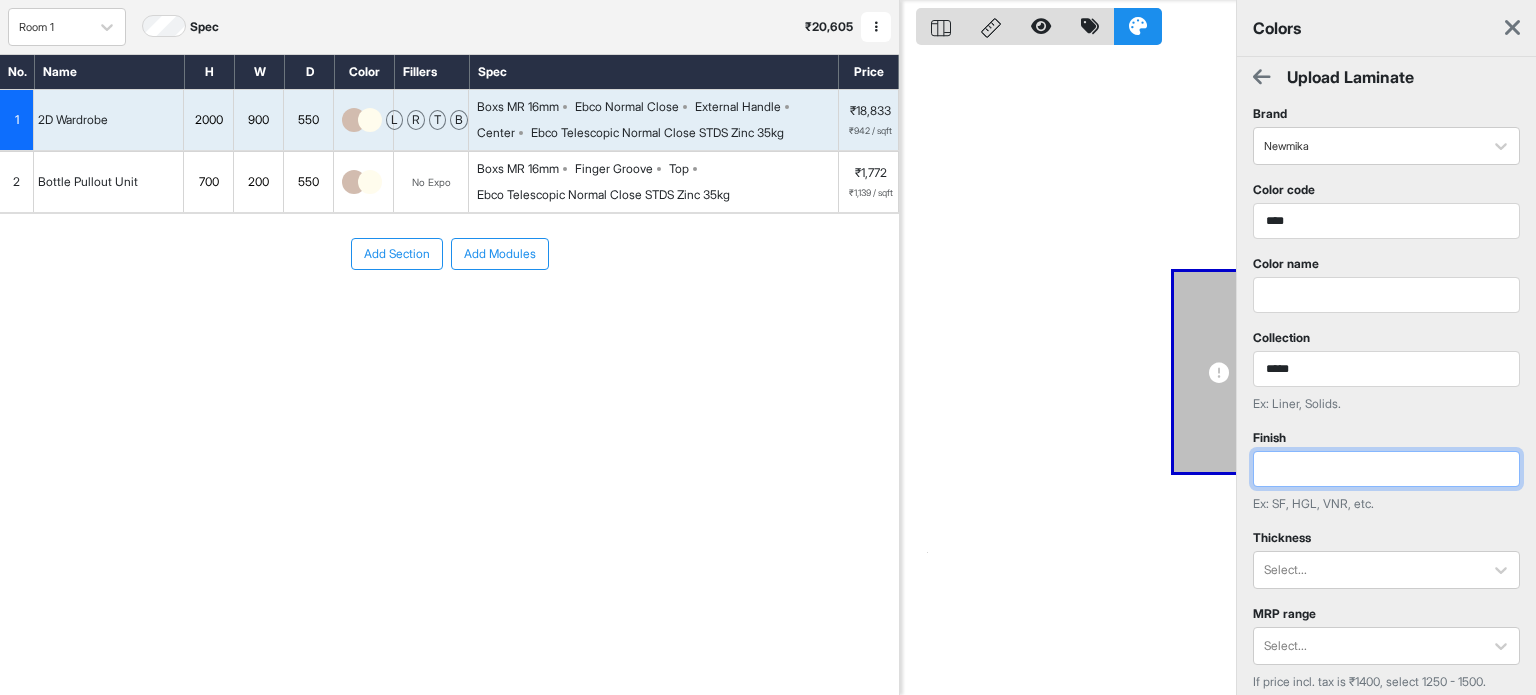 click at bounding box center (1386, 469) 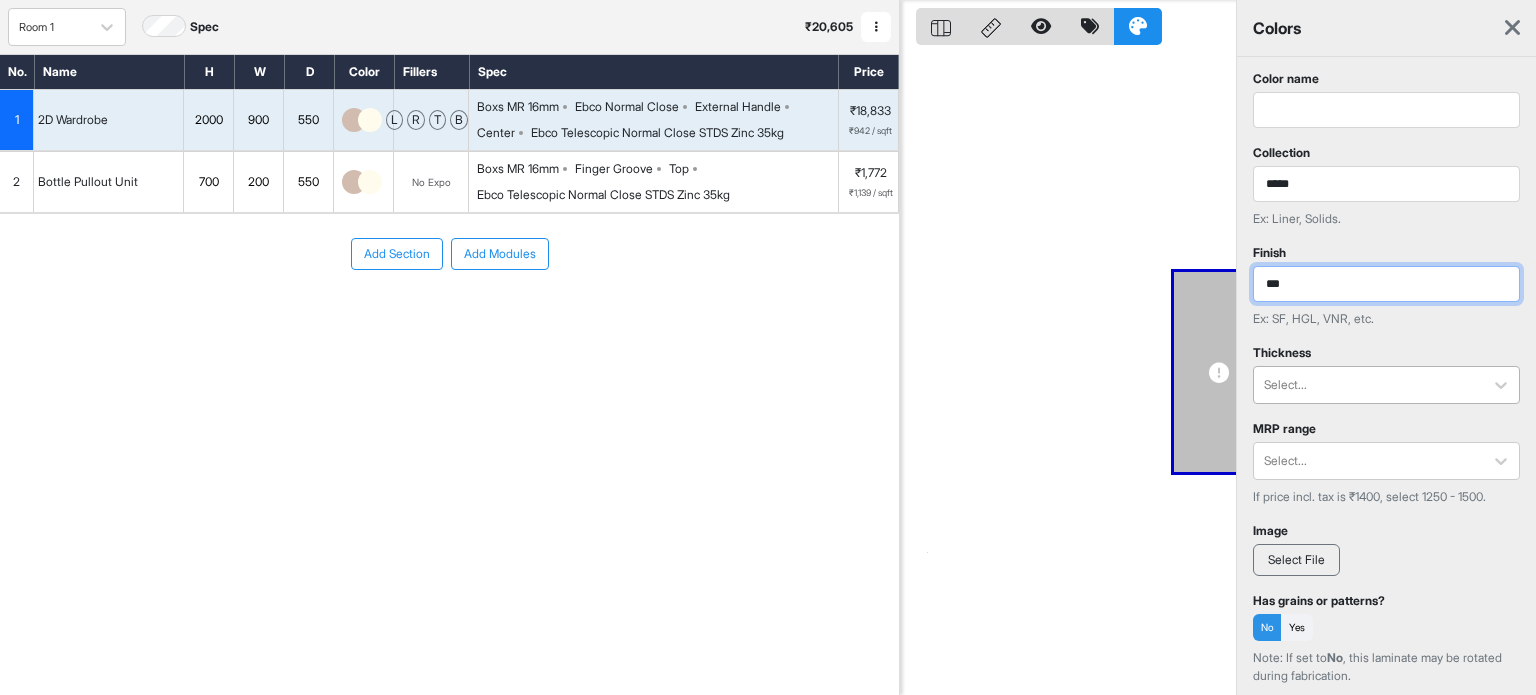 scroll, scrollTop: 200, scrollLeft: 0, axis: vertical 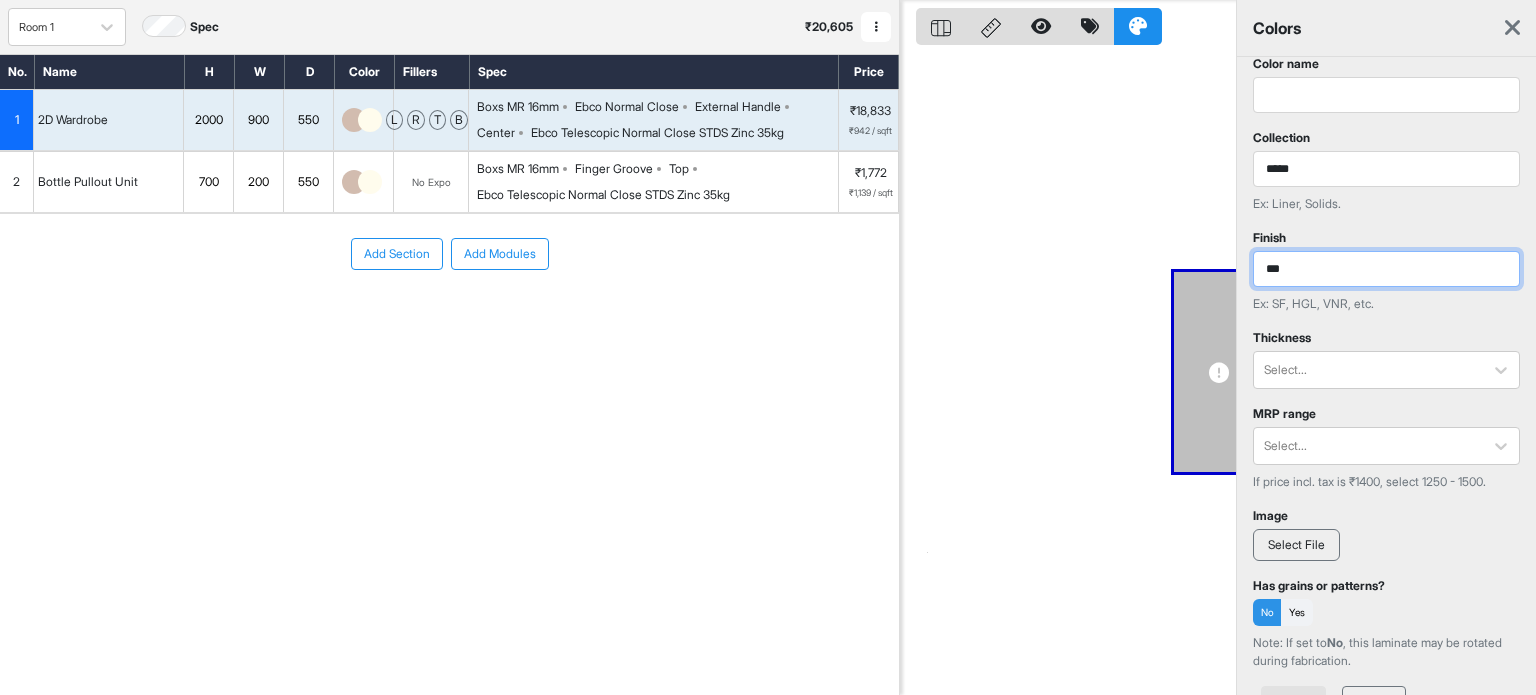 type on "***" 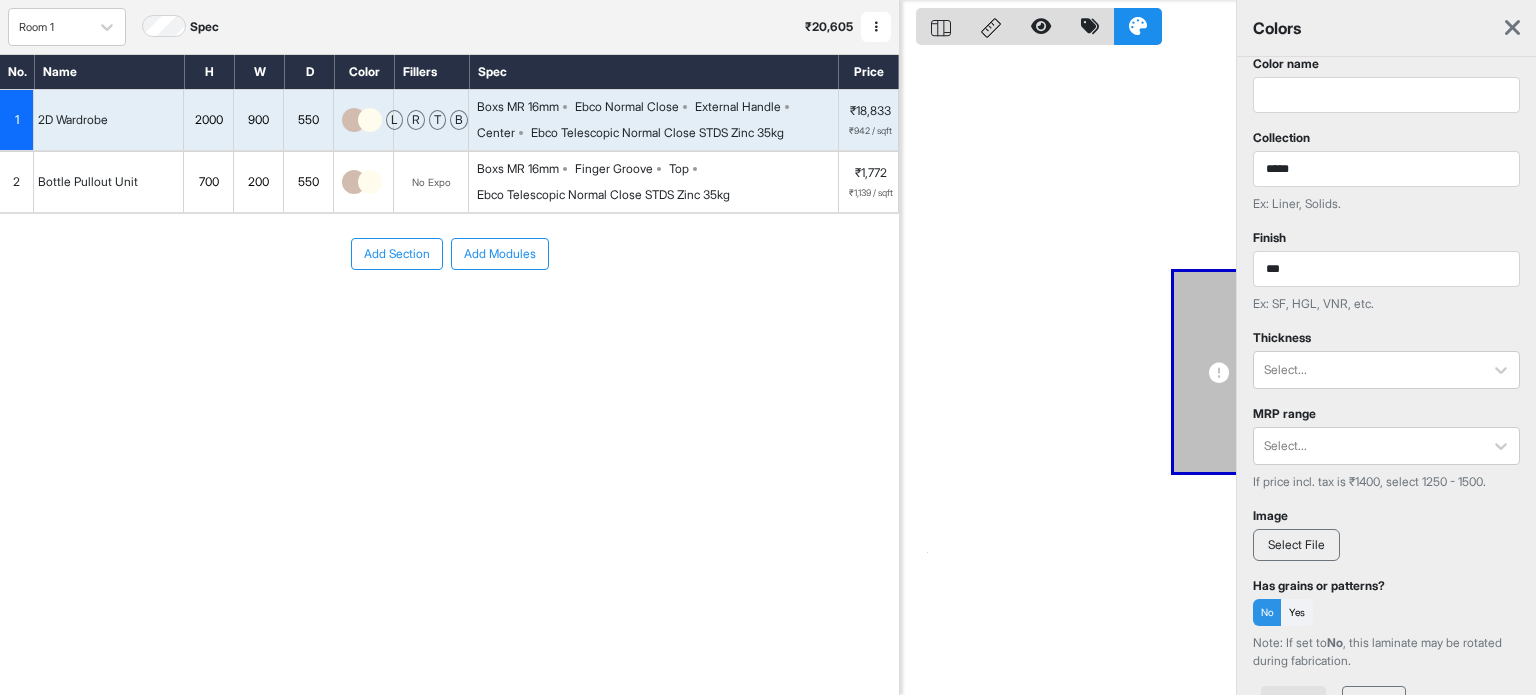 click on "Thickness" at bounding box center (1386, 338) 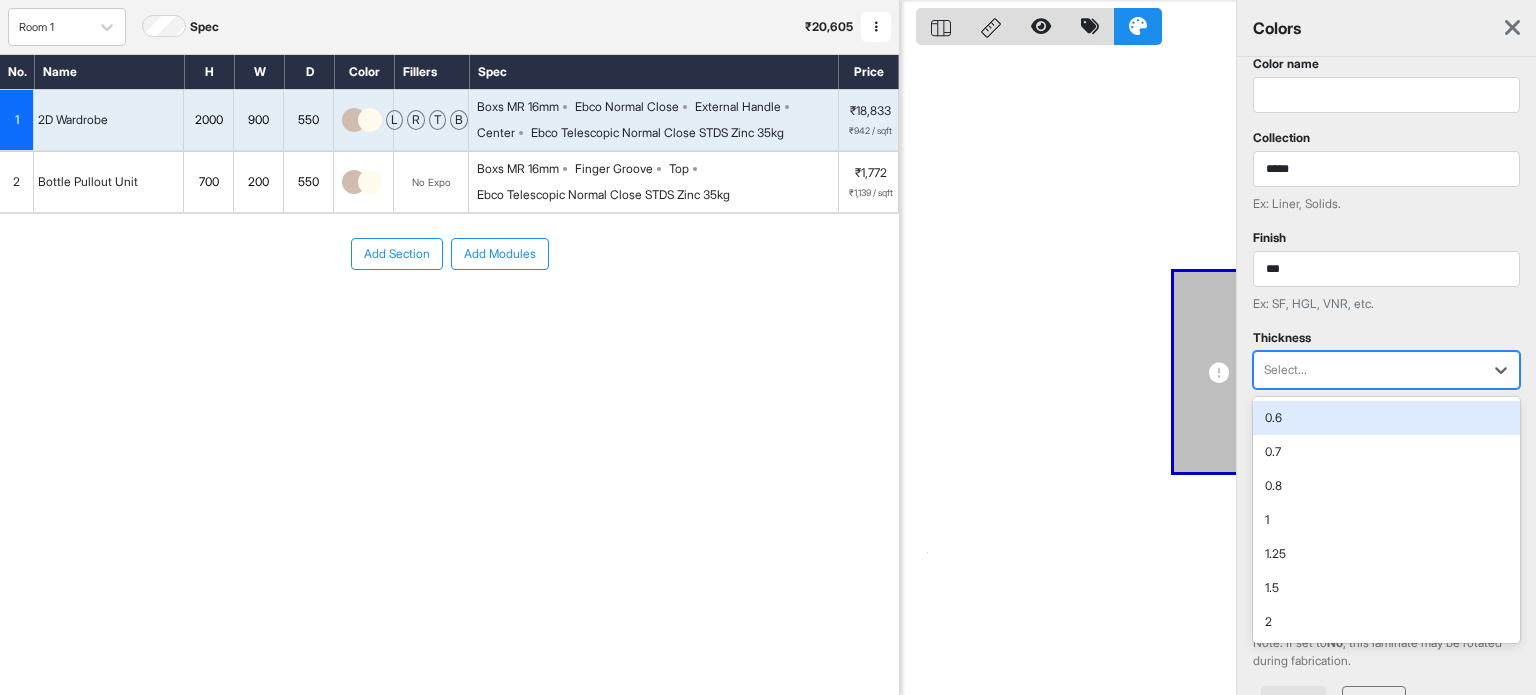 click at bounding box center [1368, 370] 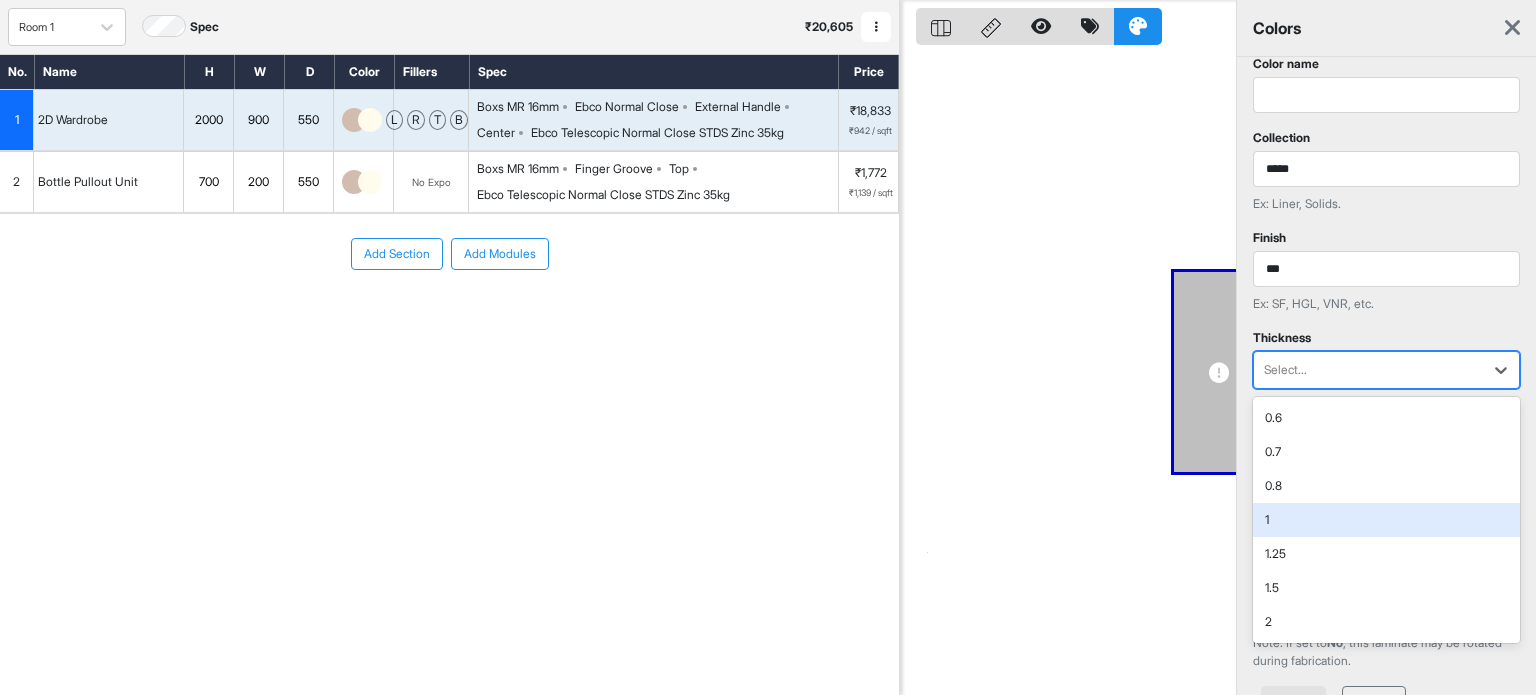 click on "1" at bounding box center (1386, 520) 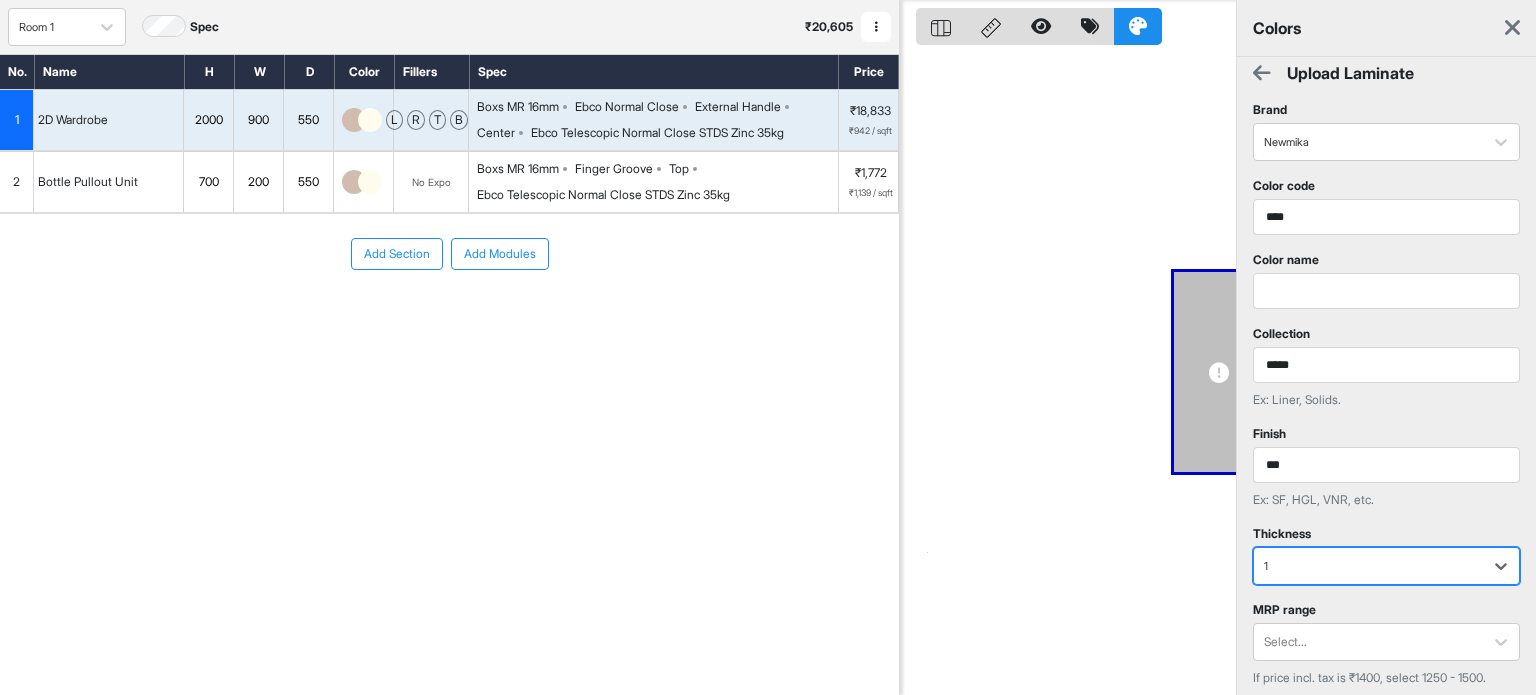 scroll, scrollTop: 0, scrollLeft: 0, axis: both 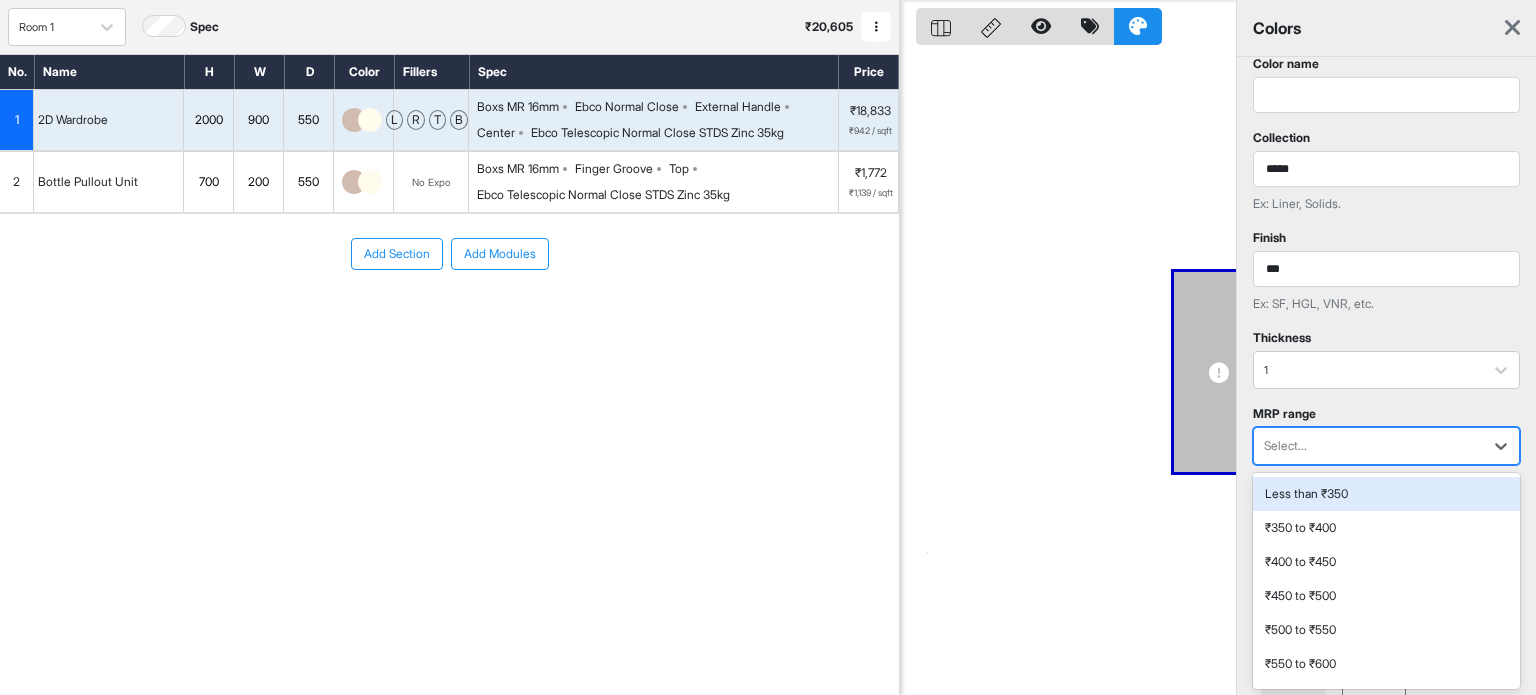 click at bounding box center [1368, 446] 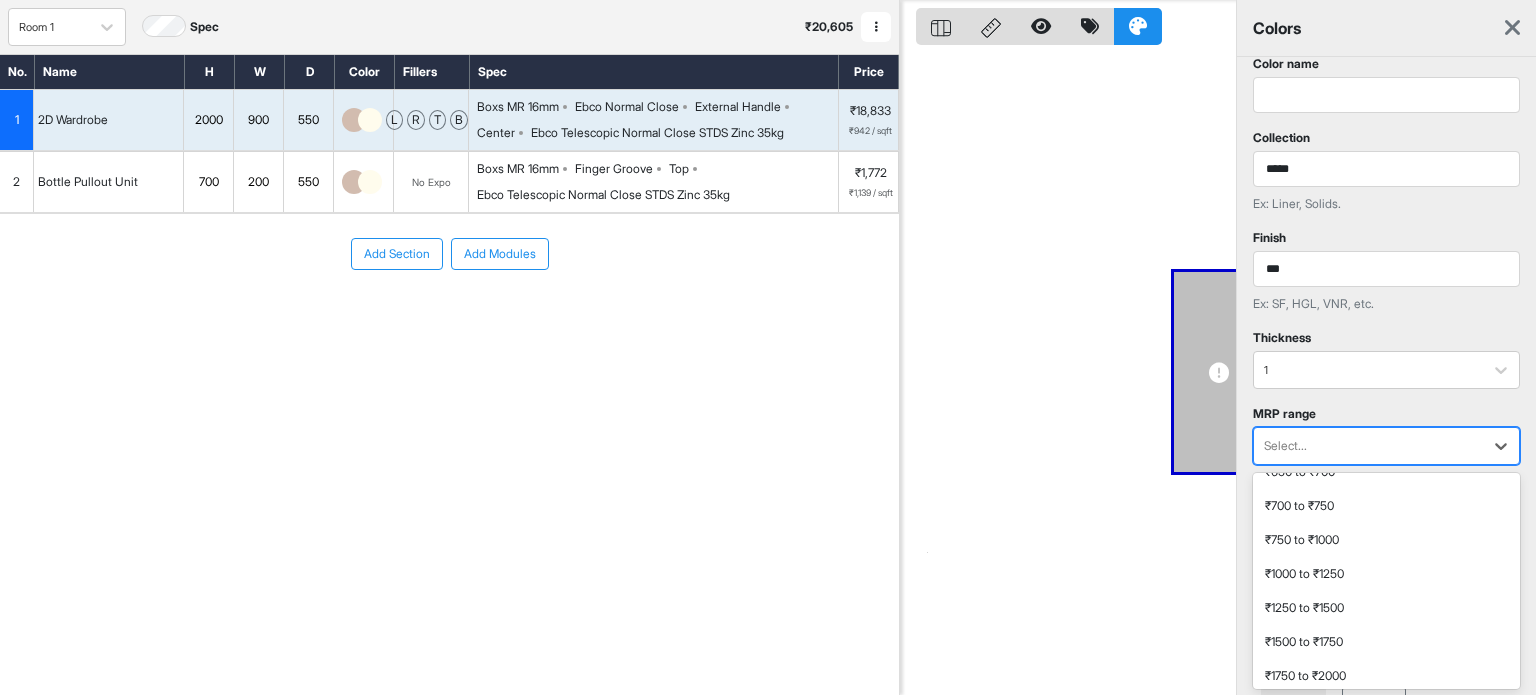 scroll, scrollTop: 300, scrollLeft: 0, axis: vertical 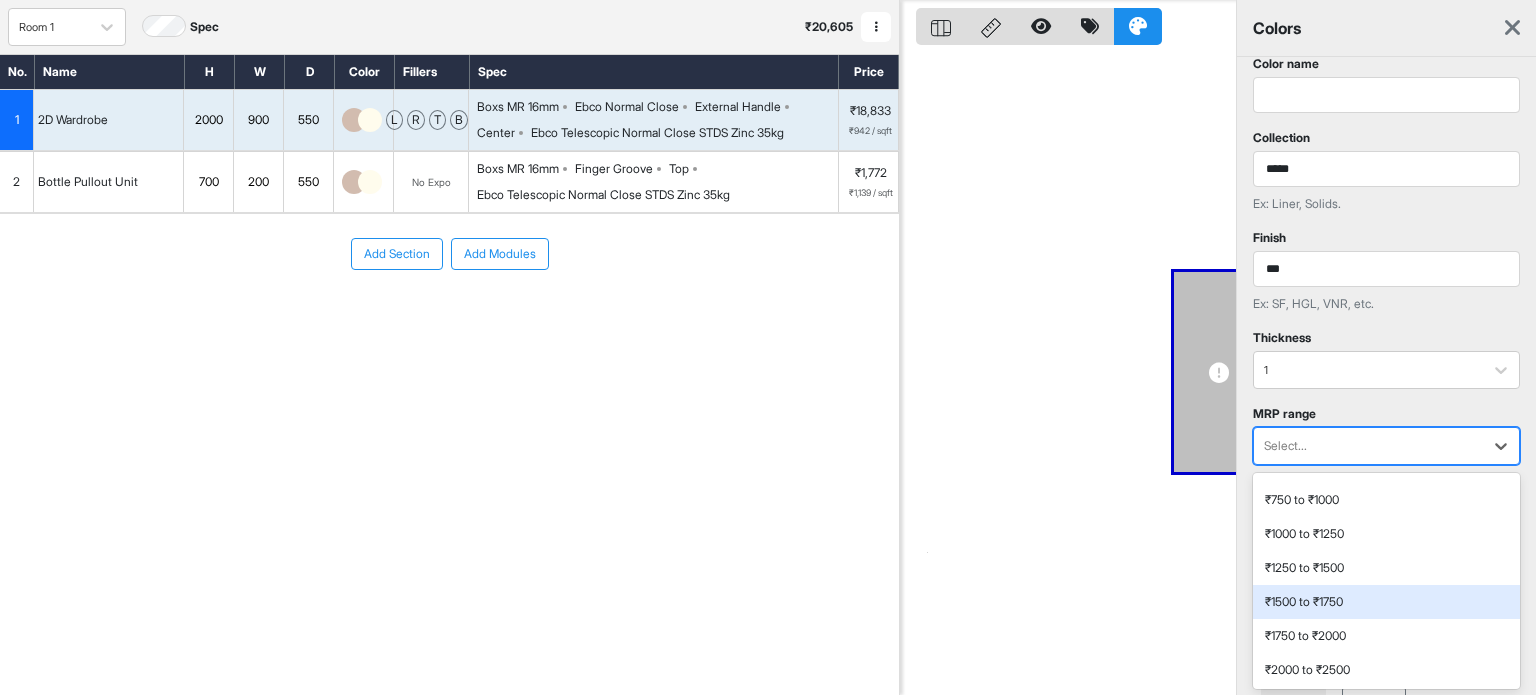click on "₹1500 to ₹1750" at bounding box center [1386, 602] 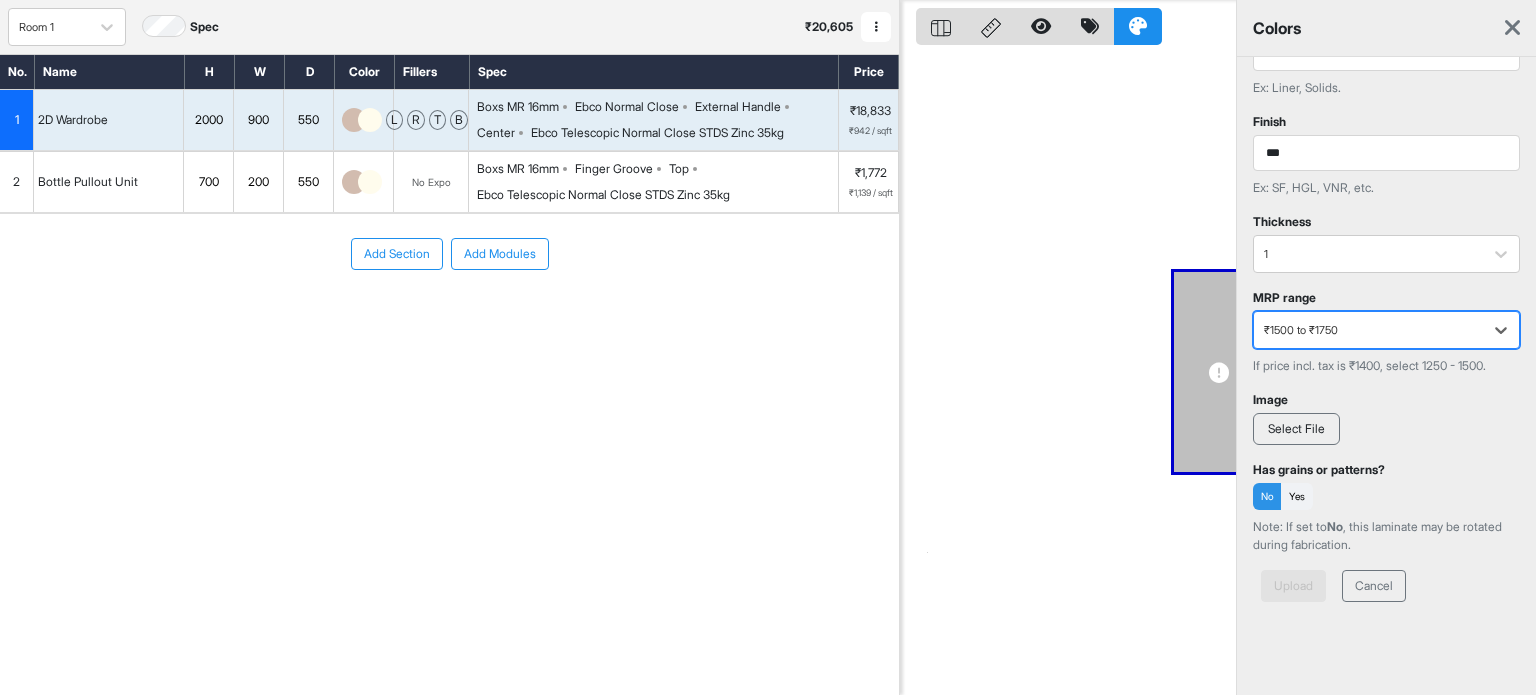 scroll, scrollTop: 331, scrollLeft: 0, axis: vertical 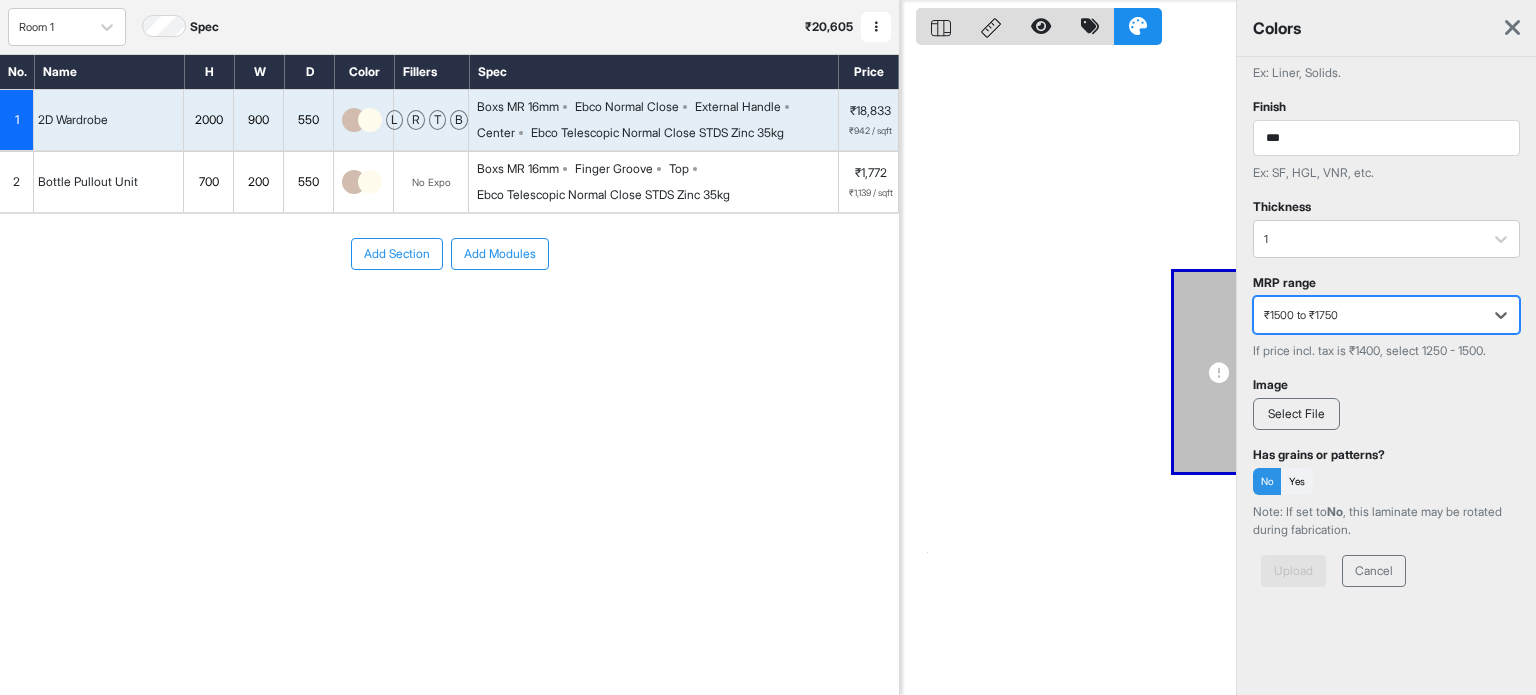 click on "Select File" at bounding box center [1296, 414] 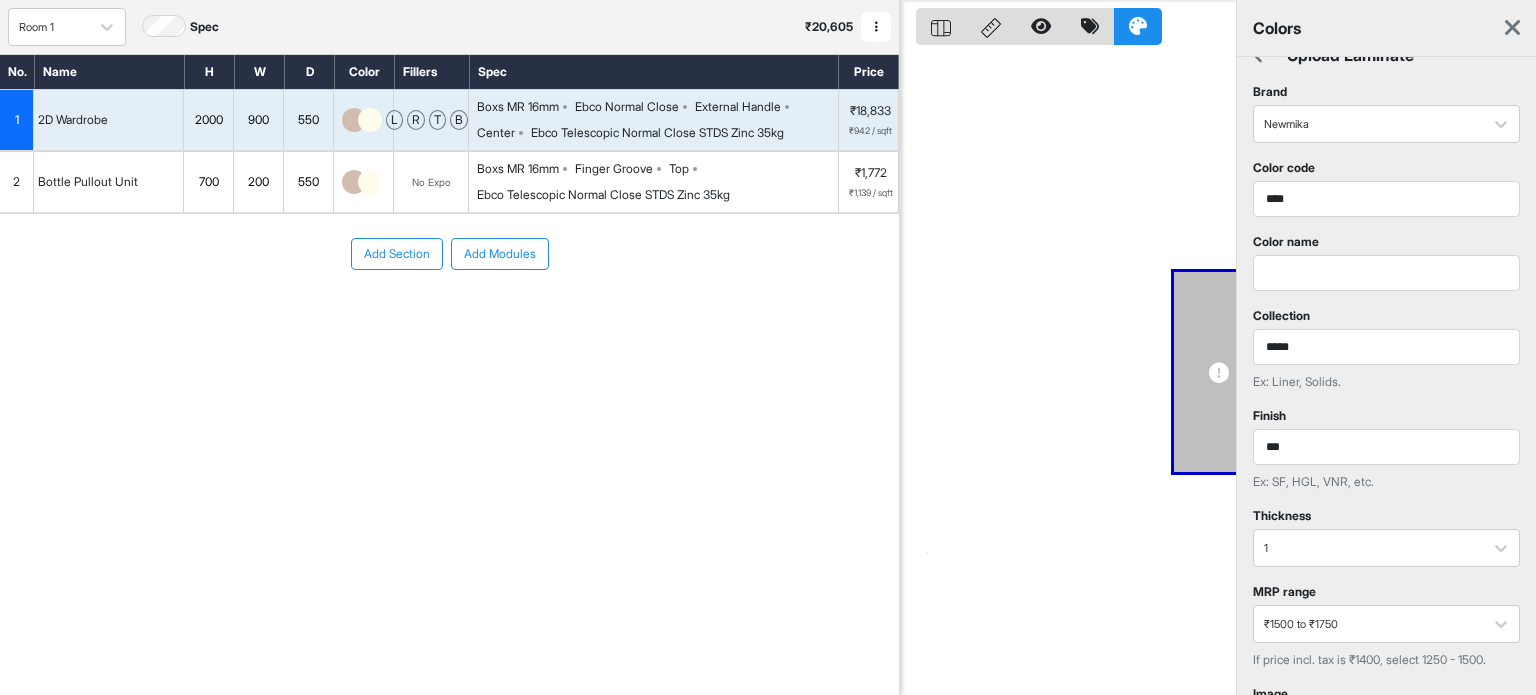 scroll, scrollTop: 0, scrollLeft: 0, axis: both 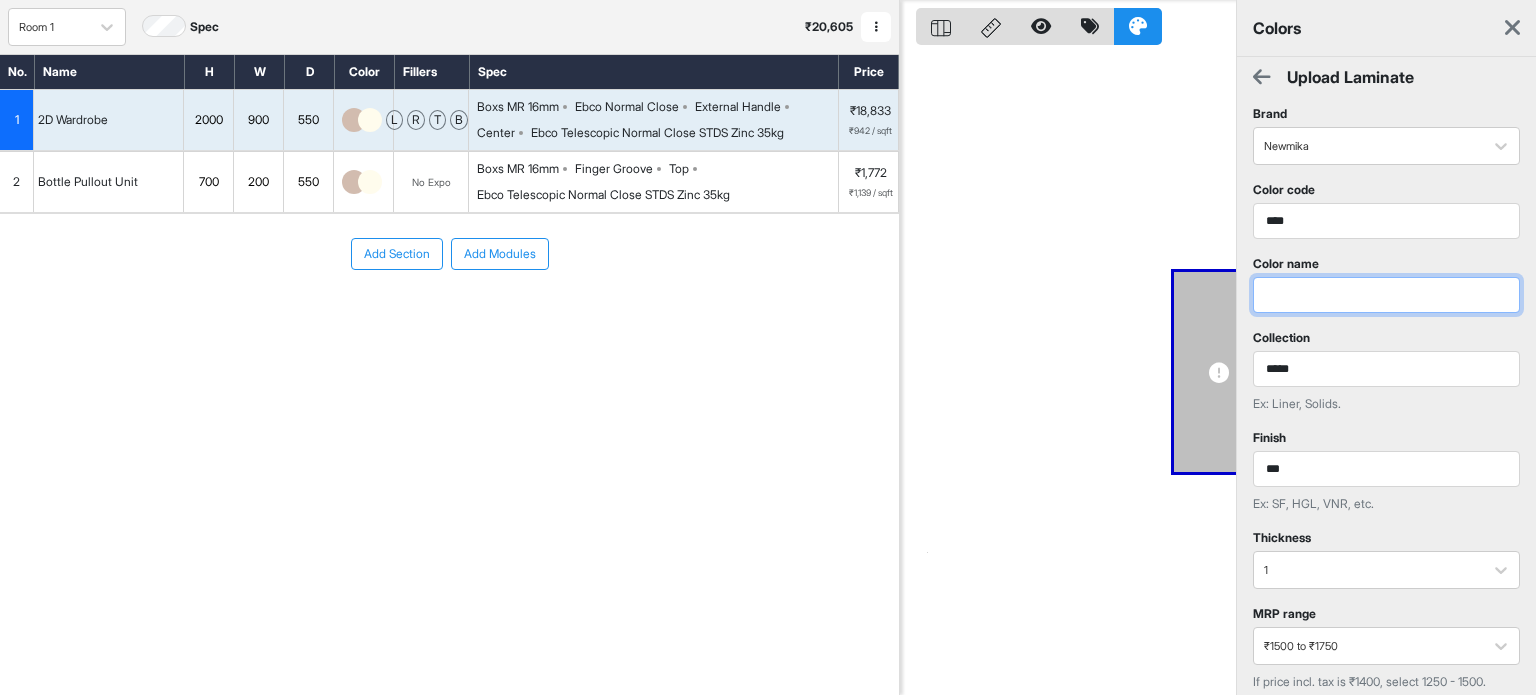 click at bounding box center (1386, 295) 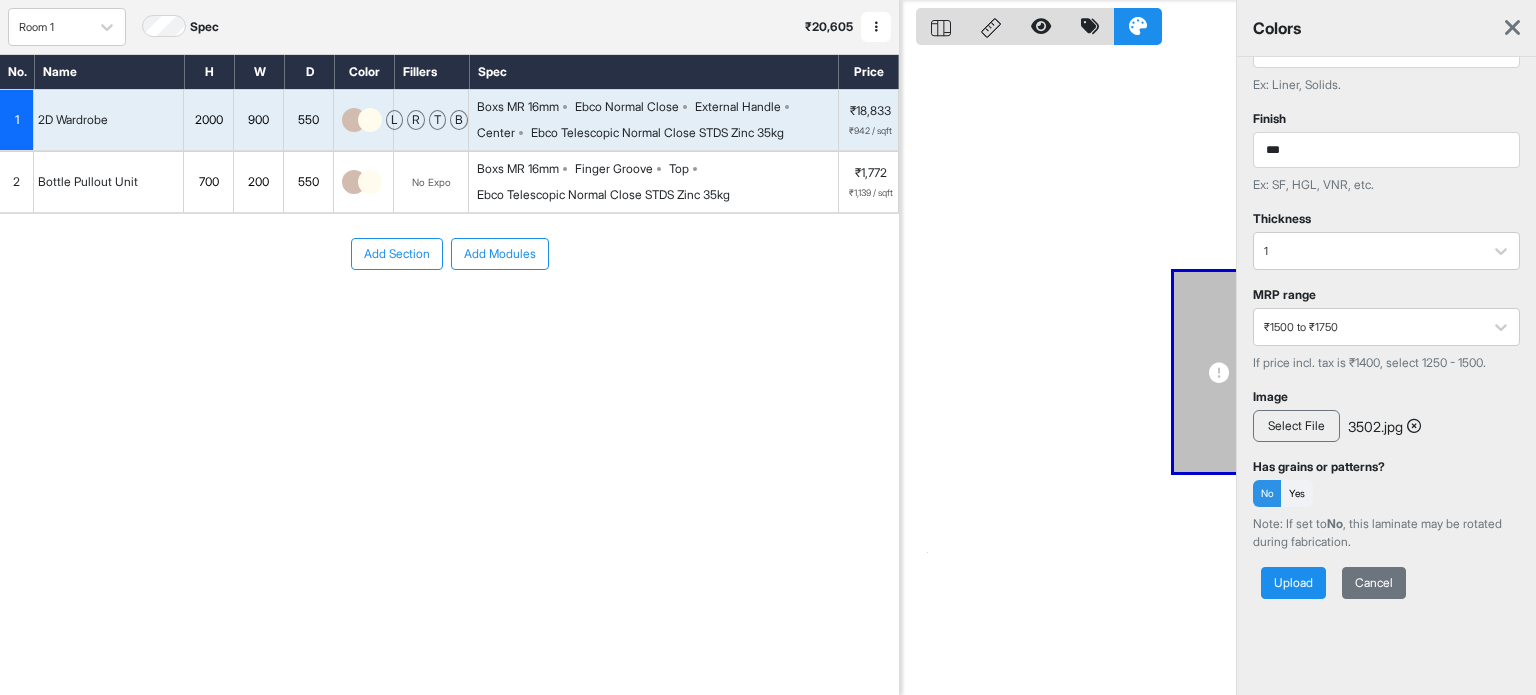 scroll, scrollTop: 331, scrollLeft: 0, axis: vertical 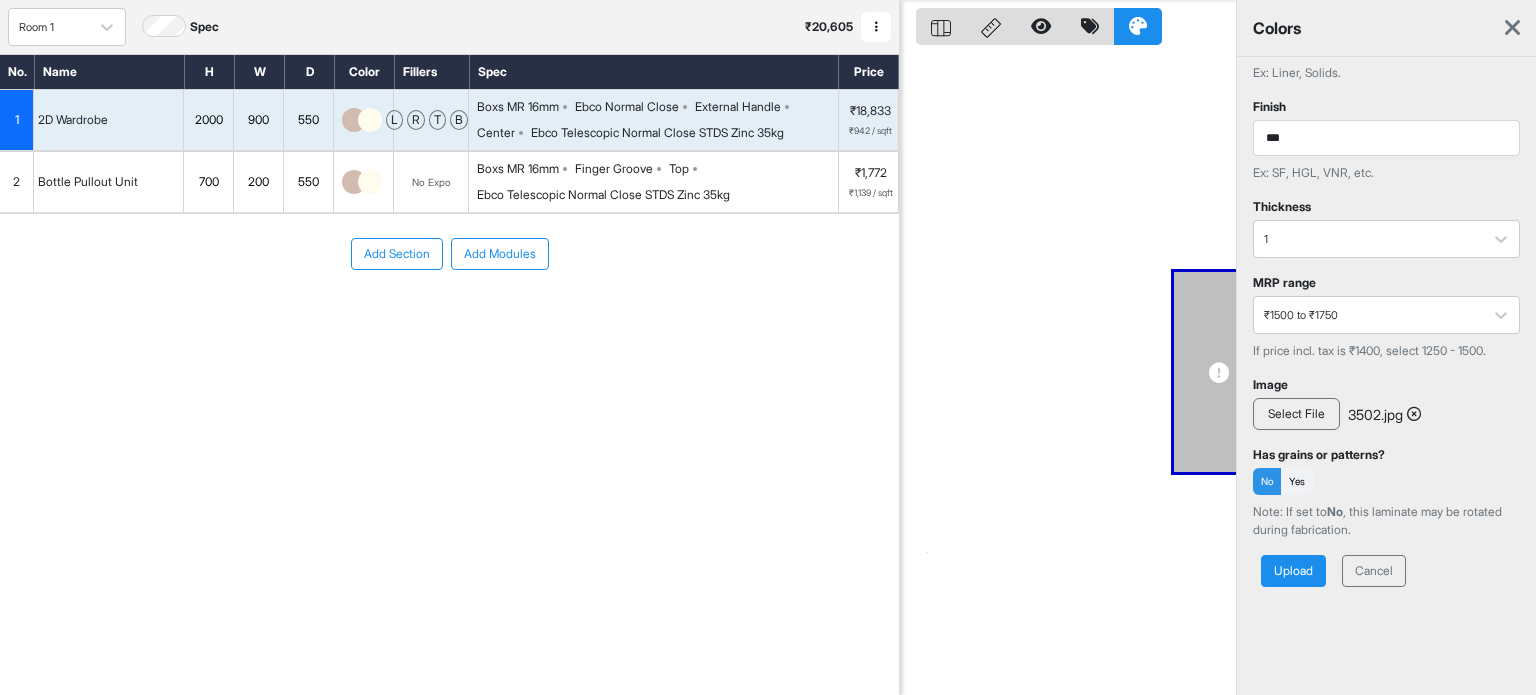 type on "**********" 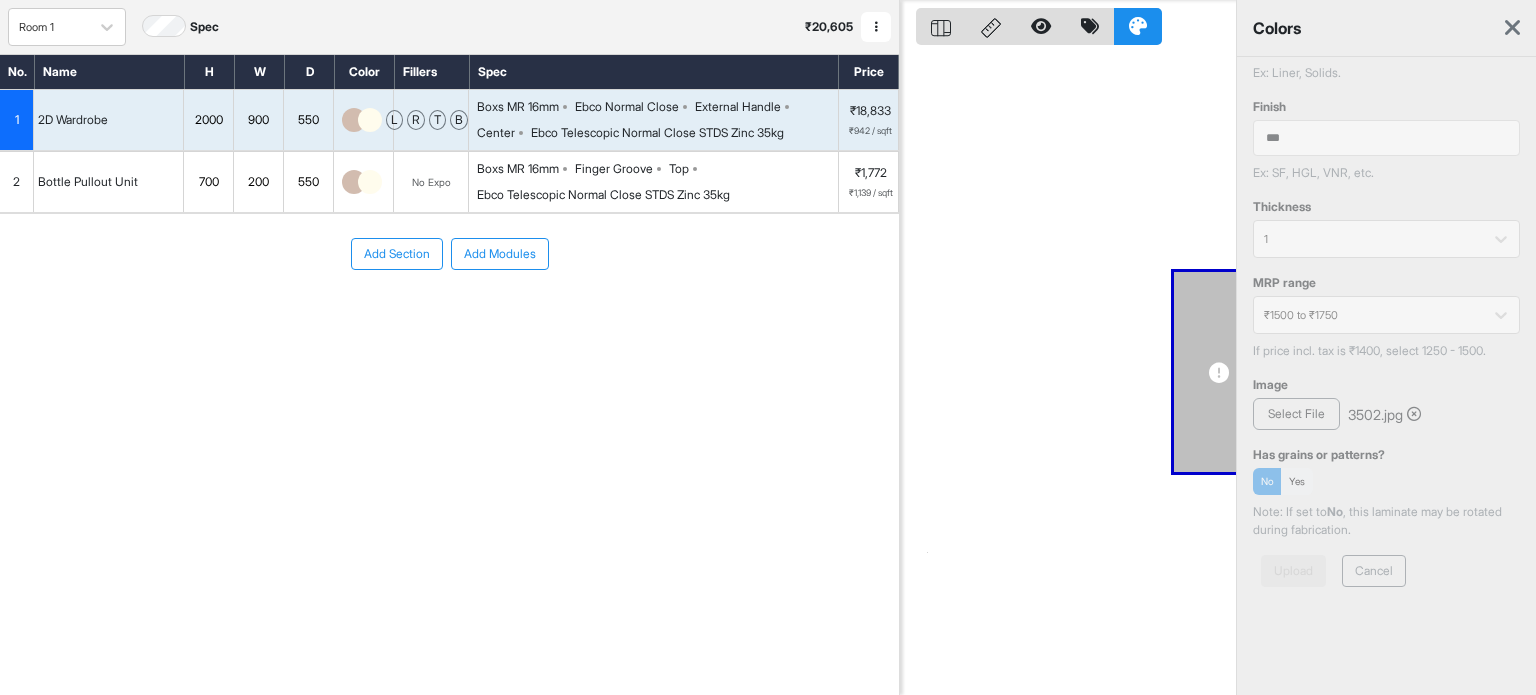 scroll, scrollTop: 0, scrollLeft: 0, axis: both 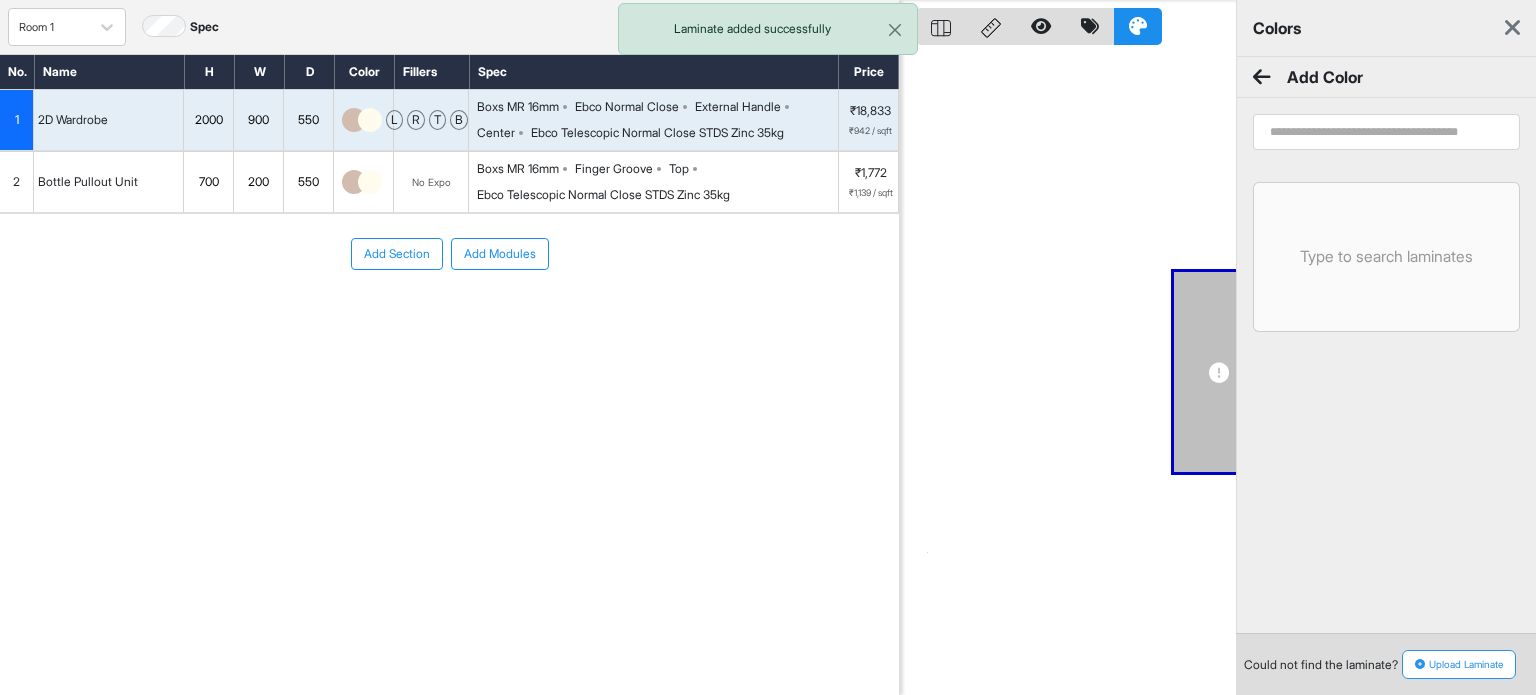 click on "Upload Laminate" at bounding box center (1459, 664) 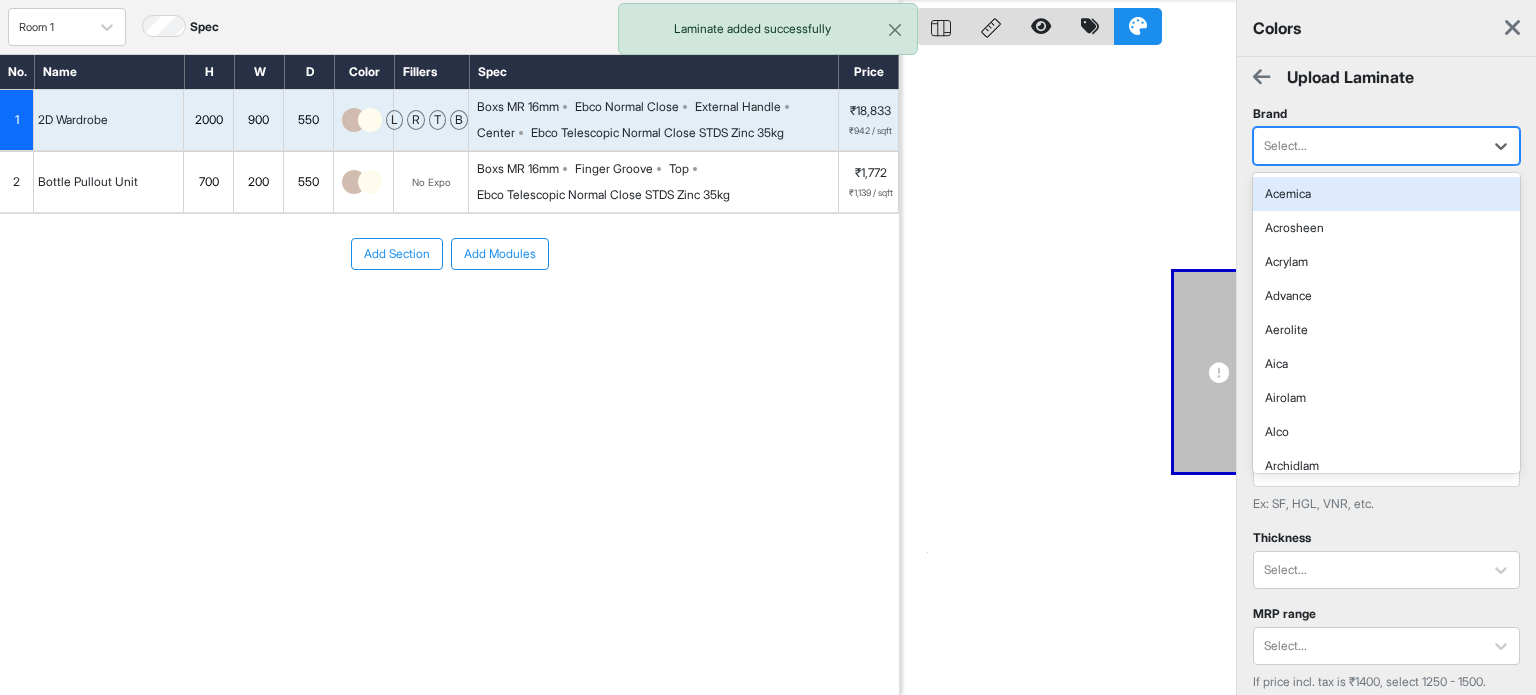 click on "Select..." at bounding box center (1368, 146) 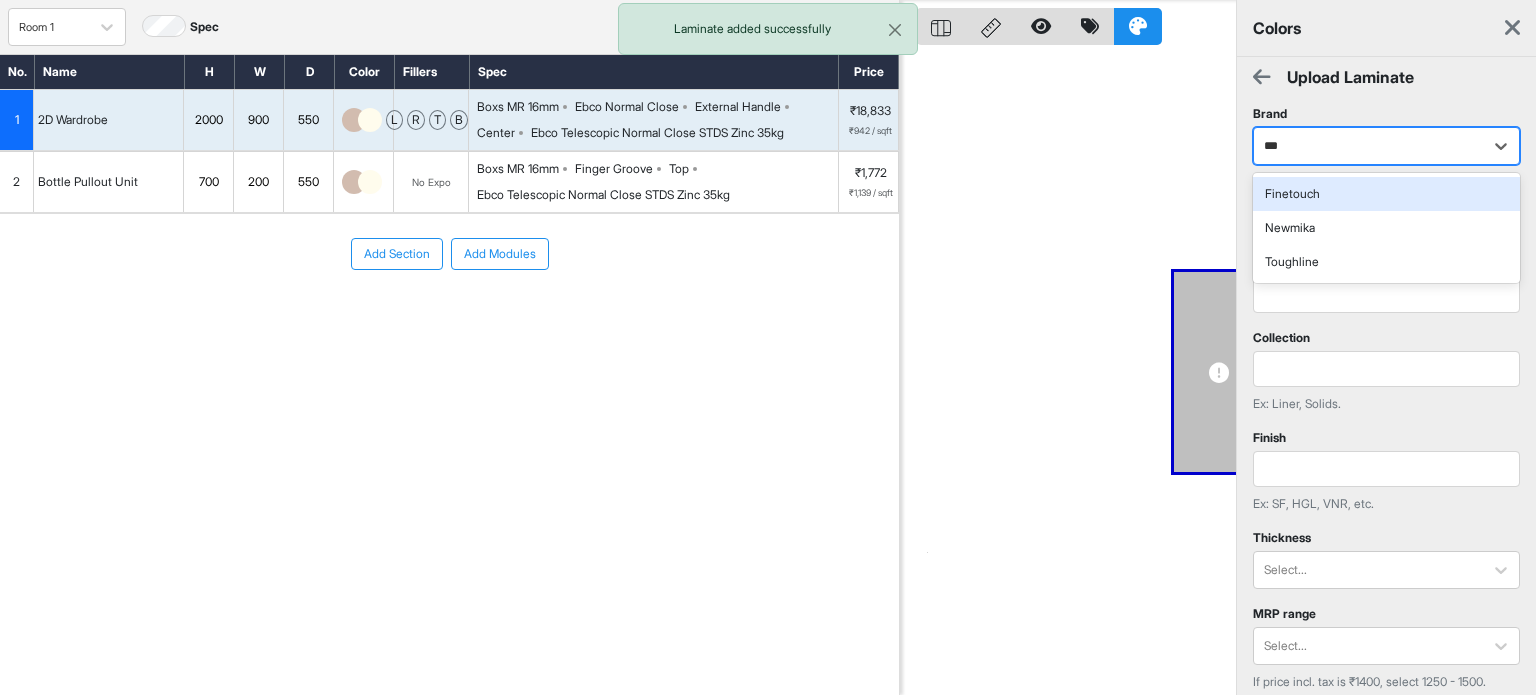 type on "***" 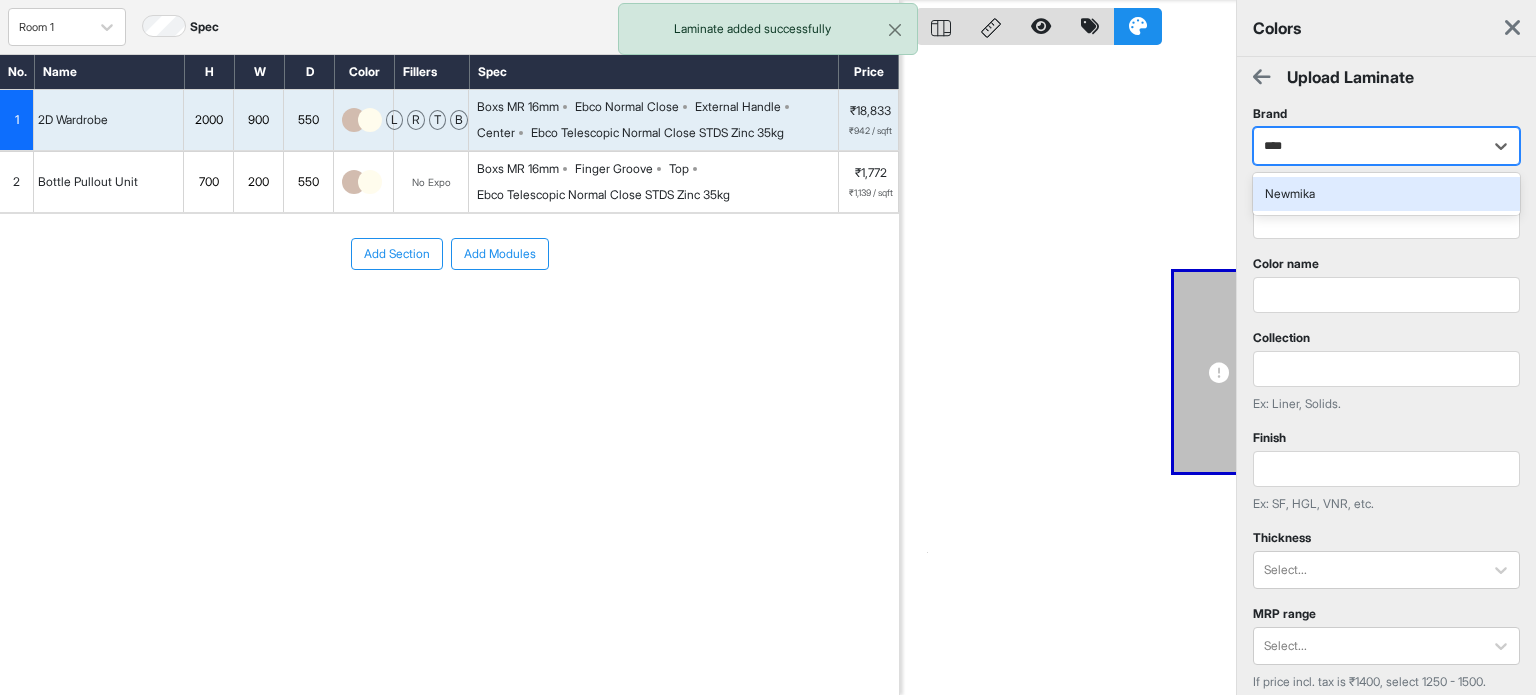 click on "Newmika" at bounding box center [1386, 194] 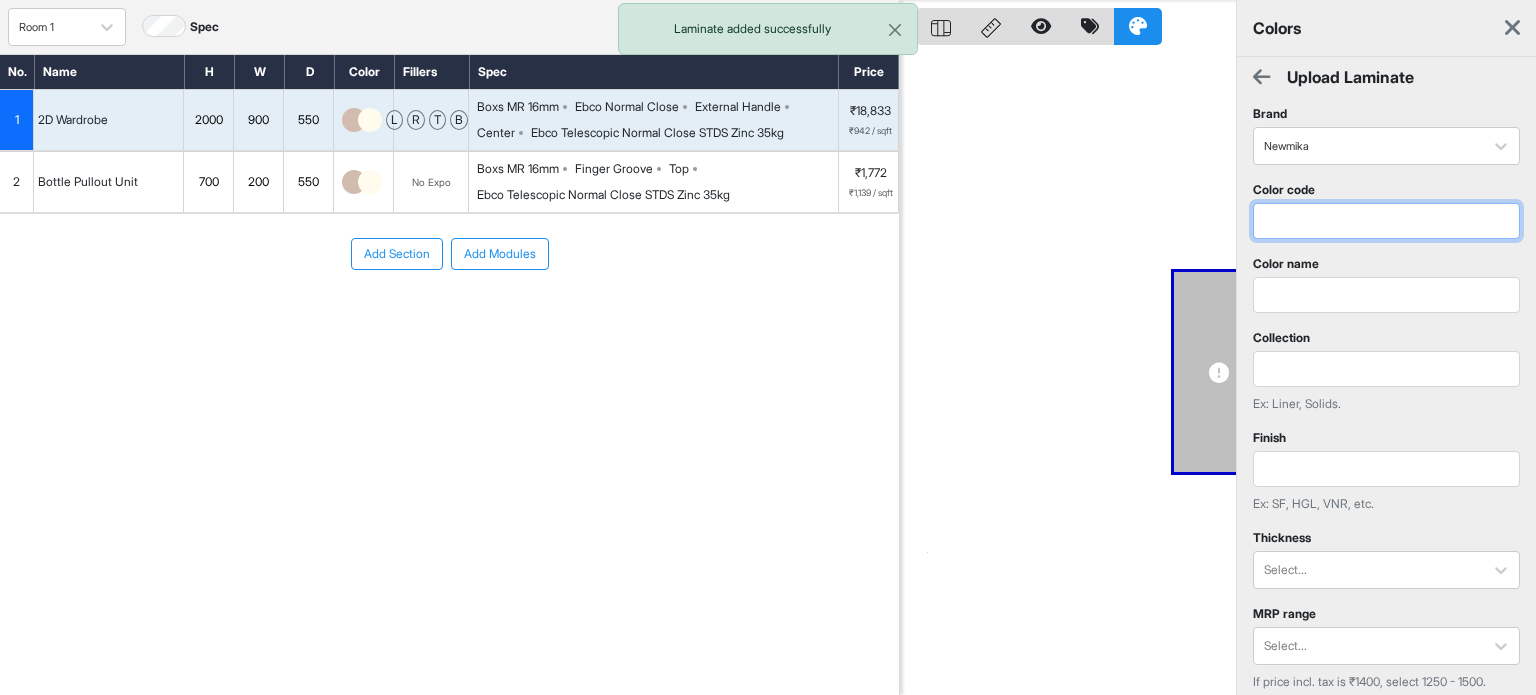 click at bounding box center [1386, 221] 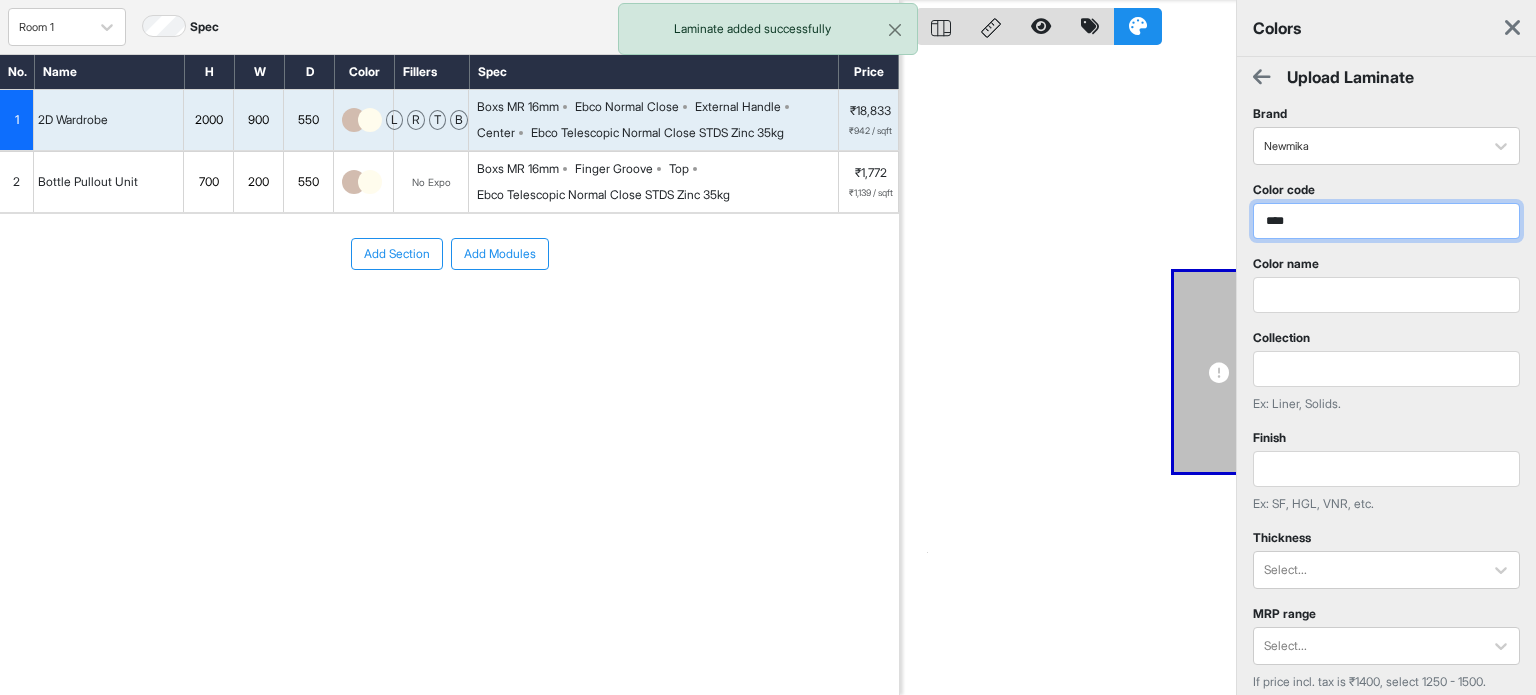 type on "****" 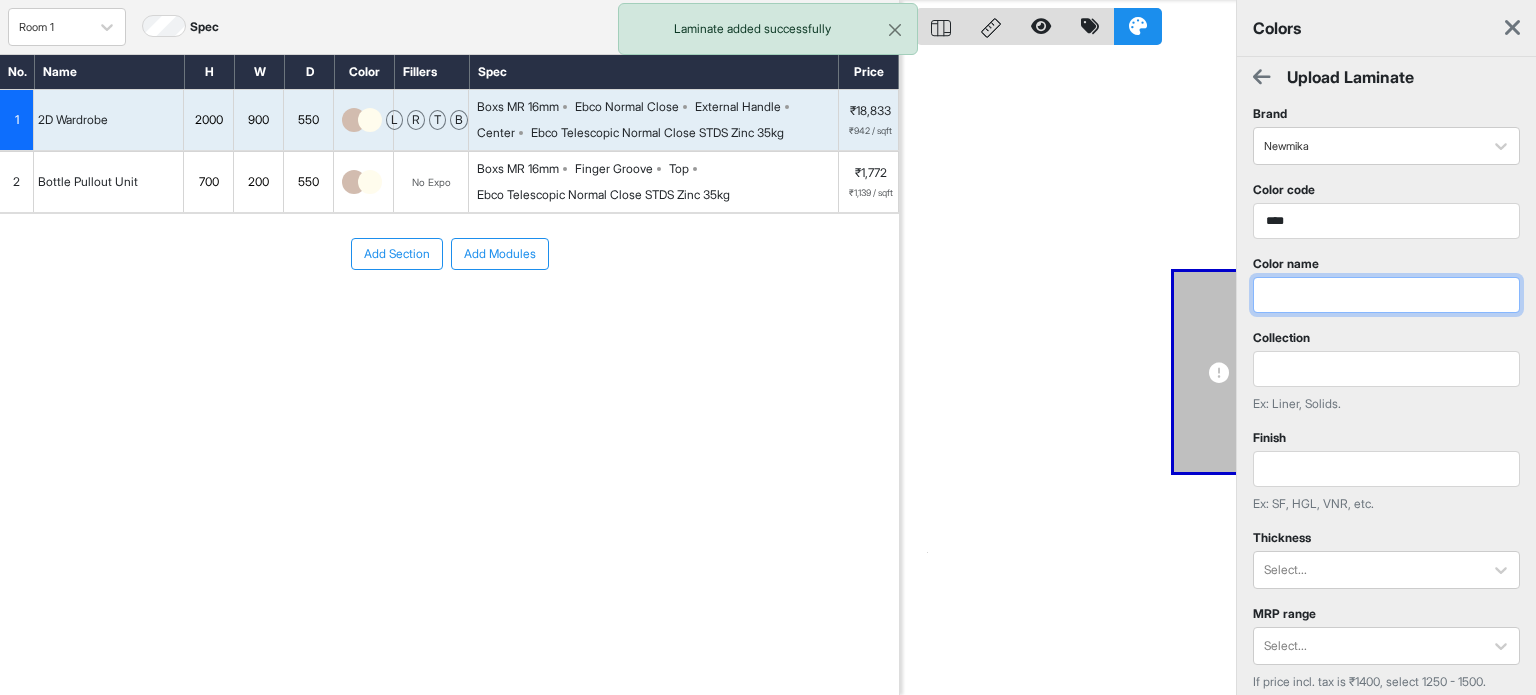 click at bounding box center [1386, 295] 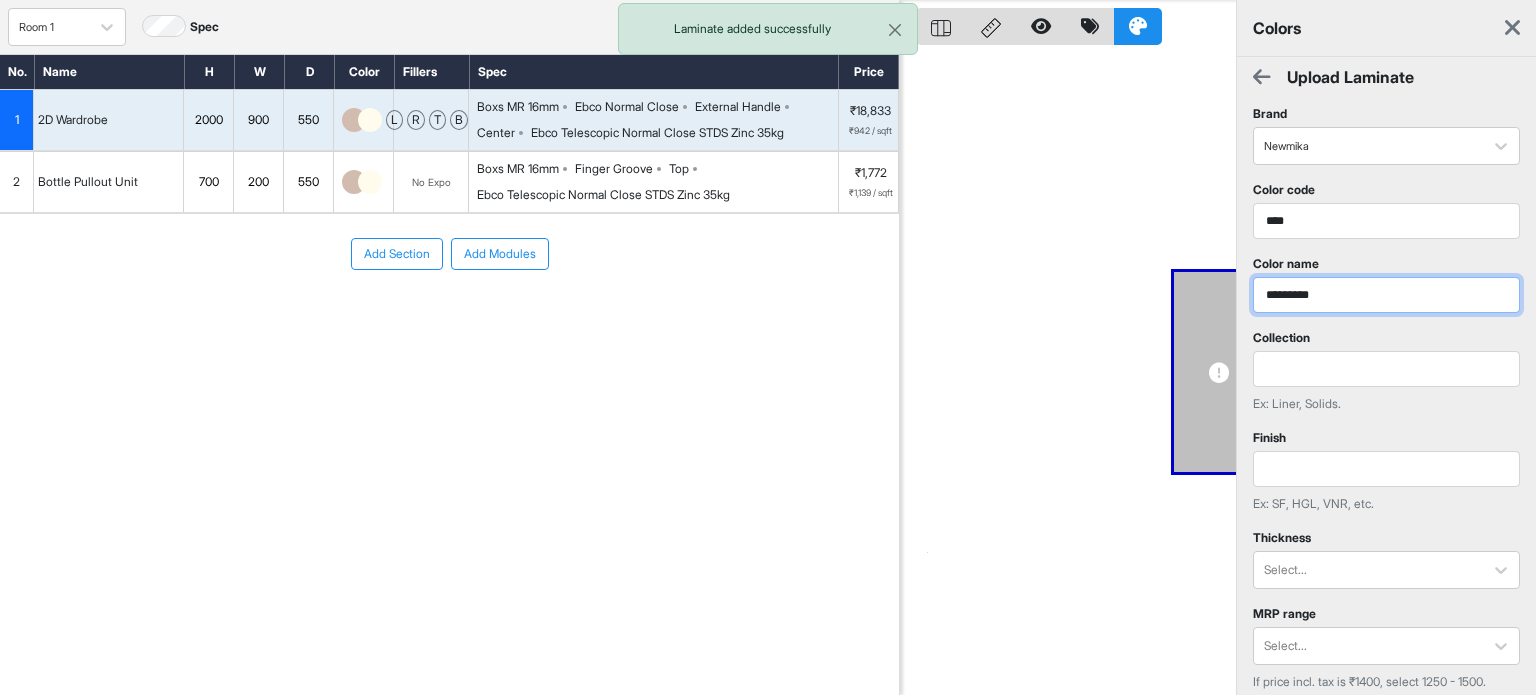type on "*********" 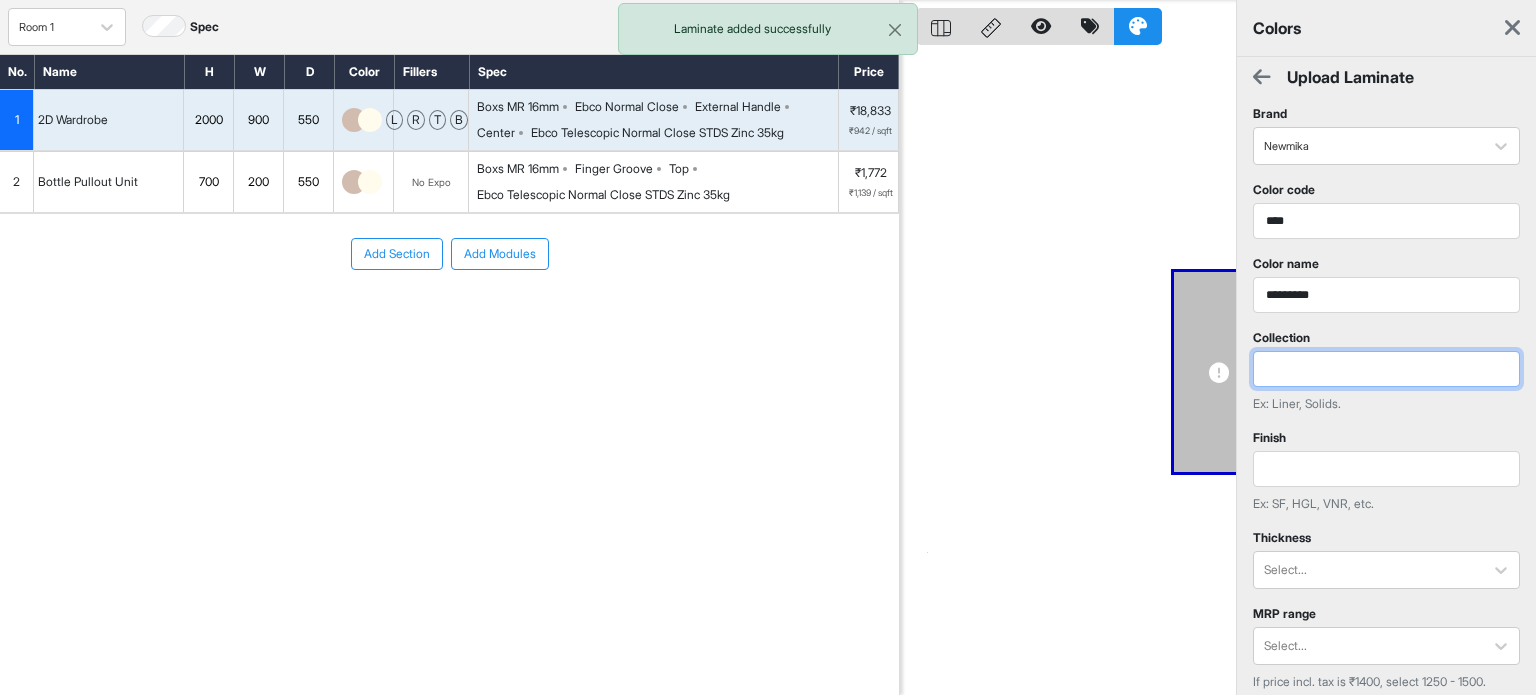 click at bounding box center [1386, 369] 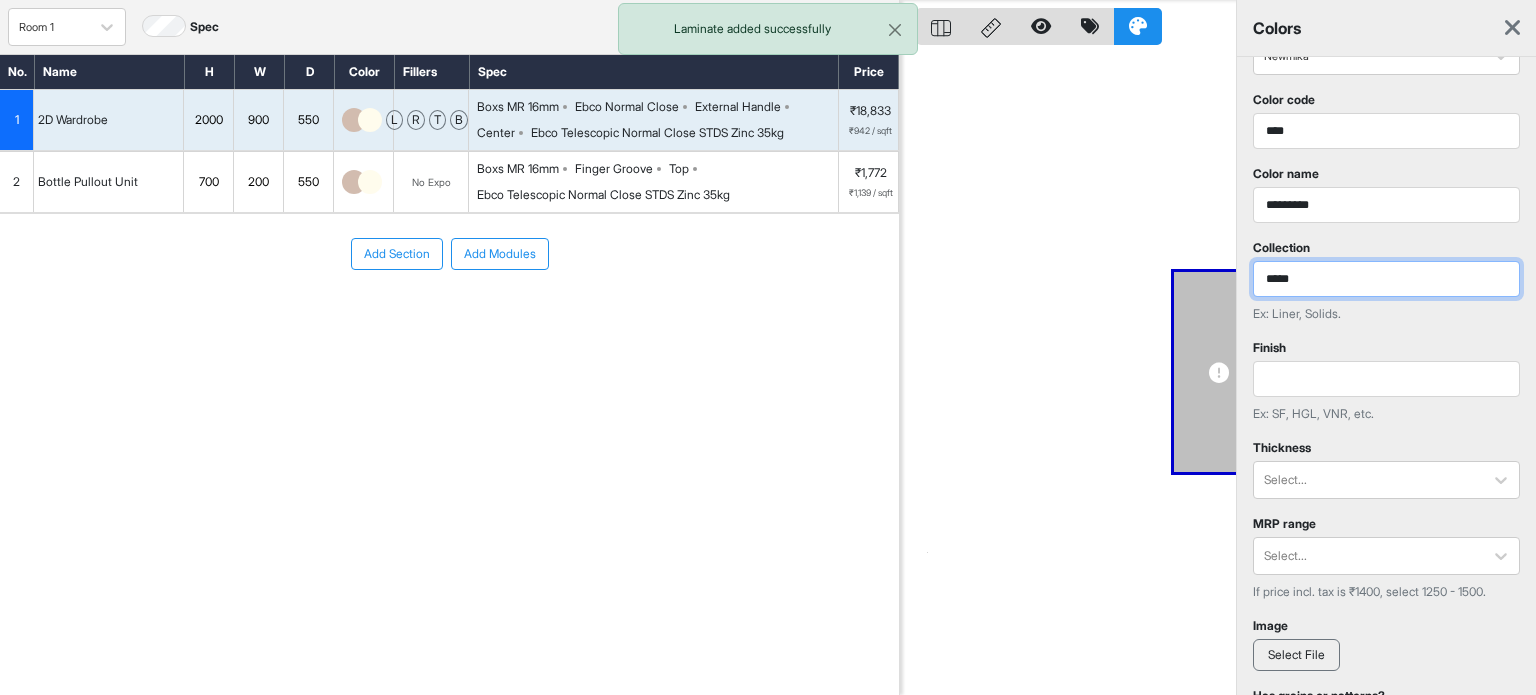 scroll, scrollTop: 100, scrollLeft: 0, axis: vertical 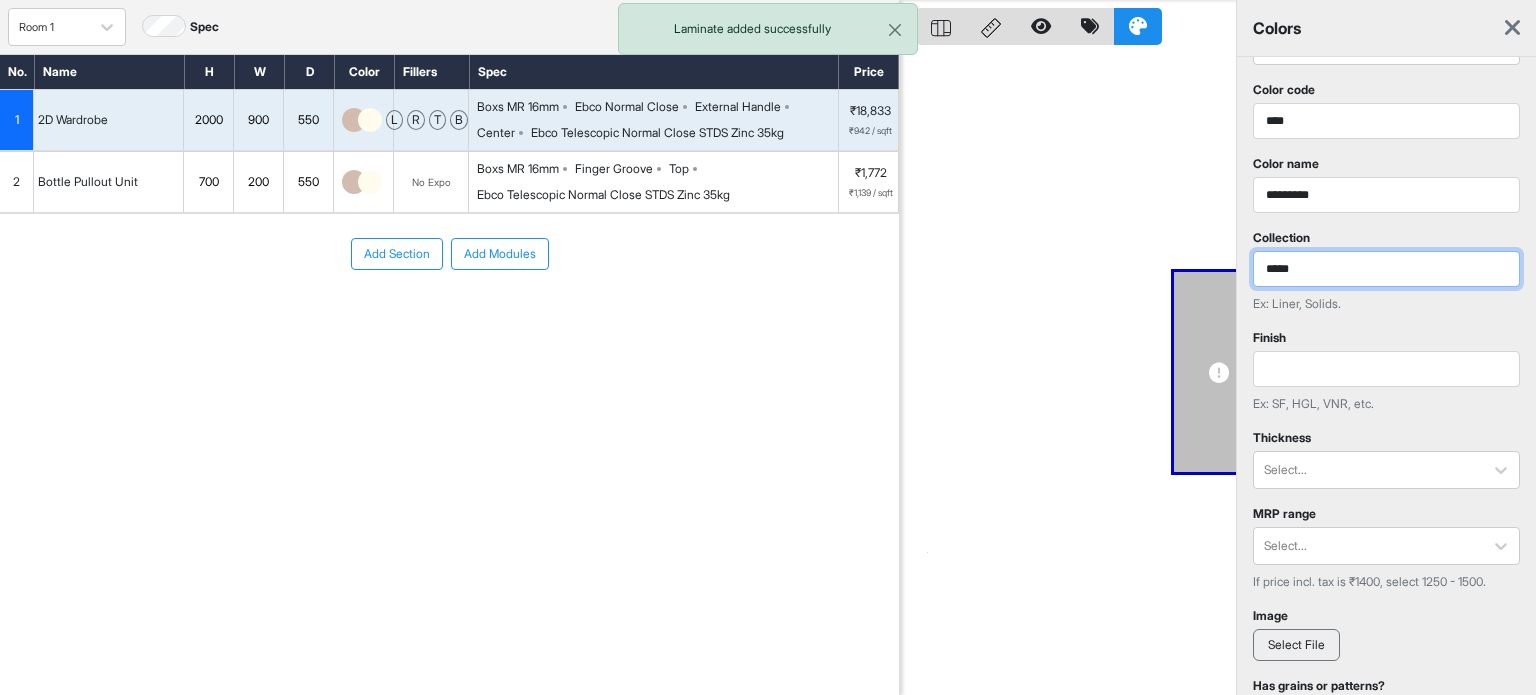 type on "*****" 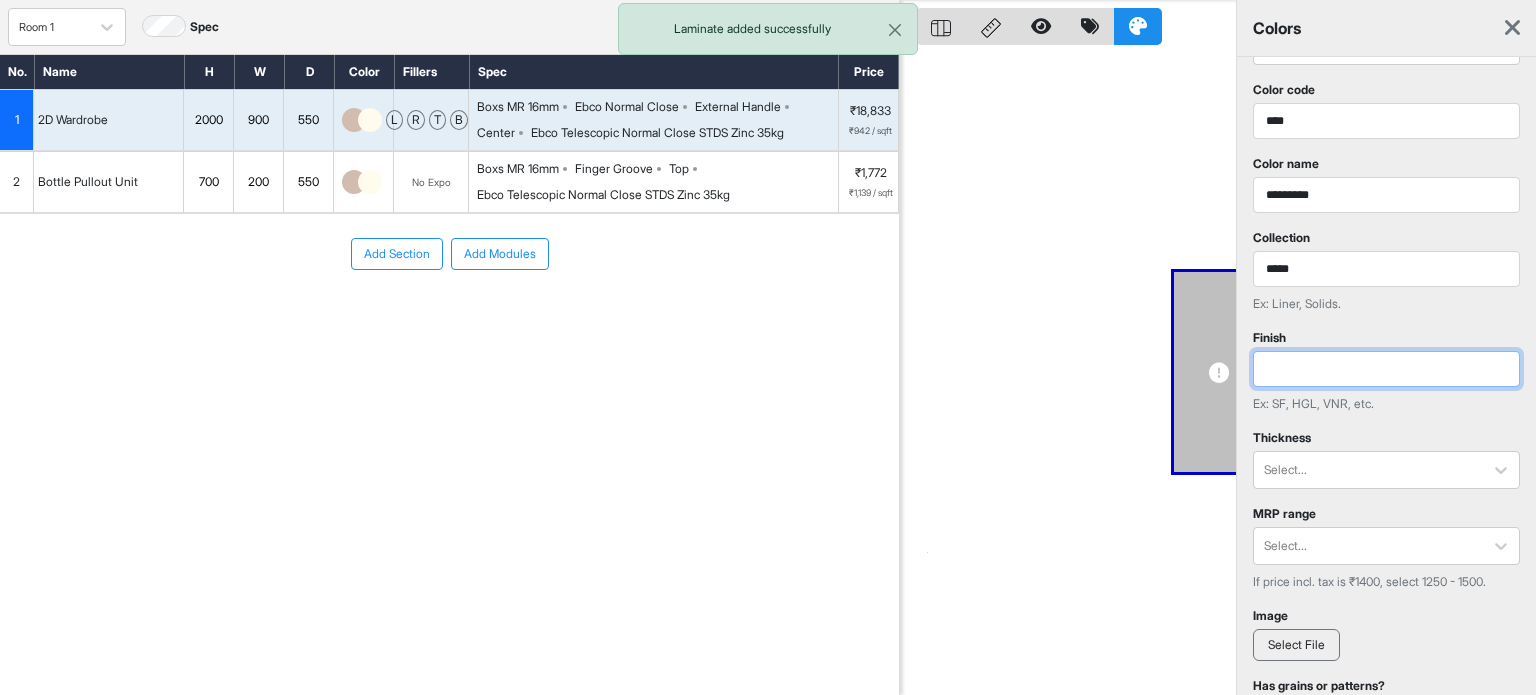 click at bounding box center (1386, 369) 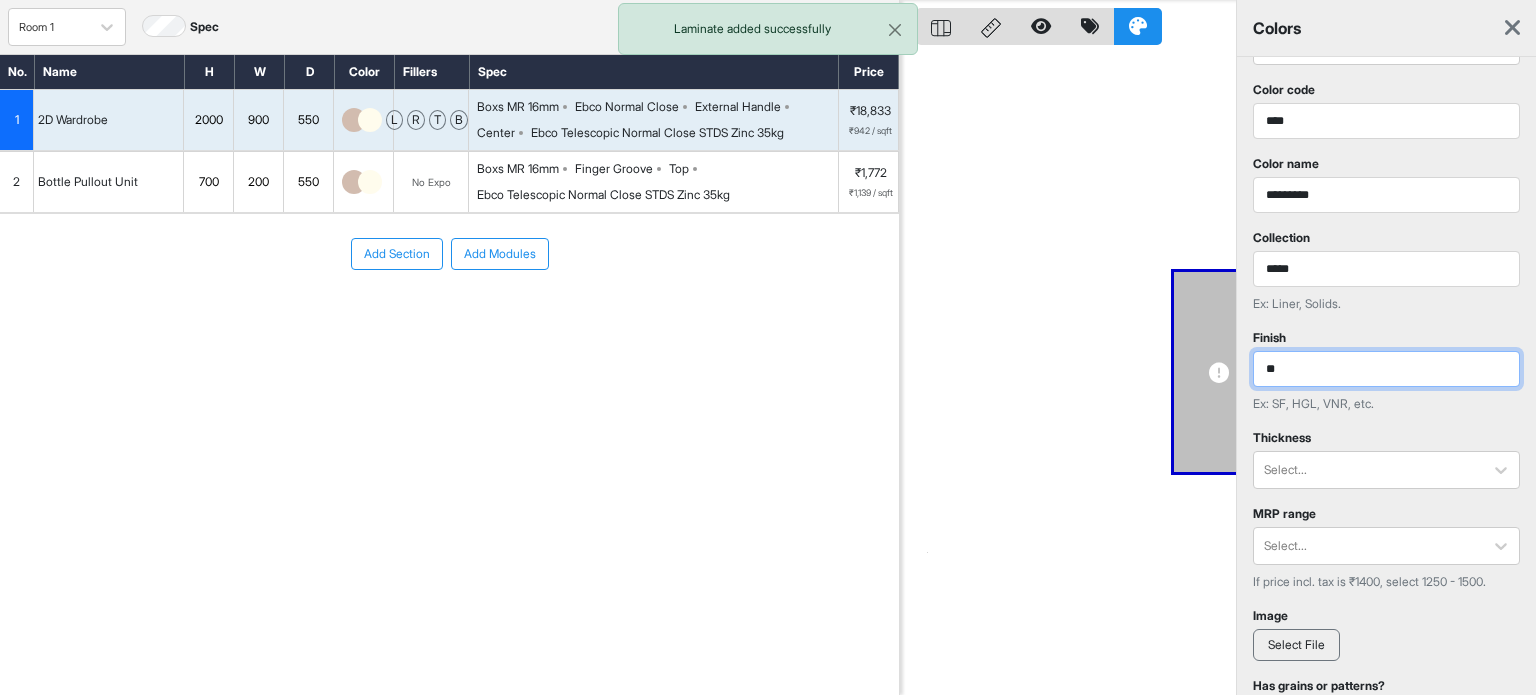 type on "*" 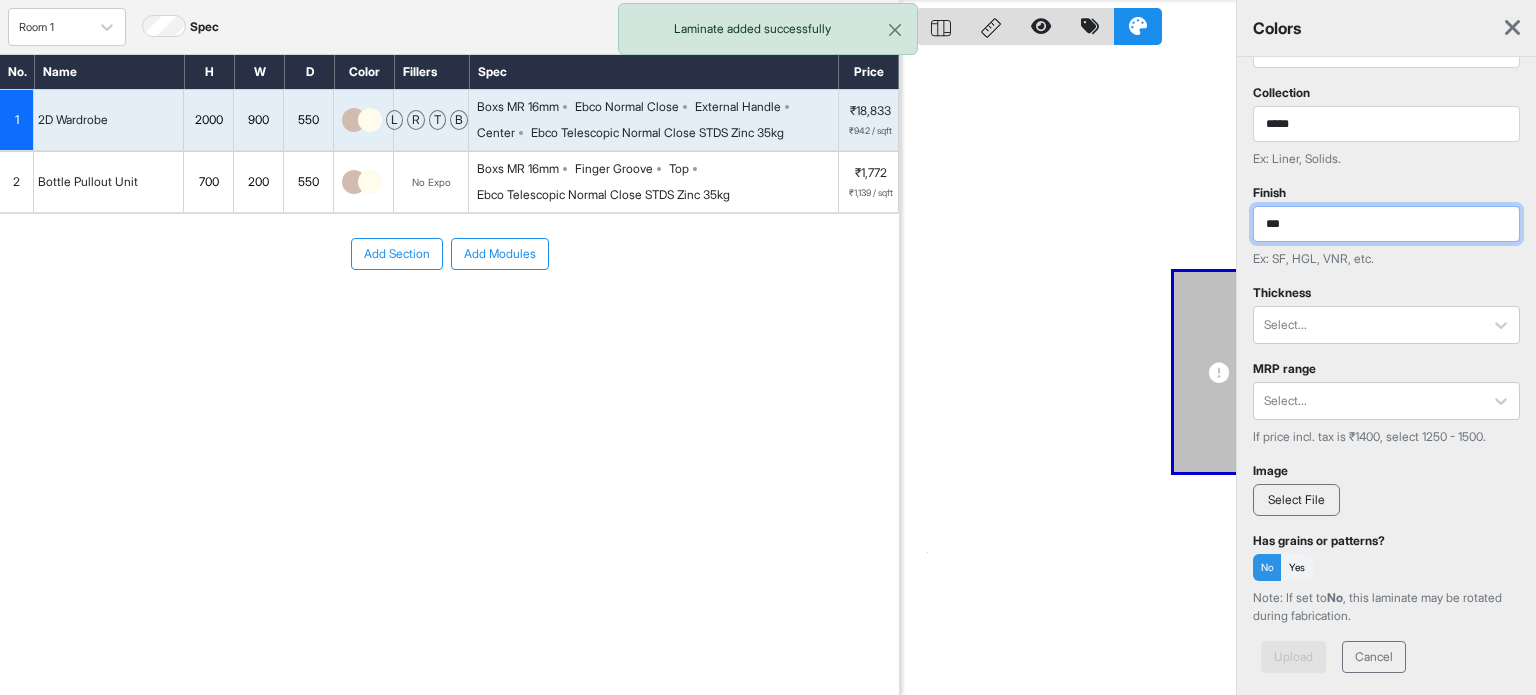 scroll, scrollTop: 300, scrollLeft: 0, axis: vertical 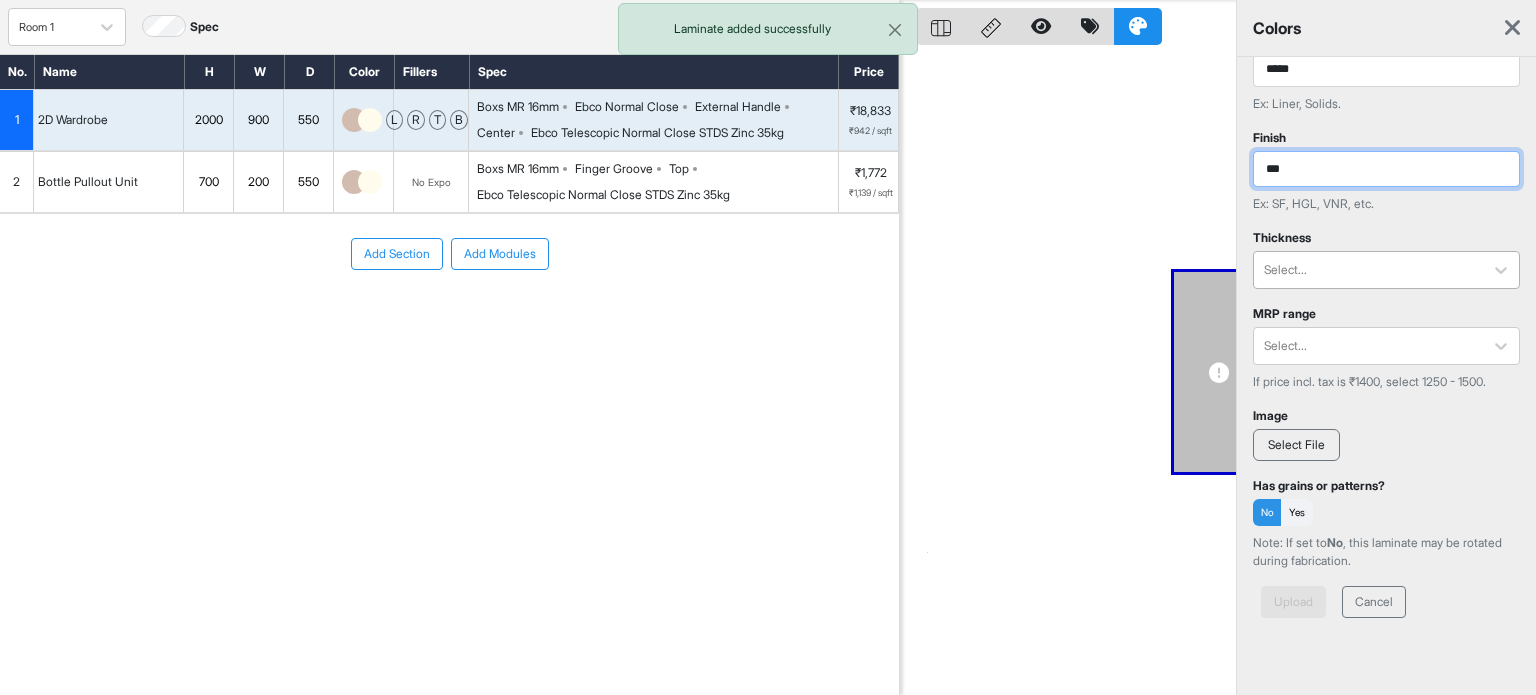 type on "***" 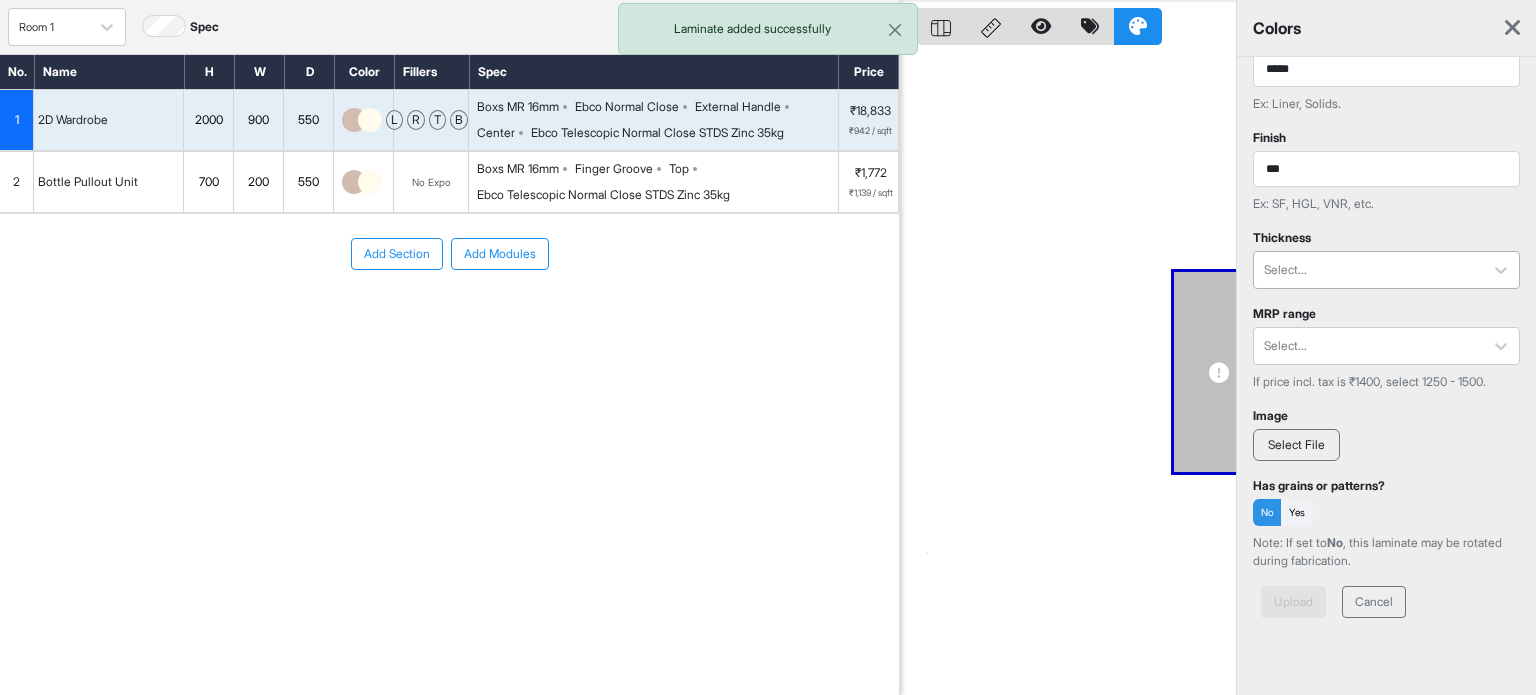 click at bounding box center [1368, 270] 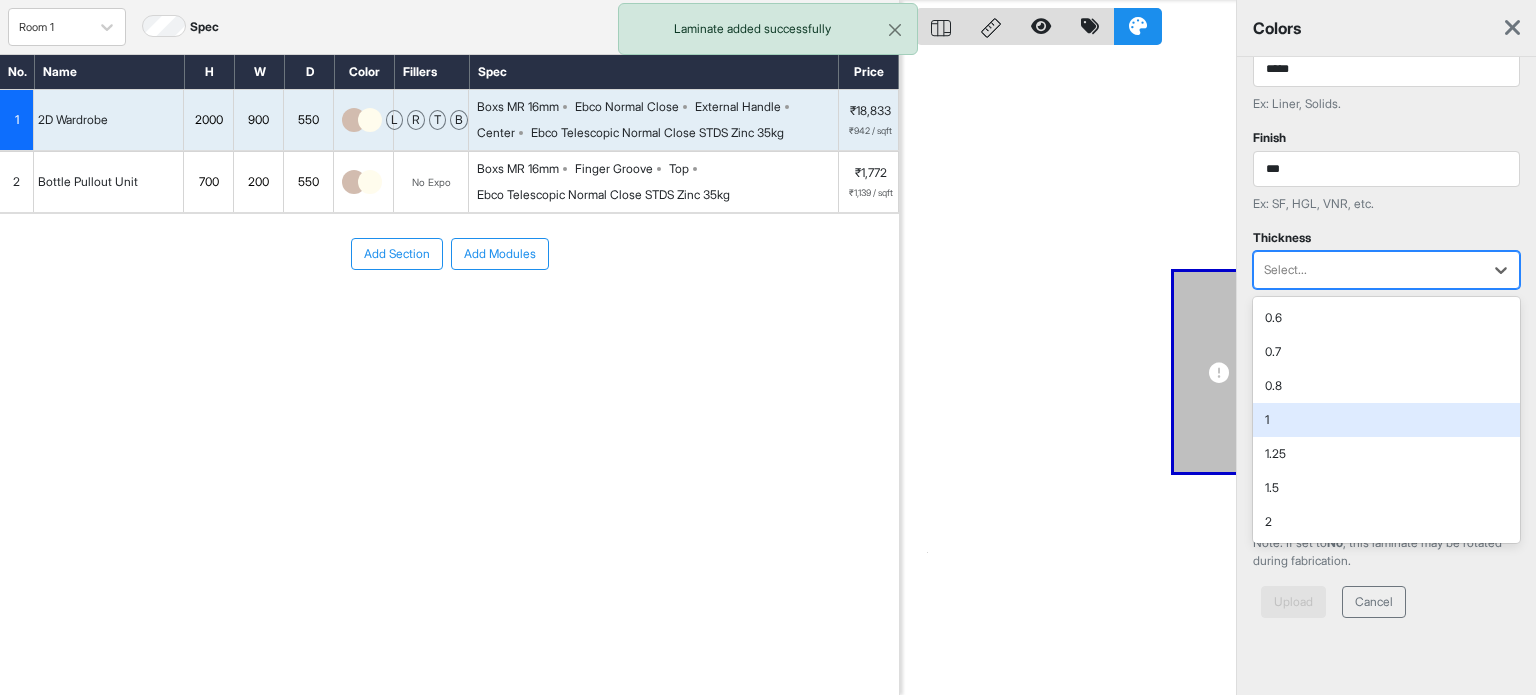 click on "1" at bounding box center [1386, 420] 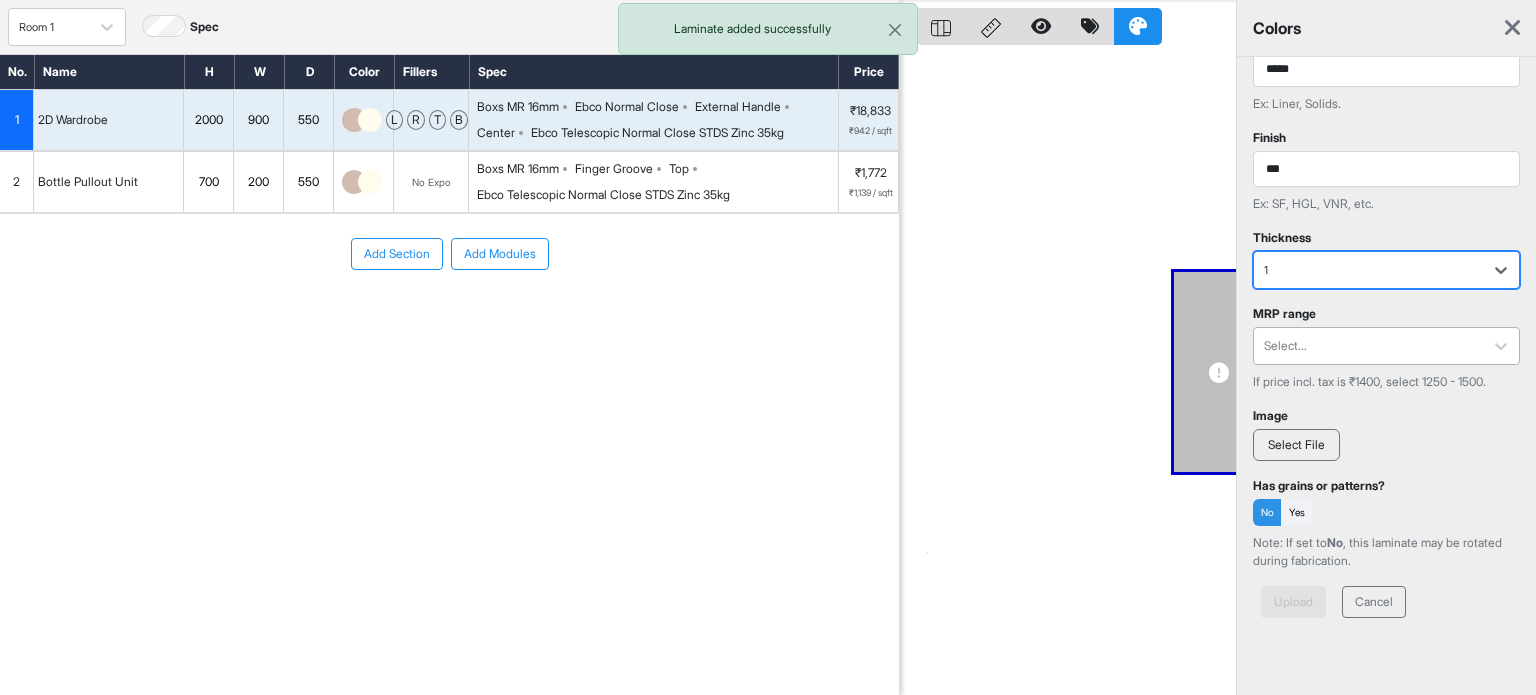 click at bounding box center [1368, 346] 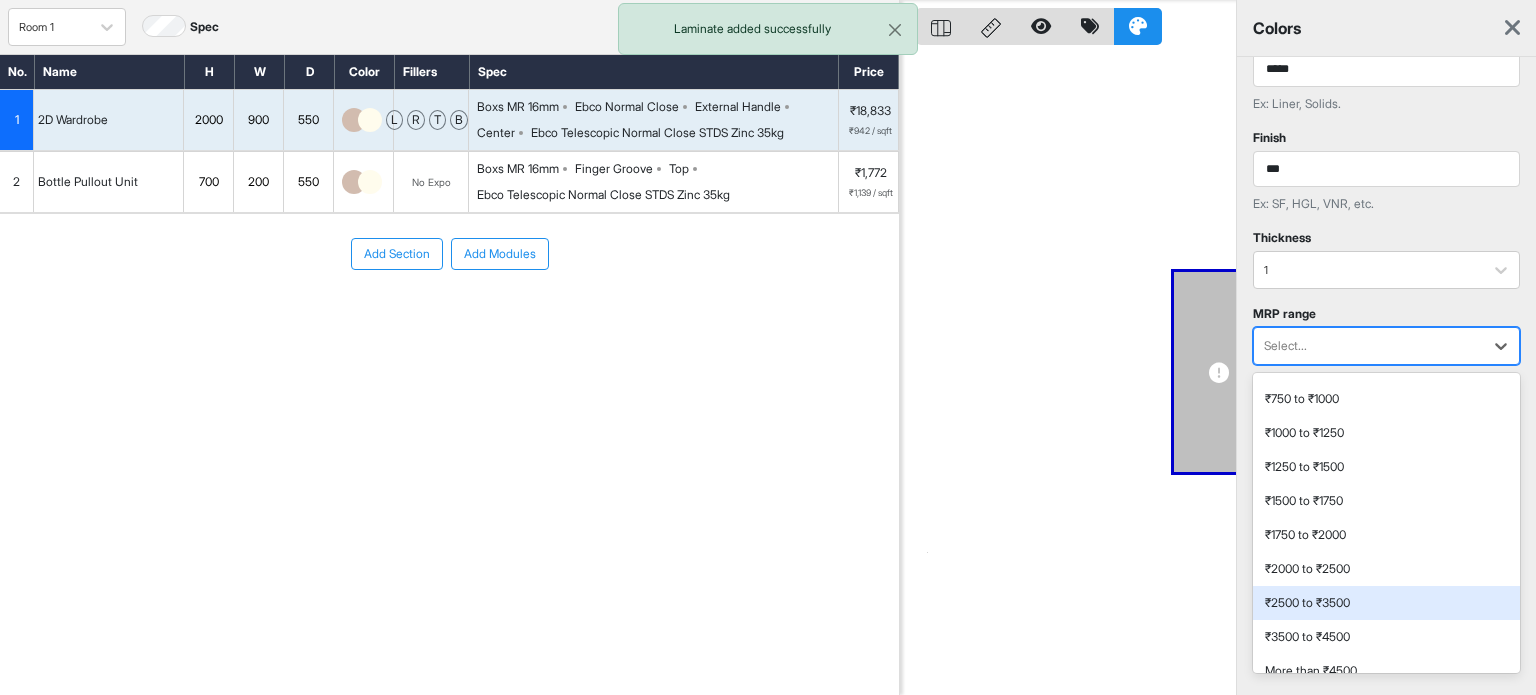 scroll, scrollTop: 300, scrollLeft: 0, axis: vertical 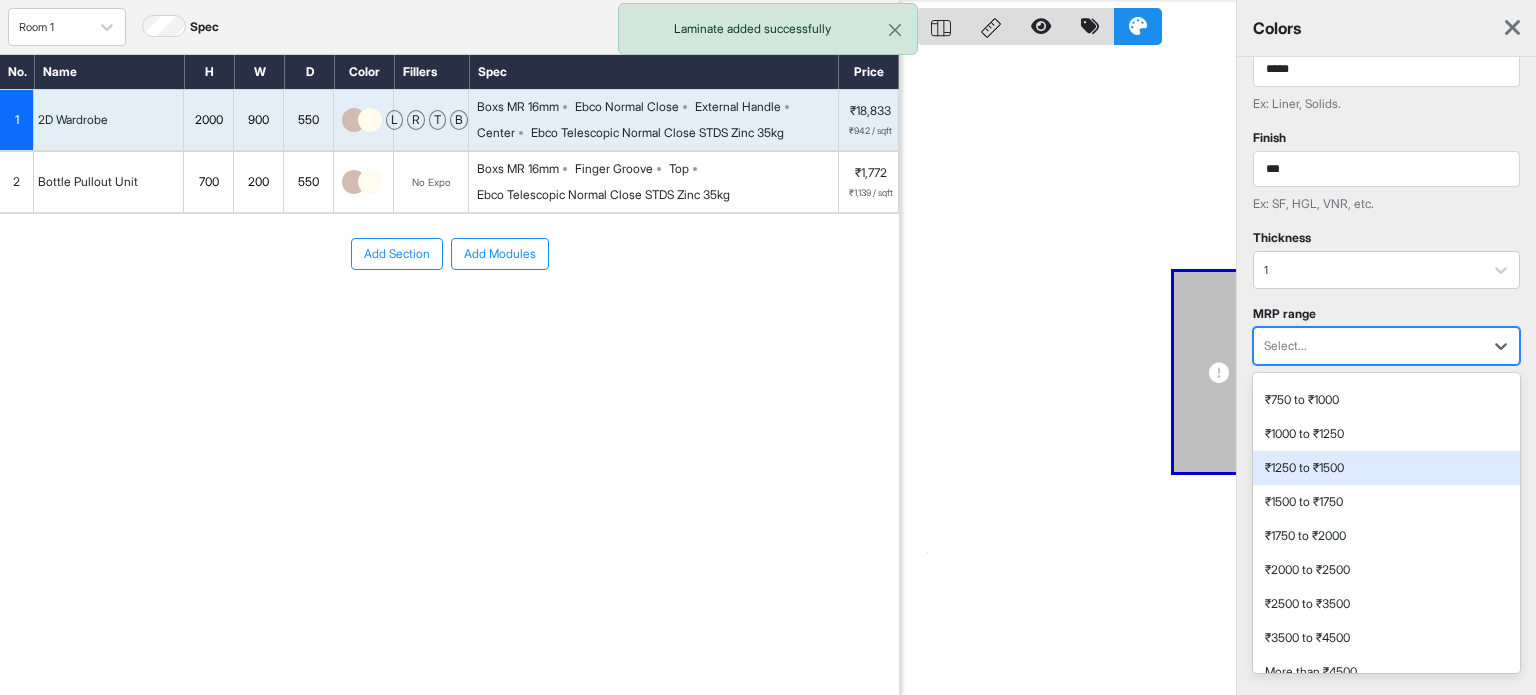 click on "₹1250 to ₹1500" at bounding box center [1386, 468] 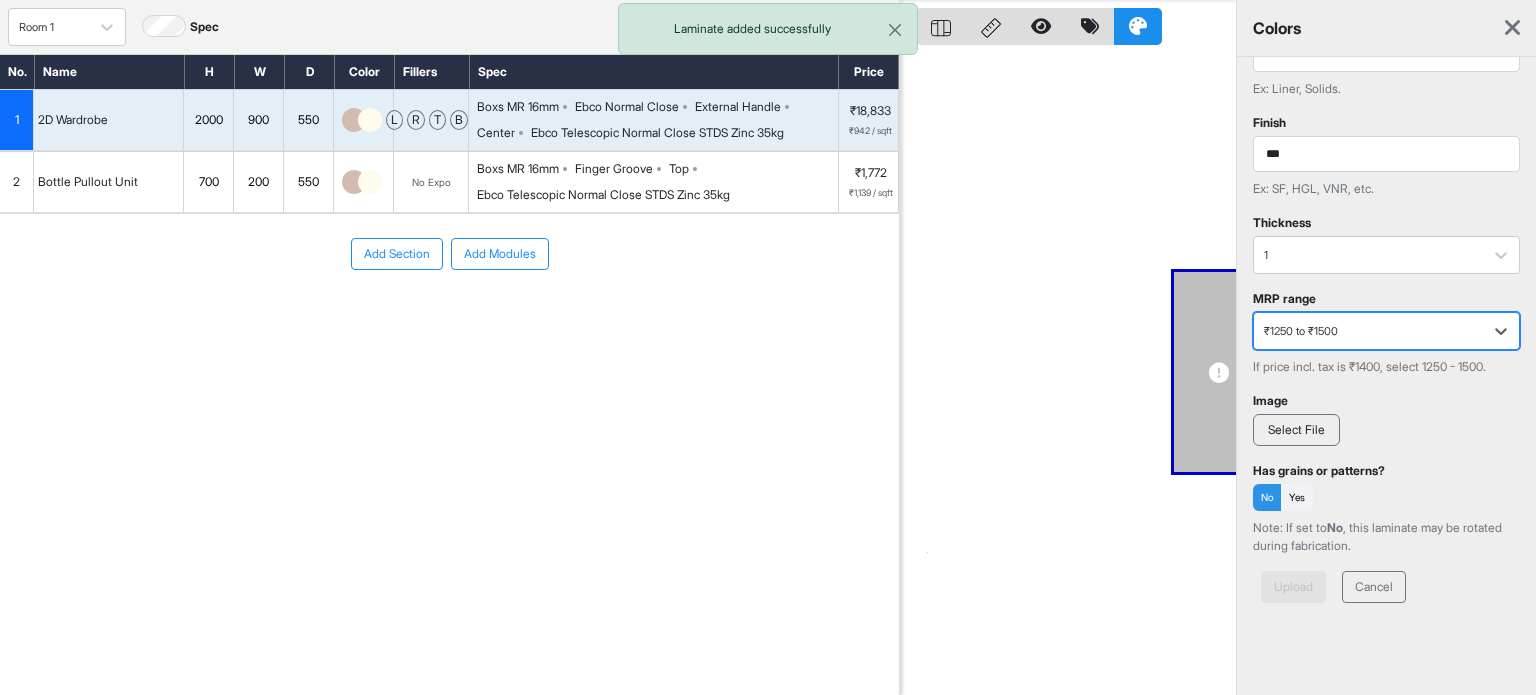 scroll, scrollTop: 331, scrollLeft: 0, axis: vertical 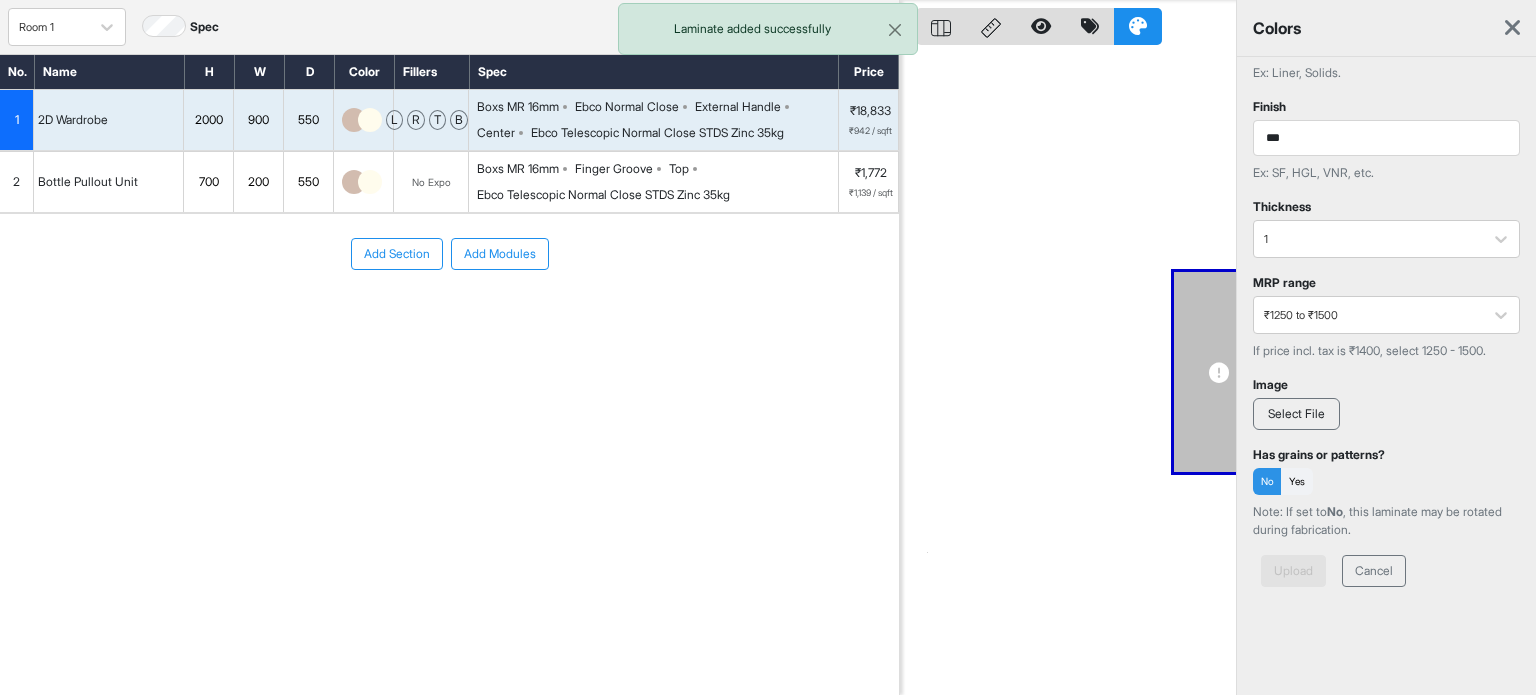 click on "Select File" at bounding box center (1296, 414) 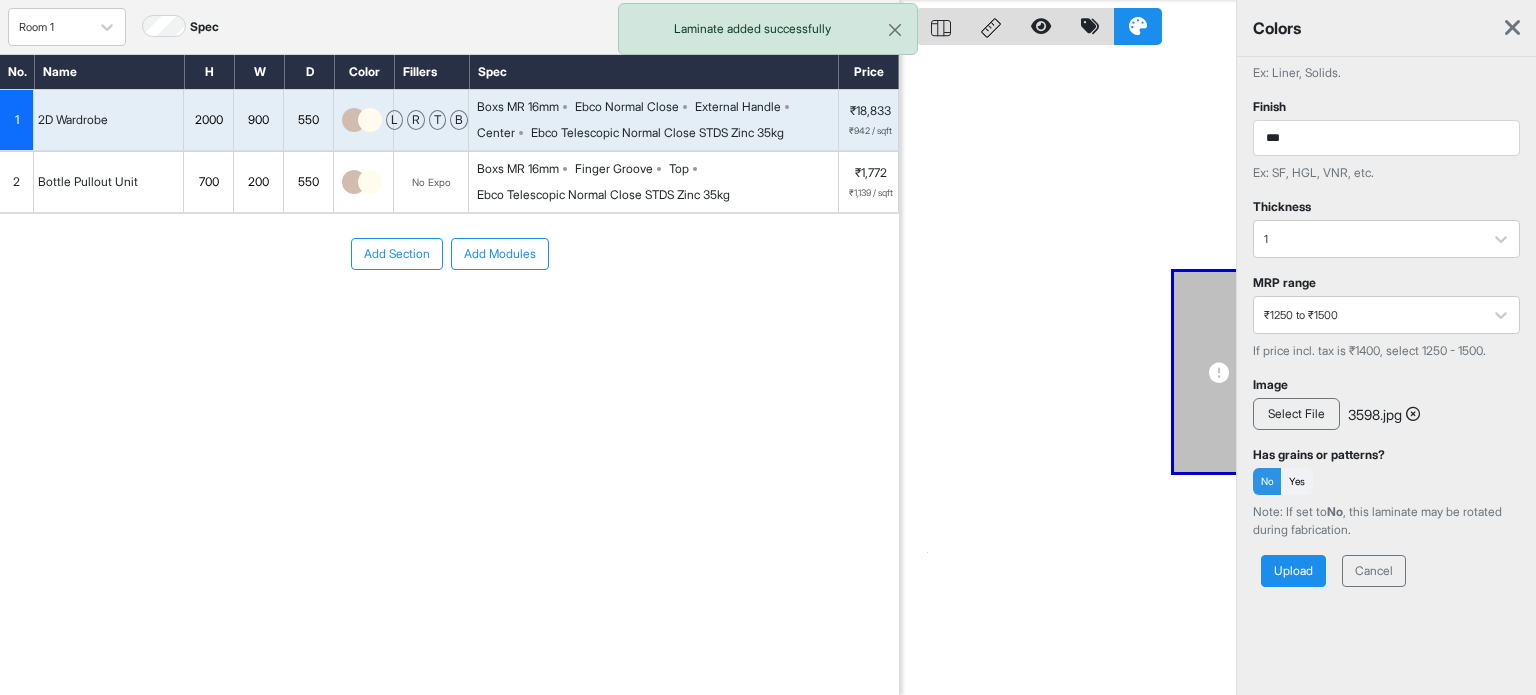 click on "Upload" at bounding box center (1293, 571) 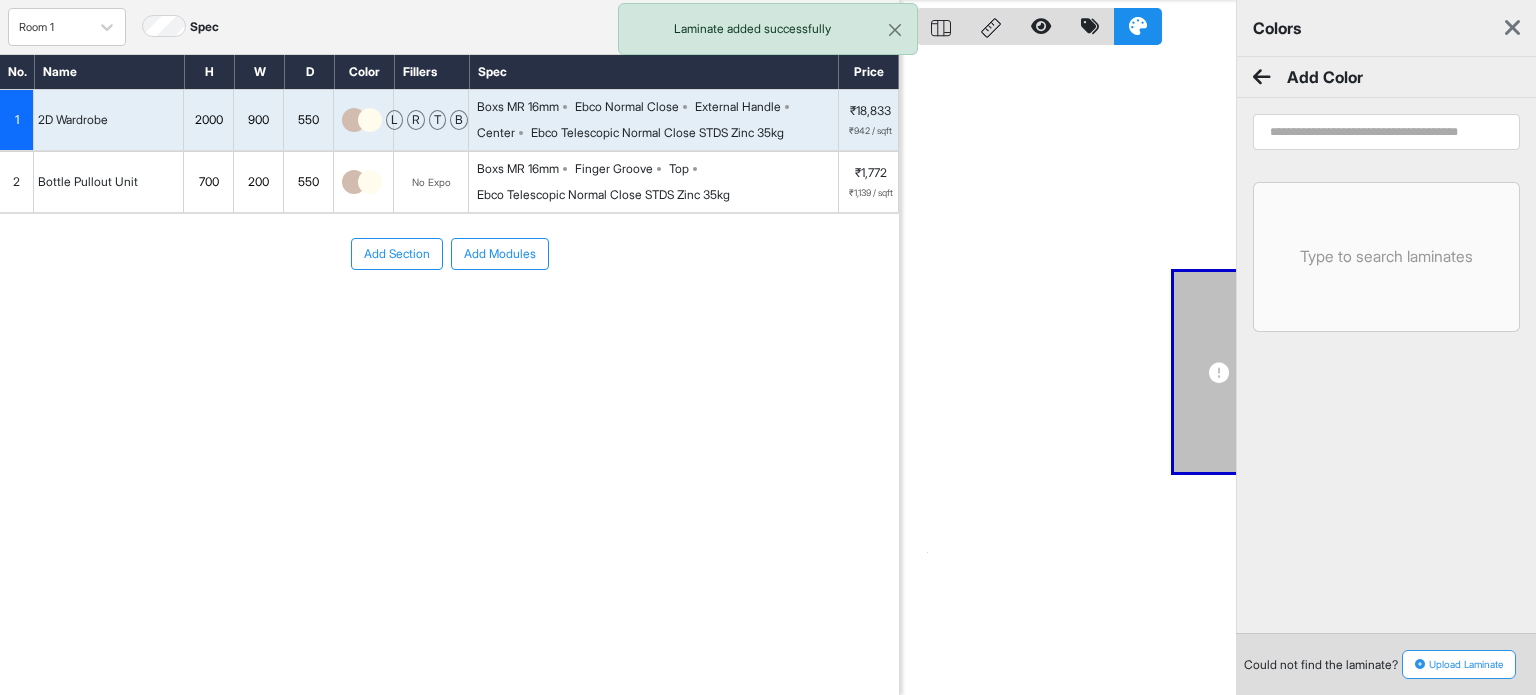 scroll, scrollTop: 0, scrollLeft: 0, axis: both 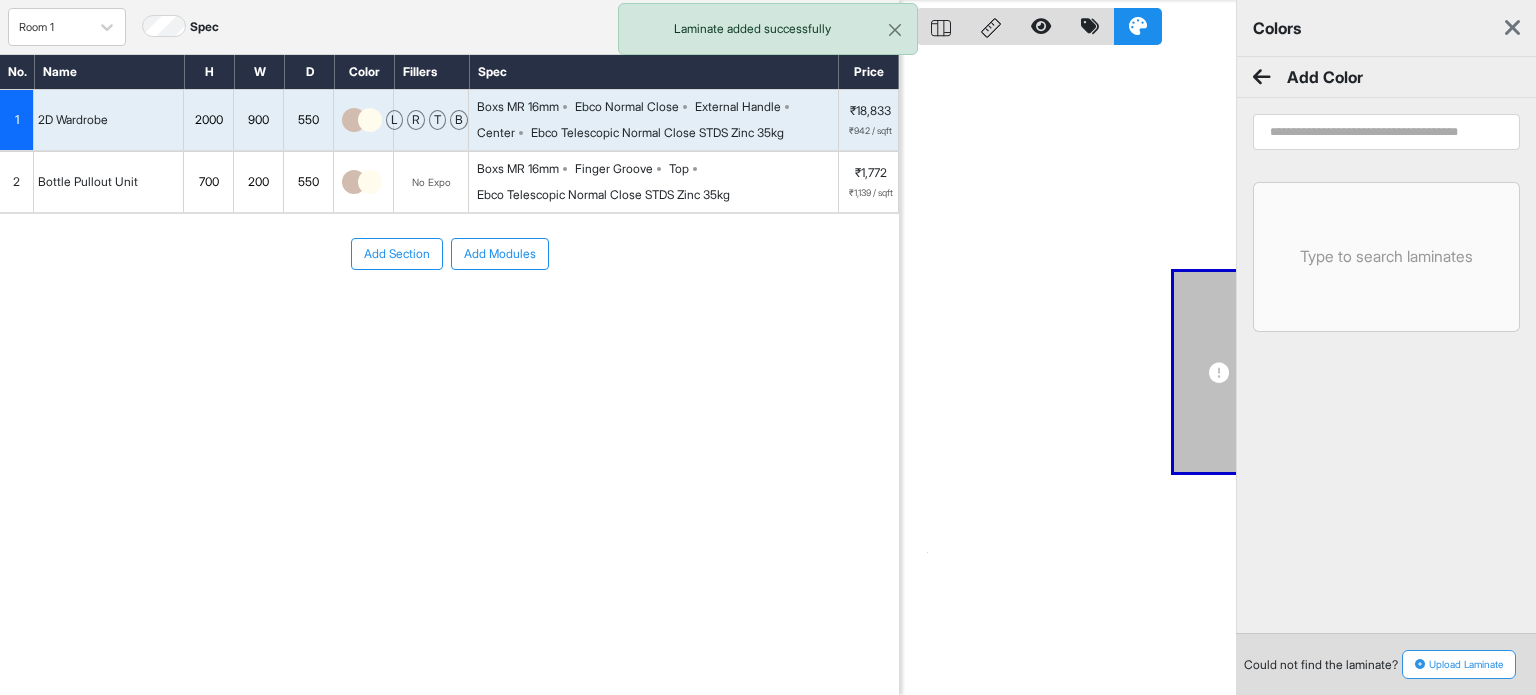 click on "Upload Laminate" at bounding box center (1459, 664) 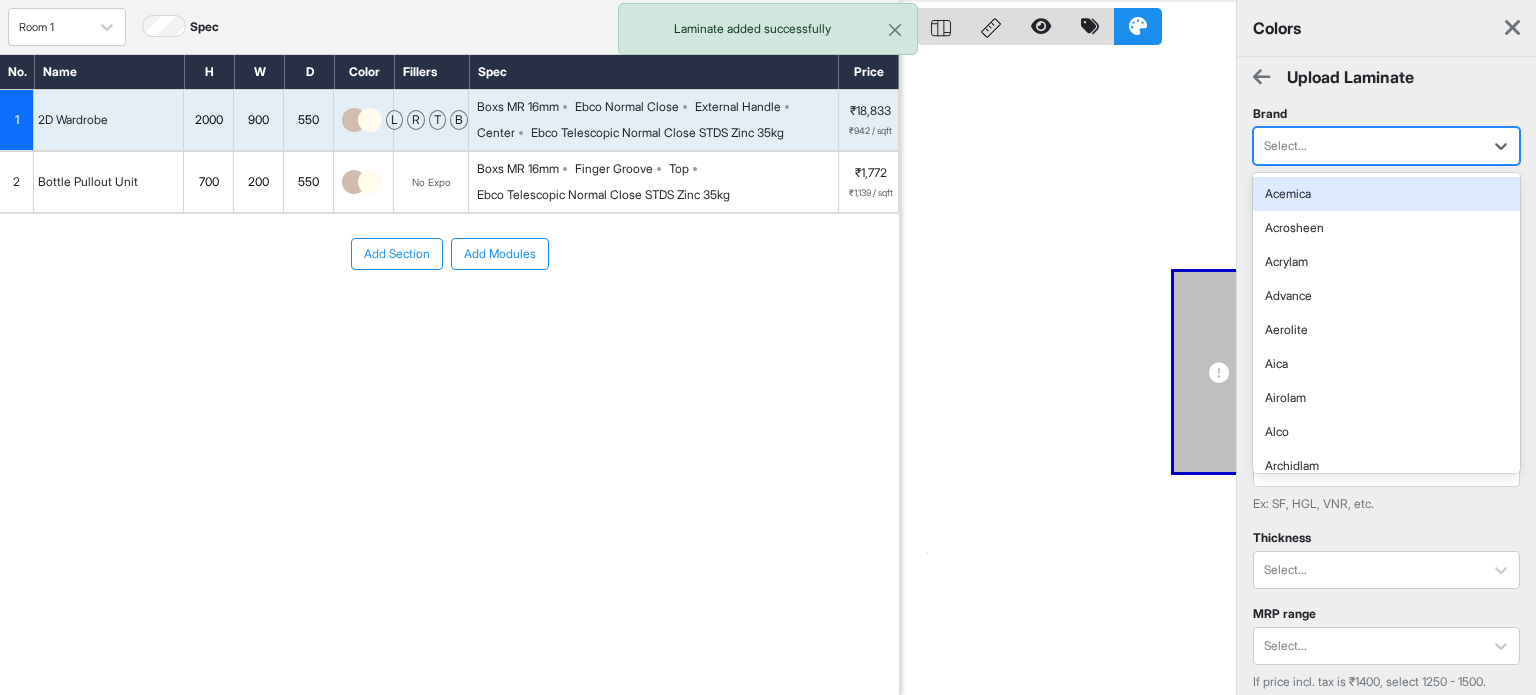 click on "Select..." at bounding box center [1368, 146] 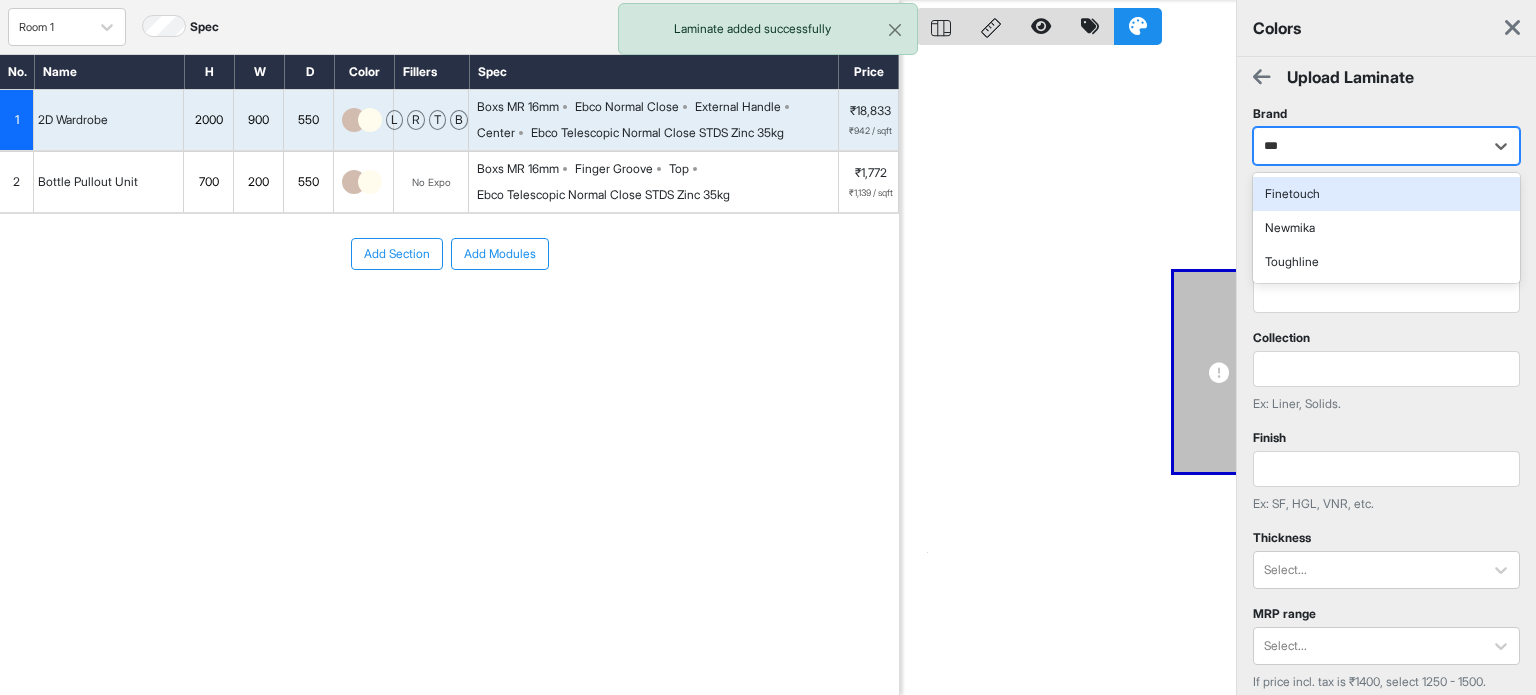 type on "***" 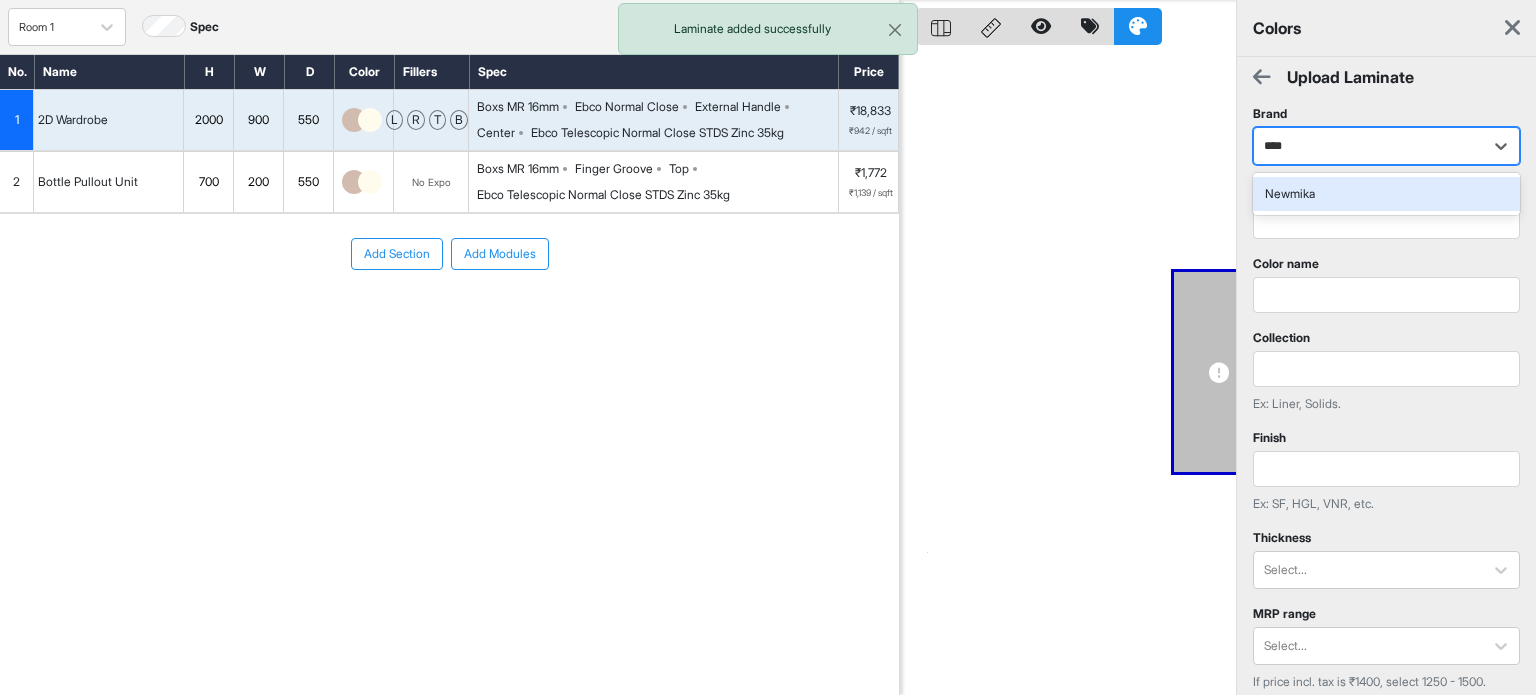click on "Newmika" at bounding box center (1386, 194) 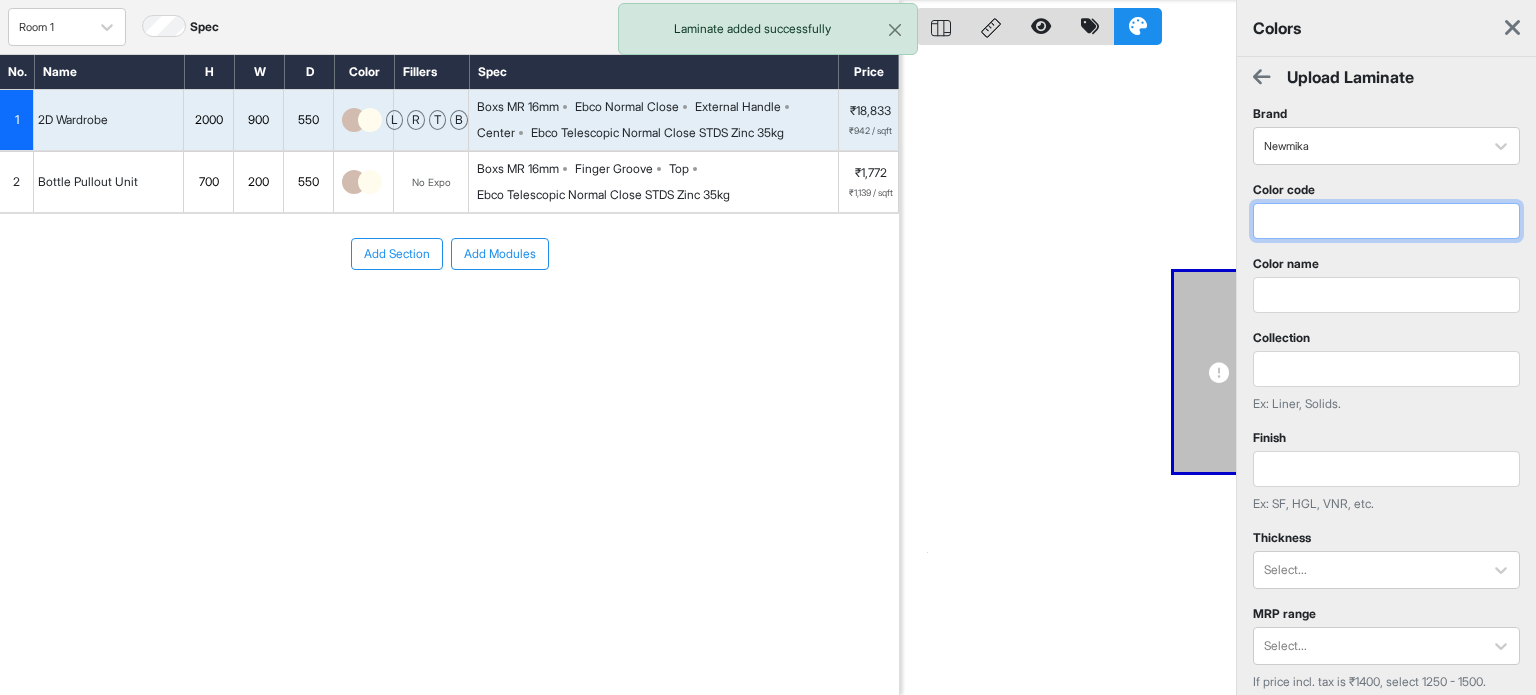 click at bounding box center (1386, 221) 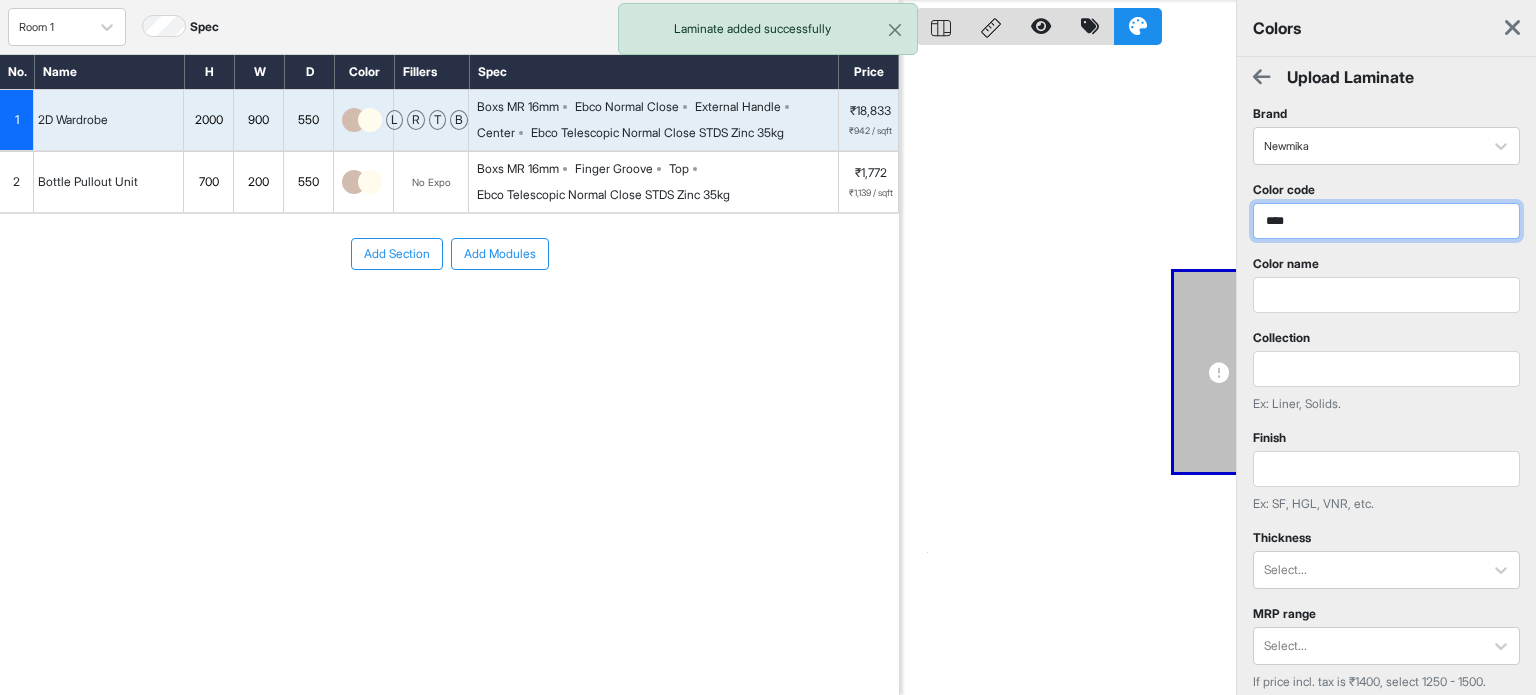 type on "****" 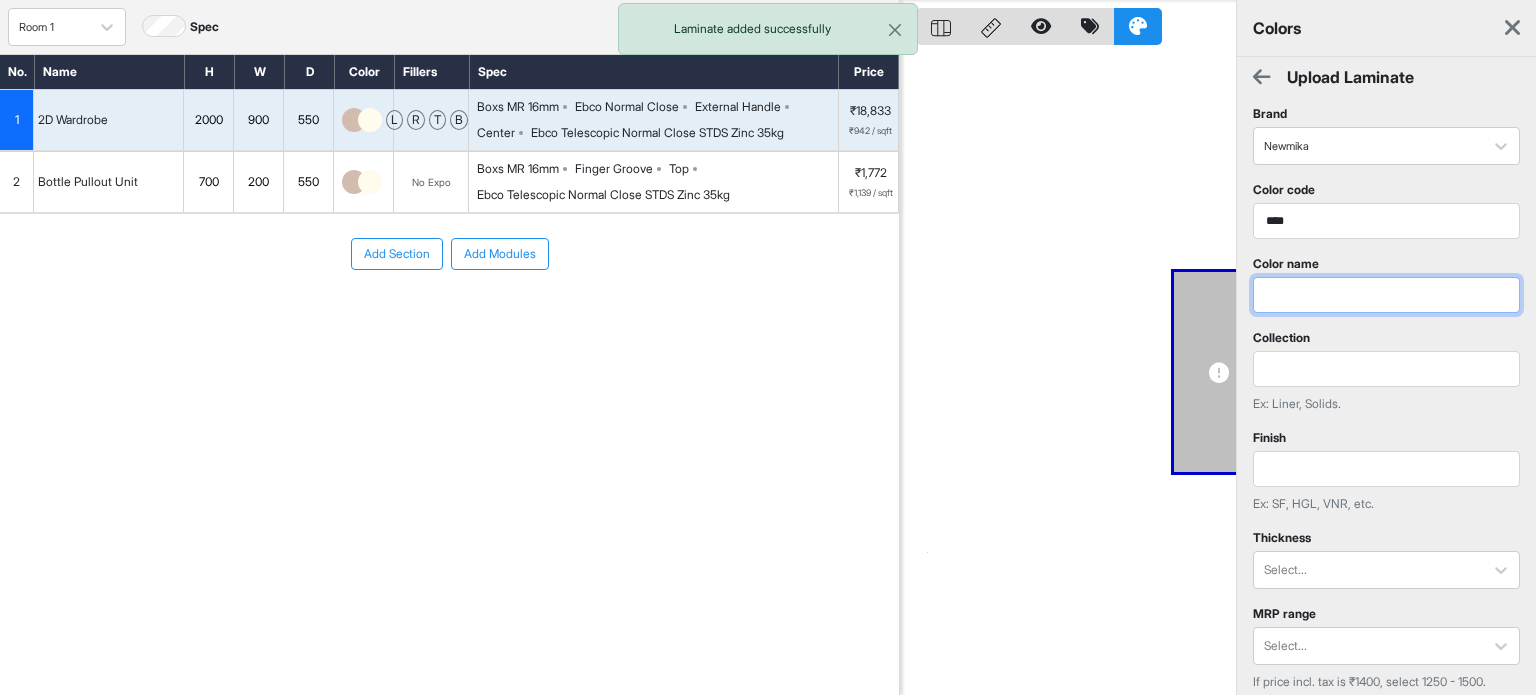 click at bounding box center (1386, 295) 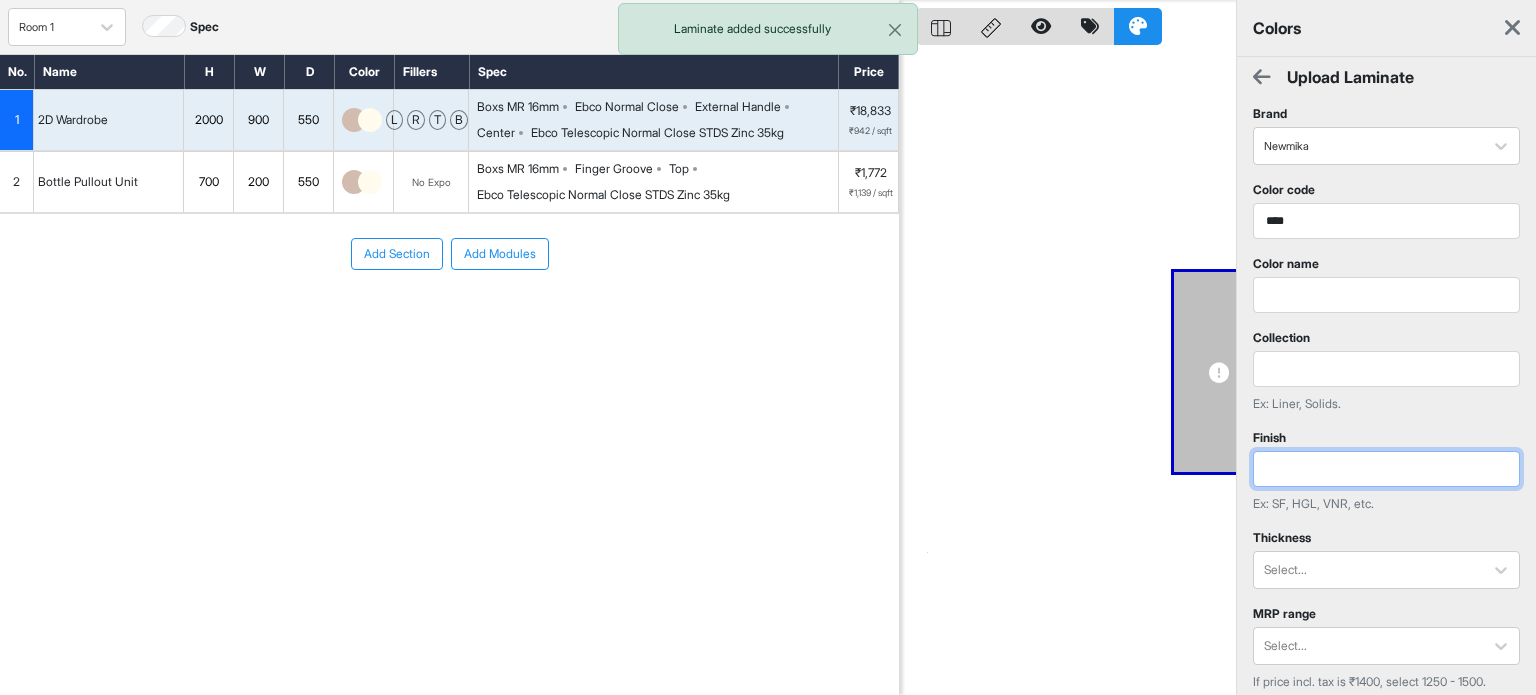 click at bounding box center [1386, 469] 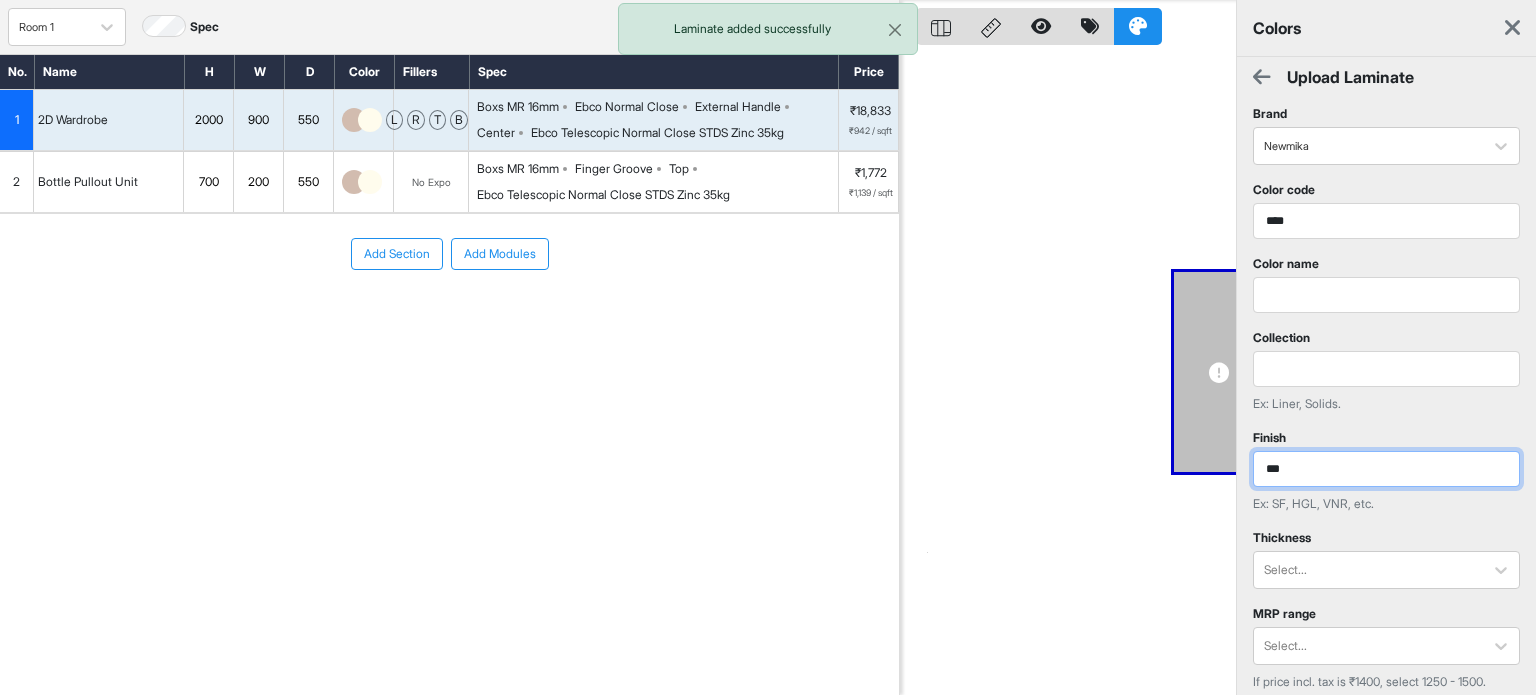 type on "***" 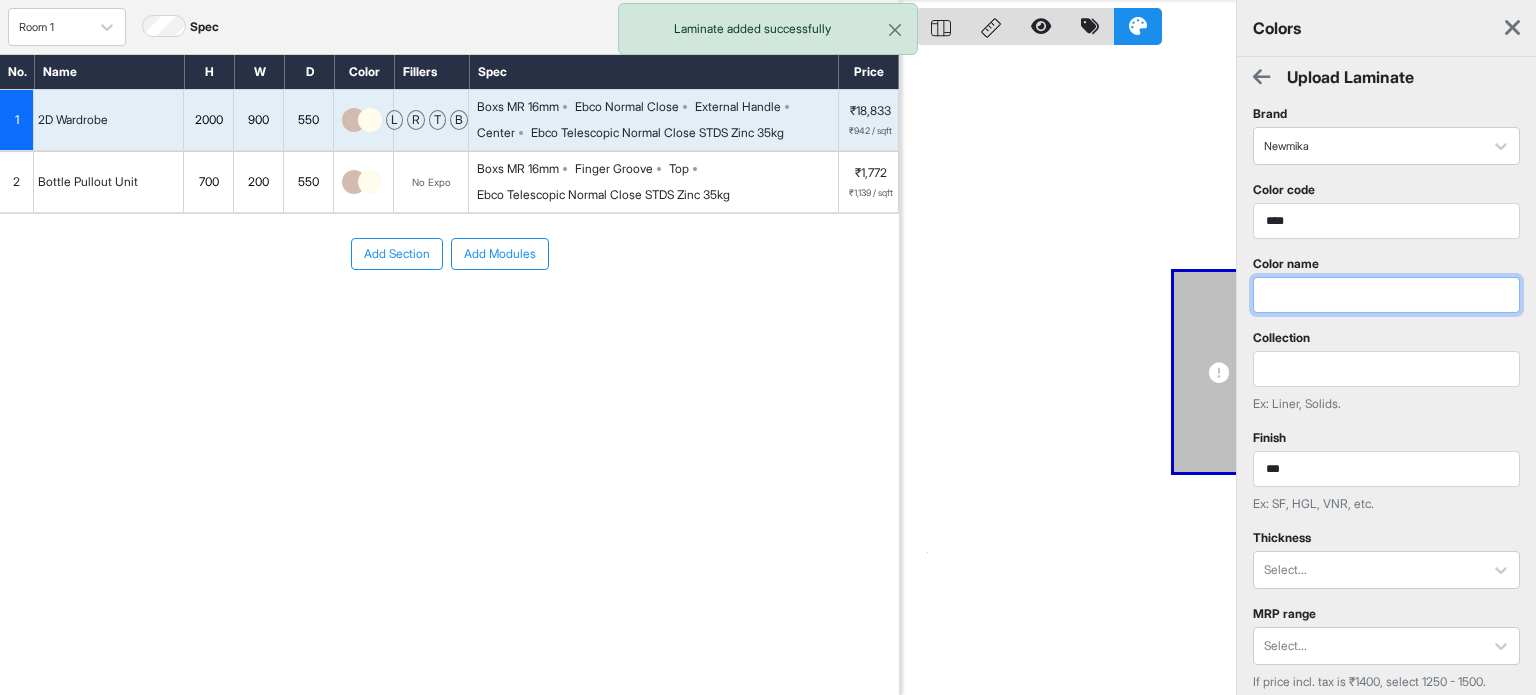 click at bounding box center (1386, 295) 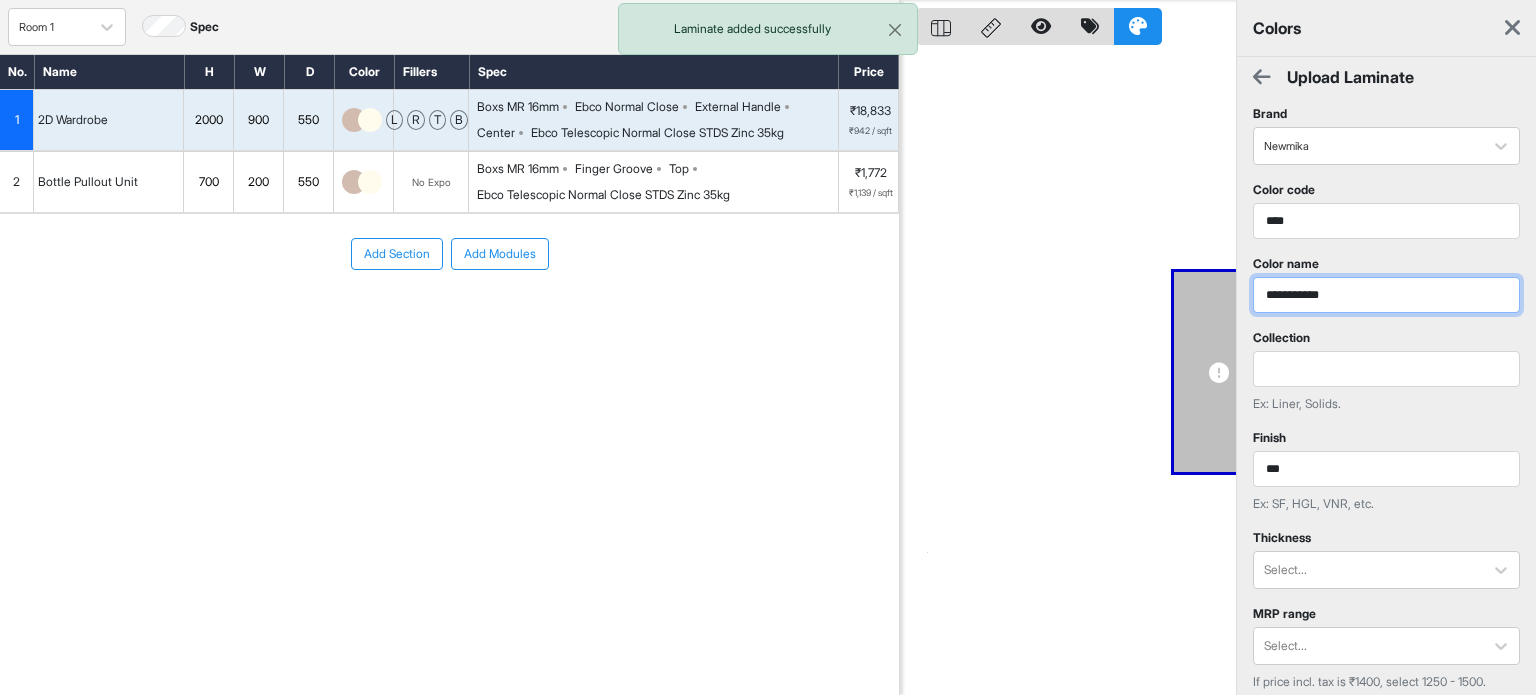 type on "**********" 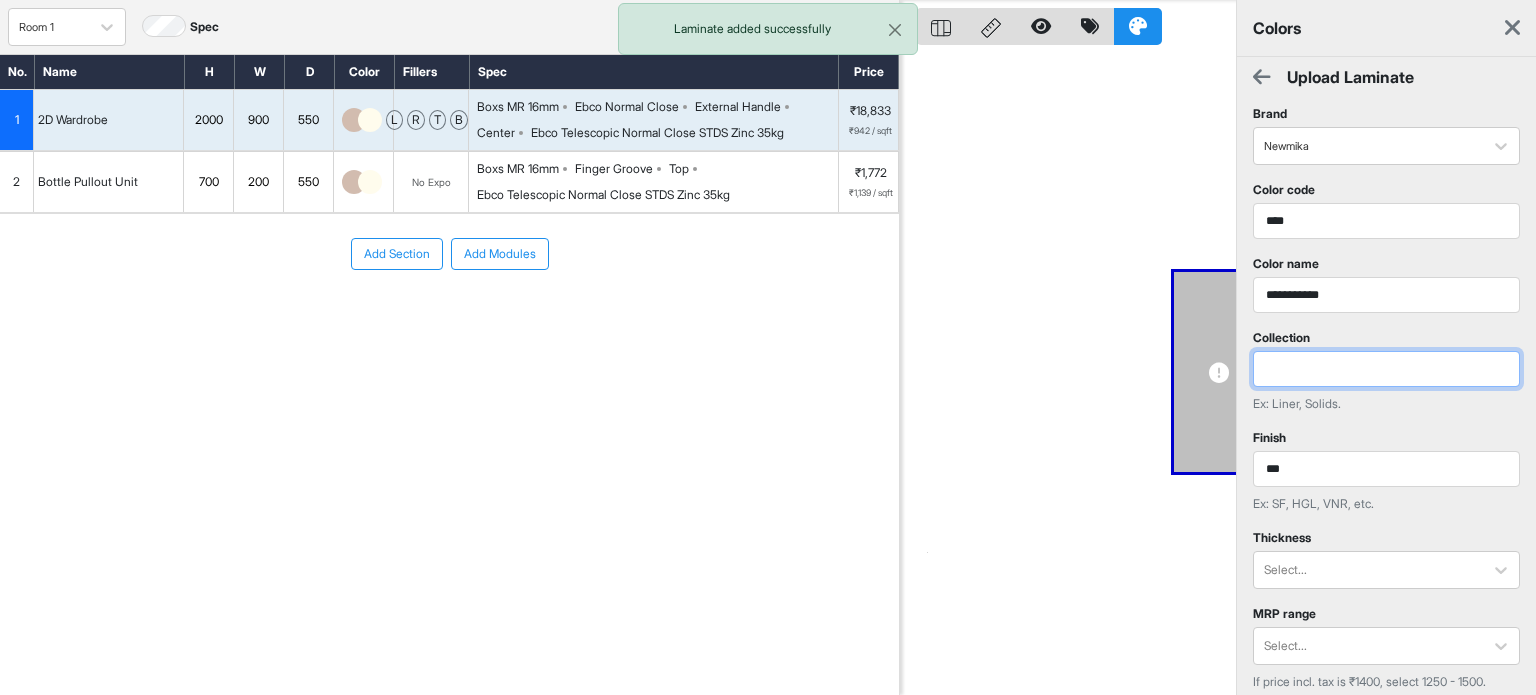 click at bounding box center [1386, 369] 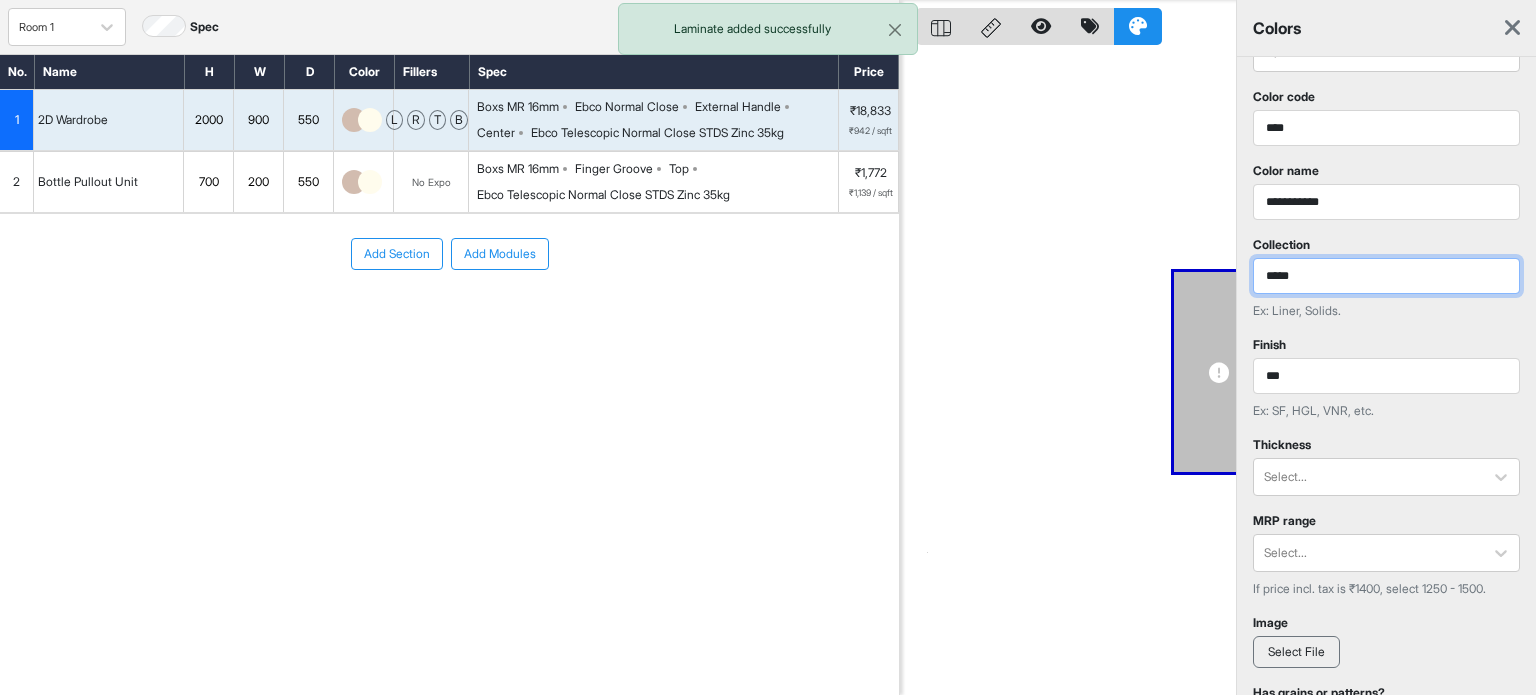 scroll, scrollTop: 100, scrollLeft: 0, axis: vertical 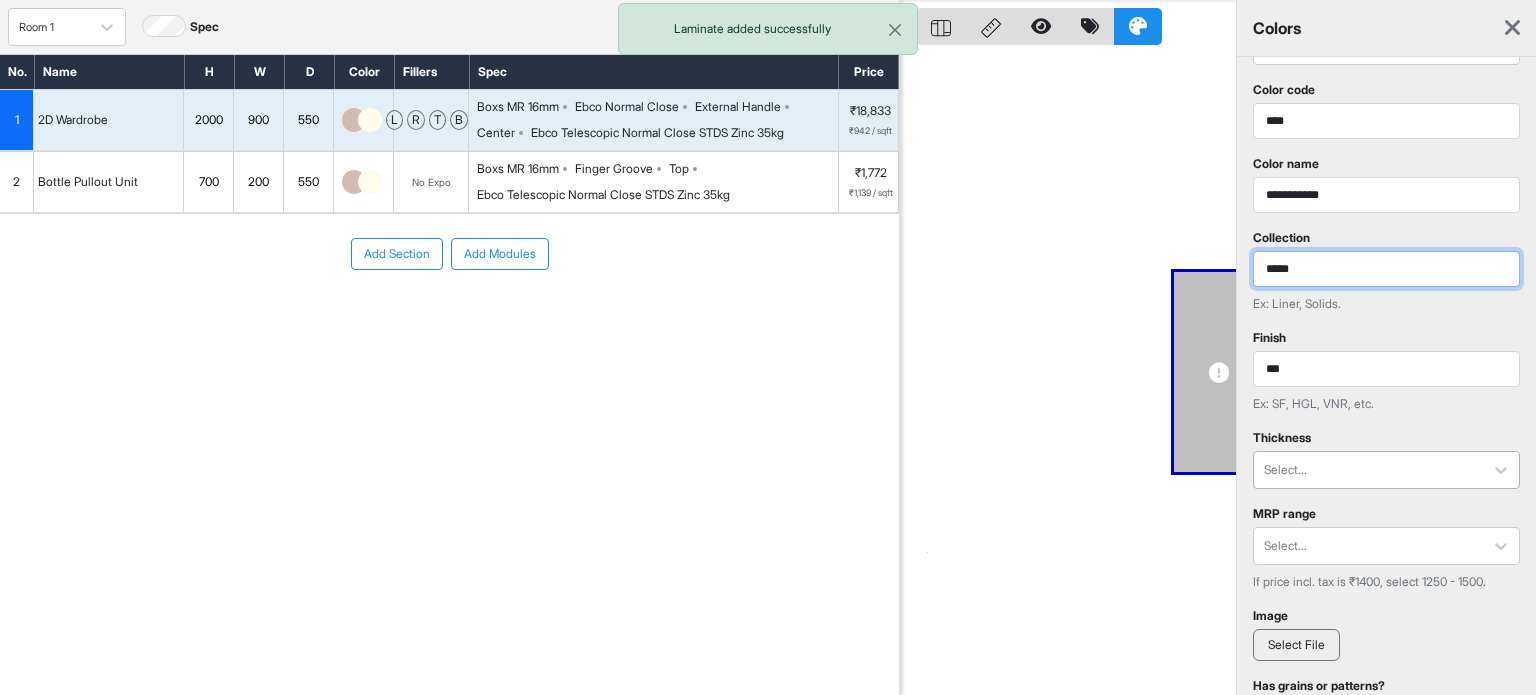 type on "*****" 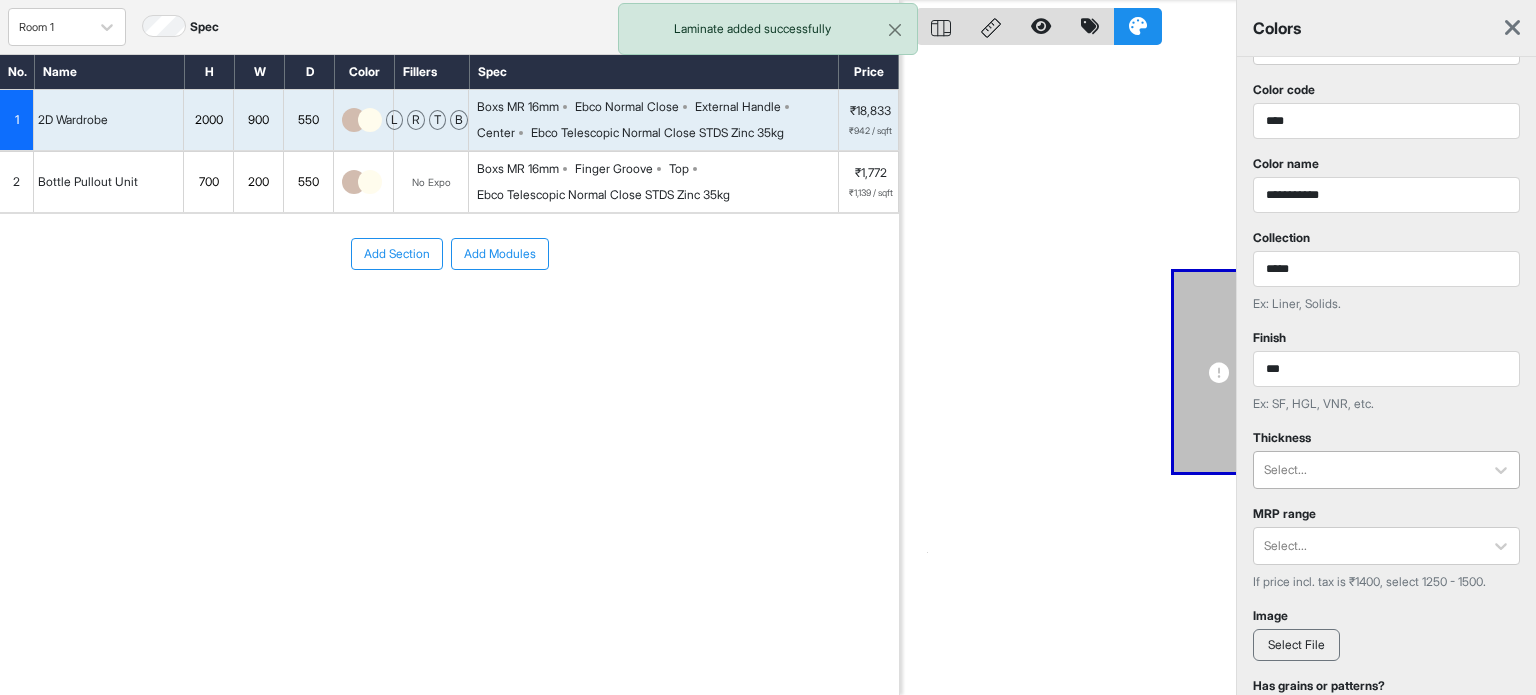 click at bounding box center [1368, 470] 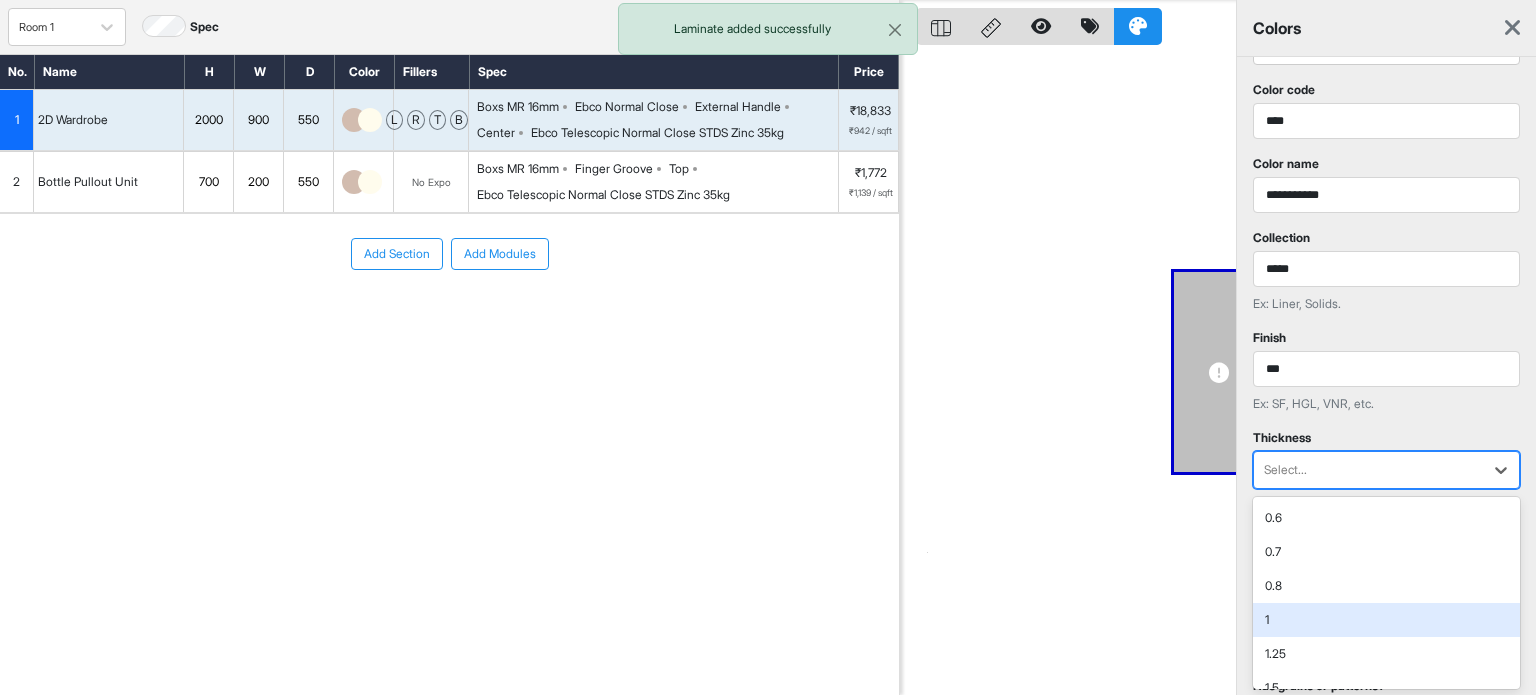 click on "1" at bounding box center [1386, 620] 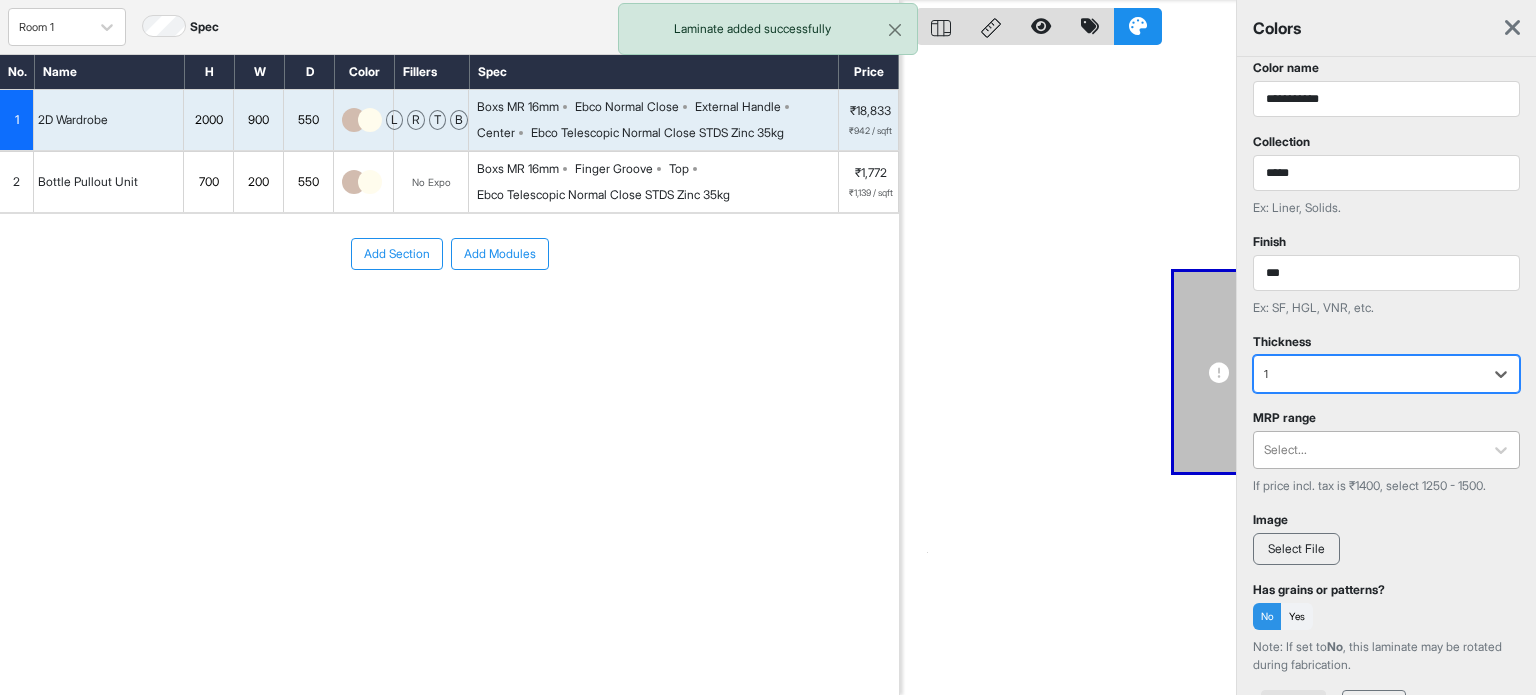 scroll, scrollTop: 200, scrollLeft: 0, axis: vertical 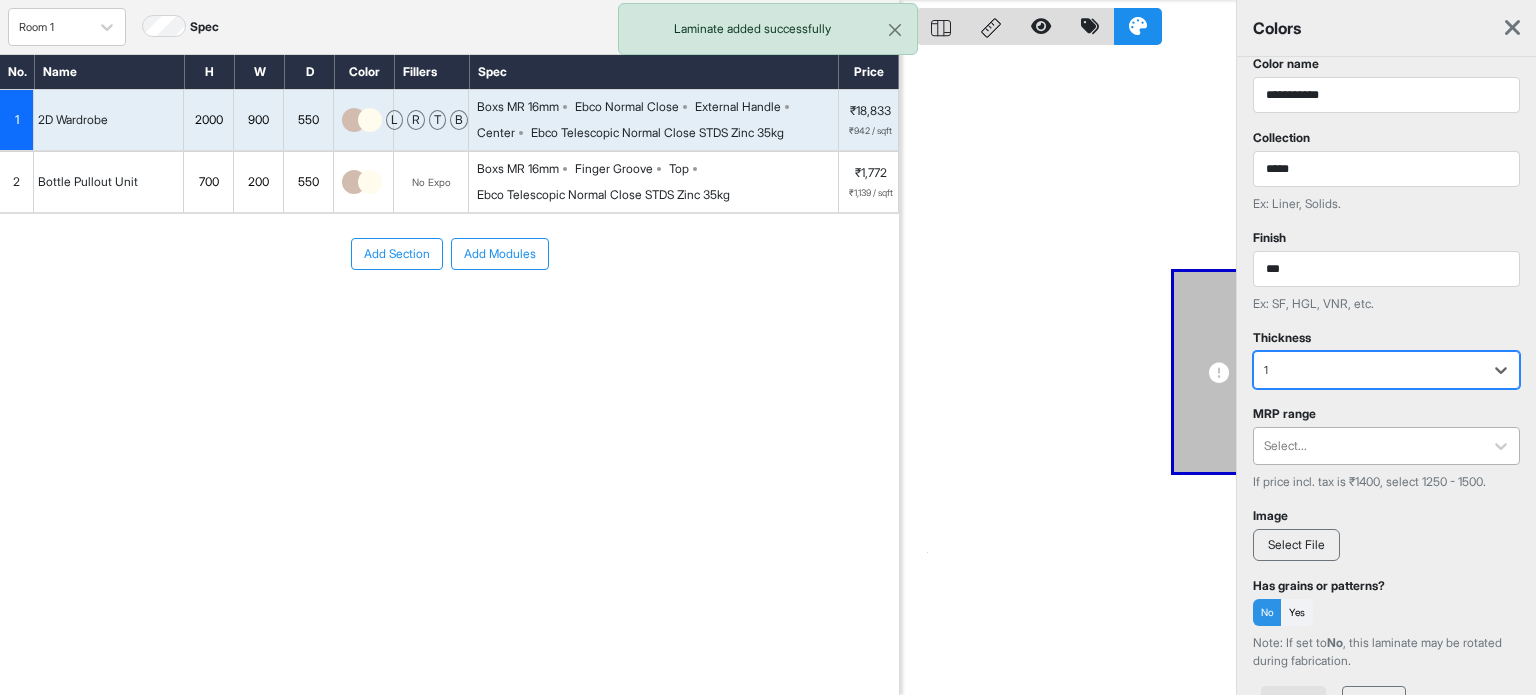 click at bounding box center (1368, 446) 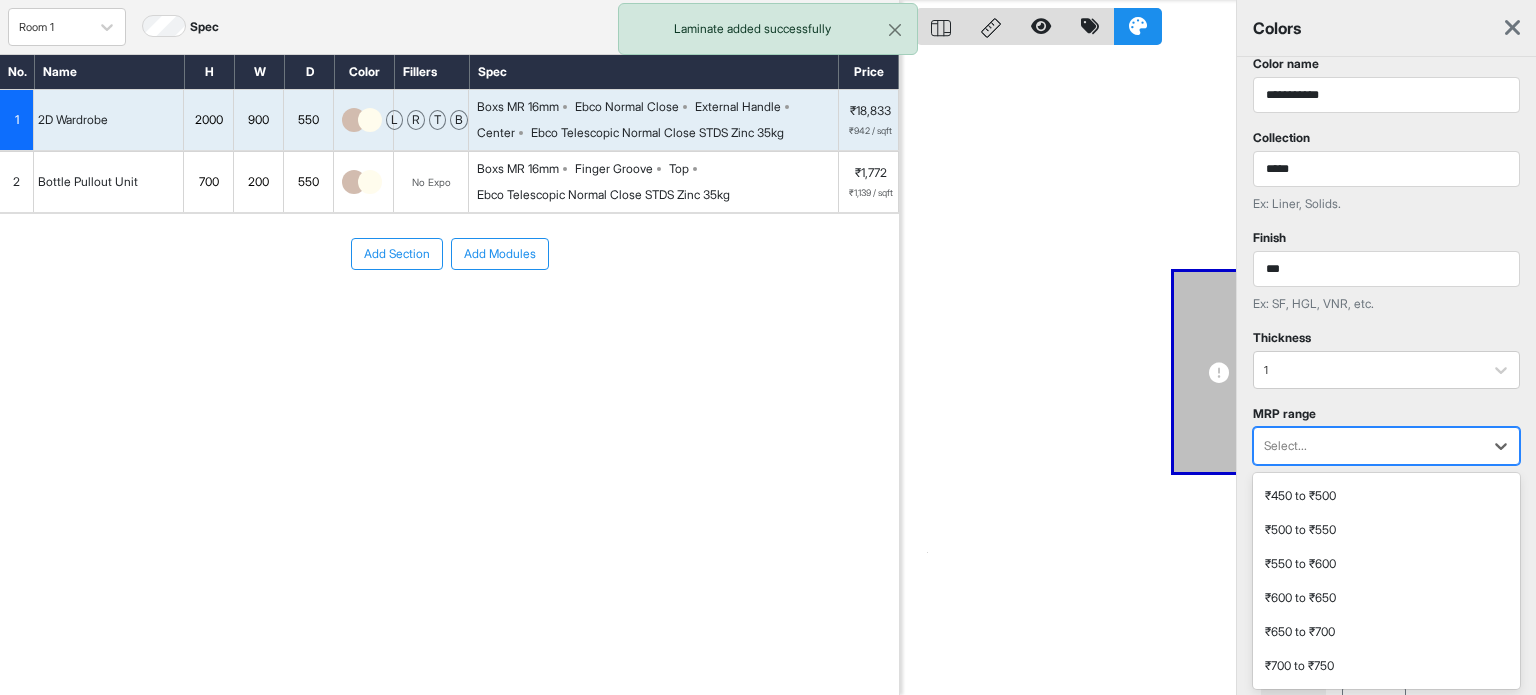 scroll, scrollTop: 300, scrollLeft: 0, axis: vertical 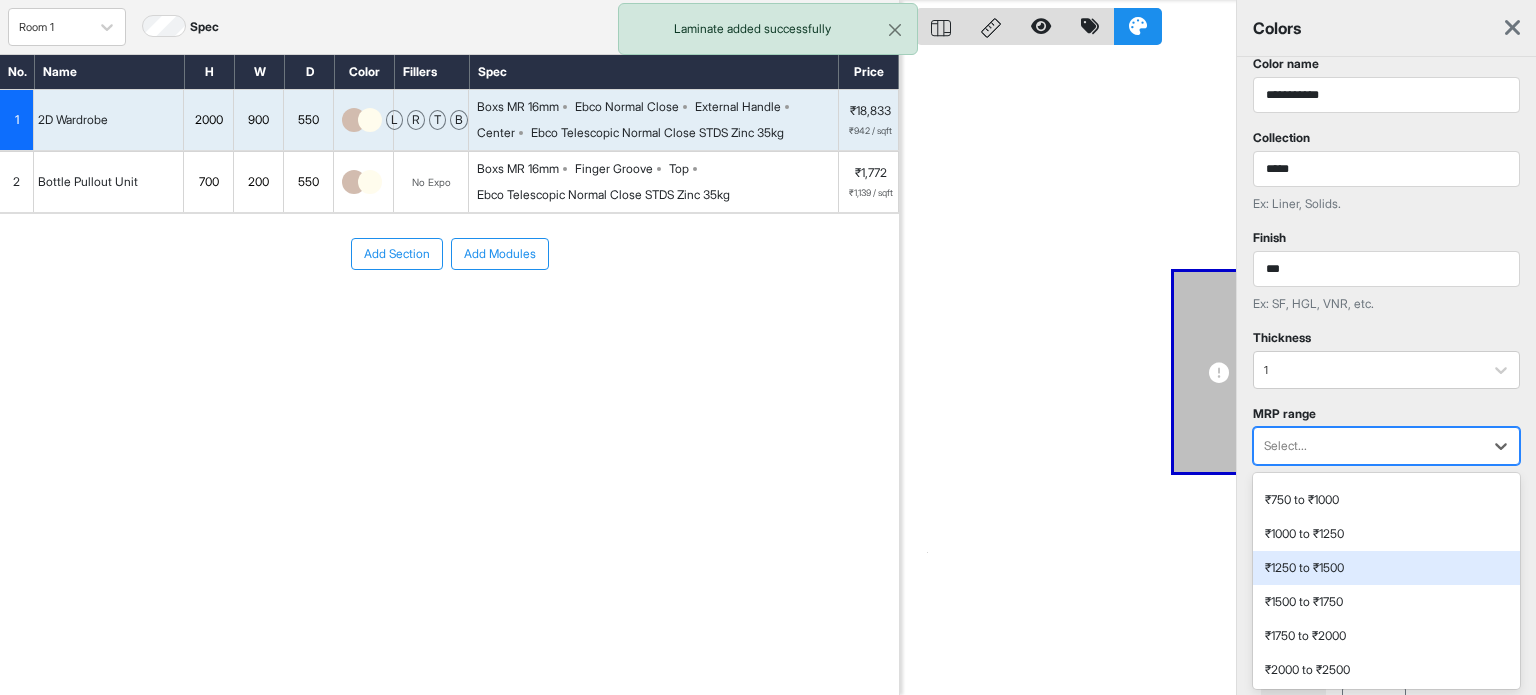 click on "₹1250 to ₹1500" at bounding box center (1386, 568) 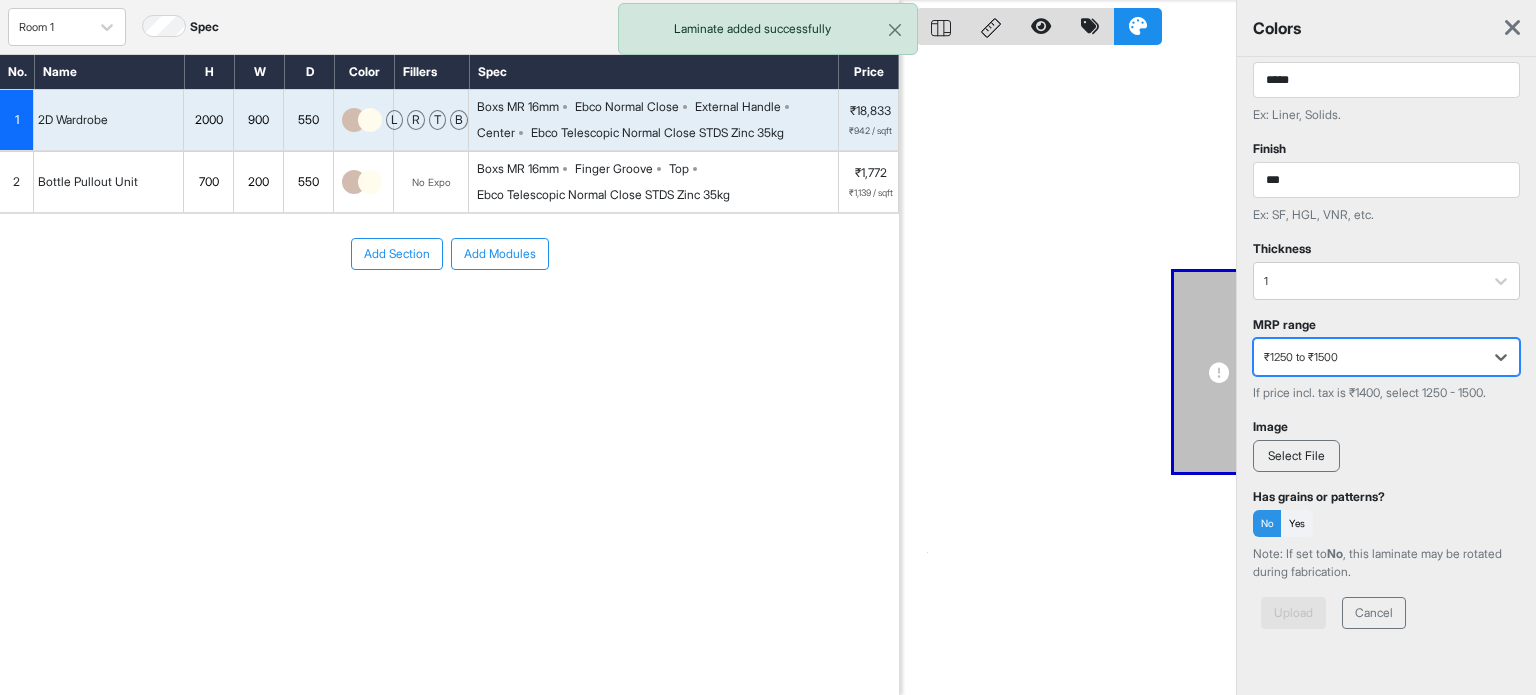scroll, scrollTop: 300, scrollLeft: 0, axis: vertical 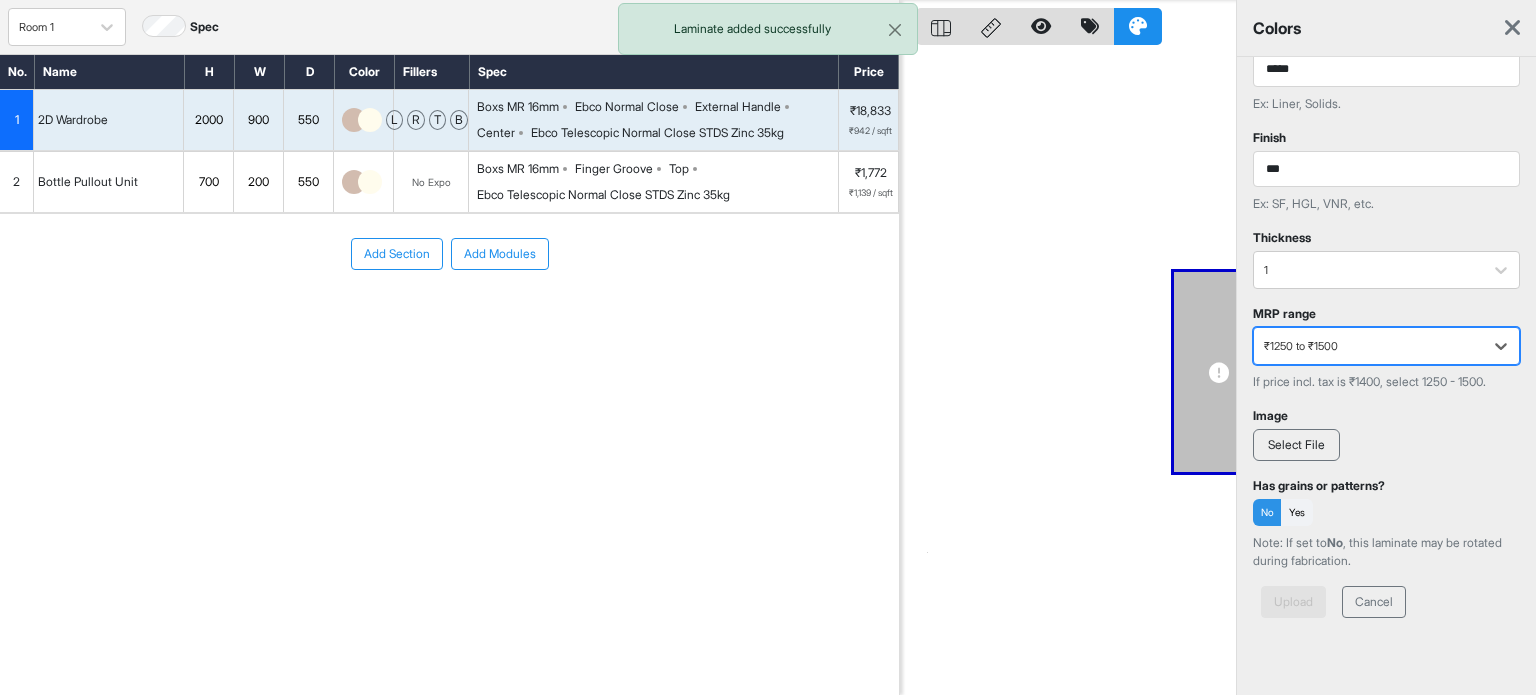 click on "Select File" at bounding box center (1296, 445) 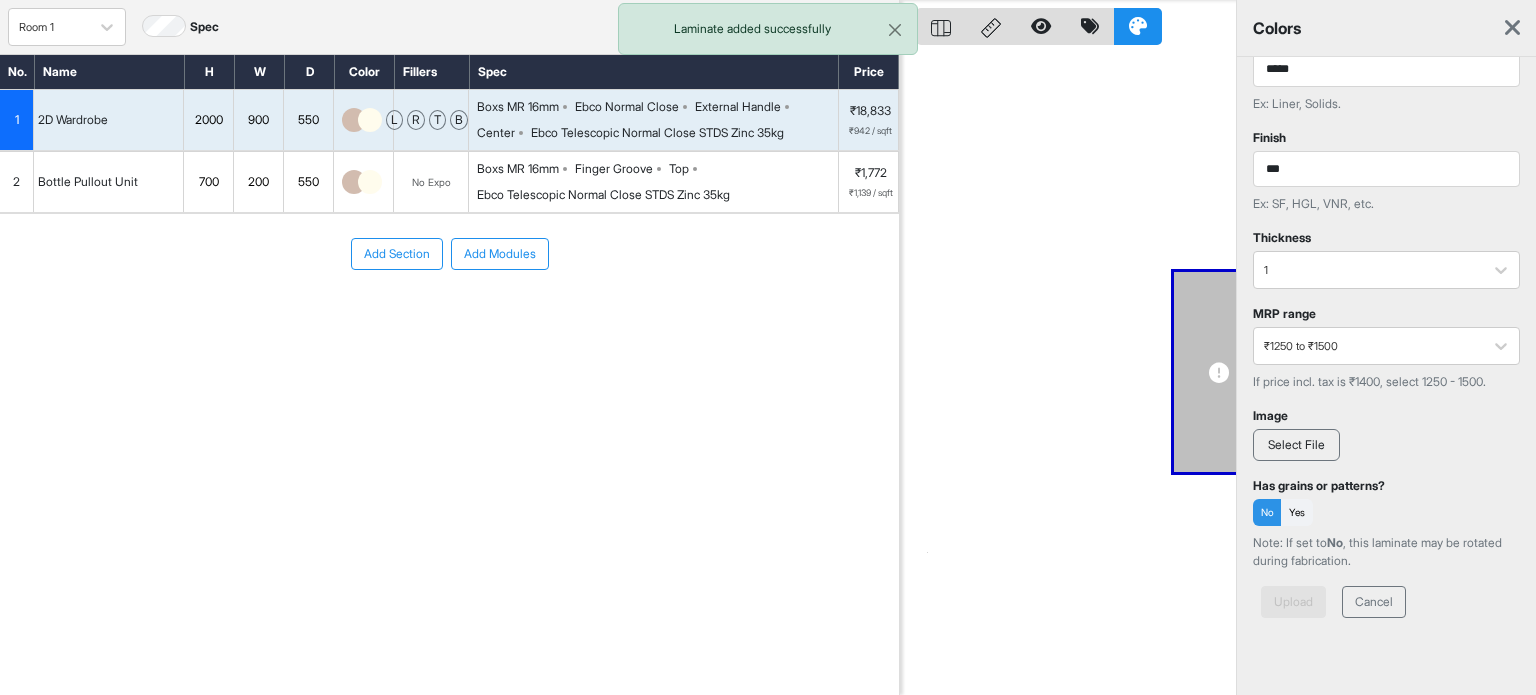 scroll, scrollTop: 0, scrollLeft: 0, axis: both 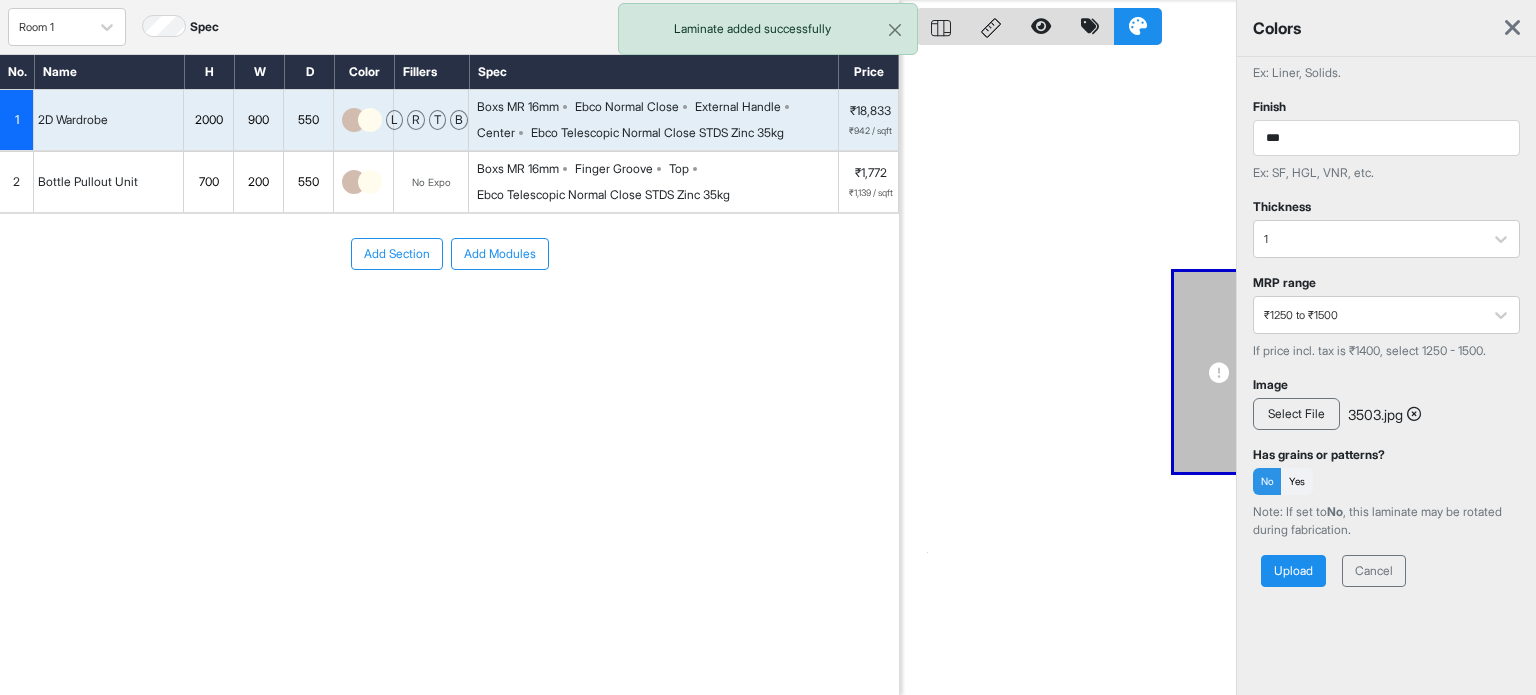 click on "Upload" at bounding box center (1293, 571) 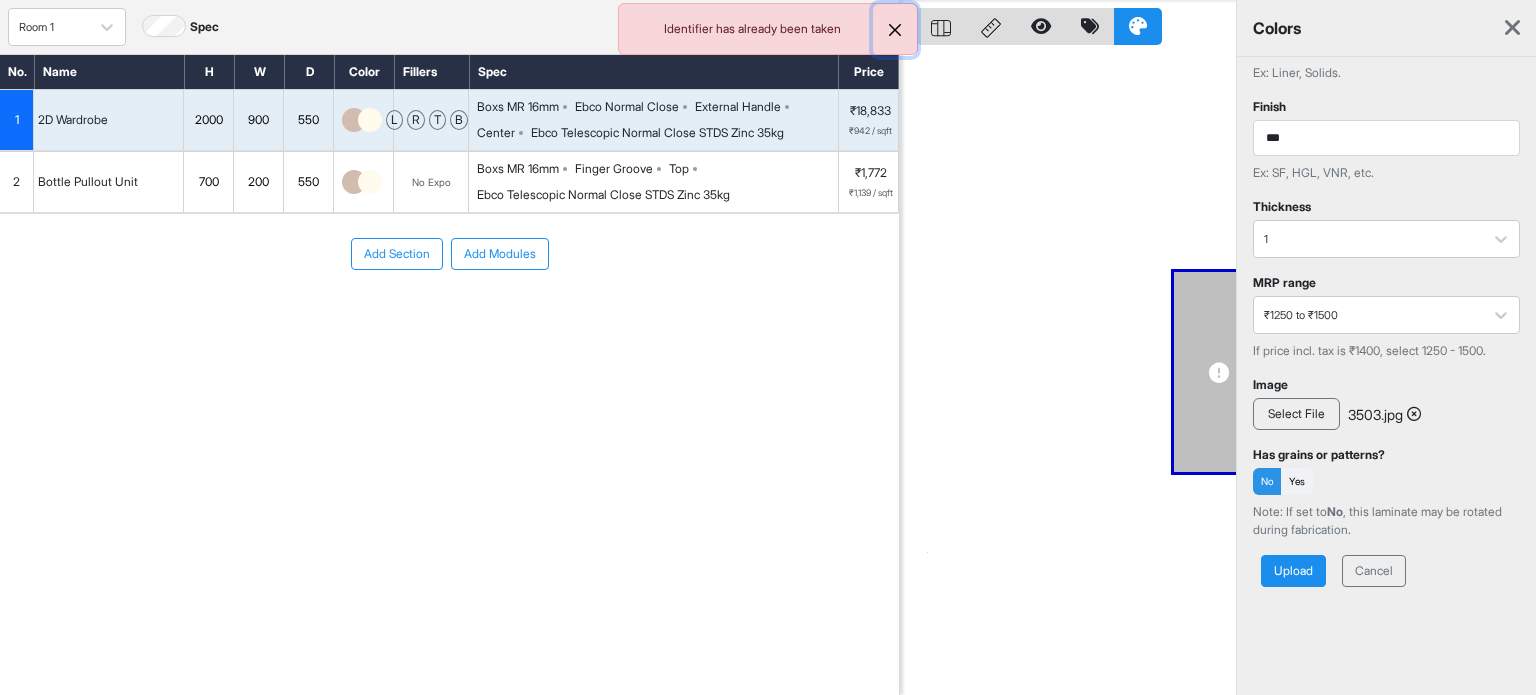 click at bounding box center (895, 30) 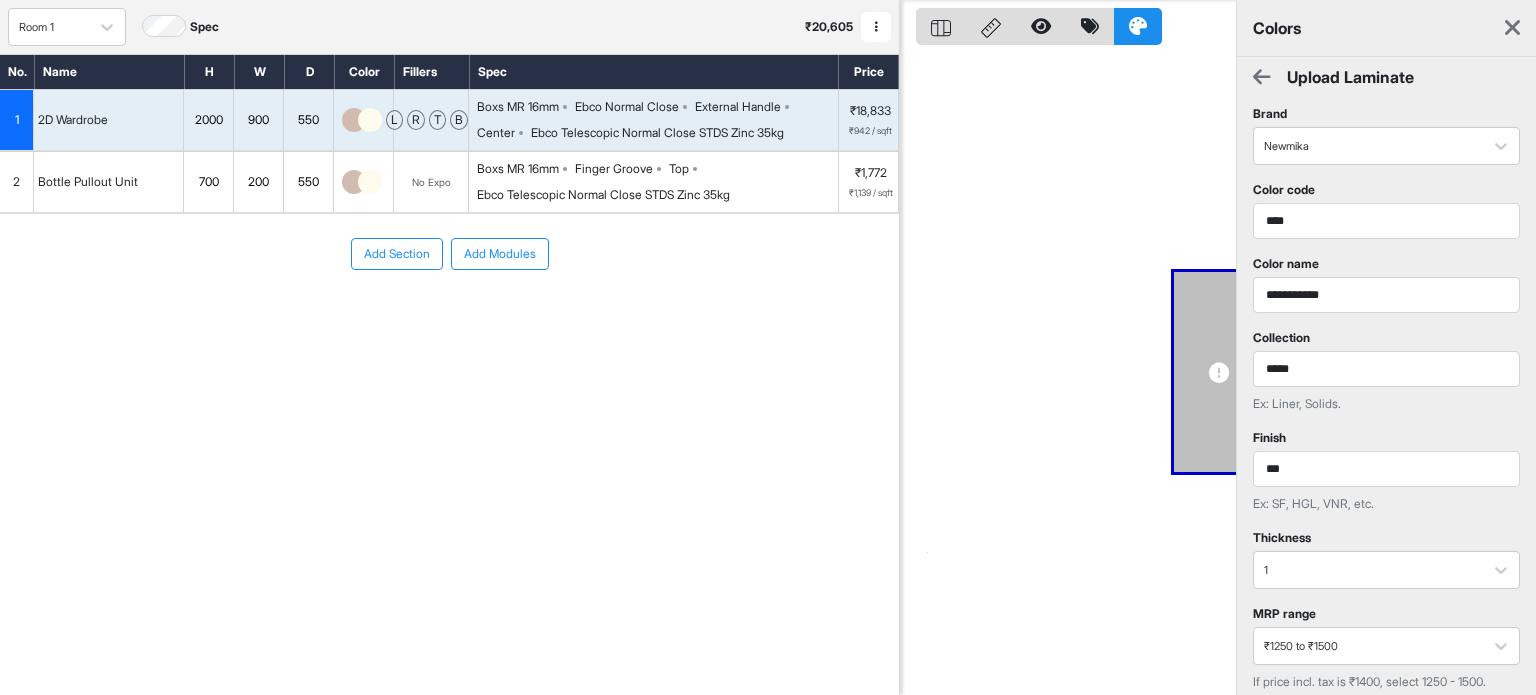 scroll, scrollTop: 0, scrollLeft: 0, axis: both 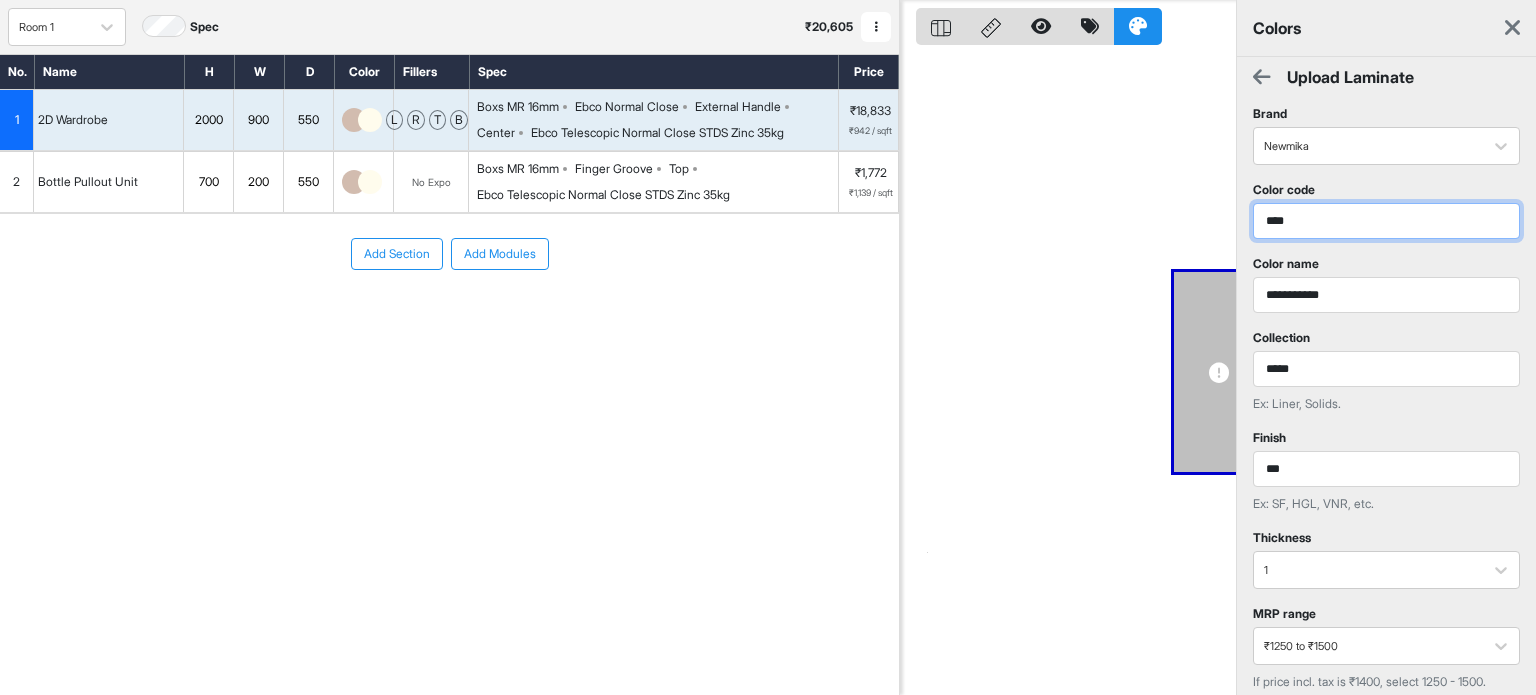 click on "****" at bounding box center [1386, 221] 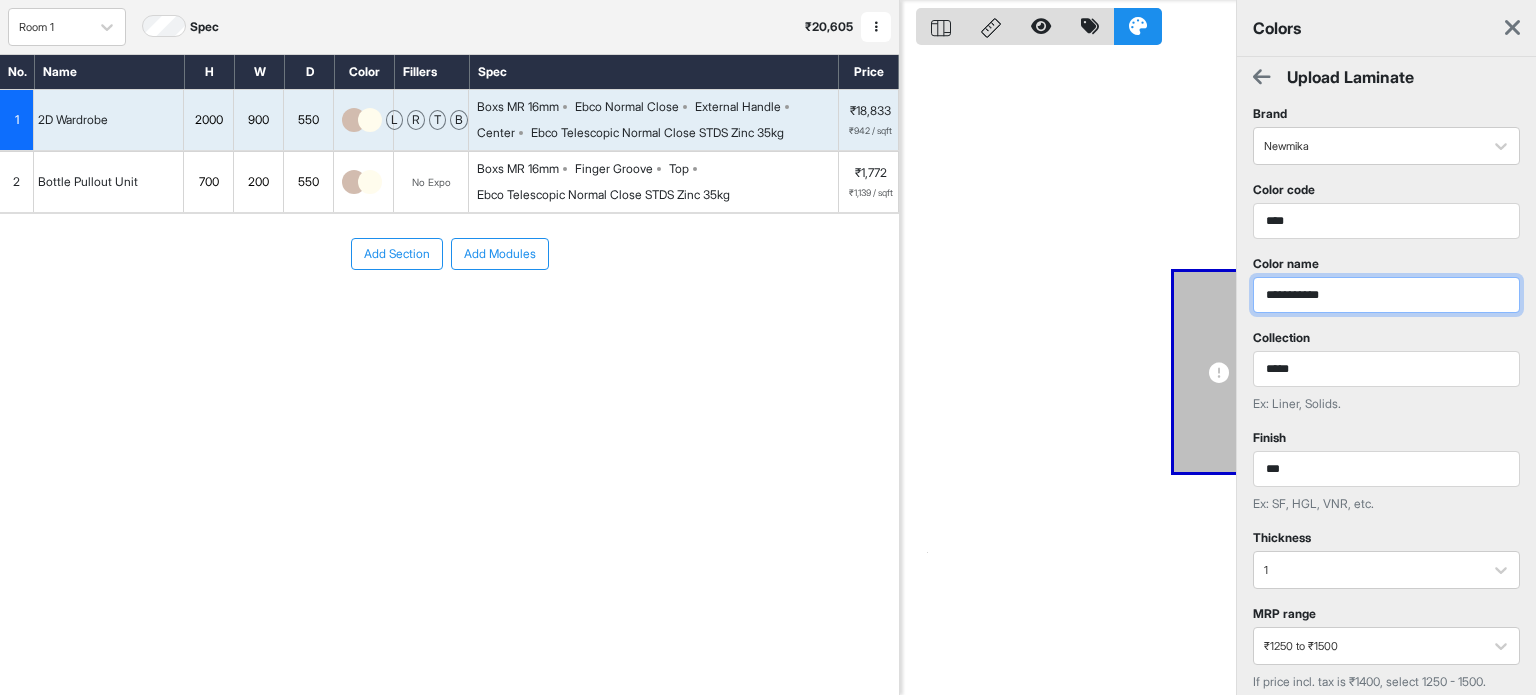 click on "**********" at bounding box center (1386, 295) 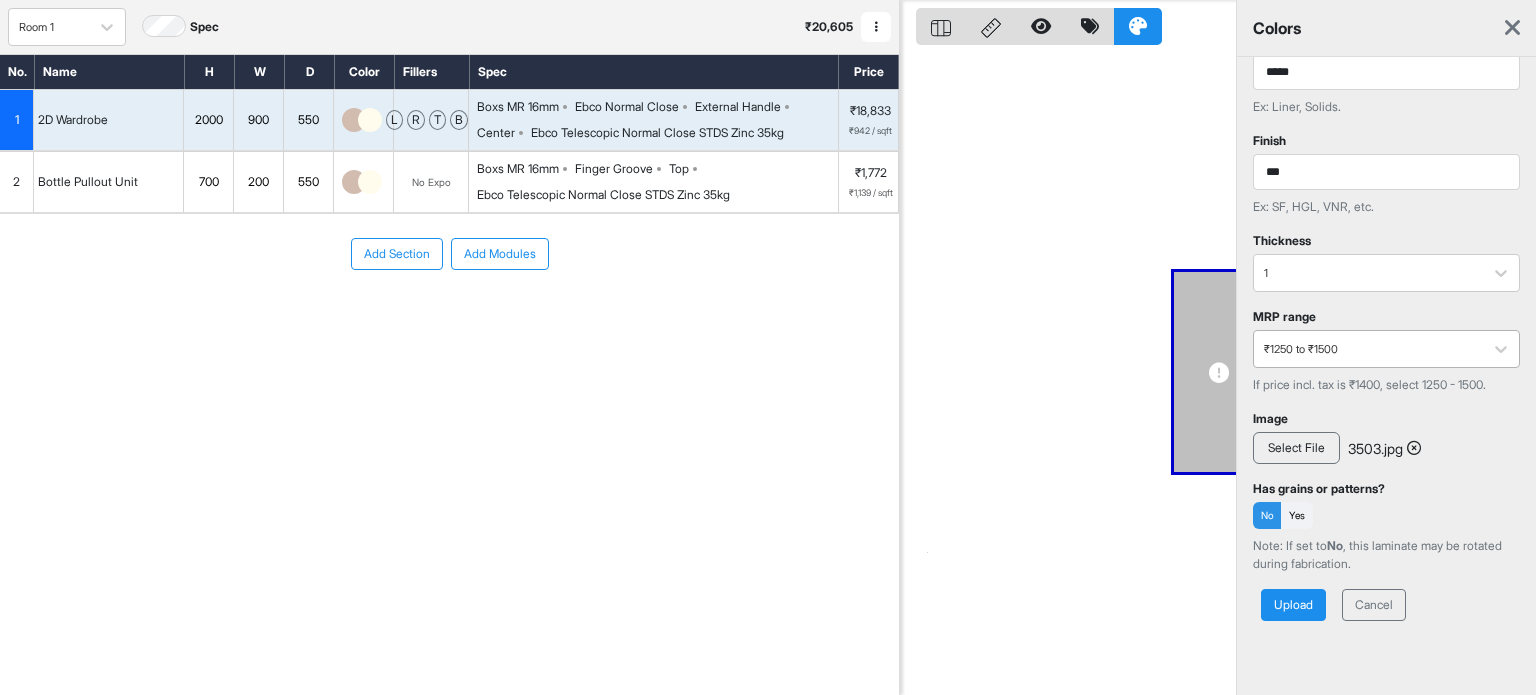 scroll, scrollTop: 300, scrollLeft: 0, axis: vertical 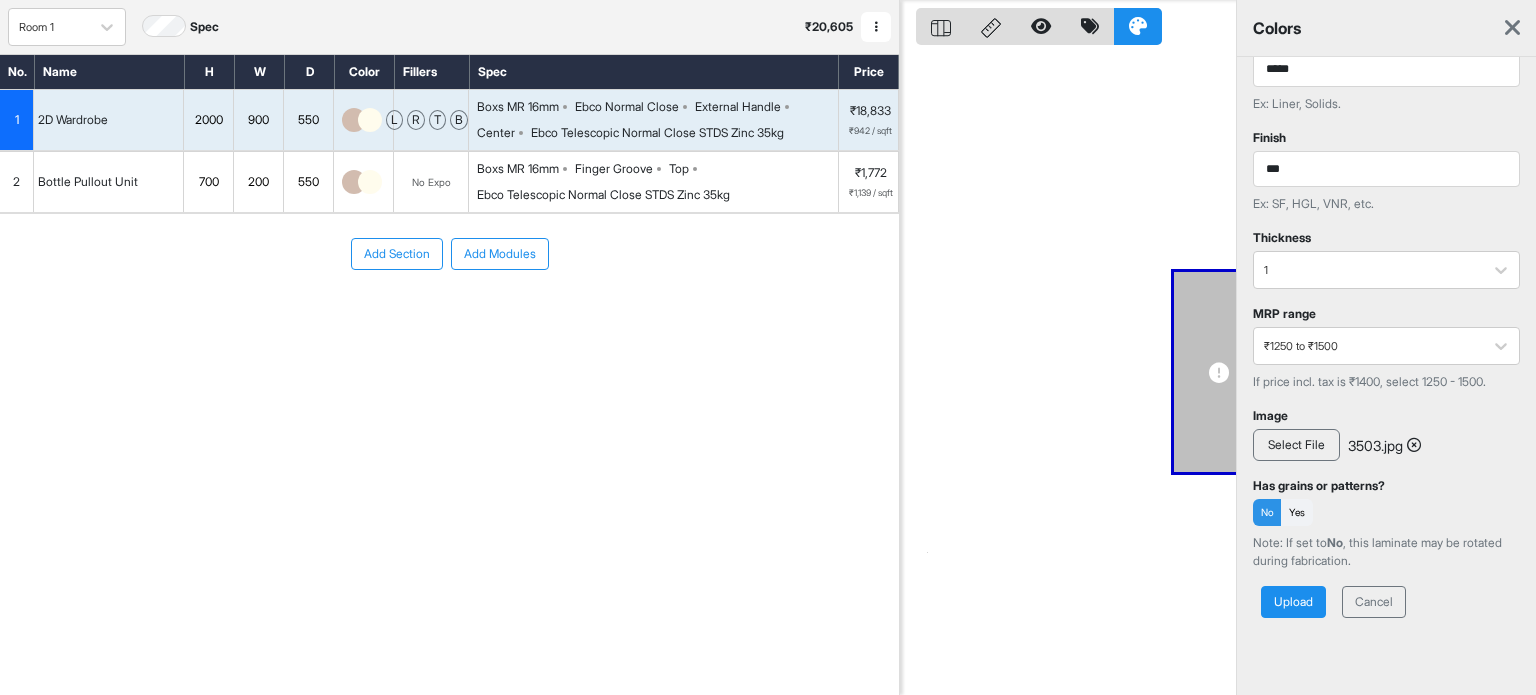 type on "**********" 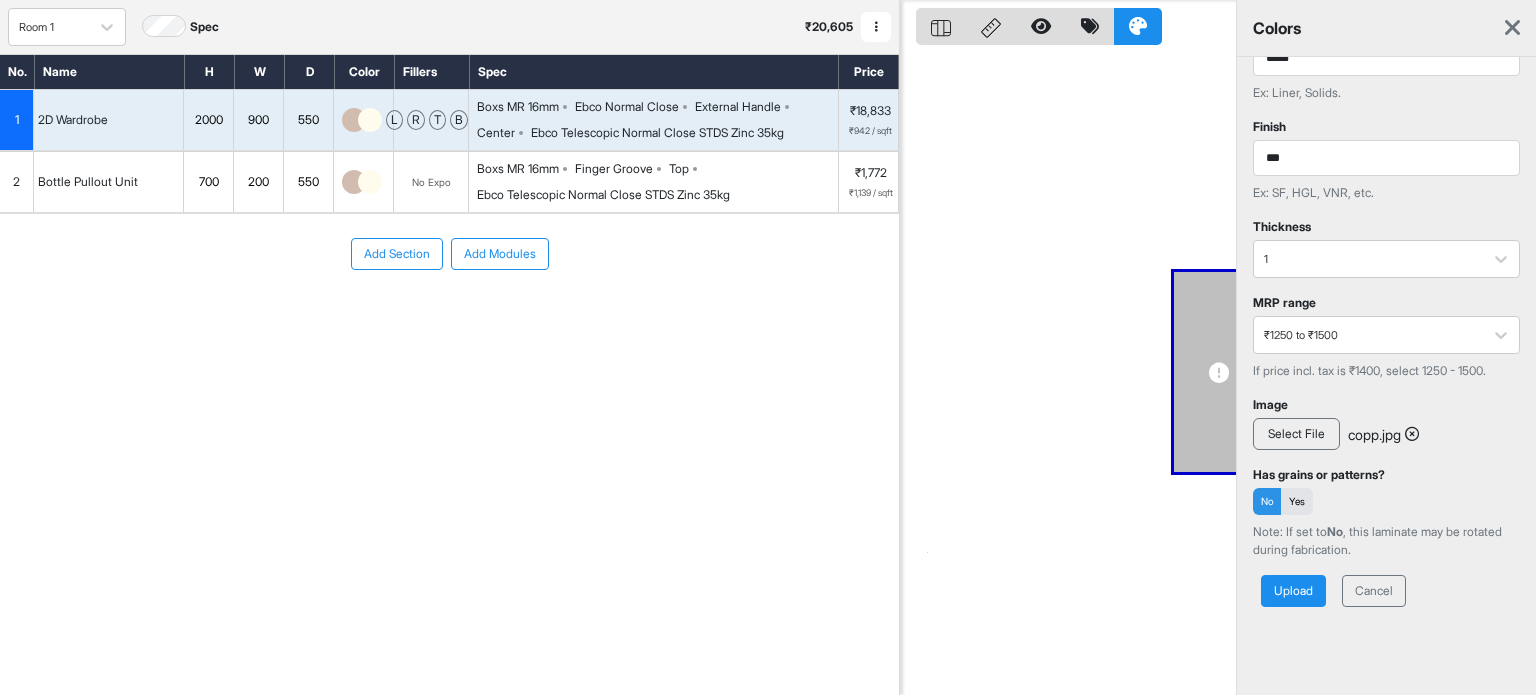 scroll, scrollTop: 331, scrollLeft: 0, axis: vertical 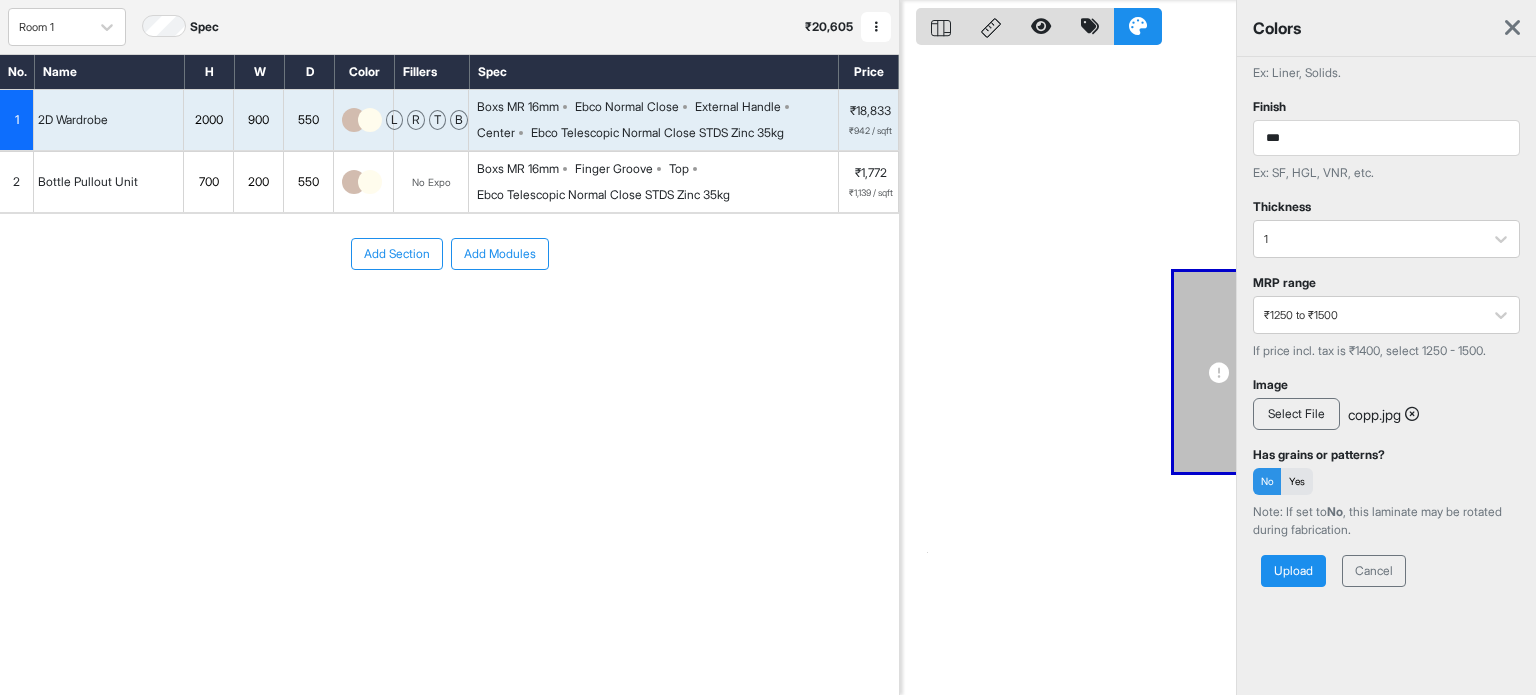 click on "Yes" at bounding box center (1297, 481) 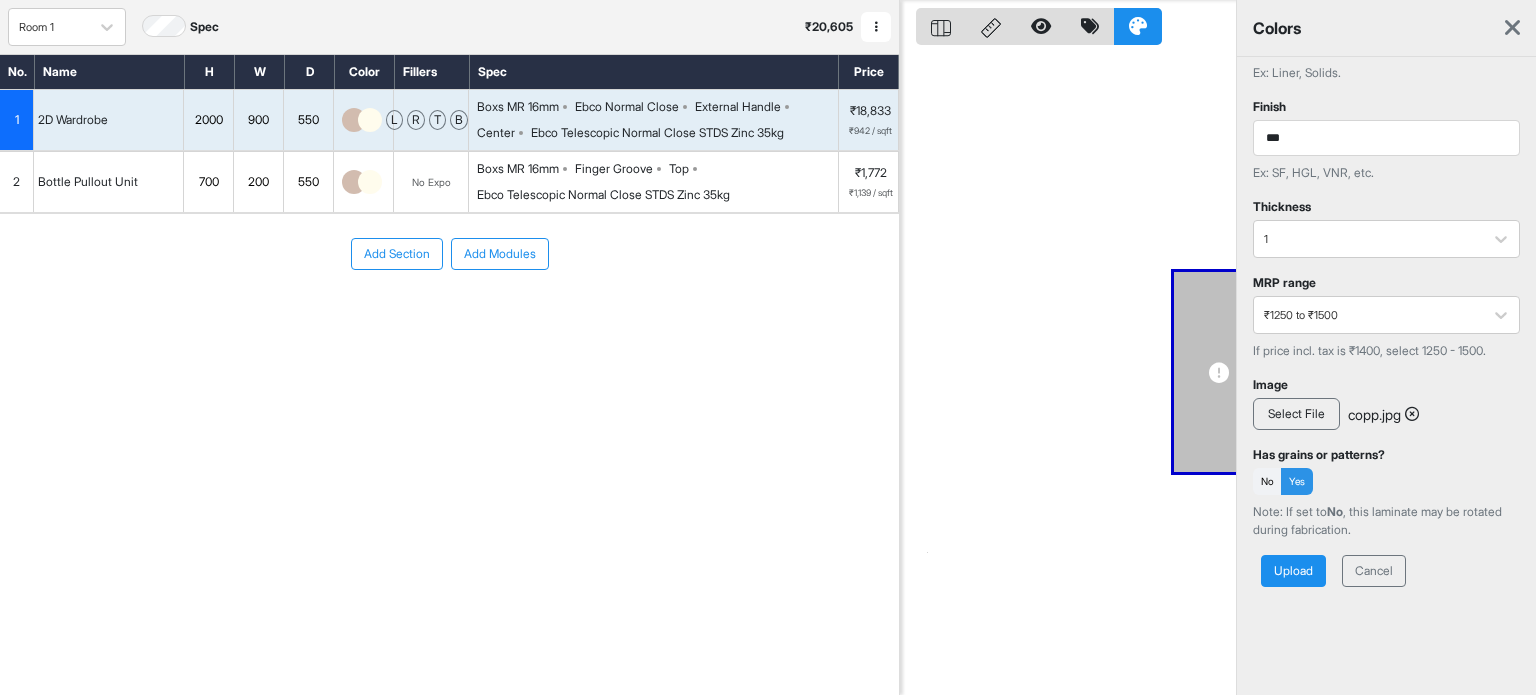 click on "Upload" at bounding box center (1293, 571) 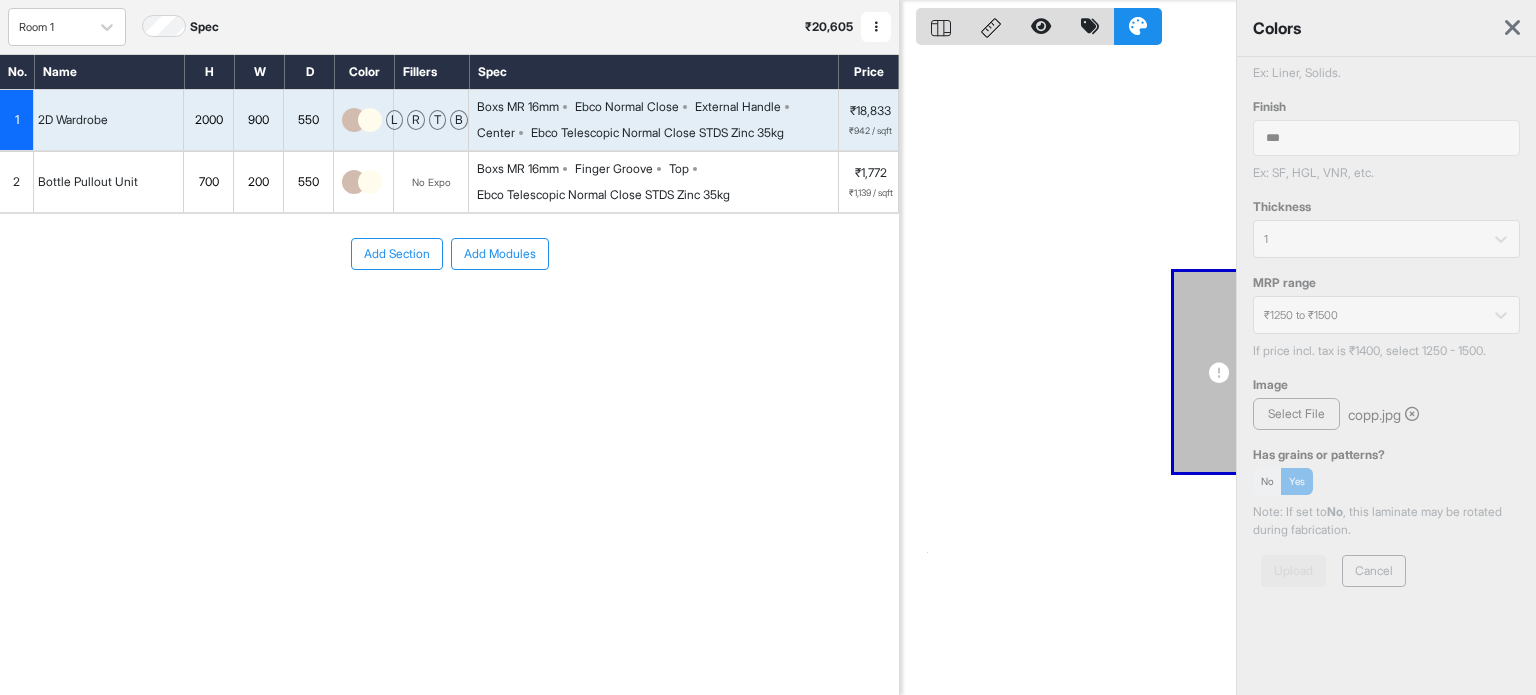 scroll, scrollTop: 0, scrollLeft: 0, axis: both 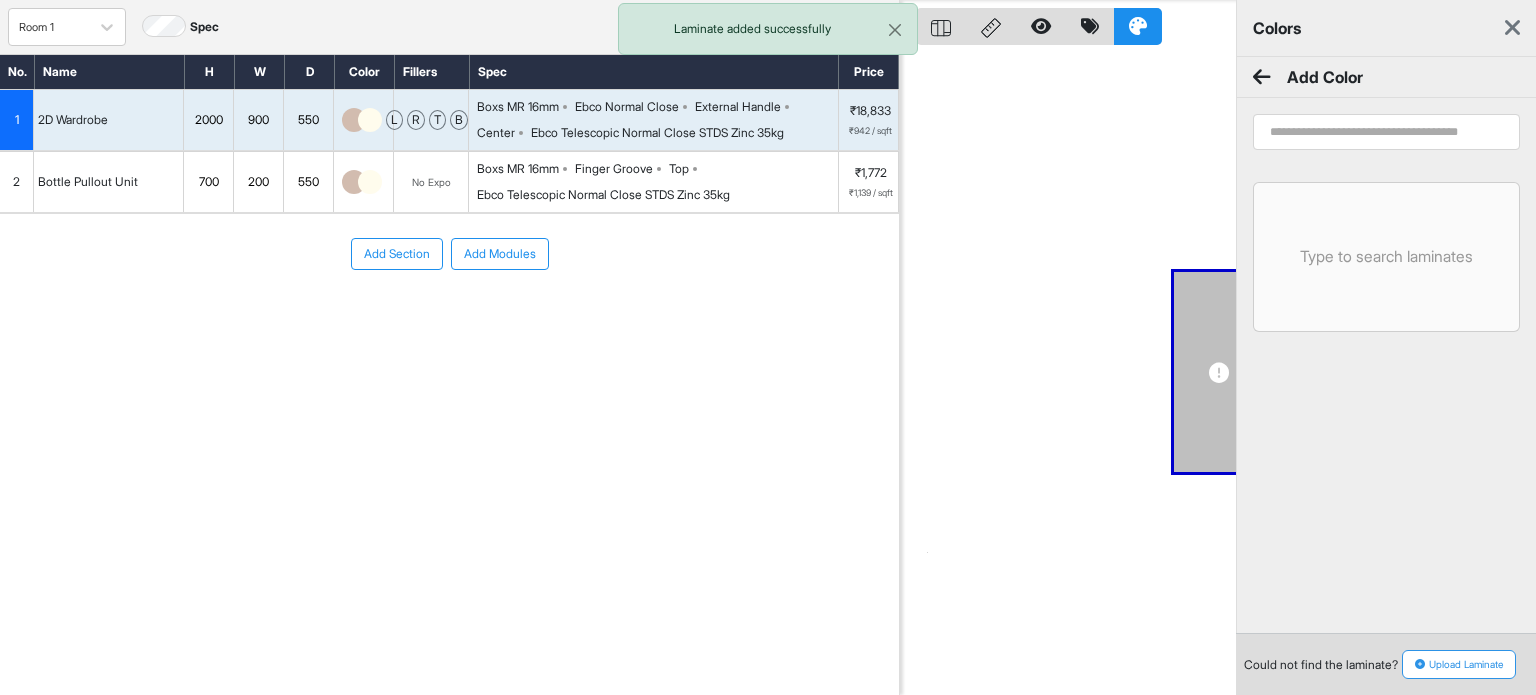 click on "Upload Laminate" at bounding box center (1459, 664) 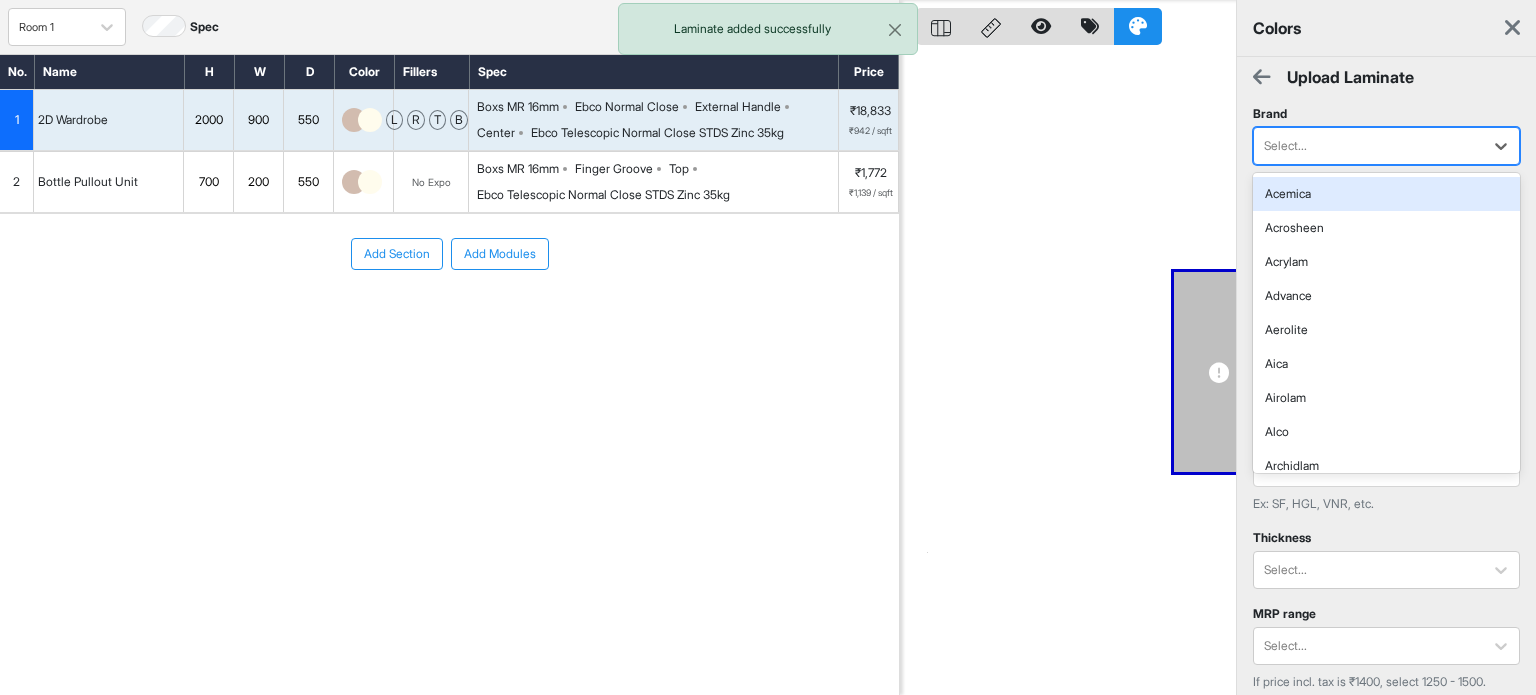 click at bounding box center (1368, 146) 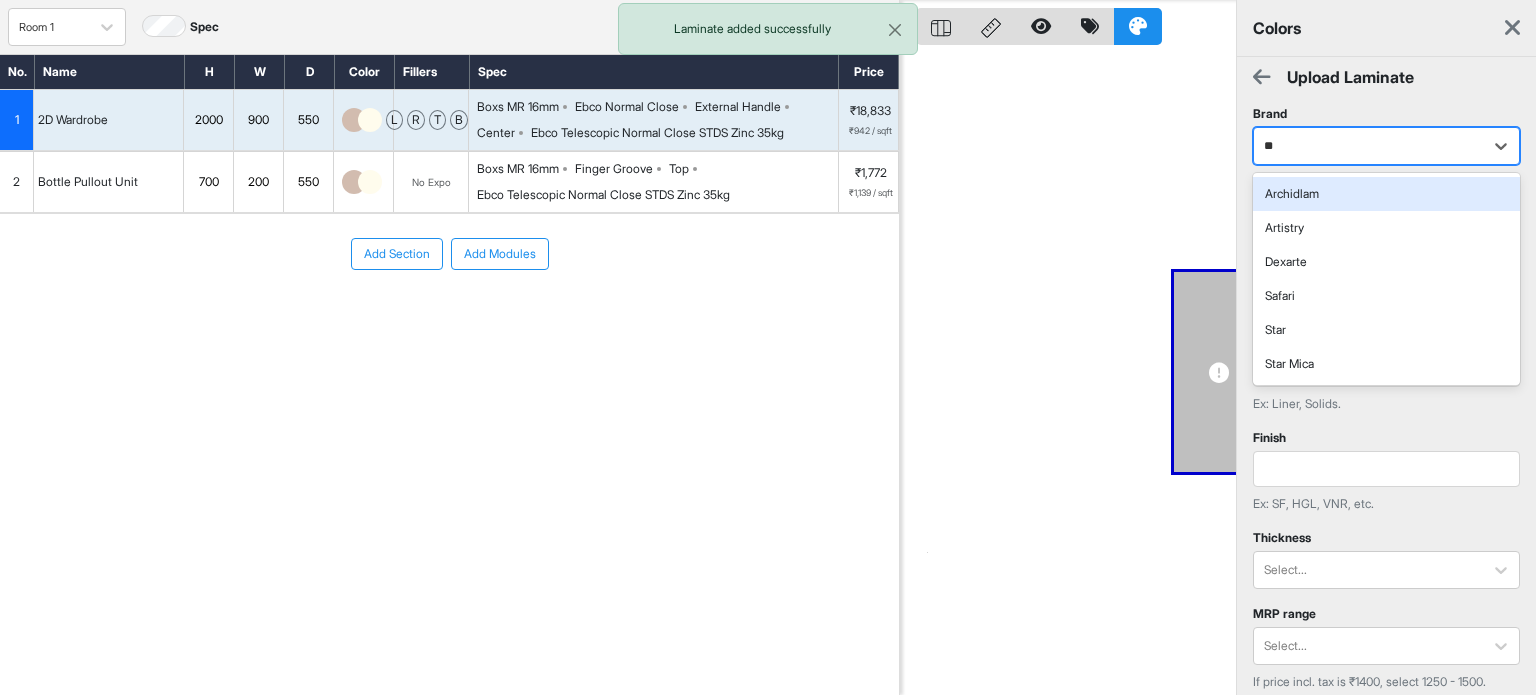 type on "***" 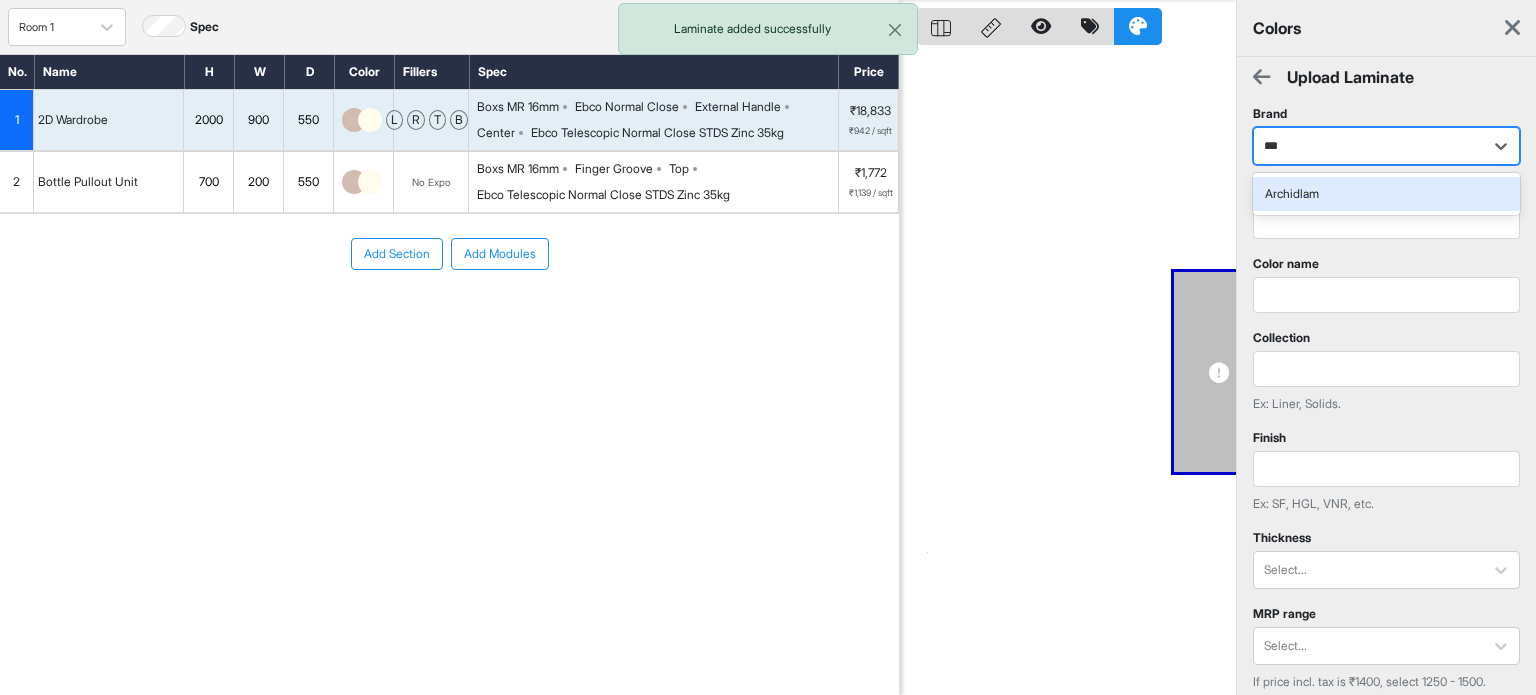 click on "Archidlam" at bounding box center (1386, 194) 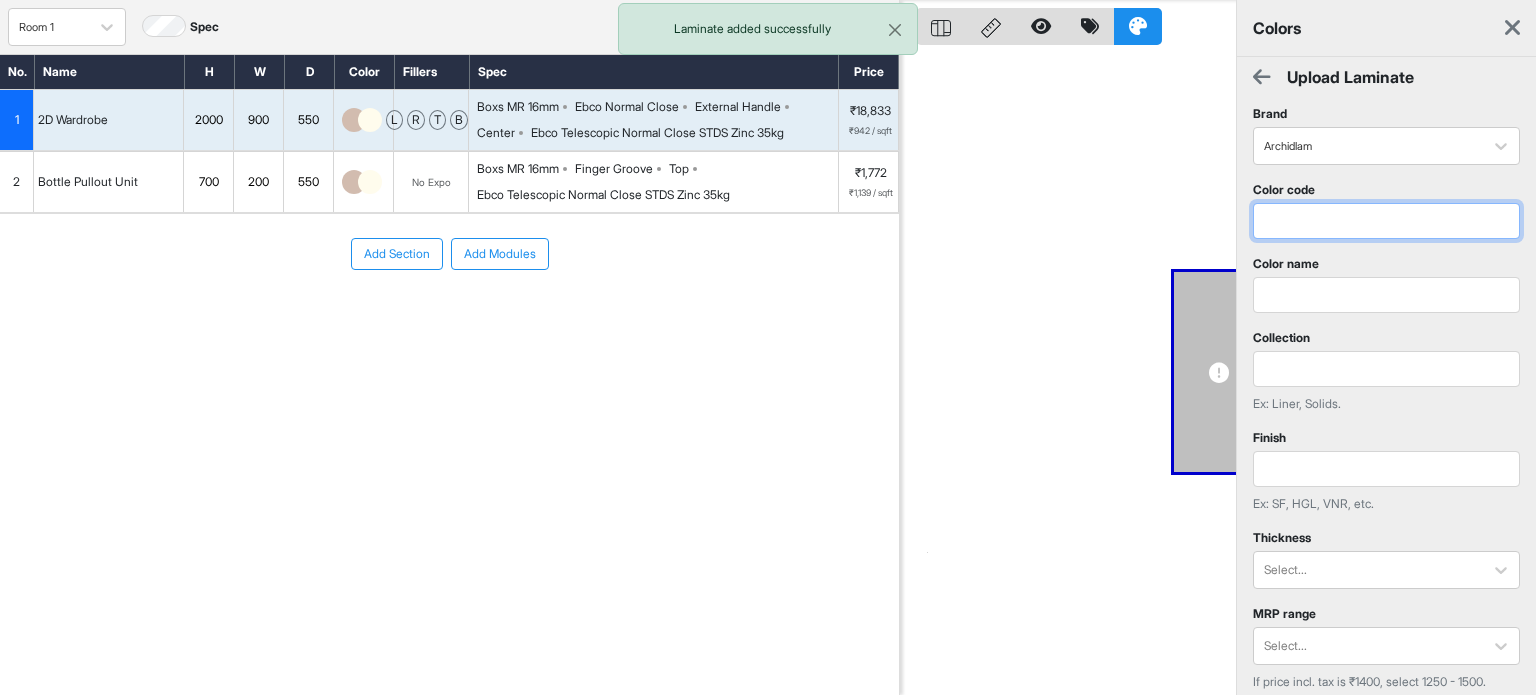 click at bounding box center [1386, 221] 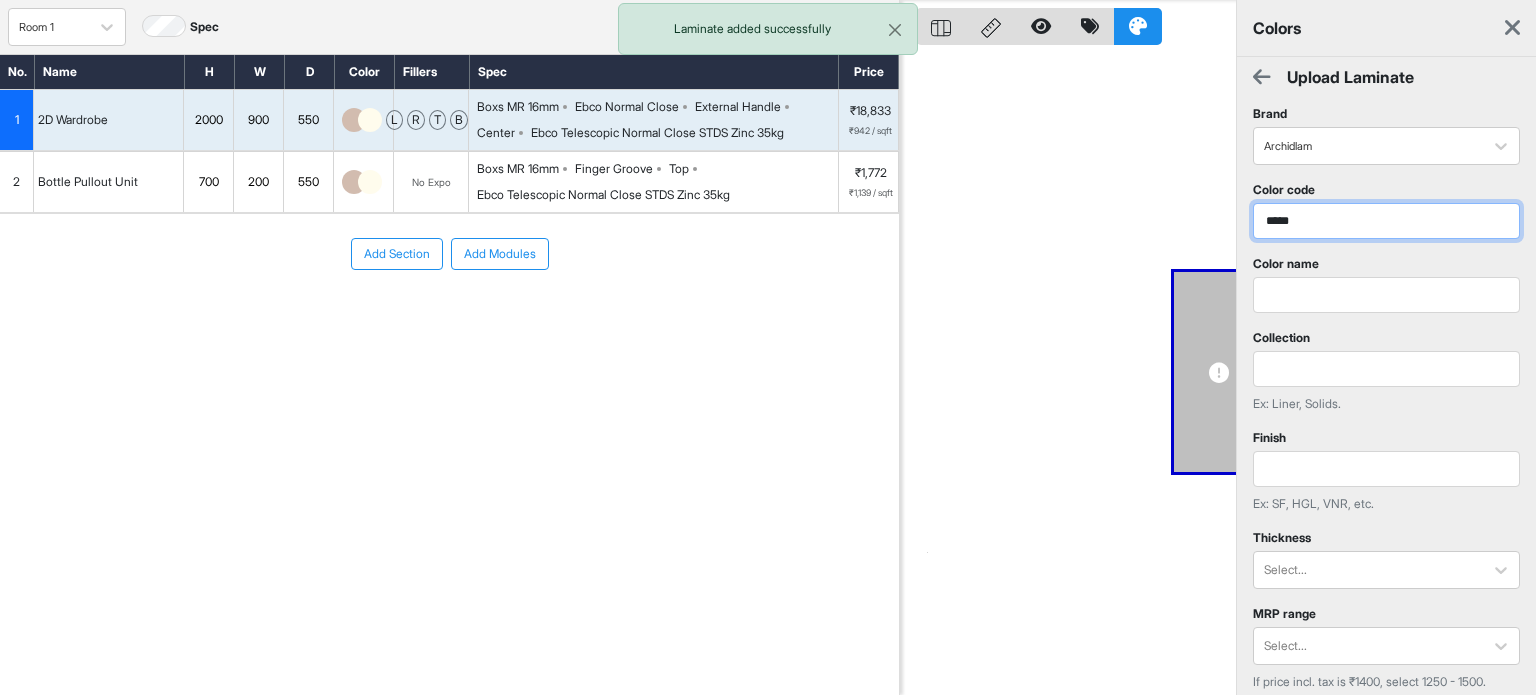 type on "*****" 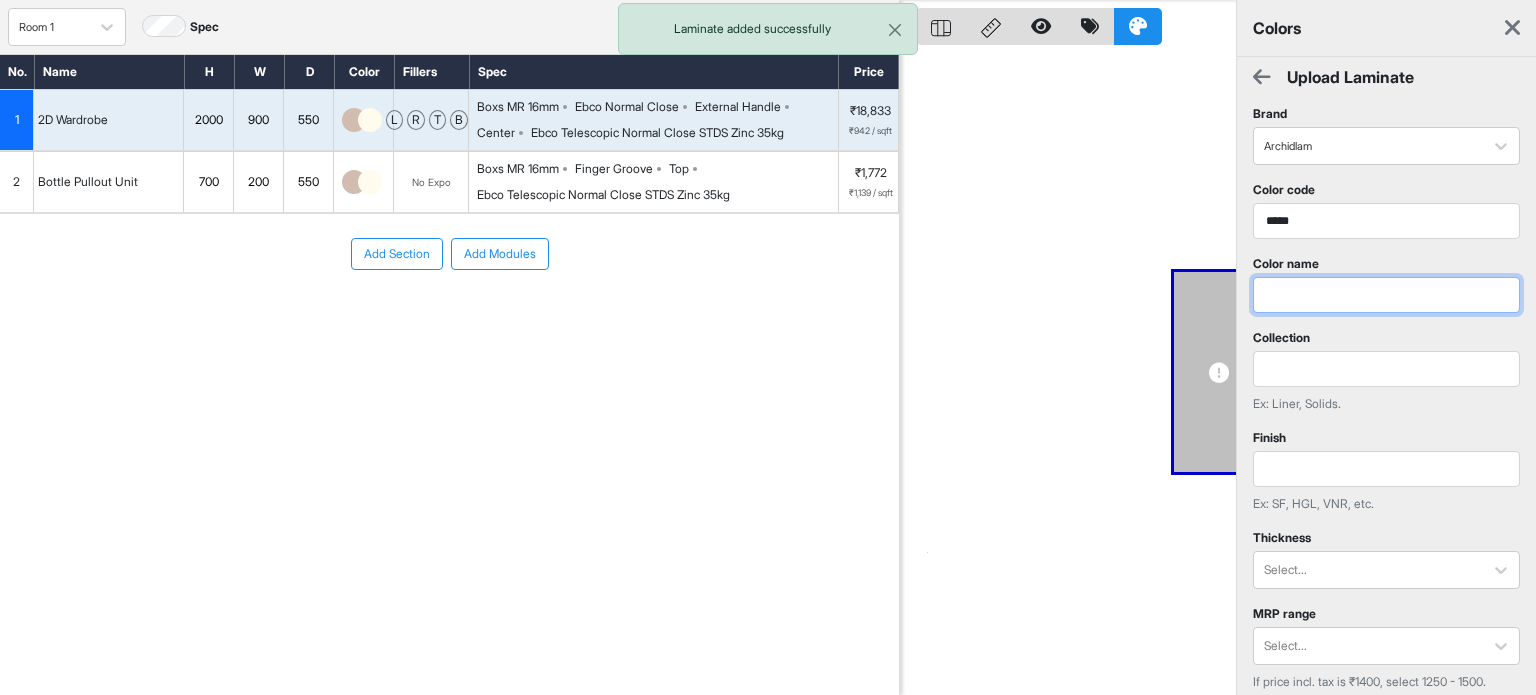 click at bounding box center (1386, 295) 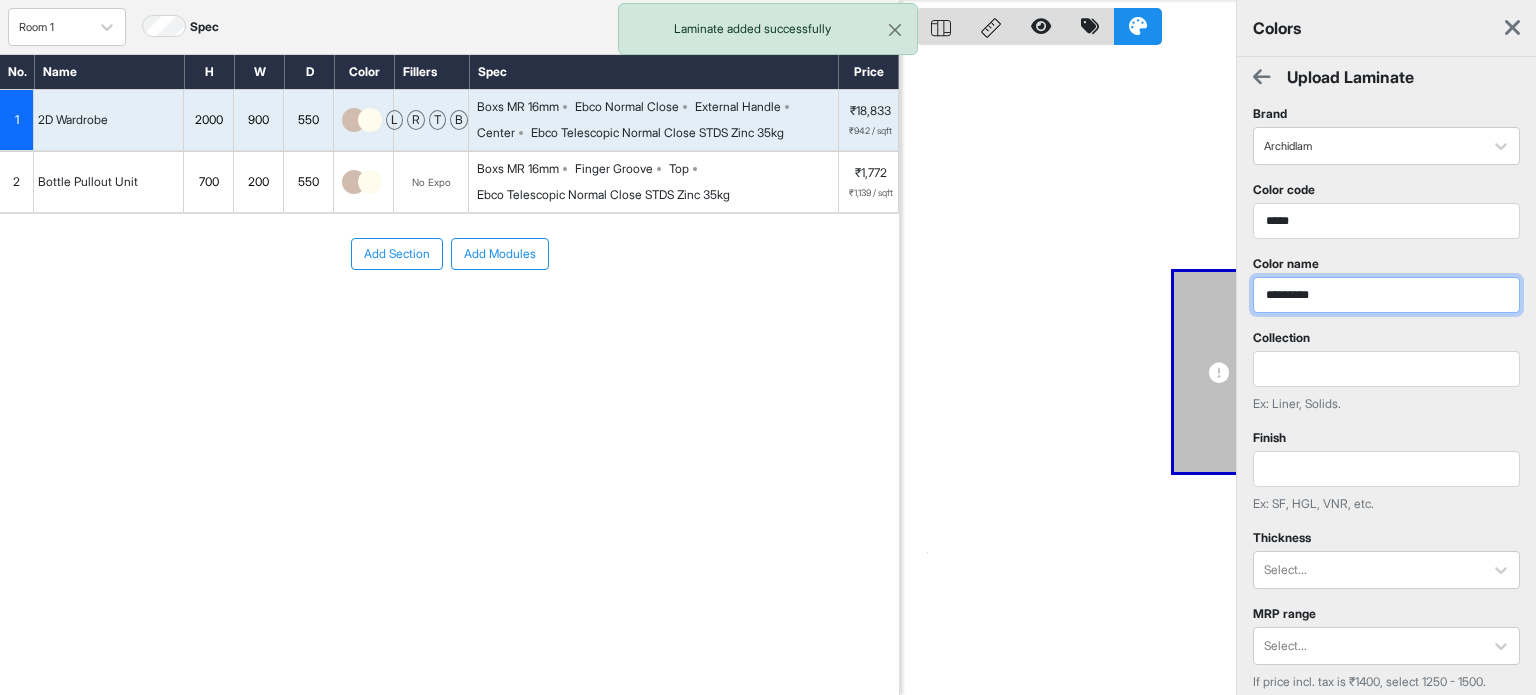 click on "*********" at bounding box center [1386, 295] 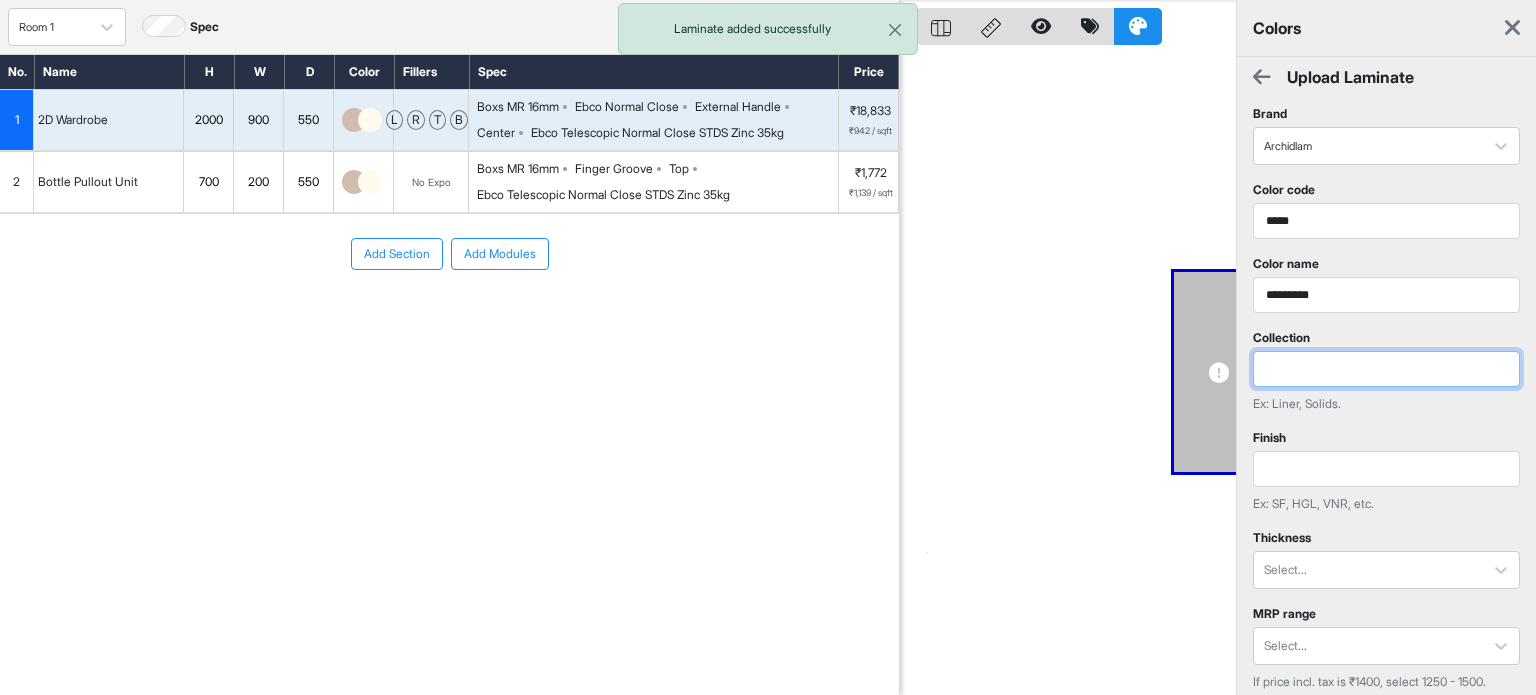click at bounding box center [1386, 369] 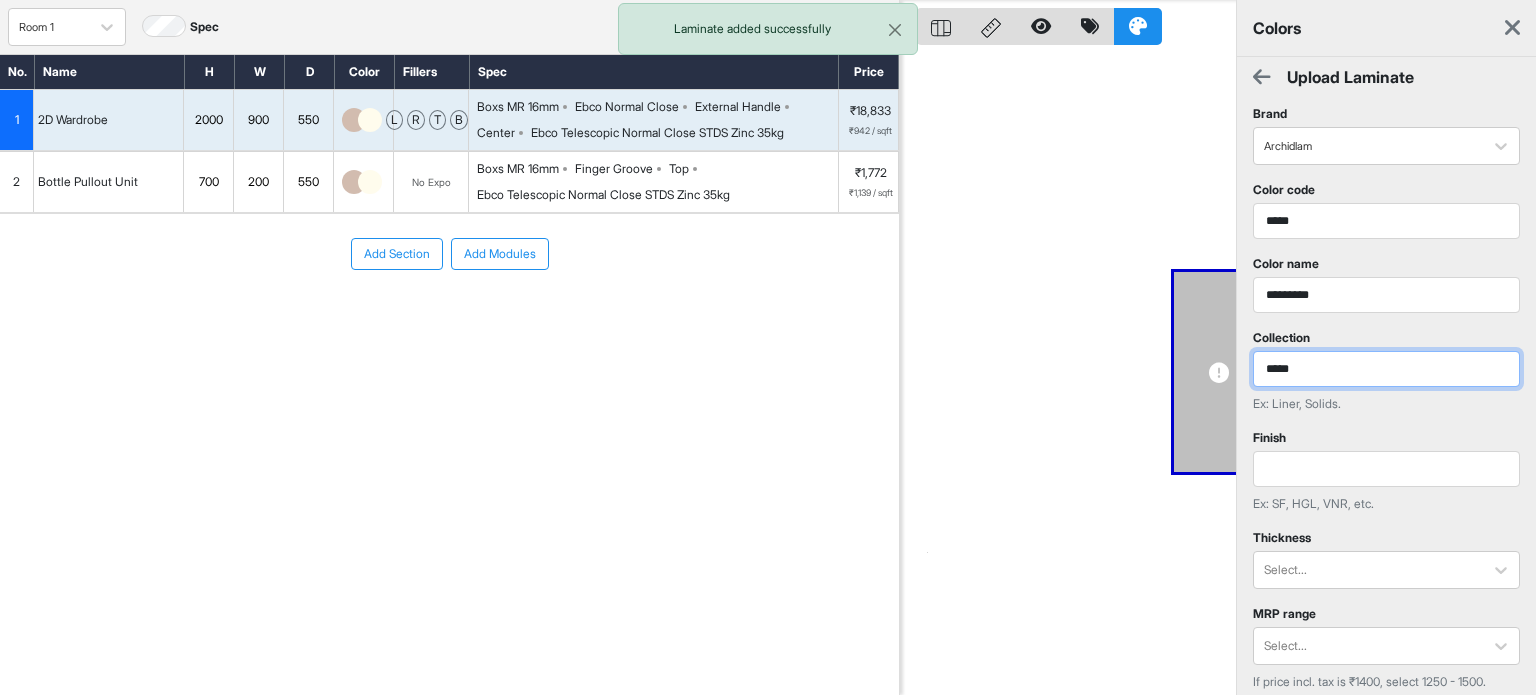 type on "*****" 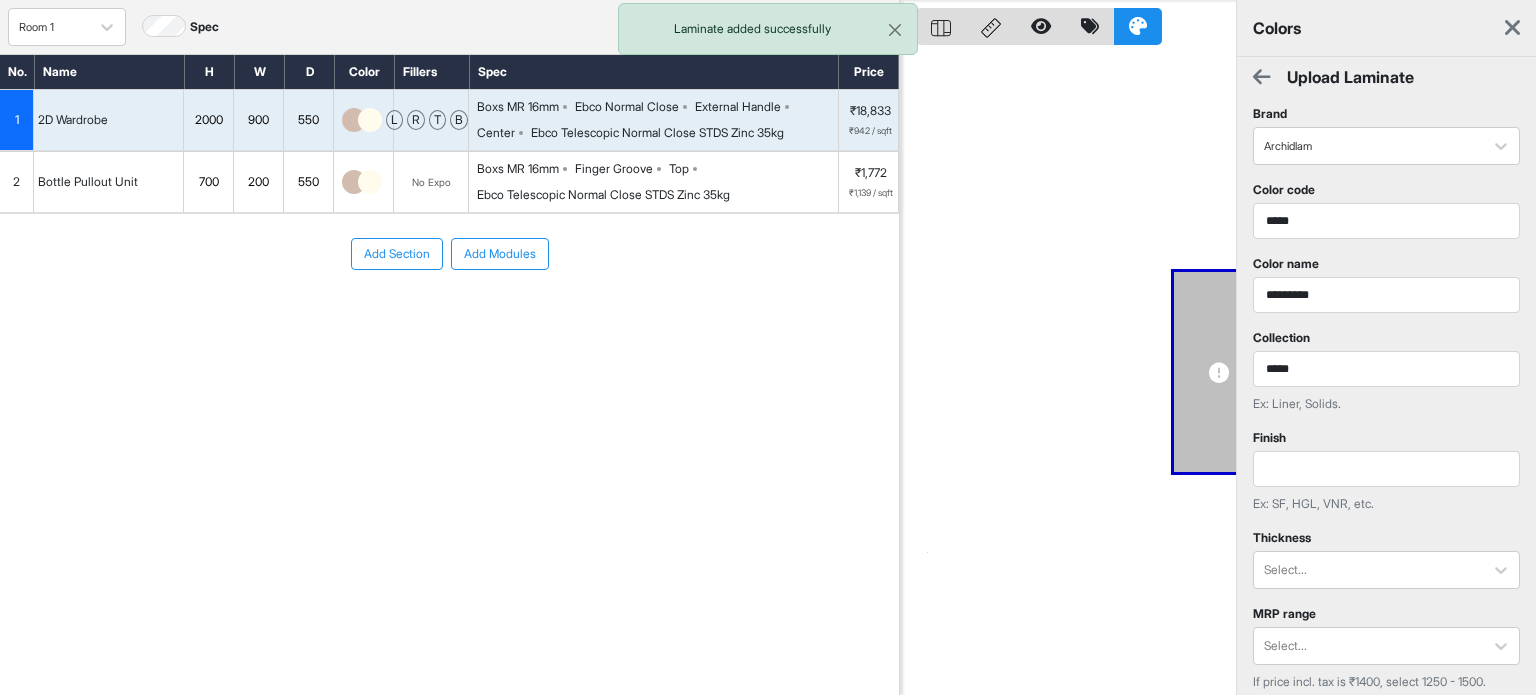 click on "Finish Ex: SF, HGL, VNR, etc." at bounding box center [1386, 471] 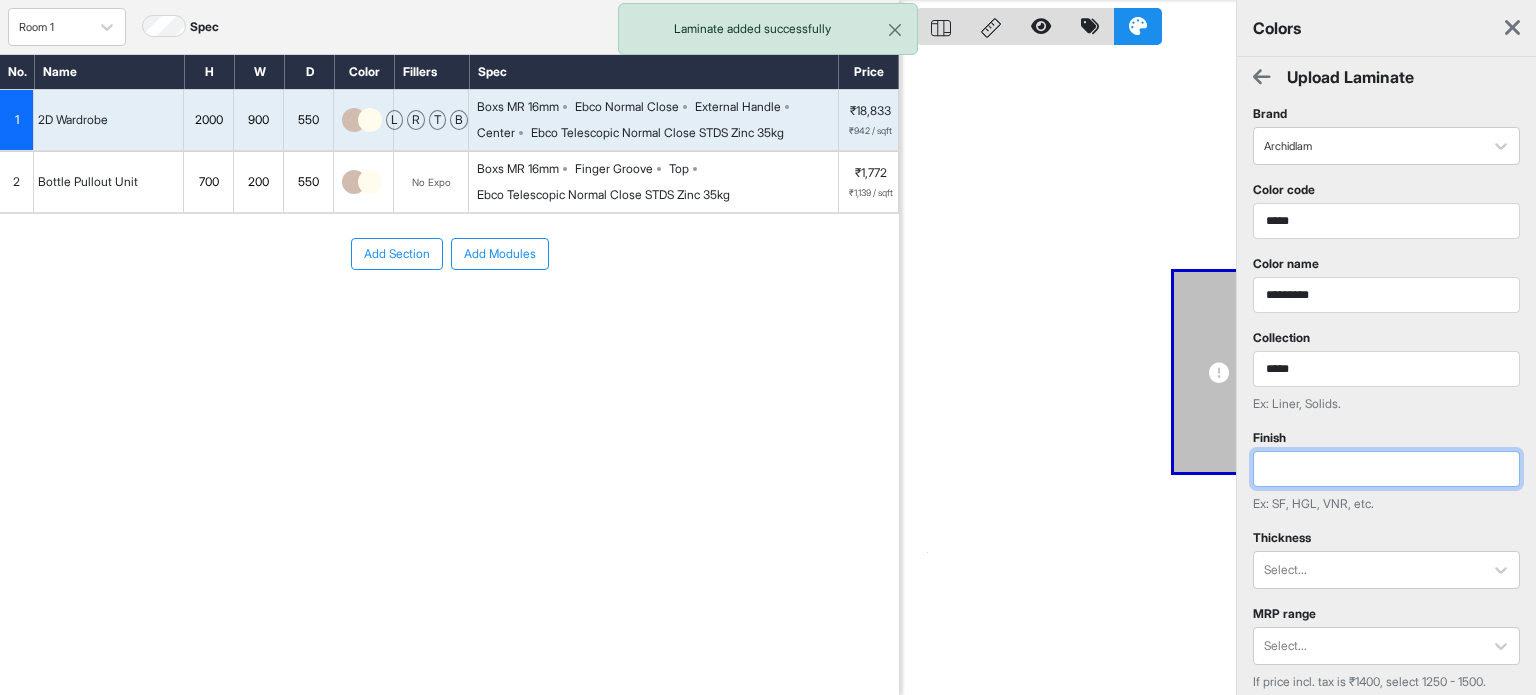 click at bounding box center (1386, 469) 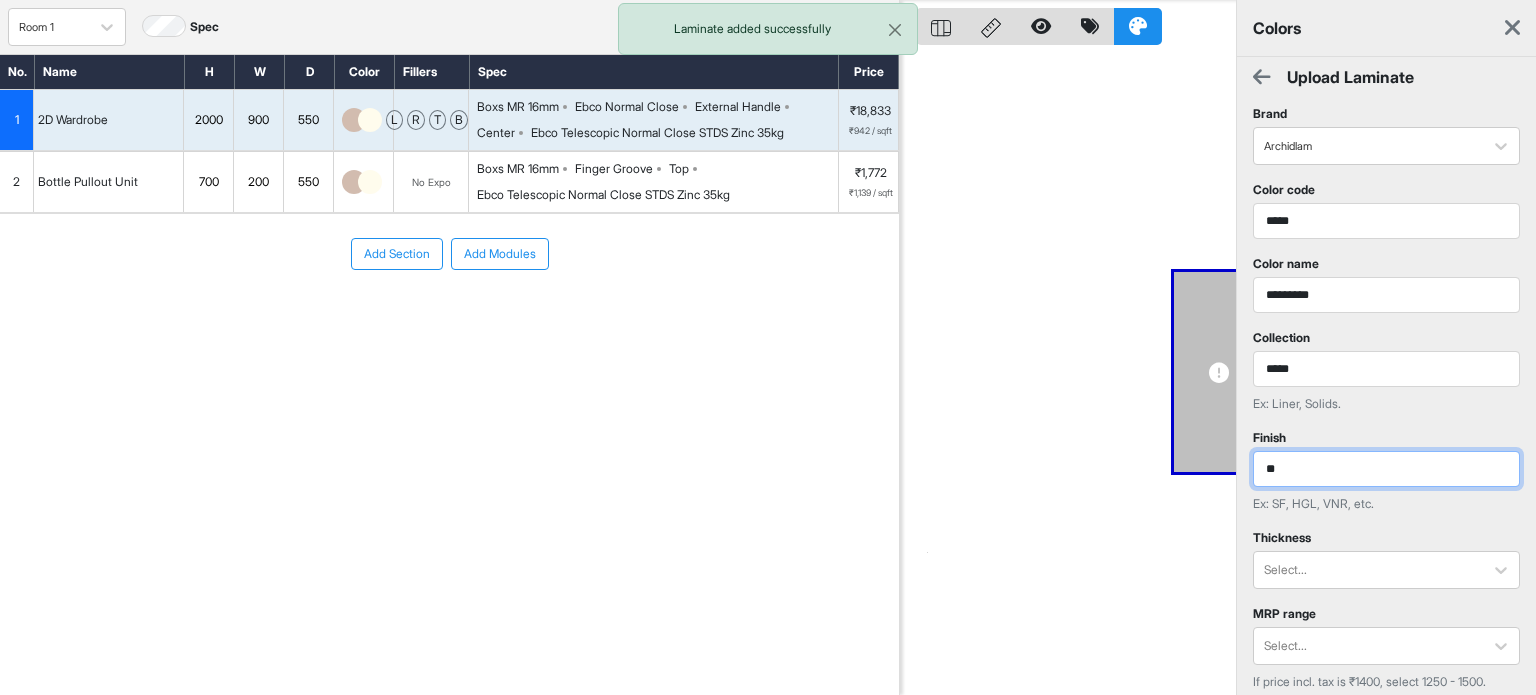 type on "*" 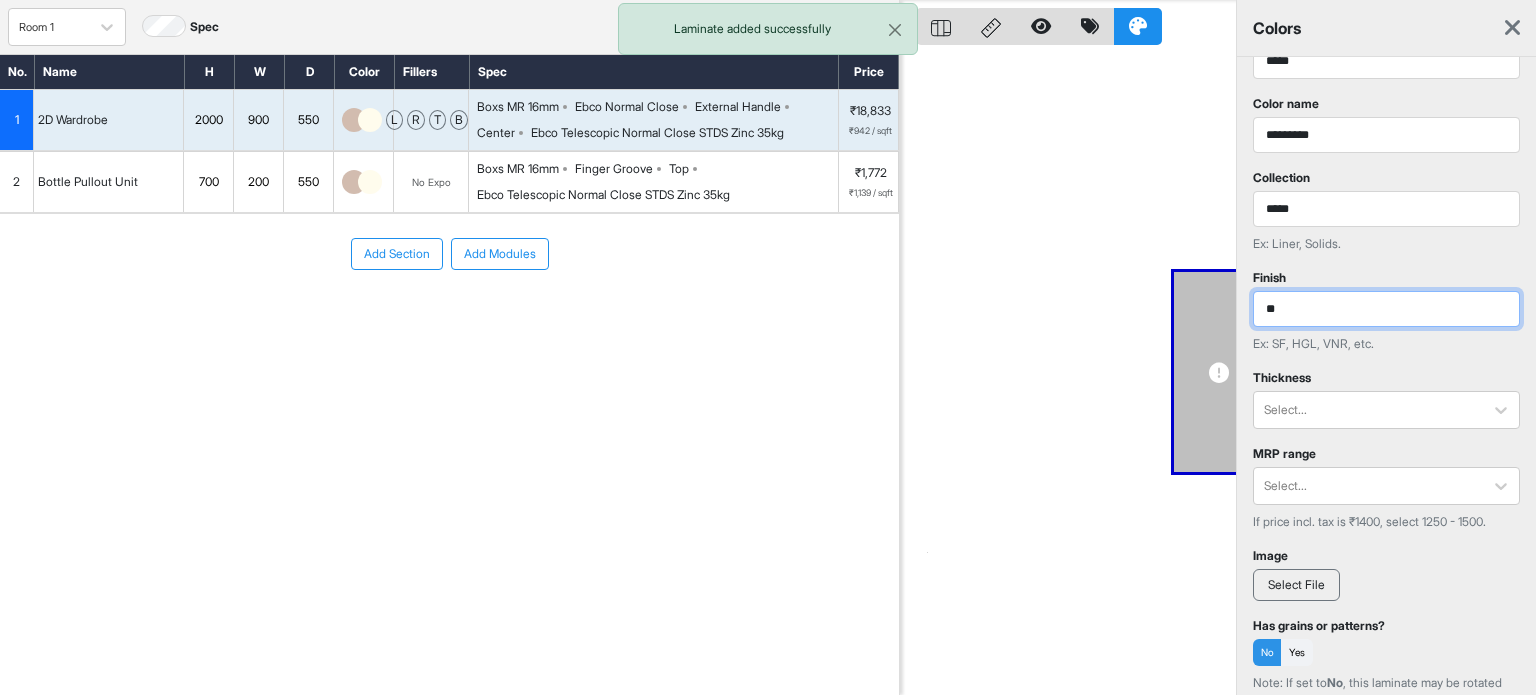 scroll, scrollTop: 200, scrollLeft: 0, axis: vertical 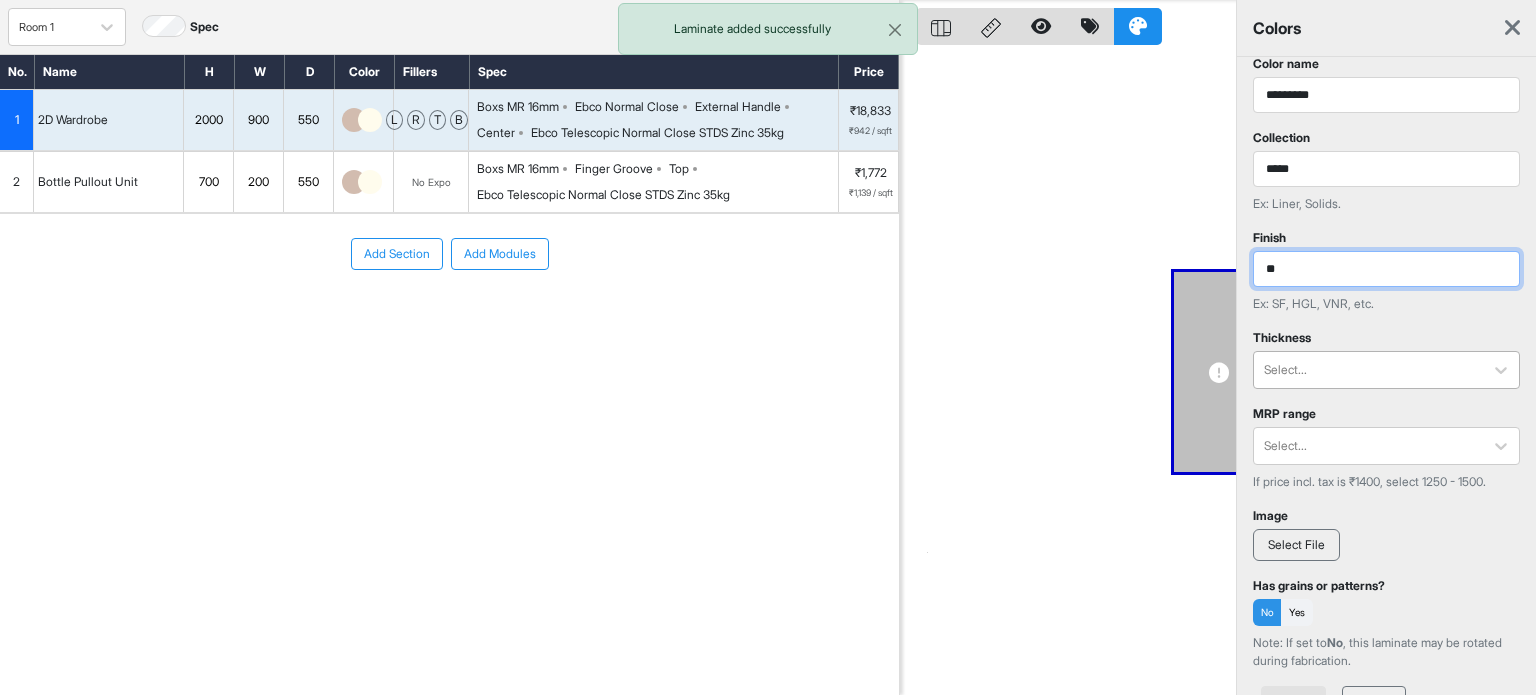type on "**" 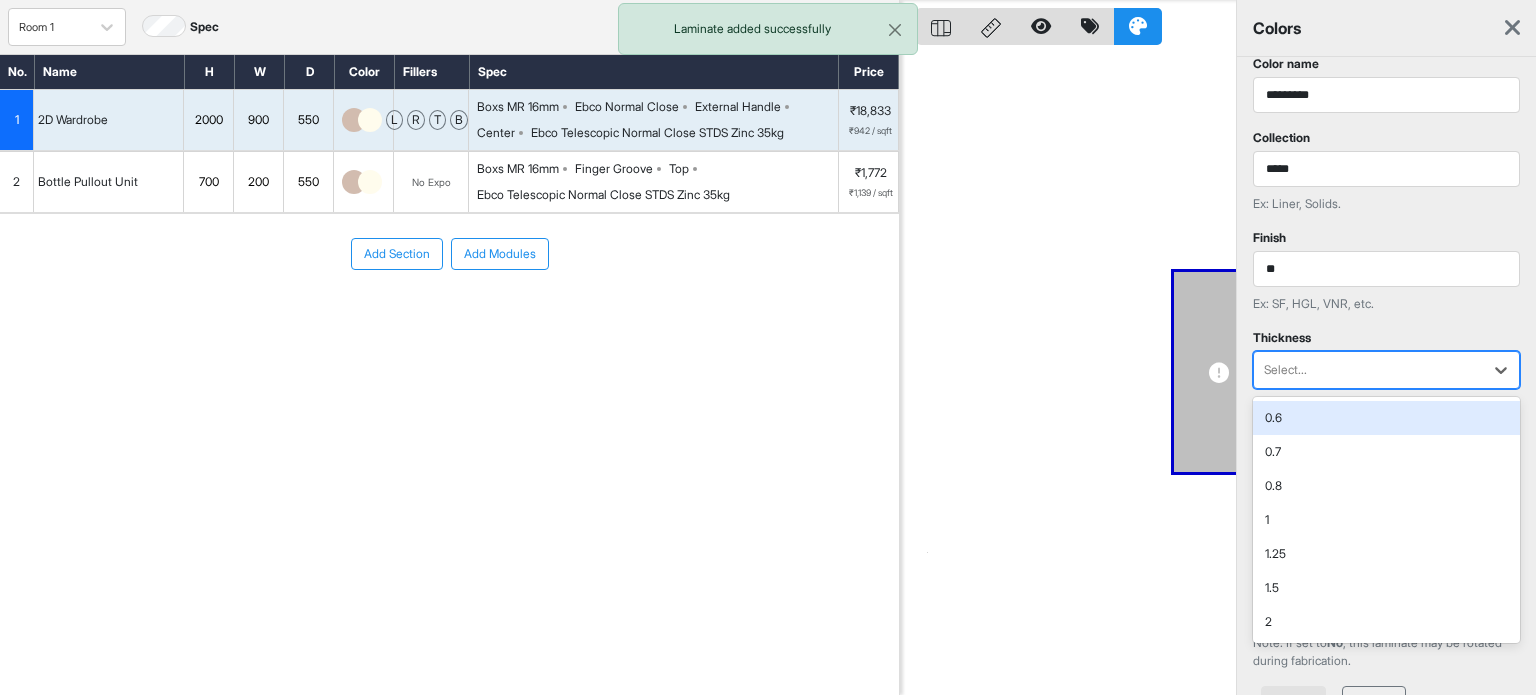 click on "Select..." at bounding box center (1368, 370) 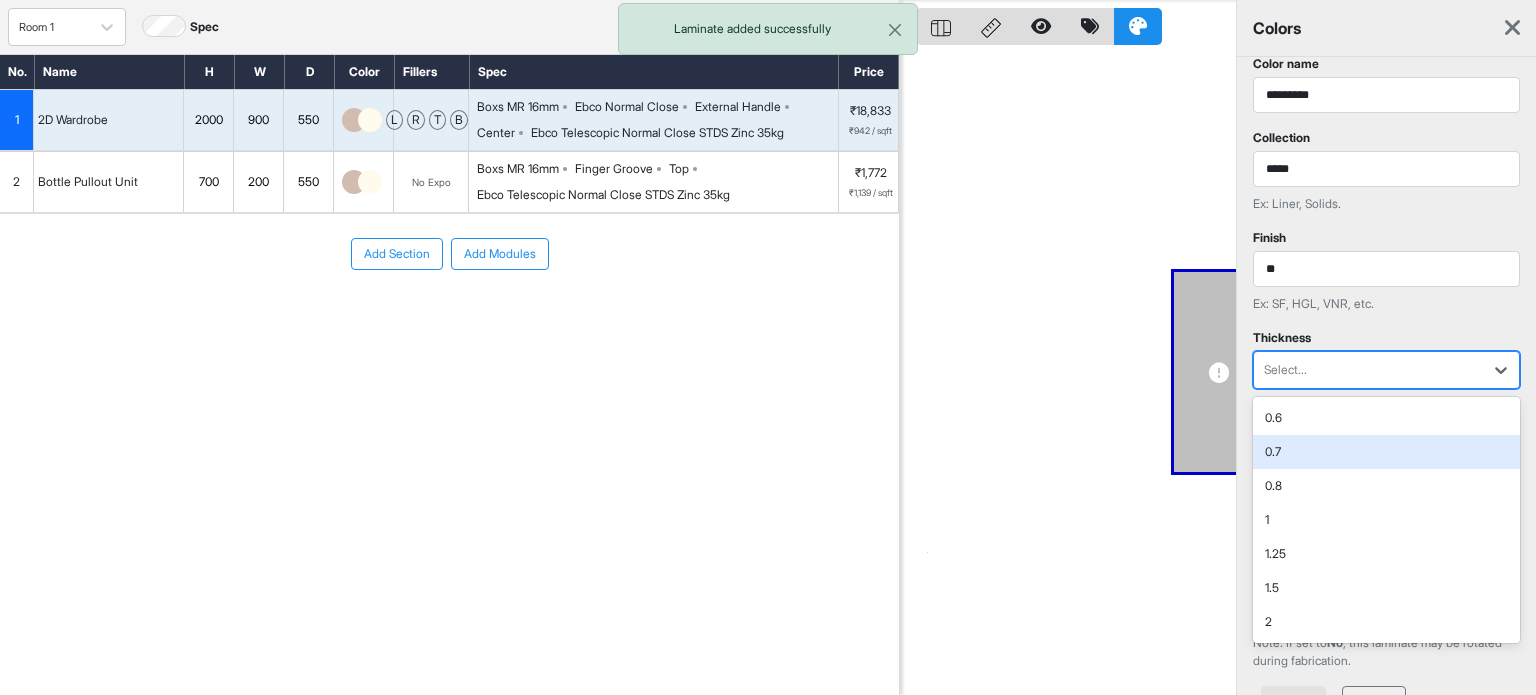click on "0.7" at bounding box center [1386, 452] 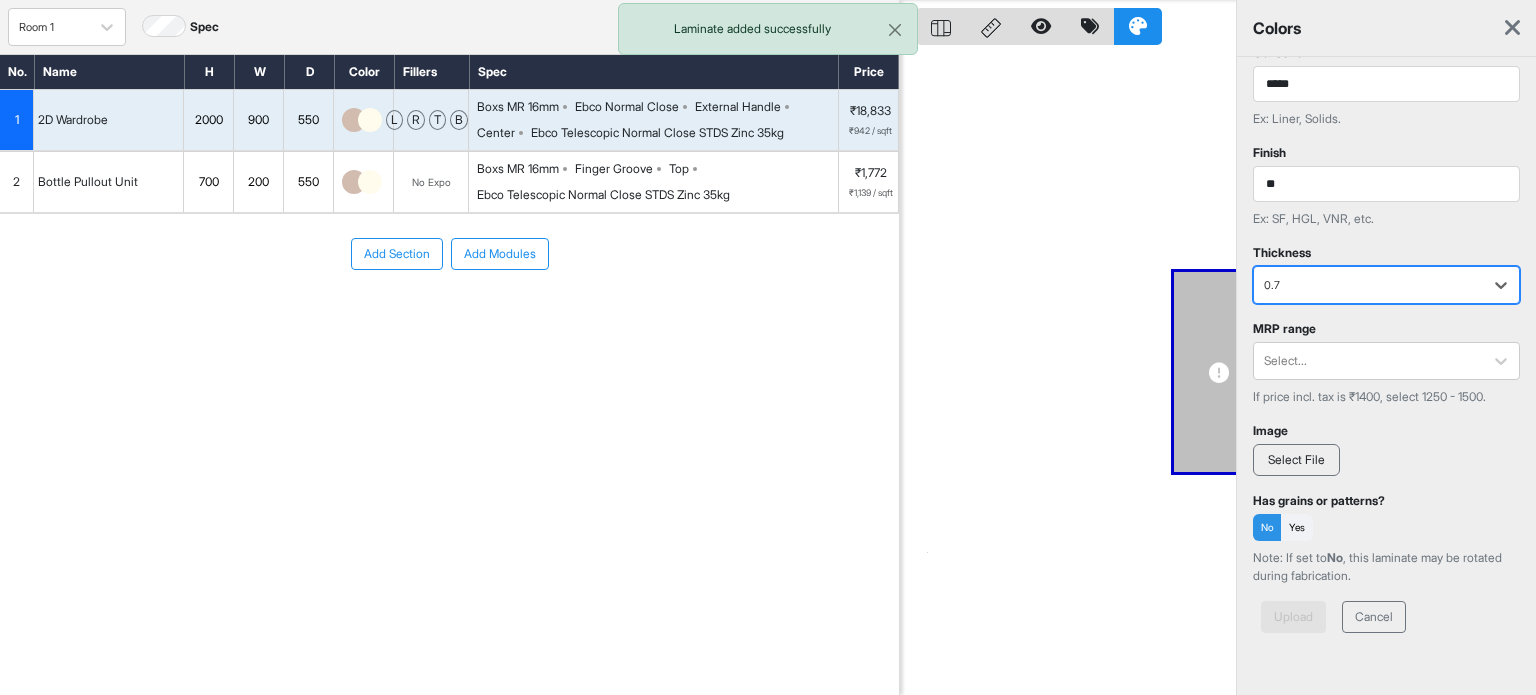 scroll, scrollTop: 300, scrollLeft: 0, axis: vertical 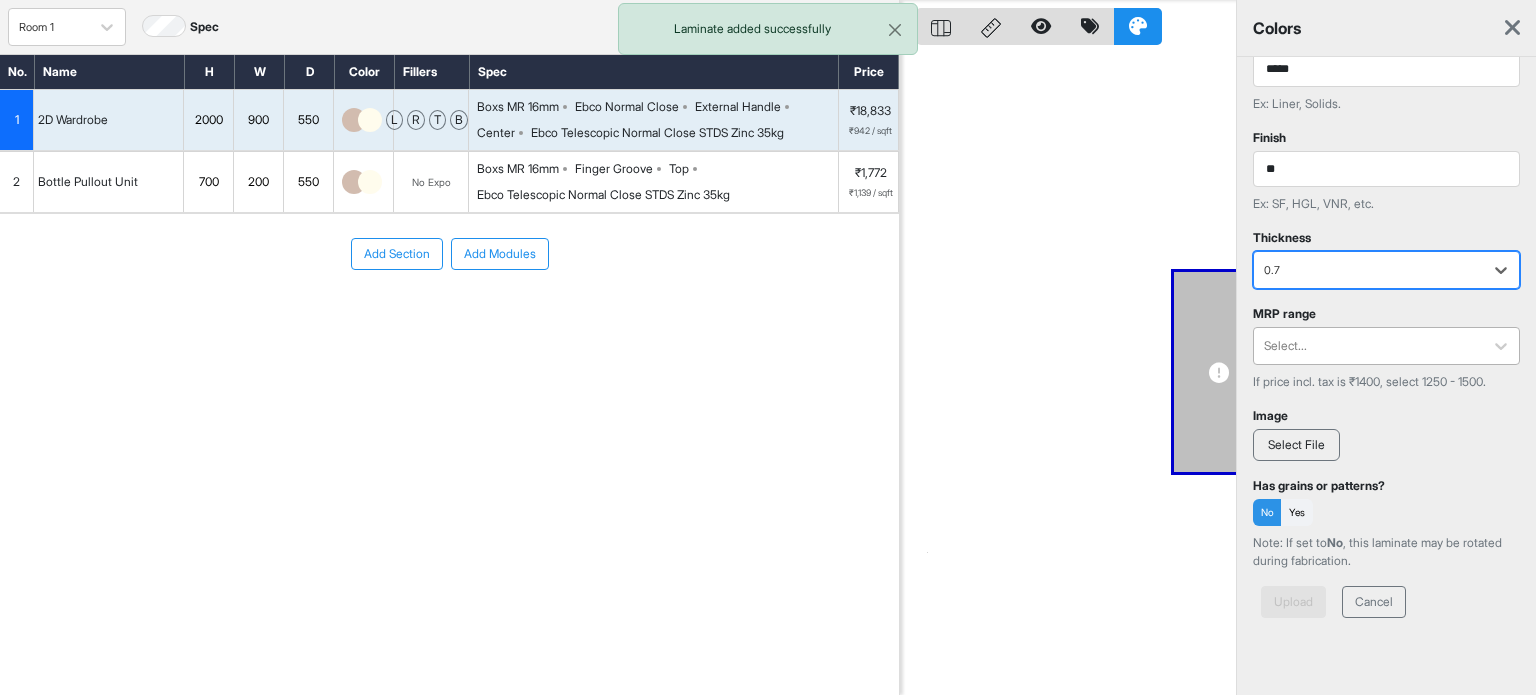click at bounding box center (1368, 346) 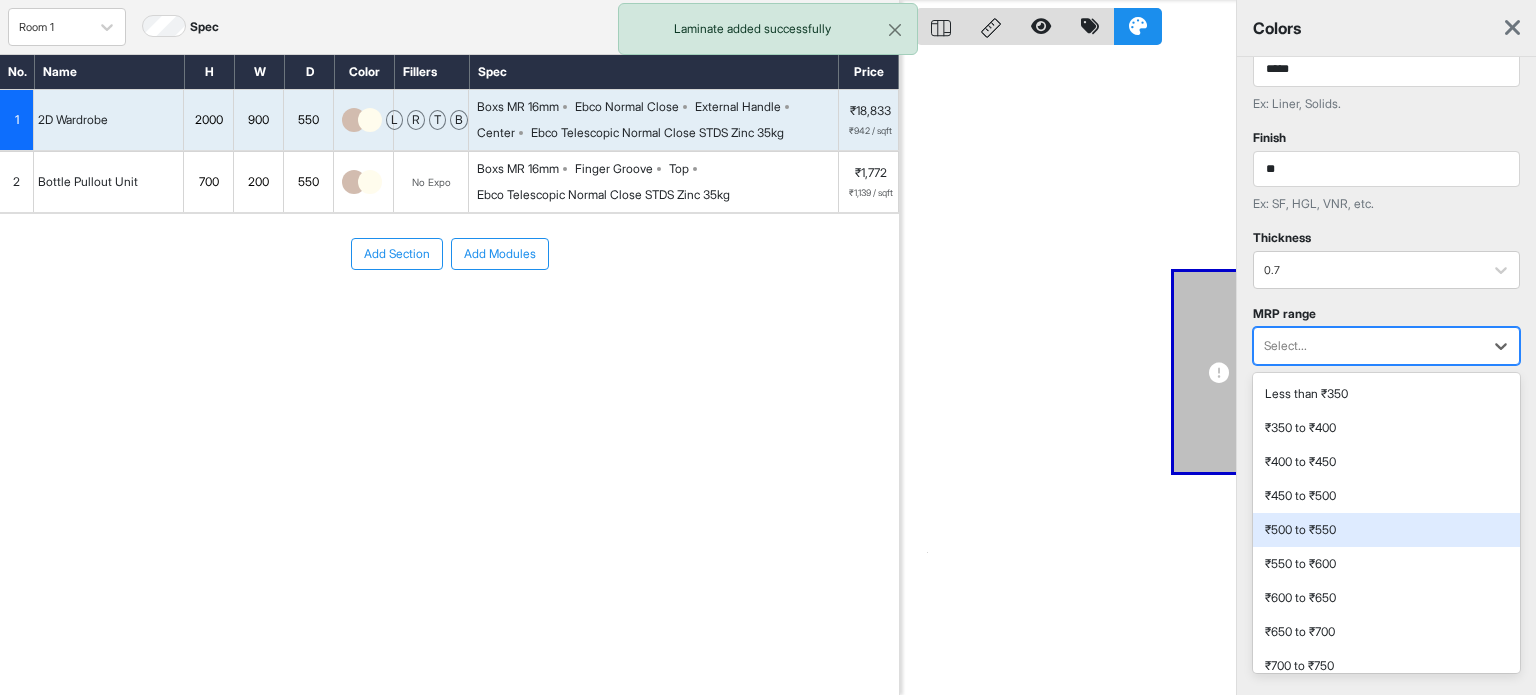 click on "₹500 to ₹550" at bounding box center (1386, 530) 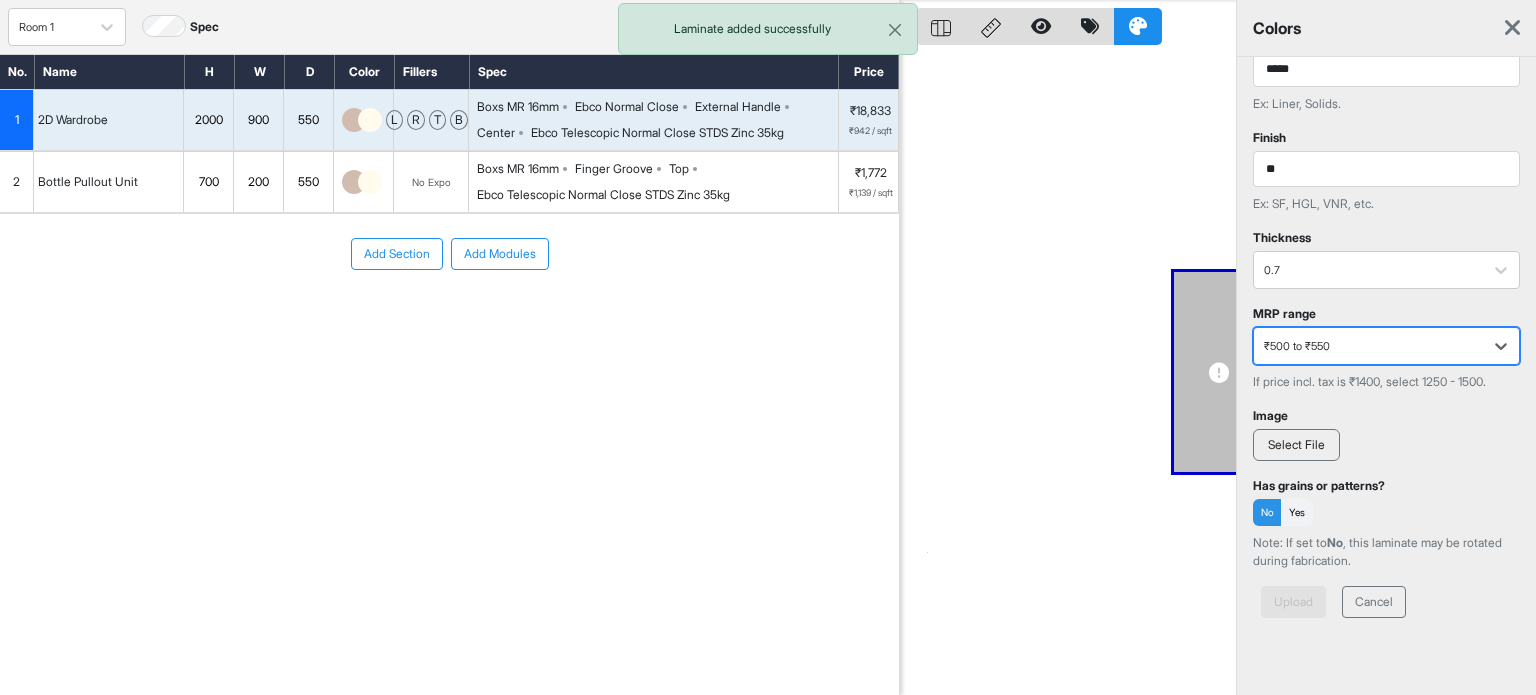 click on "Select File" at bounding box center (1296, 445) 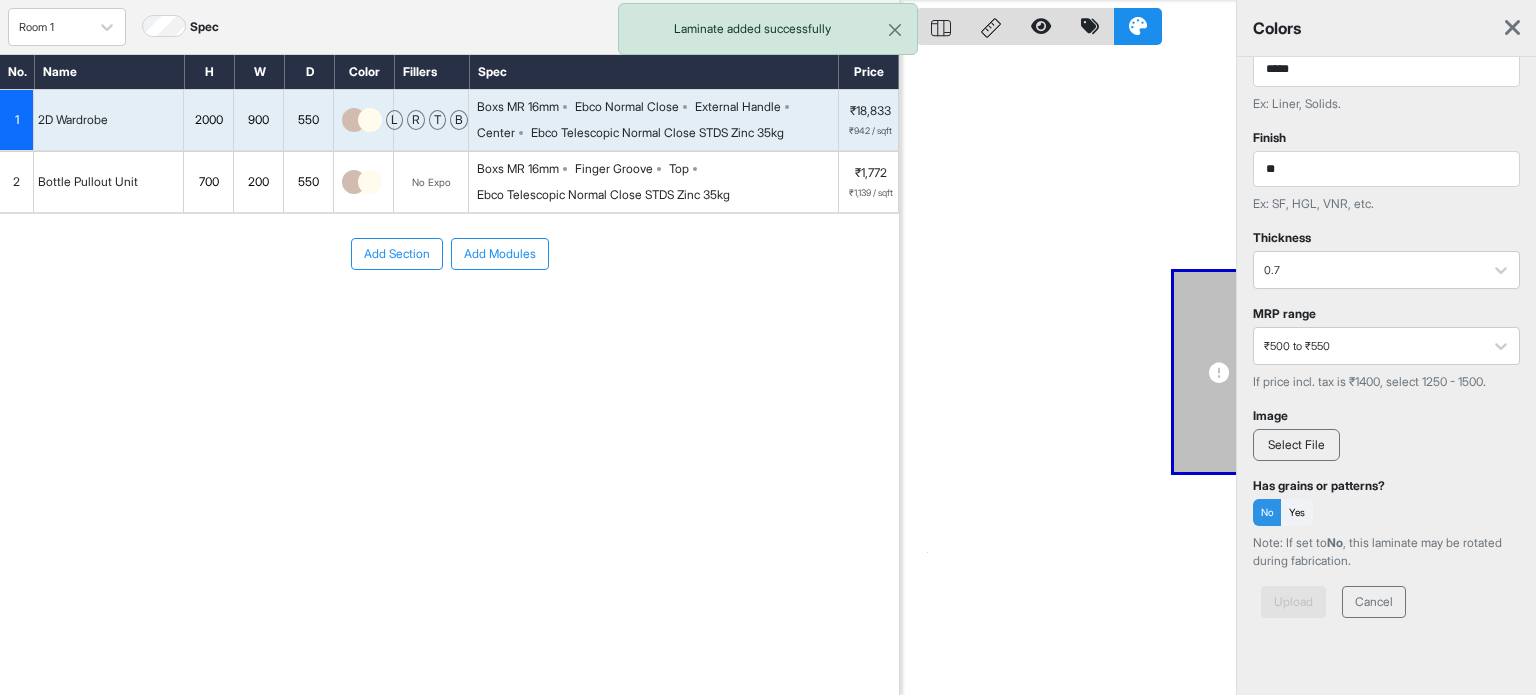 scroll, scrollTop: 331, scrollLeft: 0, axis: vertical 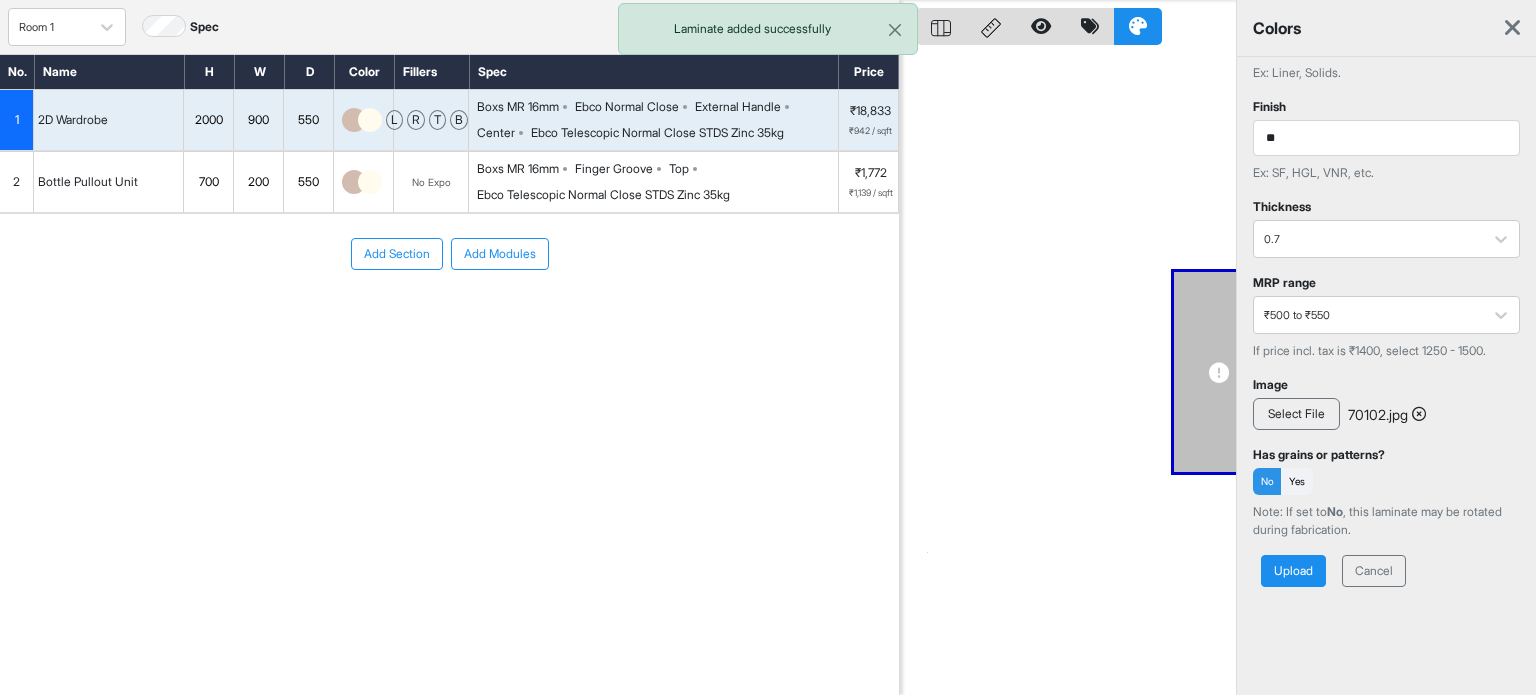 click on "Upload" at bounding box center (1293, 571) 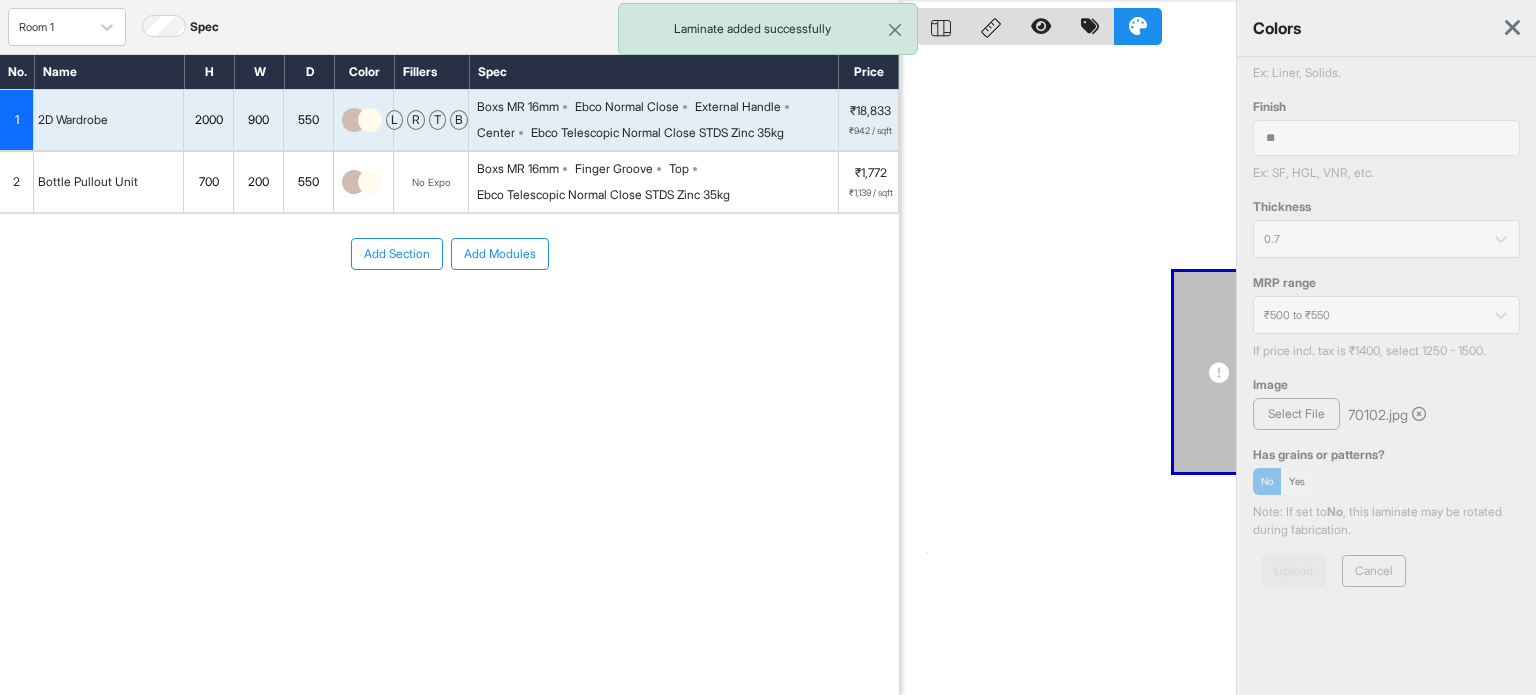 scroll, scrollTop: 0, scrollLeft: 0, axis: both 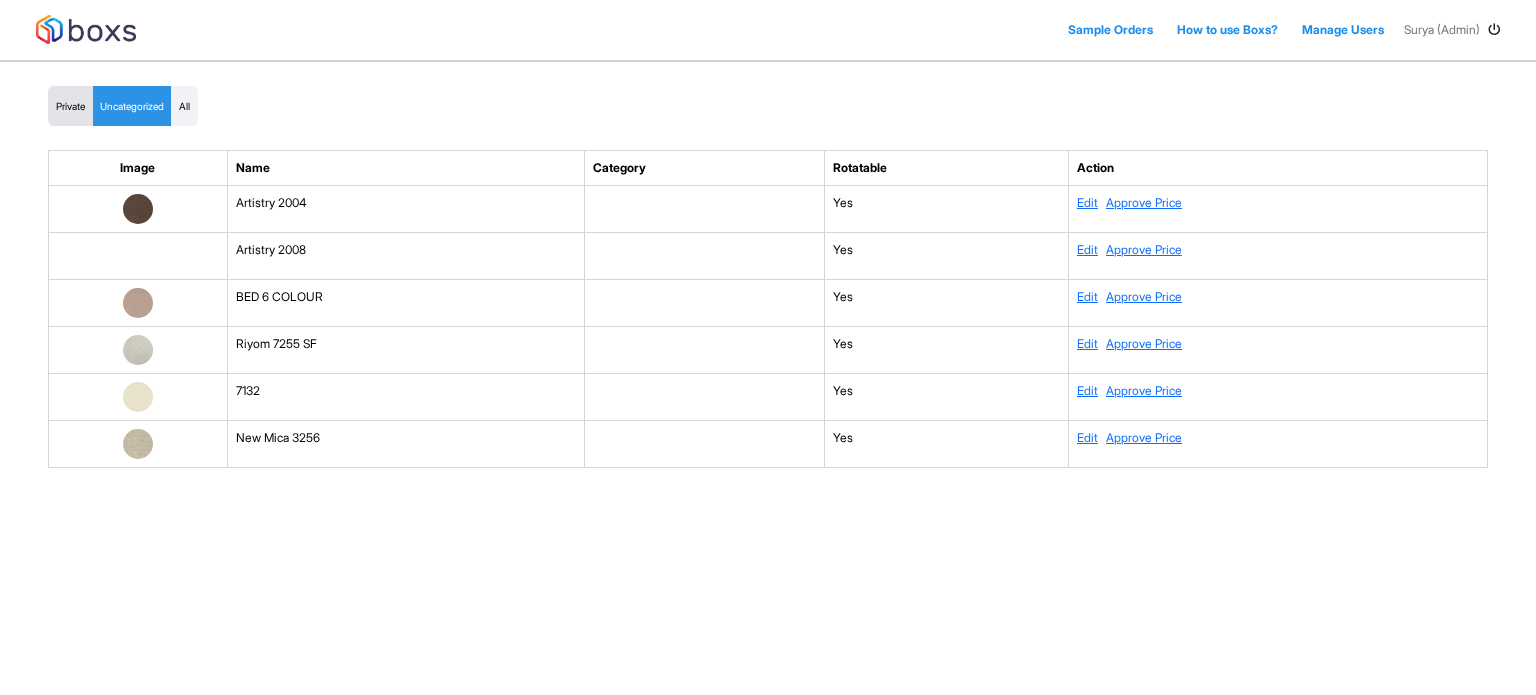 click on "Private" at bounding box center [70, 106] 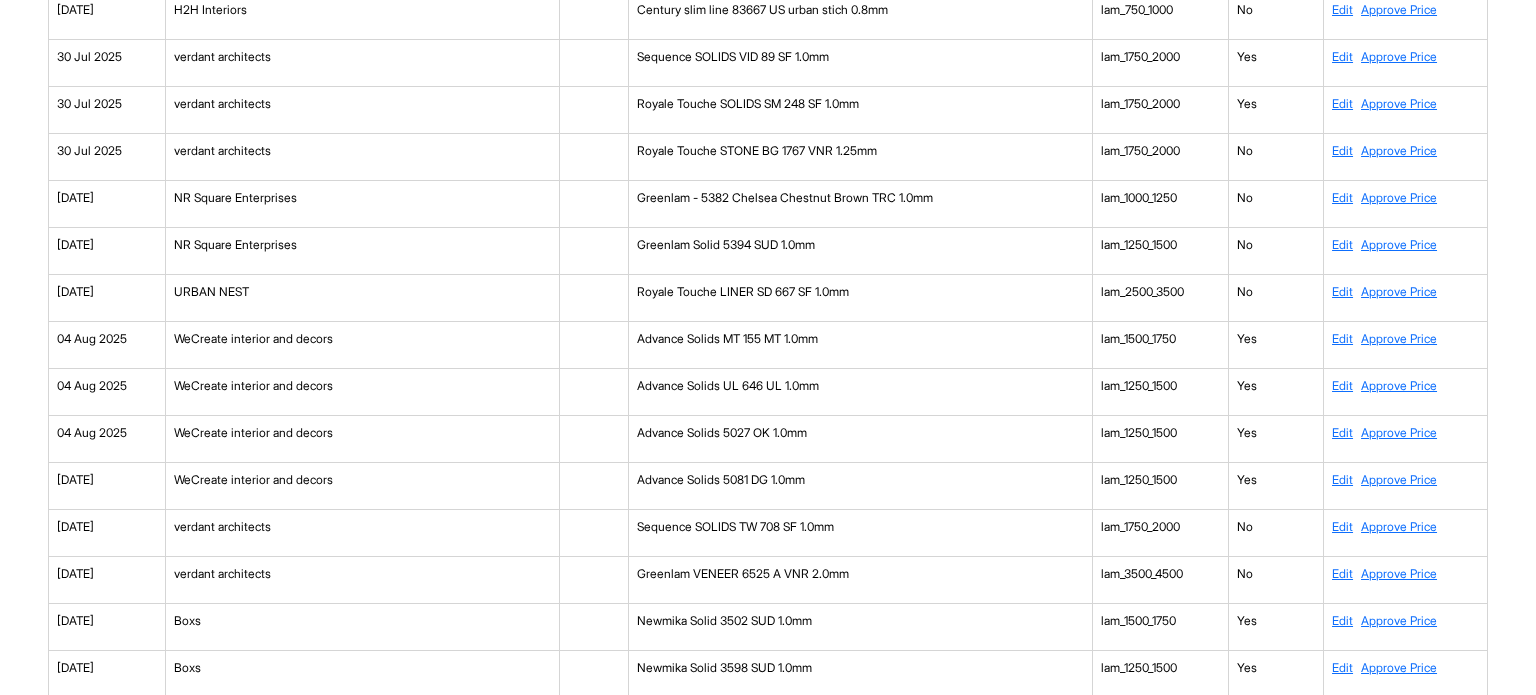 scroll, scrollTop: 6971, scrollLeft: 0, axis: vertical 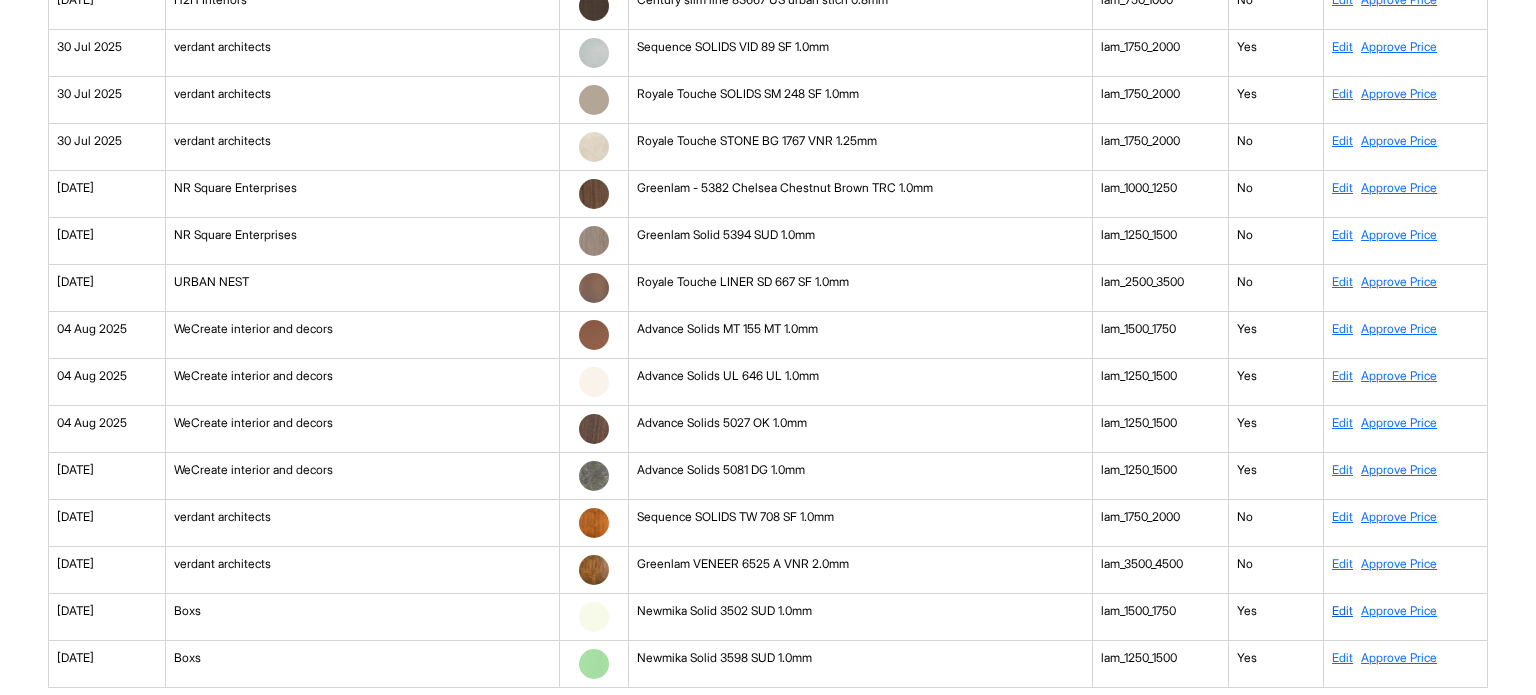 click on "Edit" at bounding box center [1342, 610] 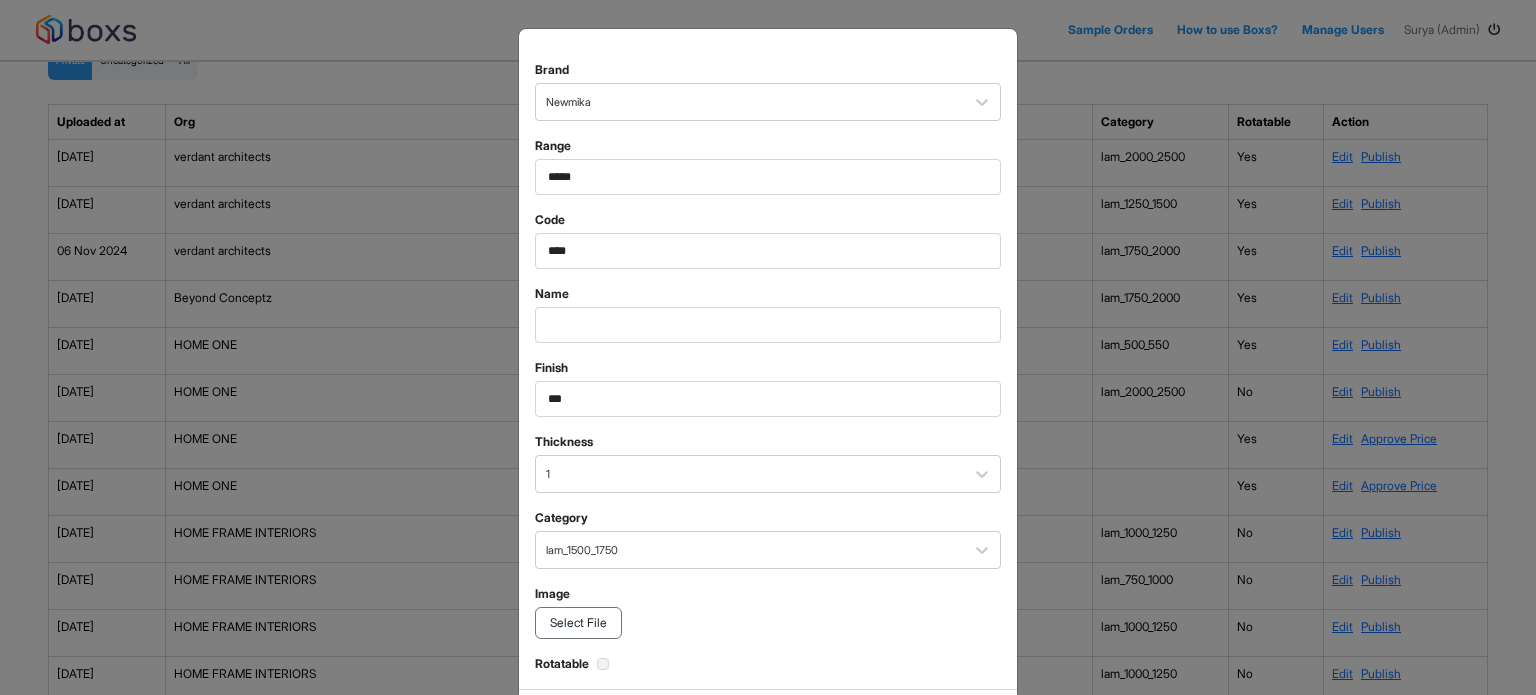 scroll, scrollTop: 0, scrollLeft: 0, axis: both 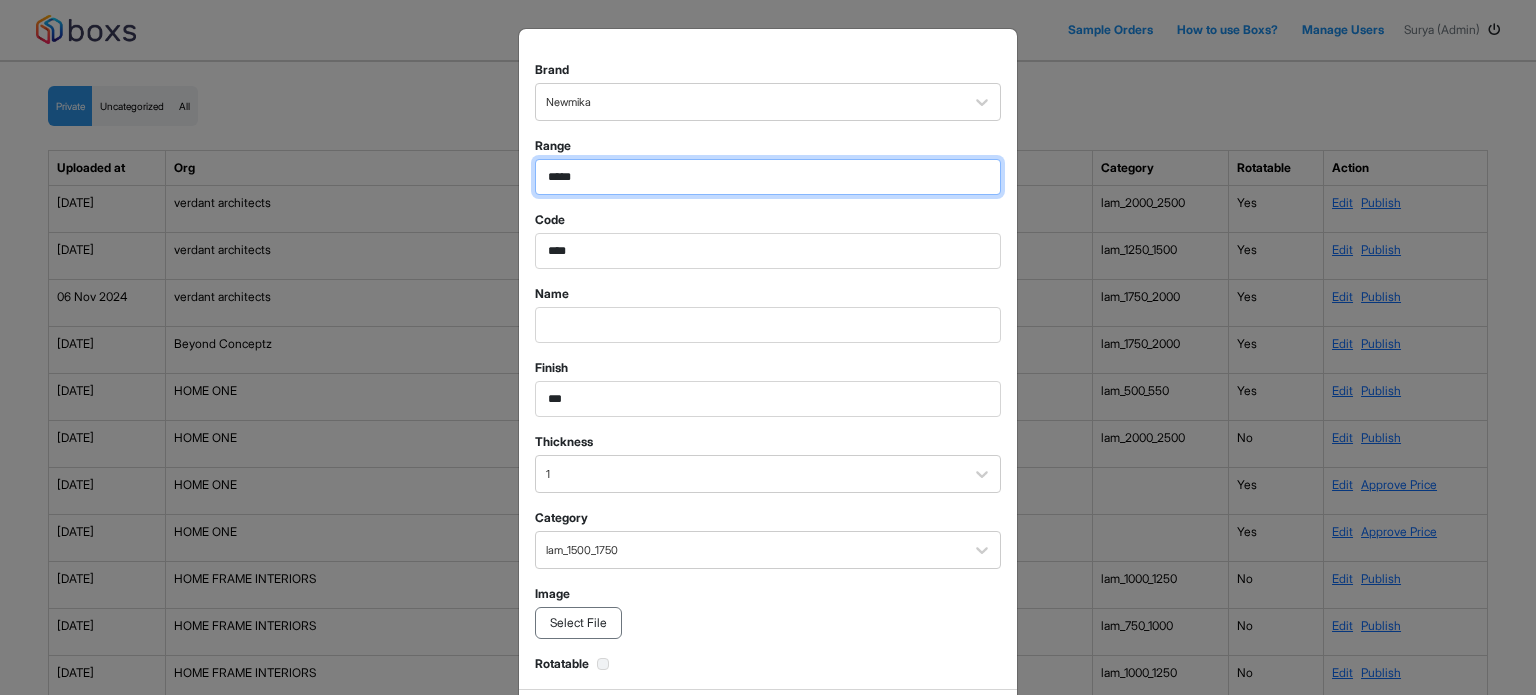 click on "*****" at bounding box center (768, 177) 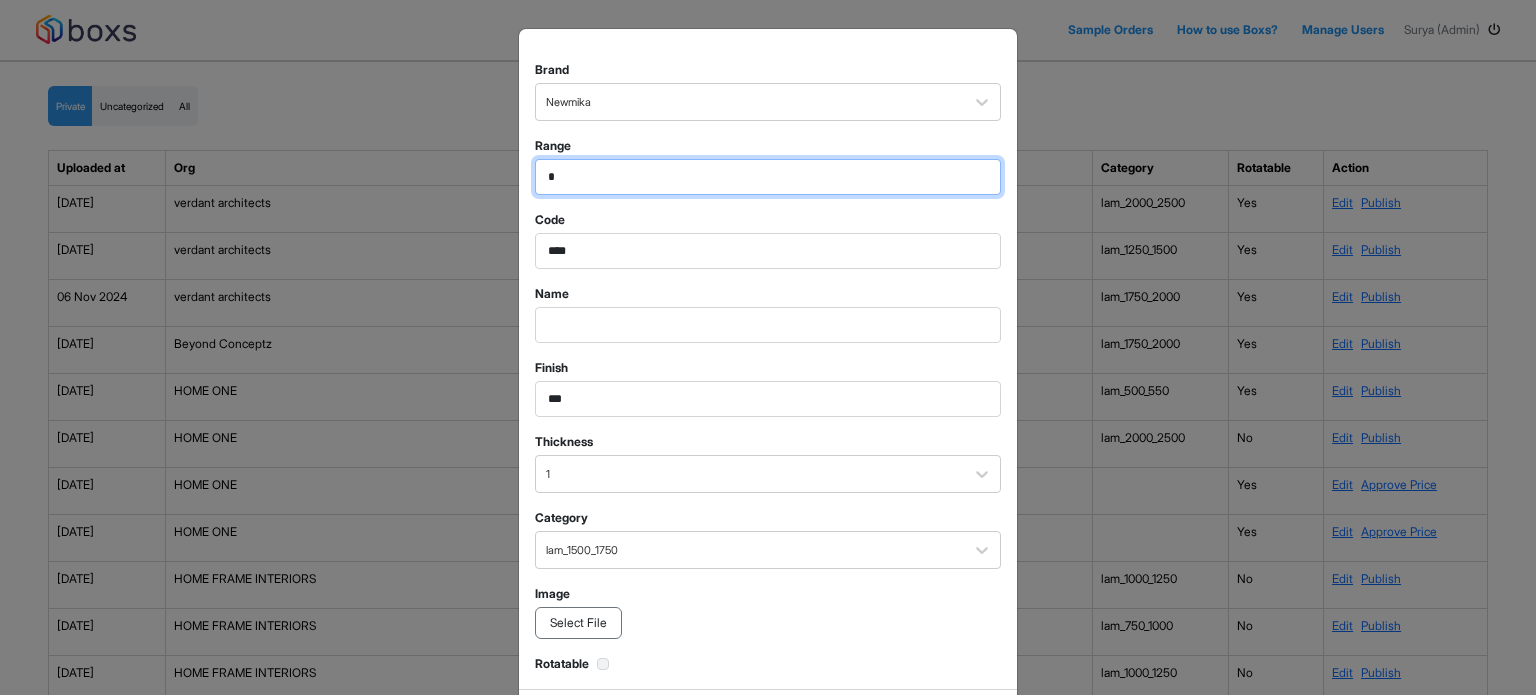 type on "*" 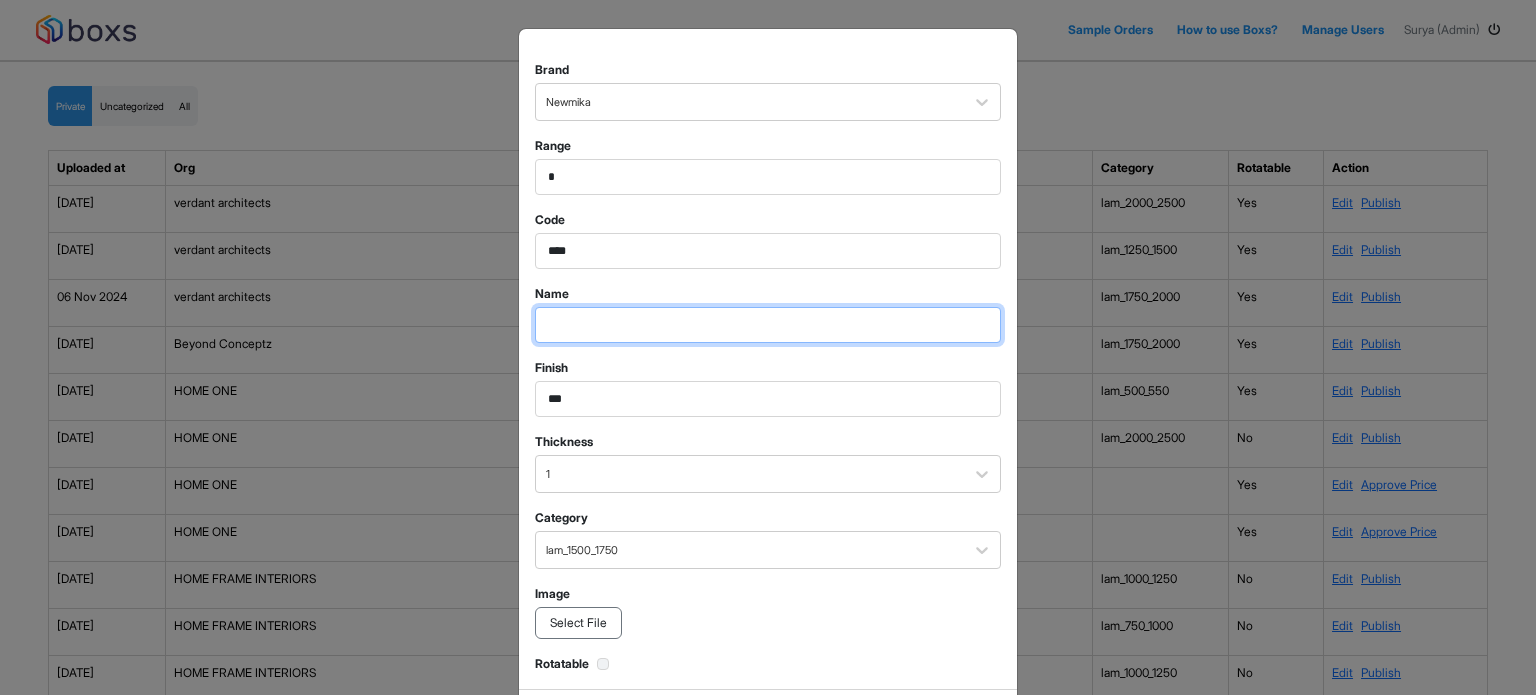 click at bounding box center (768, 177) 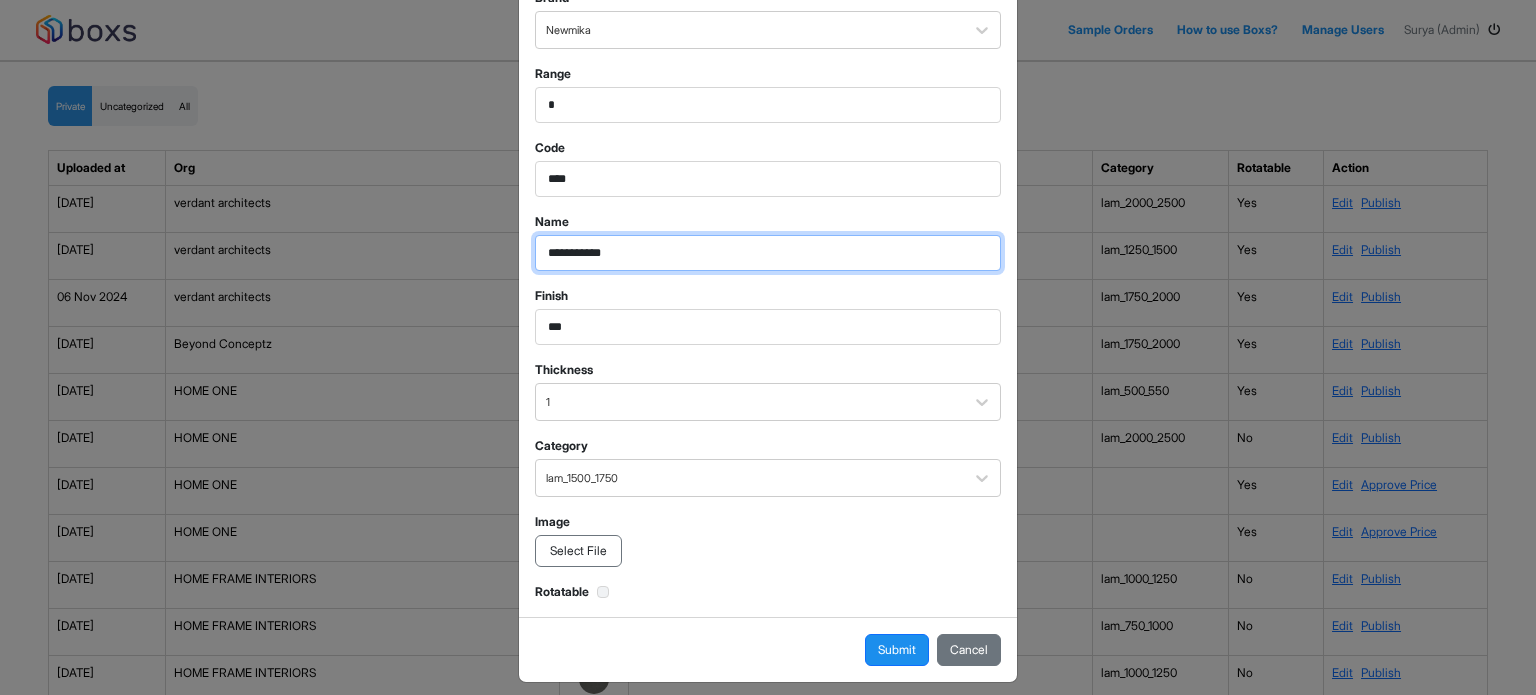 scroll, scrollTop: 84, scrollLeft: 0, axis: vertical 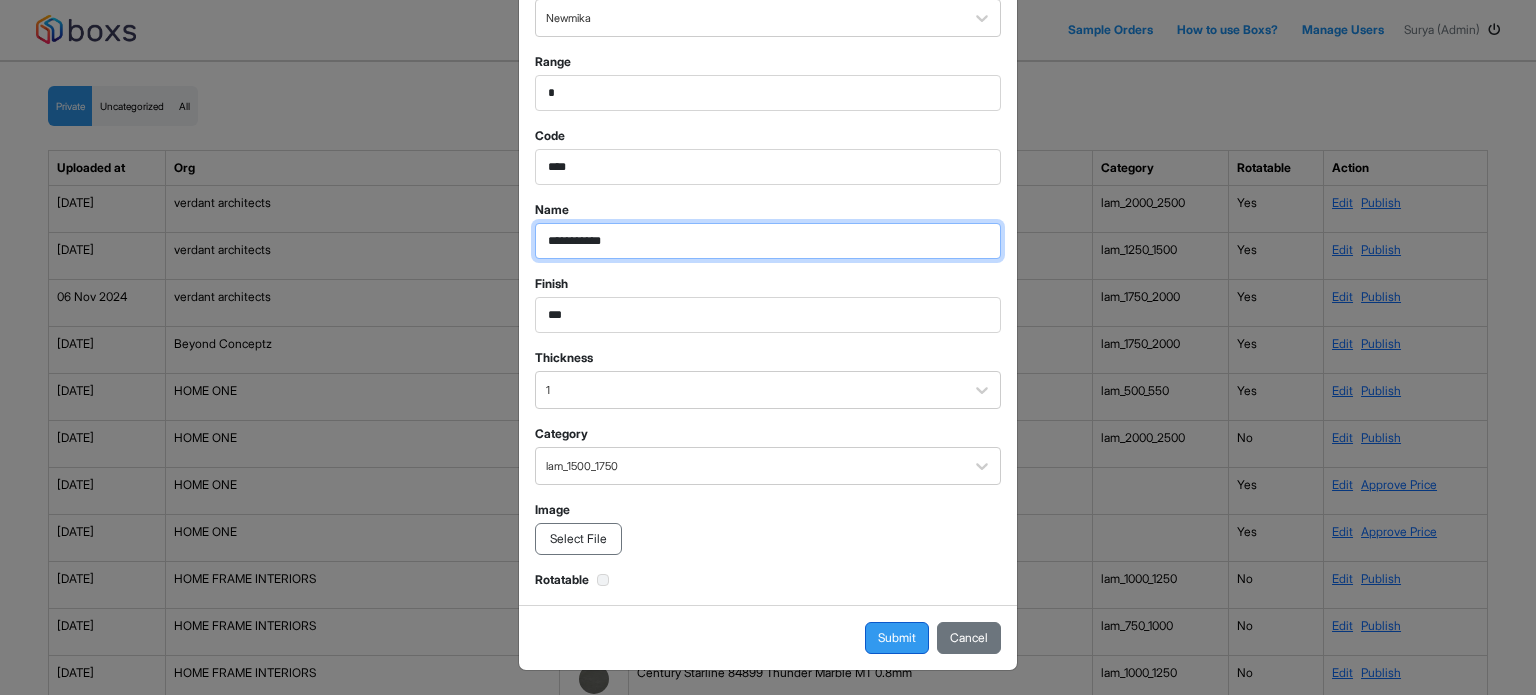 type on "**********" 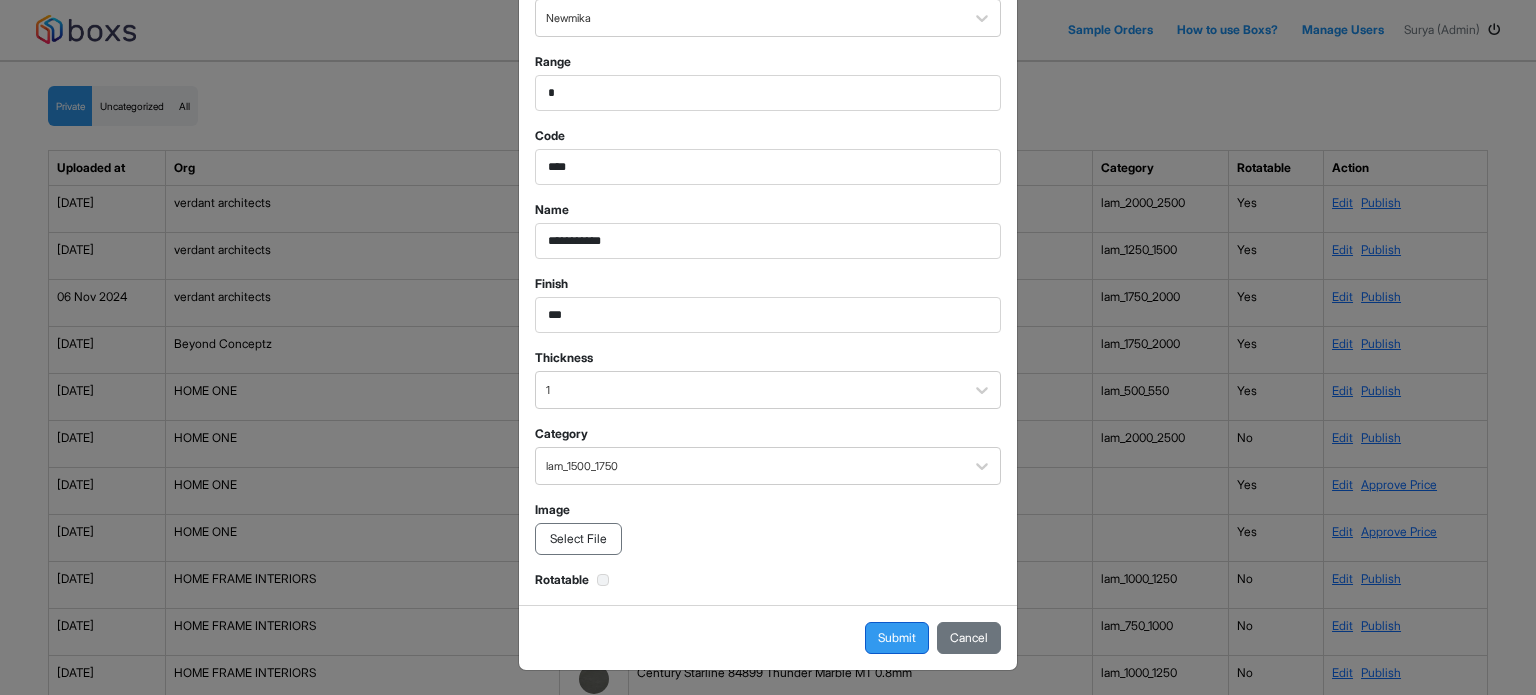 click on "Submit" at bounding box center (897, 638) 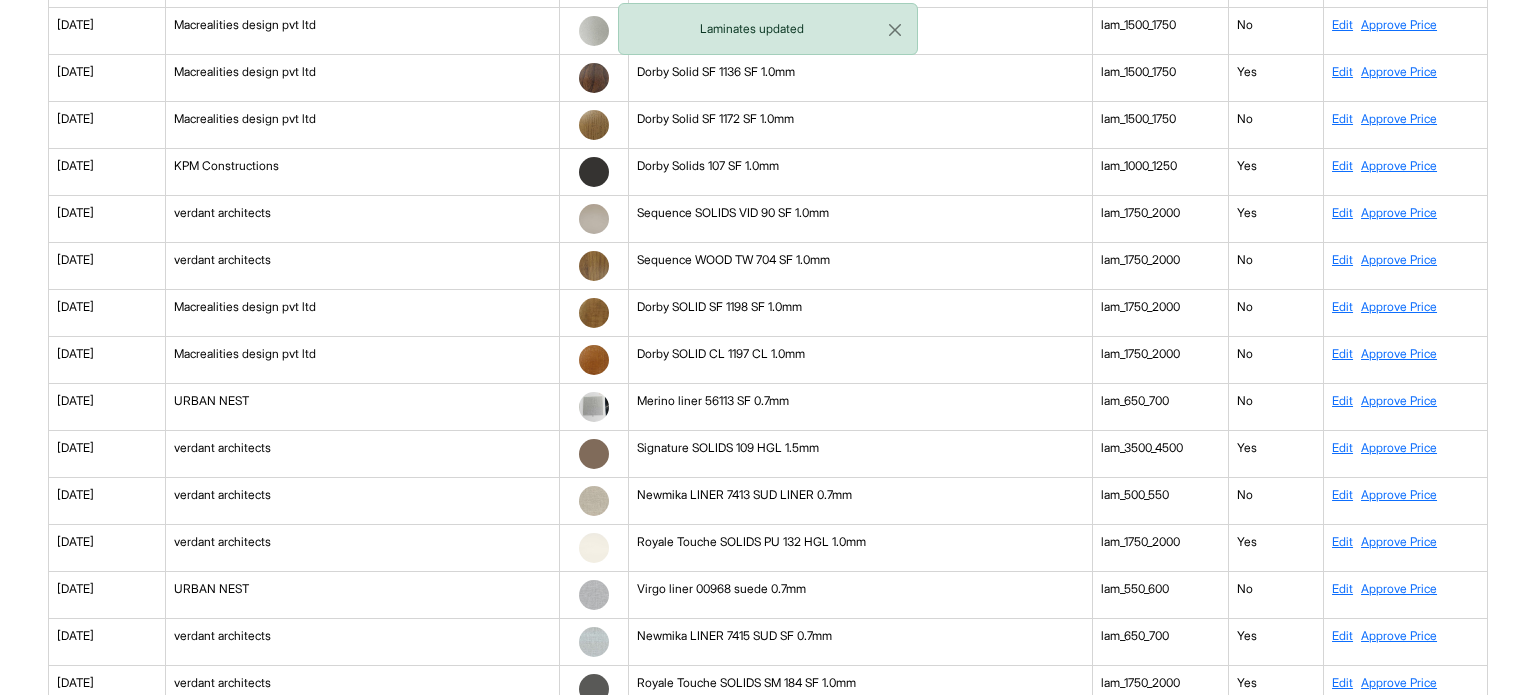 scroll, scrollTop: 6971, scrollLeft: 0, axis: vertical 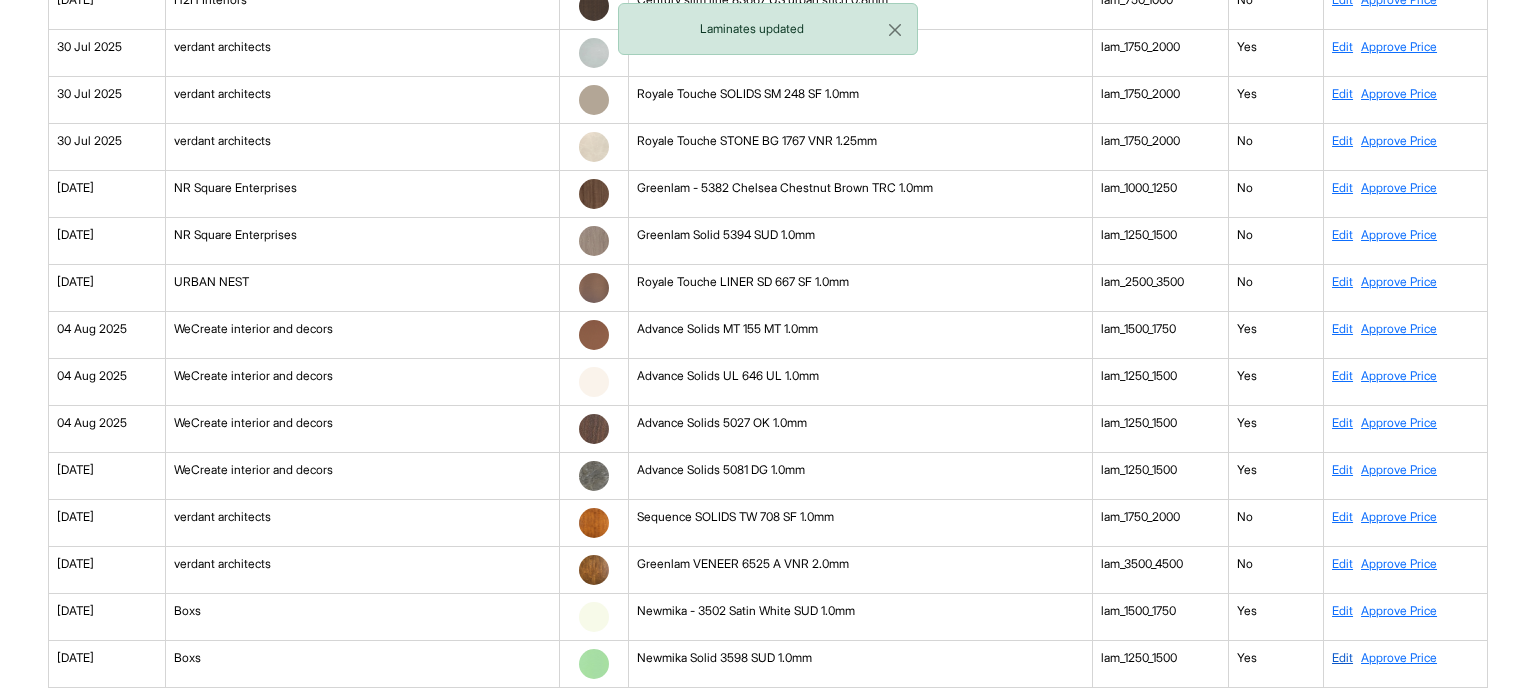 click on "Edit" at bounding box center [1342, 657] 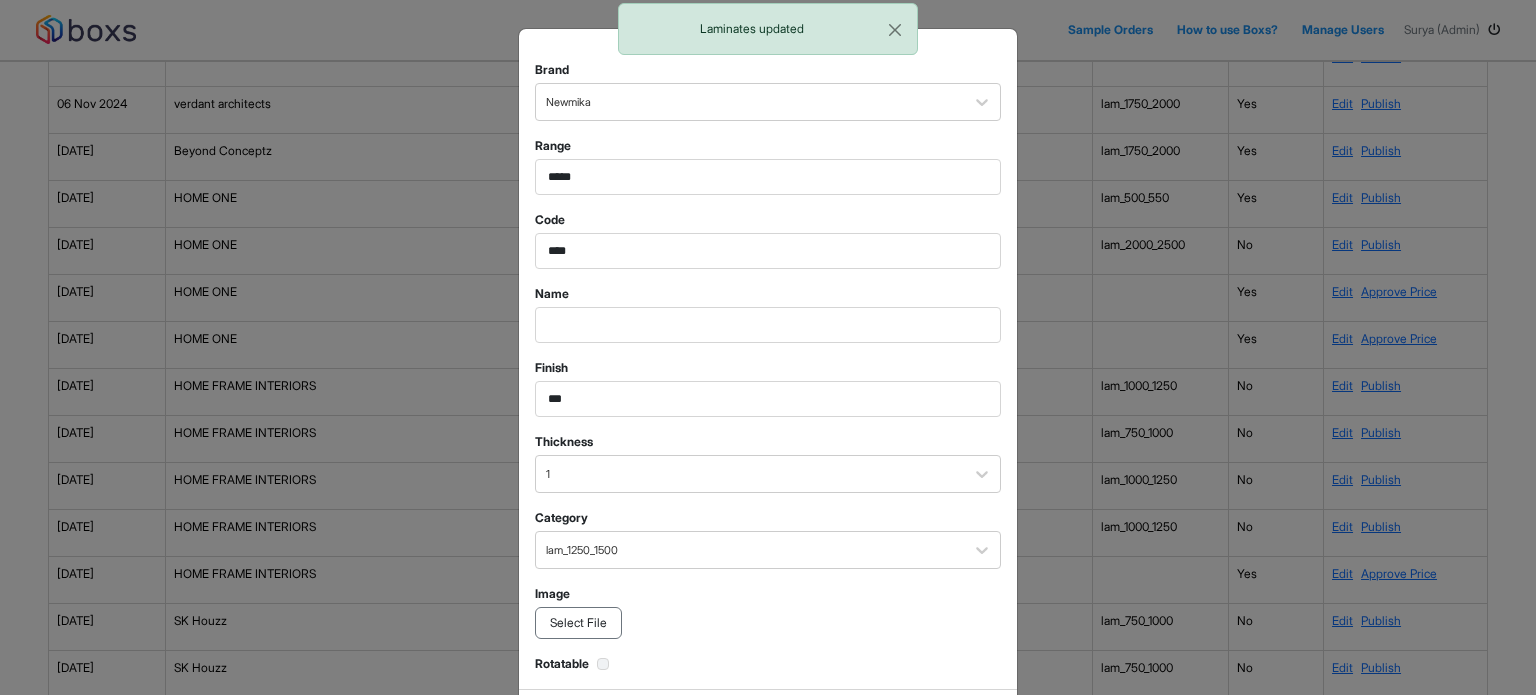 scroll, scrollTop: 0, scrollLeft: 0, axis: both 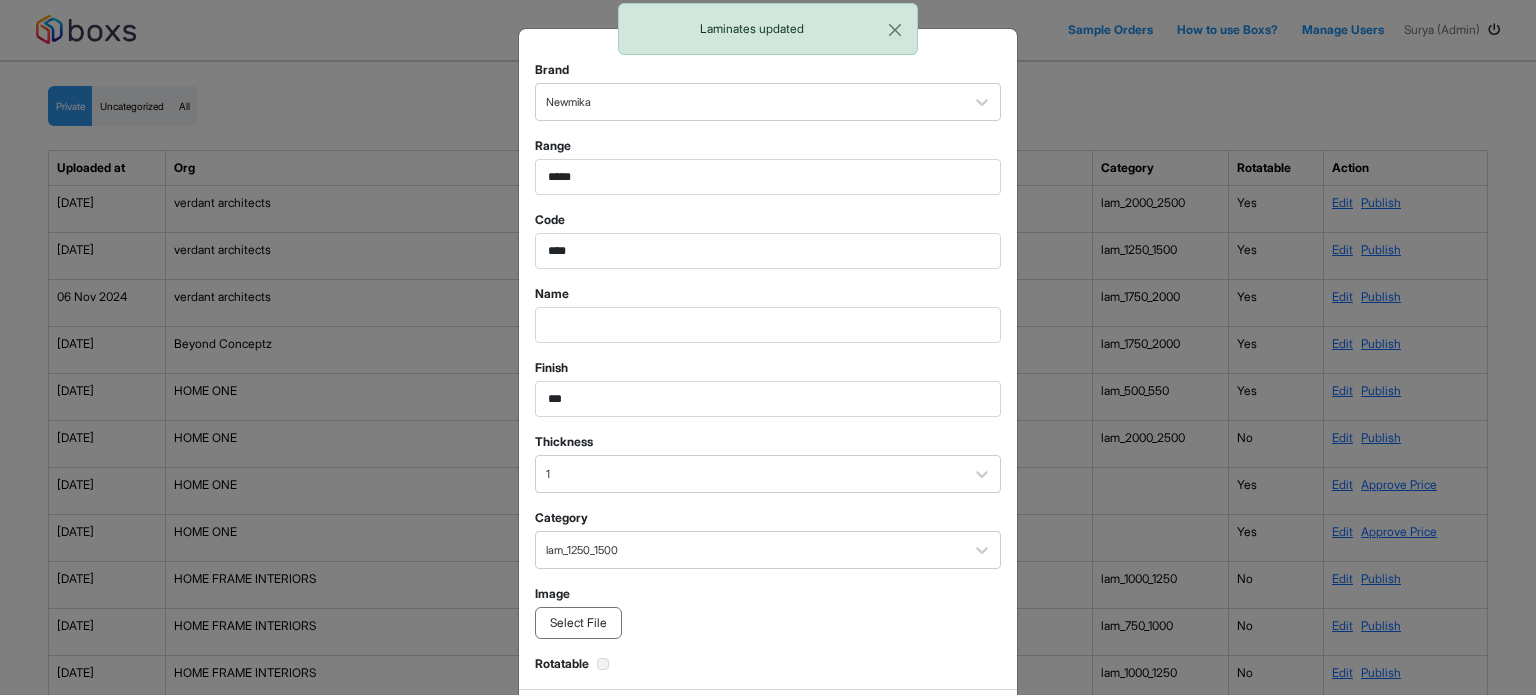 click on "Range *****" at bounding box center (768, 166) 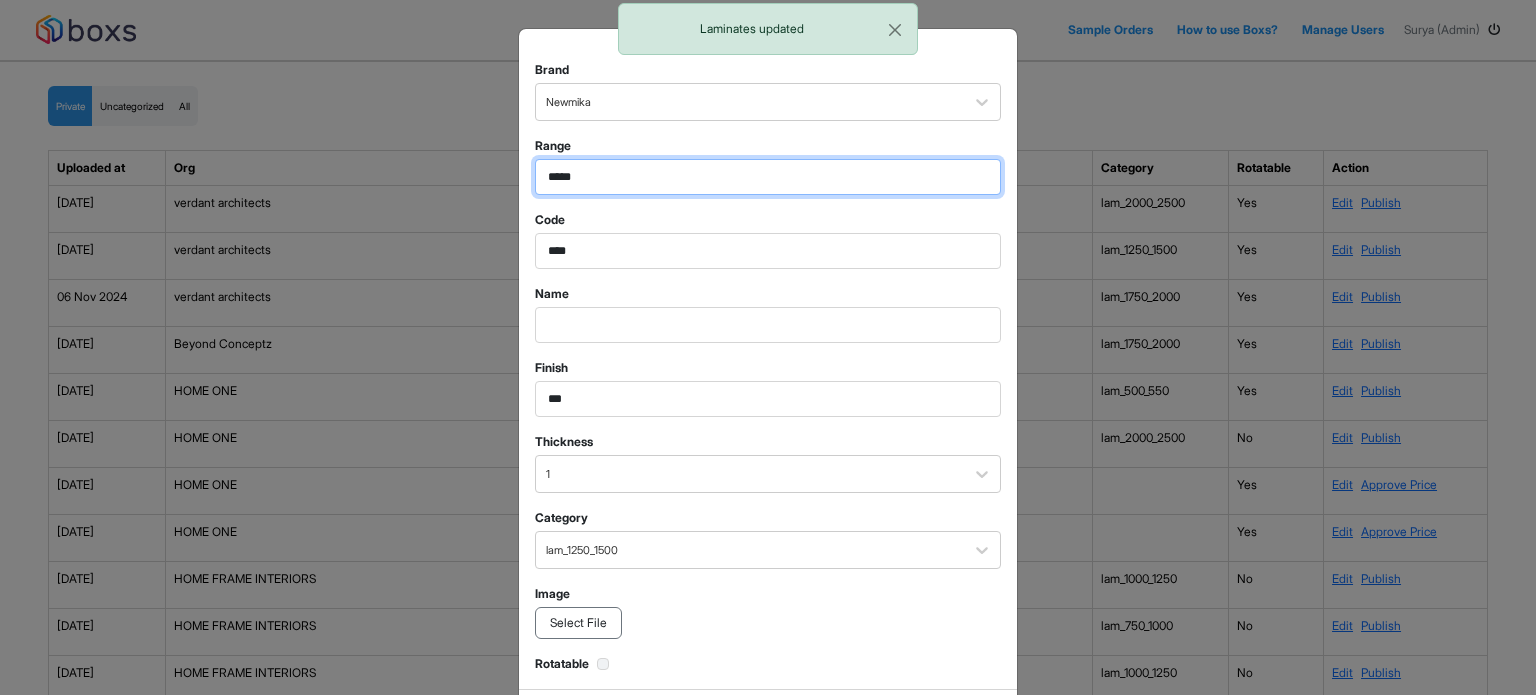 click on "*****" at bounding box center (768, 177) 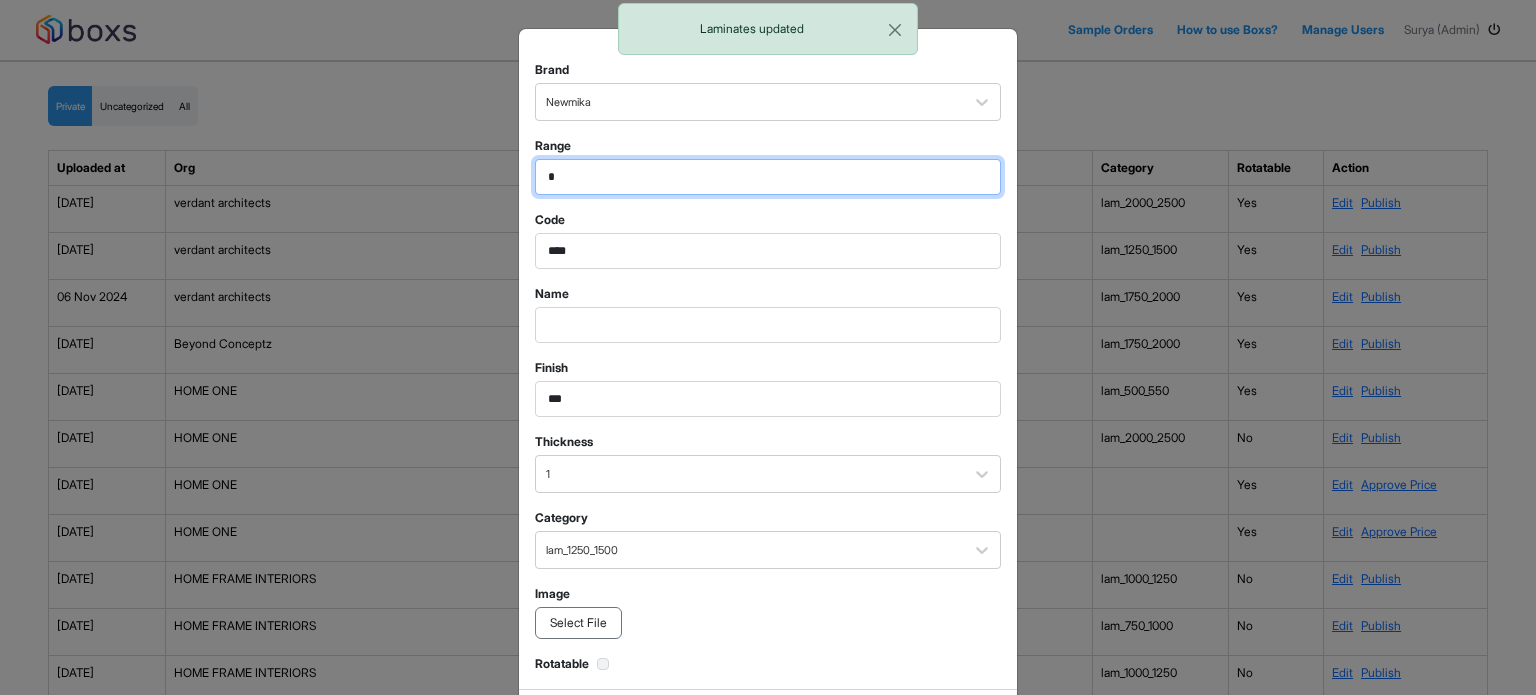 type on "*" 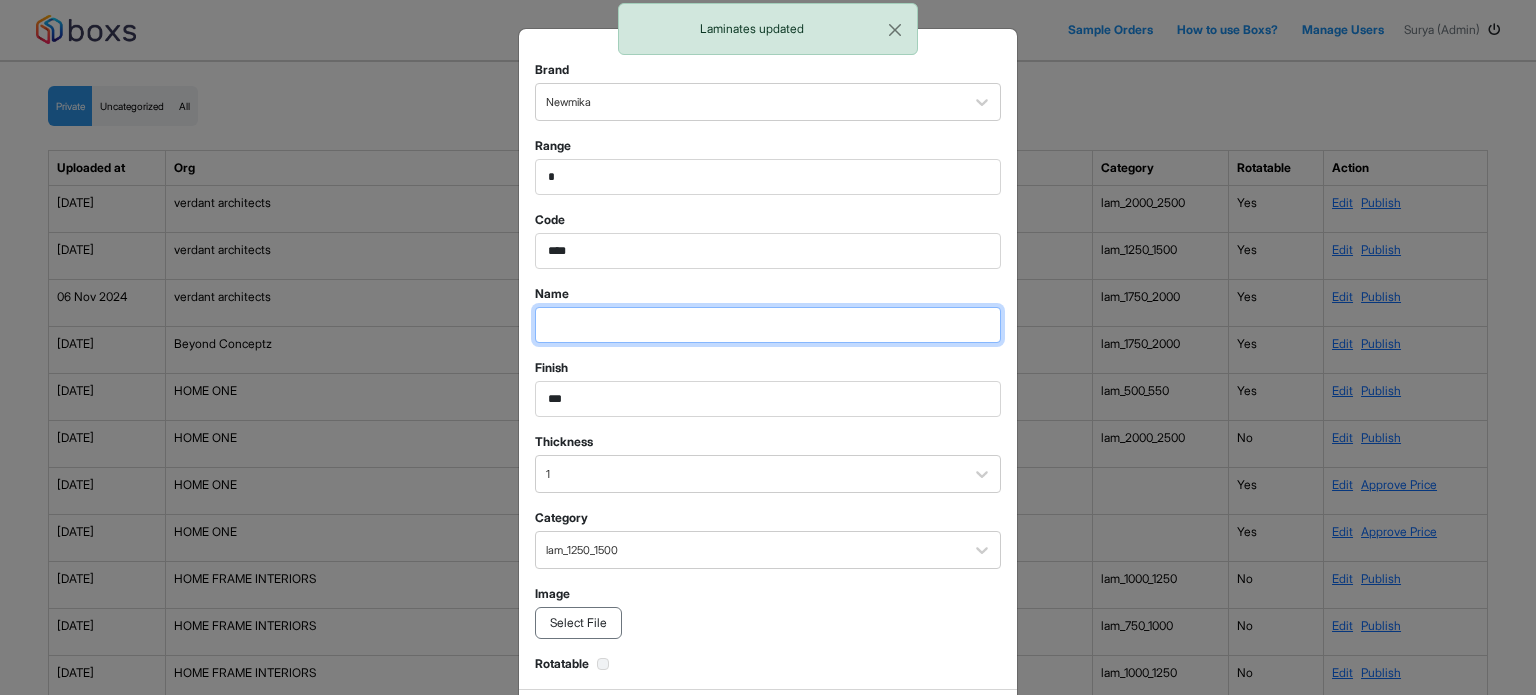 click at bounding box center [768, 177] 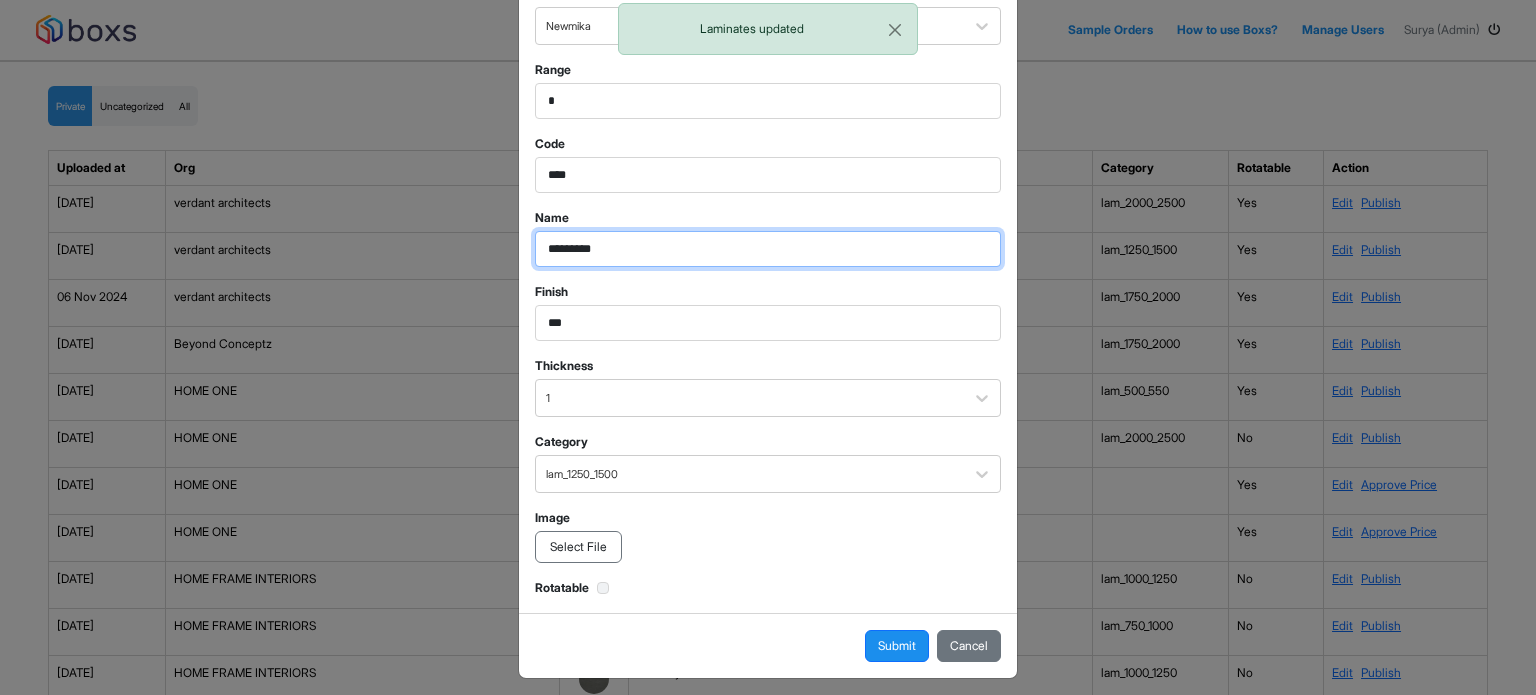 scroll, scrollTop: 84, scrollLeft: 0, axis: vertical 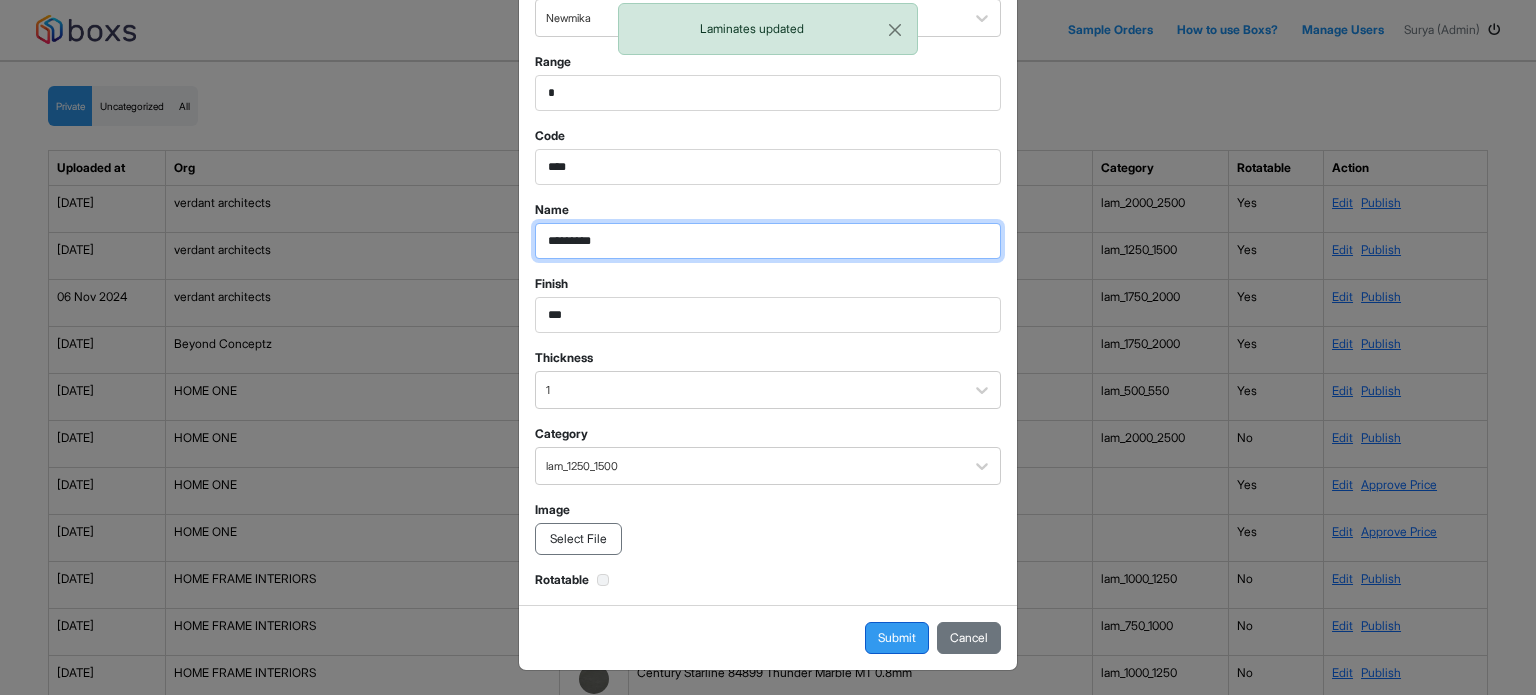 type on "*********" 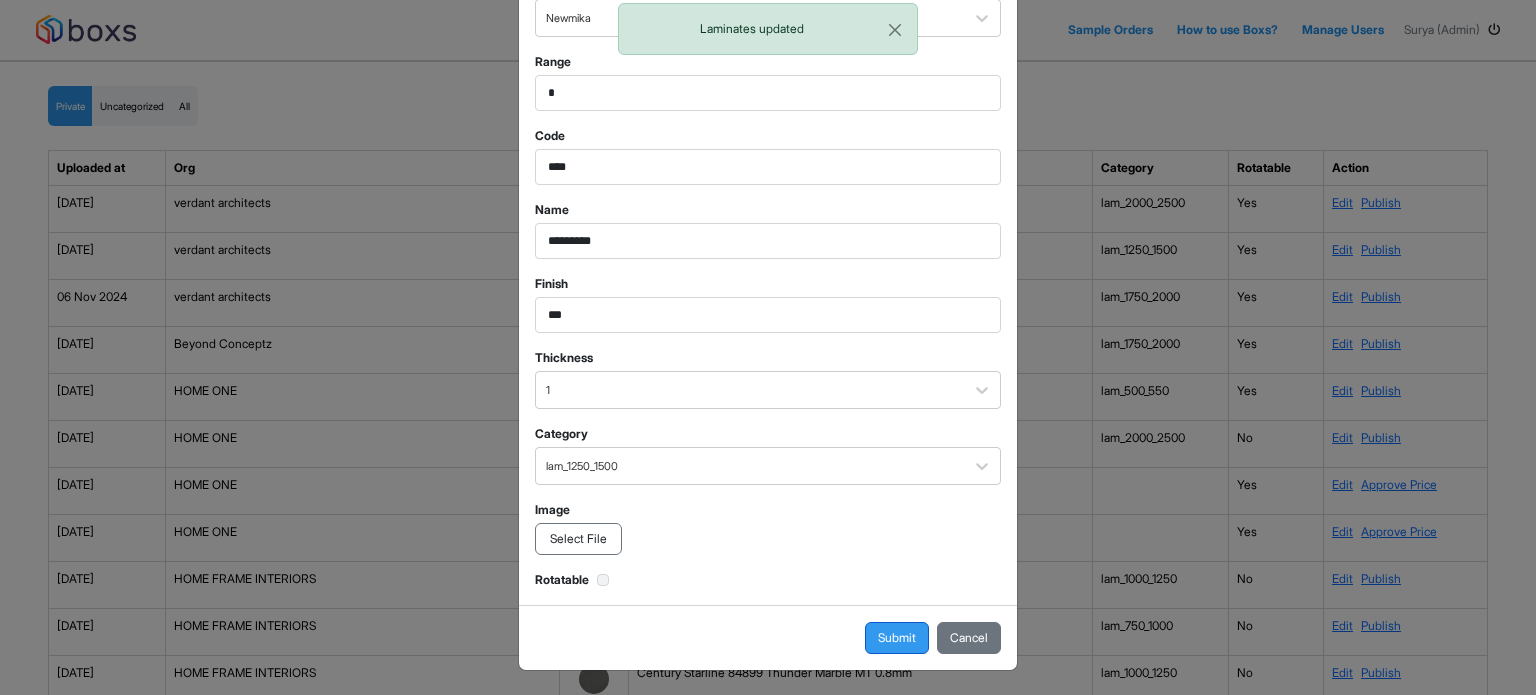 click on "Submit" at bounding box center [897, 638] 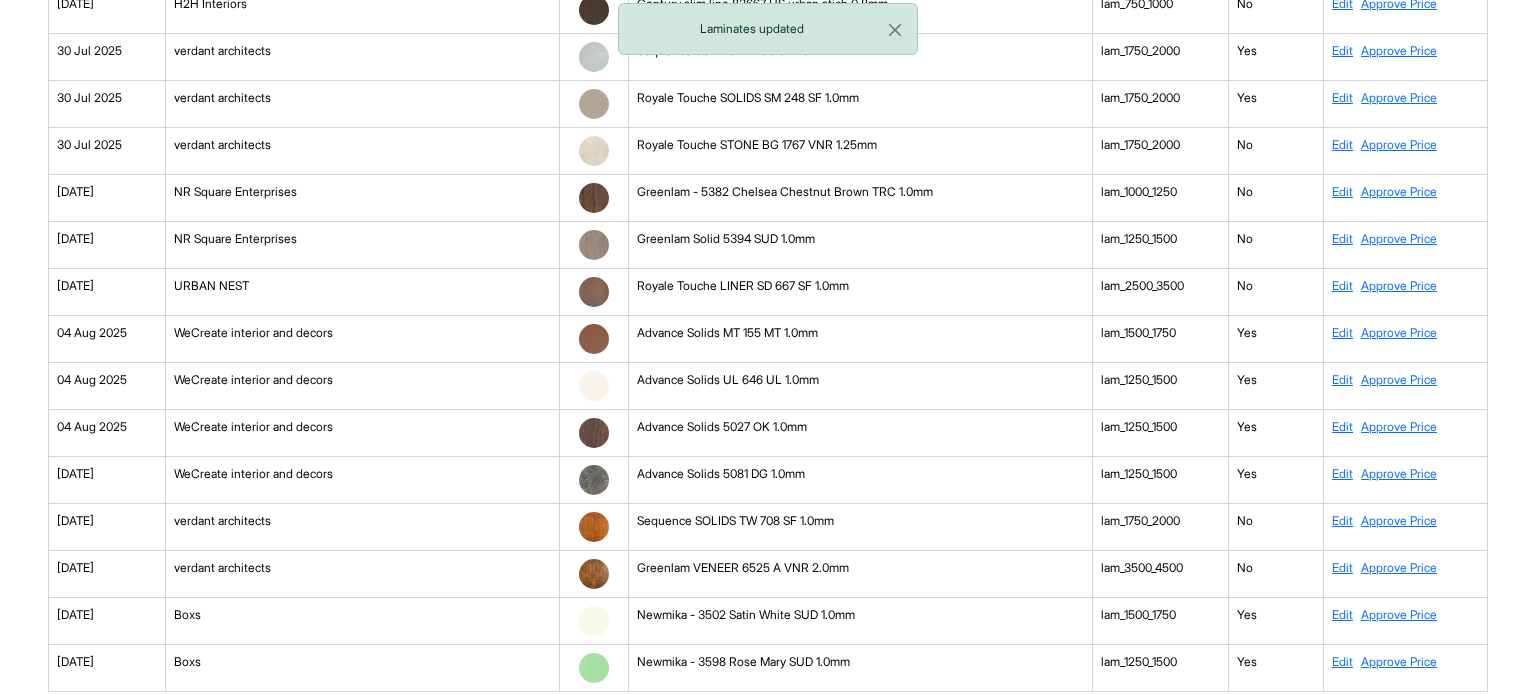 scroll, scrollTop: 6971, scrollLeft: 0, axis: vertical 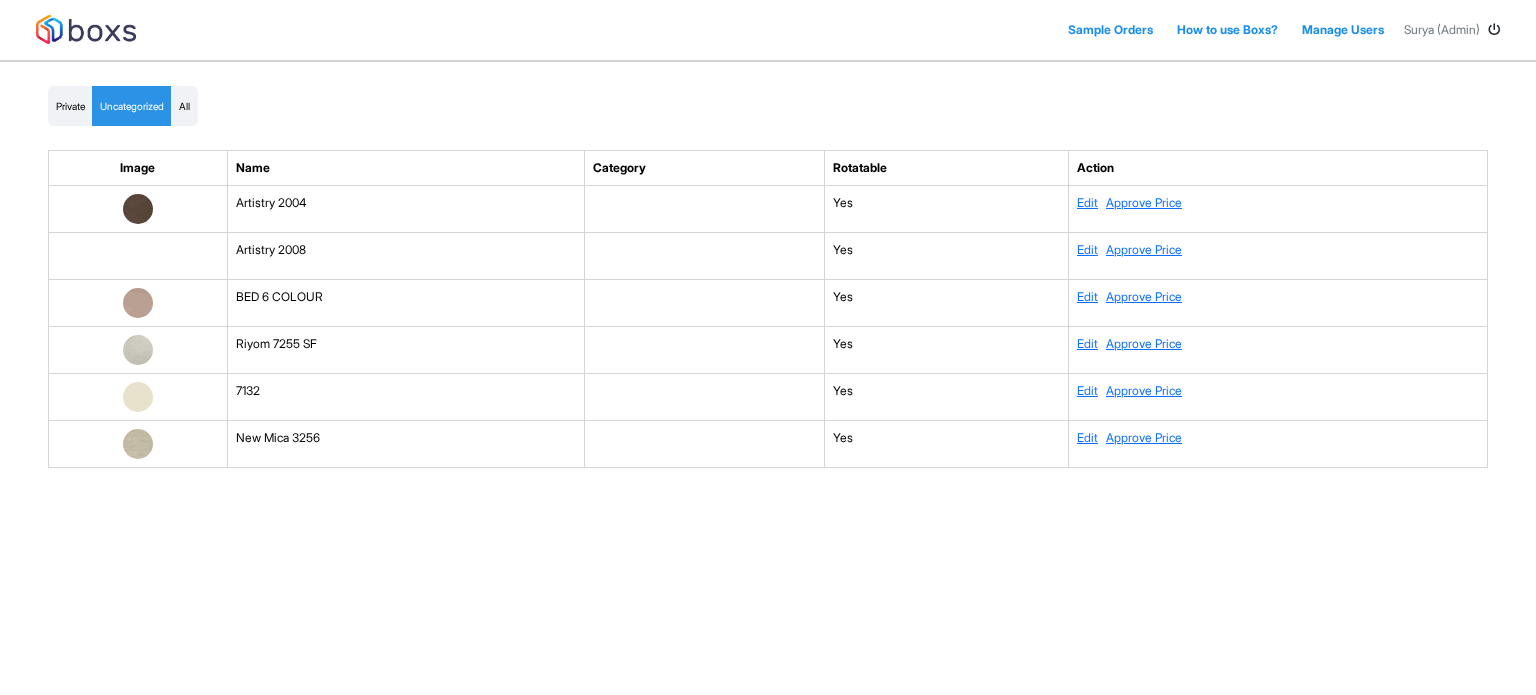 click on "Private Uncategorized All Image Name Category Rotatable Action Artistry 2004 Yes Edit Approve Price Artistry 2008 Yes Edit Approve Price BED 6 COLOUR Yes Edit Approve Price Riyom 7255 SF Yes Edit Approve Price 7132 Yes Edit Approve Price New Mica 3256 Yes Edit Approve Price" at bounding box center [768, 285] 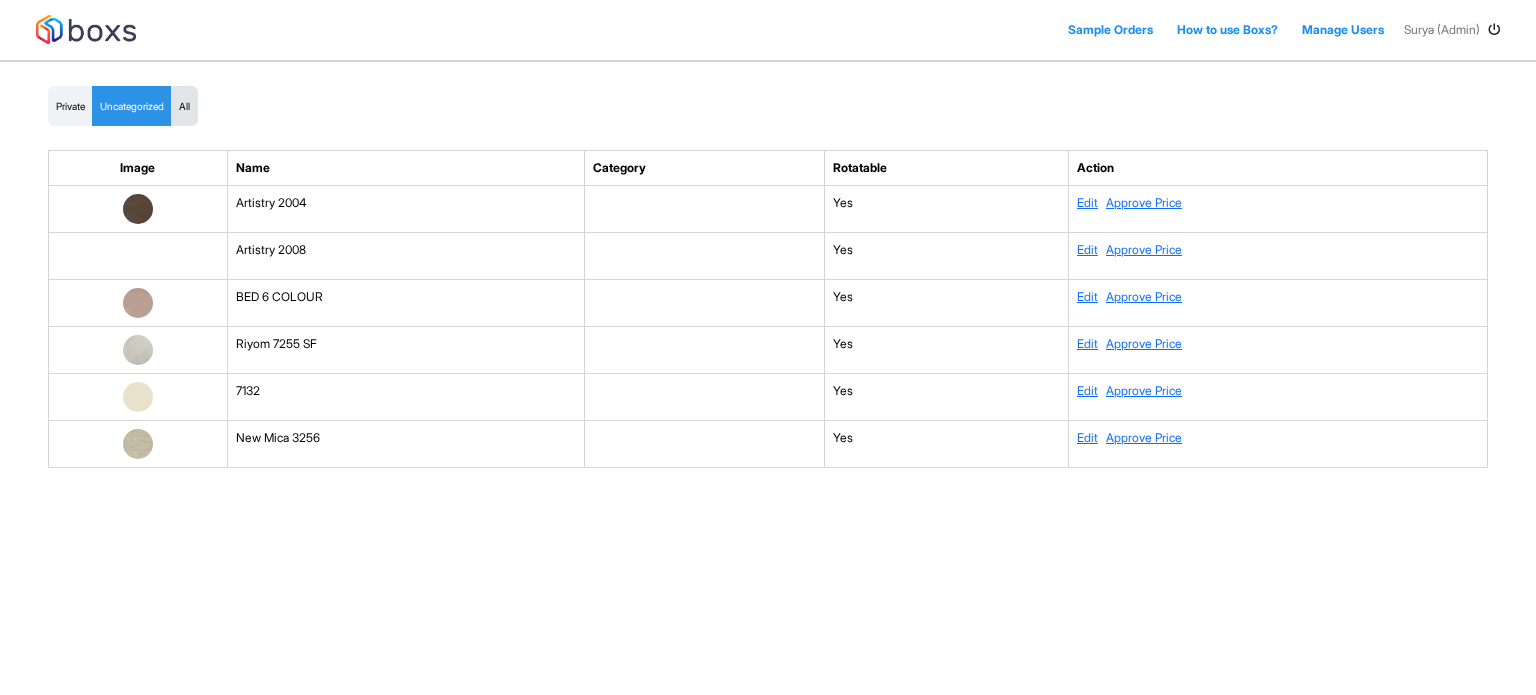 click on "All" at bounding box center [184, 106] 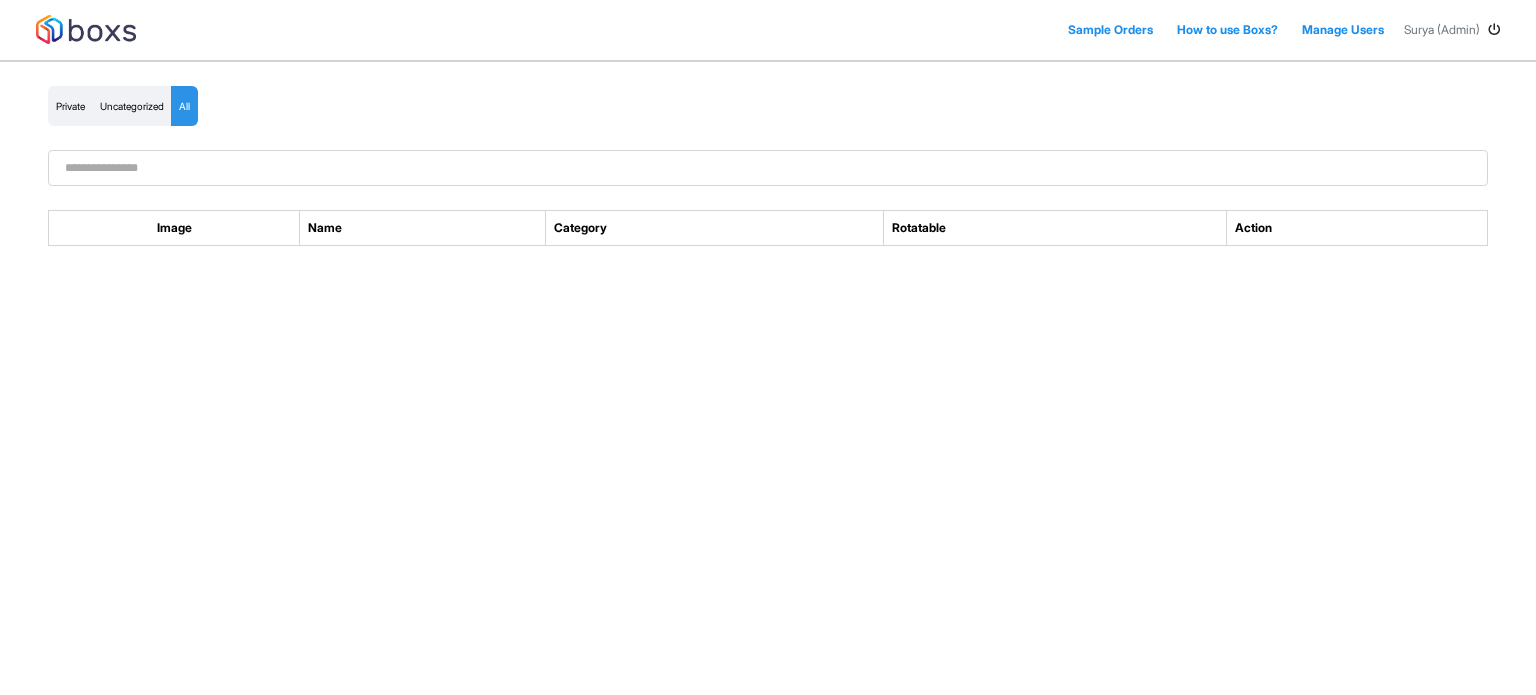 click on "Private Uncategorized All Image Name Category Rotatable Action" at bounding box center (768, 174) 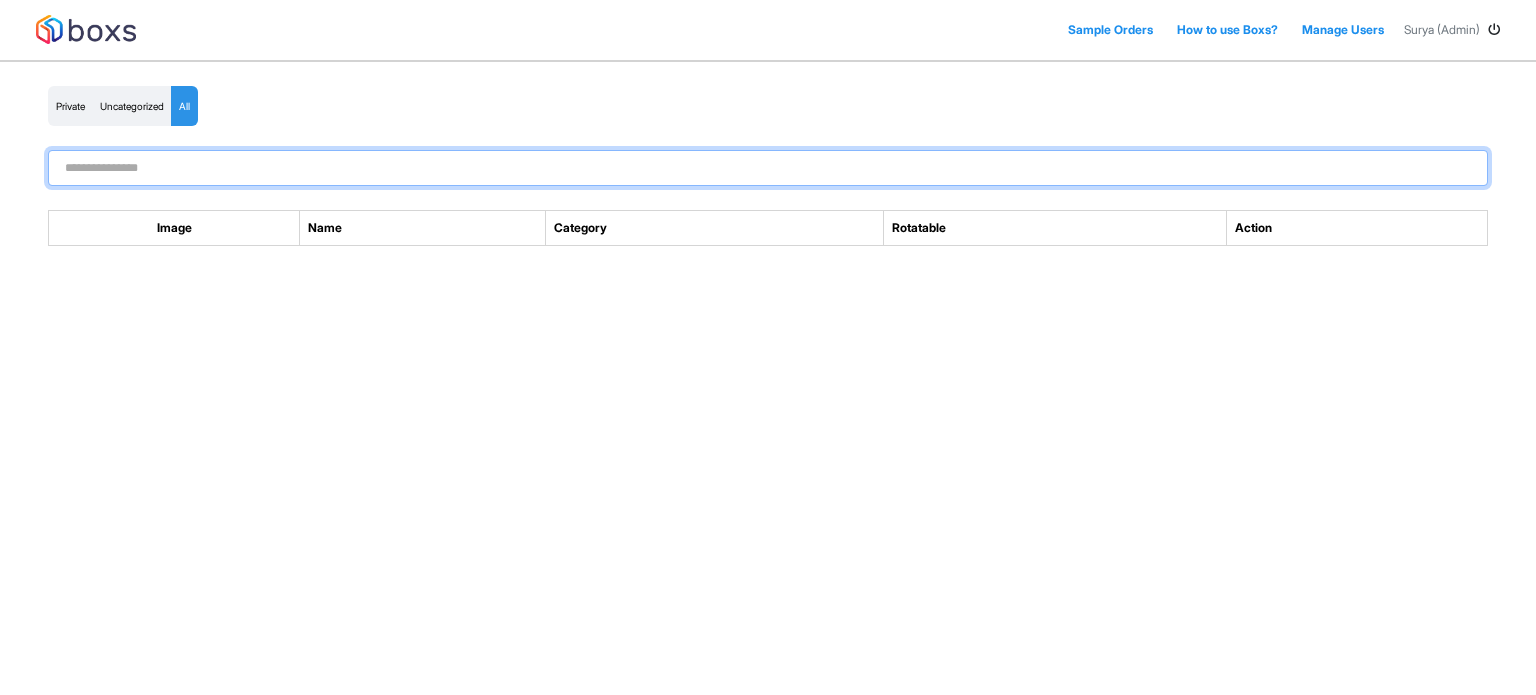 click at bounding box center [768, 168] 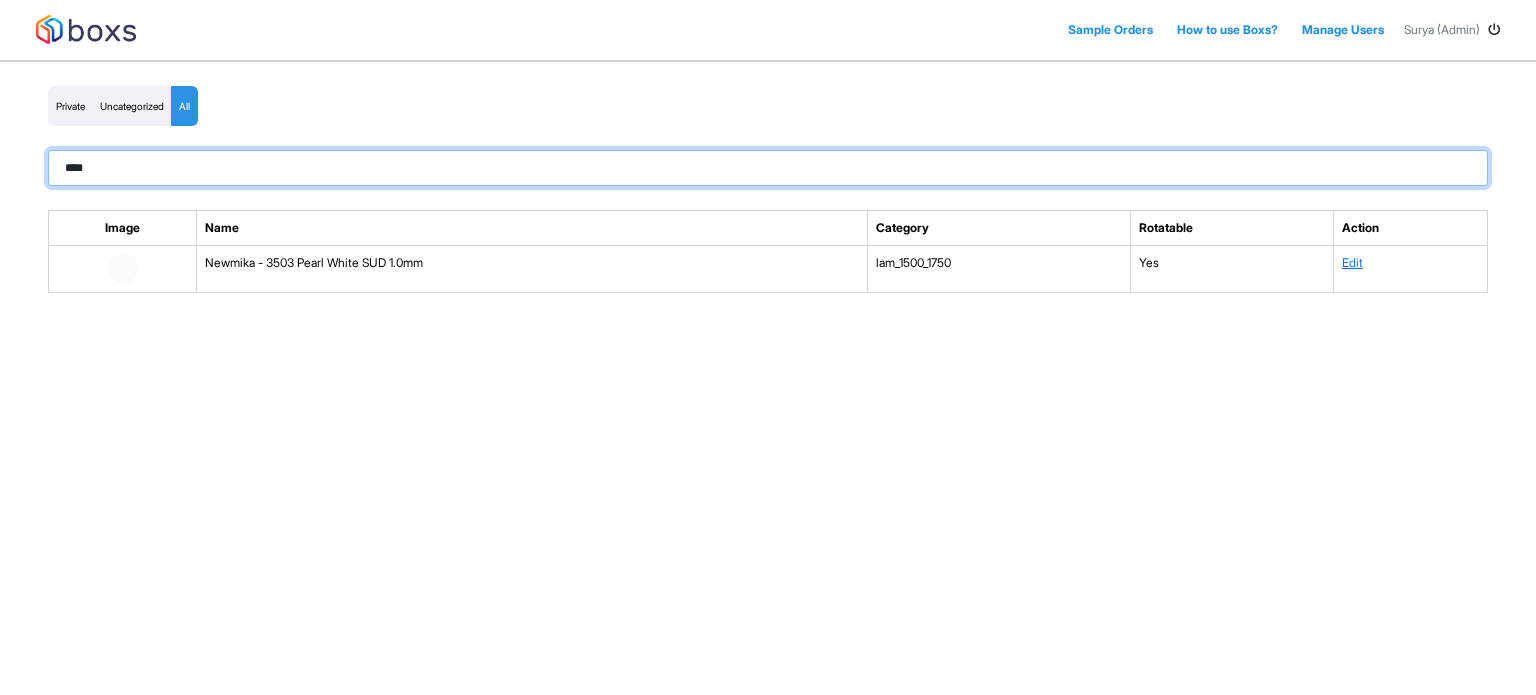 click on "****" at bounding box center [768, 168] 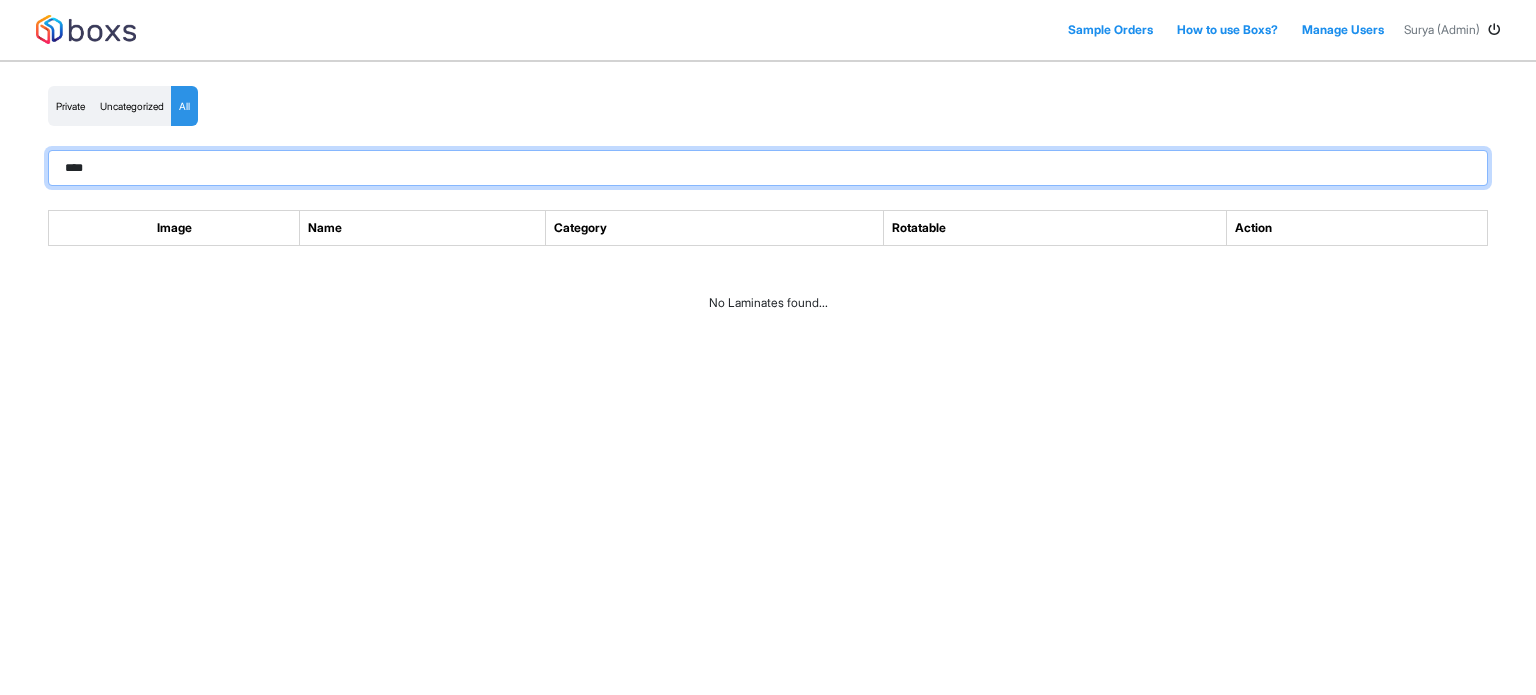 type on "****" 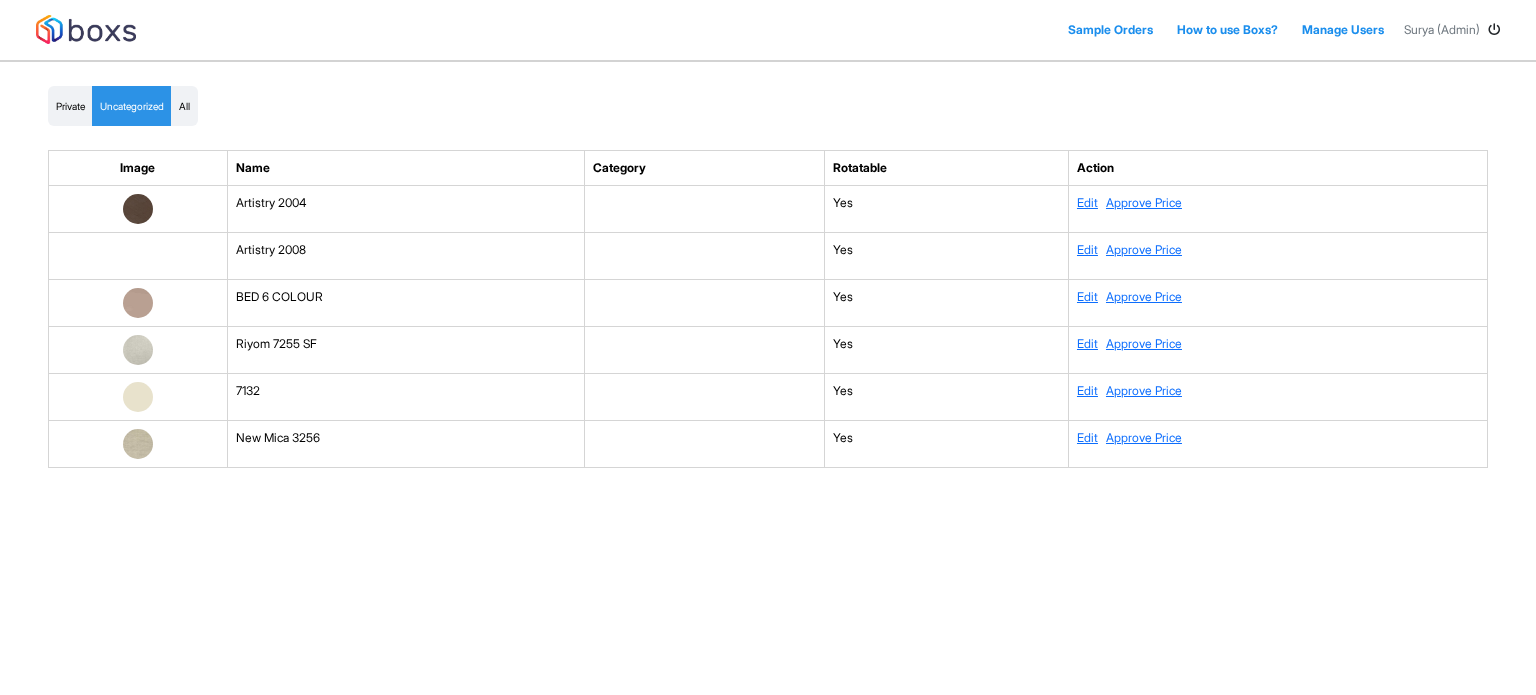 scroll, scrollTop: 0, scrollLeft: 0, axis: both 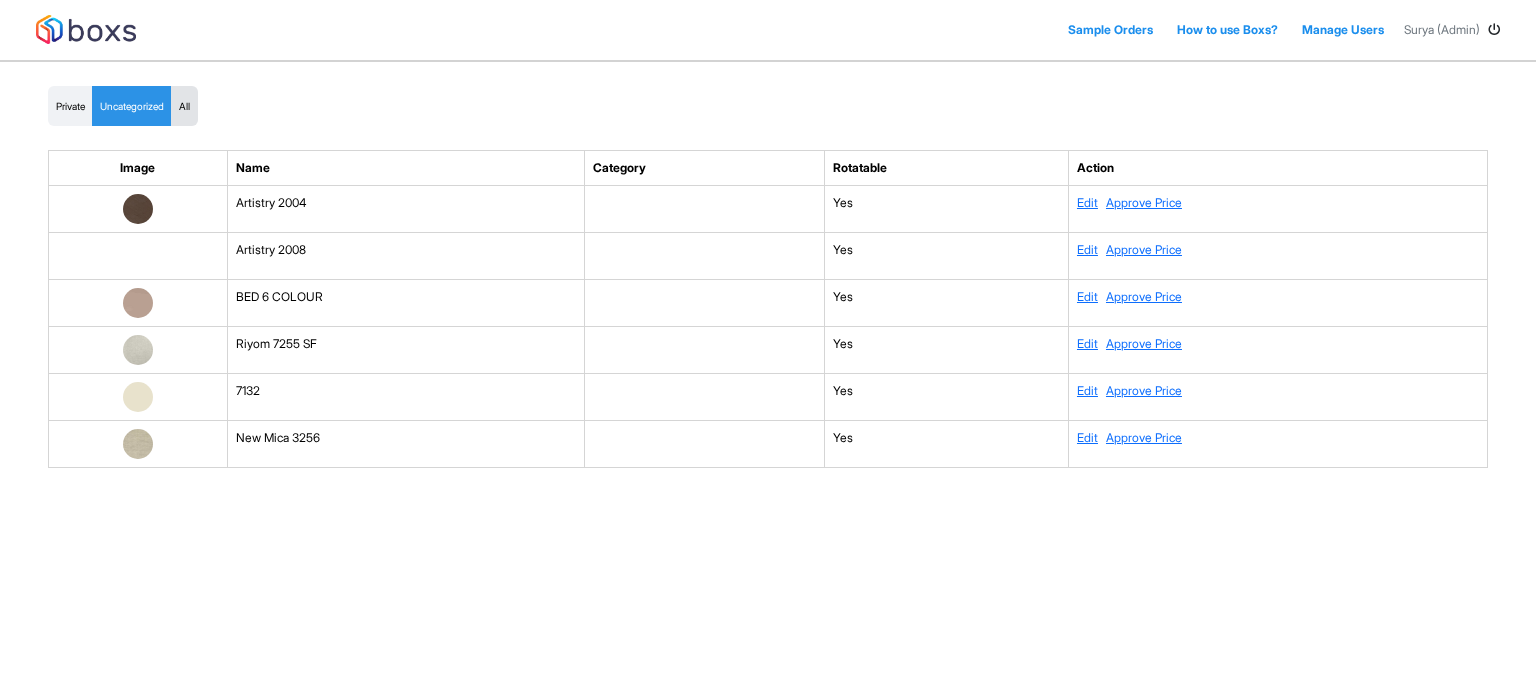 click on "All" at bounding box center (184, 106) 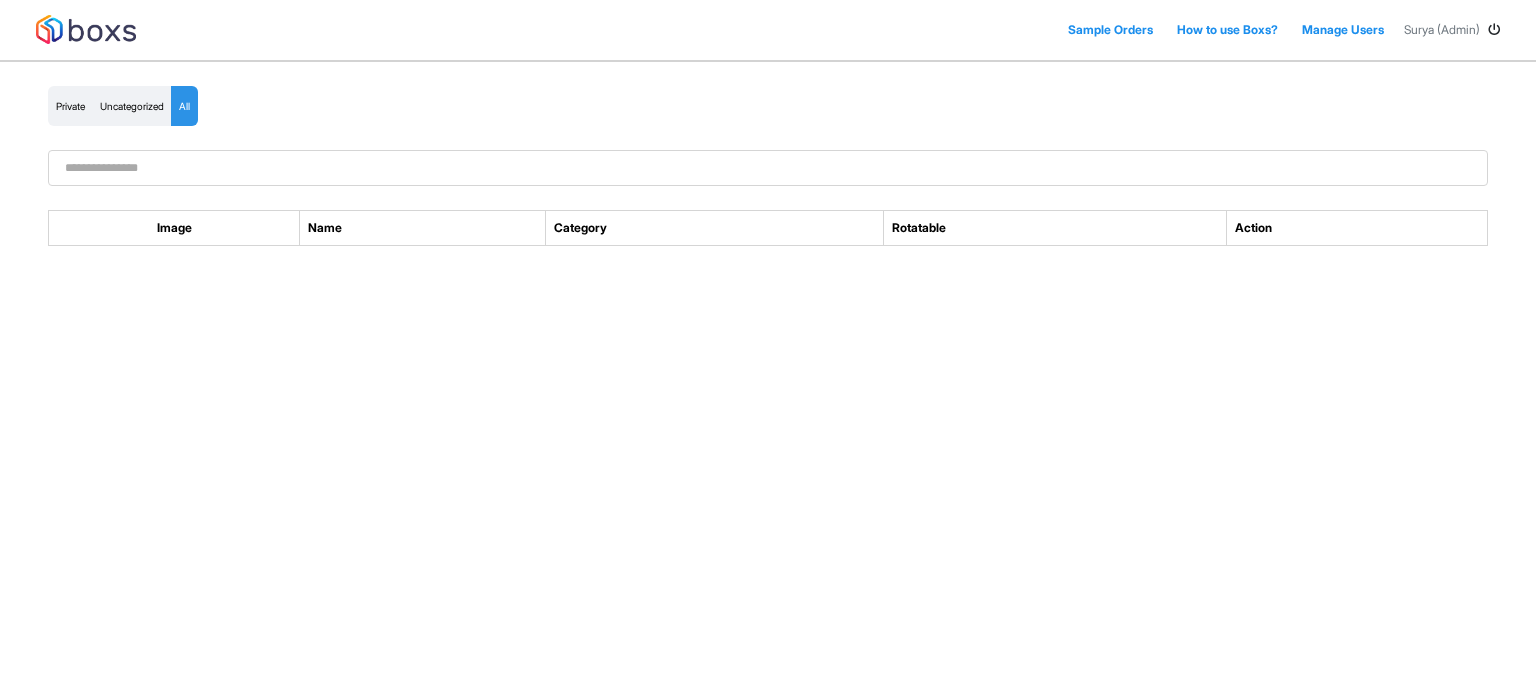 click at bounding box center [768, 168] 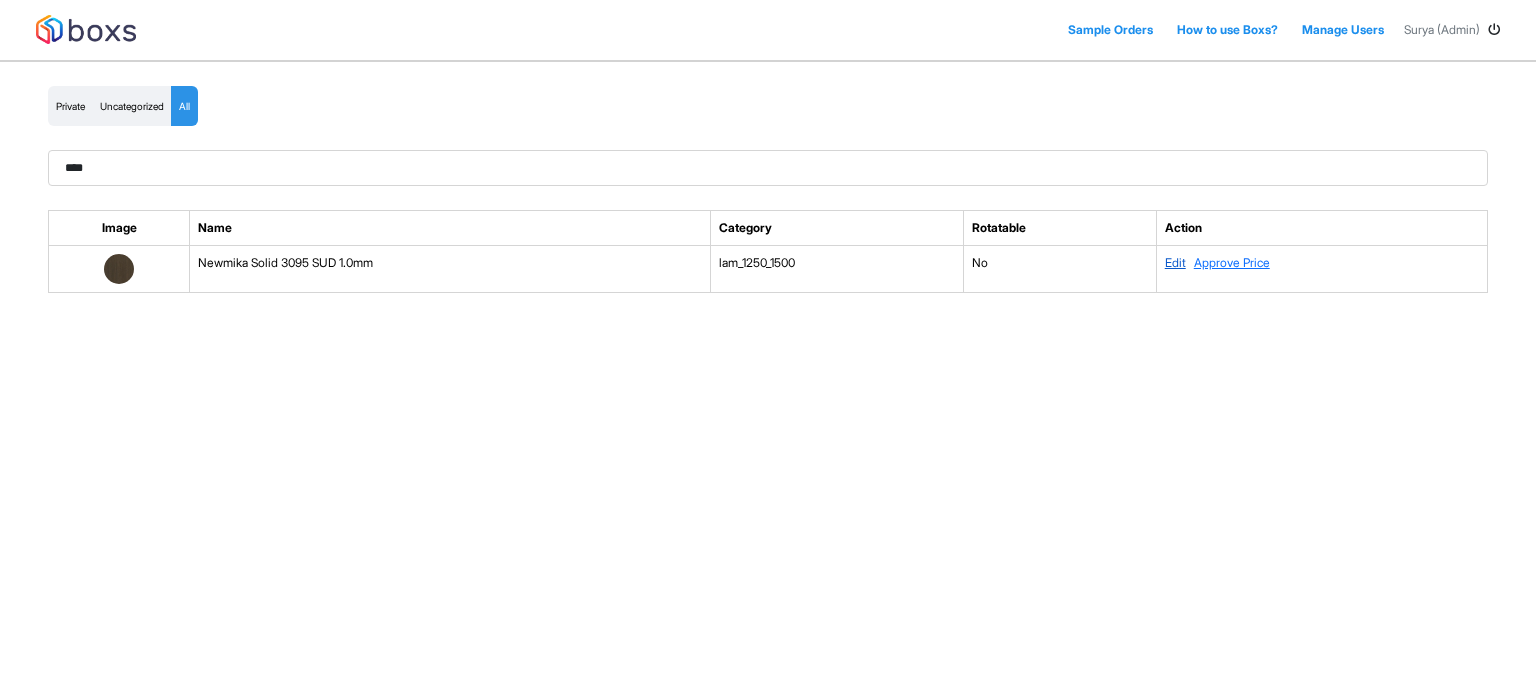 type on "****" 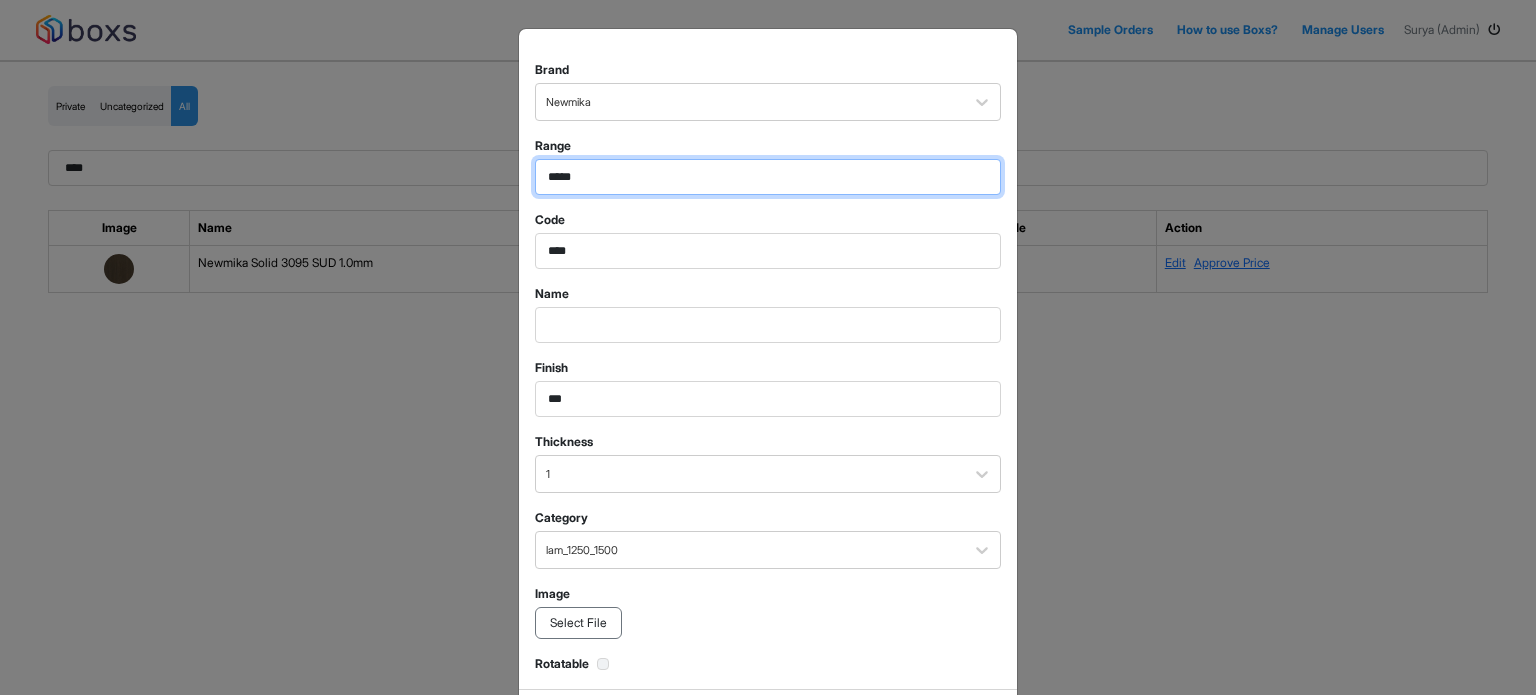 click on "*****" at bounding box center [768, 177] 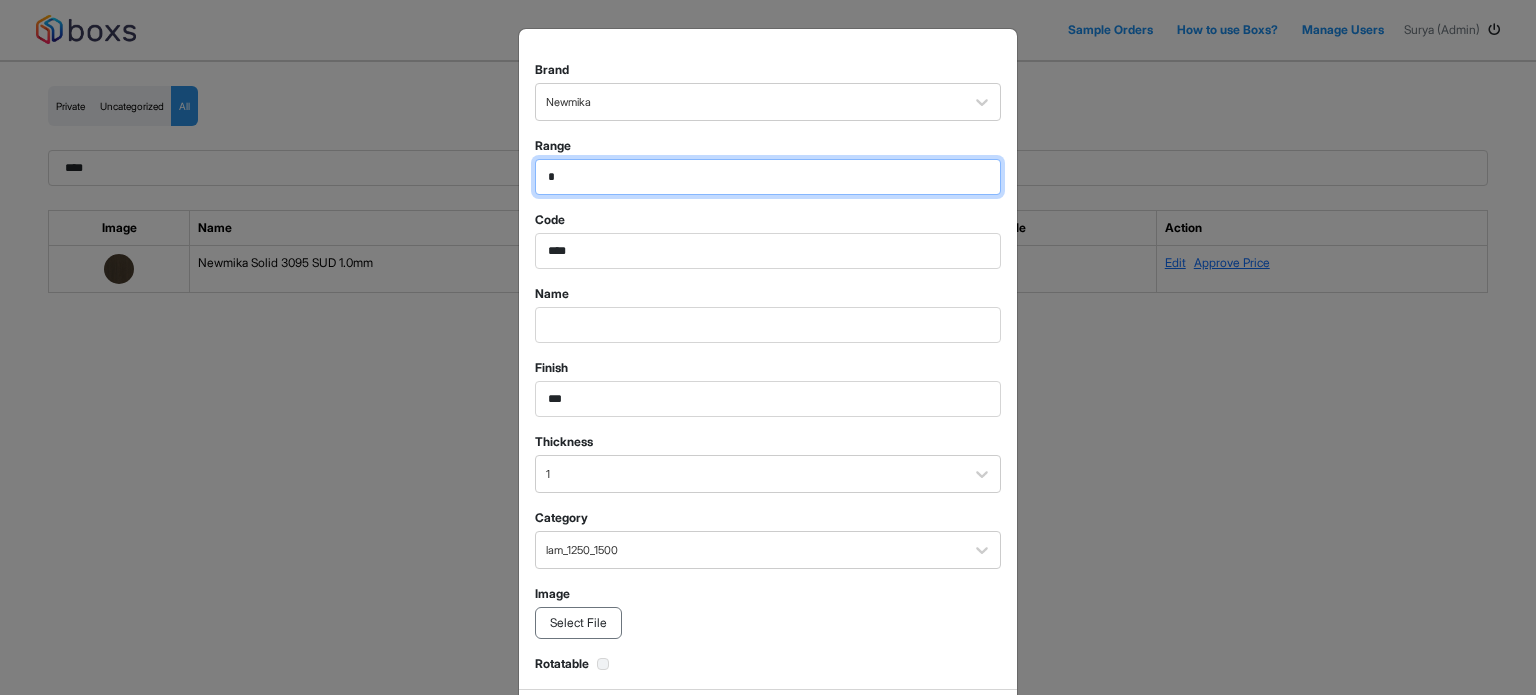 type on "*" 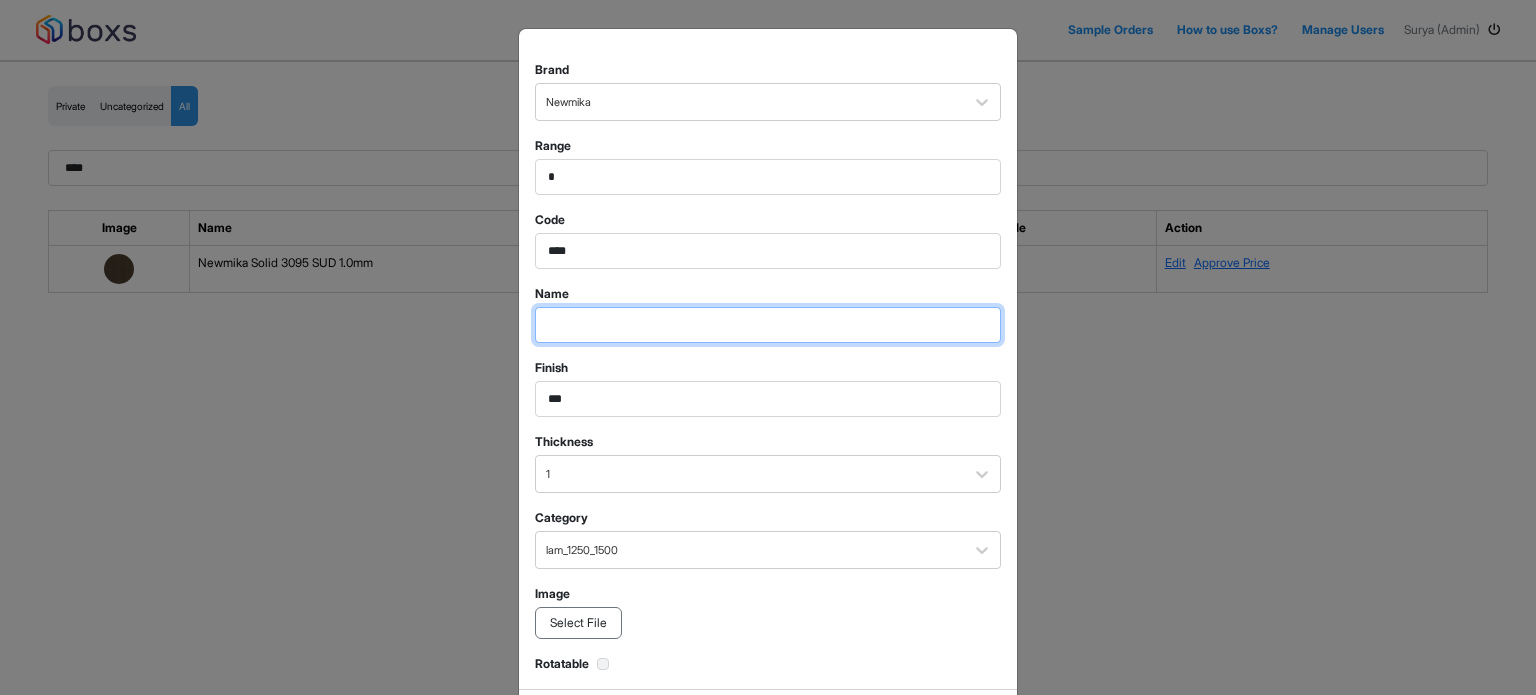 click at bounding box center (768, 177) 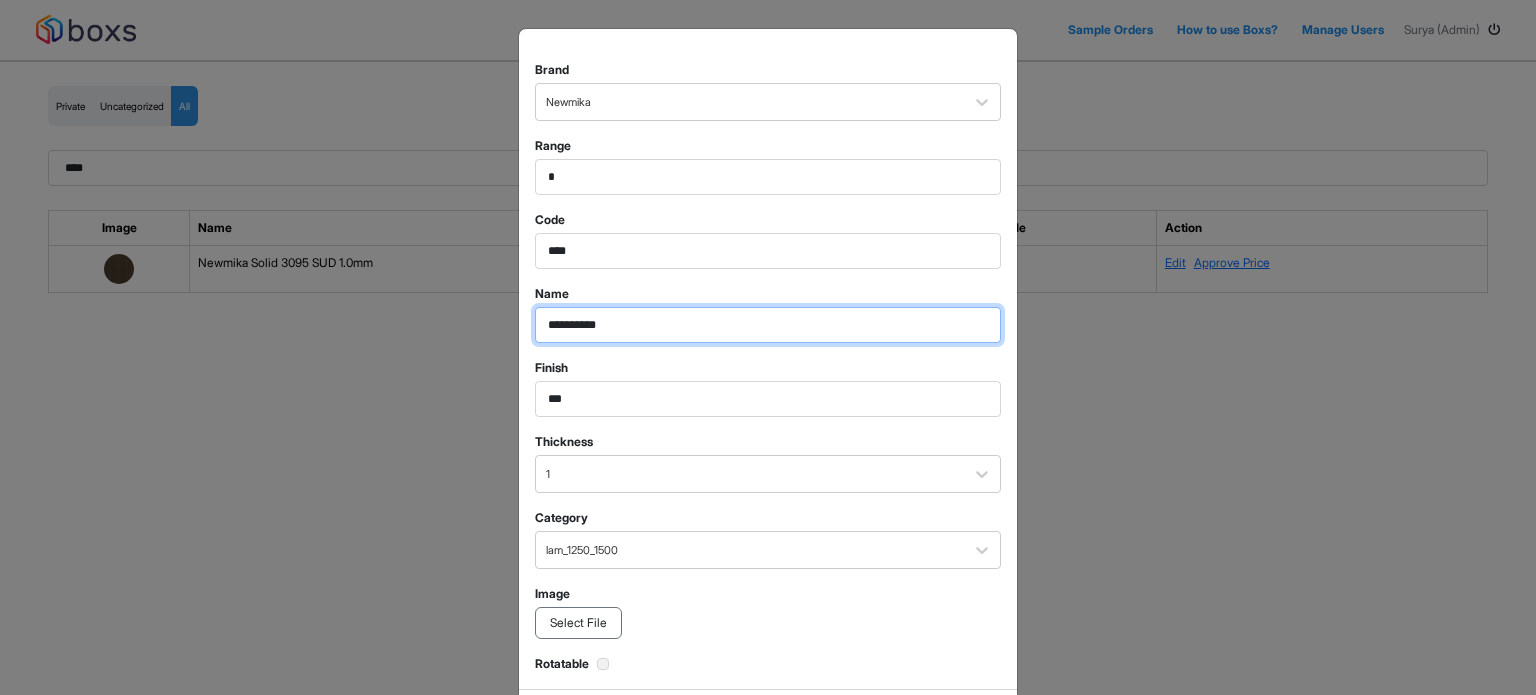drag, startPoint x: 588, startPoint y: 321, endPoint x: 604, endPoint y: 343, distance: 27.202942 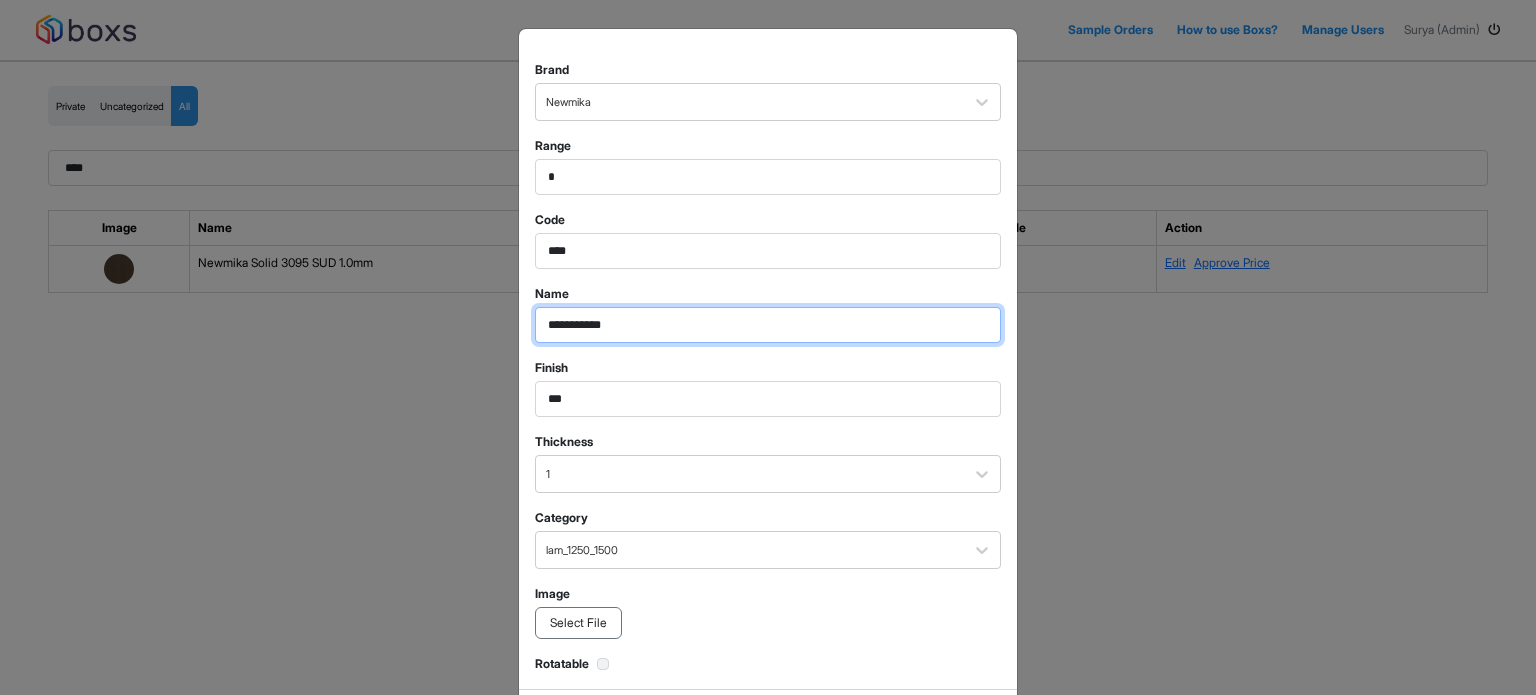 type on "**********" 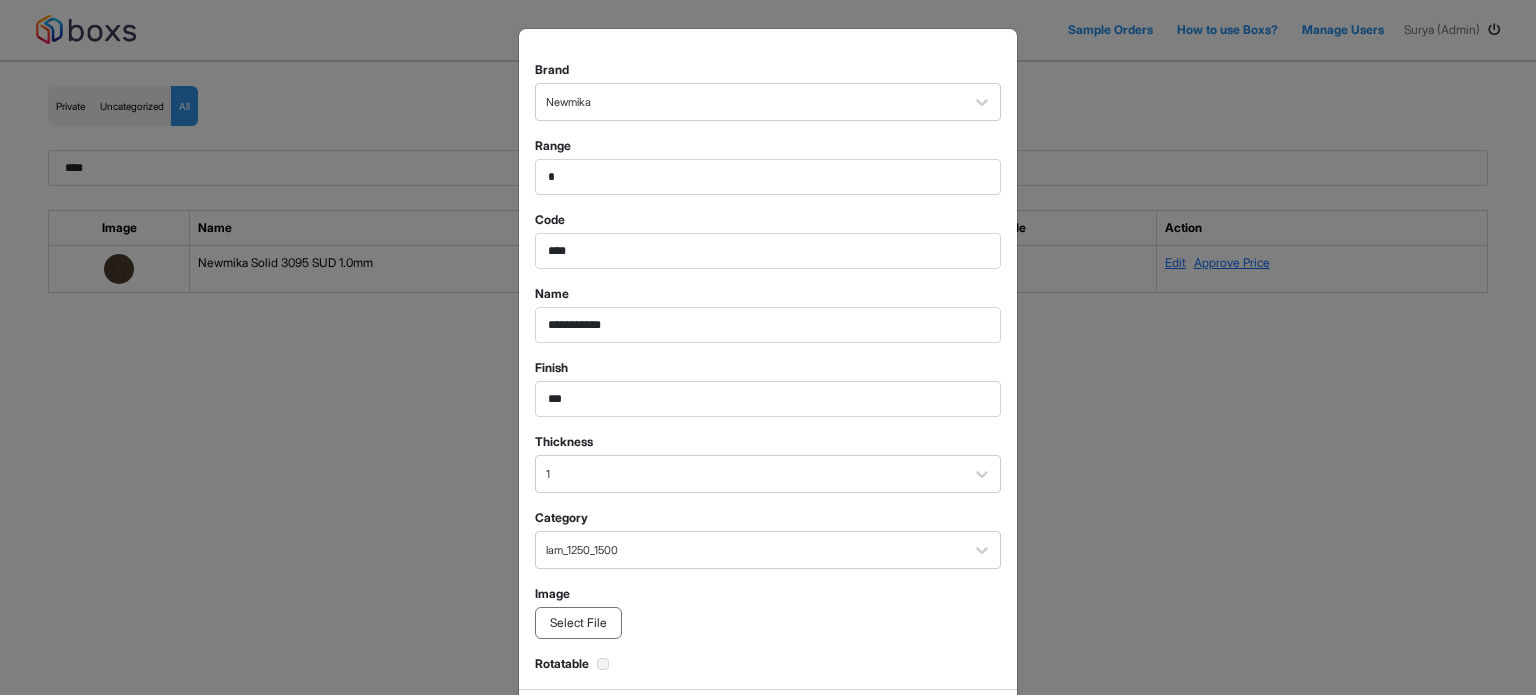 click on "**********" at bounding box center [768, 359] 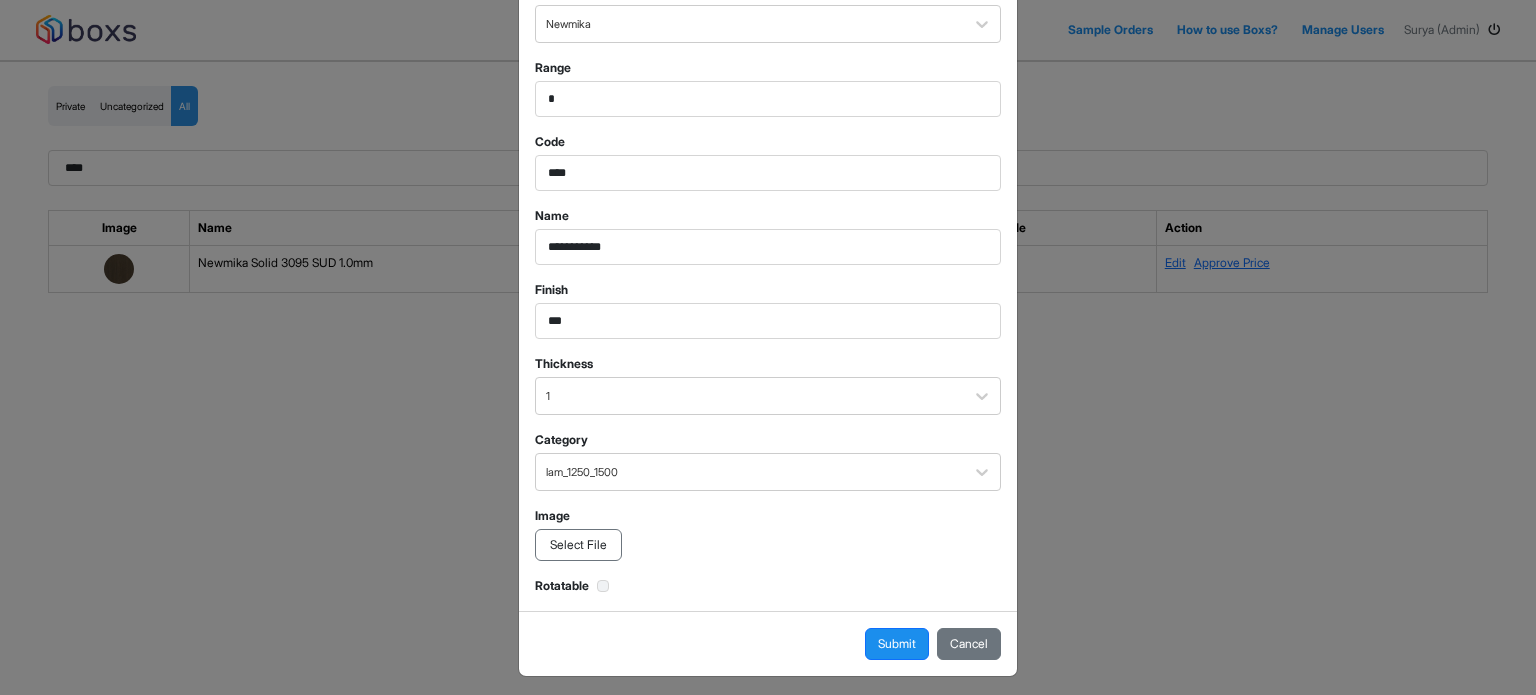 scroll, scrollTop: 84, scrollLeft: 0, axis: vertical 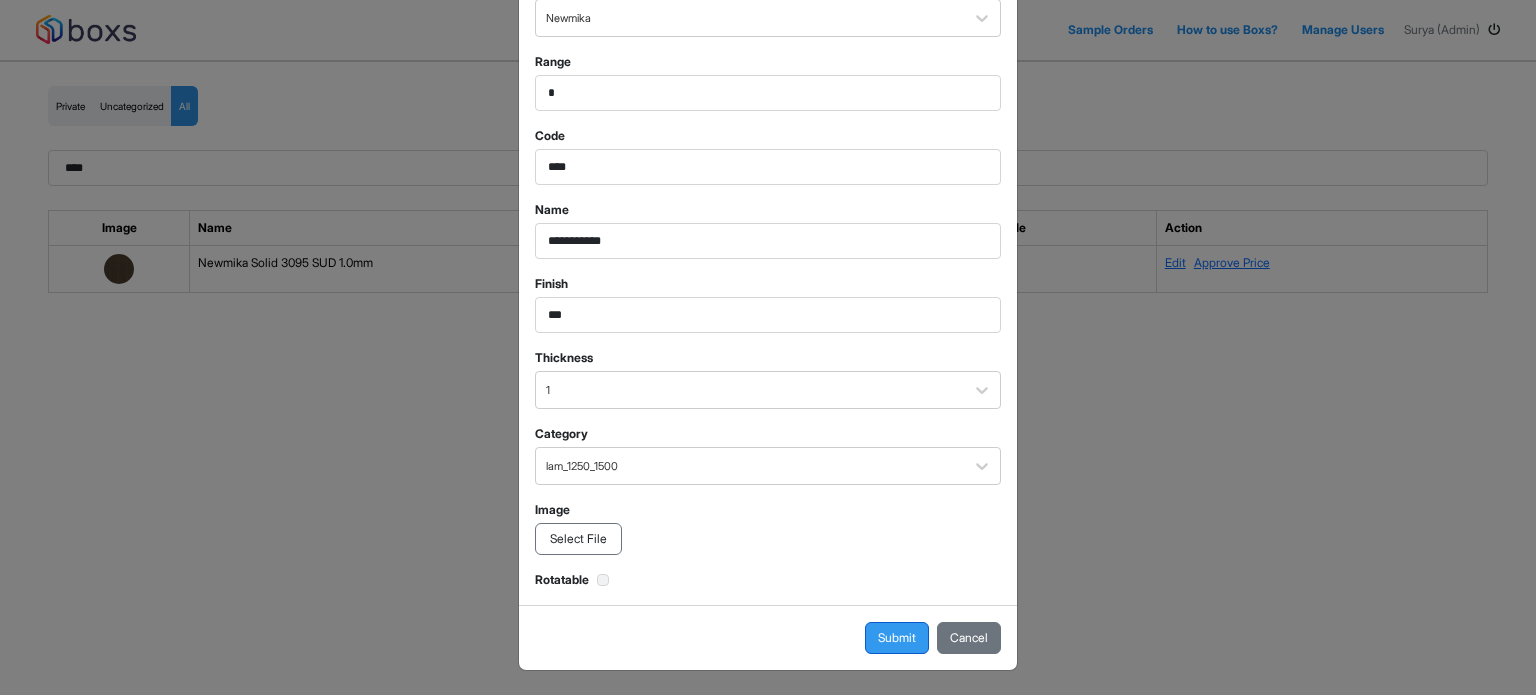 click on "Submit" at bounding box center (897, 638) 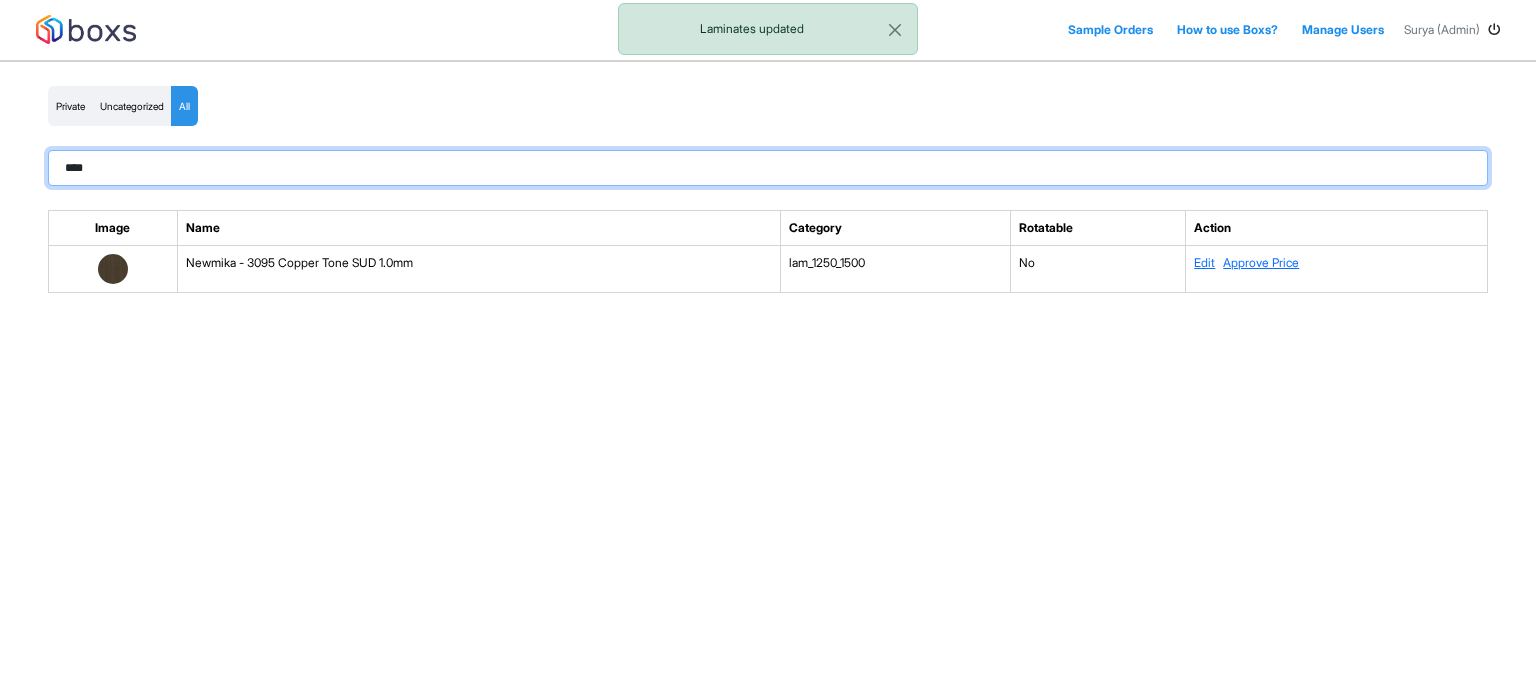 click on "****" at bounding box center (768, 168) 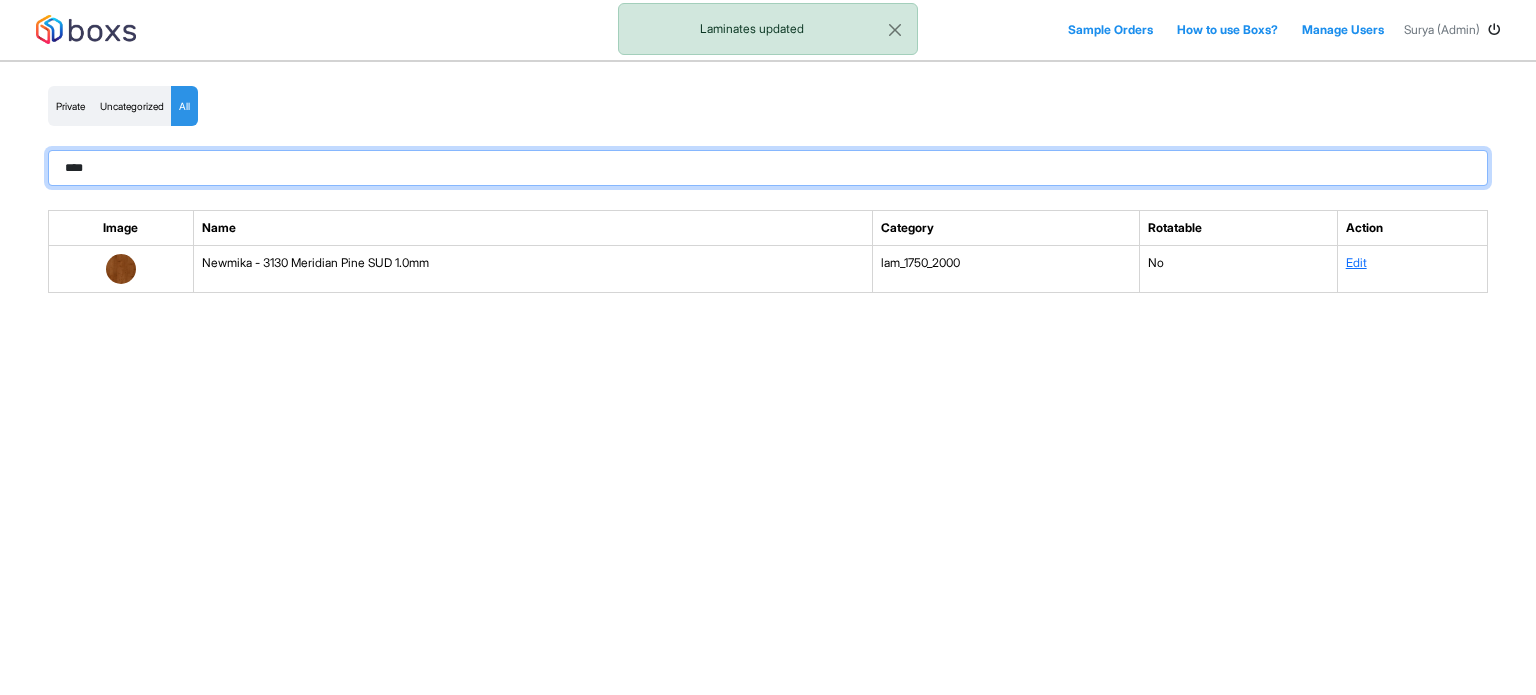 type on "****" 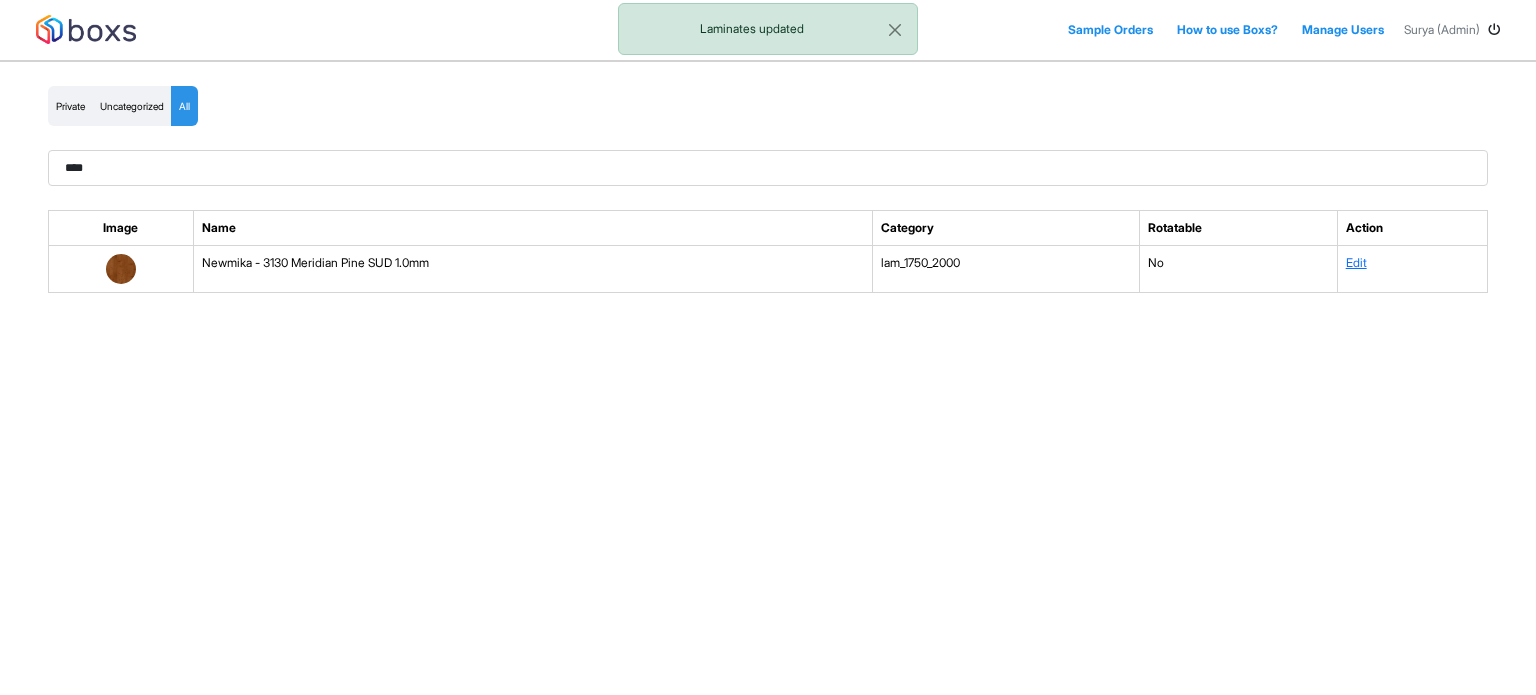 click on "Sample Orders How to use Boxs? Manage Users Surya (Admin) Laminates updated Private Uncategorized All **** Image Name Category Rotatable Action Newmika - 3130 Meridian Pine SUD 1.0mm lam_1750_2000 No Edit" at bounding box center [768, 347] 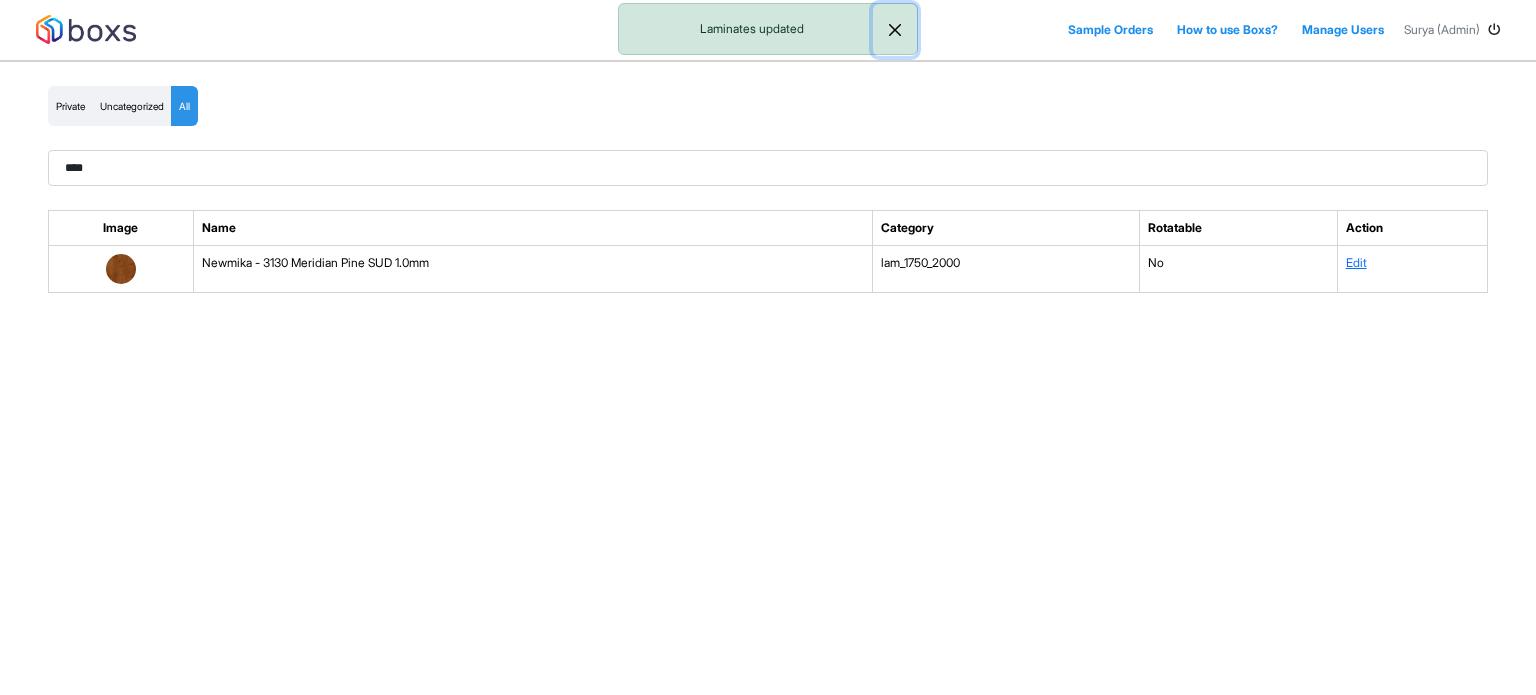 click at bounding box center (895, 30) 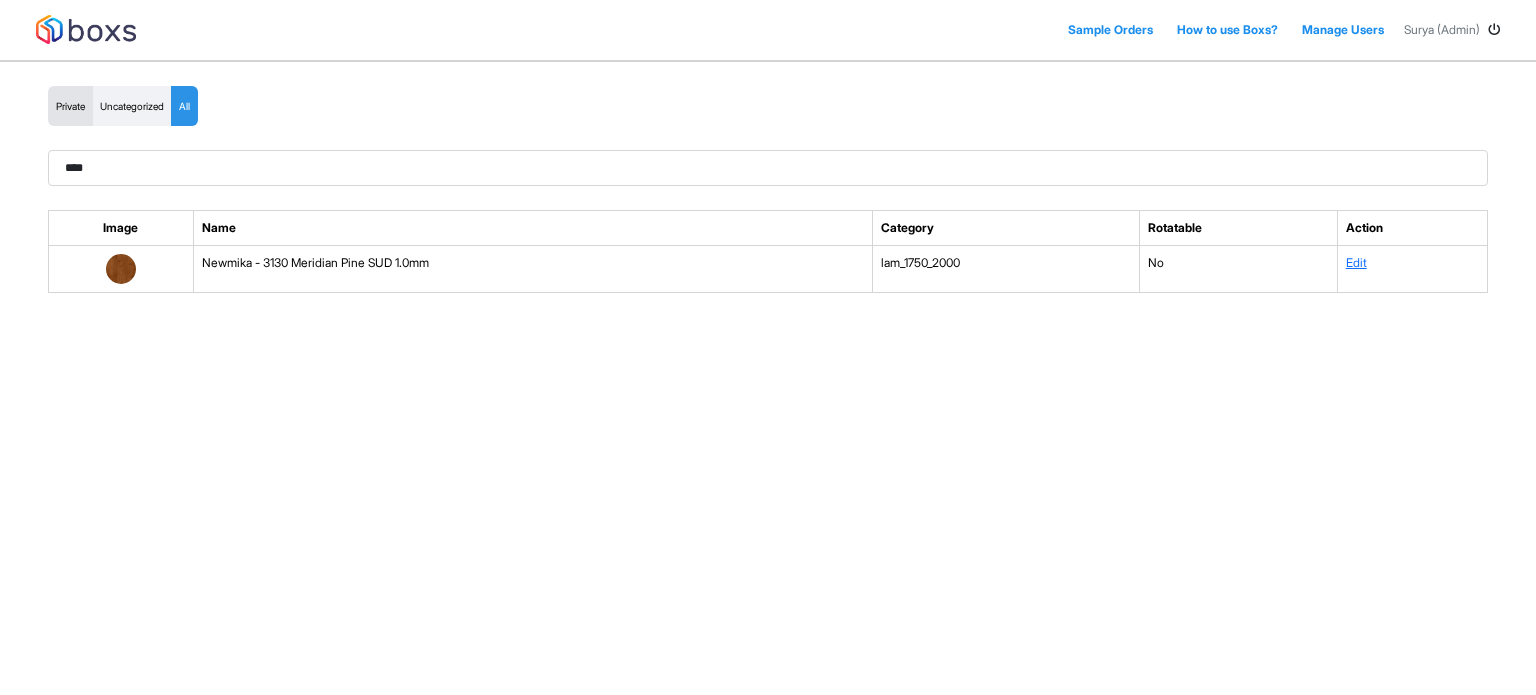 click on "Private" at bounding box center [70, 106] 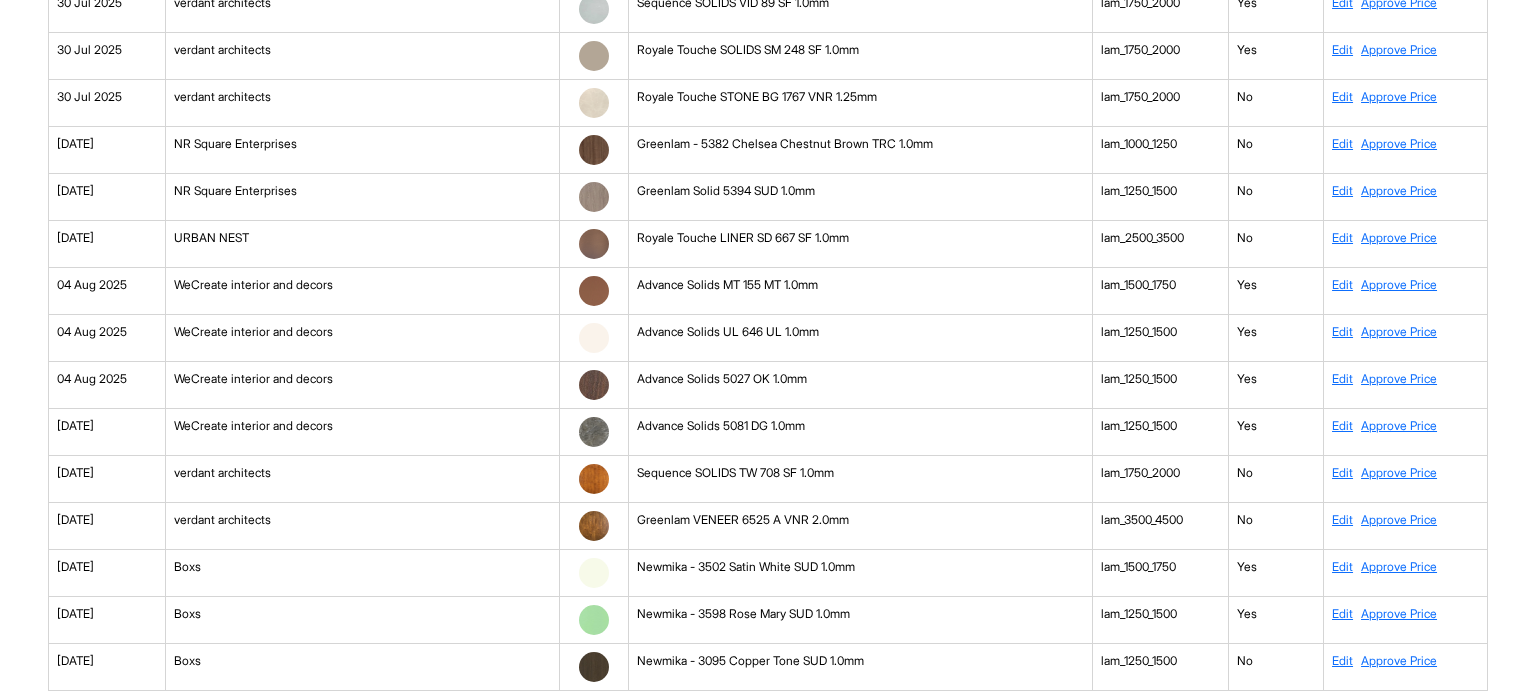 scroll, scrollTop: 7017, scrollLeft: 0, axis: vertical 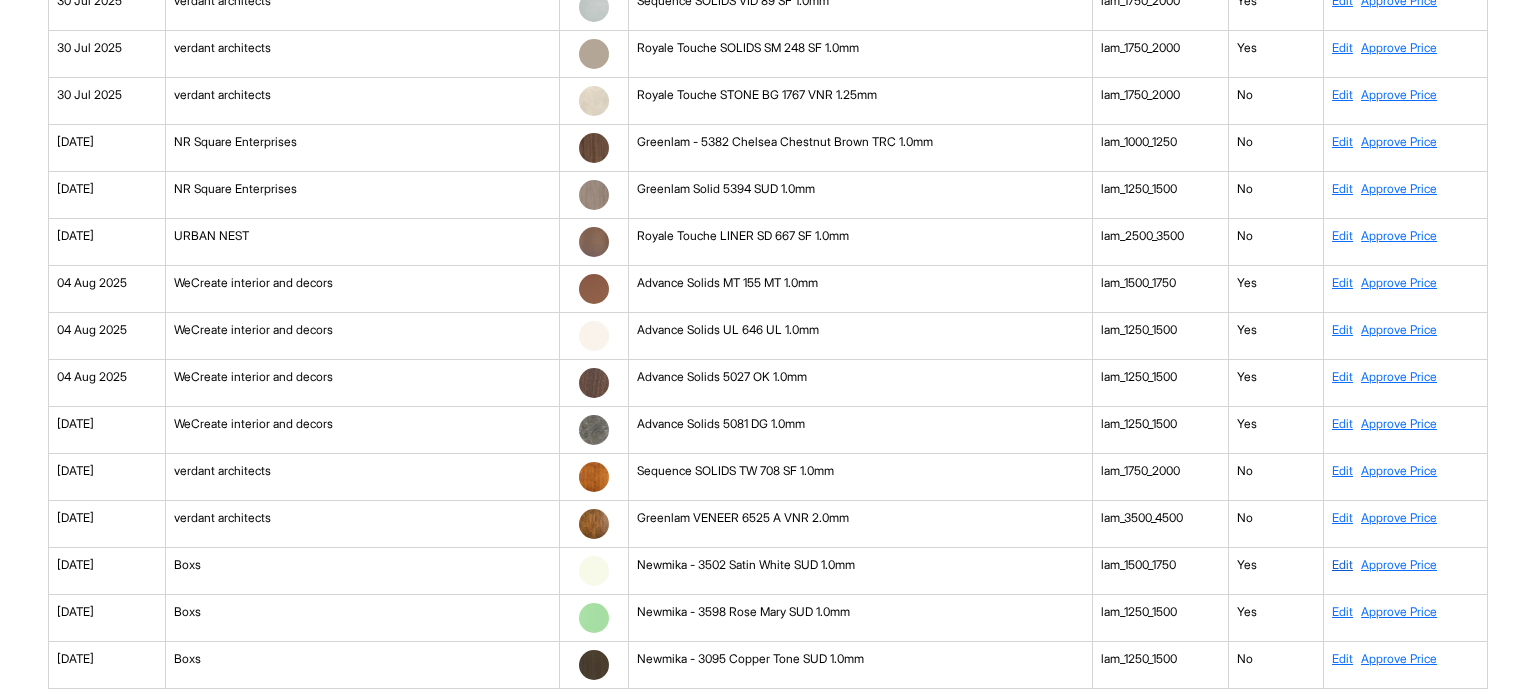 click on "Edit" at bounding box center [1342, 564] 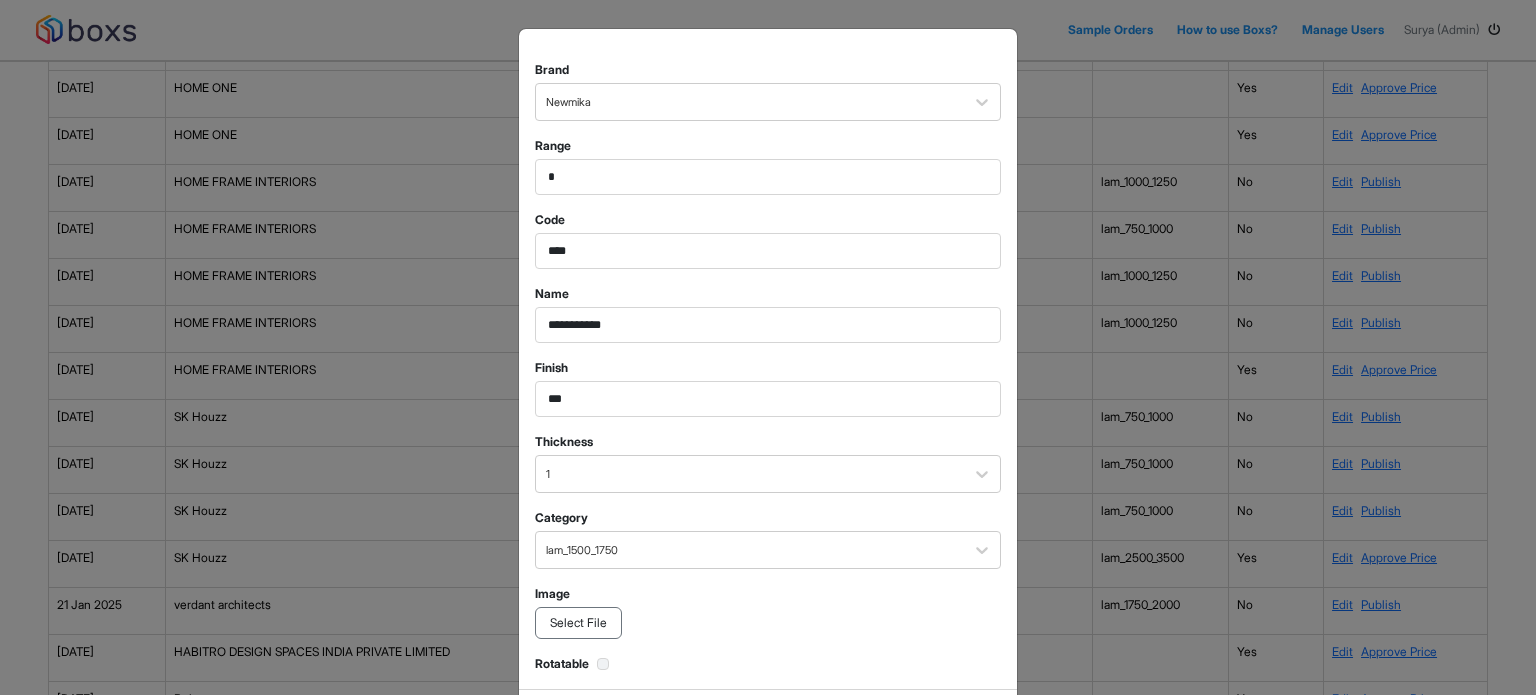 scroll, scrollTop: 0, scrollLeft: 0, axis: both 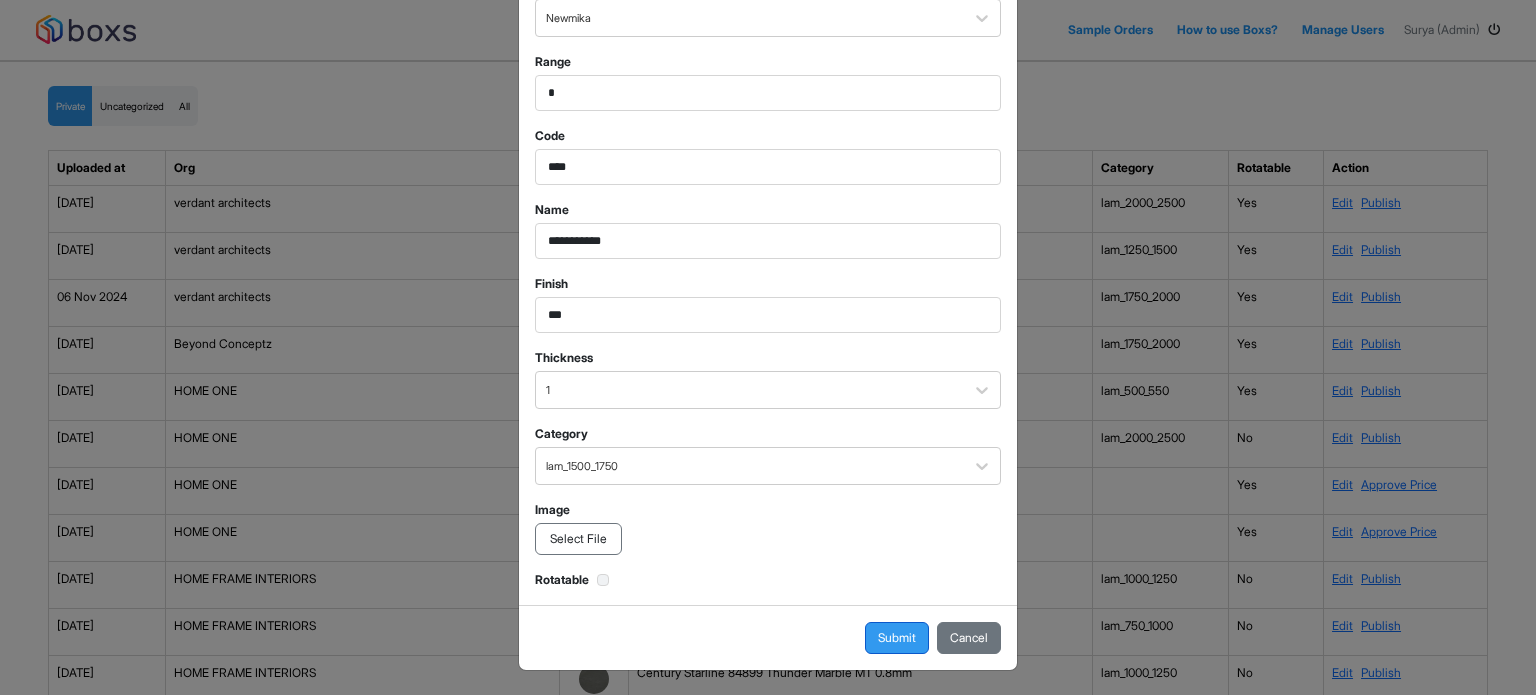 click on "Submit" at bounding box center (897, 638) 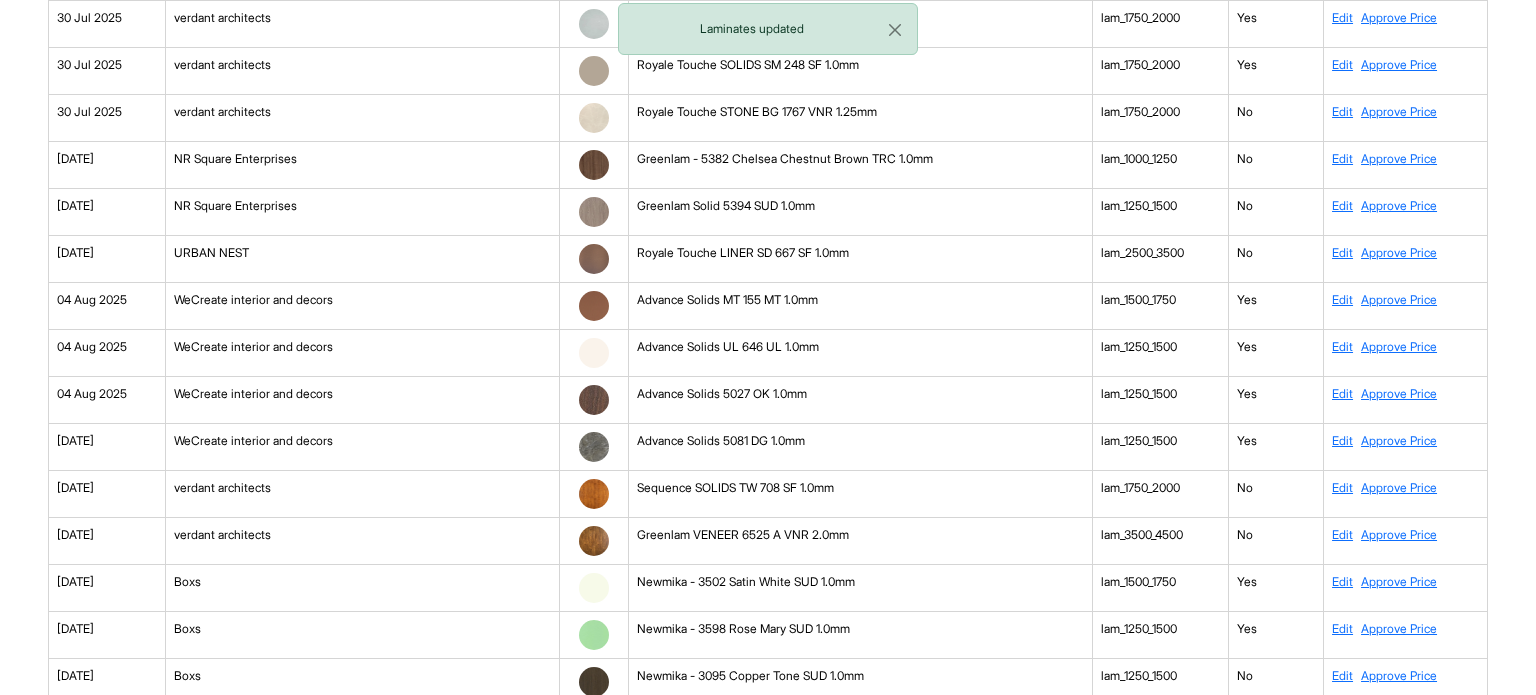 scroll, scrollTop: 7017, scrollLeft: 0, axis: vertical 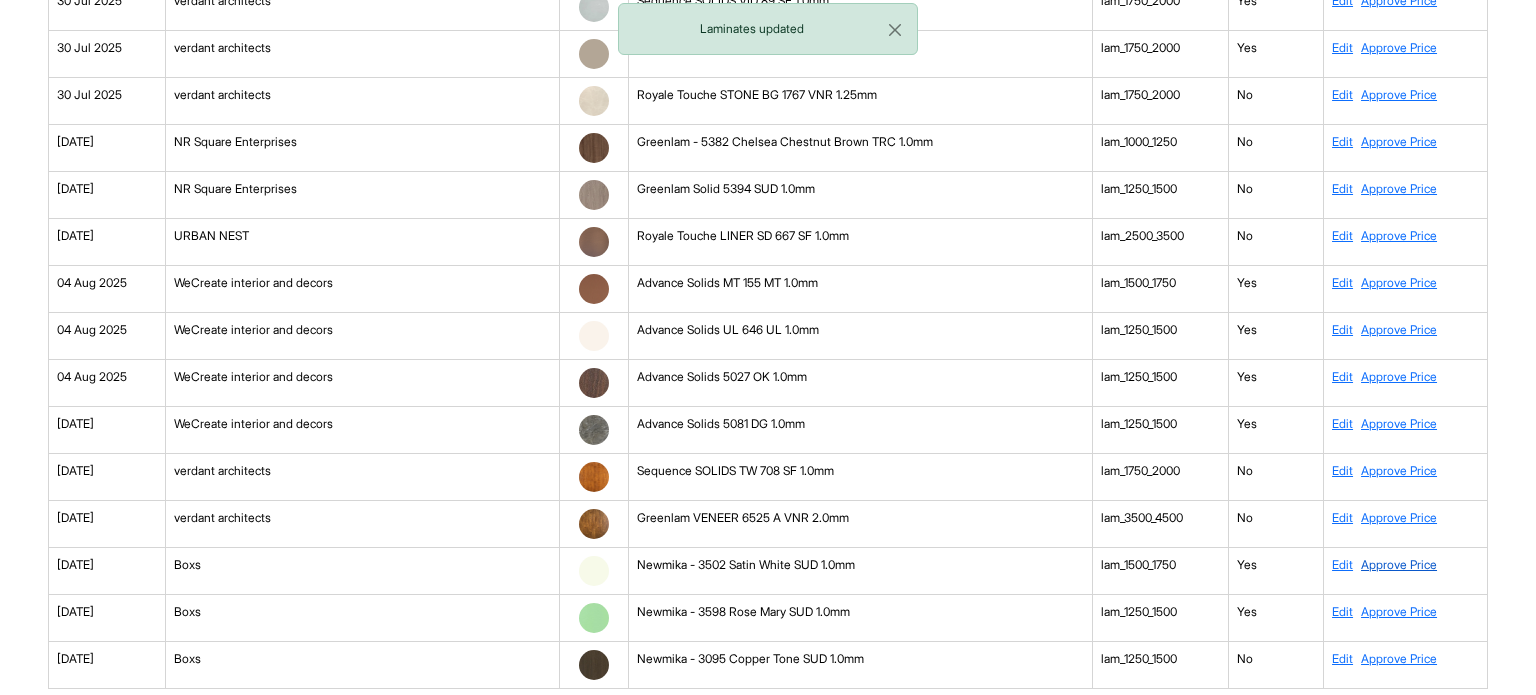 click on "Approve Price" at bounding box center (1399, 564) 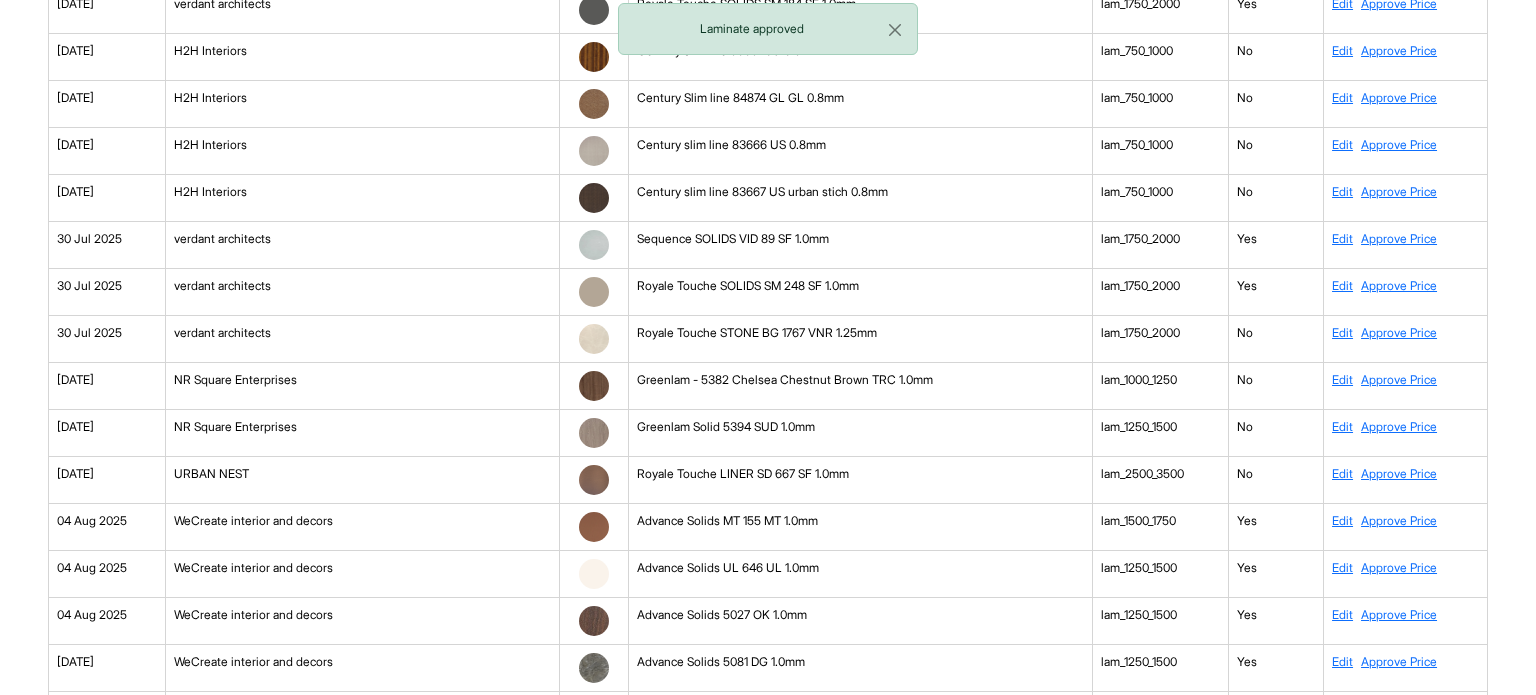 scroll, scrollTop: 7017, scrollLeft: 0, axis: vertical 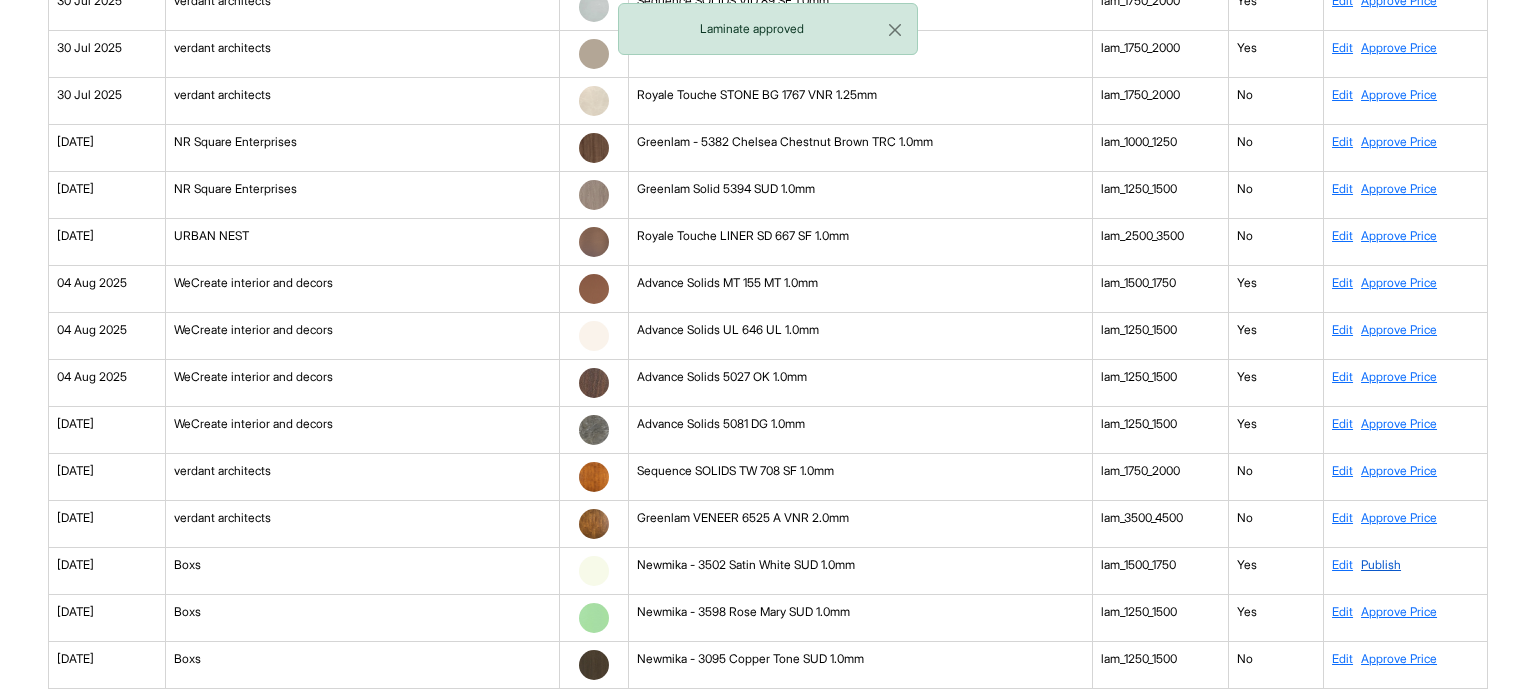 click on "Publish" at bounding box center [1381, 564] 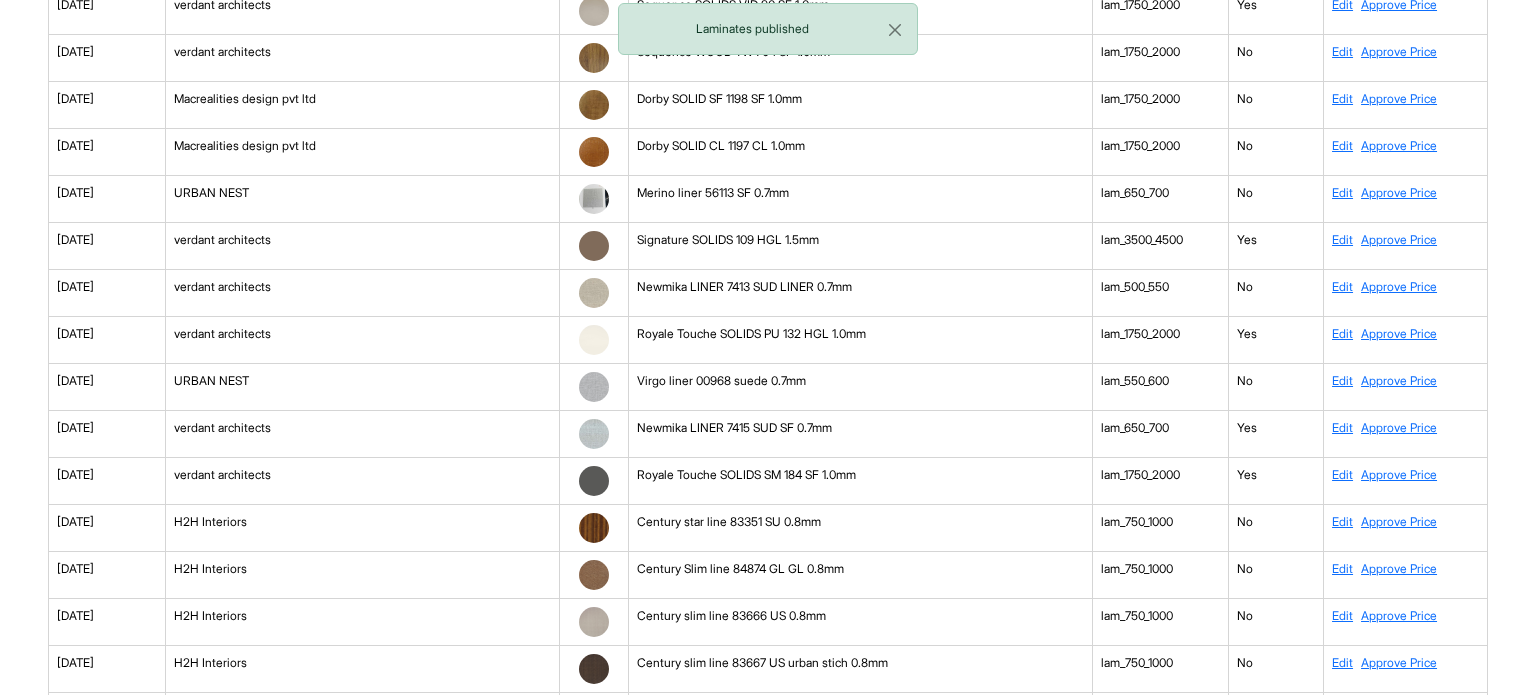 scroll, scrollTop: 6971, scrollLeft: 0, axis: vertical 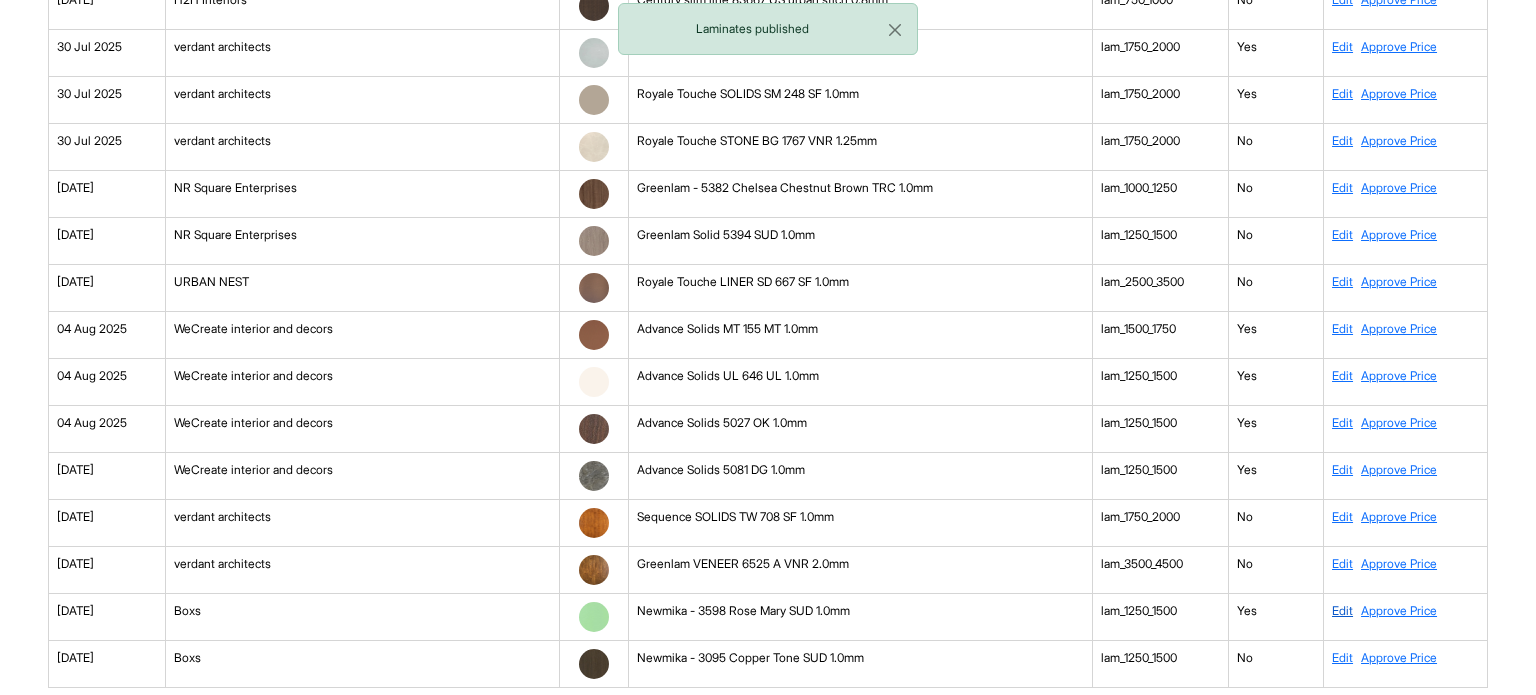 click on "Edit" at bounding box center [1342, 610] 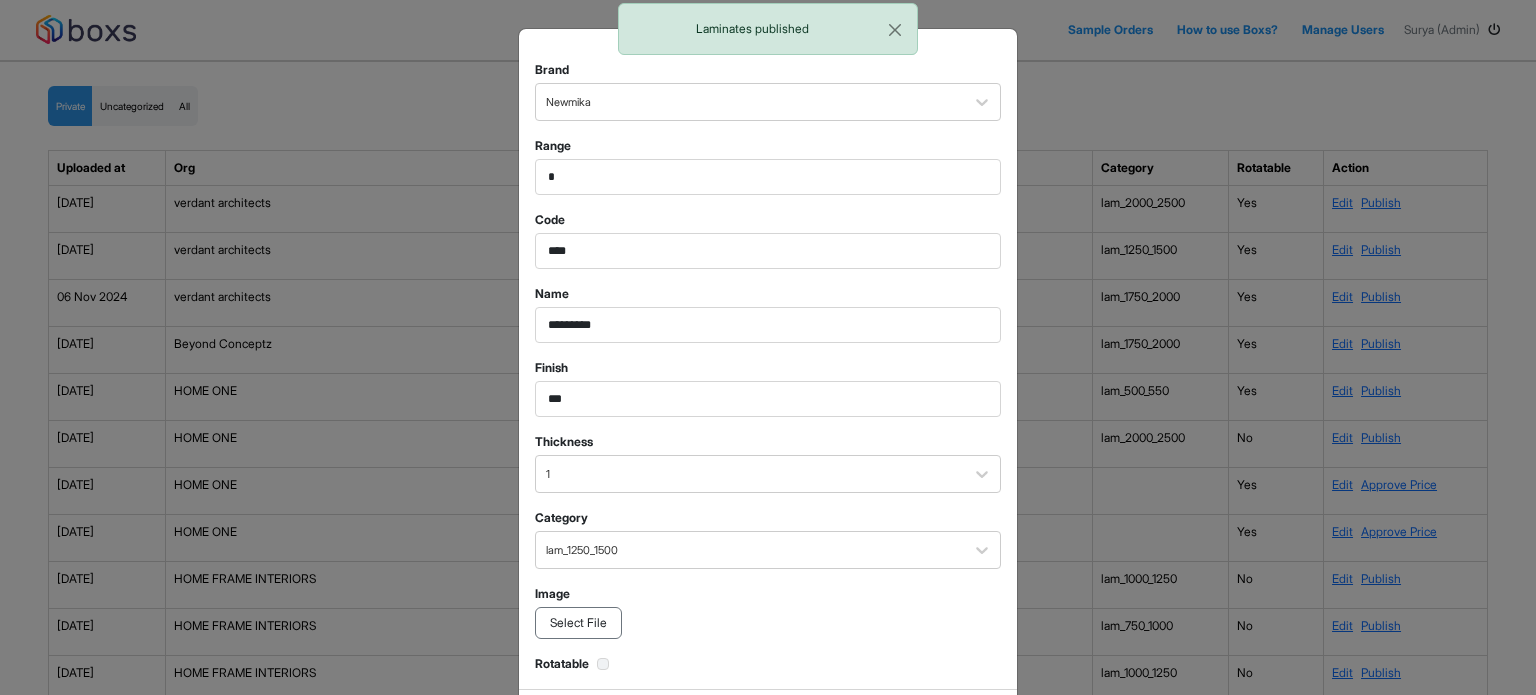 scroll, scrollTop: 0, scrollLeft: 0, axis: both 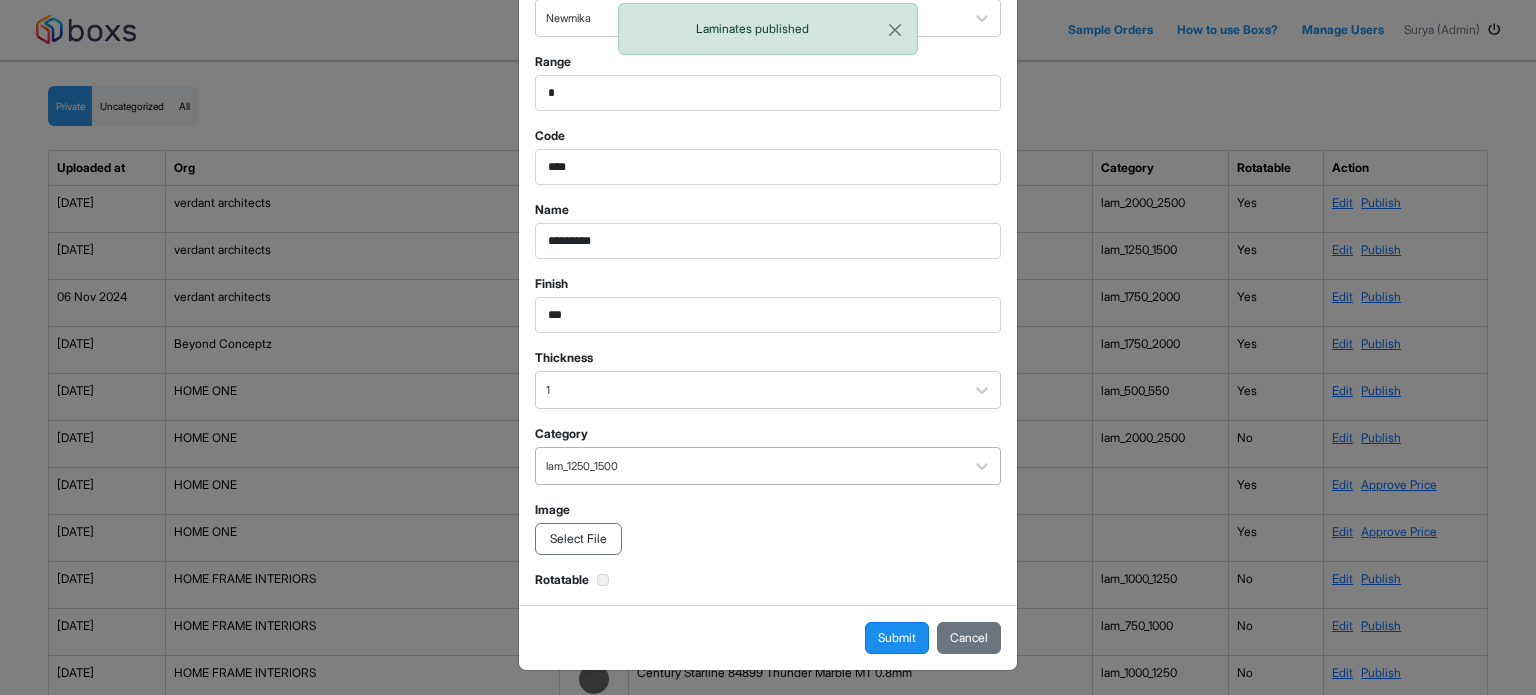 click on "lam_1250_1500" at bounding box center (768, 466) 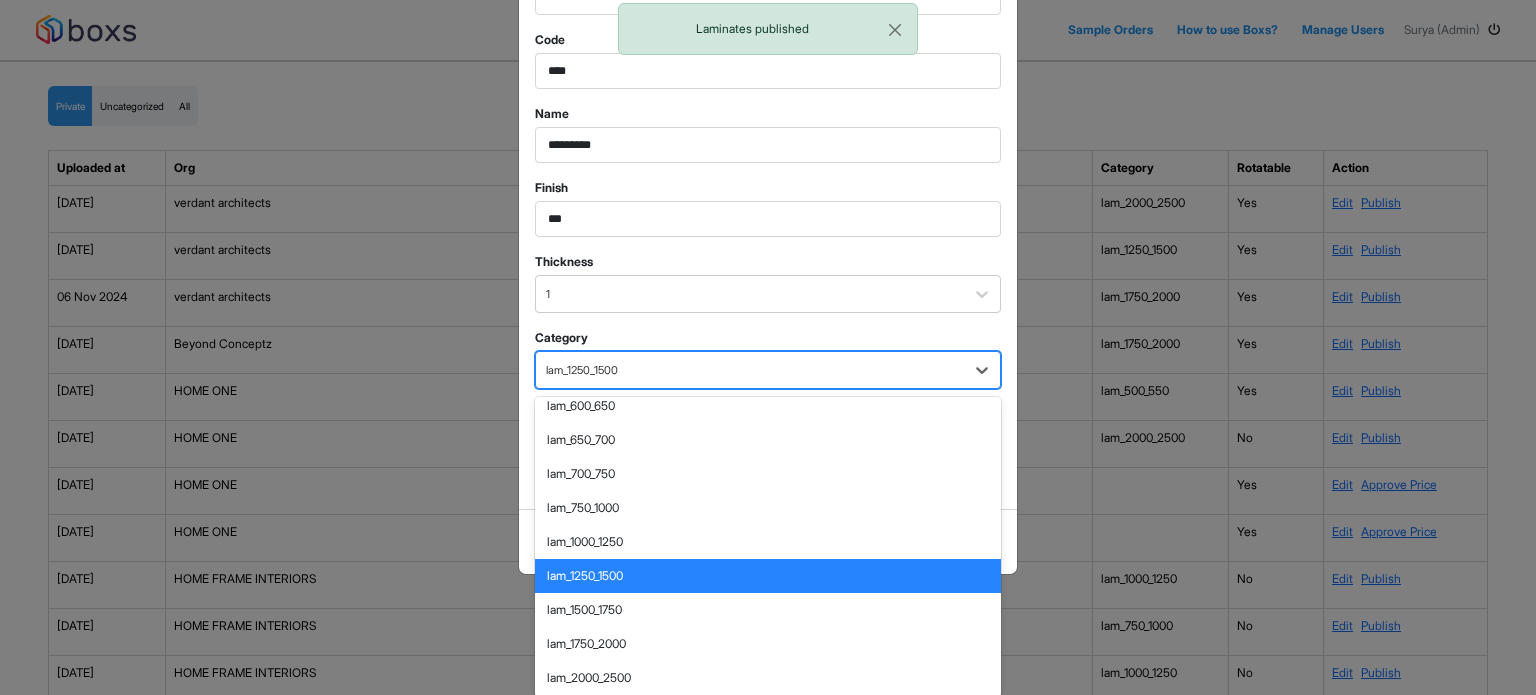 scroll, scrollTop: 223, scrollLeft: 0, axis: vertical 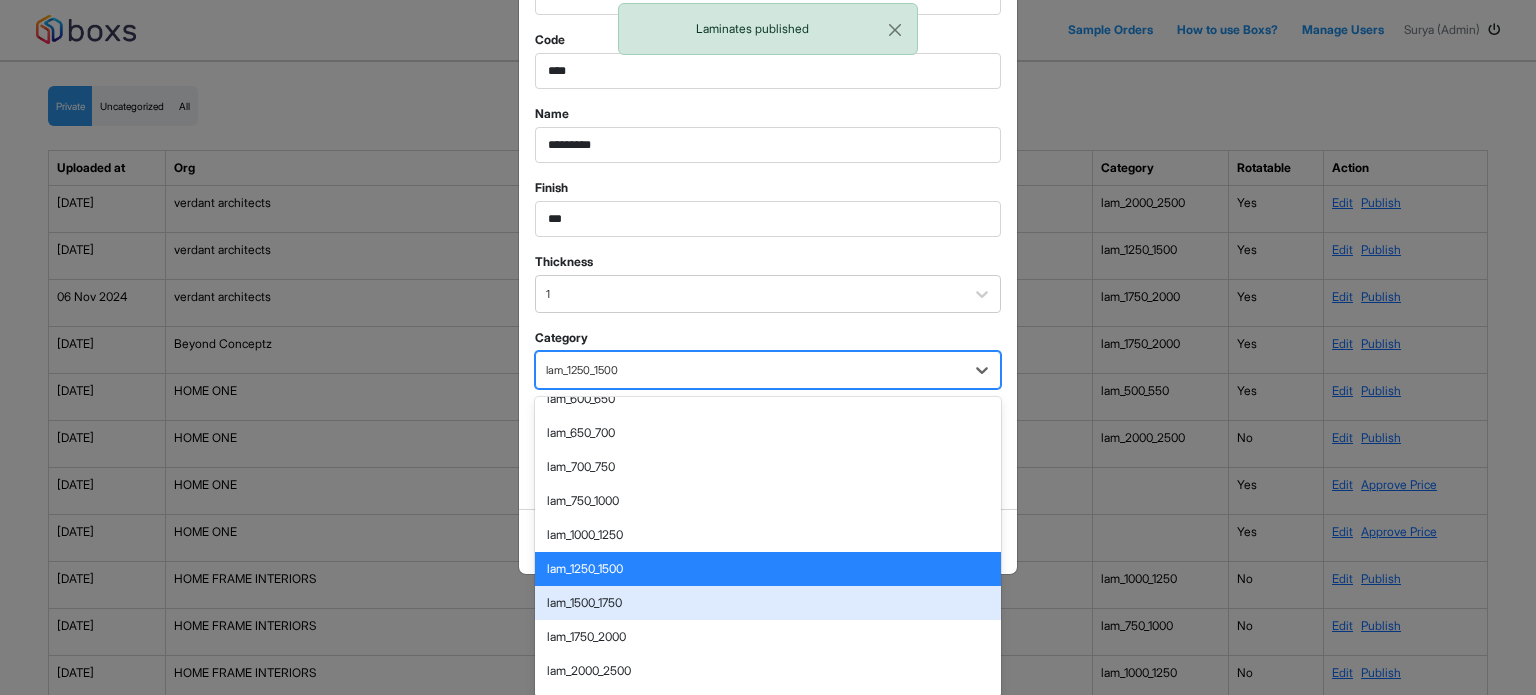 click on "lam_1500_1750" at bounding box center (768, 603) 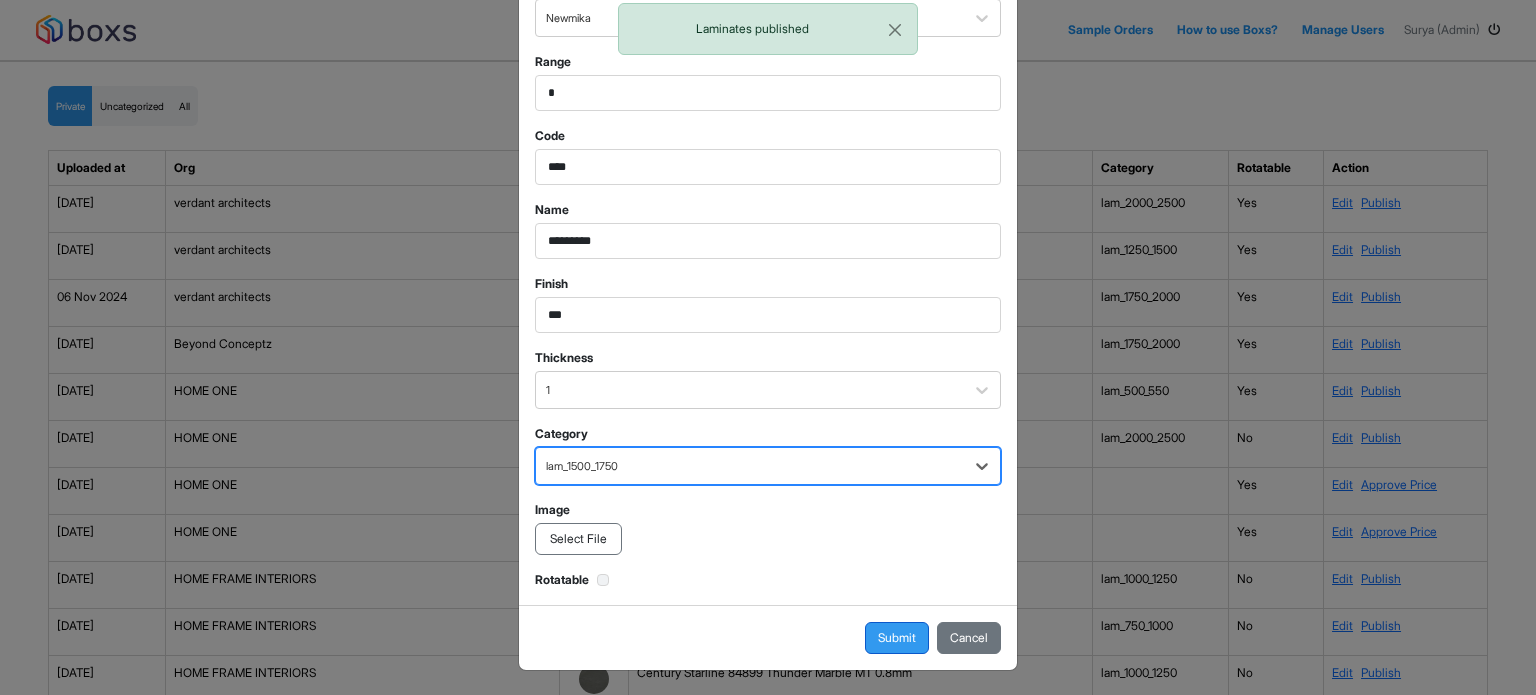 click on "Submit" at bounding box center [897, 638] 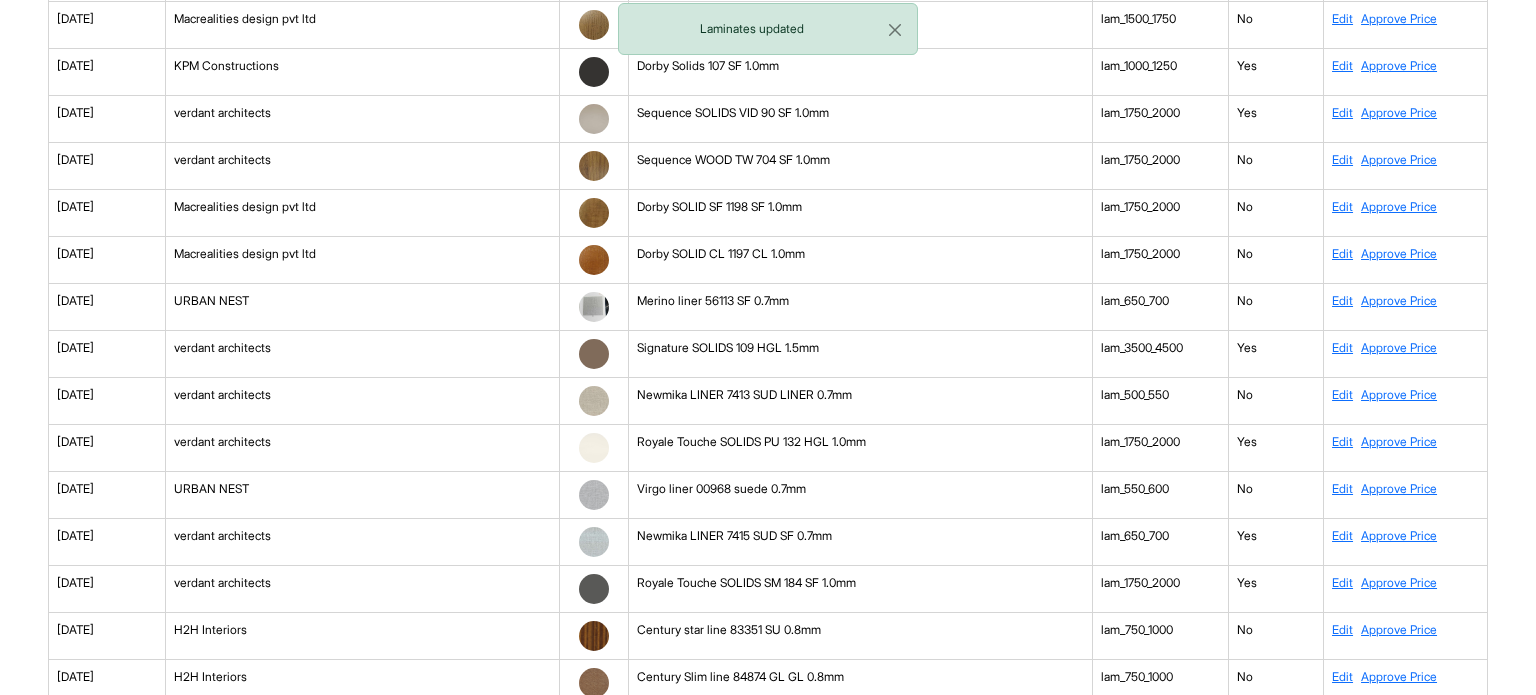 scroll, scrollTop: 6971, scrollLeft: 0, axis: vertical 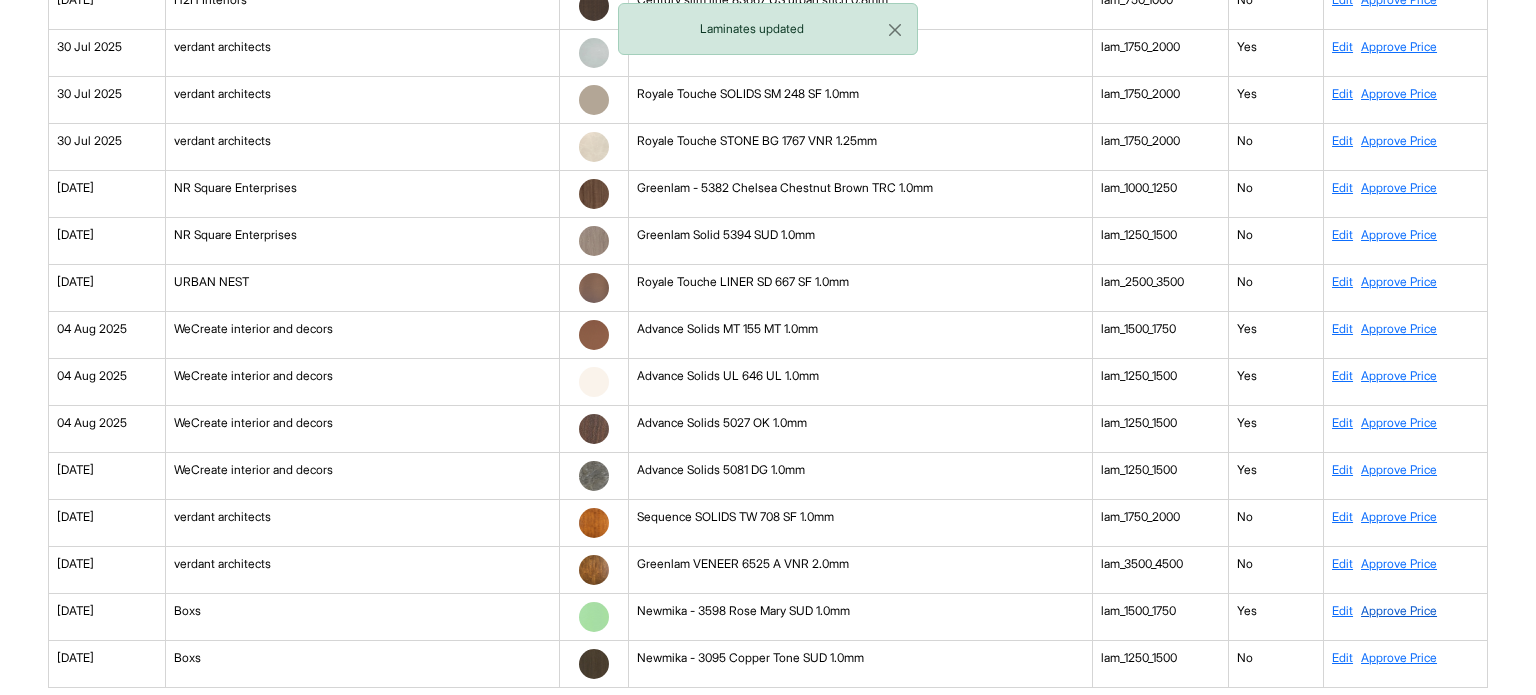 click on "Approve Price" at bounding box center [1399, 610] 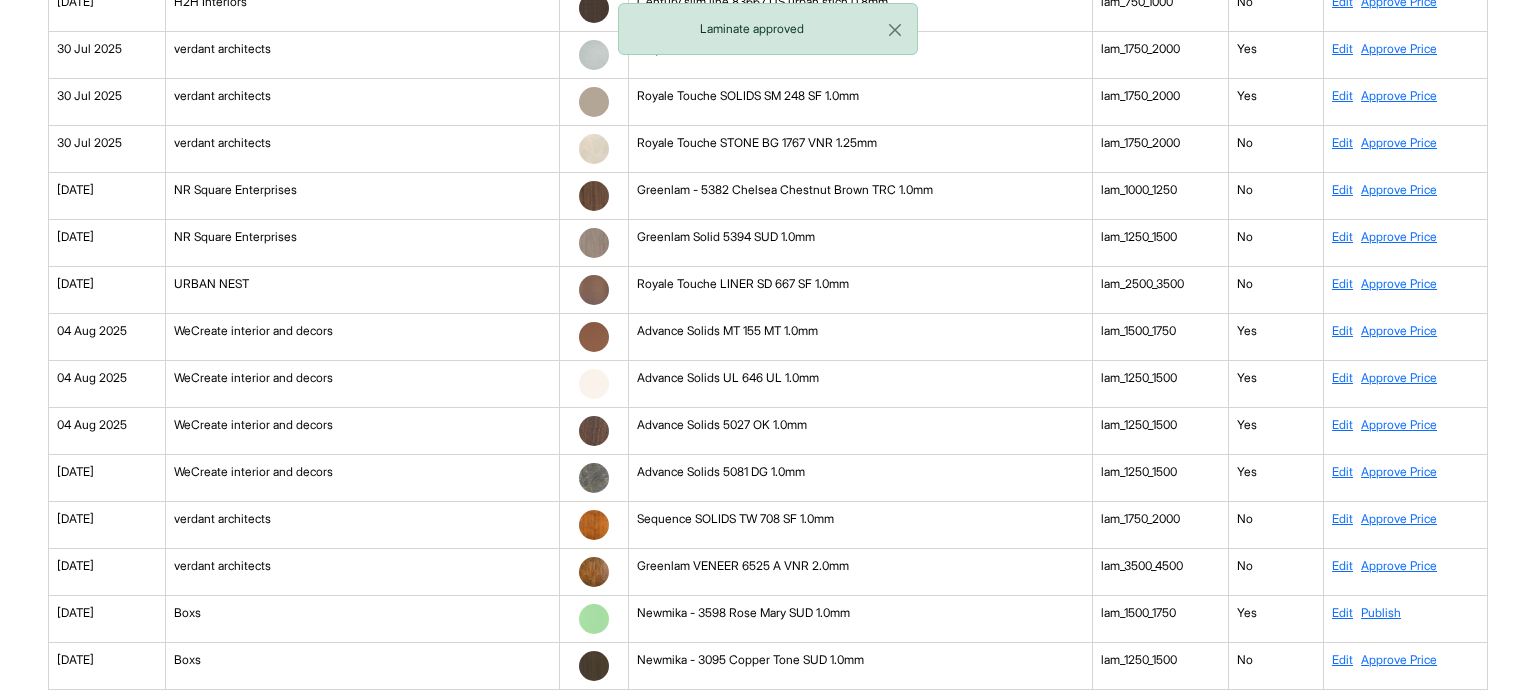 scroll, scrollTop: 6971, scrollLeft: 0, axis: vertical 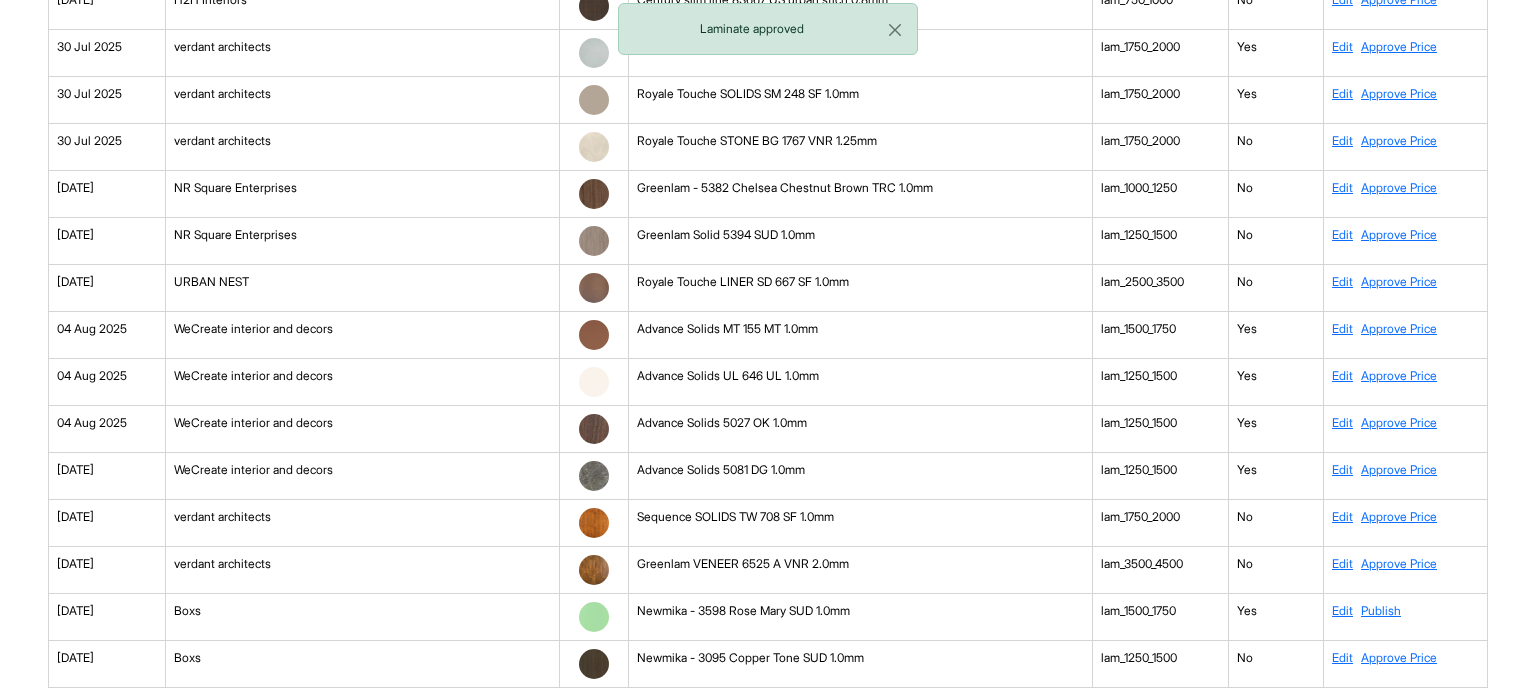 click on "Edit Publish" at bounding box center [1406, 617] 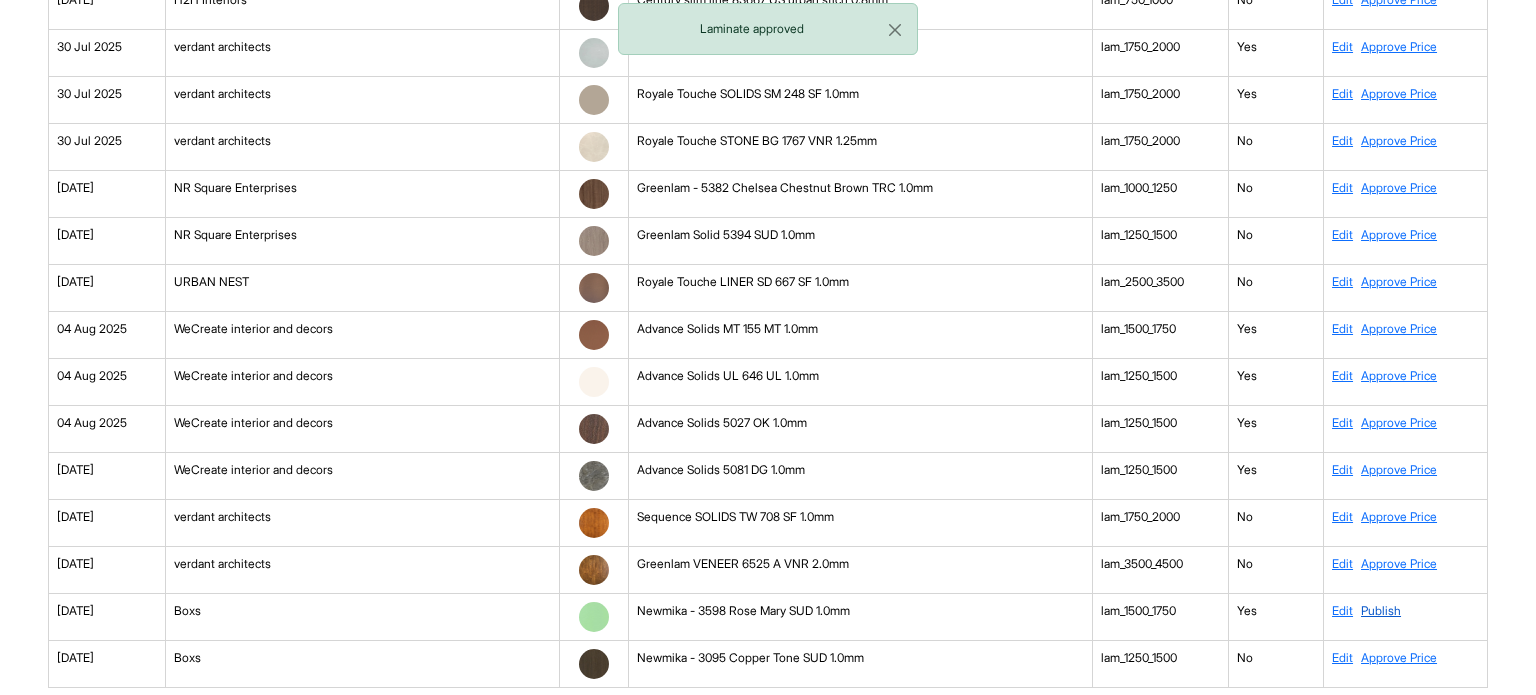 click on "Publish" at bounding box center [1381, 610] 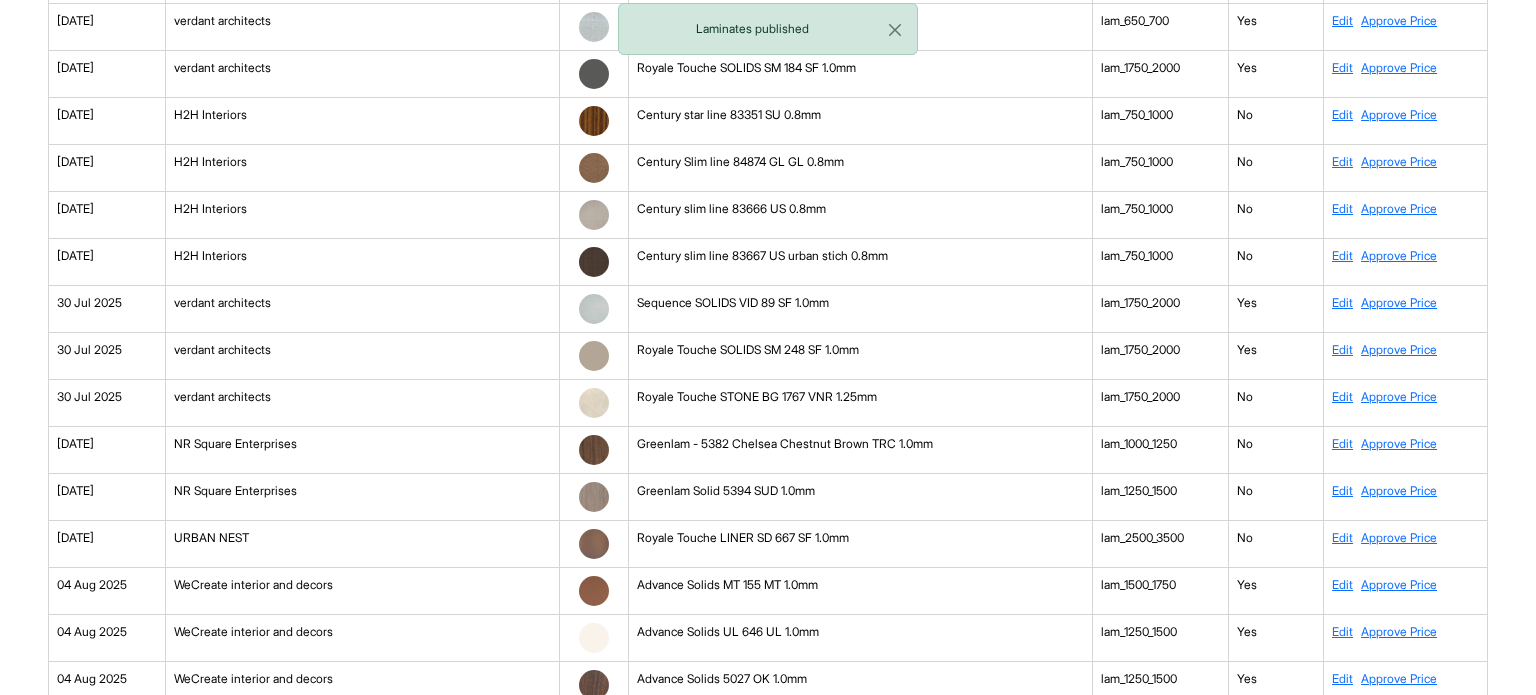 scroll, scrollTop: 6924, scrollLeft: 0, axis: vertical 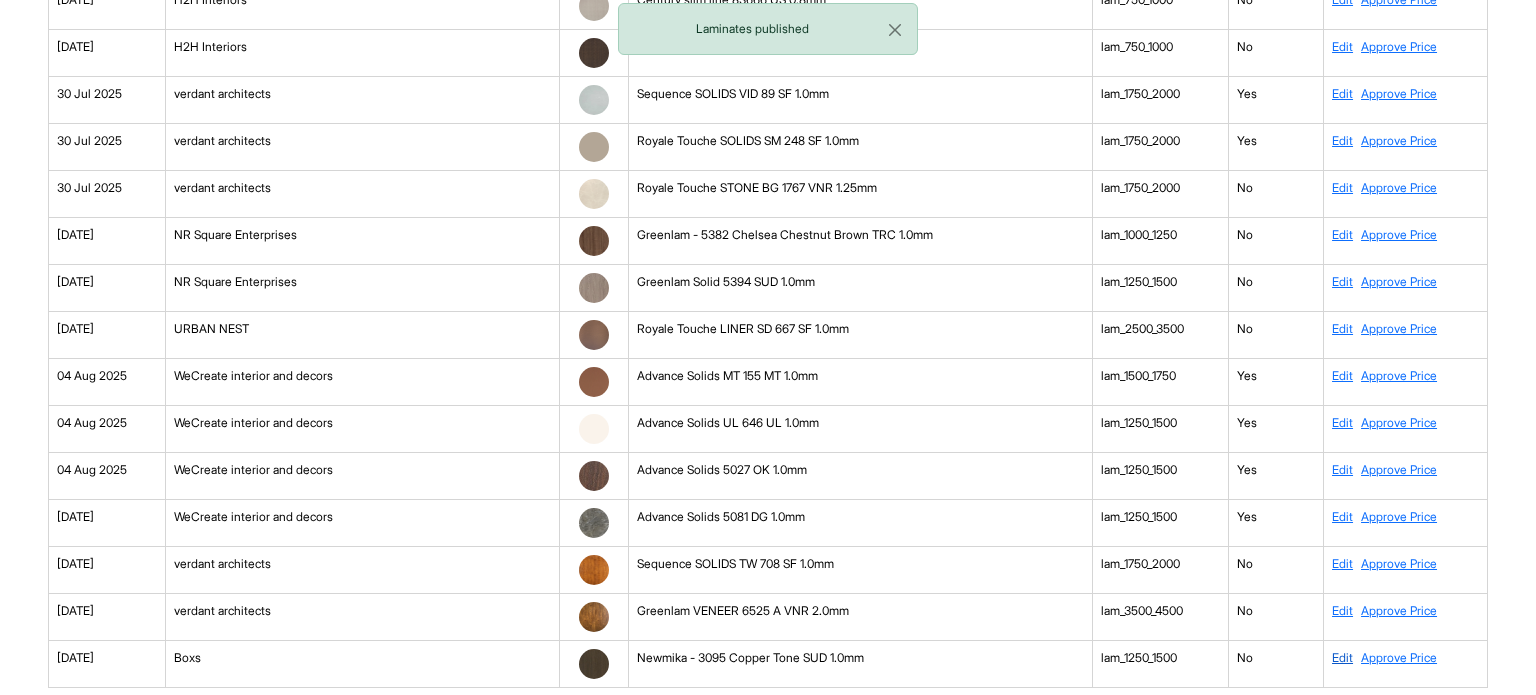 click on "Edit" at bounding box center (1342, 657) 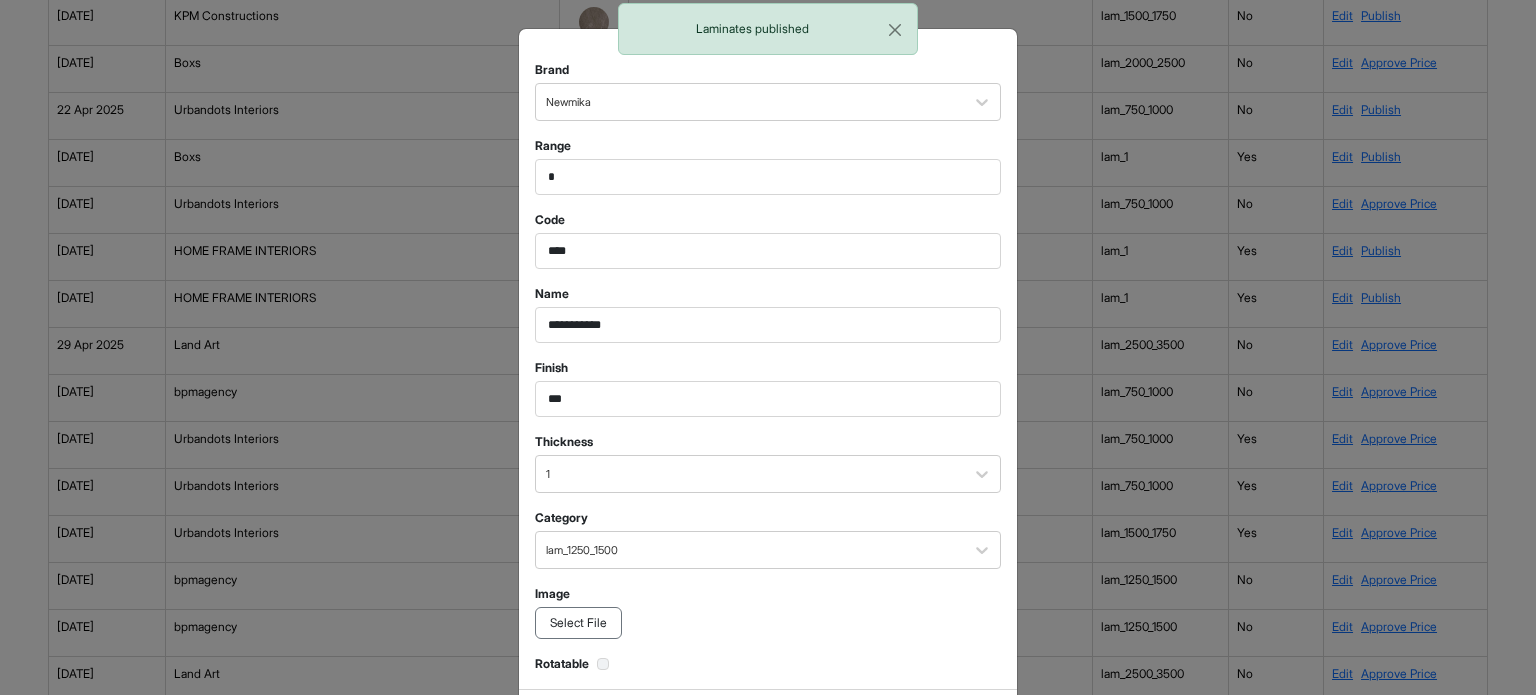 scroll, scrollTop: 608, scrollLeft: 0, axis: vertical 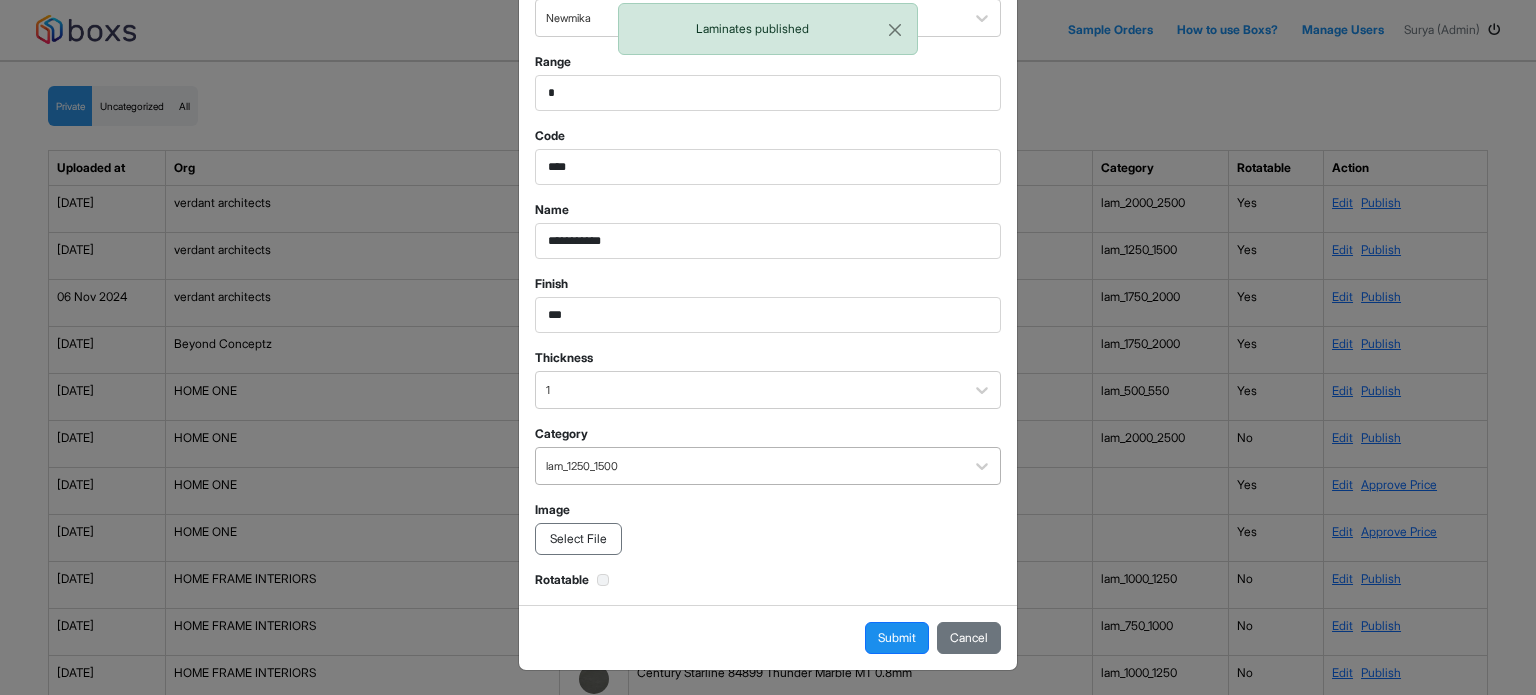 click on "lam_1250_1500" at bounding box center [768, 466] 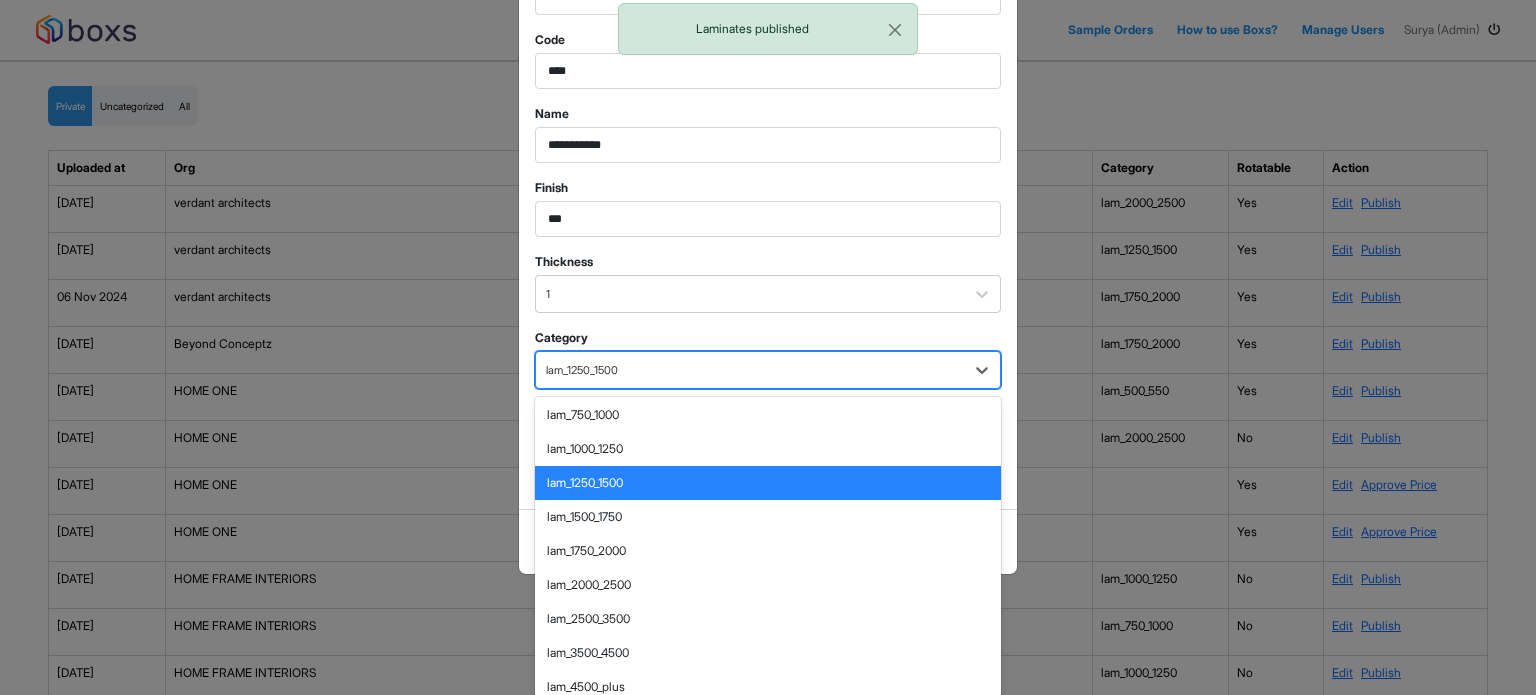 scroll, scrollTop: 323, scrollLeft: 0, axis: vertical 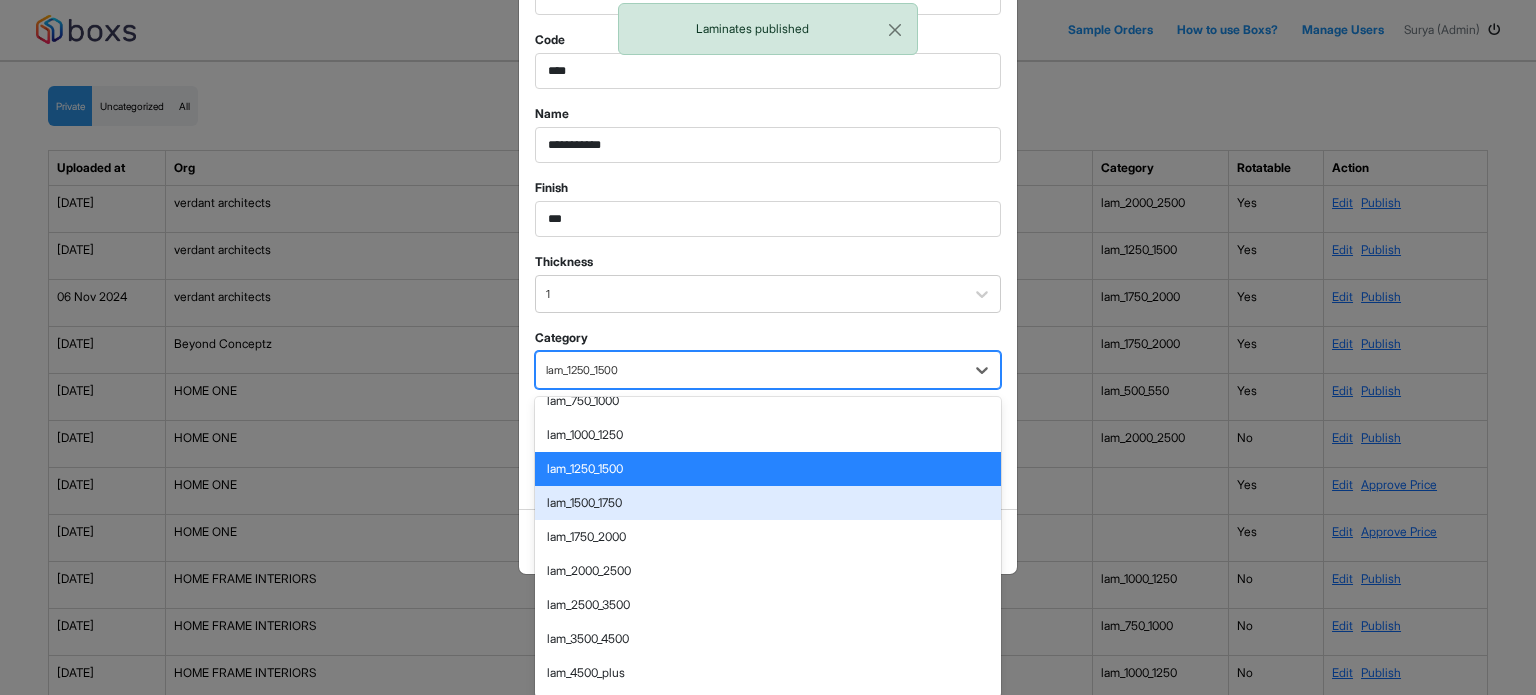 click on "lam_1500_1750" at bounding box center [768, 503] 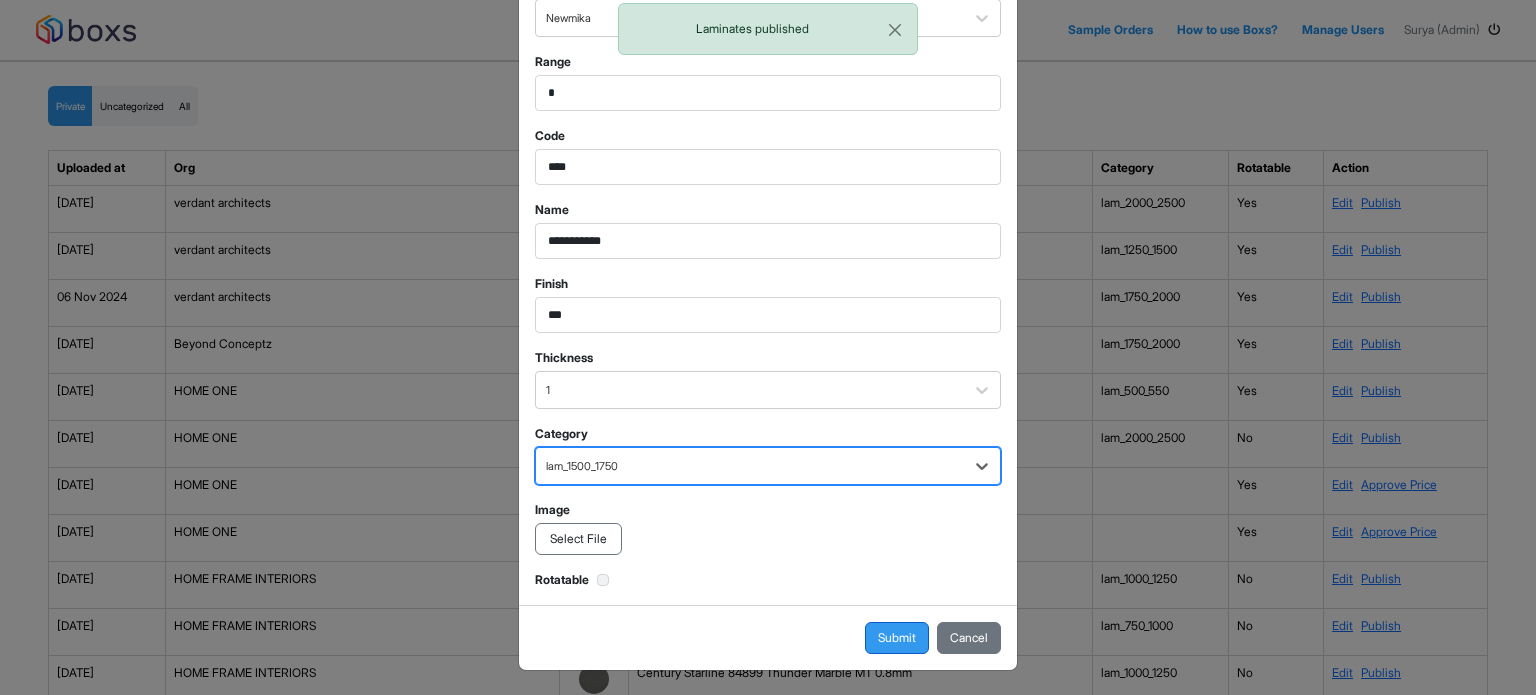 click on "Submit" at bounding box center [897, 638] 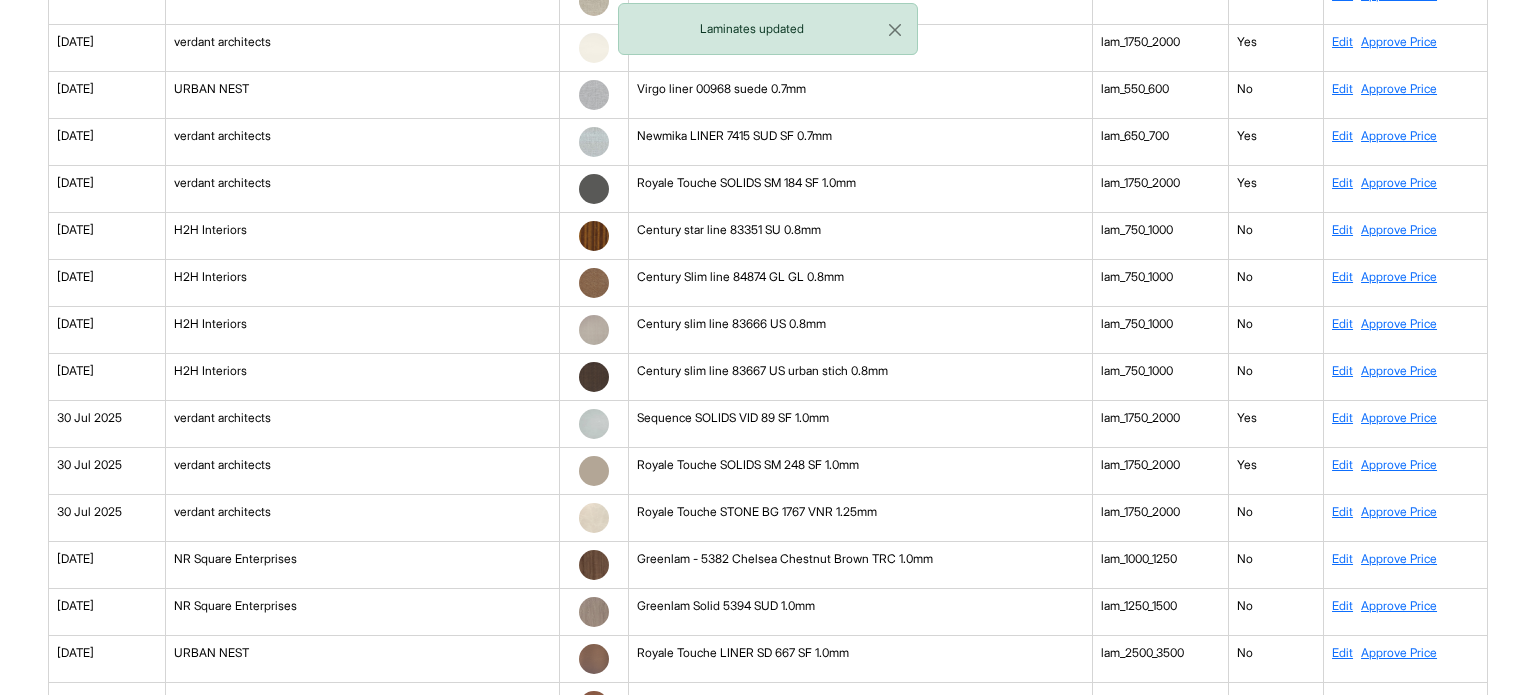 scroll, scrollTop: 6924, scrollLeft: 0, axis: vertical 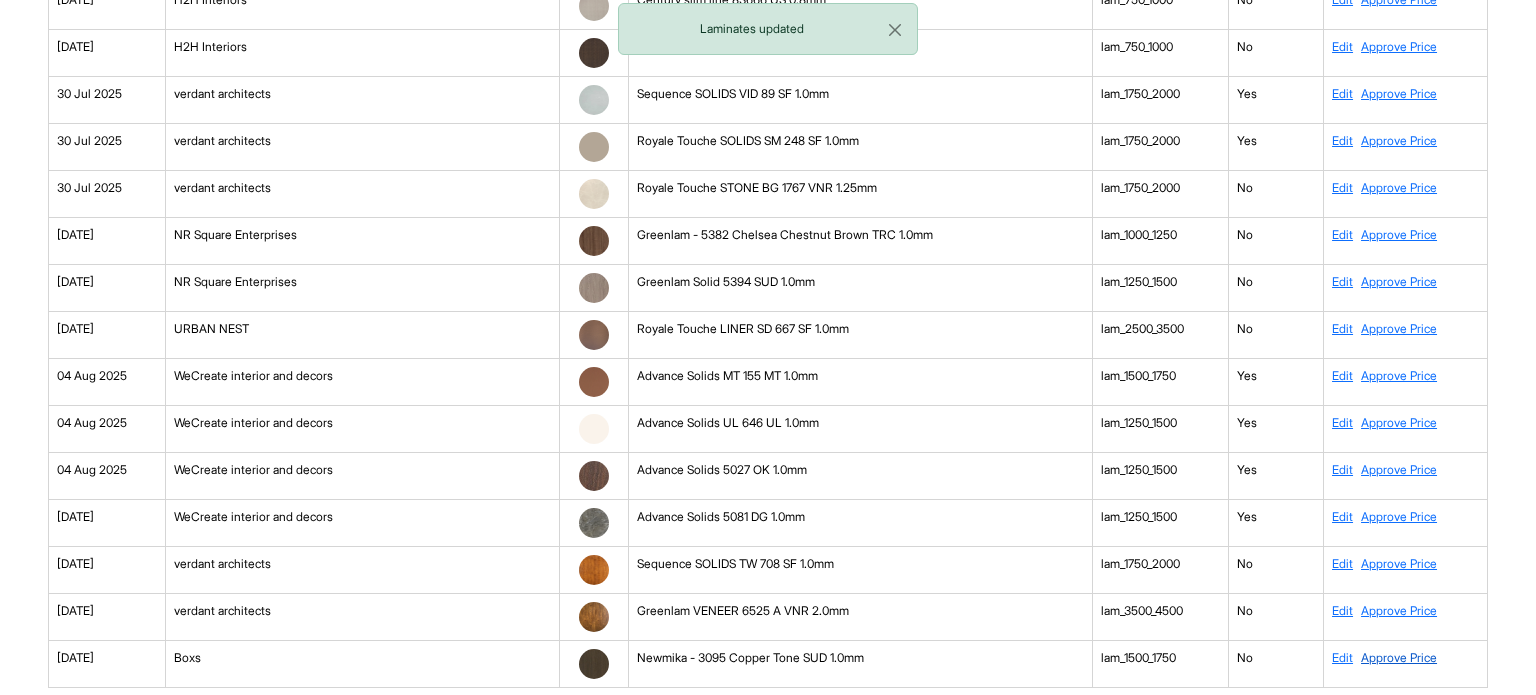 click on "Approve Price" at bounding box center (1399, 657) 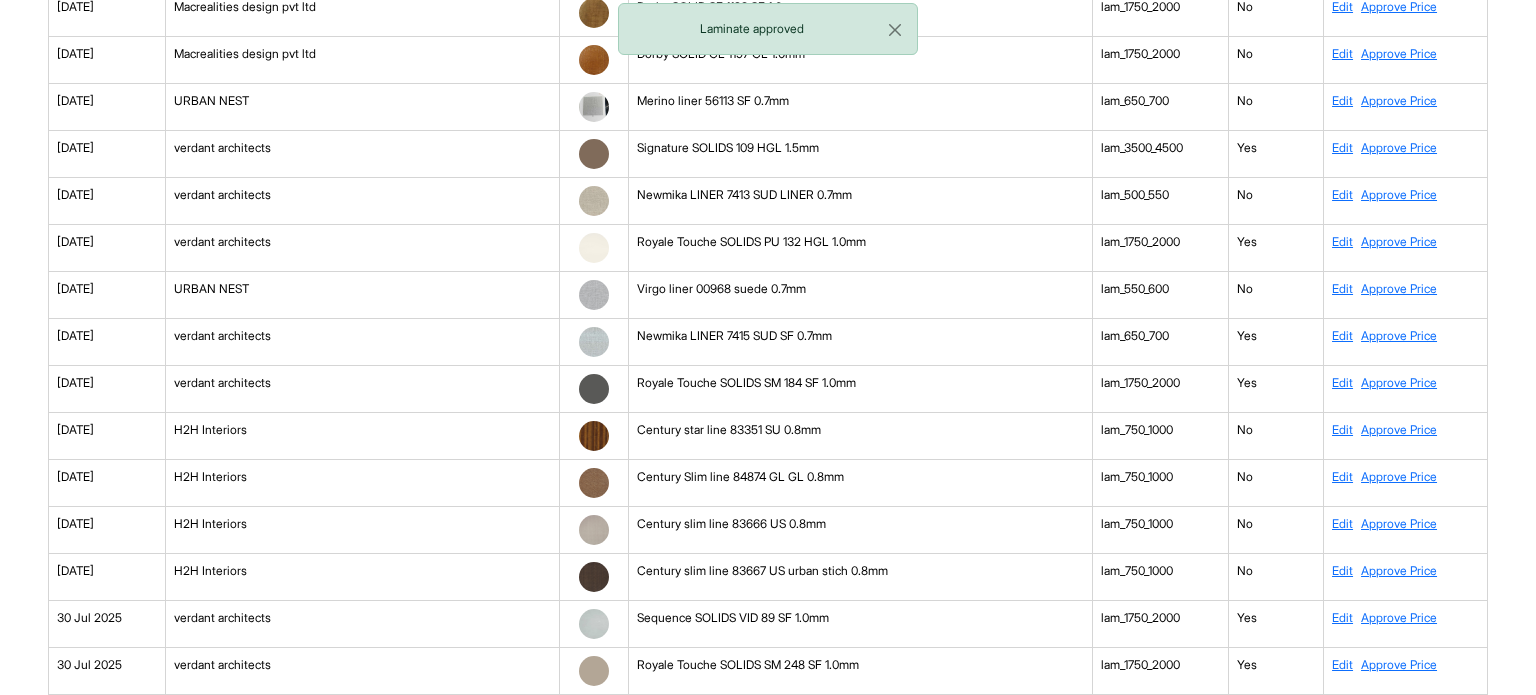scroll, scrollTop: 6924, scrollLeft: 0, axis: vertical 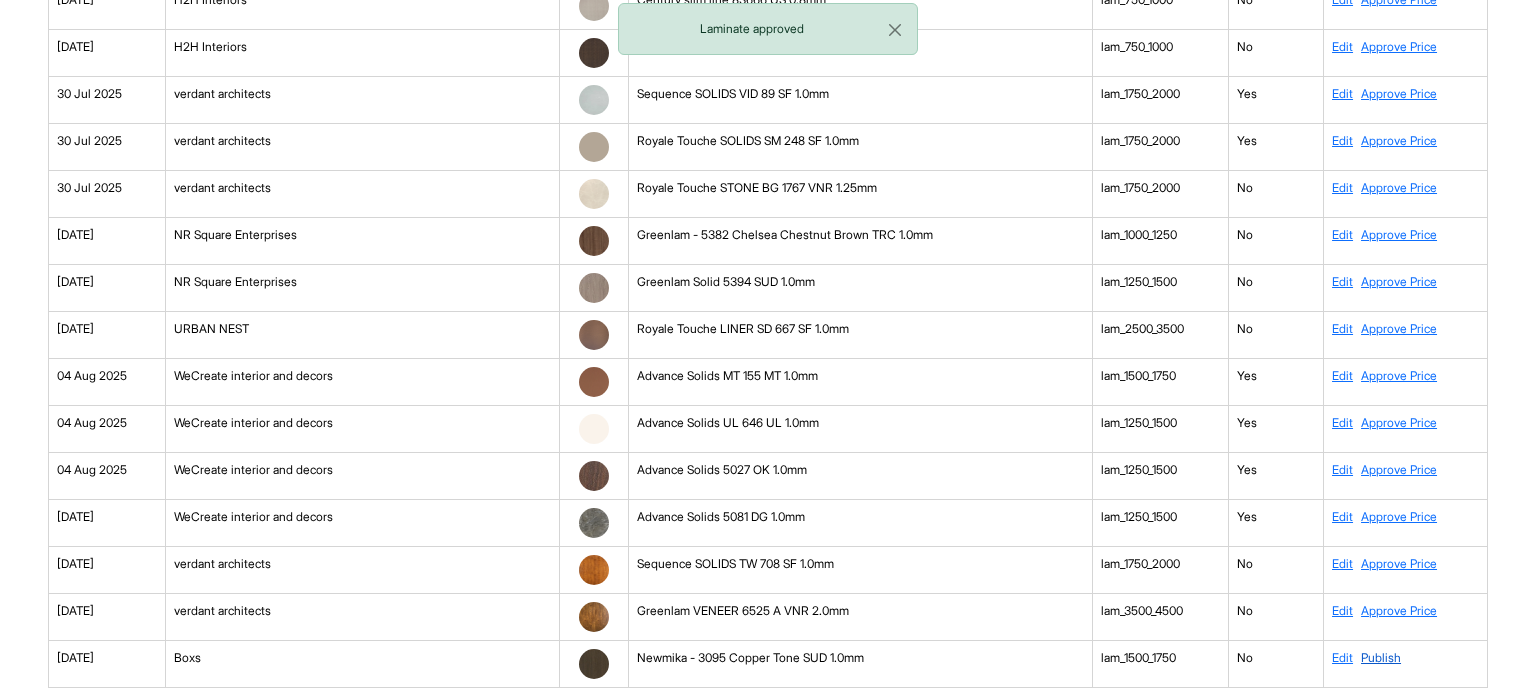 click on "Publish" at bounding box center [1381, 657] 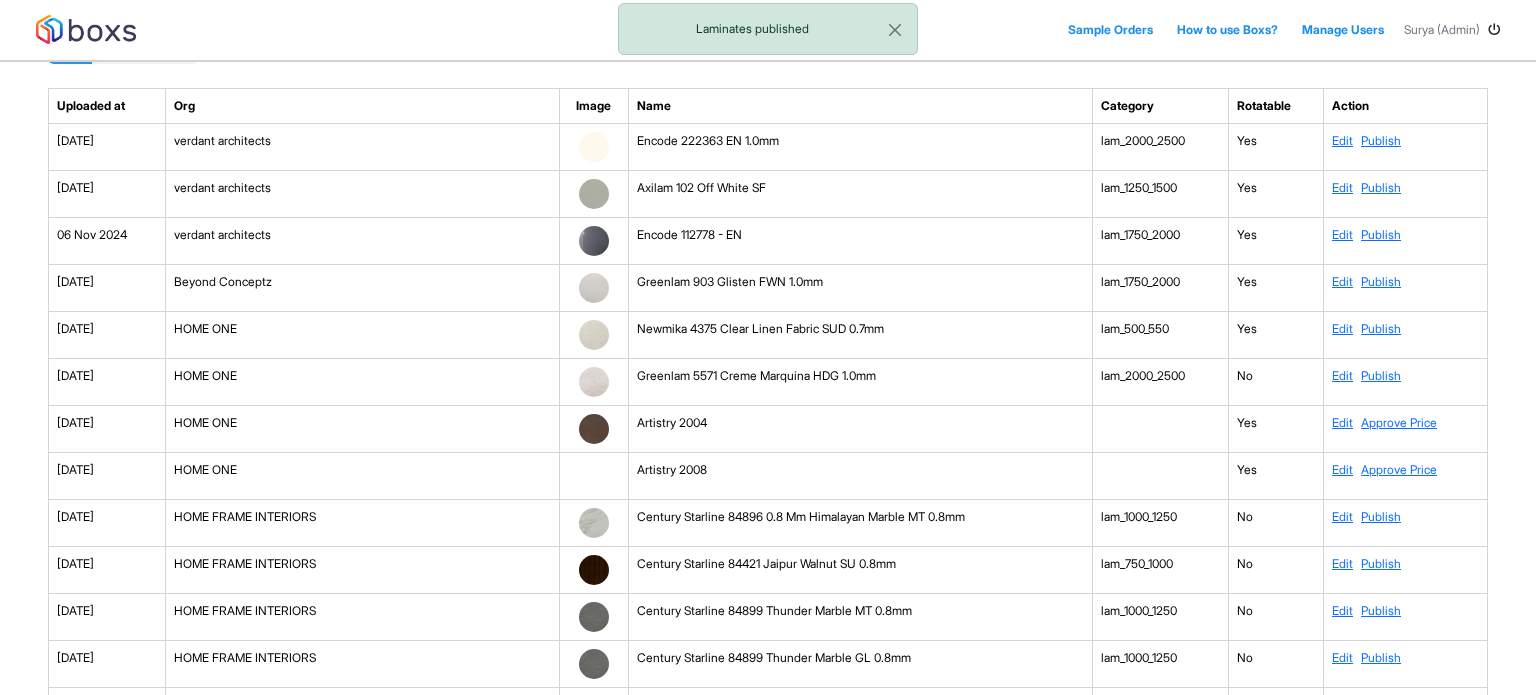 scroll, scrollTop: 0, scrollLeft: 0, axis: both 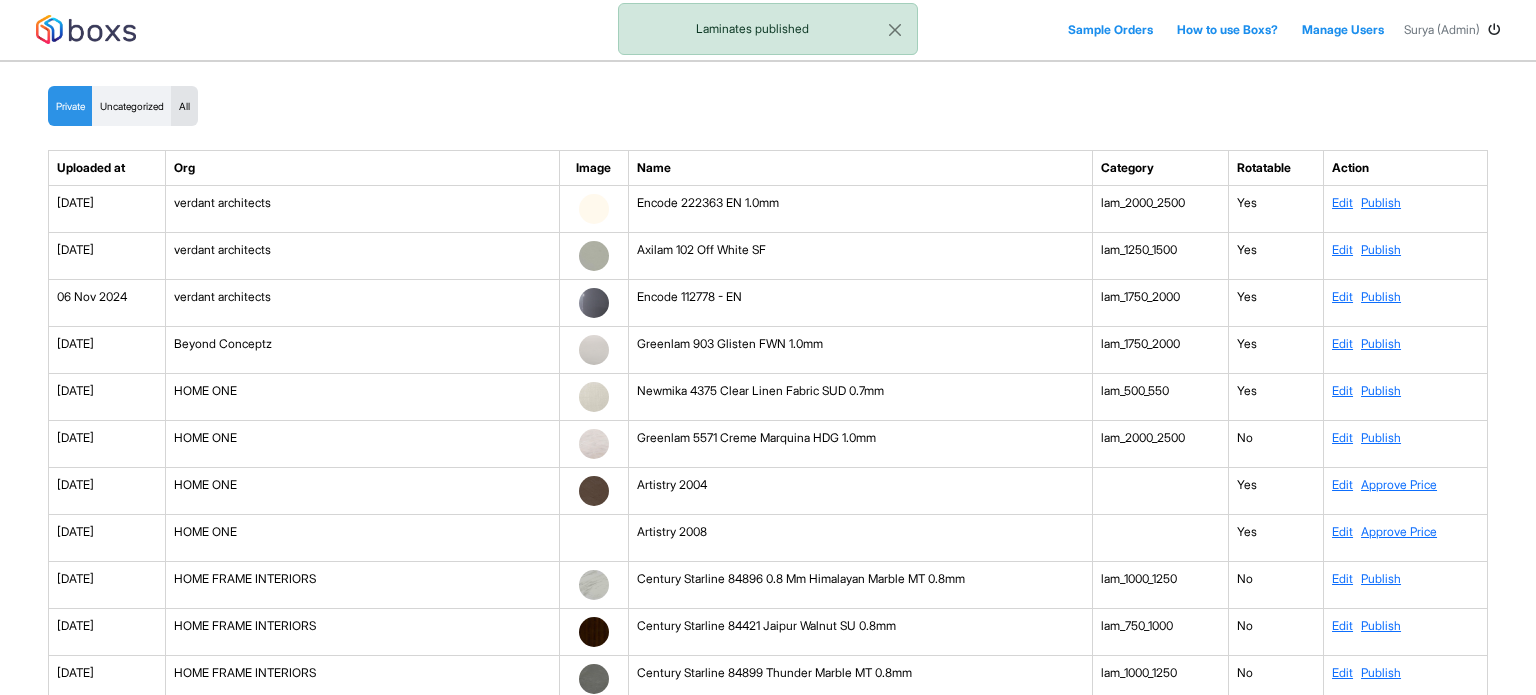 click on "All" at bounding box center (184, 106) 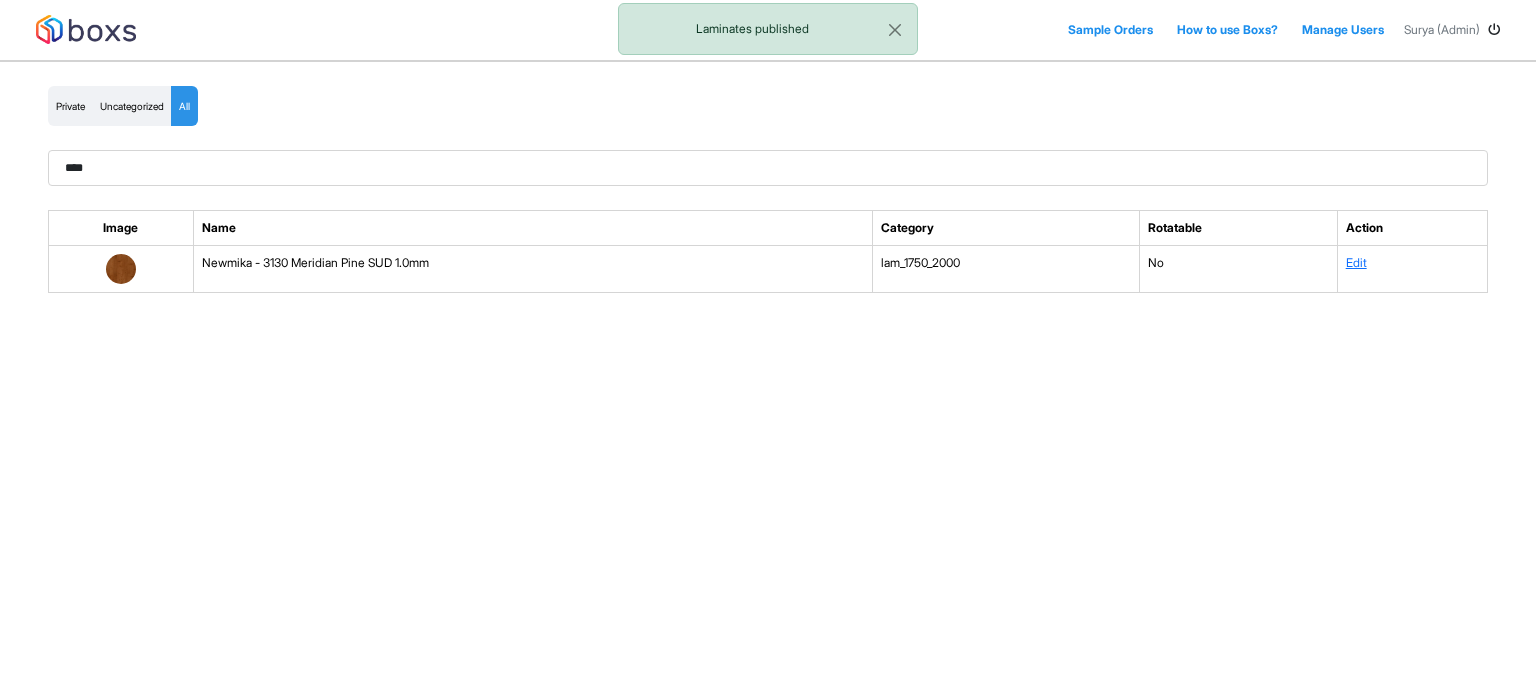 click on "****" at bounding box center [768, 168] 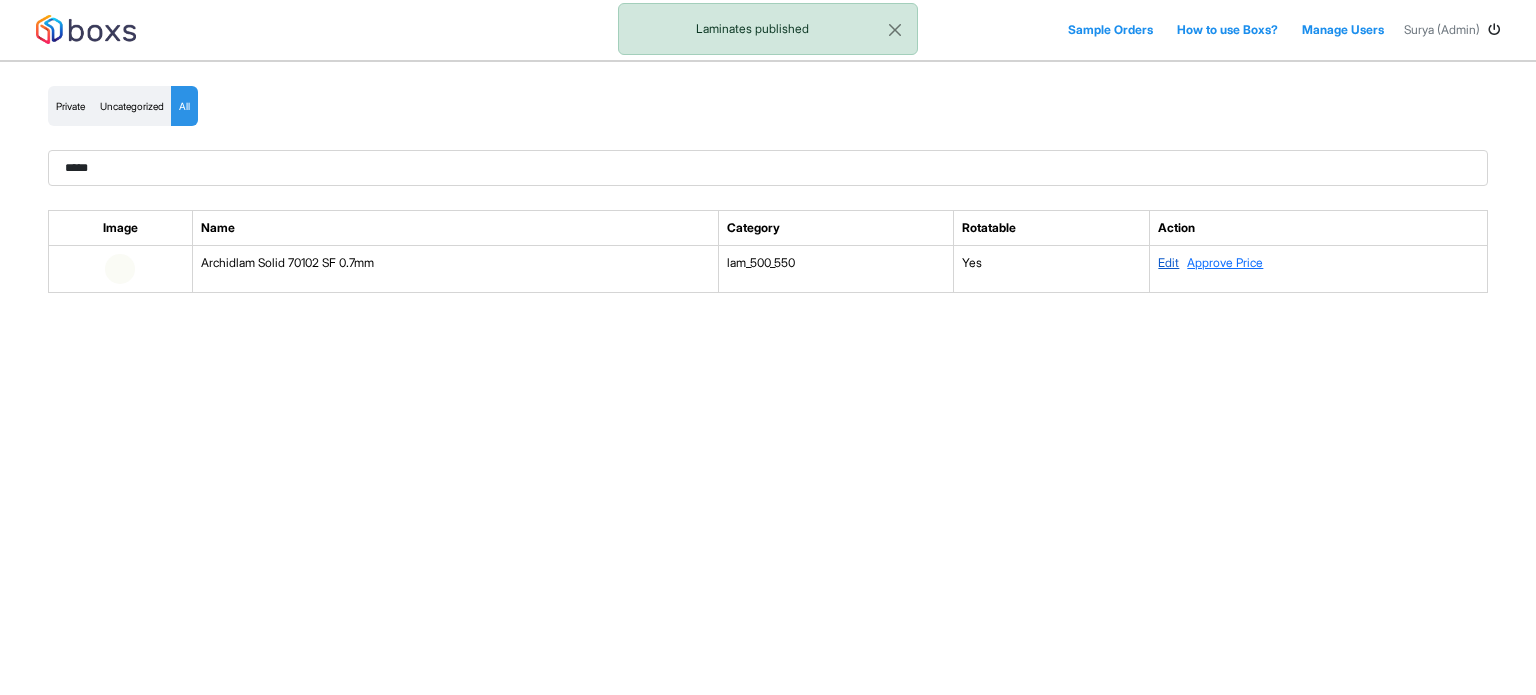 type on "*****" 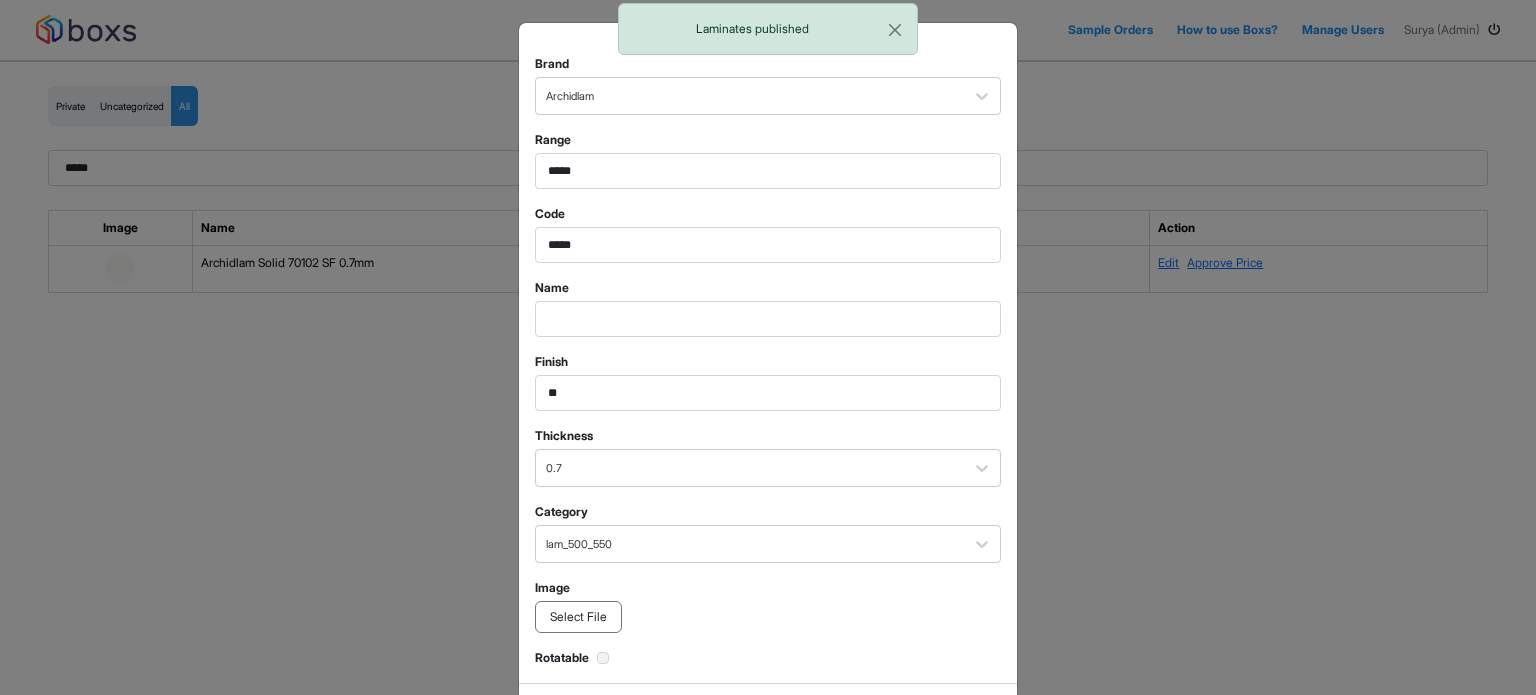 scroll, scrollTop: 0, scrollLeft: 0, axis: both 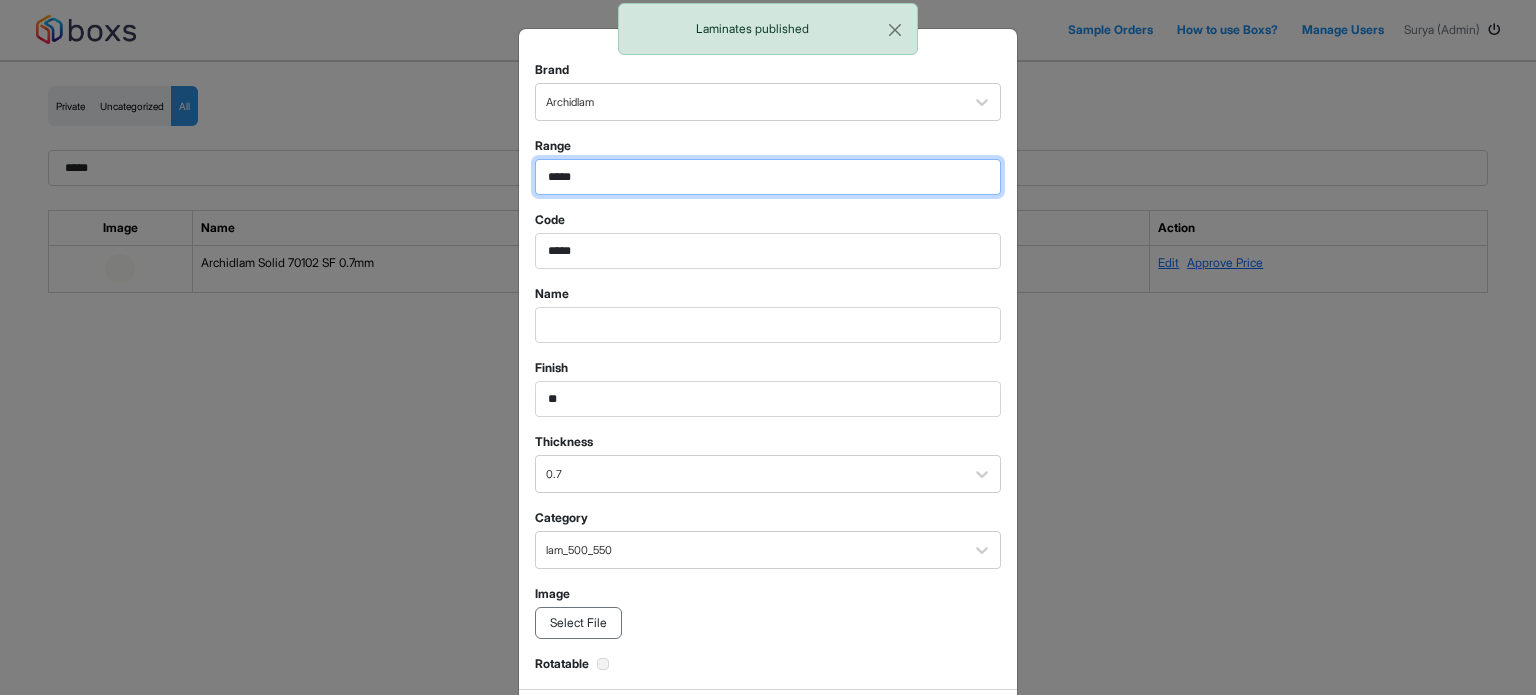 click on "*****" at bounding box center [768, 177] 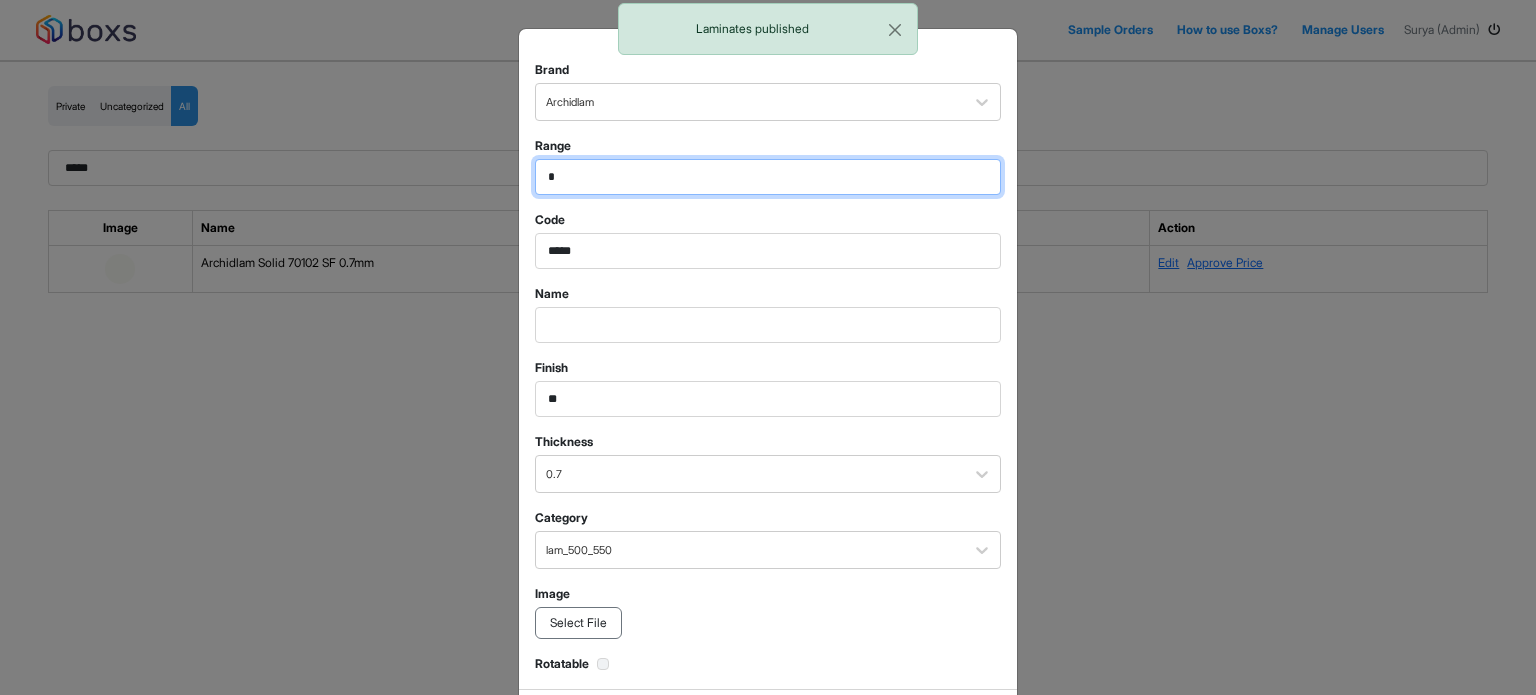 type on "*" 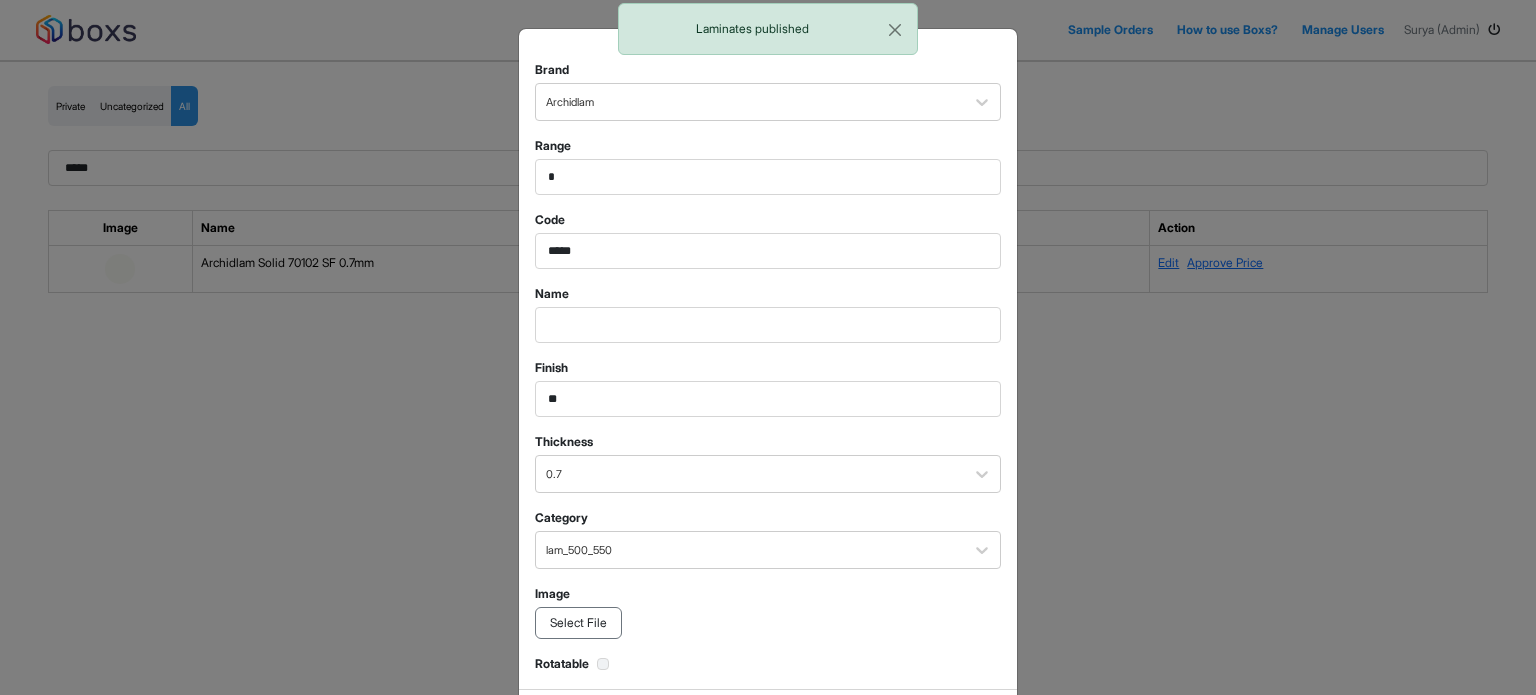 click on "Name" at bounding box center (768, 314) 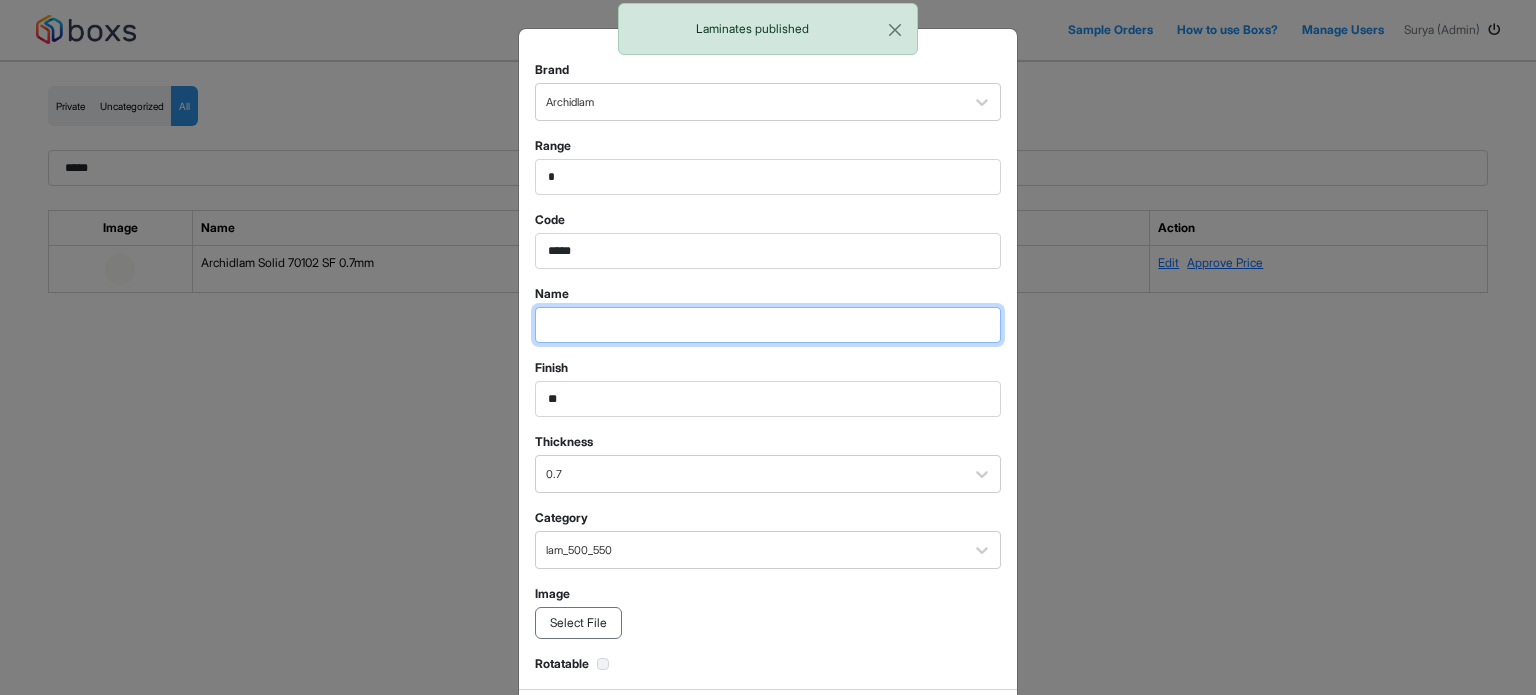 click at bounding box center [768, 177] 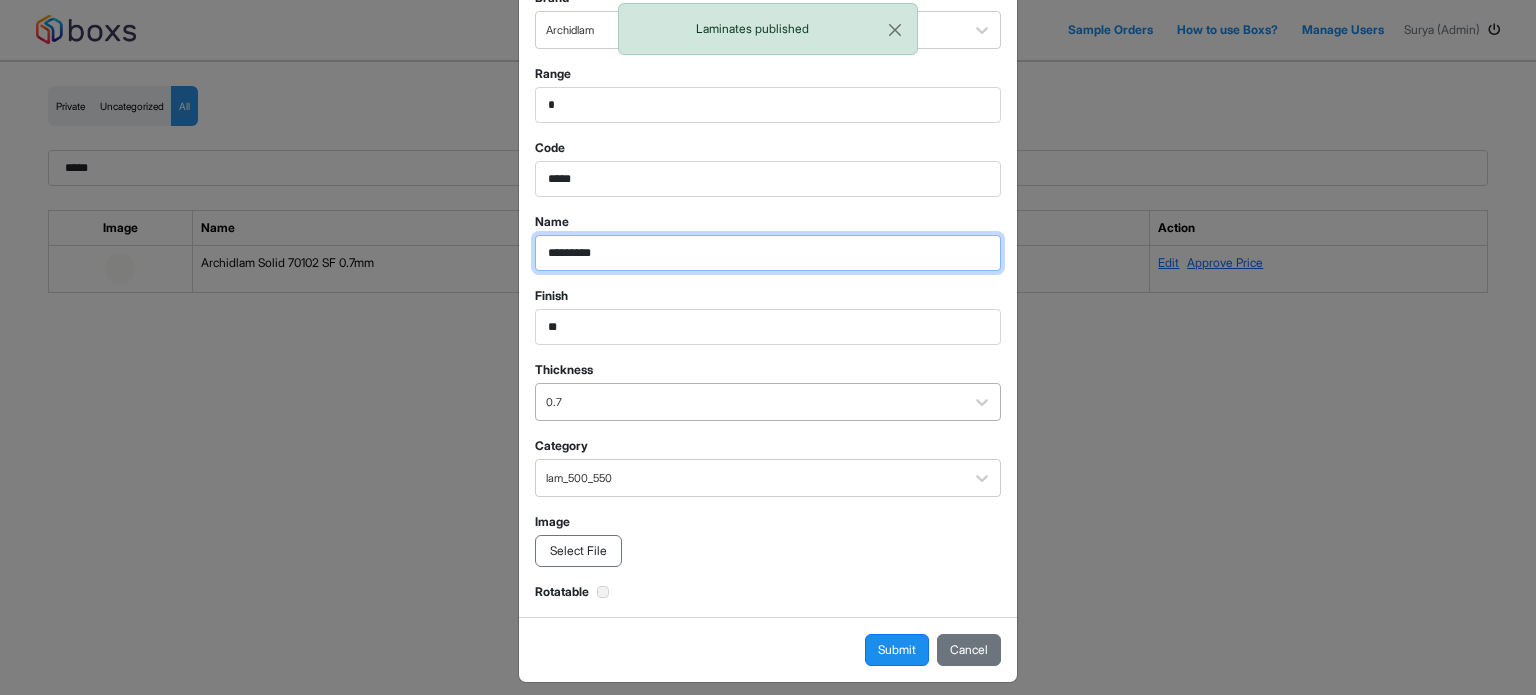 scroll, scrollTop: 84, scrollLeft: 0, axis: vertical 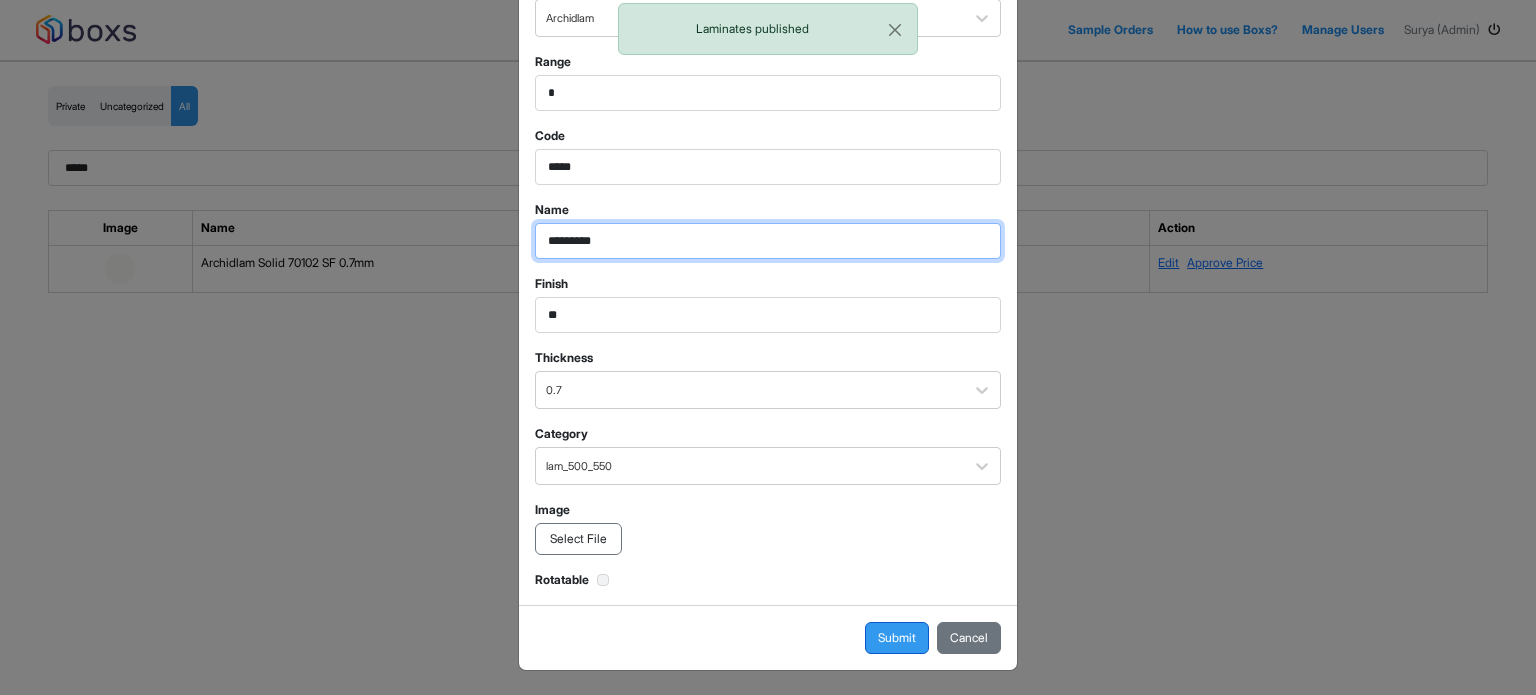 type on "*********" 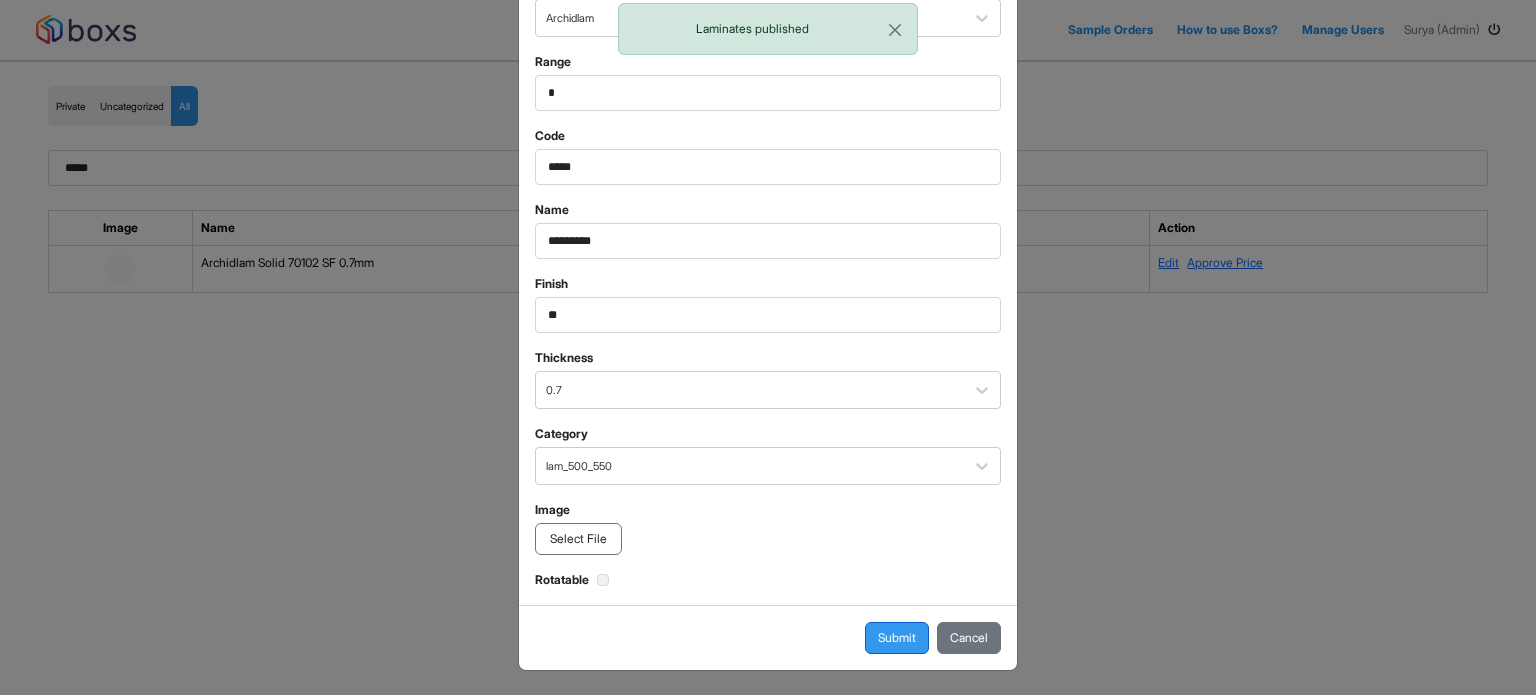 click on "Submit" at bounding box center (897, 638) 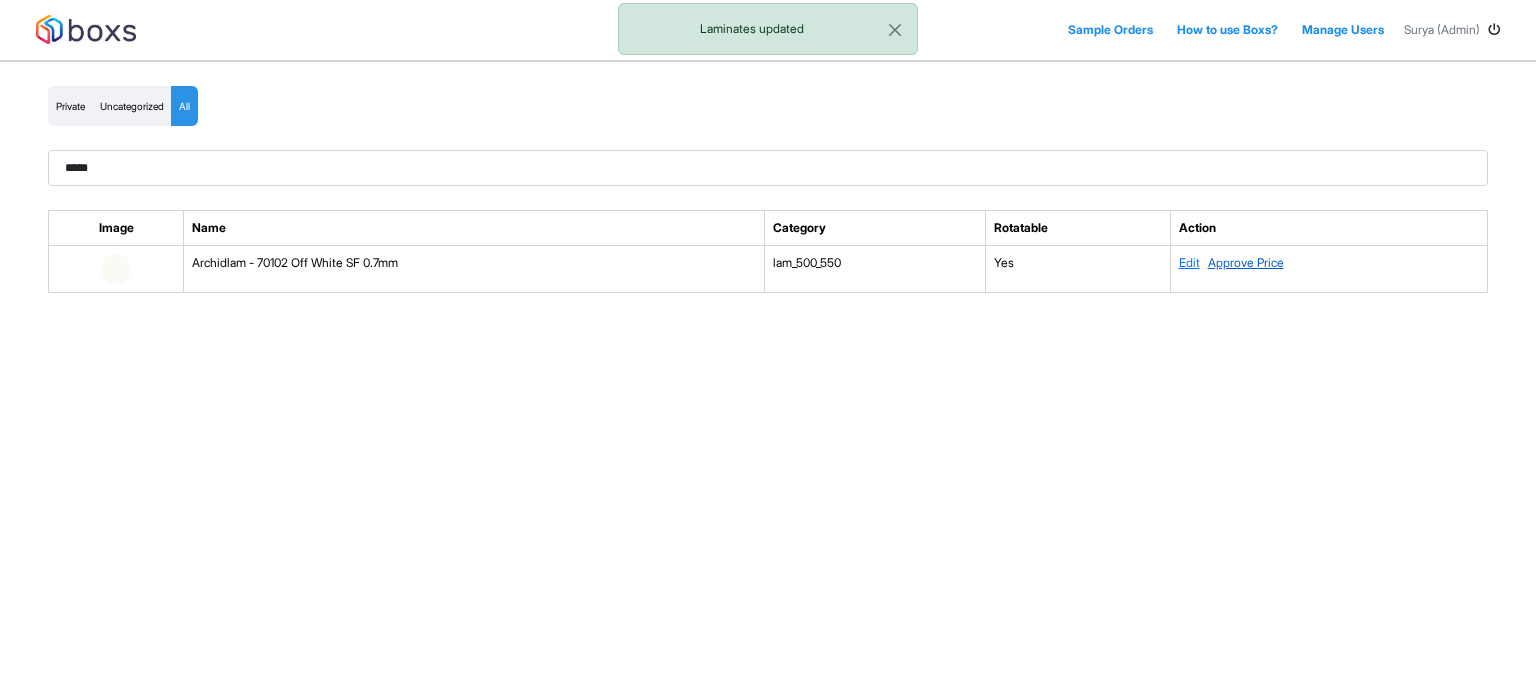 click on "Approve Price" at bounding box center (1246, 262) 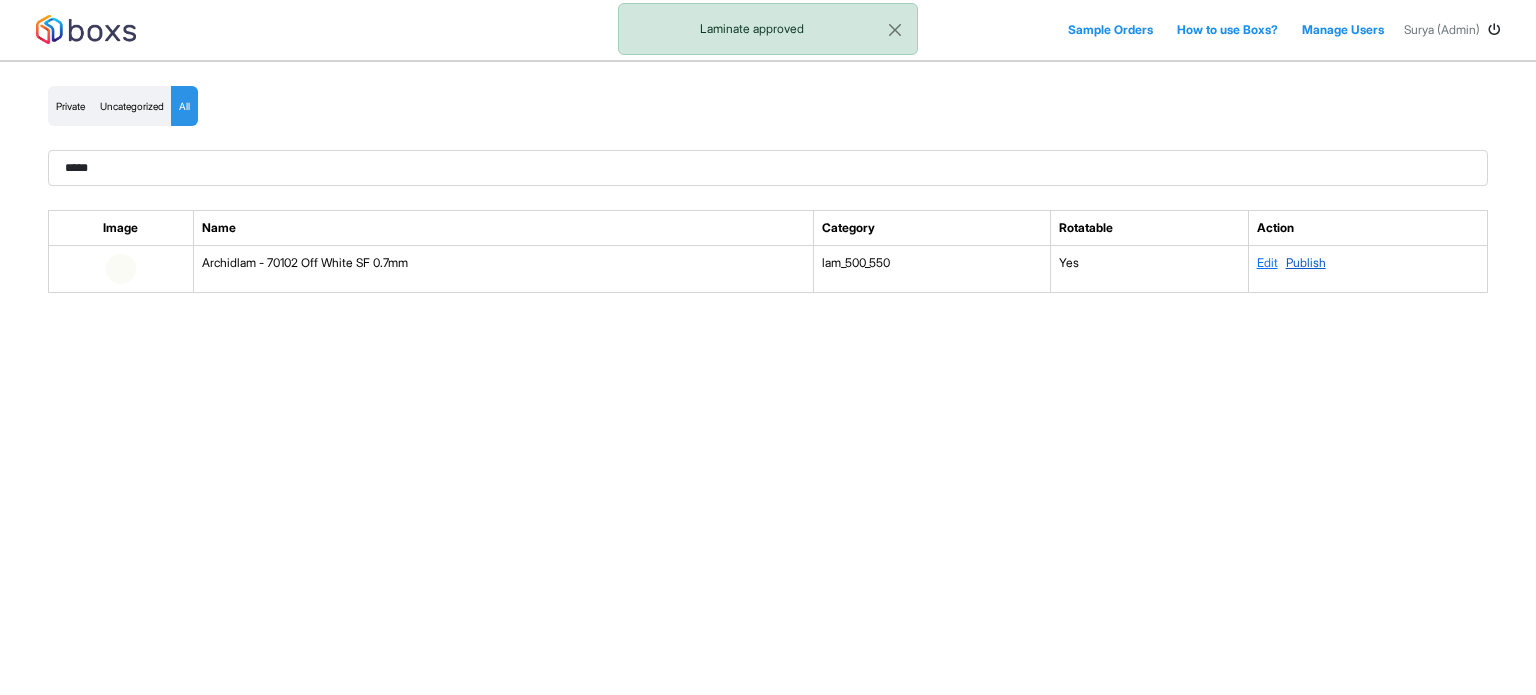 click on "Publish" at bounding box center (1306, 262) 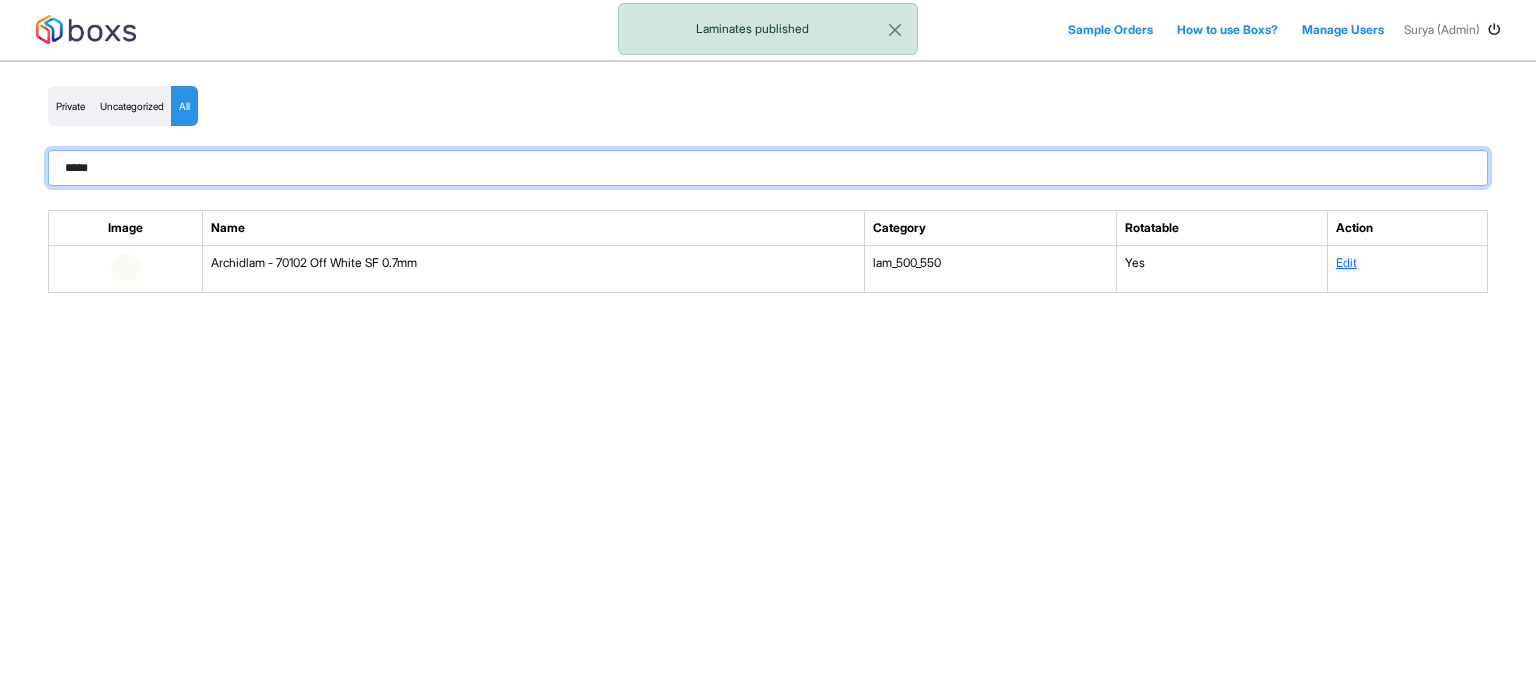 click on "*****" at bounding box center (768, 168) 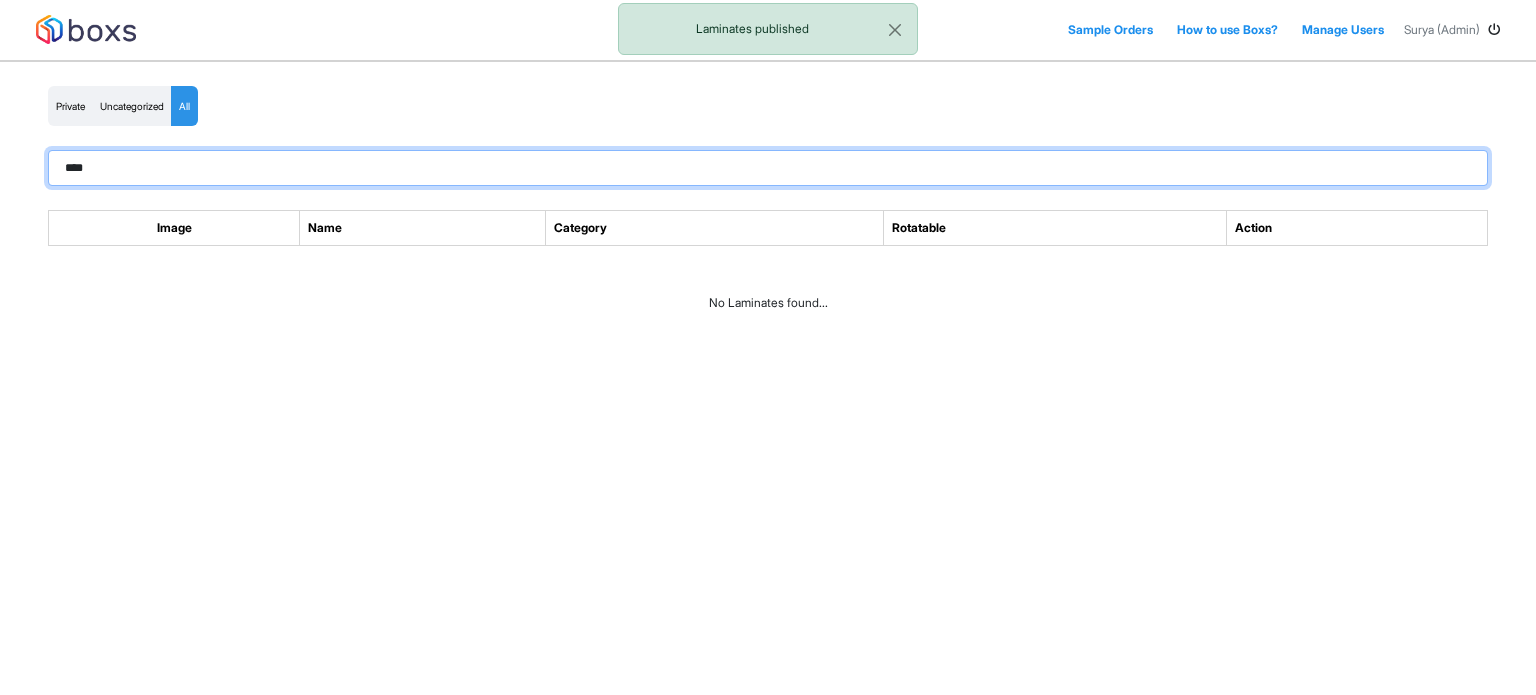click on "****" at bounding box center [768, 168] 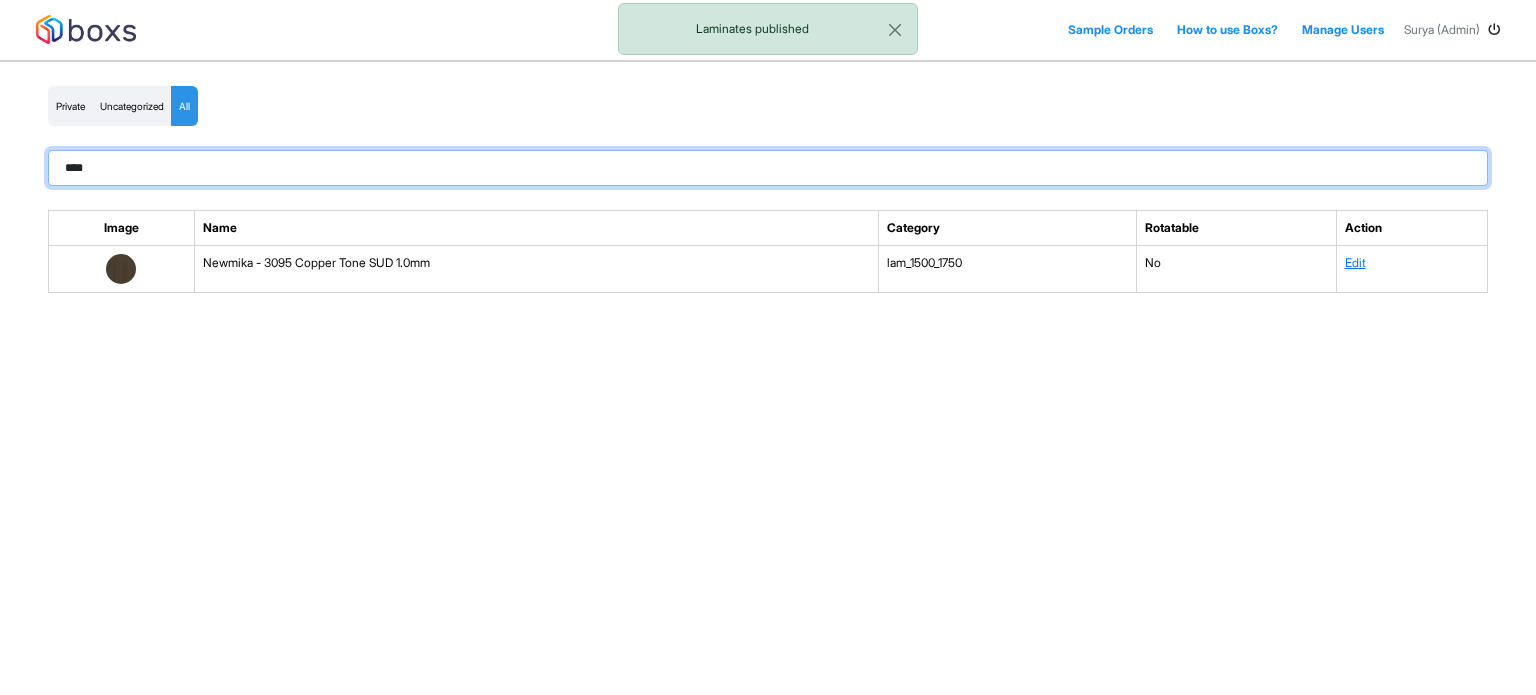 click on "****" at bounding box center (768, 168) 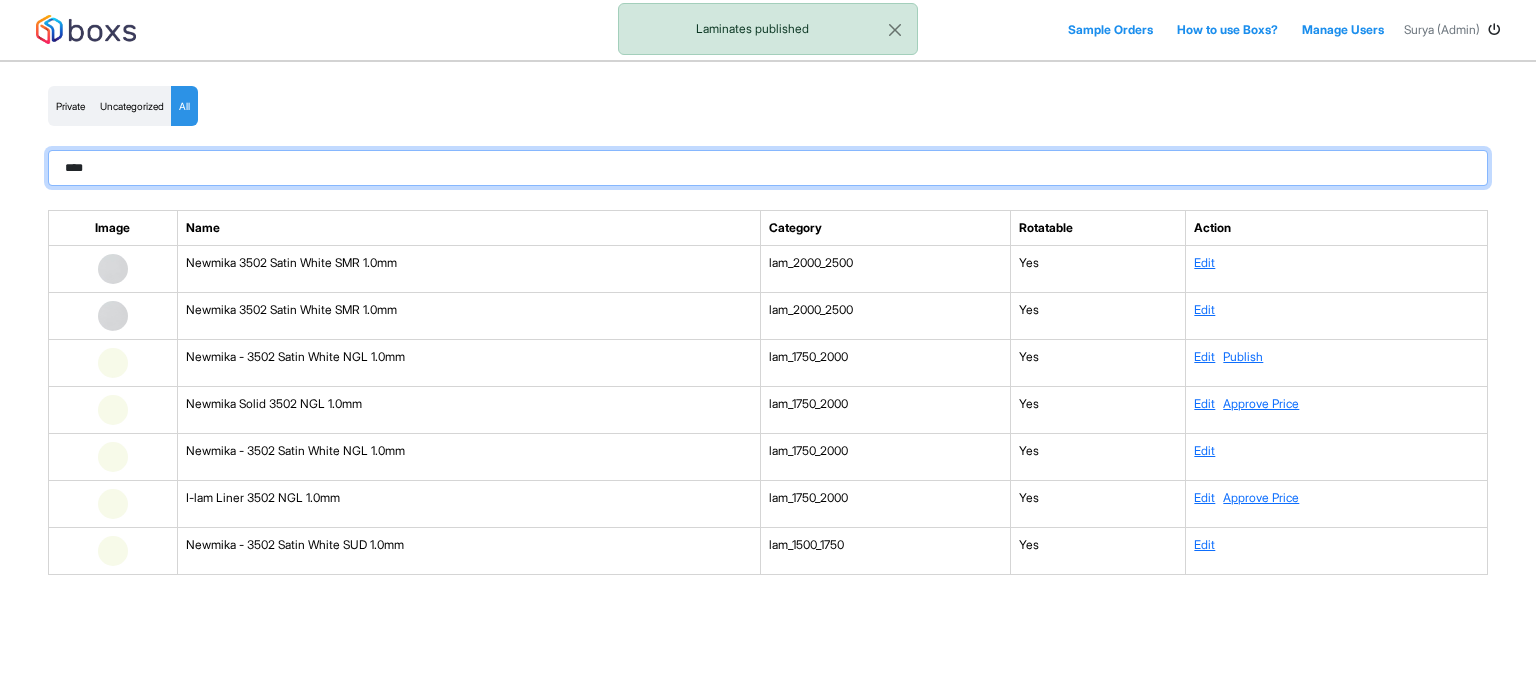 click on "****" at bounding box center [768, 168] 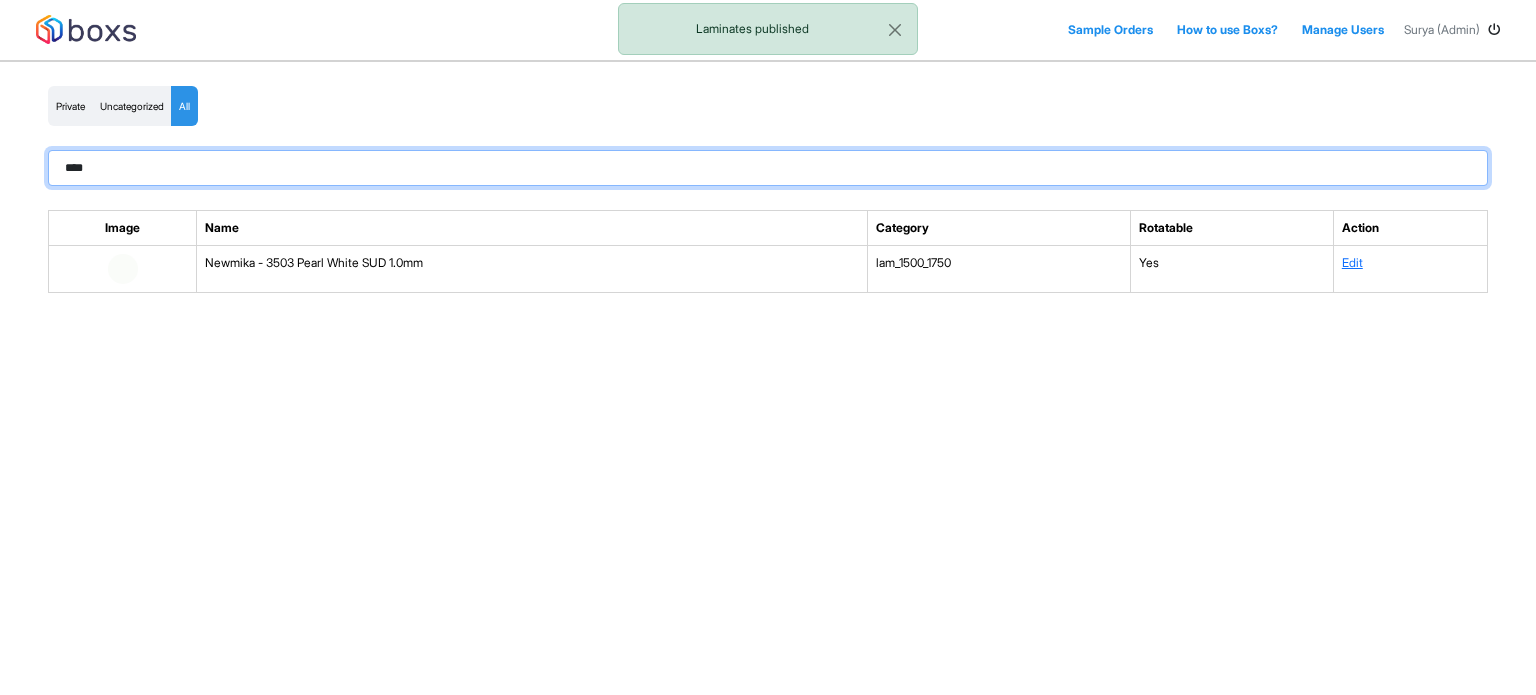 click on "****" at bounding box center (768, 168) 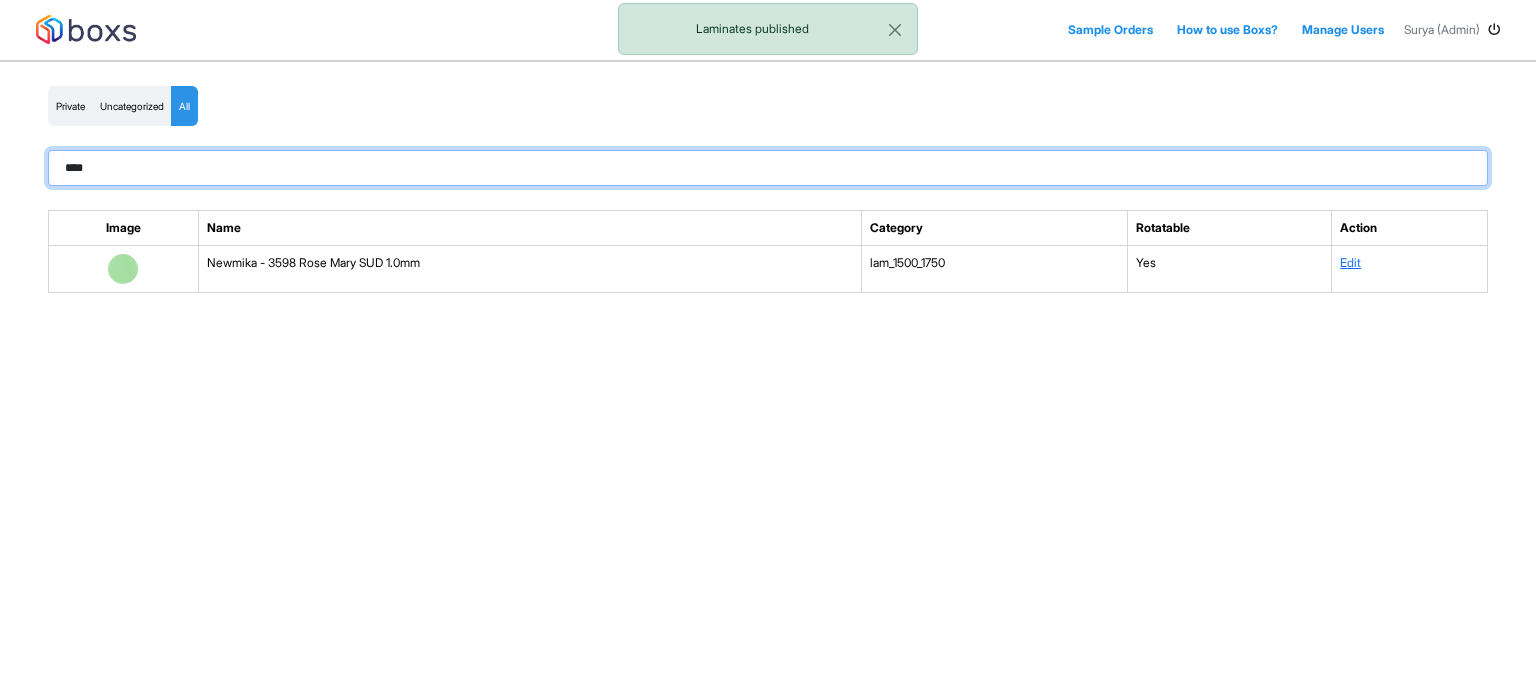click on "****" at bounding box center [768, 168] 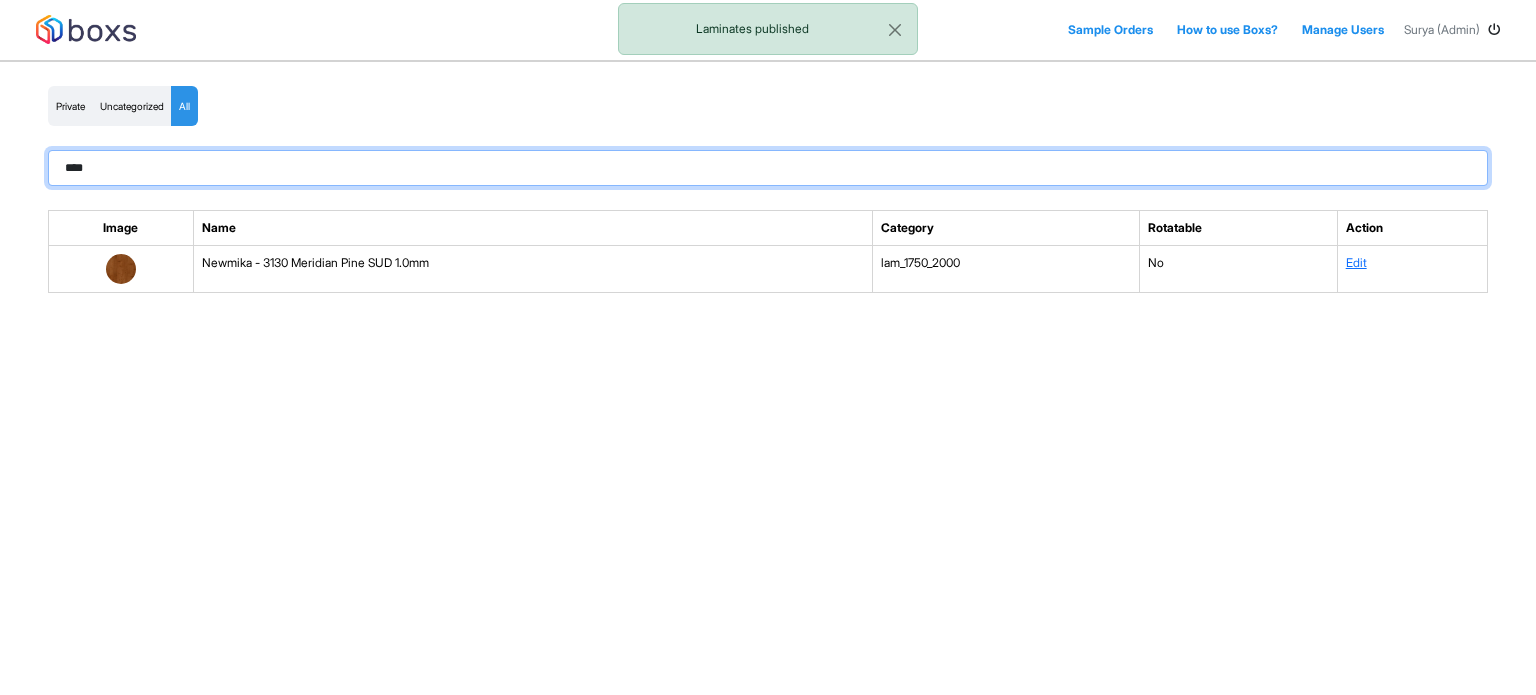 click on "****" at bounding box center [768, 168] 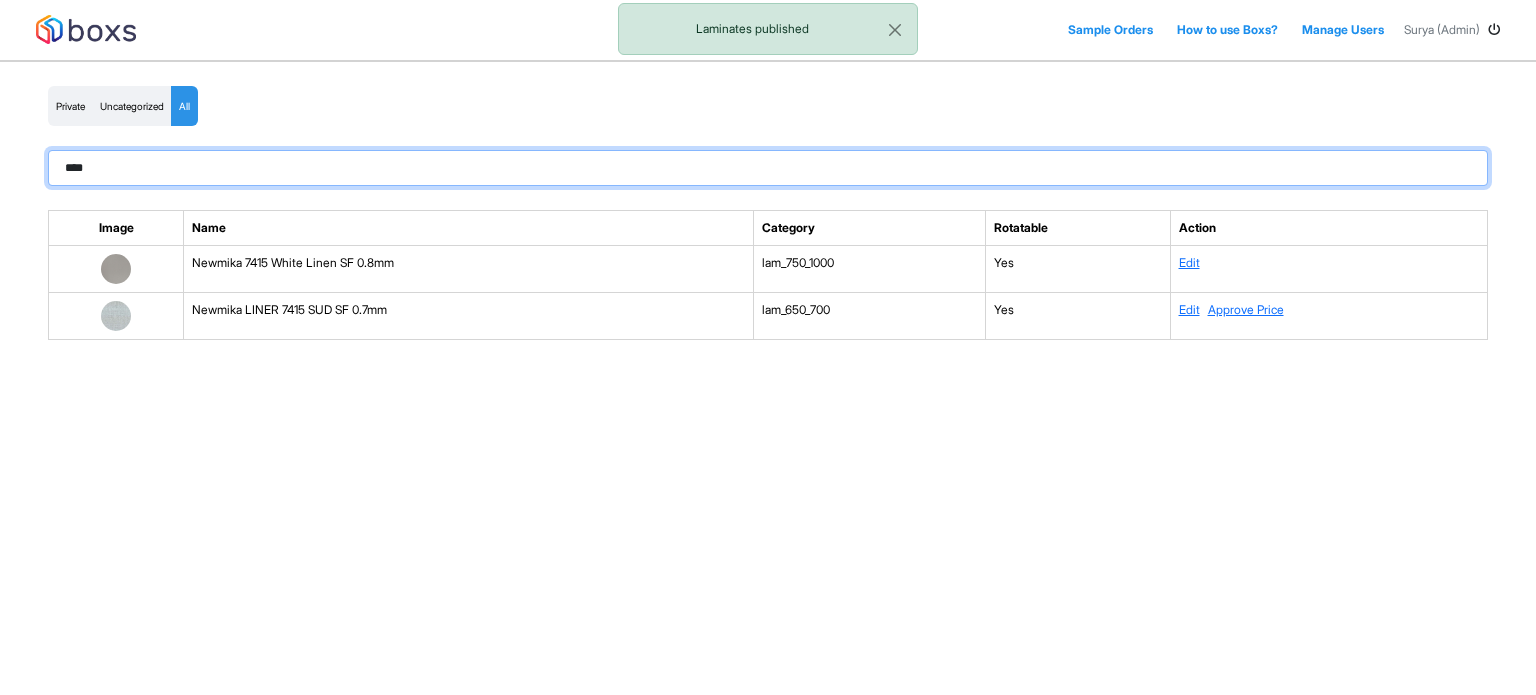 type on "****" 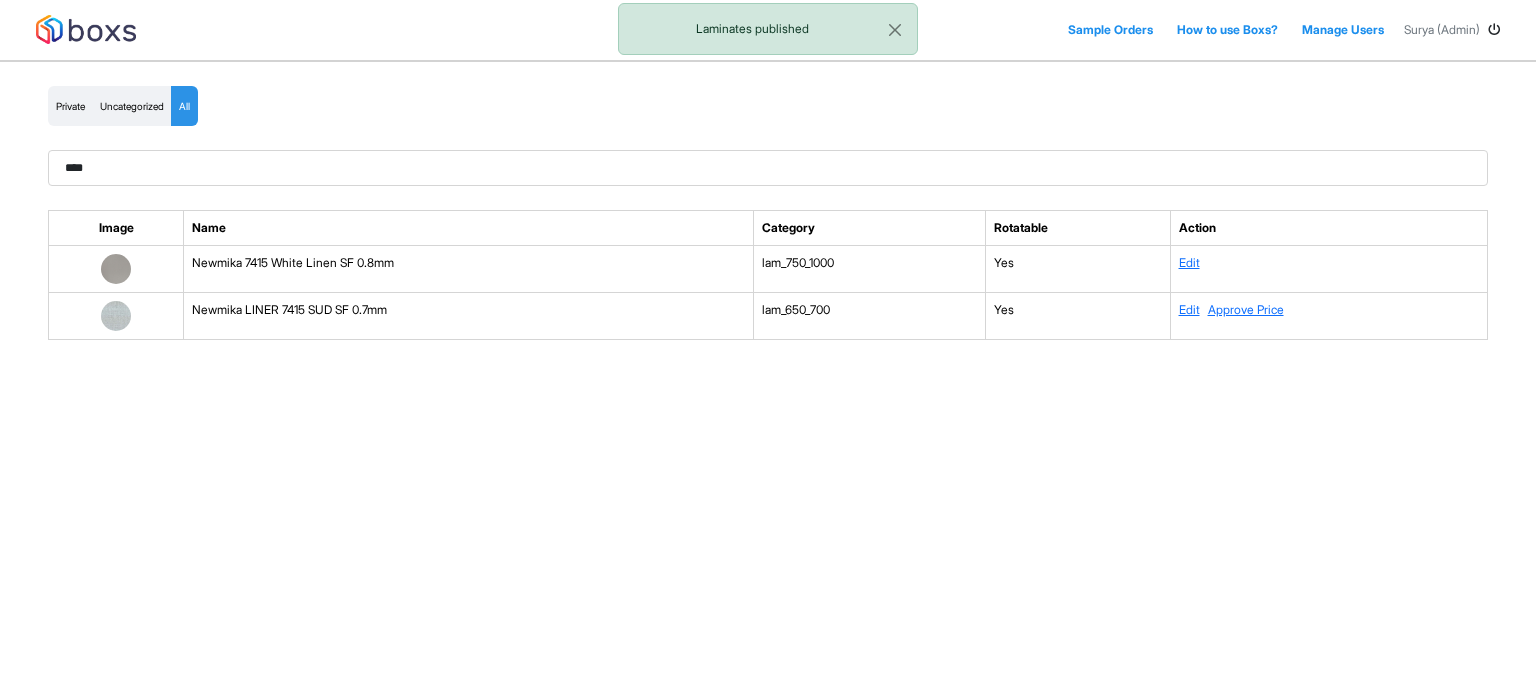 click at bounding box center [116, 269] 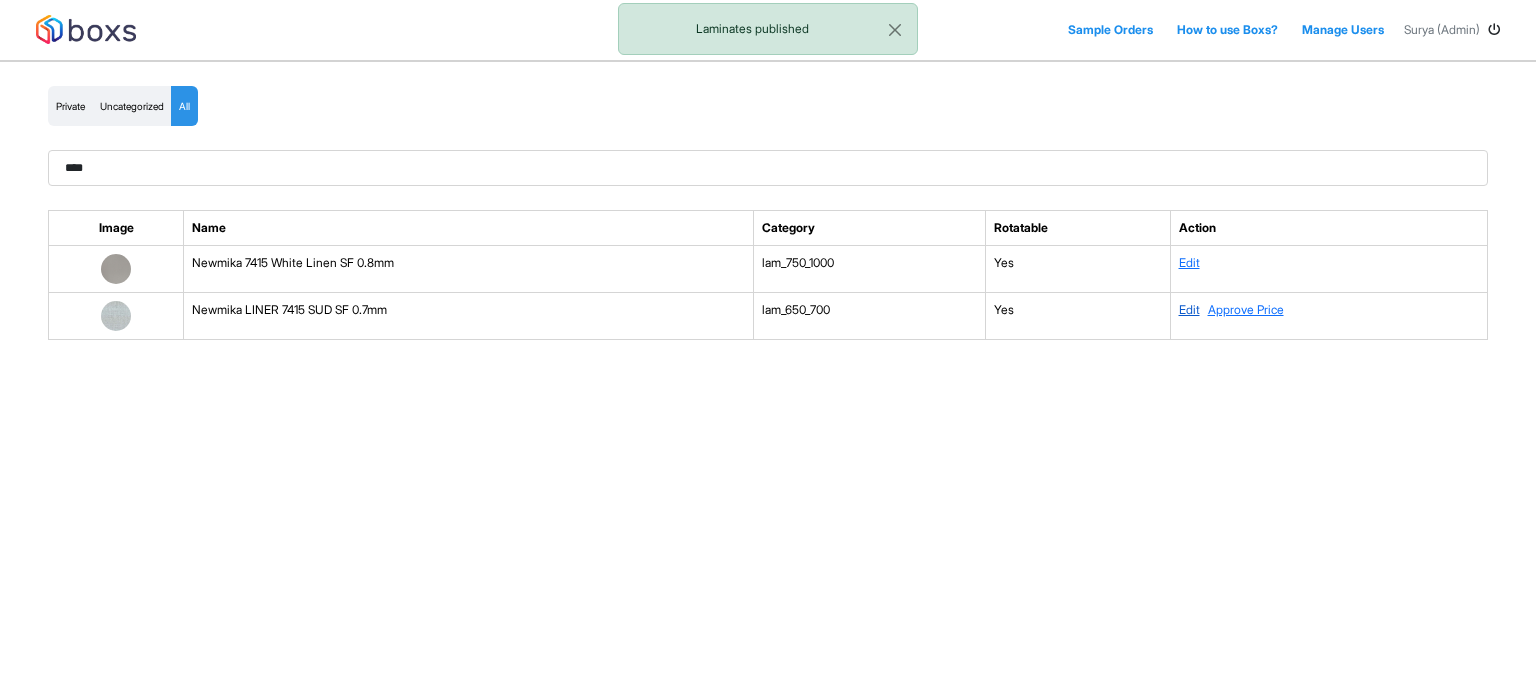 click on "Edit" at bounding box center [1189, 309] 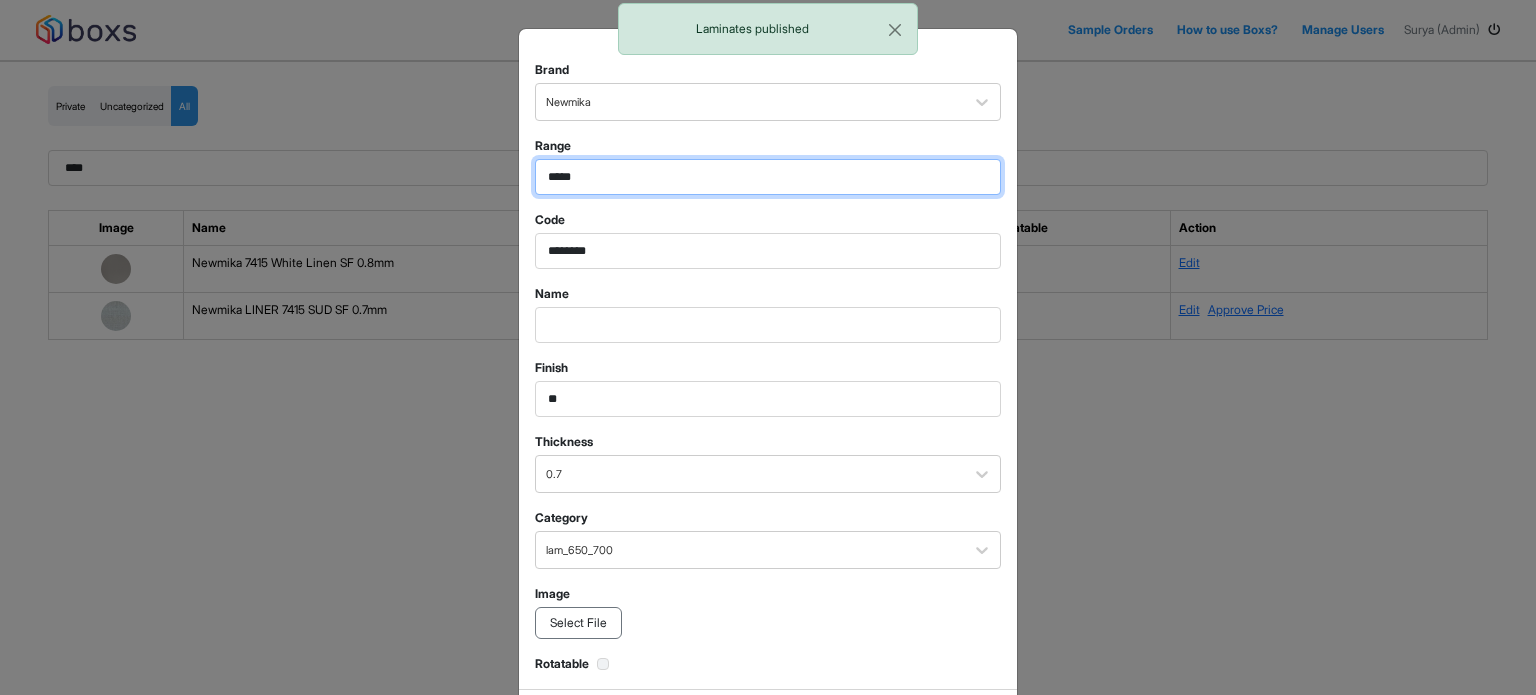 click on "*****" at bounding box center [768, 177] 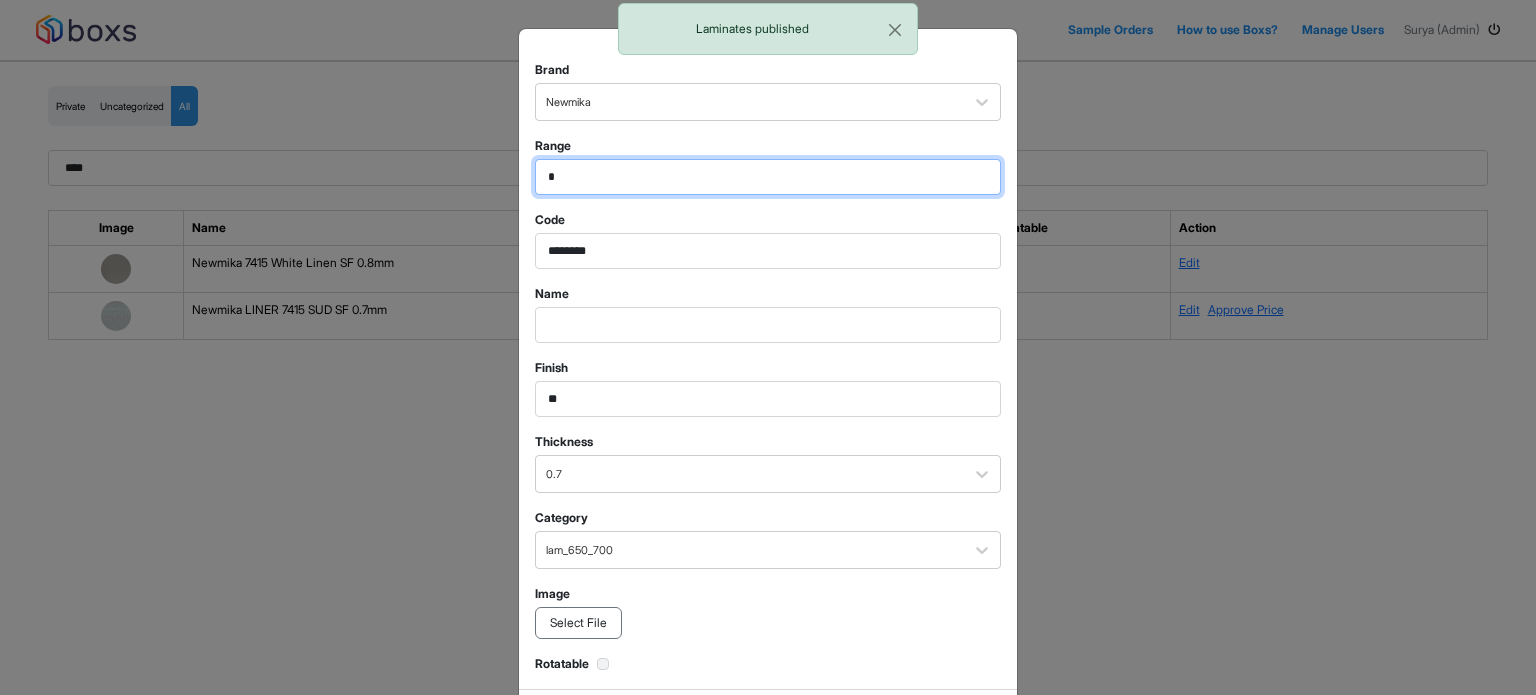 type on "*" 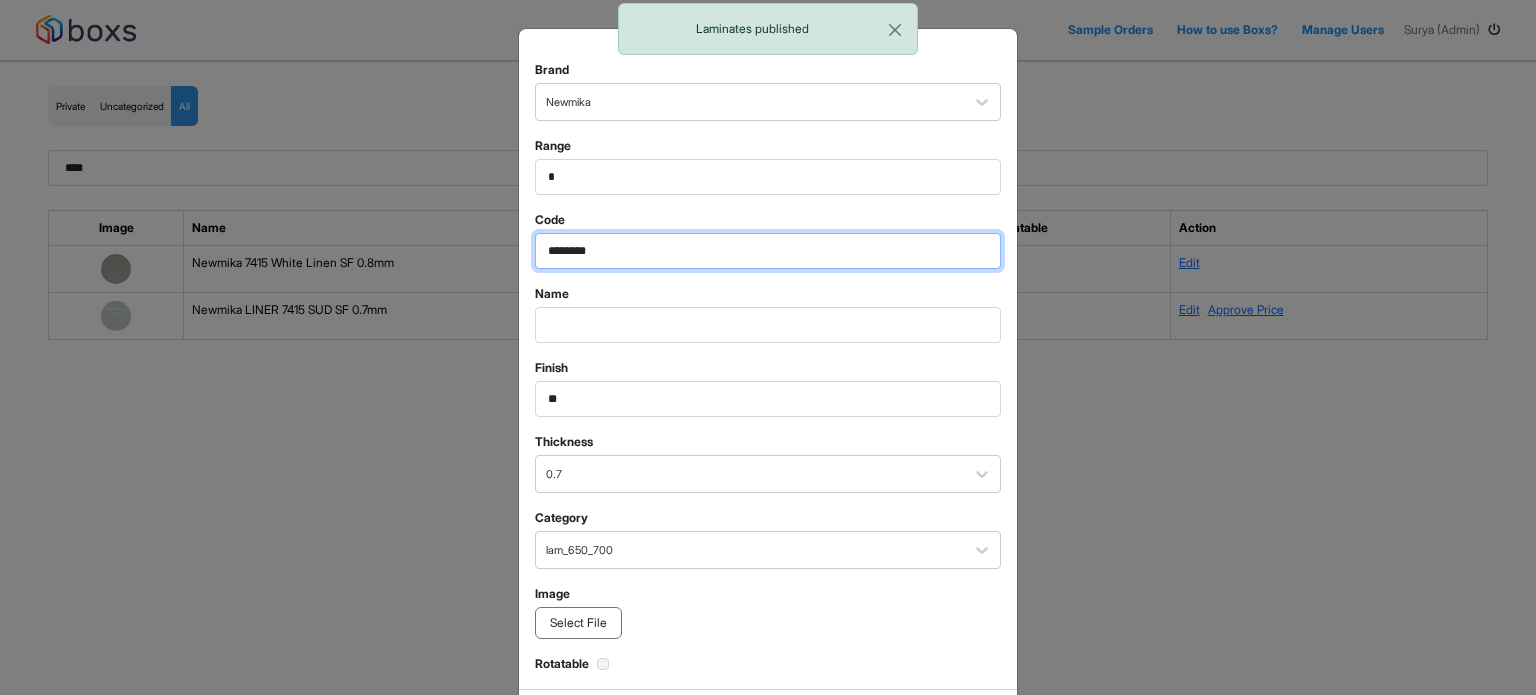 drag, startPoint x: 571, startPoint y: 246, endPoint x: 640, endPoint y: 246, distance: 69 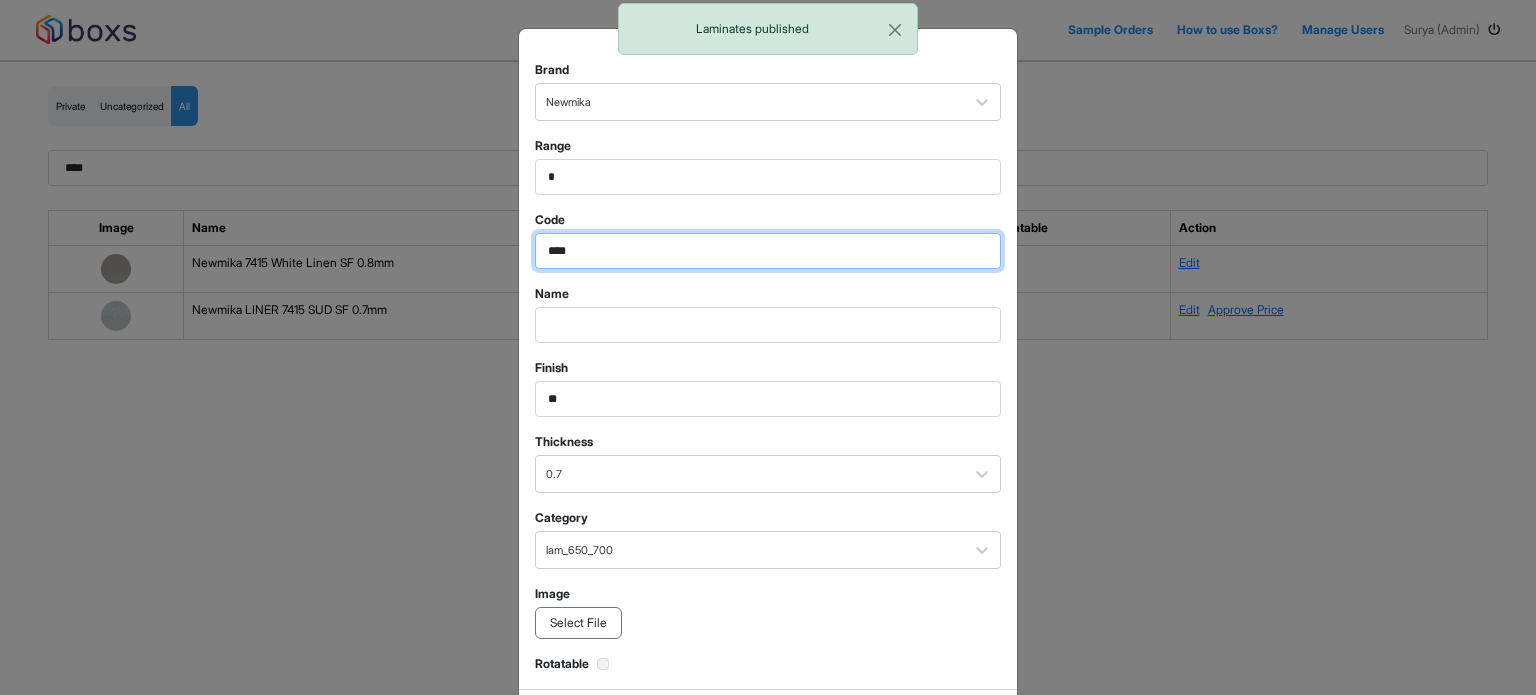 type on "****" 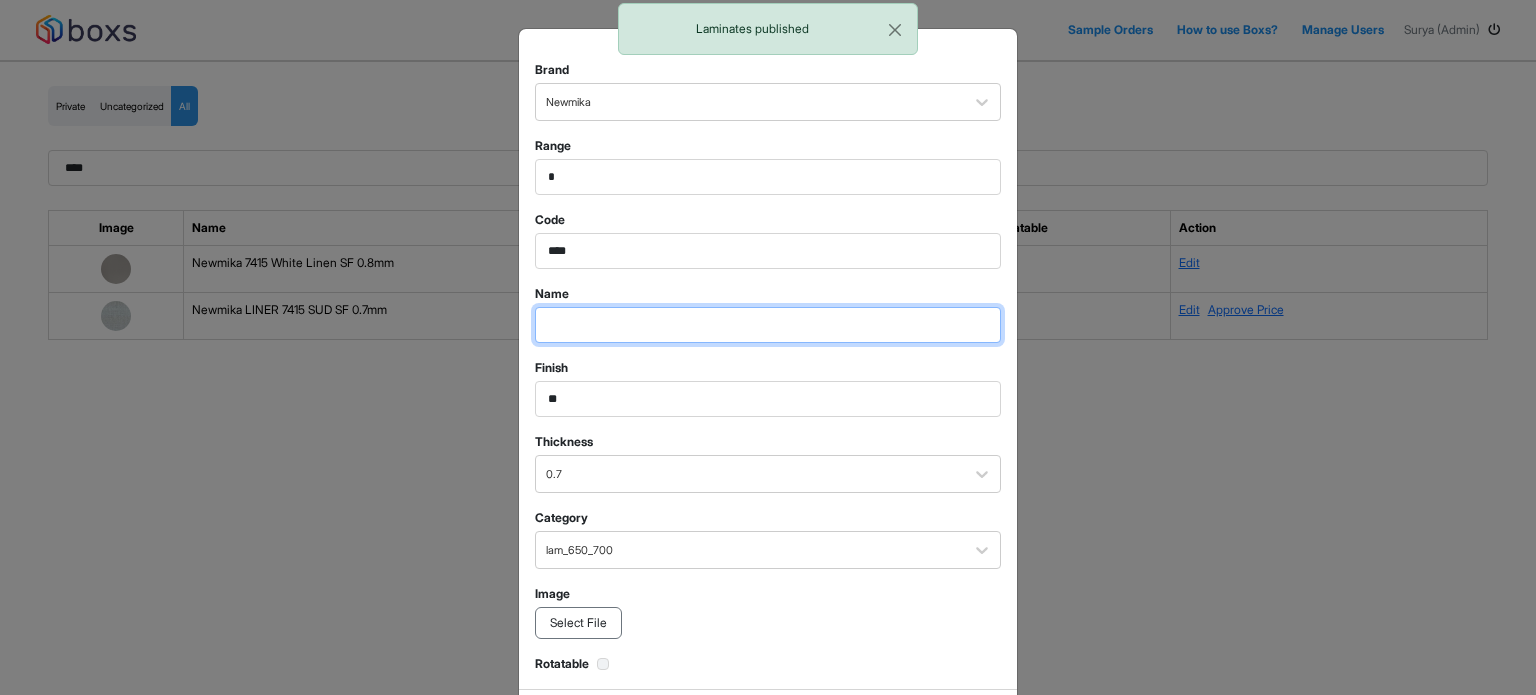 click at bounding box center (768, 177) 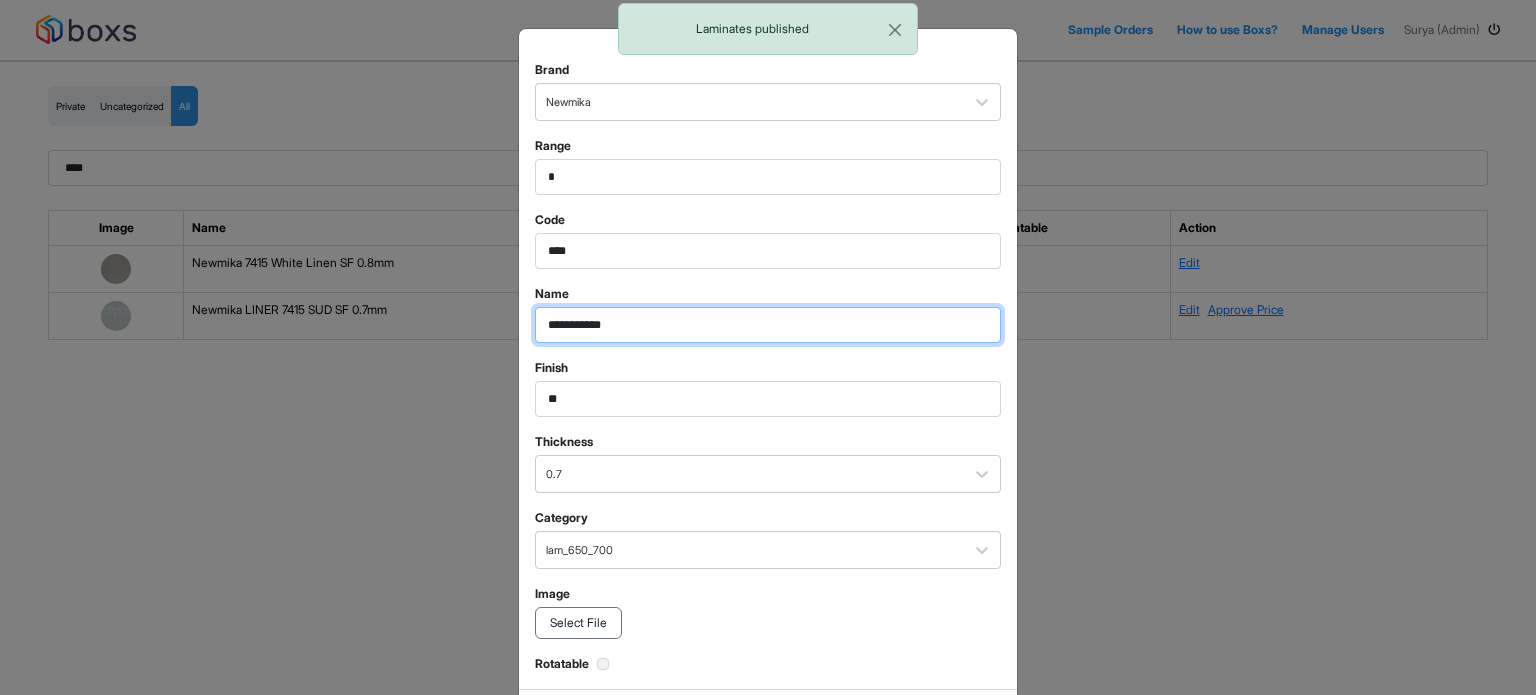 type on "**********" 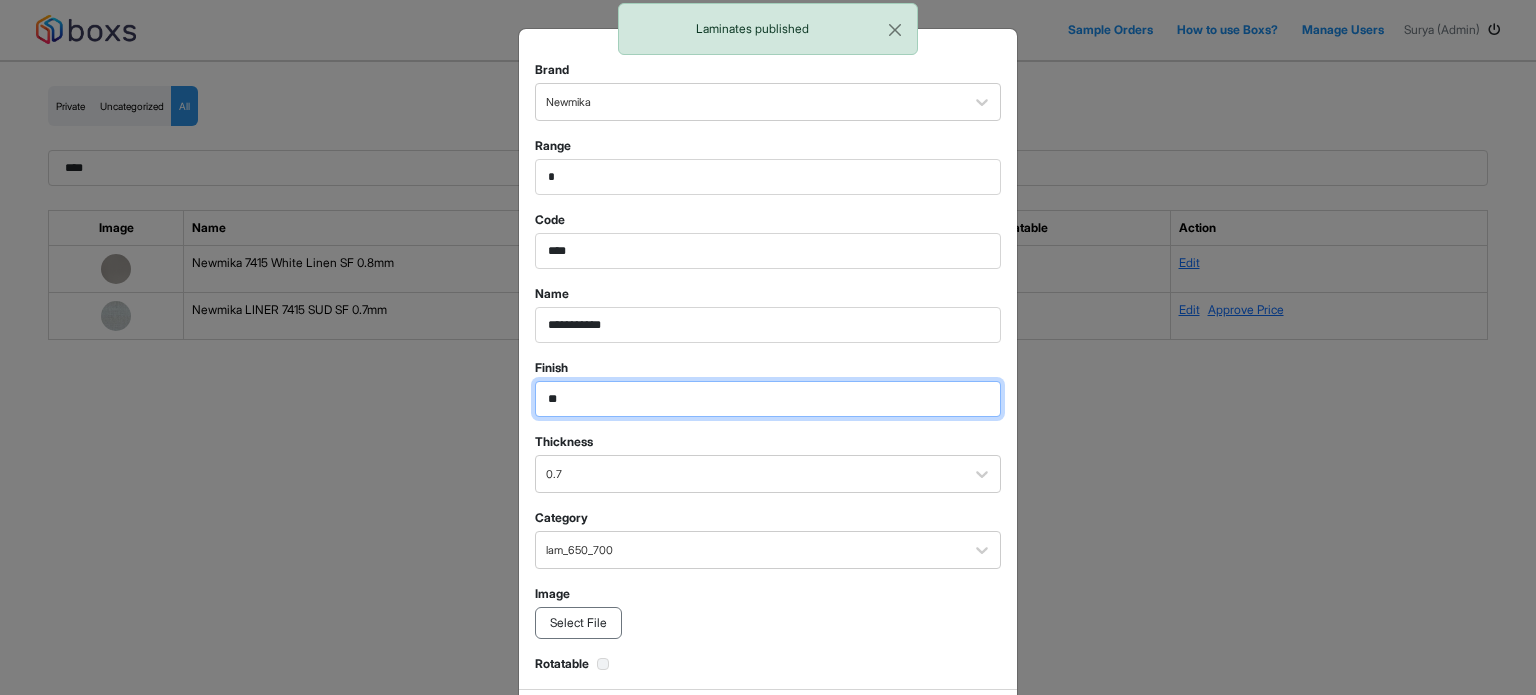 click on "**" at bounding box center (768, 177) 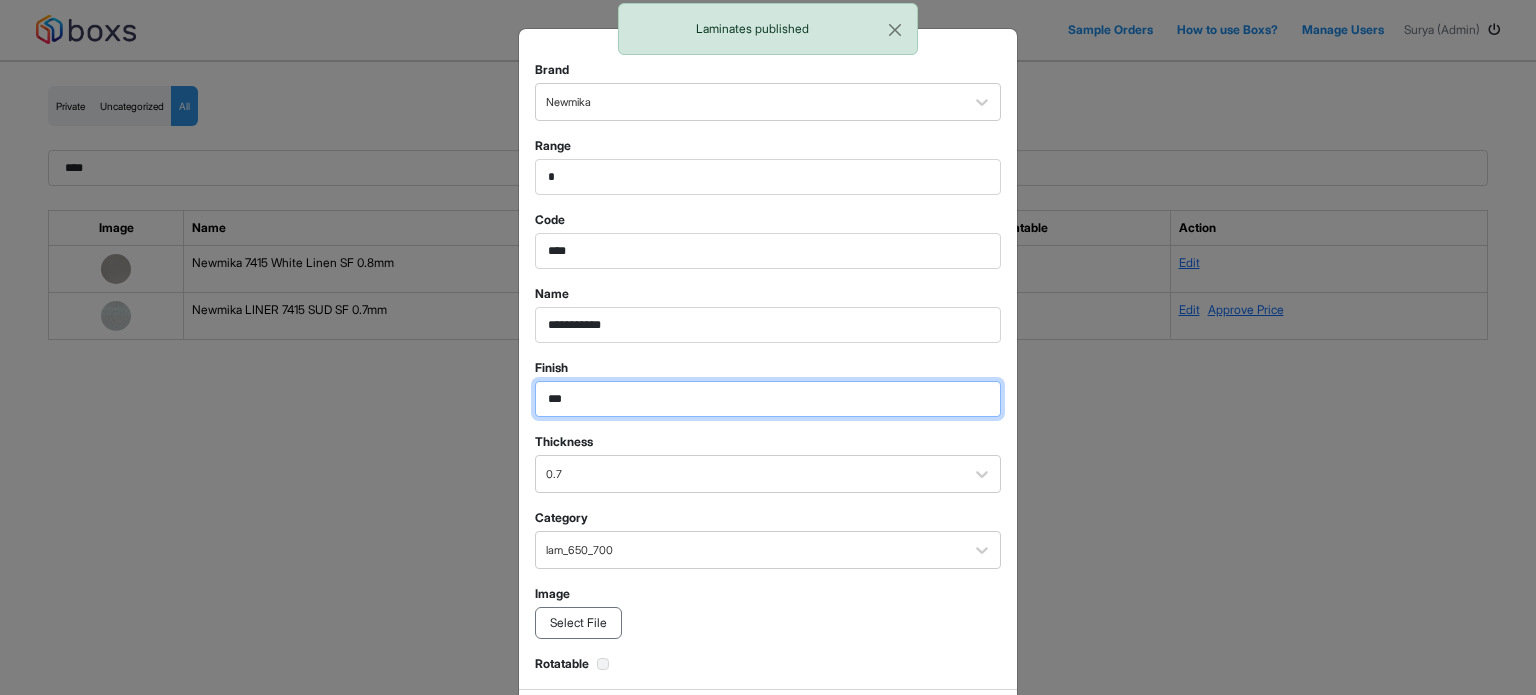 type on "***" 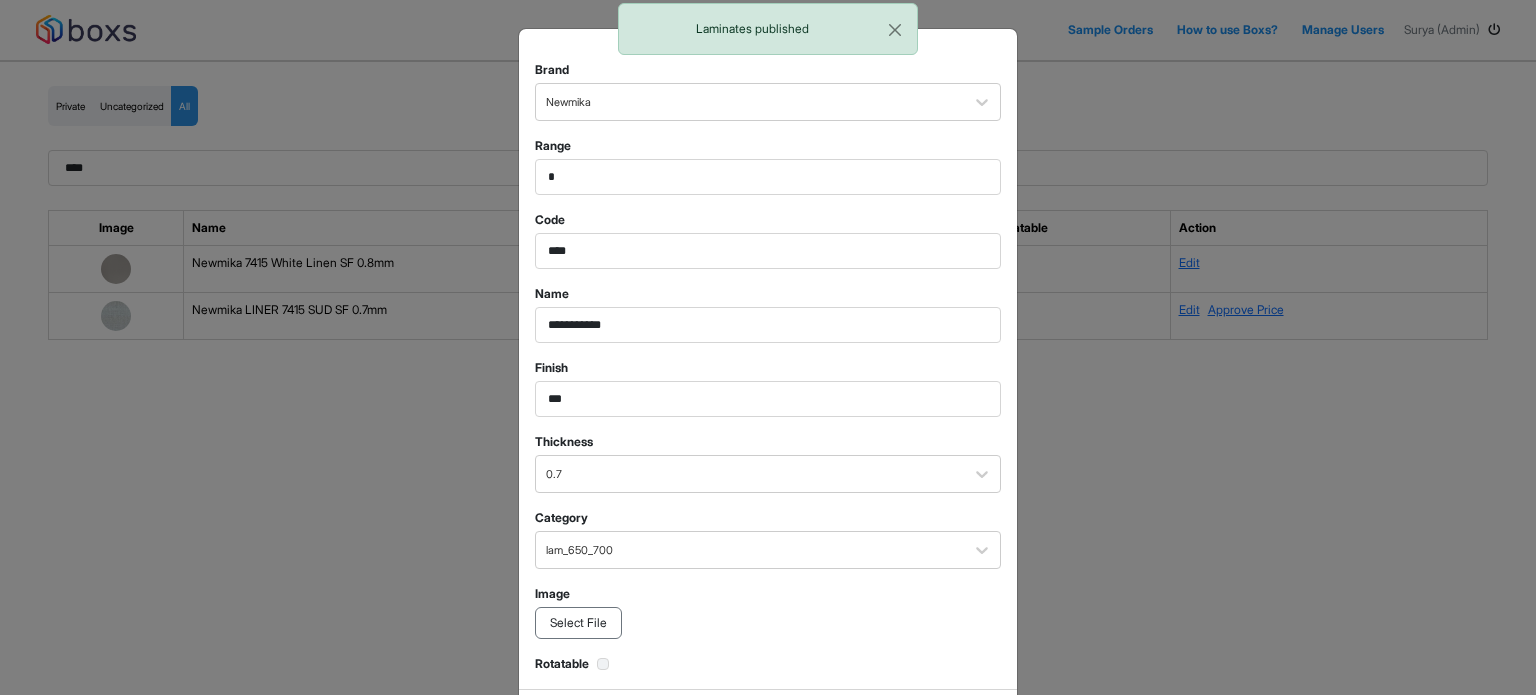 click on "Finish ***" at bounding box center (768, 388) 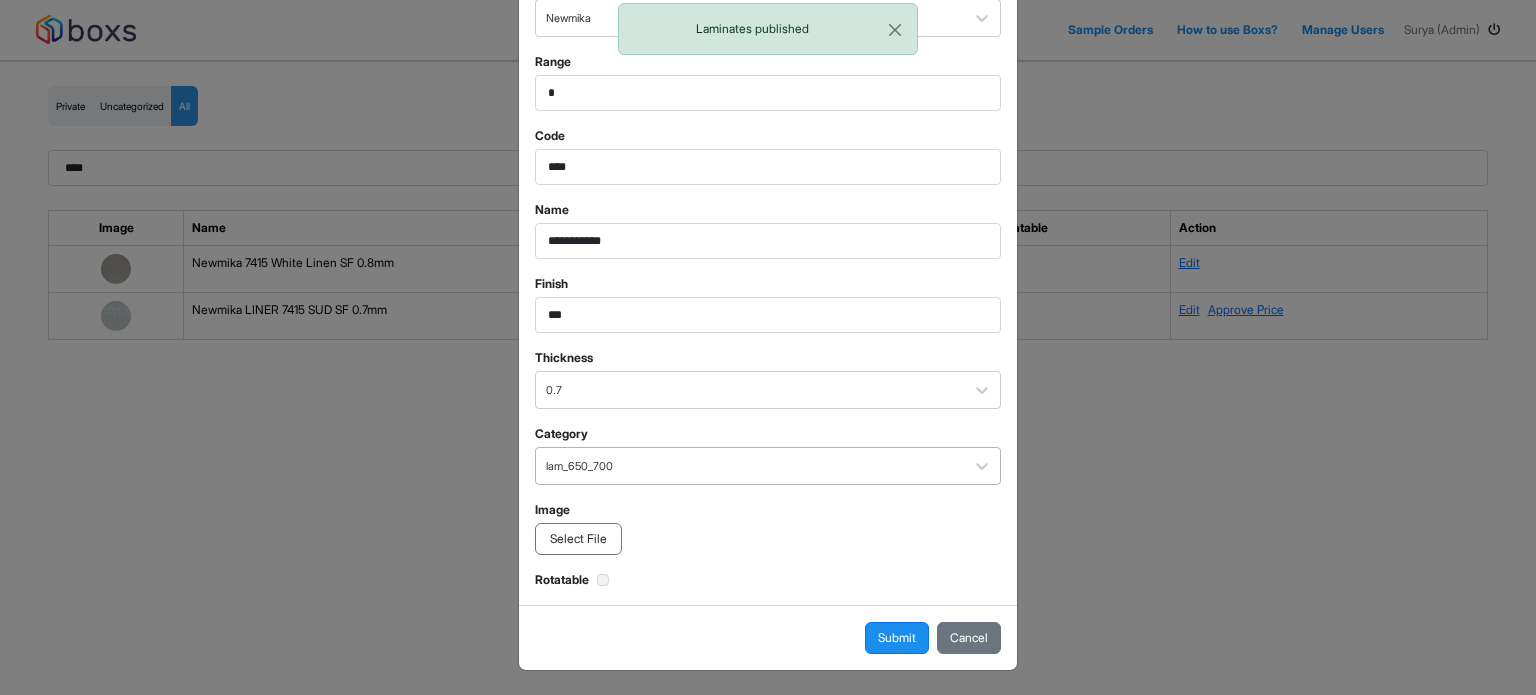 click on "lam_650_700" at bounding box center [768, 466] 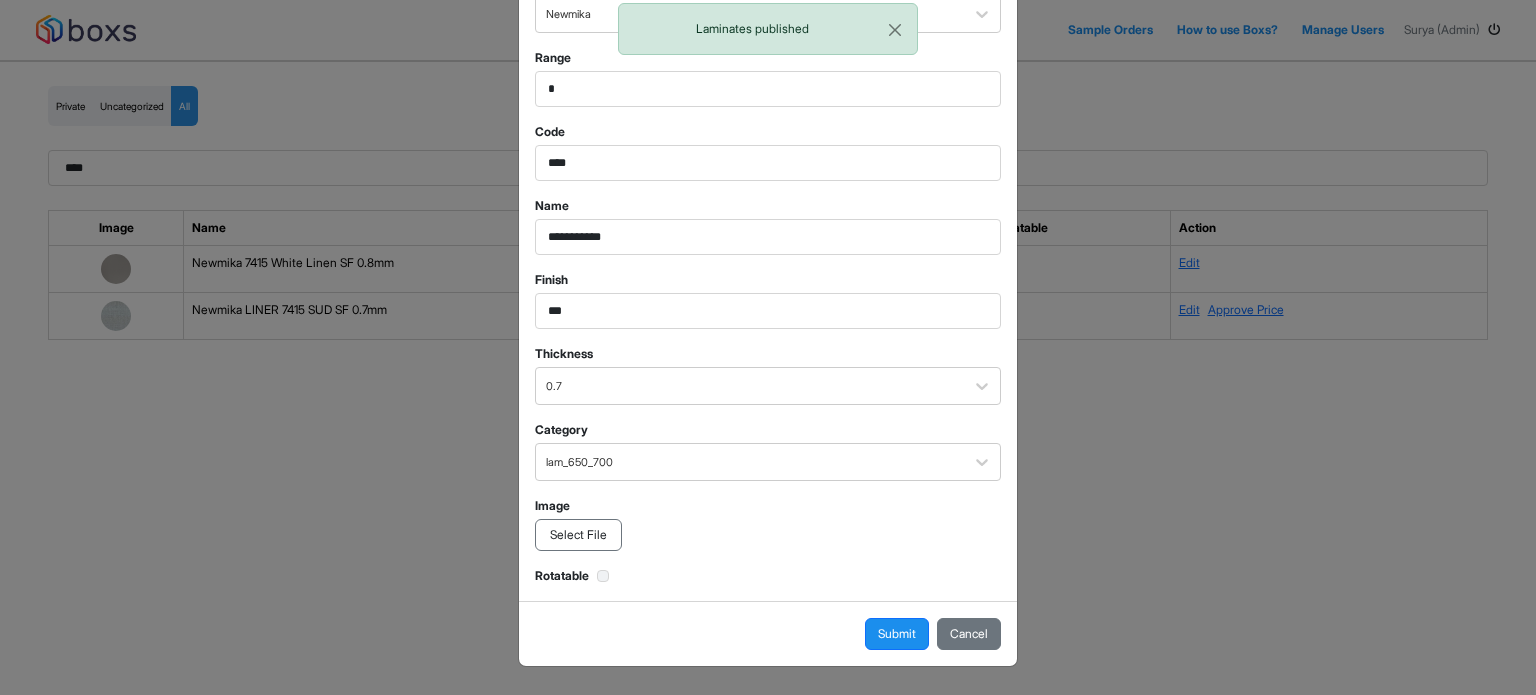scroll, scrollTop: 84, scrollLeft: 0, axis: vertical 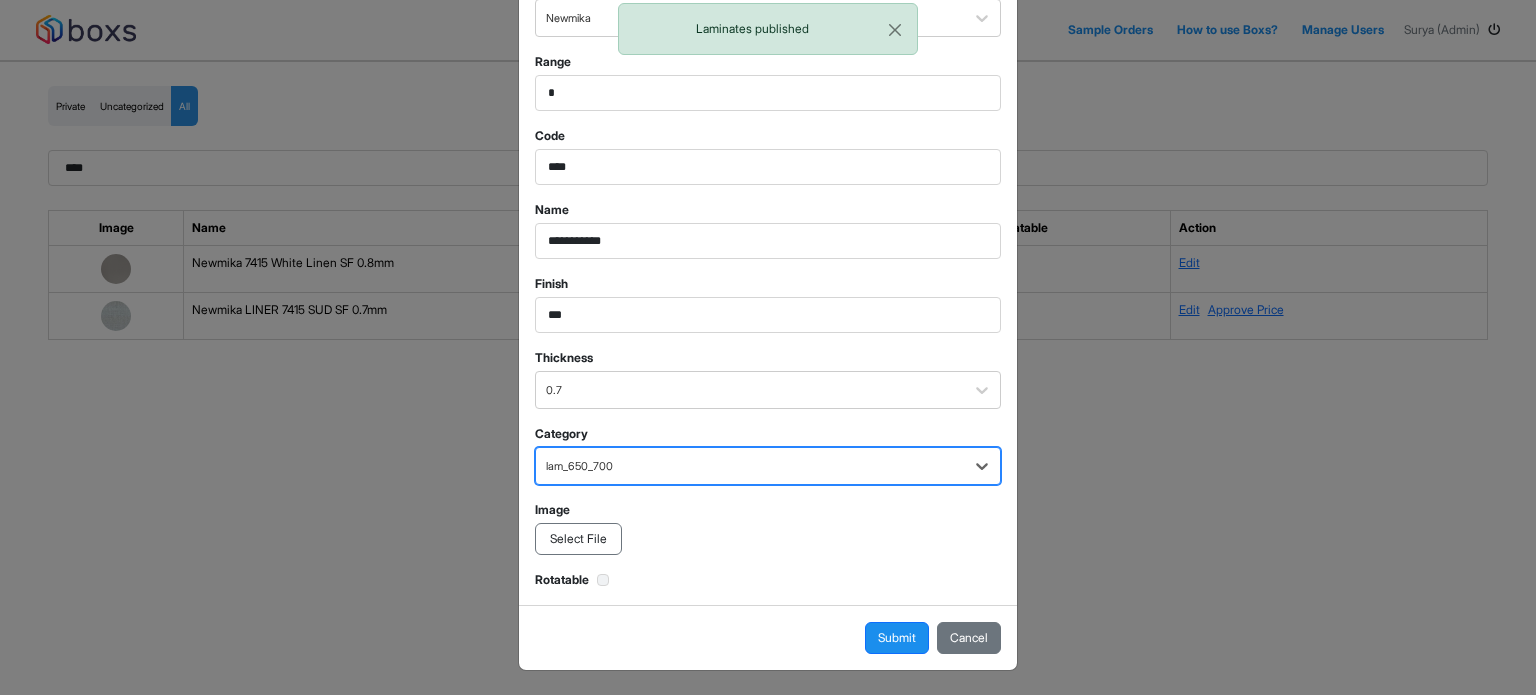 click on "option lam_650_700, selected. Select is focused ,type to refine list, press Down to open the menu,  lam_650_700" at bounding box center [768, 466] 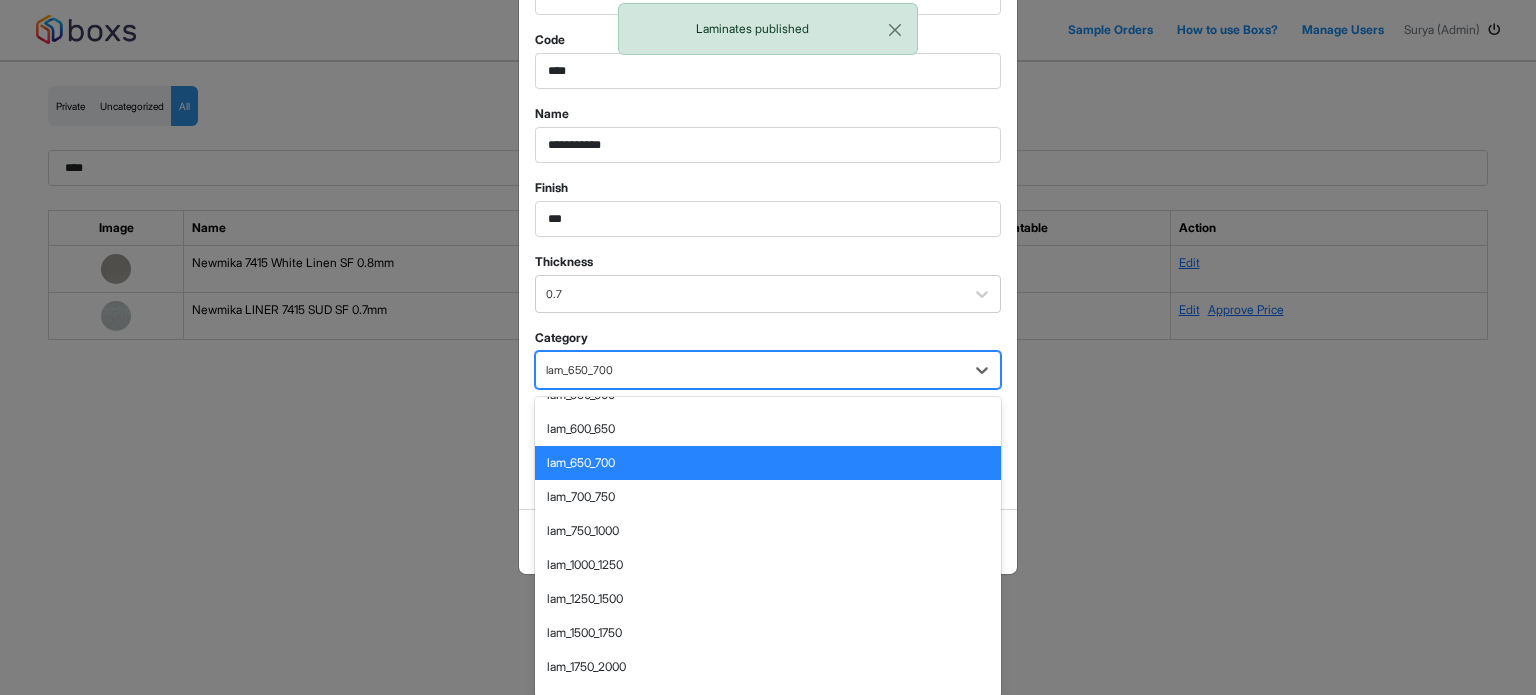 scroll, scrollTop: 200, scrollLeft: 0, axis: vertical 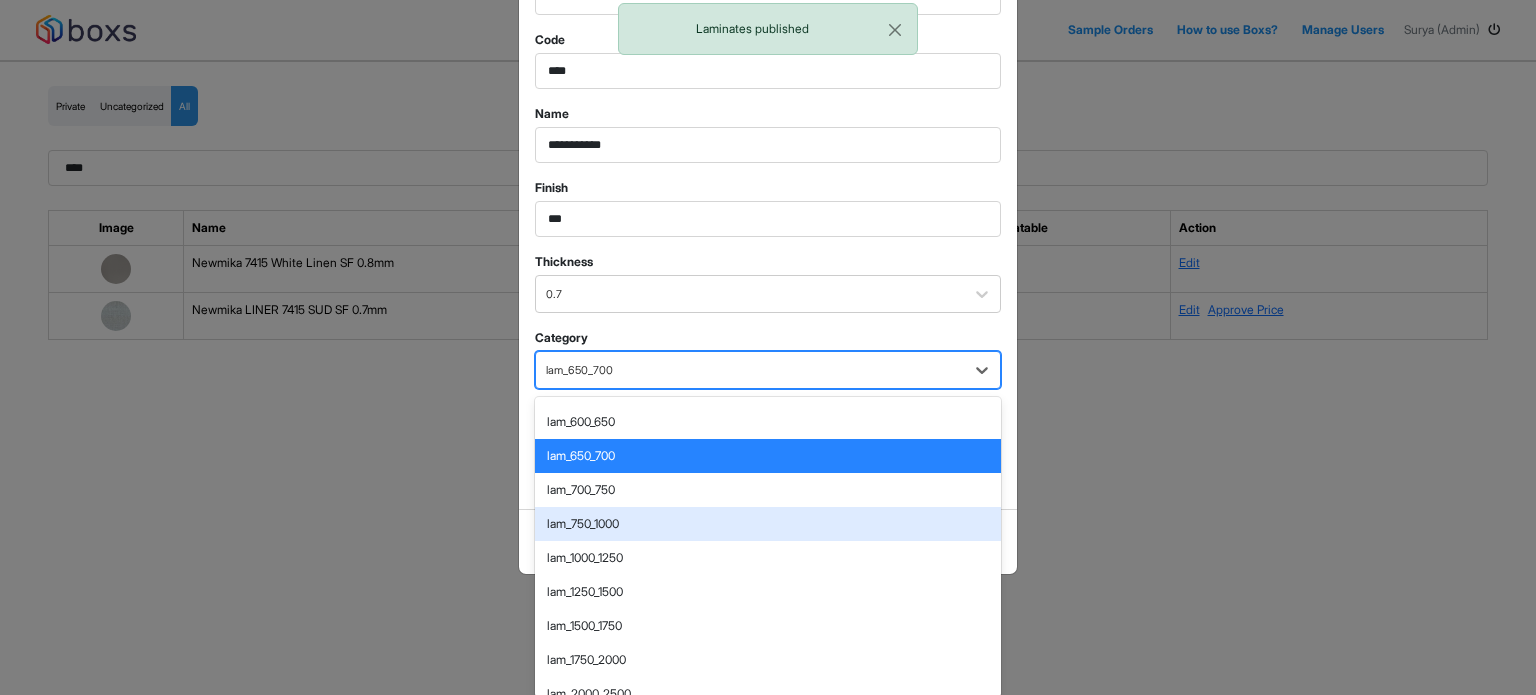 click on "lam_750_1000" at bounding box center (768, 524) 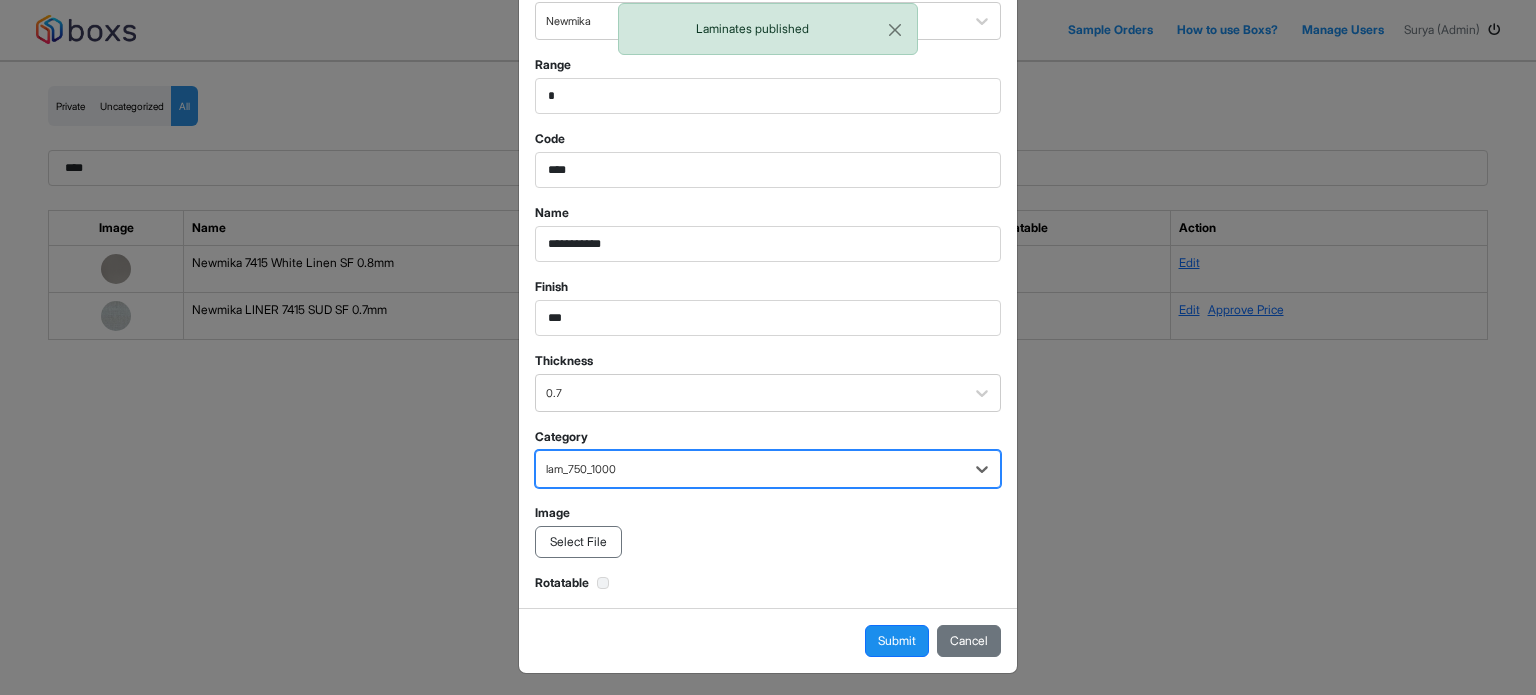 scroll, scrollTop: 84, scrollLeft: 0, axis: vertical 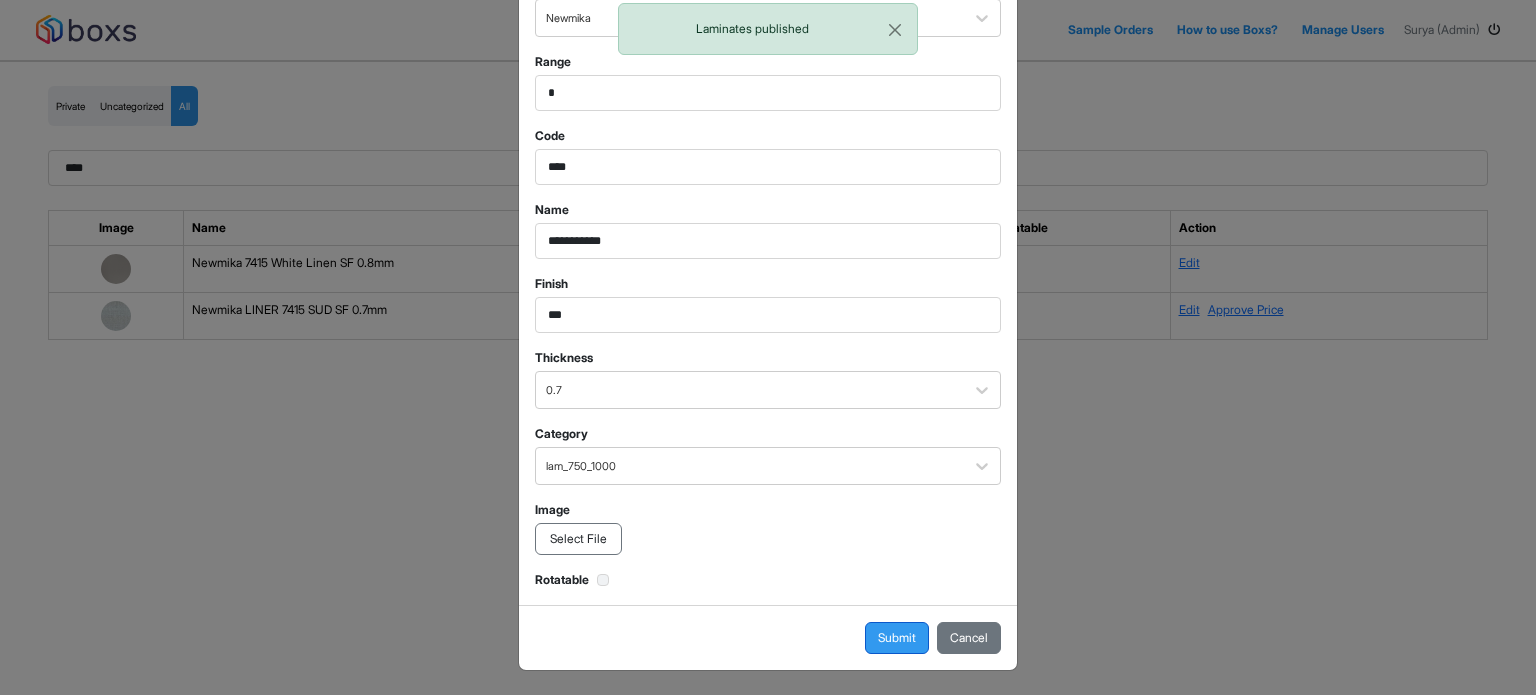 click on "Submit" at bounding box center [897, 638] 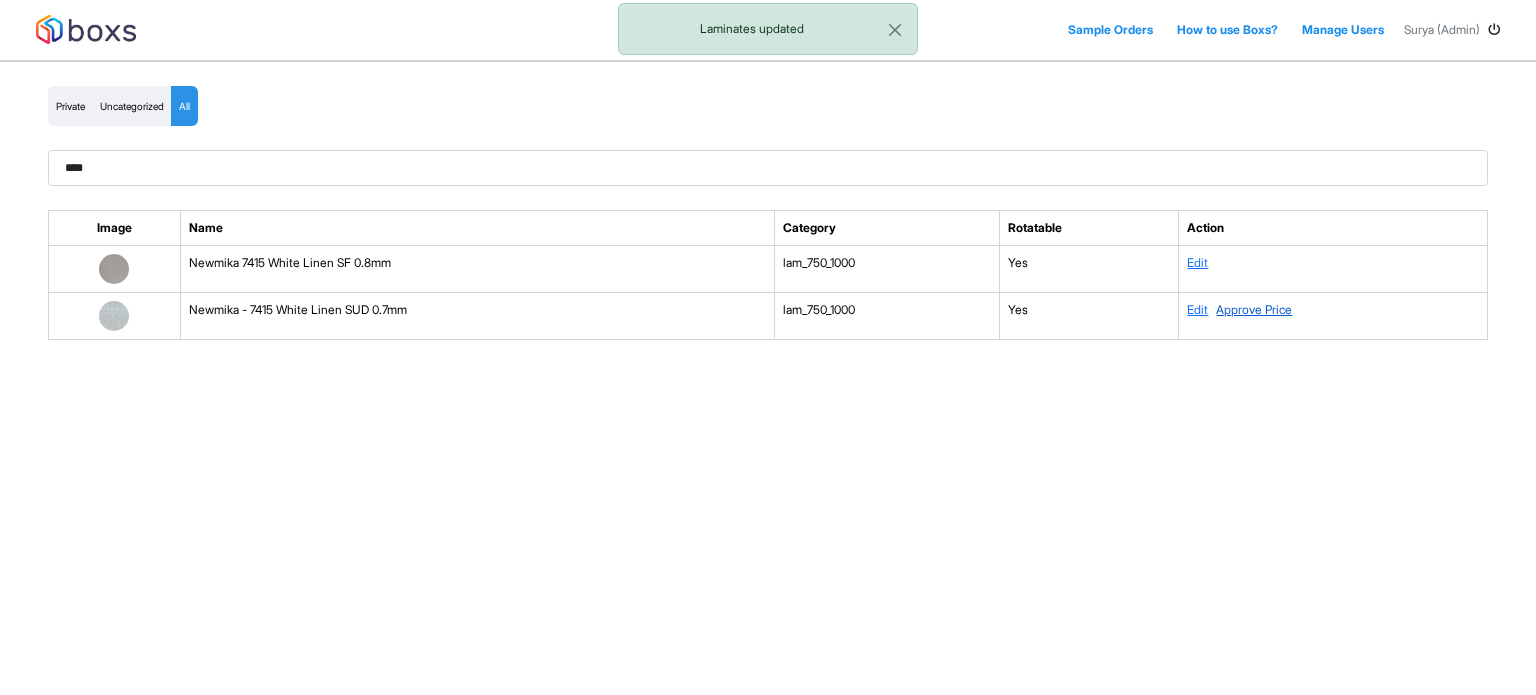 click on "Approve Price" at bounding box center [1254, 309] 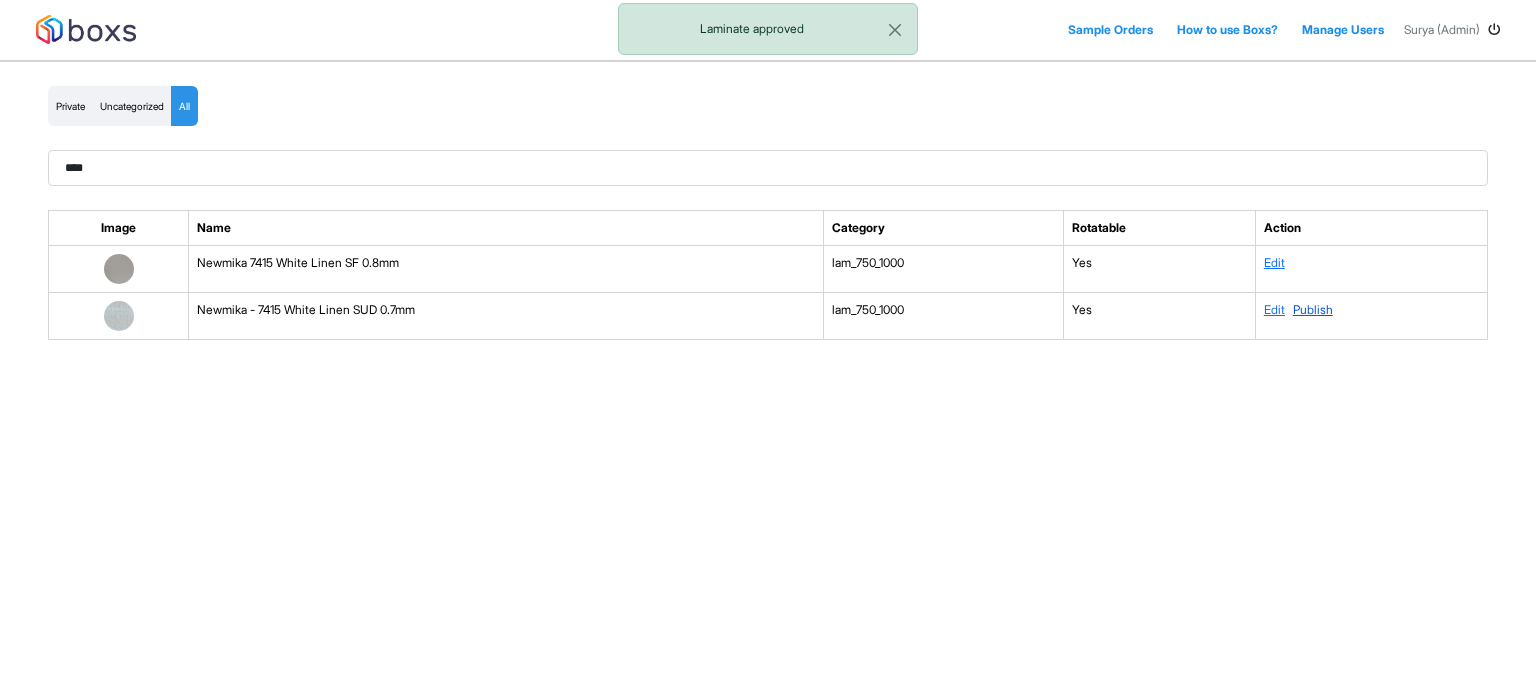 click on "Publish" at bounding box center (1313, 309) 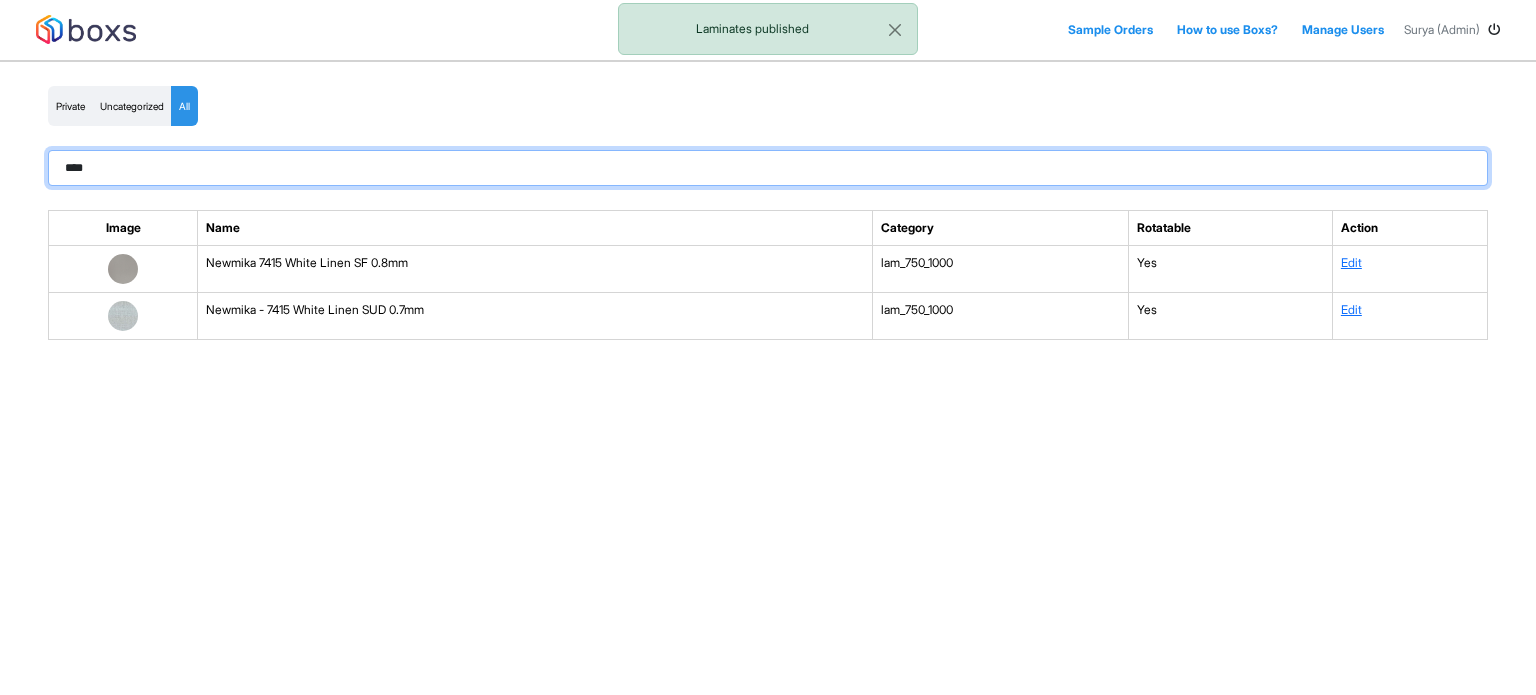 click on "****" at bounding box center [768, 168] 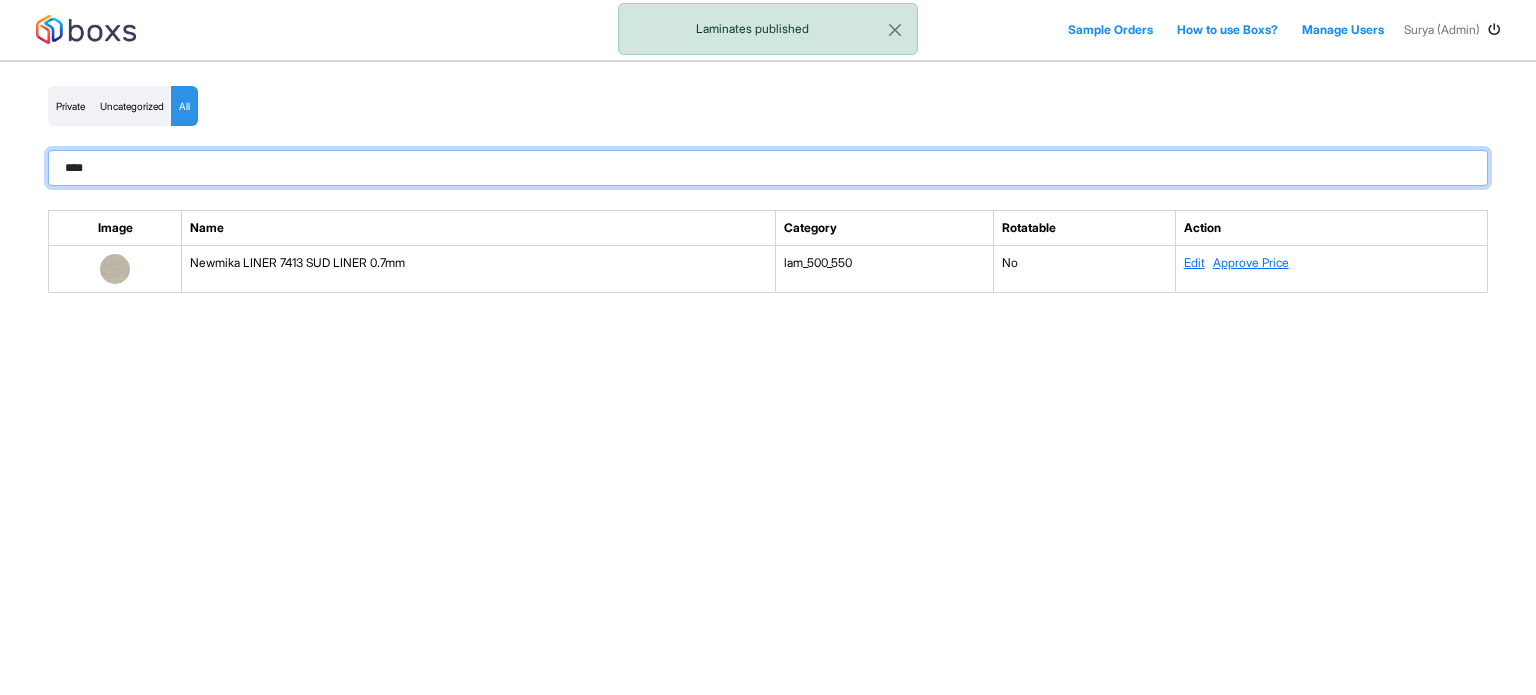 type on "****" 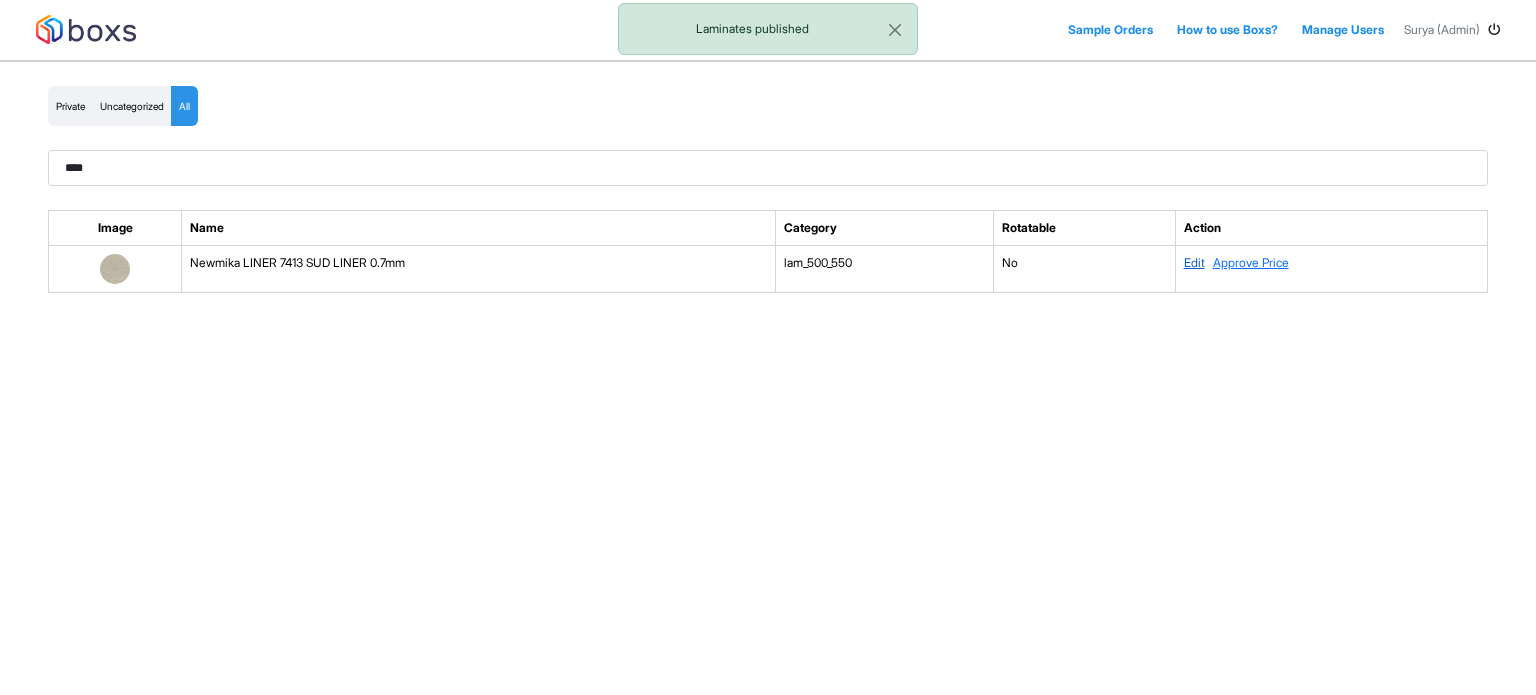 click on "Edit" at bounding box center [1194, 262] 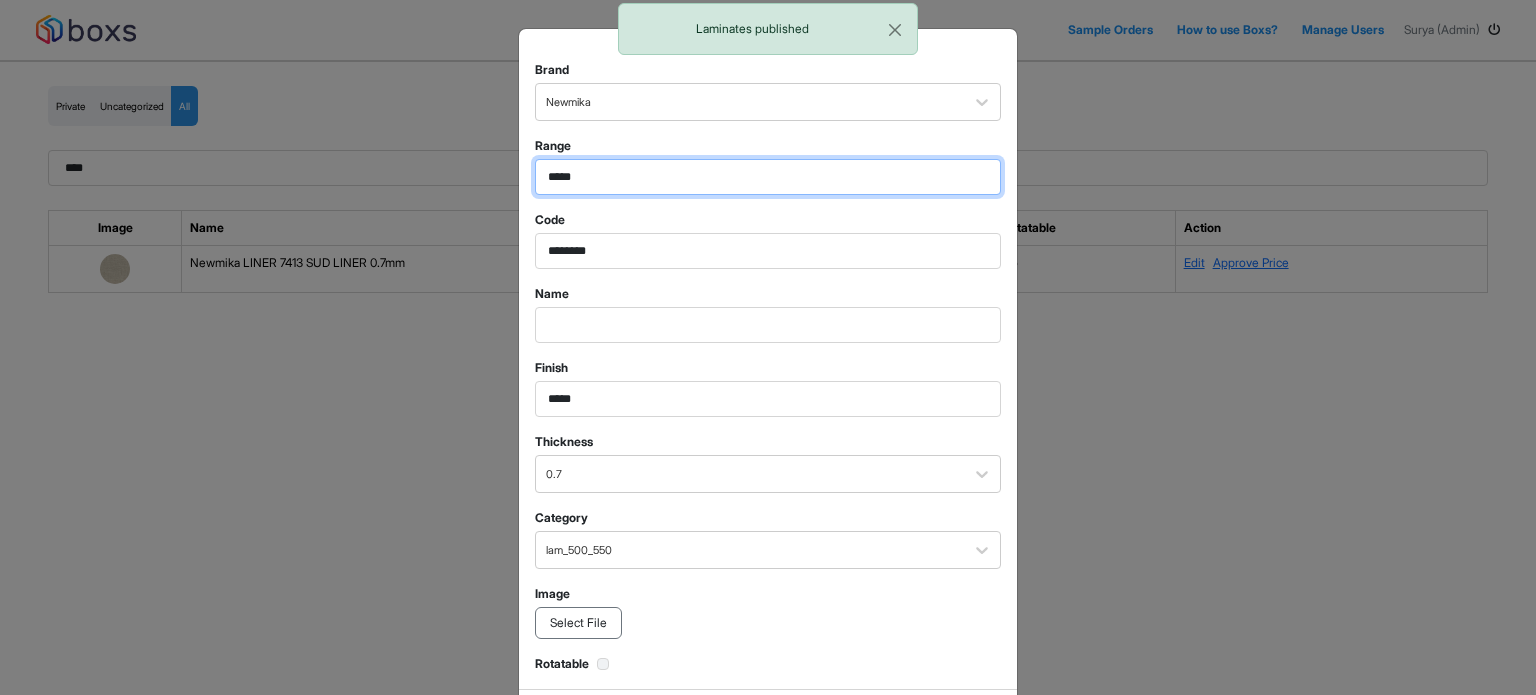 click on "*****" at bounding box center [768, 177] 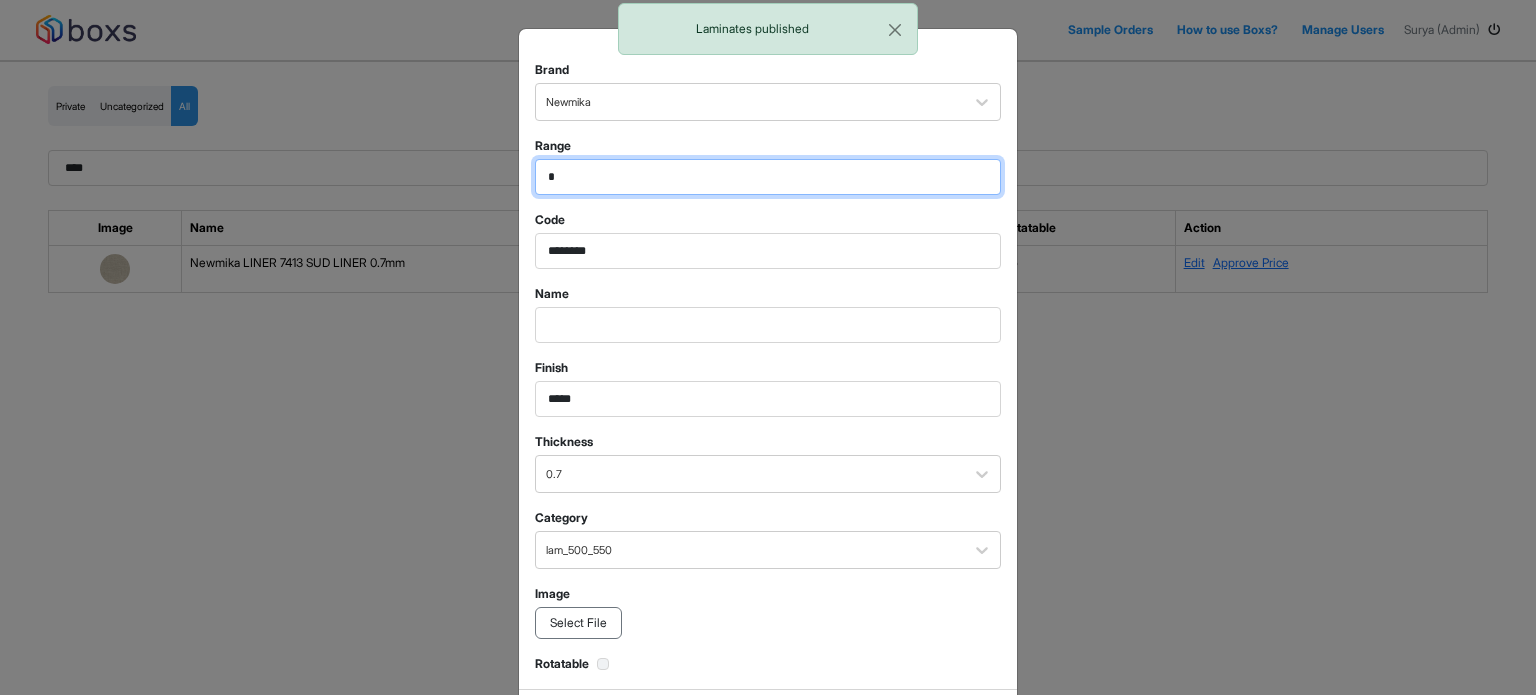 type on "*" 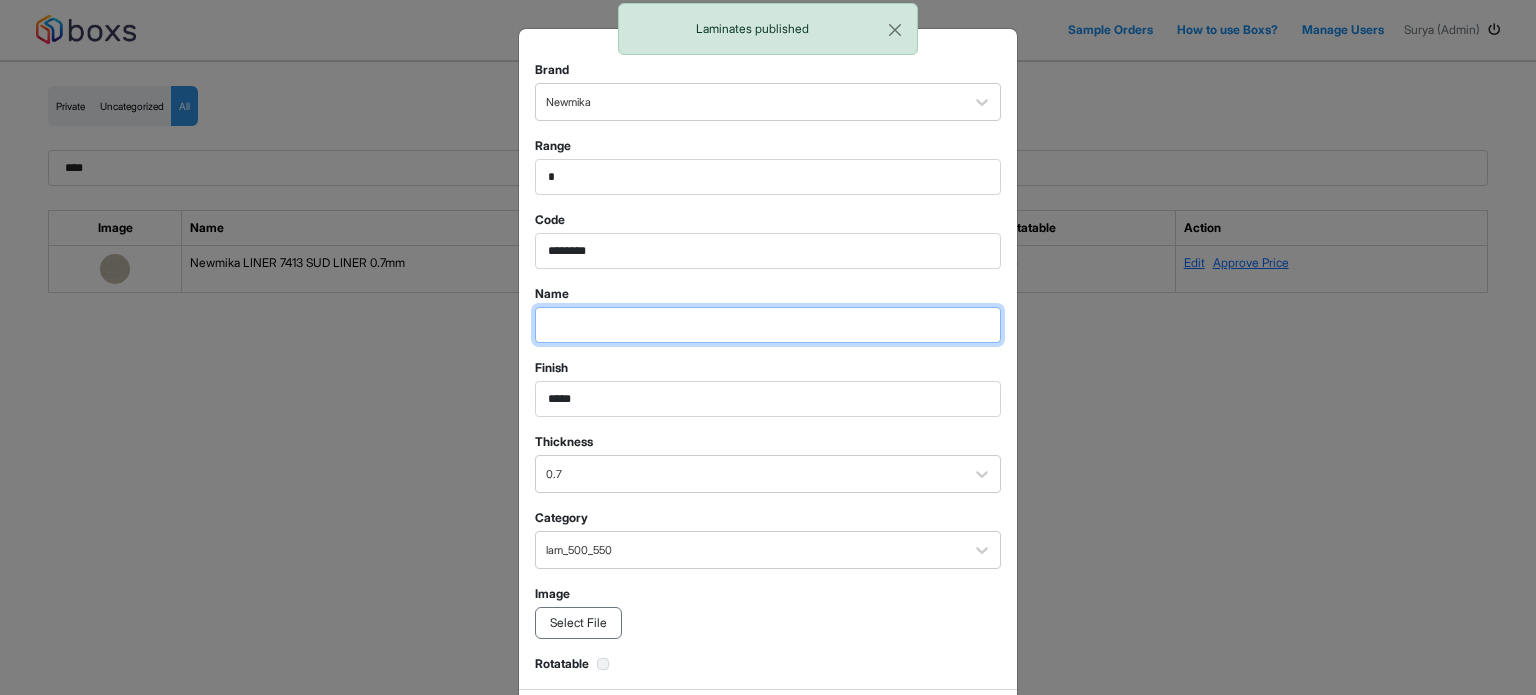 click at bounding box center (768, 177) 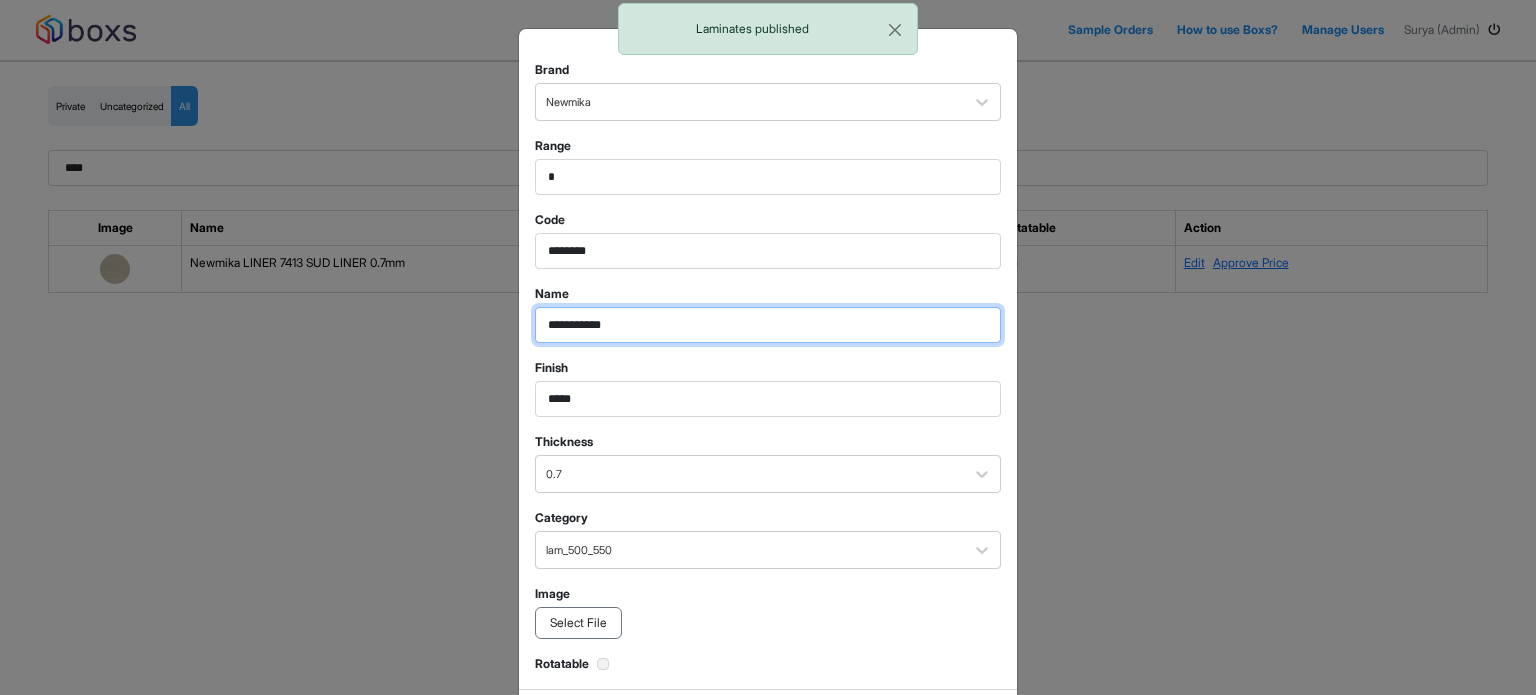 type on "**********" 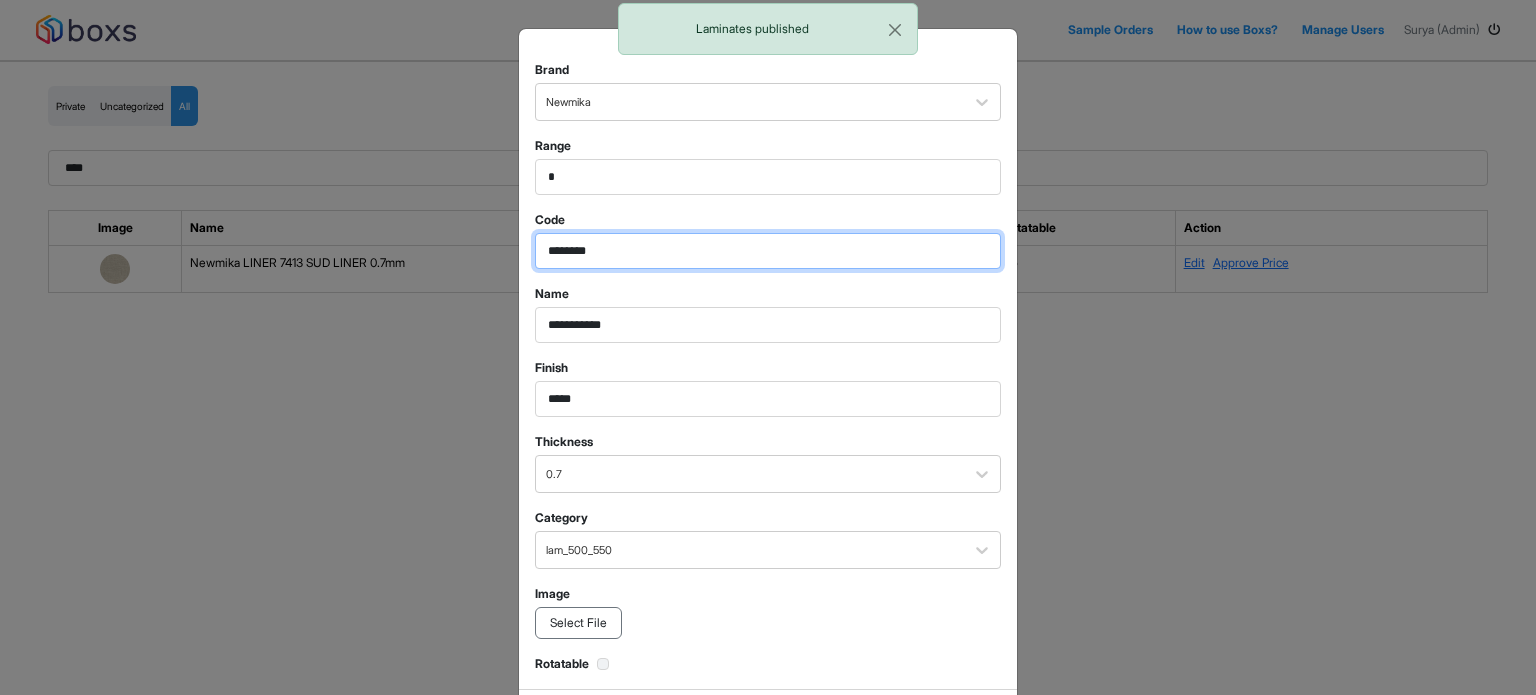 click on "********" at bounding box center (768, 177) 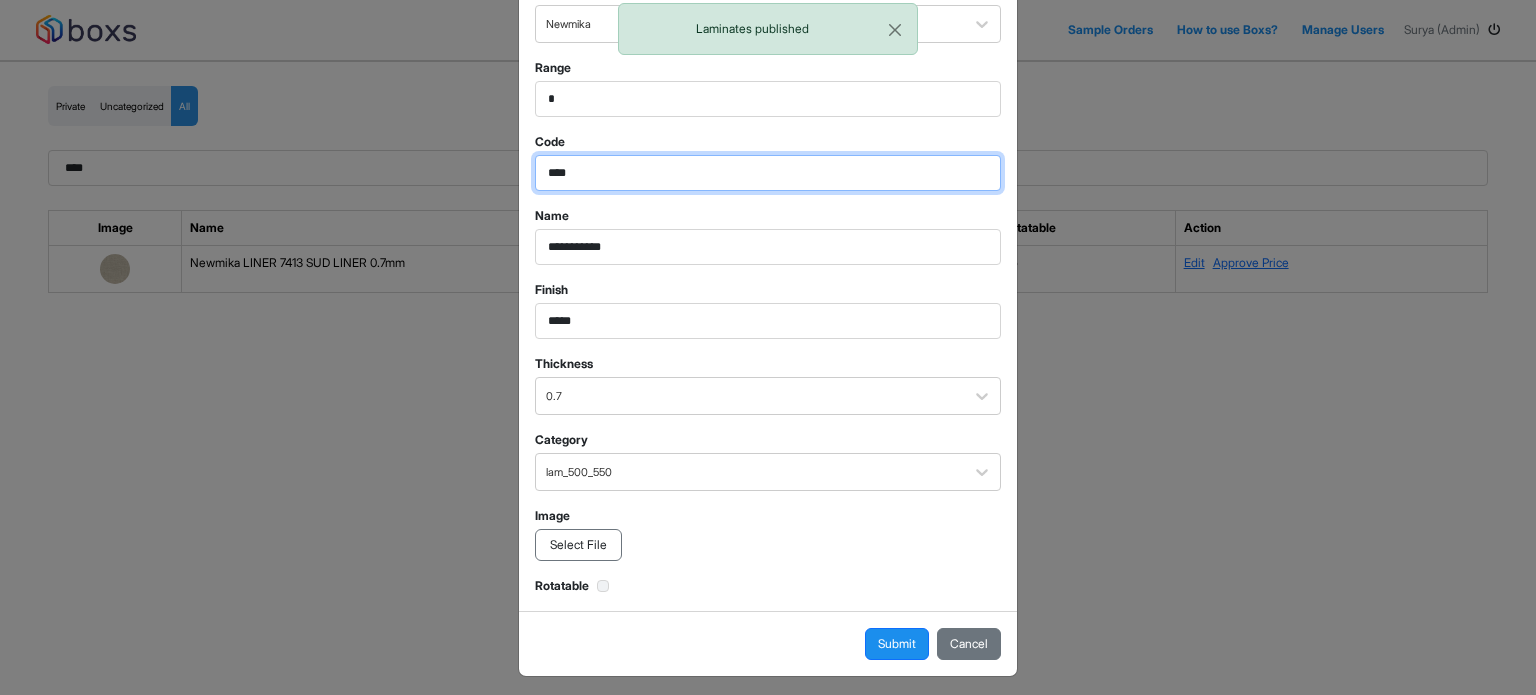 scroll, scrollTop: 84, scrollLeft: 0, axis: vertical 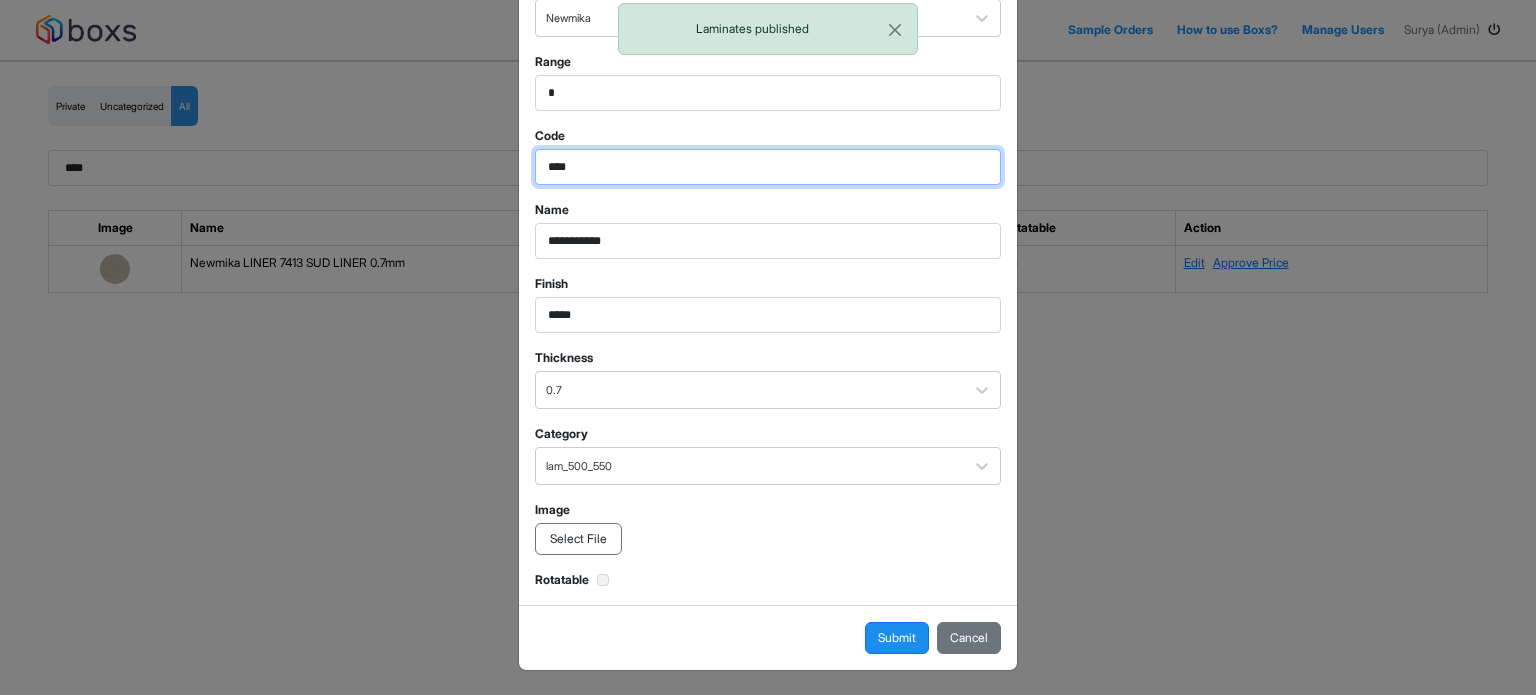 type on "****" 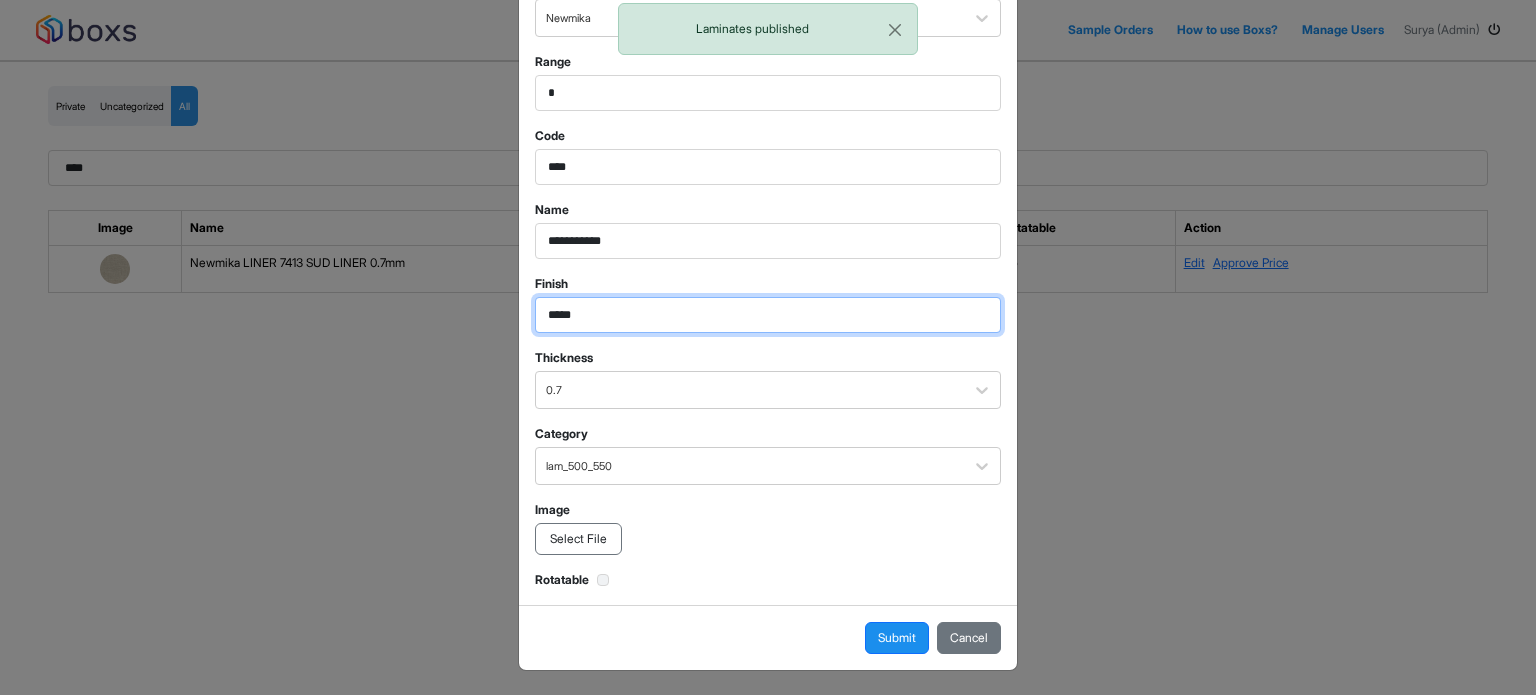 click on "*****" at bounding box center (768, 93) 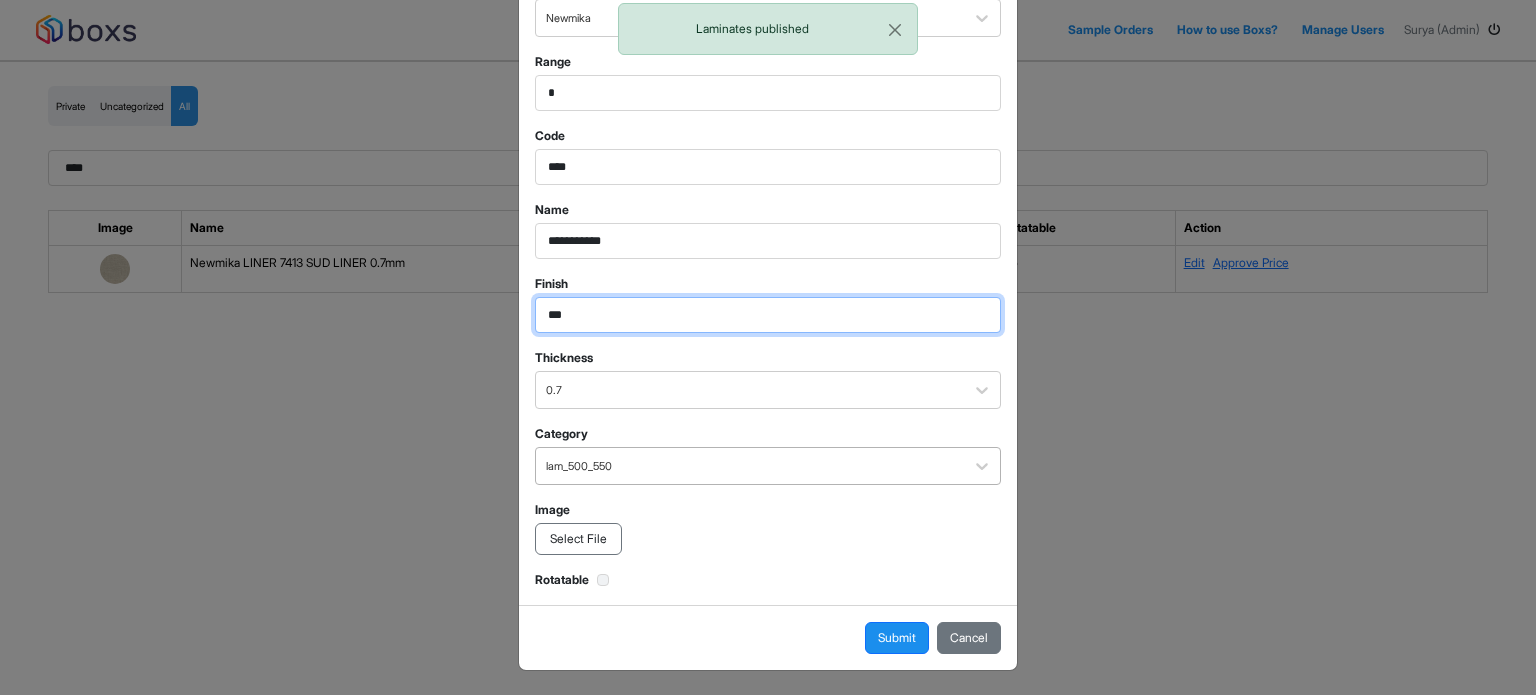 type on "***" 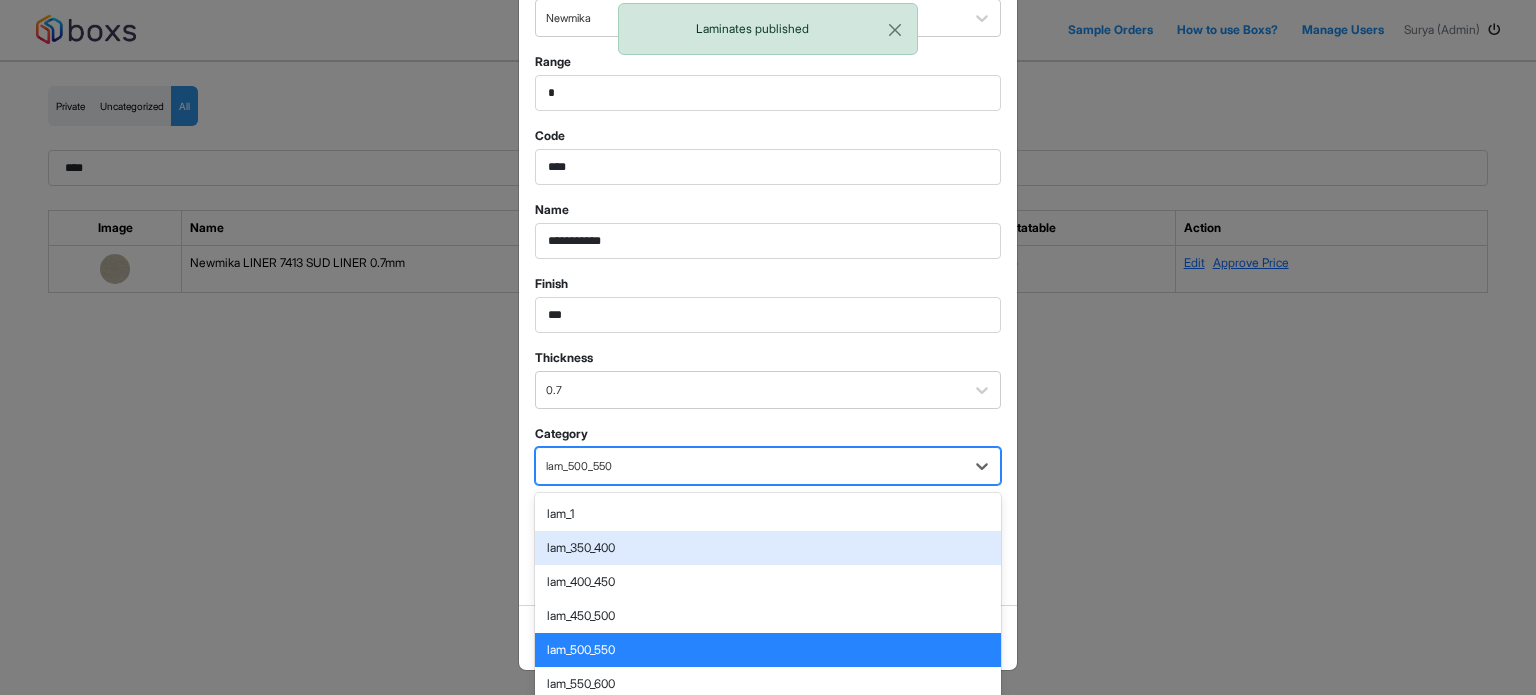 click on "22 results available. Use Up and Down to choose options, press Enter to select the currently focused option, press Escape to exit the menu, press Tab to select the option and exit the menu. lam_500_550 lam_1 lam_350_400 lam_400_450 lam_450_500 lam_500_550 lam_550_600 lam_600_650 lam_650_700 lam_700_750 lam_750_1000 lam_1000_1250 lam_1250_1500 lam_1500_1750 lam_1750_2000 lam_2000_2500 lam_2500_3500 lam_3500_4500 lam_4500_plus lam_4500_5500 lam_5500_6500 lam_6500_7500 lam_7500_8500" at bounding box center (768, 466) 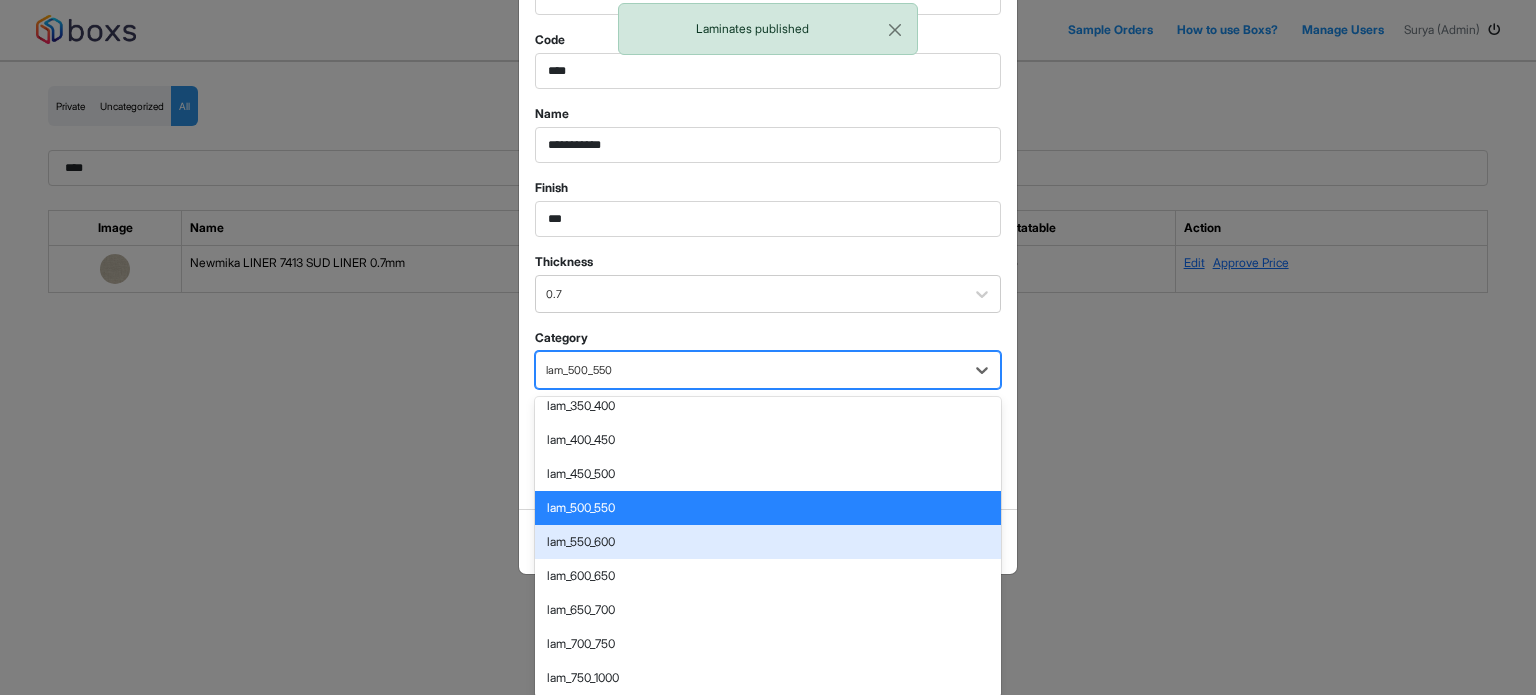 scroll, scrollTop: 200, scrollLeft: 0, axis: vertical 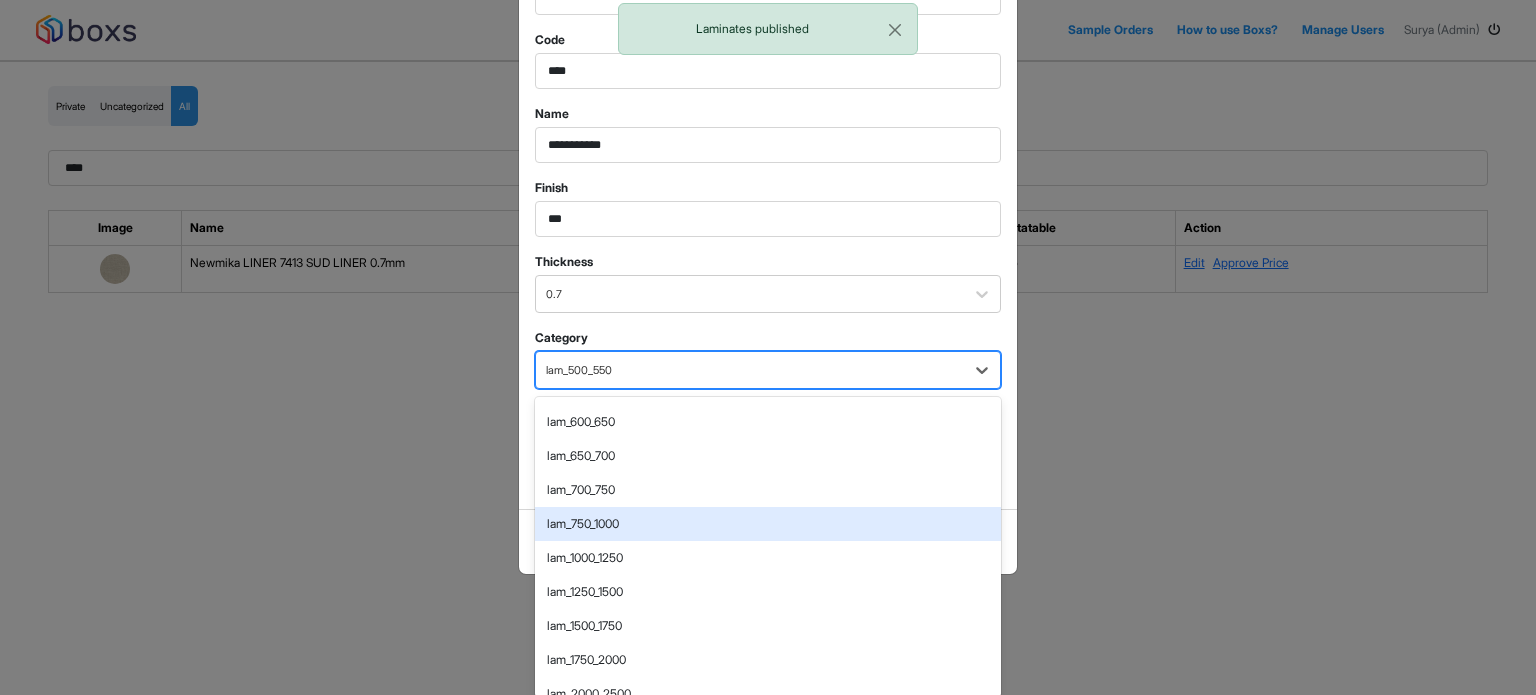 click on "lam_750_1000" at bounding box center [768, 524] 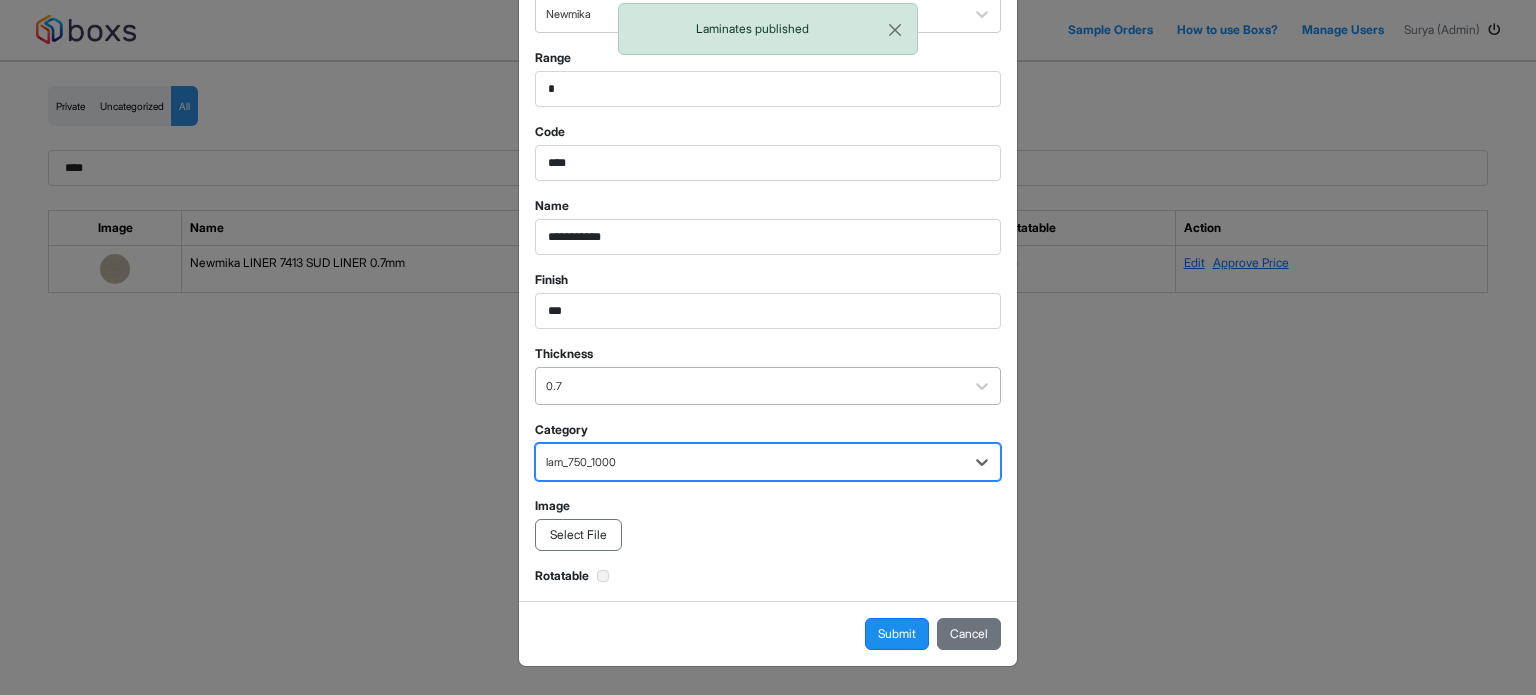 scroll, scrollTop: 84, scrollLeft: 0, axis: vertical 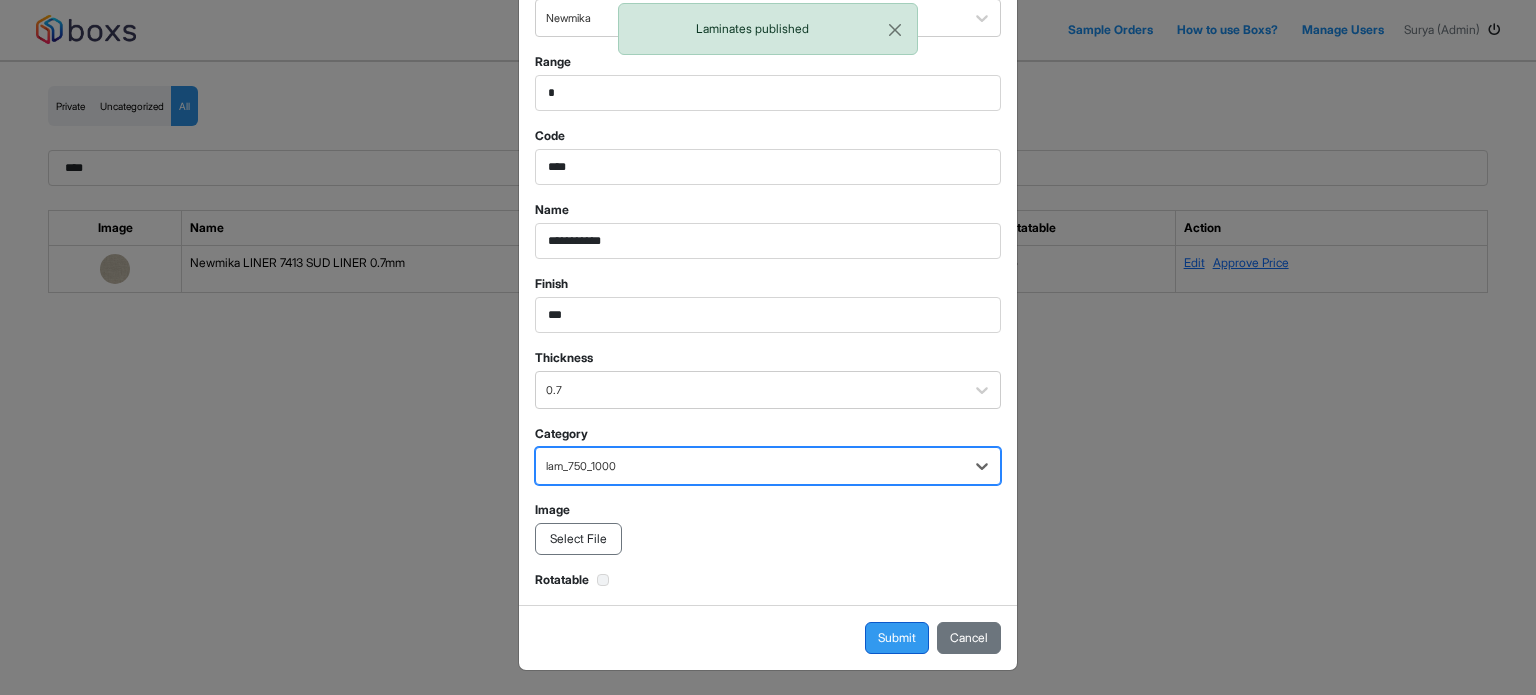 click on "Submit" at bounding box center [897, 638] 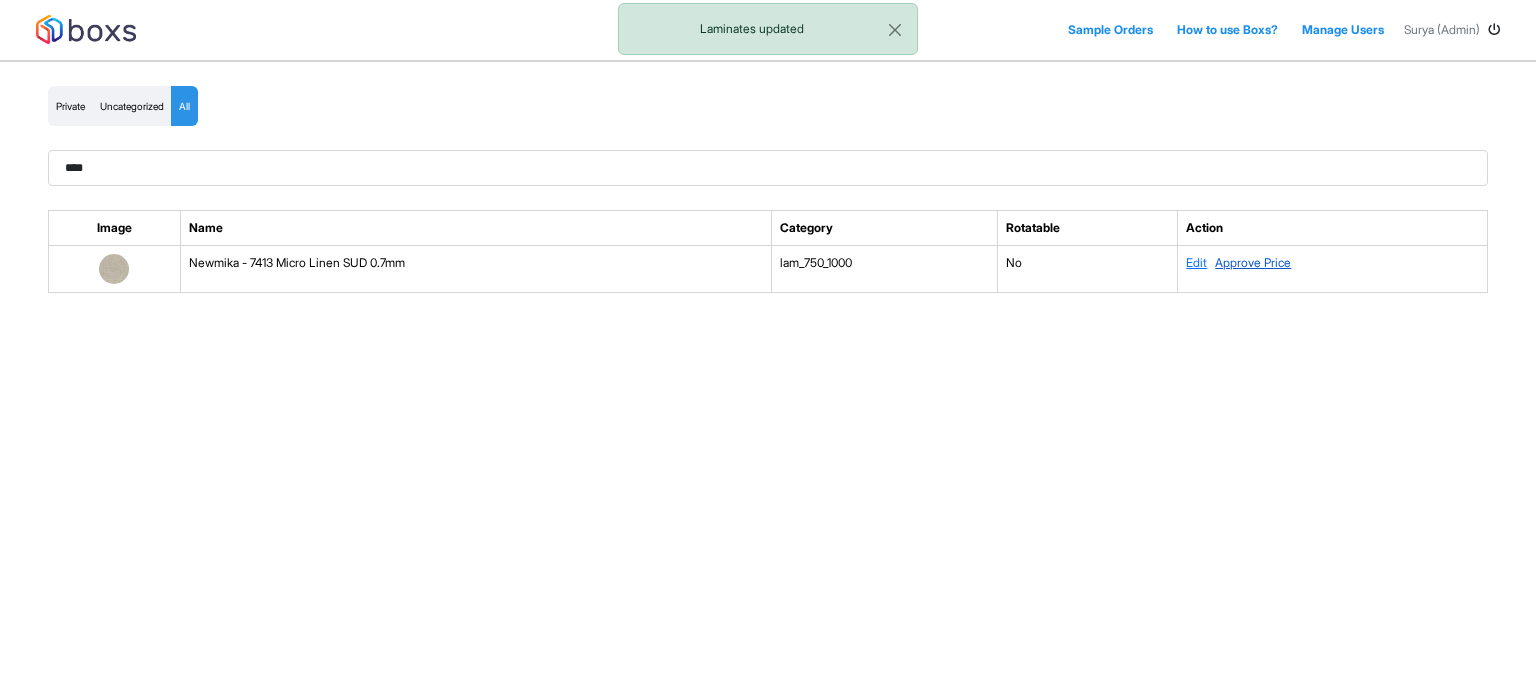 click on "Approve Price" at bounding box center (1253, 262) 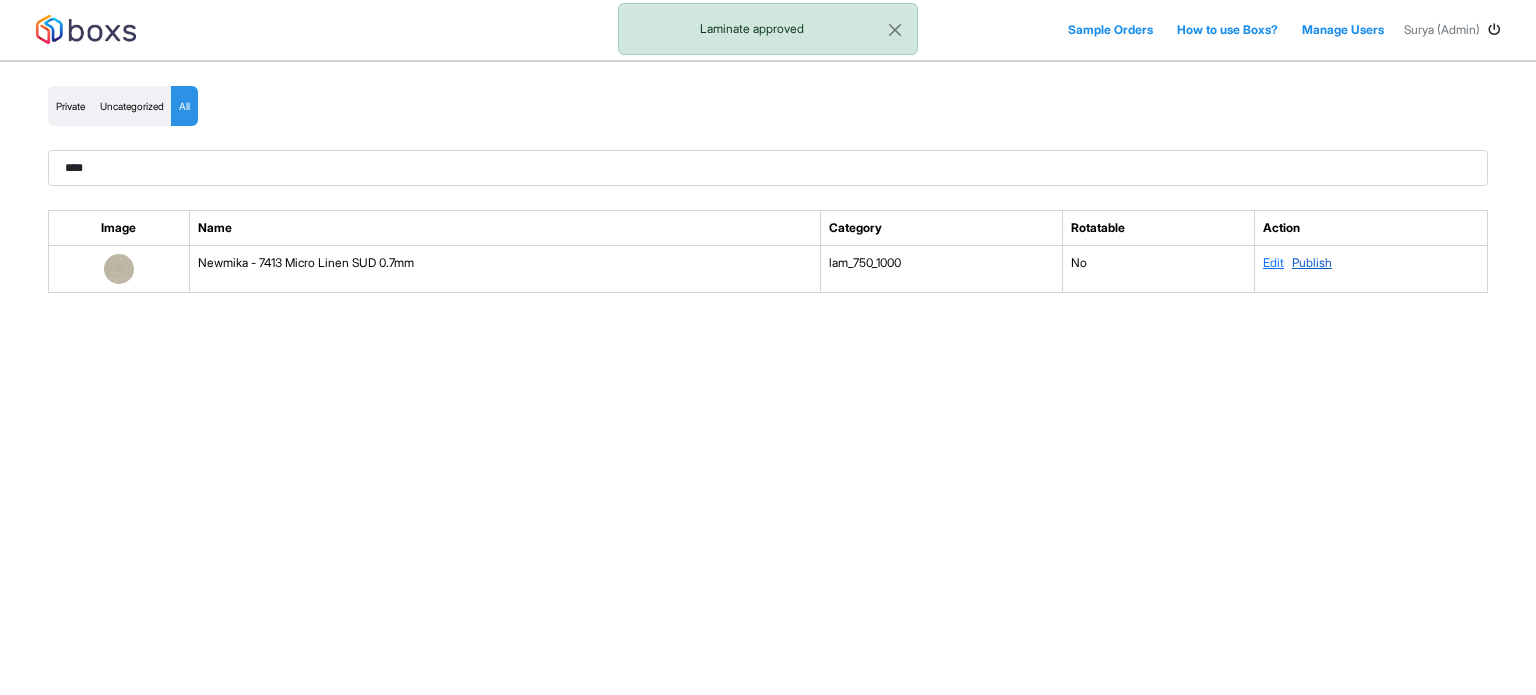 click on "Publish" at bounding box center [1312, 262] 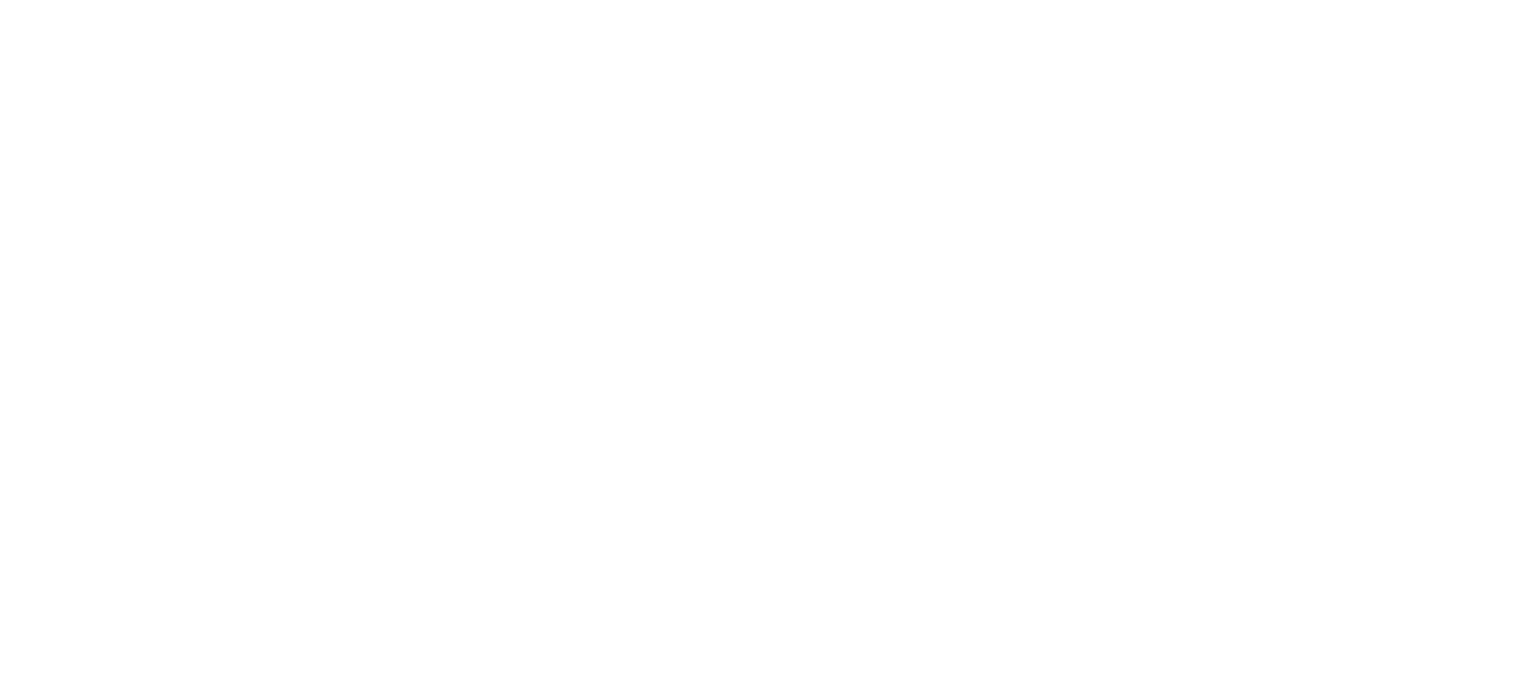 scroll, scrollTop: 0, scrollLeft: 0, axis: both 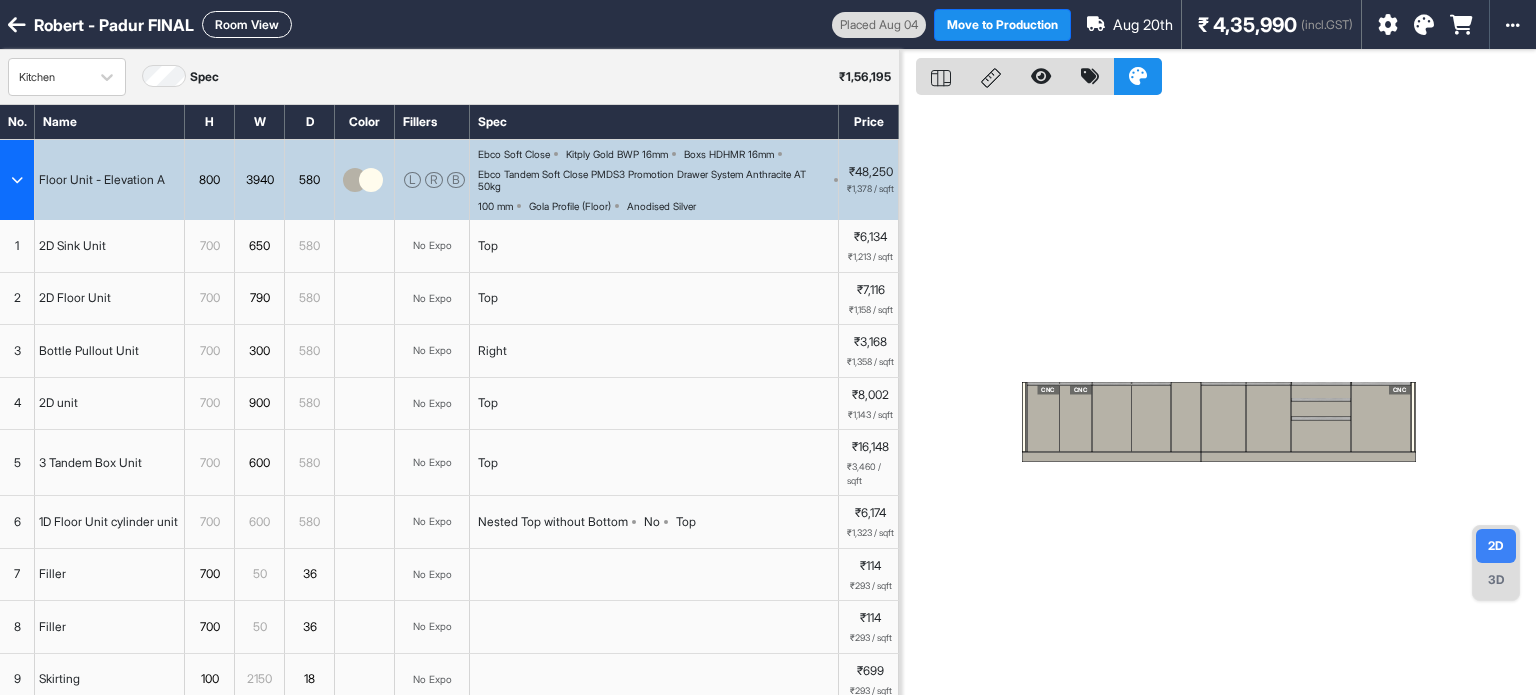 click at bounding box center (1424, 25) 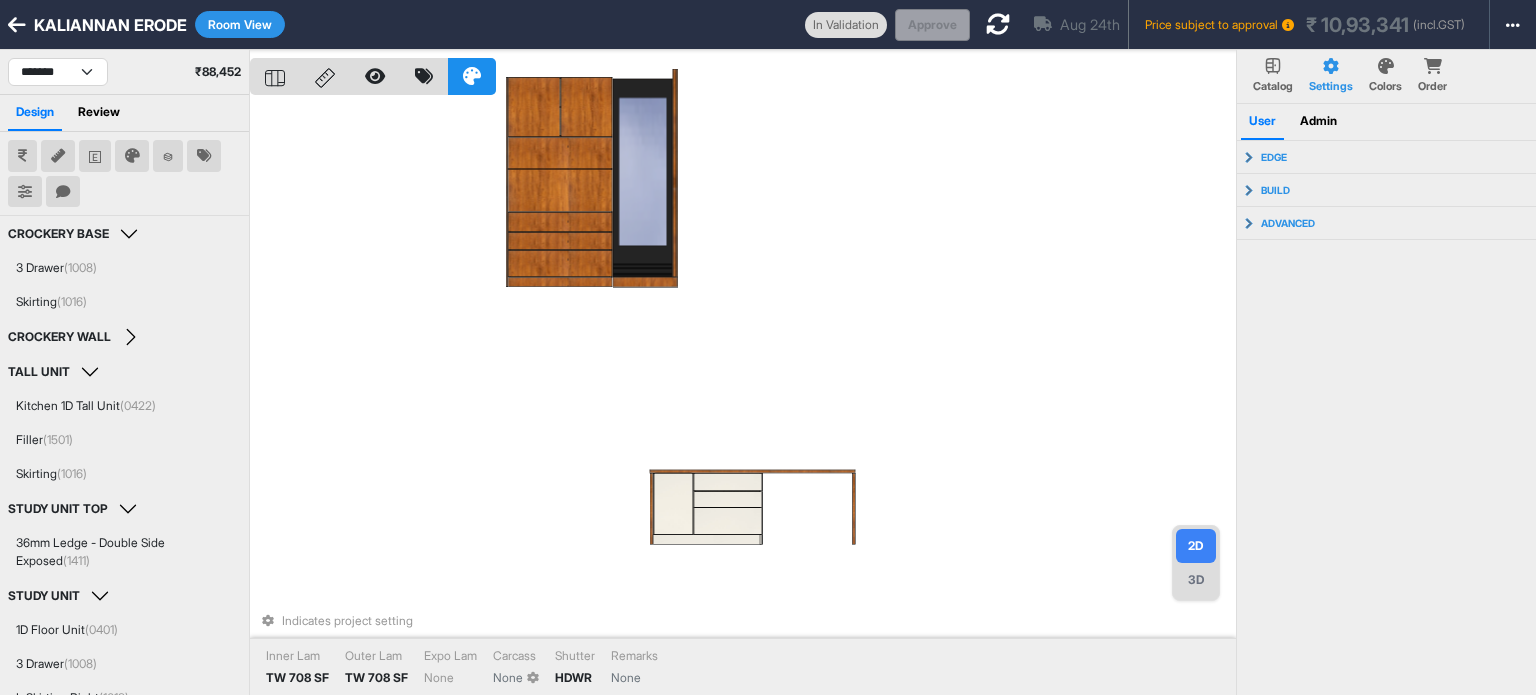 select on "****" 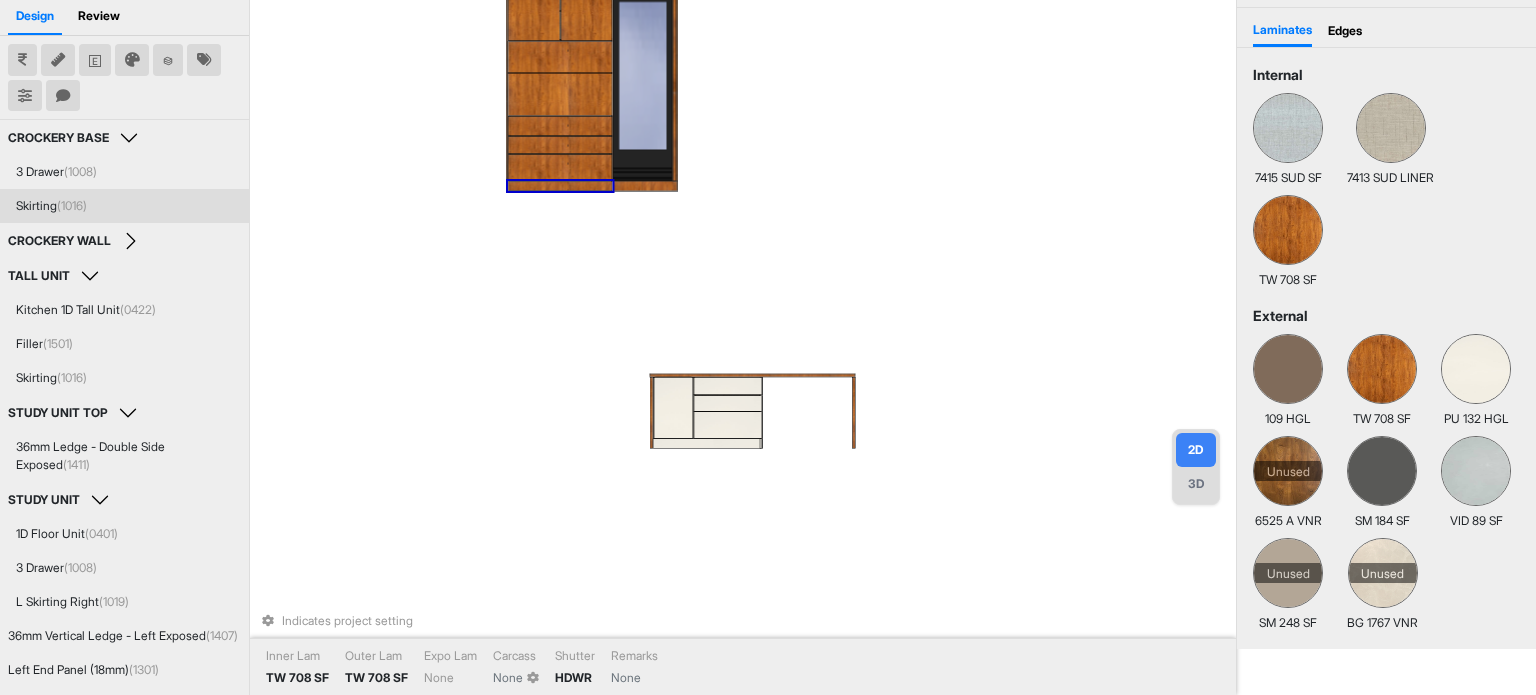 scroll, scrollTop: 100, scrollLeft: 0, axis: vertical 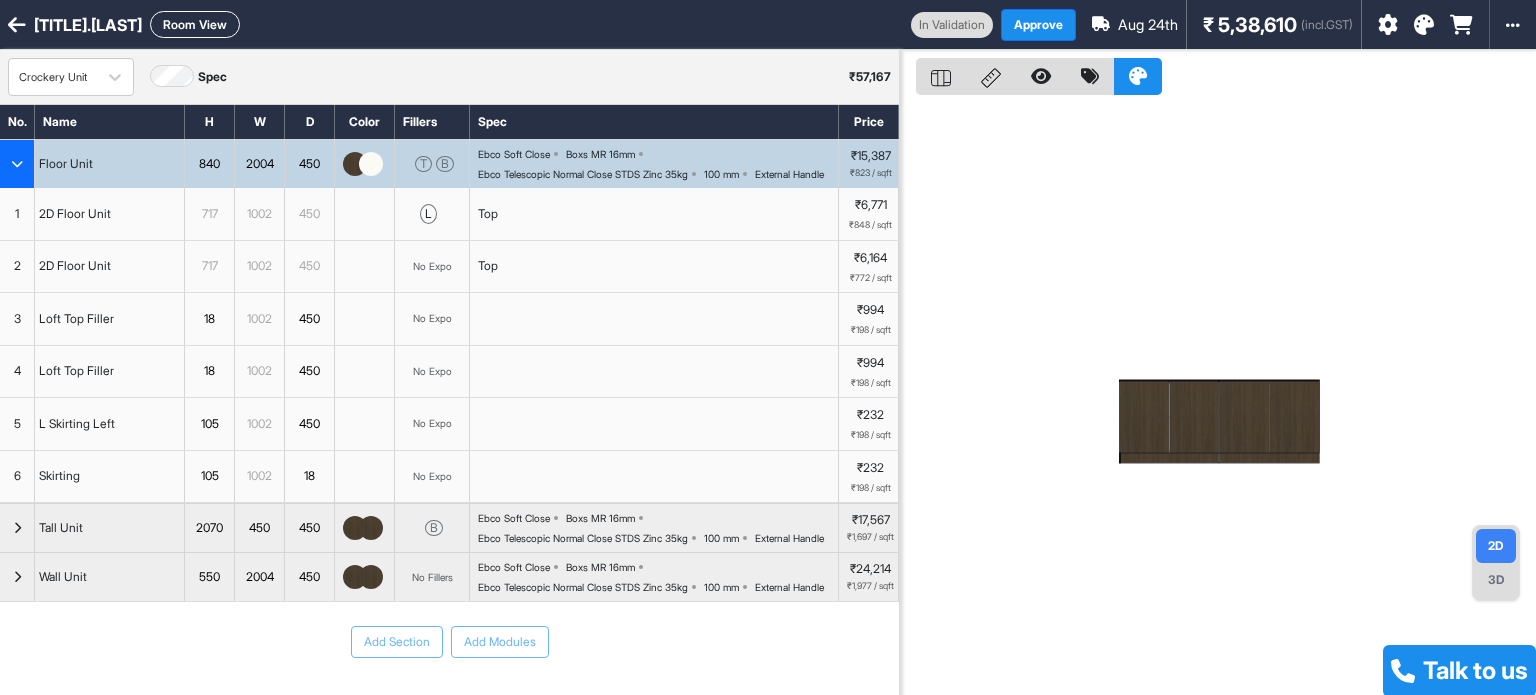 click at bounding box center (1424, 25) 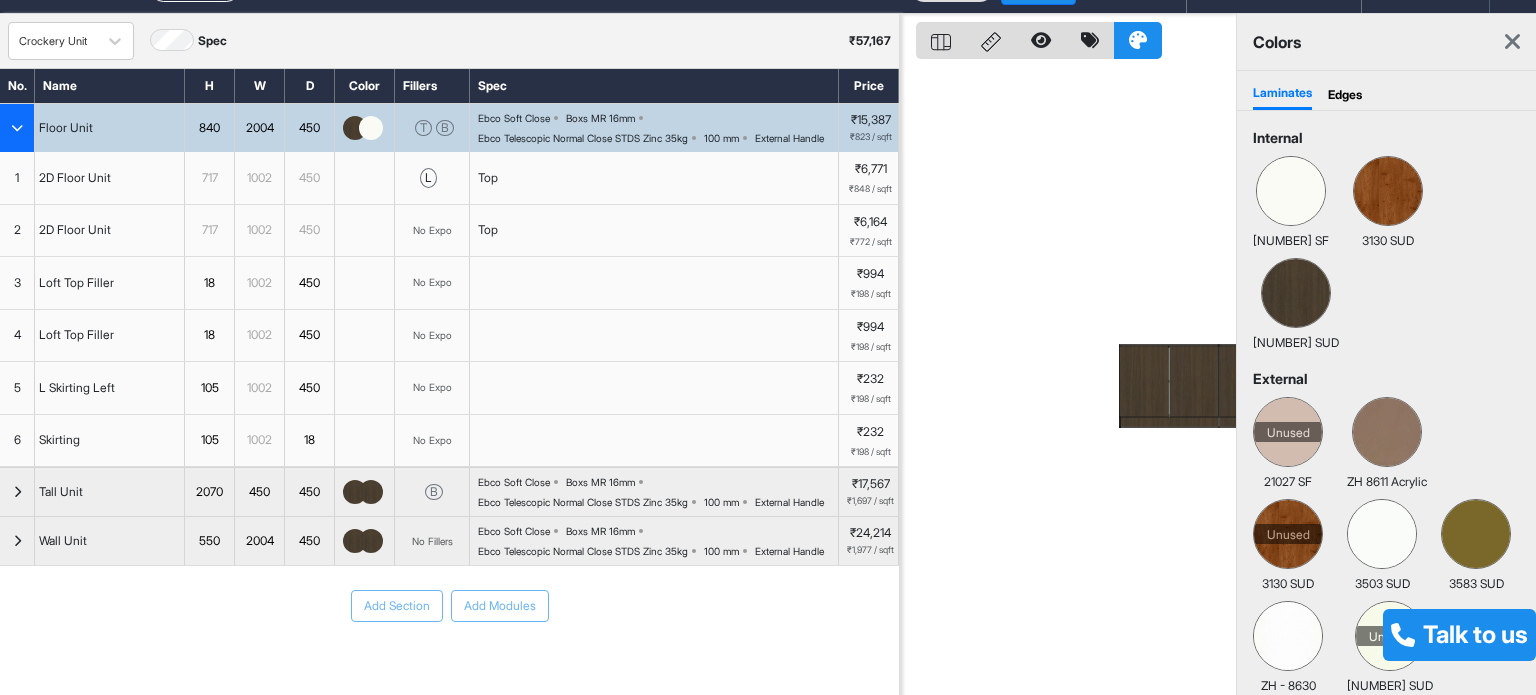 scroll, scrollTop: 0, scrollLeft: 0, axis: both 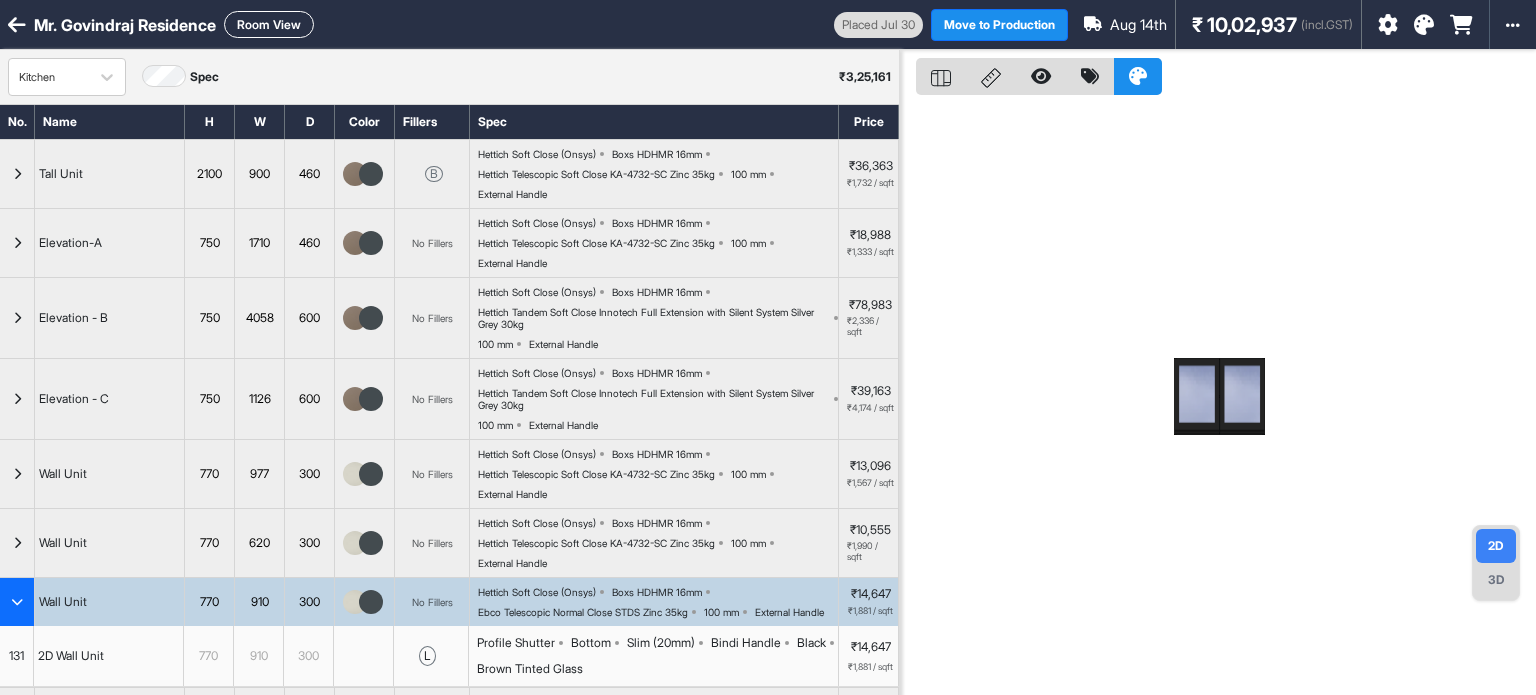 click on "Room View" at bounding box center [269, 24] 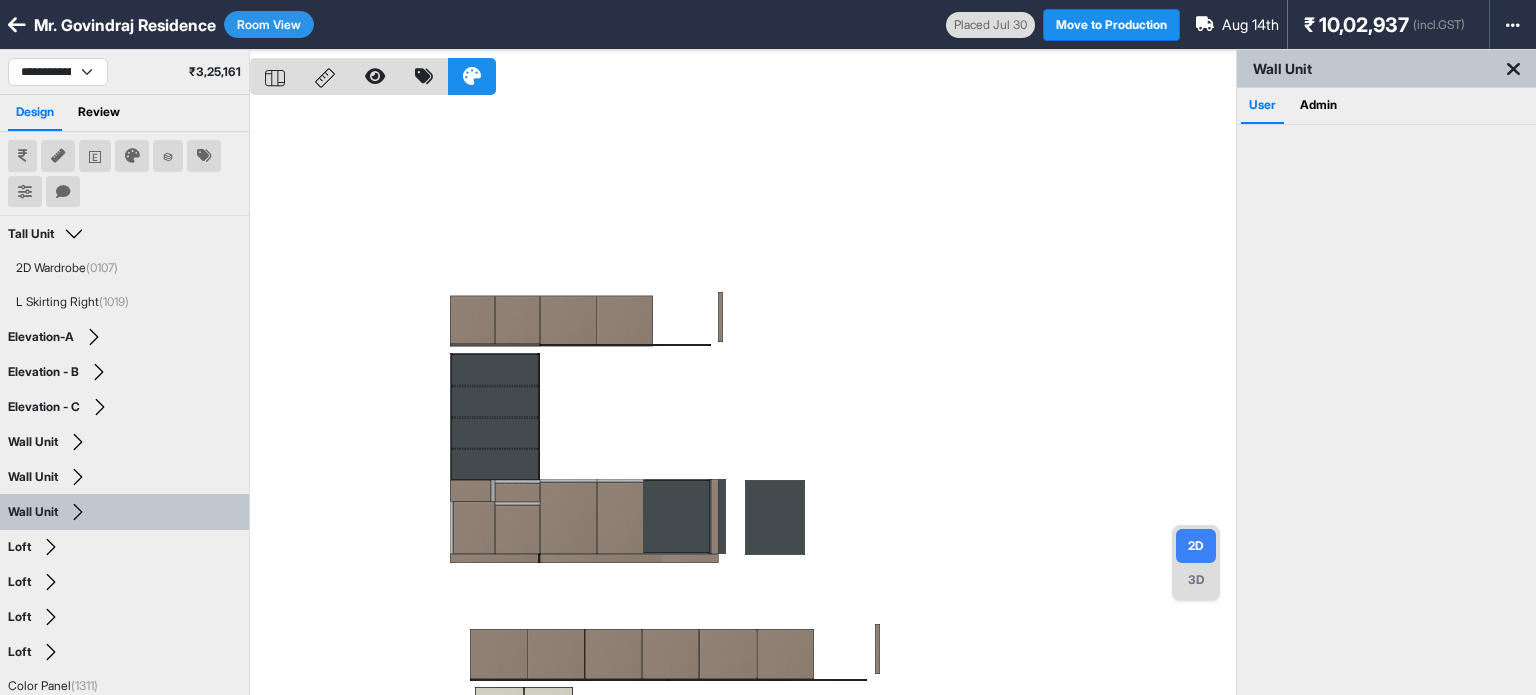 click at bounding box center [743, 397] 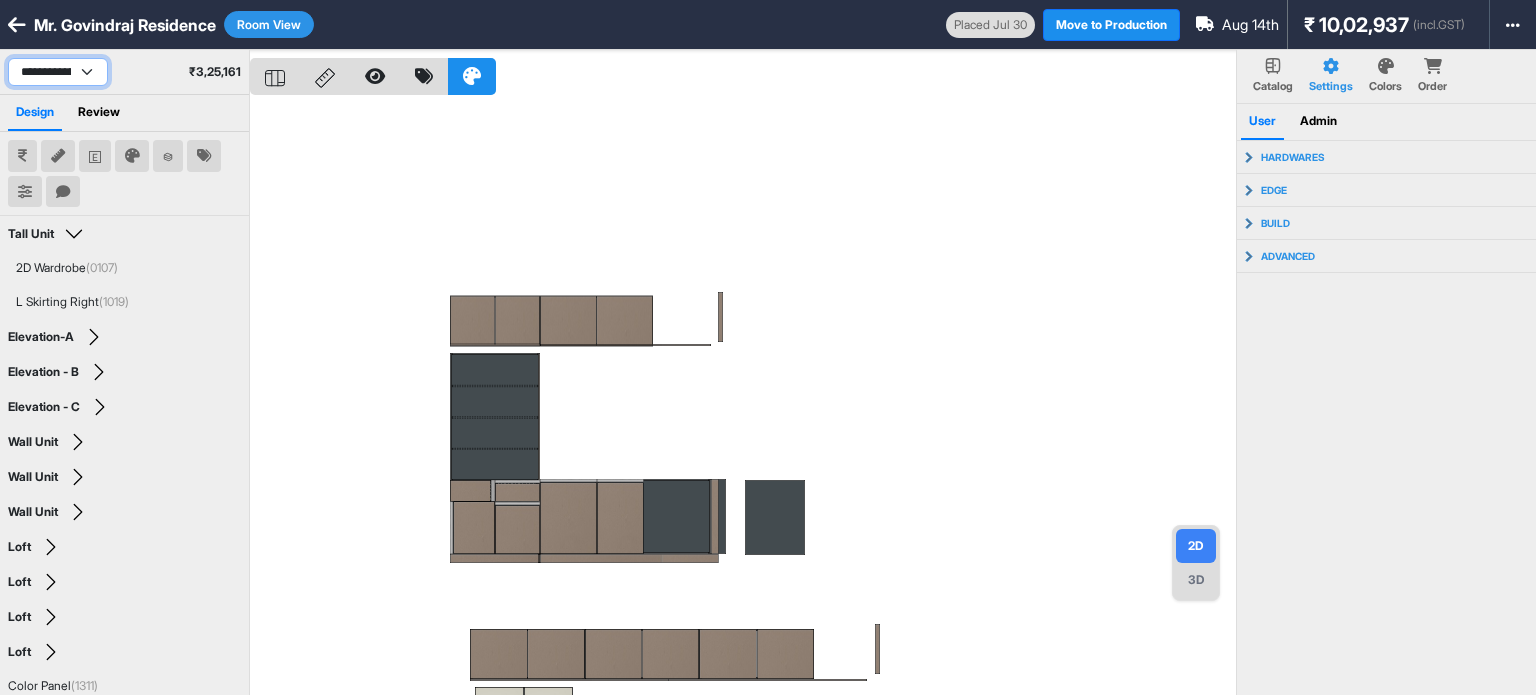 click on "**********" at bounding box center (58, 72) 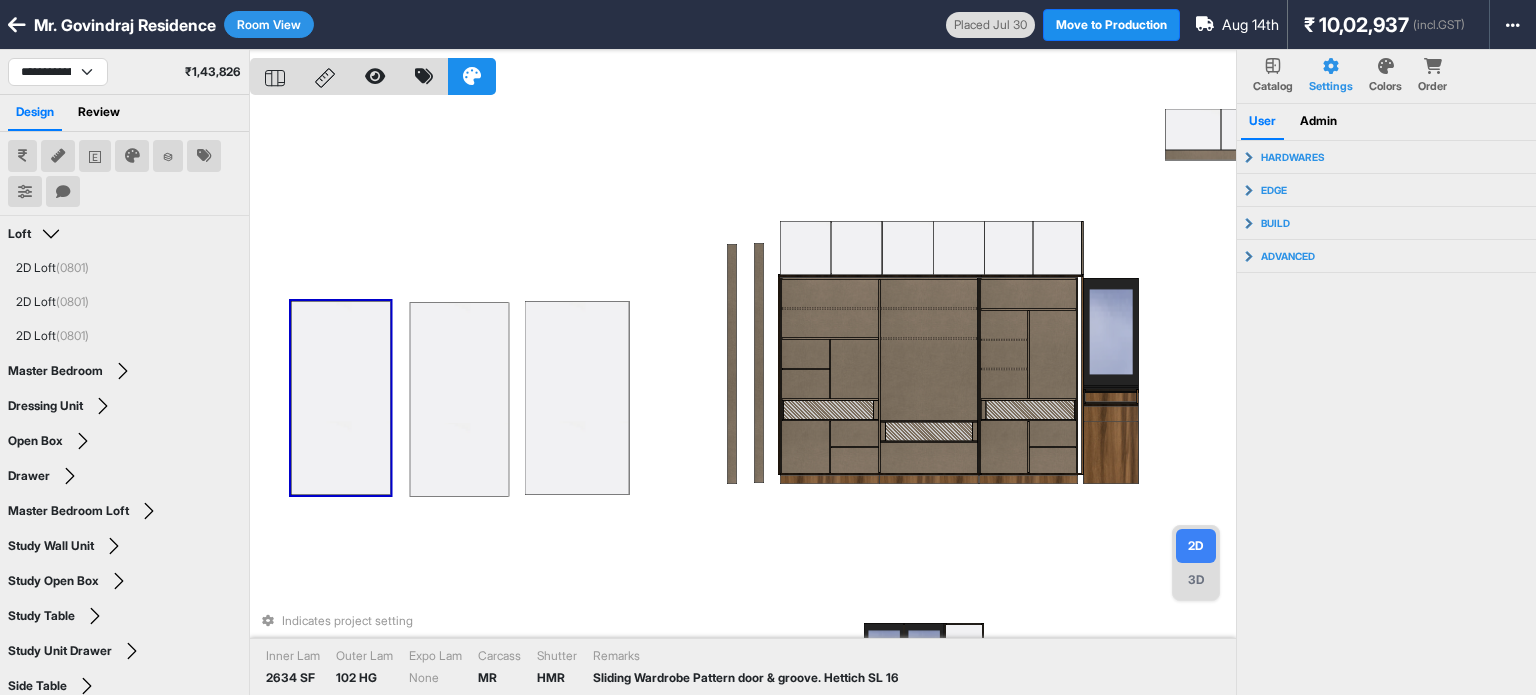 click at bounding box center (340, 398) 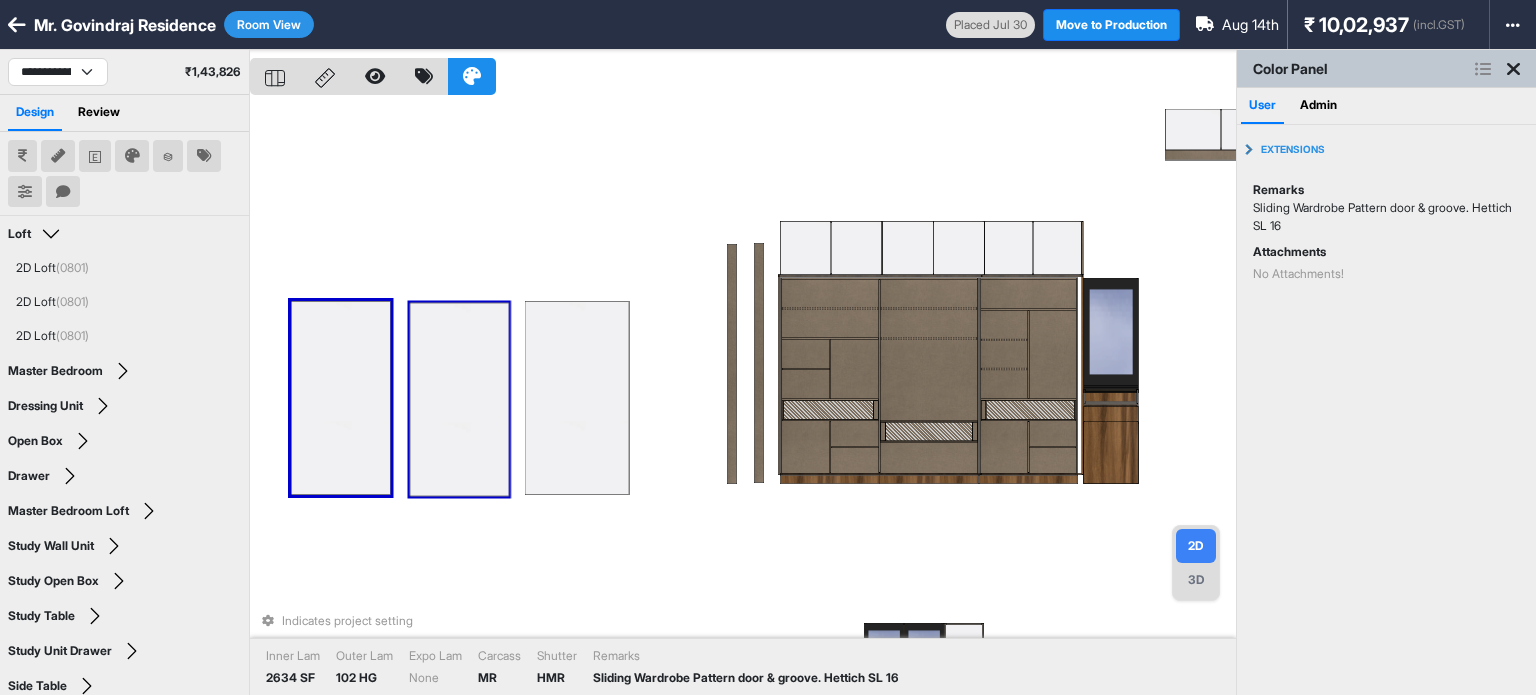 click on "Indicates project setting Inner Lam 2634 SF Outer Lam 102 HG Expo Lam None Carcass MR Shutter HMR Remarks Sliding Wardrobe Pattern door & groove. Hettich SL 16" at bounding box center (743, 397) 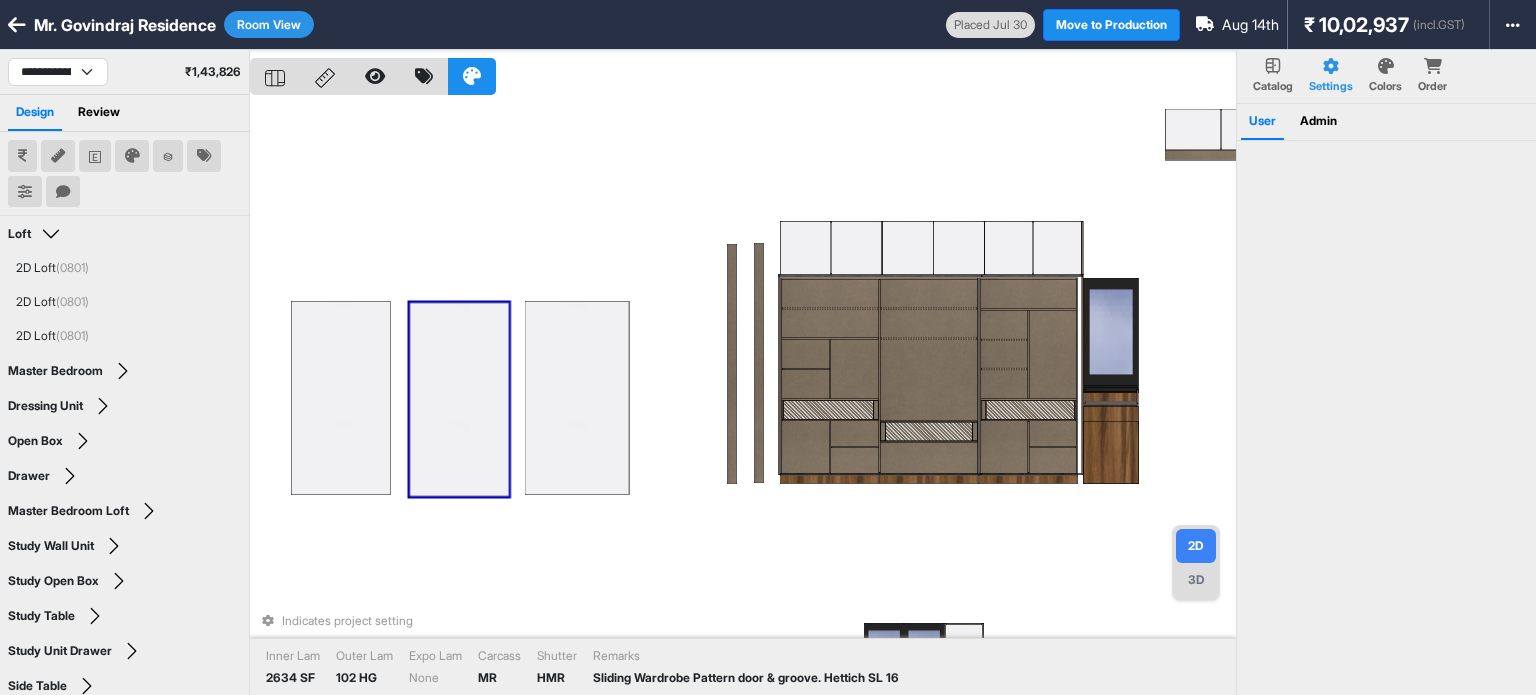 click at bounding box center [459, 399] 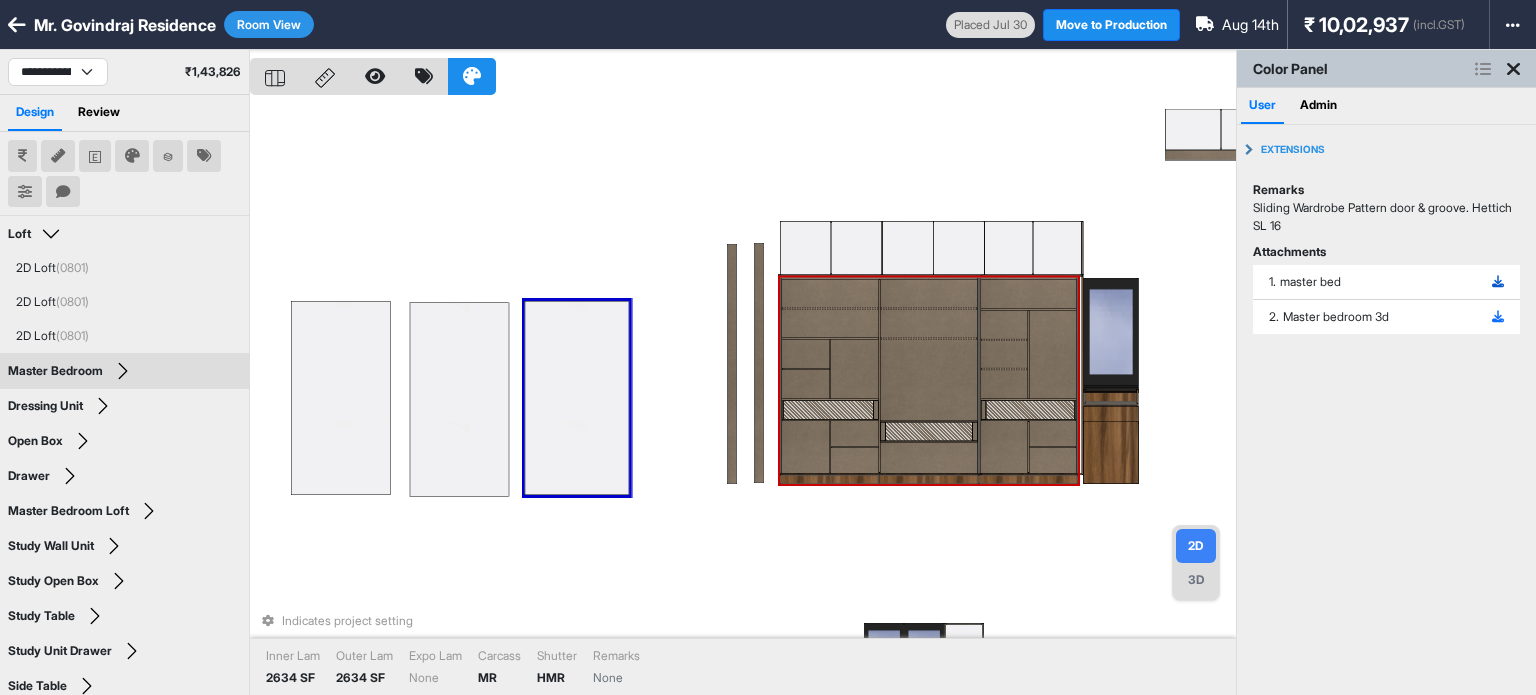 click at bounding box center (1498, 282) 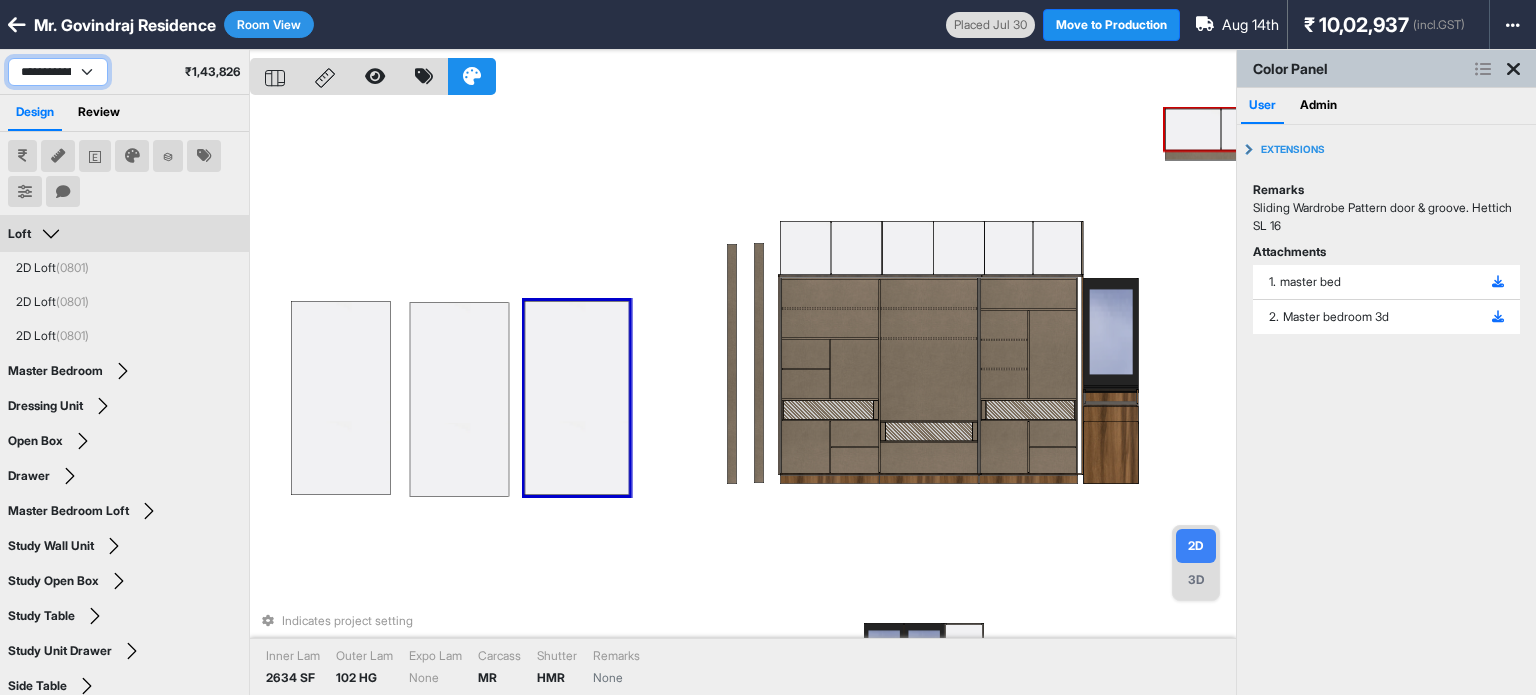 click on "**********" at bounding box center [58, 72] 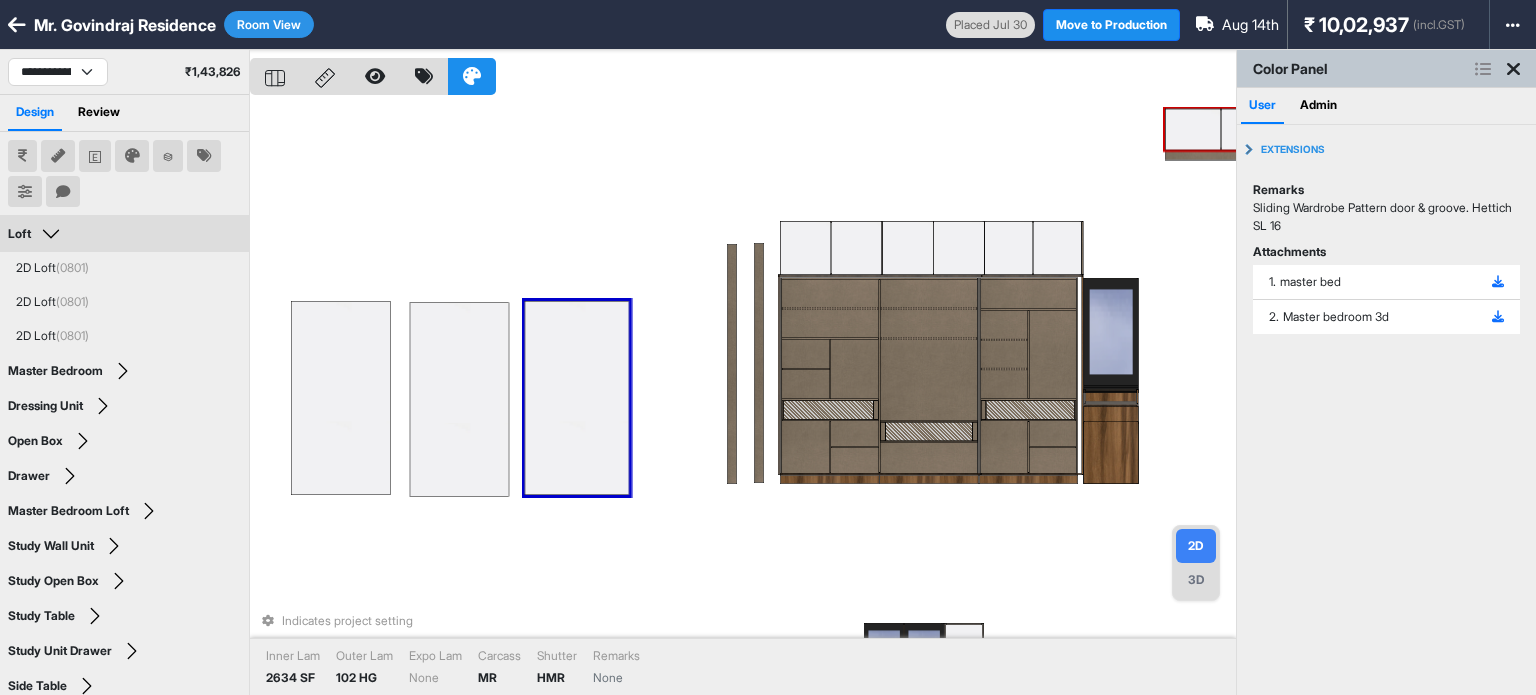 click on "Indicates project setting Inner Lam 2634 SF Outer Lam 102 HG Expo Lam None Carcass MR Shutter HMR Remarks None" at bounding box center (743, 397) 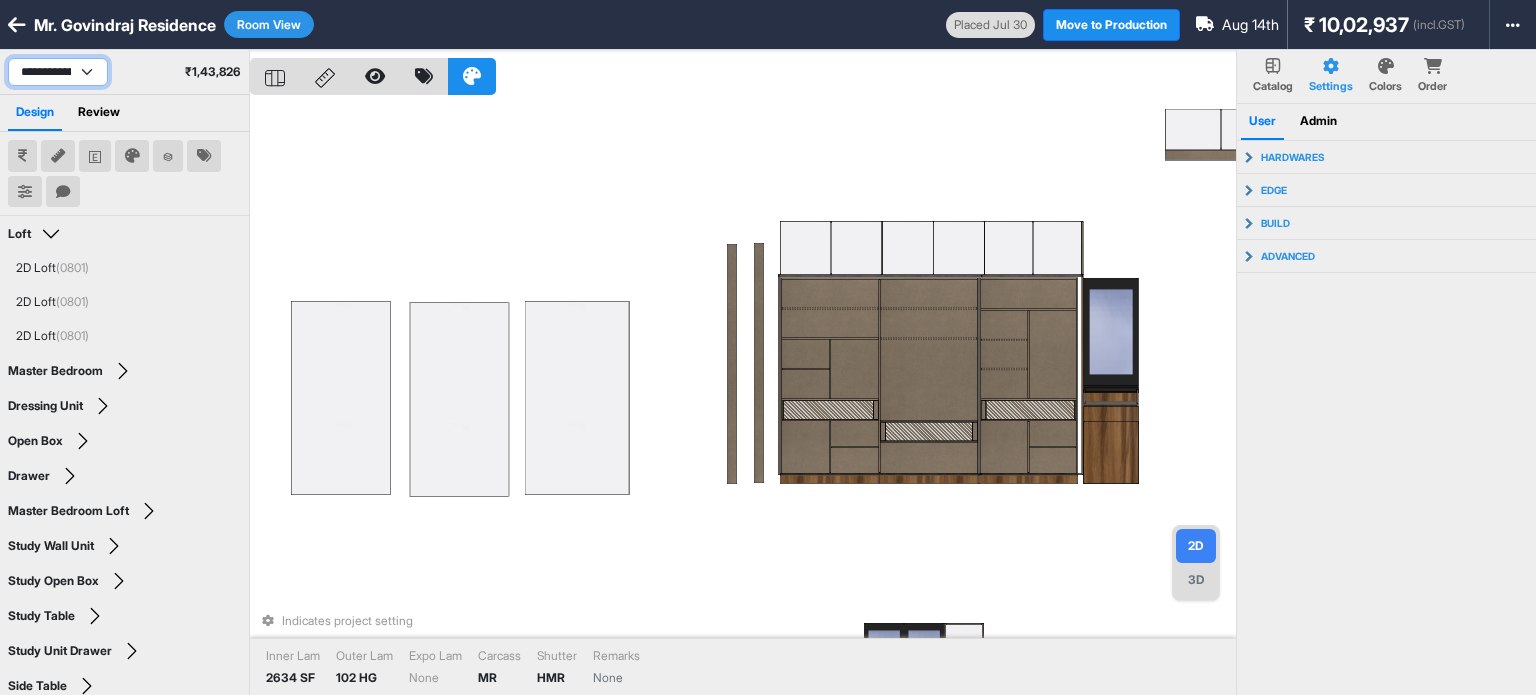 click on "**********" at bounding box center (58, 72) 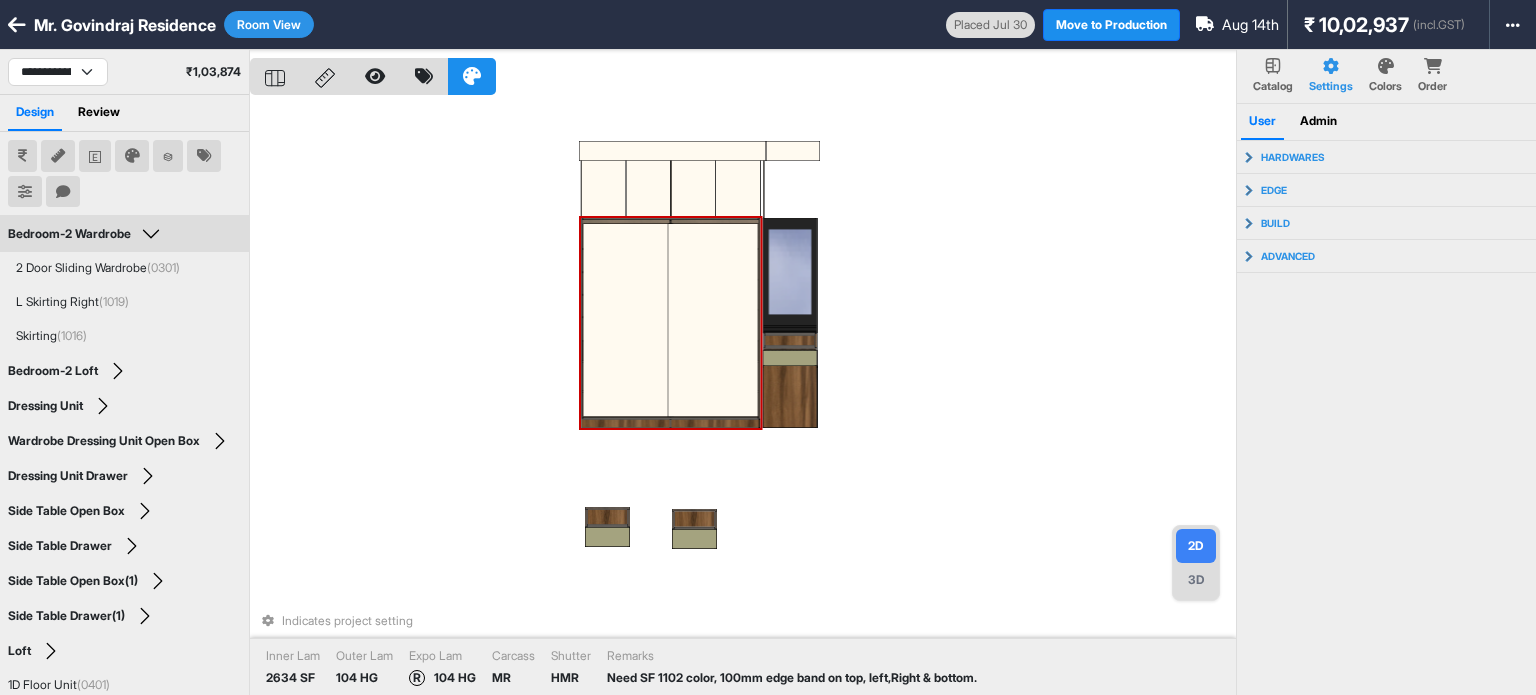 click at bounding box center (713, 320) 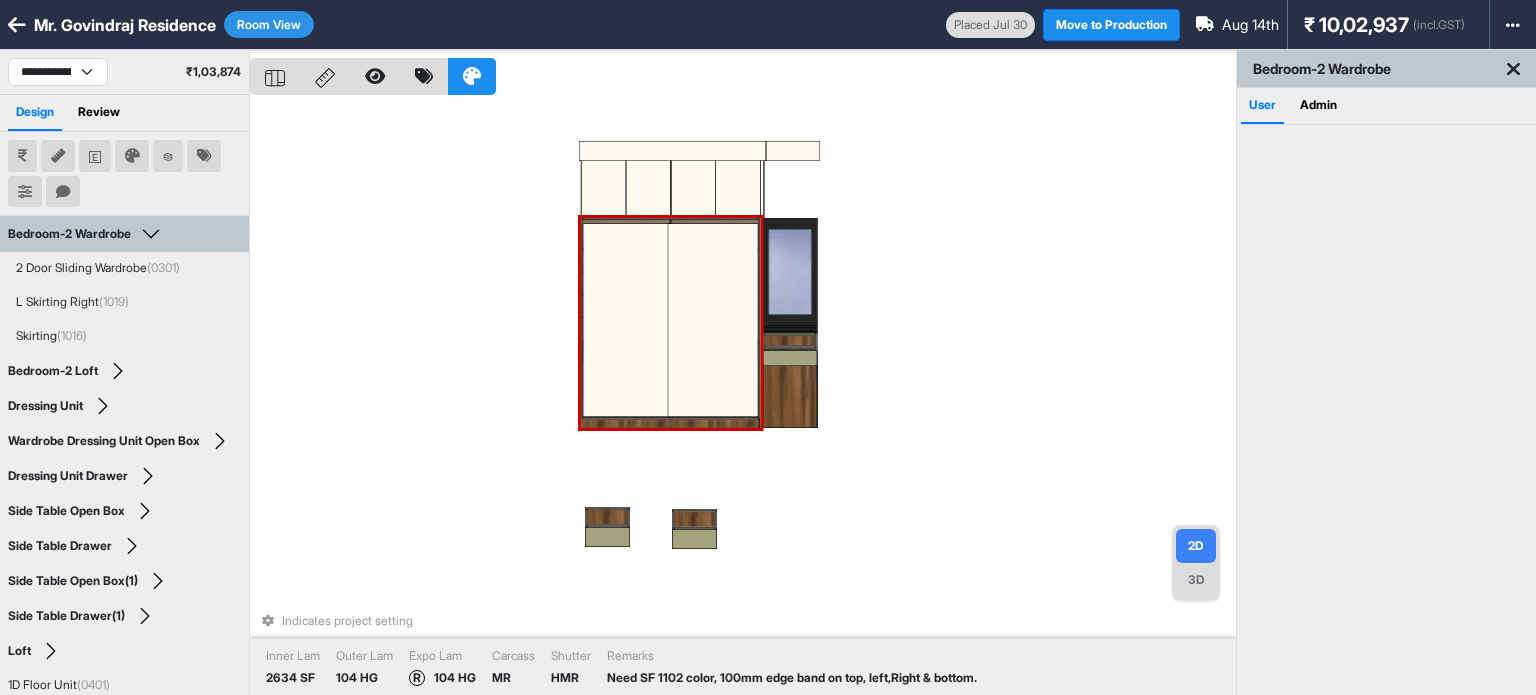 click at bounding box center (713, 320) 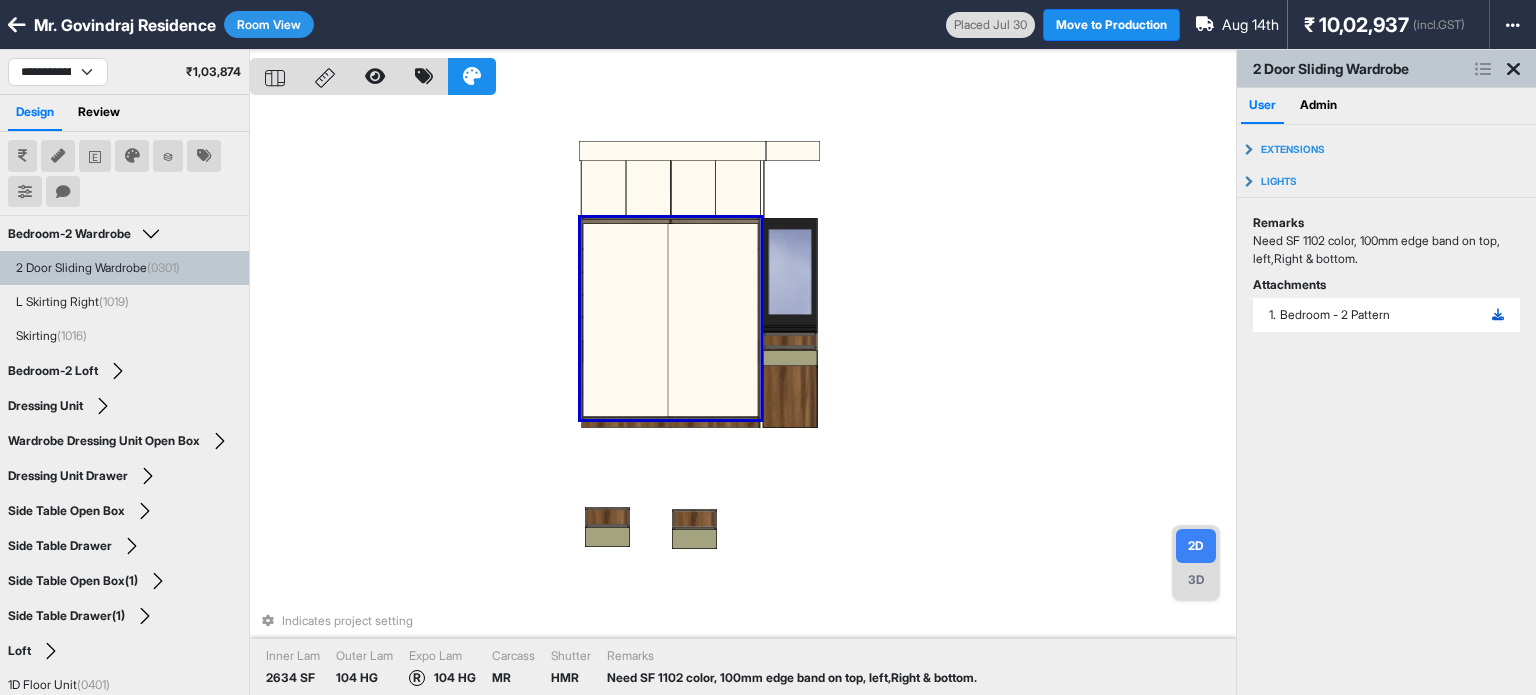click at bounding box center (1498, 315) 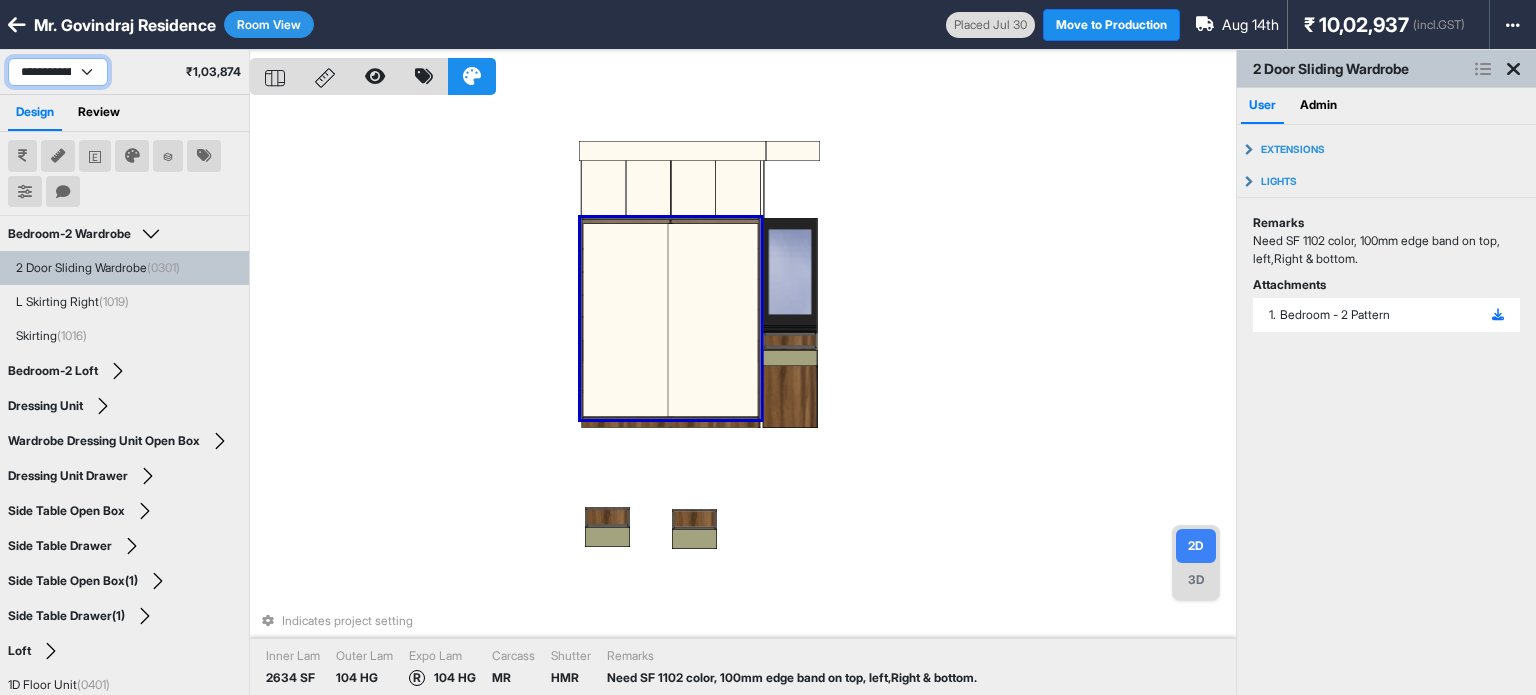 click on "**********" at bounding box center (58, 72) 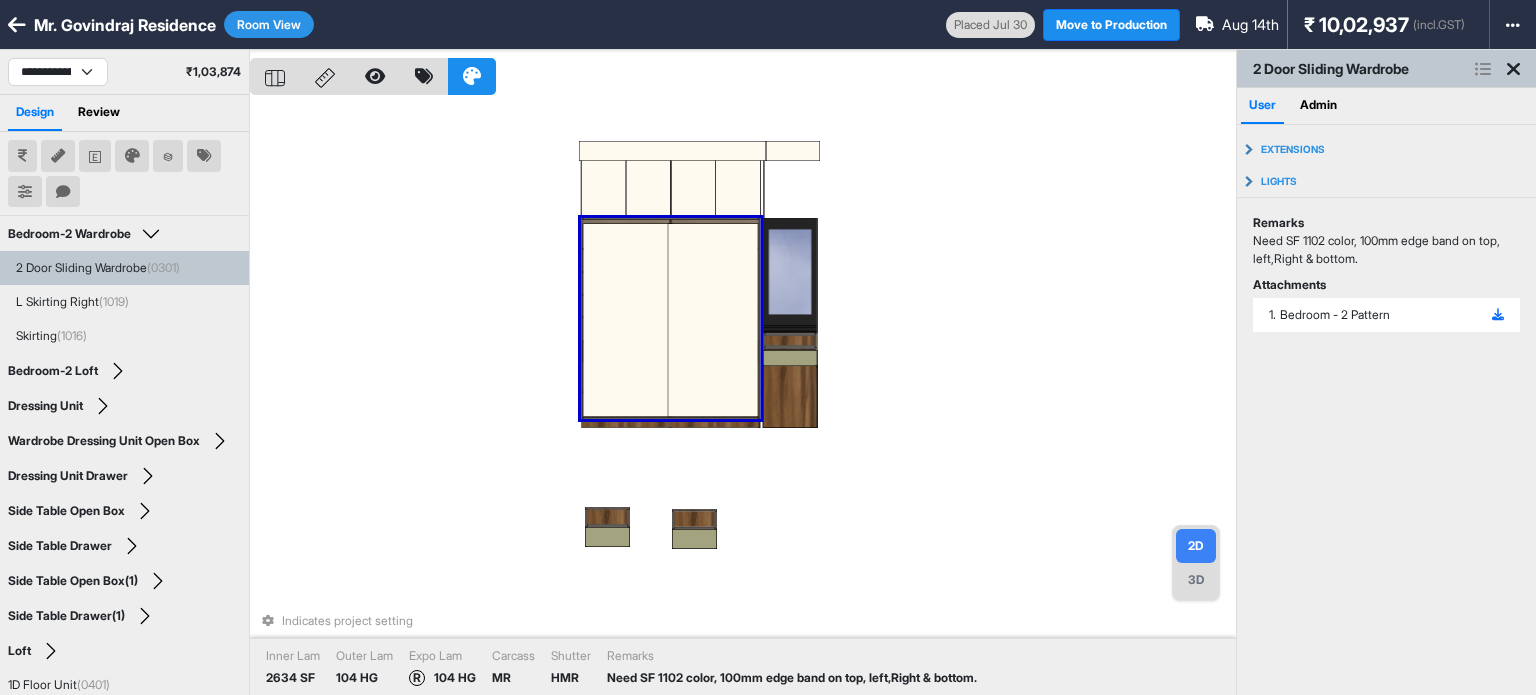 click on "Indicates project setting Inner Lam 2634 SF Outer Lam 104 HG Expo Lam R 104 HG Carcass MR Shutter HMR Remarks Need SF 1102 color, 100mm edge band on top, left,Right & bottom." at bounding box center (743, 397) 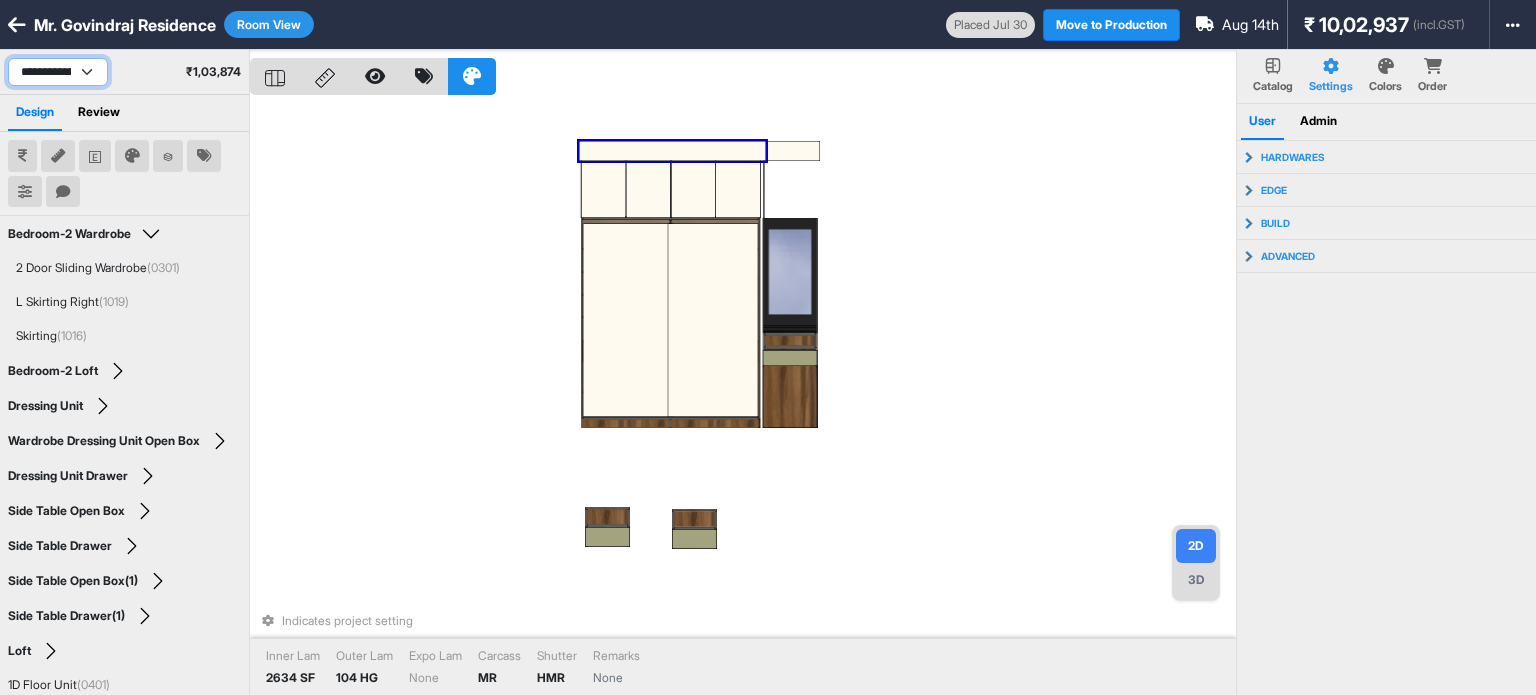 click on "**********" at bounding box center (58, 72) 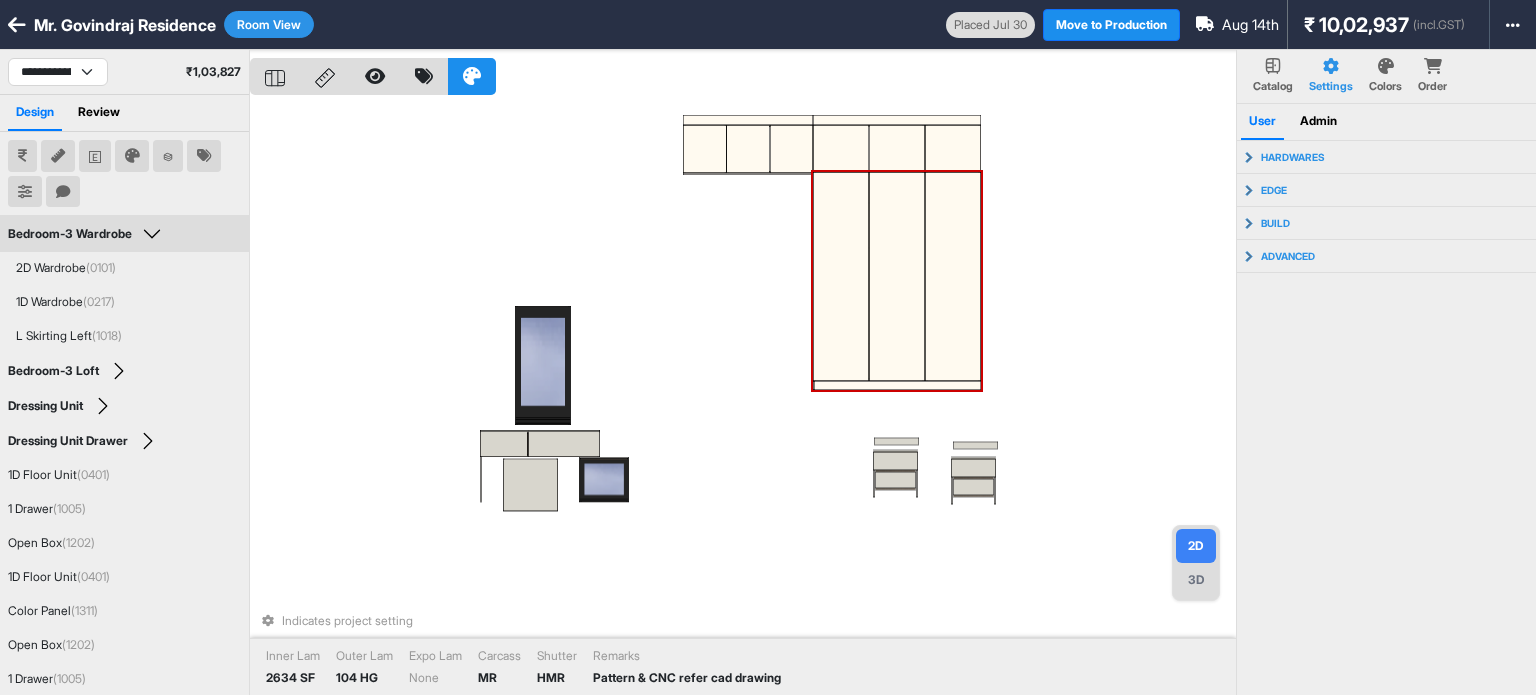 click at bounding box center (953, 276) 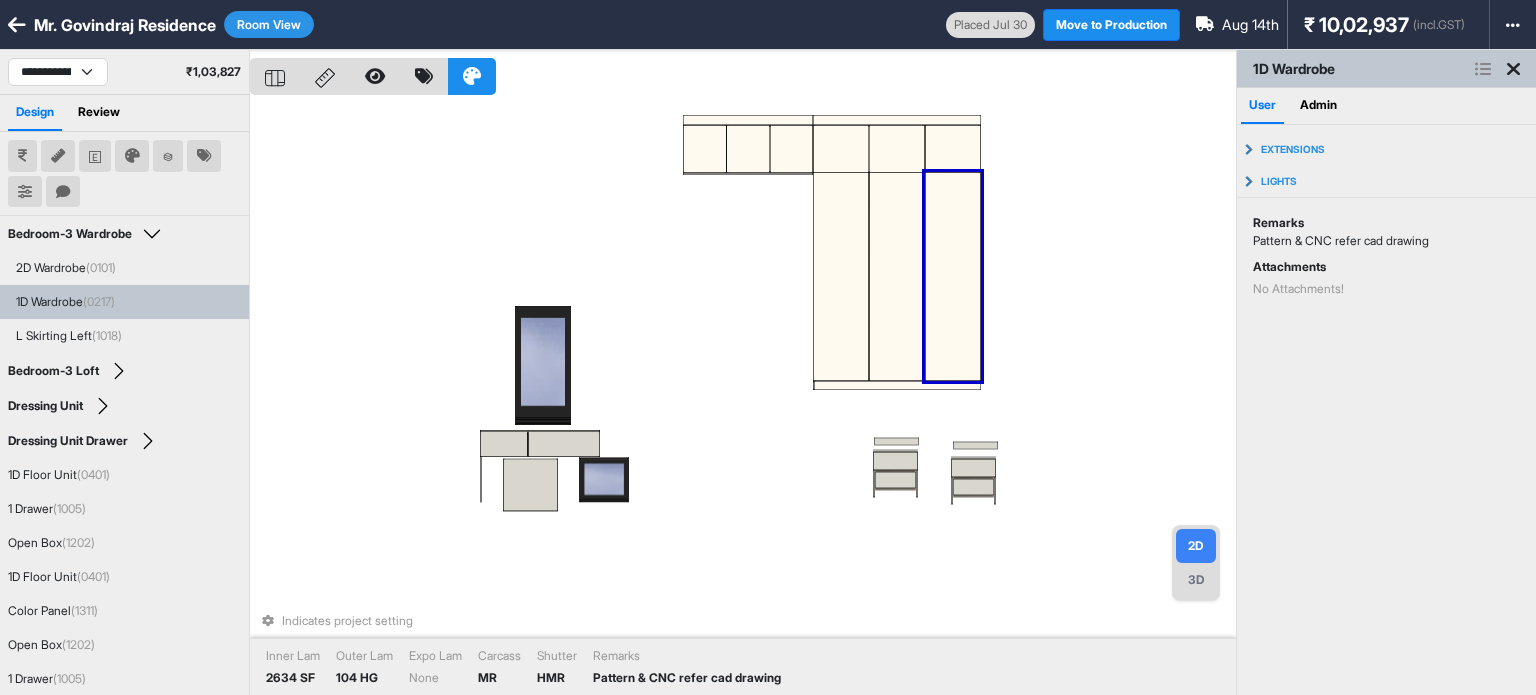 click at bounding box center (953, 276) 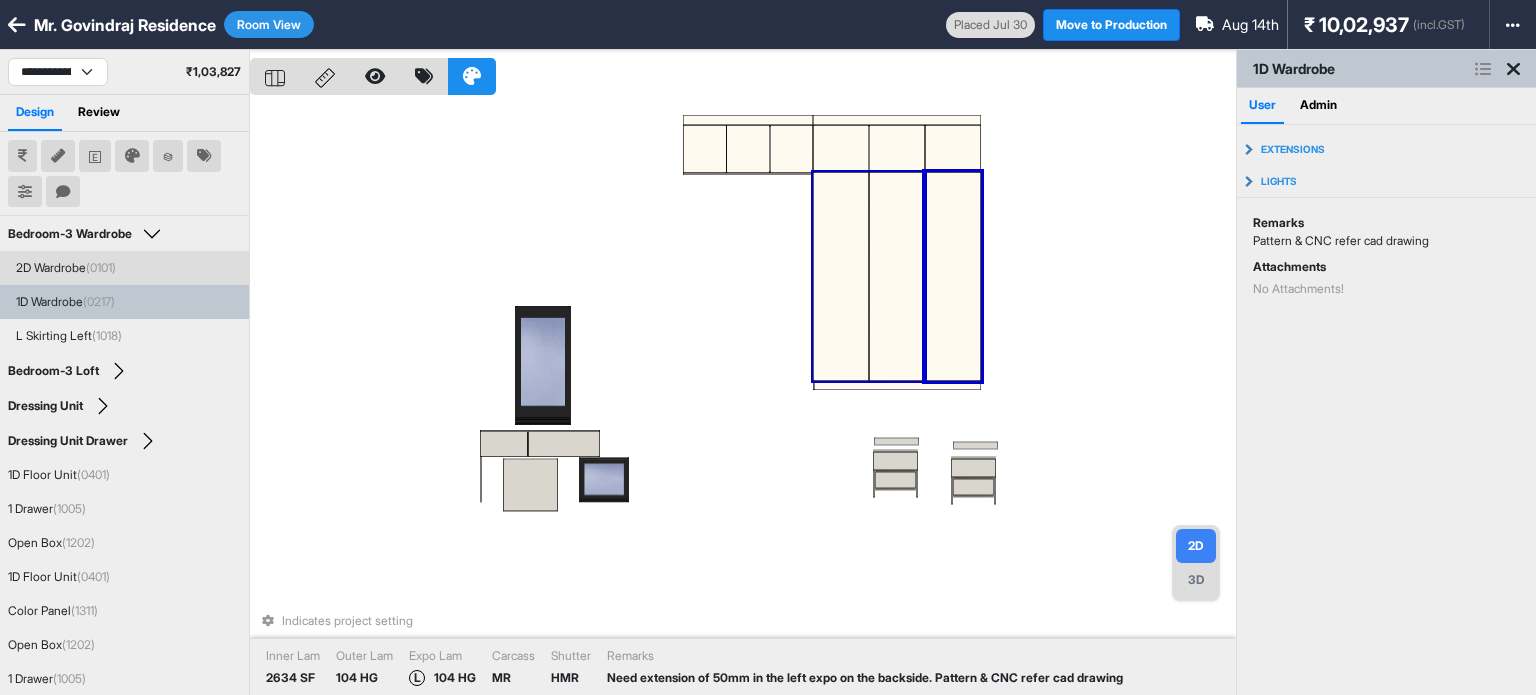 click at bounding box center [897, 276] 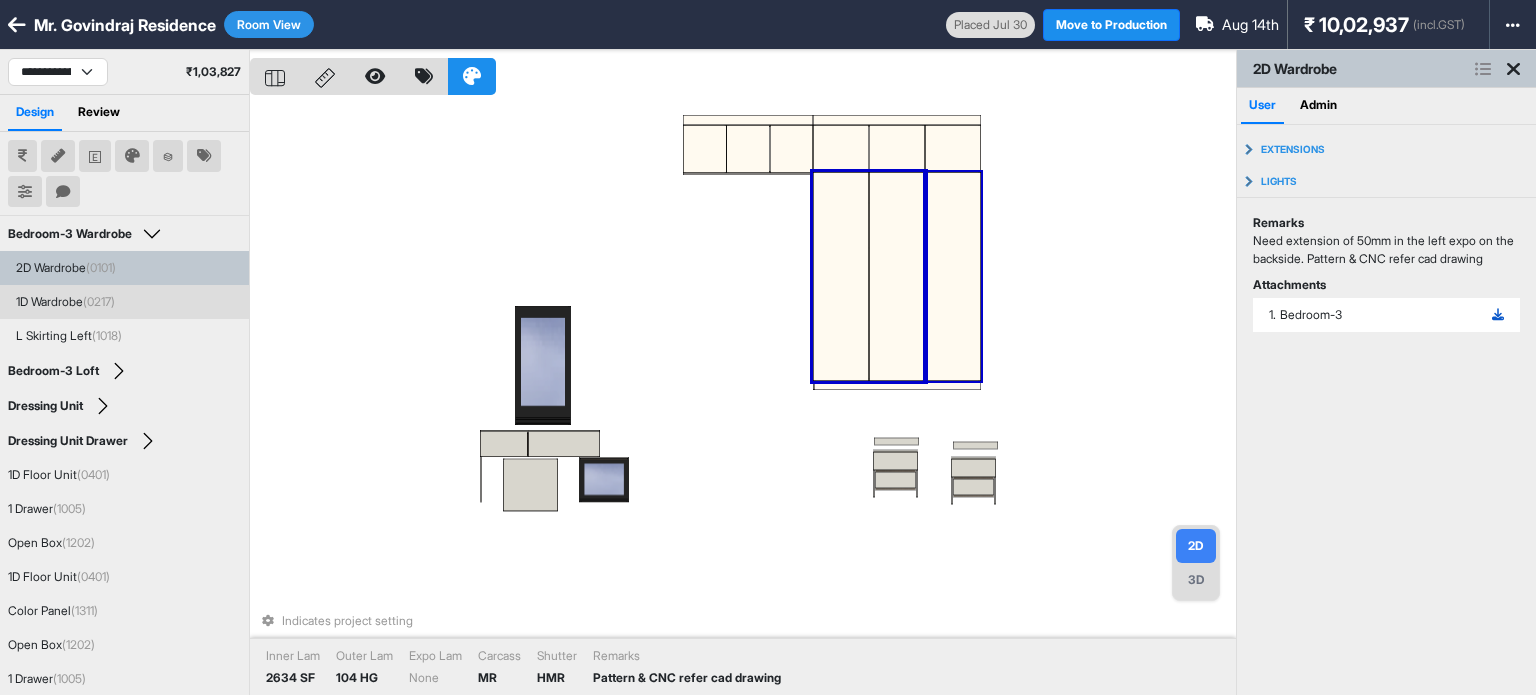 click at bounding box center [1498, 315] 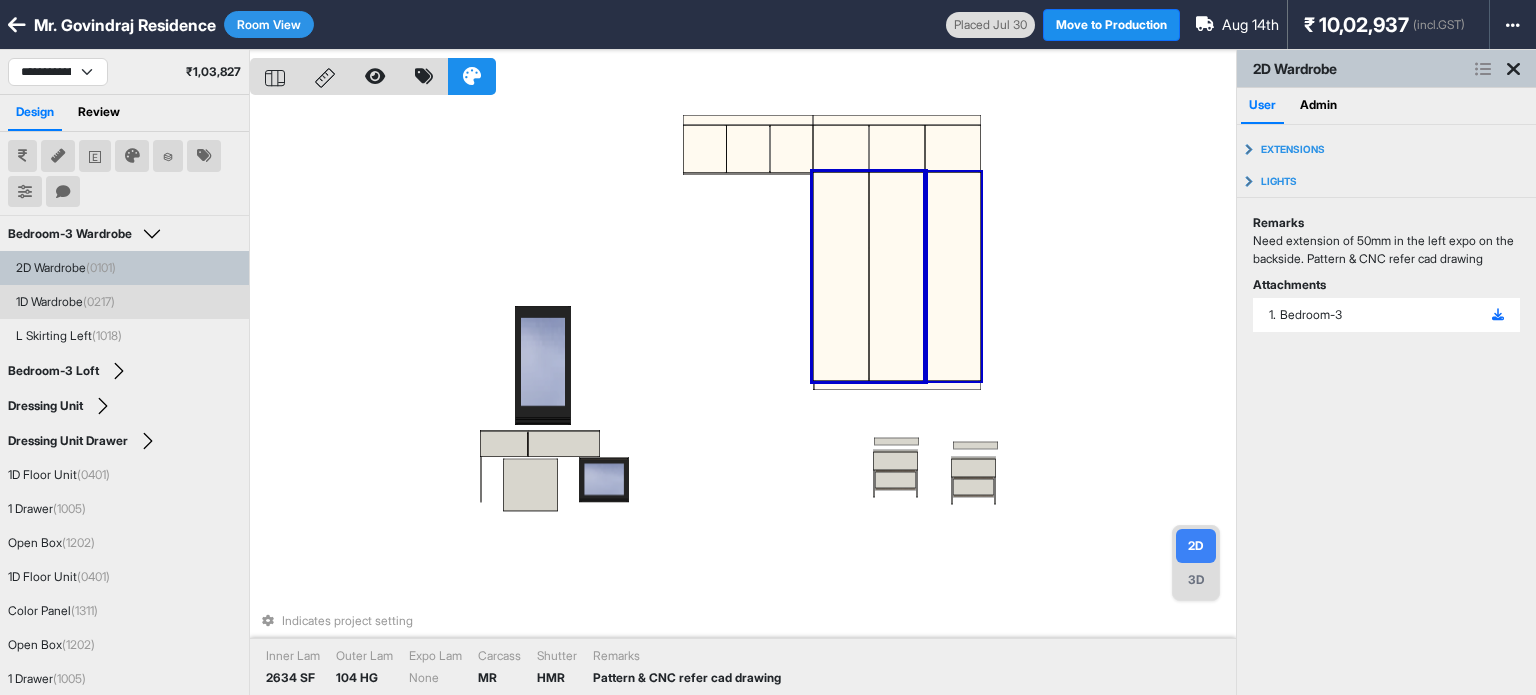 click on "Indicates project setting Inner Lam 2634 SF Outer Lam 104 HG Expo Lam None Carcass MR Shutter HMR Remarks  Pattern & CNC refer cad drawing" at bounding box center [743, 397] 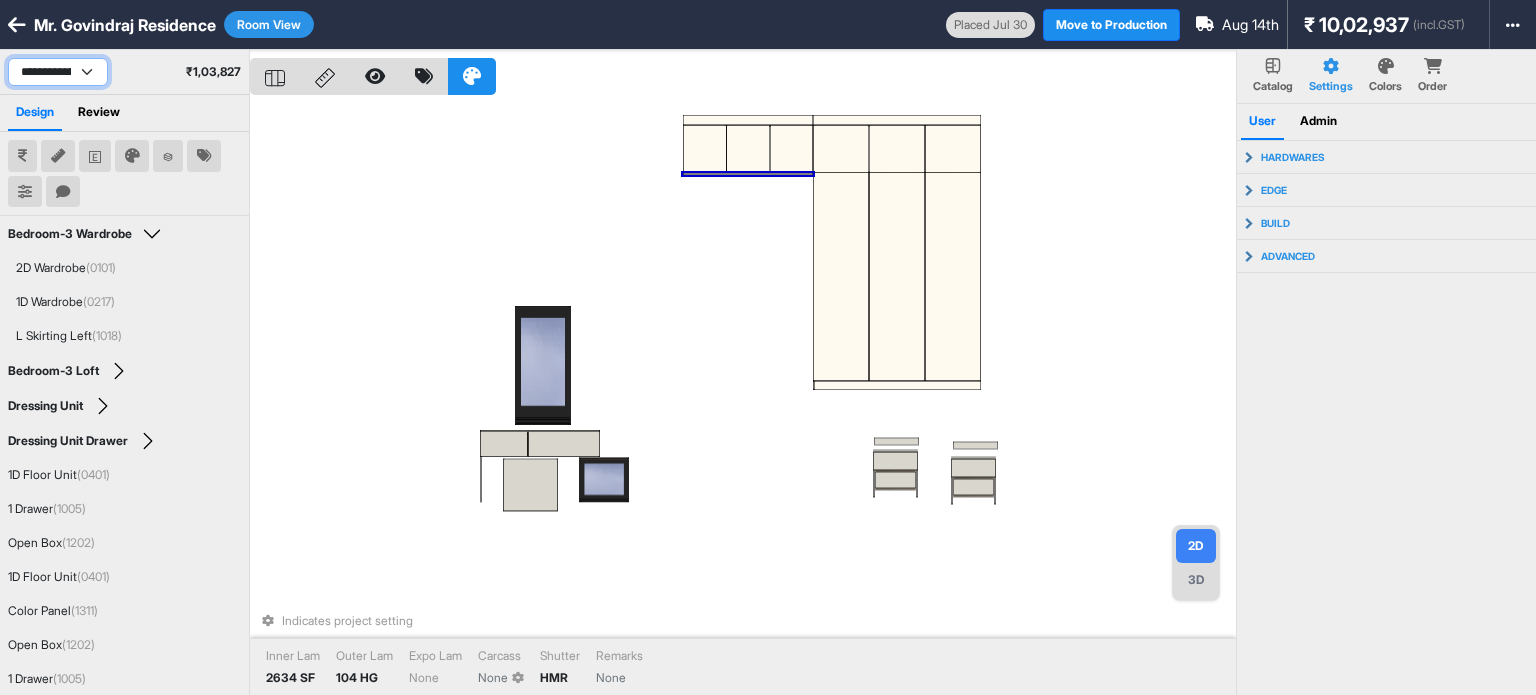 click on "**********" at bounding box center [58, 72] 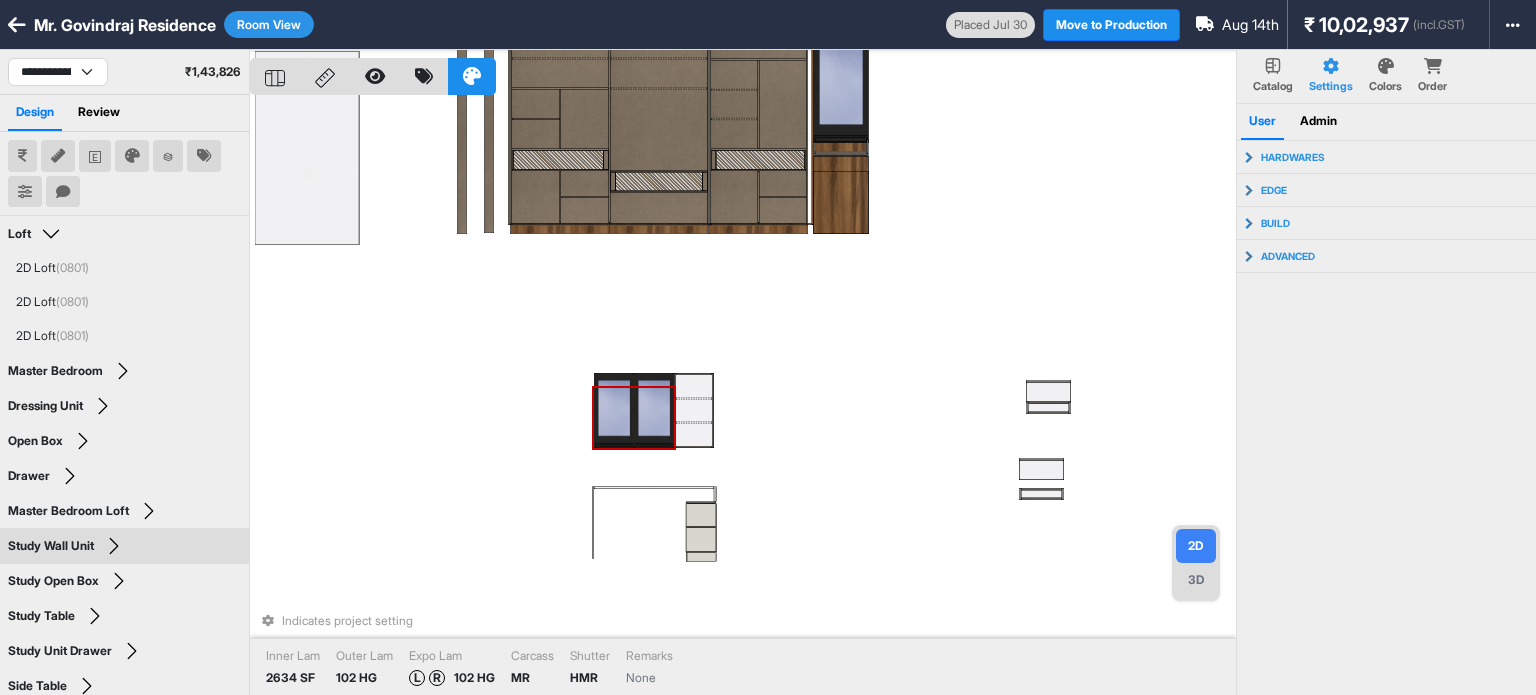click at bounding box center (614, 410) 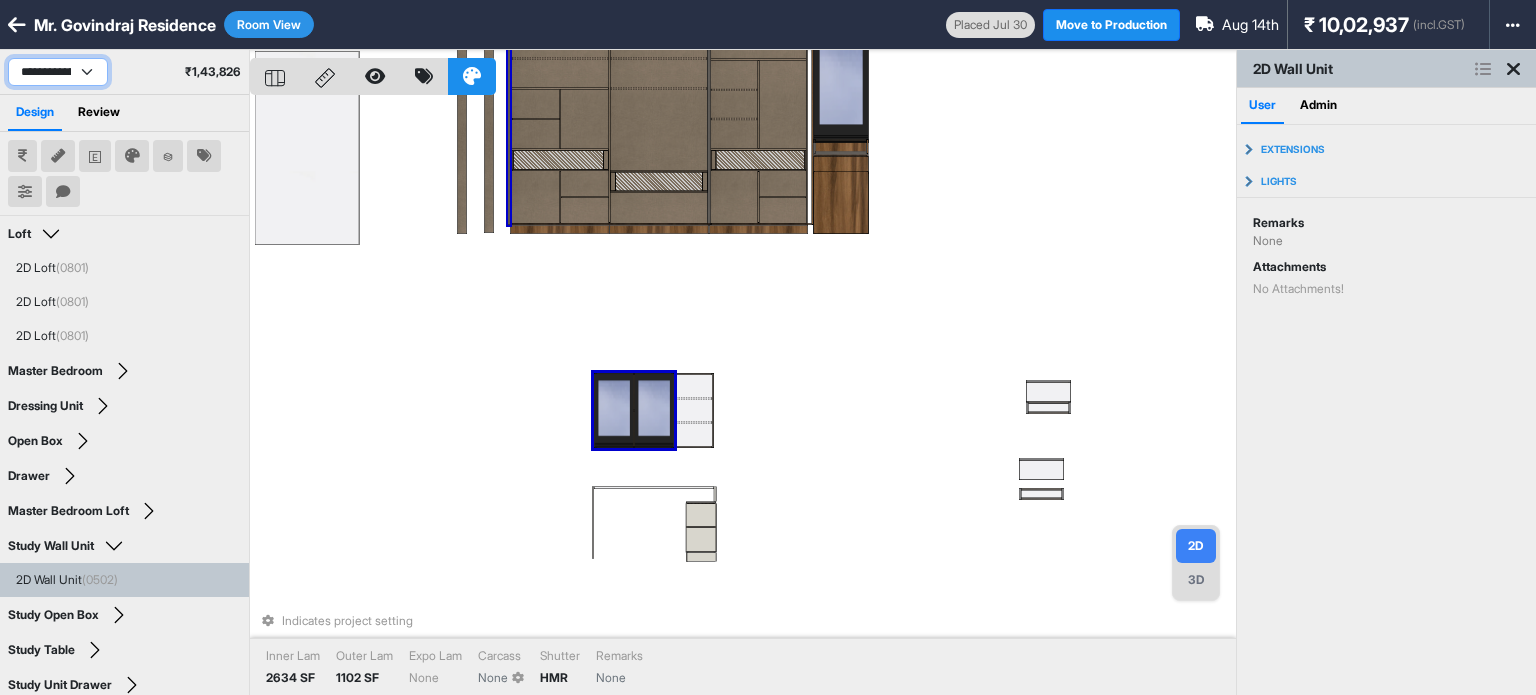 click on "**********" at bounding box center [58, 72] 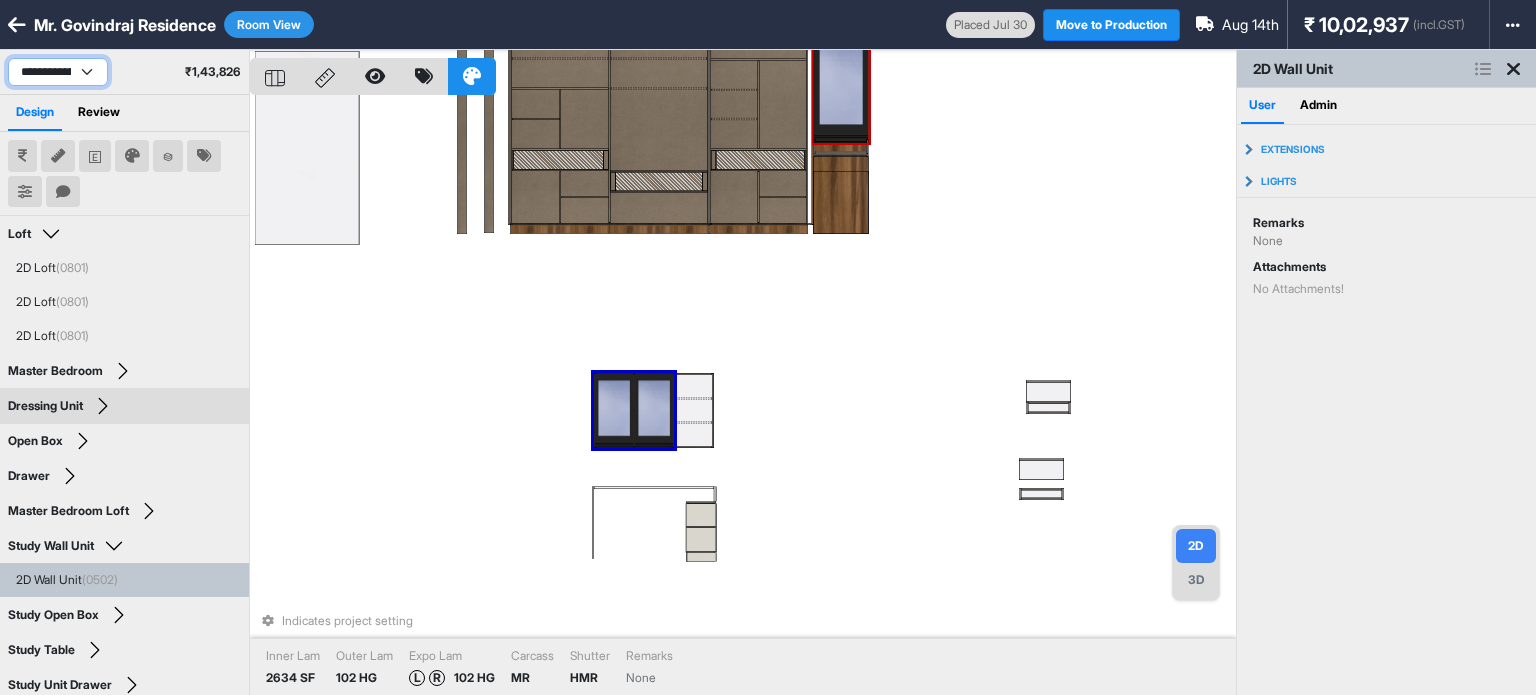 select on "****" 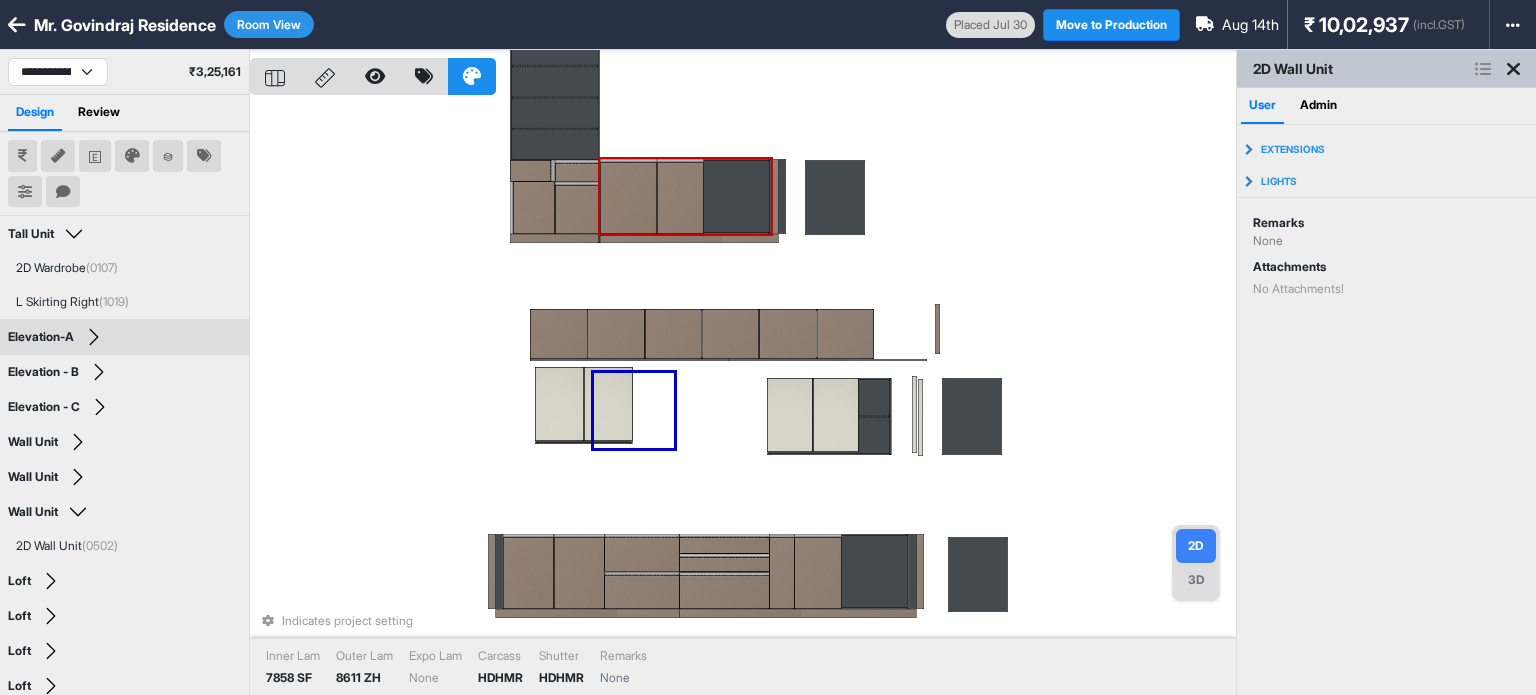 click on "Indicates project setting Inner Lam 7858 SF Outer Lam 8611 ZH Expo Lam None Carcass HDHMR Shutter HDHMR Remarks None" at bounding box center (743, 397) 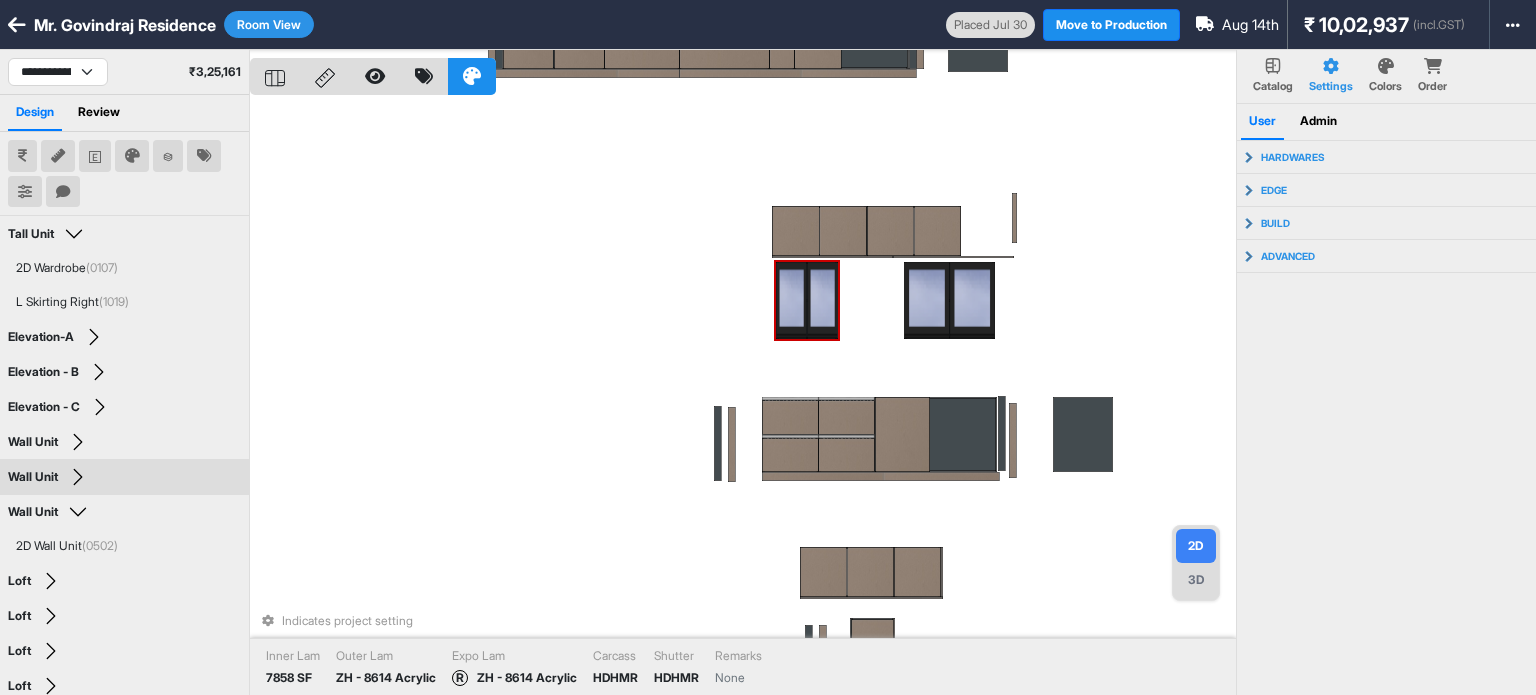 click at bounding box center (791, 300) 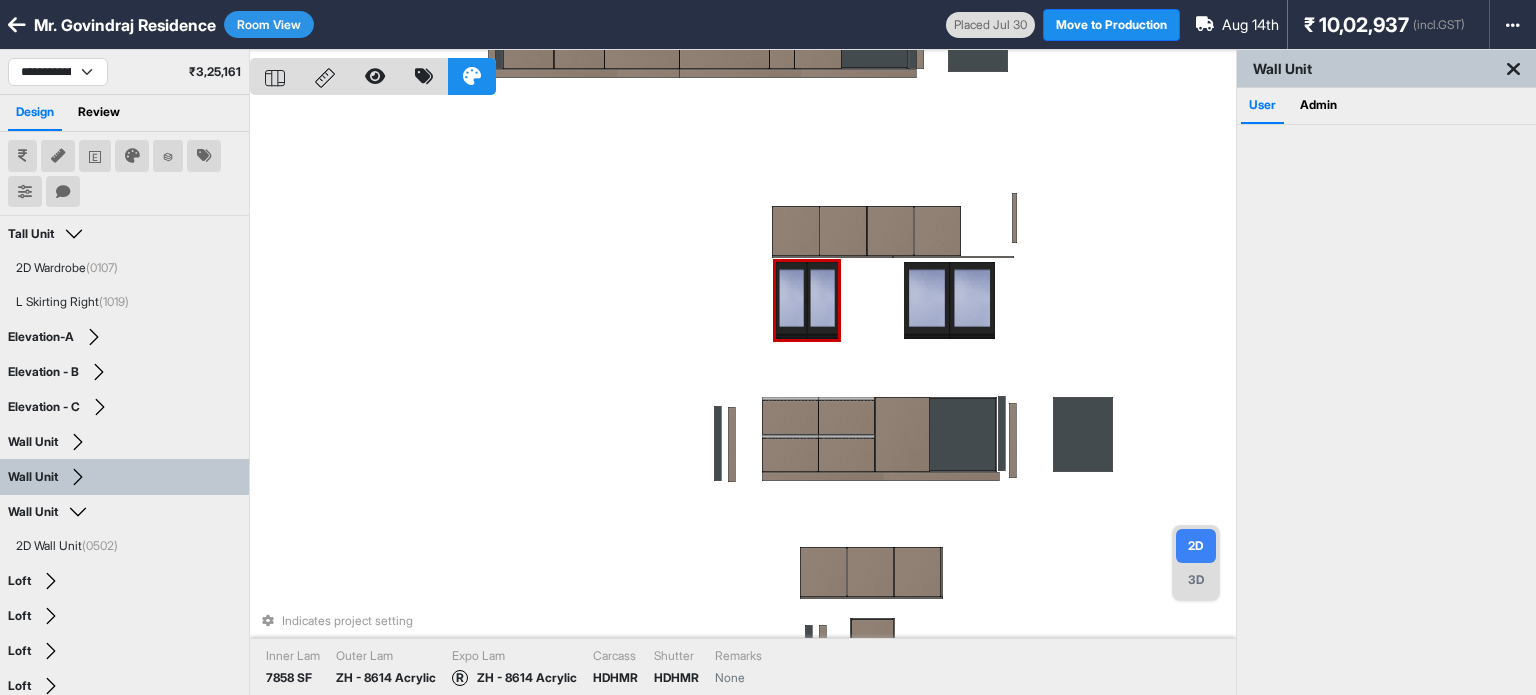 click at bounding box center (791, 300) 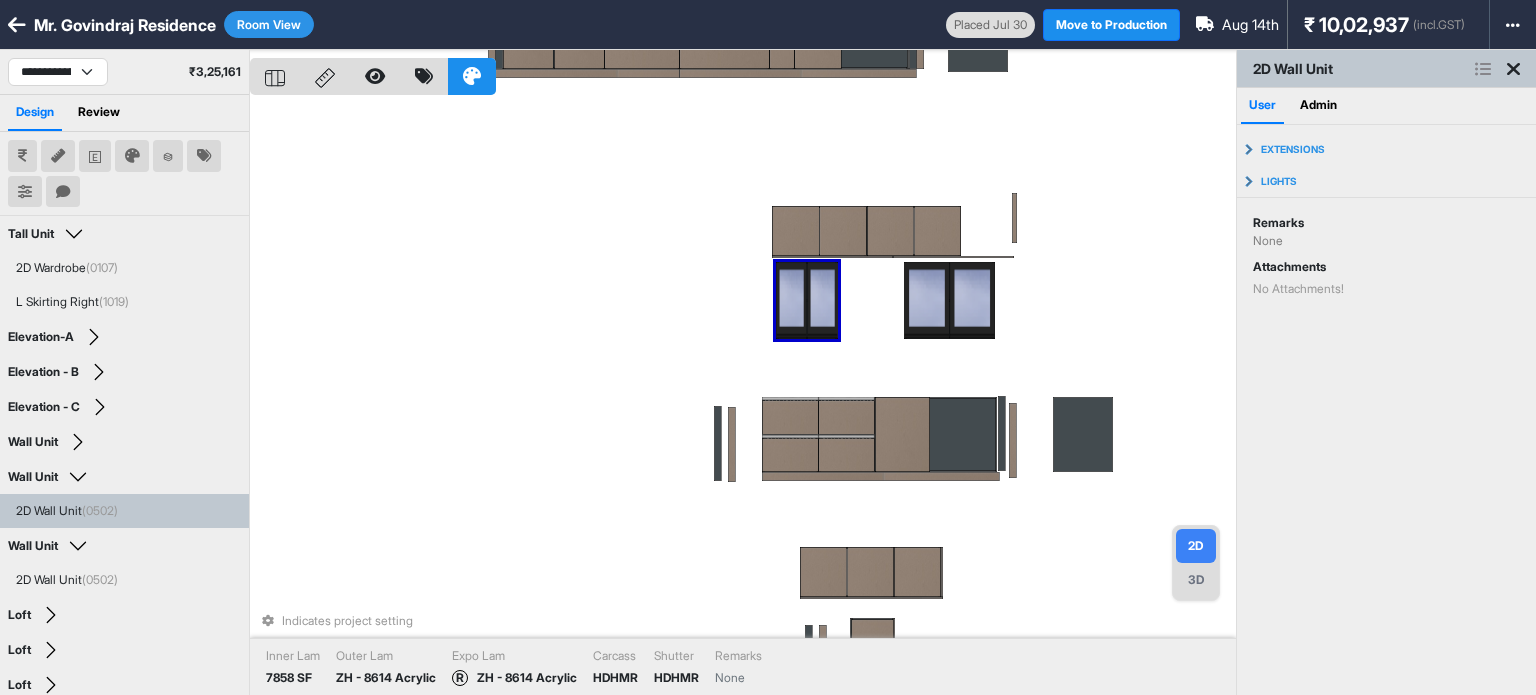 click on "Room View" at bounding box center [269, 24] 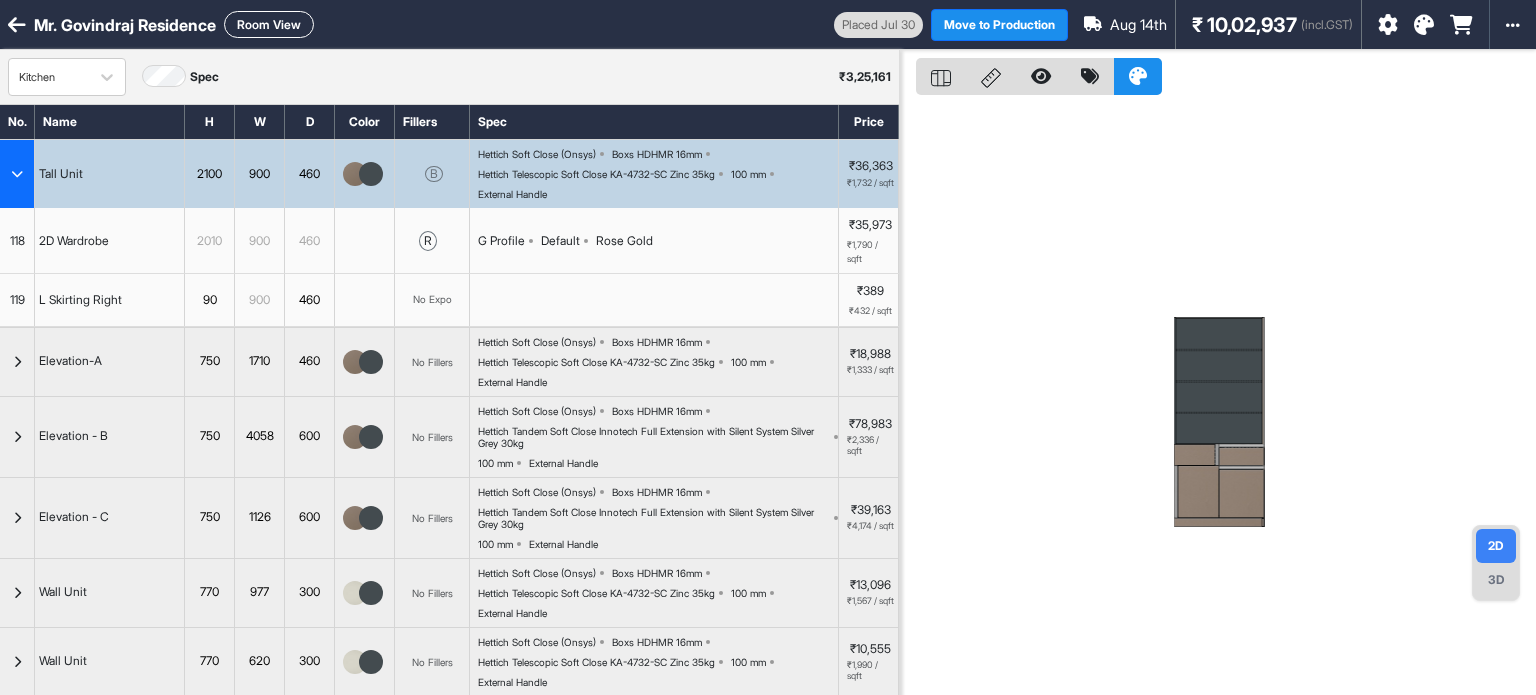 click at bounding box center (17, 174) 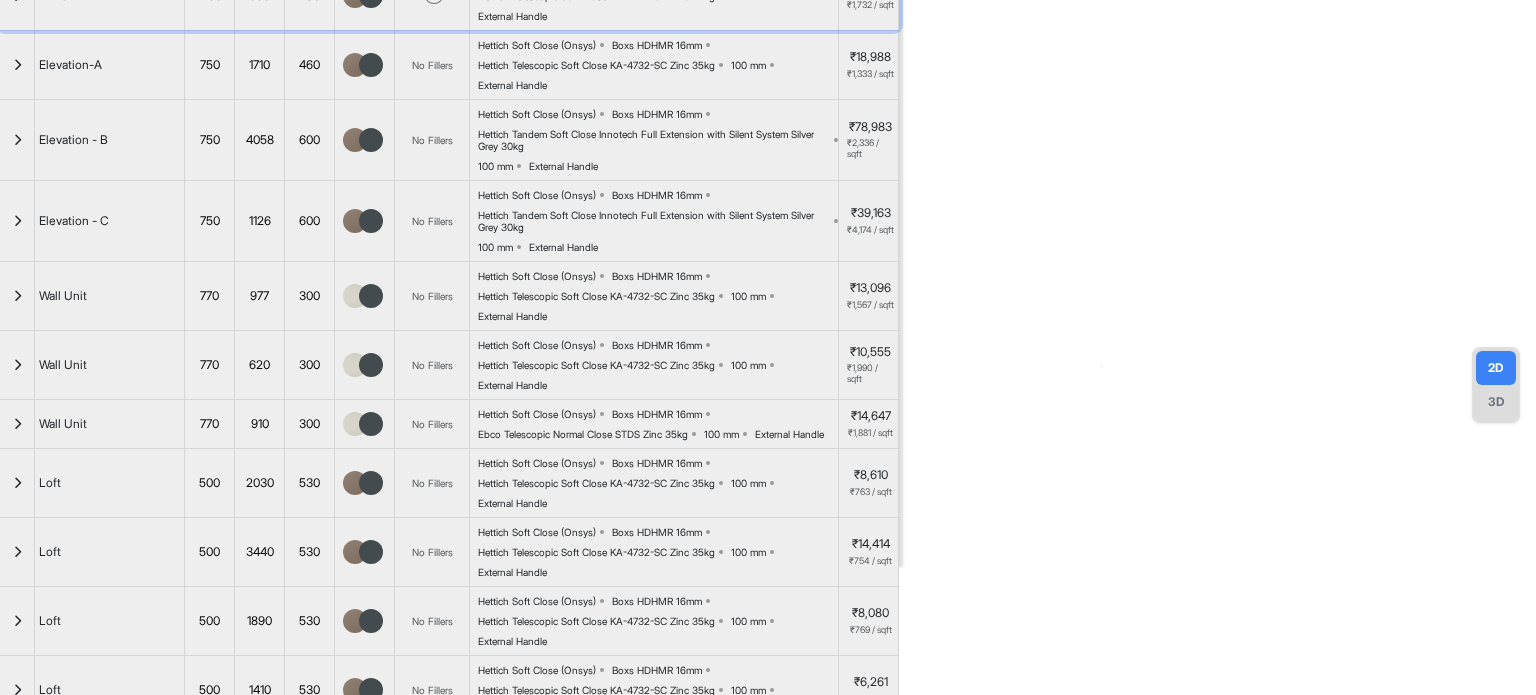 scroll, scrollTop: 400, scrollLeft: 0, axis: vertical 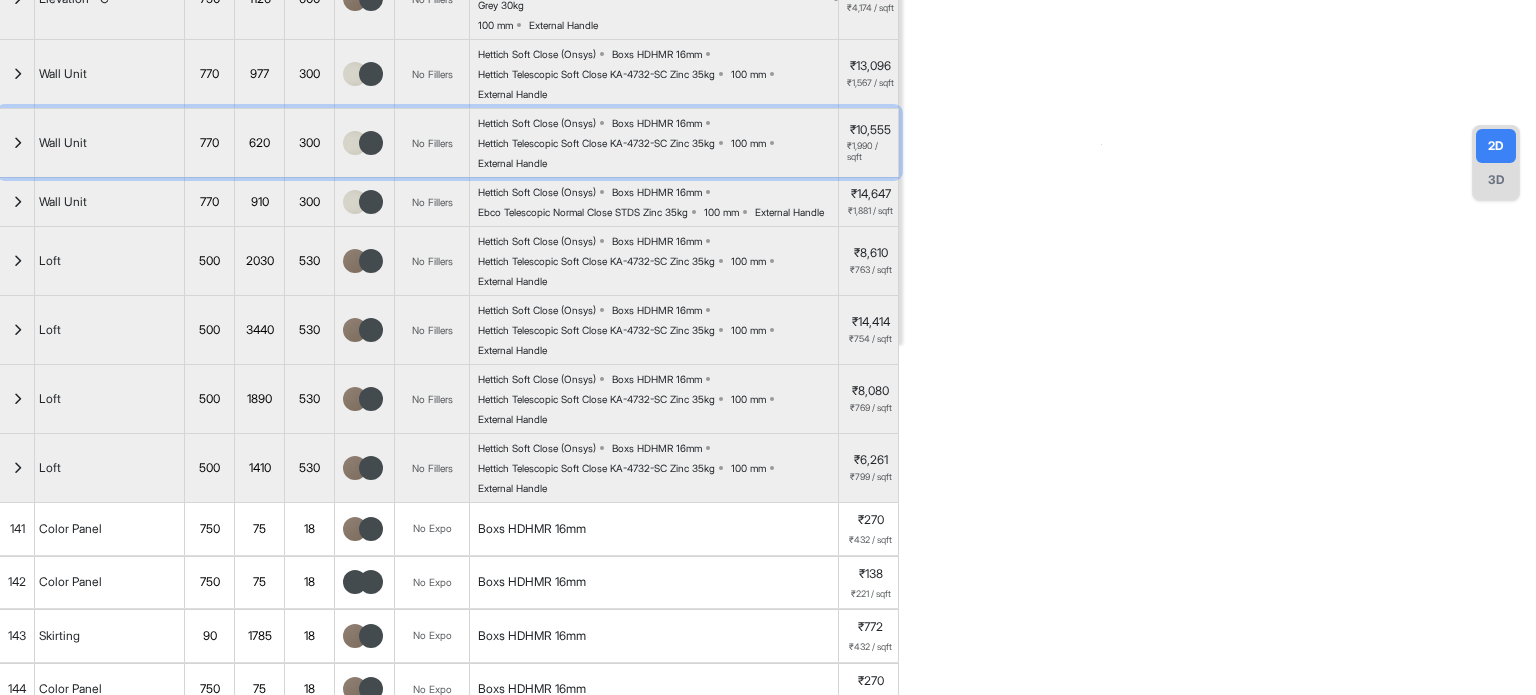 click at bounding box center [17, 143] 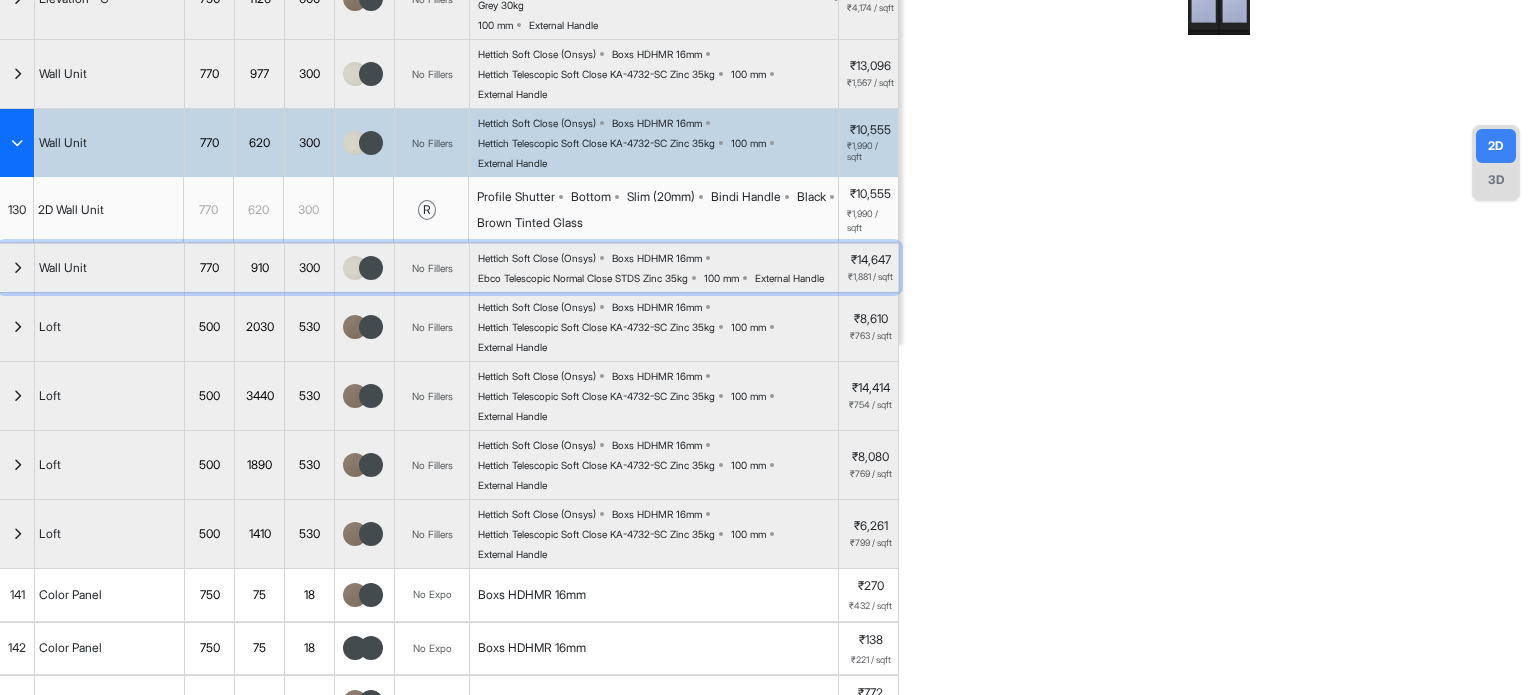 click at bounding box center (17, 268) 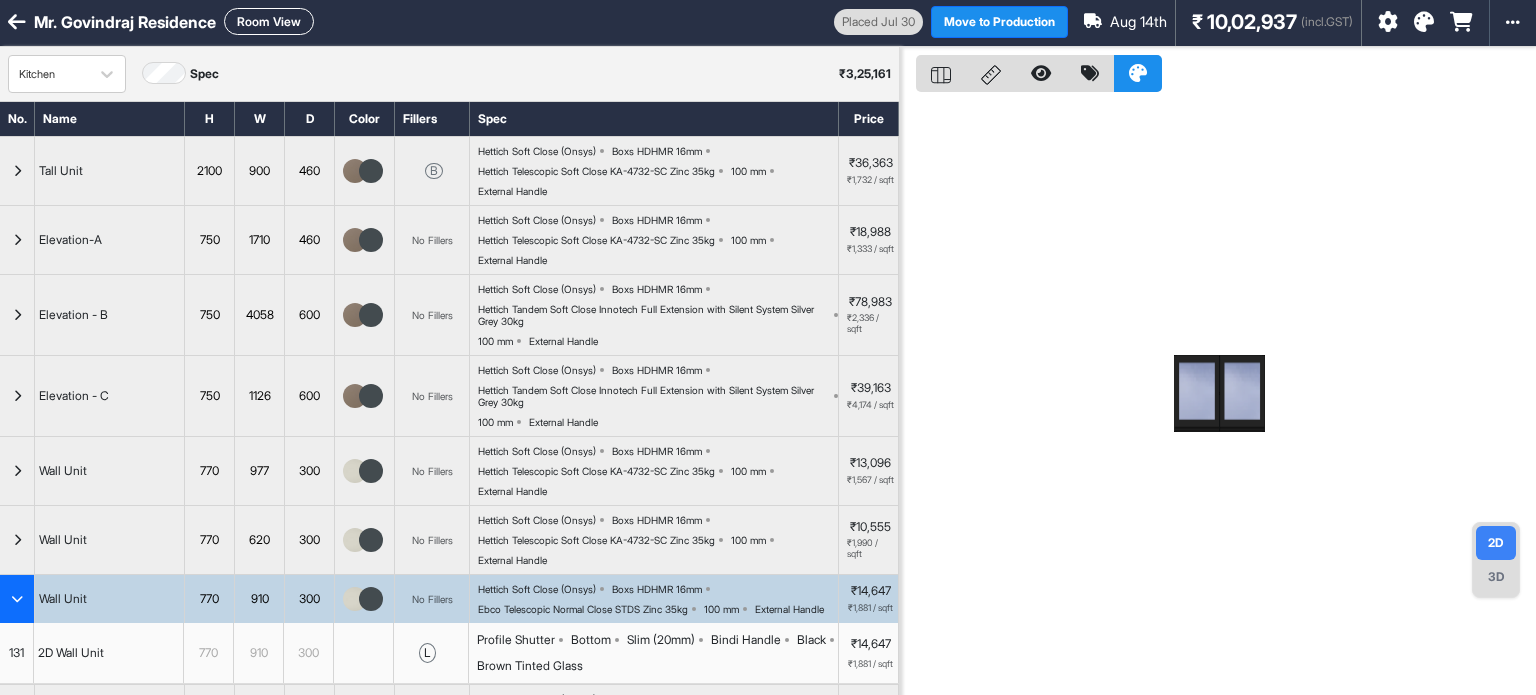 scroll, scrollTop: 0, scrollLeft: 0, axis: both 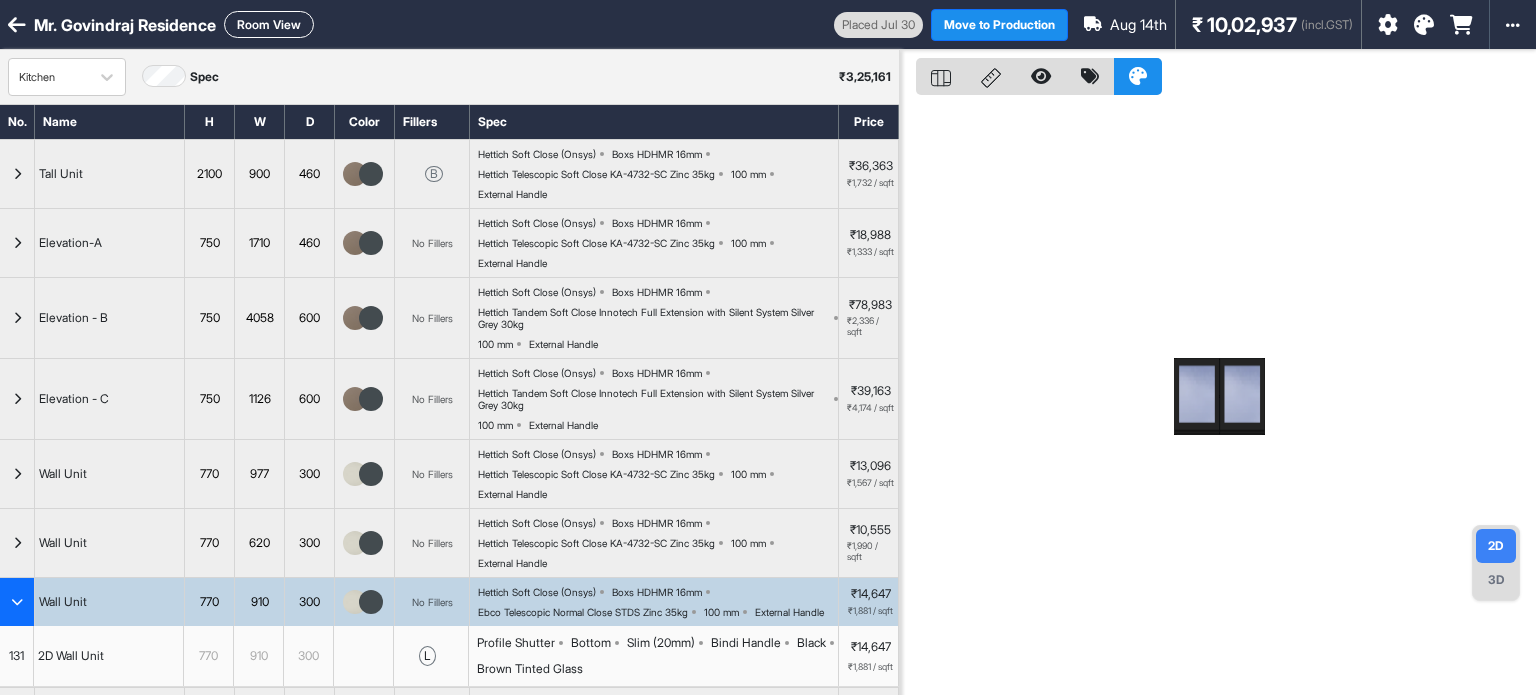 click on "Room View" at bounding box center [269, 24] 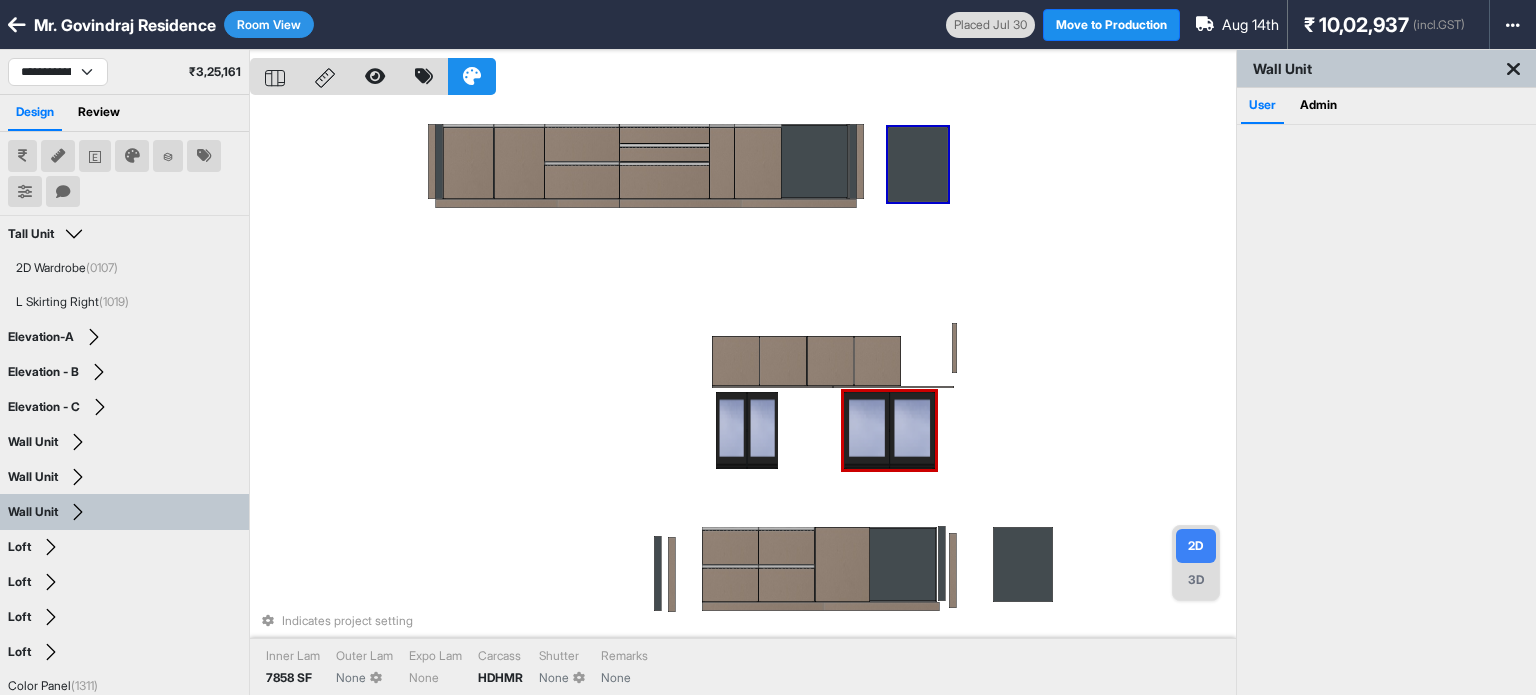 click on "Indicates project setting Inner Lam 7858 SF Outer Lam None Expo Lam None Carcass HDHMR Shutter None Remarks None" at bounding box center [743, 397] 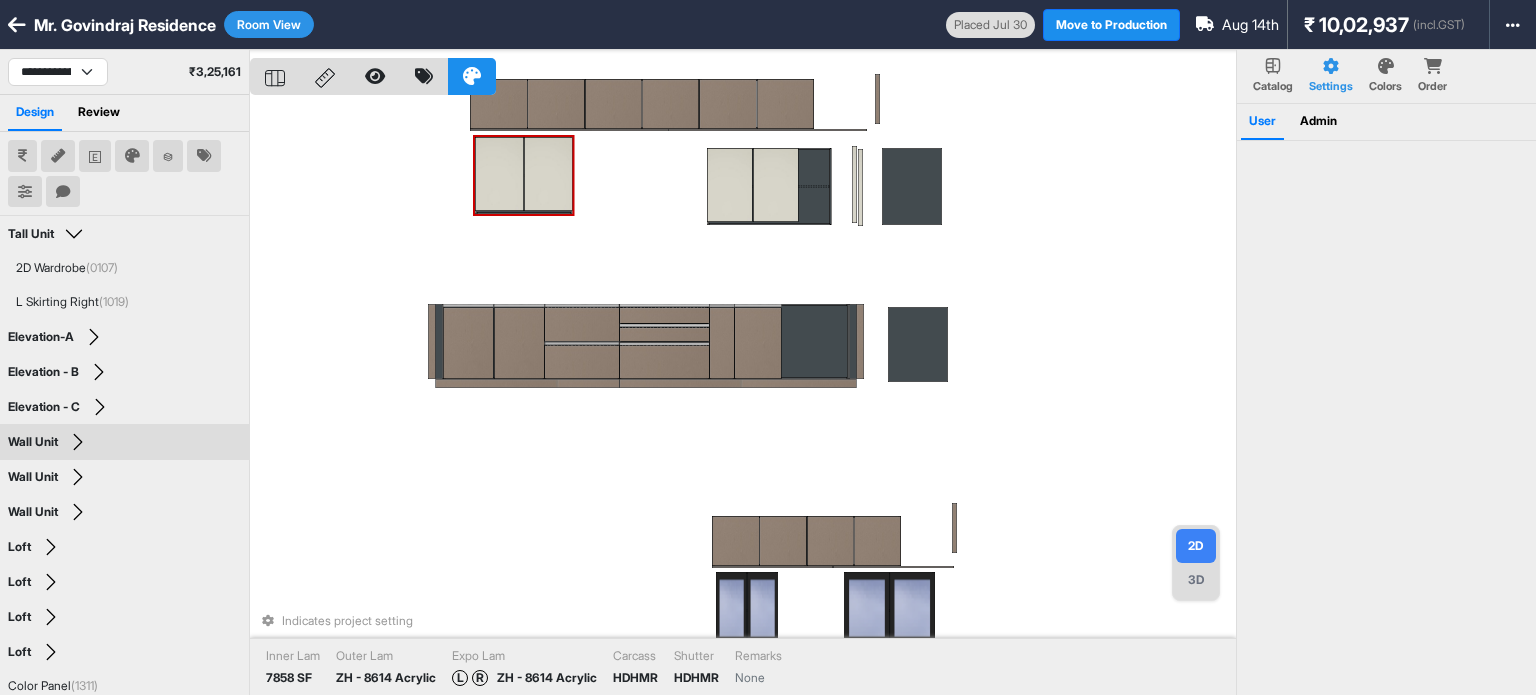 click at bounding box center (499, 174) 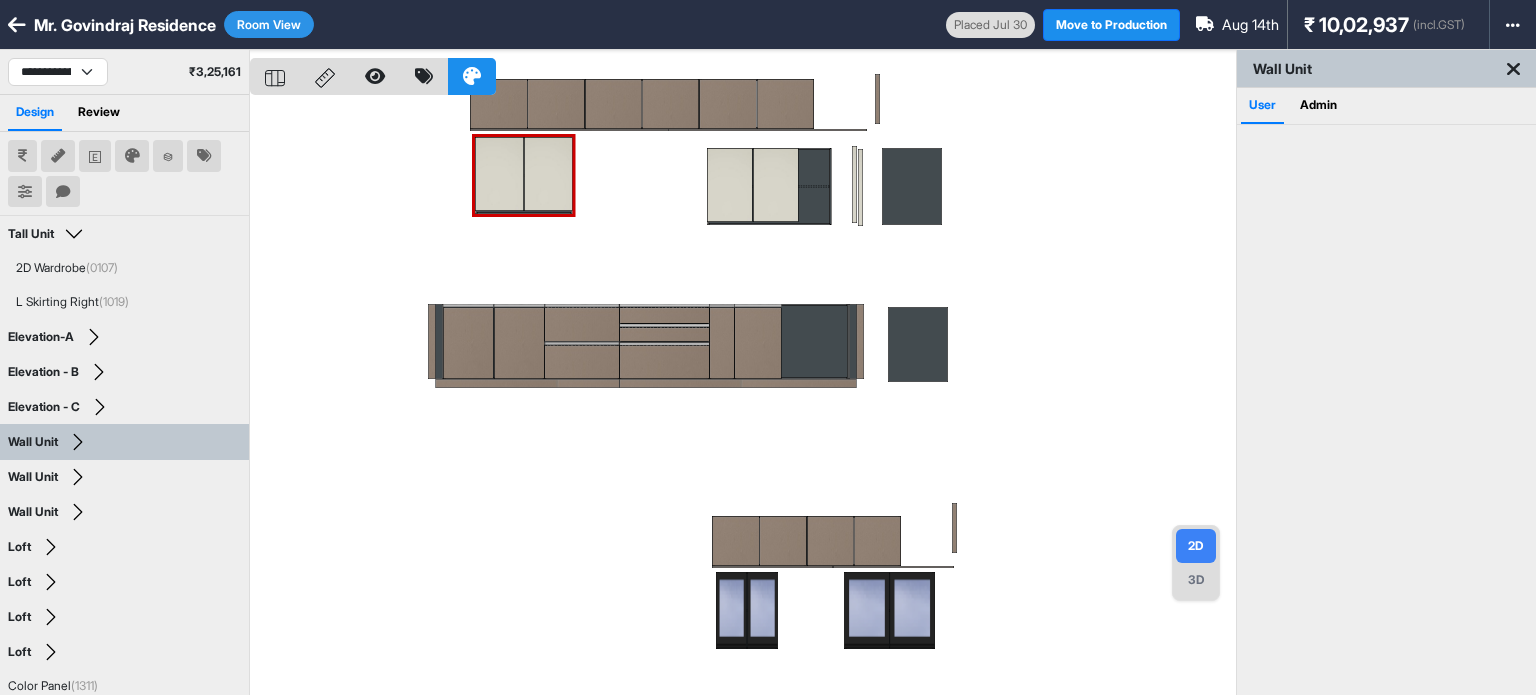 click on "Room View" at bounding box center [269, 24] 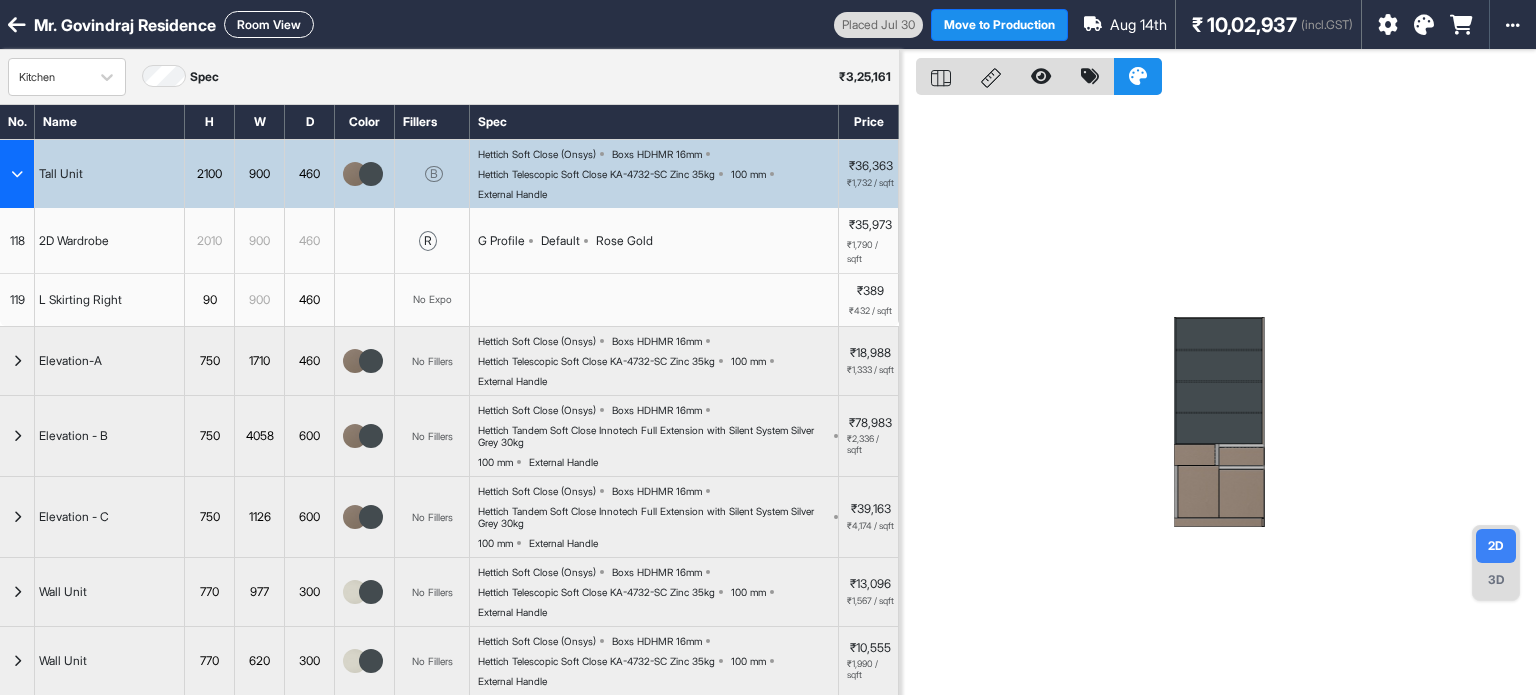 click at bounding box center [17, 174] 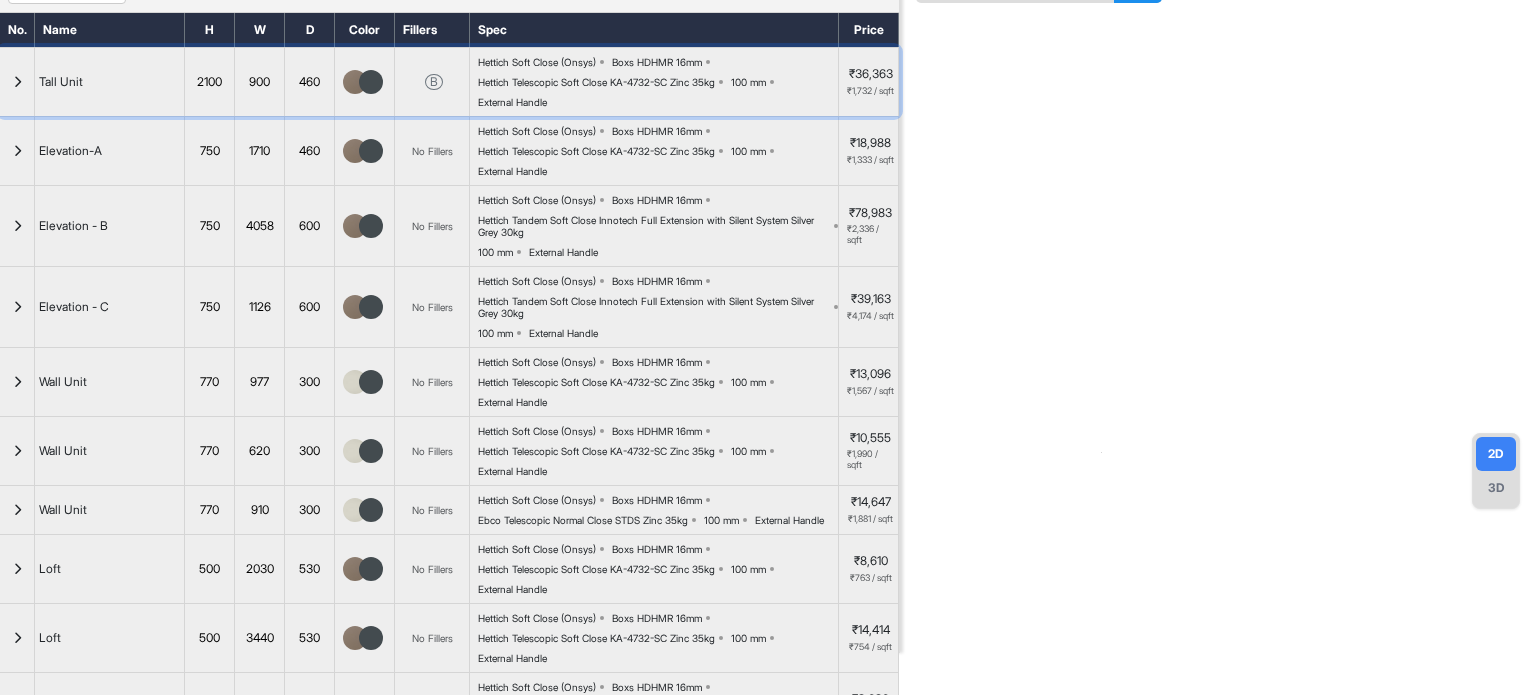 scroll, scrollTop: 100, scrollLeft: 0, axis: vertical 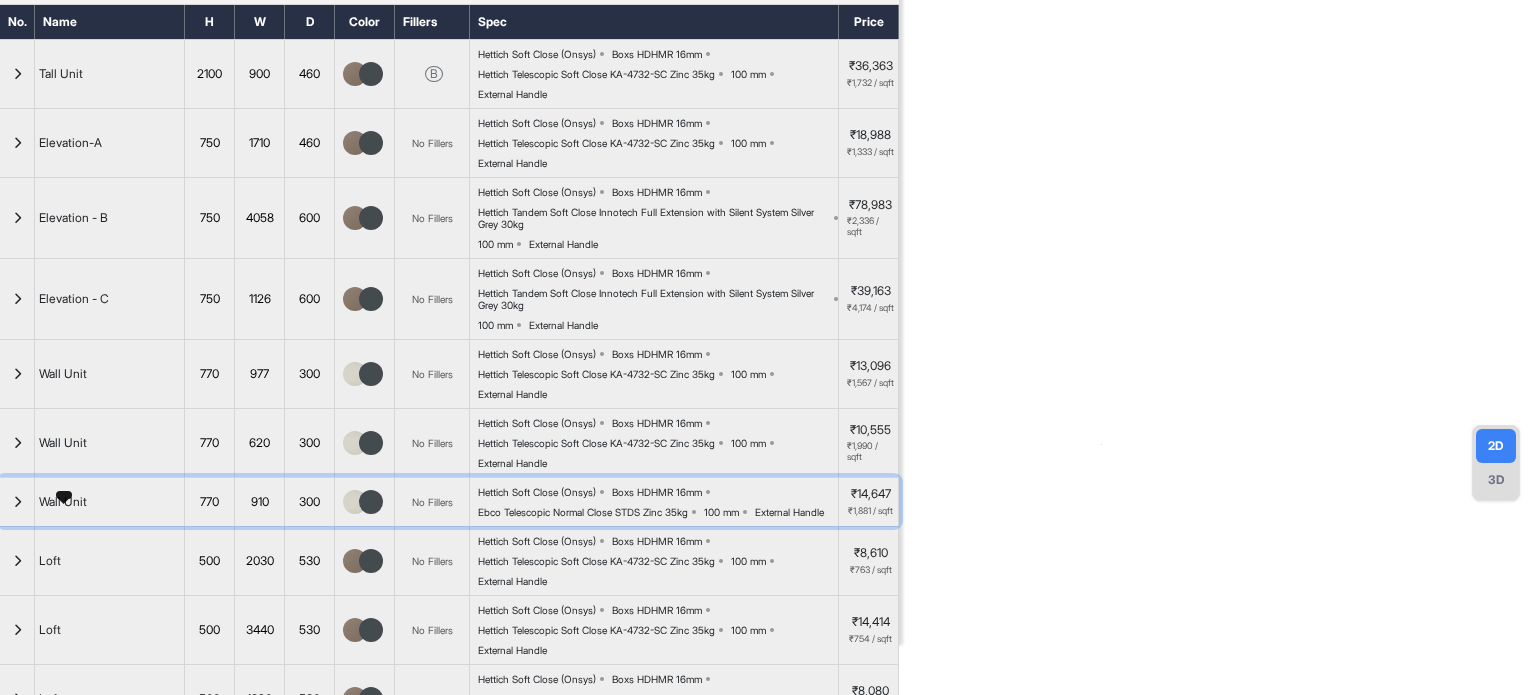 click at bounding box center [17, 502] 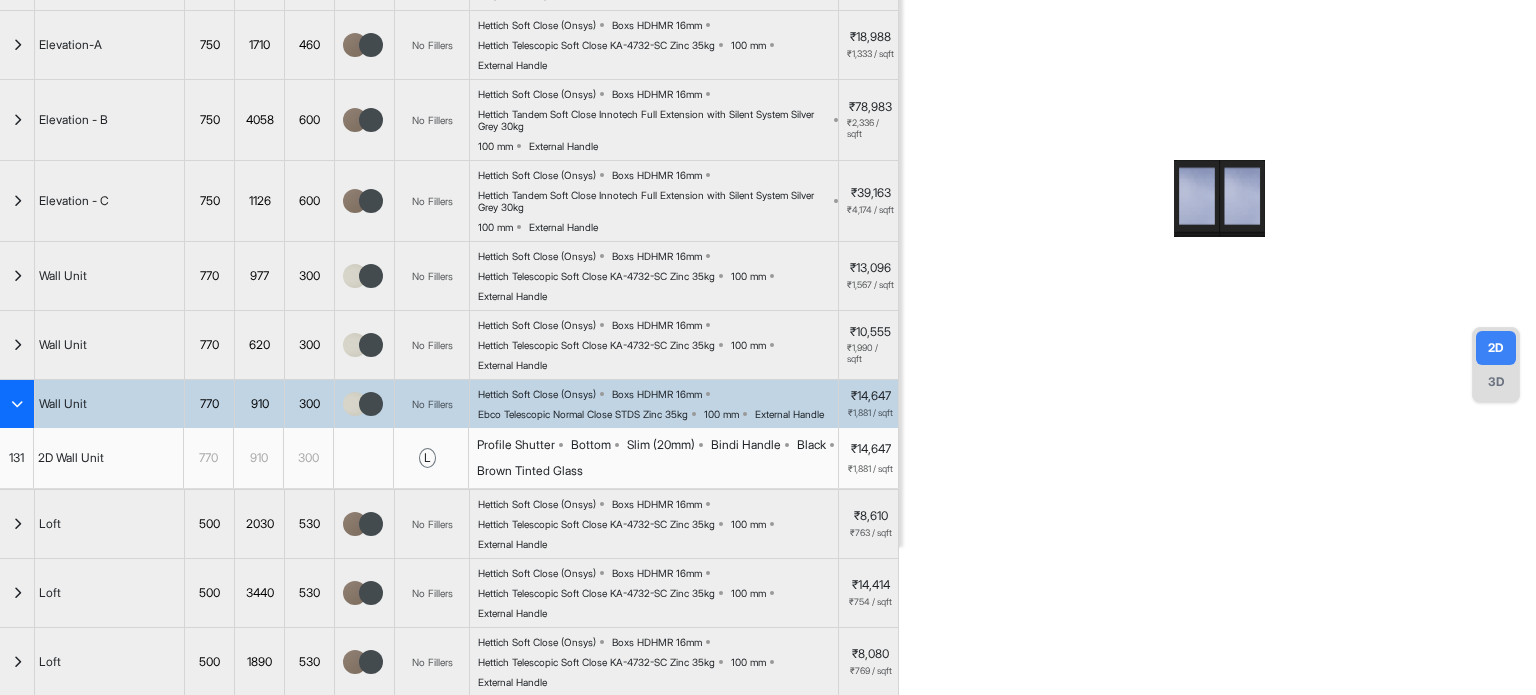 scroll, scrollTop: 200, scrollLeft: 0, axis: vertical 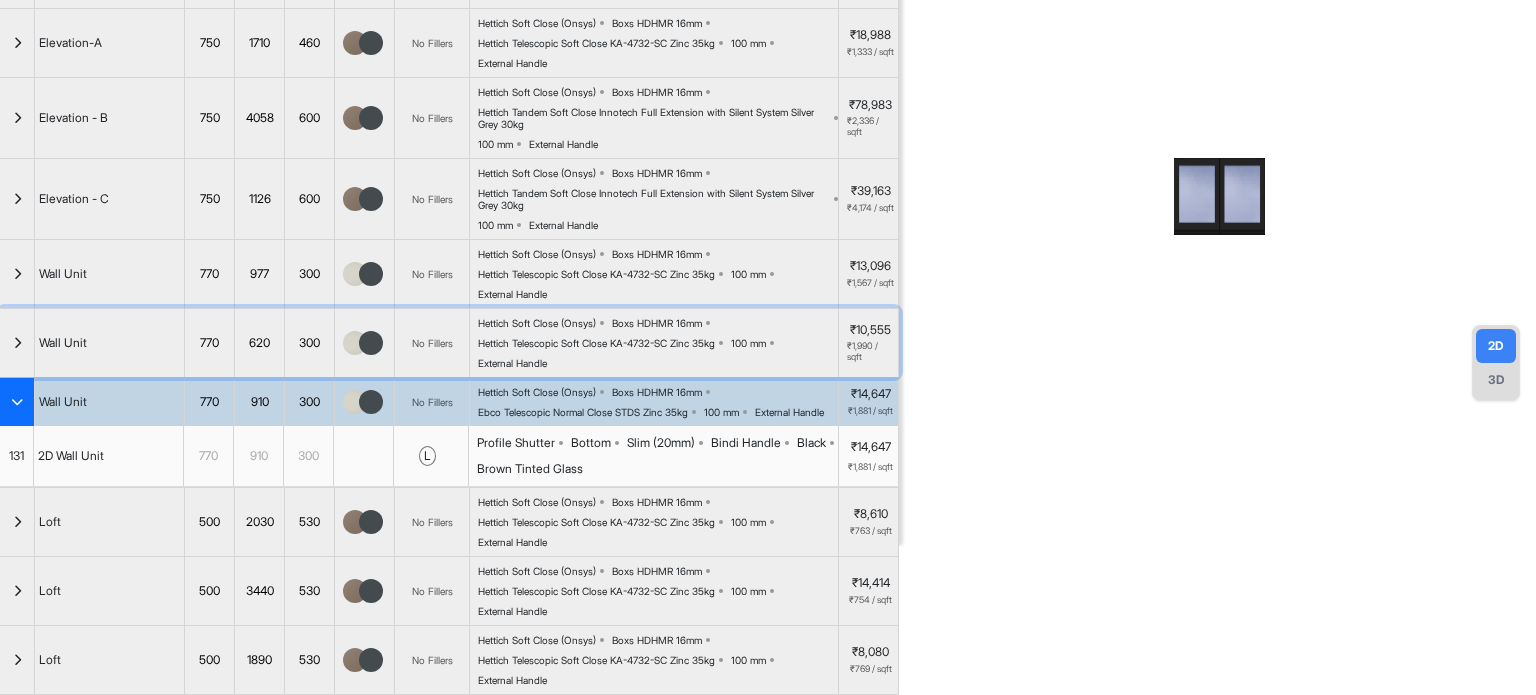click at bounding box center (17, 343) 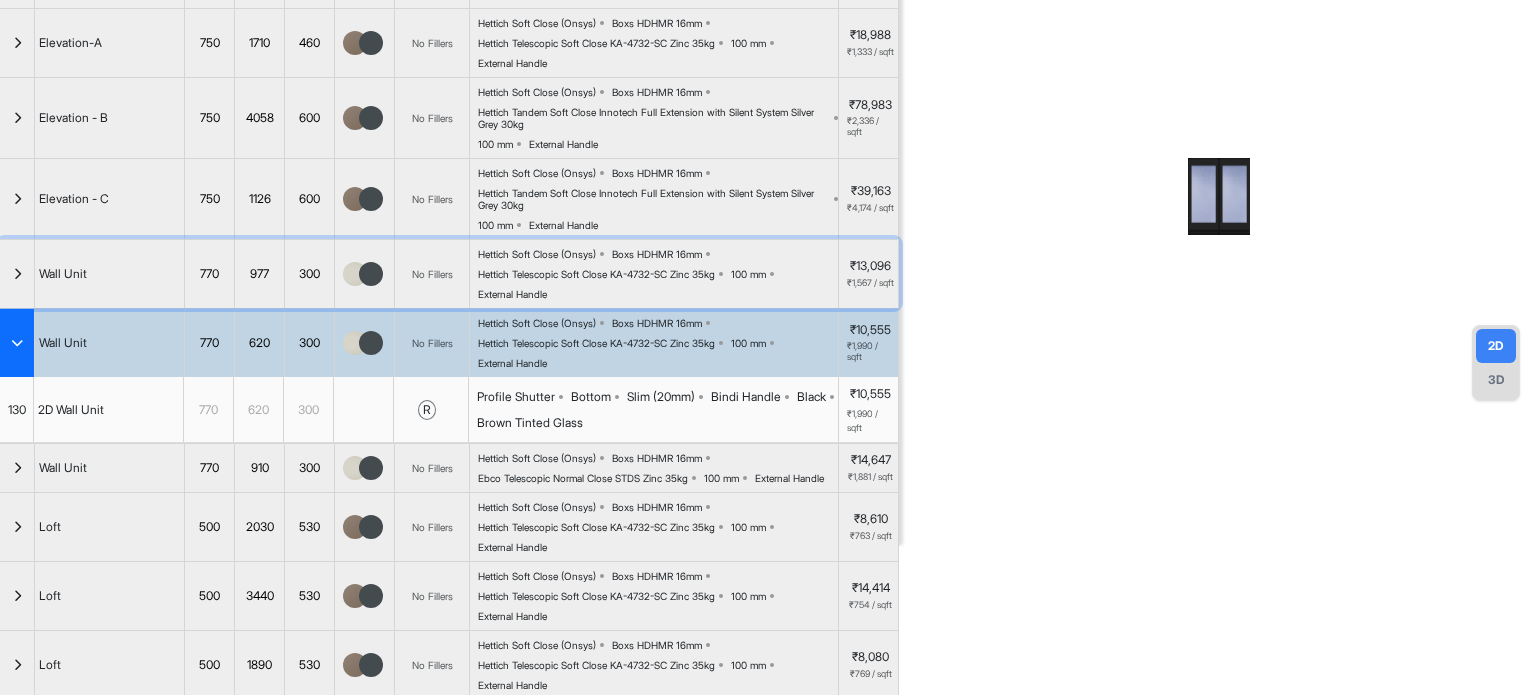 click at bounding box center [17, 274] 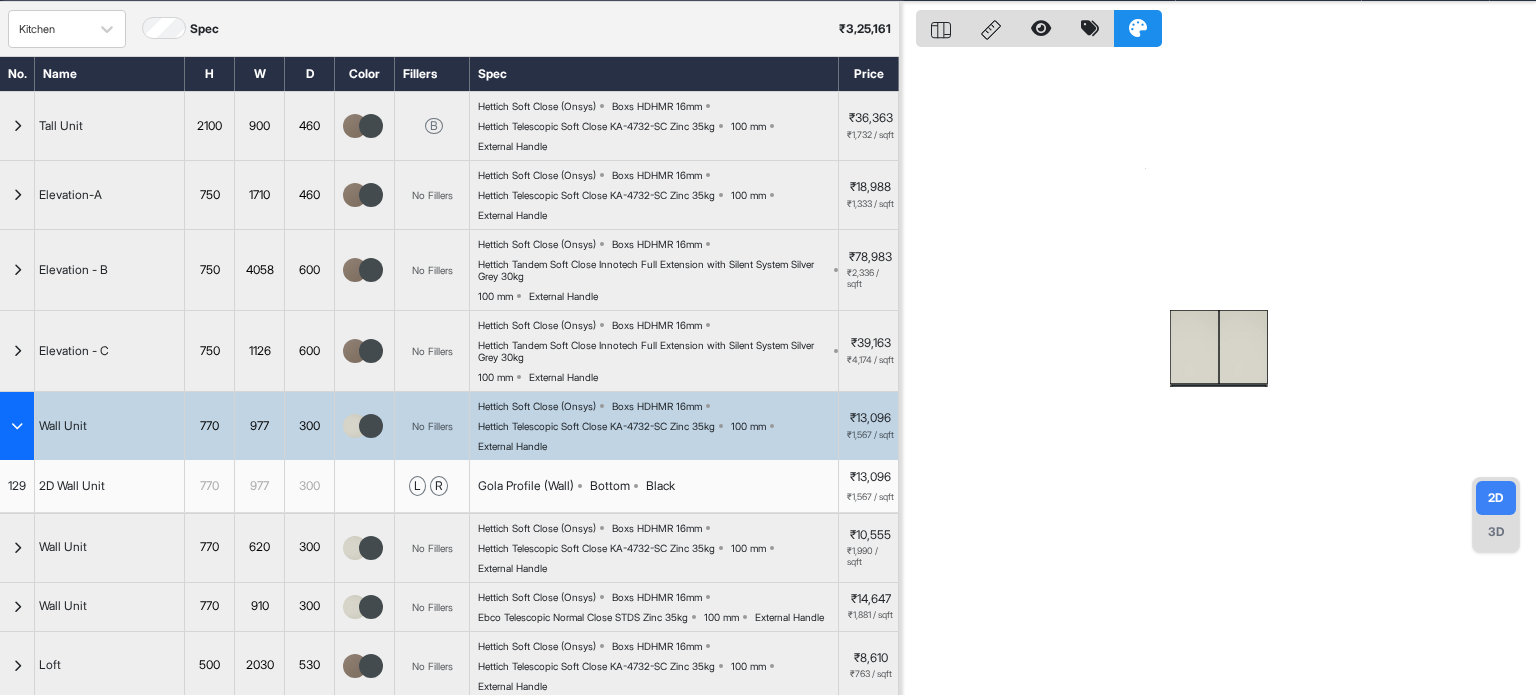 scroll, scrollTop: 0, scrollLeft: 0, axis: both 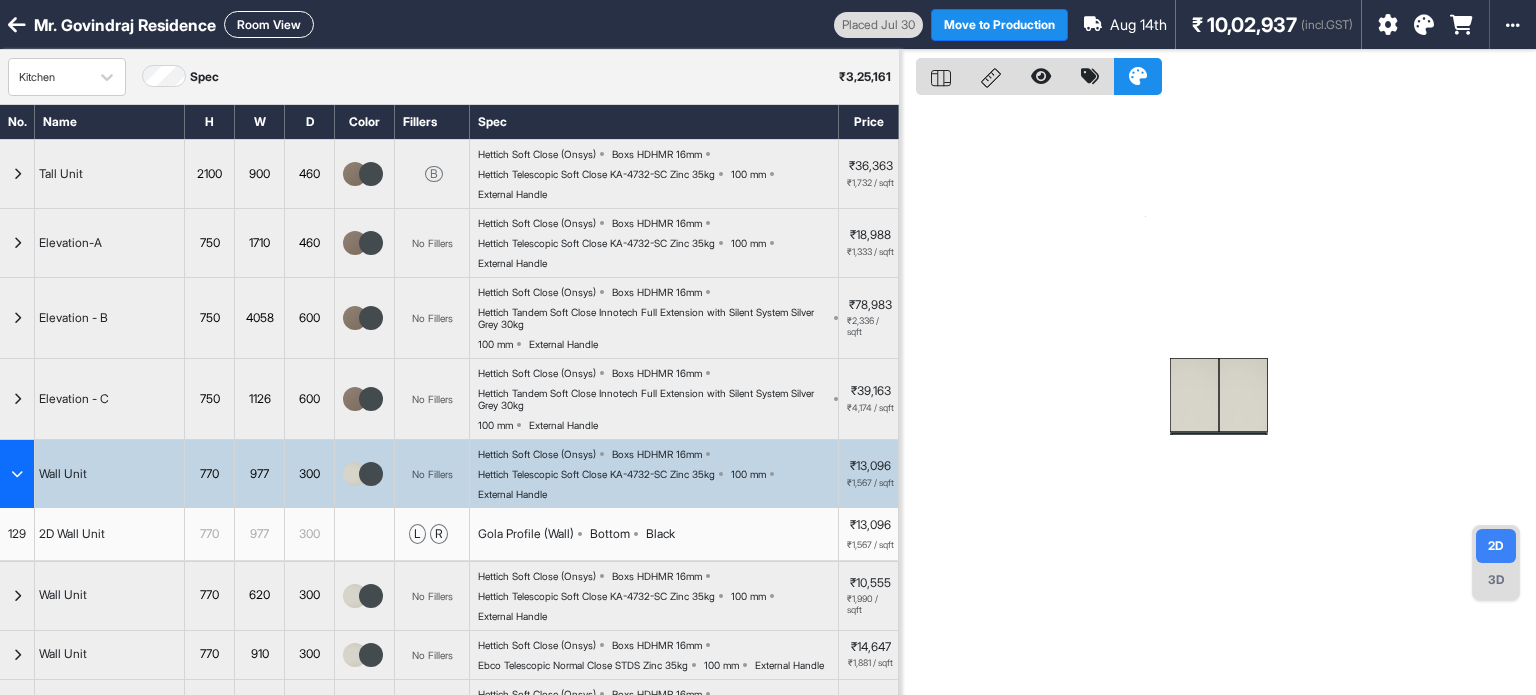 click on "Room View" at bounding box center [269, 24] 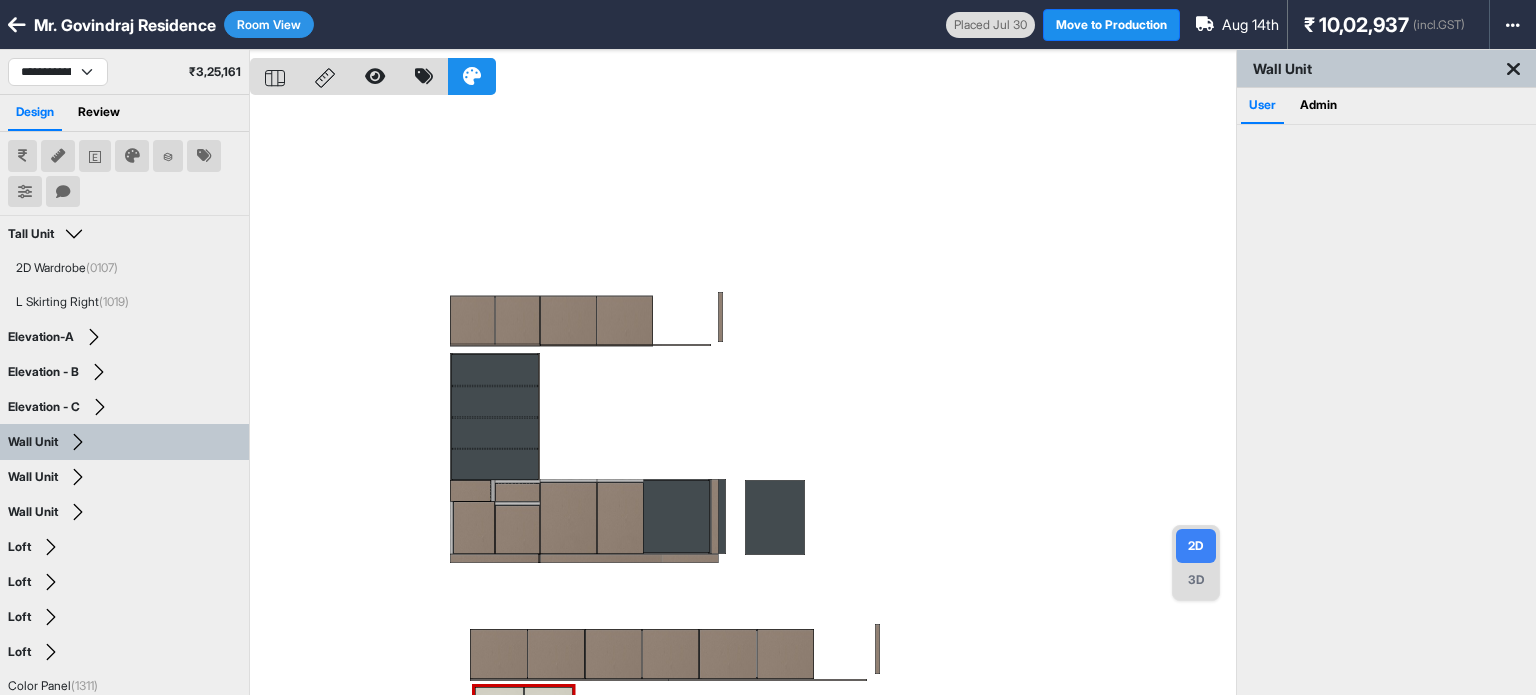 click at bounding box center (743, 397) 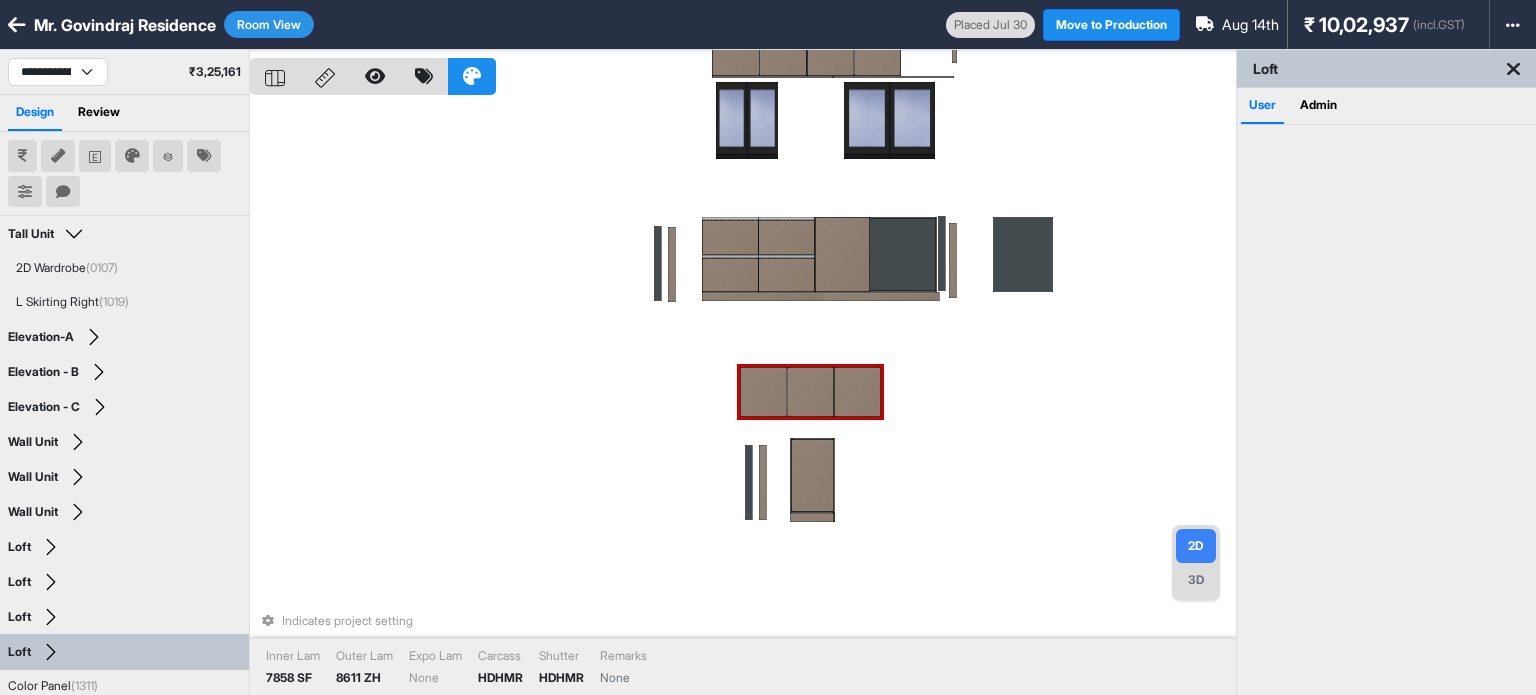 click on "Indicates project setting Inner Lam 7858 SF Outer Lam 8611 ZH Expo Lam None Carcass HDHMR Shutter HDHMR Remarks None" at bounding box center [743, 397] 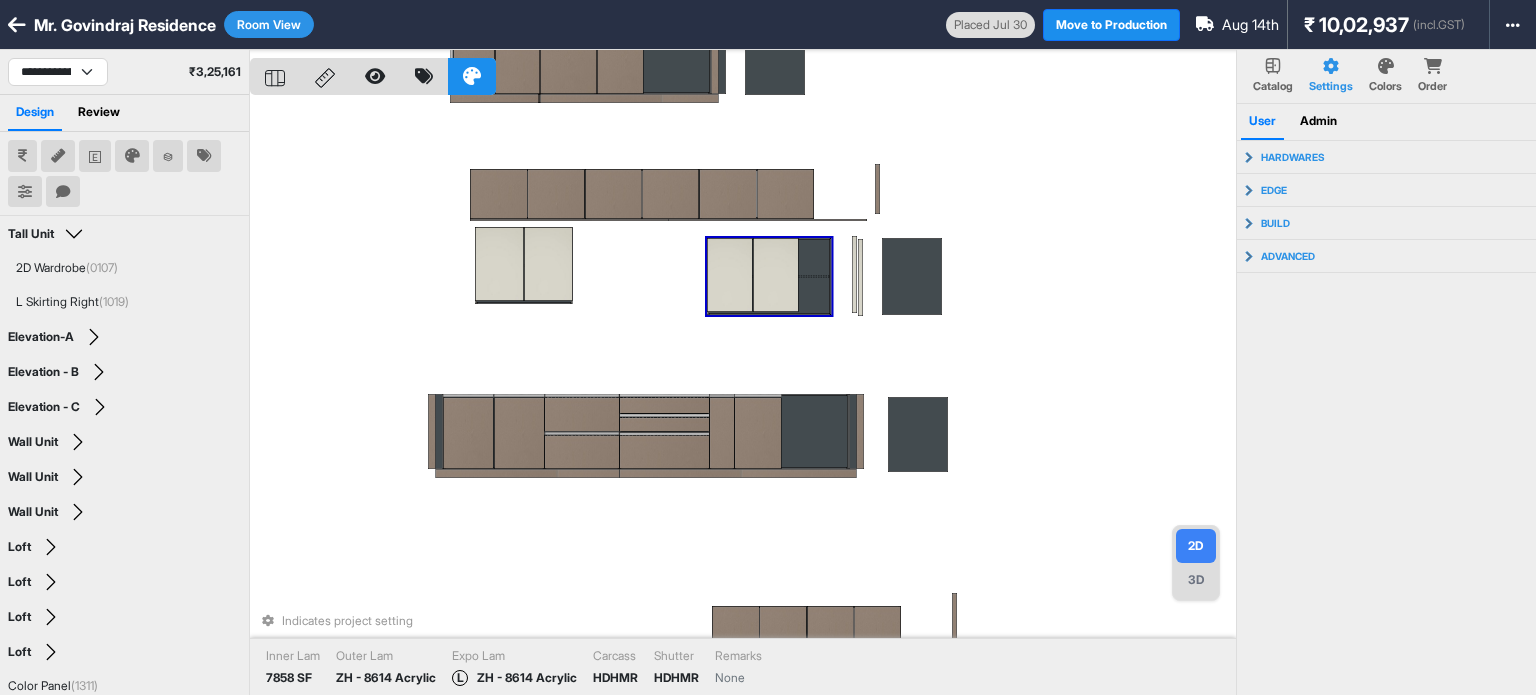 click at bounding box center [730, 275] 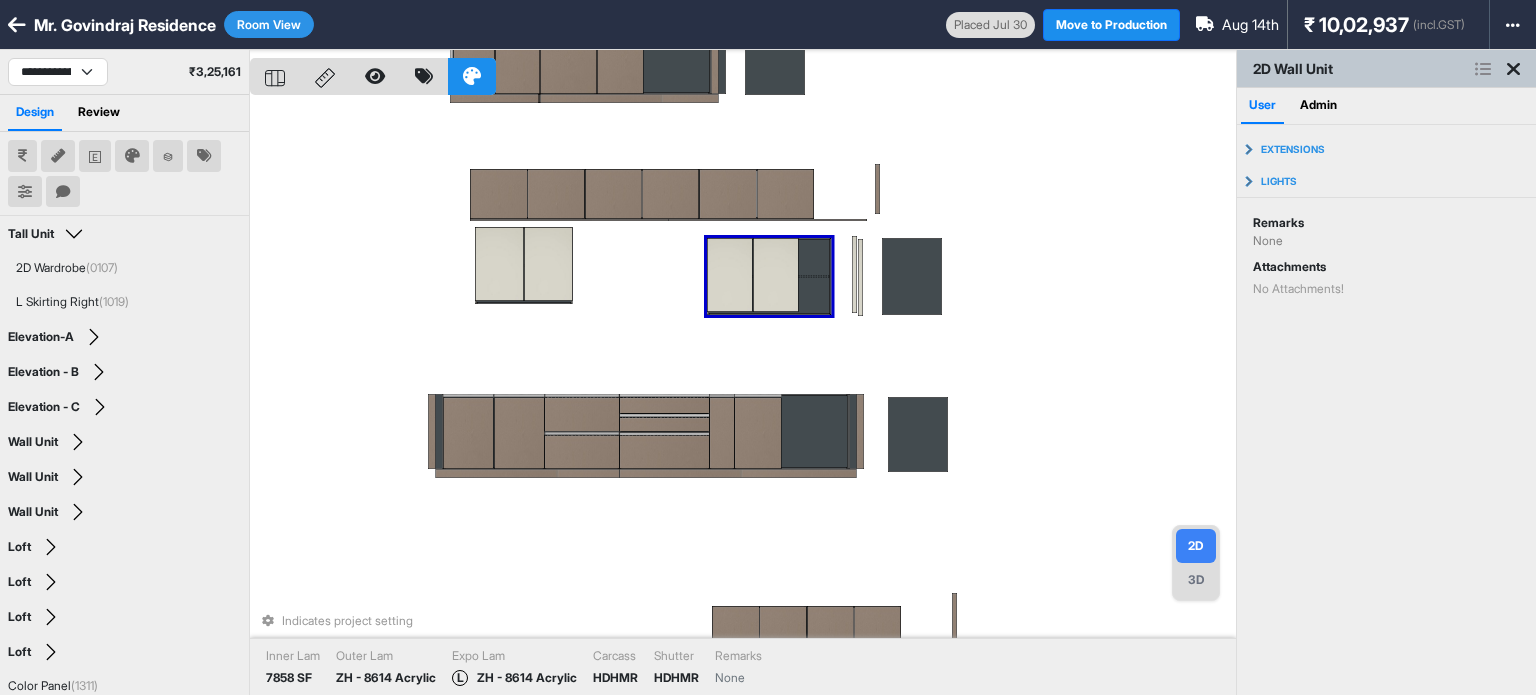 click at bounding box center (730, 275) 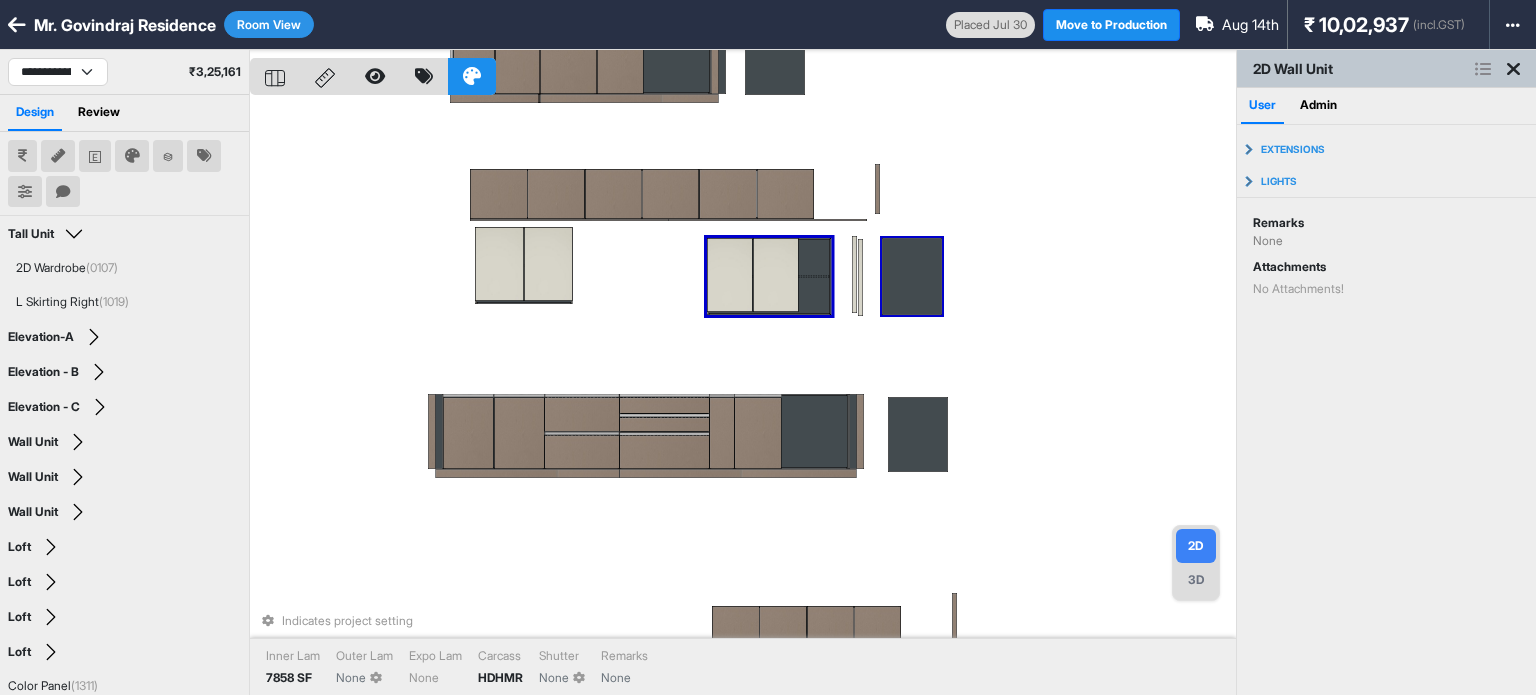 click on "Indicates project setting Inner Lam 7858 SF Outer Lam None Expo Lam None Carcass HDHMR Shutter None Remarks None" at bounding box center (743, 397) 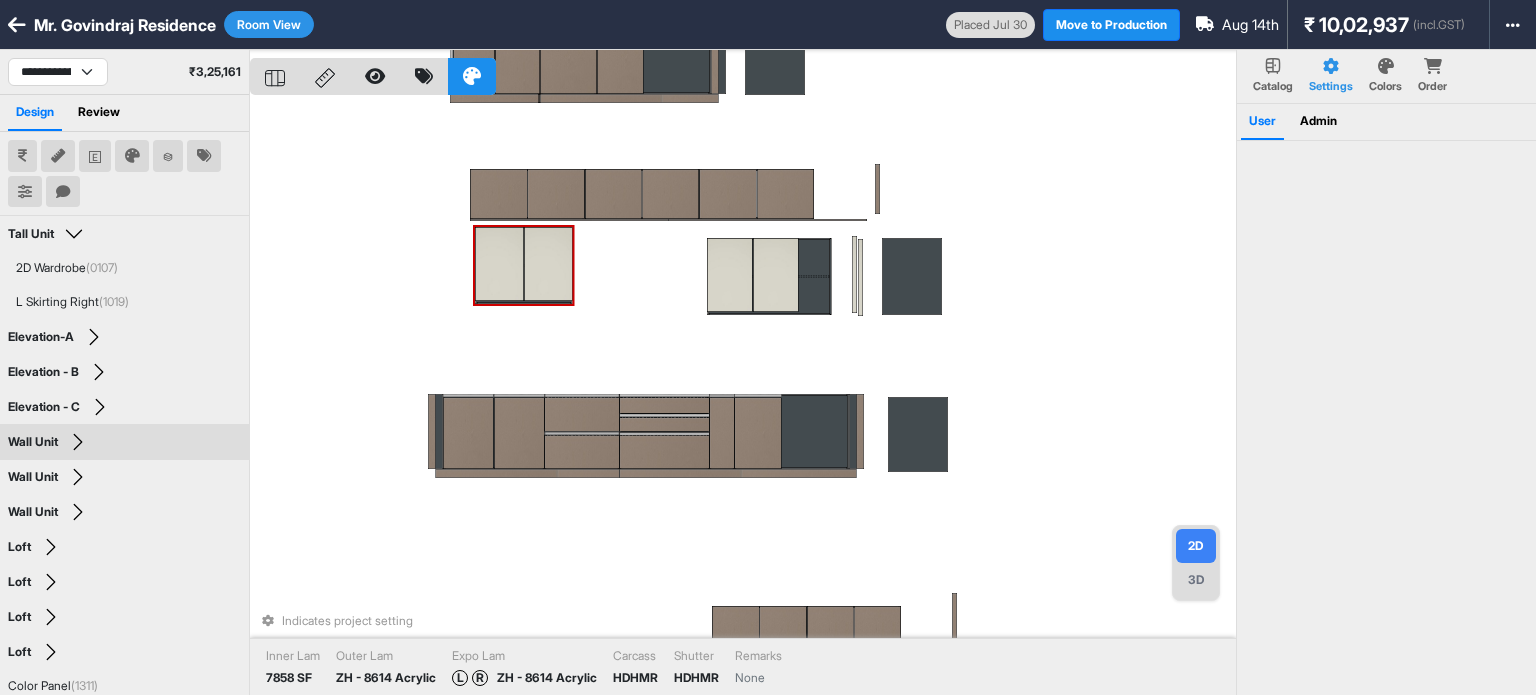 click at bounding box center (548, 264) 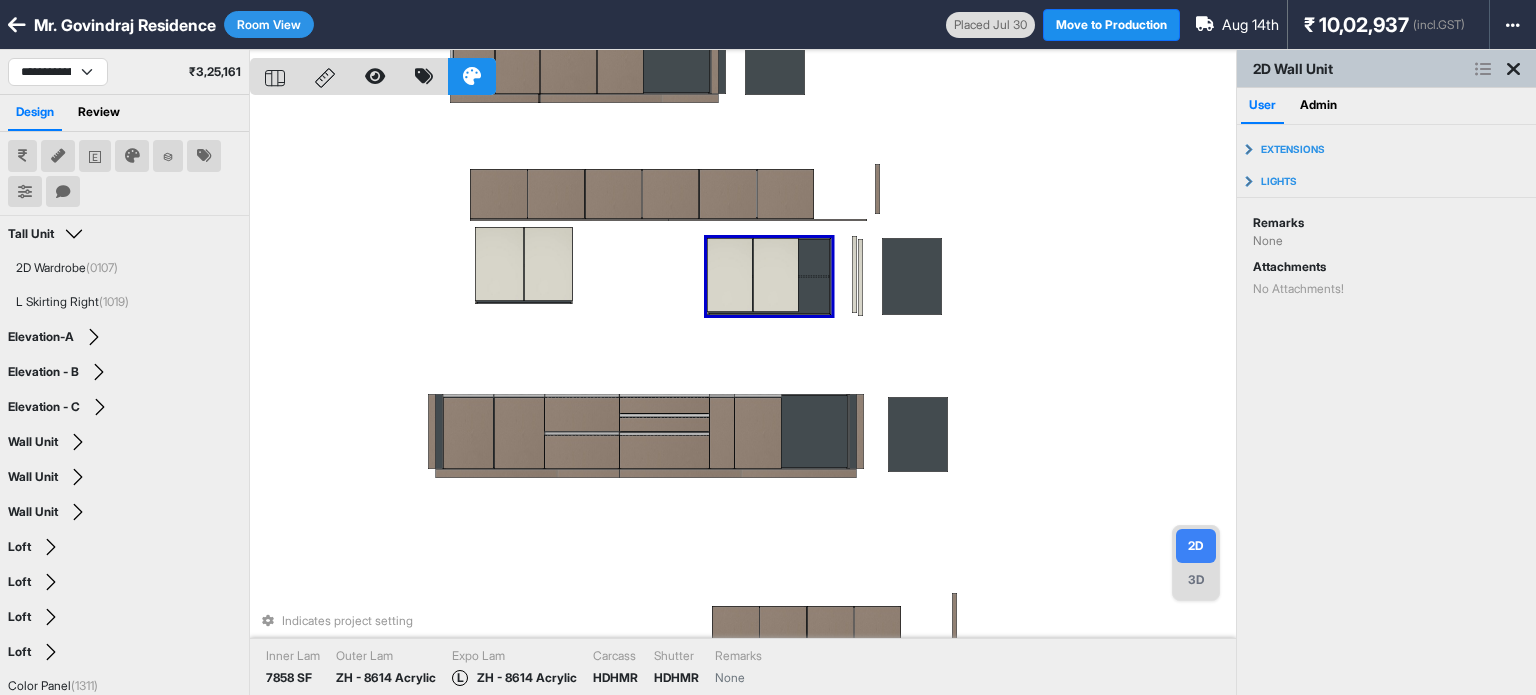click at bounding box center [730, 275] 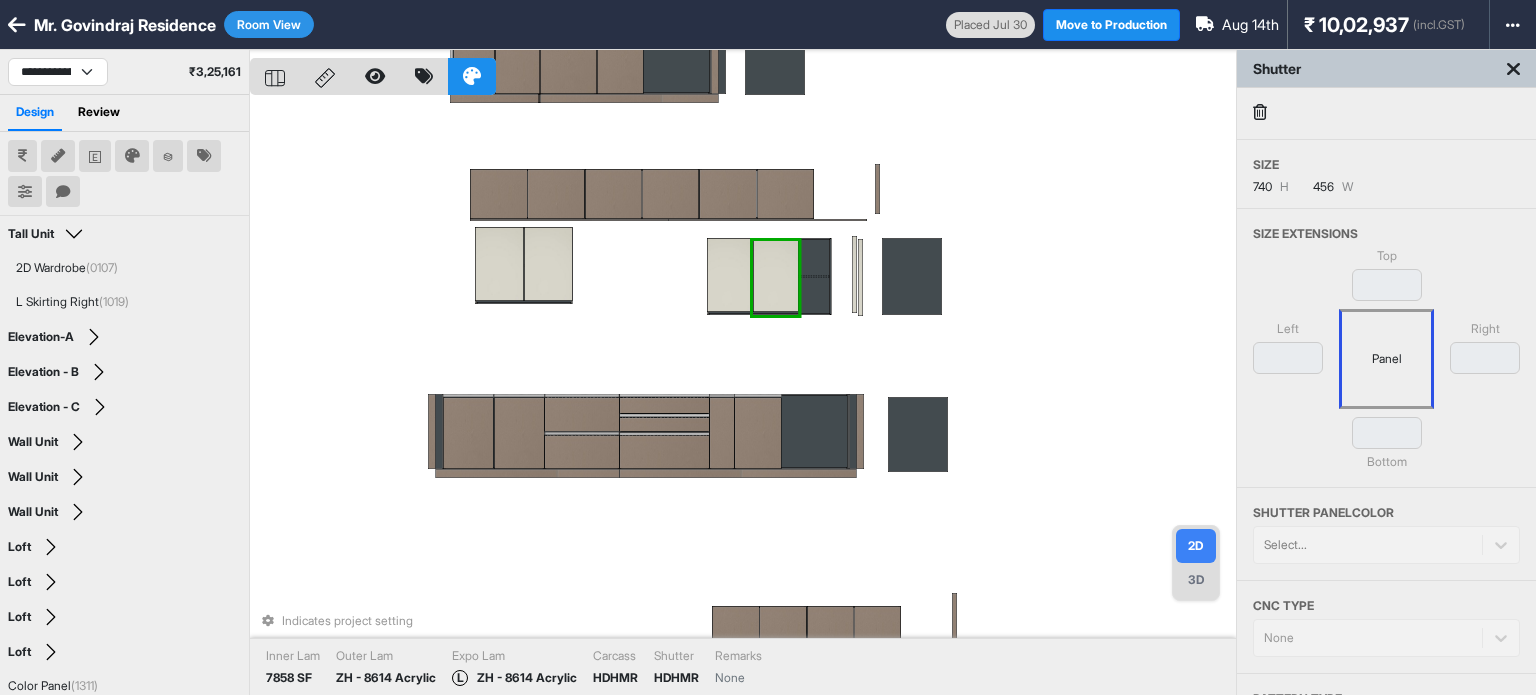 click on "Indicates project setting Inner Lam 7858 SF Outer Lam ZH - 8614 Acrylic Expo Lam L ZH - 8614 Acrylic Carcass HDHMR Shutter HDHMR Remarks None" at bounding box center (743, 397) 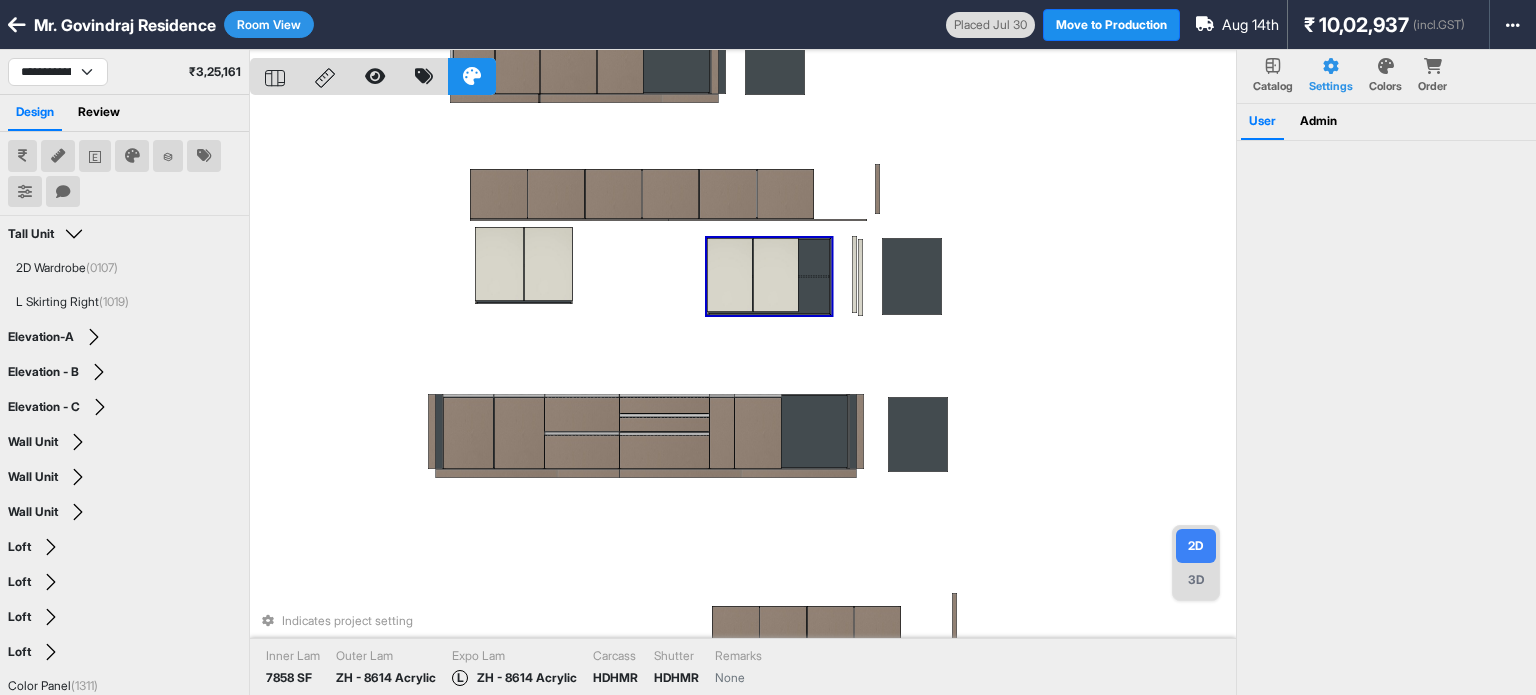 click at bounding box center [730, 275] 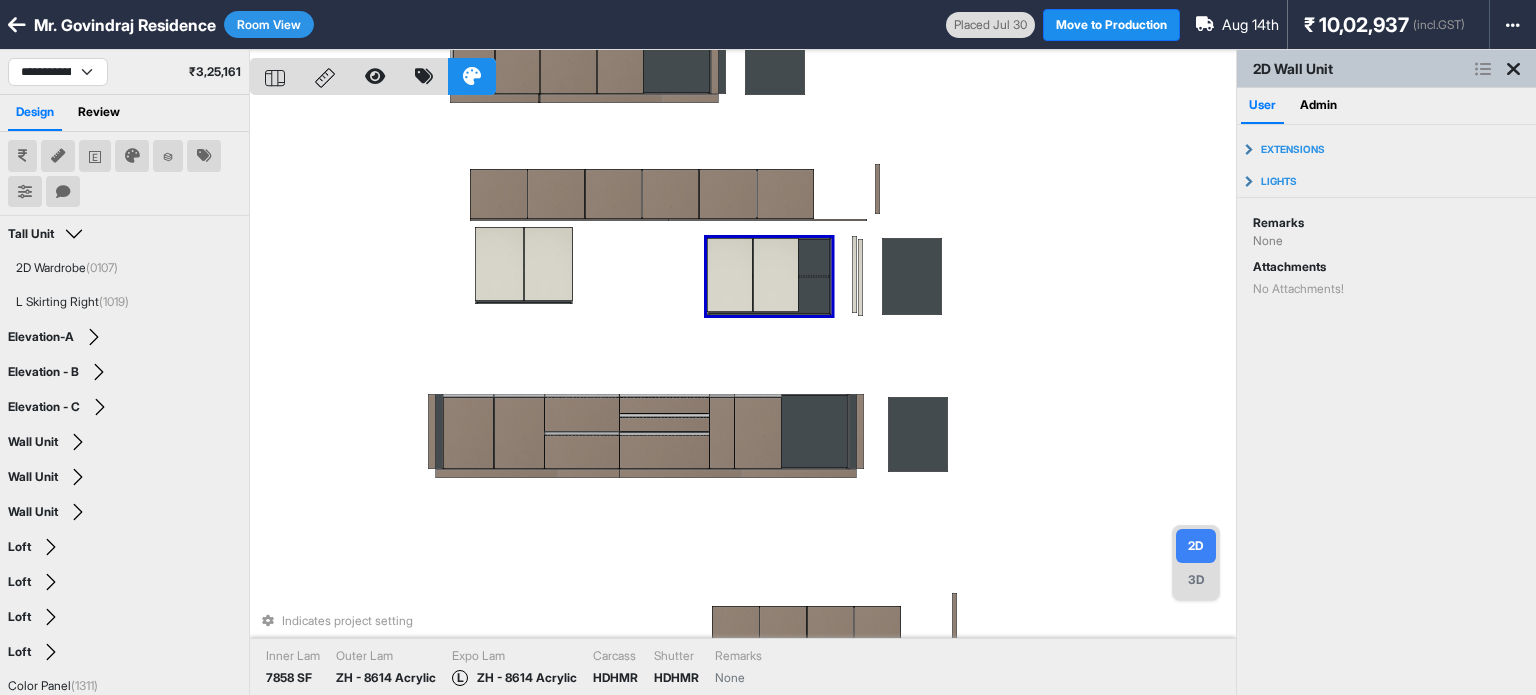 click at bounding box center [730, 275] 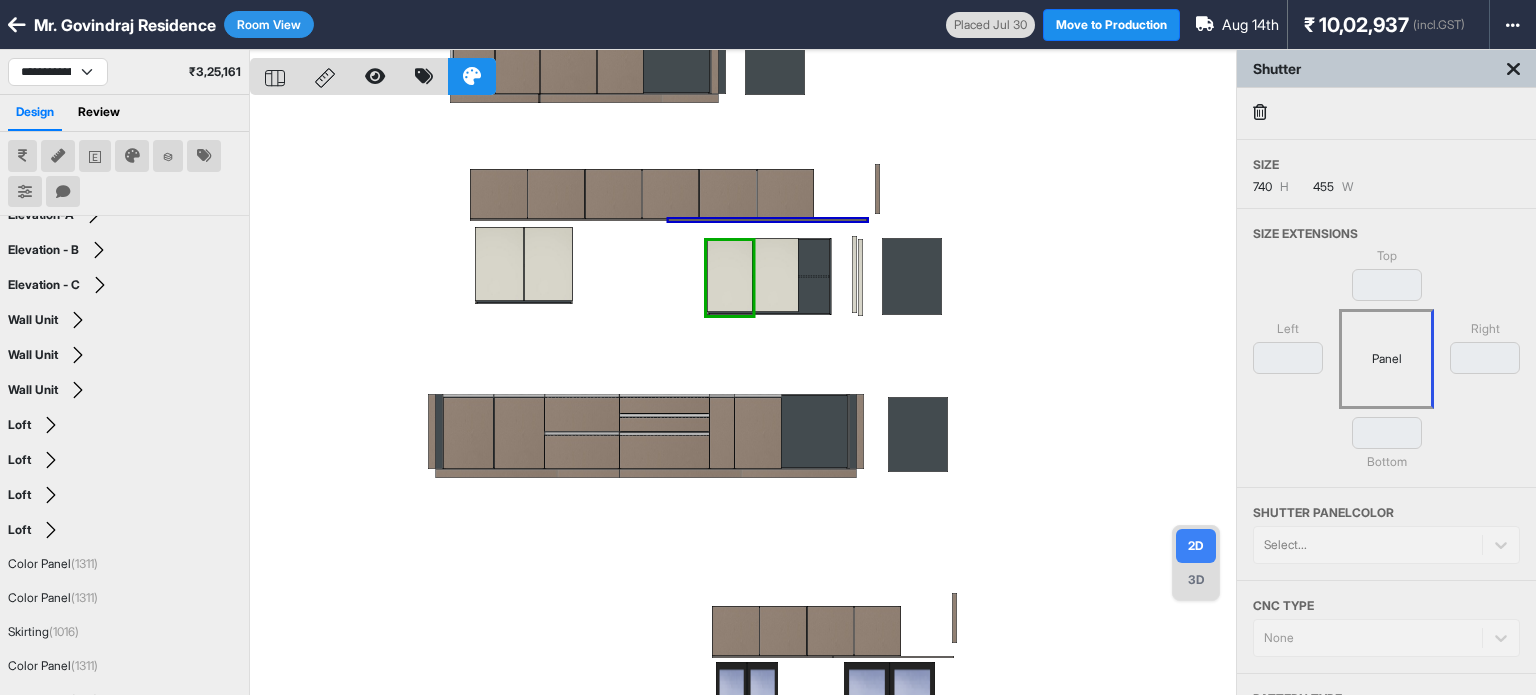 scroll, scrollTop: 0, scrollLeft: 0, axis: both 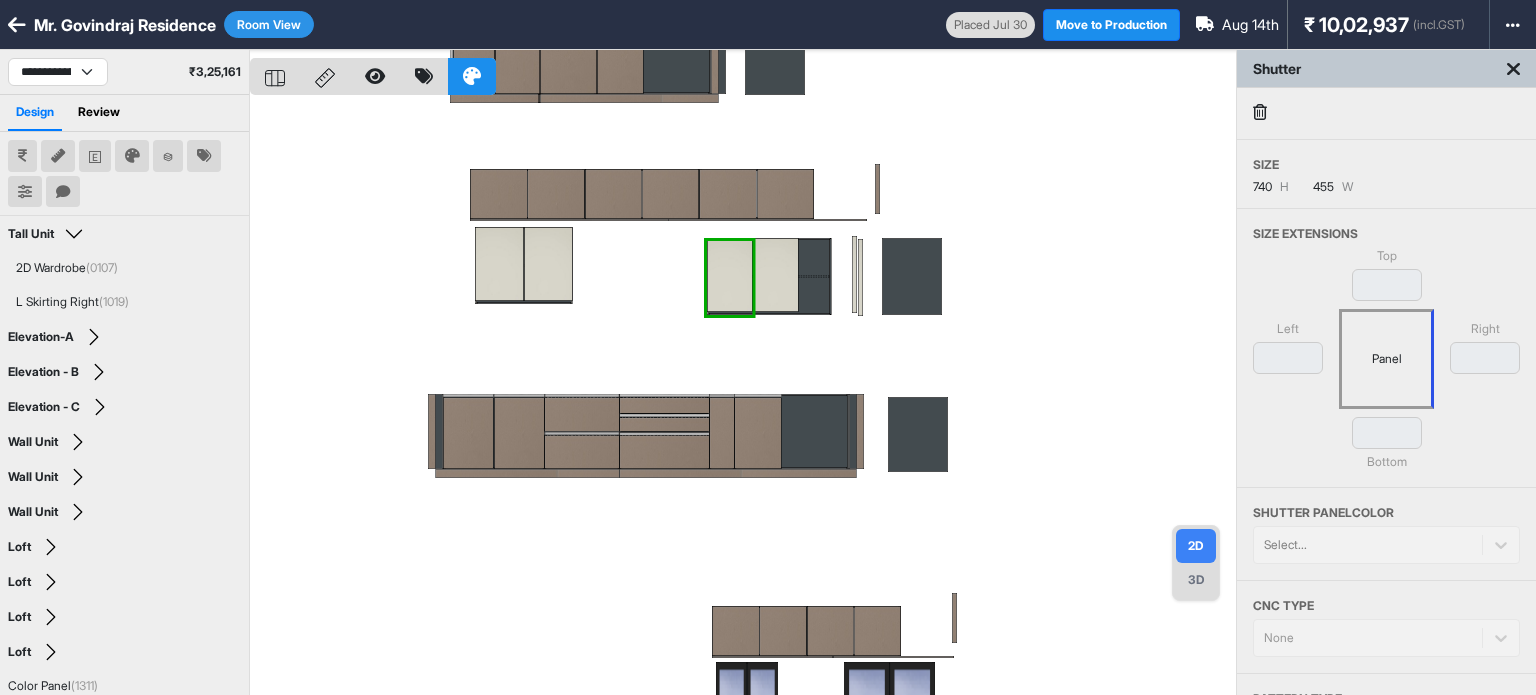 click on "Room View" at bounding box center [269, 24] 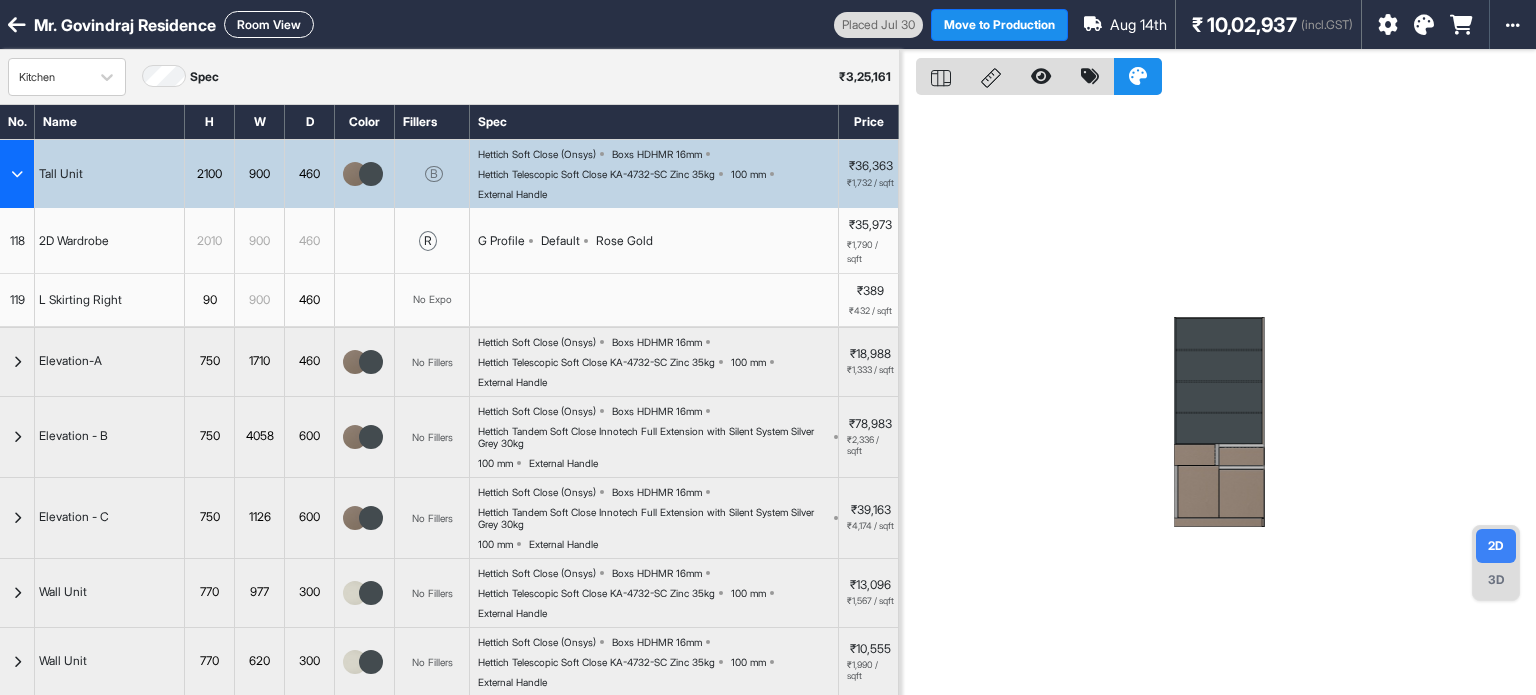 click at bounding box center (17, 174) 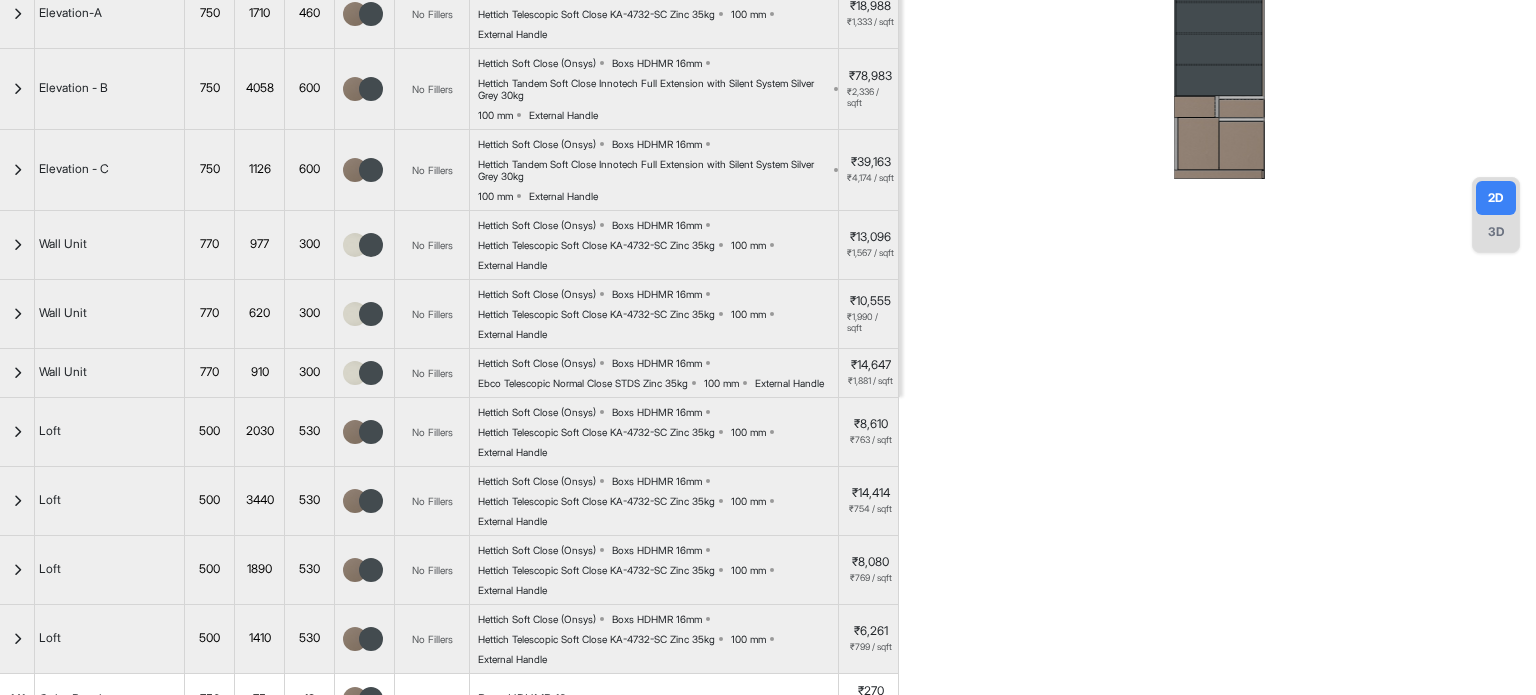 scroll, scrollTop: 0, scrollLeft: 0, axis: both 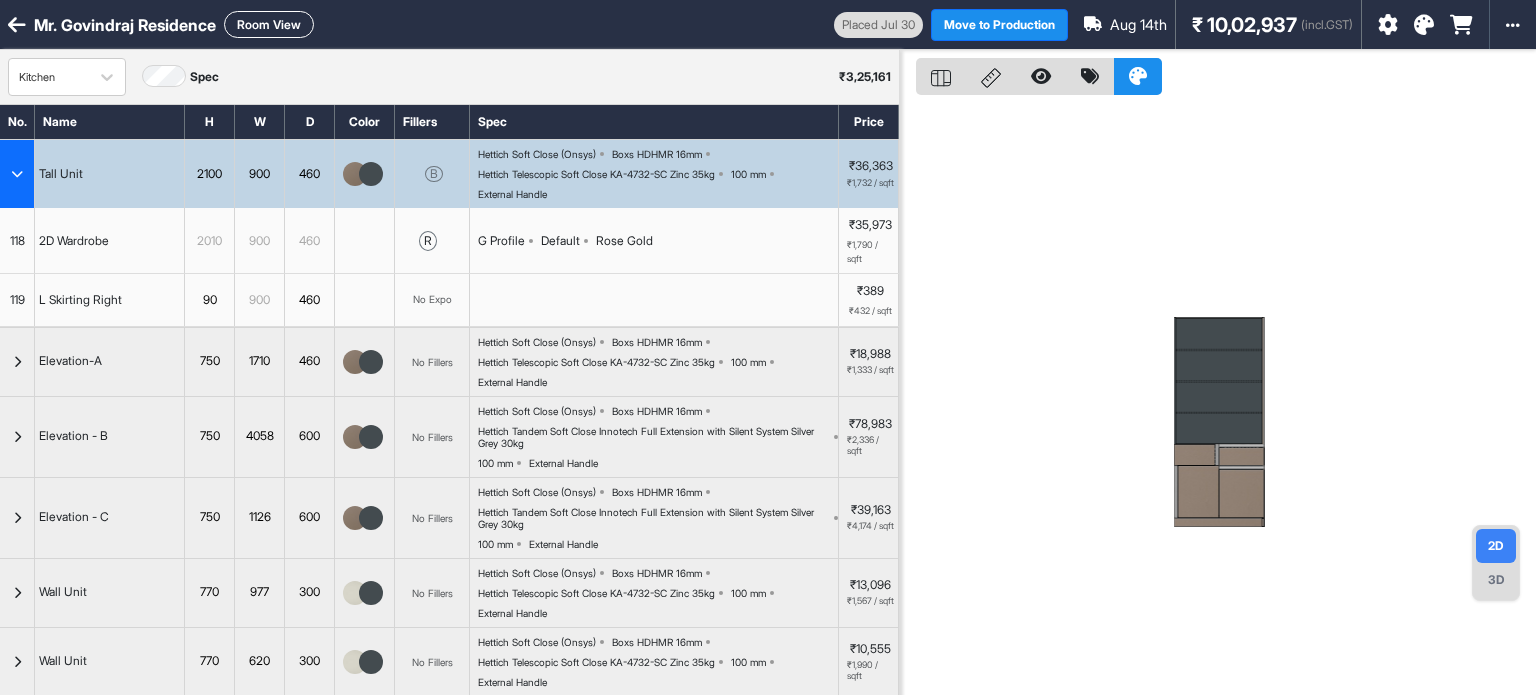 click on "Room View" at bounding box center [269, 24] 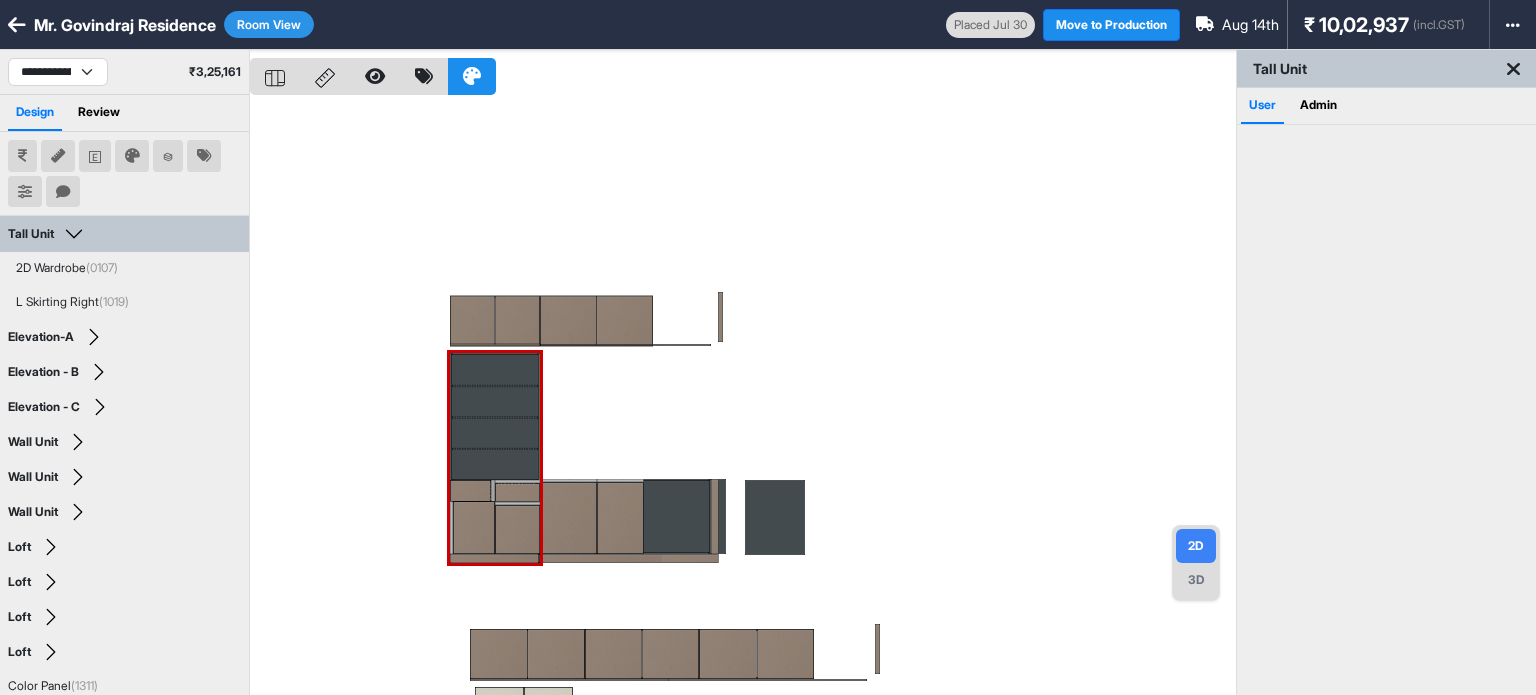 click at bounding box center [743, 397] 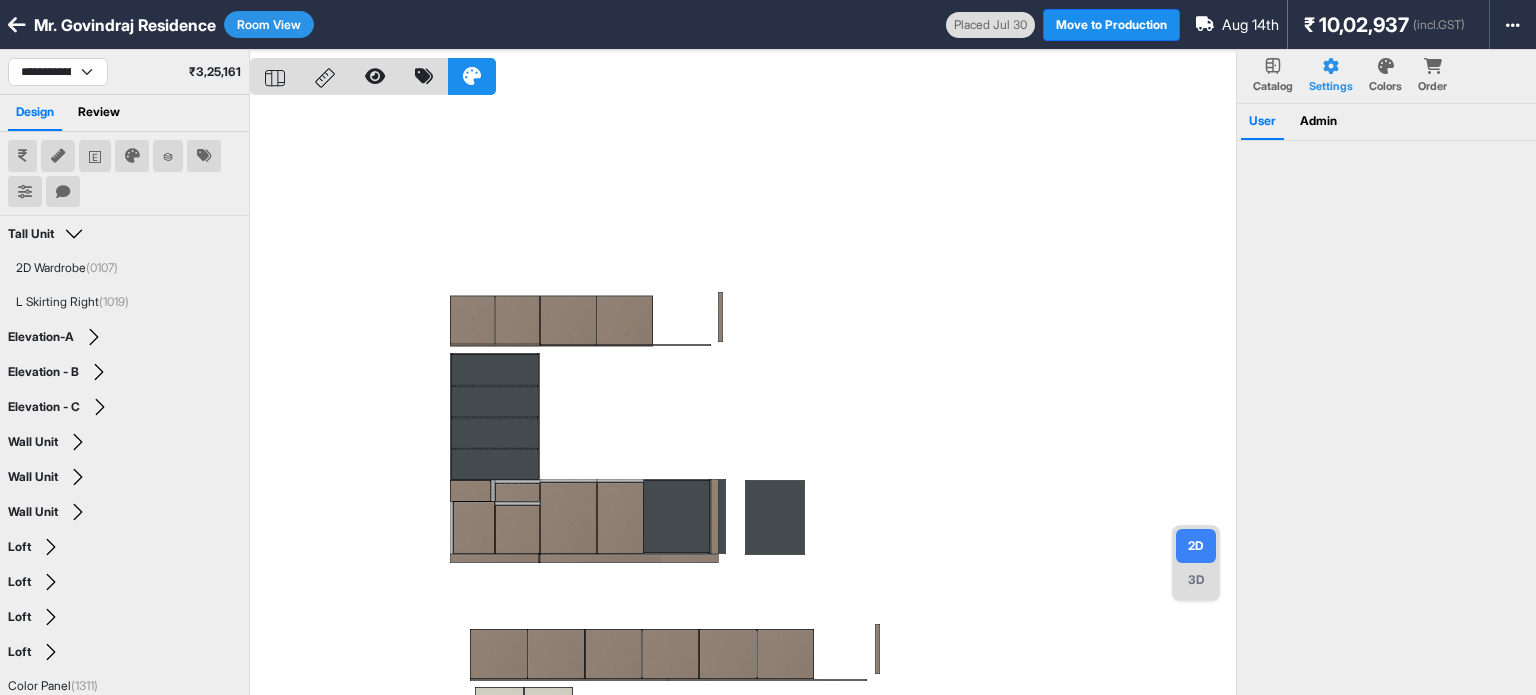 click at bounding box center (424, 76) 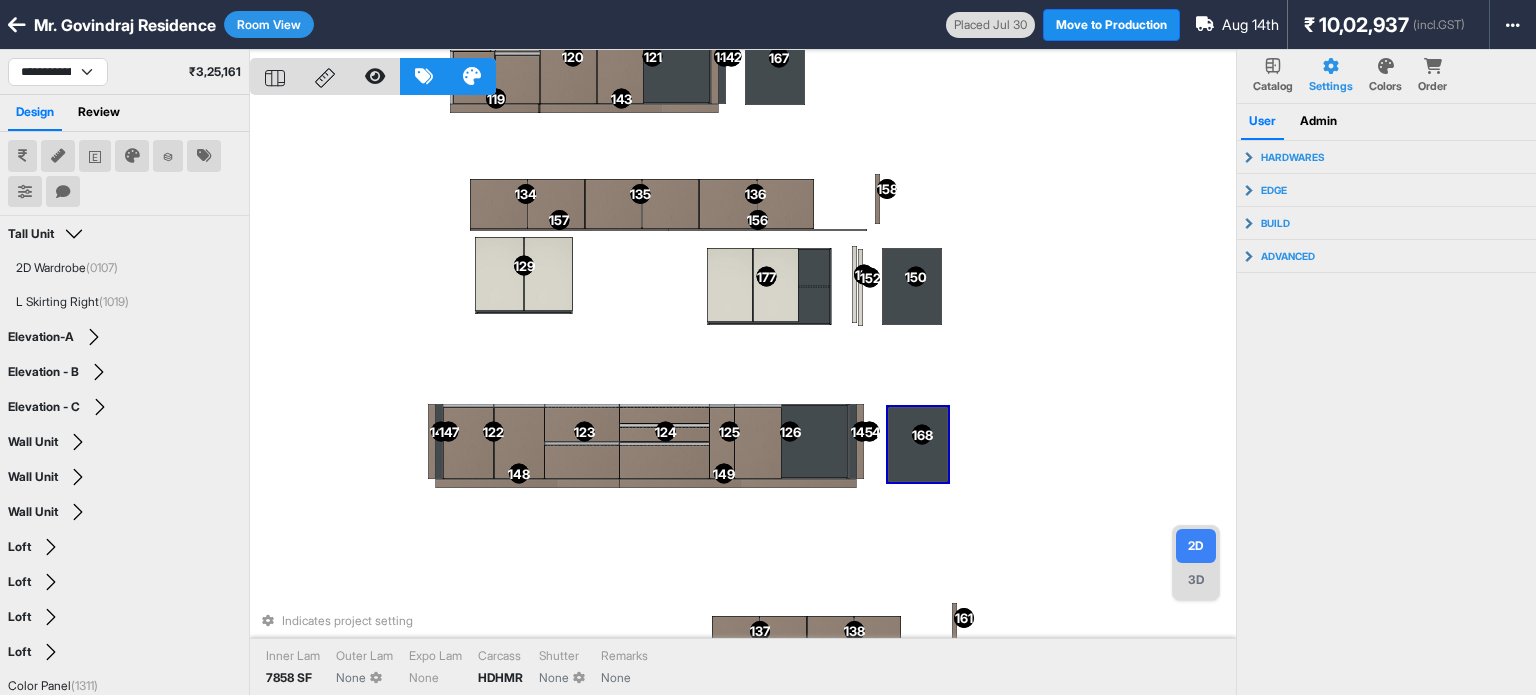 click on "118 118 119 119 120 120 121 121 122 122 123 123 124 124 125 125 126 126 127 127 128 128 129 129 130 130 131 131 132 132 133 133 134 134 135 135 136 136 137 137 138 138 139 139 140 140 141 141 142 142 143 143 144 144 145 145 146 146 147 147 148 148 149 149 150 150 151 151 152 152 153 153 154 154 155 155 156 156 157 157 158 158 159 159 160 160 161 161 162 162 163 163 164 164 165 165 166 166 167 167 168 168 169 169 170 170 171 171 172 172 173 173 174 174 175 175 176 176 177 177 Indicates project setting Inner Lam 7858 SF Outer Lam None Expo Lam None Carcass HDHMR Shutter None Remarks None" at bounding box center [743, 397] 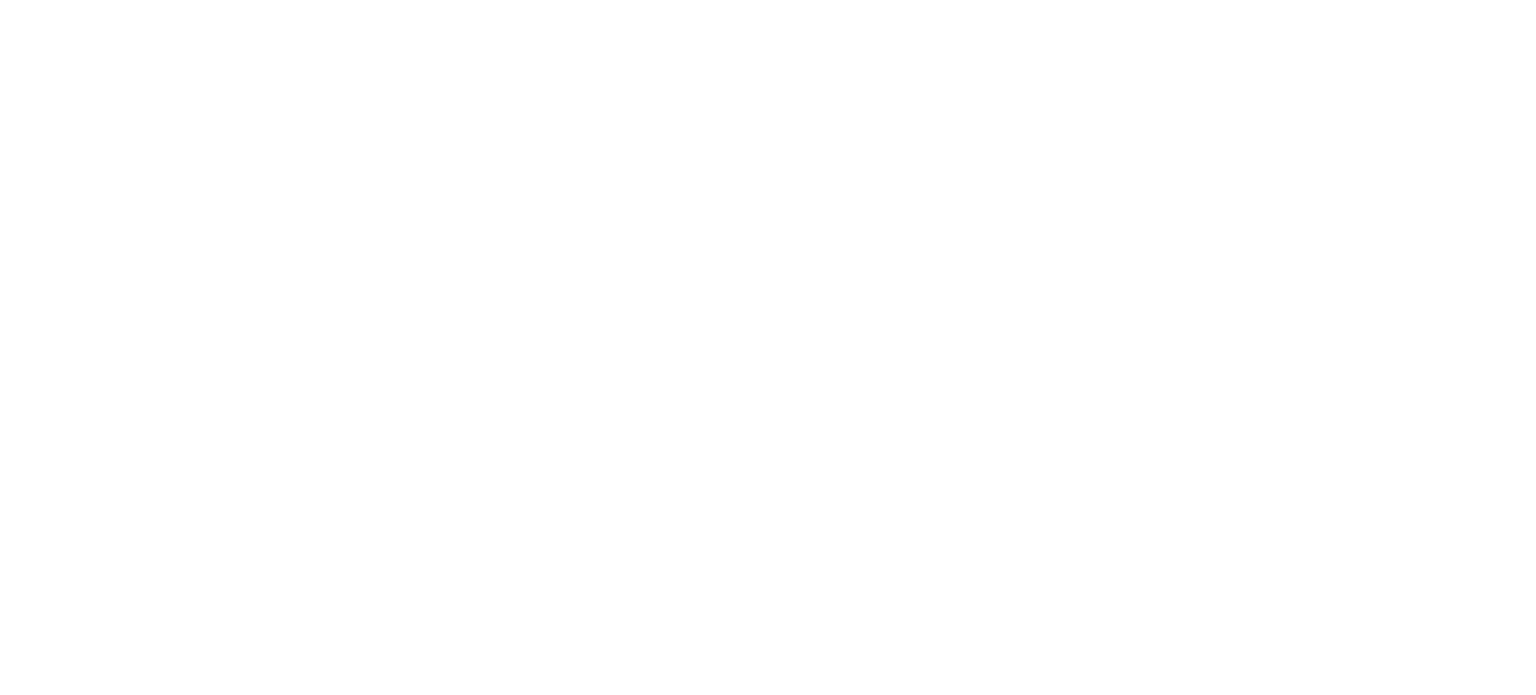 scroll, scrollTop: 0, scrollLeft: 0, axis: both 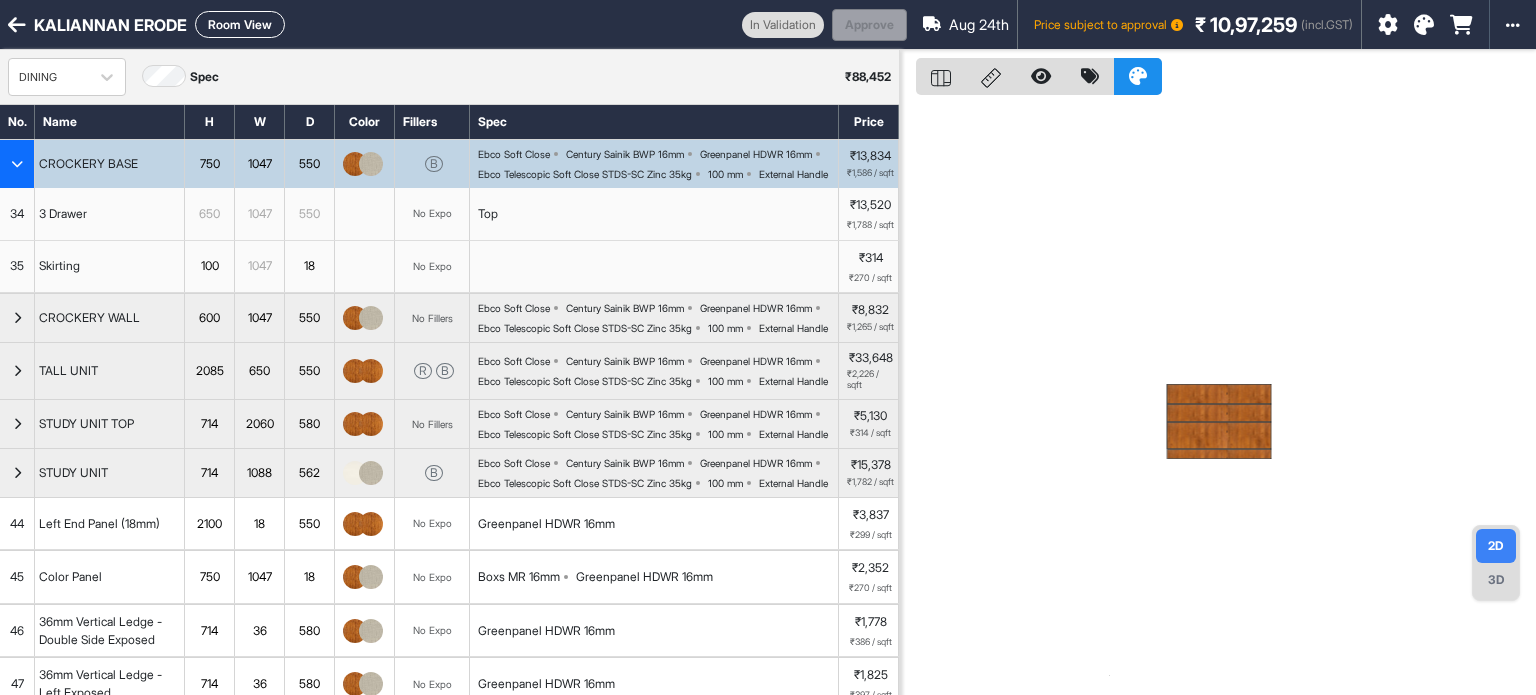 click at bounding box center (1424, 25) 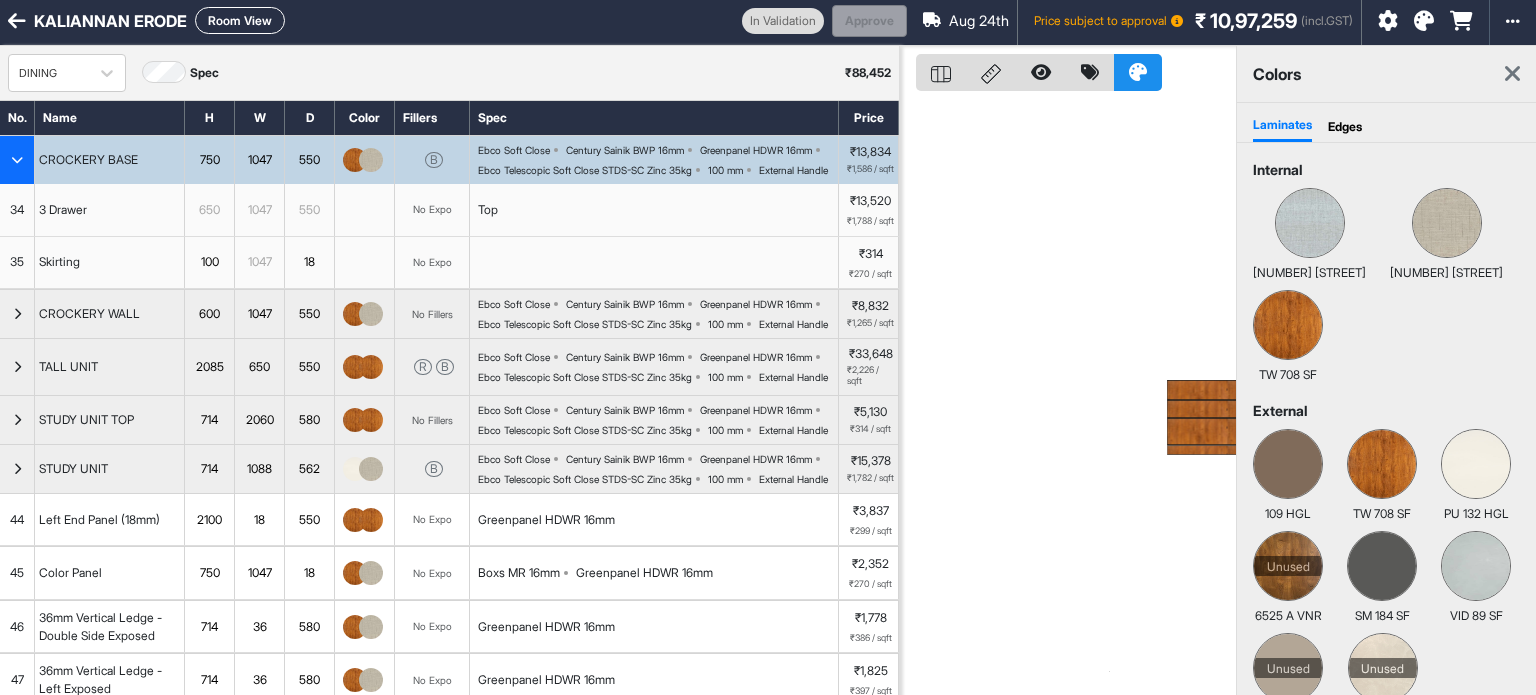 scroll, scrollTop: 0, scrollLeft: 0, axis: both 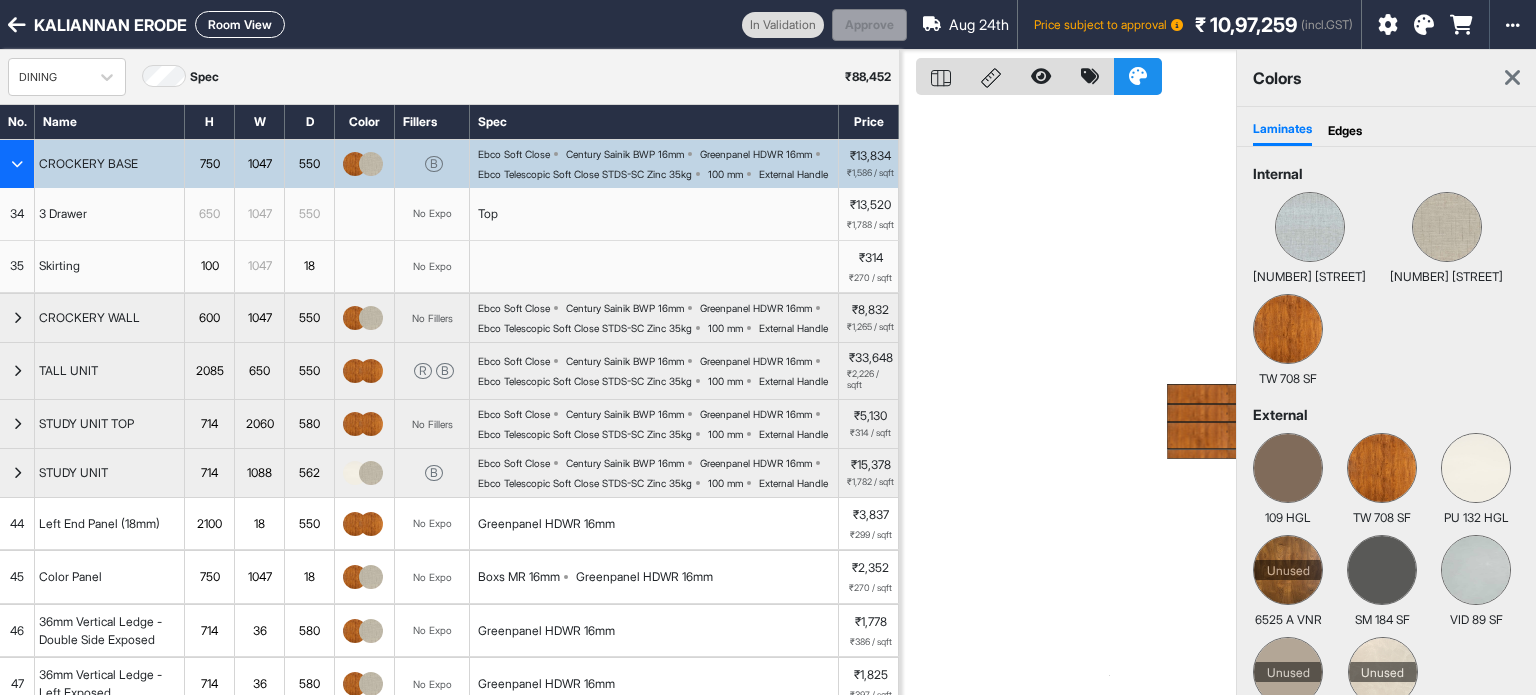click at bounding box center [1068, 397] 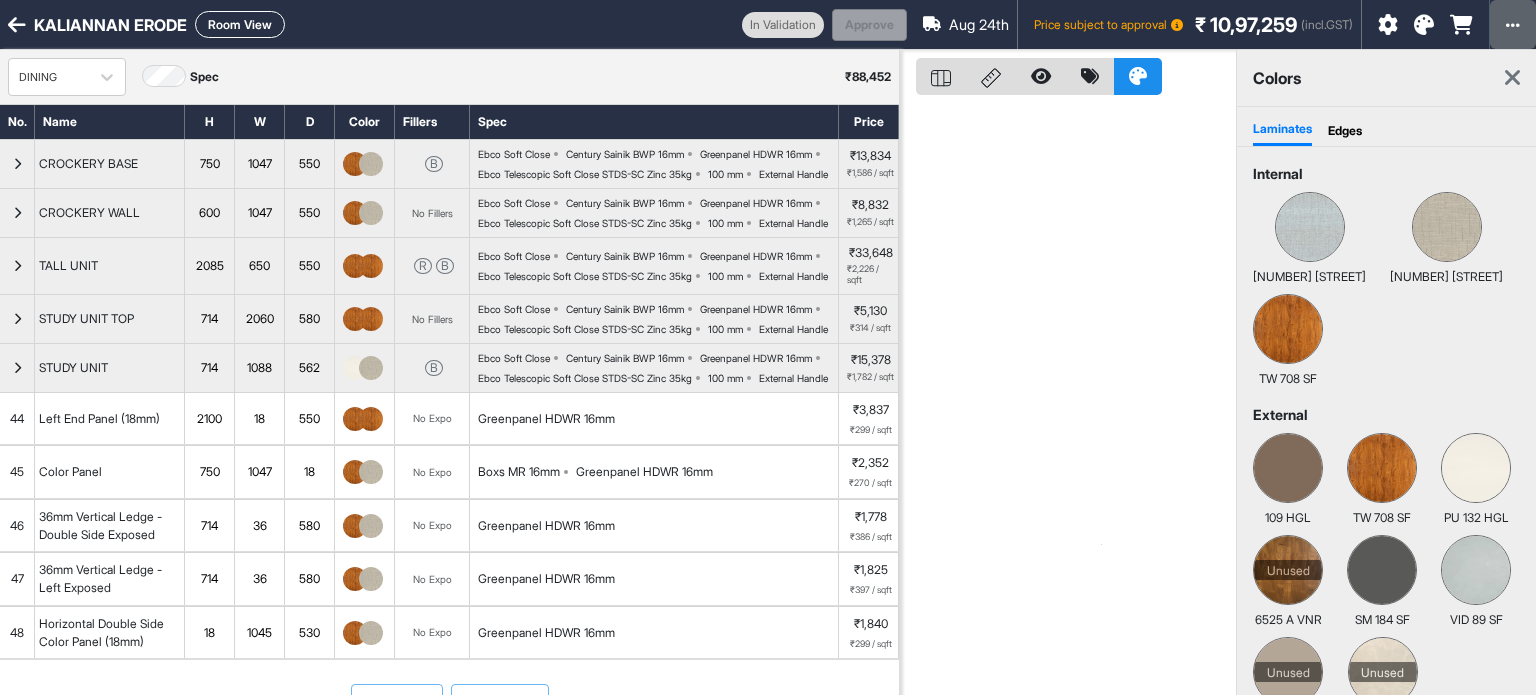 click at bounding box center (1513, 24) 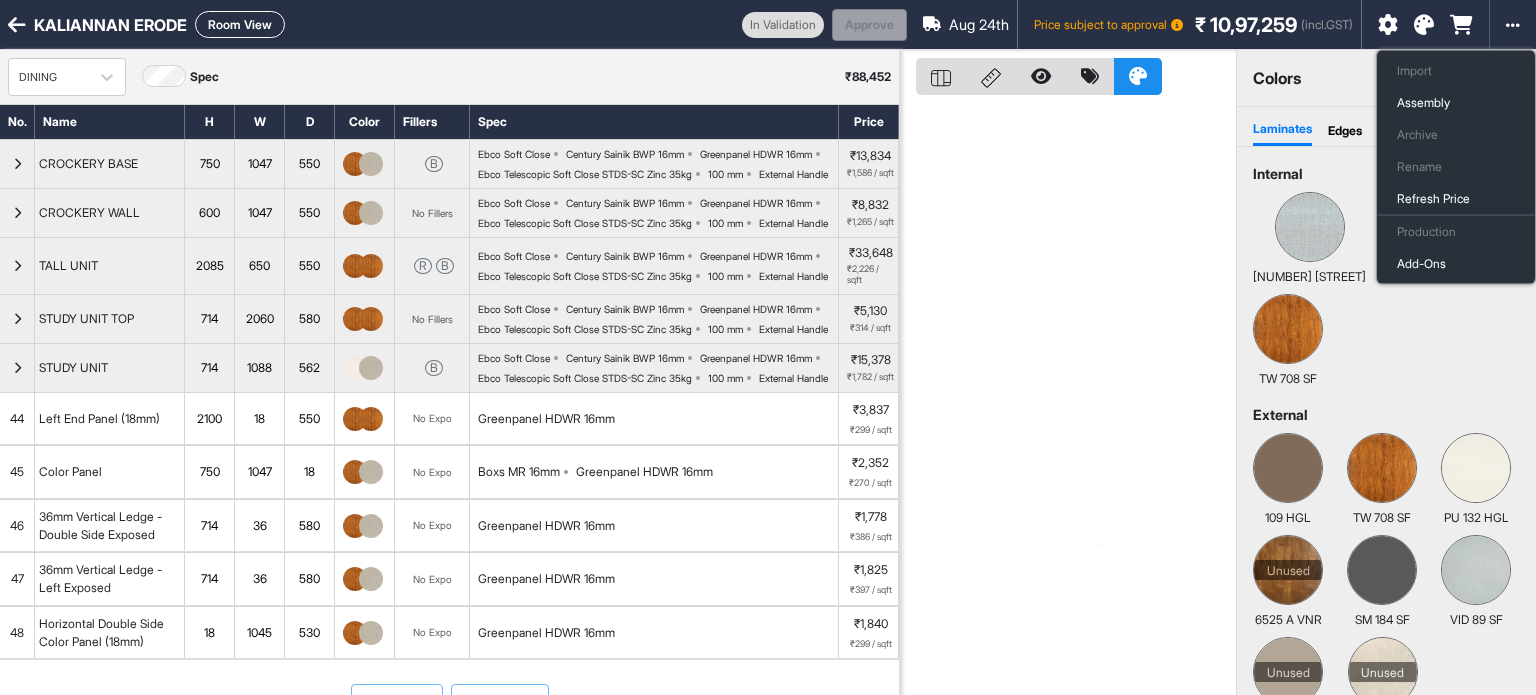 click at bounding box center [1388, 25] 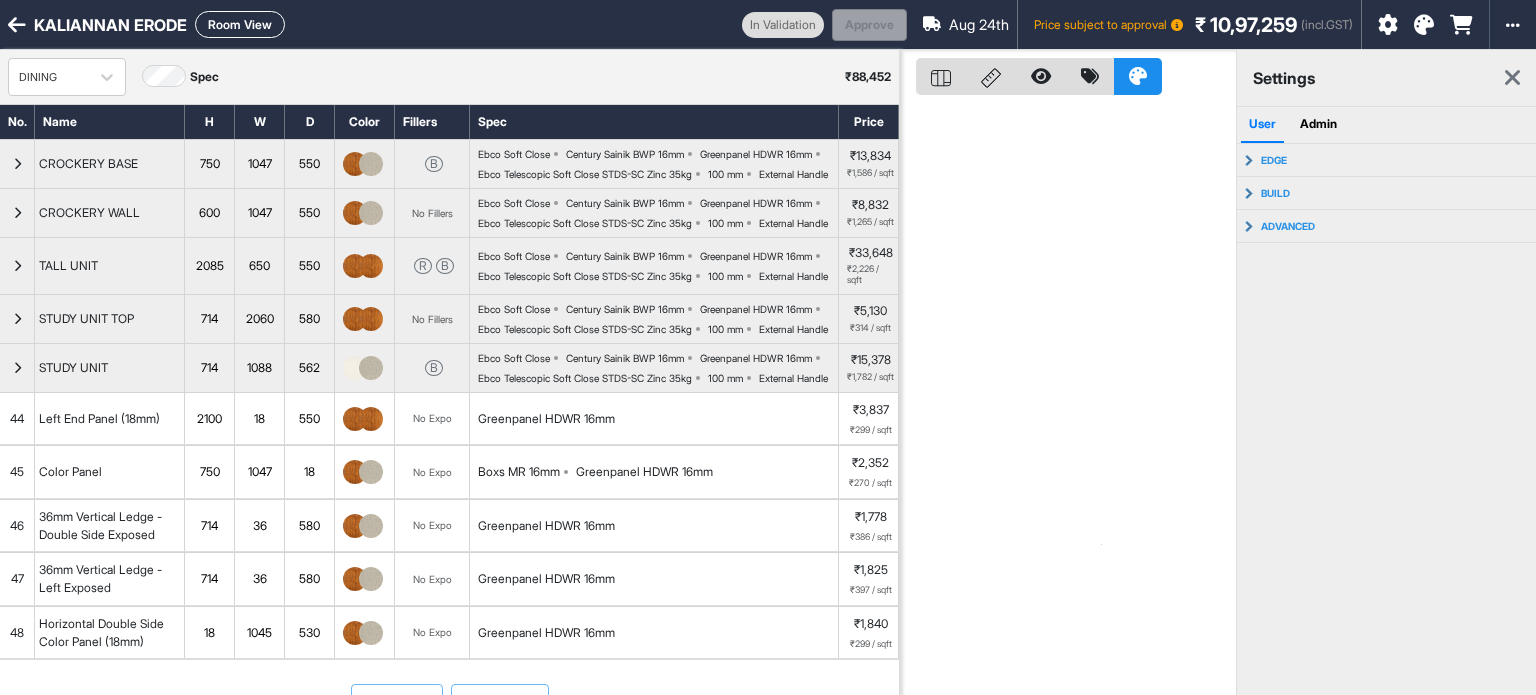 click on "Admin" at bounding box center [1318, 125] 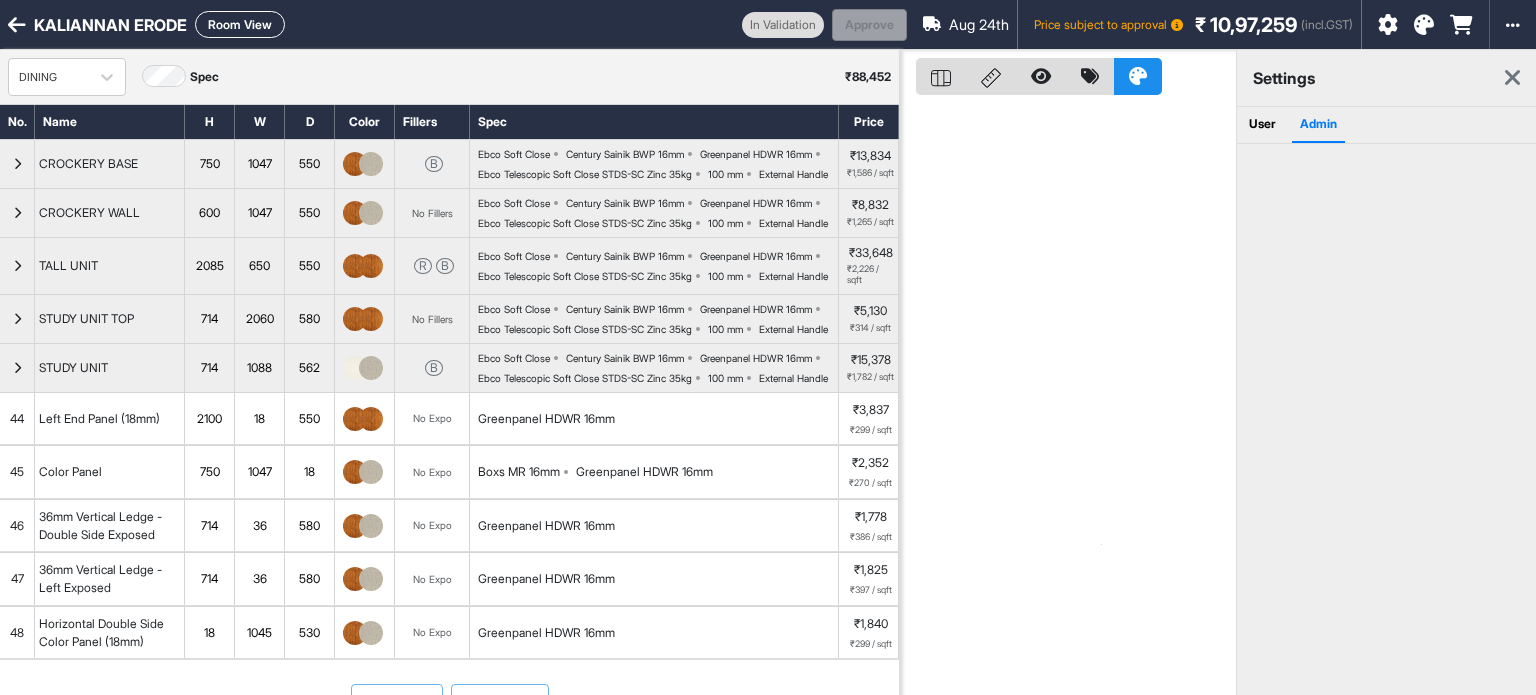 click at bounding box center [1512, 78] 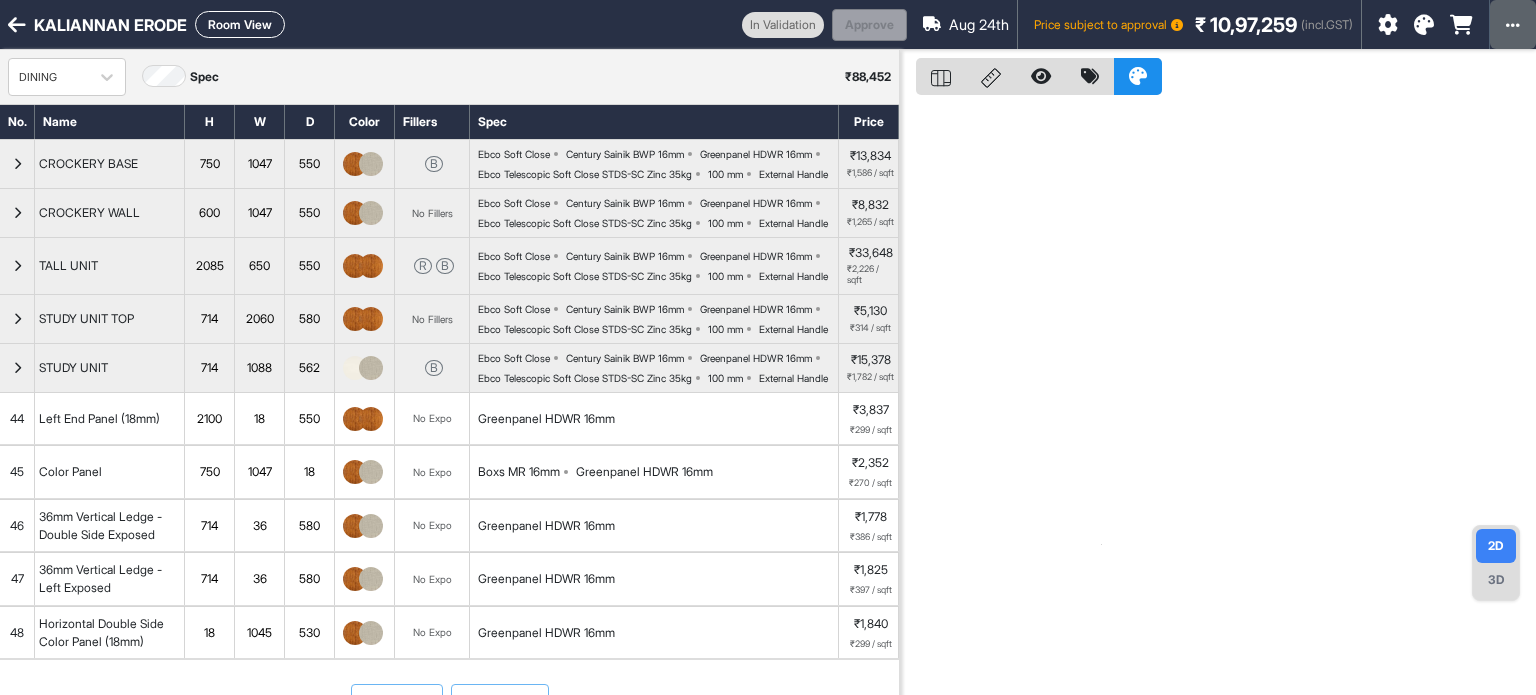 click at bounding box center (1513, 24) 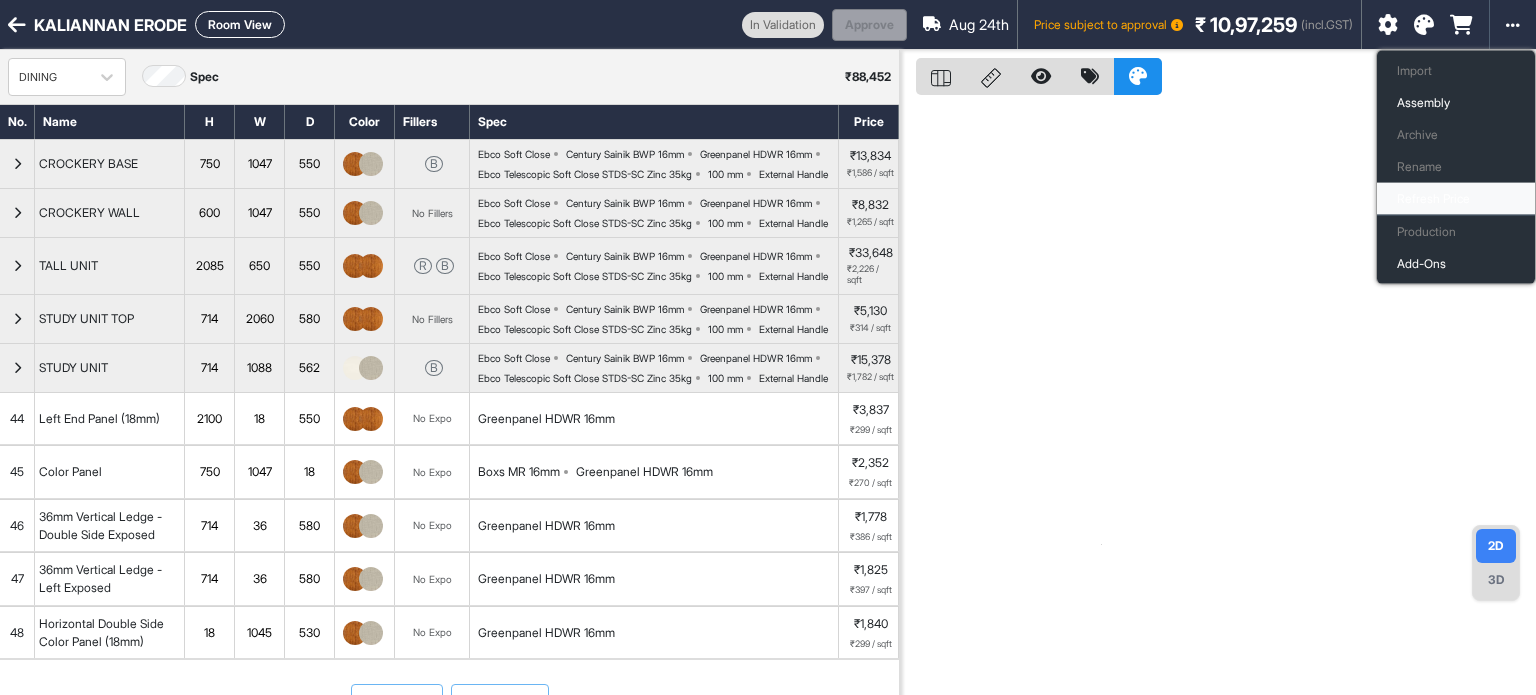 click on "Refresh Price" at bounding box center (1456, 199) 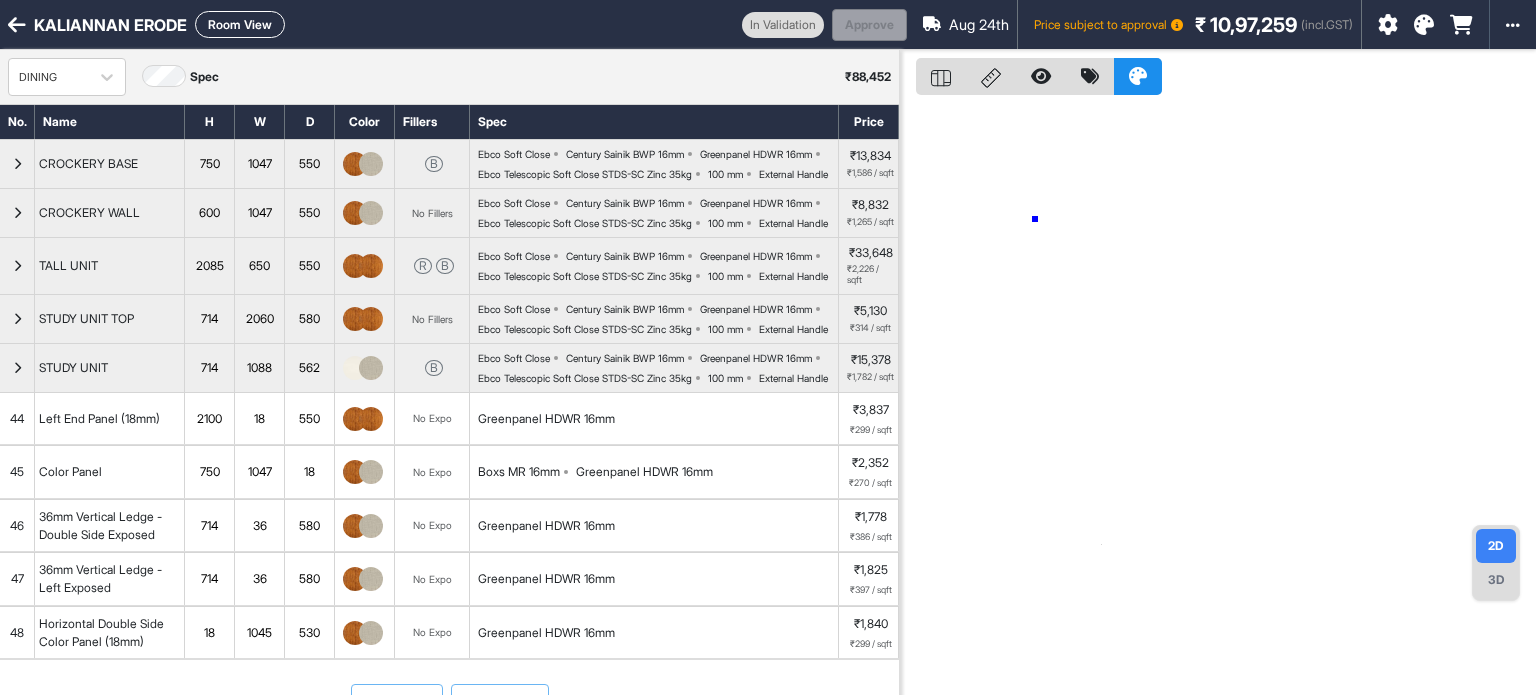 click at bounding box center (1218, 397) 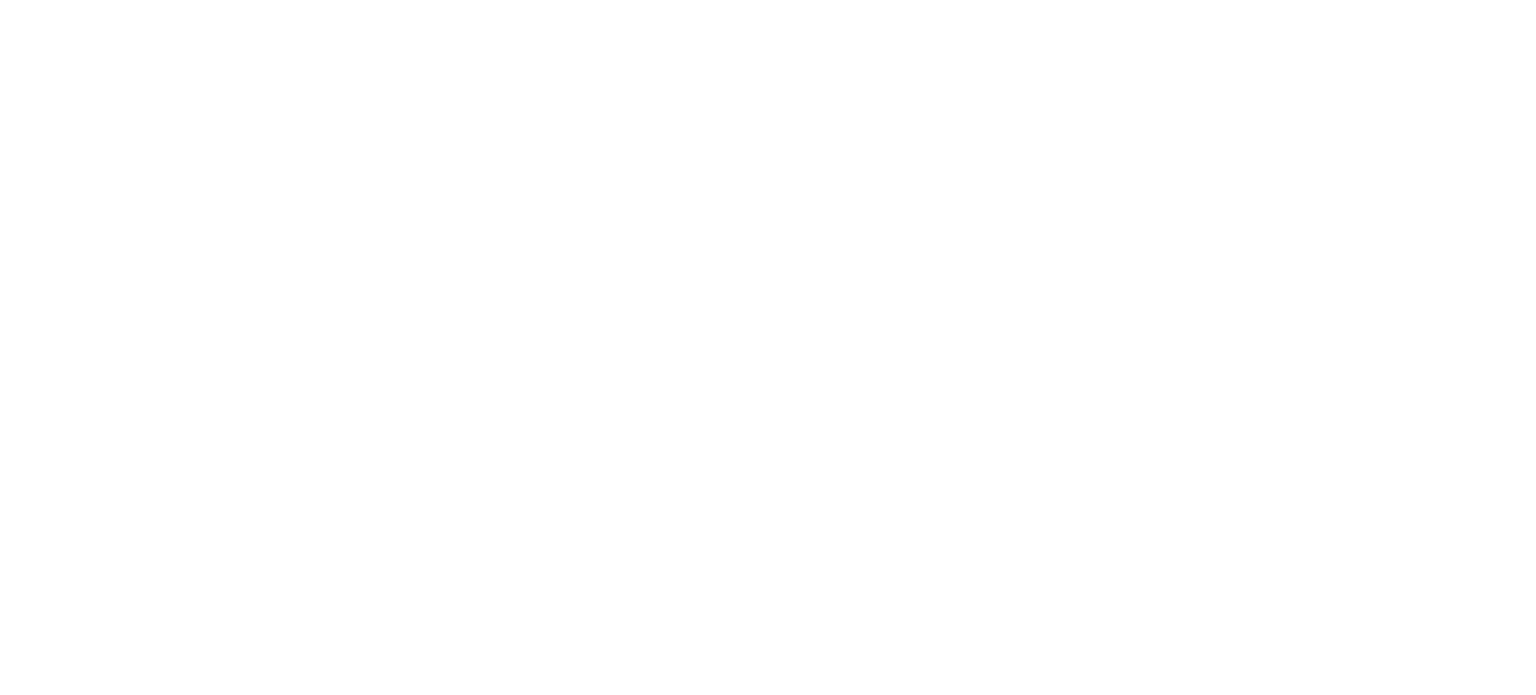 scroll, scrollTop: 0, scrollLeft: 0, axis: both 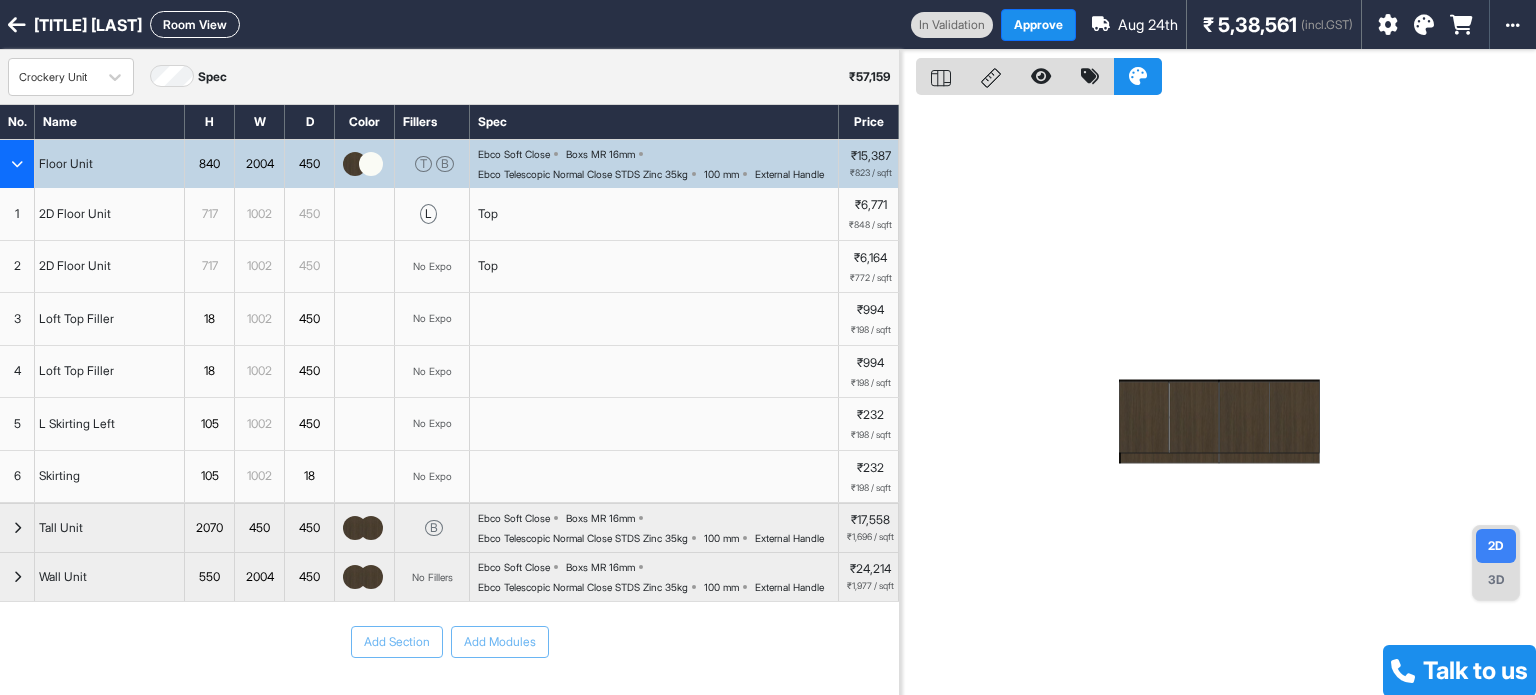 click on "Room View" at bounding box center (195, 24) 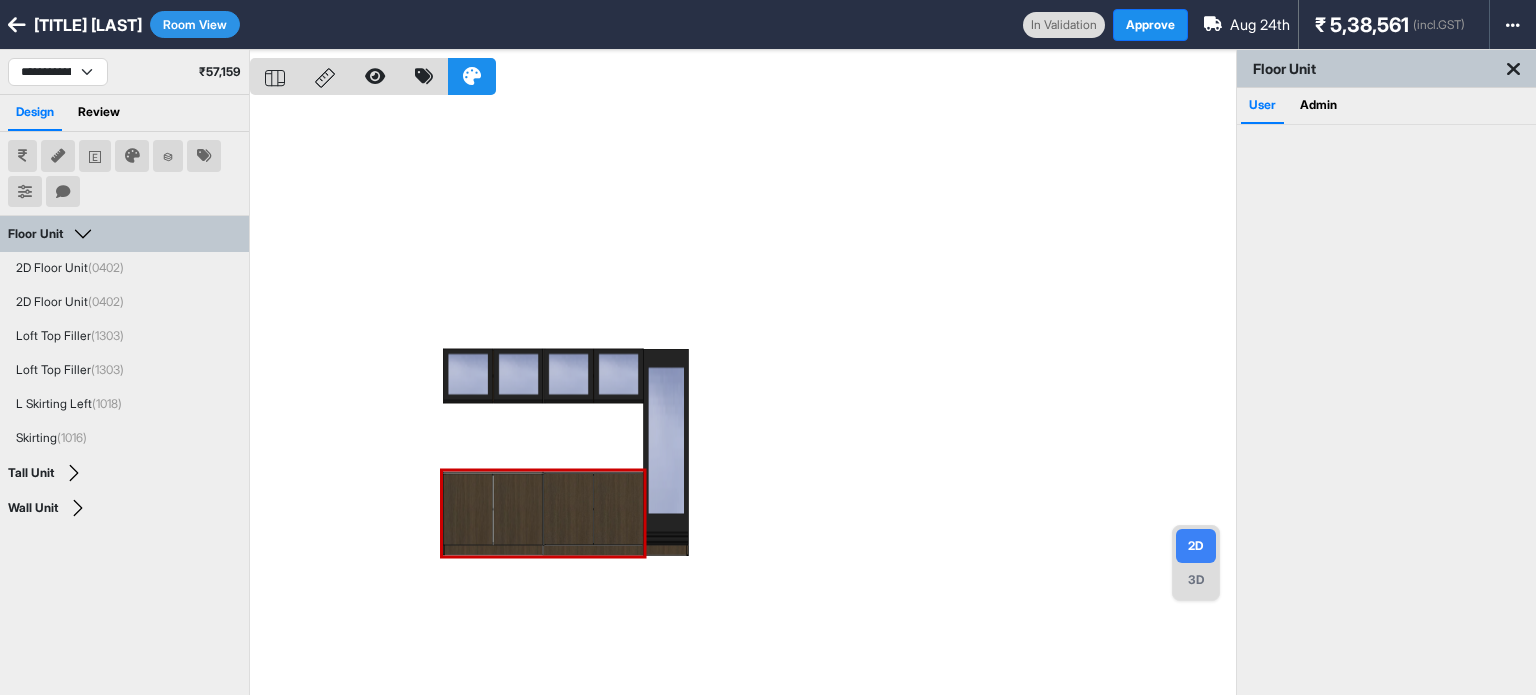 click at bounding box center (743, 397) 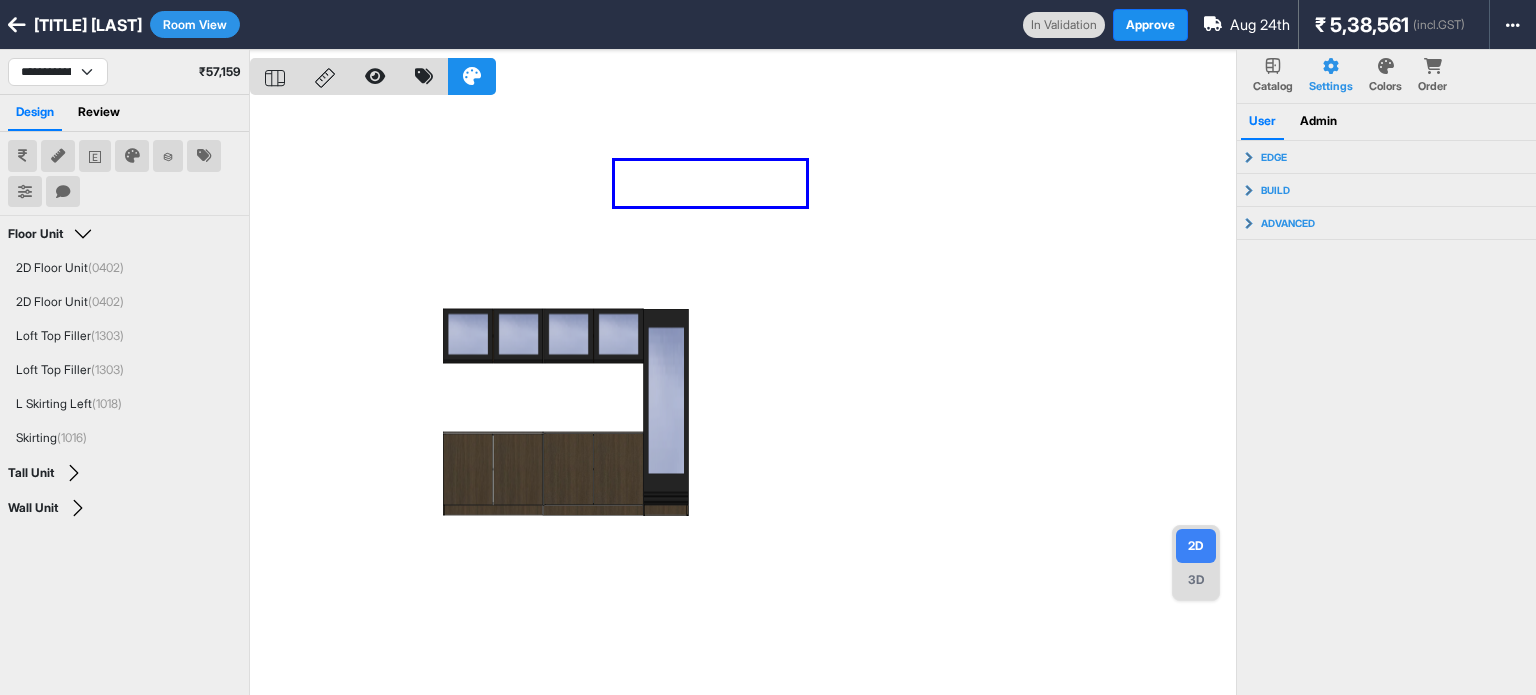 click at bounding box center (743, 397) 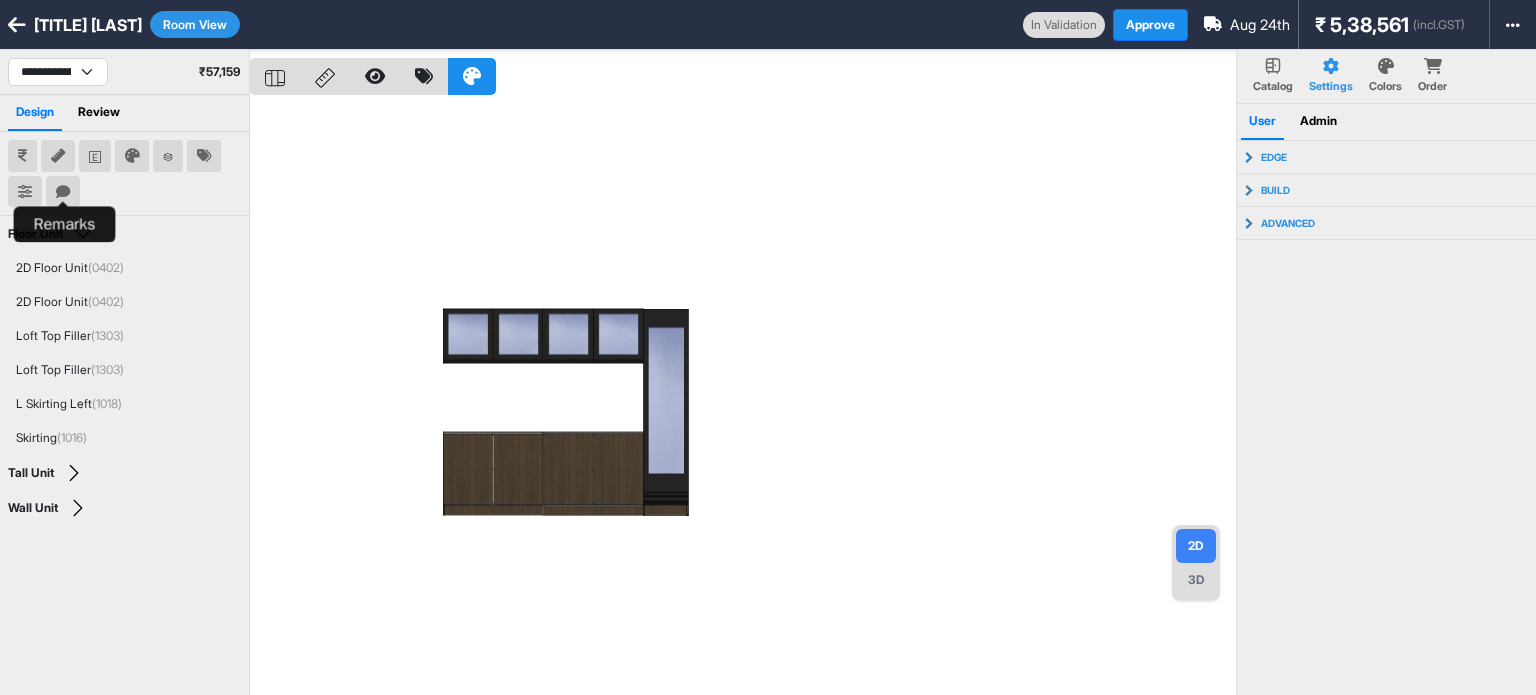 click at bounding box center (63, 192) 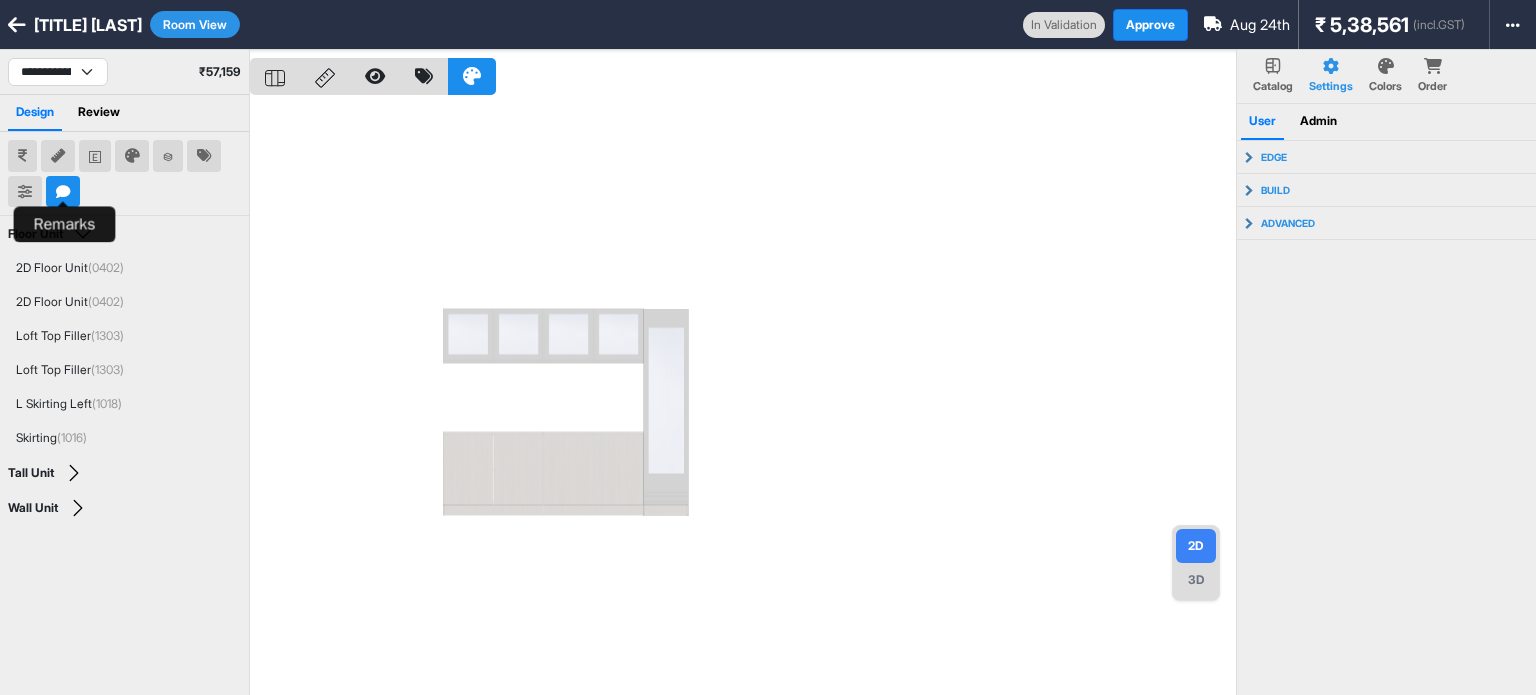 click at bounding box center [63, 192] 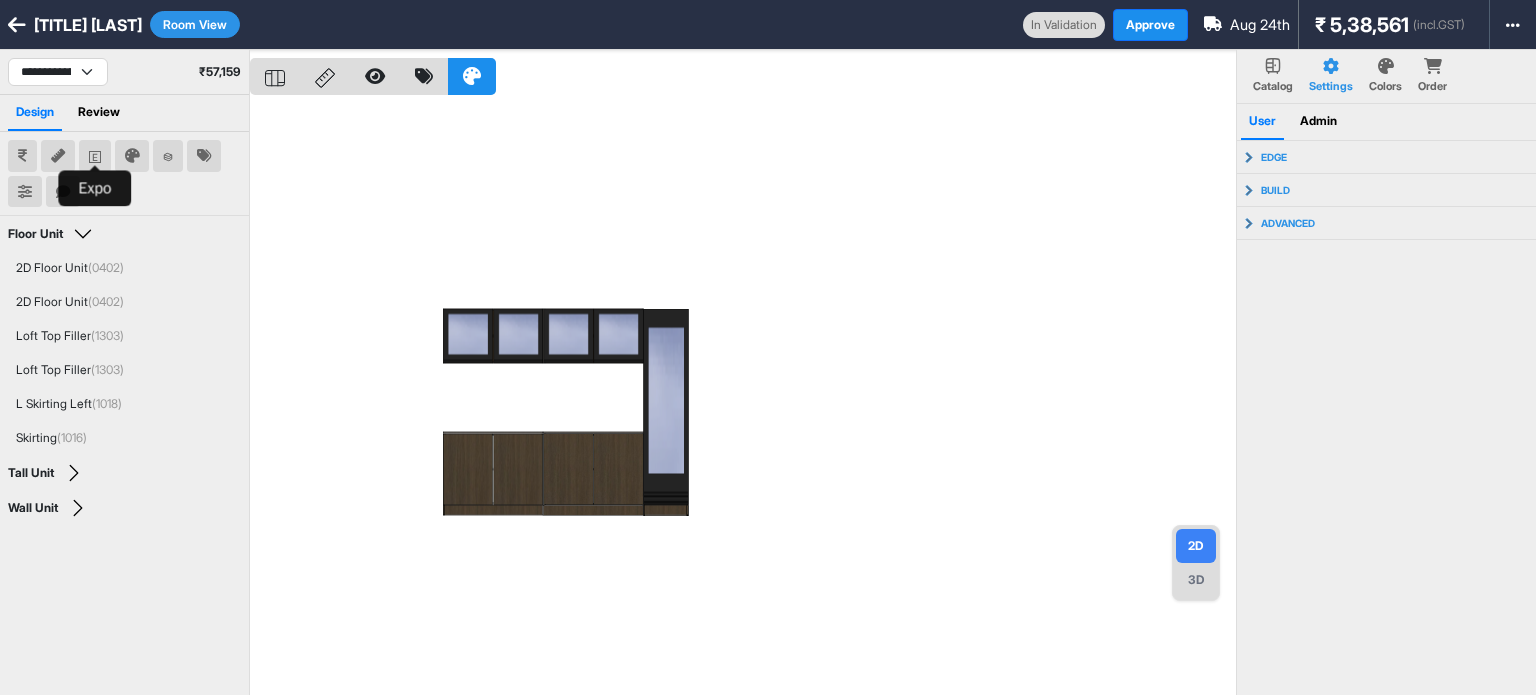 click at bounding box center [95, 156] 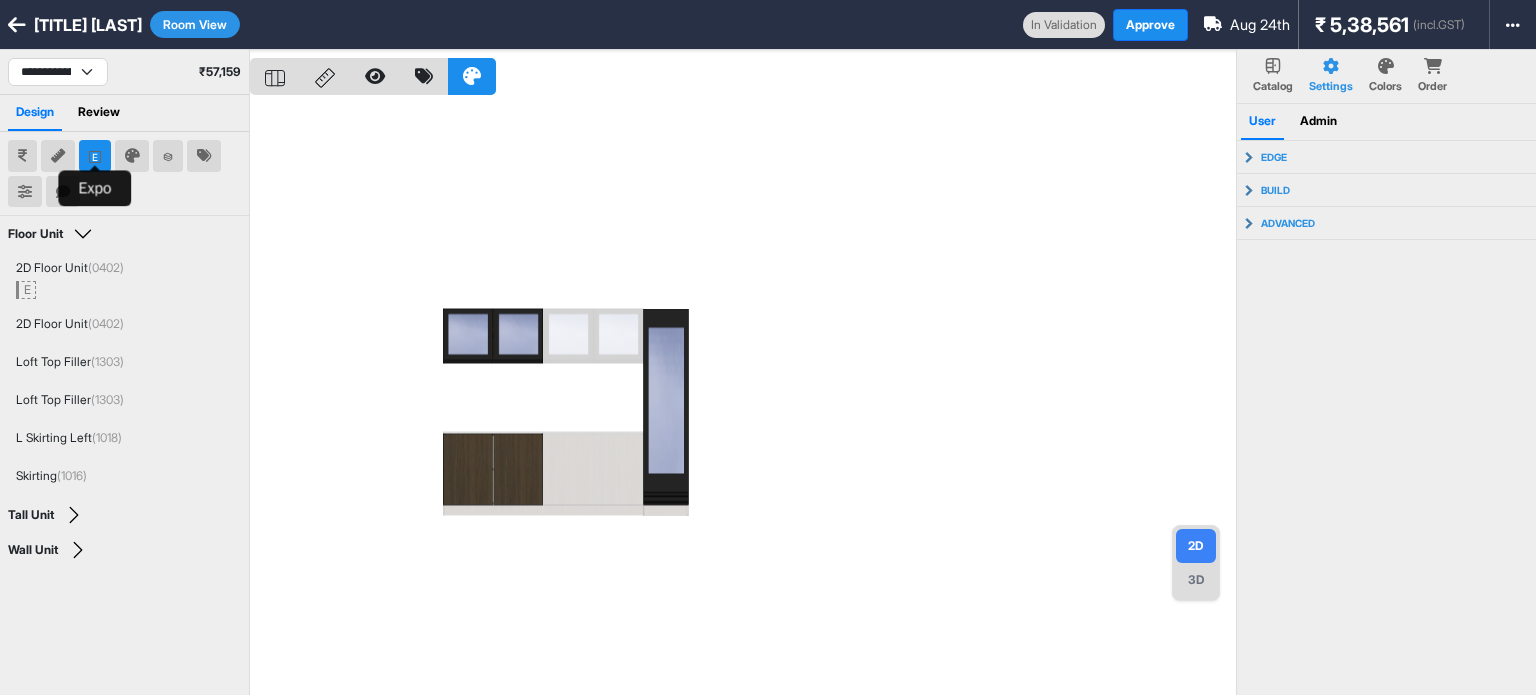 click at bounding box center (95, 156) 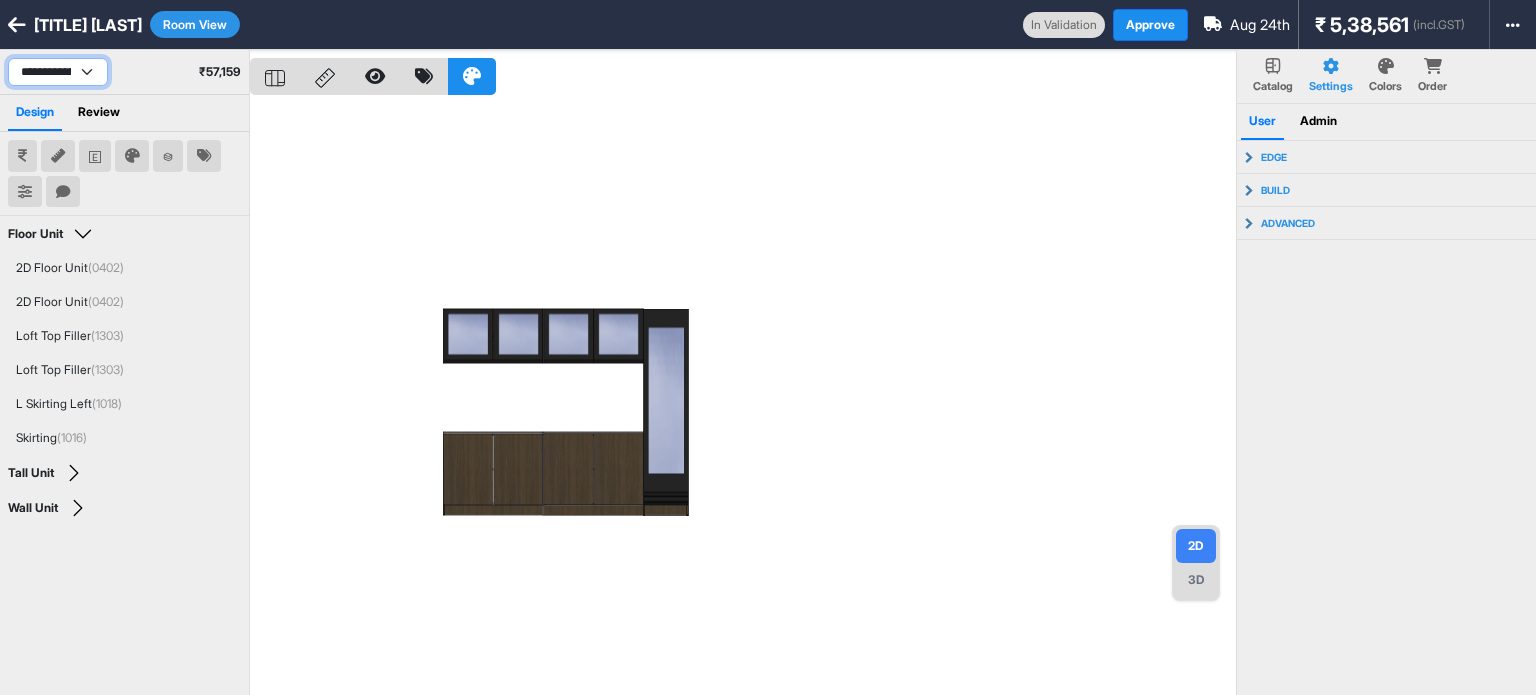 click on "**********" at bounding box center (58, 72) 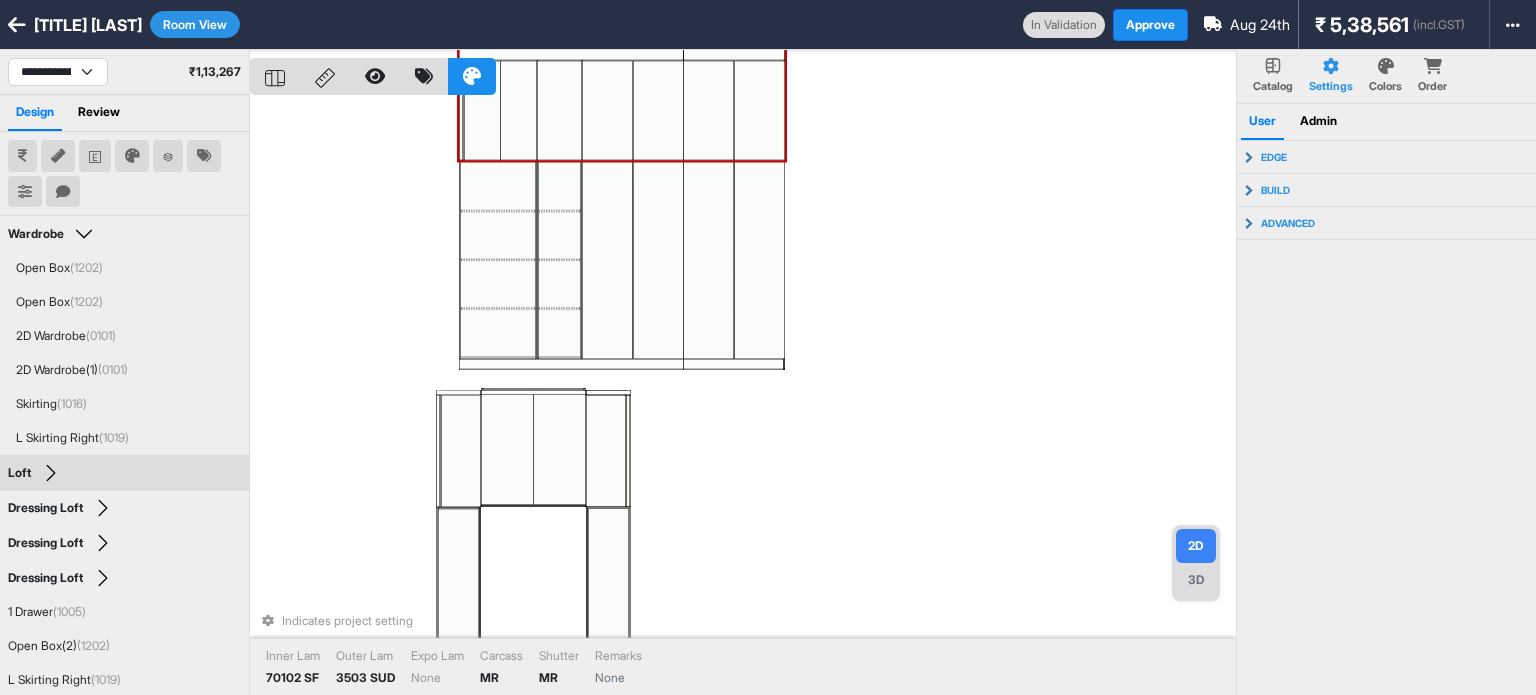 click on "Indicates project setting Inner Lam 70102 SF Outer Lam 3503 SUD Expo Lam None Carcass MR Shutter MR Remarks None" at bounding box center [743, 397] 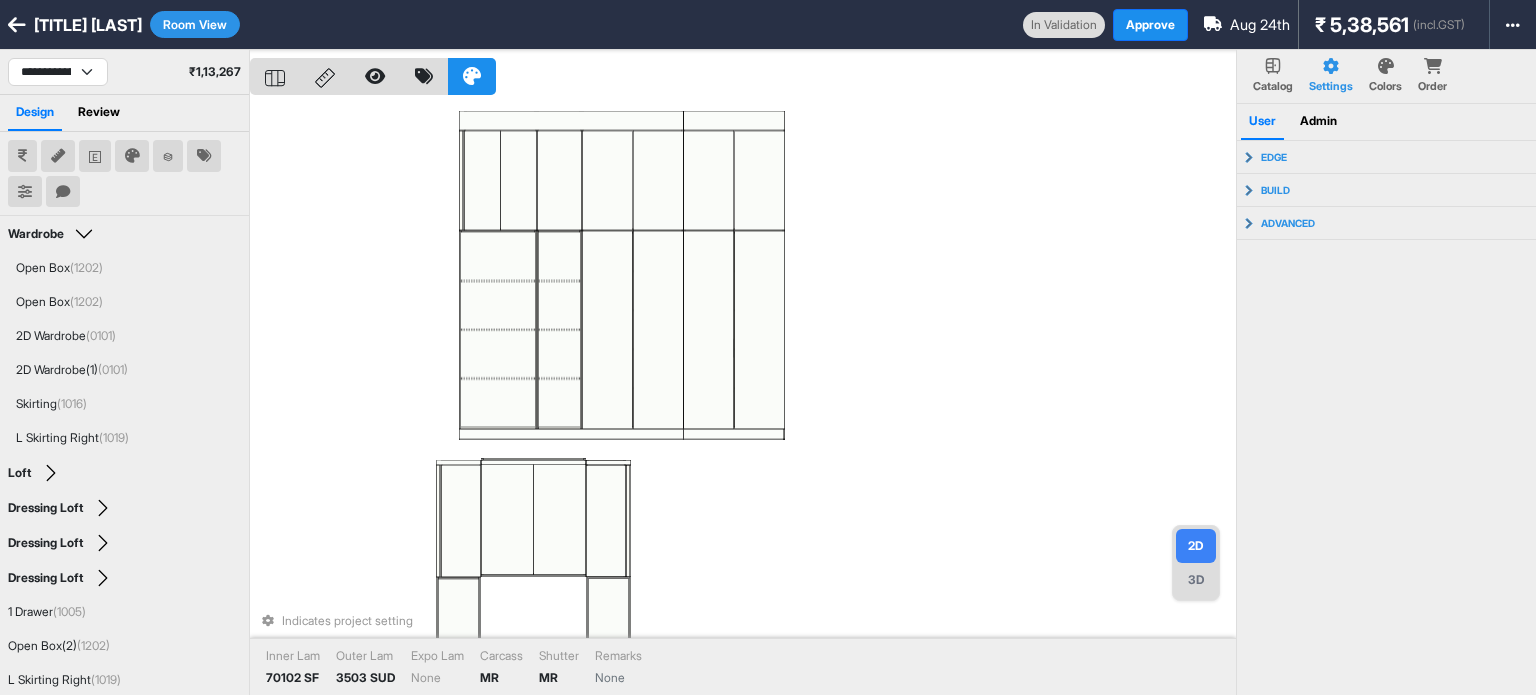 click on "Indicates project setting Inner Lam 70102 SF Outer Lam 3503 SUD Expo Lam None Carcass MR Shutter MR Remarks None" at bounding box center [743, 397] 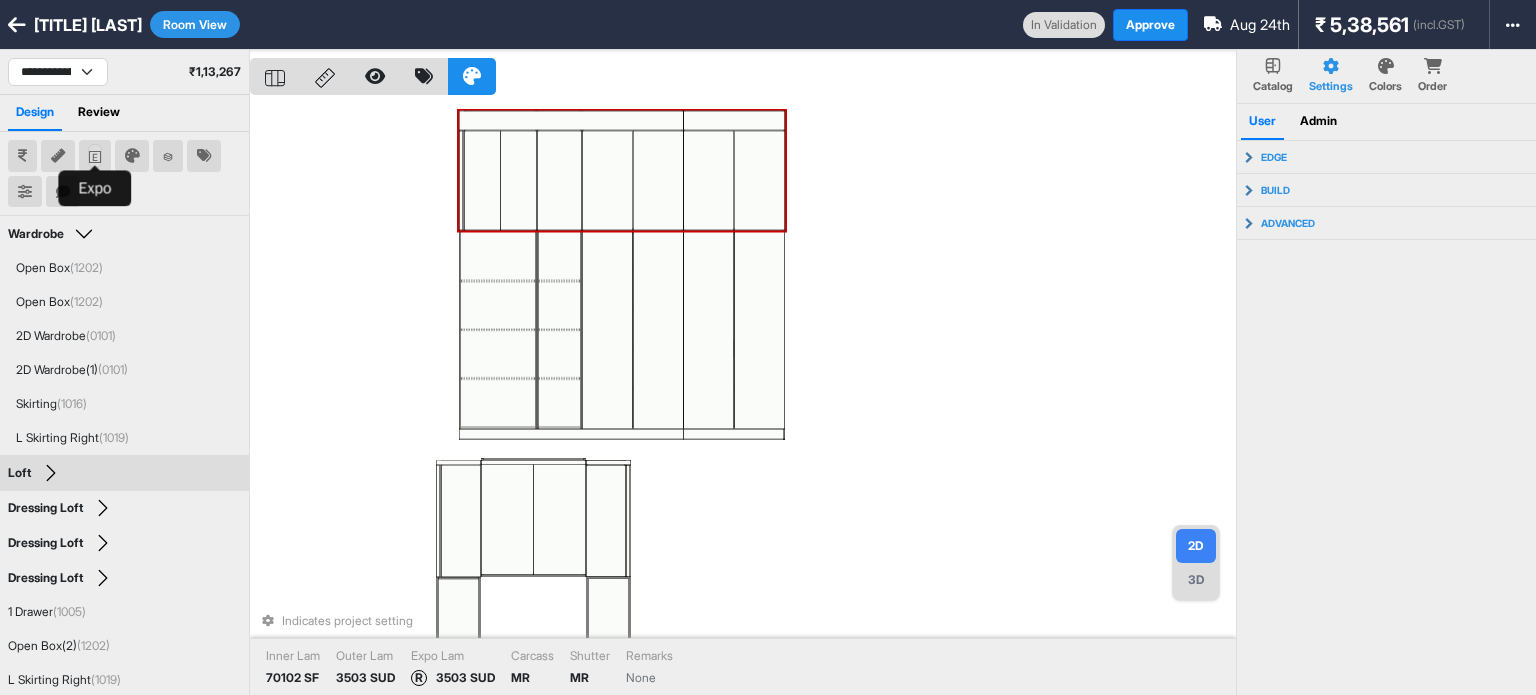 click 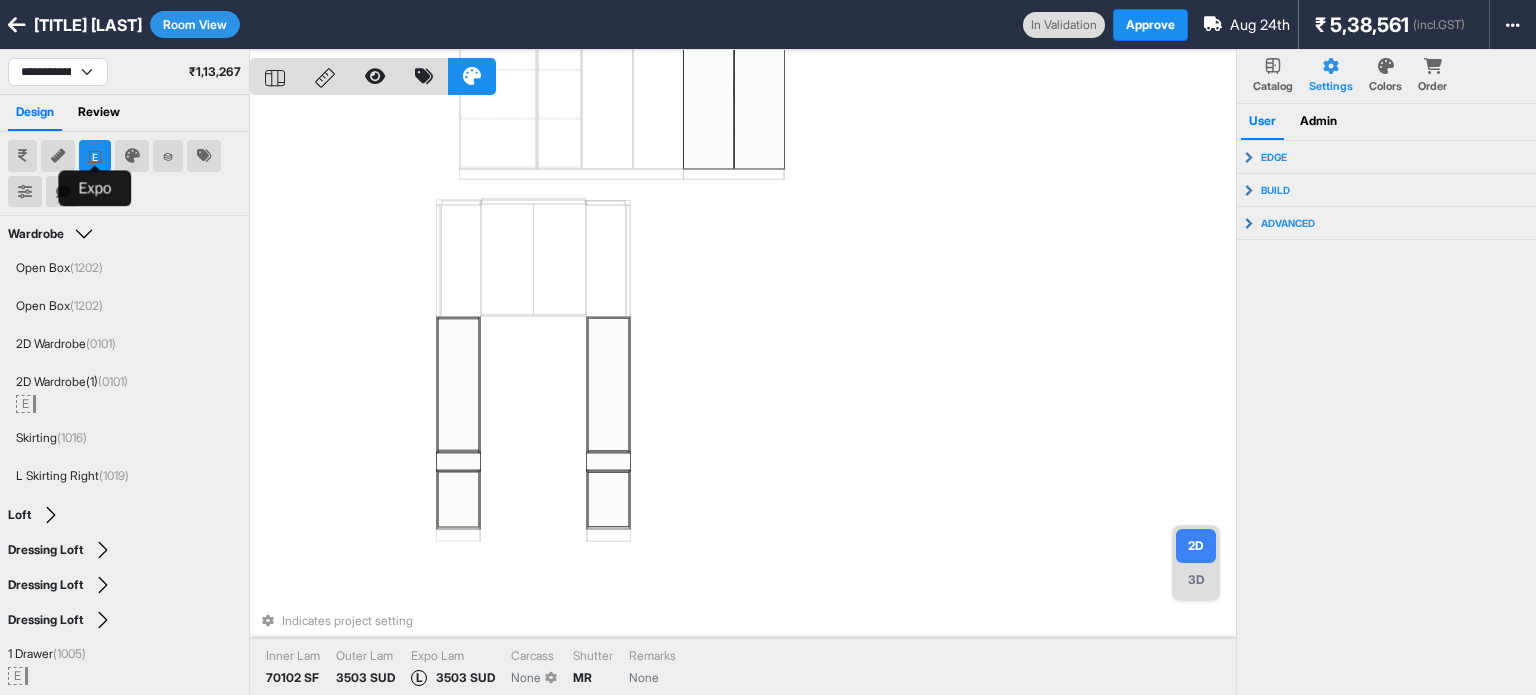 click at bounding box center (95, 156) 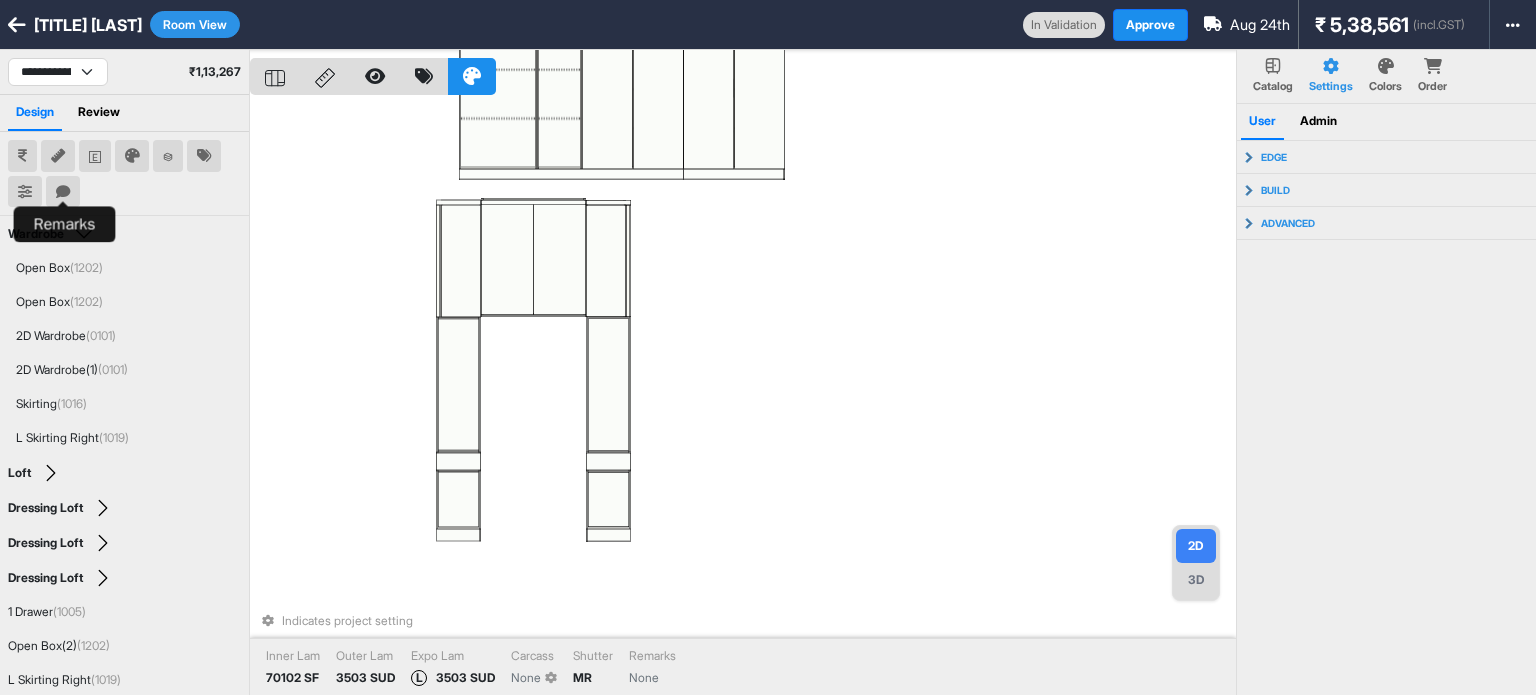 click at bounding box center (63, 192) 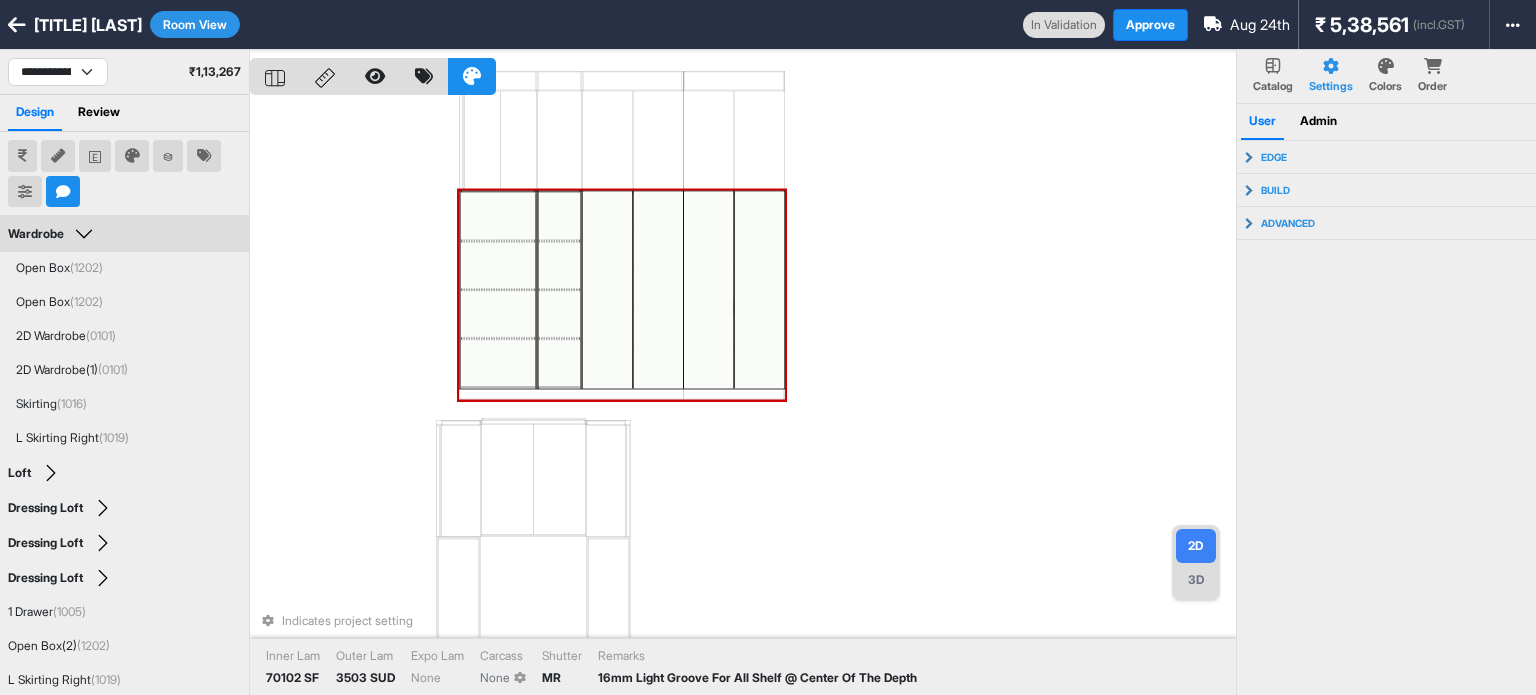 click at bounding box center (498, 265) 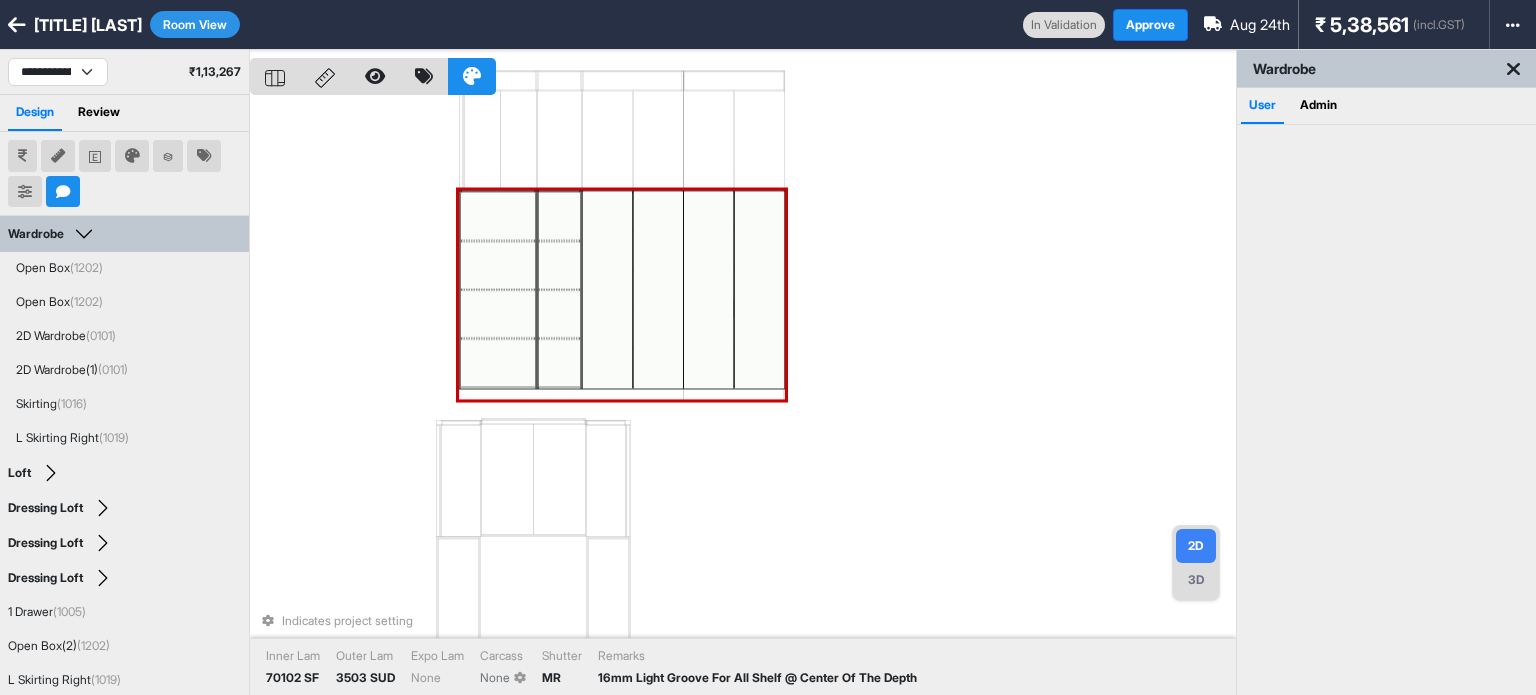 click at bounding box center [498, 265] 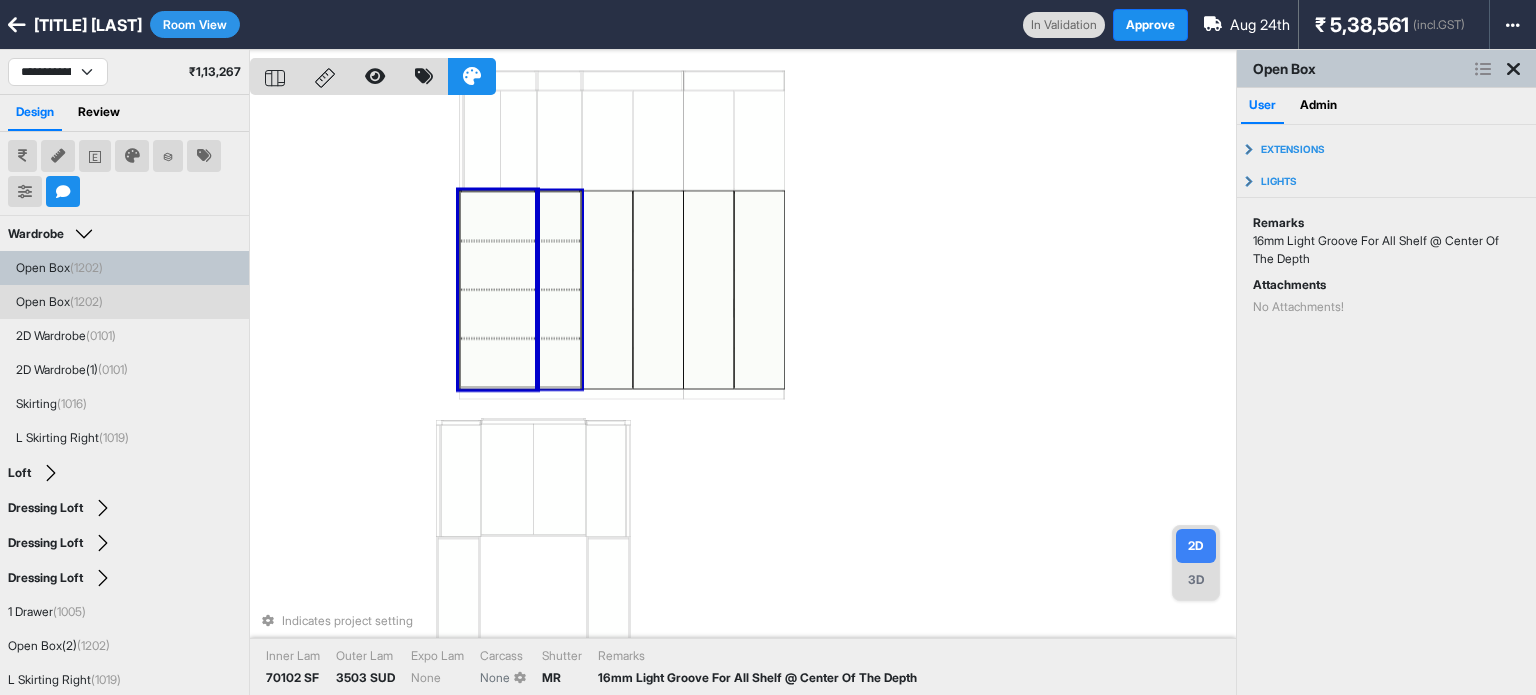 click at bounding box center (559, 265) 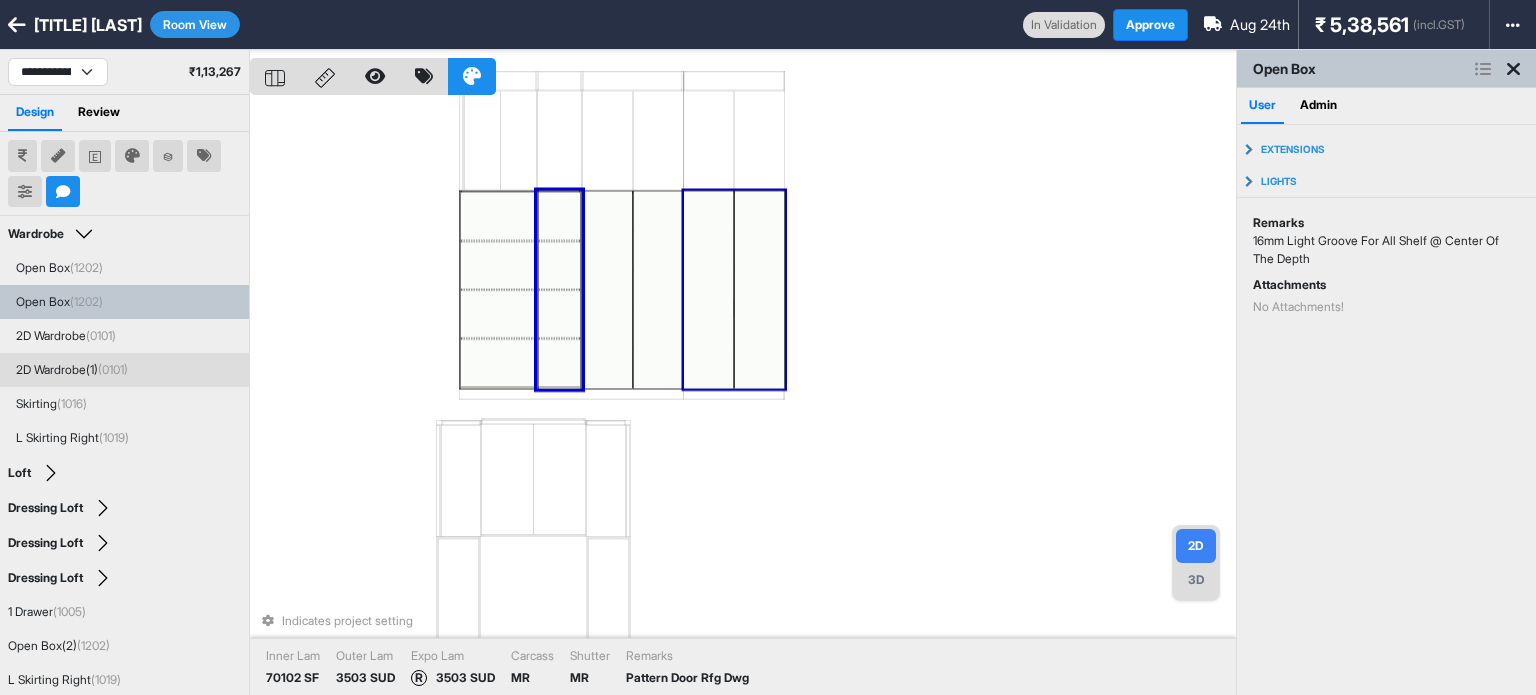click on "Indicates project setting Inner Lam 70102 SF Outer Lam 3503 SUD Expo Lam R 3503 SUD Carcass MR Shutter MR Remarks Pattern Door Rfg Dwg" at bounding box center [743, 397] 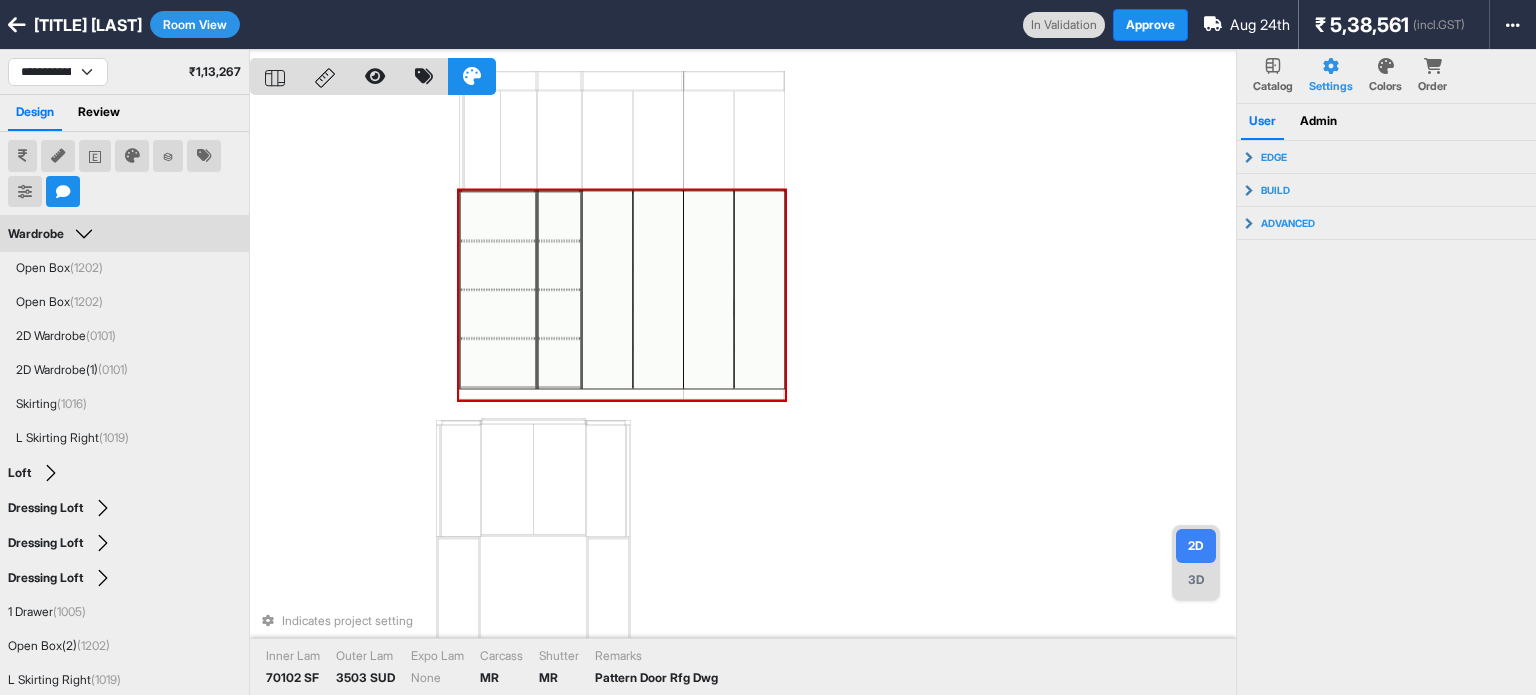 click at bounding box center [607, 290] 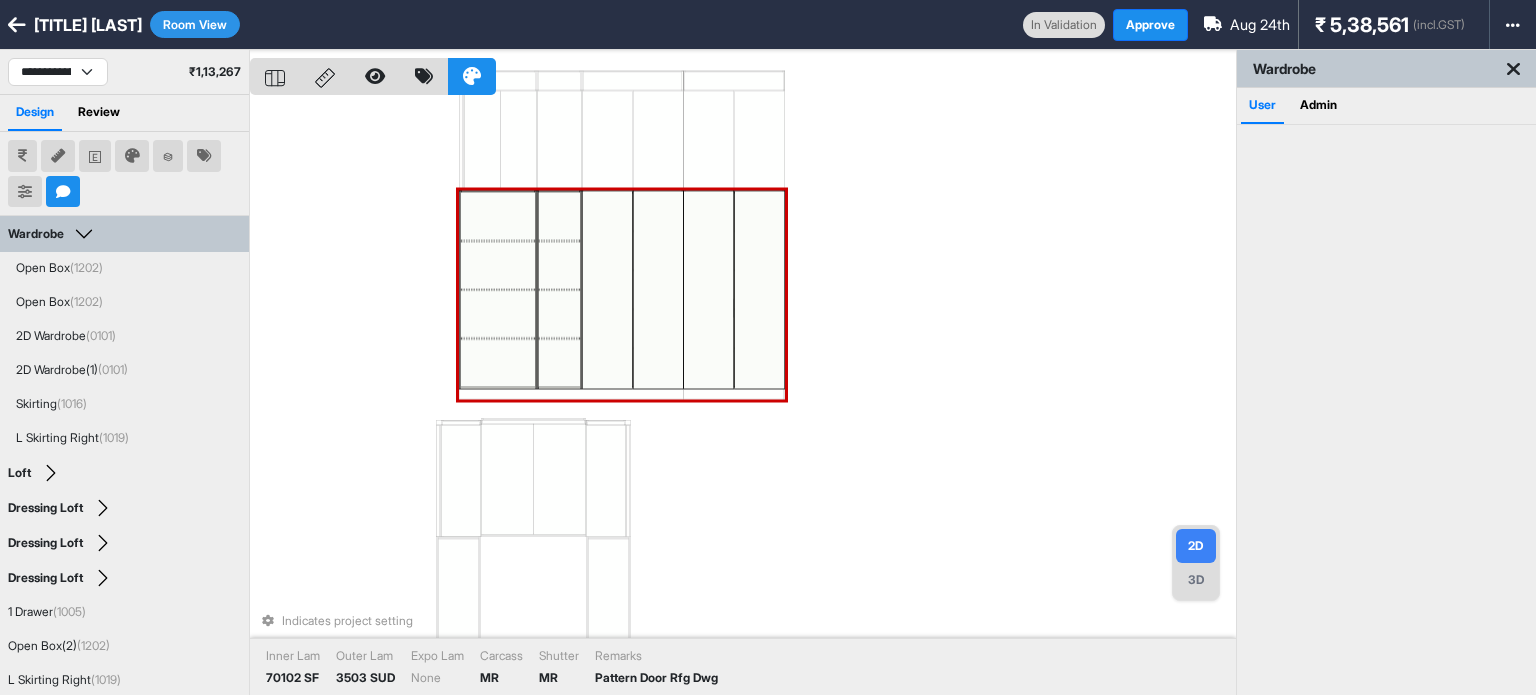 click at bounding box center (607, 290) 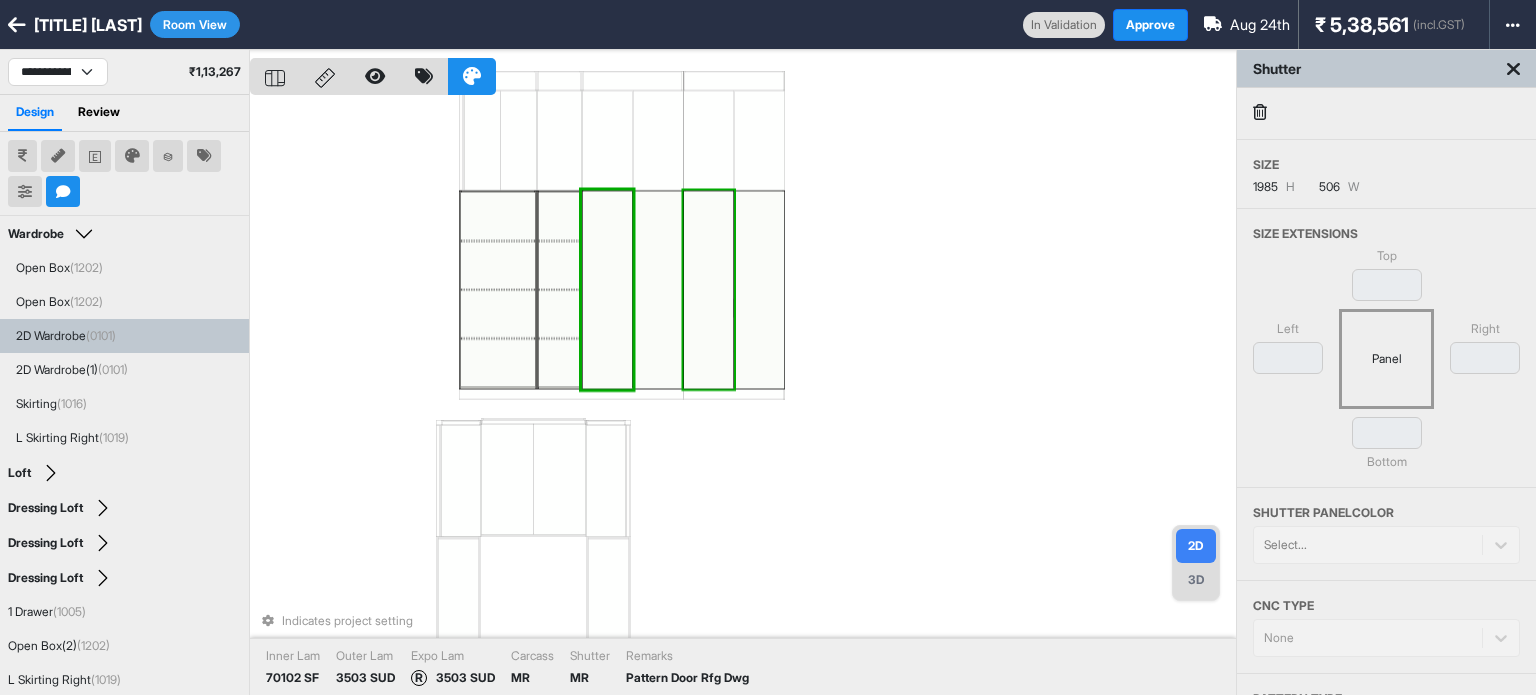 scroll, scrollTop: 19, scrollLeft: 0, axis: vertical 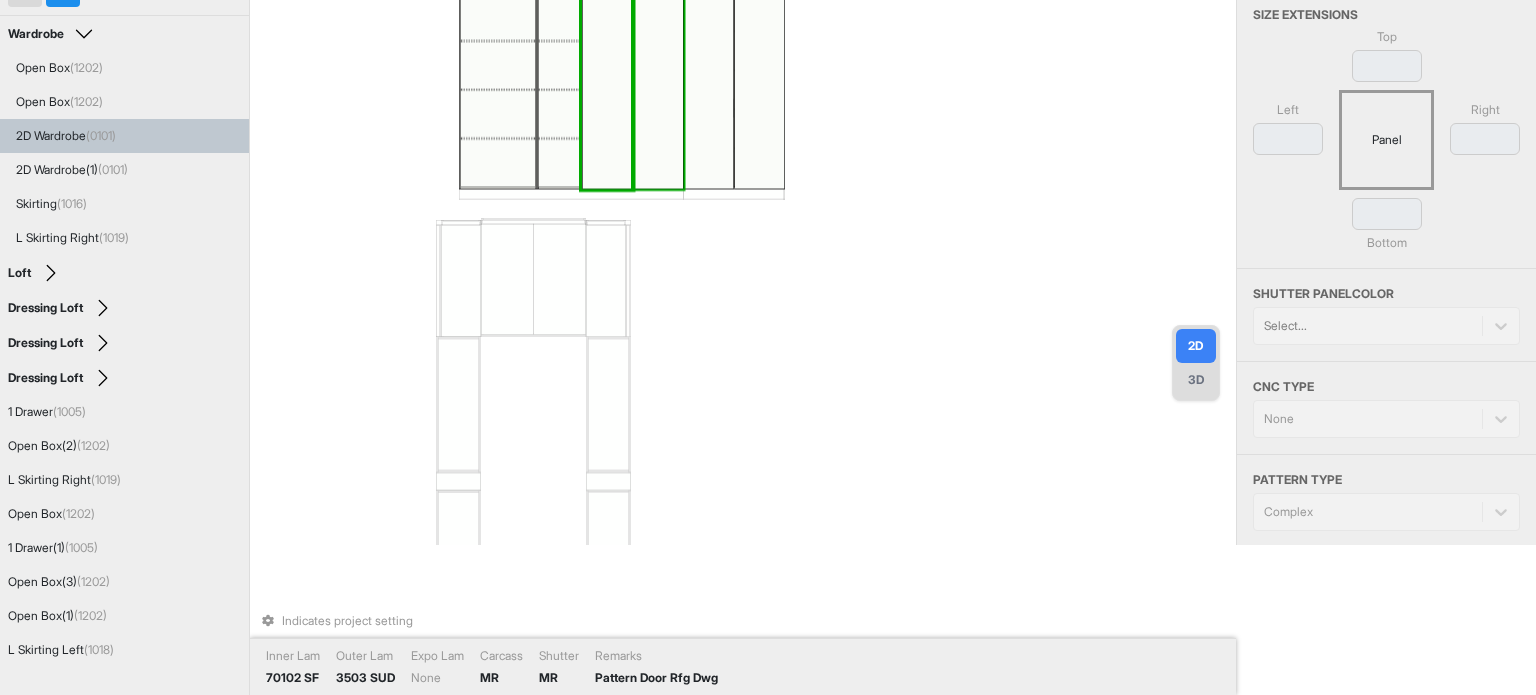 click at bounding box center (658, 90) 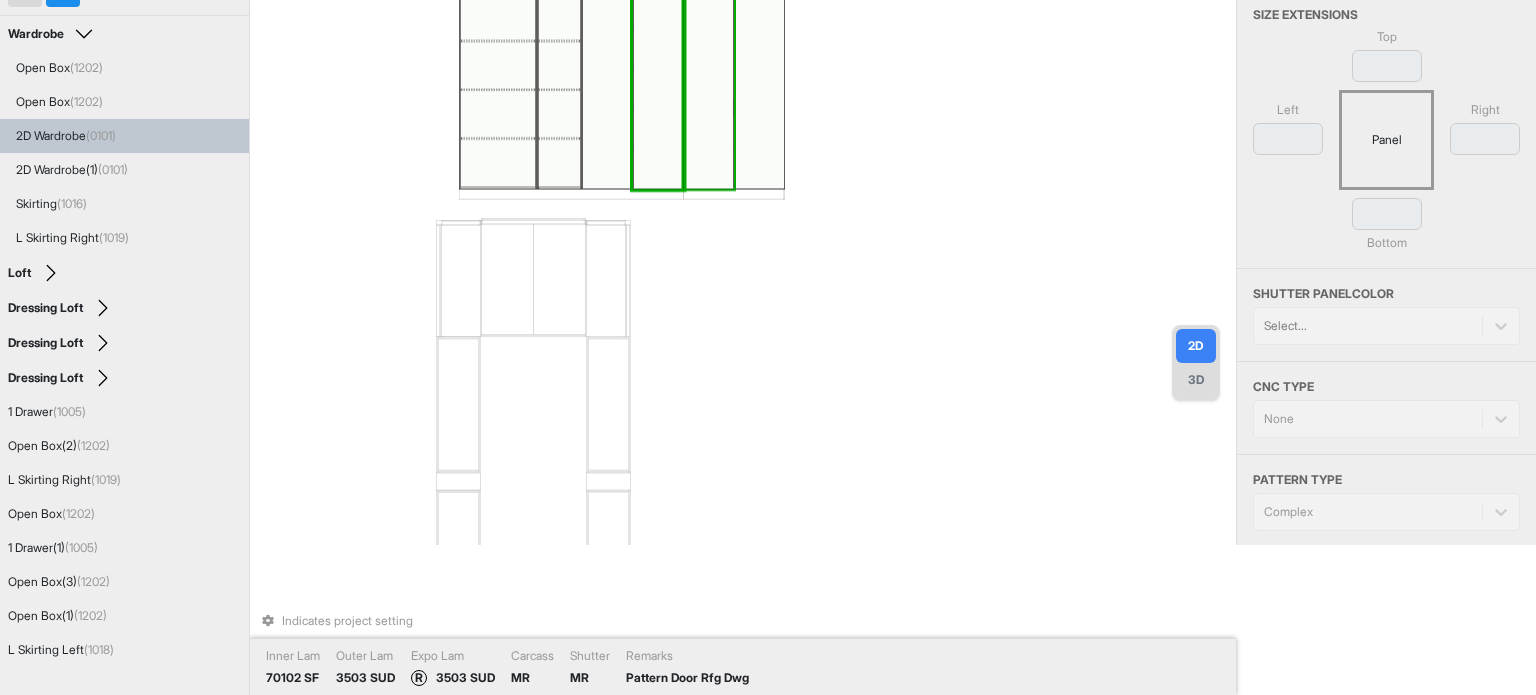 click at bounding box center [709, 90] 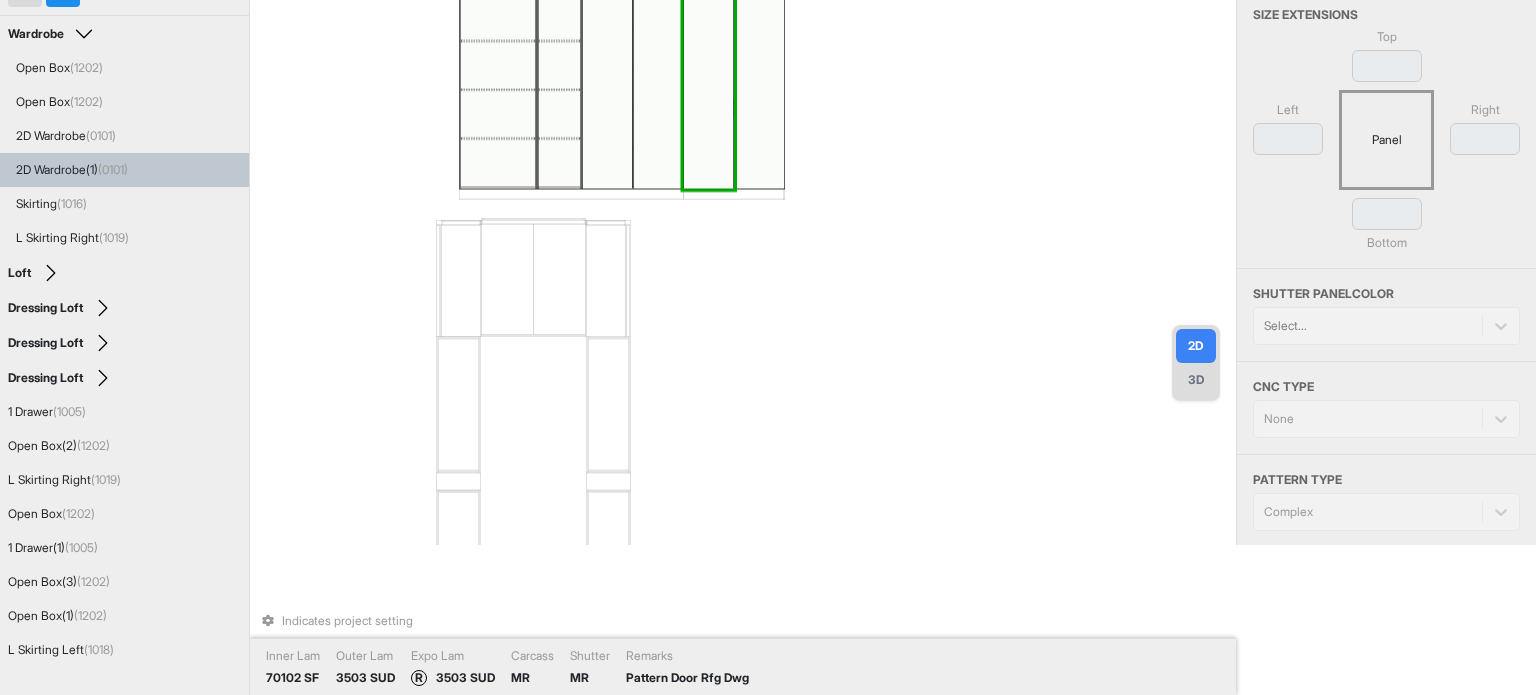 click at bounding box center (759, 90) 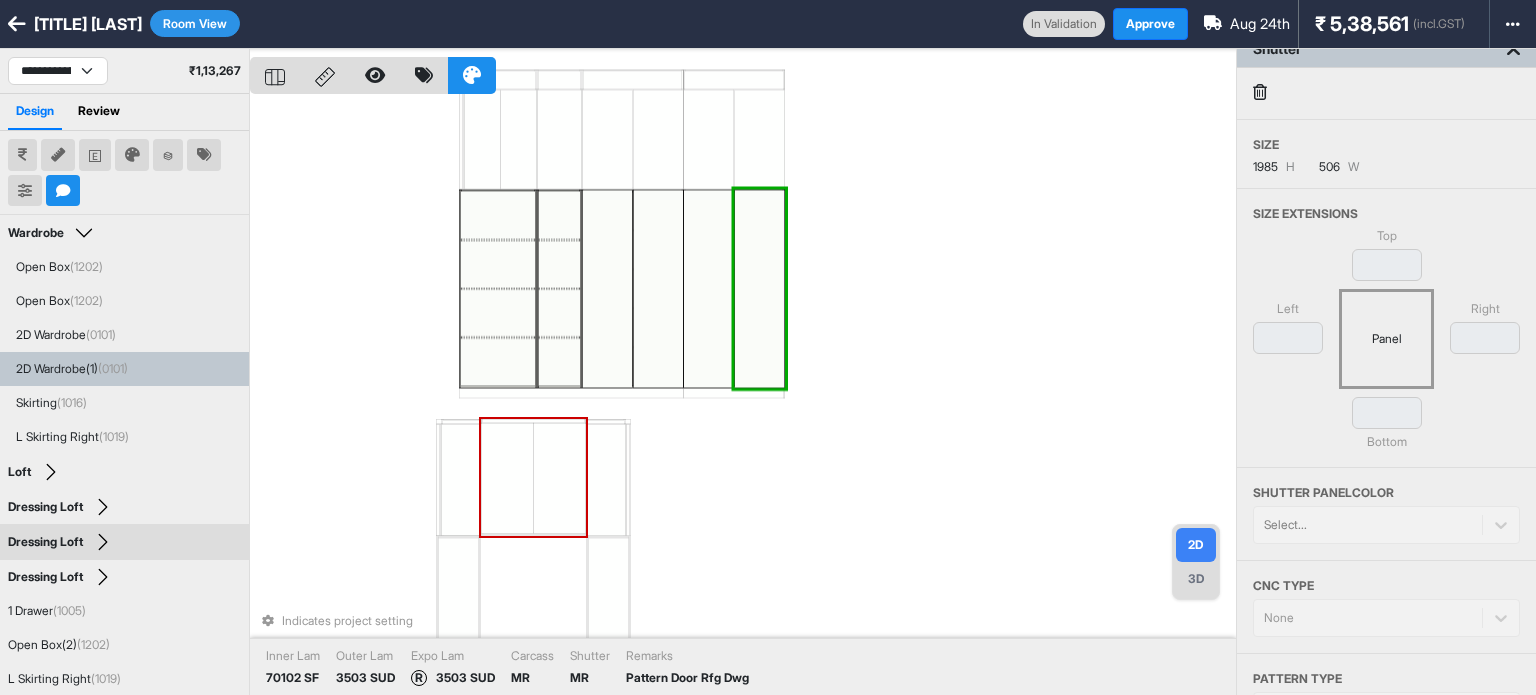 scroll, scrollTop: 0, scrollLeft: 0, axis: both 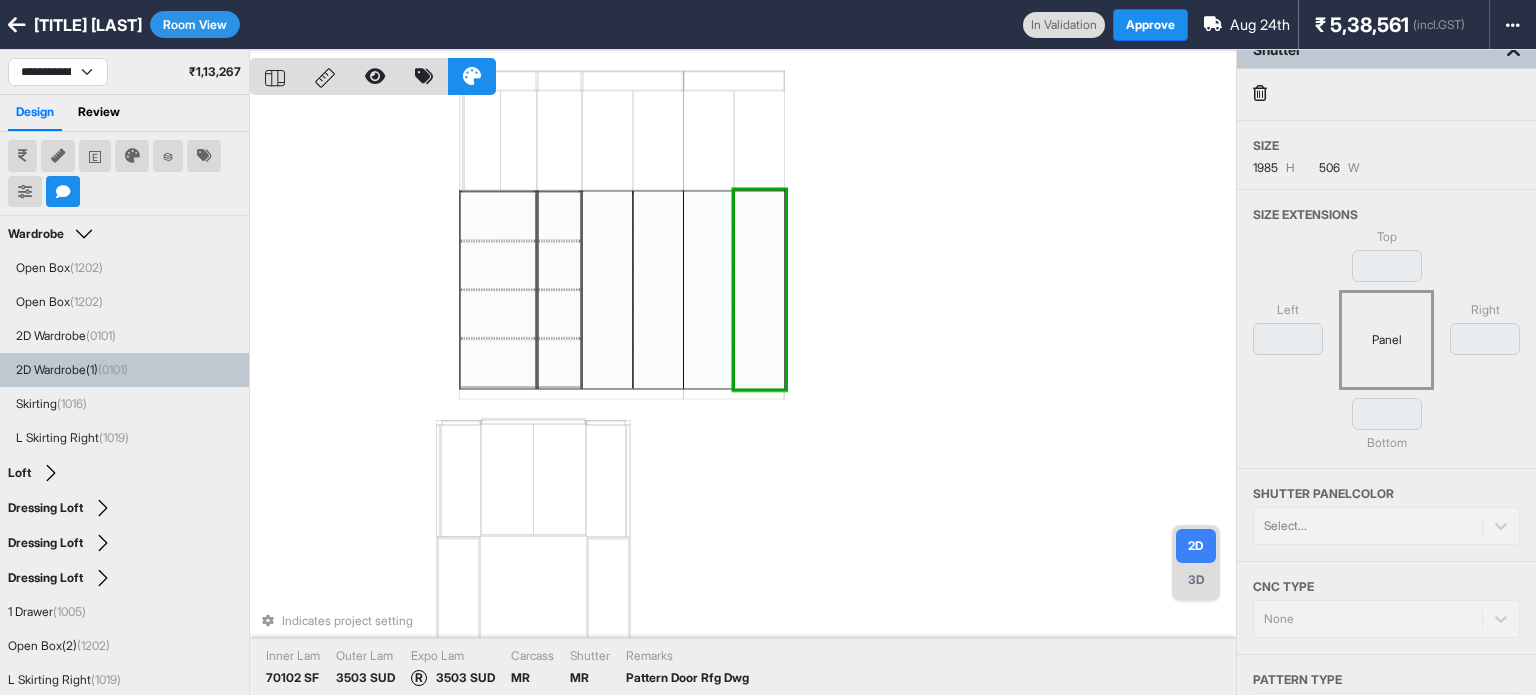 drag, startPoint x: 1049, startPoint y: 256, endPoint x: 989, endPoint y: 257, distance: 60.00833 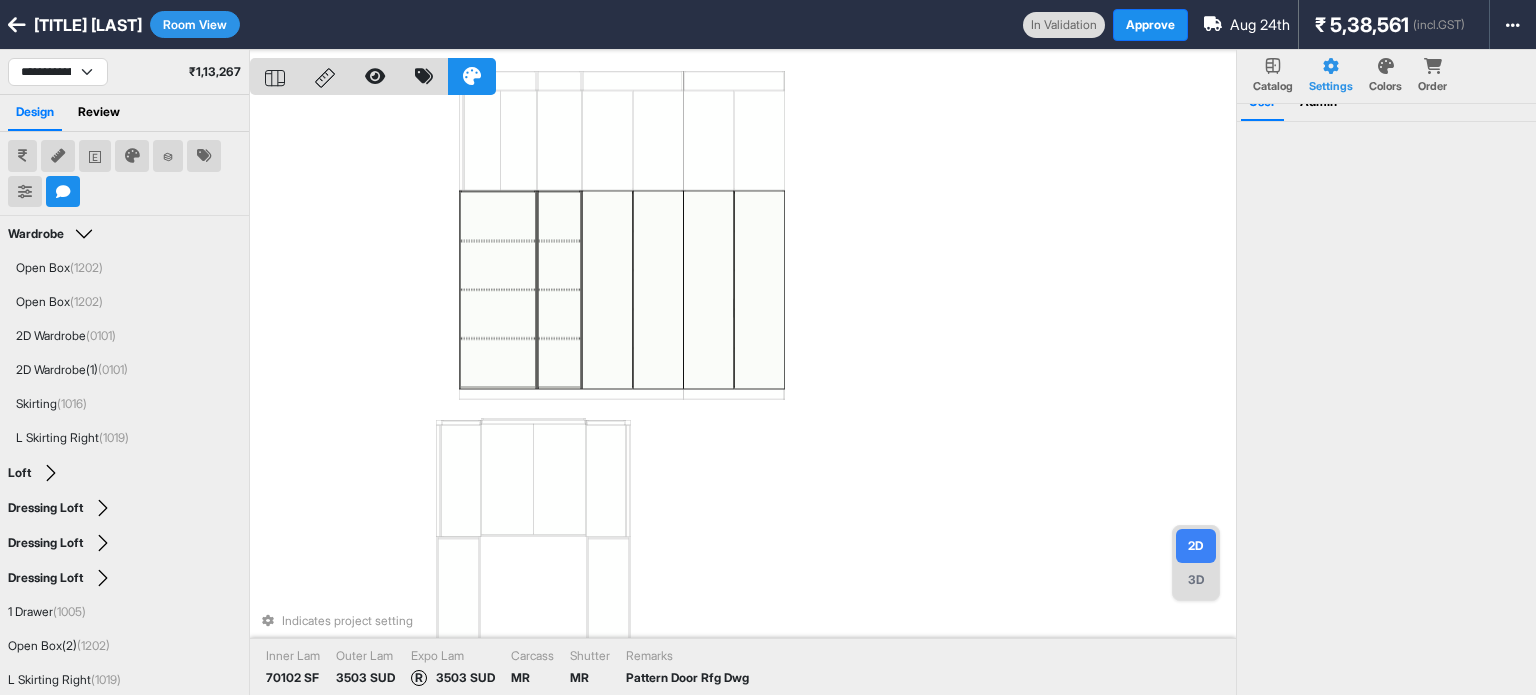 scroll, scrollTop: 0, scrollLeft: 0, axis: both 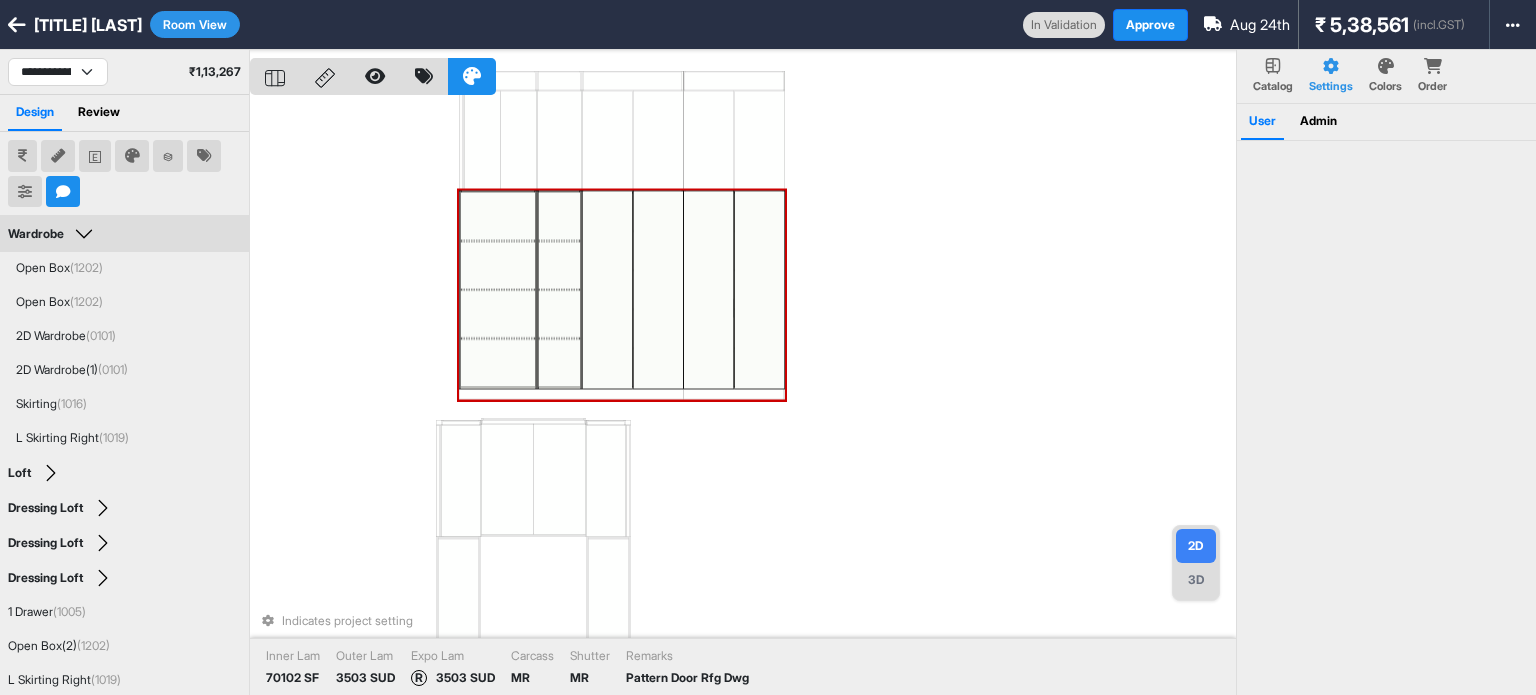 click at bounding box center [709, 290] 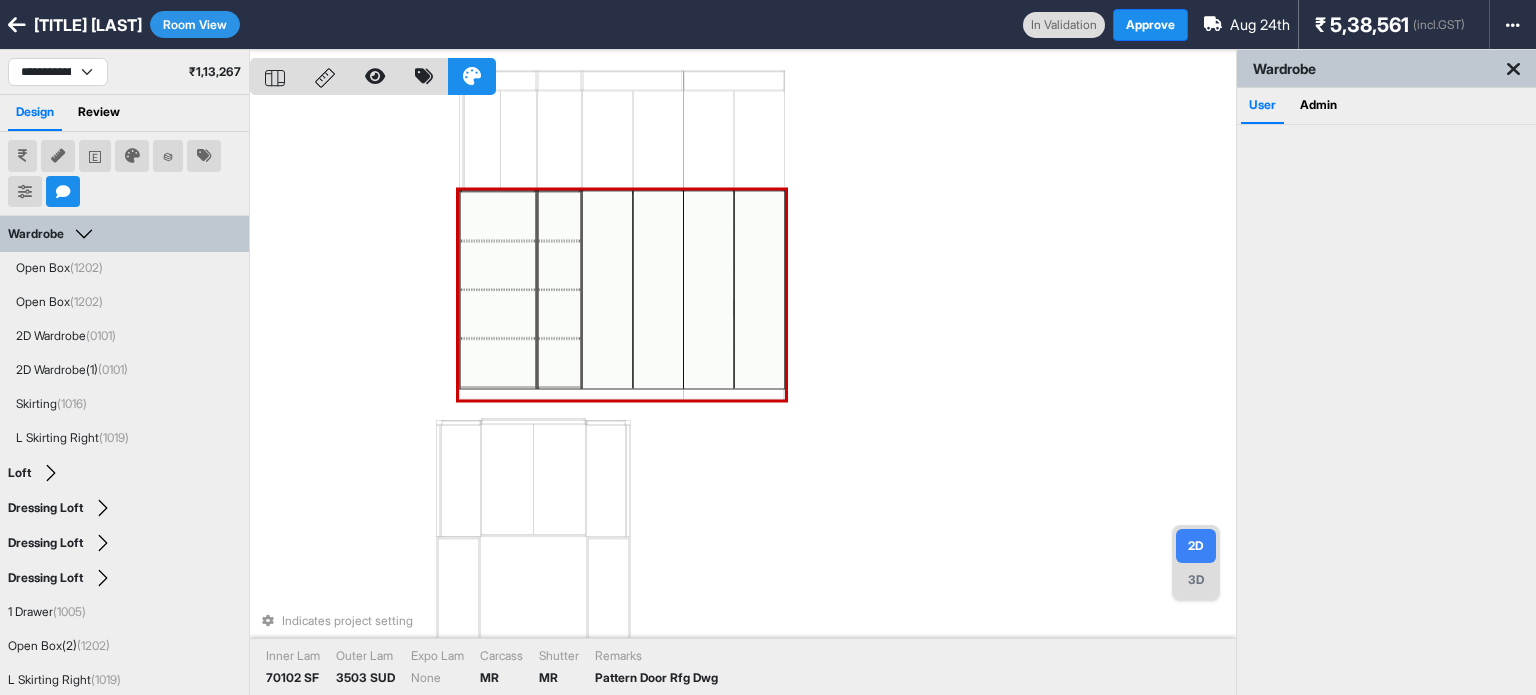 click at bounding box center (658, 290) 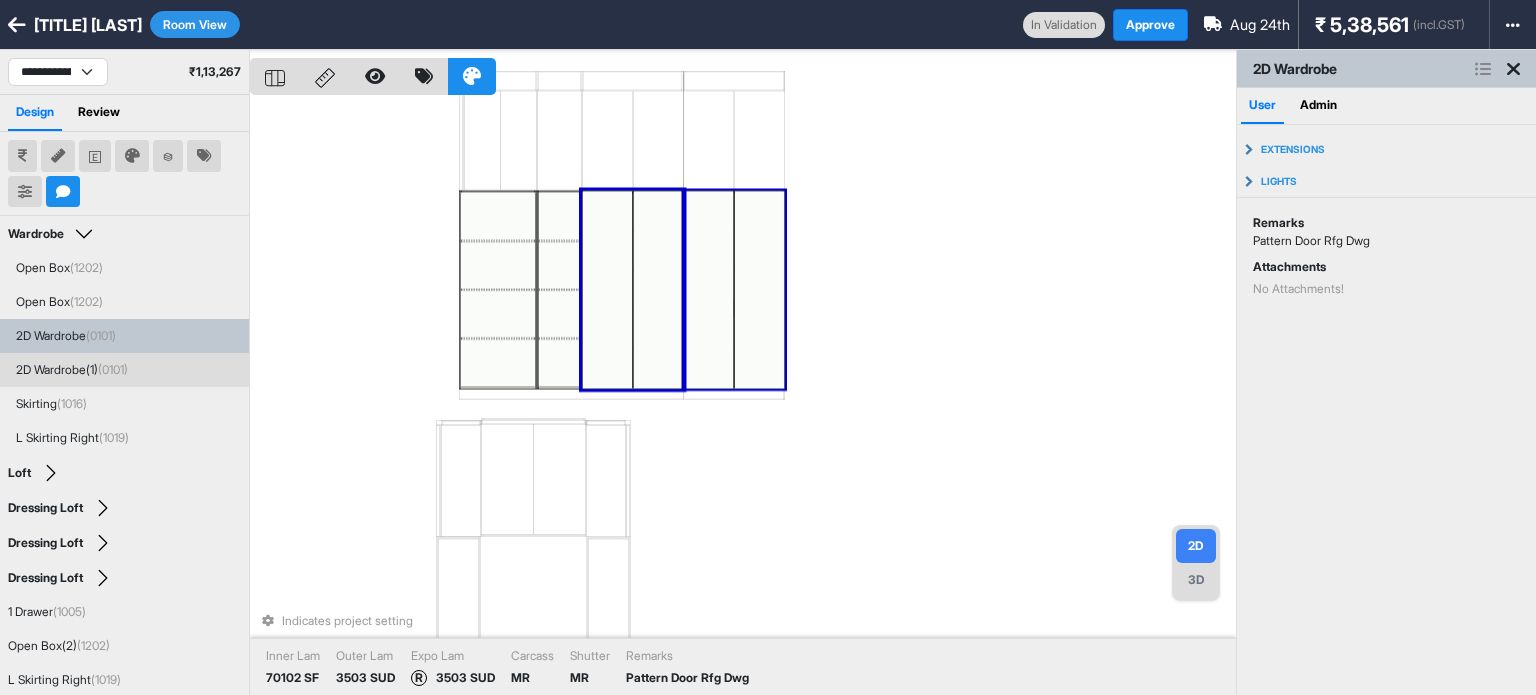 drag, startPoint x: 652, startPoint y: 249, endPoint x: 736, endPoint y: 281, distance: 89.88882 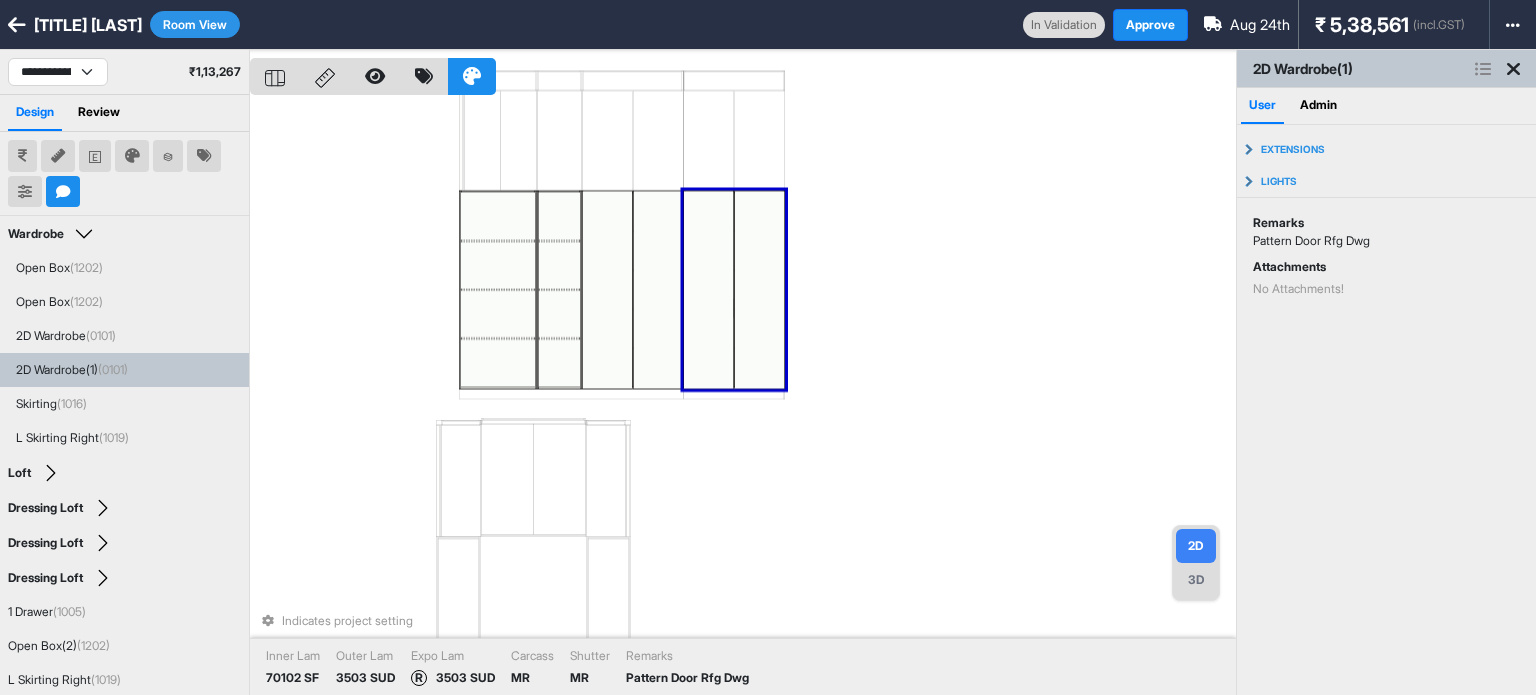 click on "Indicates project setting Inner Lam 70102 SF Outer Lam 3503 SUD Expo Lam R 3503 SUD Carcass MR Shutter MR Remarks Pattern Door Rfg Dwg" at bounding box center (743, 397) 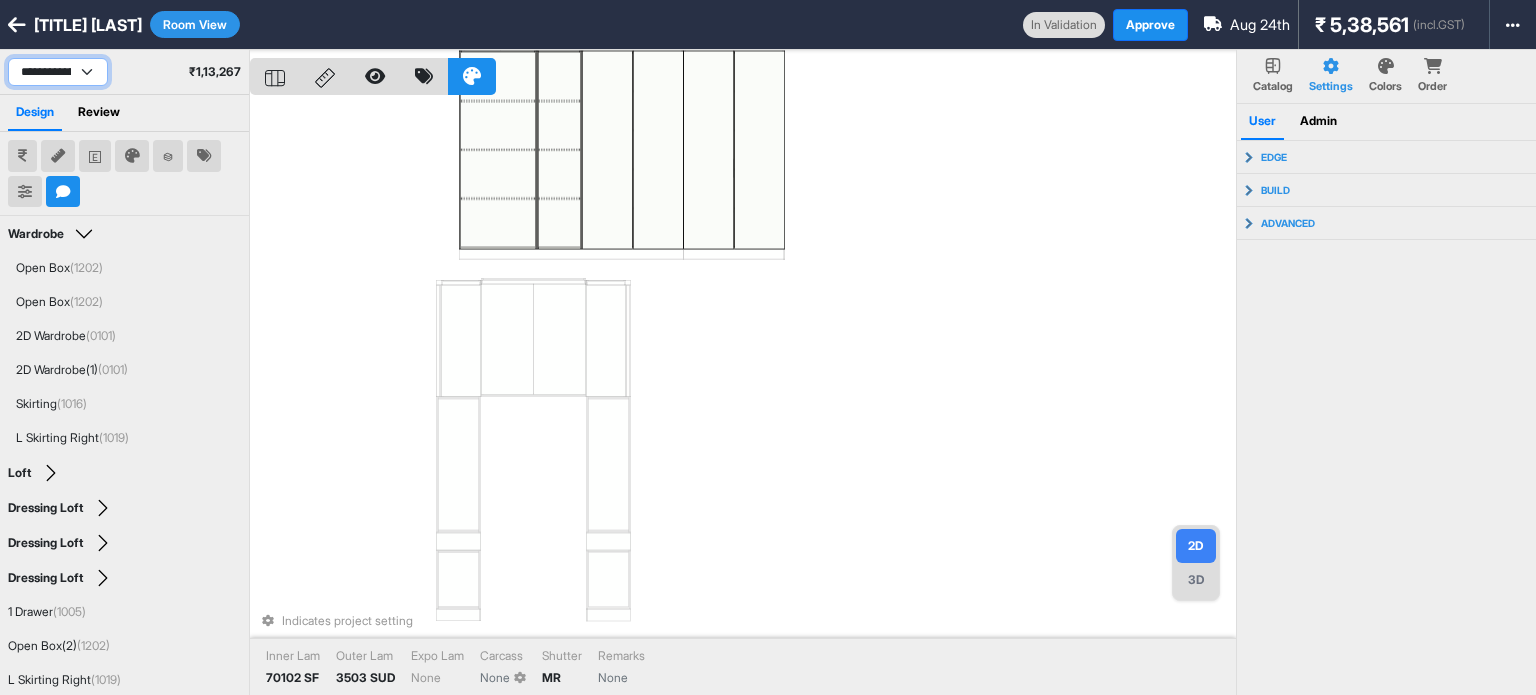 click on "**********" at bounding box center (58, 72) 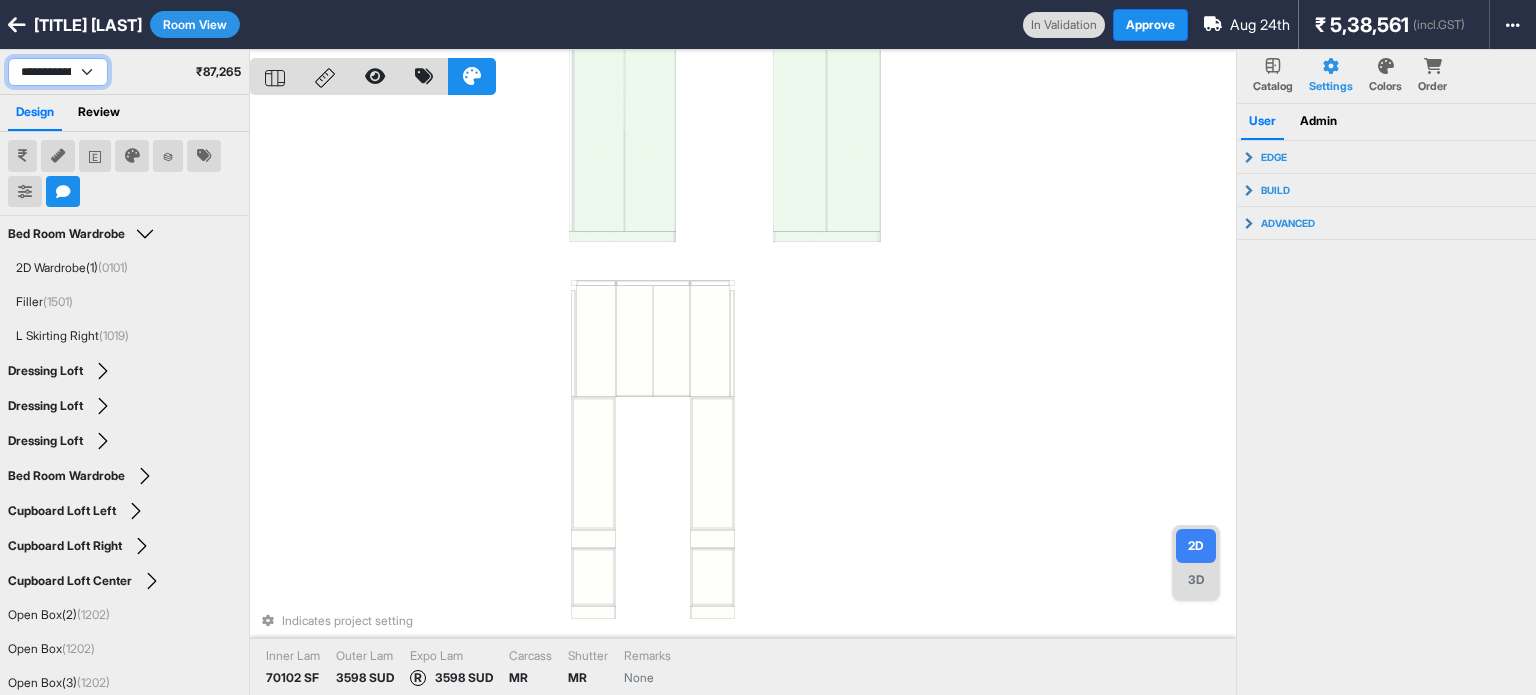 click on "**********" at bounding box center (58, 72) 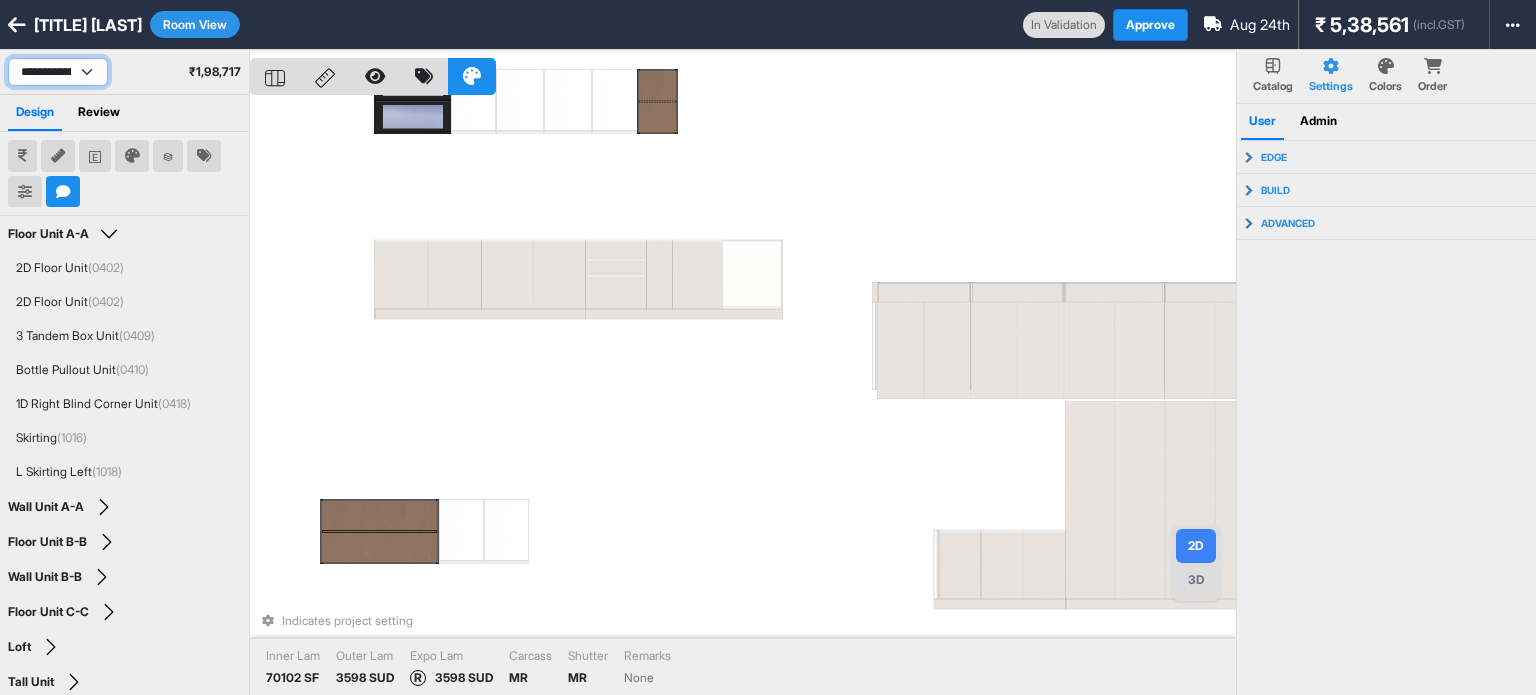 select on "****" 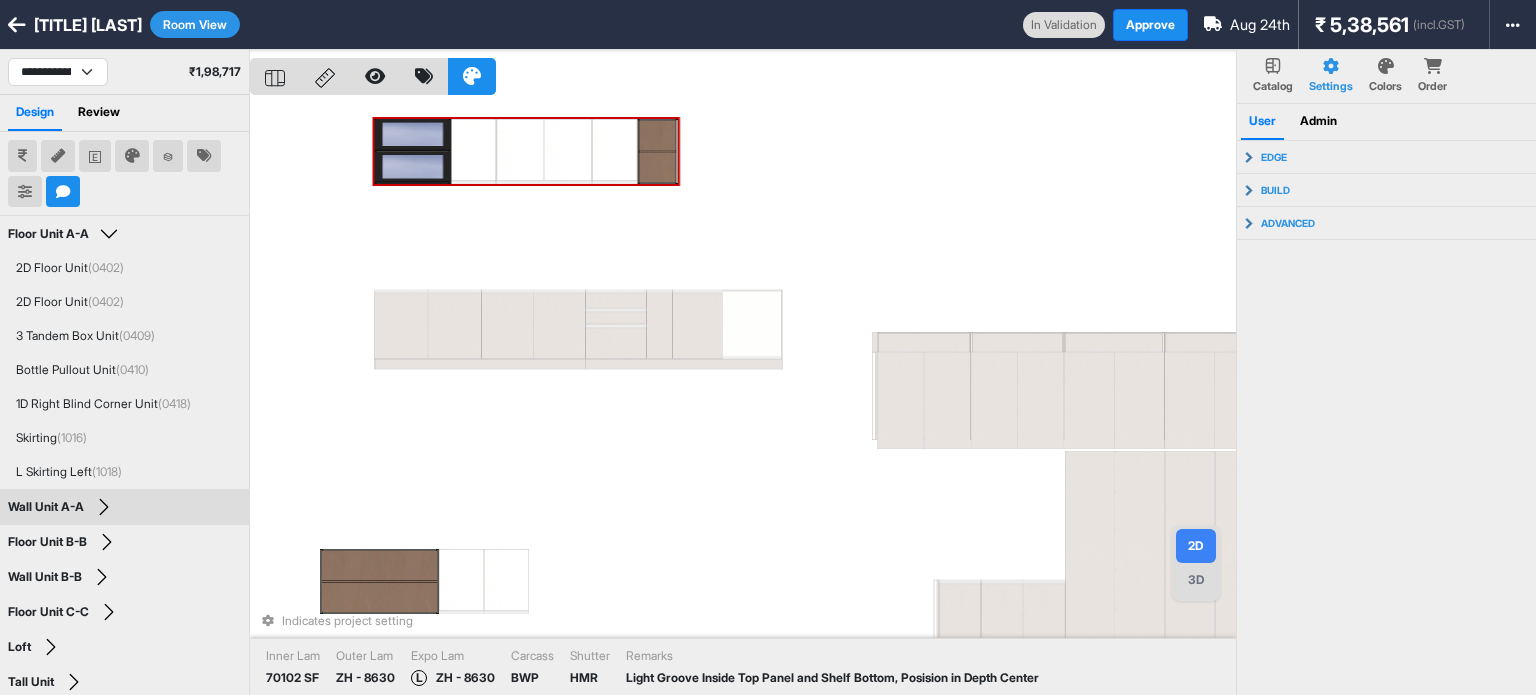 click at bounding box center [413, 135] 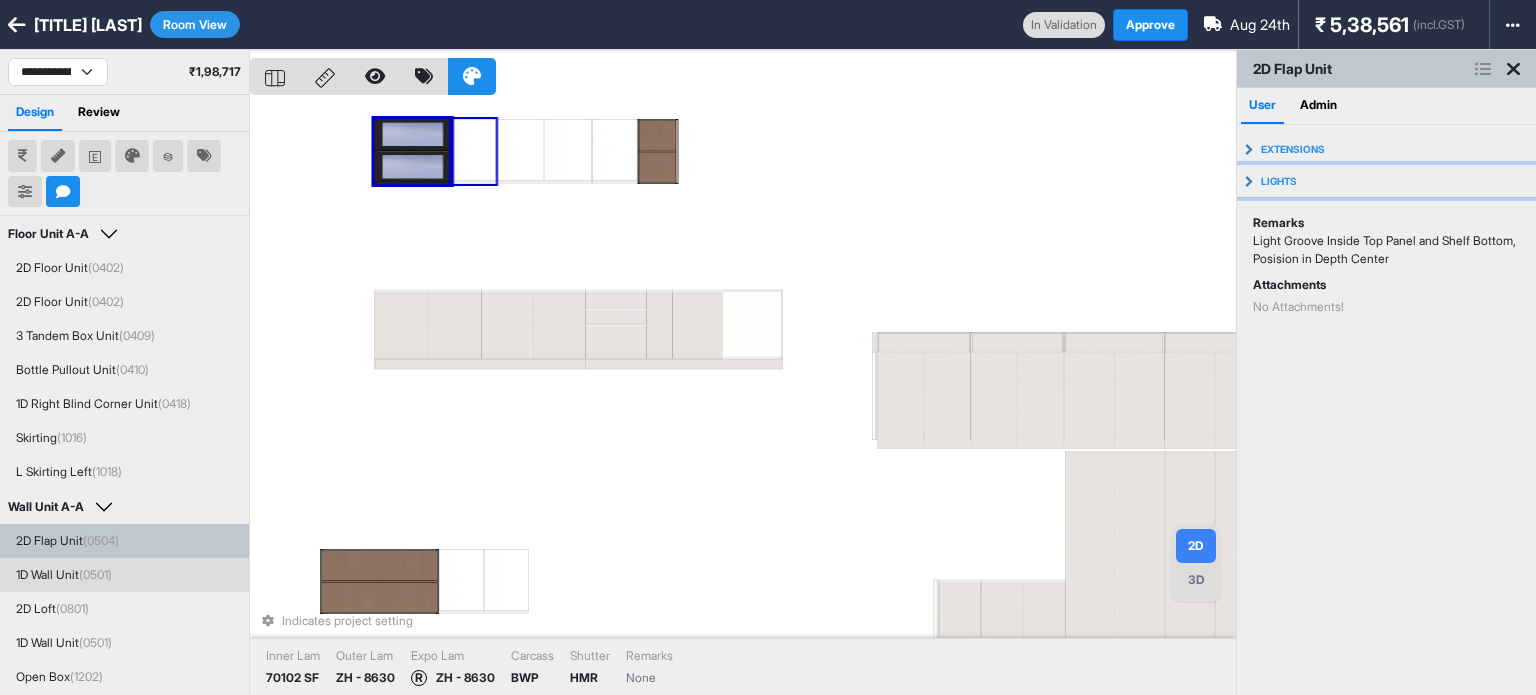 click on "Lights" at bounding box center (1386, 181) 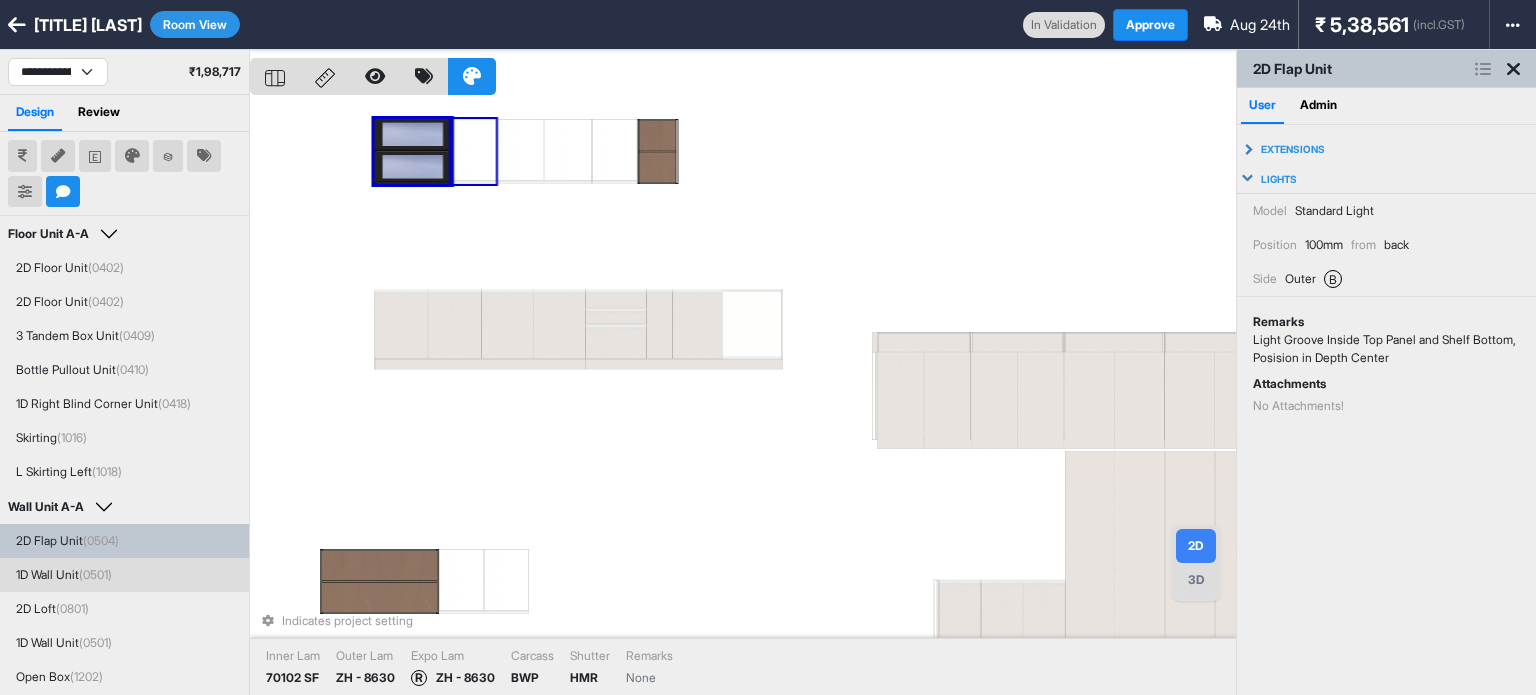 click on "Model Standard Light Position 100mm from back Side outer b" at bounding box center (1386, 244) 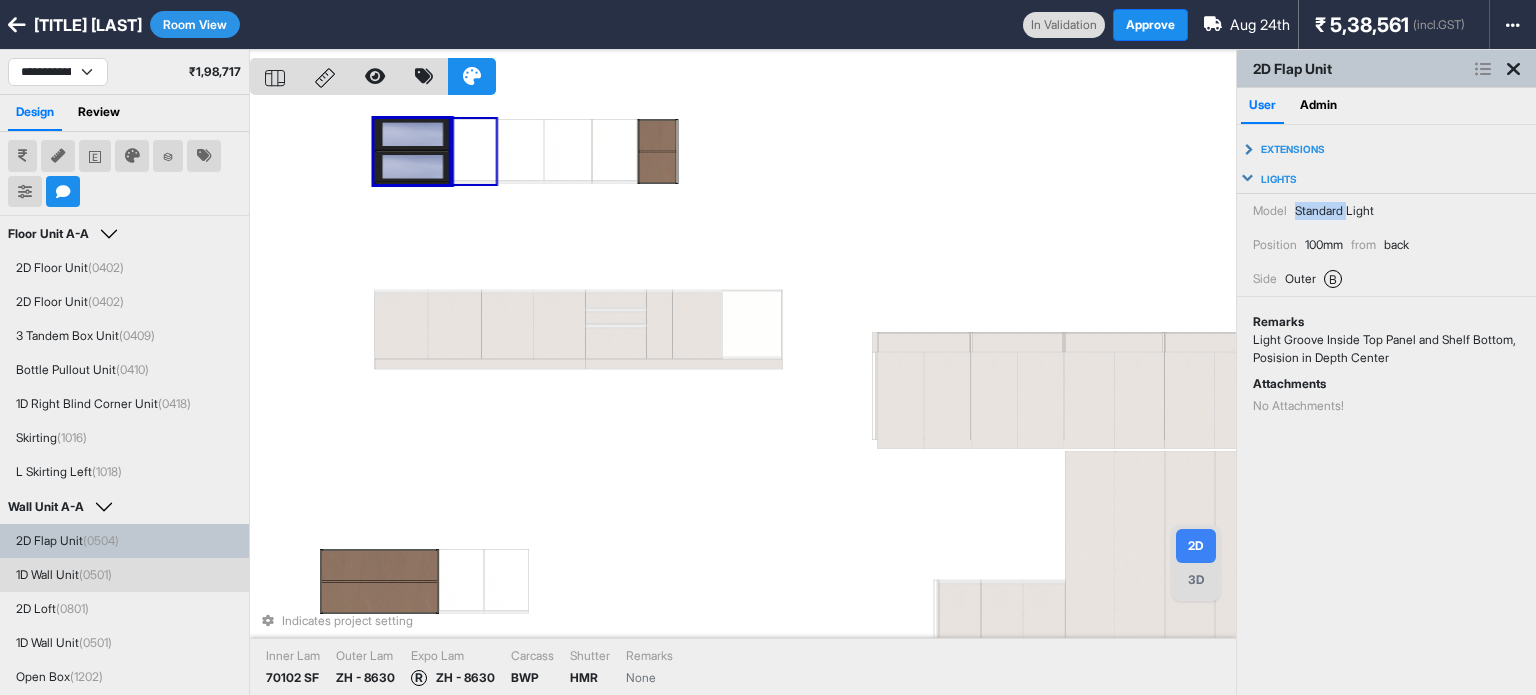 click on "Model Standard Light Position 100mm from back Side outer b" at bounding box center (1386, 244) 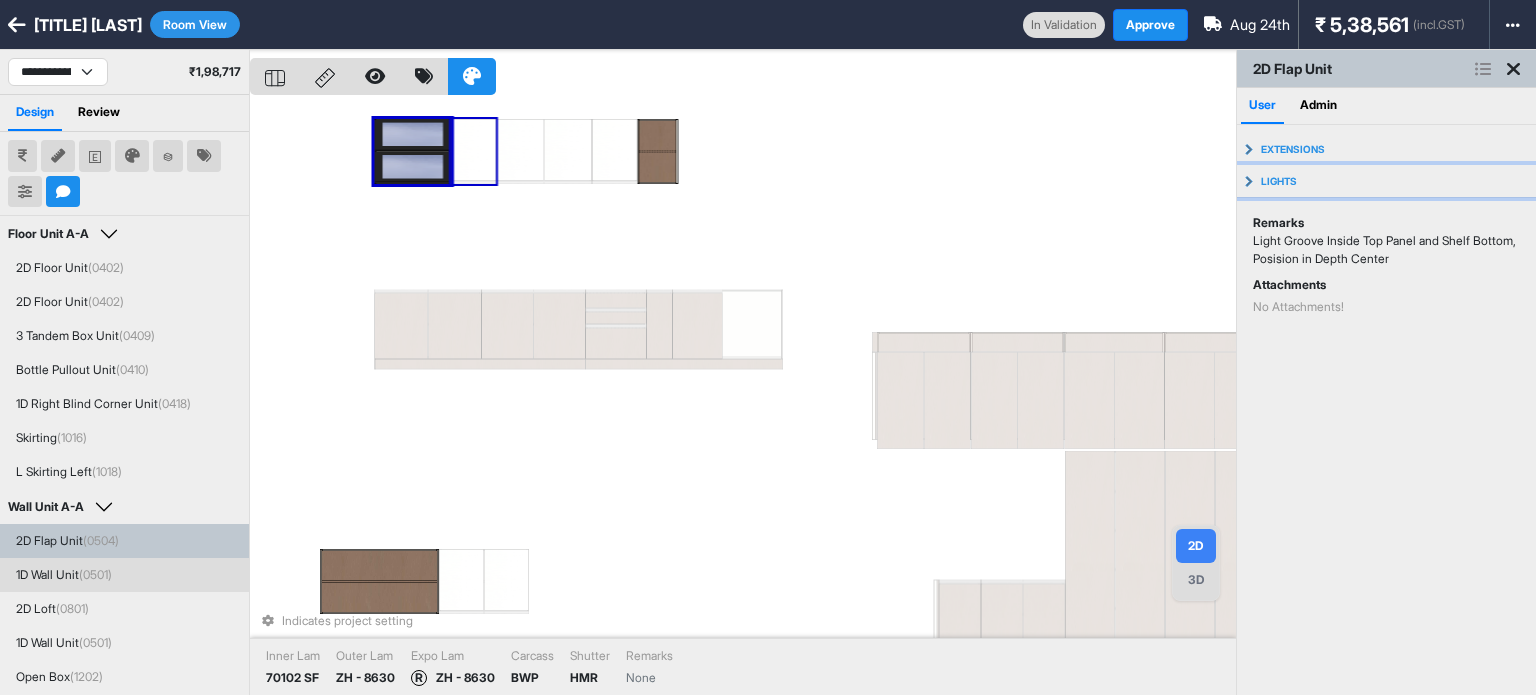 click on "Lights" at bounding box center [1279, 181] 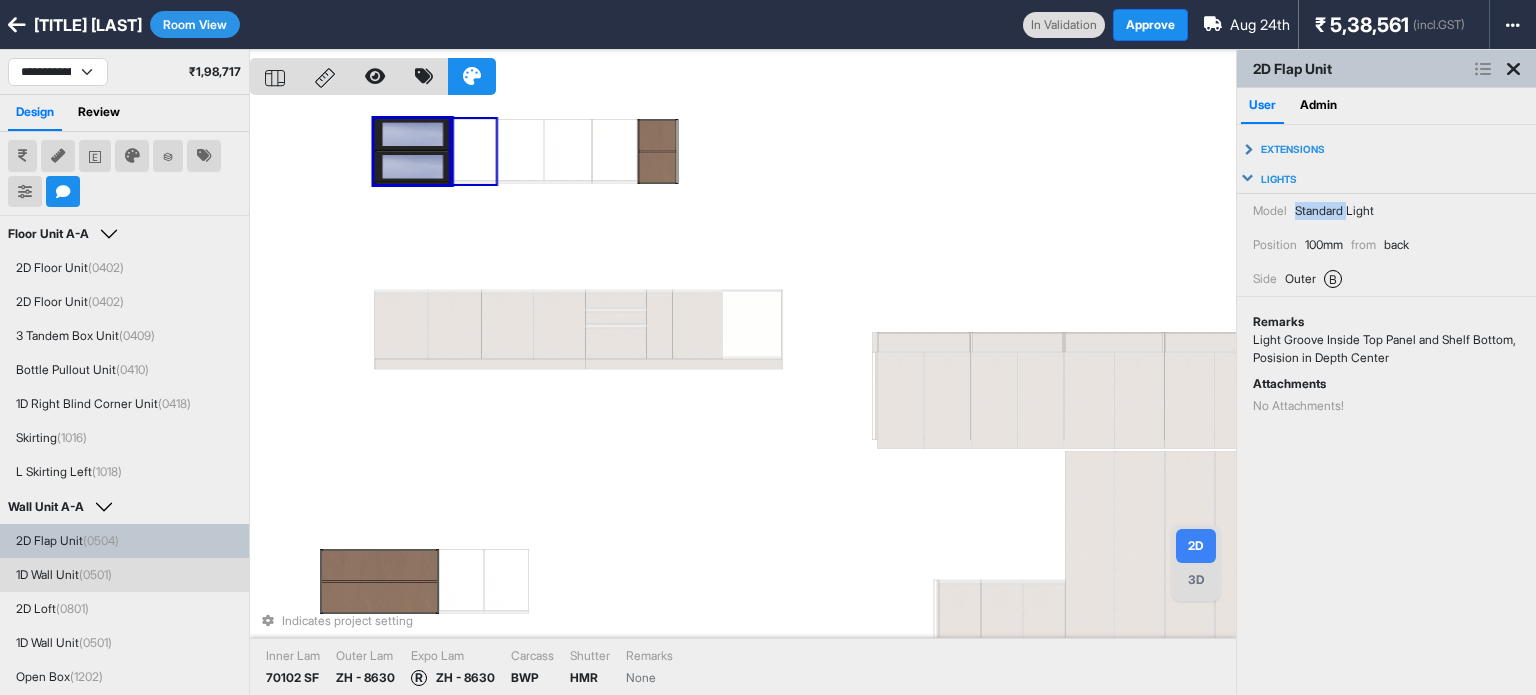 click on "Lights" at bounding box center [1279, 179] 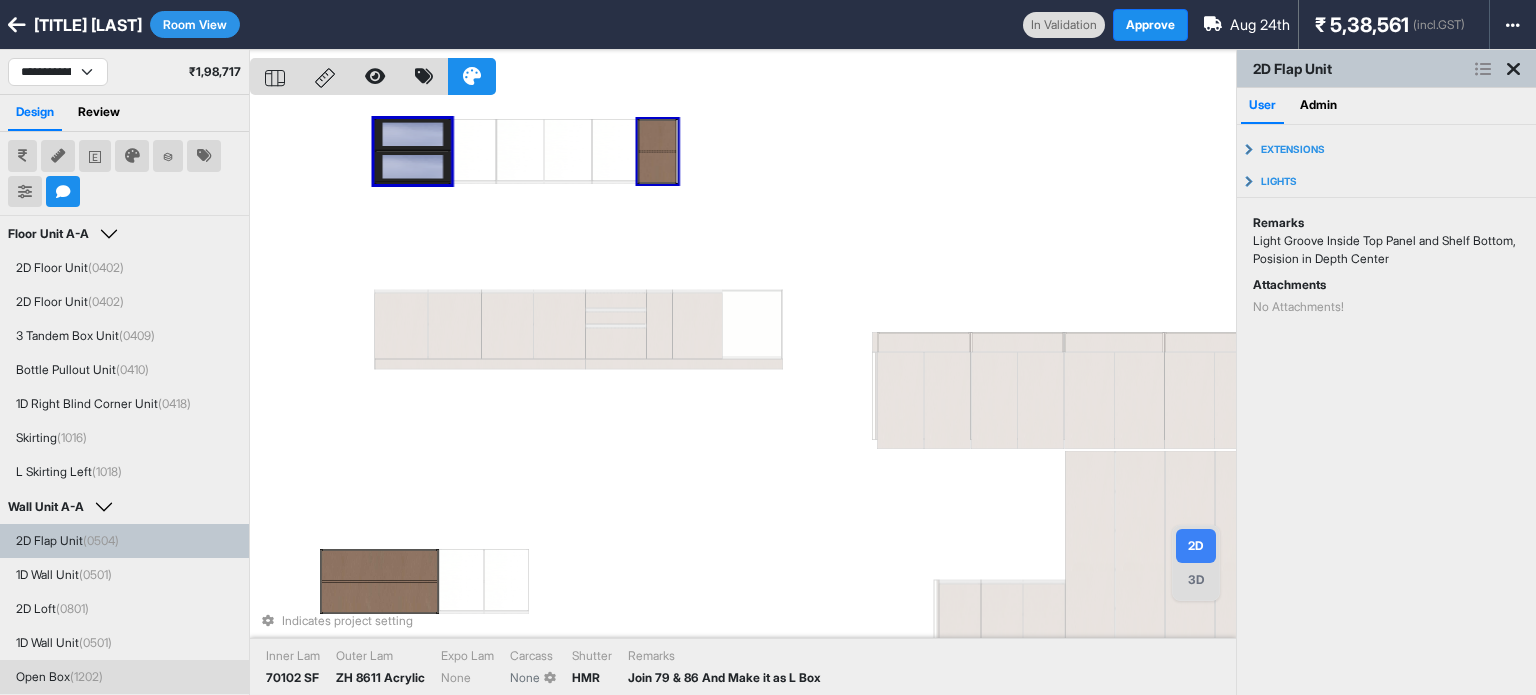 click on "Indicates project setting Inner Lam 70102 SF Outer Lam ZH 8611 Acrylic Expo Lam None Carcass None Shutter HMR Remarks Join 79 & 86 And Make it as L Box" at bounding box center (743, 397) 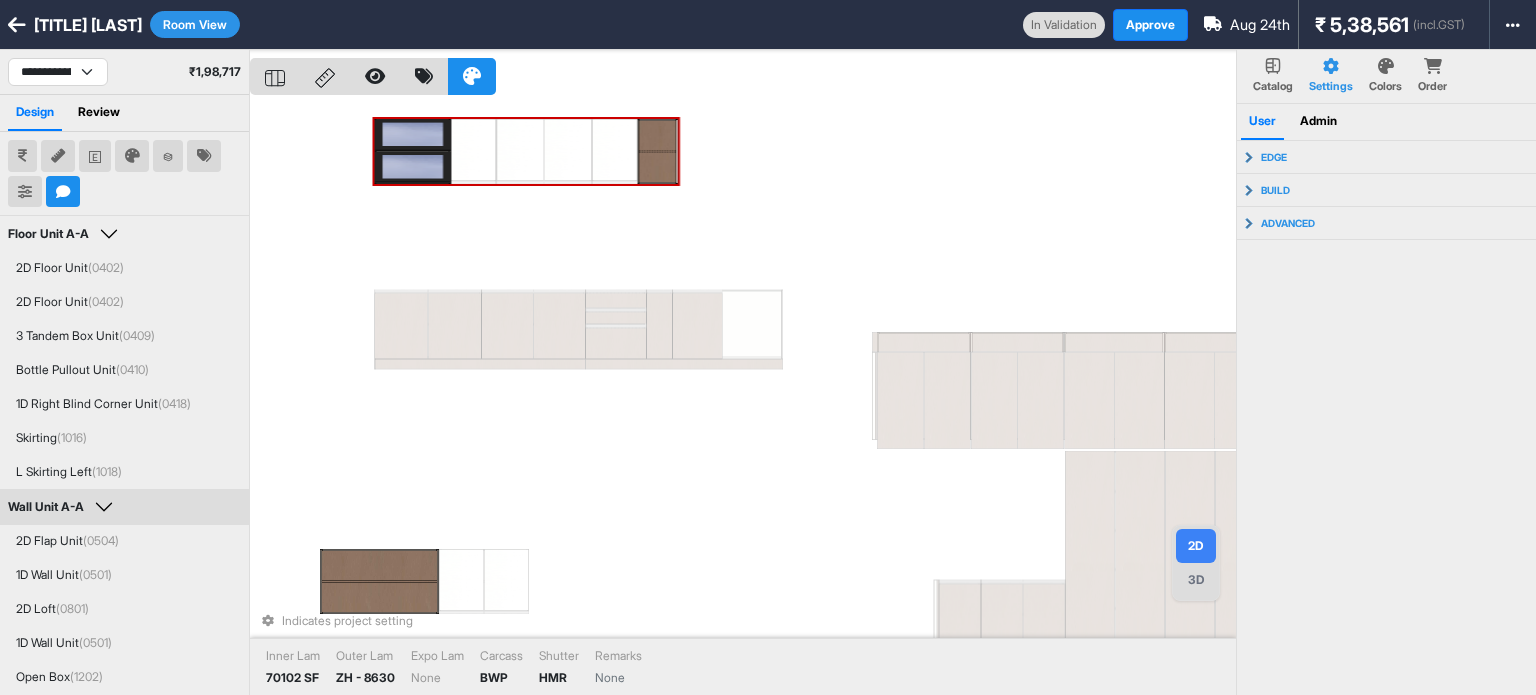 click at bounding box center (473, 149) 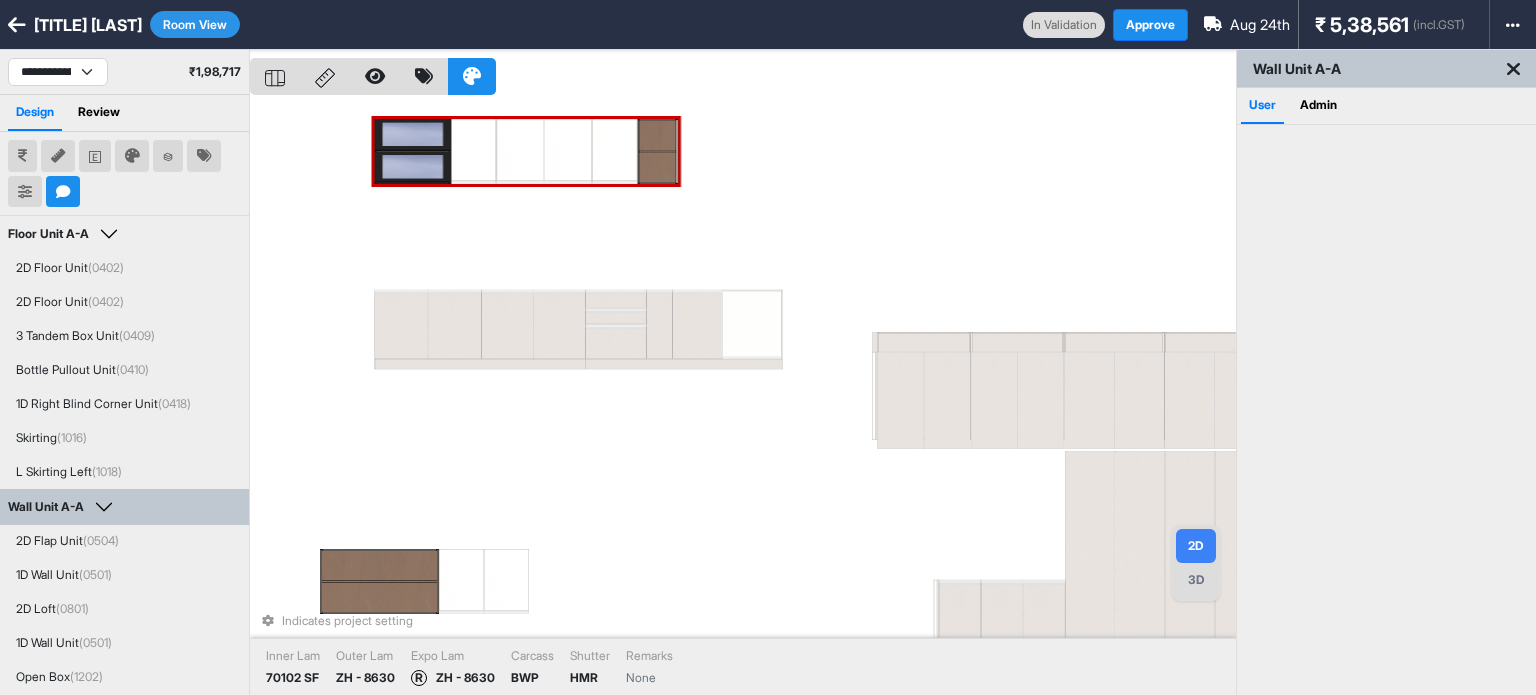 click at bounding box center [473, 149] 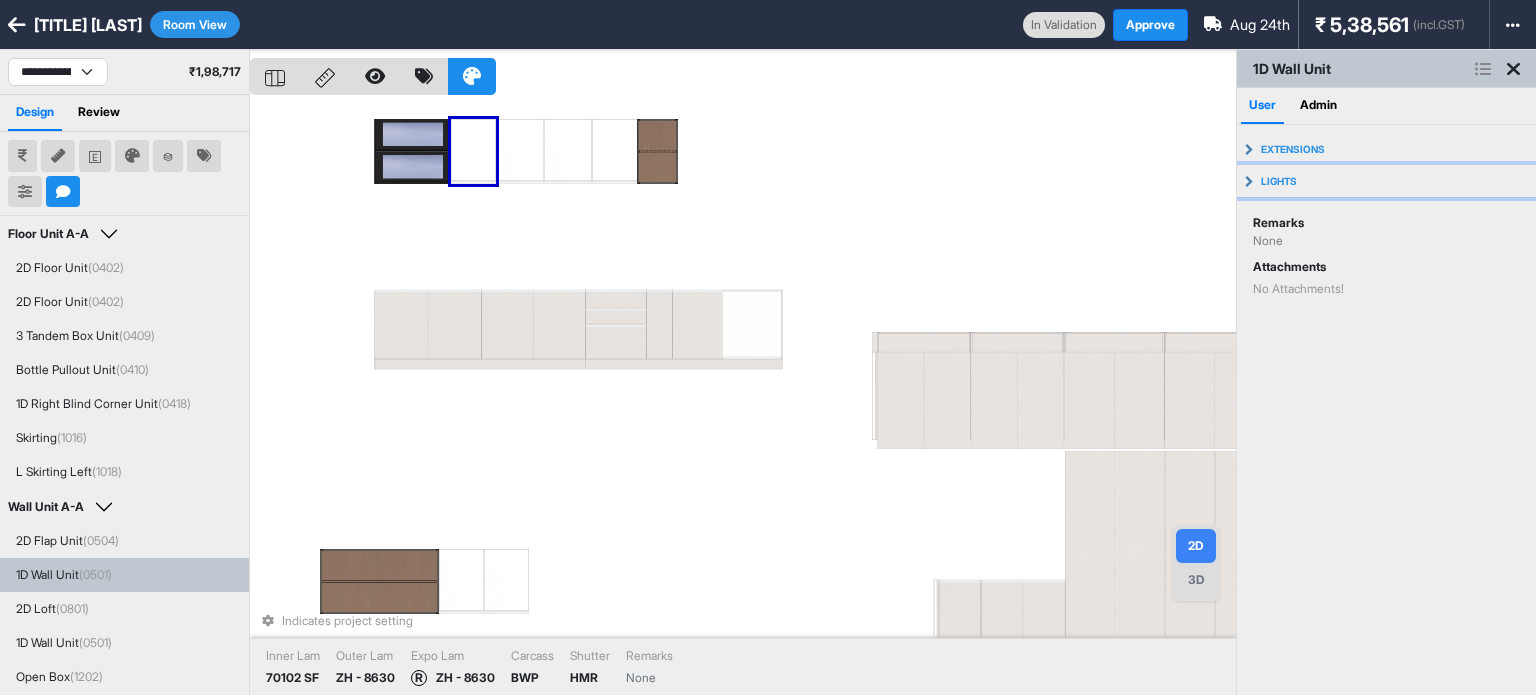 click on "Lights" at bounding box center [1386, 181] 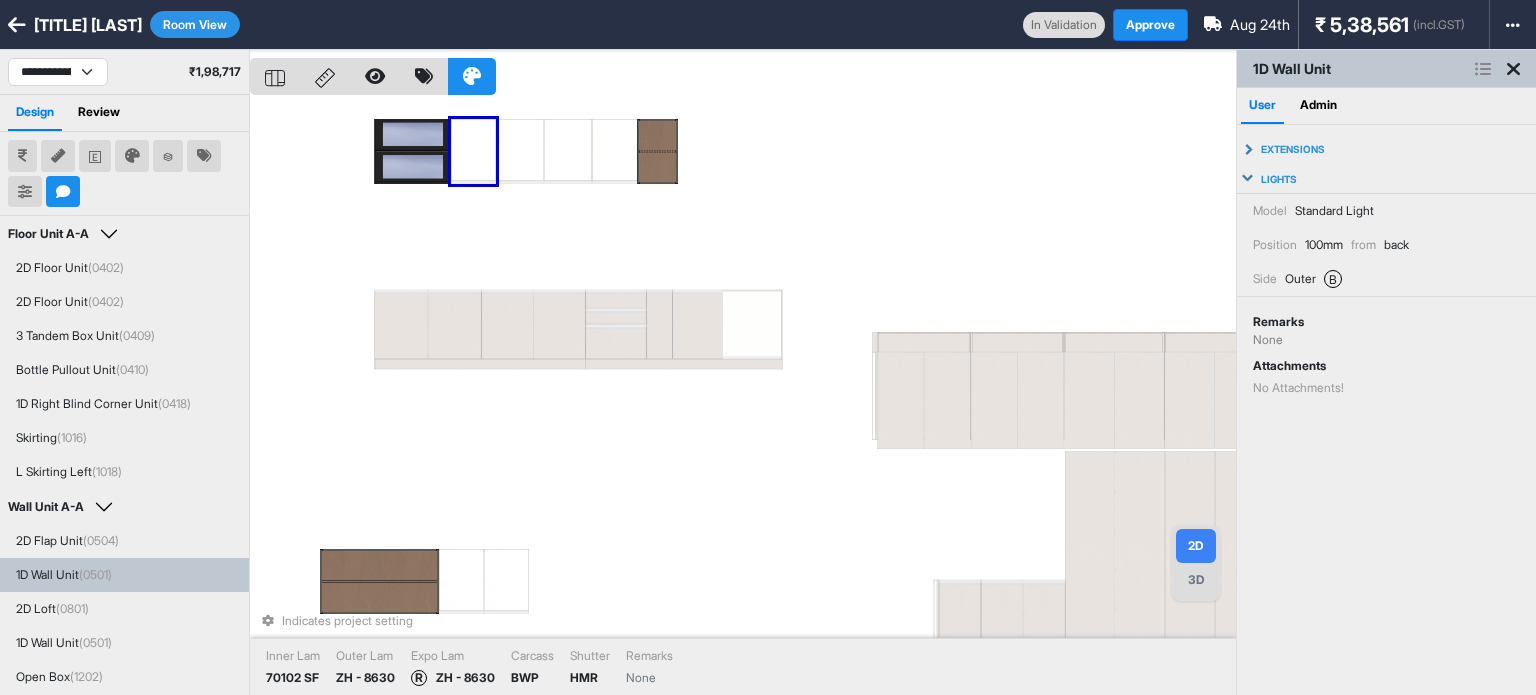click on "Lights" at bounding box center (1386, 179) 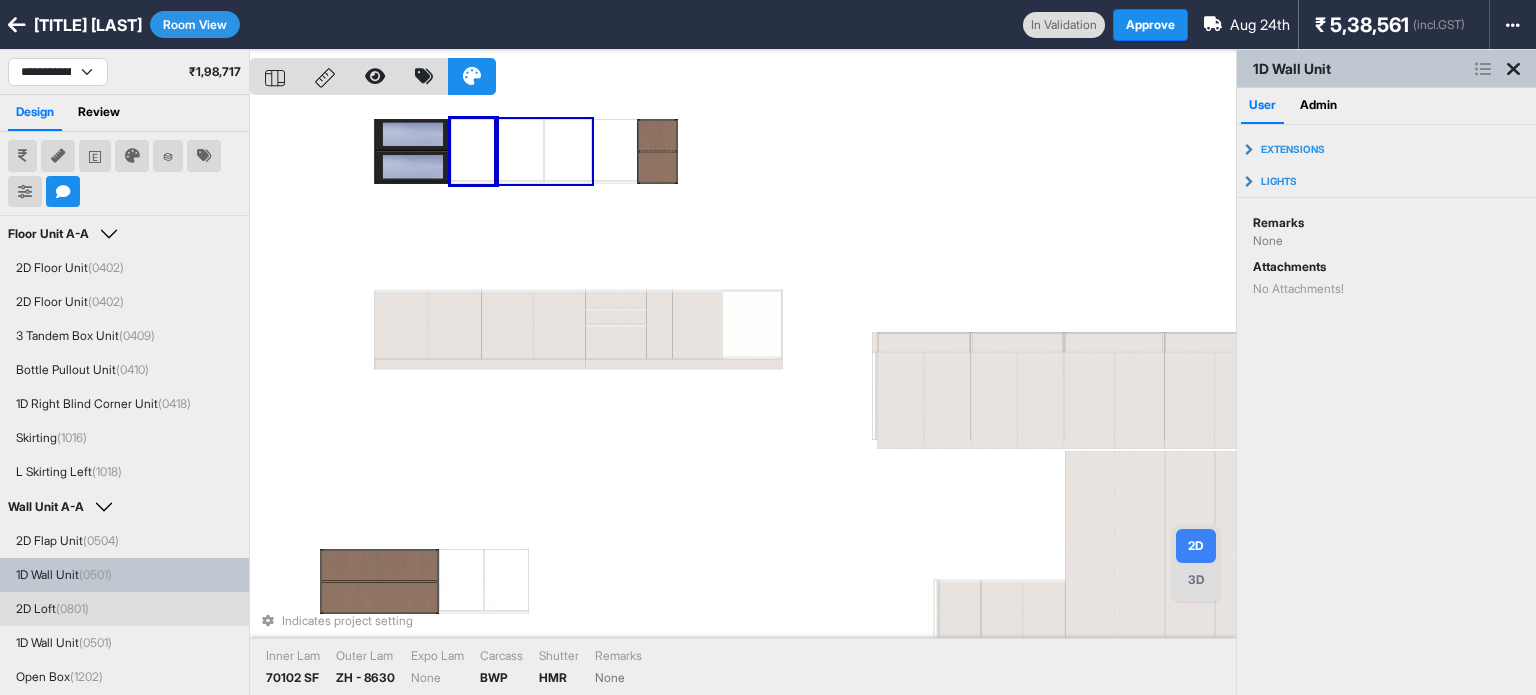 click at bounding box center (568, 149) 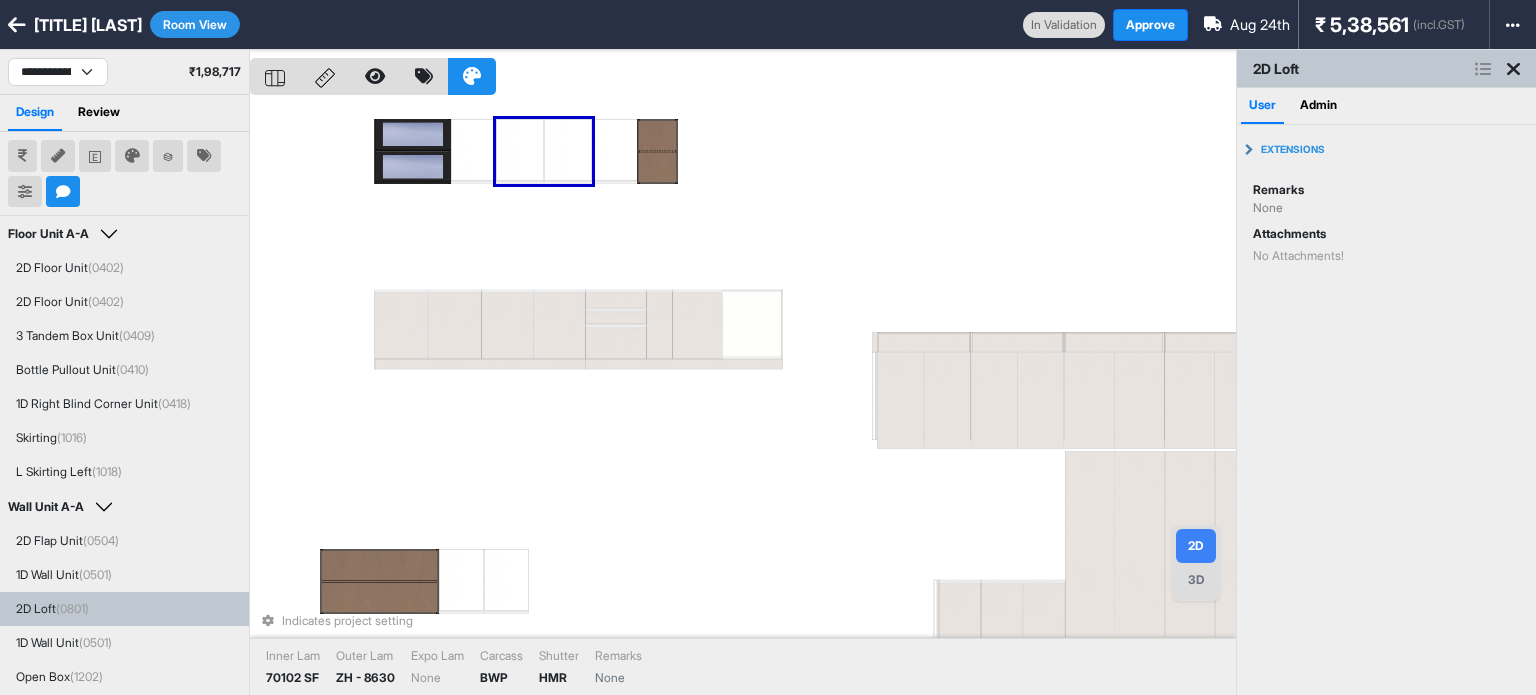 click at bounding box center (568, 149) 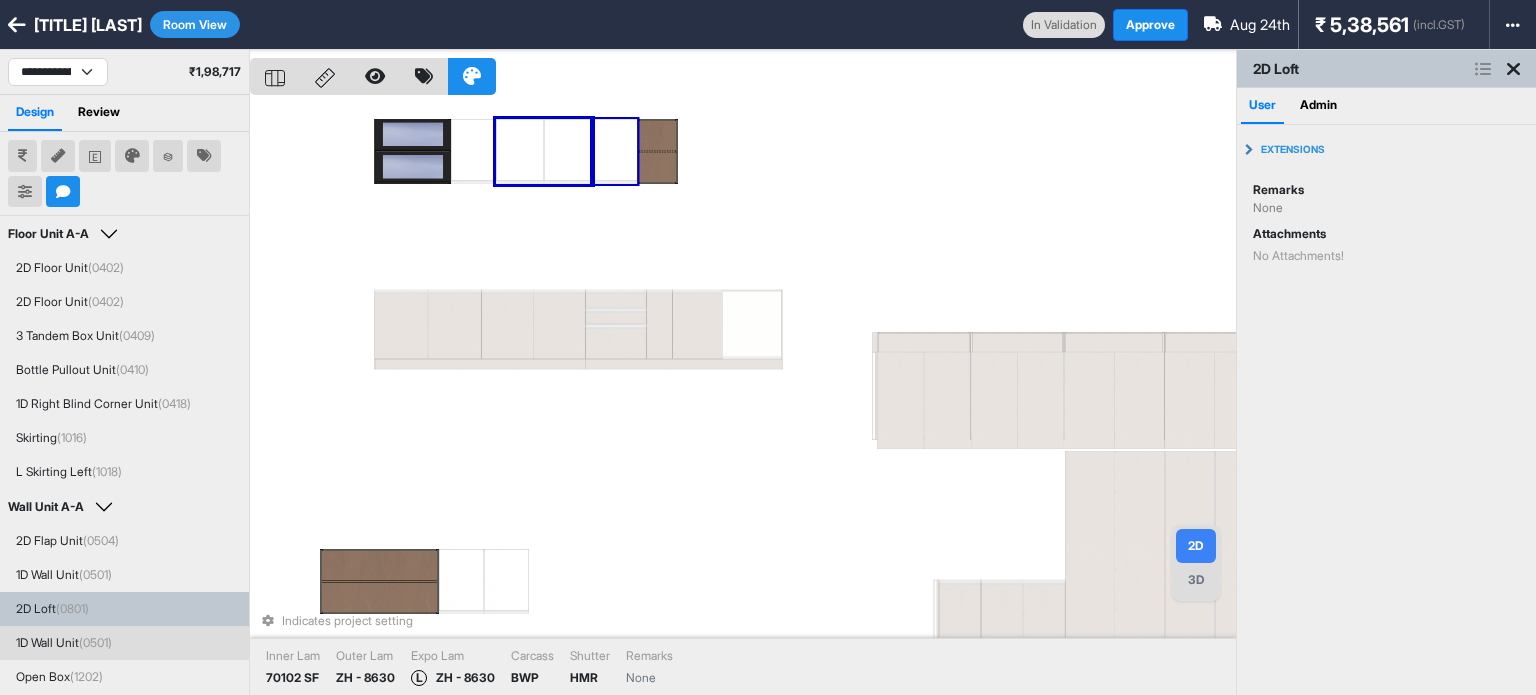 click on "Indicates project setting Inner Lam 70102 SF Outer Lam ZH - 8630 Expo Lam L ZH - 8630 Carcass BWP Shutter HMR Remarks None" at bounding box center [743, 397] 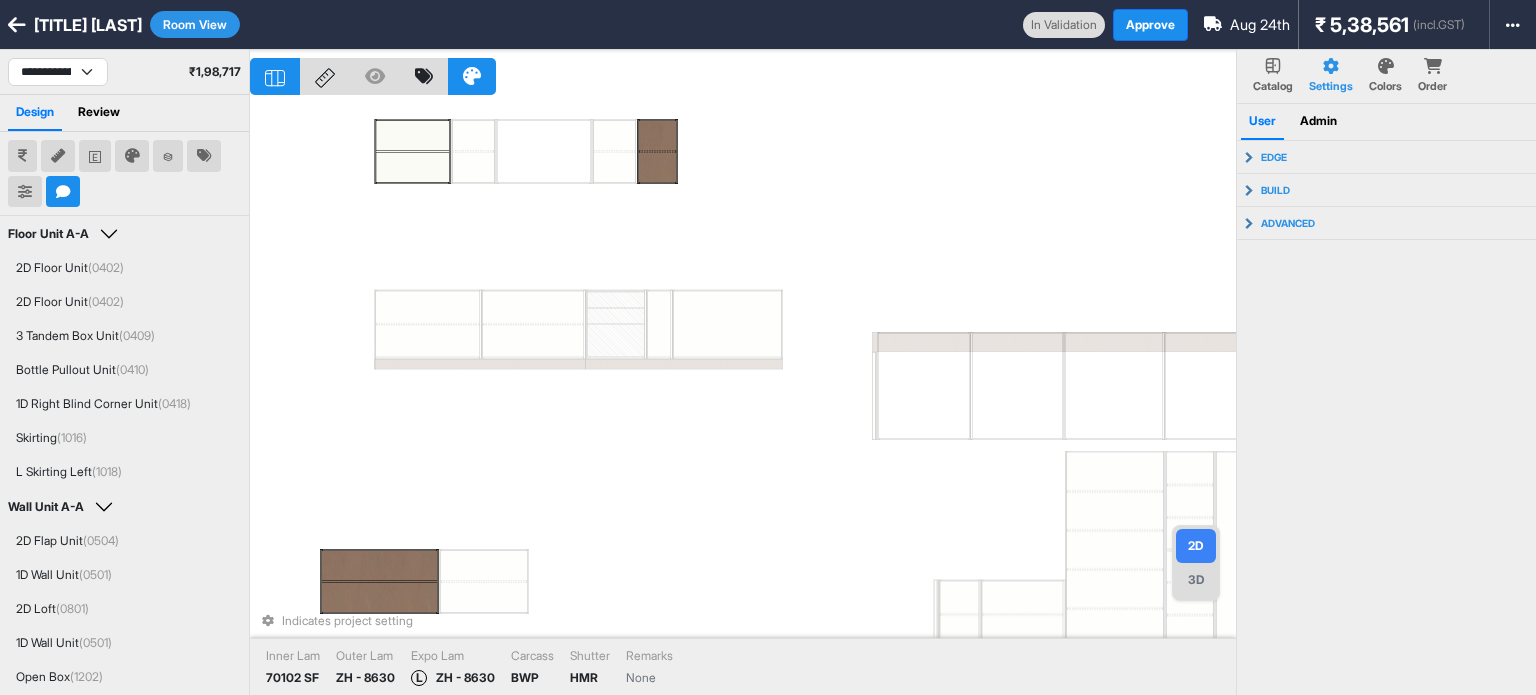 click on "Indicates project setting Inner Lam 70102 SF Outer Lam ZH - 8630 Expo Lam L ZH - 8630 Carcass BWP Shutter HMR Remarks None" at bounding box center [743, 397] 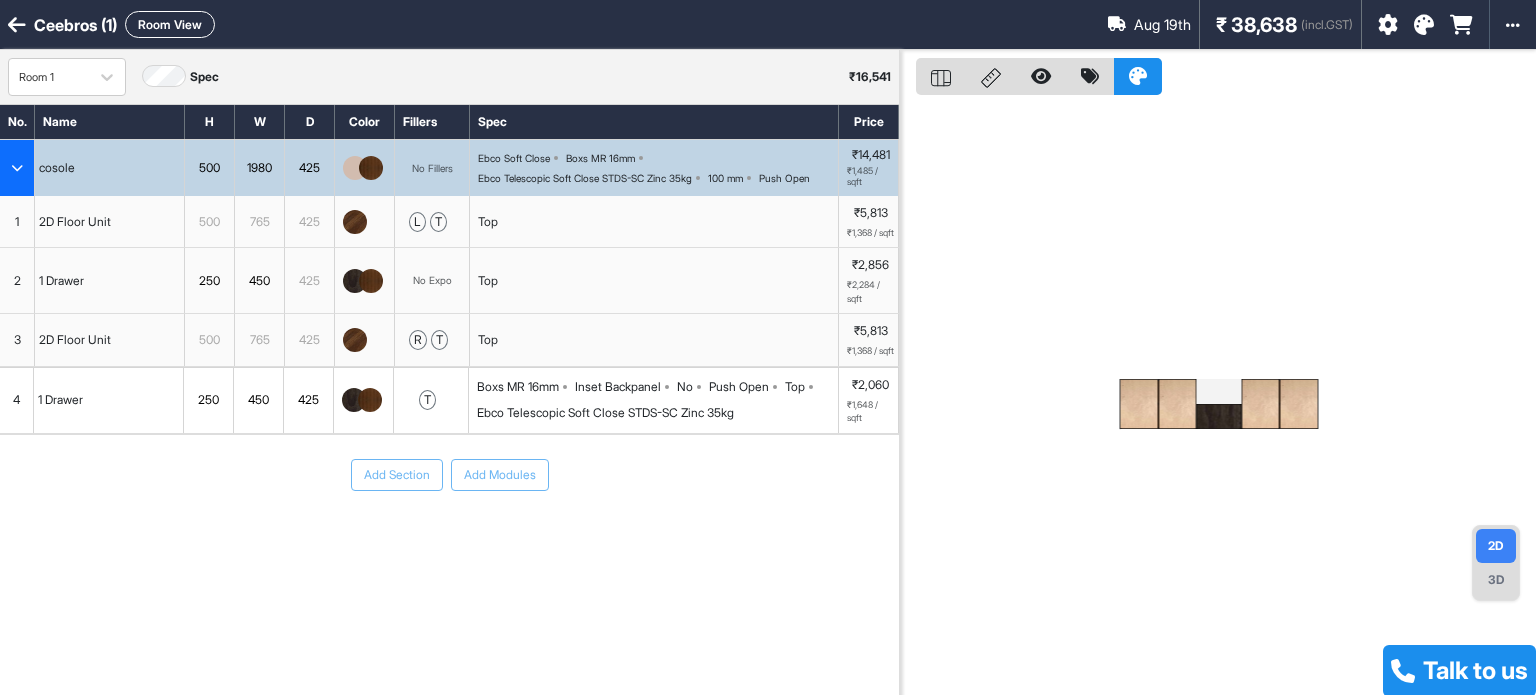 scroll, scrollTop: 0, scrollLeft: 0, axis: both 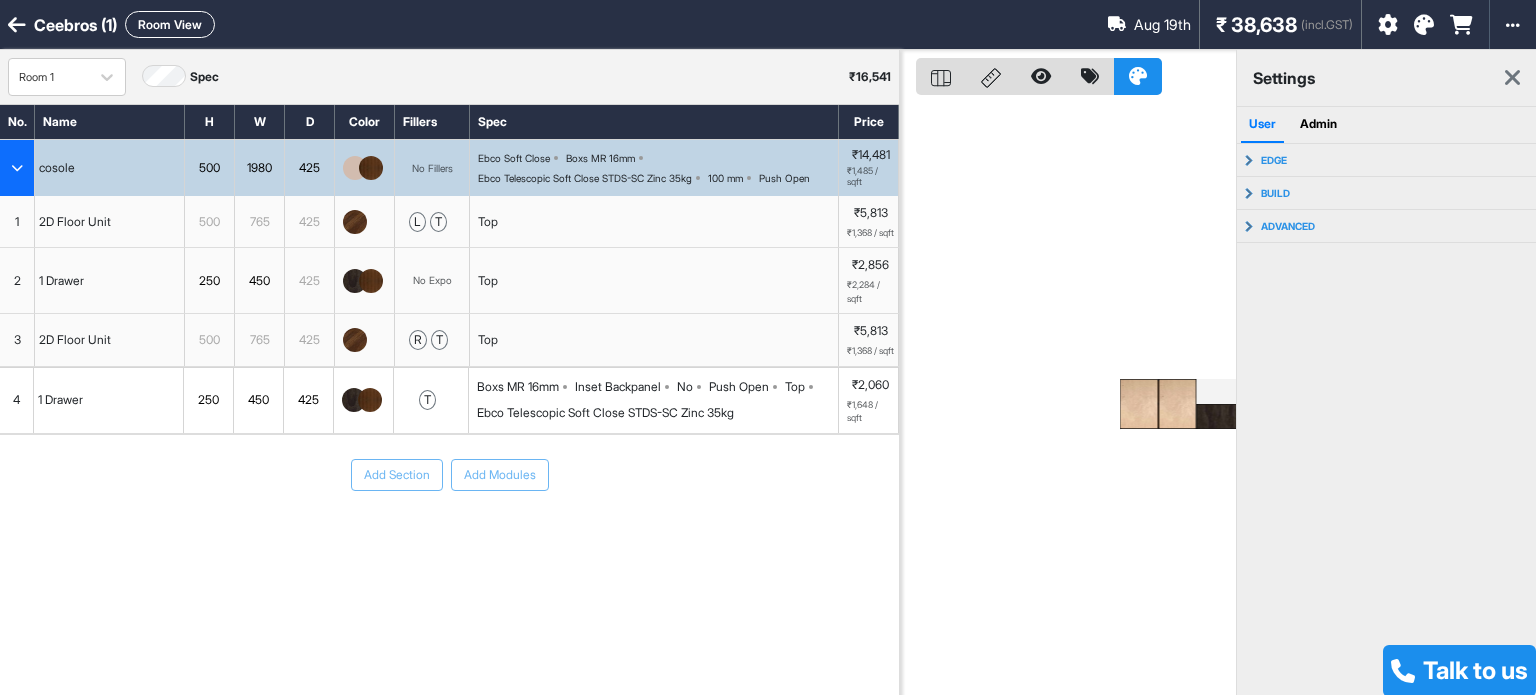 click at bounding box center (1512, 78) 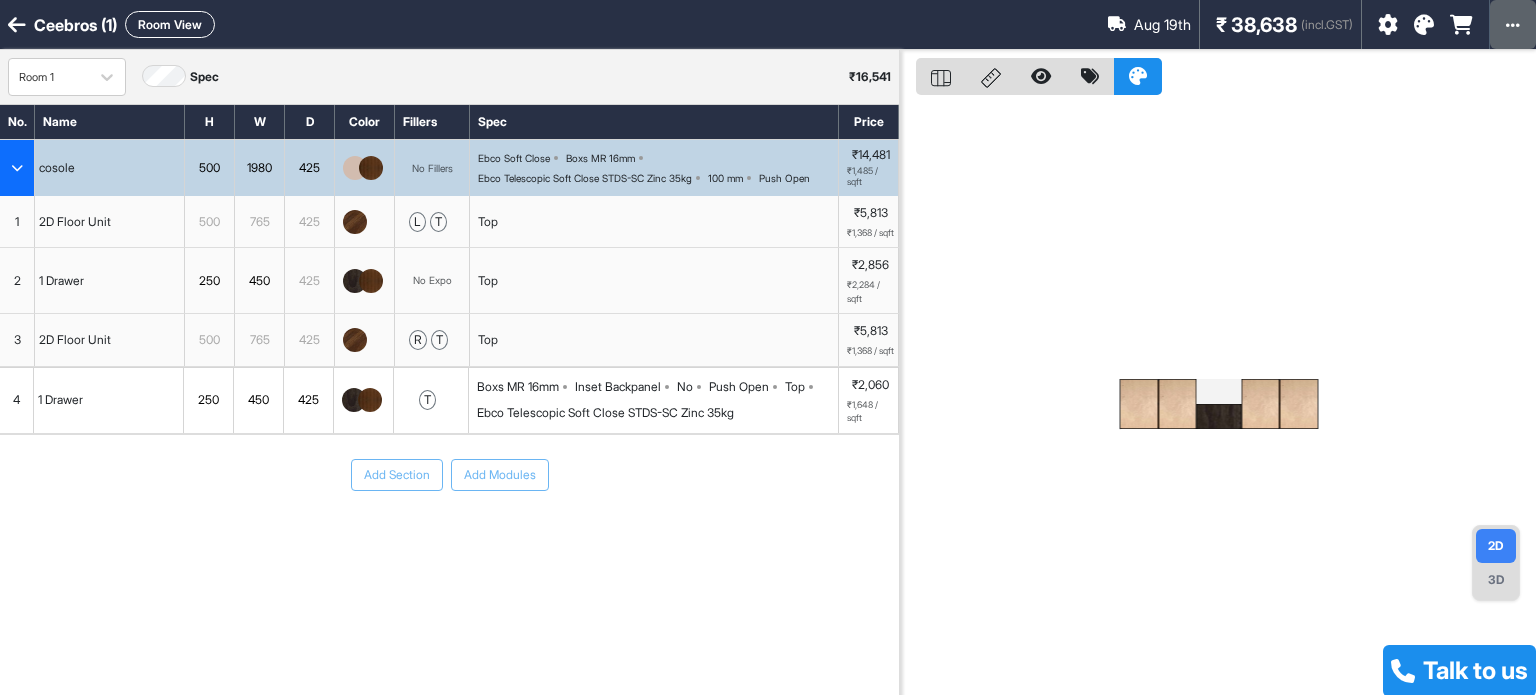 click at bounding box center [1513, 24] 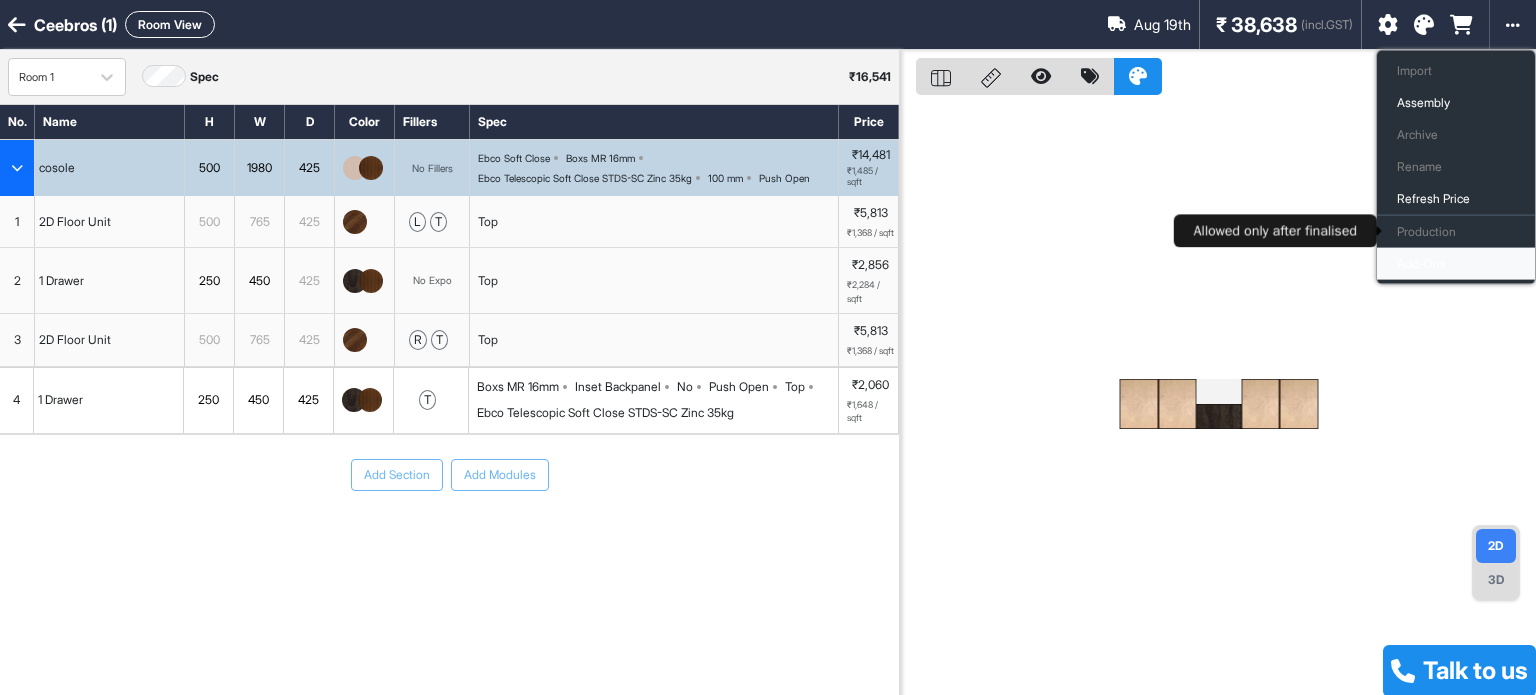 click on "Add-Ons" at bounding box center [1456, 264] 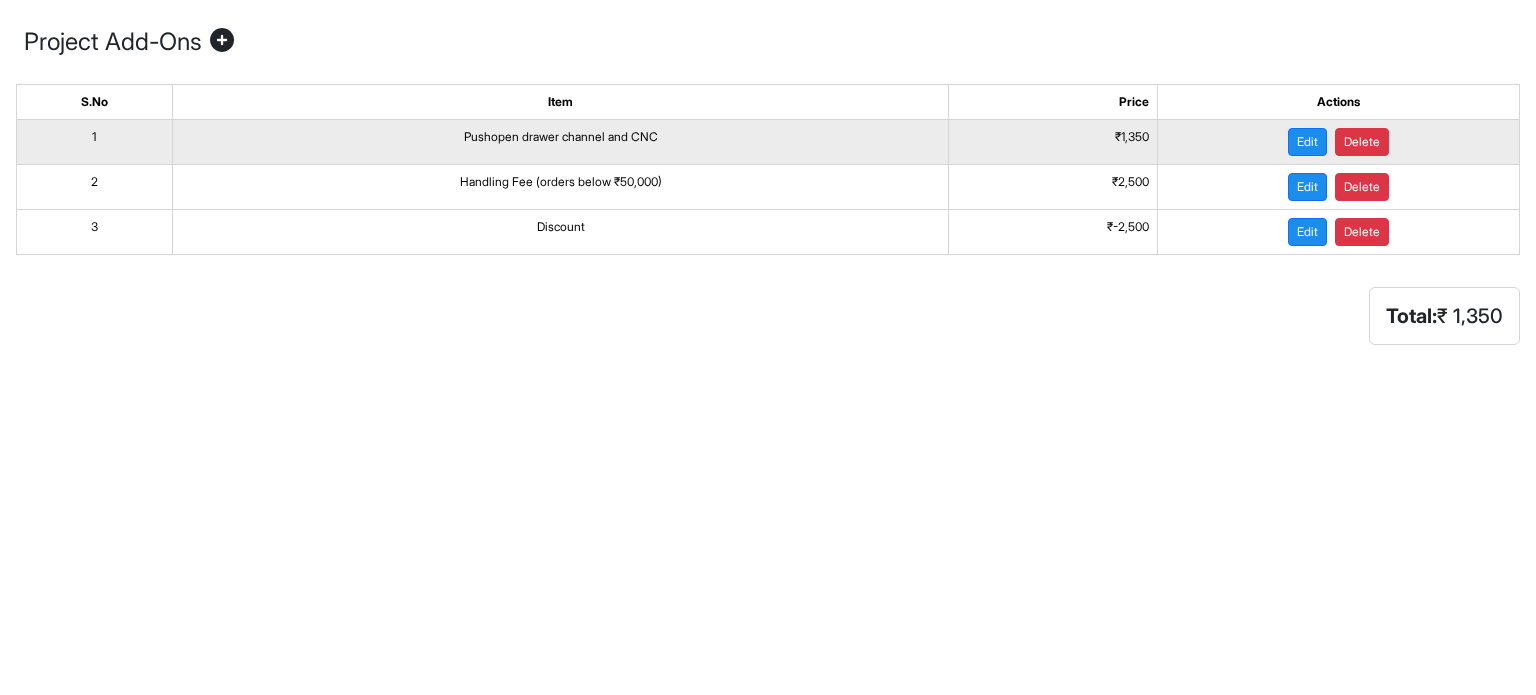 click on "Pushopen drawer channel and CNC" at bounding box center [560, 142] 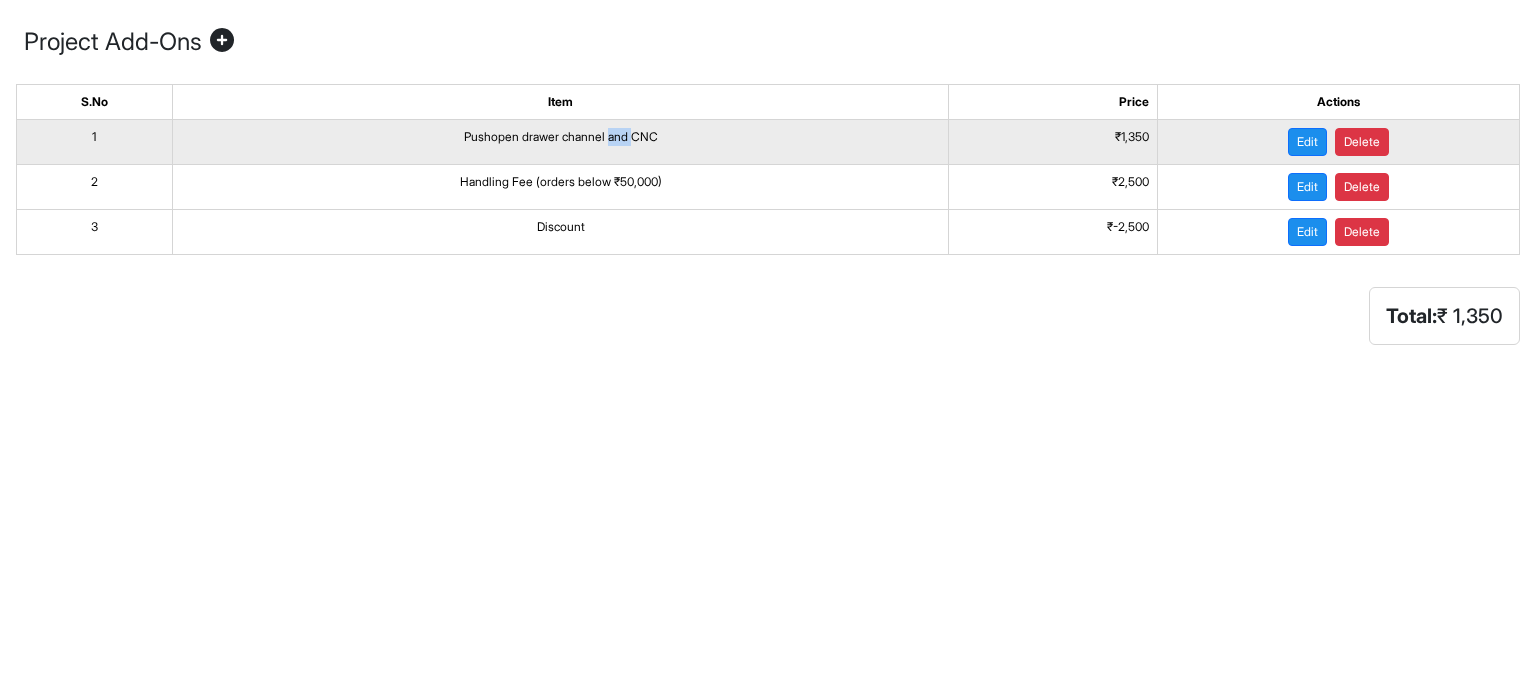 click on "Pushopen drawer channel and CNC" at bounding box center (560, 142) 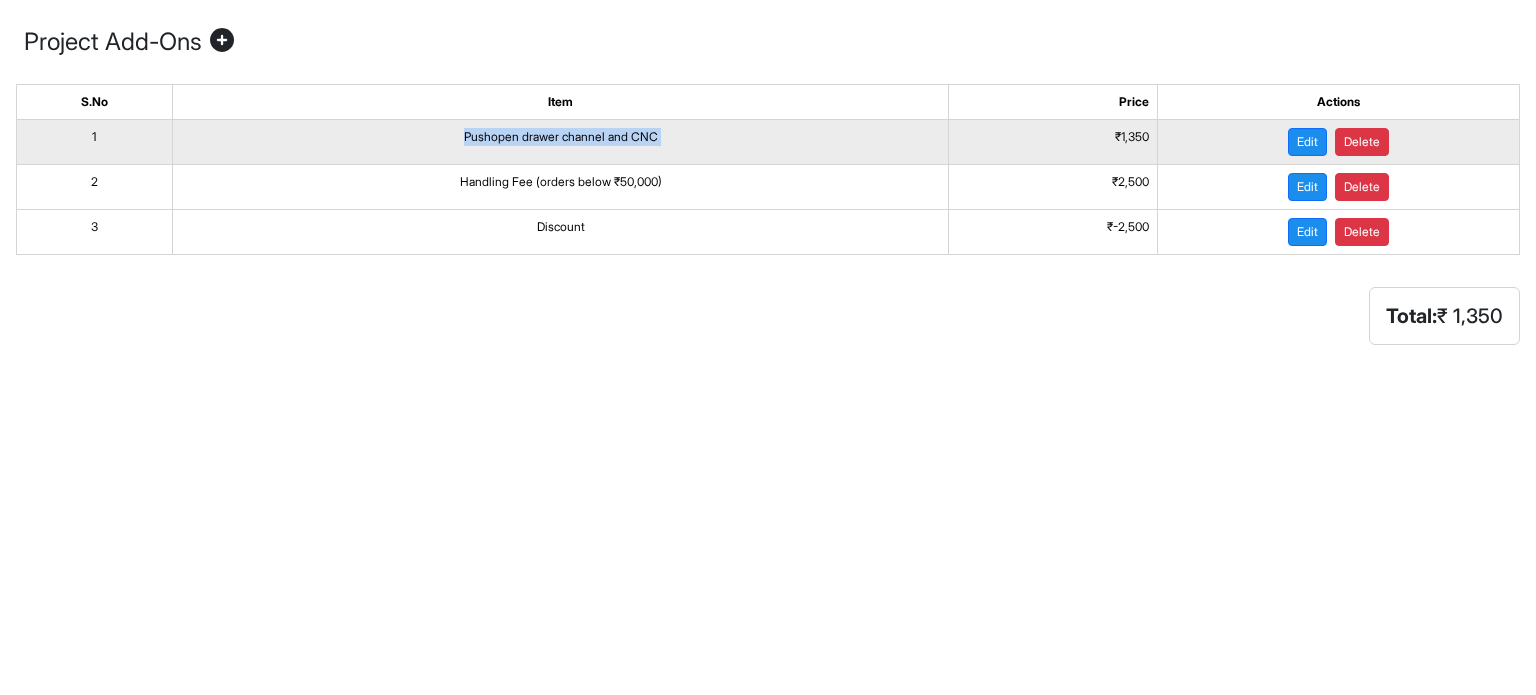 click on "Pushopen drawer channel and CNC" at bounding box center [560, 142] 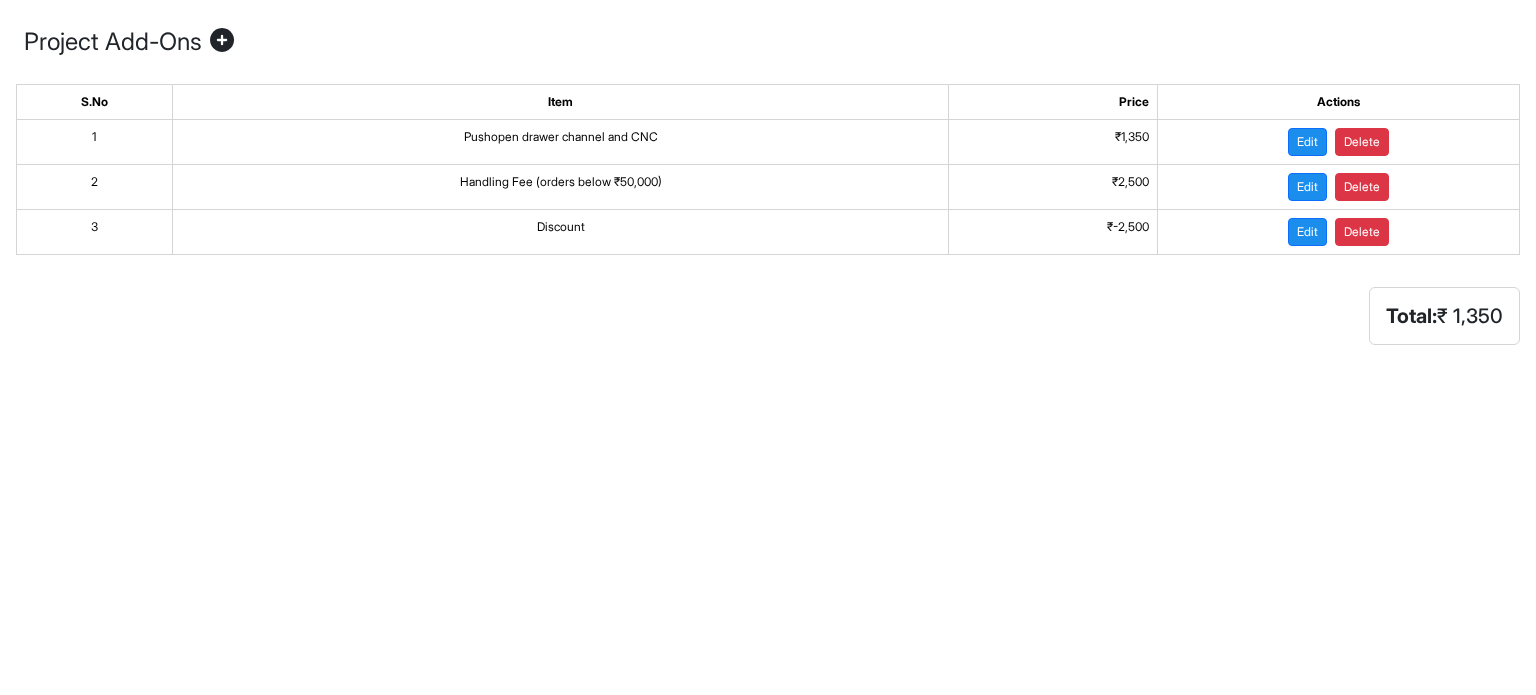 click on "Project Add-Ons S.No Item   Price Actions 1 Pushopen drawer channel and CNC  ₹  1,350 Edit Delete 2 Handling Fee (orders below ₹50,000) ₹  2,500 Edit Delete 3 Discount ₹  -2,500 Edit Delete Total:  ₹   1,350" at bounding box center (768, 180) 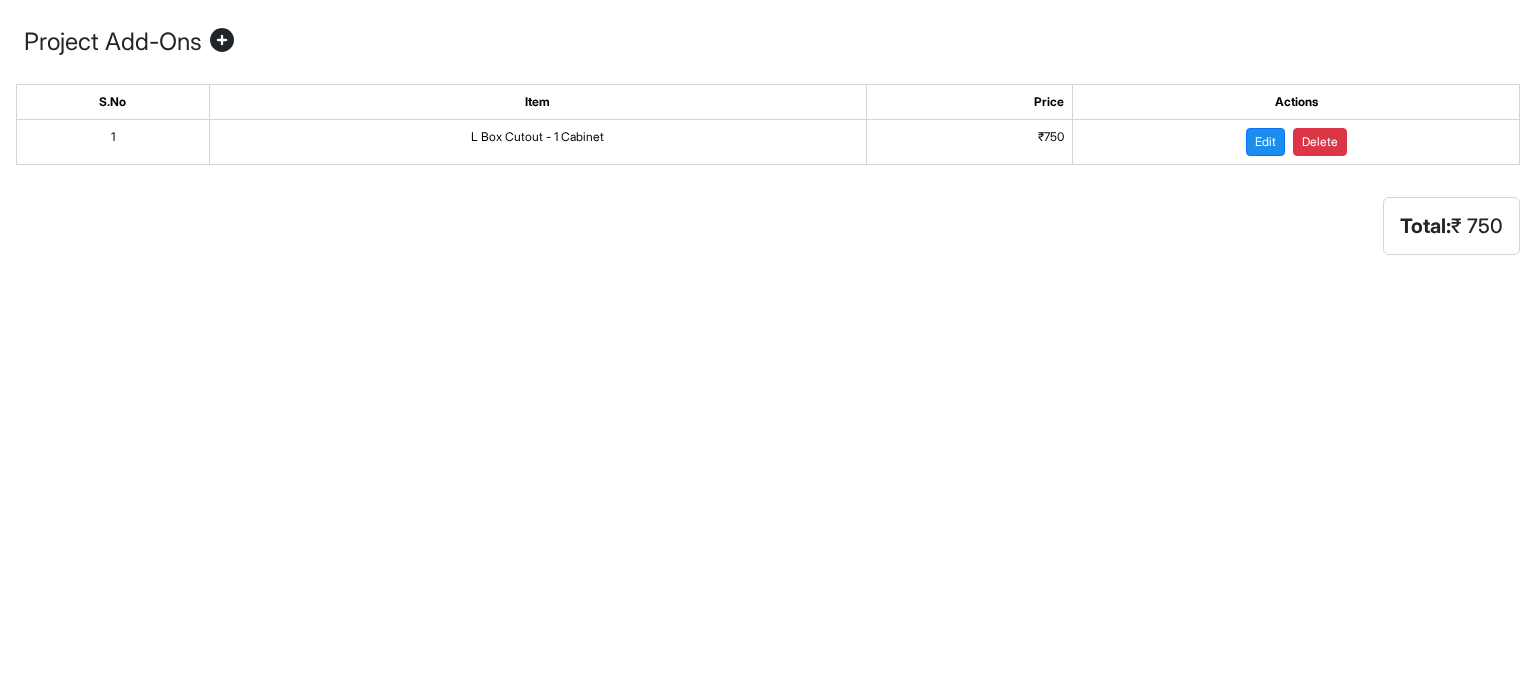 scroll, scrollTop: 0, scrollLeft: 0, axis: both 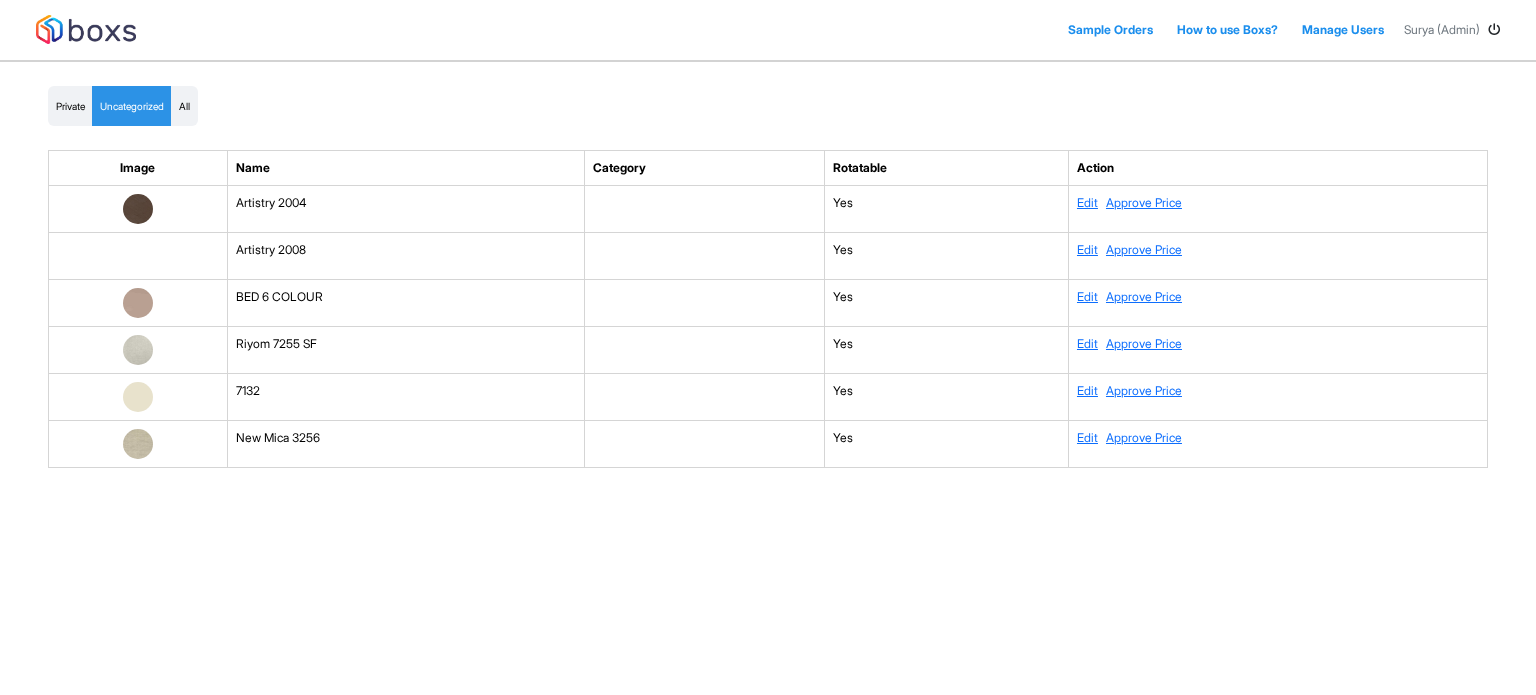 click on "Private Uncategorized All Image Name Category Rotatable Action Artistry 2004 Yes Edit Approve Price Artistry 2008 Yes Edit Approve Price BED 6 COLOUR Yes Edit Approve Price Riyom 7255 SF Yes Edit Approve Price 7132 Yes Edit Approve Price New Mica 3256 Yes Edit Approve Price" at bounding box center (768, 285) 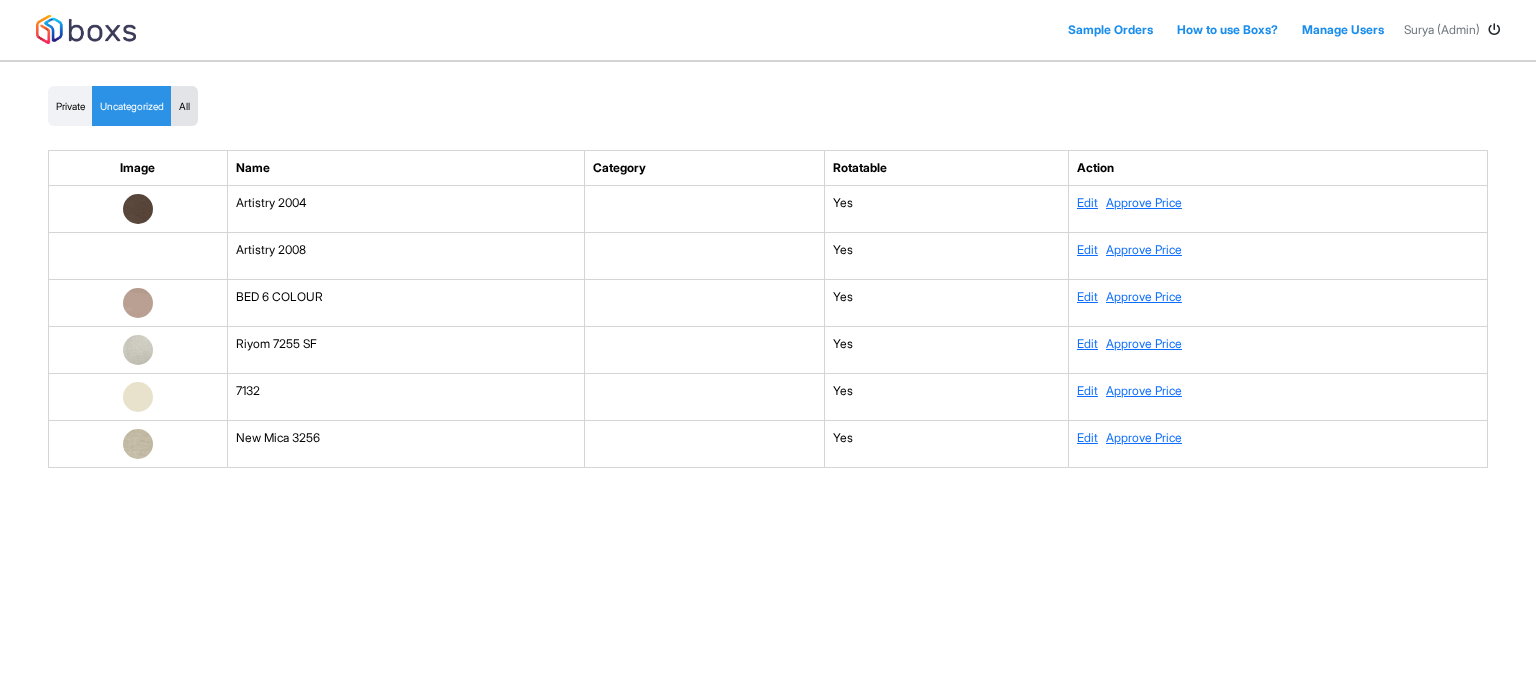click on "All" at bounding box center [184, 106] 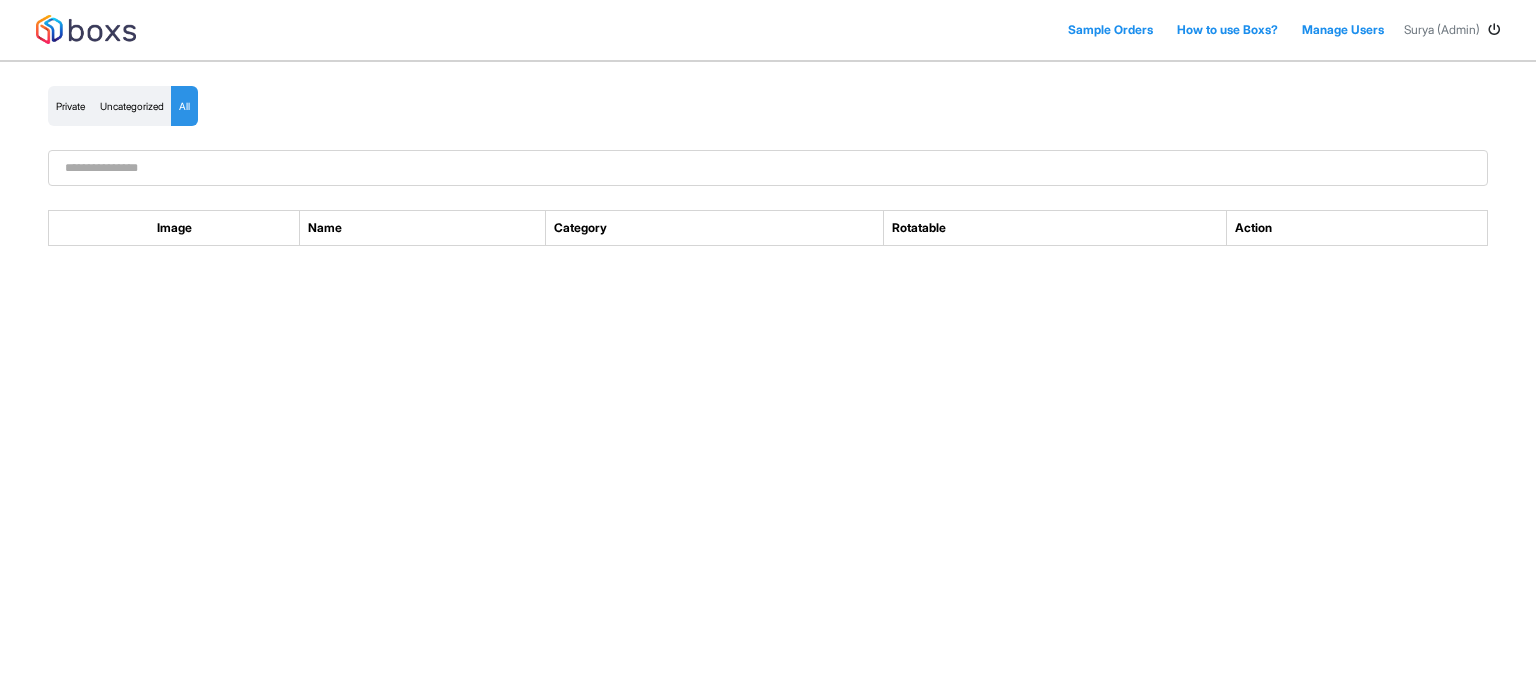 click at bounding box center (768, 168) 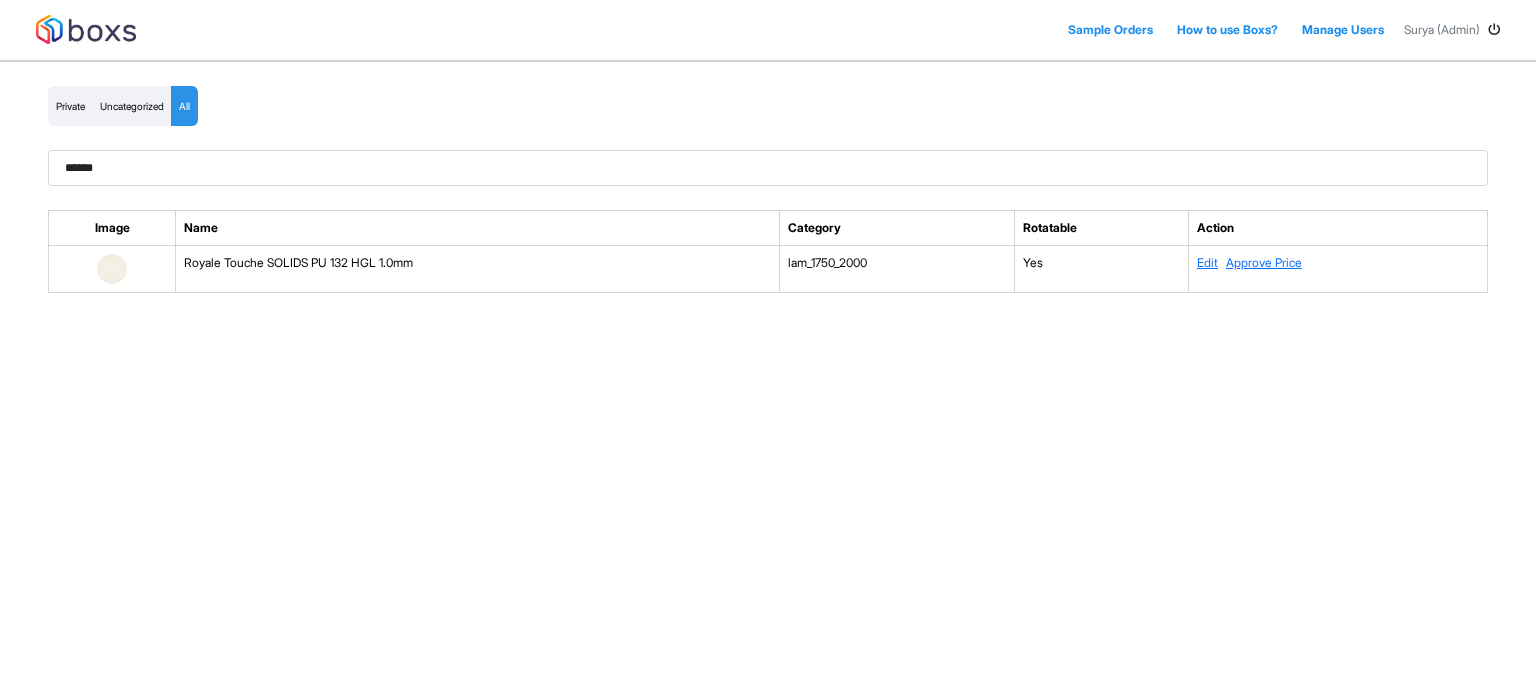 type on "******" 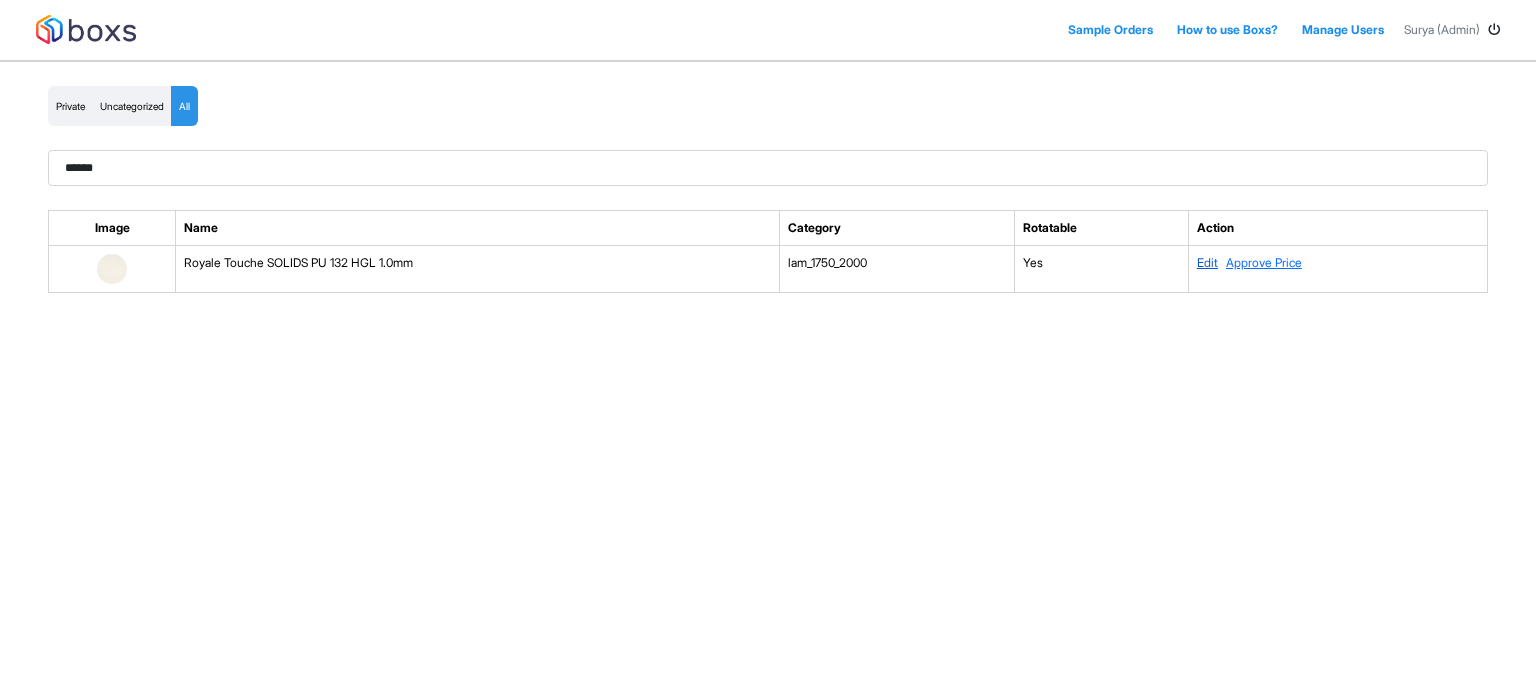 click on "Edit" at bounding box center (1207, 262) 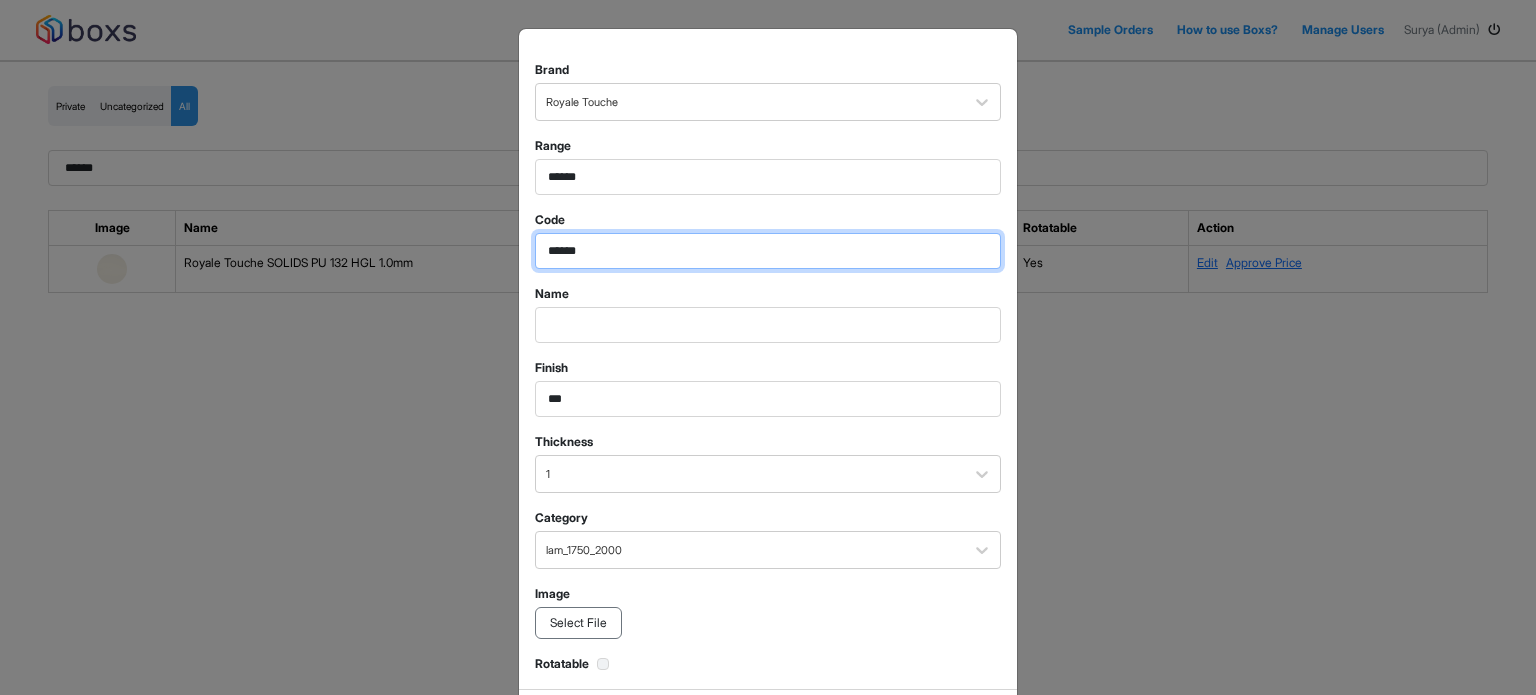 click on "******" at bounding box center (768, 177) 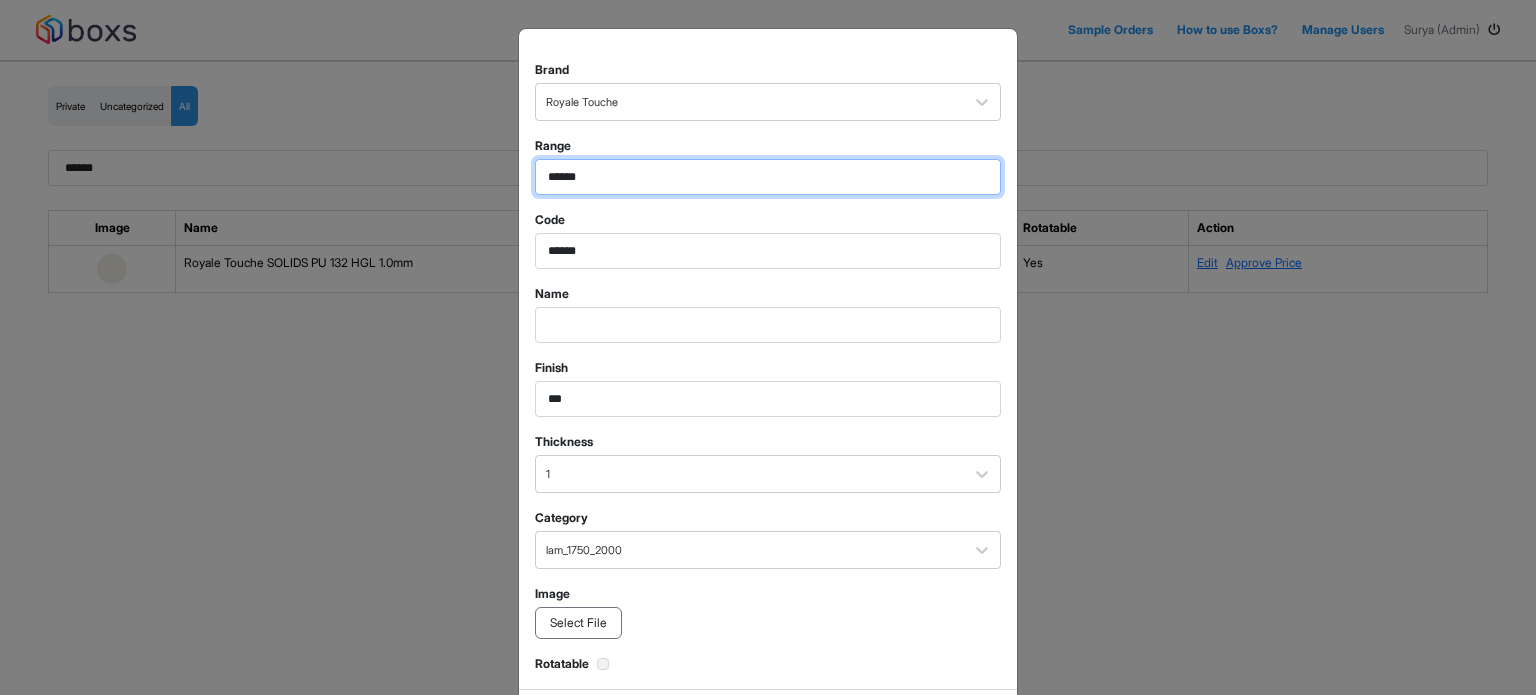 click on "******" at bounding box center (768, 177) 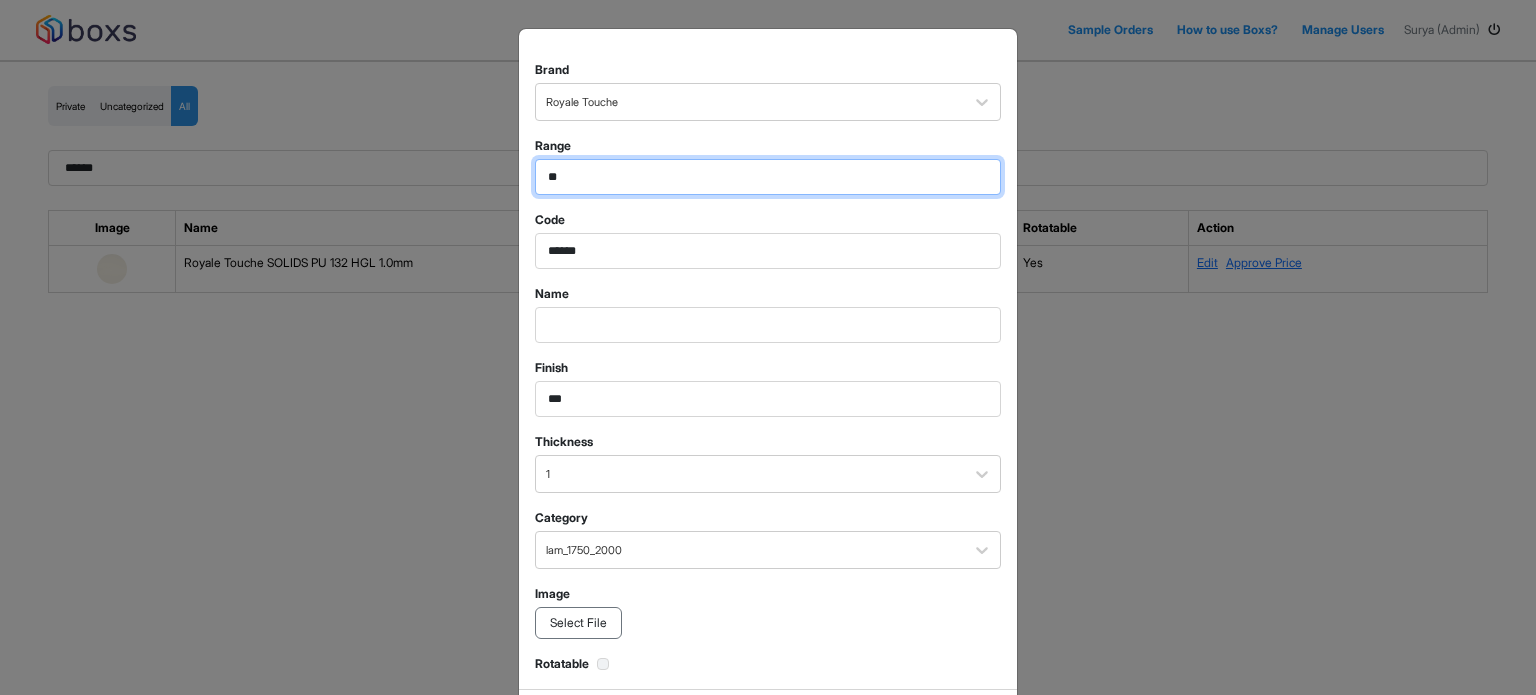 type on "**" 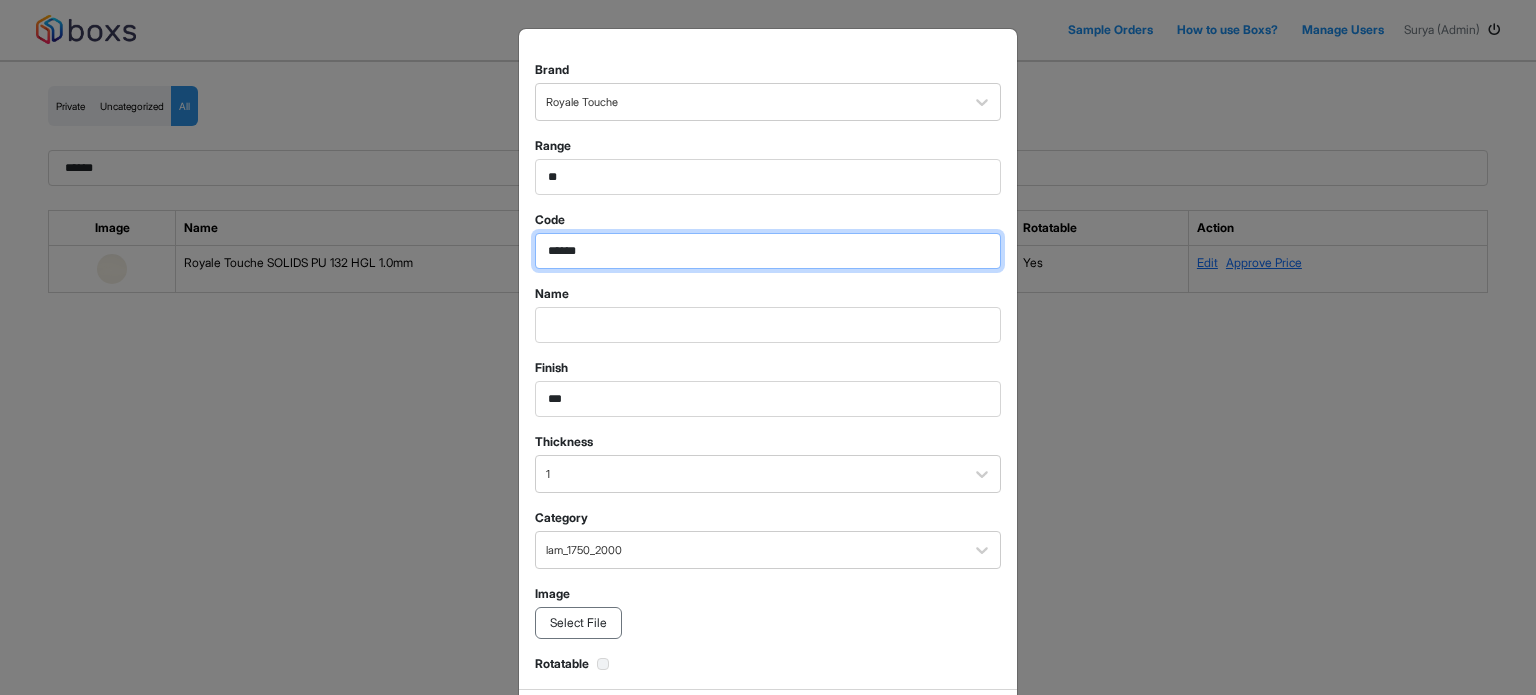 drag, startPoint x: 568, startPoint y: 246, endPoint x: 617, endPoint y: 339, distance: 105.11898 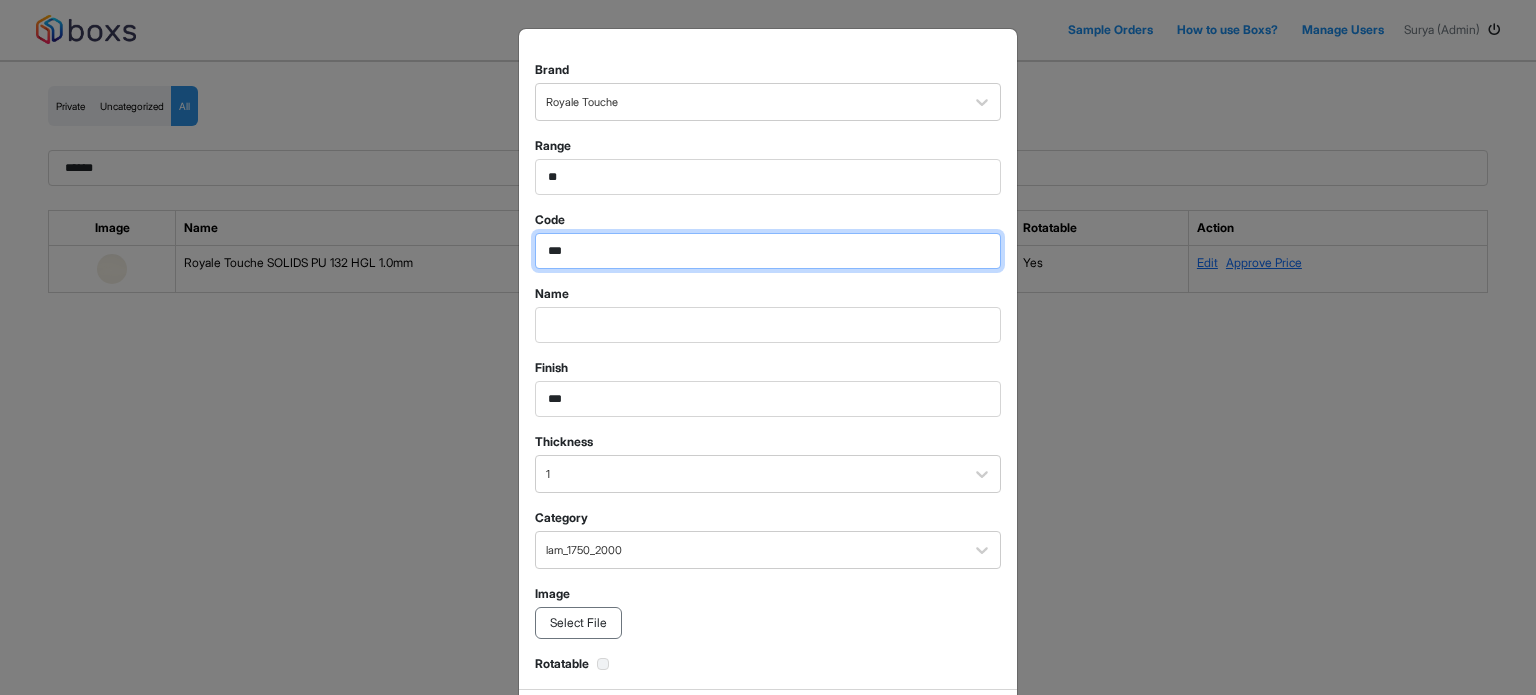 type on "***" 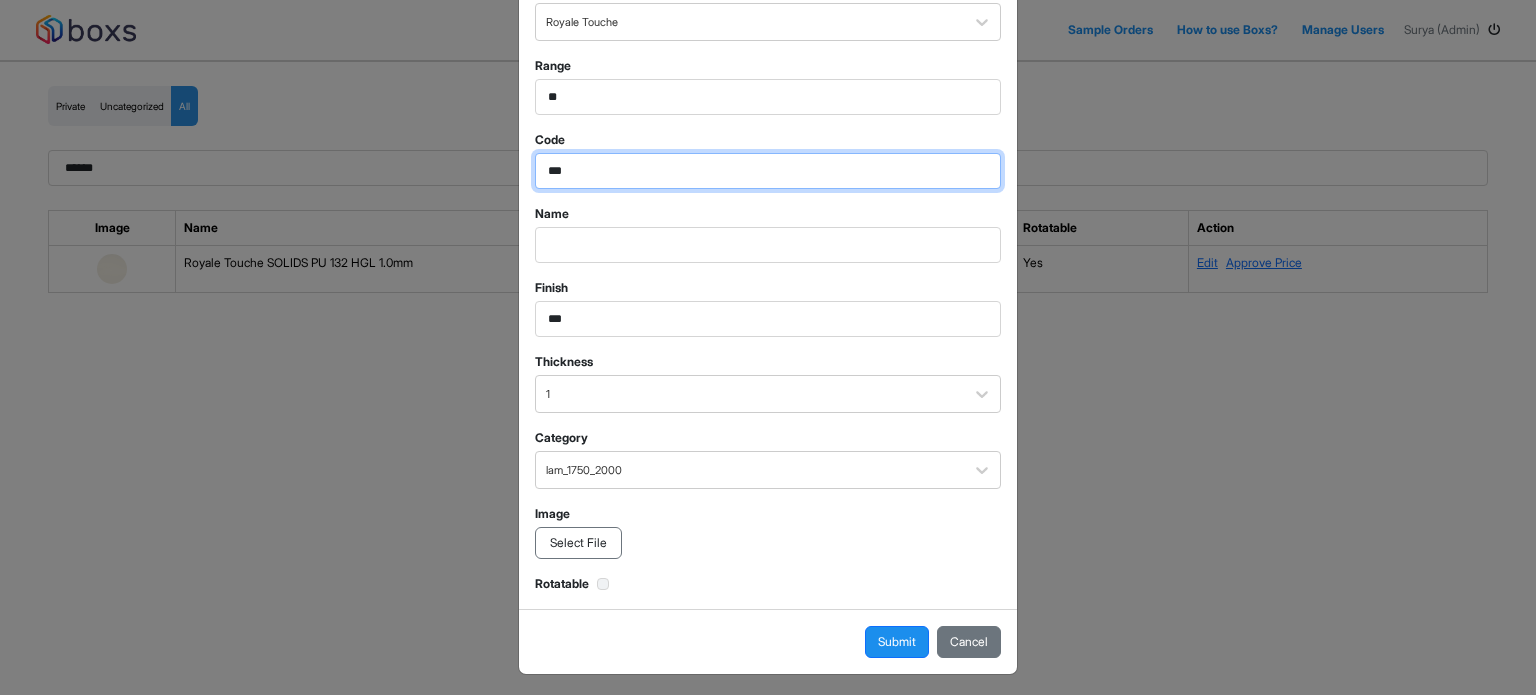 scroll, scrollTop: 84, scrollLeft: 0, axis: vertical 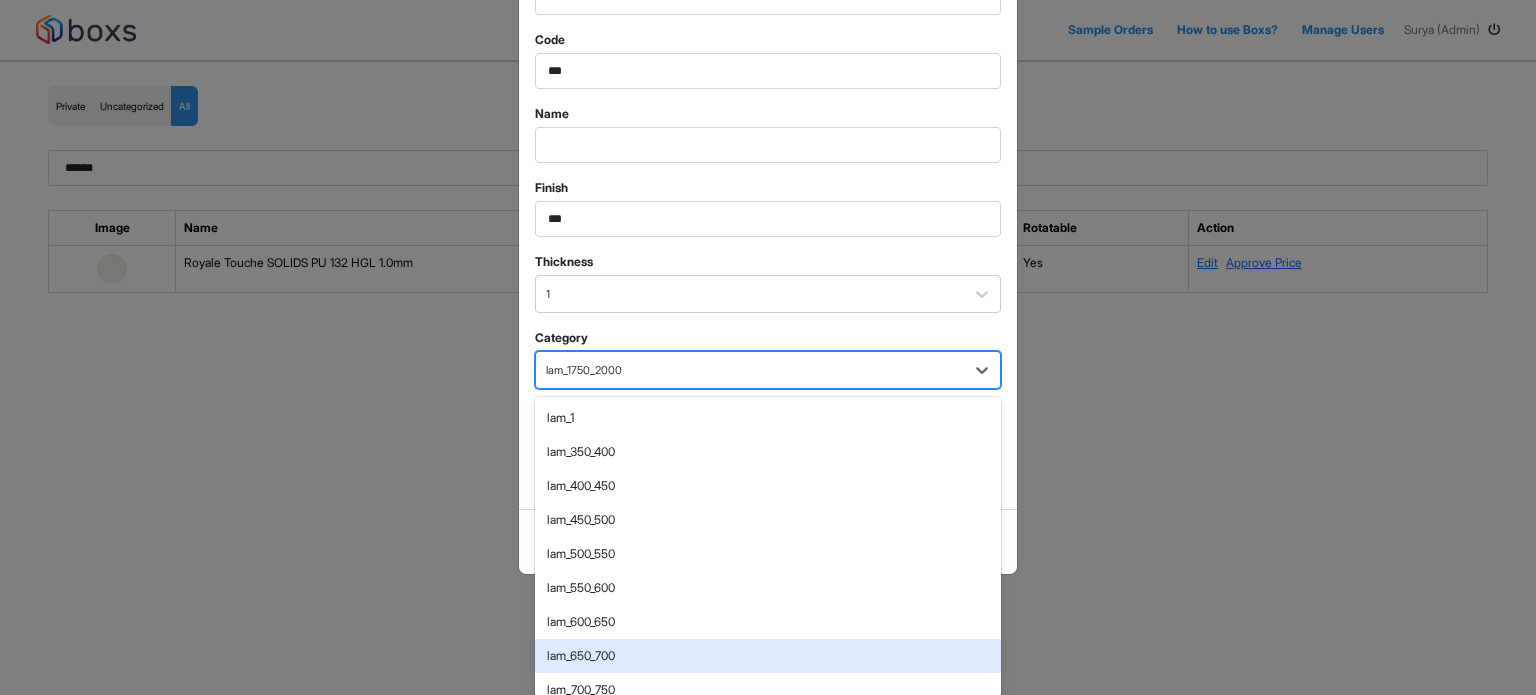 click on "22 results available. Use Up and Down to choose options, press Enter to select the currently focused option, press Escape to exit the menu, press Tab to select the option and exit the menu. lam_[NUMBER]_[NUMBER] lam_1 lam_[NUMBER]_[NUMBER] lam_[NUMBER]_[NUMBER] lam_[NUMBER]_[NUMBER] lam_[NUMBER]_[NUMBER] lam_[NUMBER]_[NUMBER] lam_[NUMBER]_[NUMBER] lam_[NUMBER]_[NUMBER] lam_[NUMBER]_[NUMBER] lam_[NUMBER]_[NUMBER] lam_[NUMBER]_[NUMBER] lam_[NUMBER]_[NUMBER] lam_[NUMBER]_[NUMBER] lam_[NUMBER]_[NUMBER] lam_[NUMBER]_[NUMBER] lam_[NUMBER]_[NUMBER] lam_[NUMBER]_[NUMBER] lam_[NUMBER]_plus lam_[NUMBER]_[NUMBER] lam_[NUMBER]_[NUMBER] lam_[NUMBER]_[NUMBER] lam_[NUMBER]_[NUMBER]" at bounding box center (768, 370) 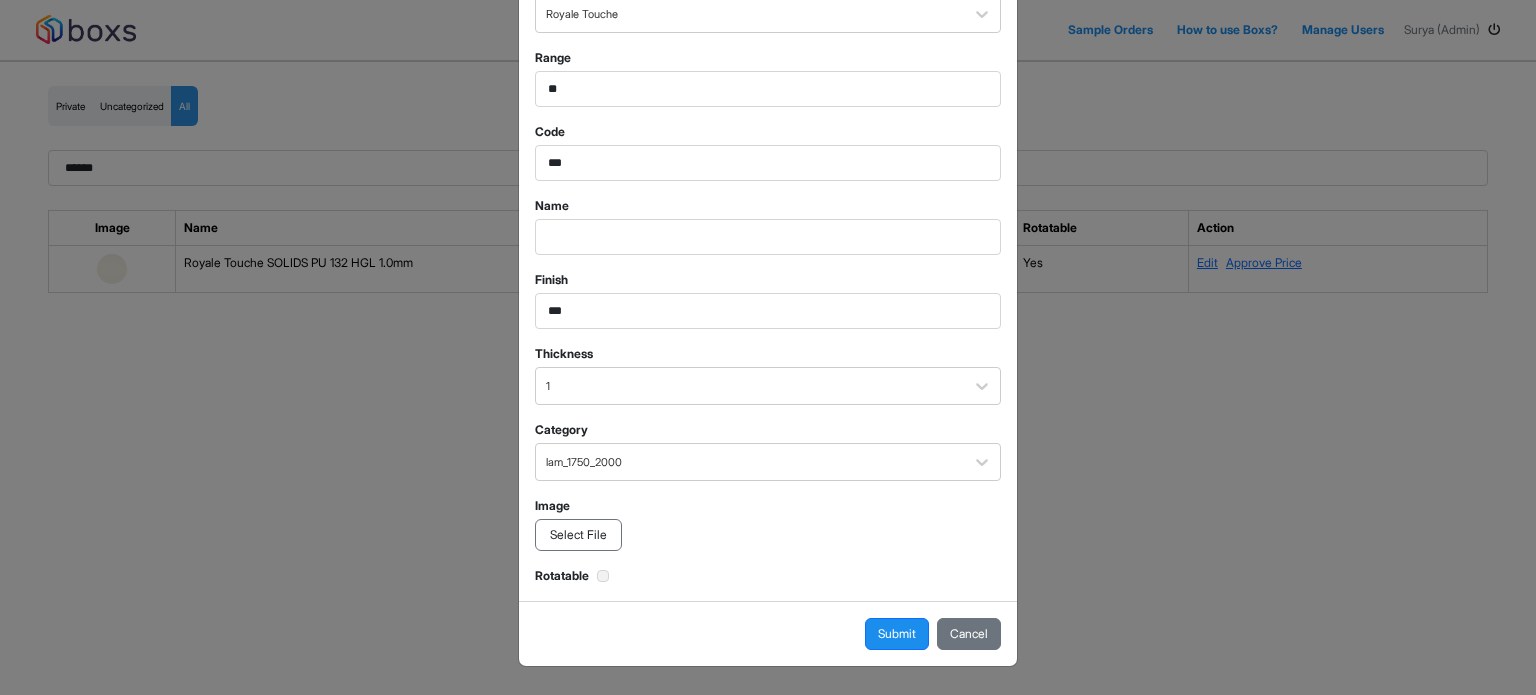 scroll, scrollTop: 84, scrollLeft: 0, axis: vertical 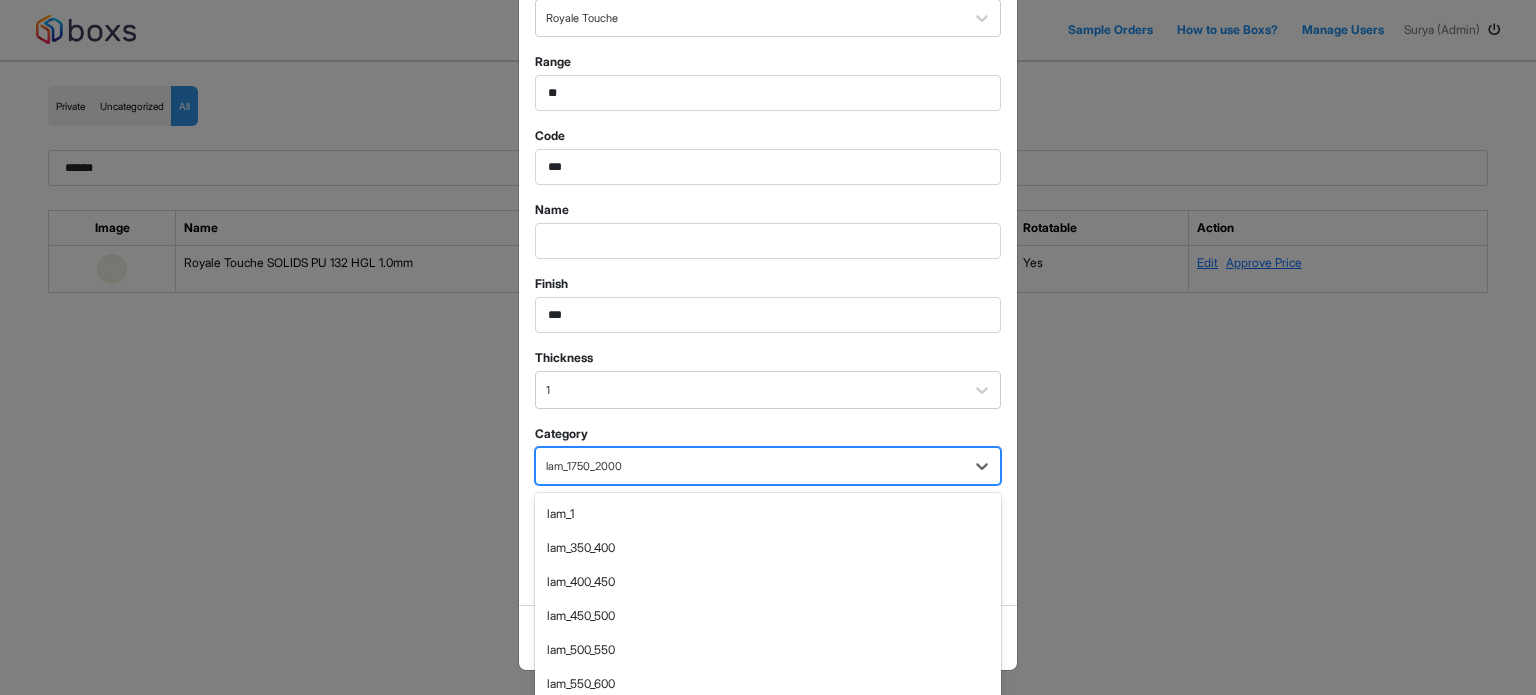 click on "22 results available. Use Up and Down to choose options, press Enter to select the currently focused option, press Escape to exit the menu, press Tab to select the option and exit the menu. lam_[NUMBER]_[NUMBER] lam_1 lam_[NUMBER]_[NUMBER] lam_[NUMBER]_[NUMBER] lam_[NUMBER]_[NUMBER] lam_[NUMBER]_[NUMBER] lam_[NUMBER]_[NUMBER] lam_[NUMBER]_[NUMBER] lam_[NUMBER]_[NUMBER] lam_[NUMBER]_[NUMBER] lam_[NUMBER]_[NUMBER] lam_[NUMBER]_[NUMBER] lam_[NUMBER]_[NUMBER] lam_[NUMBER]_[NUMBER] lam_[NUMBER]_[NUMBER] lam_[NUMBER]_[NUMBER] lam_[NUMBER]_[NUMBER] lam_[NUMBER]_[NUMBER] lam_[NUMBER]_plus lam_[NUMBER]_[NUMBER] lam_[NUMBER]_[NUMBER] lam_[NUMBER]_[NUMBER] lam_[NUMBER]_[NUMBER]" at bounding box center [768, 466] 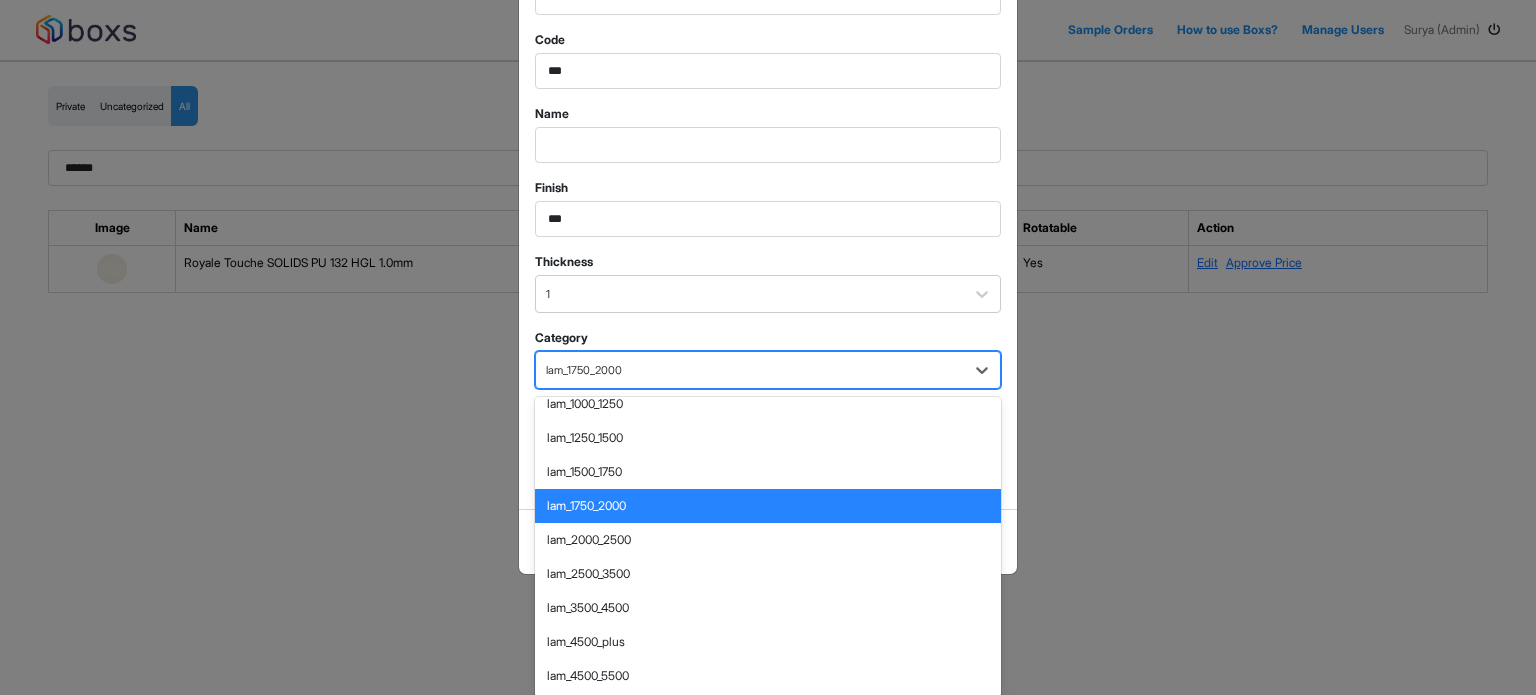 scroll, scrollTop: 391, scrollLeft: 0, axis: vertical 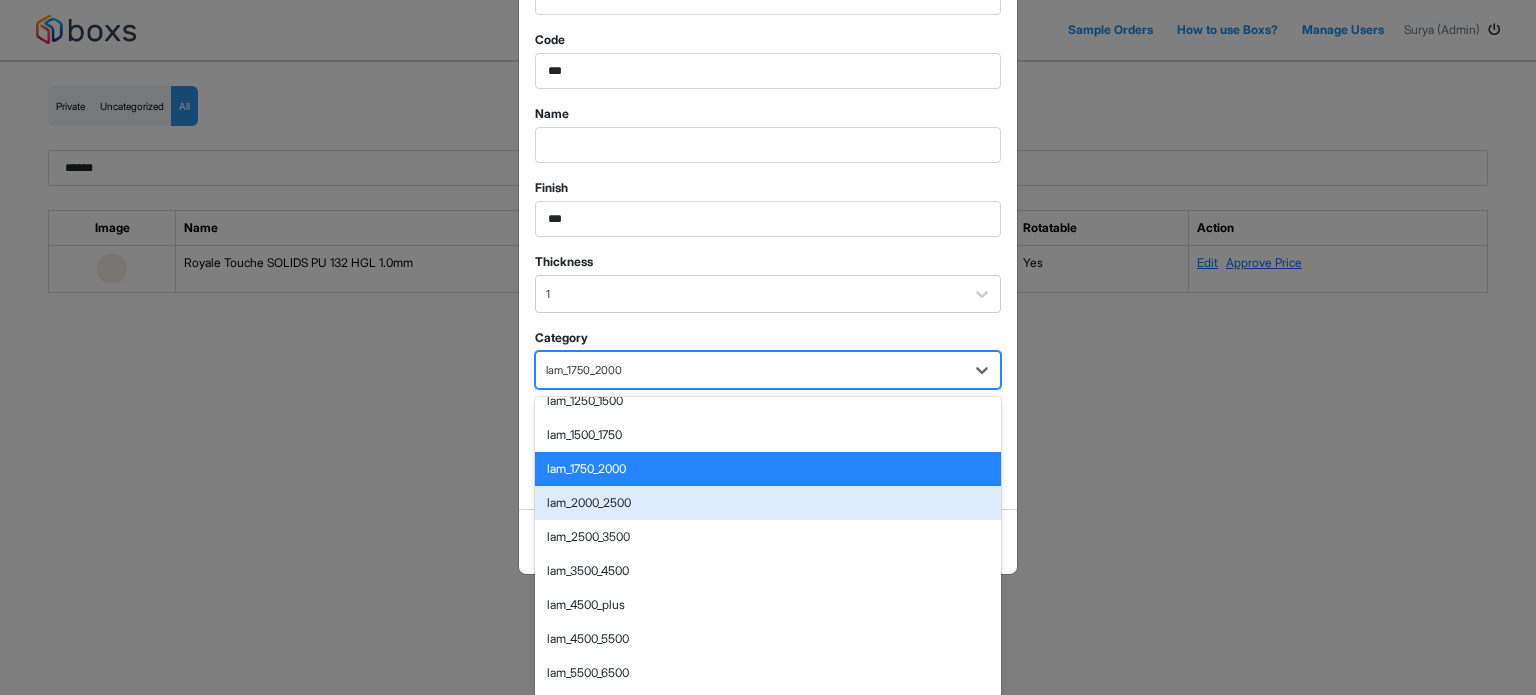 click on "lam_2000_2500" at bounding box center (768, 503) 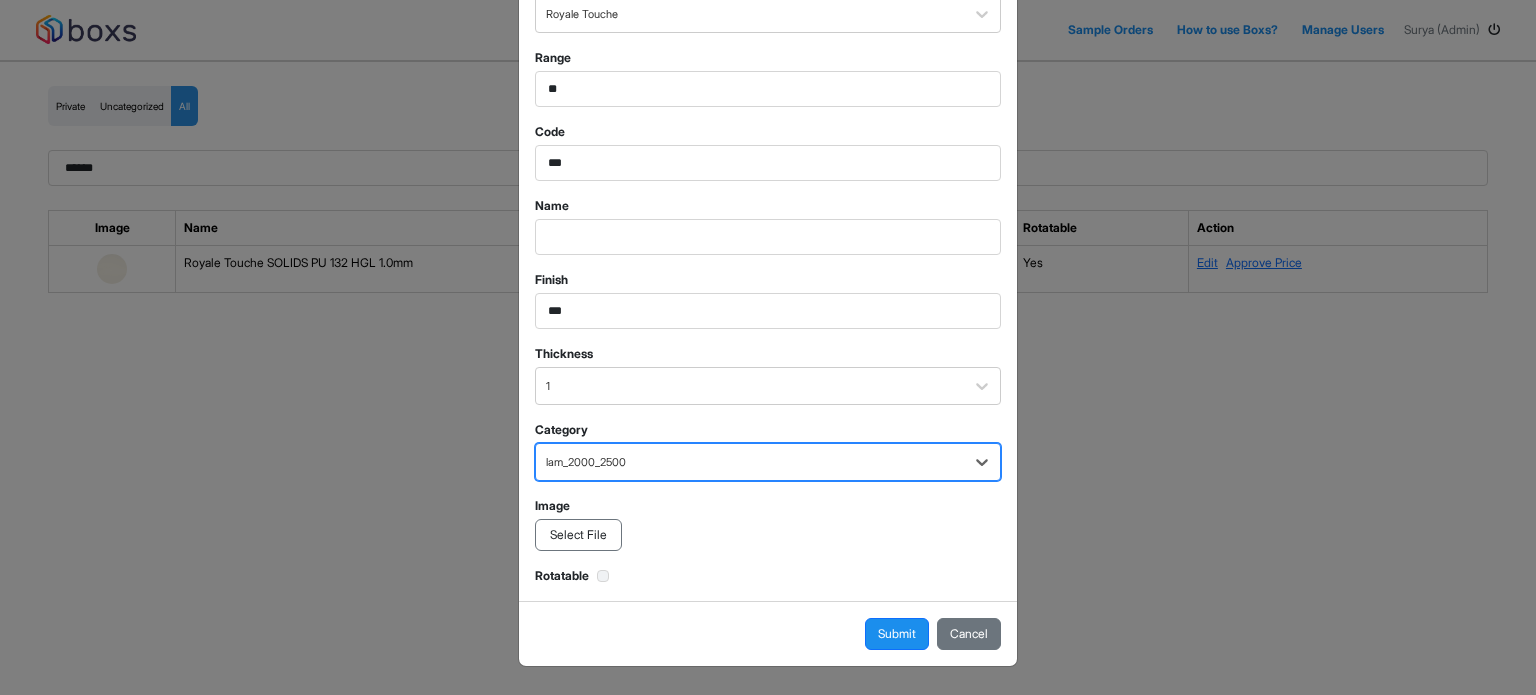scroll, scrollTop: 84, scrollLeft: 0, axis: vertical 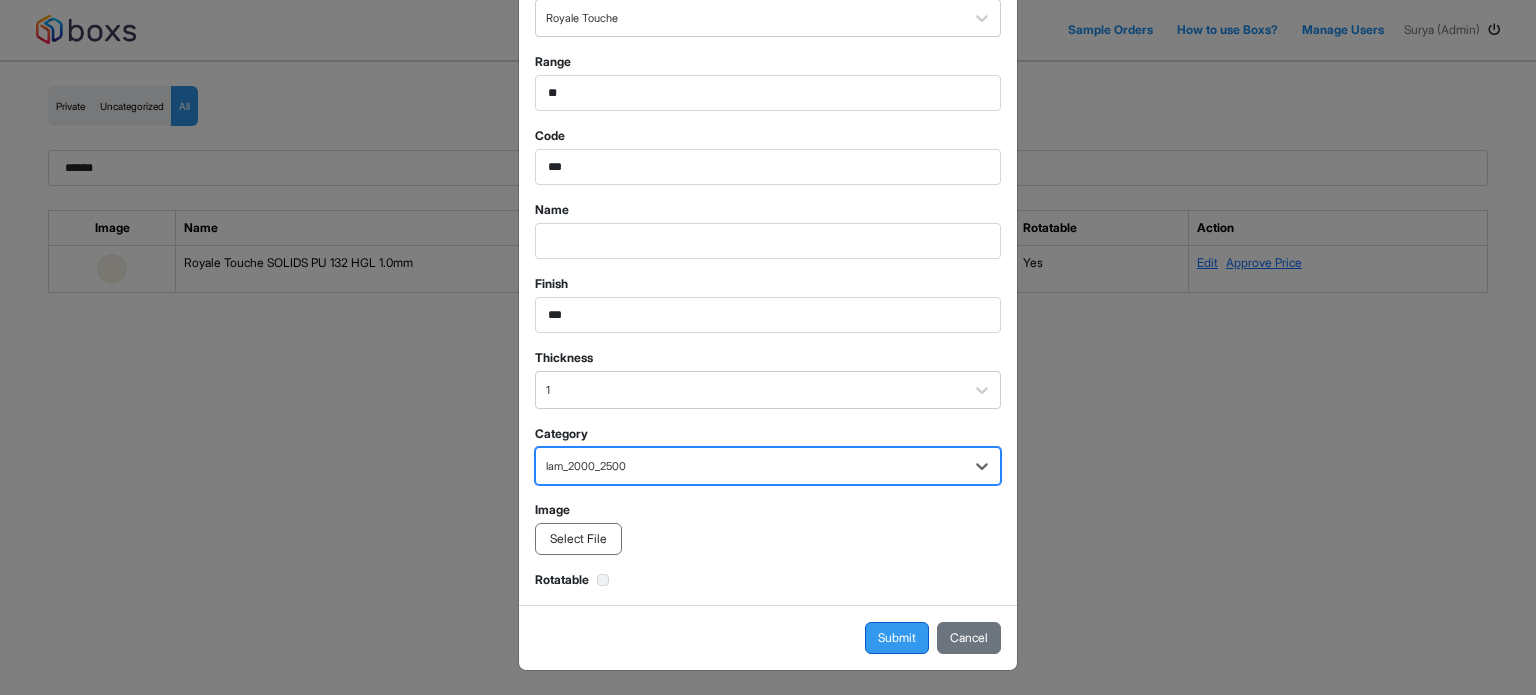 click on "Submit" at bounding box center (897, 638) 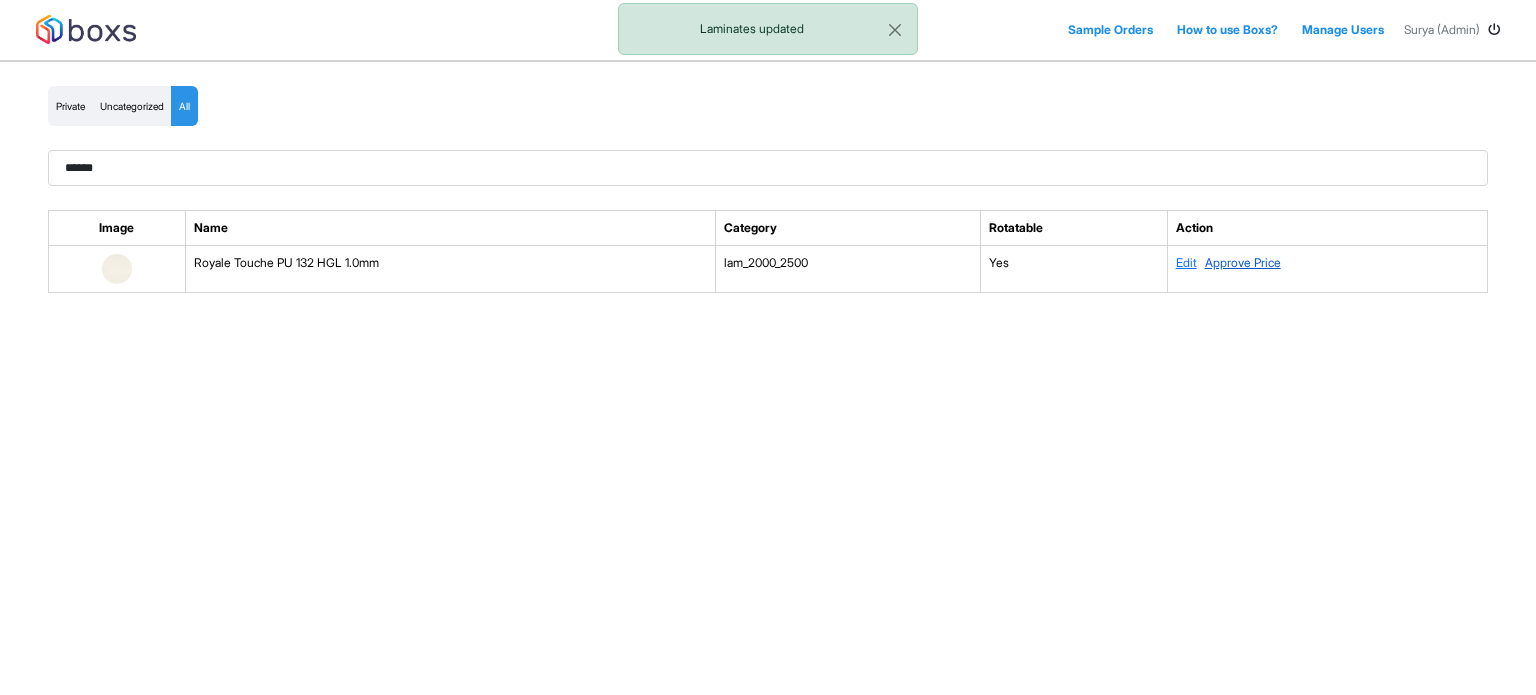 click on "Approve Price" at bounding box center (1243, 262) 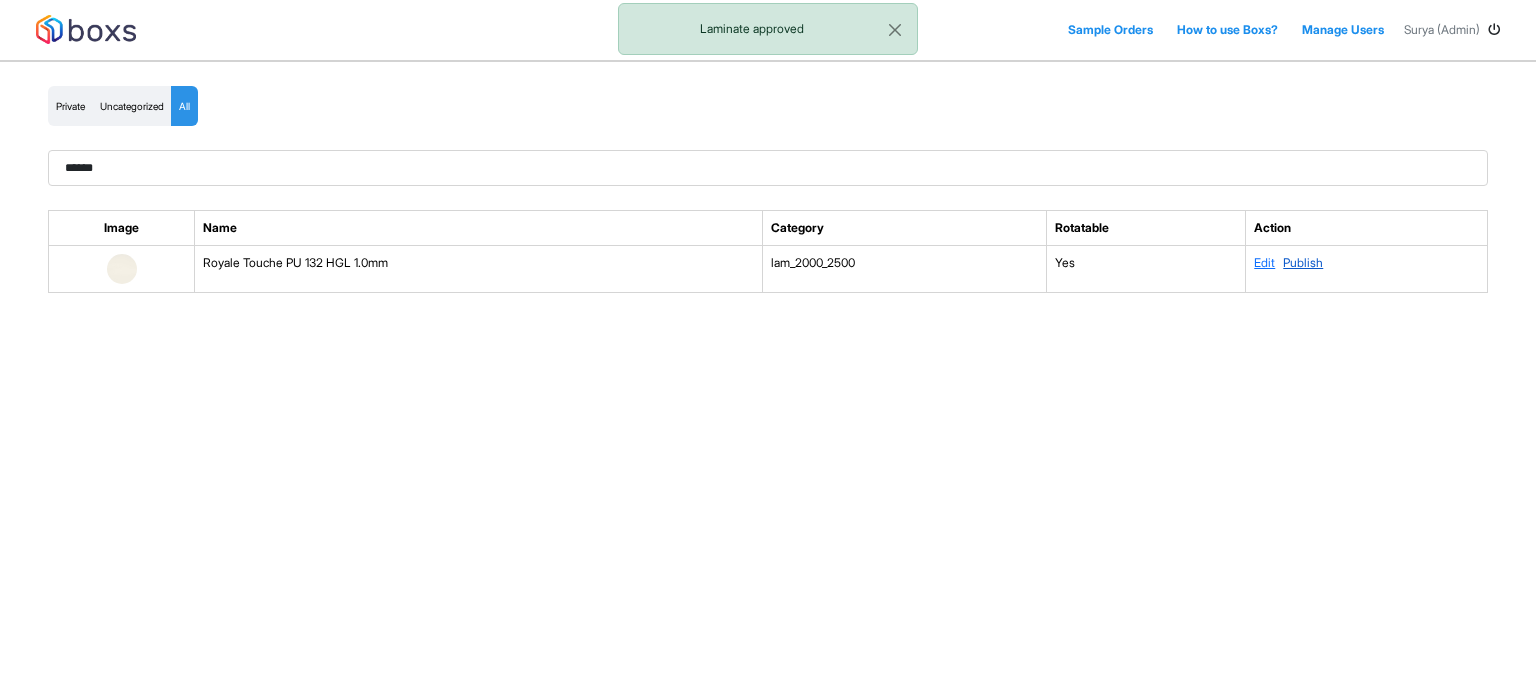 click on "Publish" at bounding box center (1303, 262) 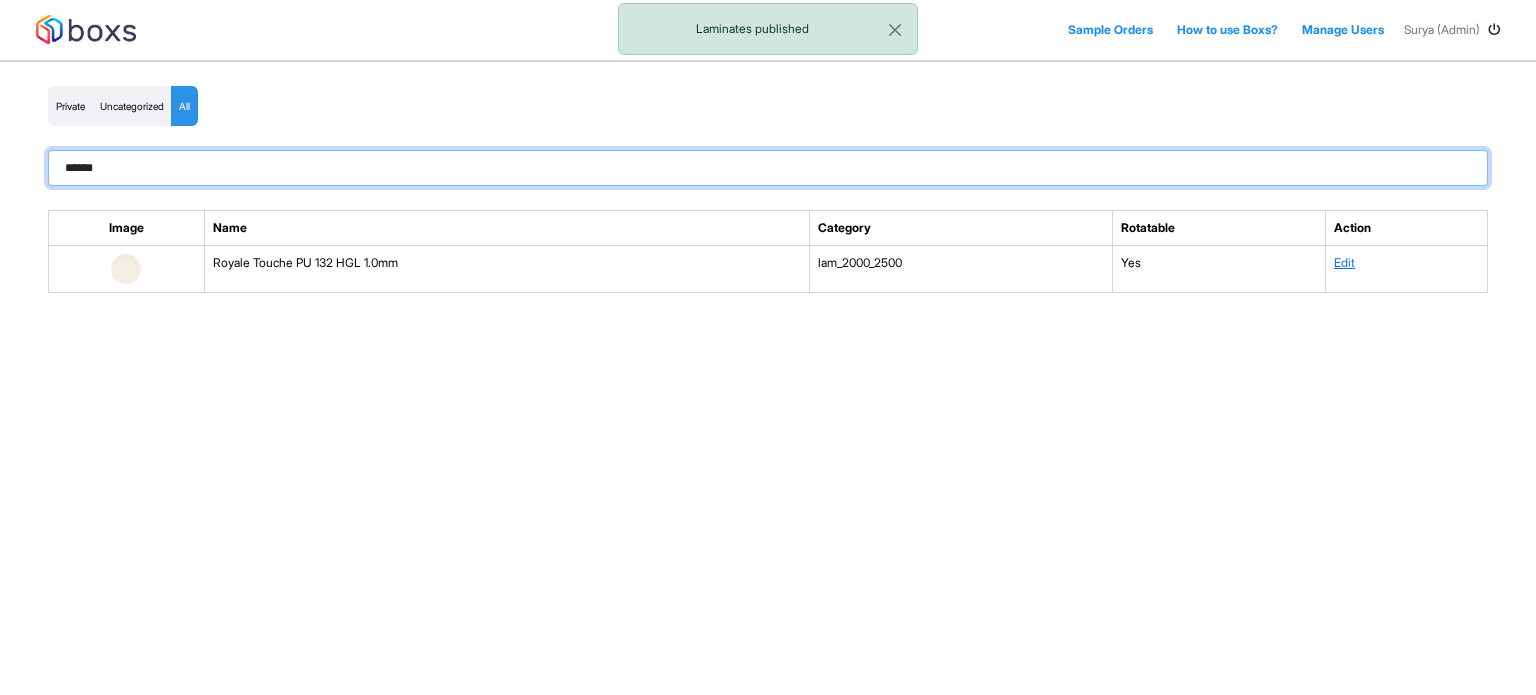 click on "******" at bounding box center (768, 168) 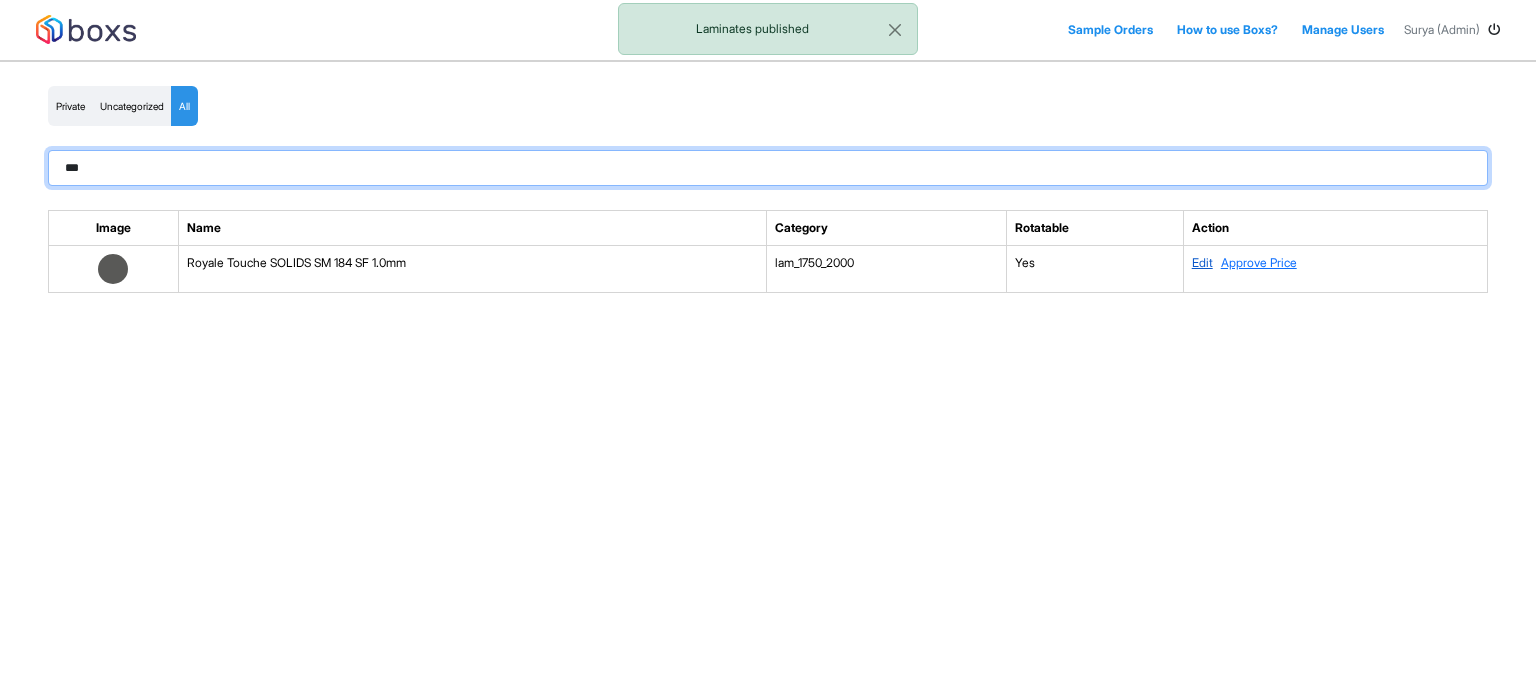 type on "***" 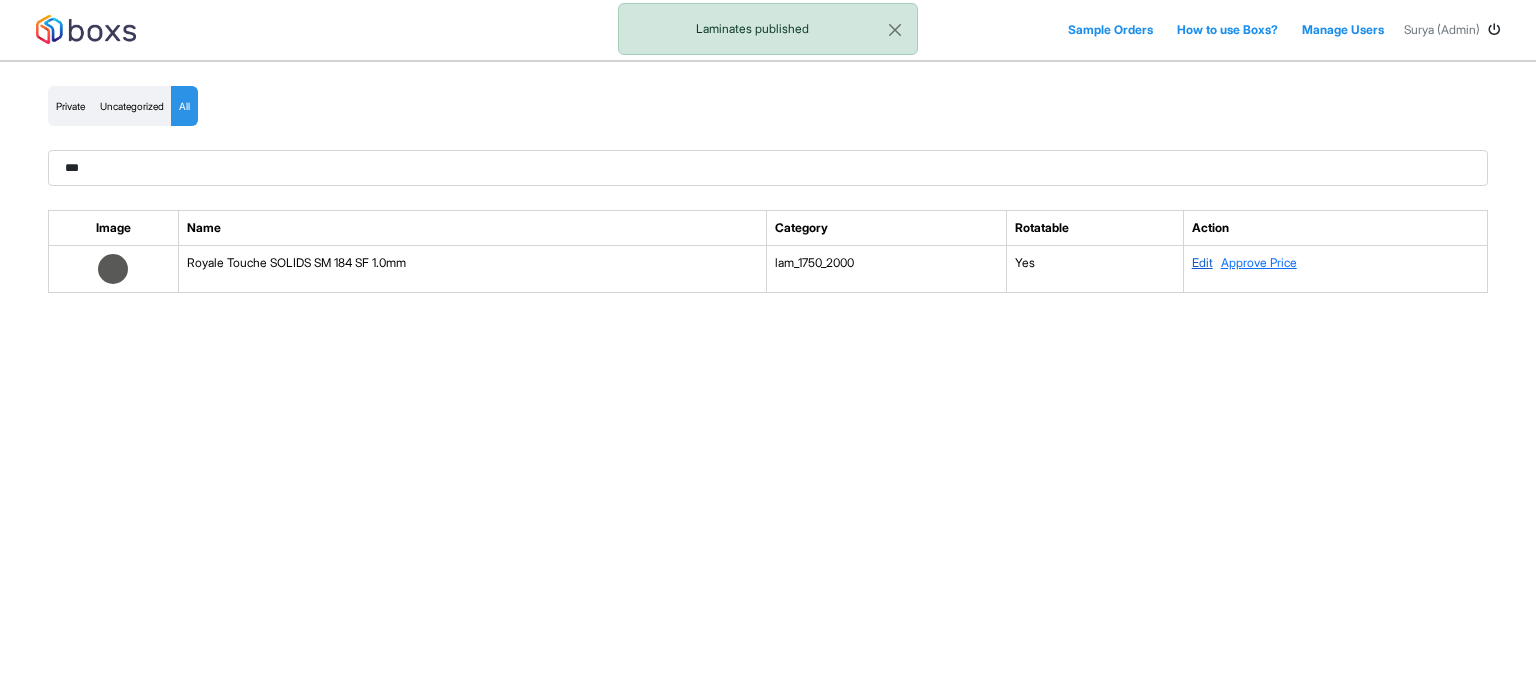 click on "Edit" at bounding box center (1202, 262) 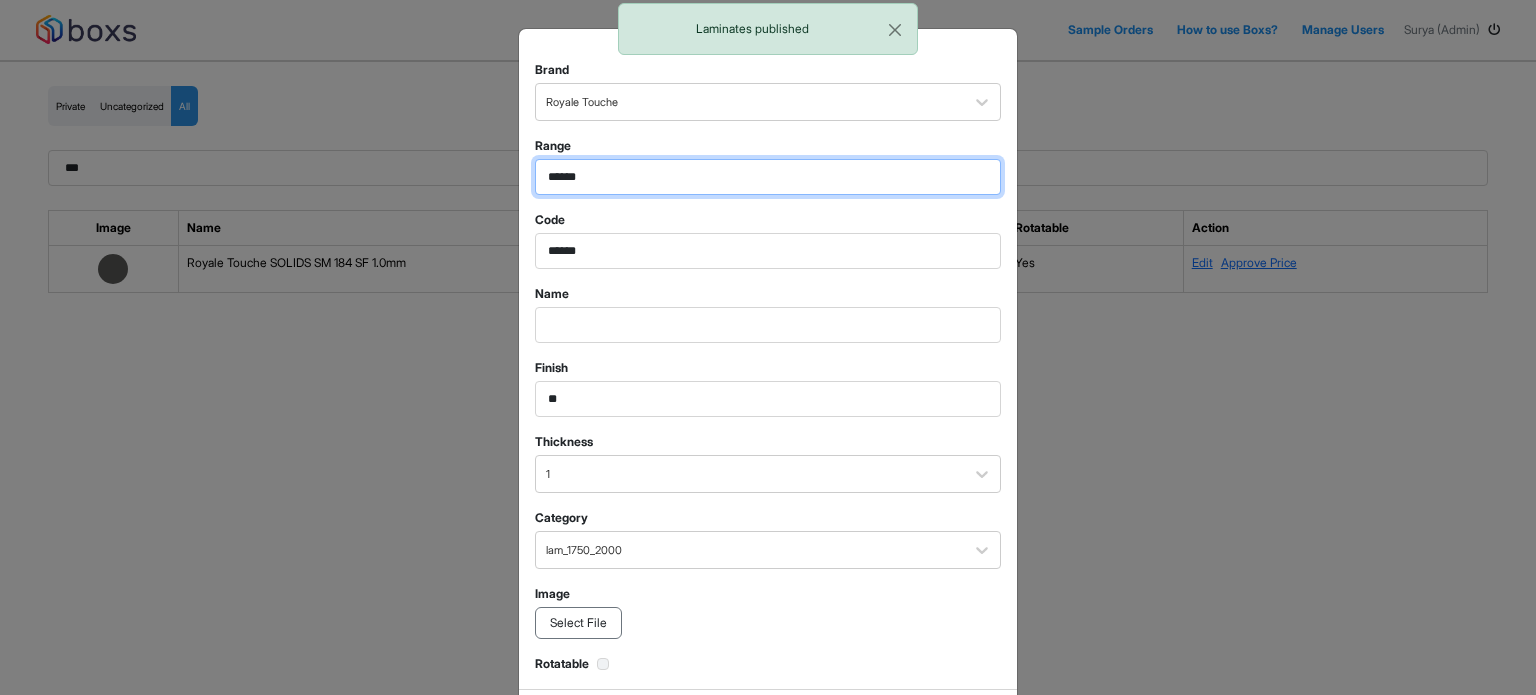 click on "******" at bounding box center (768, 177) 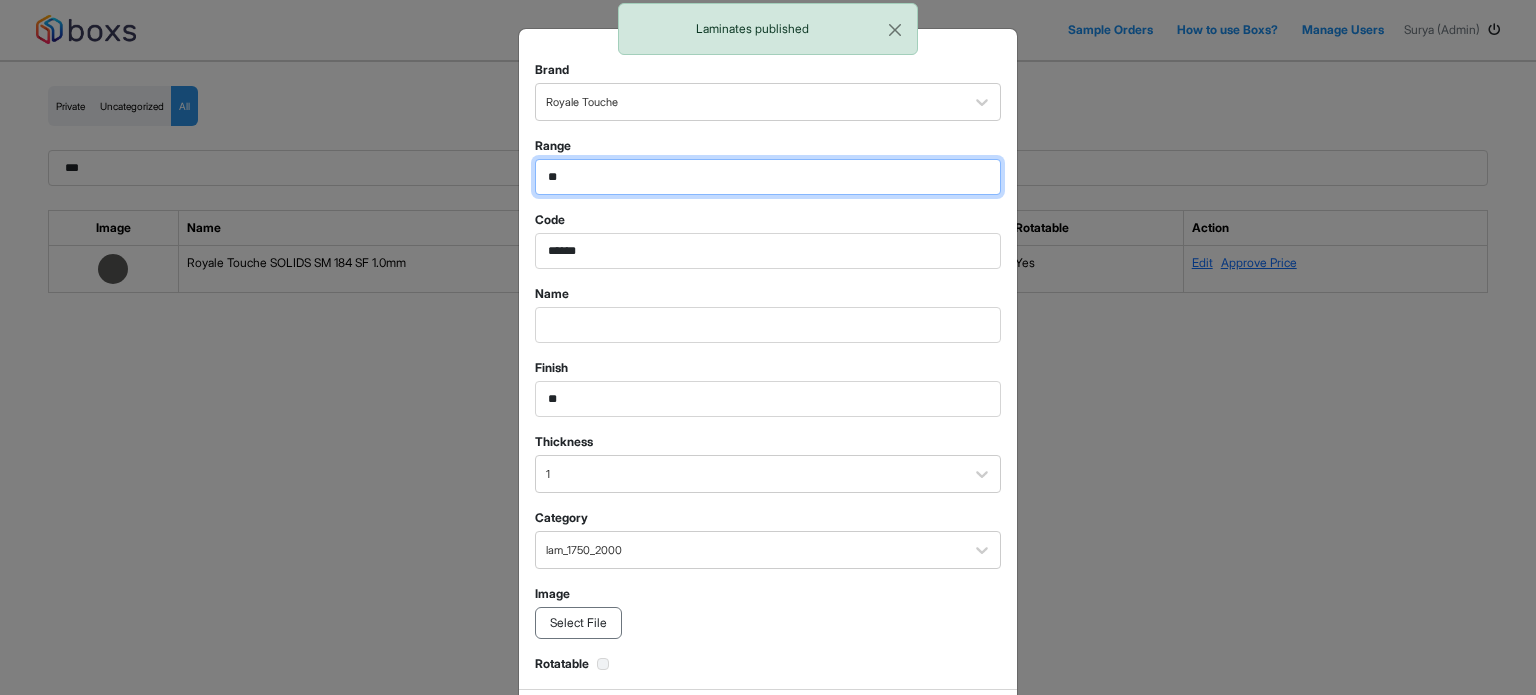 type on "**" 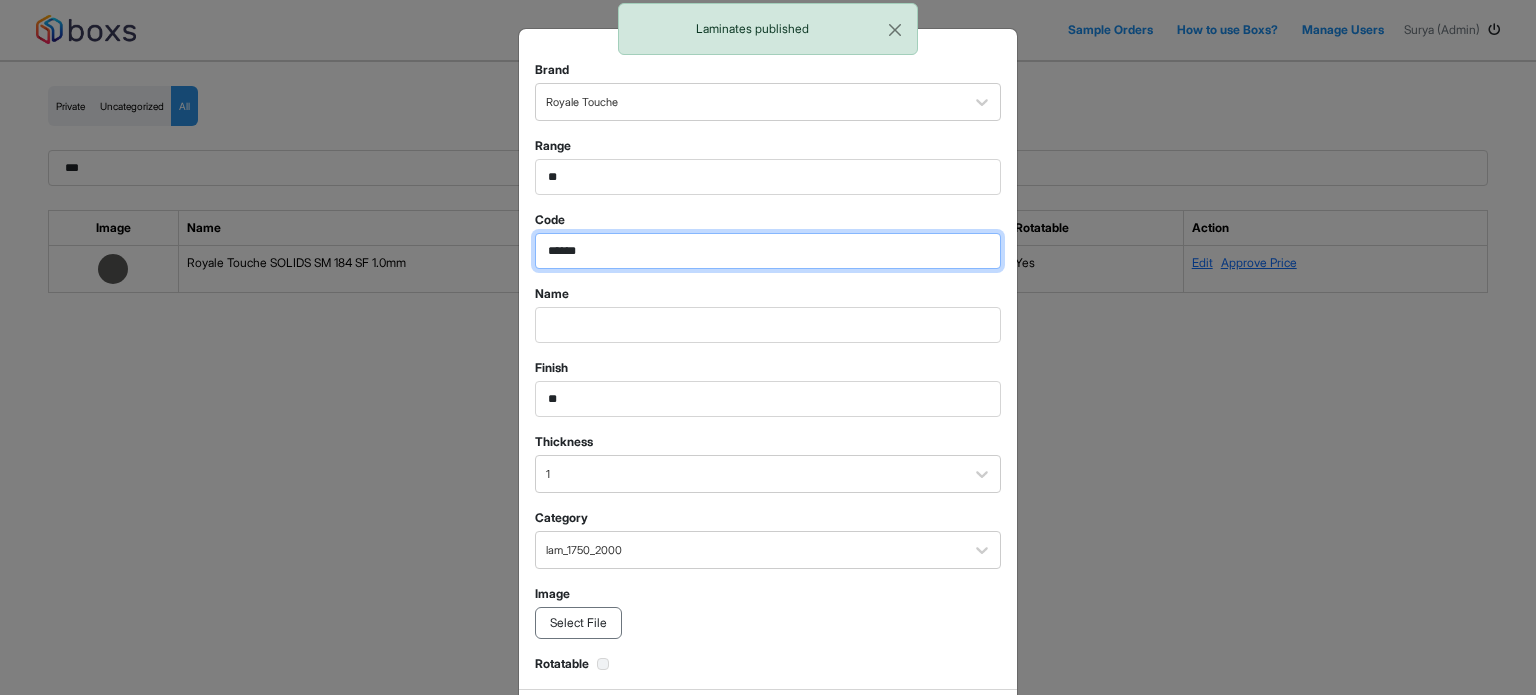 click on "******" at bounding box center [768, 177] 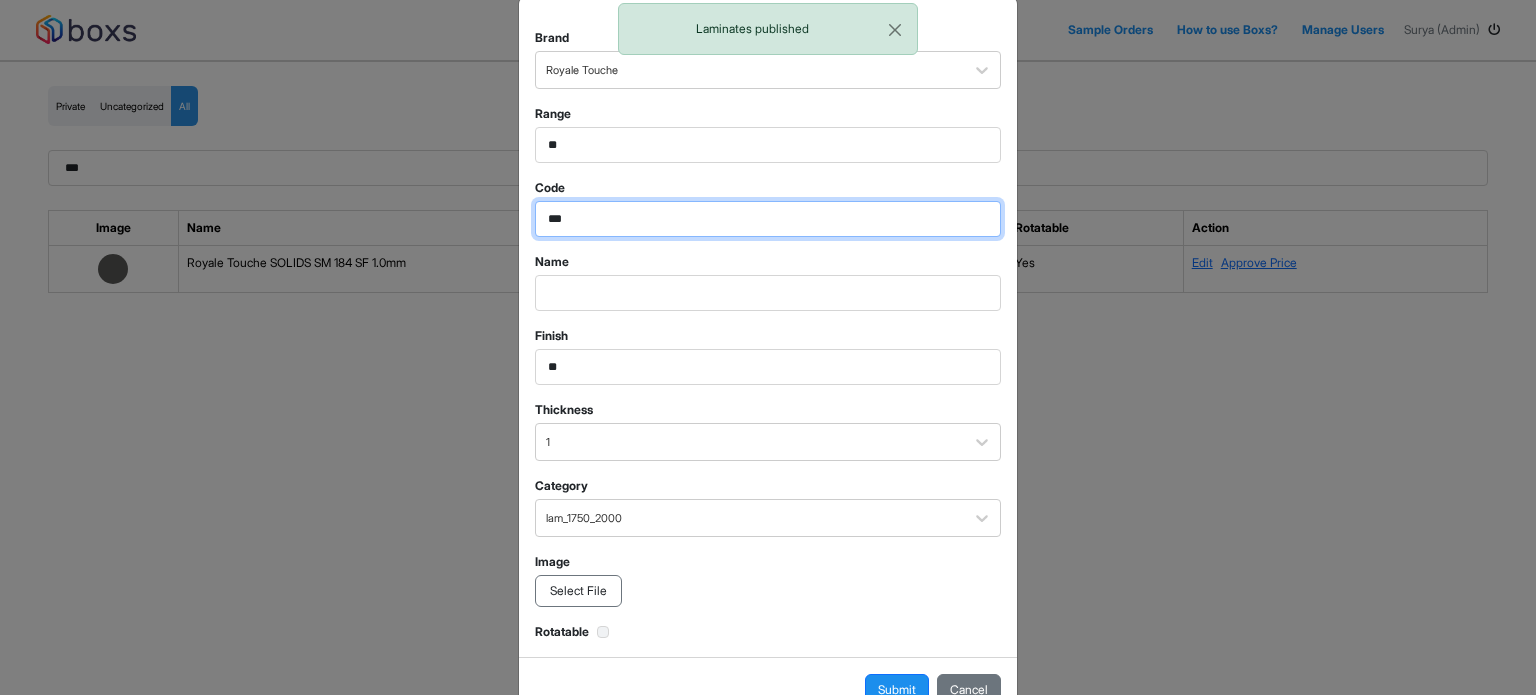 scroll, scrollTop: 84, scrollLeft: 0, axis: vertical 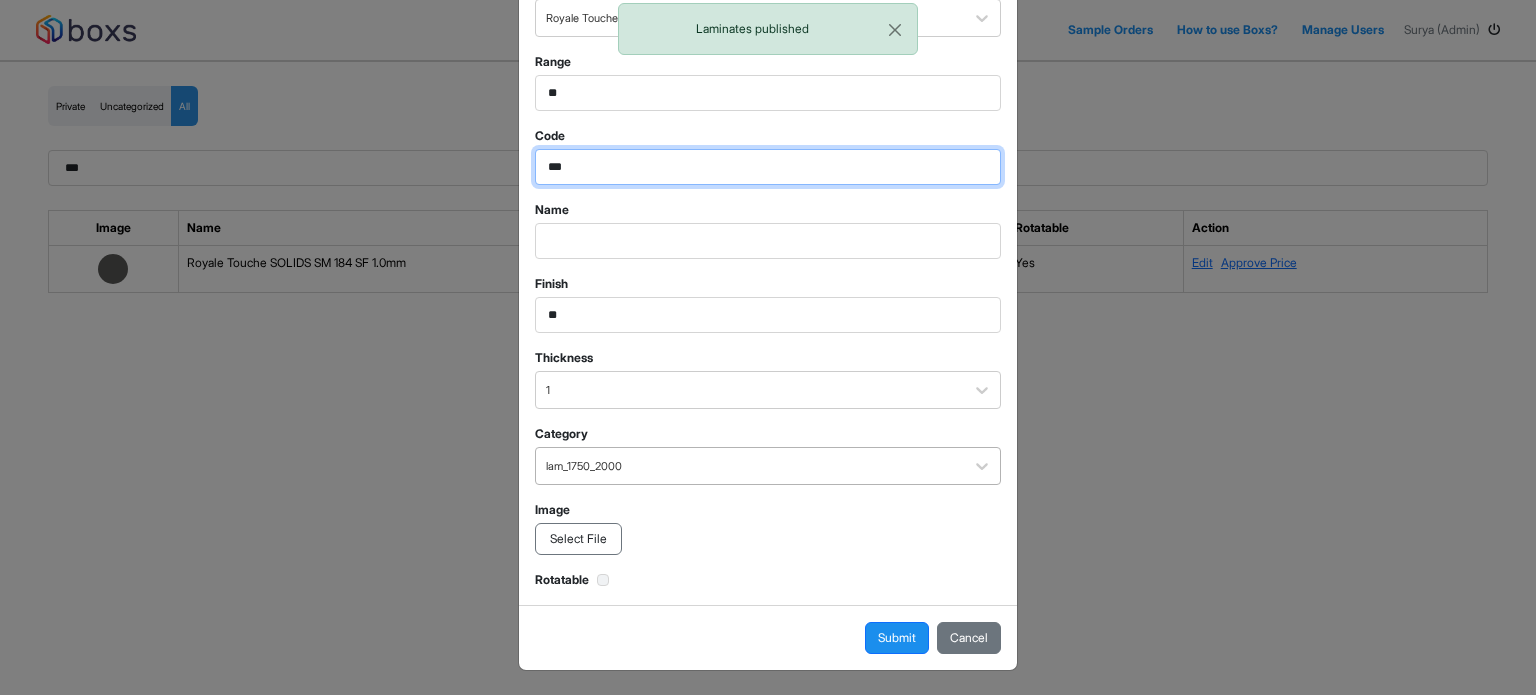 type on "***" 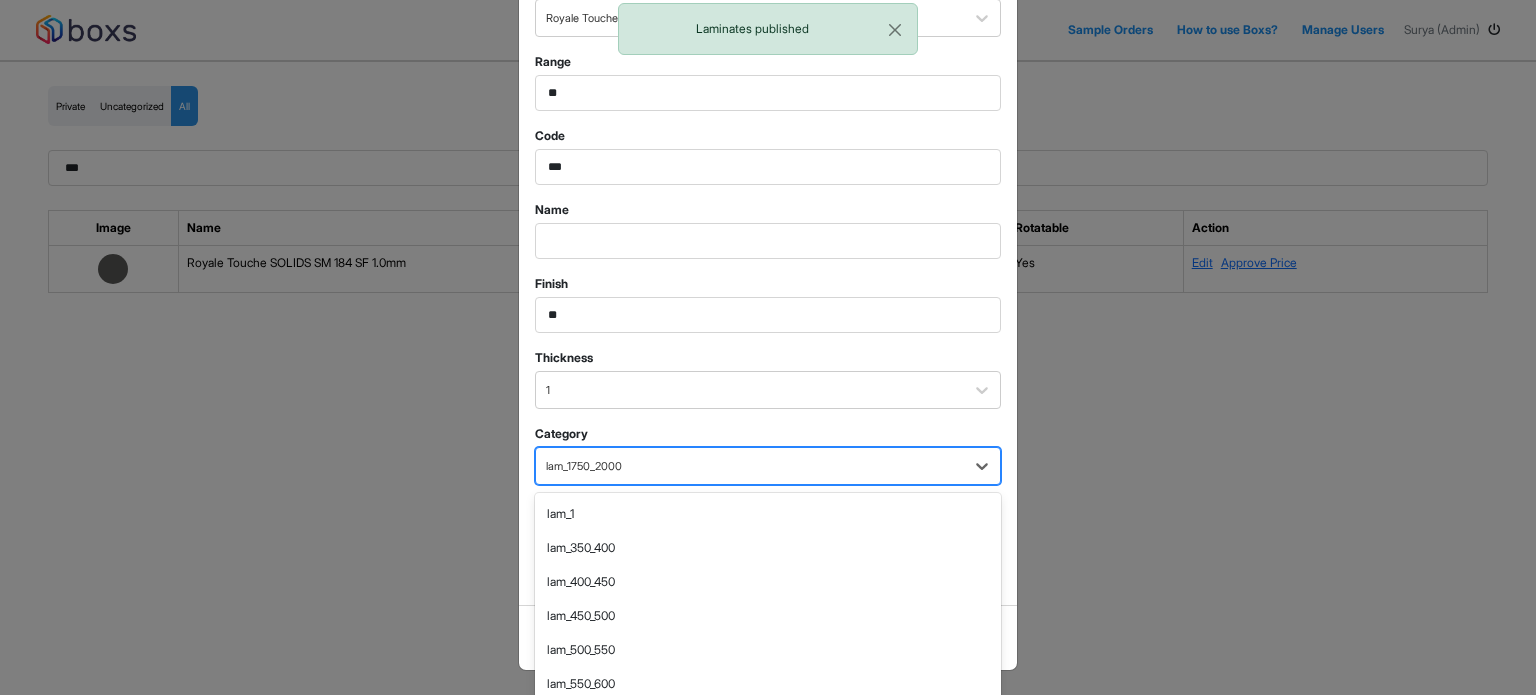 click on "22 results available. Use Up and Down to choose options, press Enter to select the currently focused option, press Escape to exit the menu, press Tab to select the option and exit the menu. lam_1750_2000 lam_1 lam_350_400 lam_400_450 lam_450_500 lam_500_550 lam_550_600 lam_600_650 lam_650_700 lam_700_750 lam_750_1000 lam_1000_1250 lam_1250_1500 lam_1500_1750 lam_1750_2000 lam_2000_2500 lam_2500_3500 lam_3500_4500 lam_4500_plus lam_4500_5500 lam_5500_6500 lam_6500_7500 lam_7500_8500" at bounding box center (768, 466) 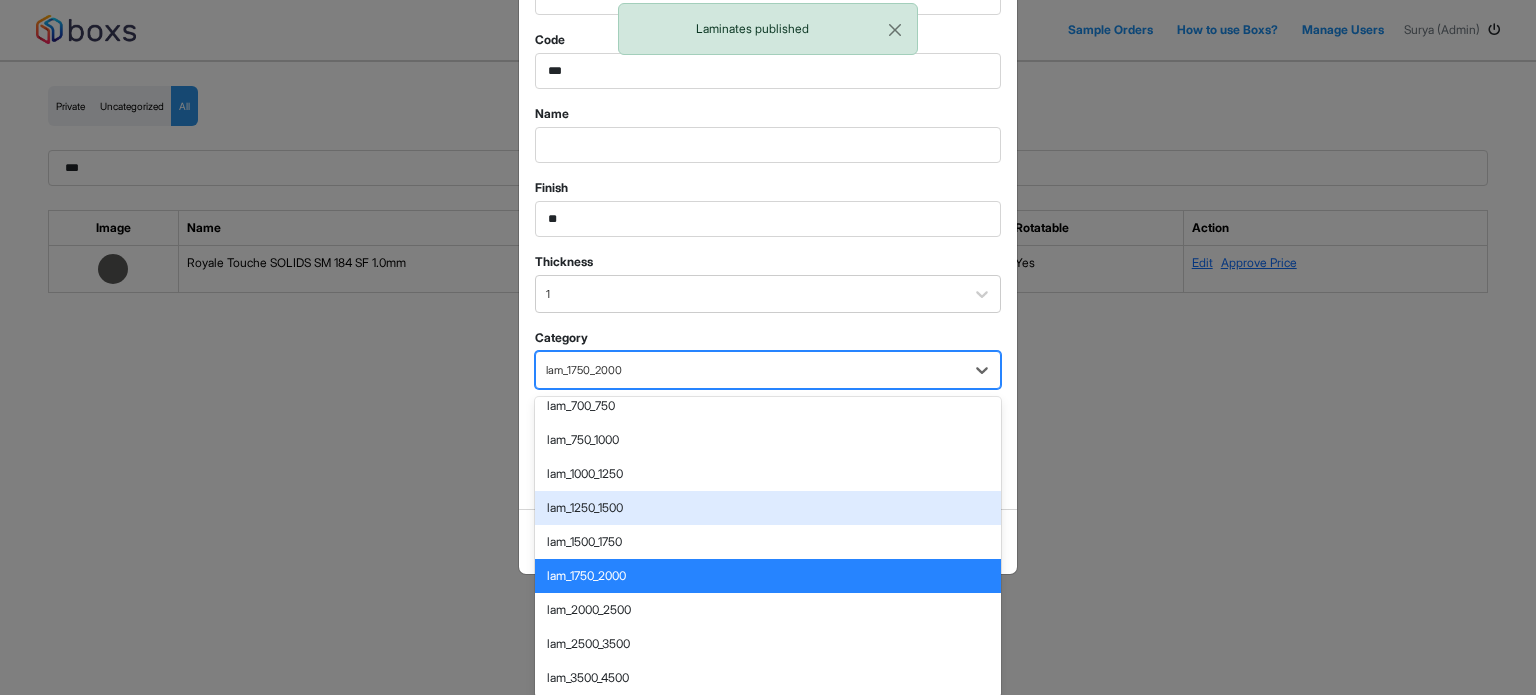 scroll, scrollTop: 291, scrollLeft: 0, axis: vertical 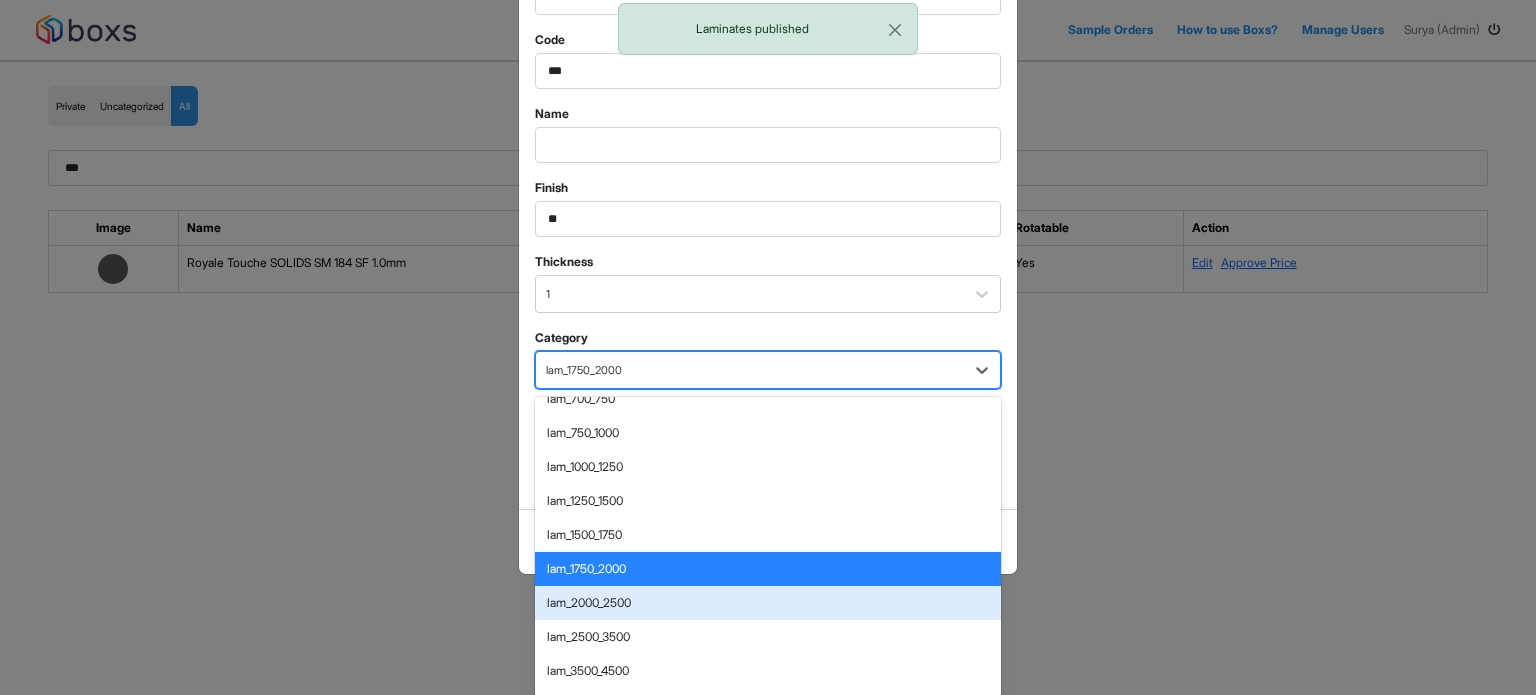 click on "lam_2000_2500" at bounding box center [768, 603] 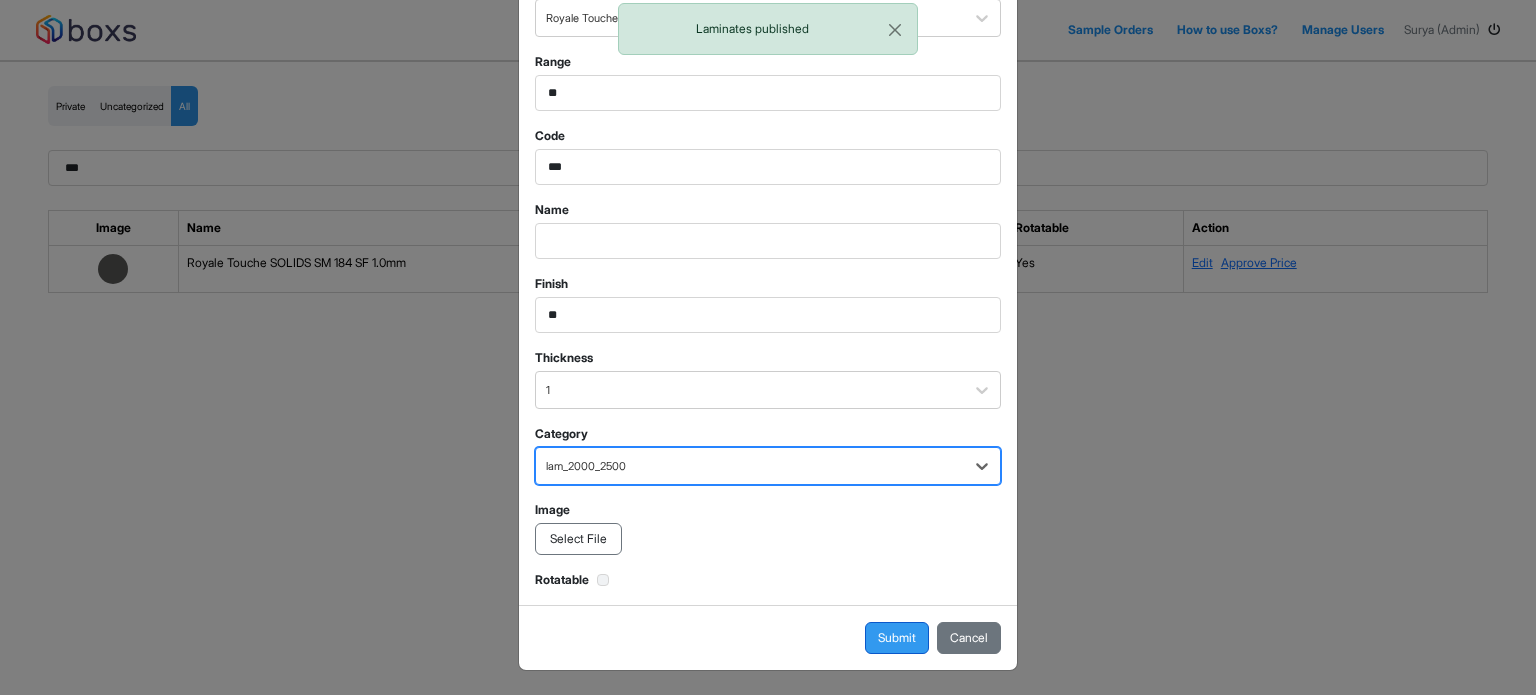 click on "Submit" at bounding box center [897, 638] 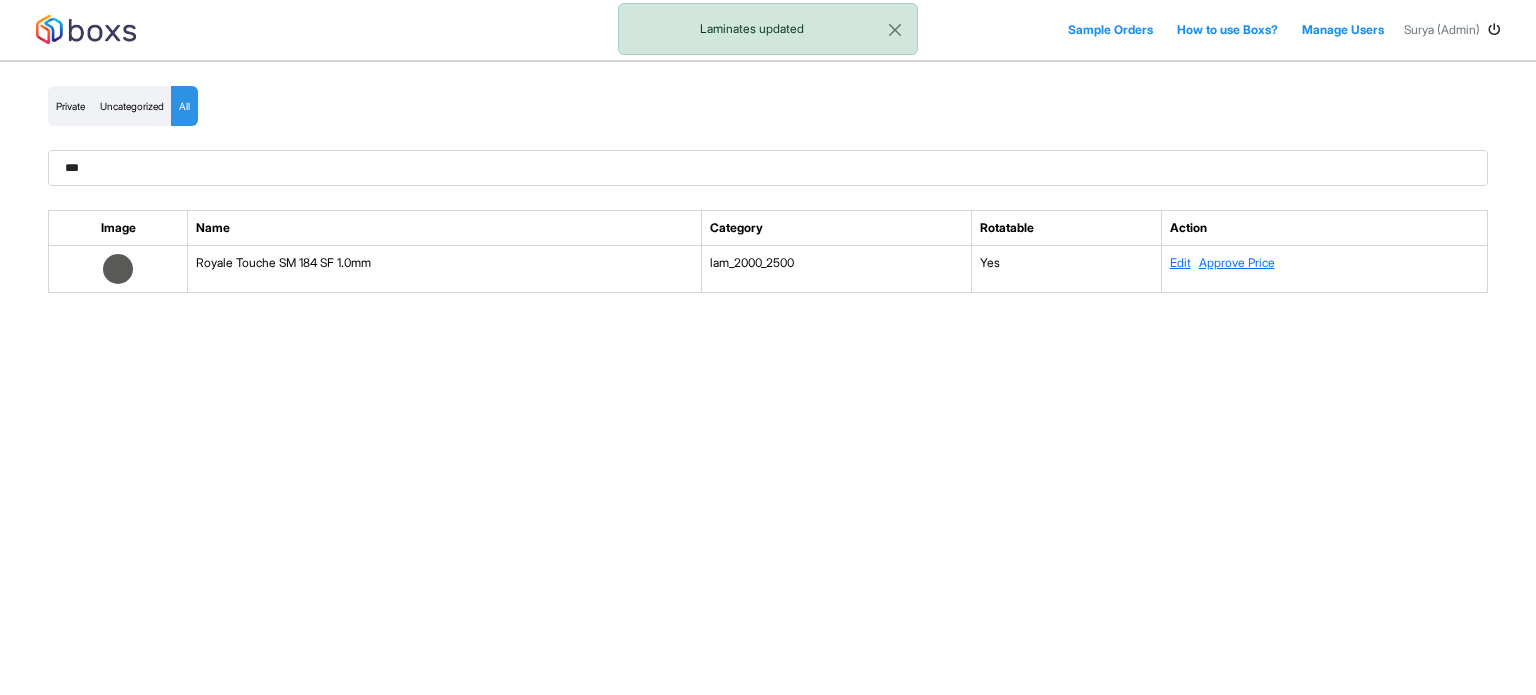 click on "Edit Approve Price" at bounding box center [1324, 269] 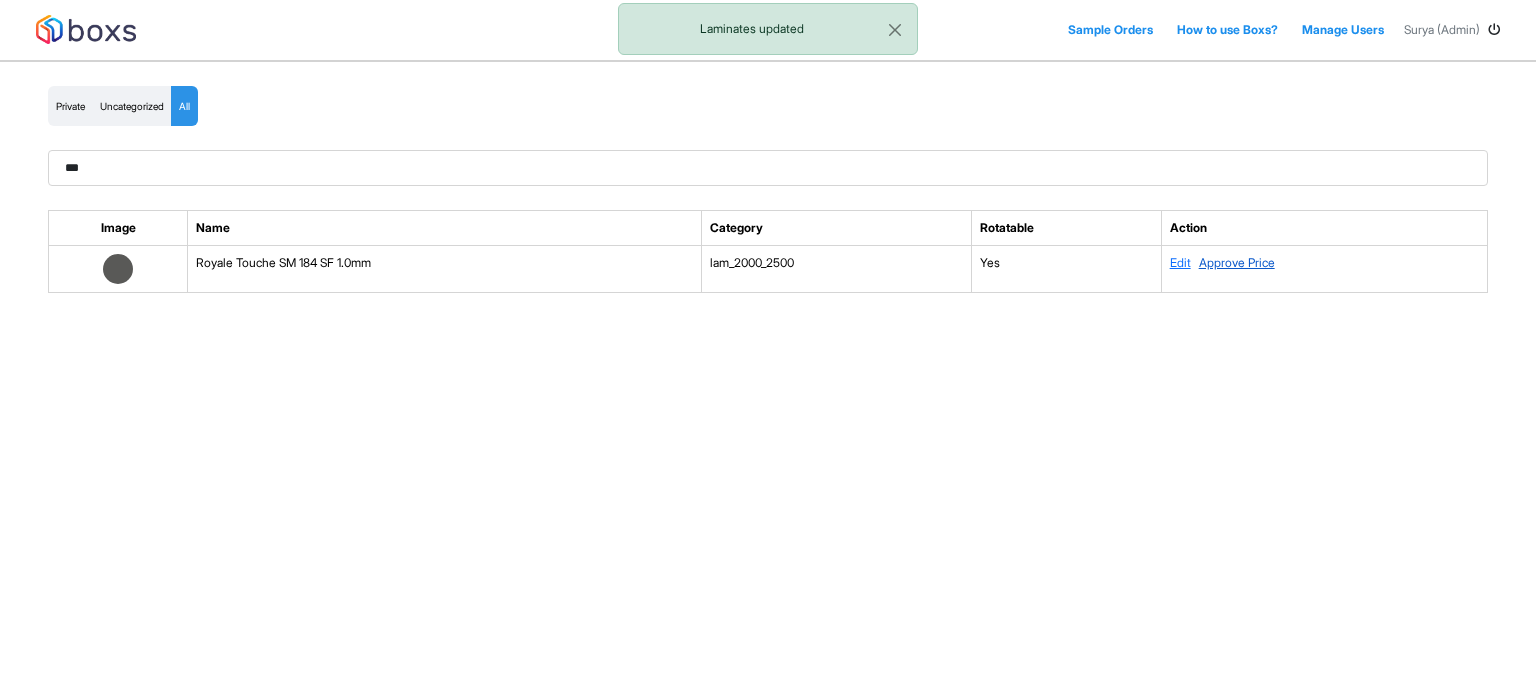 click on "Approve Price" at bounding box center (1237, 262) 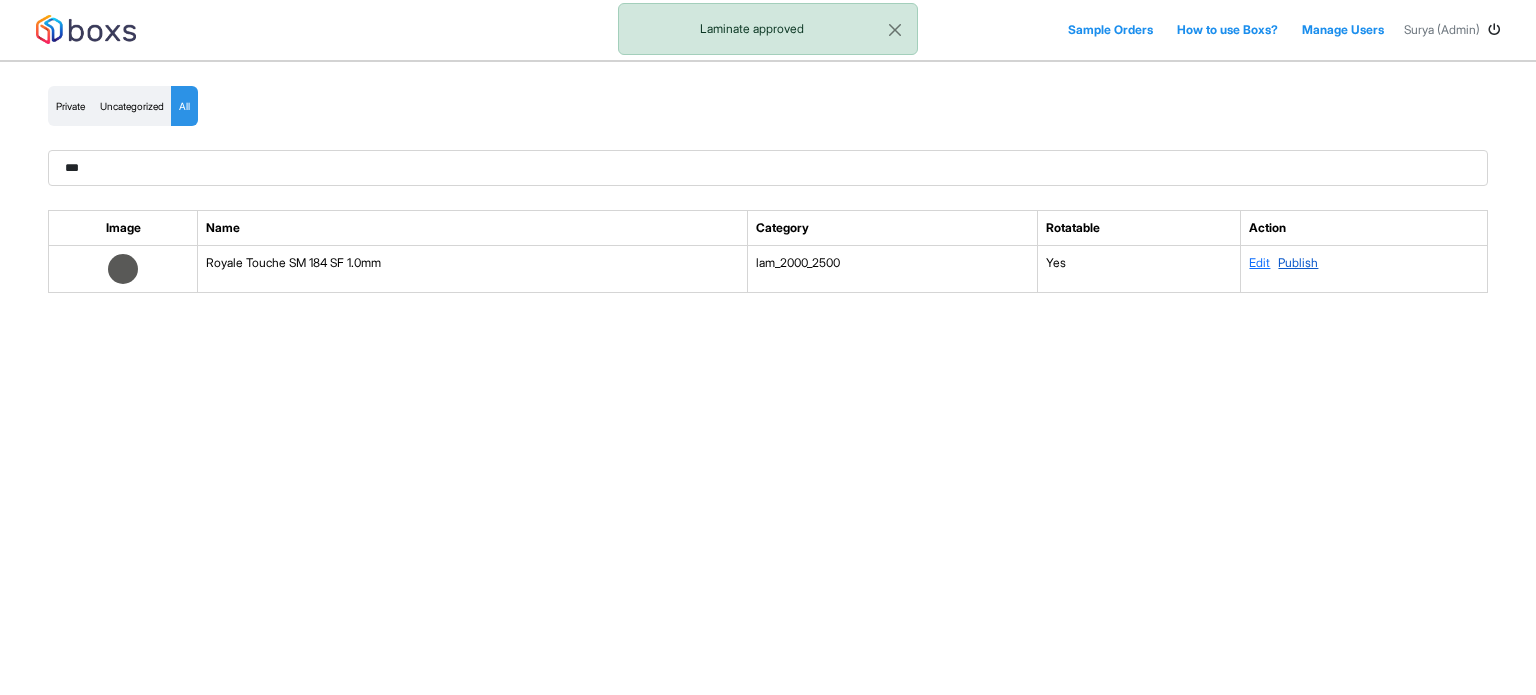 click on "Publish" at bounding box center [1298, 262] 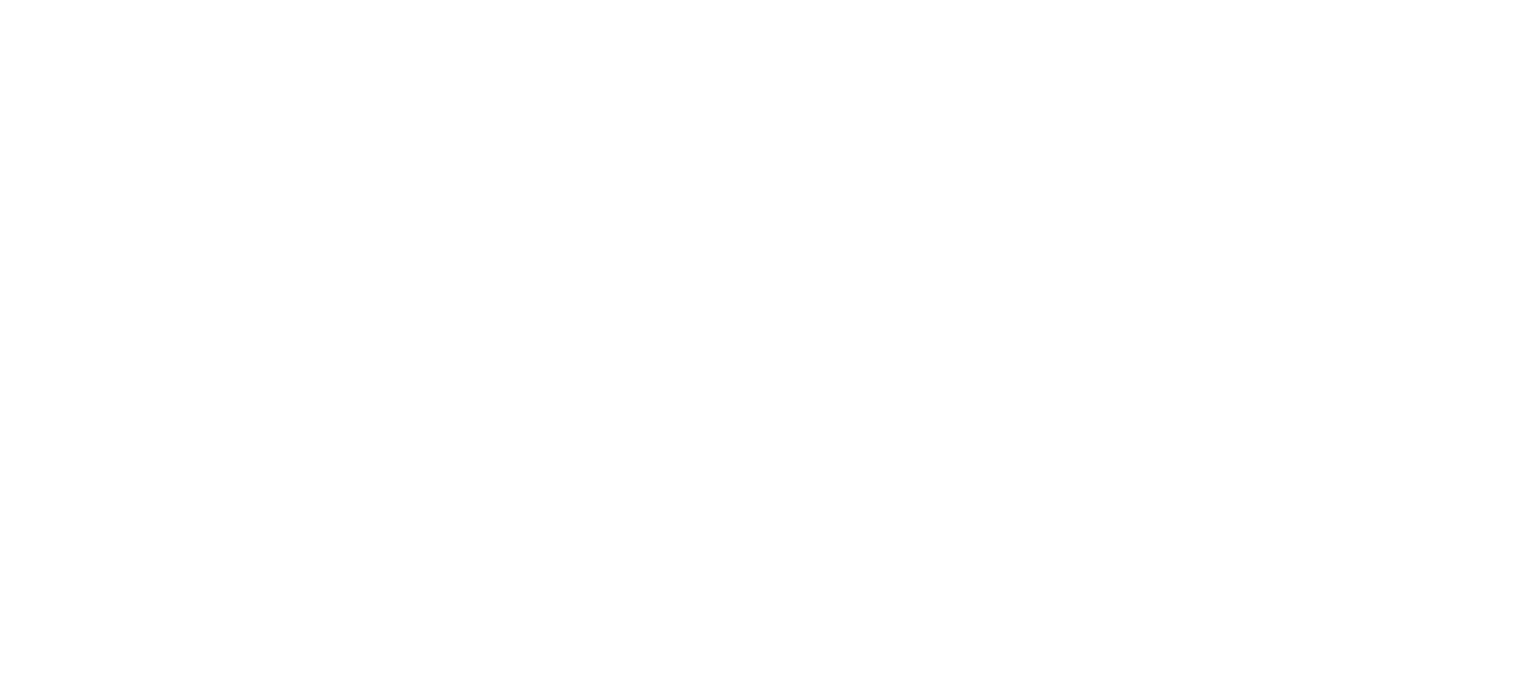 scroll, scrollTop: 0, scrollLeft: 0, axis: both 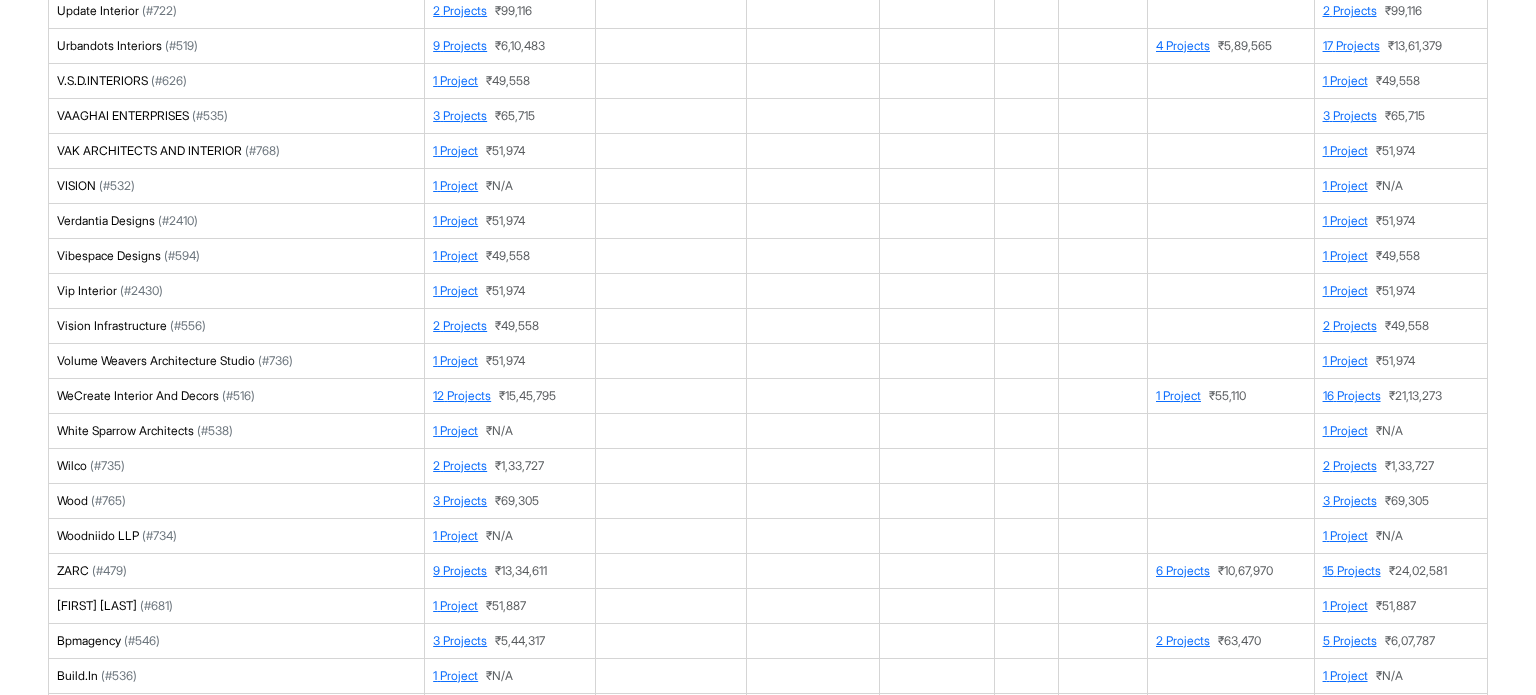 click on "16   Projects ₹  21,13,273" at bounding box center [1400, 396] 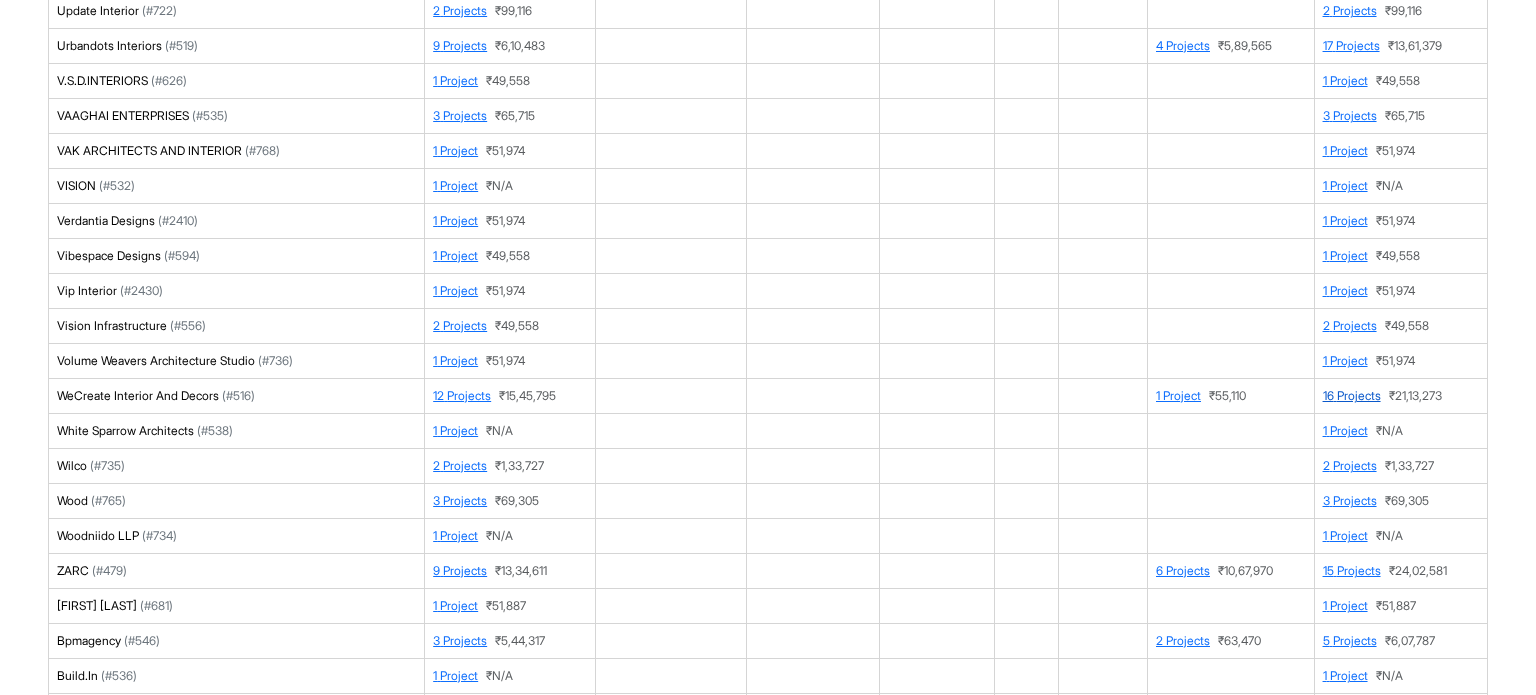 click on "16   Projects" at bounding box center [1352, 395] 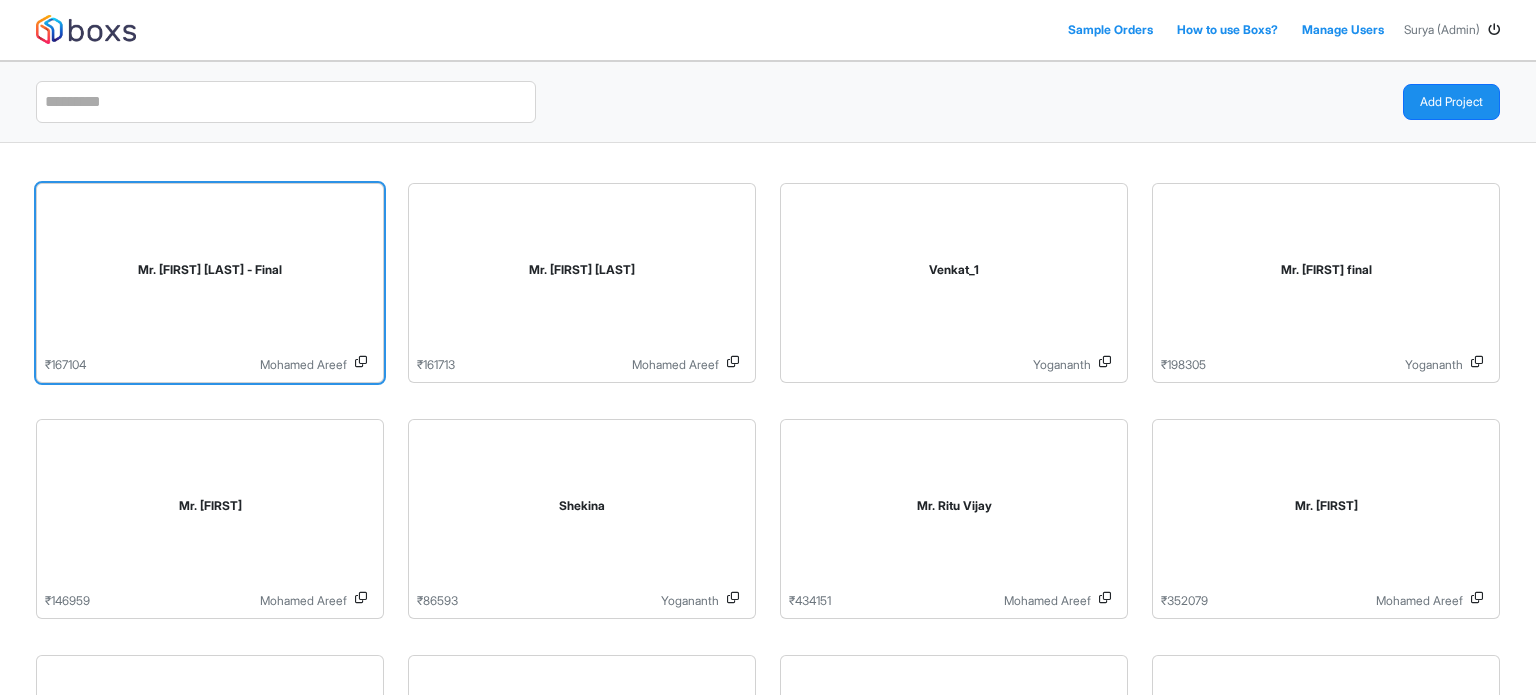 click on "Mr. [FIRST] [LAST] - Final" at bounding box center [210, 270] 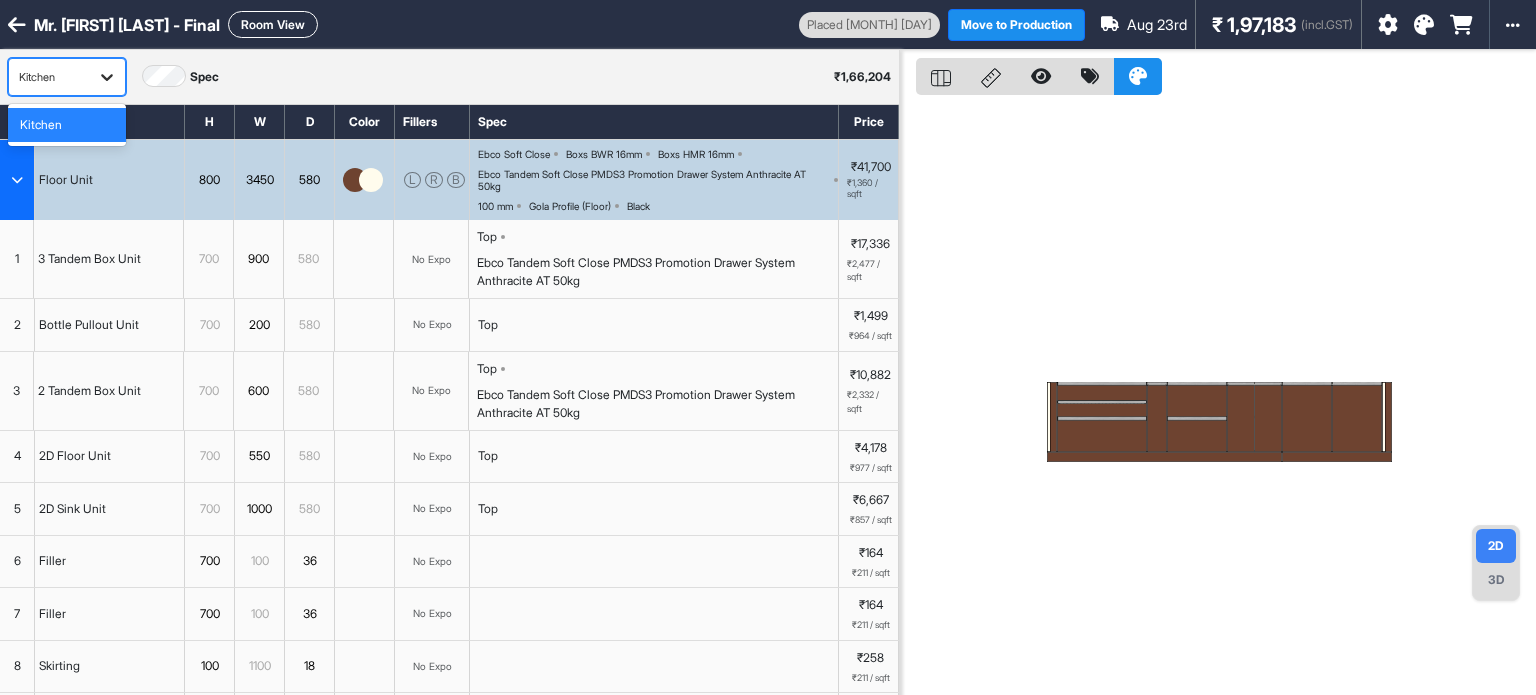 click 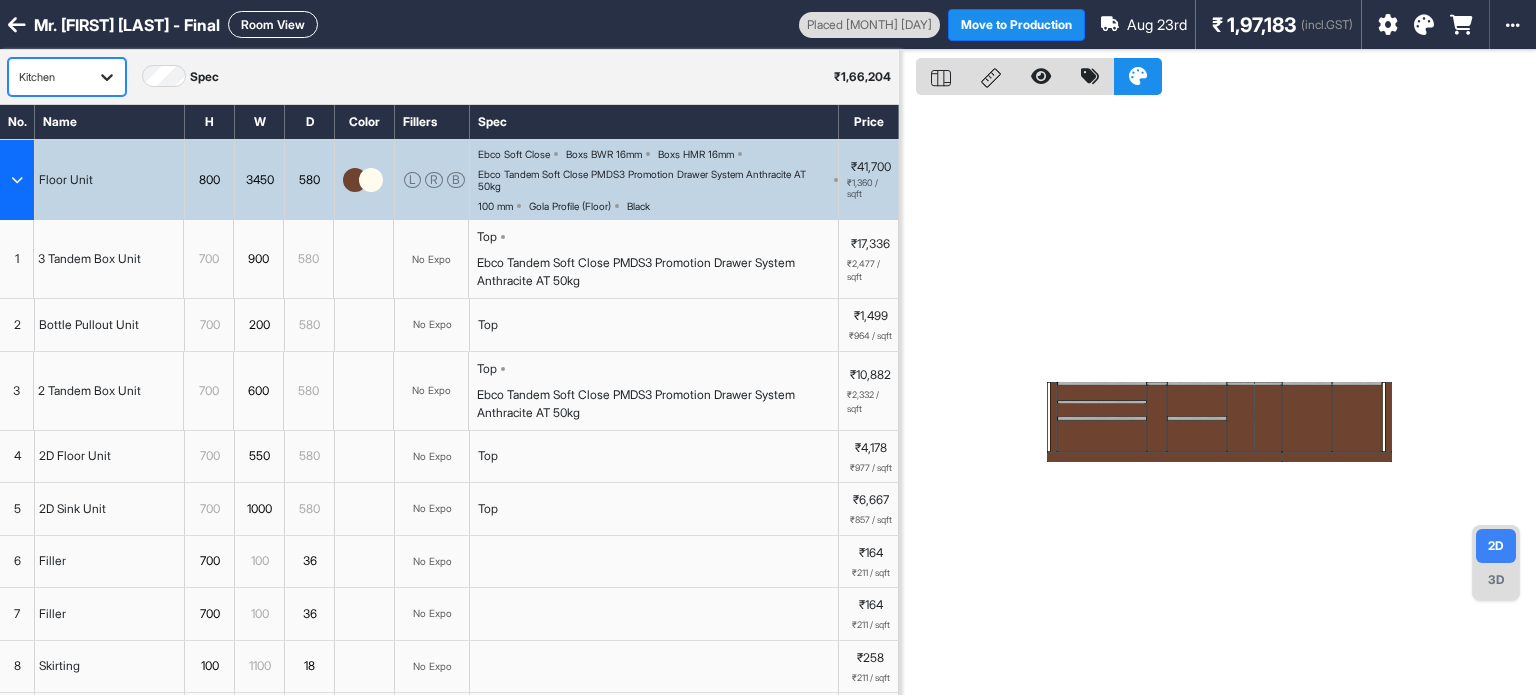 click 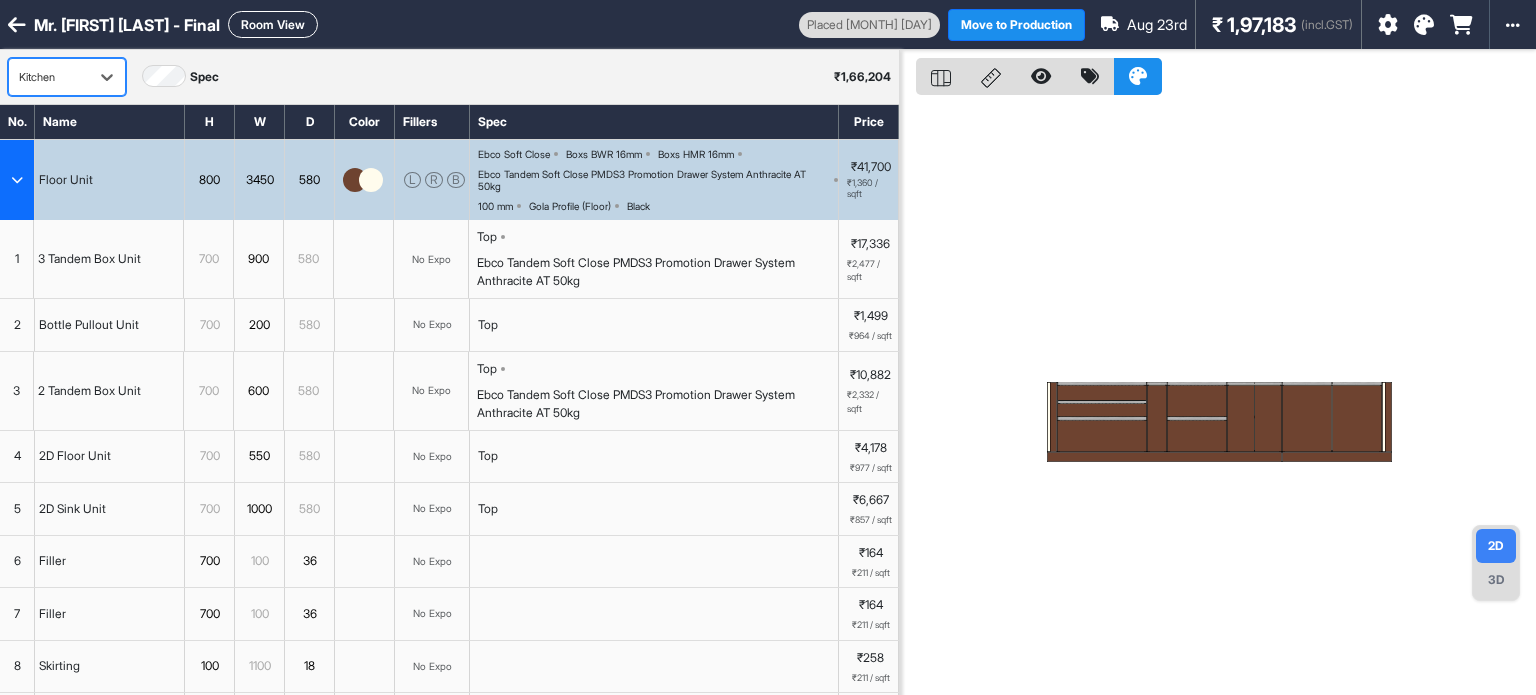 click at bounding box center (17, 25) 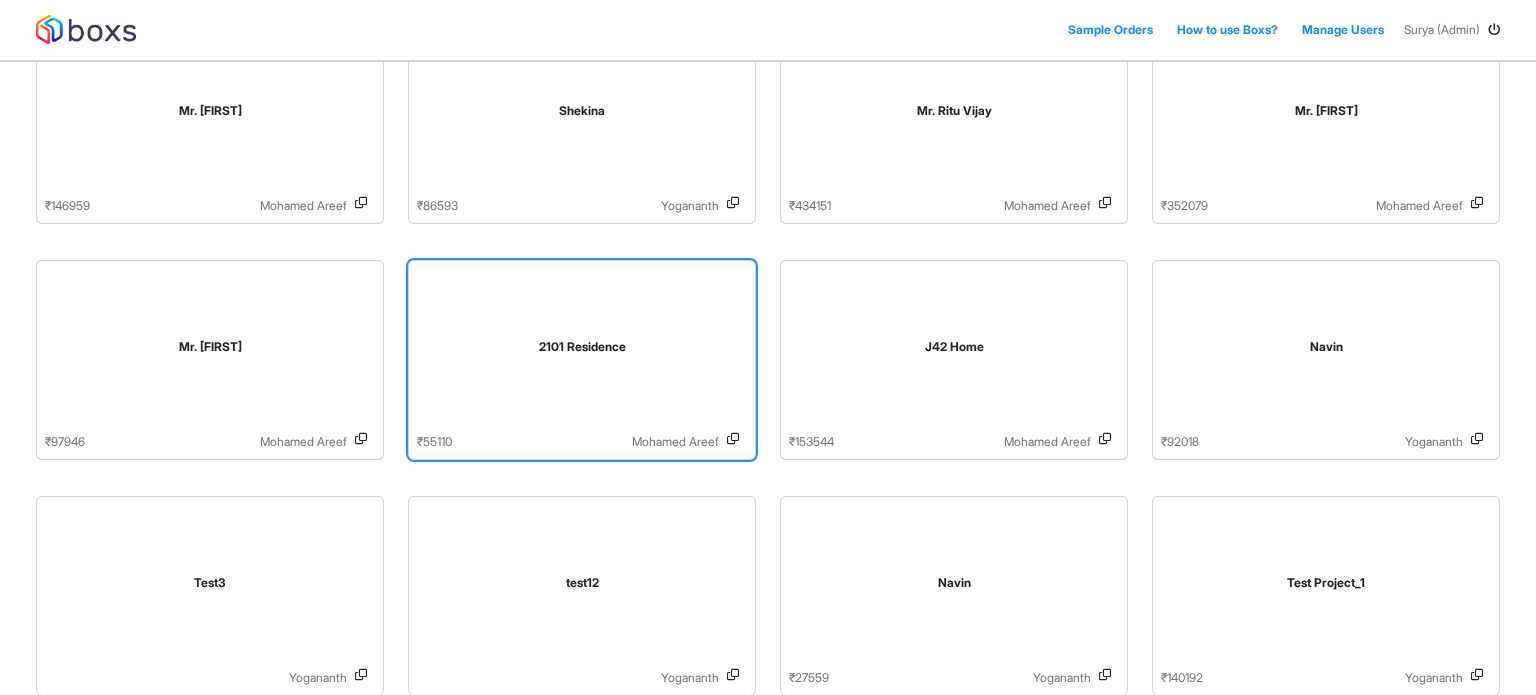 scroll, scrollTop: 0, scrollLeft: 0, axis: both 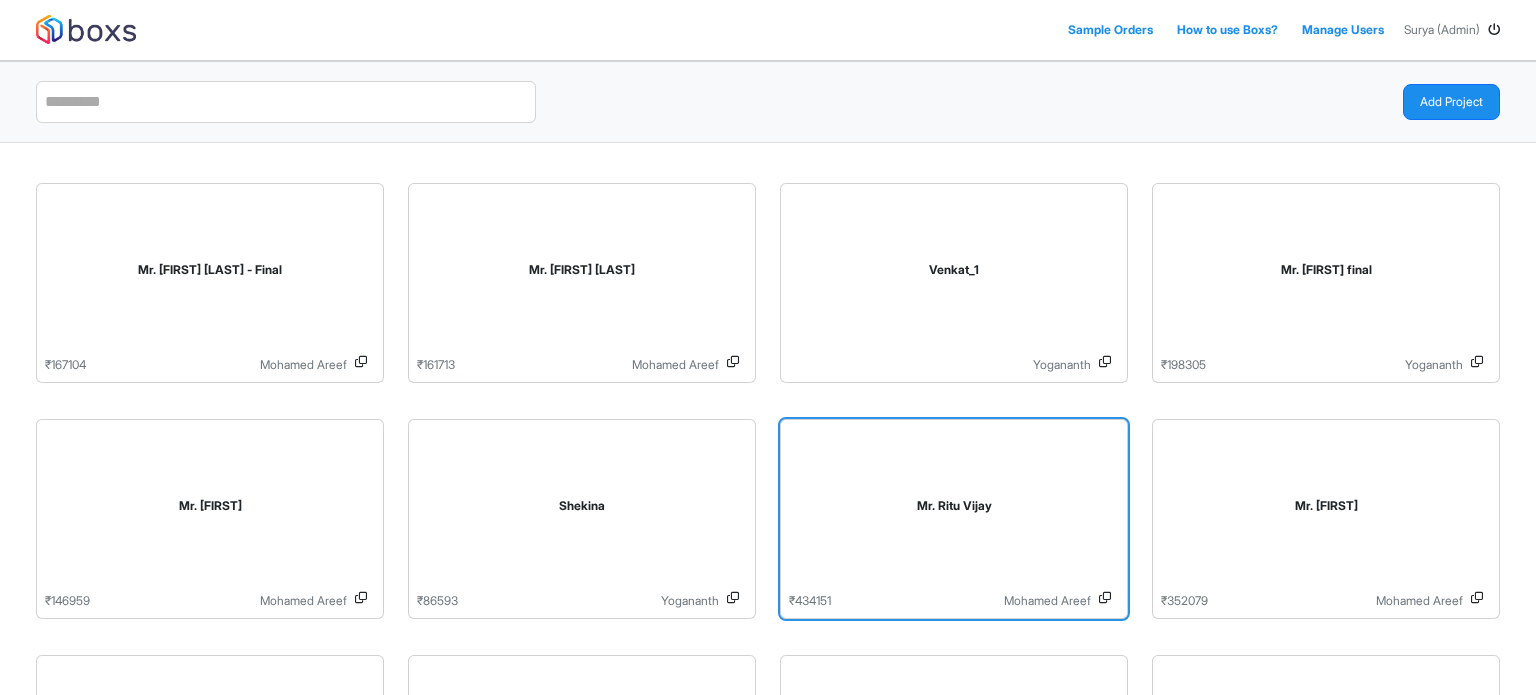 click on "Mr. Ritu Vijay" at bounding box center (954, 510) 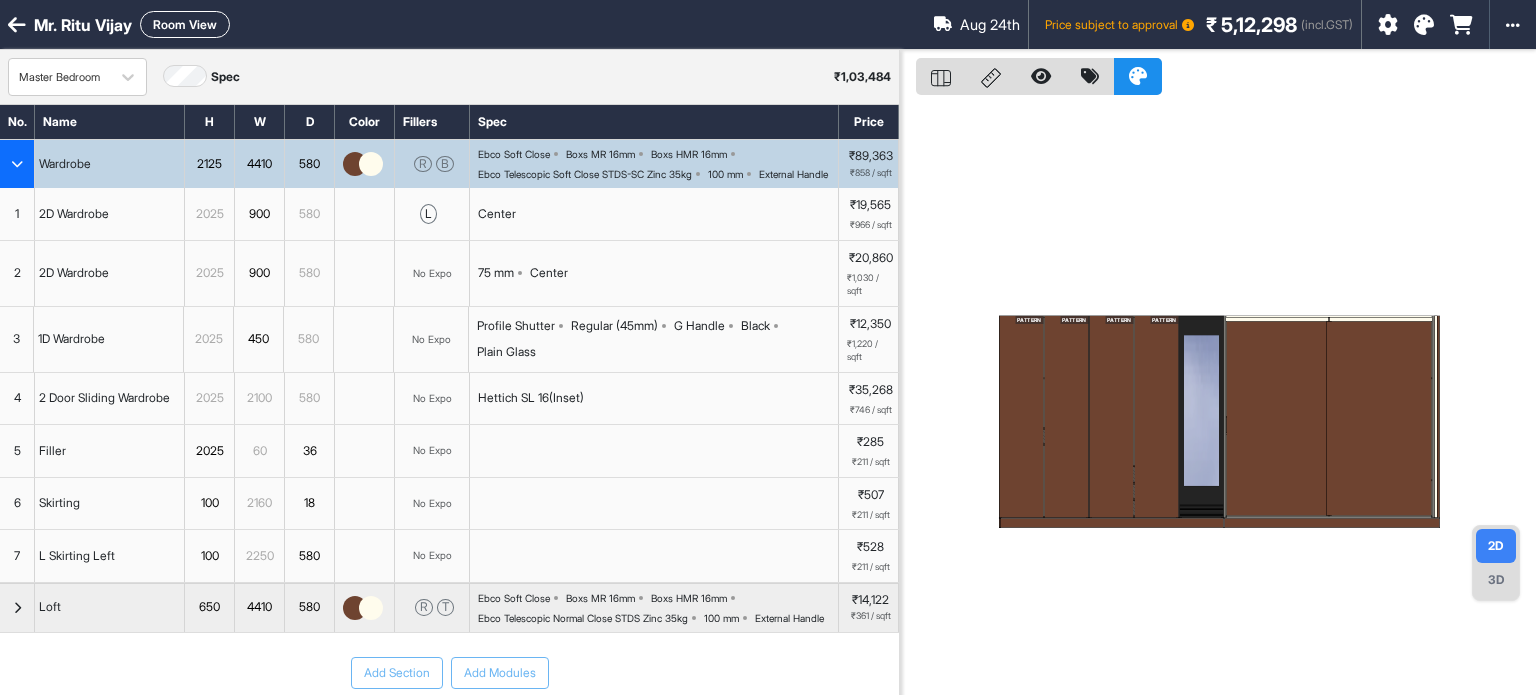 click at bounding box center (1424, 25) 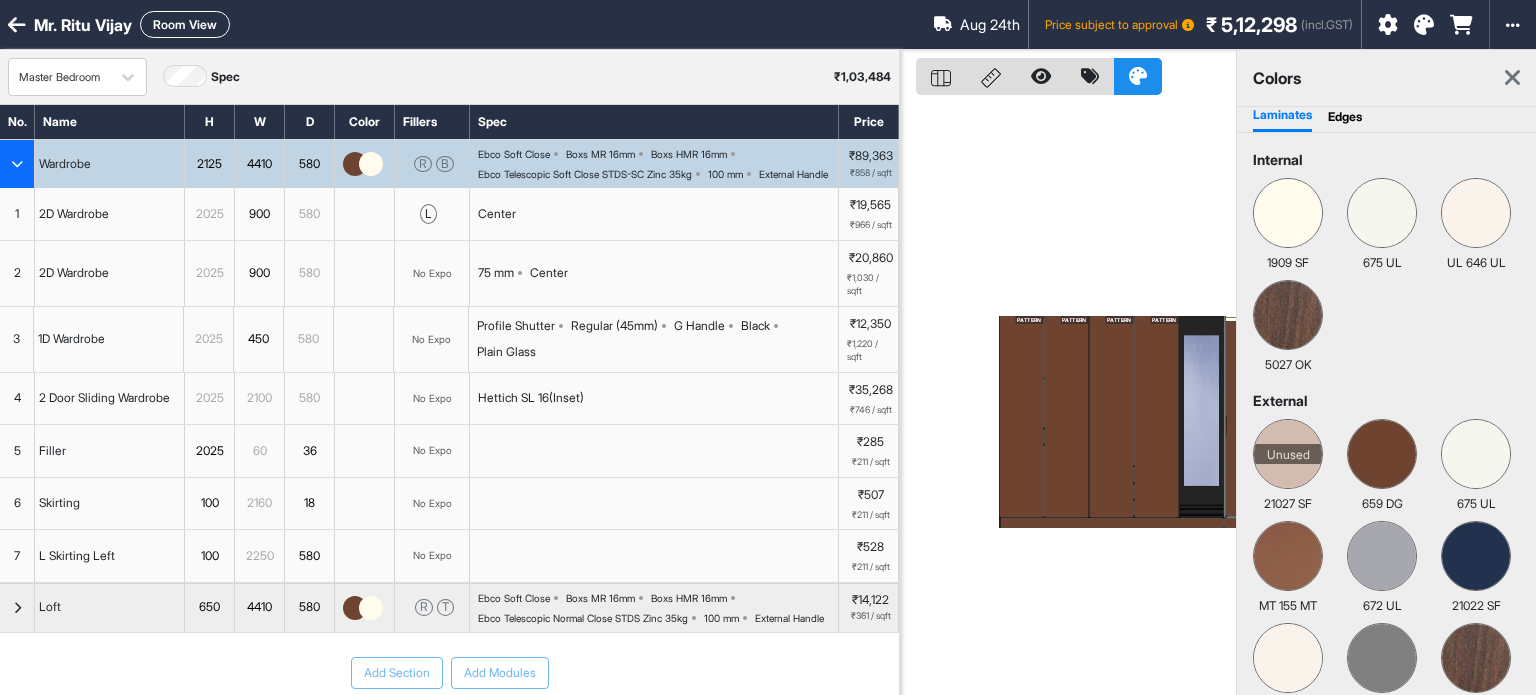 scroll, scrollTop: 29, scrollLeft: 0, axis: vertical 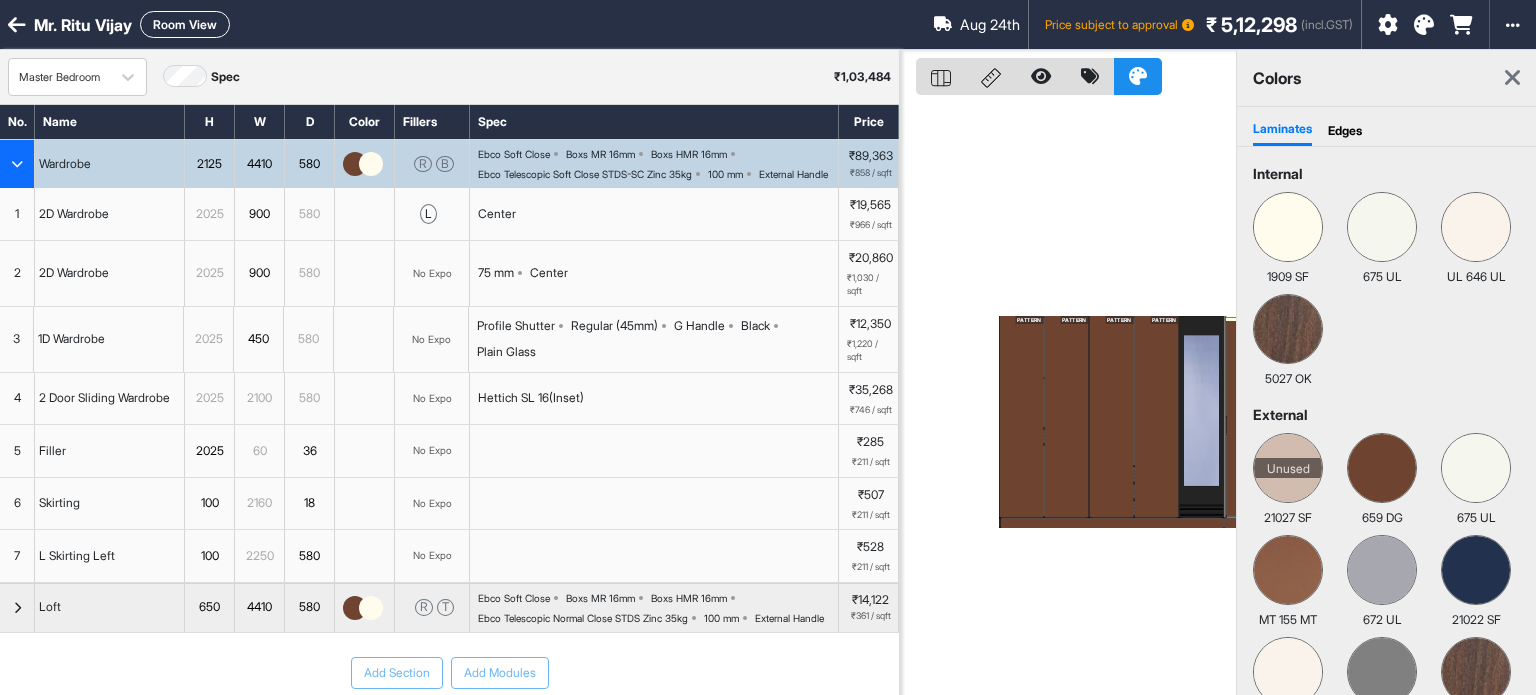 click at bounding box center [1512, 78] 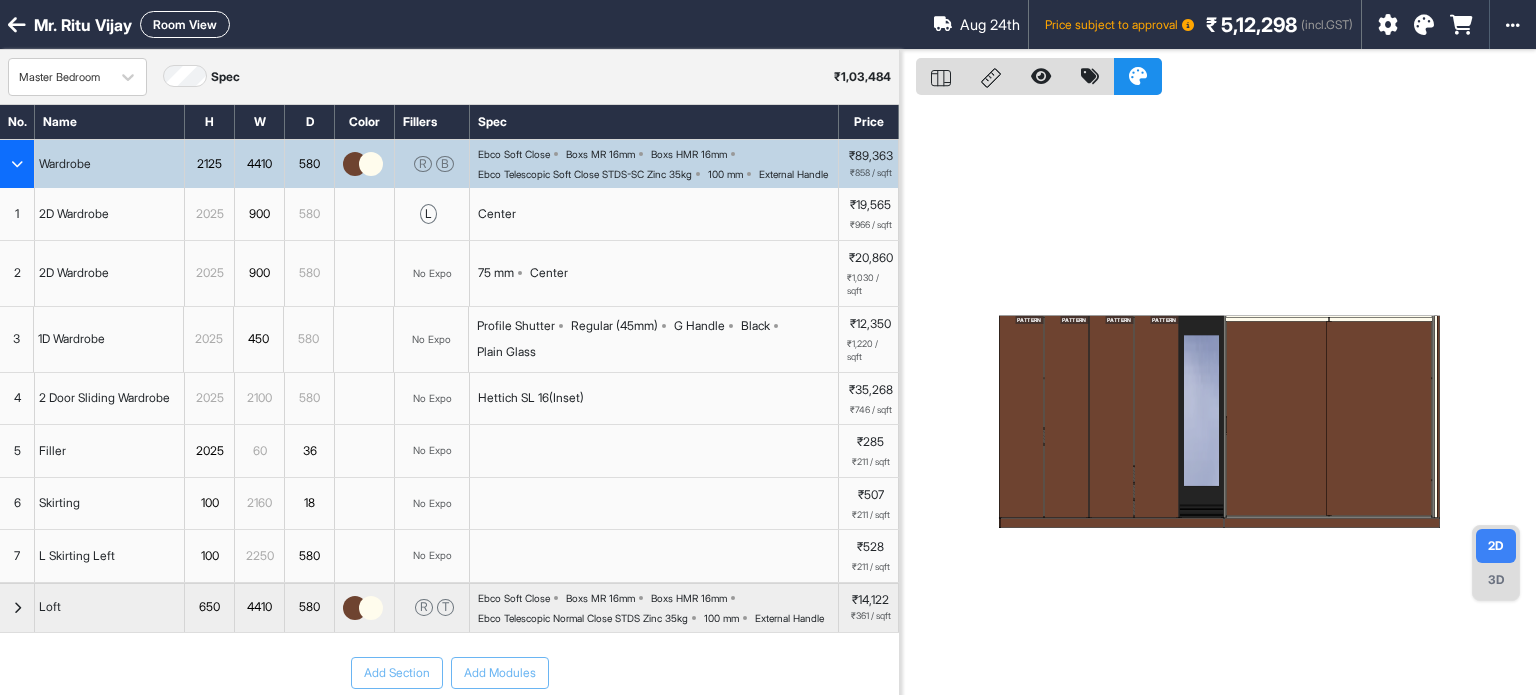 click at bounding box center [17, 25] 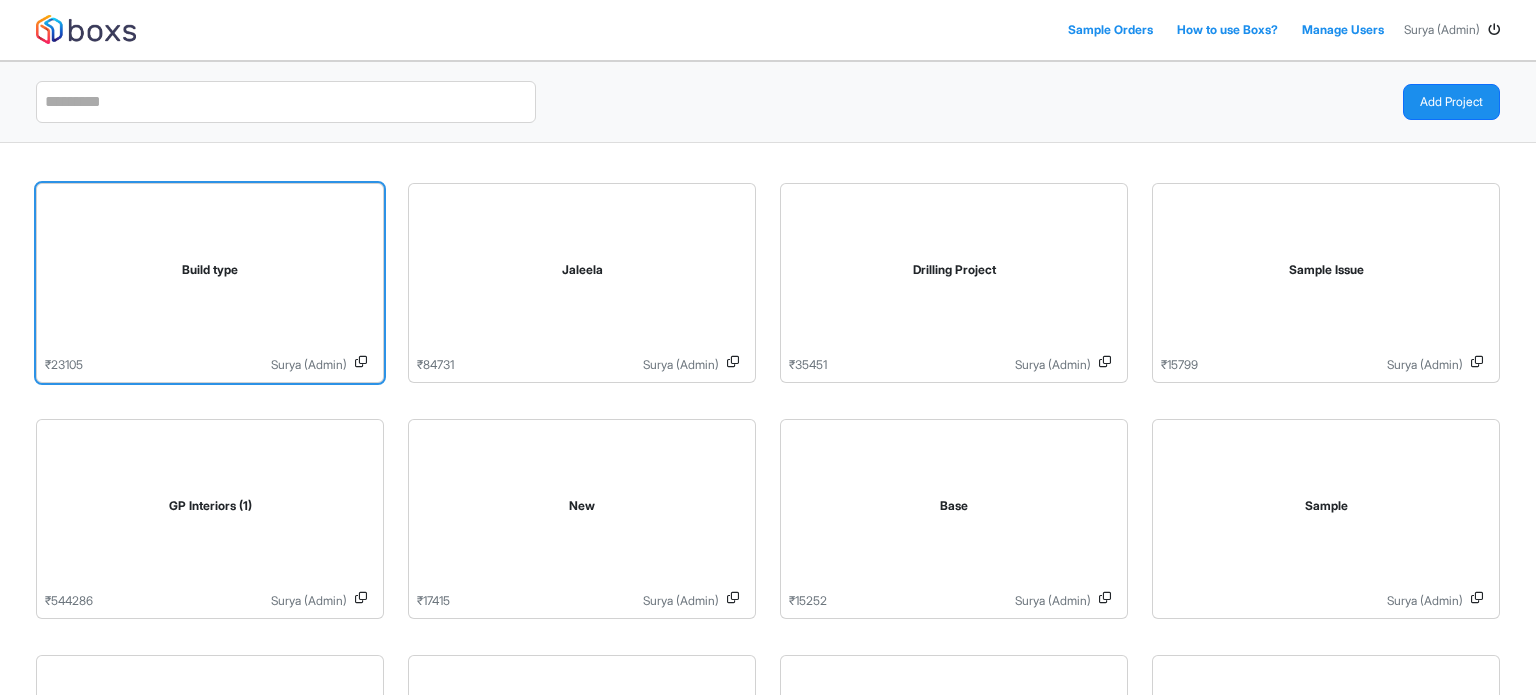 click on "Build type" at bounding box center [210, 274] 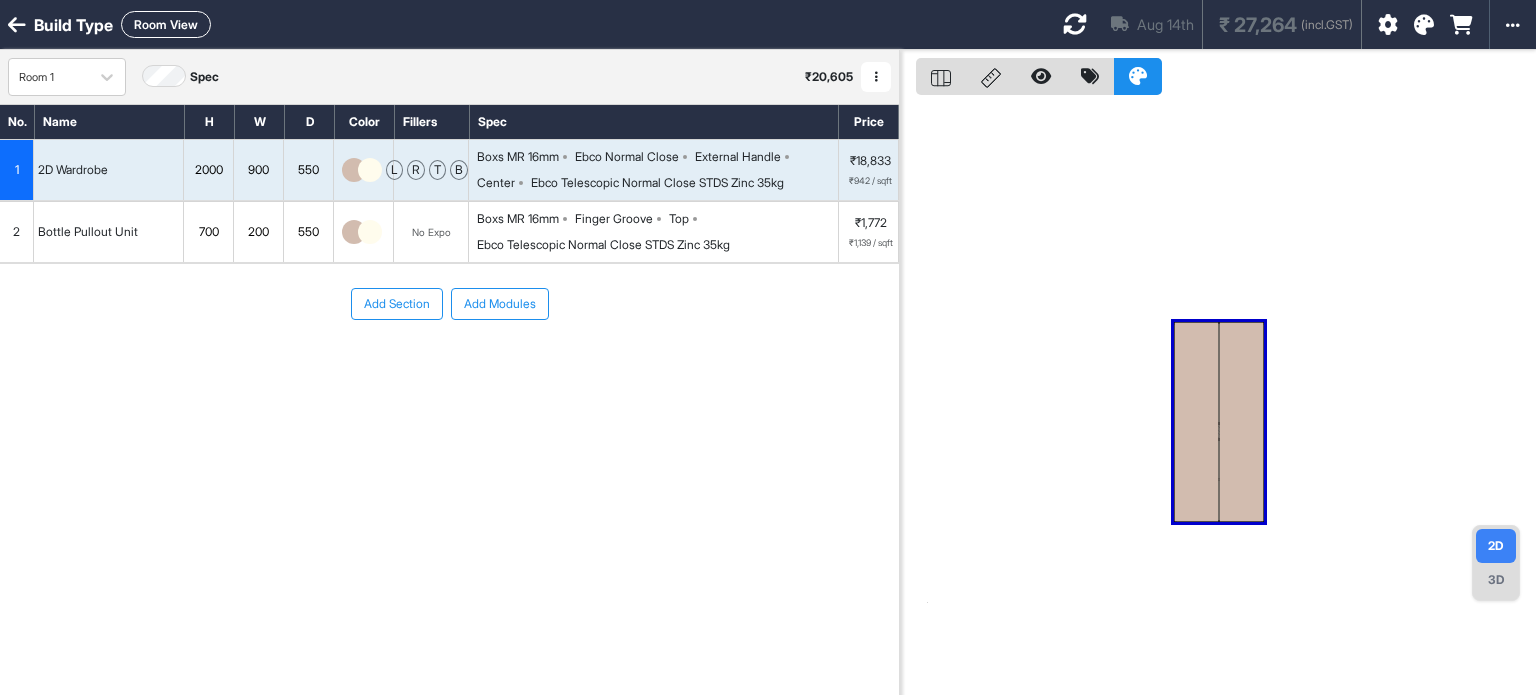 click at bounding box center (1388, 25) 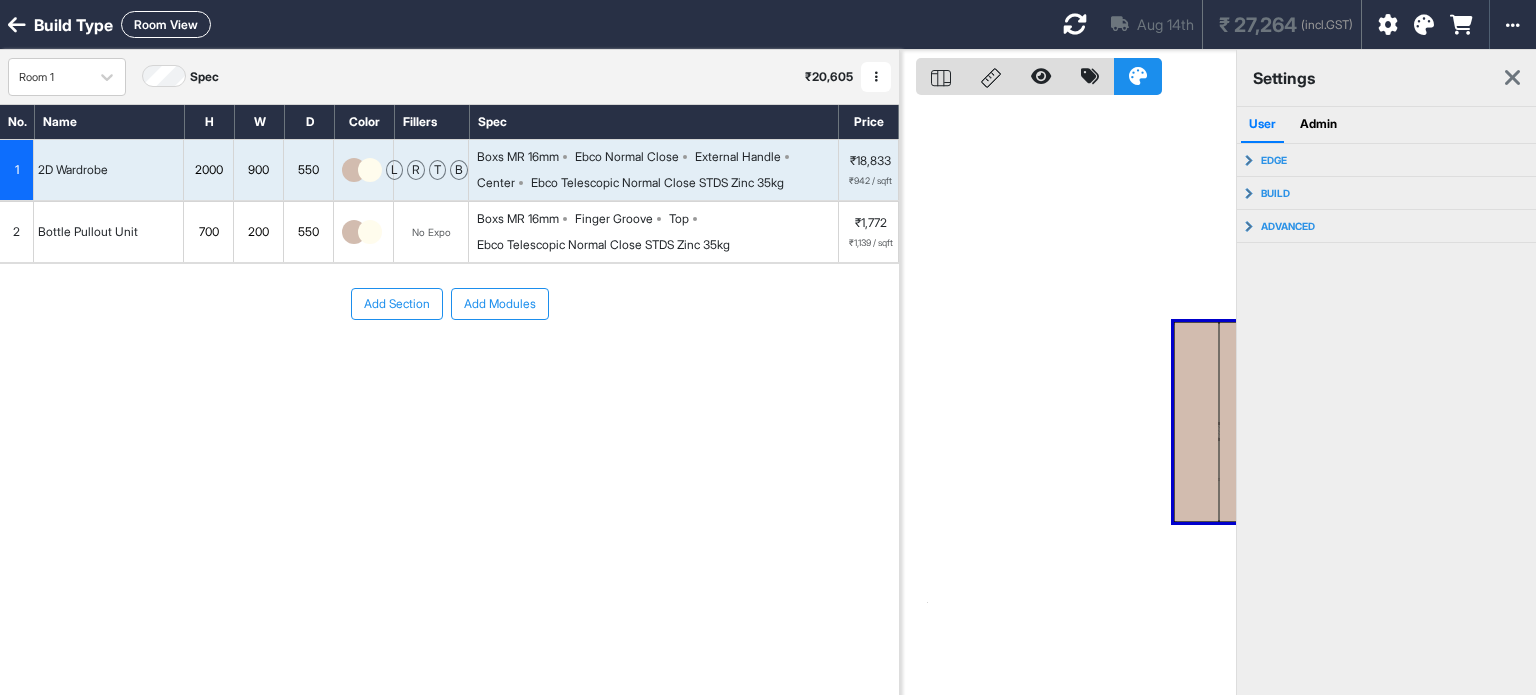 click on "Room View" at bounding box center [166, 24] 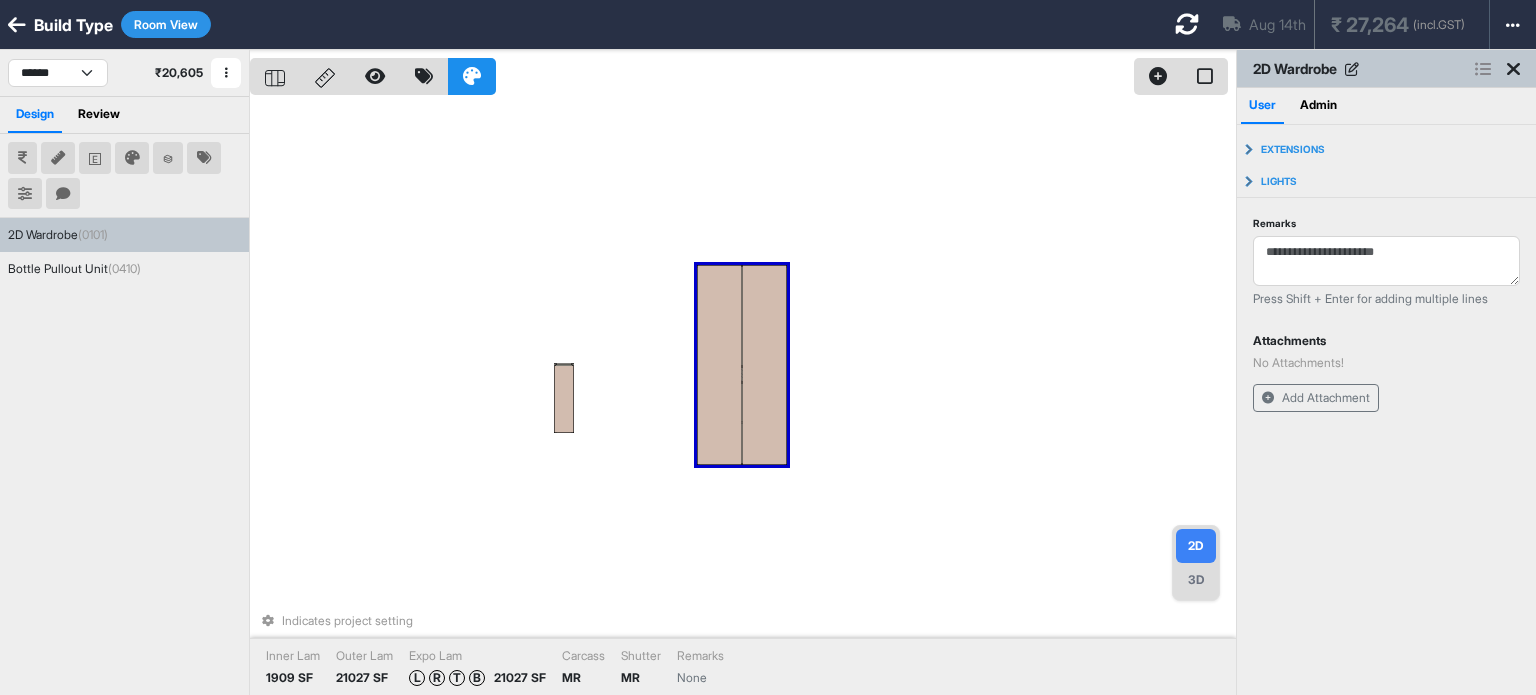 click at bounding box center [719, 365] 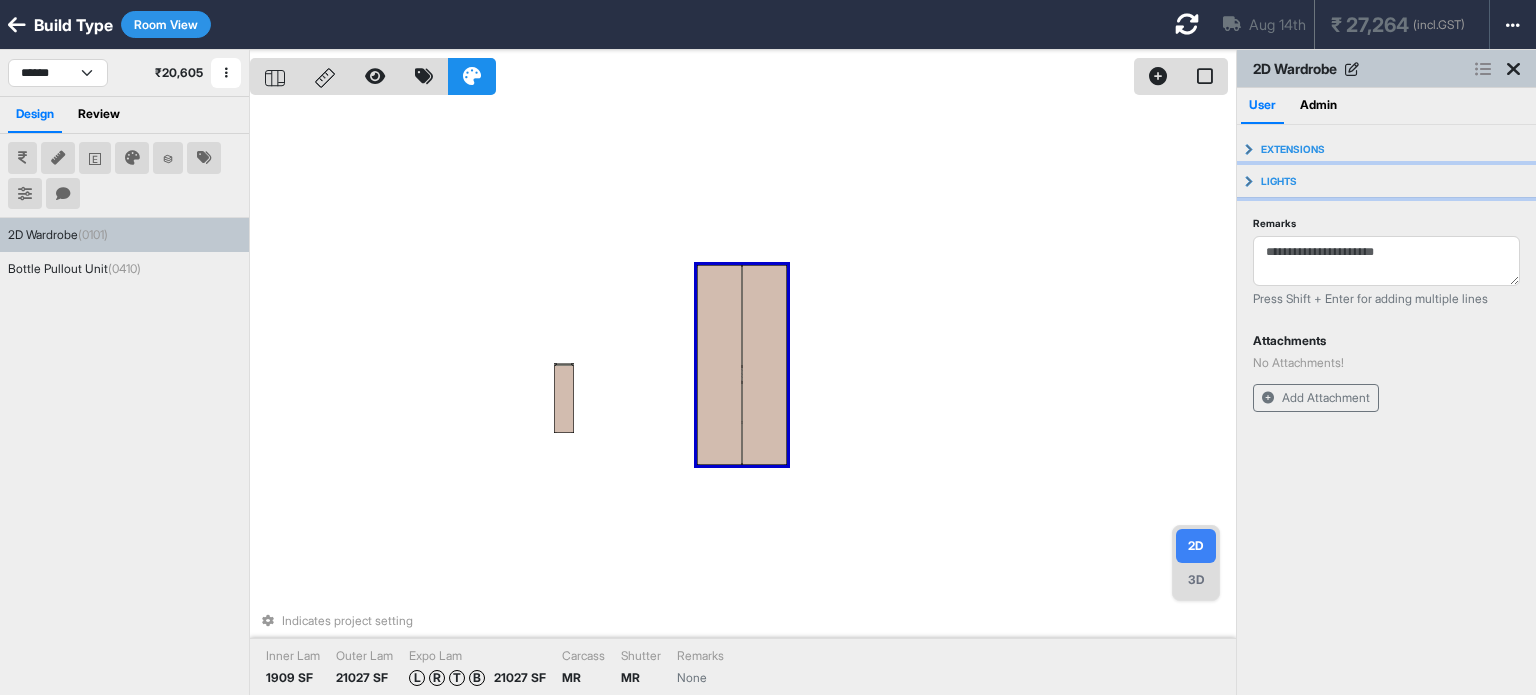 click on "Lights" at bounding box center [1386, 181] 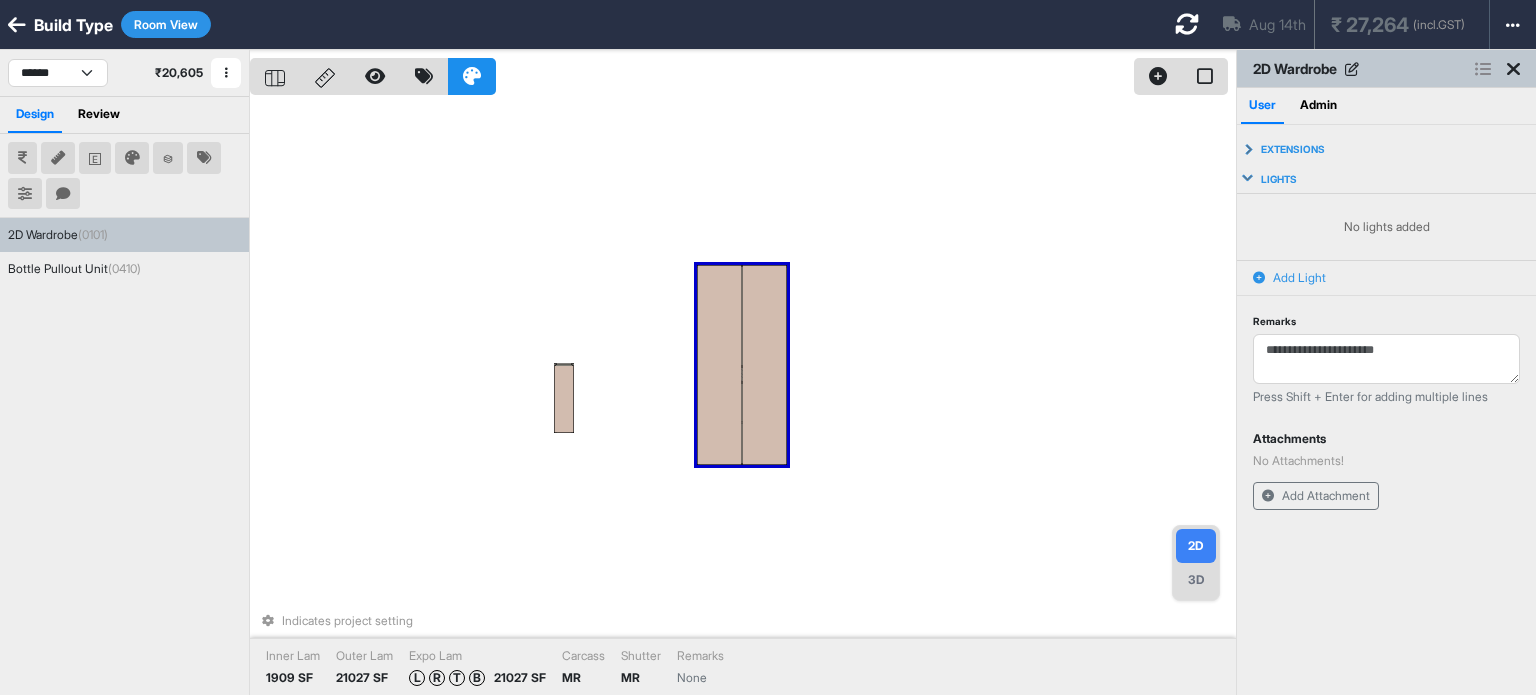 click on "Lights" at bounding box center (1386, 179) 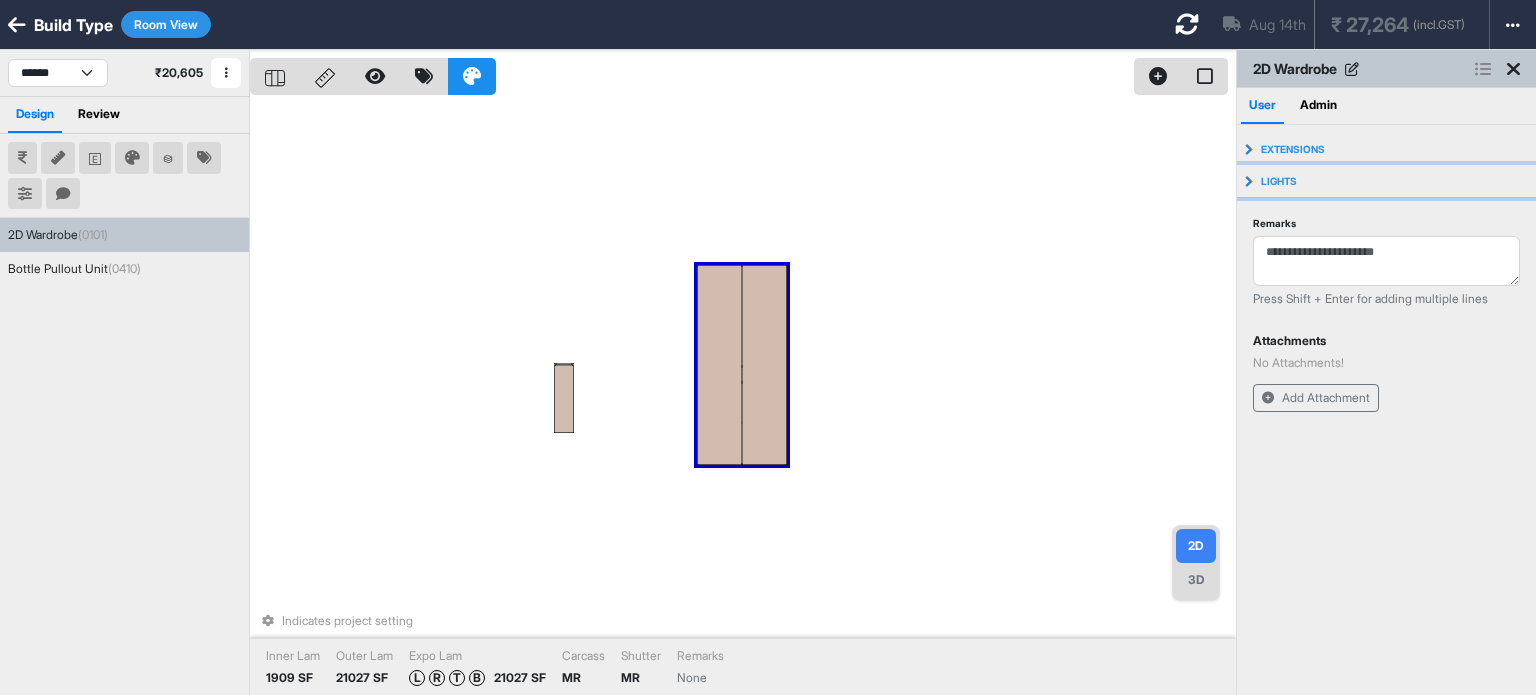 click on "Lights" at bounding box center (1386, 181) 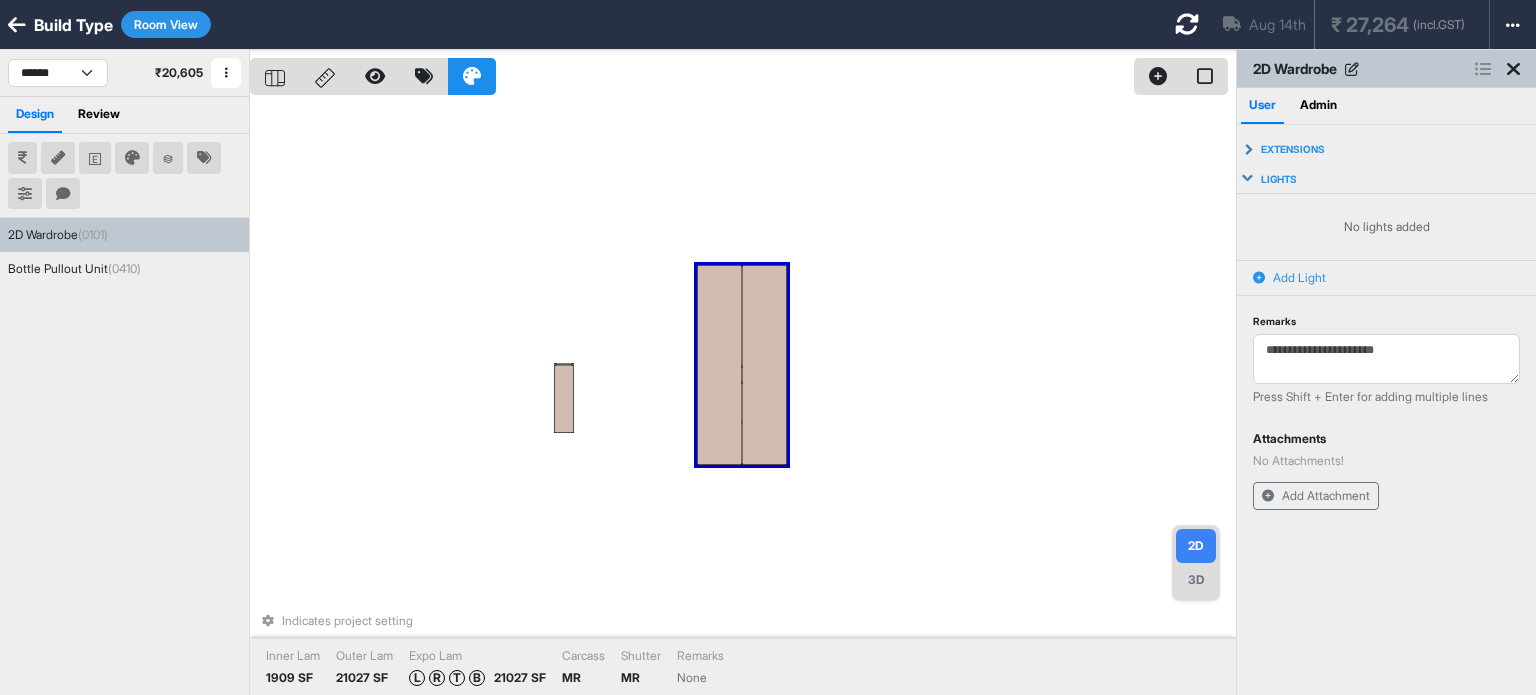 click on "Lights" at bounding box center (1386, 179) 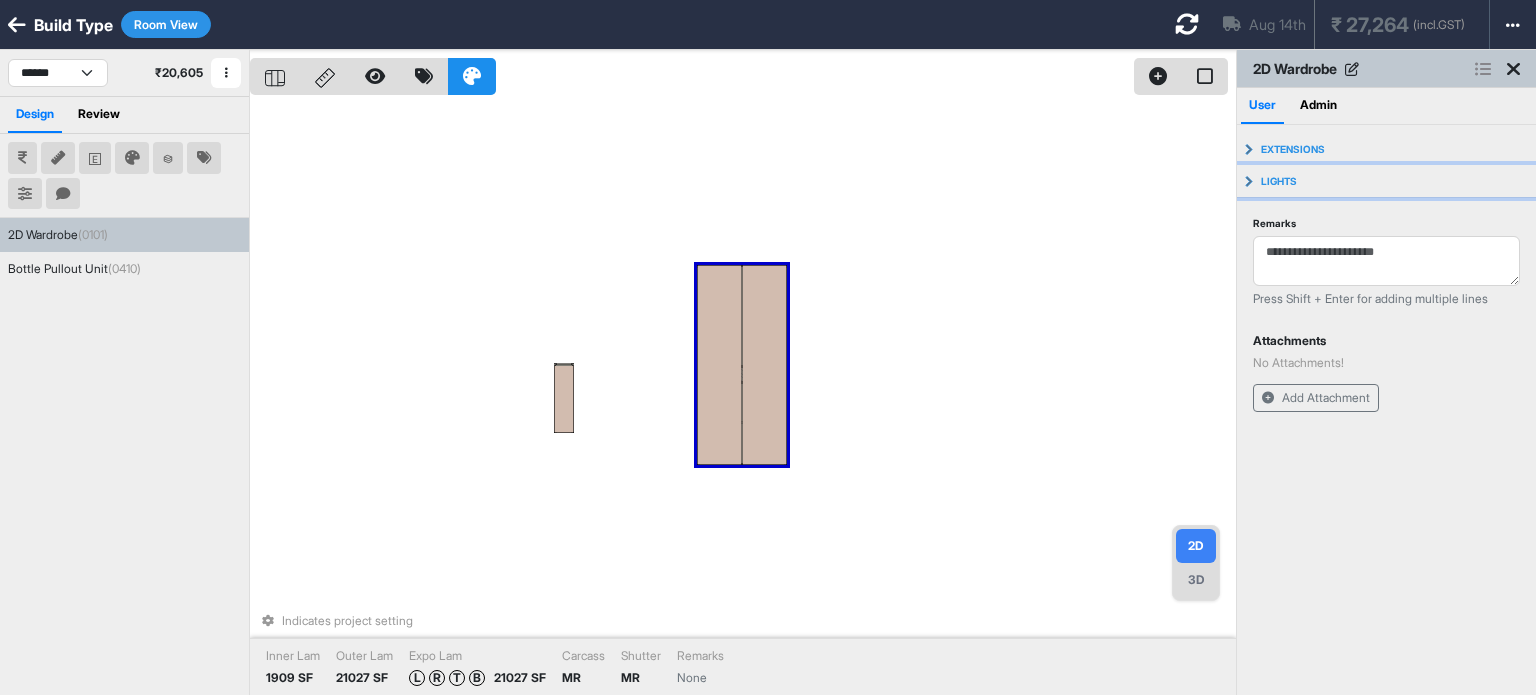 click on "Lights" at bounding box center [1386, 181] 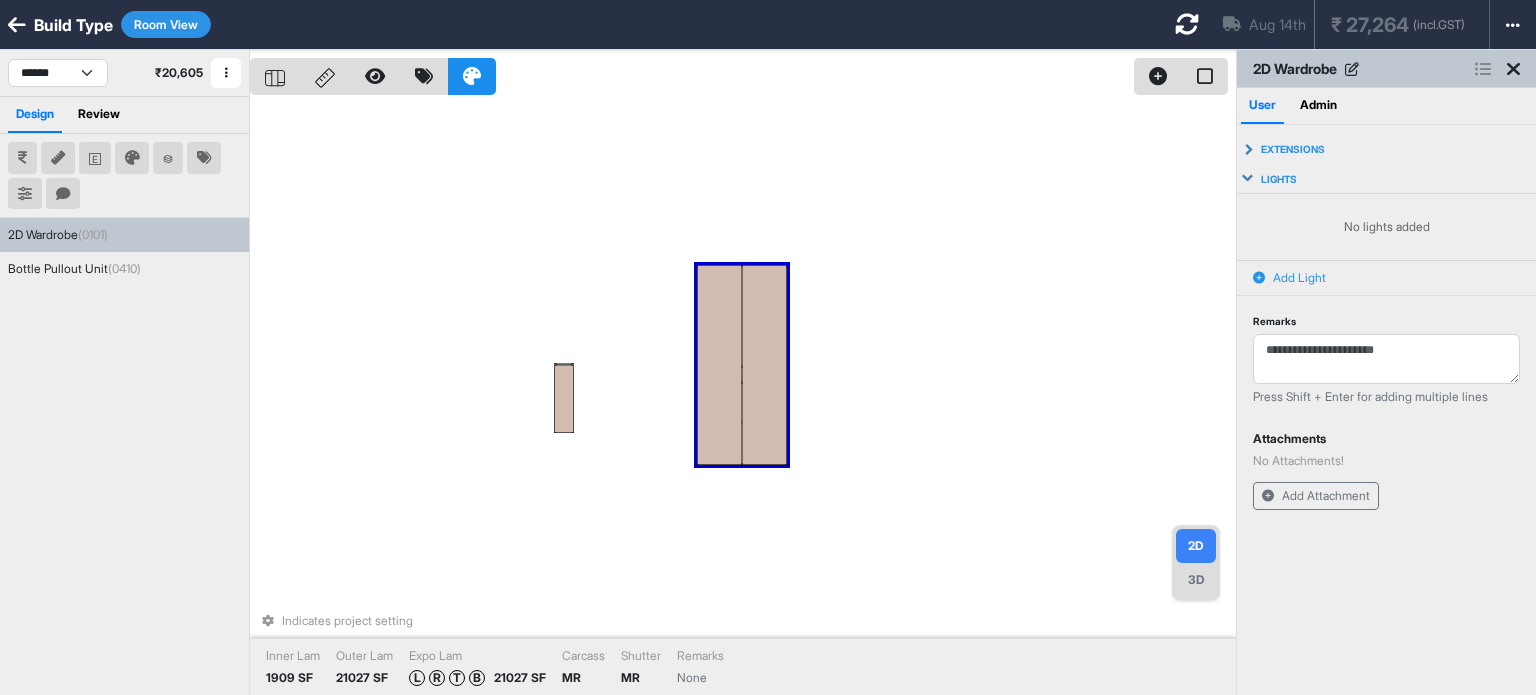click on "Add Light" at bounding box center [1386, 277] 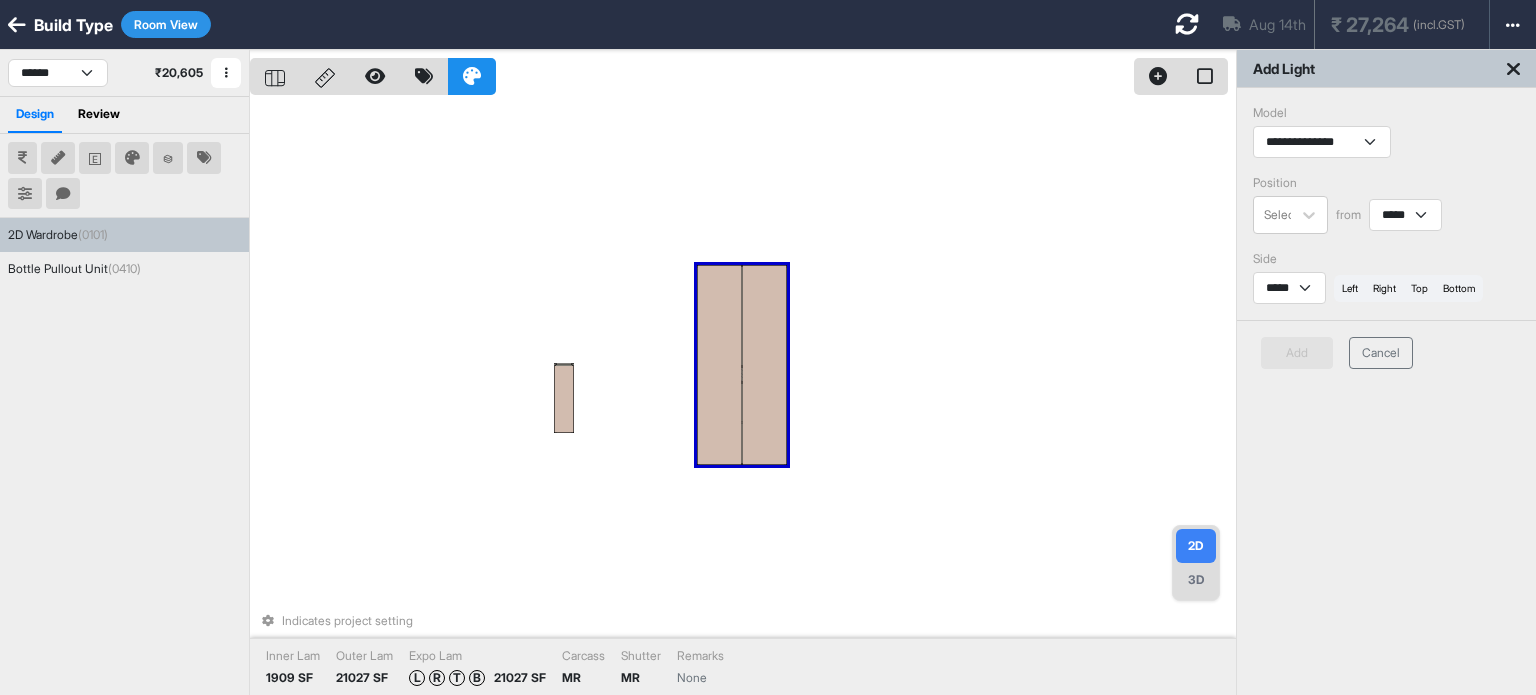 click at bounding box center (1513, 69) 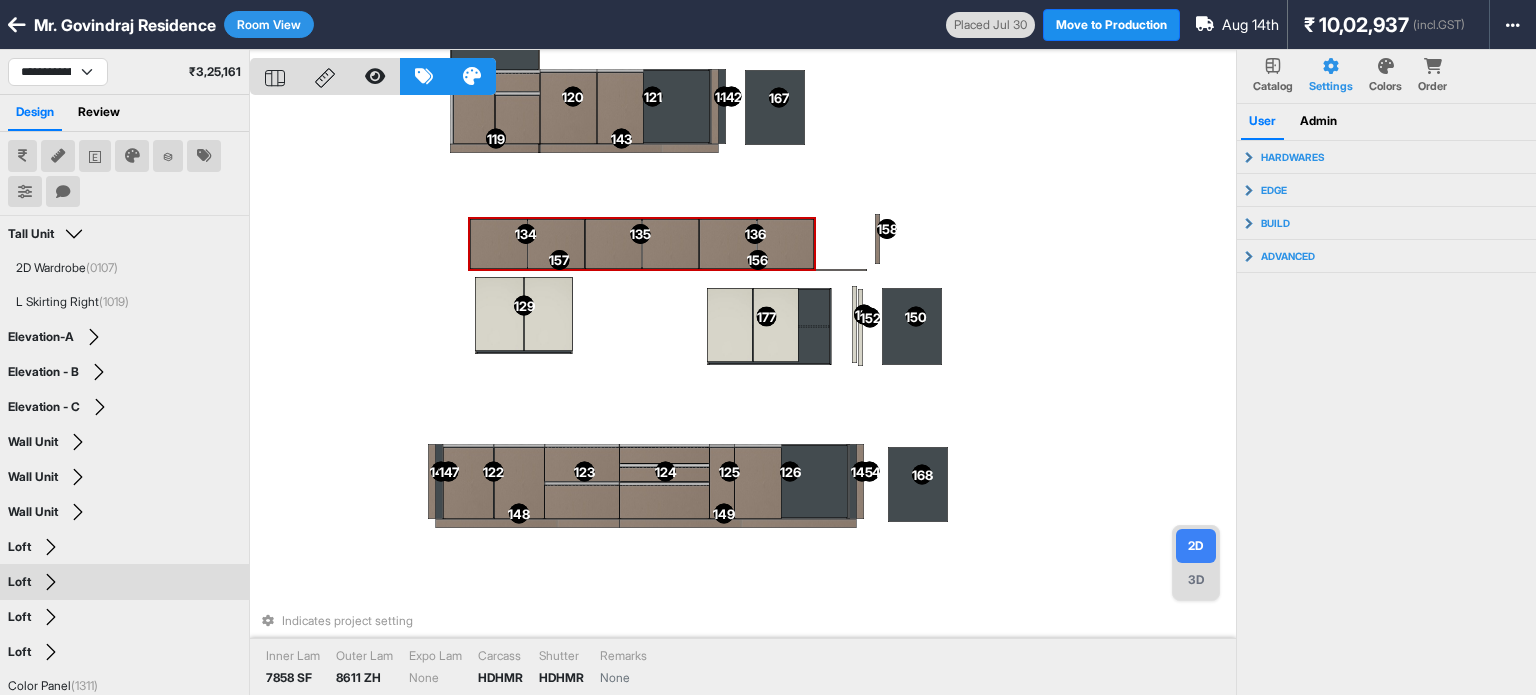 select on "****" 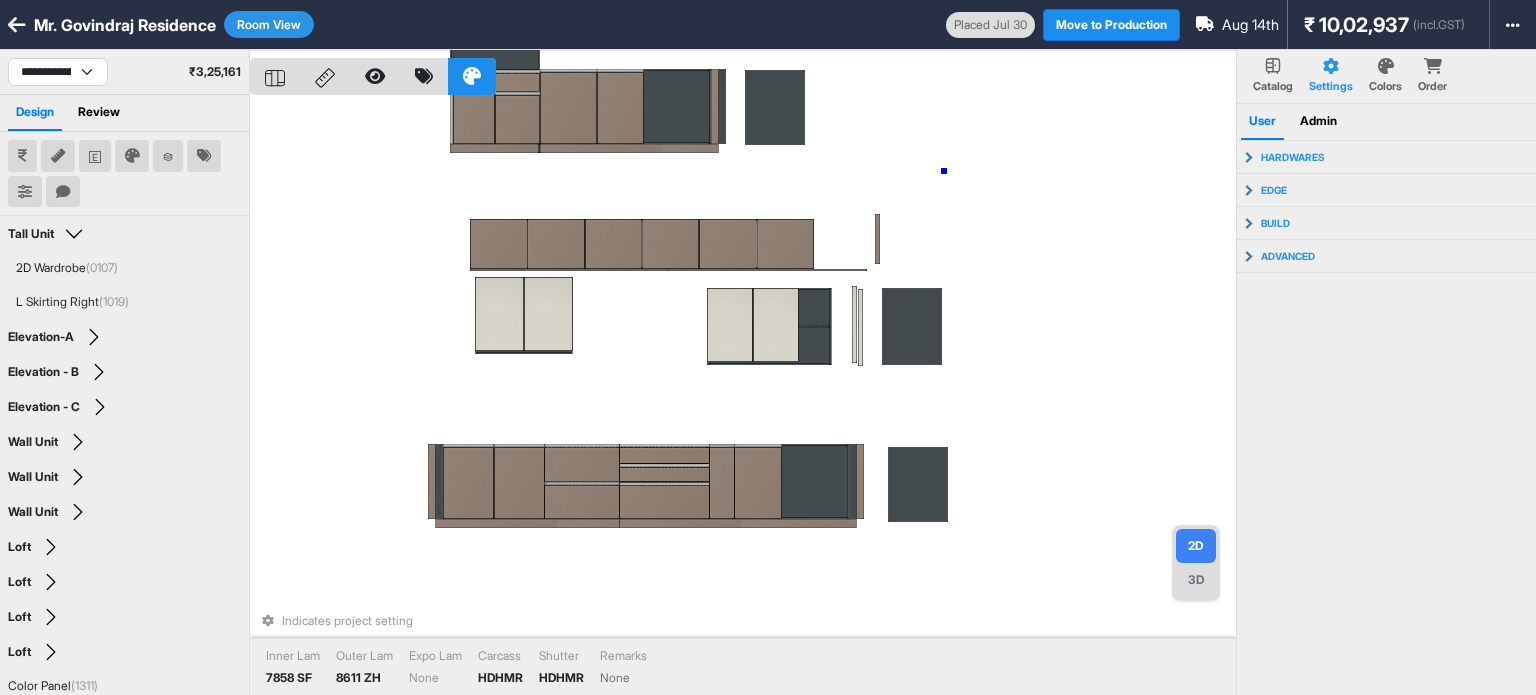click on "Indicates project setting Inner Lam 7858 SF Outer Lam 8611 ZH Expo Lam None Carcass HDHMR Shutter HDHMR Remarks None" at bounding box center [743, 397] 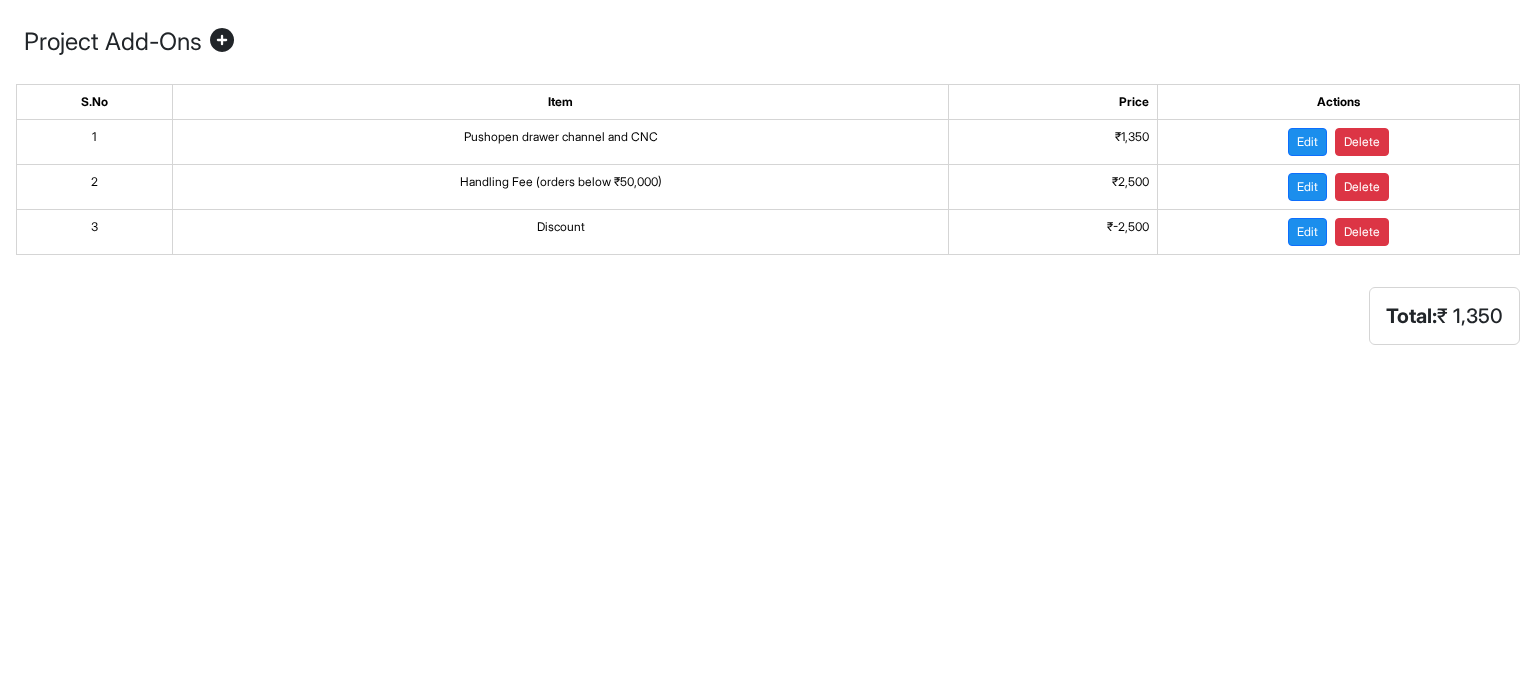 scroll, scrollTop: 0, scrollLeft: 0, axis: both 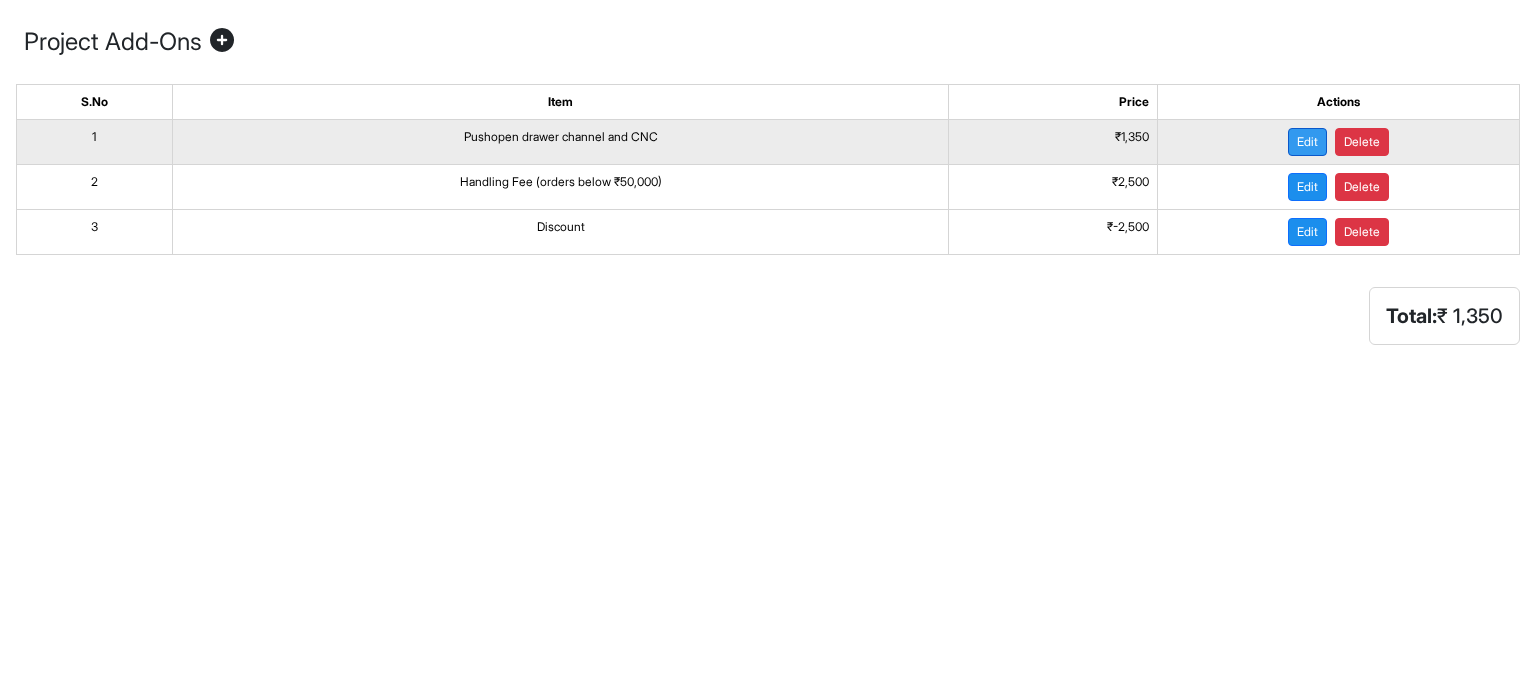 click on "Edit" at bounding box center (1307, 142) 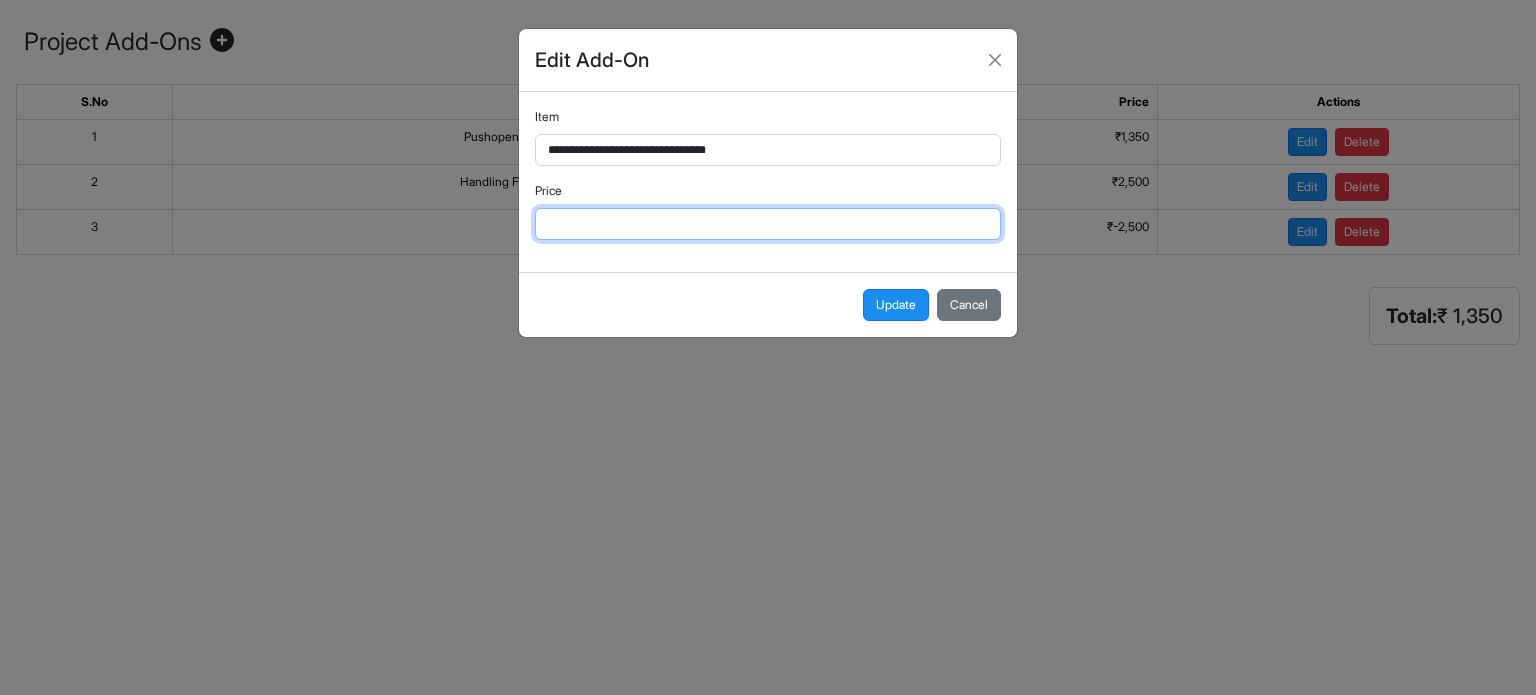 click on "****" at bounding box center [768, 224] 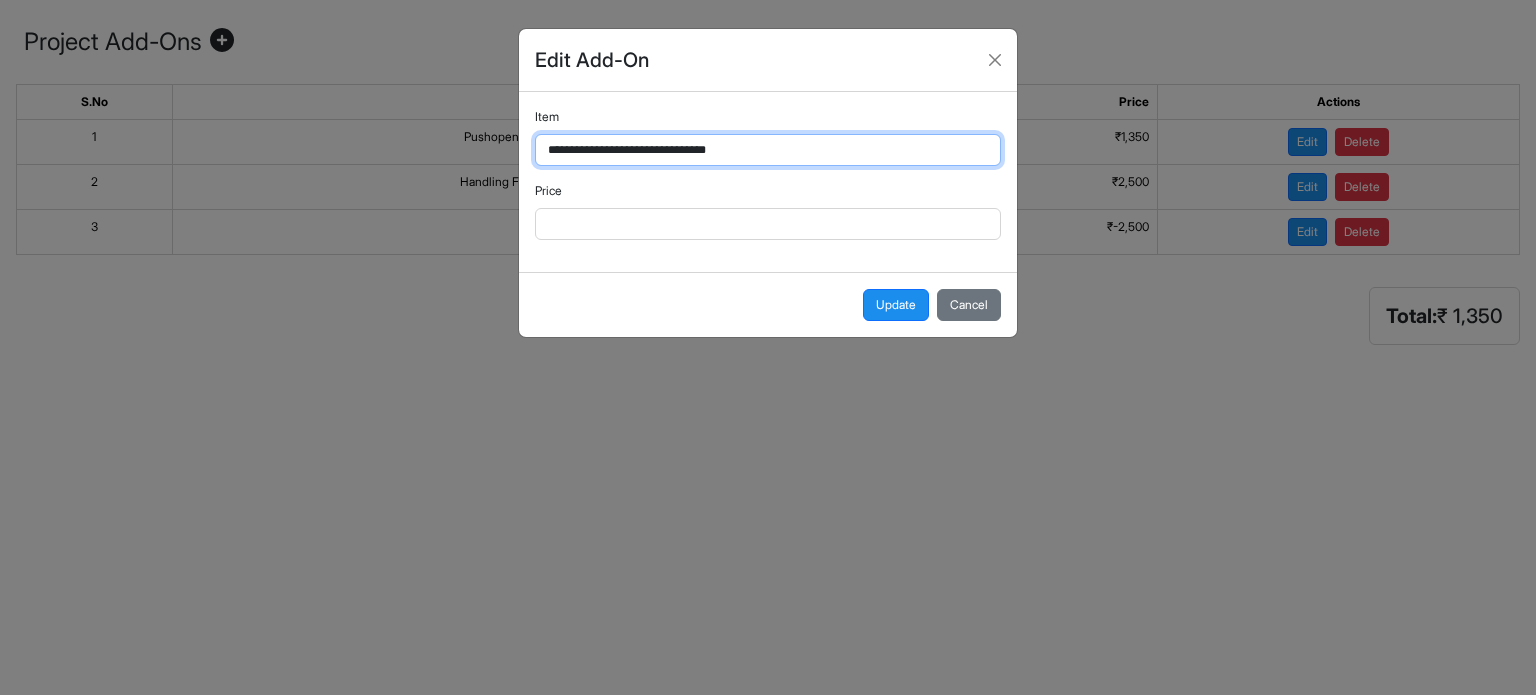 click on "**********" at bounding box center (768, 150) 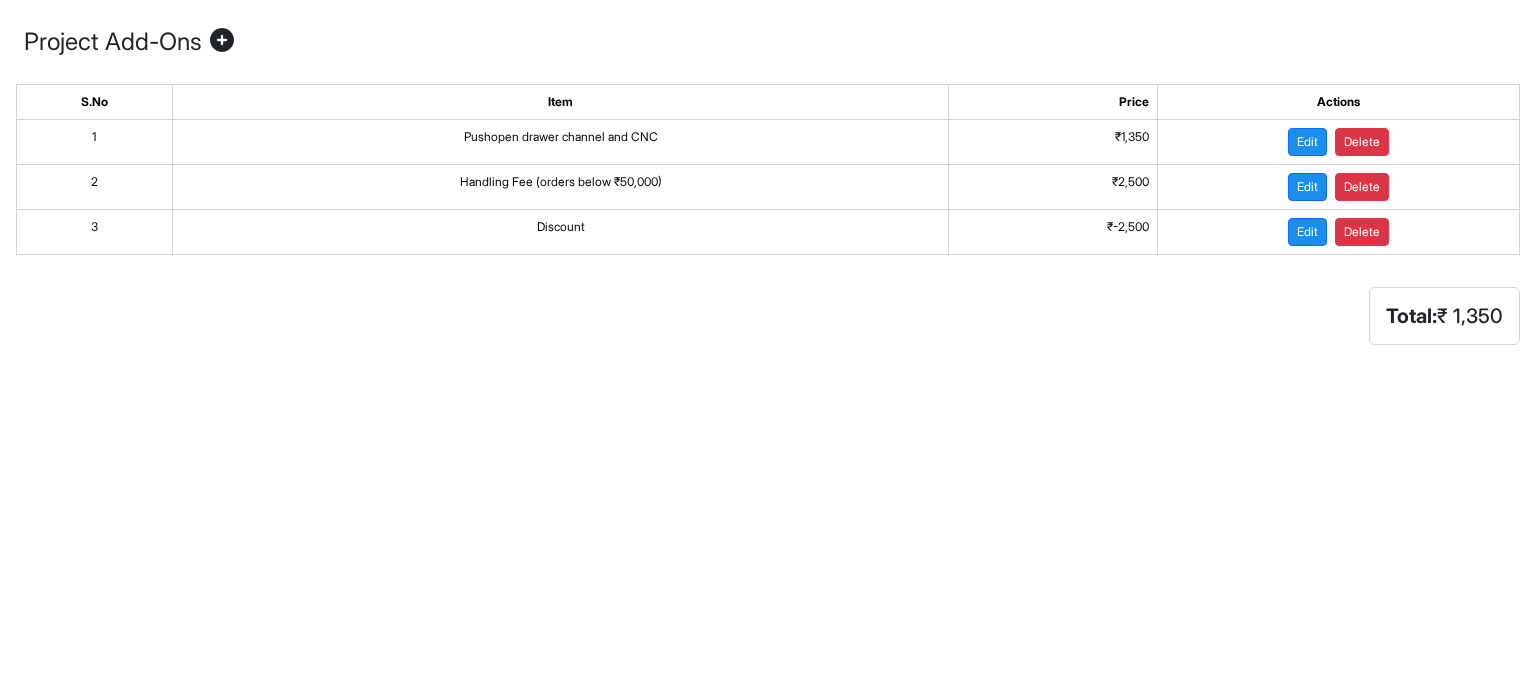 scroll, scrollTop: 0, scrollLeft: 0, axis: both 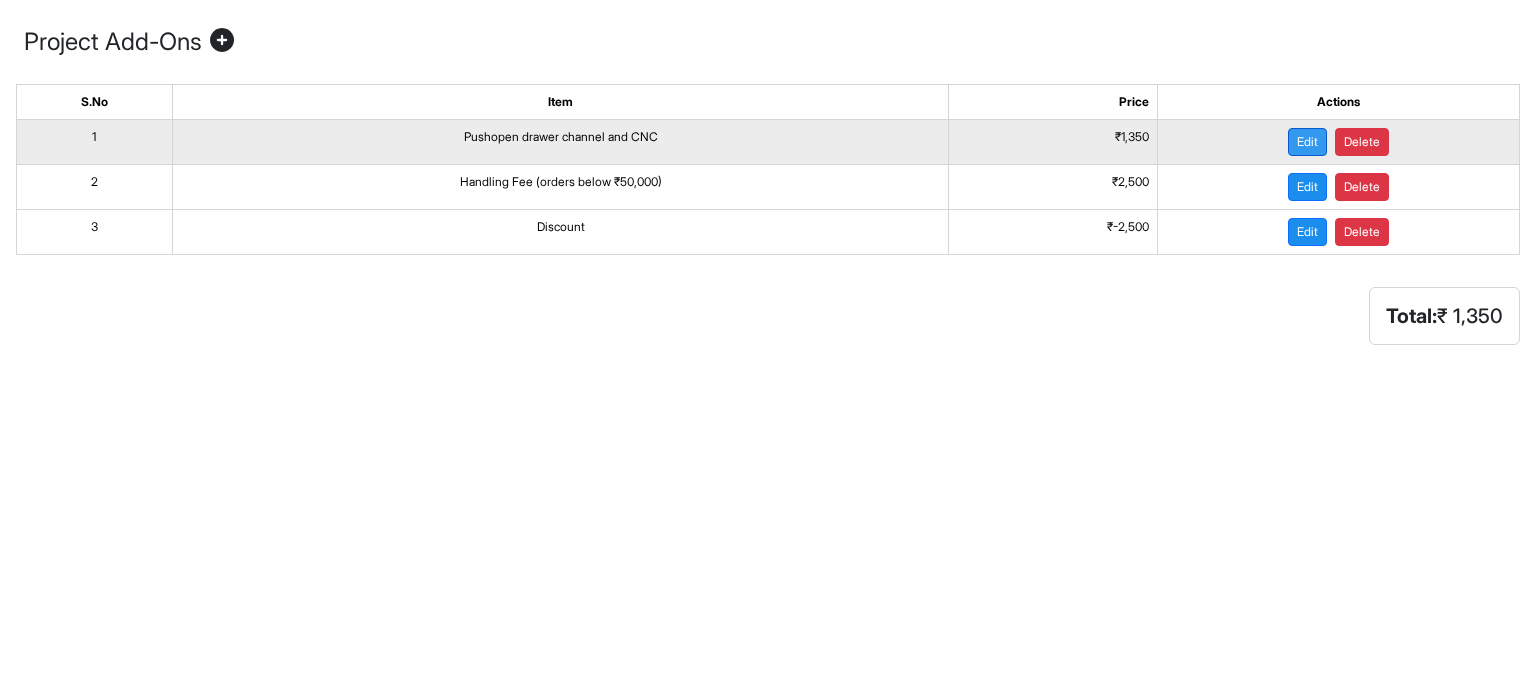 click on "Edit" at bounding box center (1307, 142) 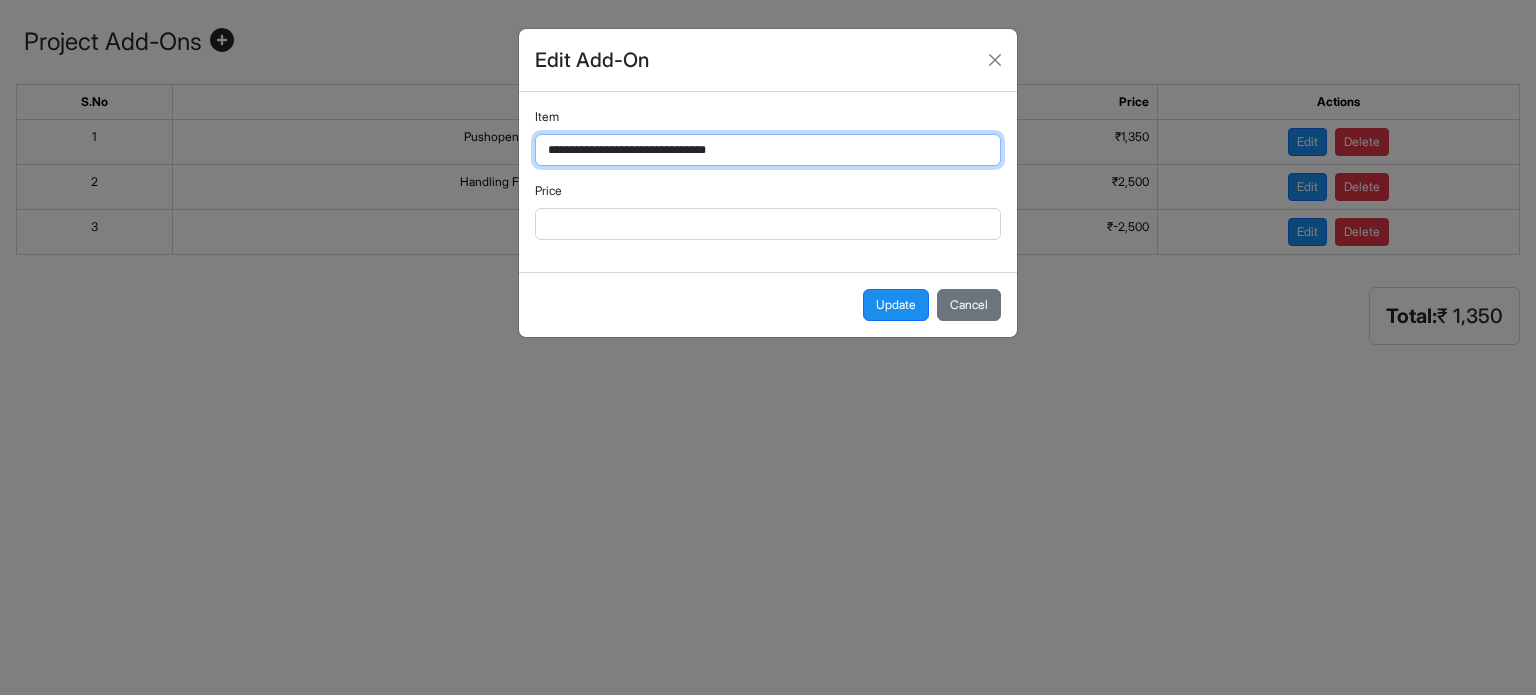 click on "**********" at bounding box center [768, 150] 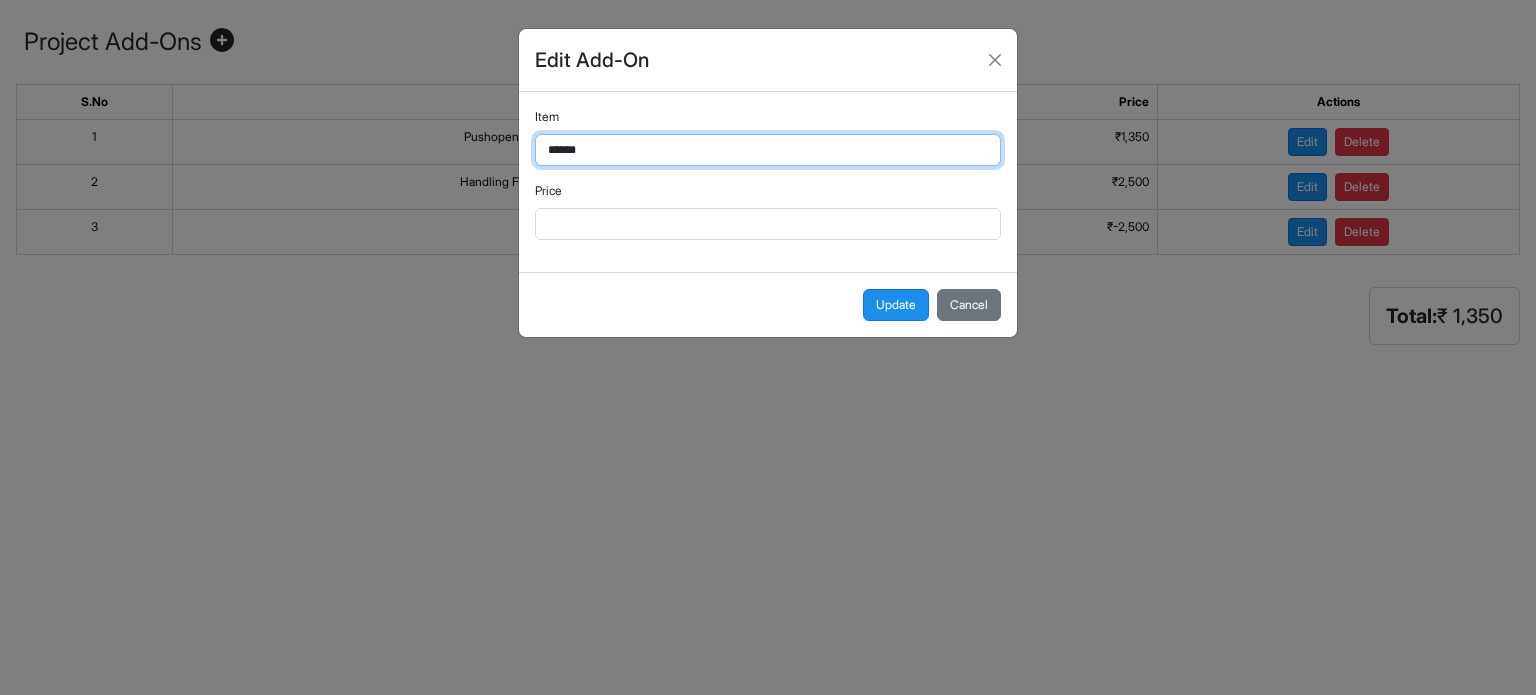 type on "**********" 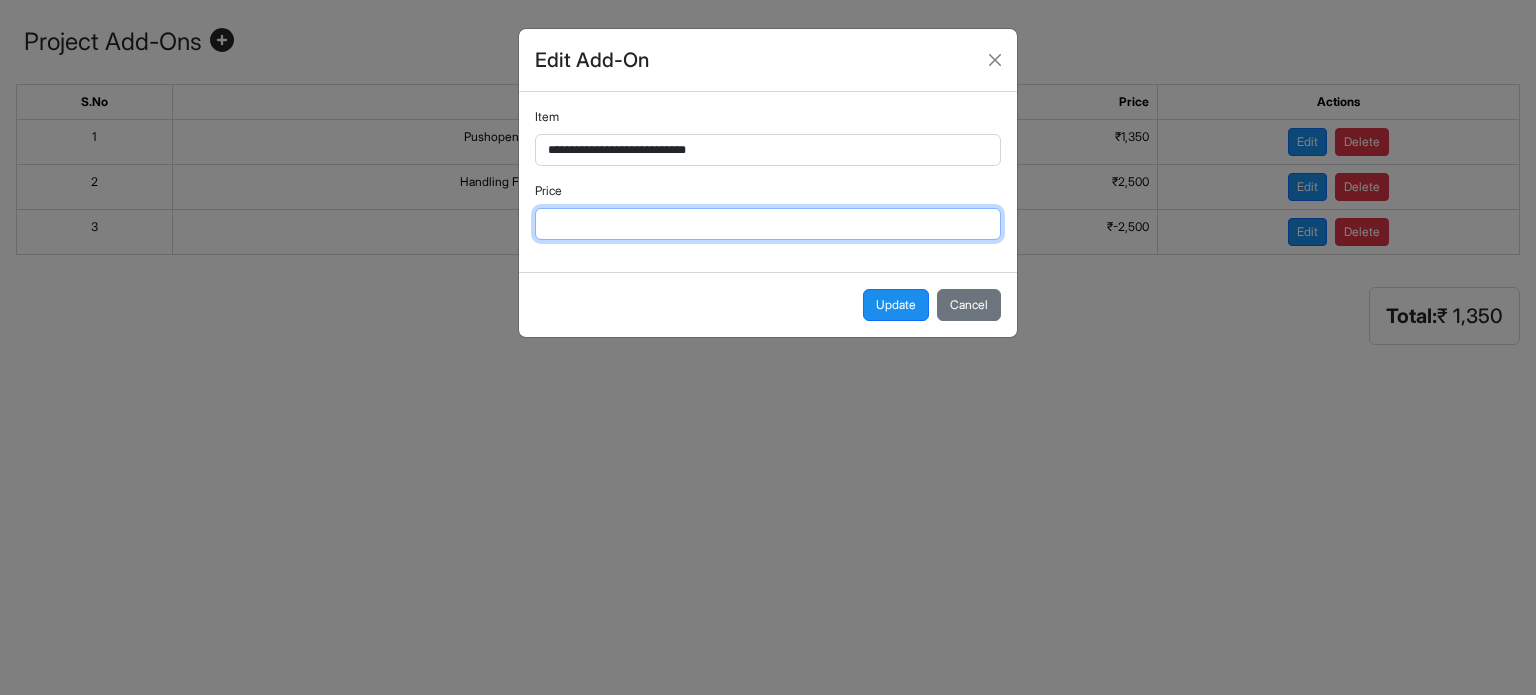click on "****" at bounding box center (768, 224) 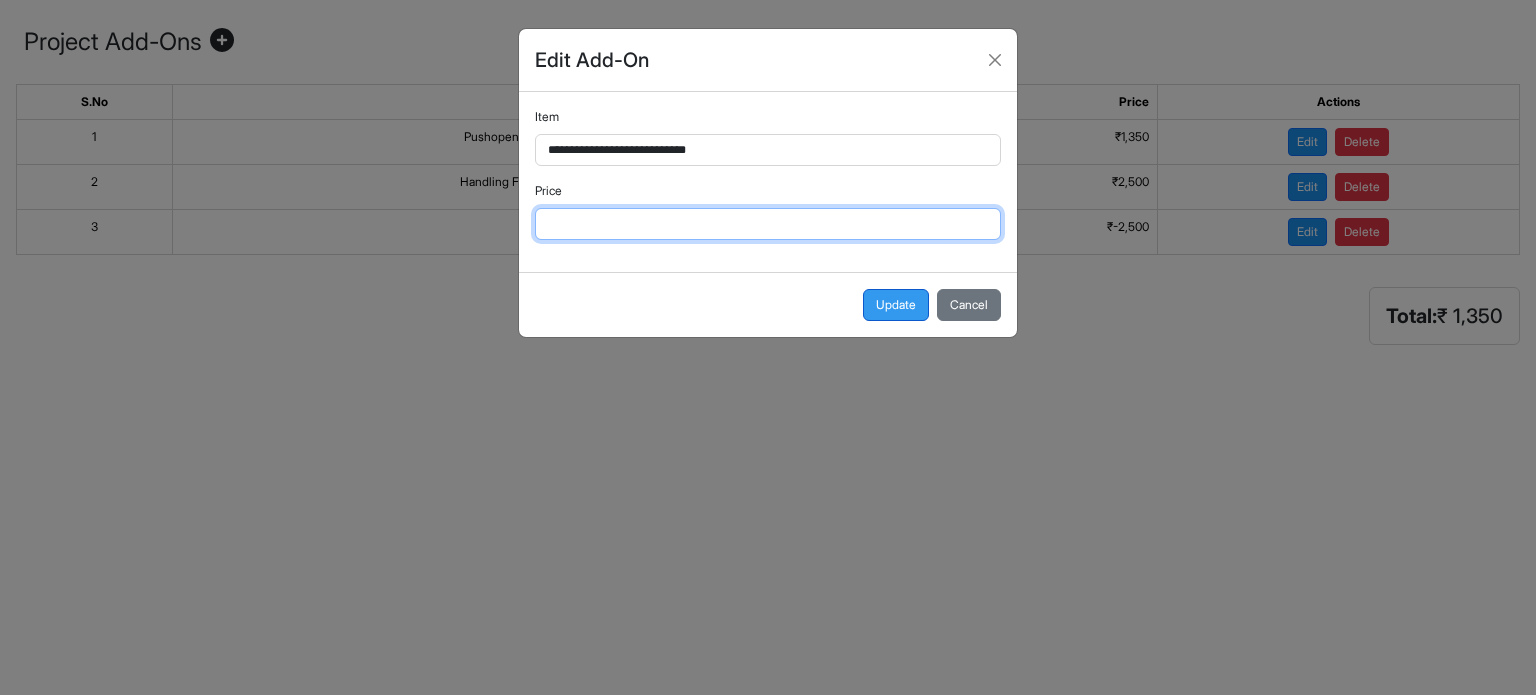 type on "***" 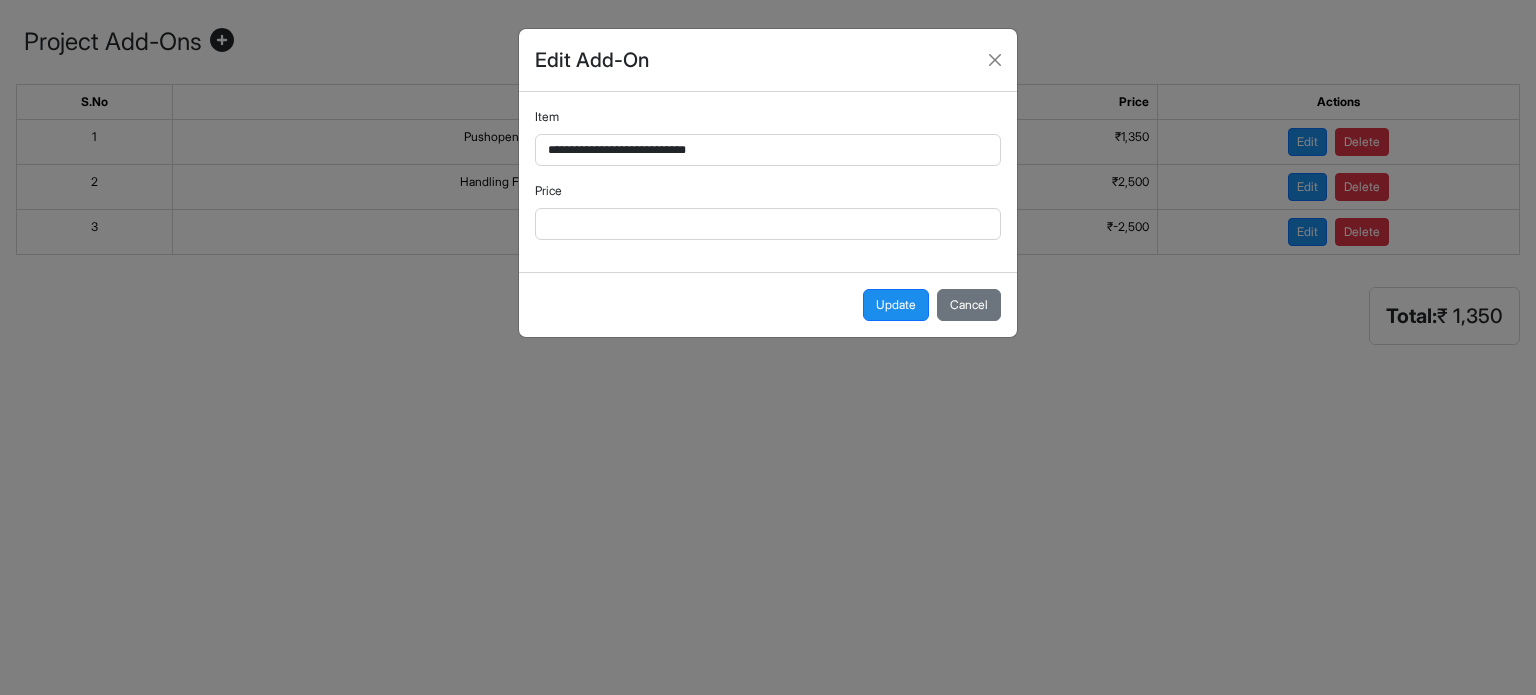 drag, startPoint x: 877, startPoint y: 296, endPoint x: 965, endPoint y: 176, distance: 148.80861 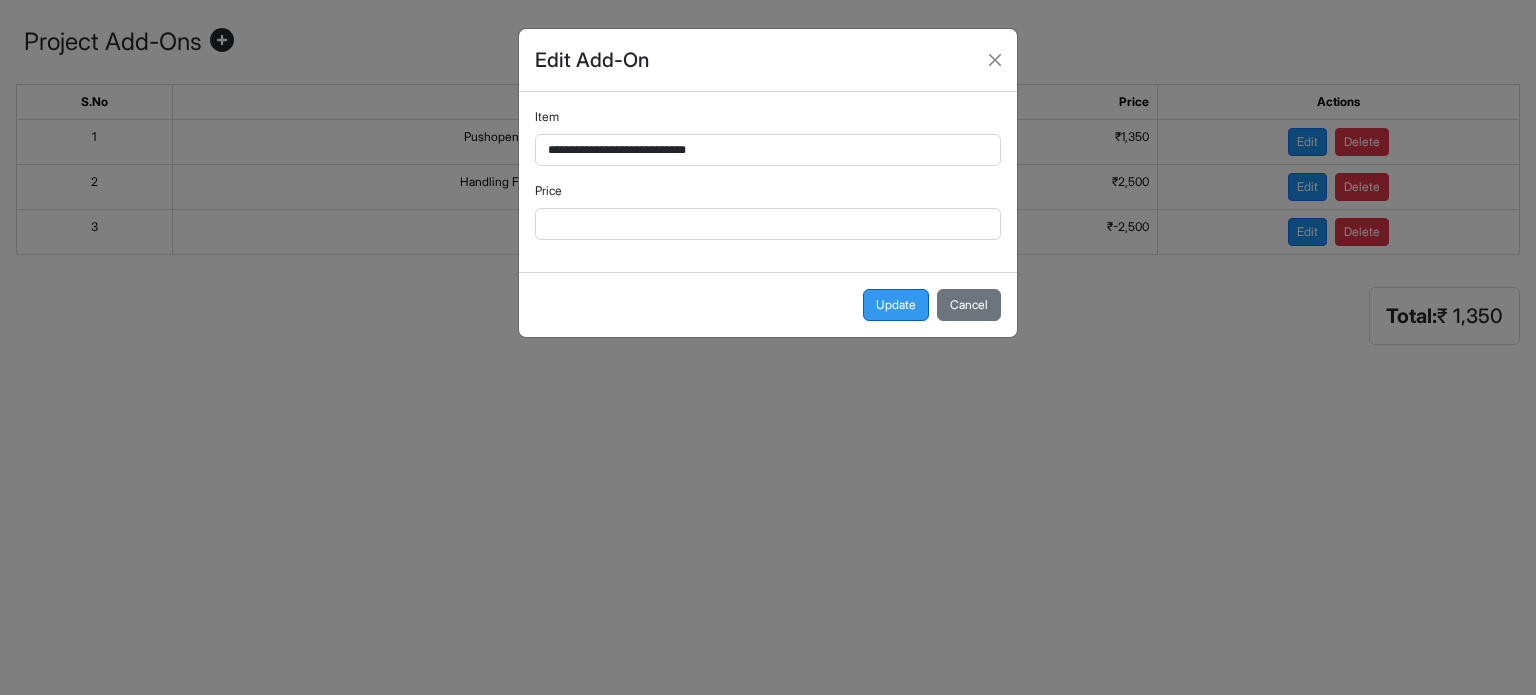 click on "Update" at bounding box center [896, 305] 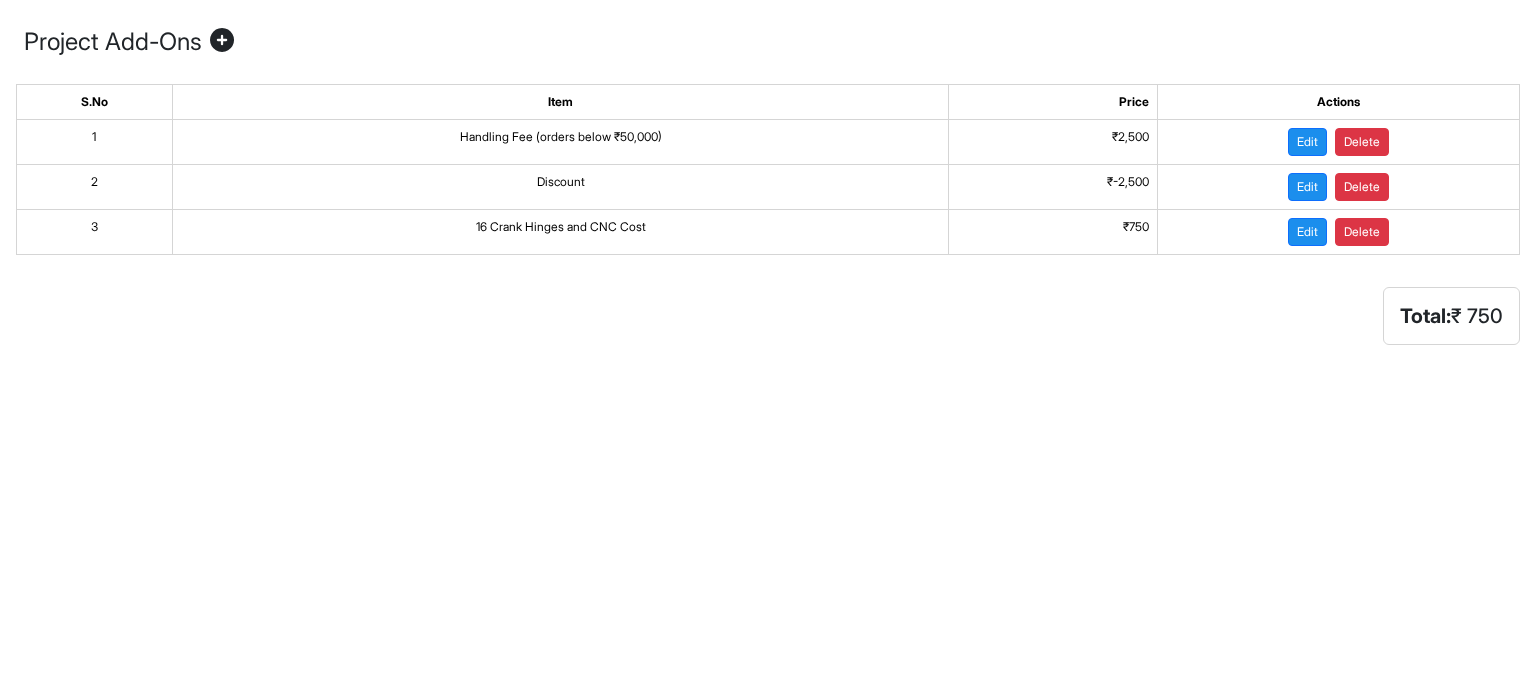 scroll, scrollTop: 0, scrollLeft: 0, axis: both 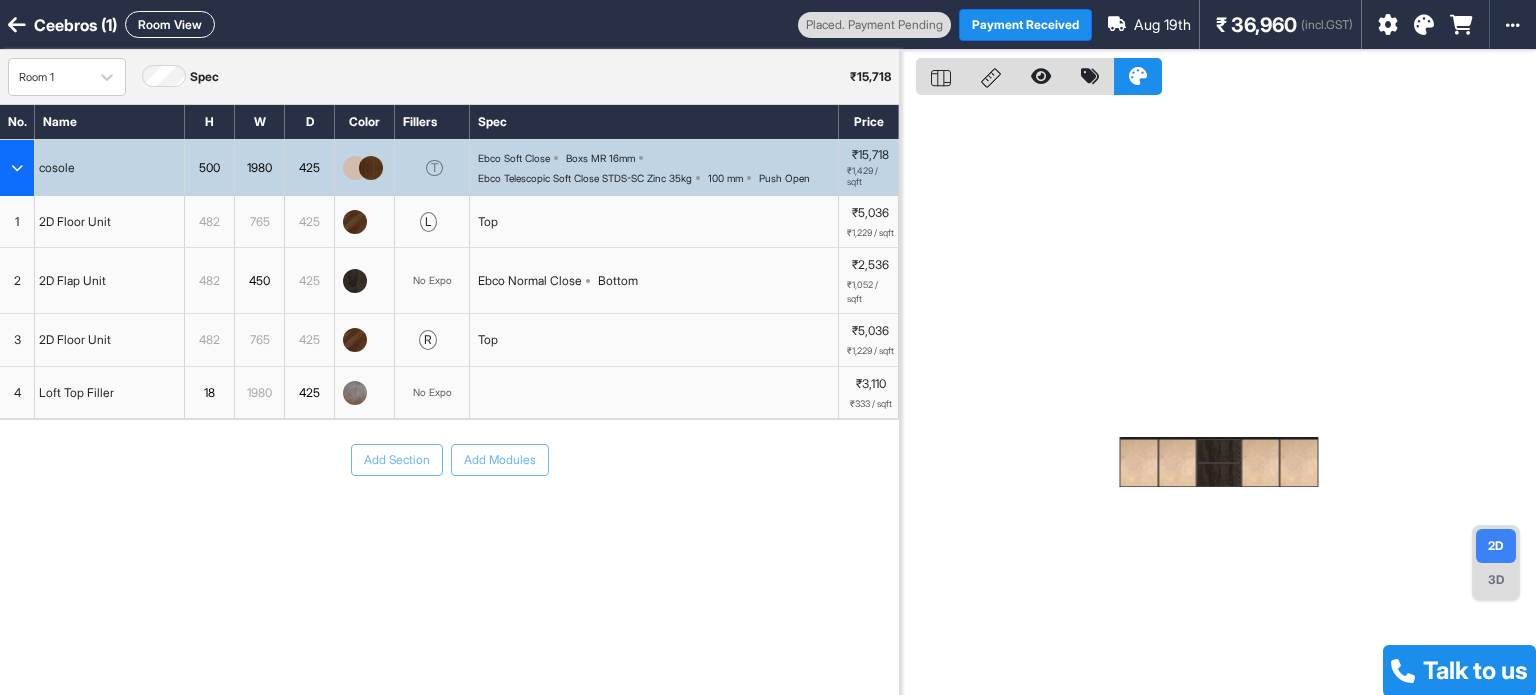 click at bounding box center (1424, 25) 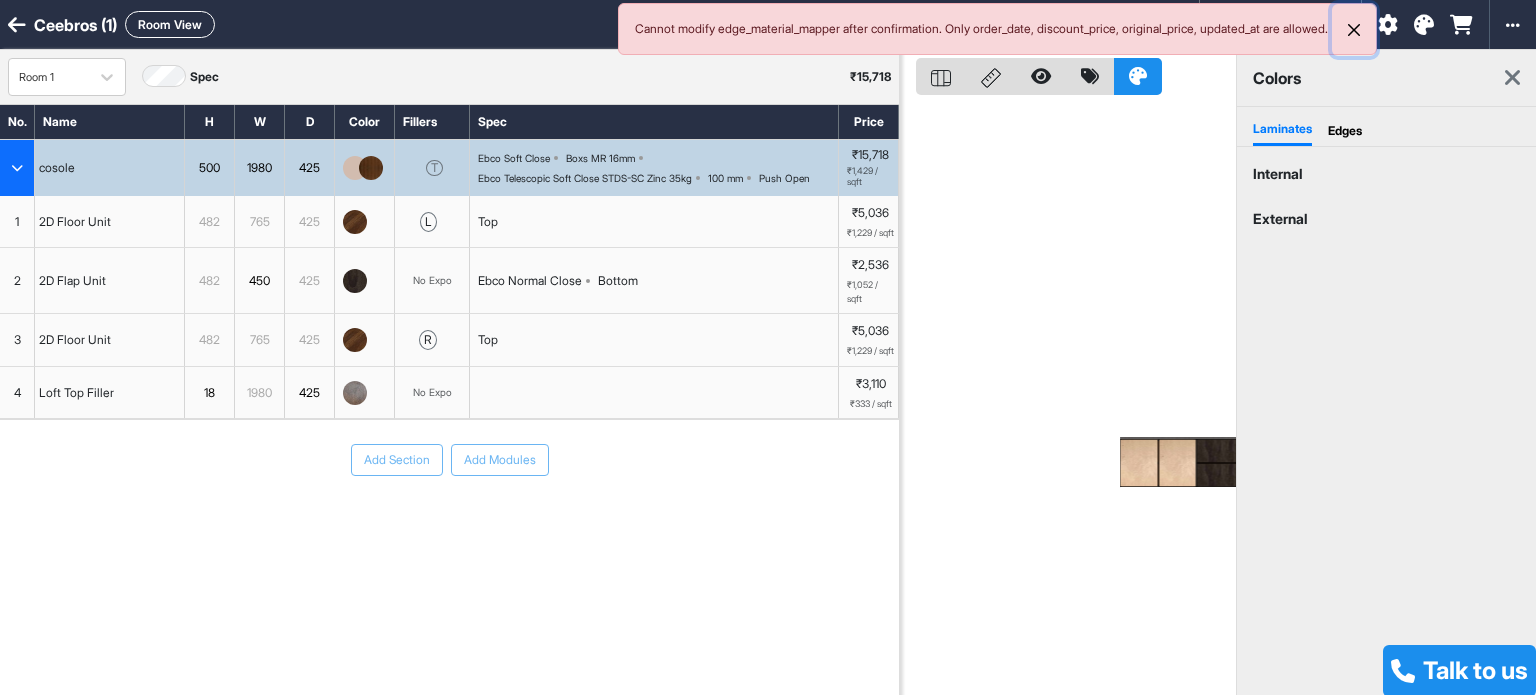 click at bounding box center [1354, 30] 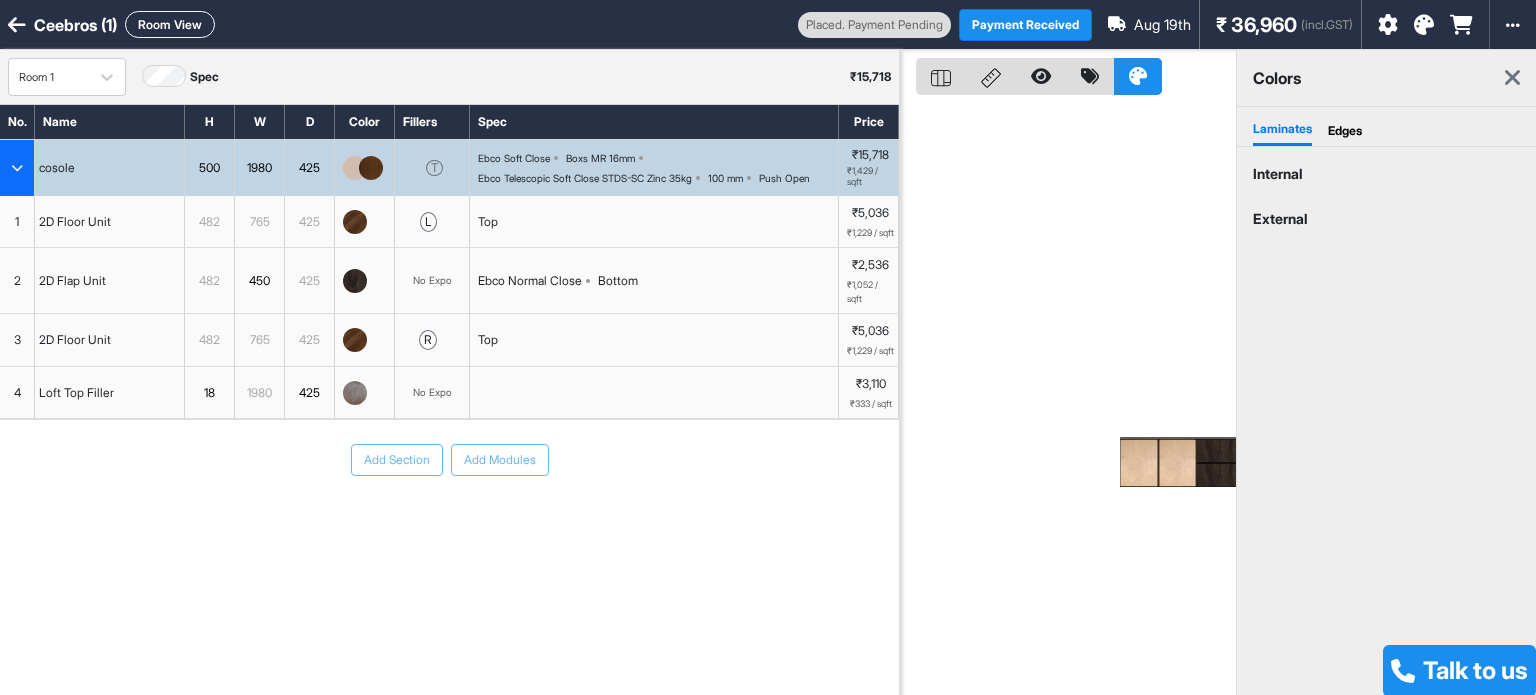 click at bounding box center (1388, 25) 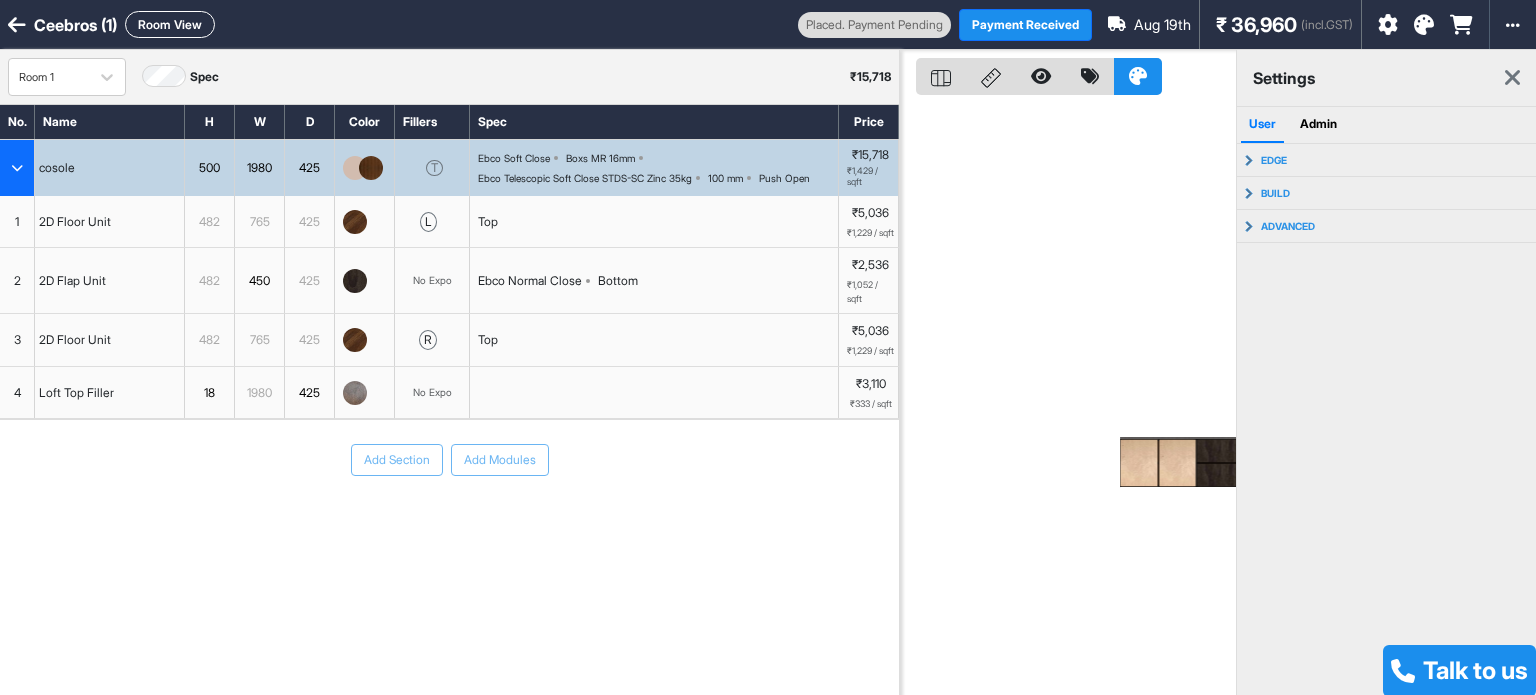 click at bounding box center [1461, 25] 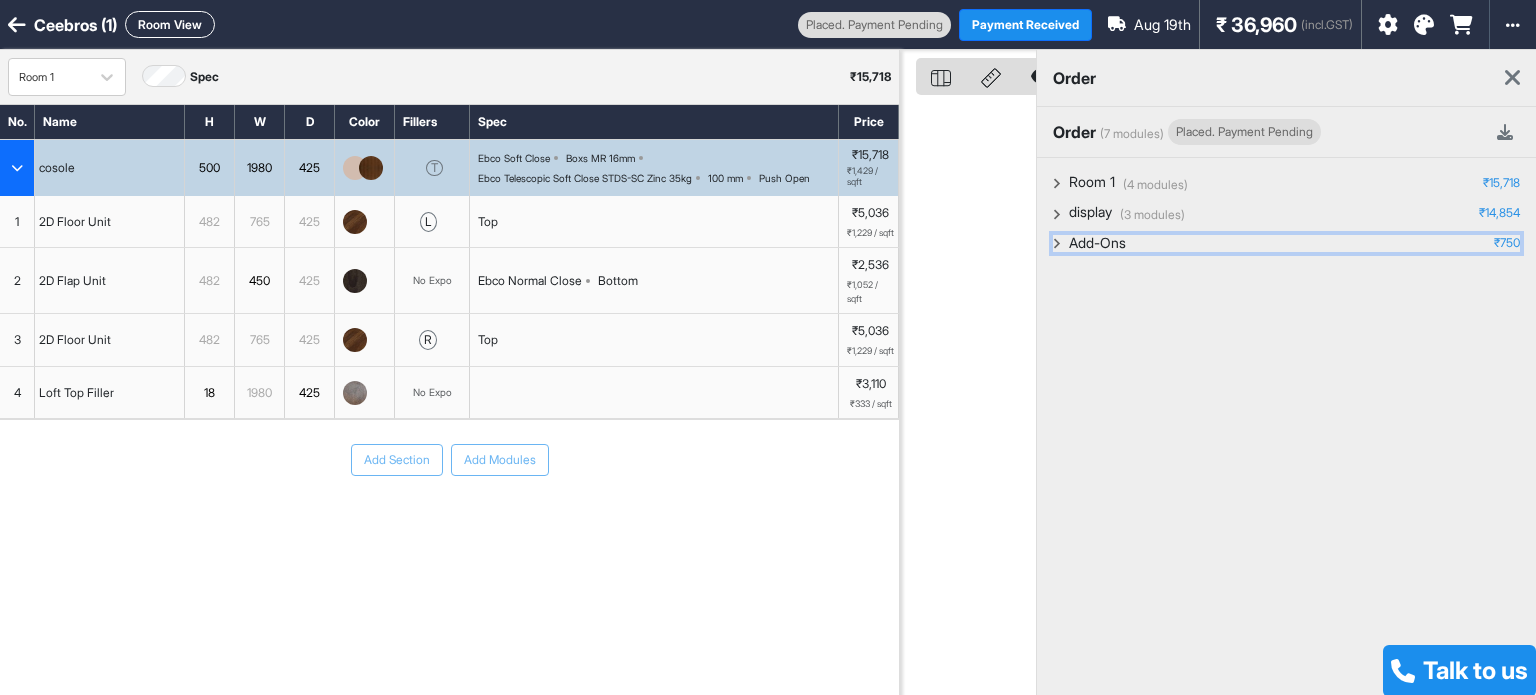 click on "Add-Ons ₹ 750" at bounding box center [1286, 243] 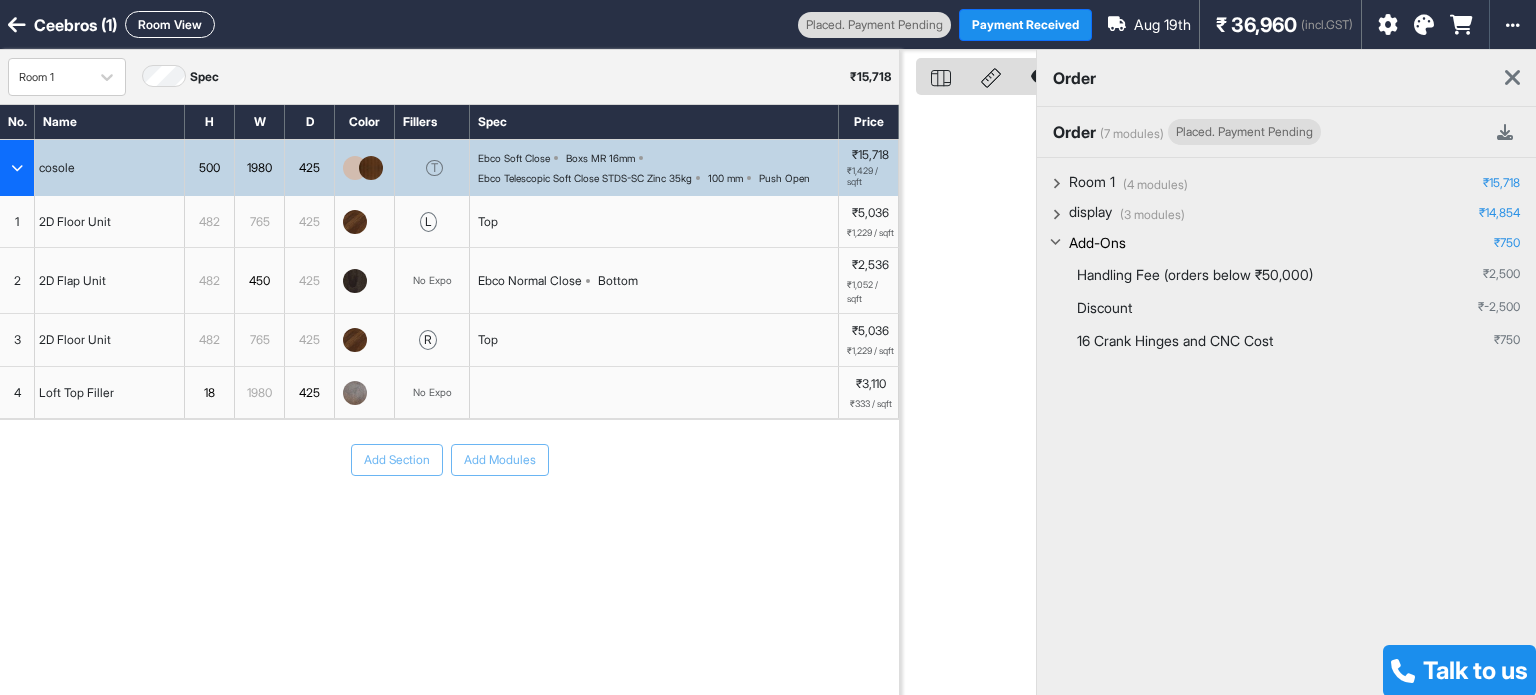 click on "Add Section Add Modules" at bounding box center (449, 520) 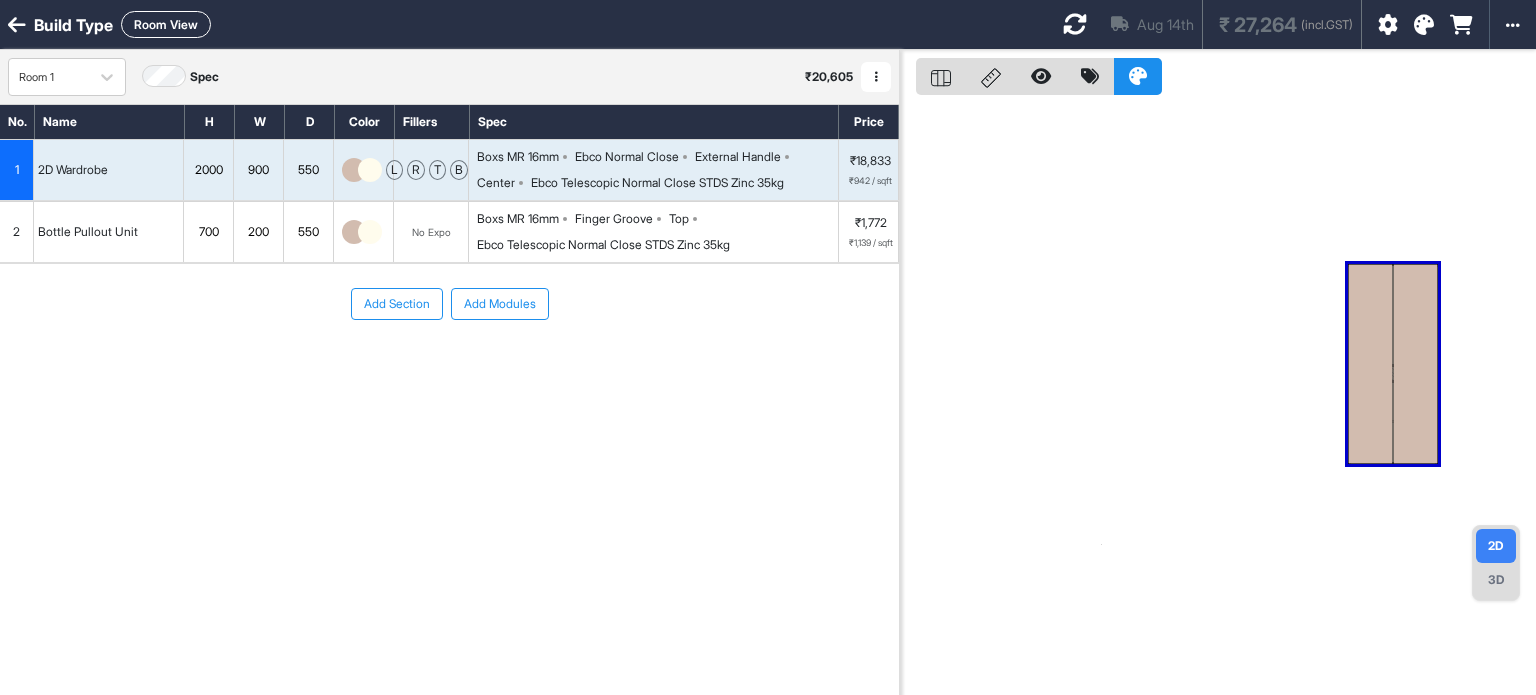 scroll, scrollTop: 0, scrollLeft: 0, axis: both 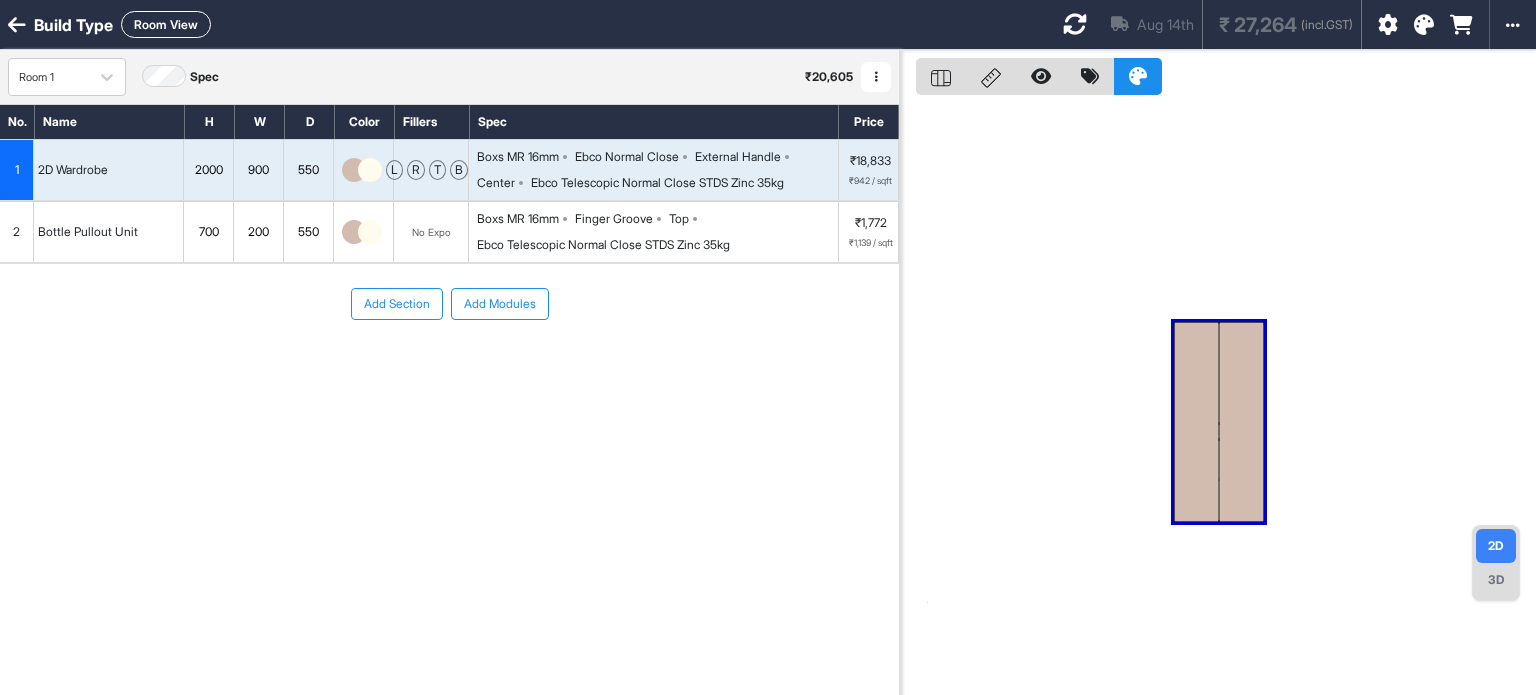 click at bounding box center [1388, 25] 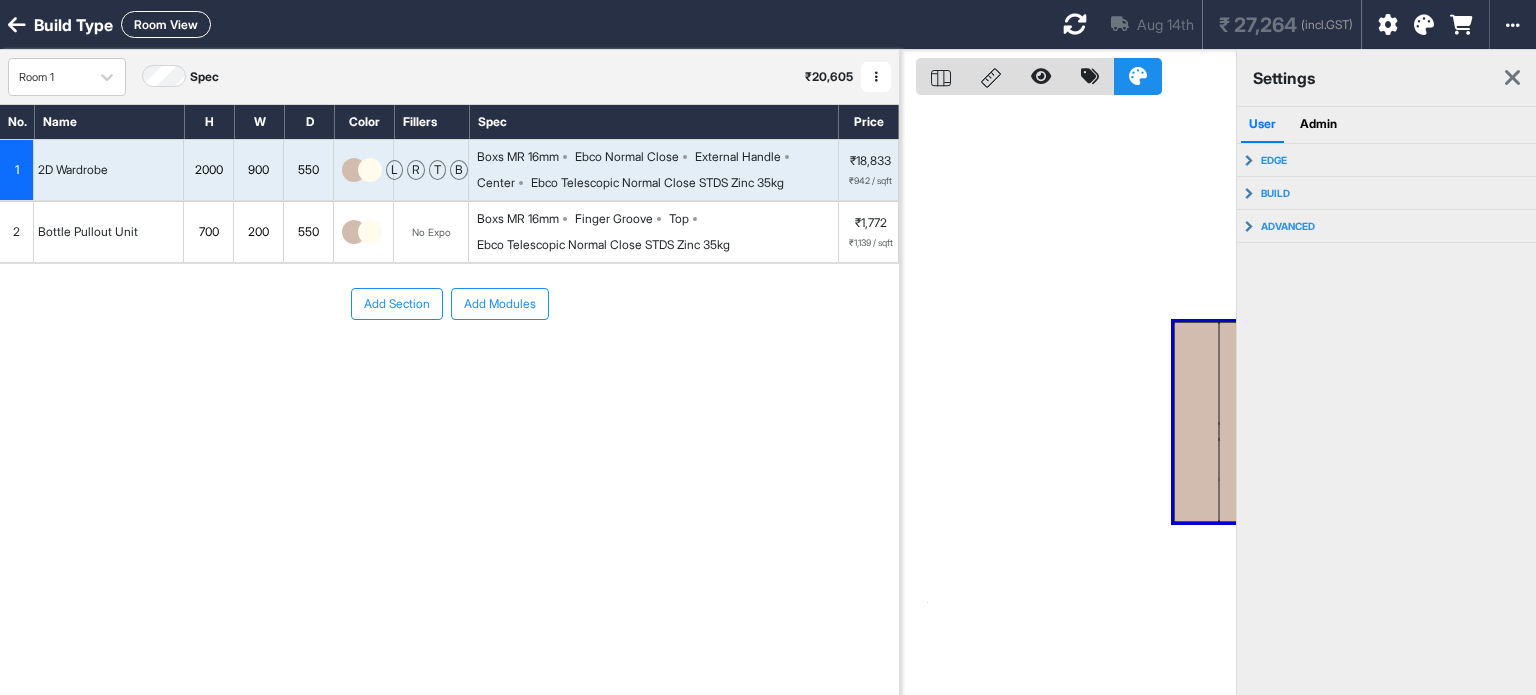 click on "settings" at bounding box center [1386, 78] 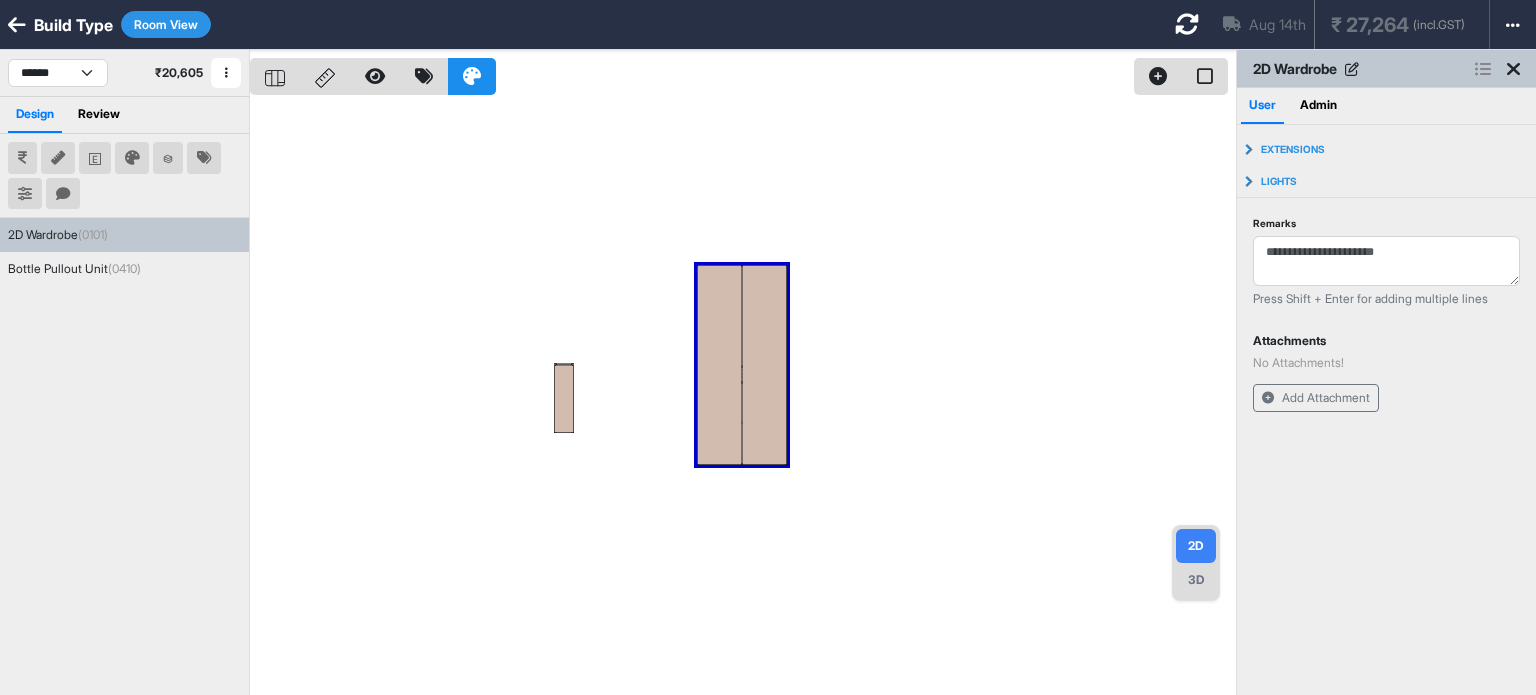 click at bounding box center [743, 397] 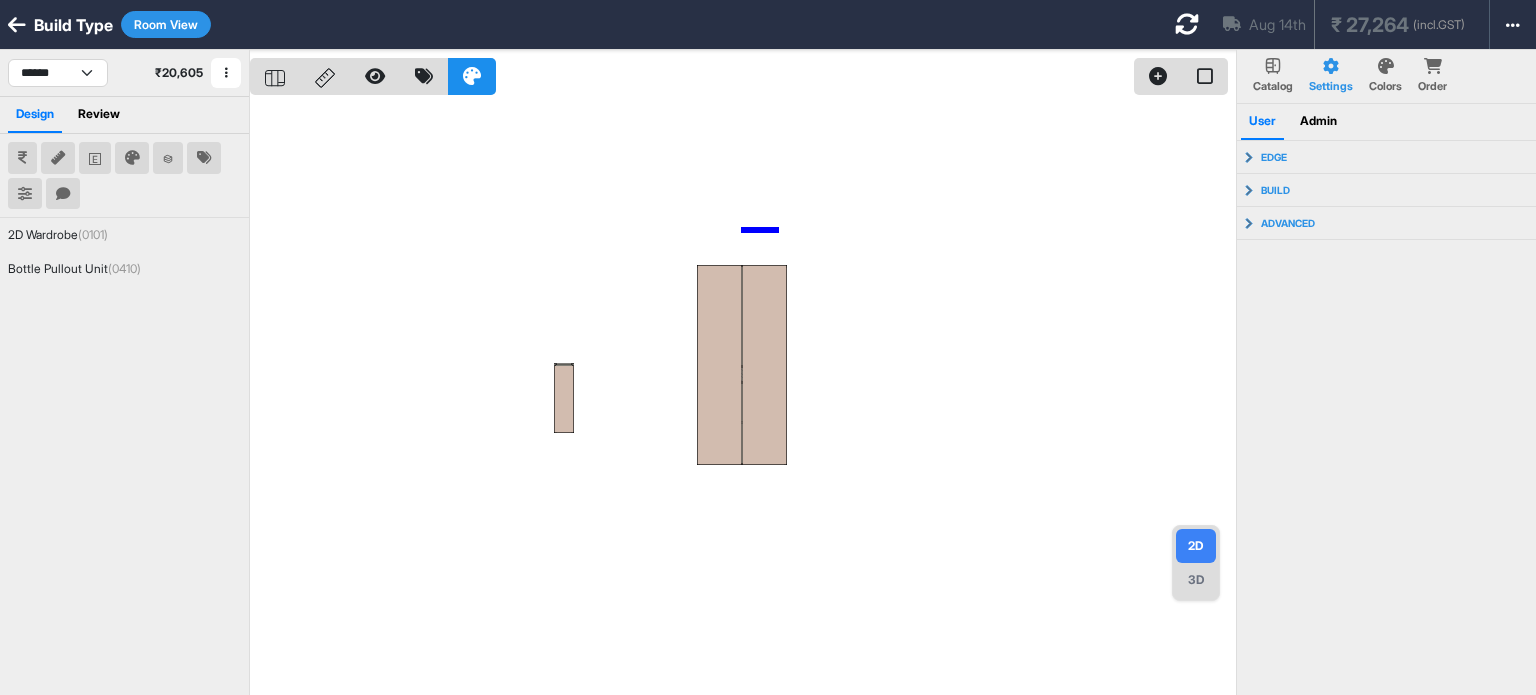 click at bounding box center [743, 397] 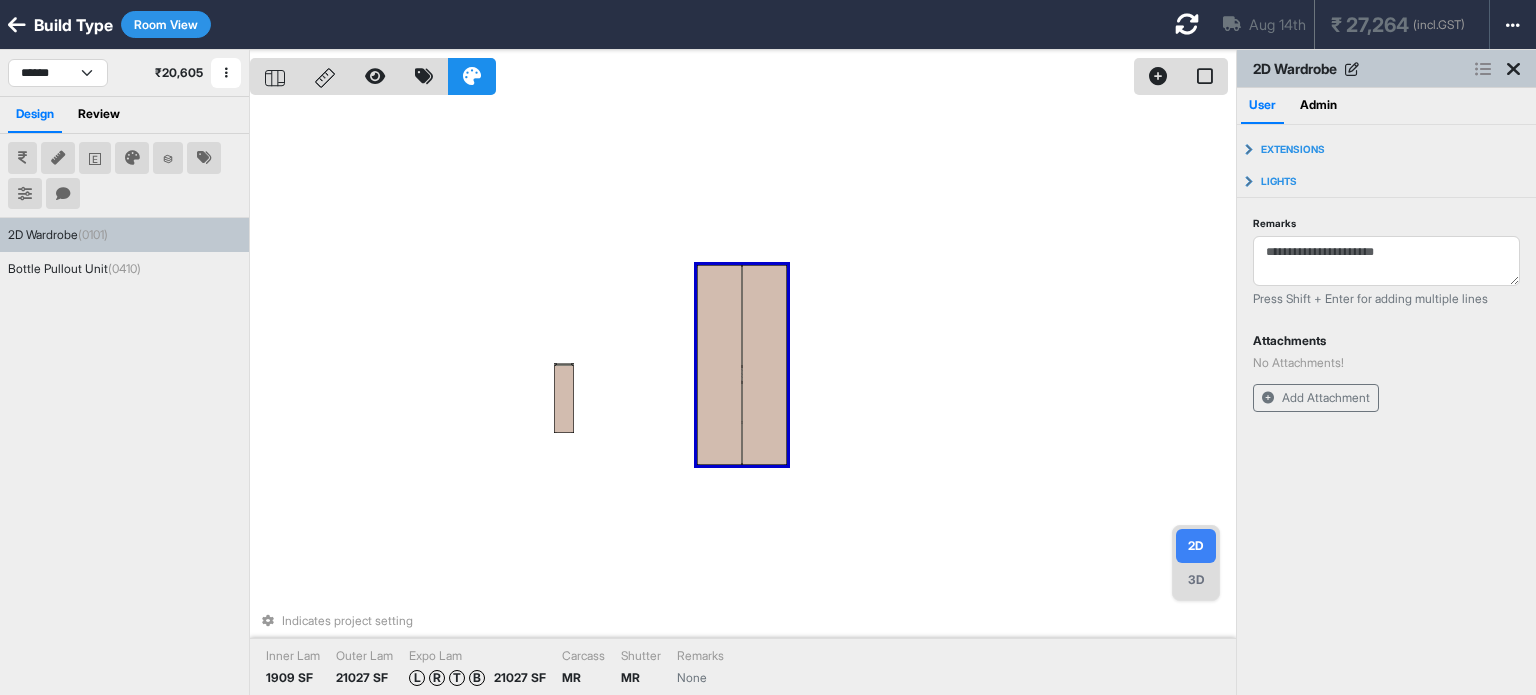 click at bounding box center [719, 365] 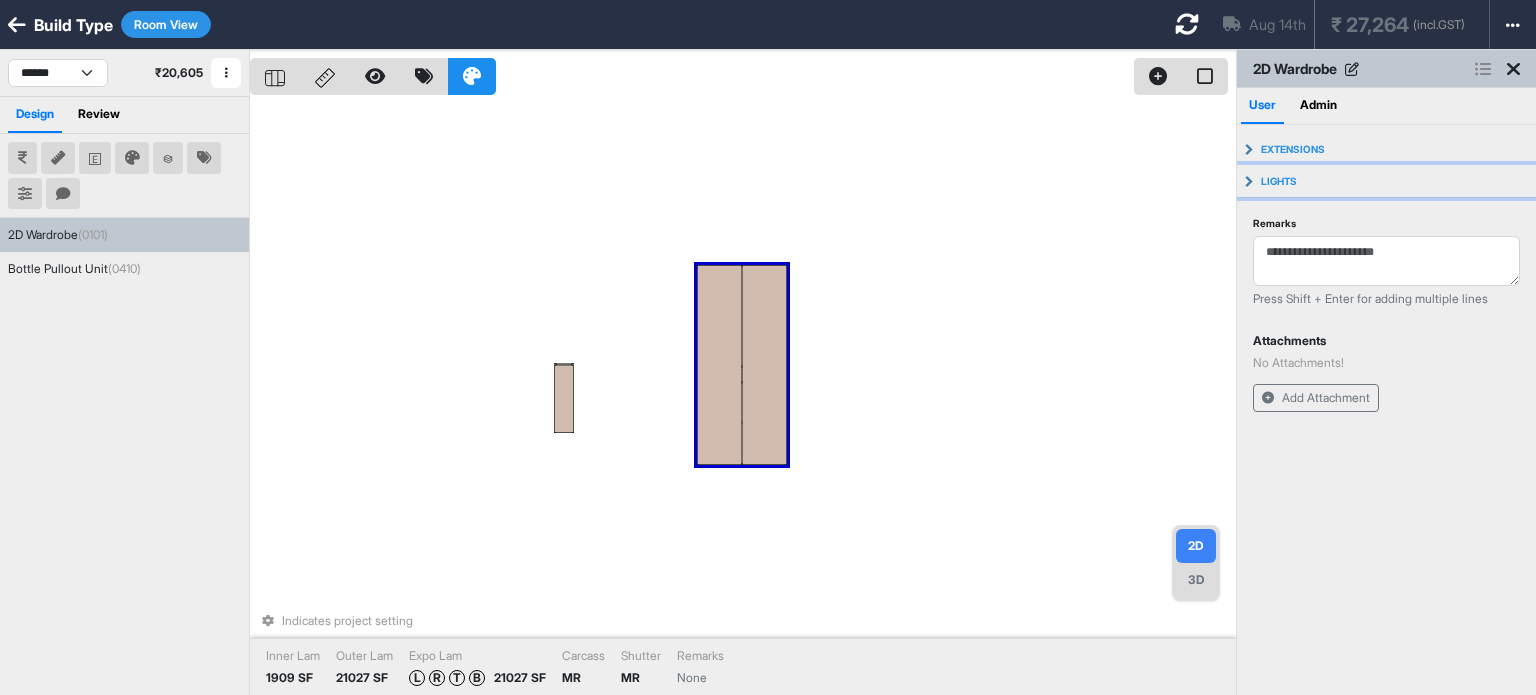 click on "Lights" at bounding box center [1279, 181] 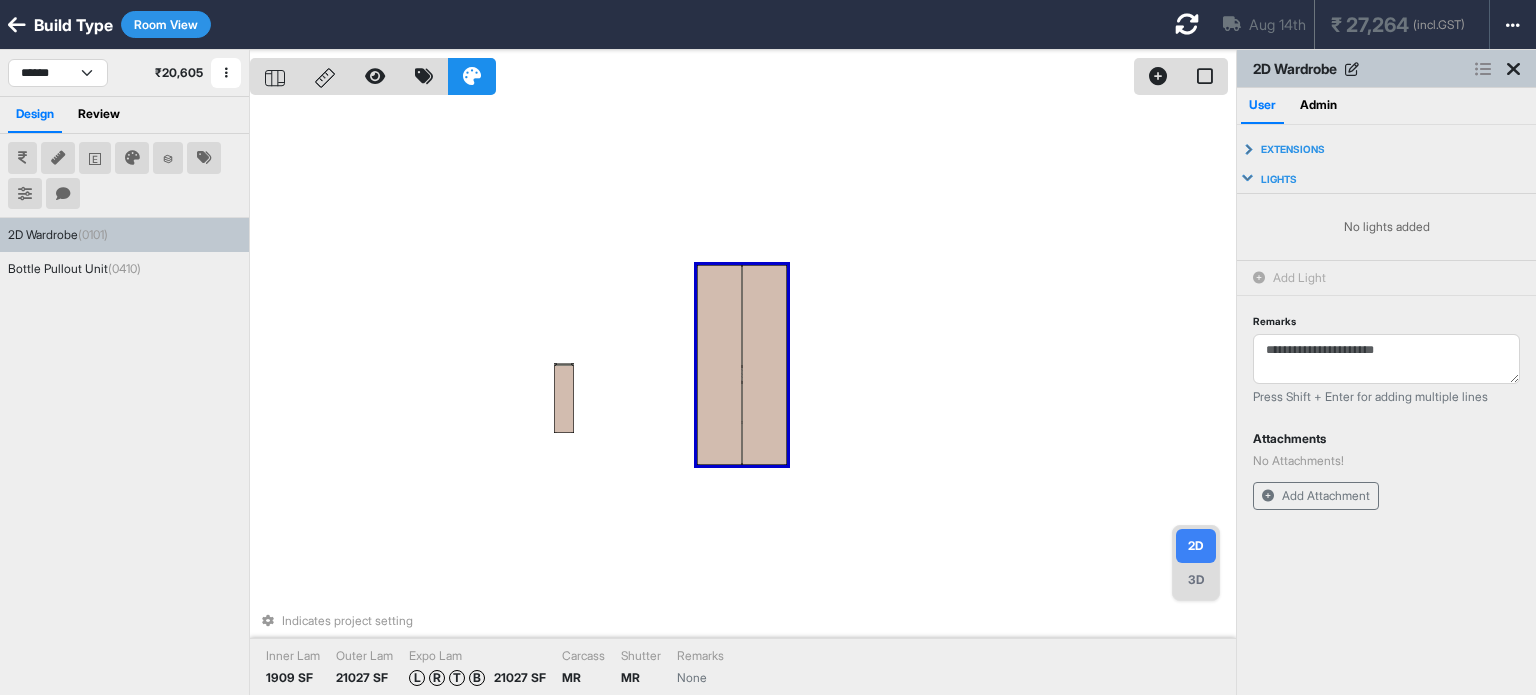 click on "Add Light" at bounding box center (1299, 278) 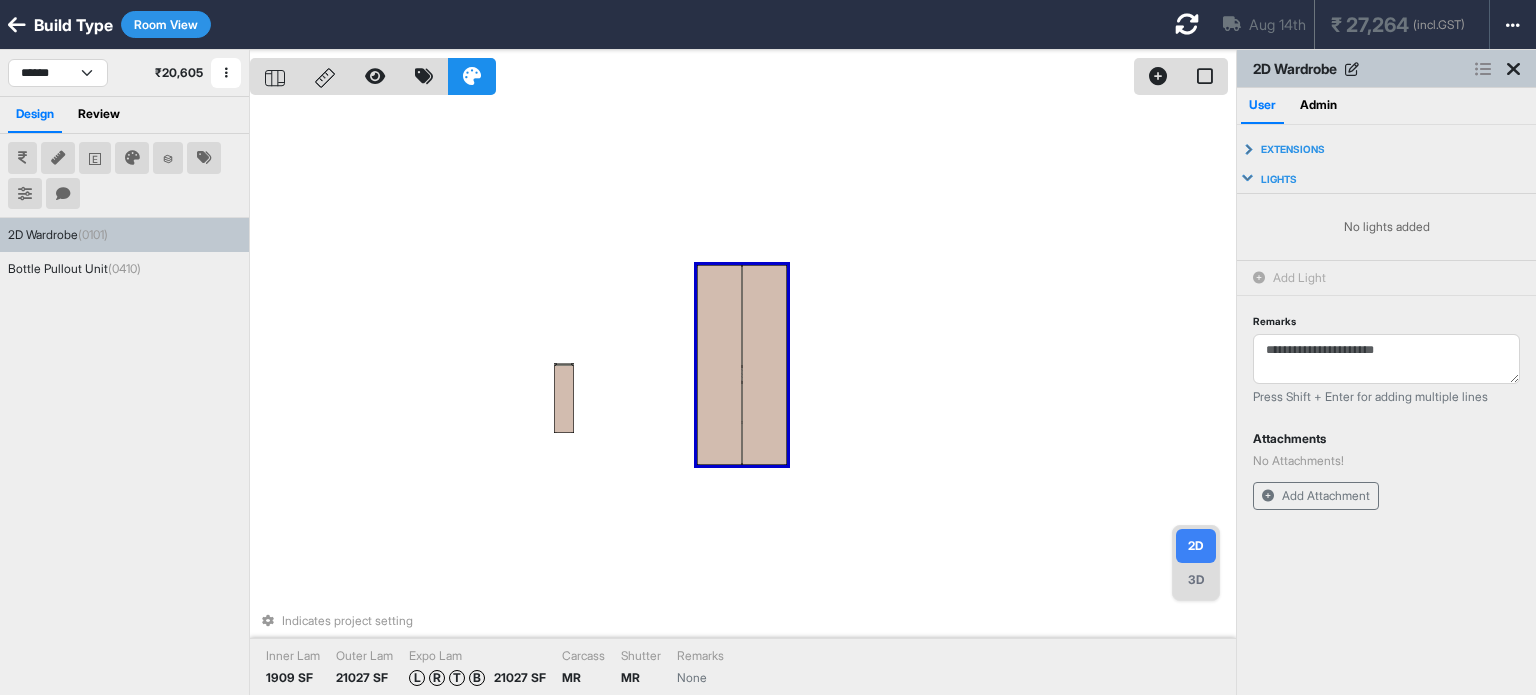 click on "Indicates project setting Inner Lam 1909 SF Outer Lam 21027 SF Expo Lam L R T B 21027 SF Carcass MR Shutter MR Remarks None" at bounding box center [743, 397] 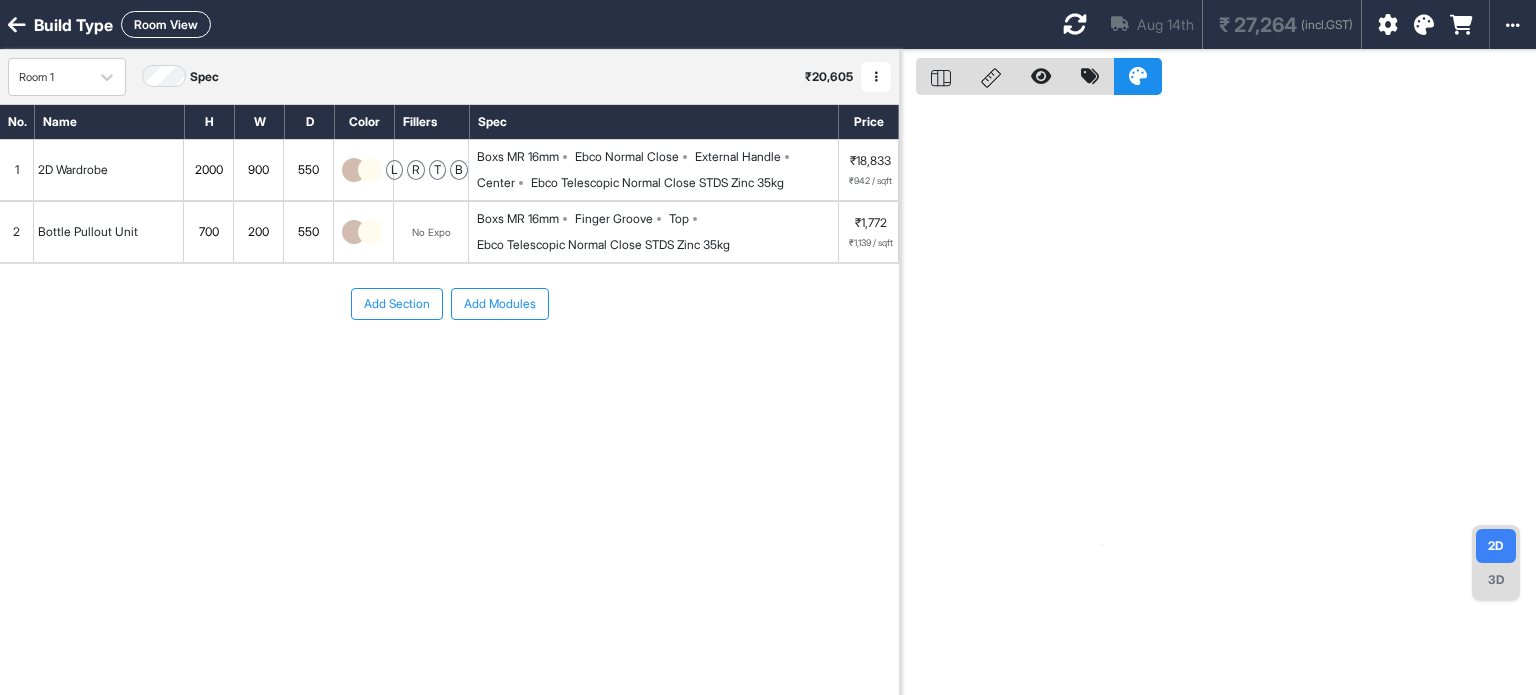 scroll, scrollTop: 0, scrollLeft: 0, axis: both 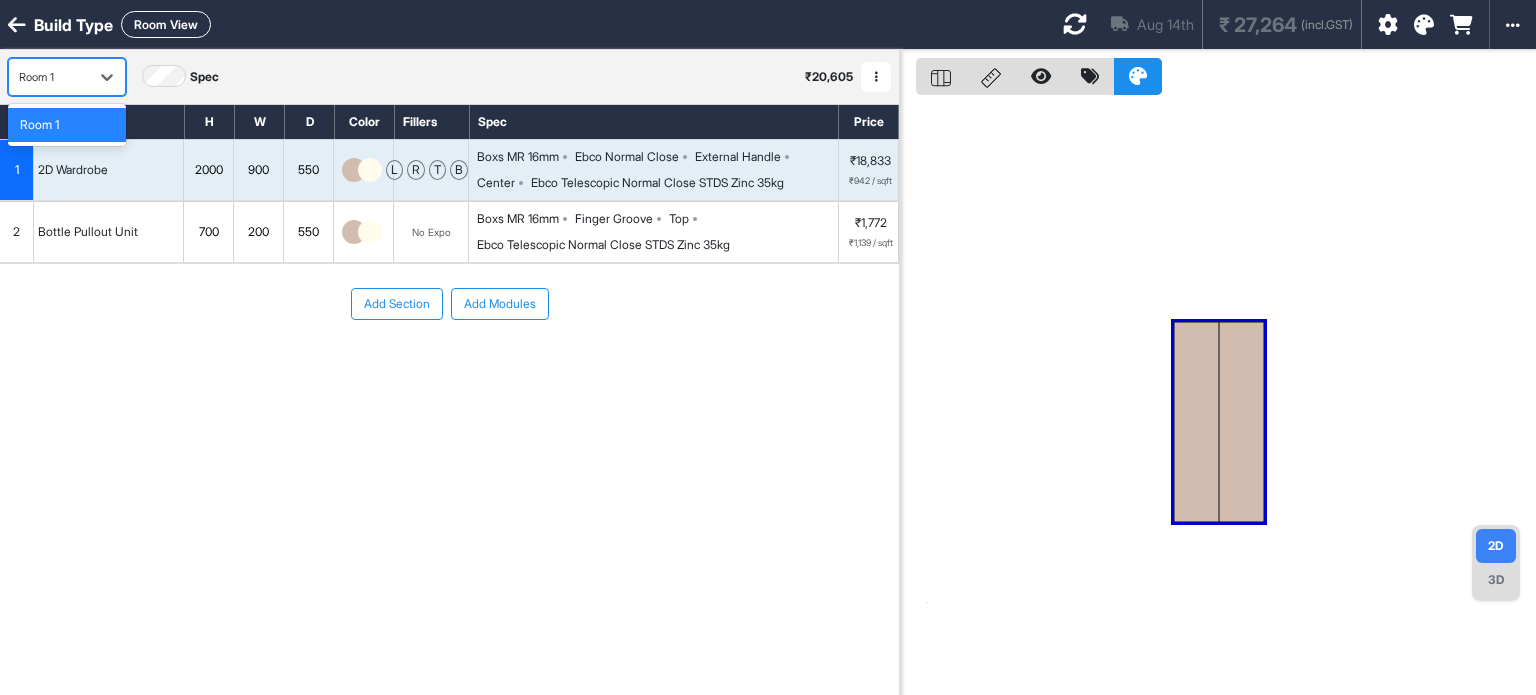 click on "Room 1" at bounding box center (49, 77) 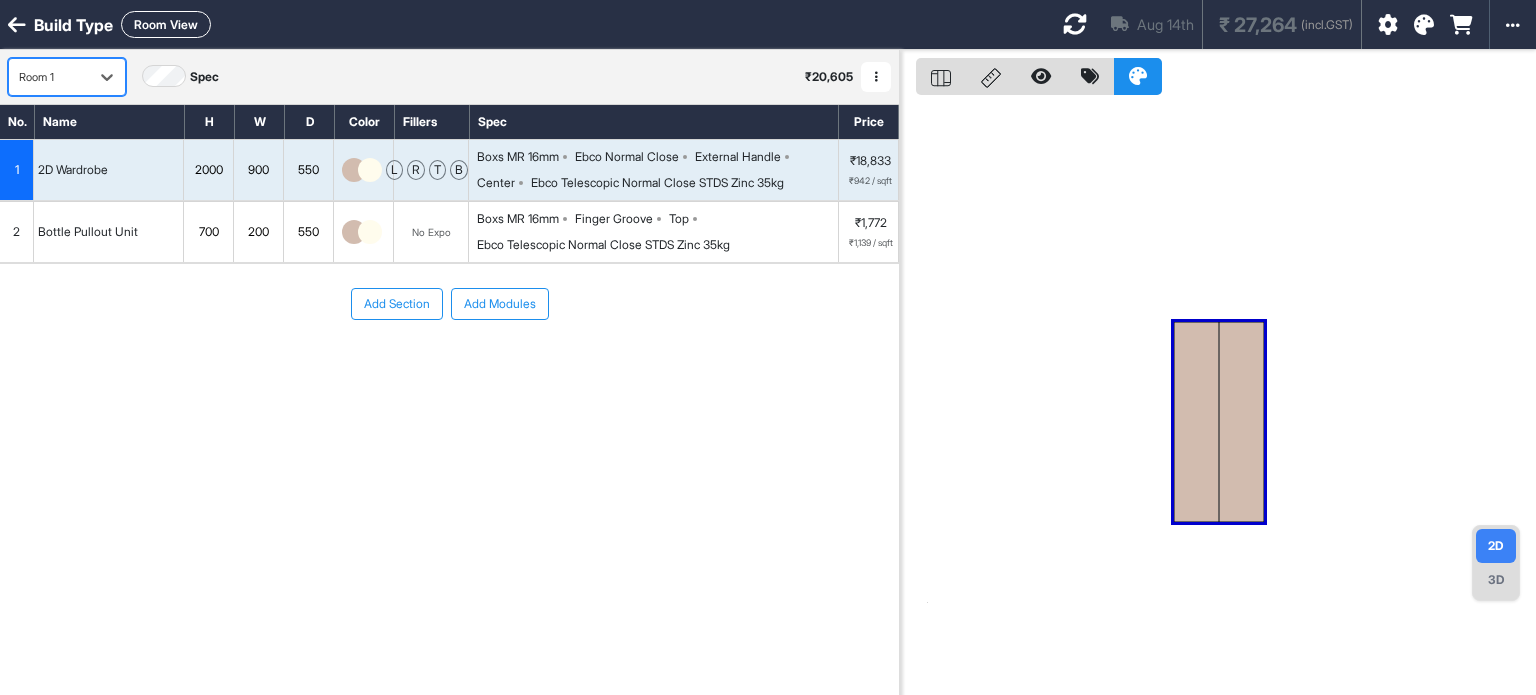 click on "Room 1" at bounding box center [49, 77] 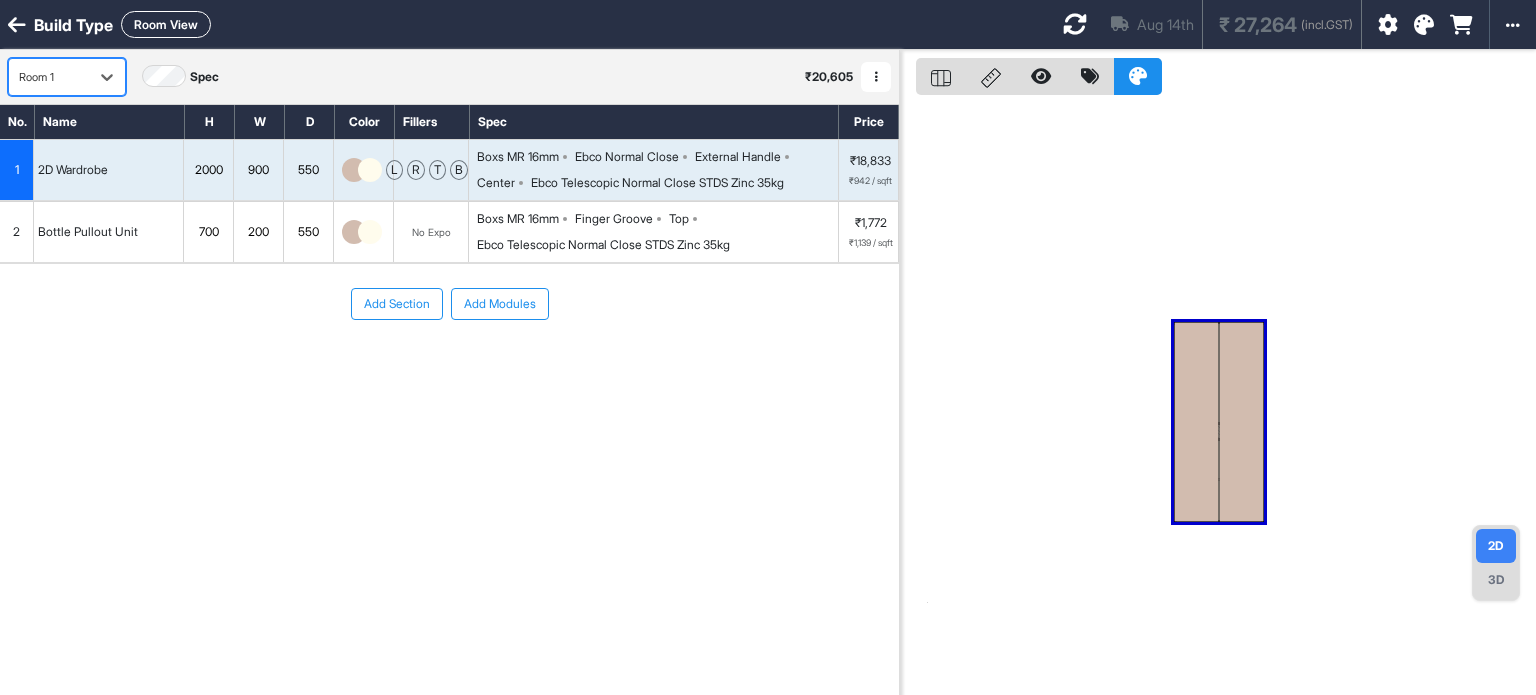 click on "Add Modules" at bounding box center [500, 304] 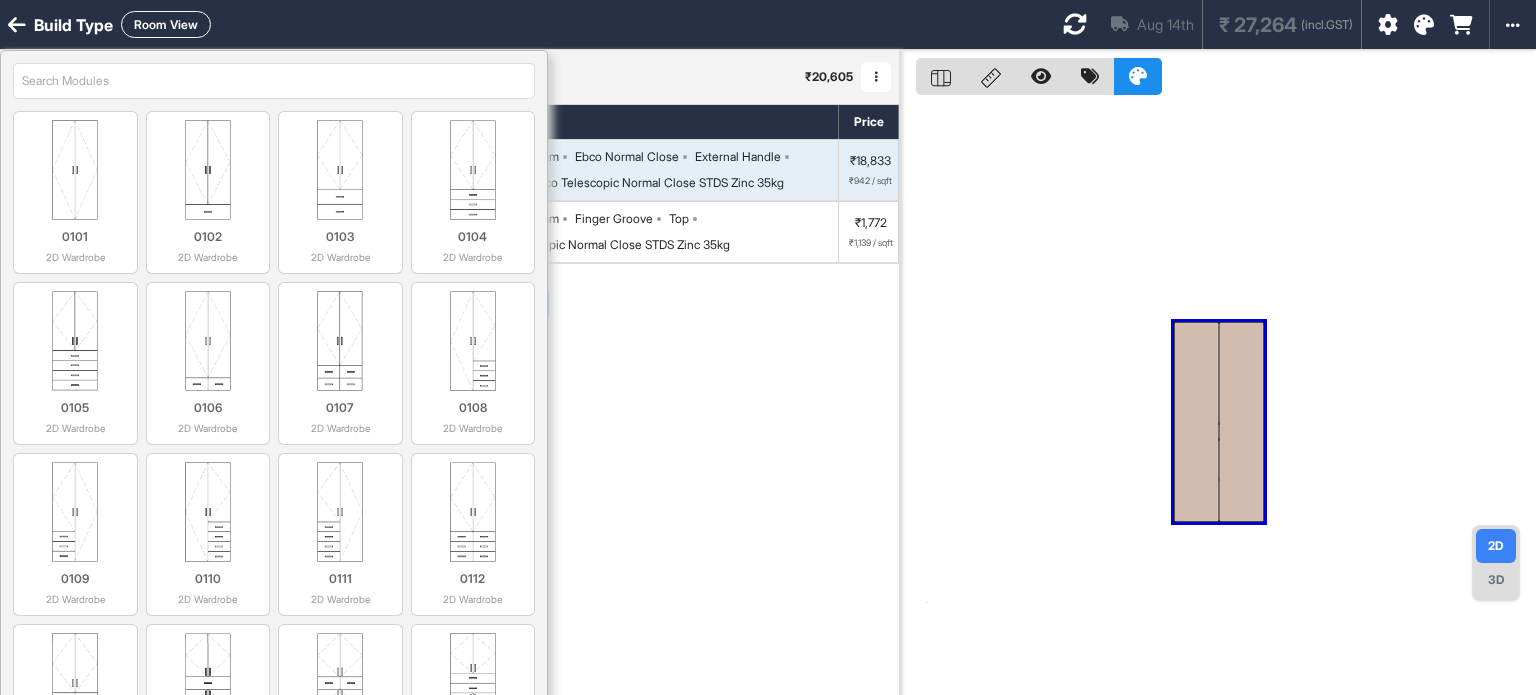 click at bounding box center [274, 81] 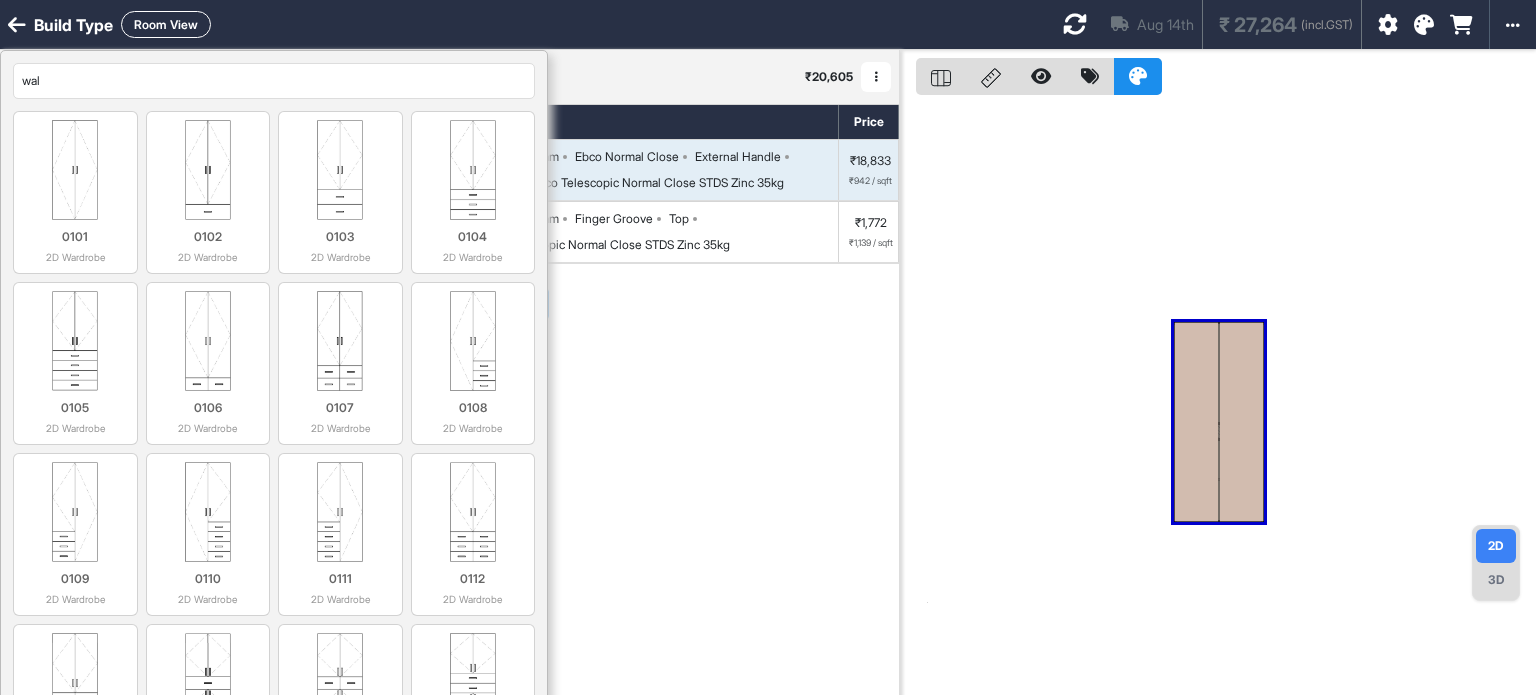 type on "wall" 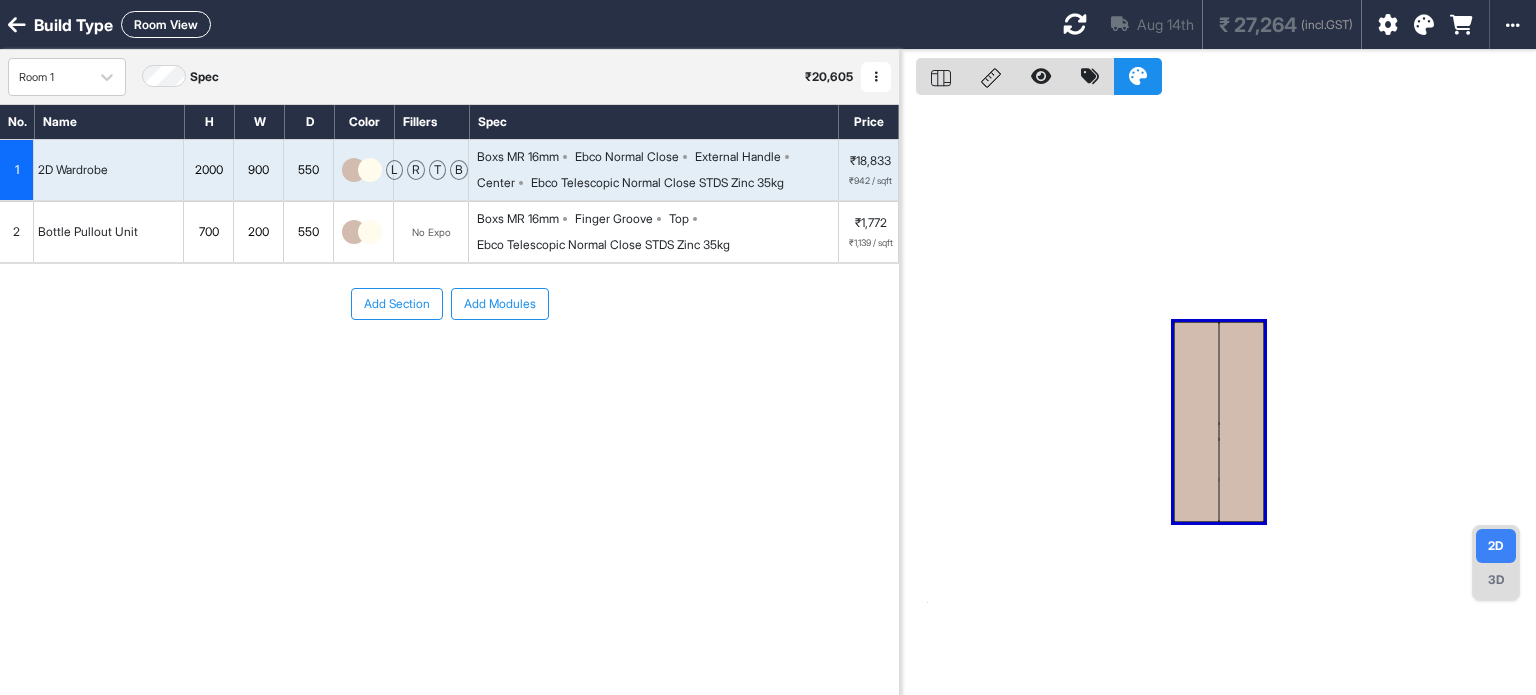 click on "Add Section" at bounding box center [397, 304] 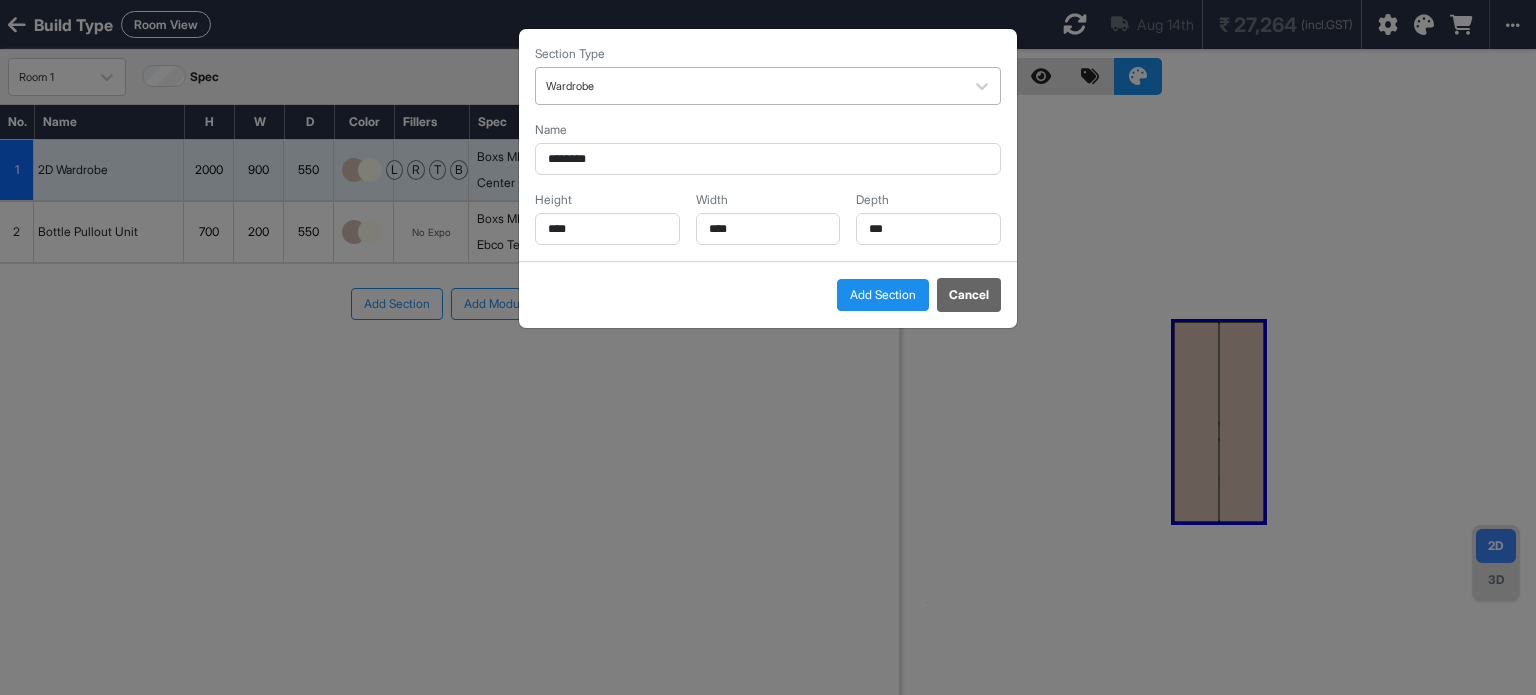 click at bounding box center [750, 86] 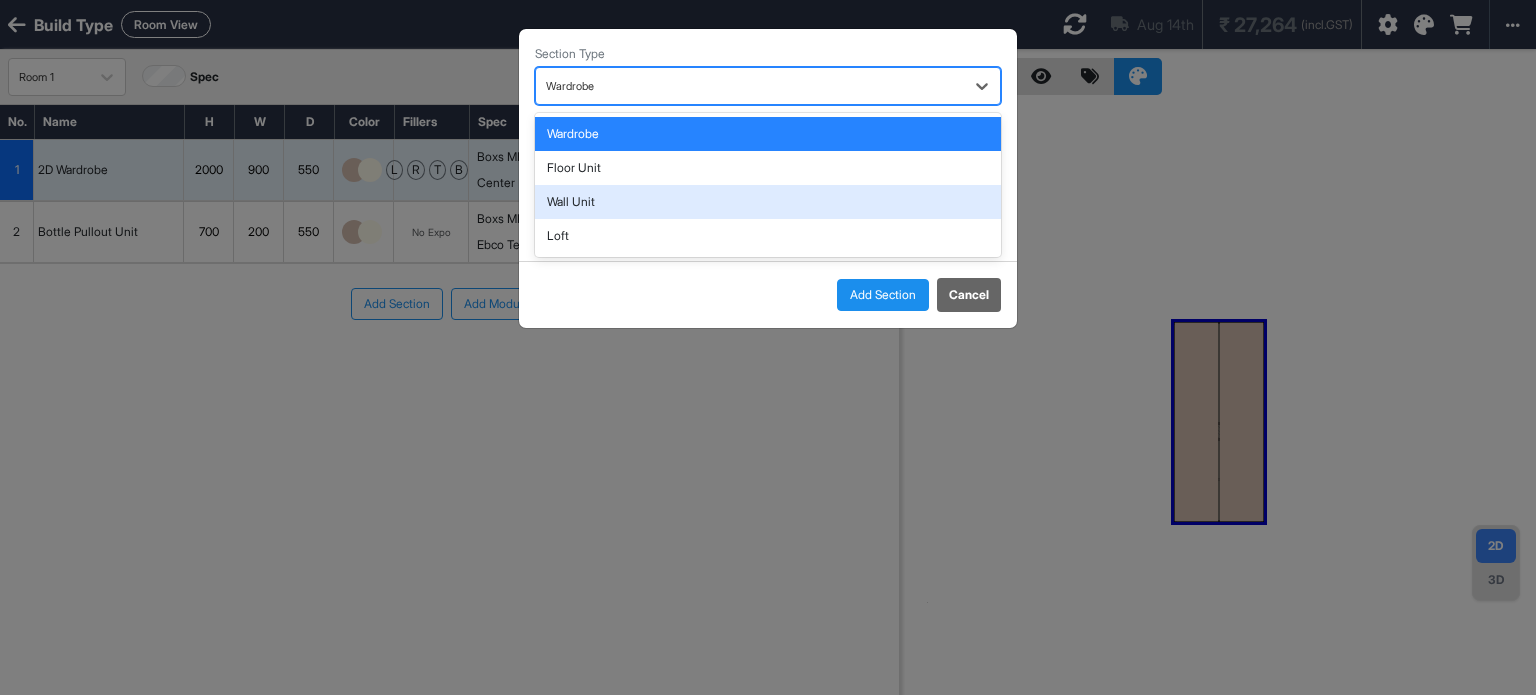 click on "Wall Unit" at bounding box center (768, 202) 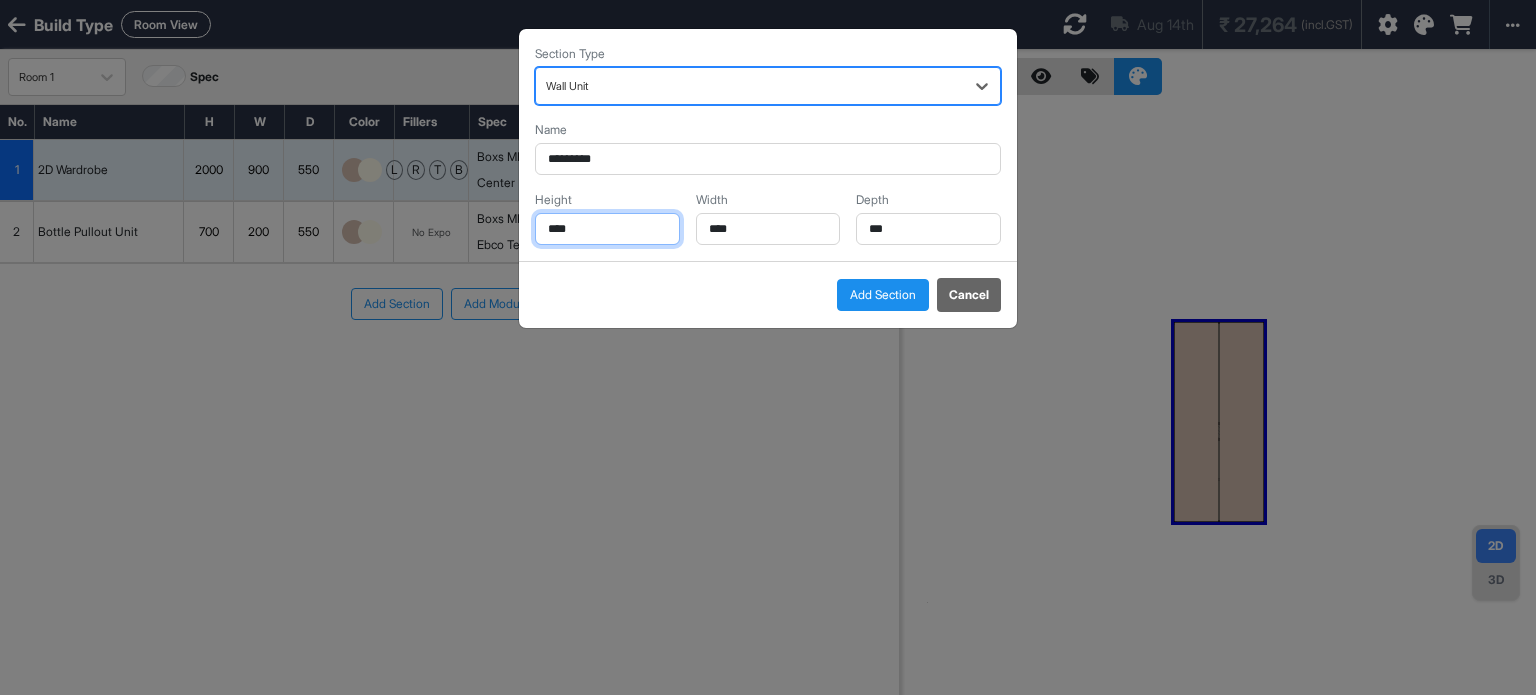 click on "****" at bounding box center [607, 229] 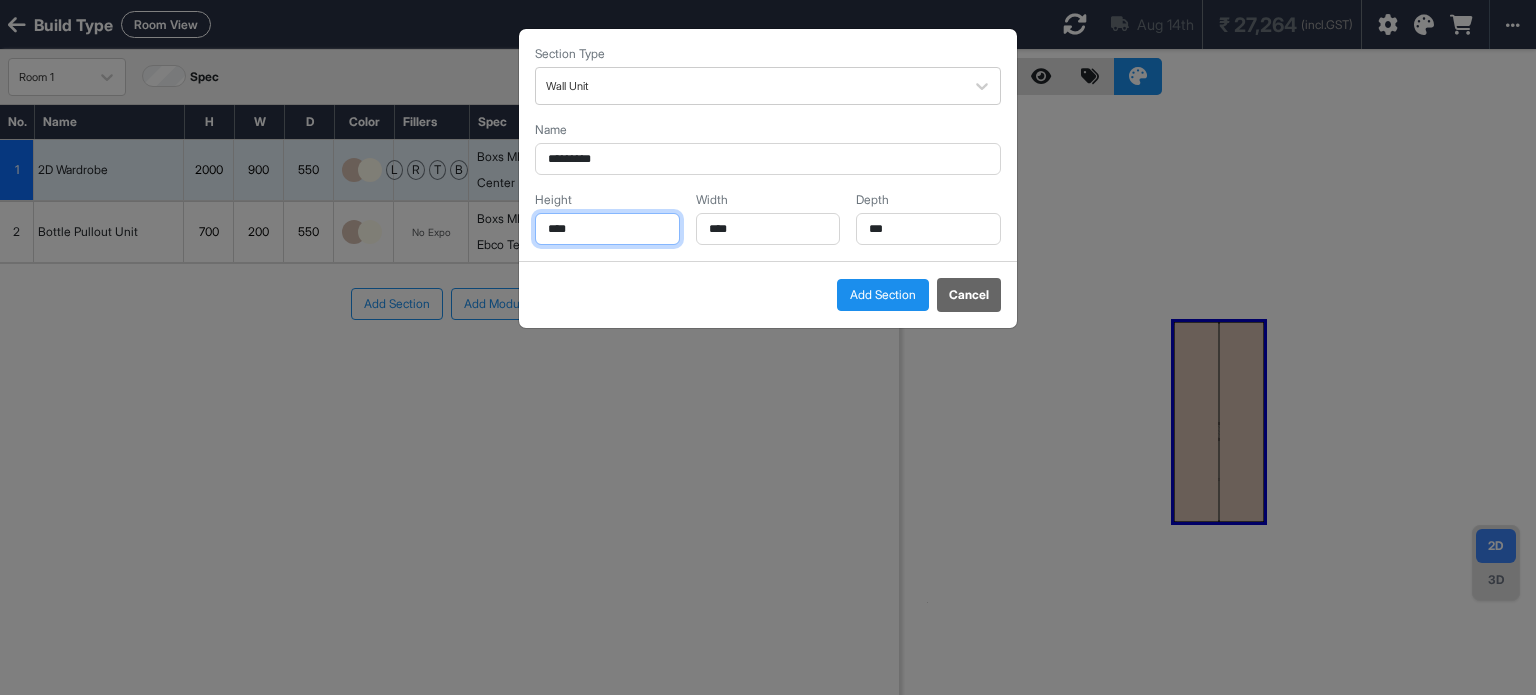 click on "****" at bounding box center (607, 229) 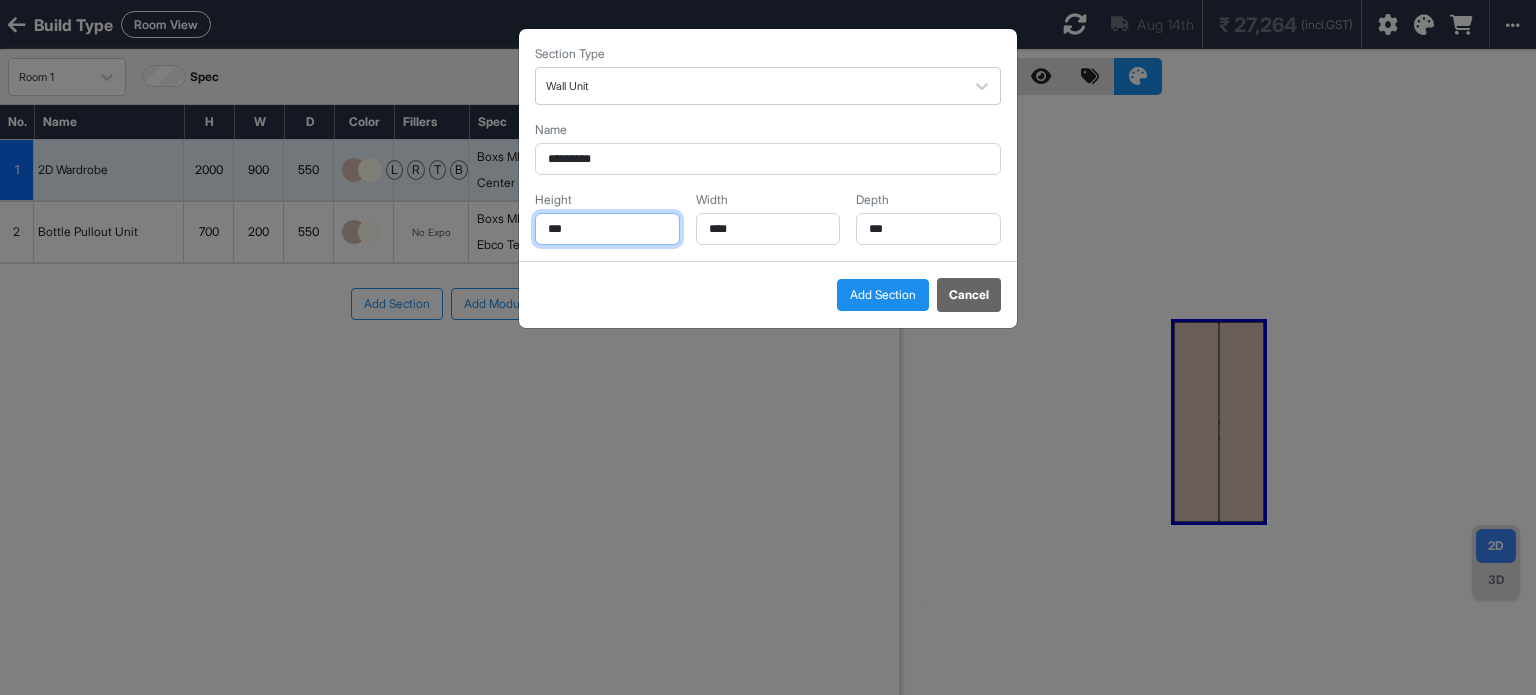 type on "***" 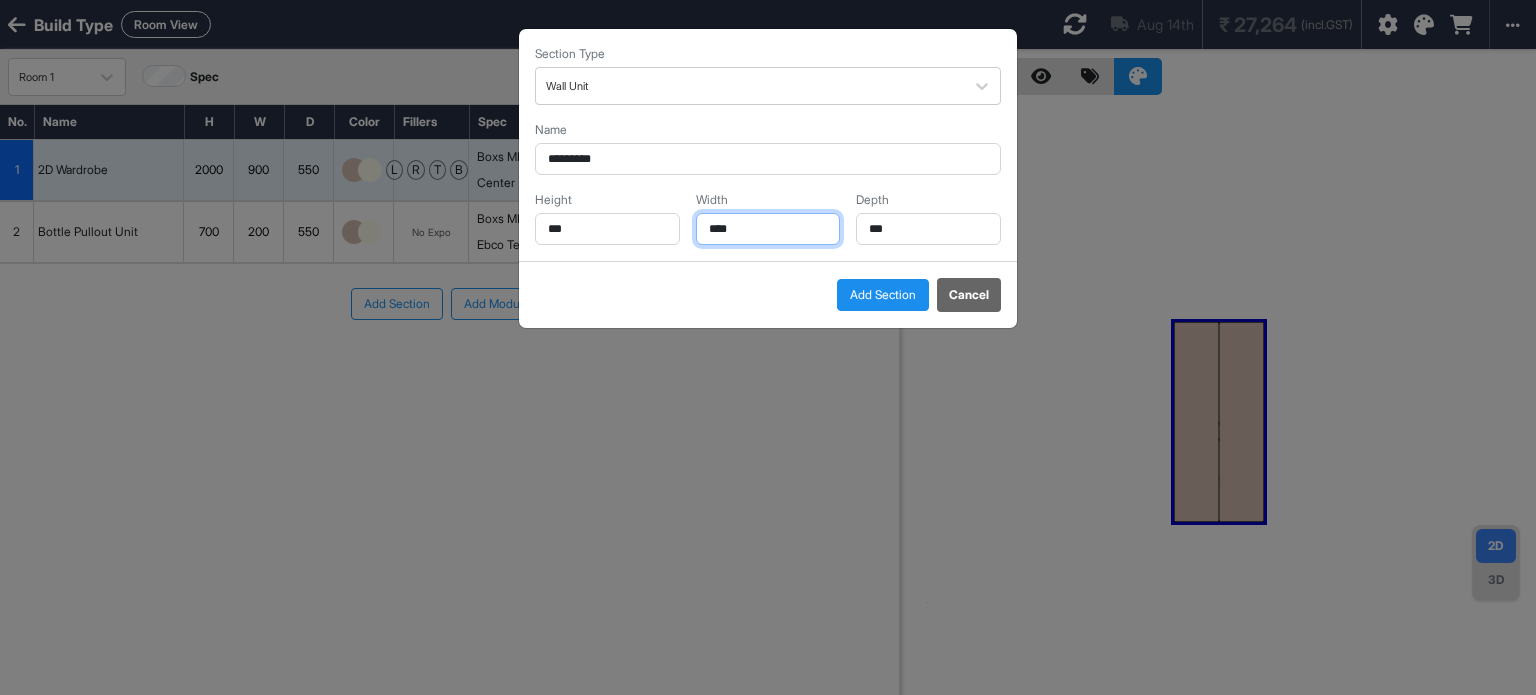 click on "****" at bounding box center [768, 229] 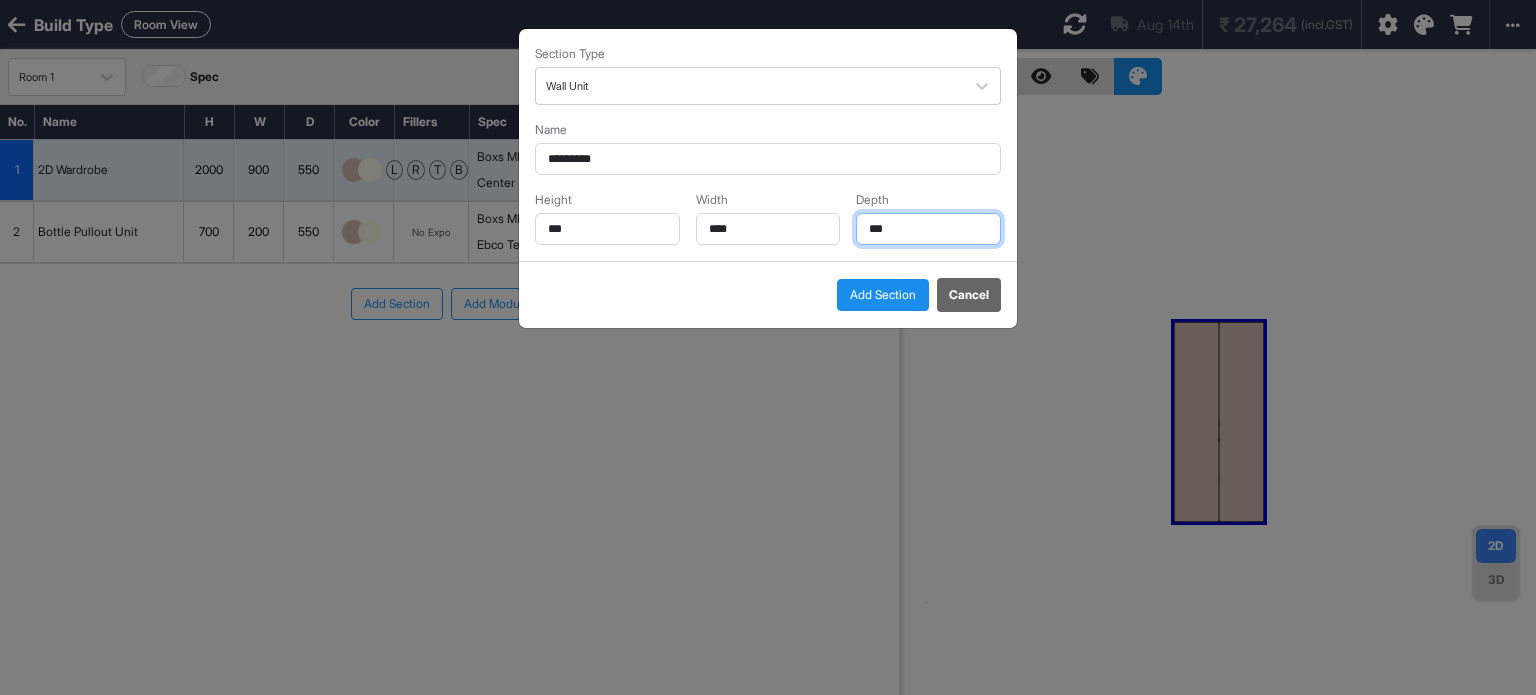 click on "***" at bounding box center (928, 229) 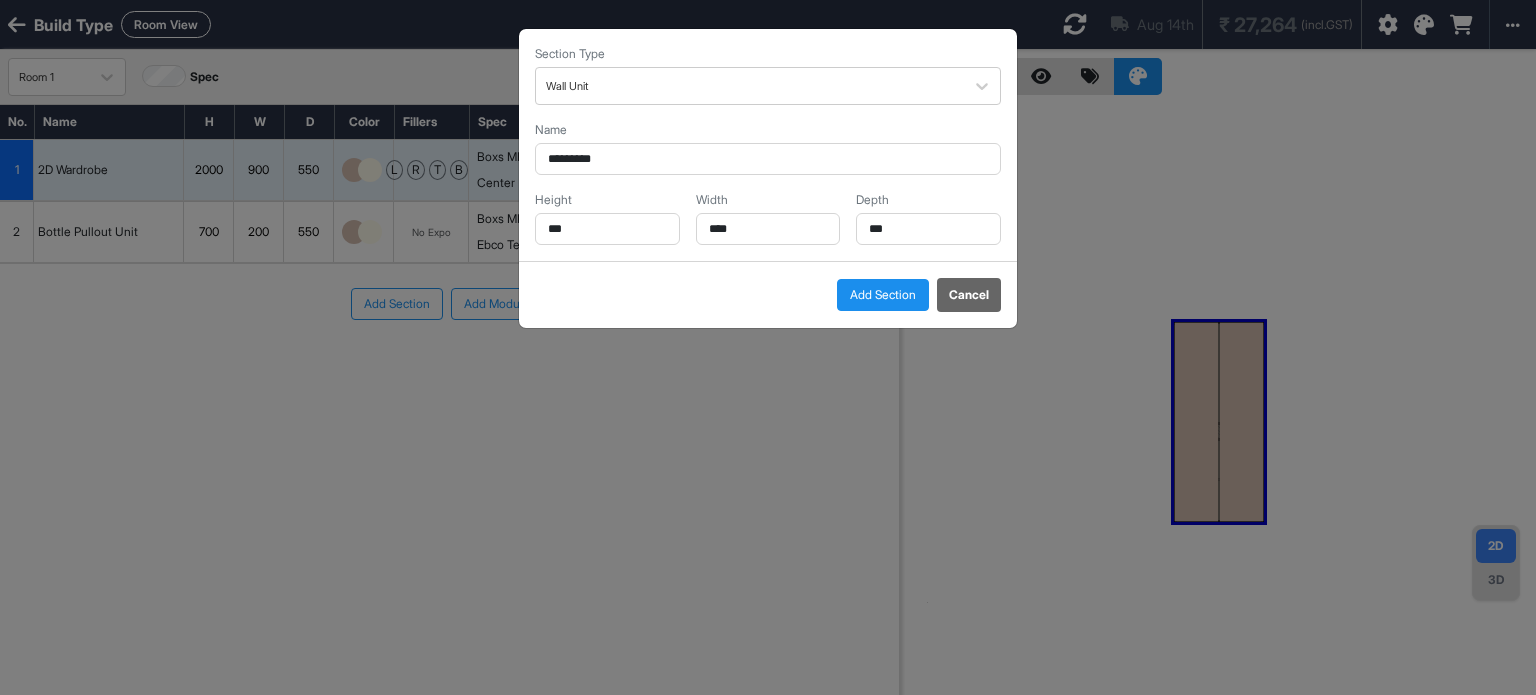click on "Add Section" at bounding box center [883, 295] 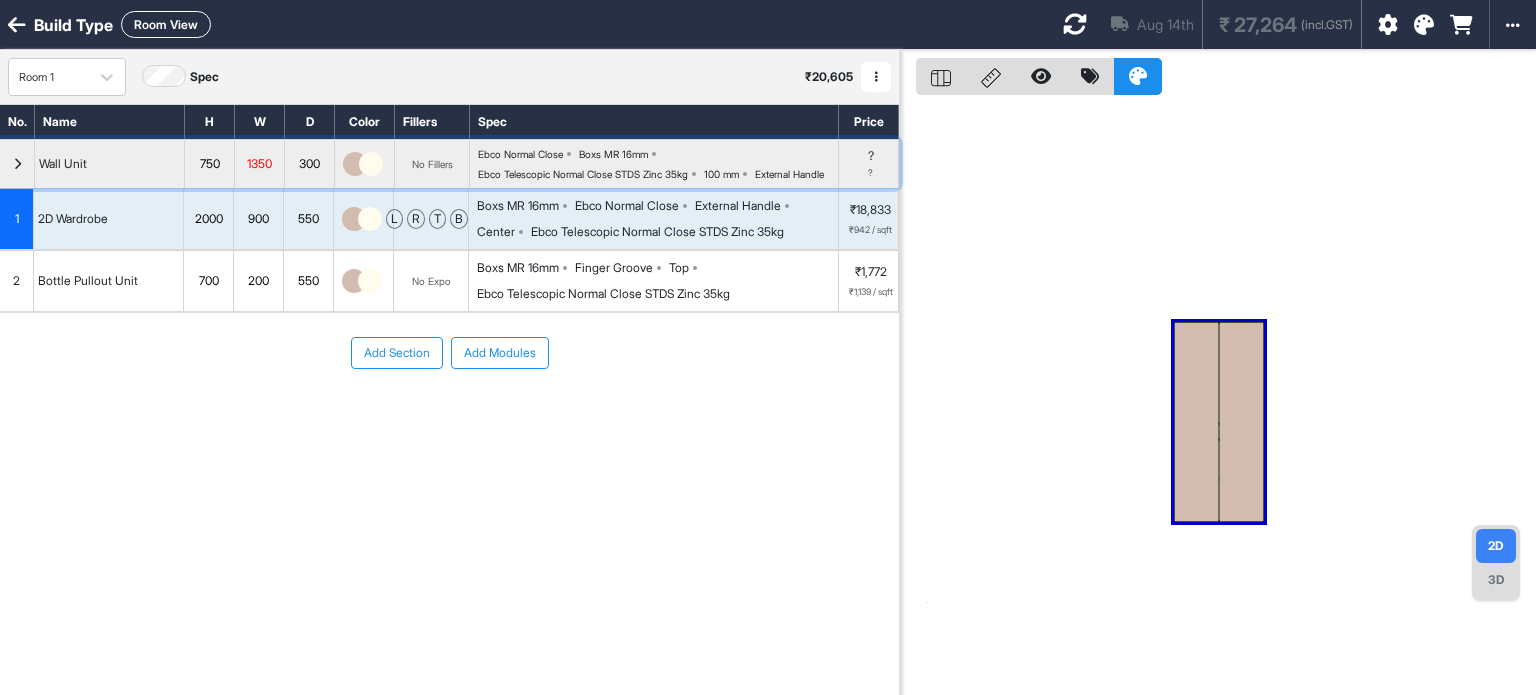 click at bounding box center [17, 164] 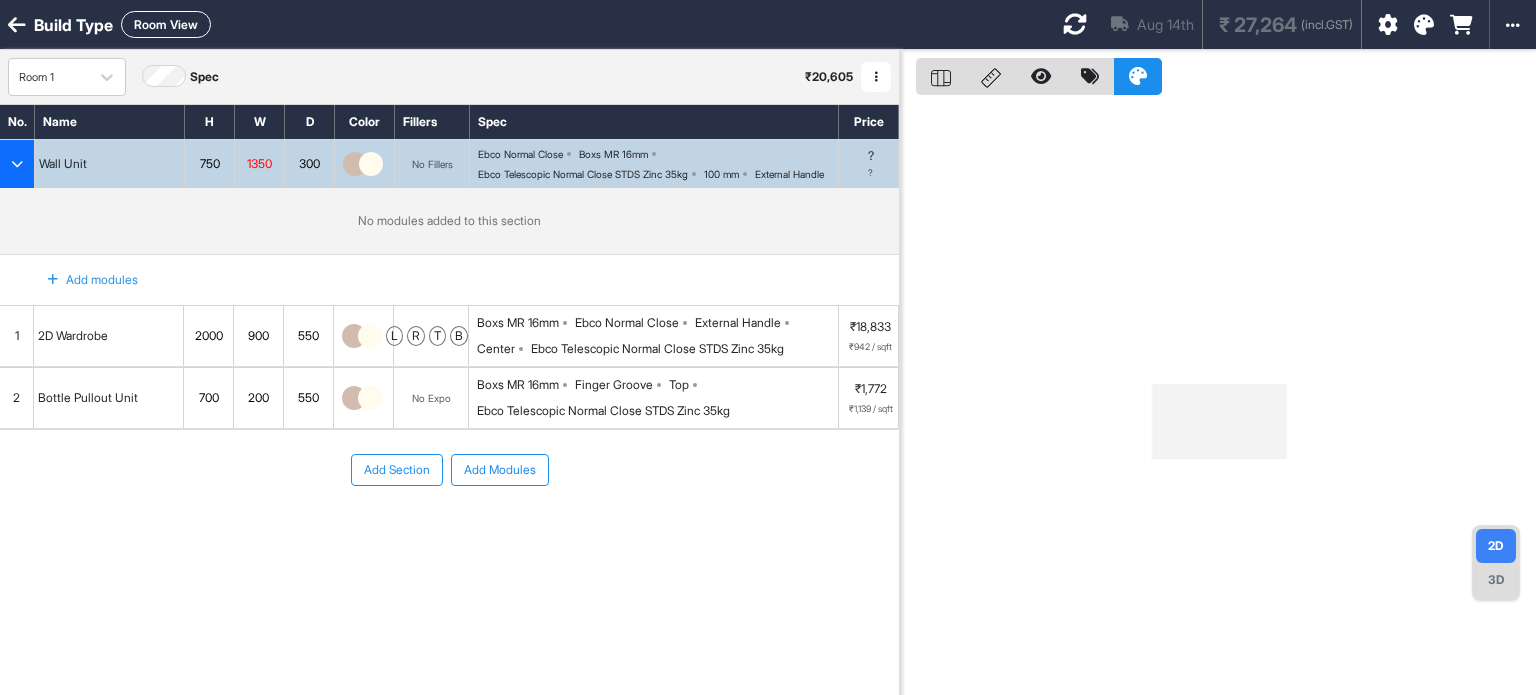 click on "Add modules" at bounding box center [81, 280] 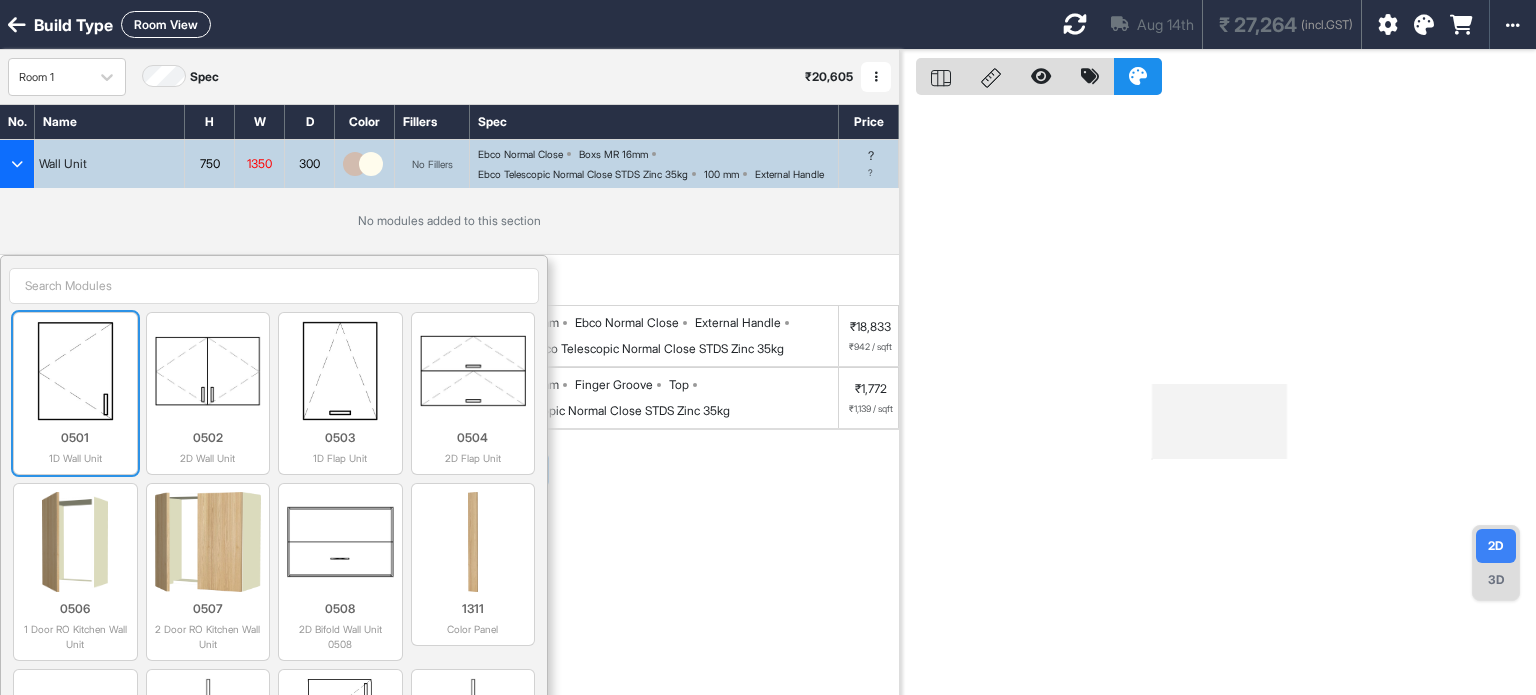 click at bounding box center (75, 371) 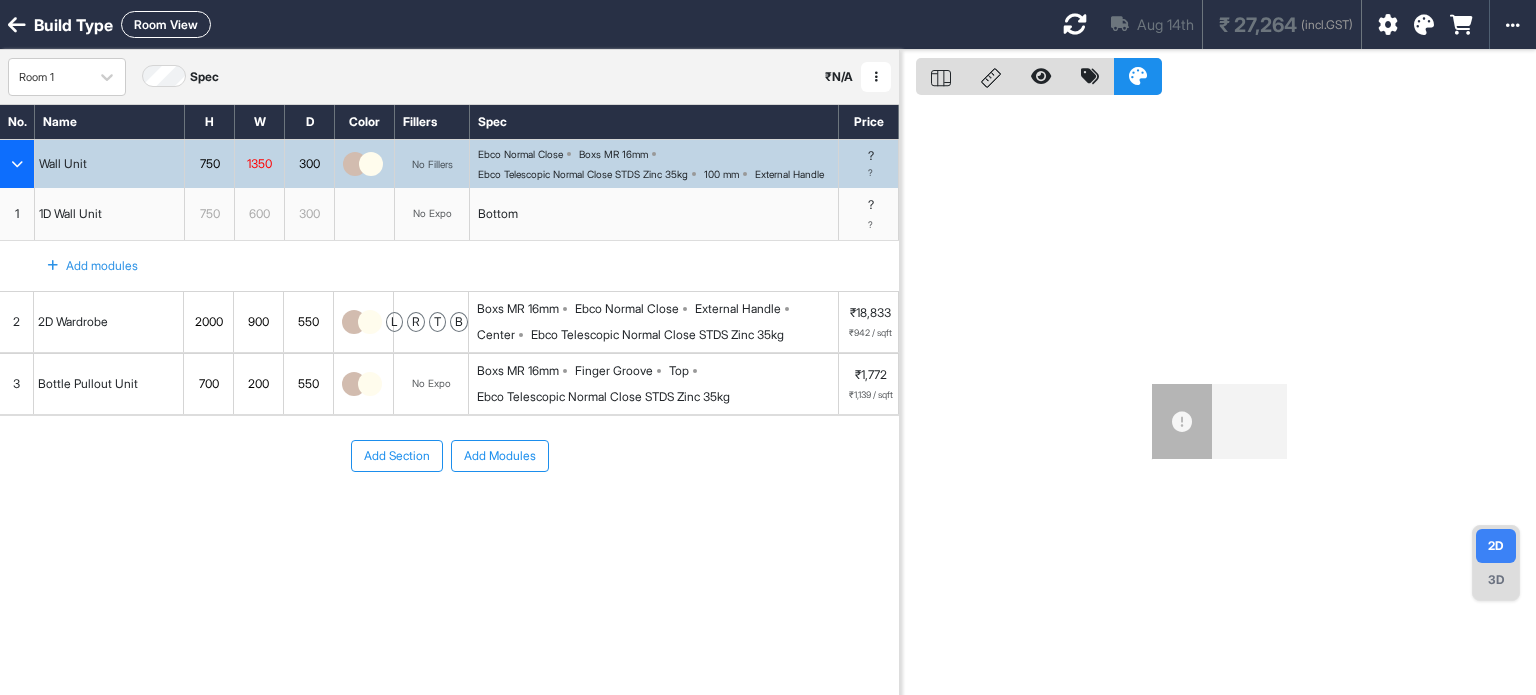 click on "Add modules" at bounding box center [81, 266] 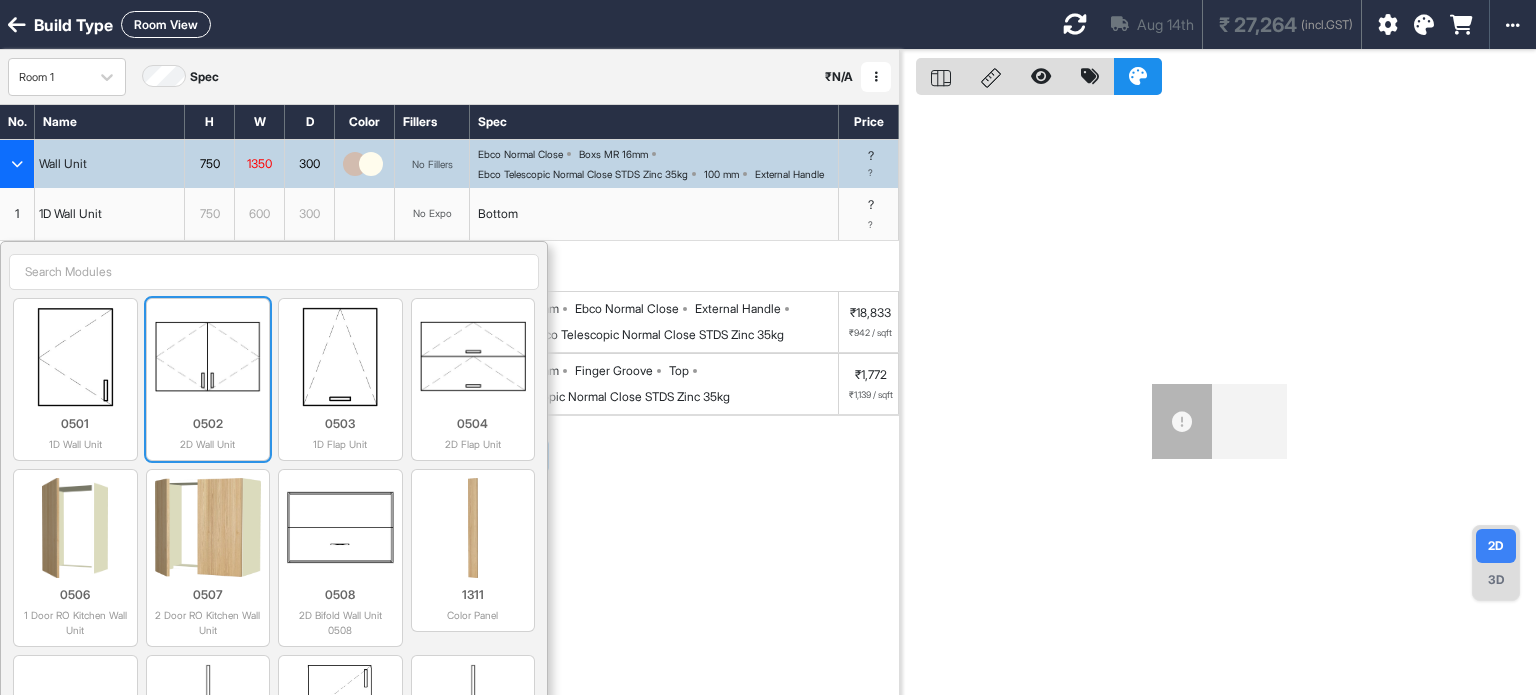 click at bounding box center [208, 357] 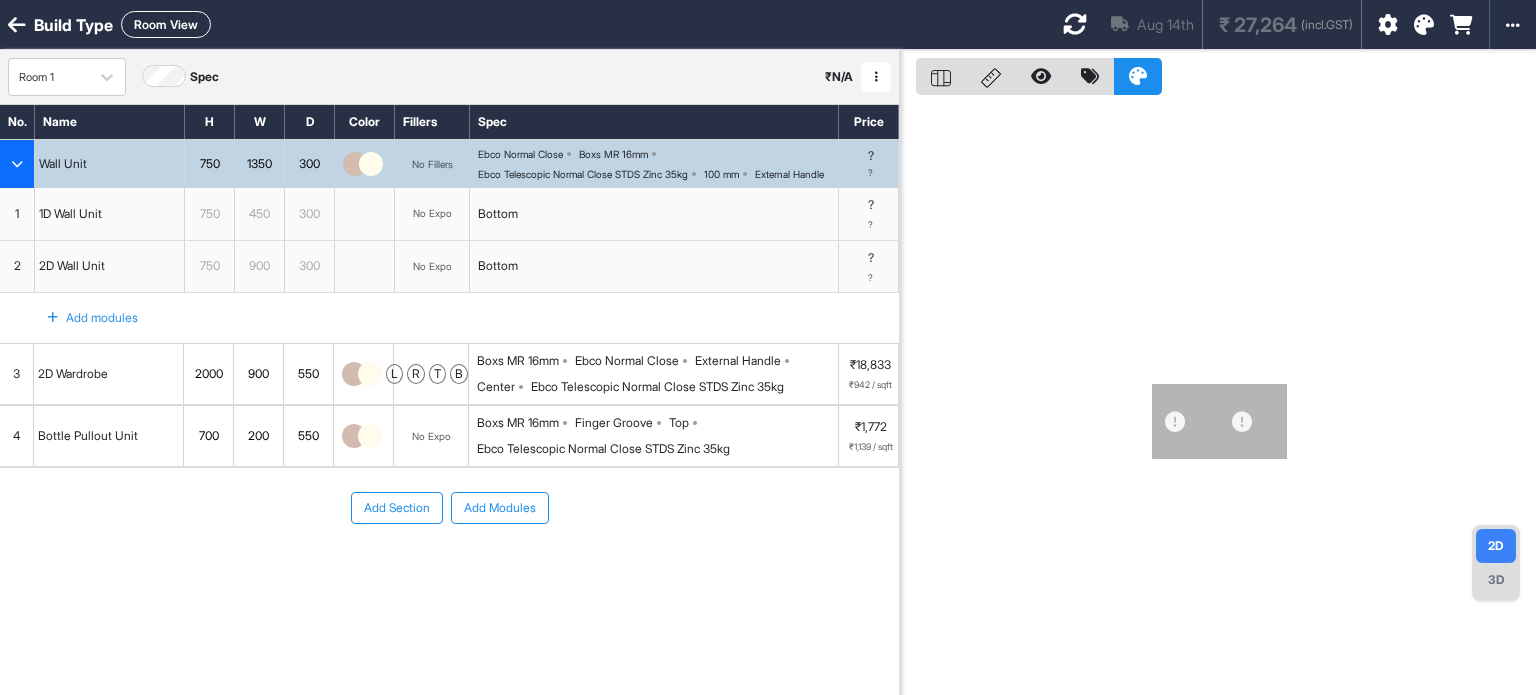 click on "Add modules" at bounding box center (81, 318) 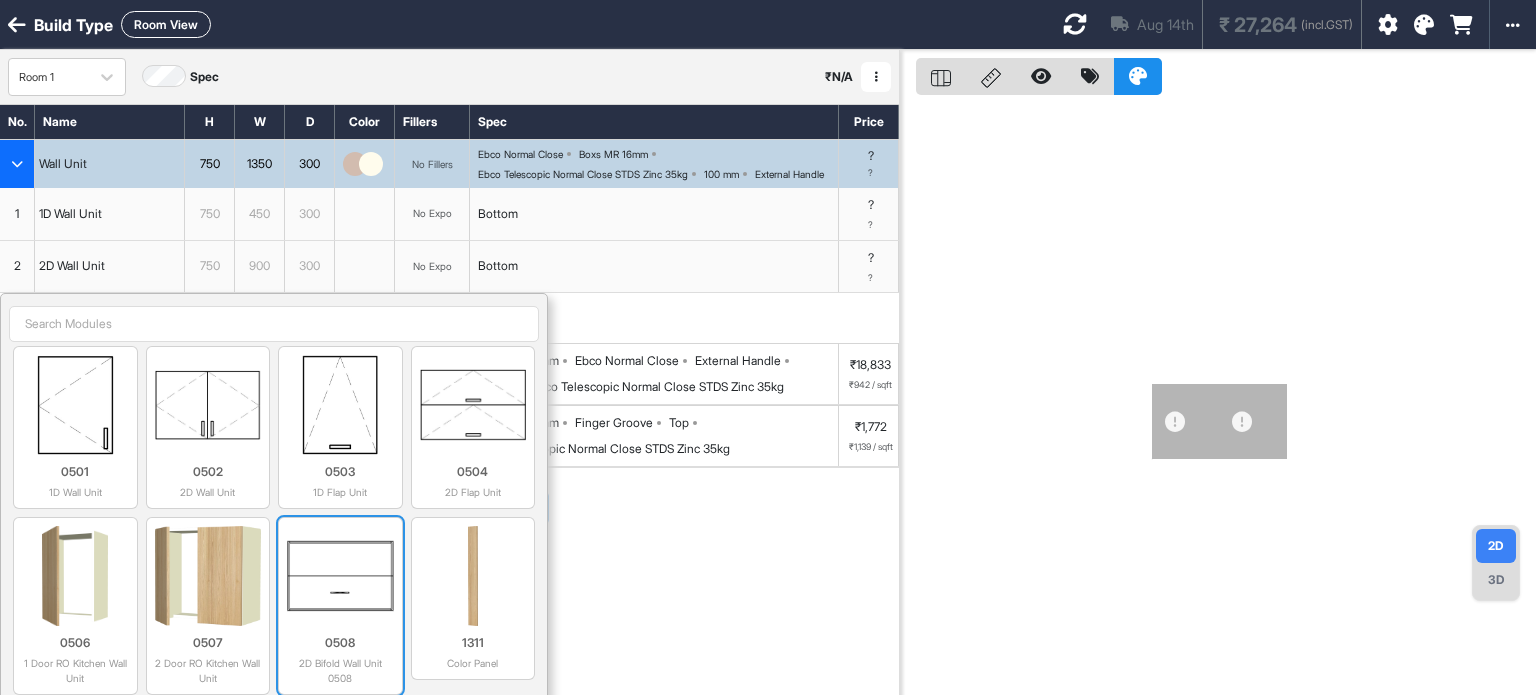 scroll, scrollTop: 0, scrollLeft: 0, axis: both 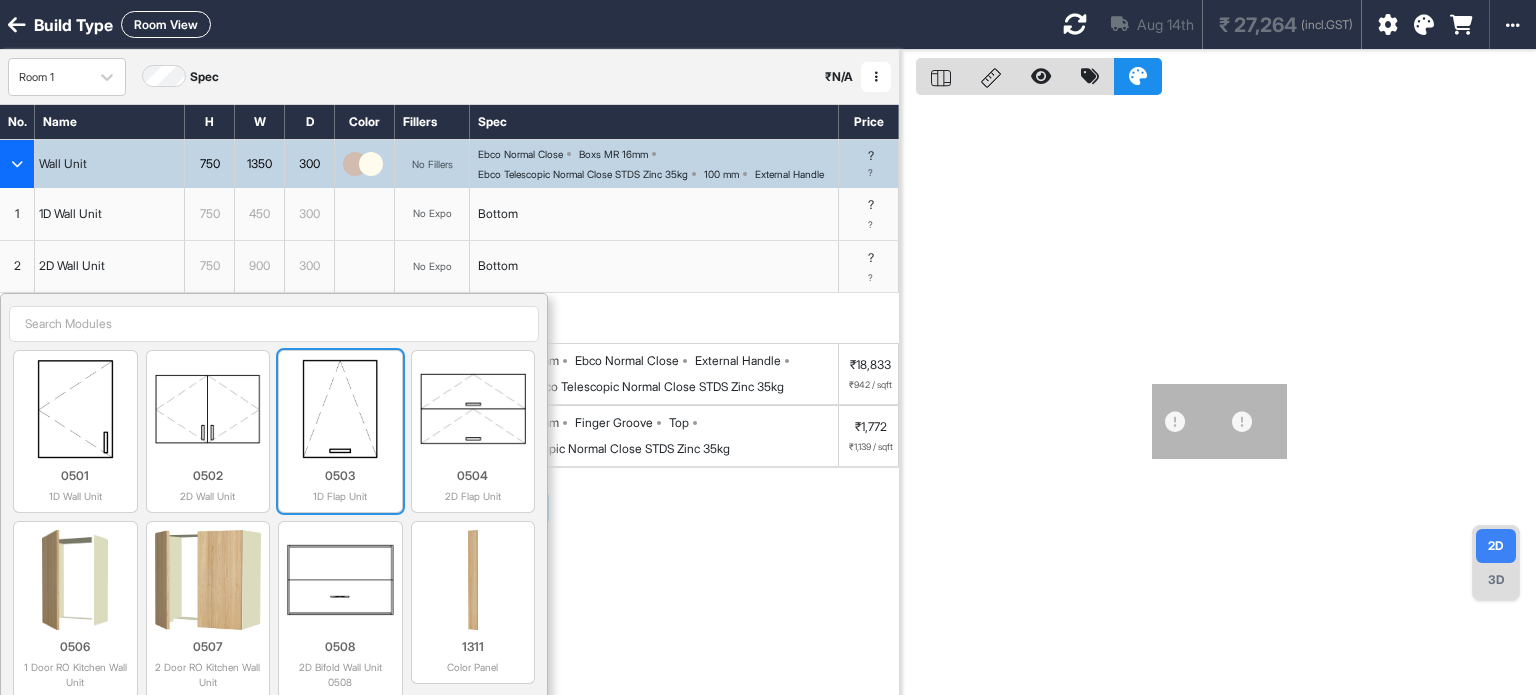 click at bounding box center [340, 409] 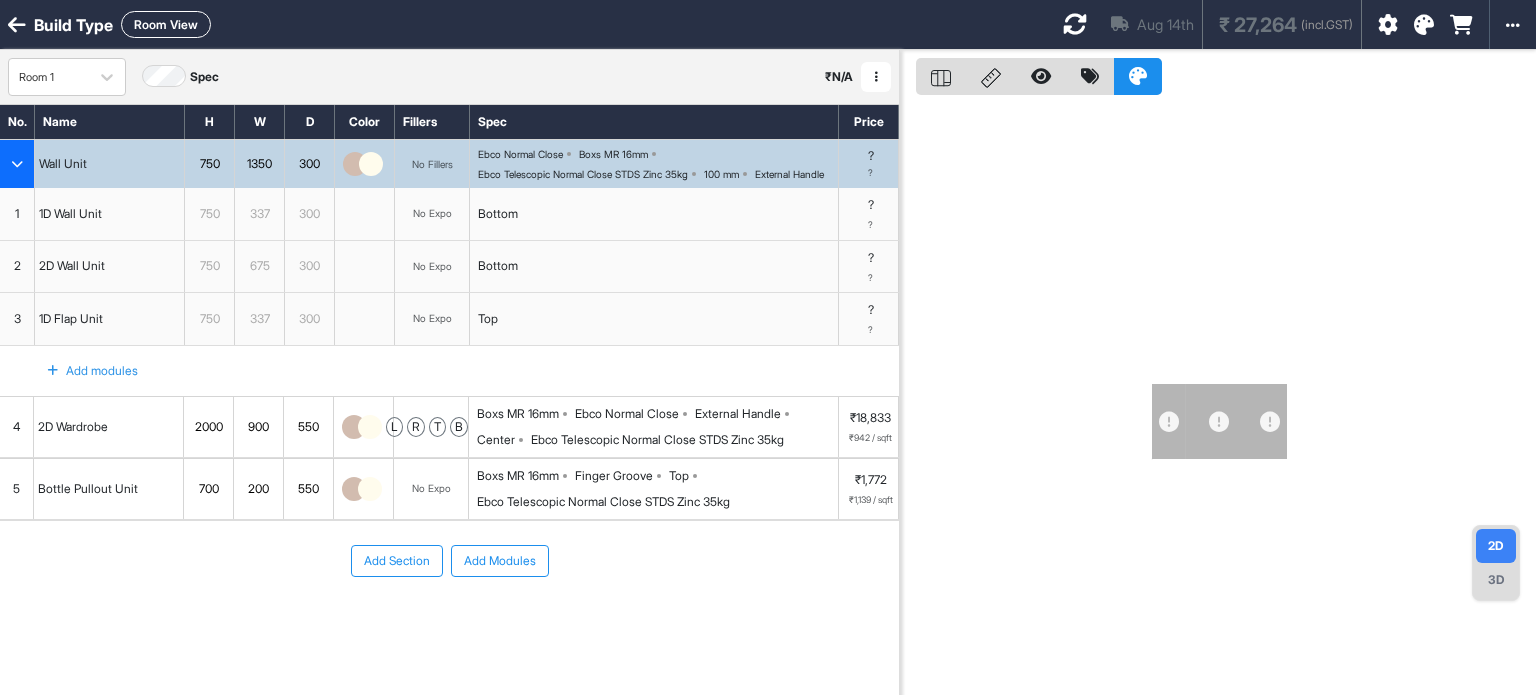 click on "External Handle" at bounding box center (789, 174) 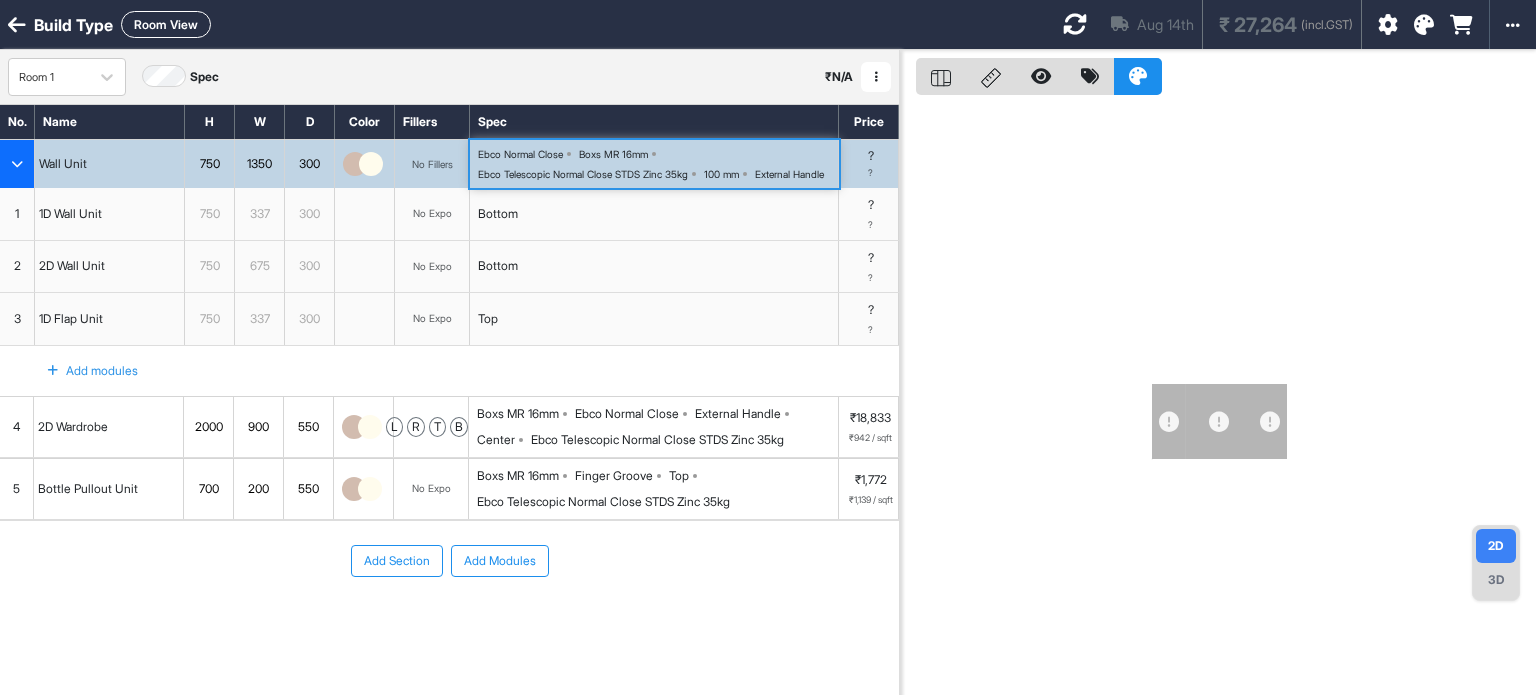 click on "External Handle" at bounding box center (789, 174) 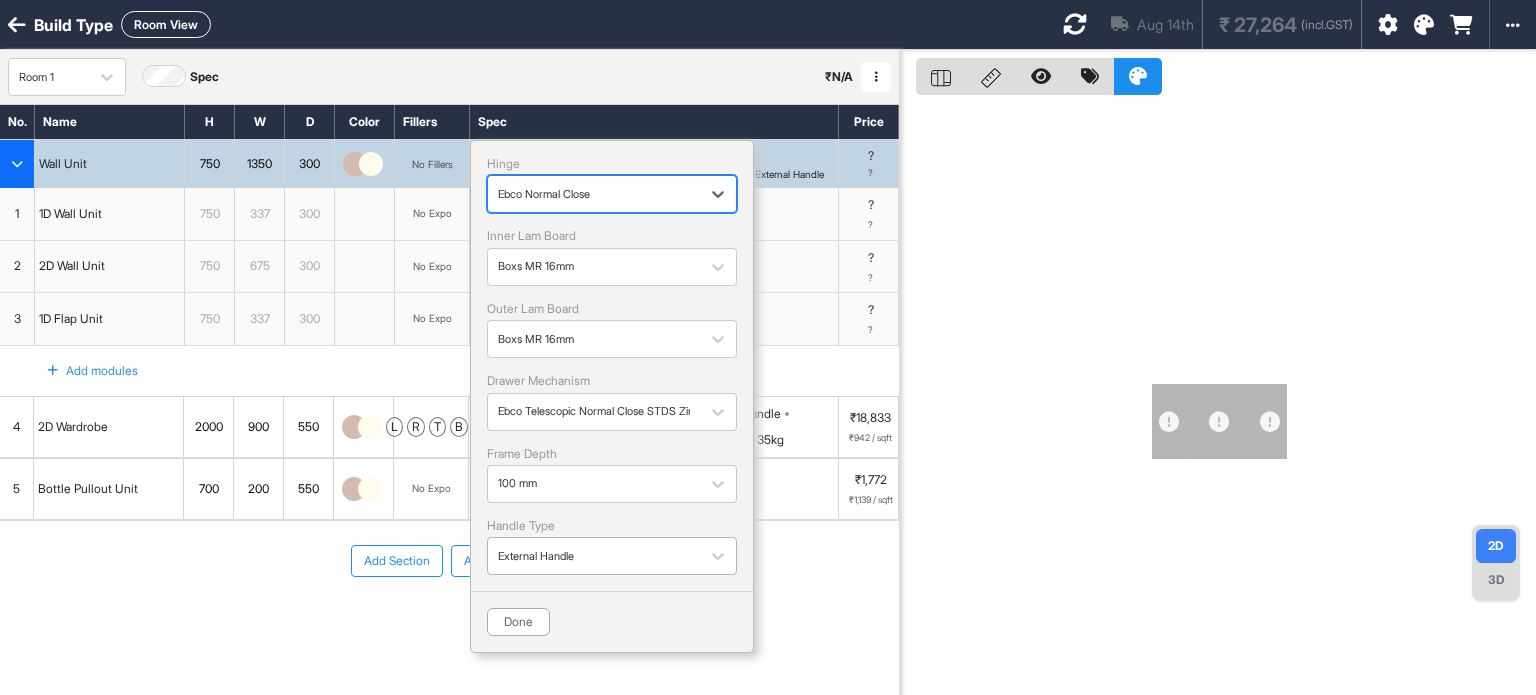 click on "External Handle" at bounding box center (594, 556) 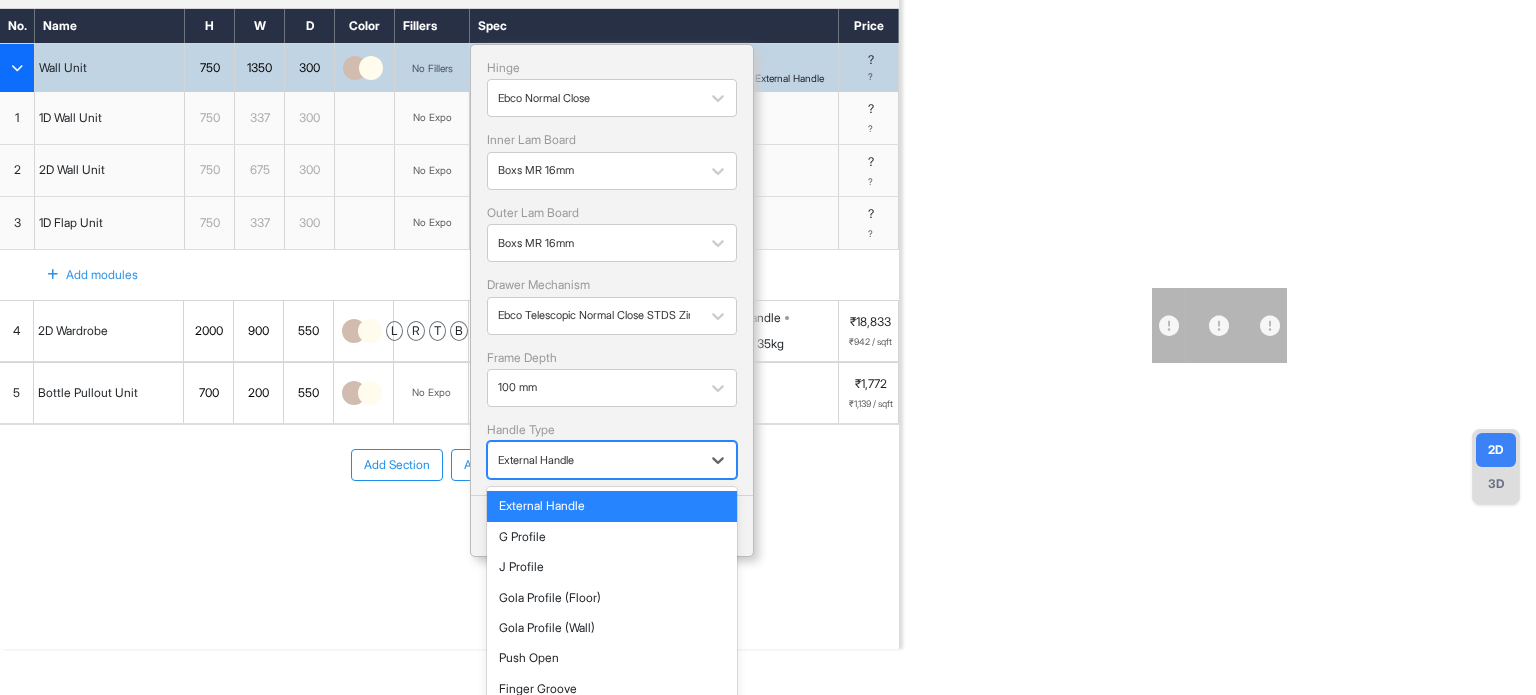 scroll, scrollTop: 108, scrollLeft: 0, axis: vertical 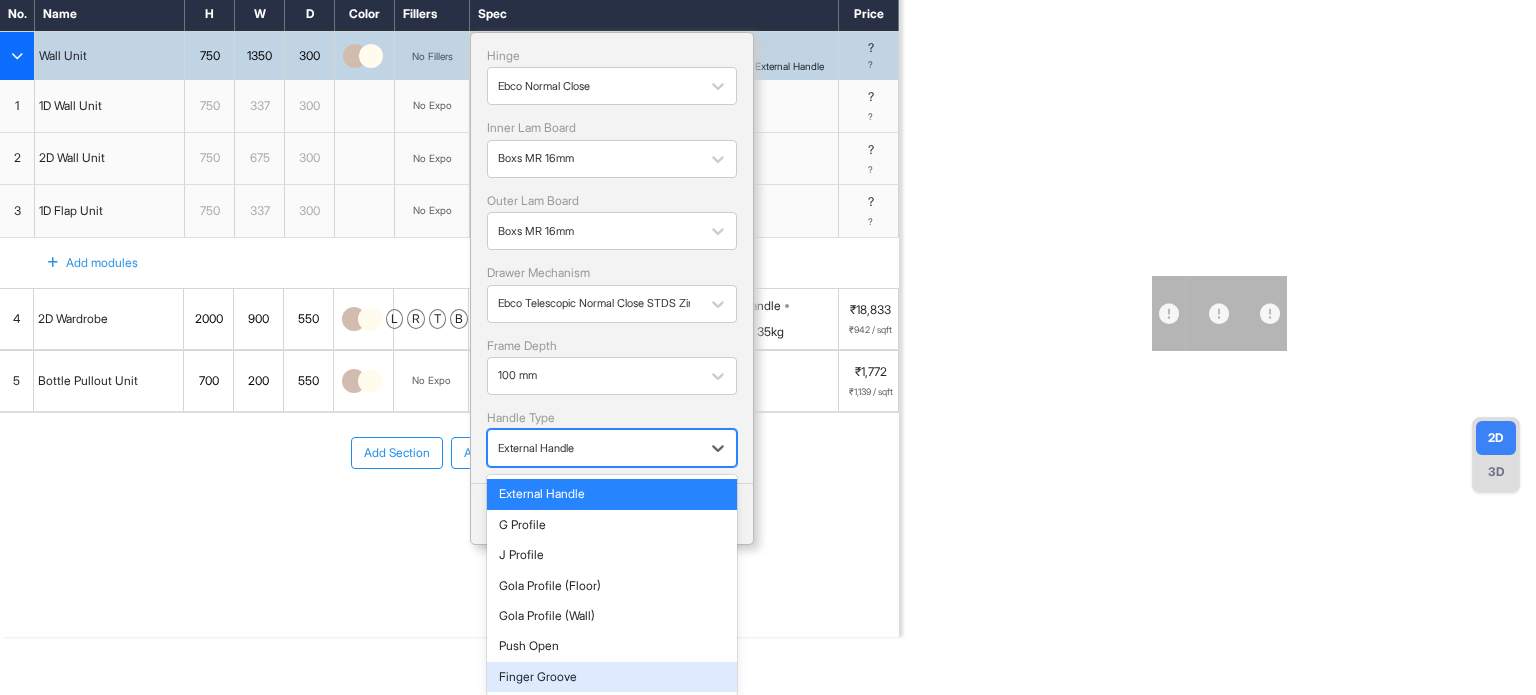 click on "Finger Groove" at bounding box center (612, 677) 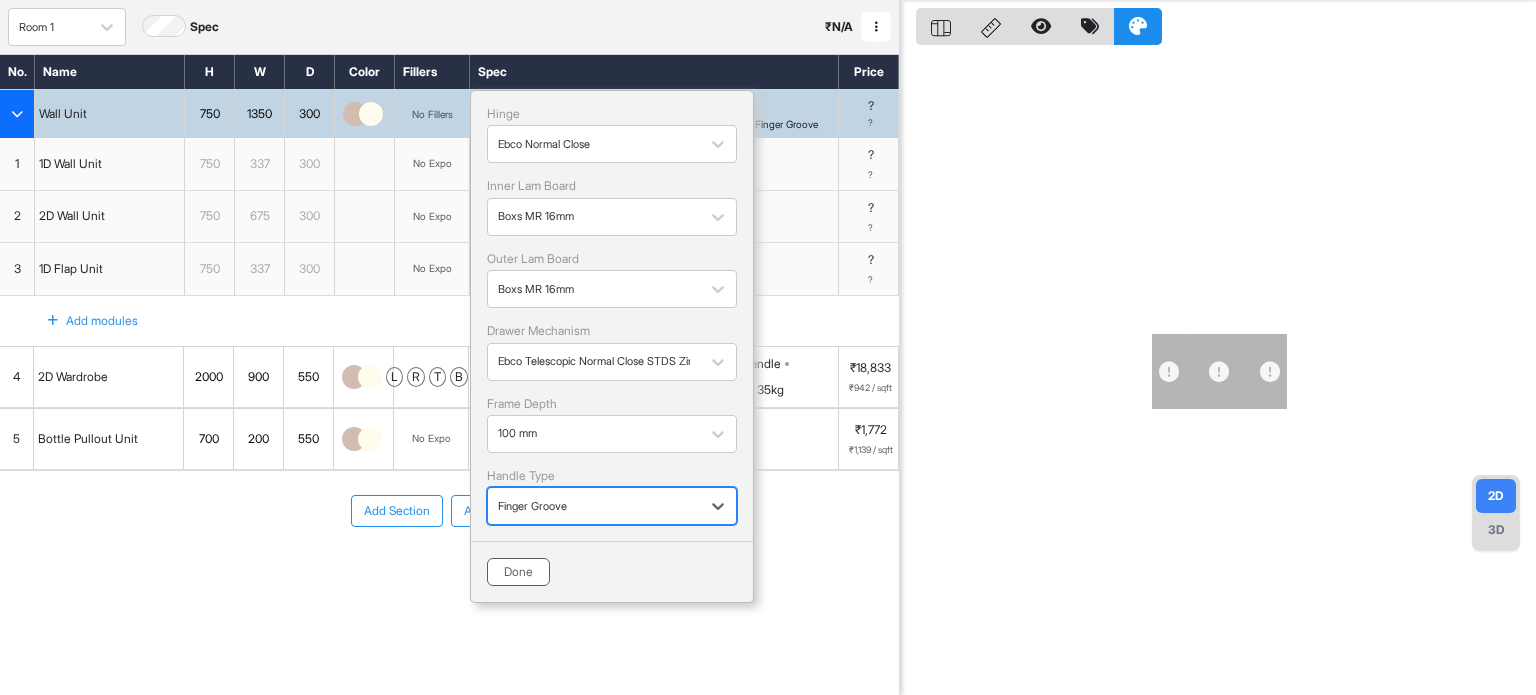 click on "Done" at bounding box center [518, 572] 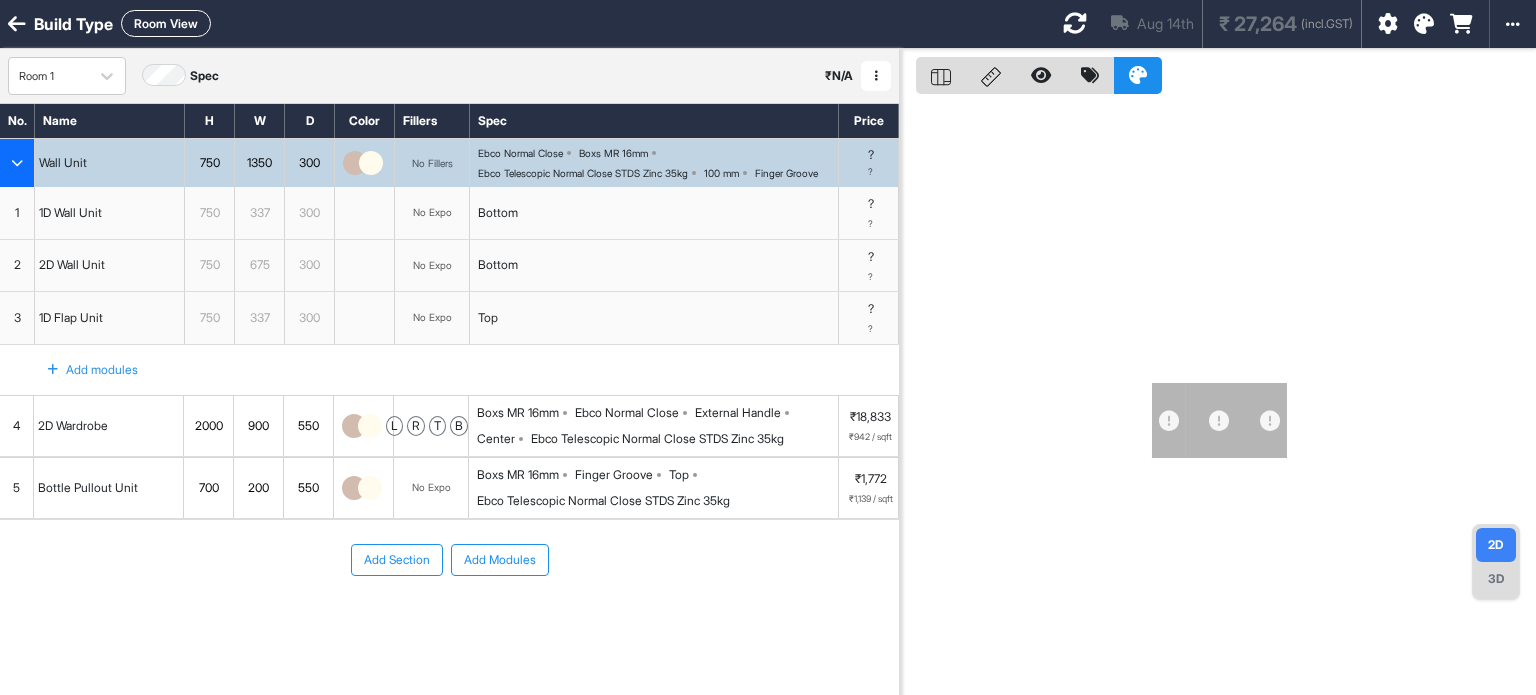 scroll, scrollTop: 0, scrollLeft: 0, axis: both 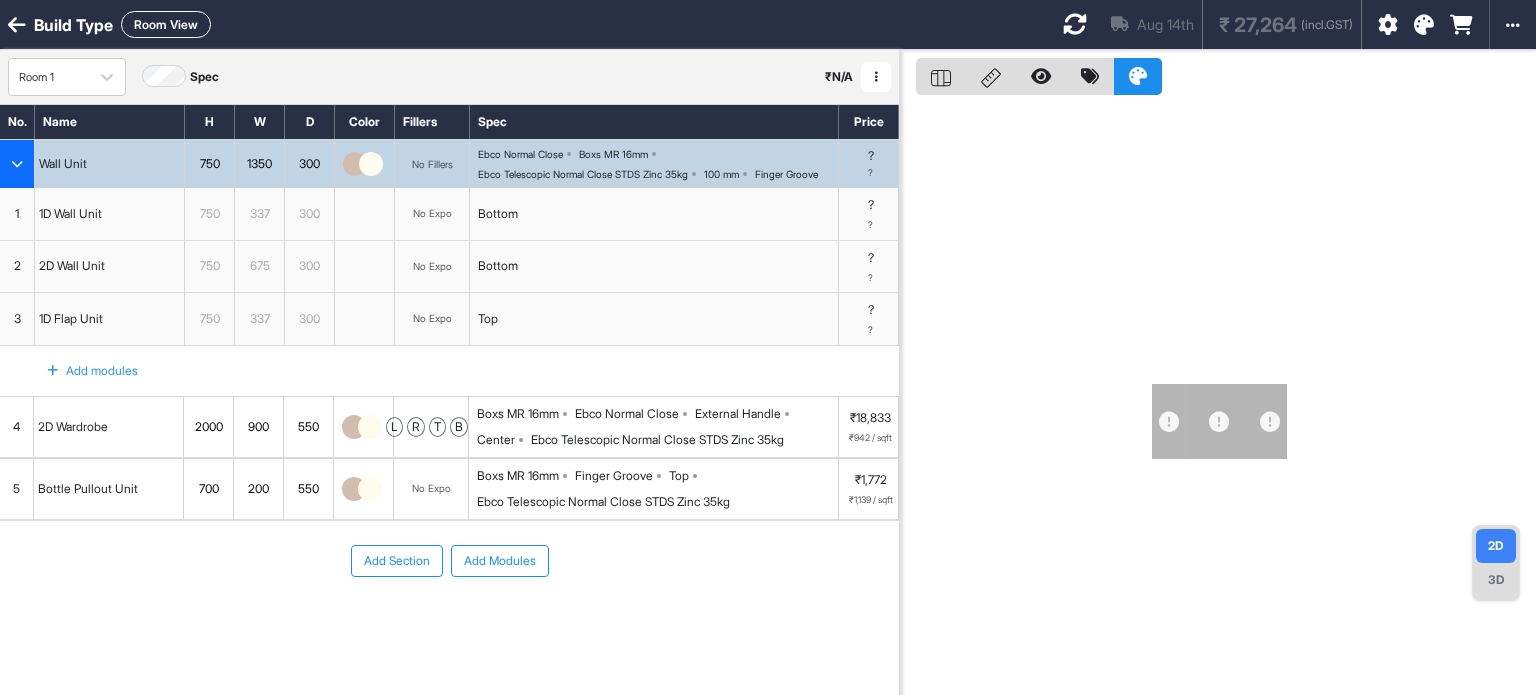 click on "Aug 14th ₹   27,264 (incl.GST)" at bounding box center (1204, 24) 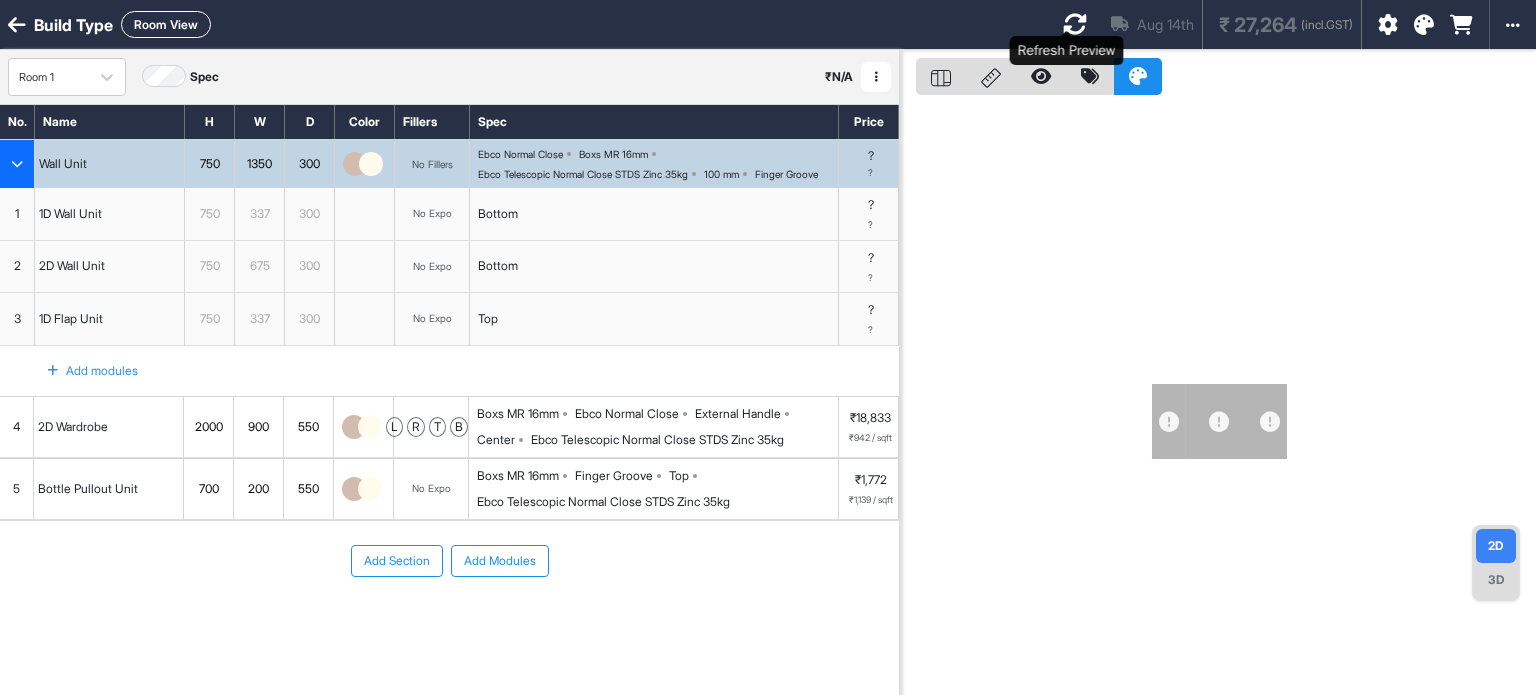 click at bounding box center (1075, 24) 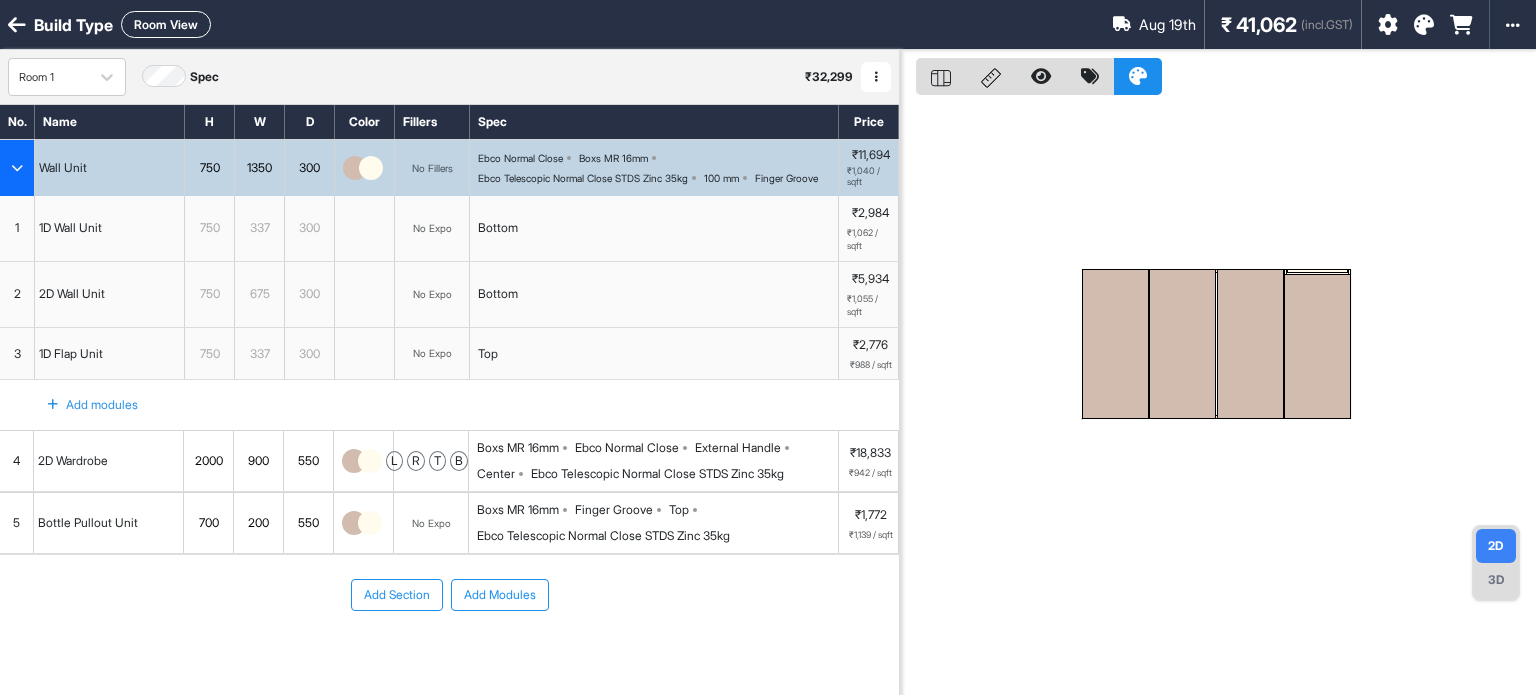 click on "Top" at bounding box center [654, 354] 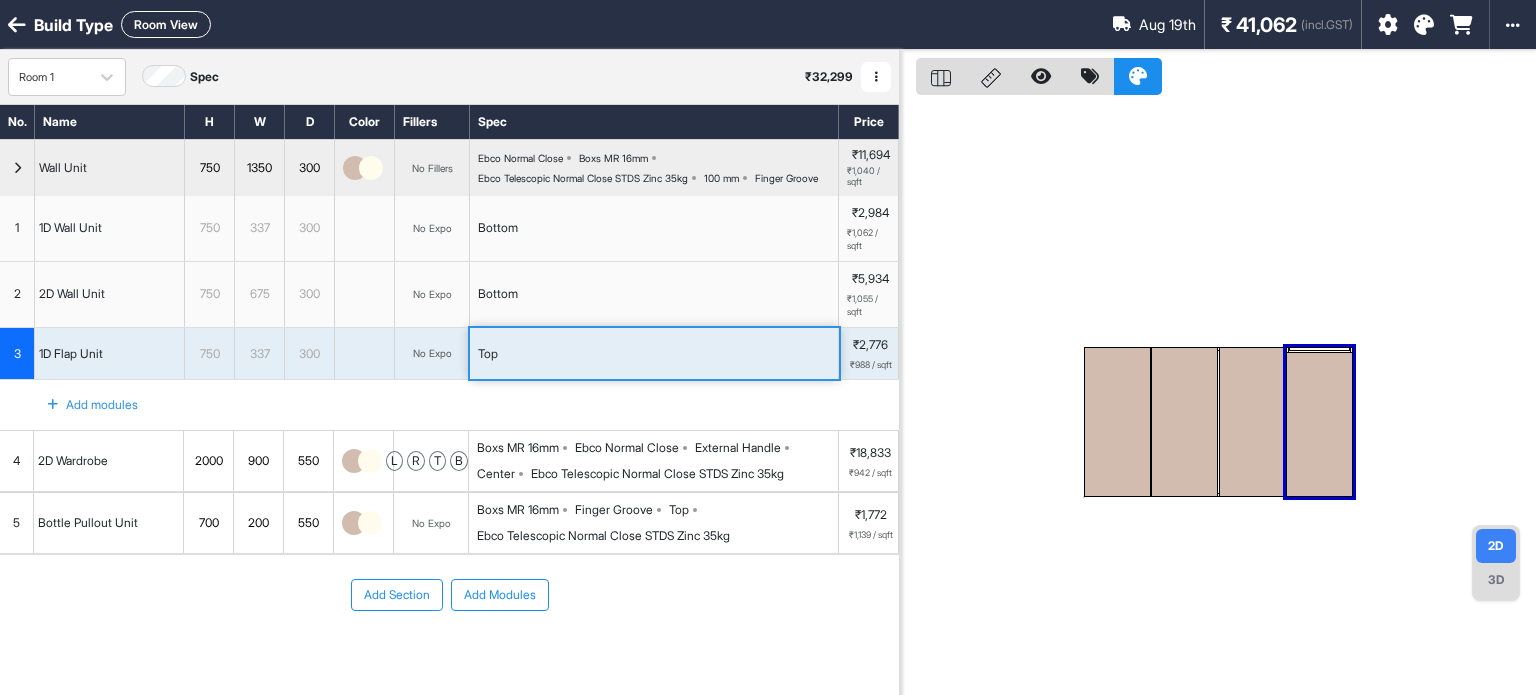 click on "Top" at bounding box center [654, 354] 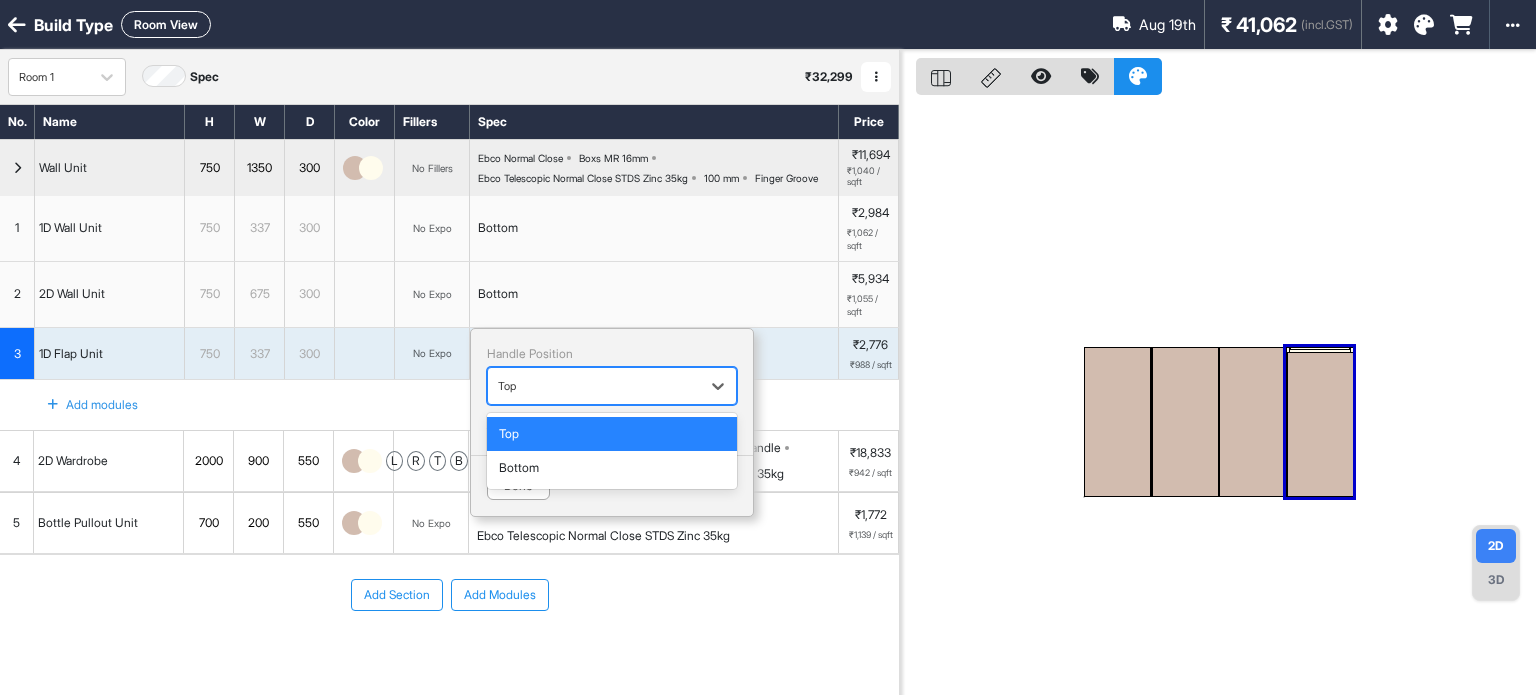 click at bounding box center (594, 386) 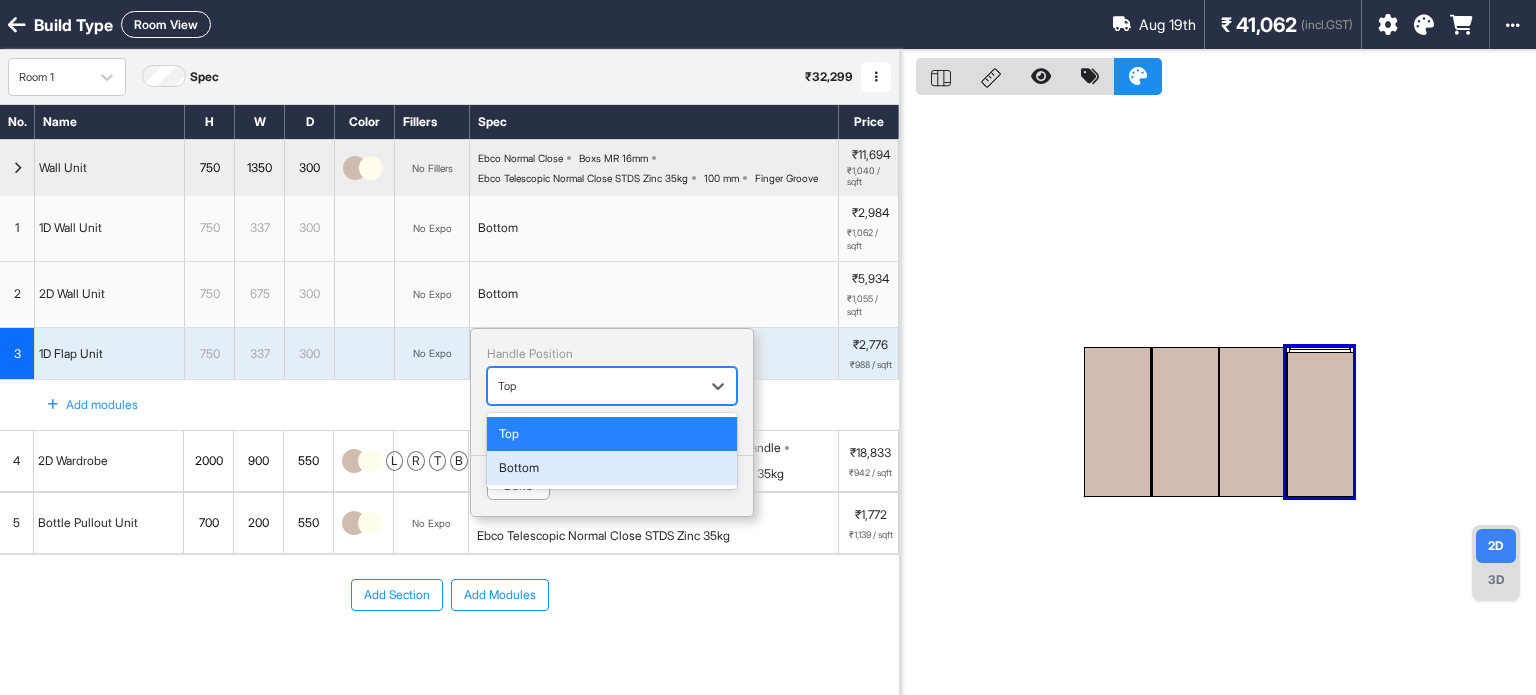 click on "Bottom" at bounding box center (612, 468) 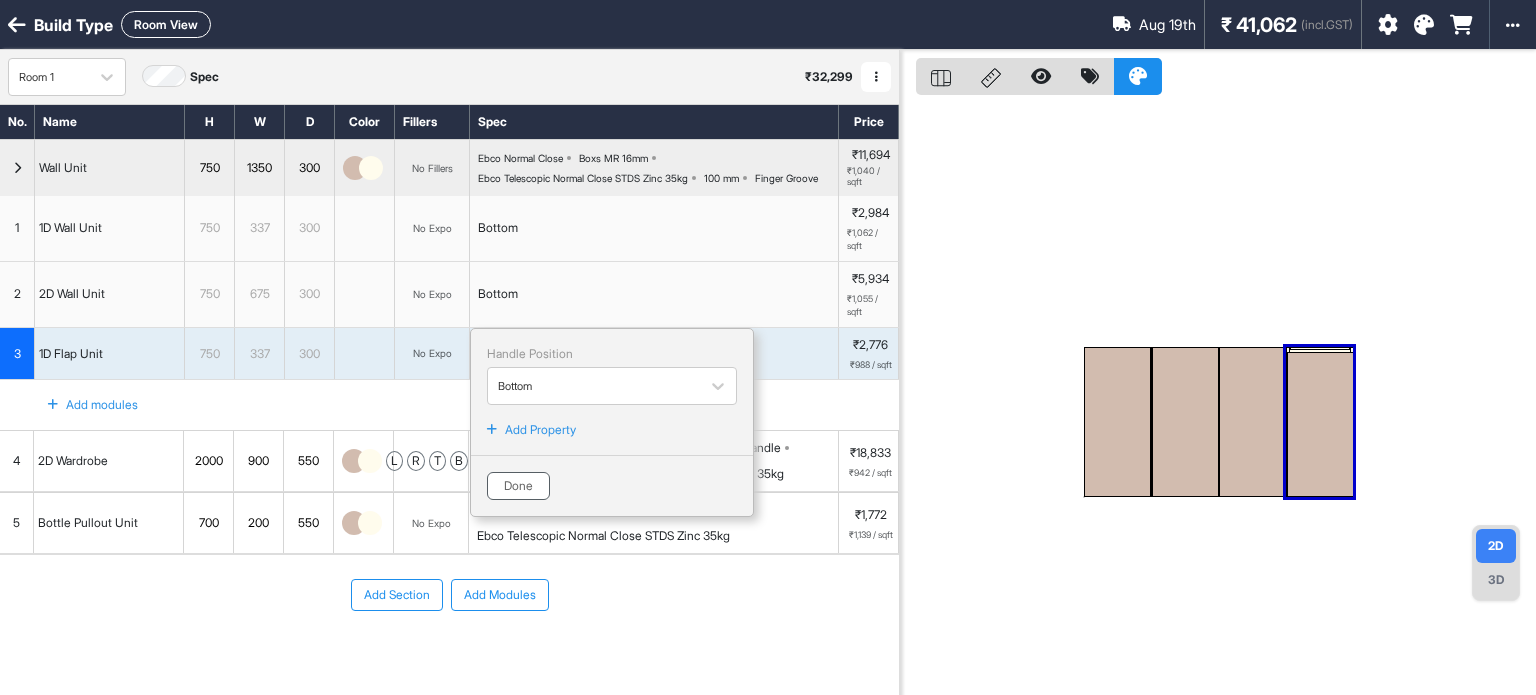click on "Done" at bounding box center [518, 486] 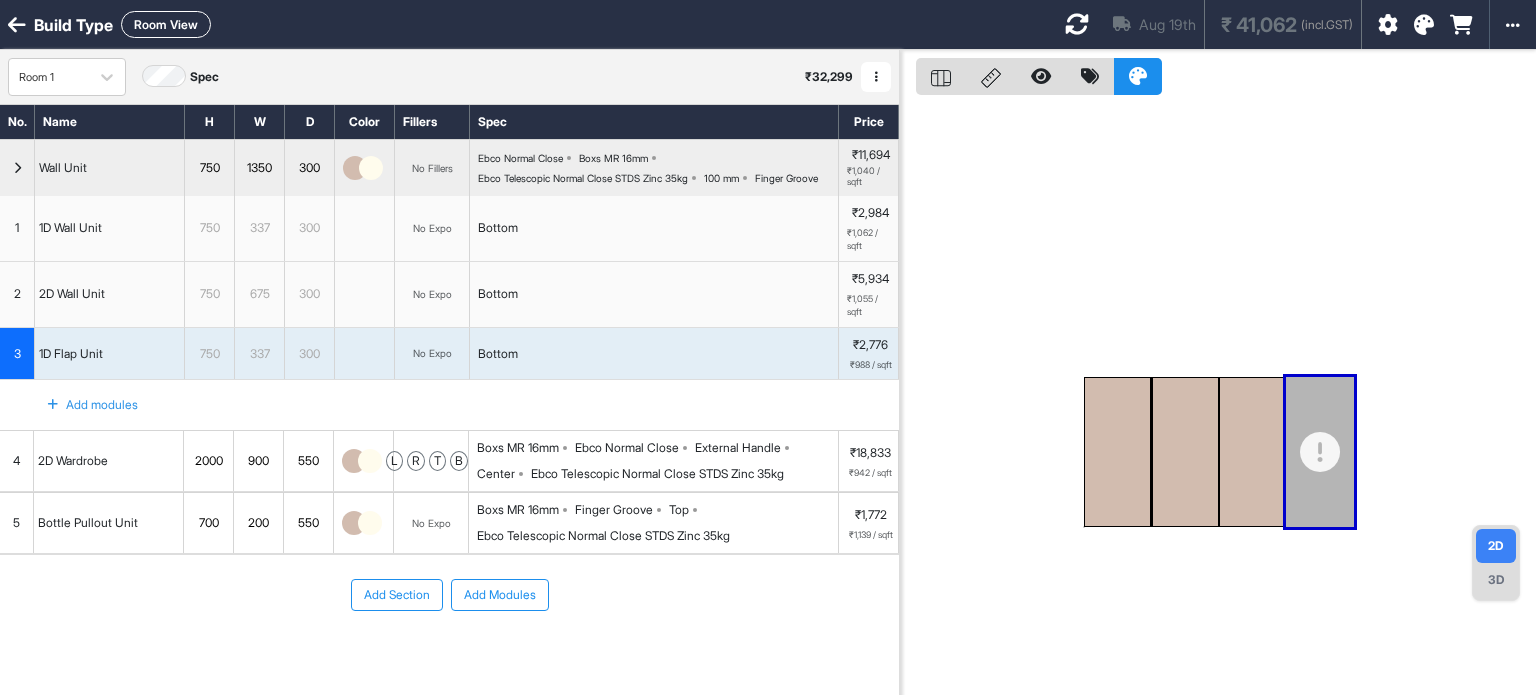 click at bounding box center [1077, 24] 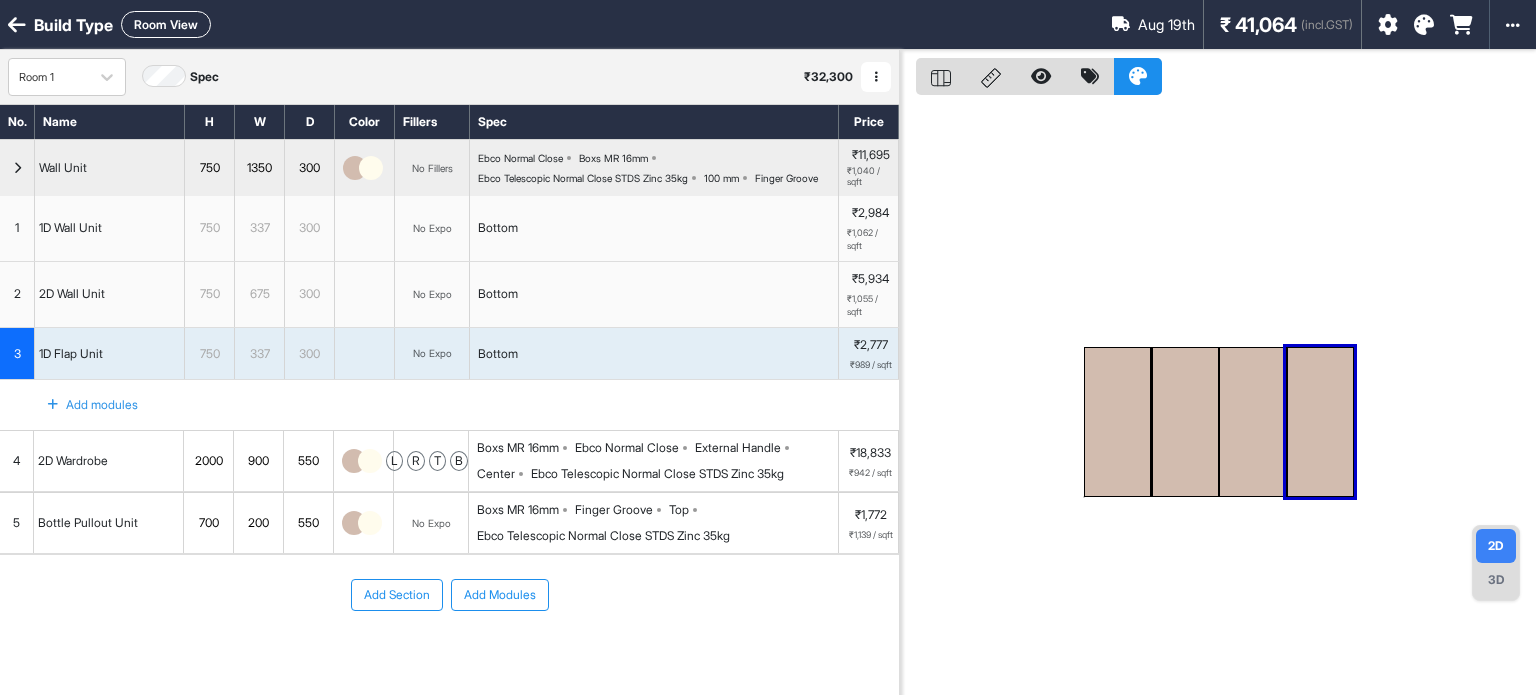 click at bounding box center [1252, 422] 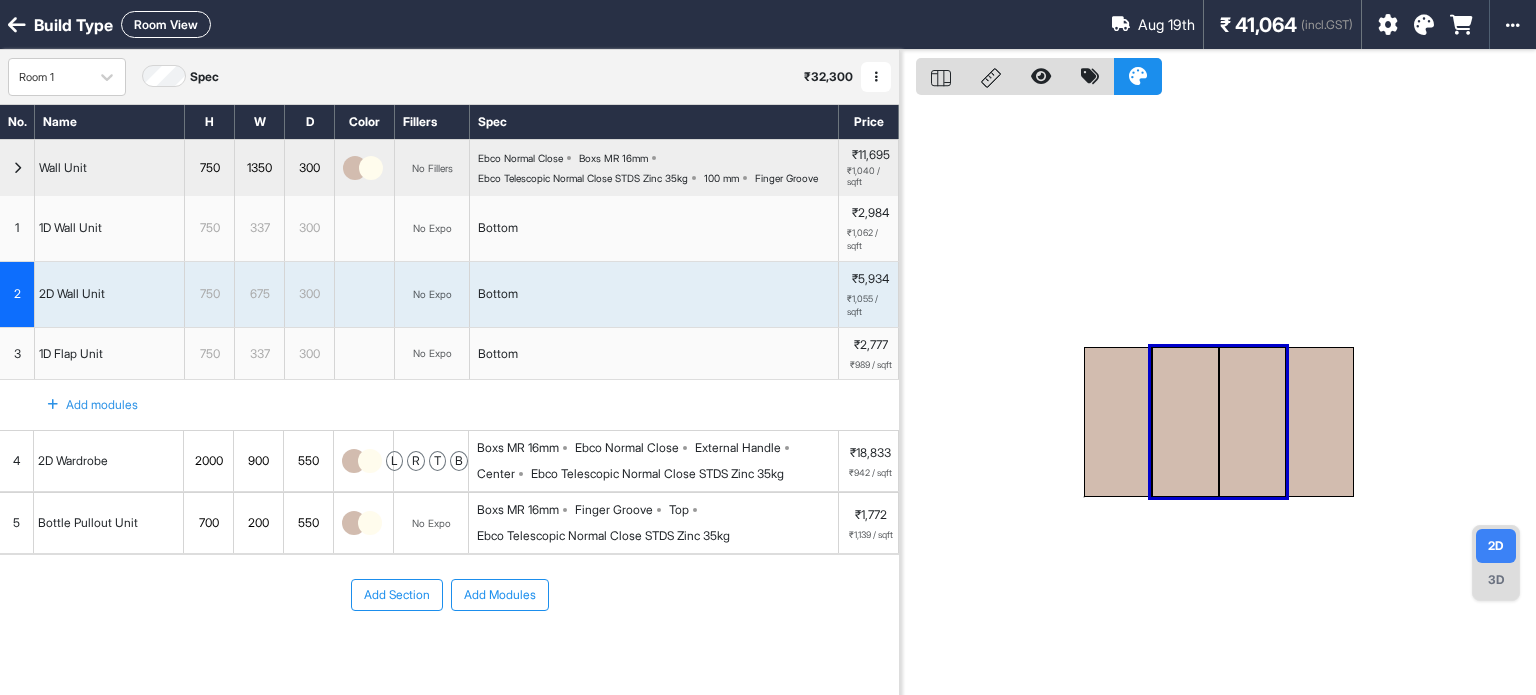 click at bounding box center [1218, 397] 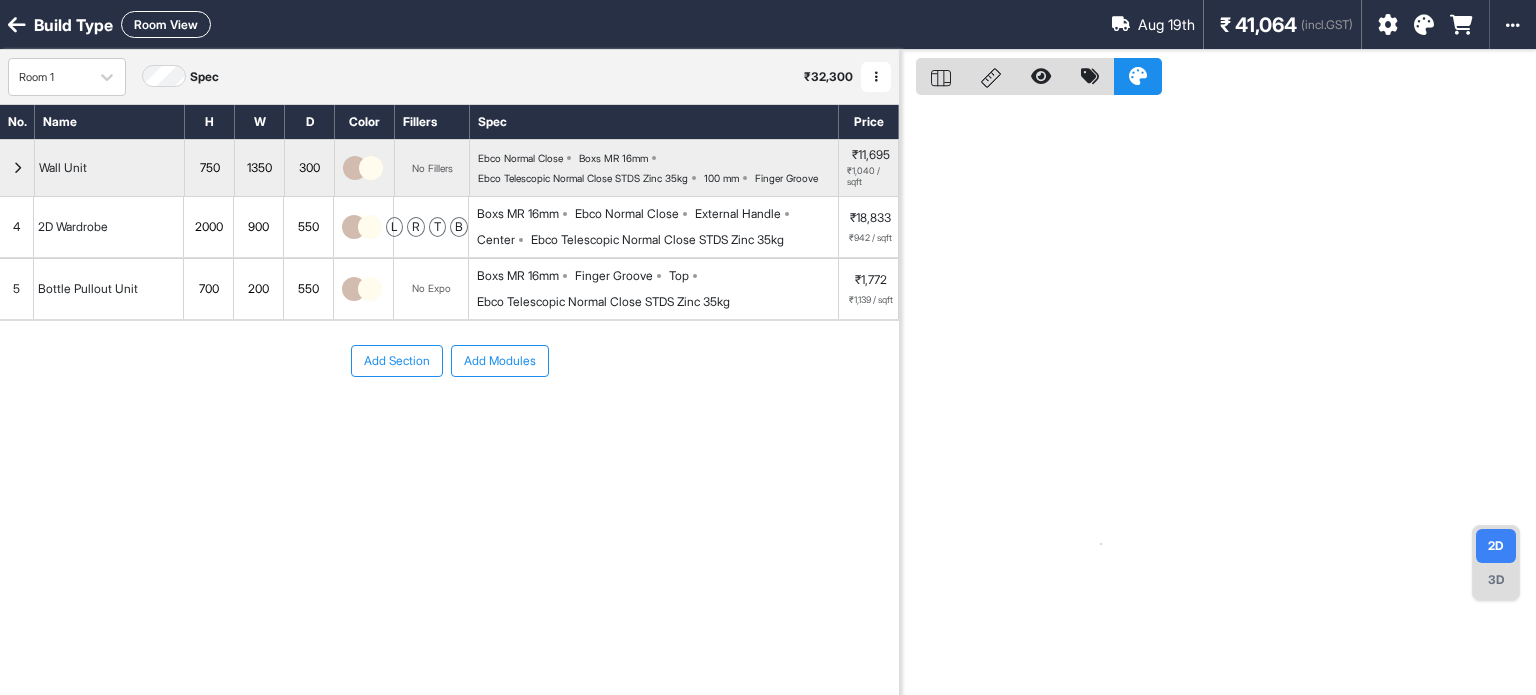click at bounding box center (17, 168) 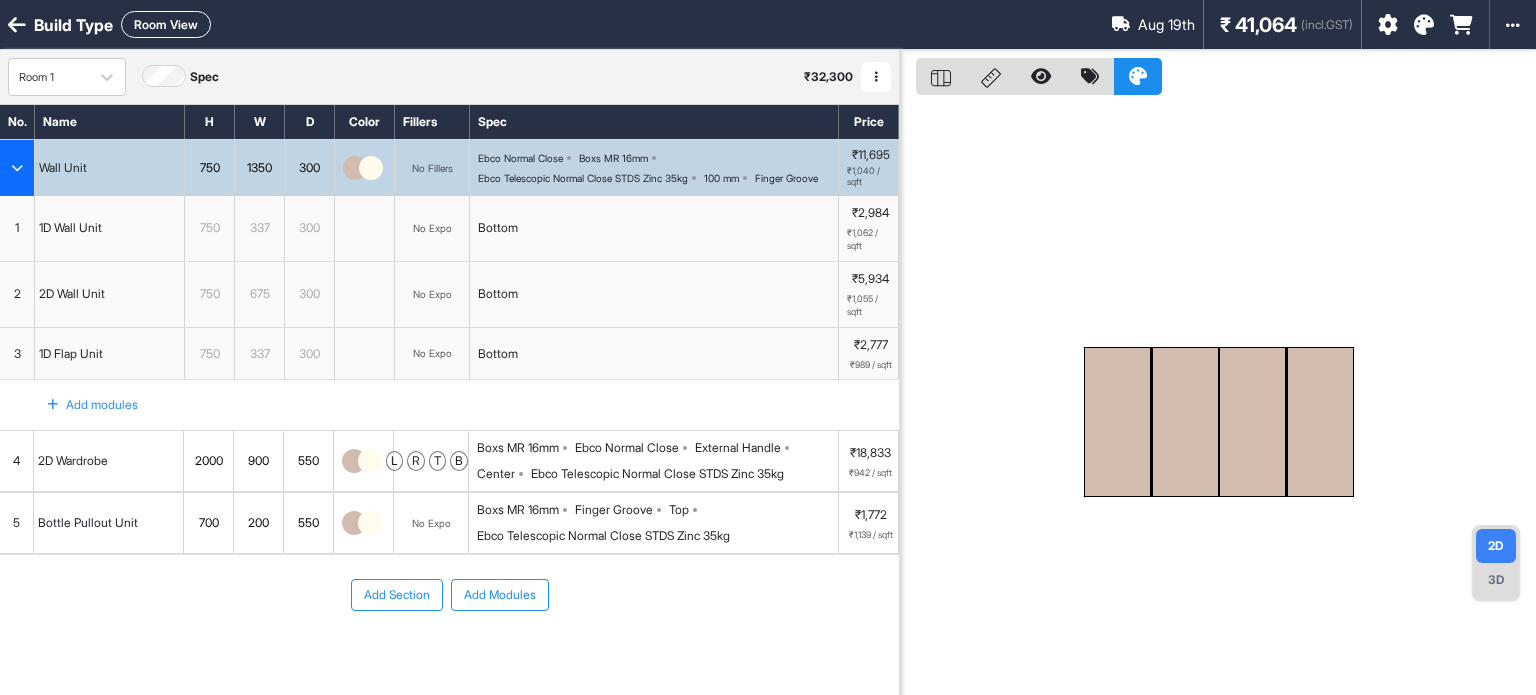 click at bounding box center (1218, 397) 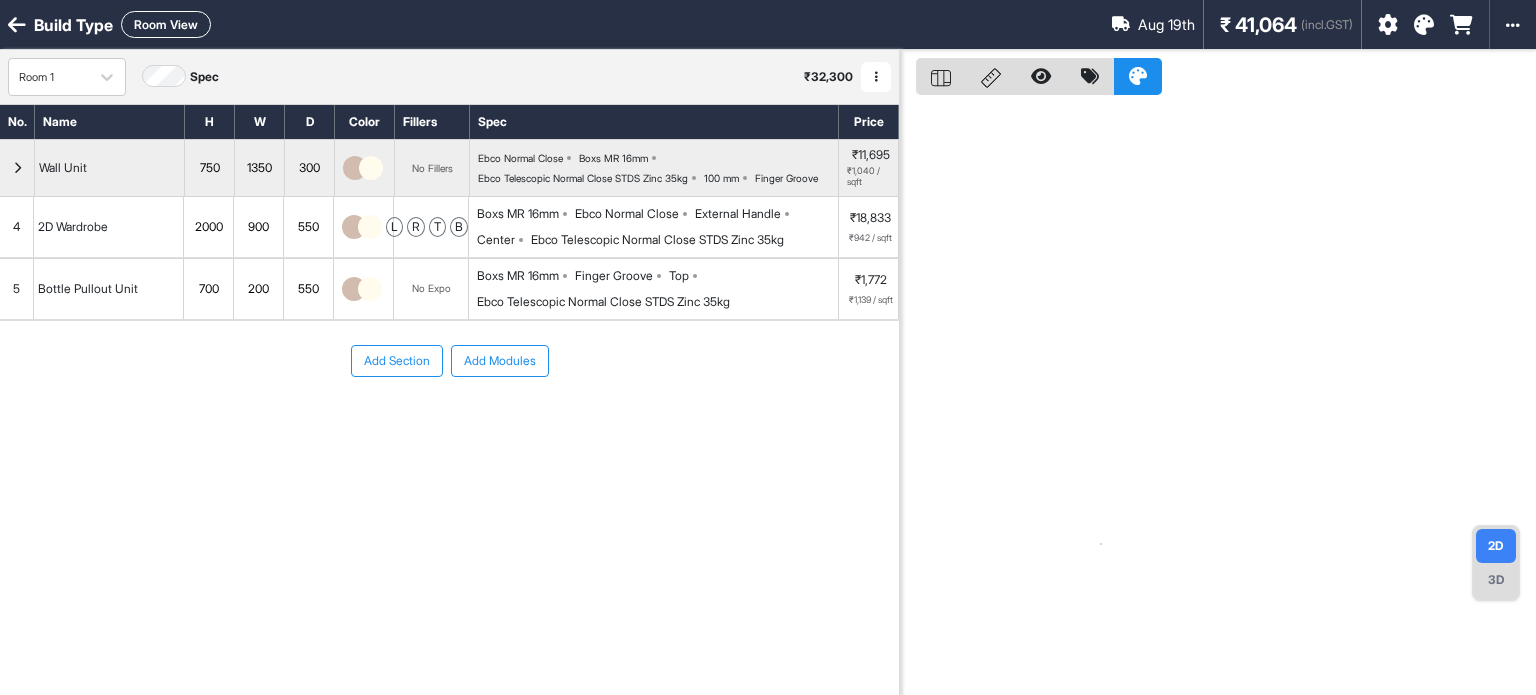 click at bounding box center [17, 168] 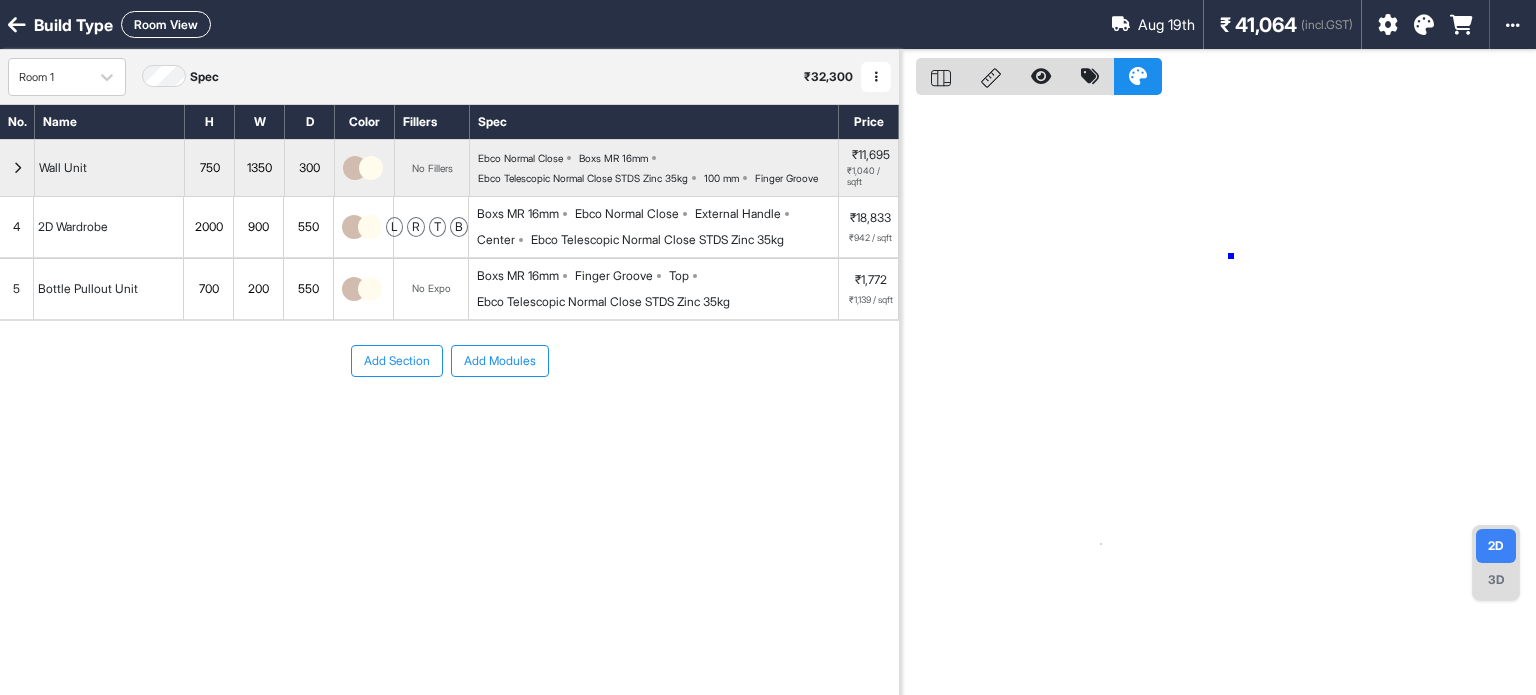 click at bounding box center [1218, 397] 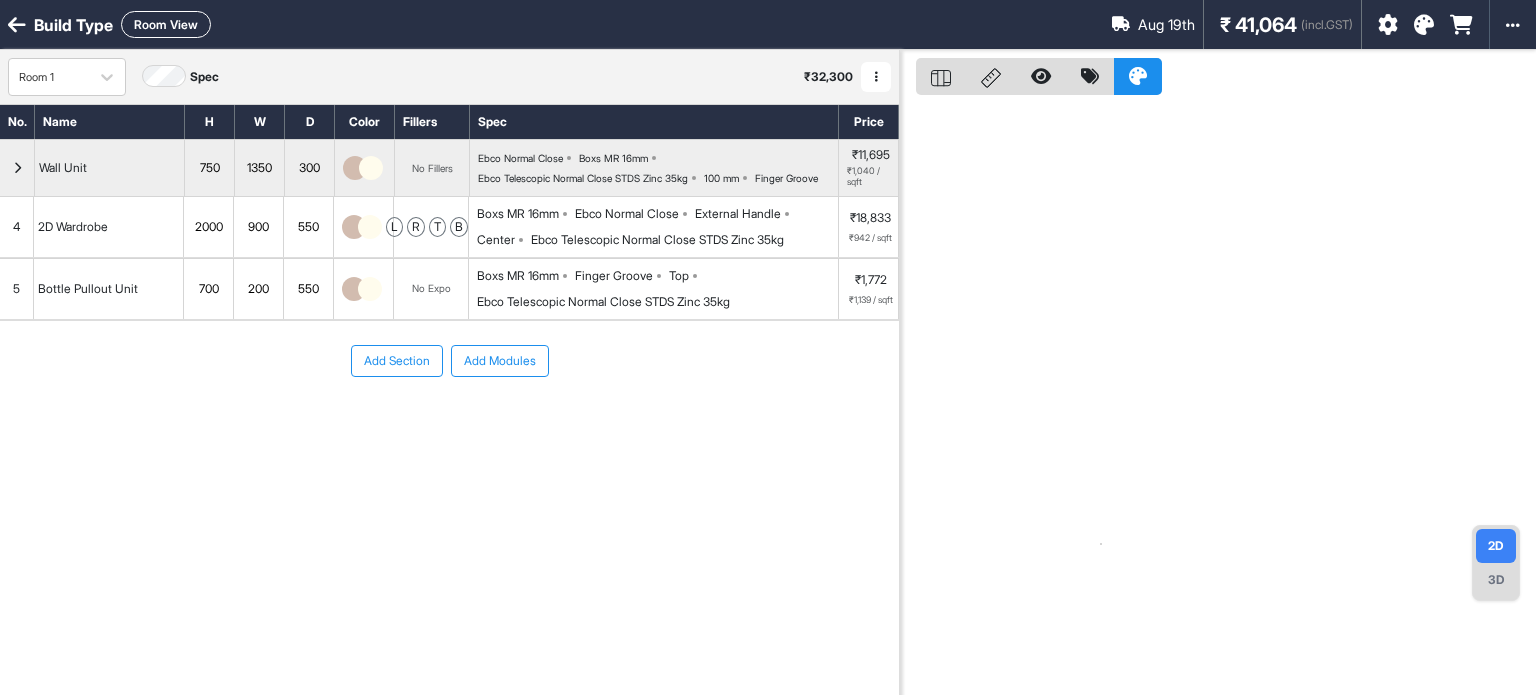 click at bounding box center [17, 168] 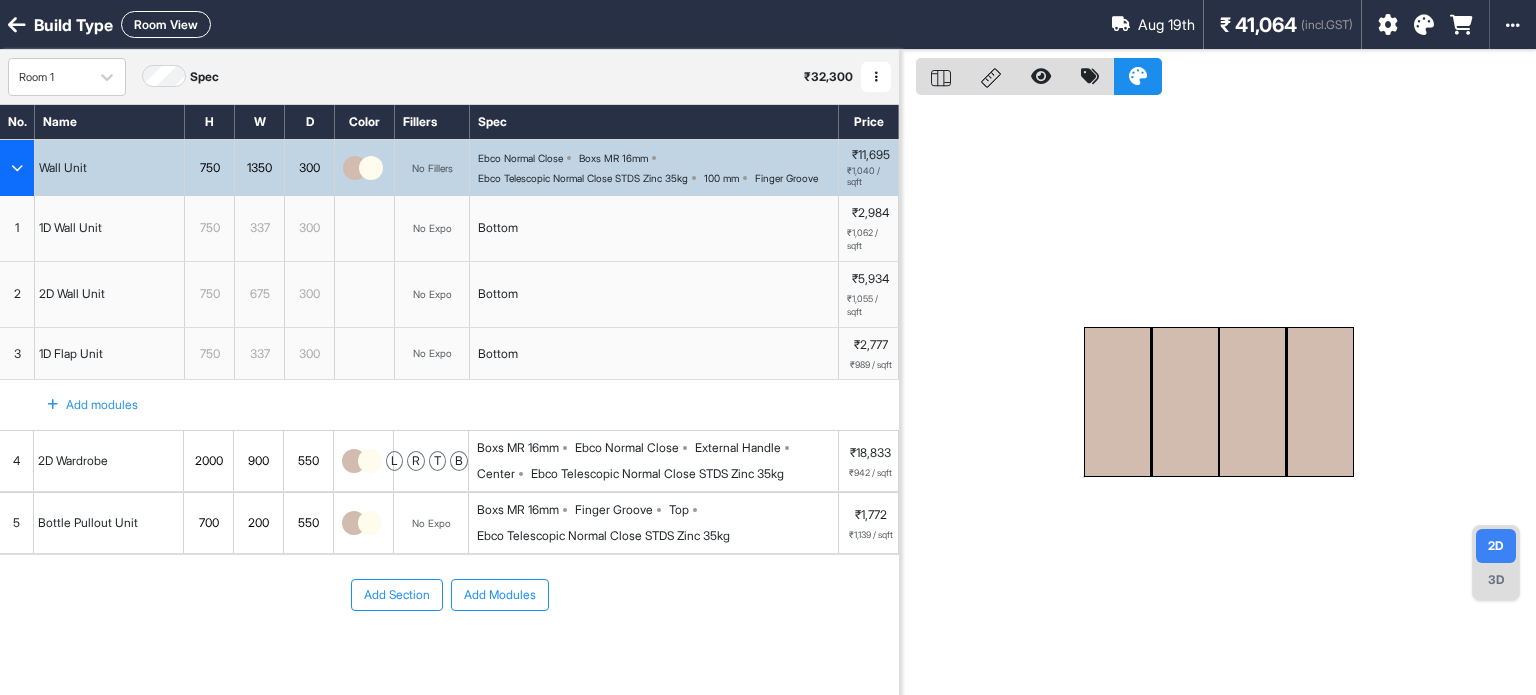 click at bounding box center (1218, 397) 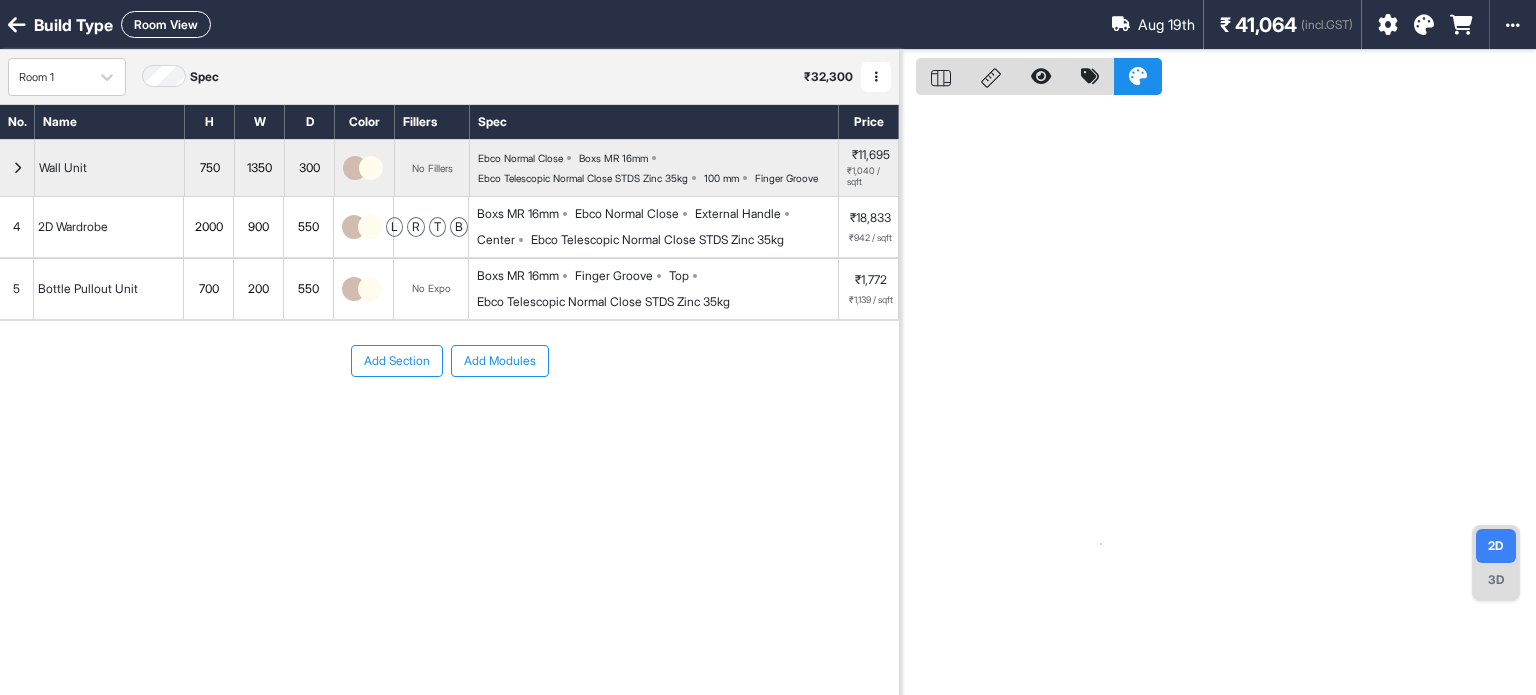 click at bounding box center [17, 168] 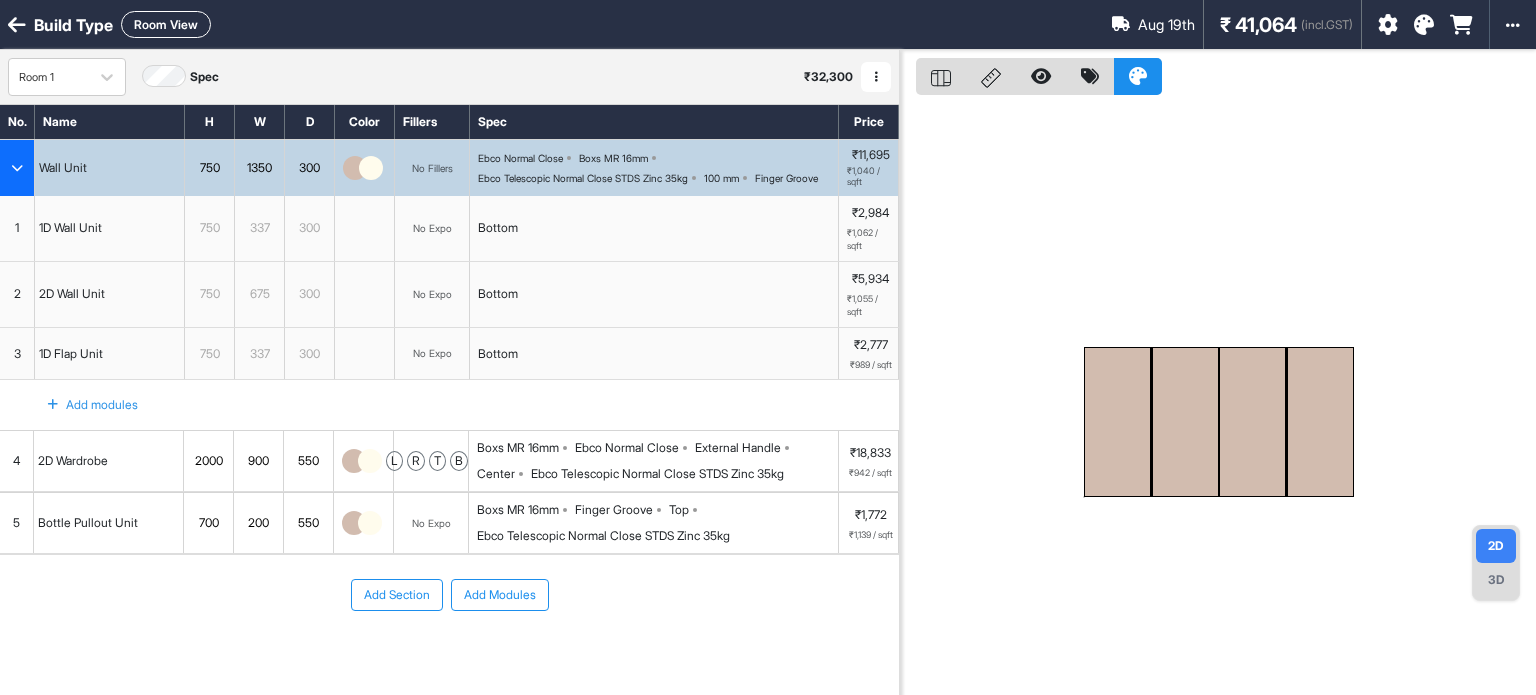 click at bounding box center [1185, 422] 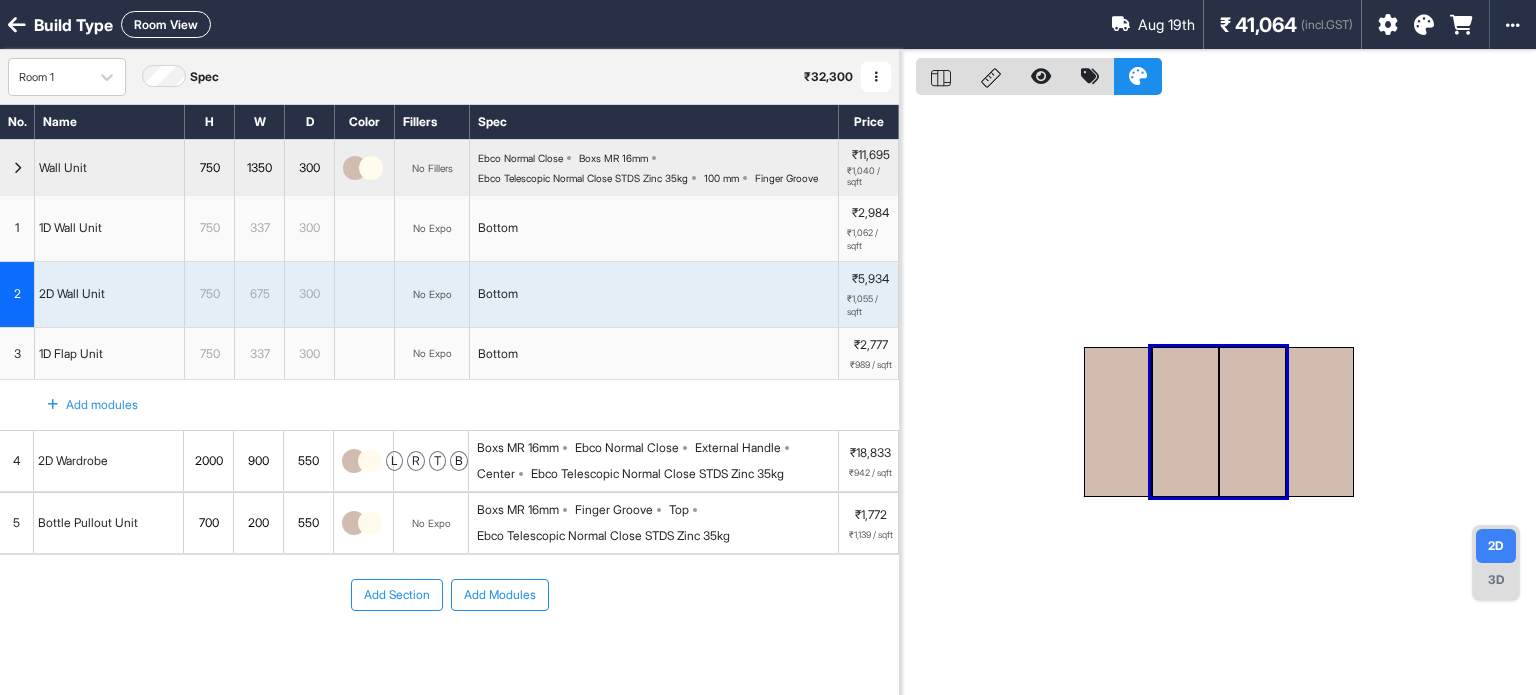click at bounding box center (1218, 397) 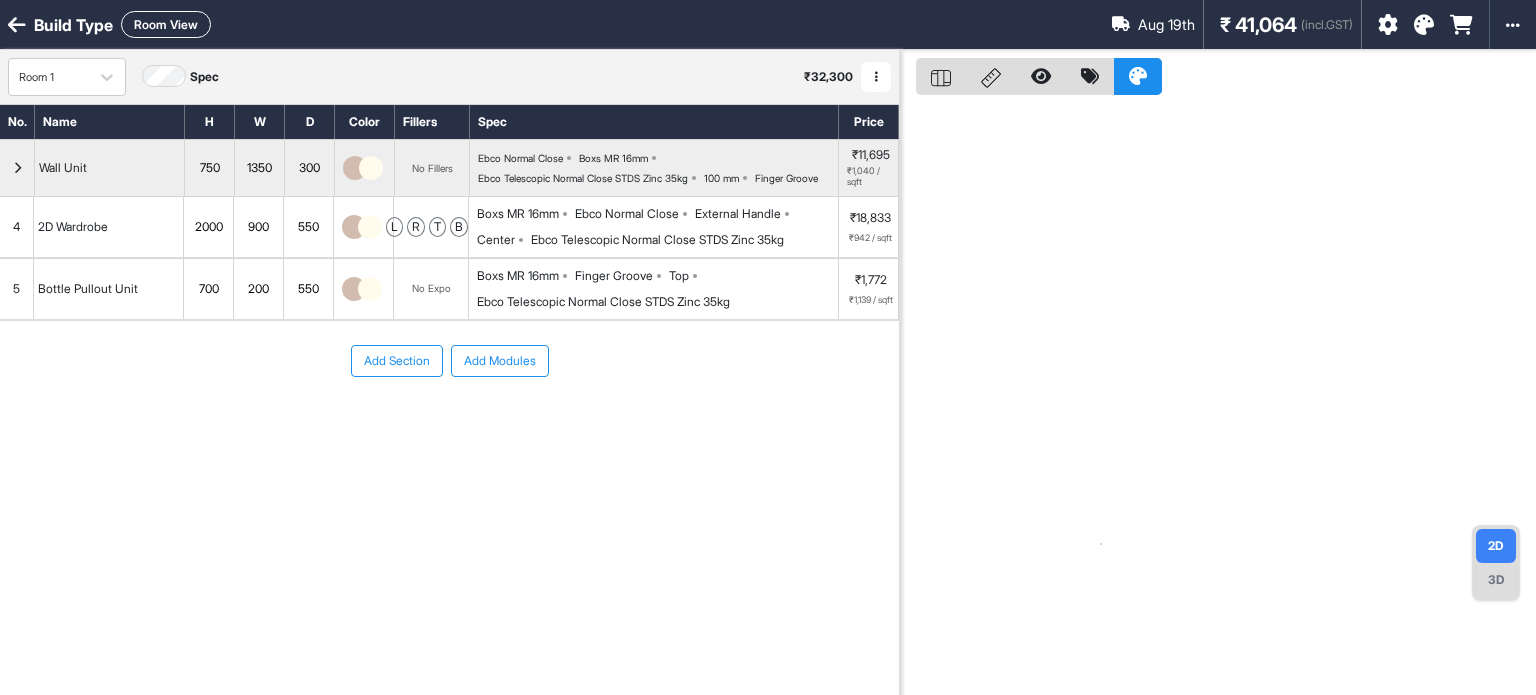 click at bounding box center (17, 168) 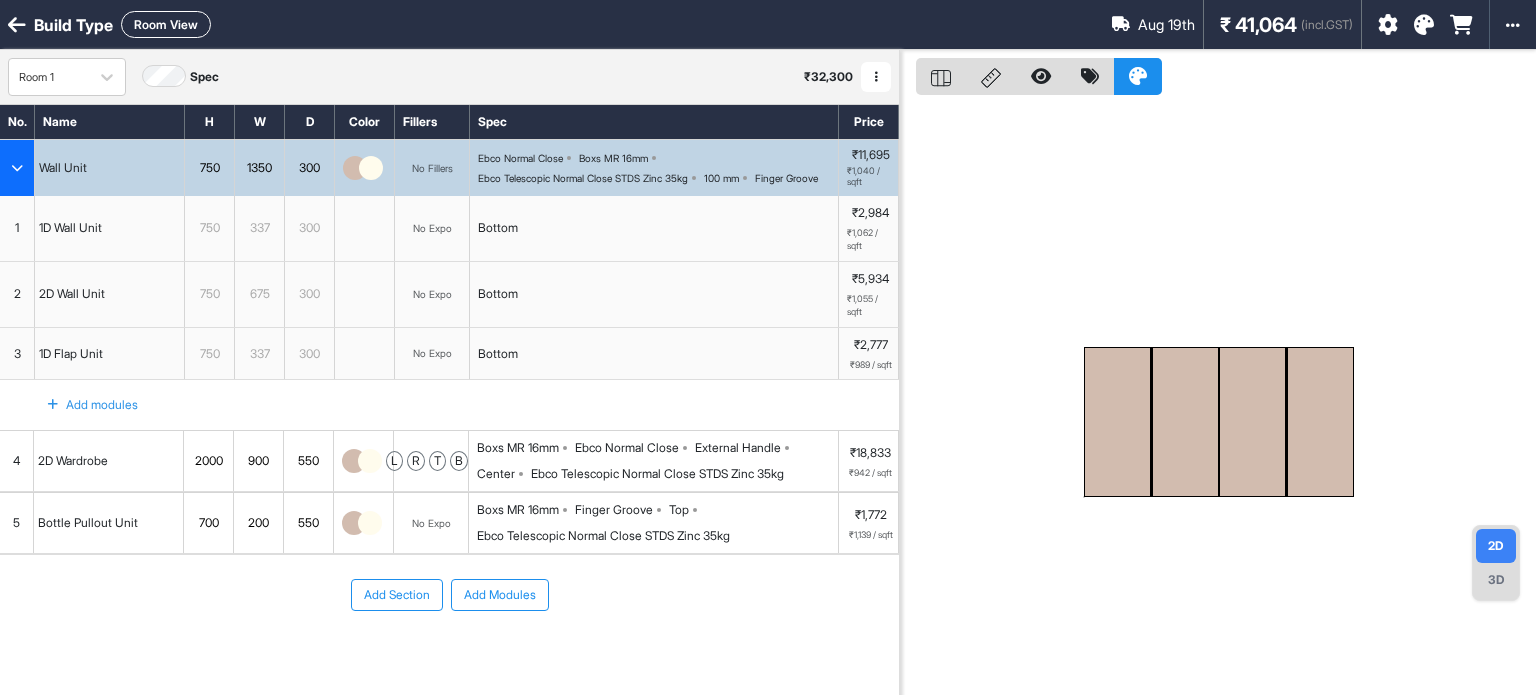 type 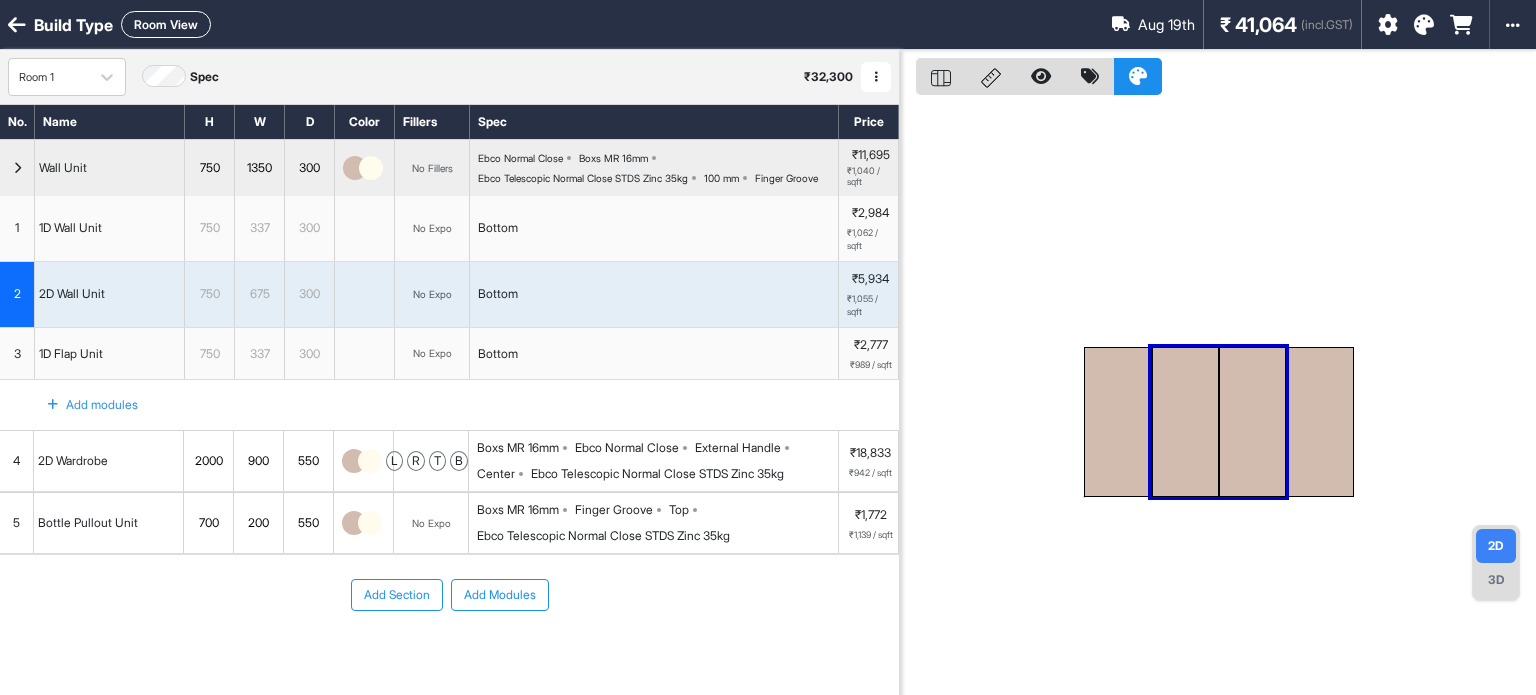 click at bounding box center (1117, 422) 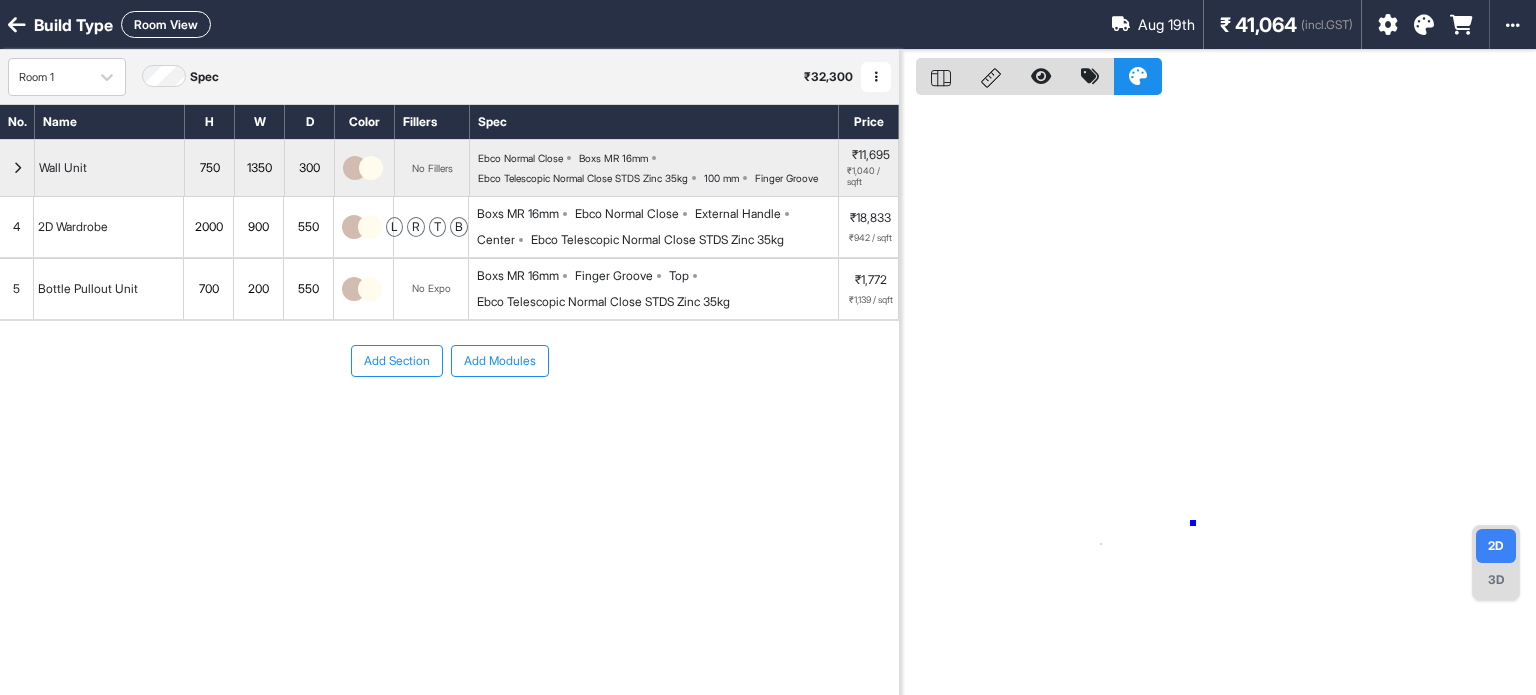 click at bounding box center (1218, 397) 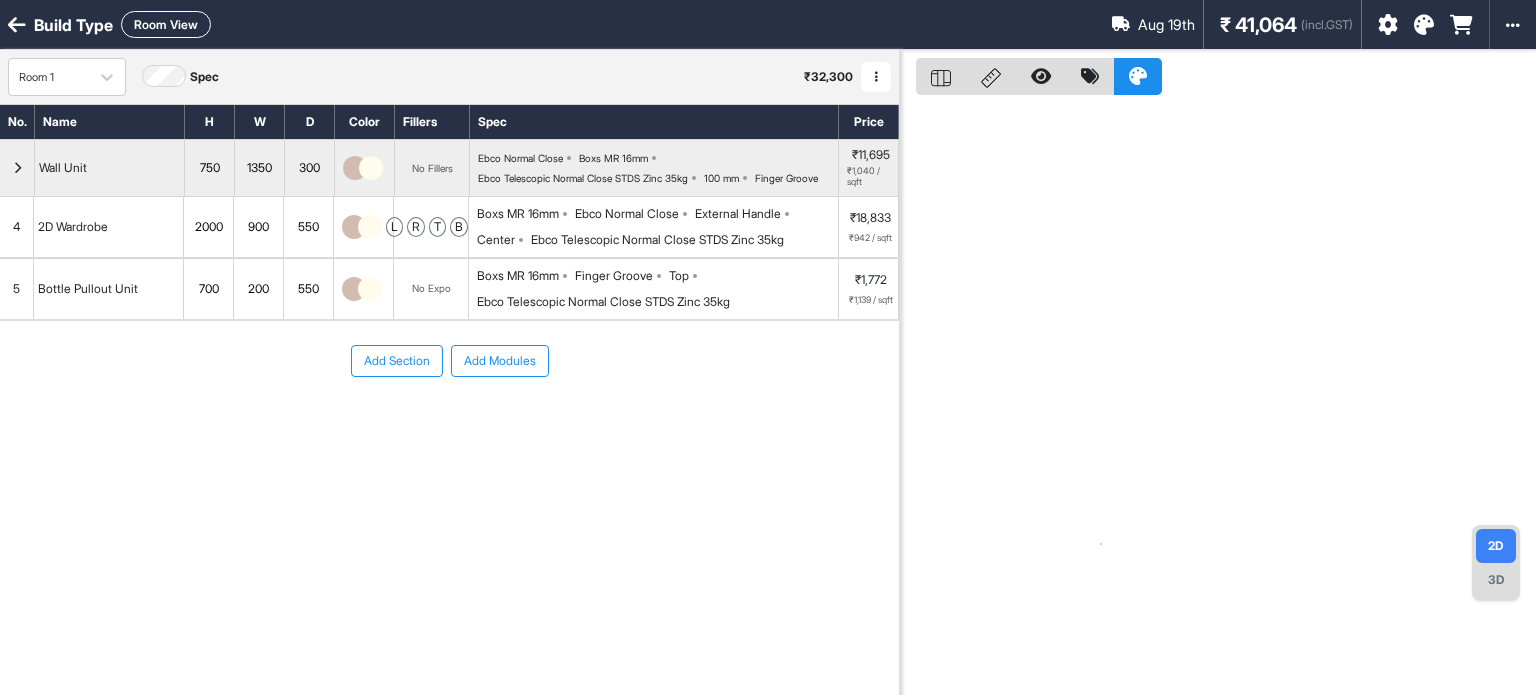 click at bounding box center [17, 168] 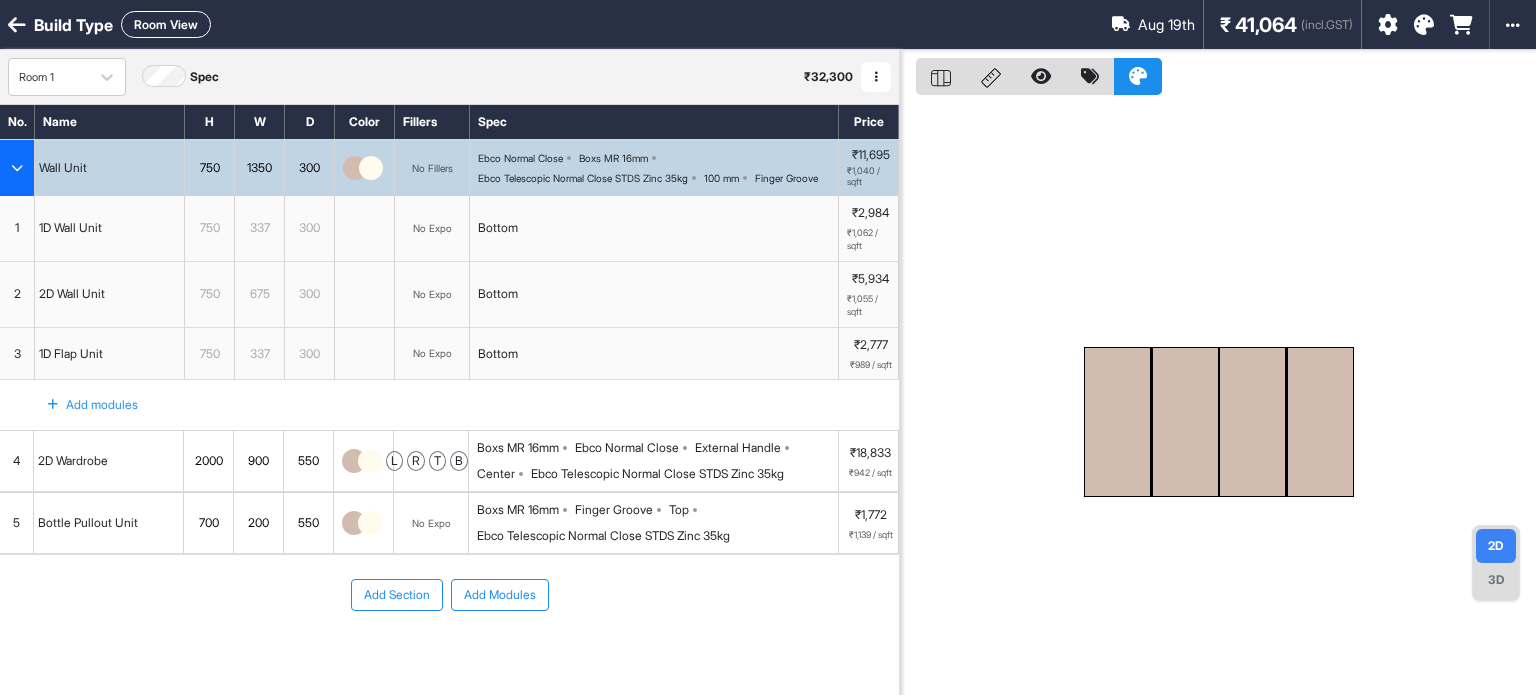 click at bounding box center (1218, 397) 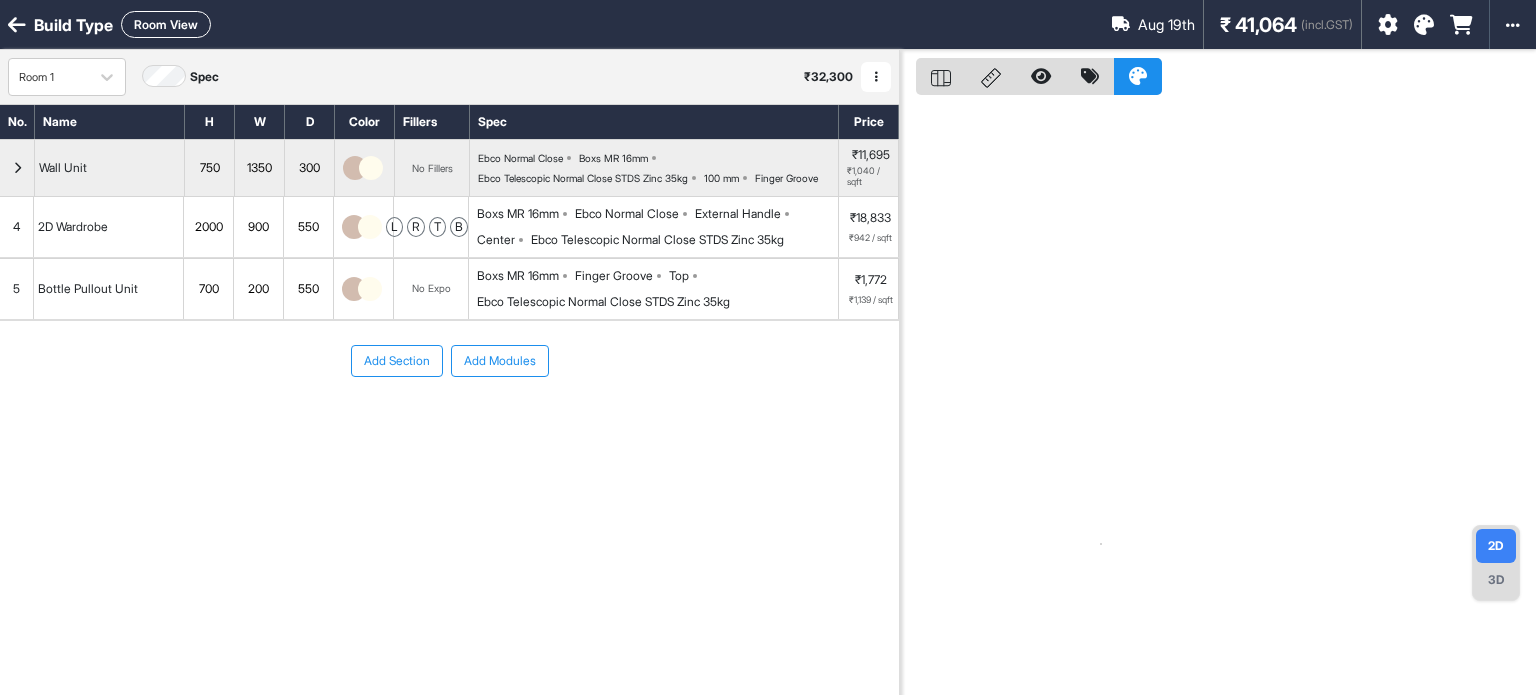 click on "Add Section" at bounding box center [397, 361] 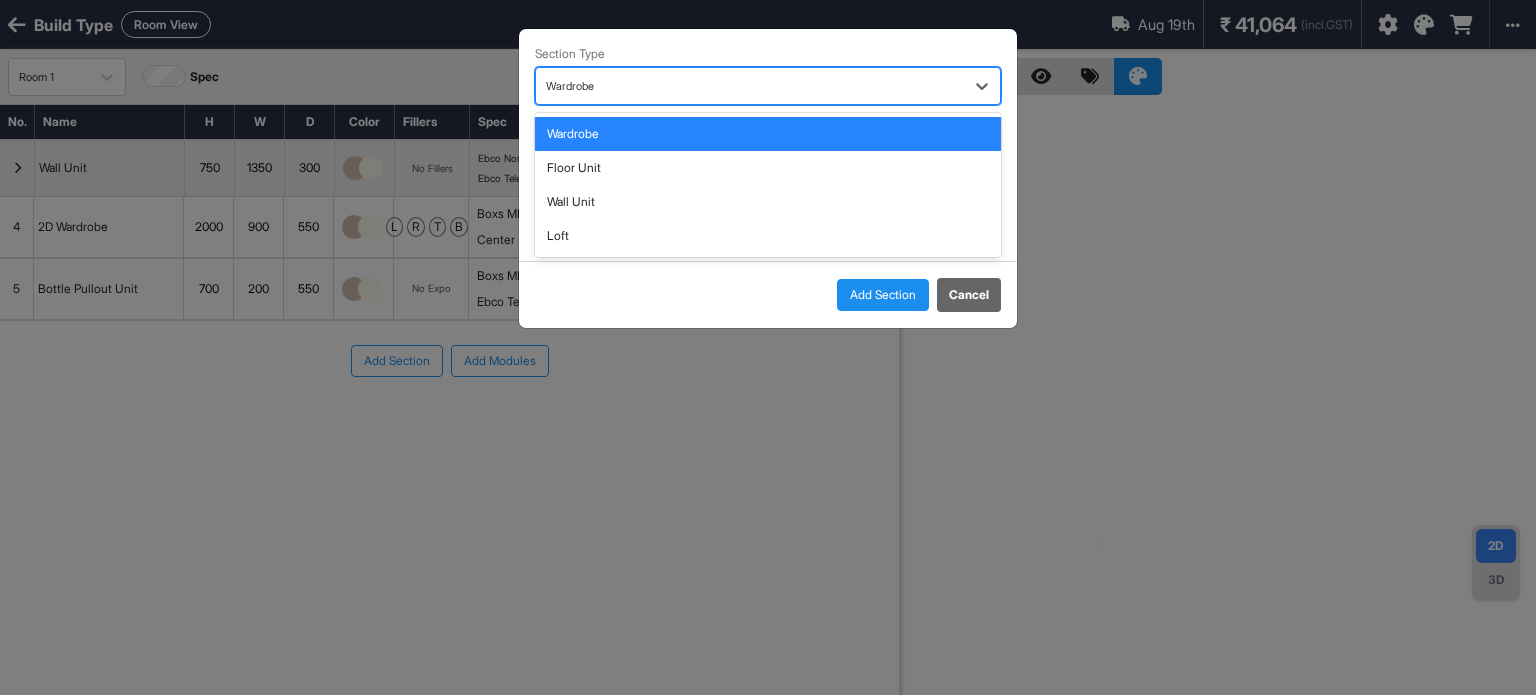 click at bounding box center (750, 86) 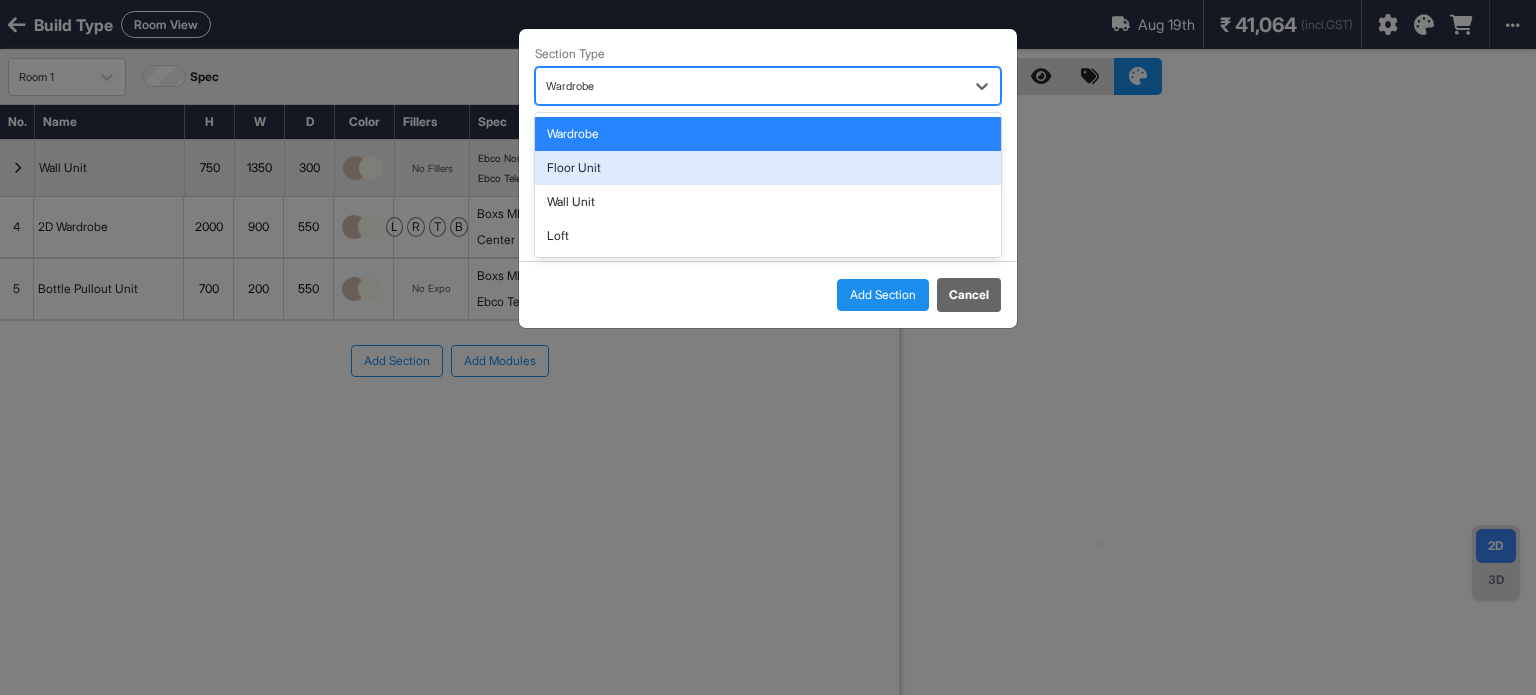 click on "Floor Unit" at bounding box center [768, 168] 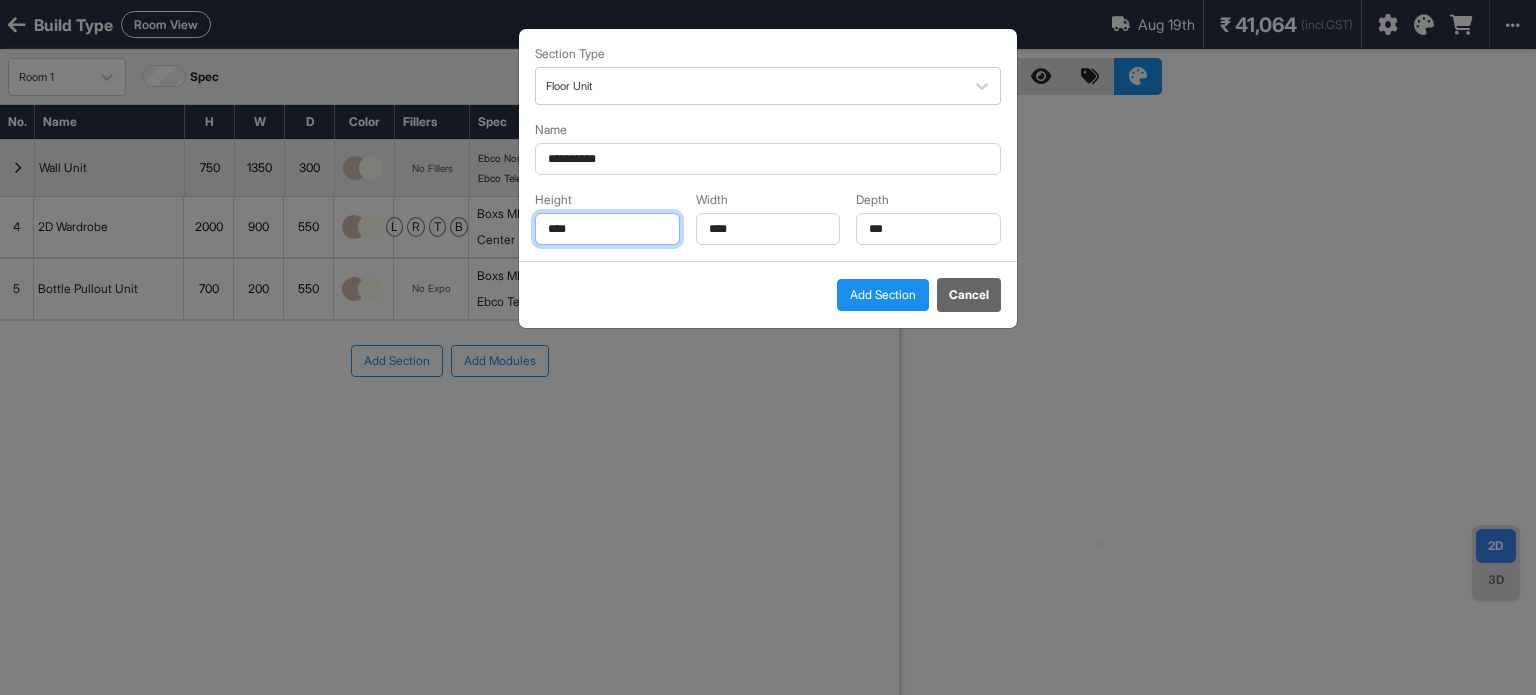 click on "****" at bounding box center (607, 229) 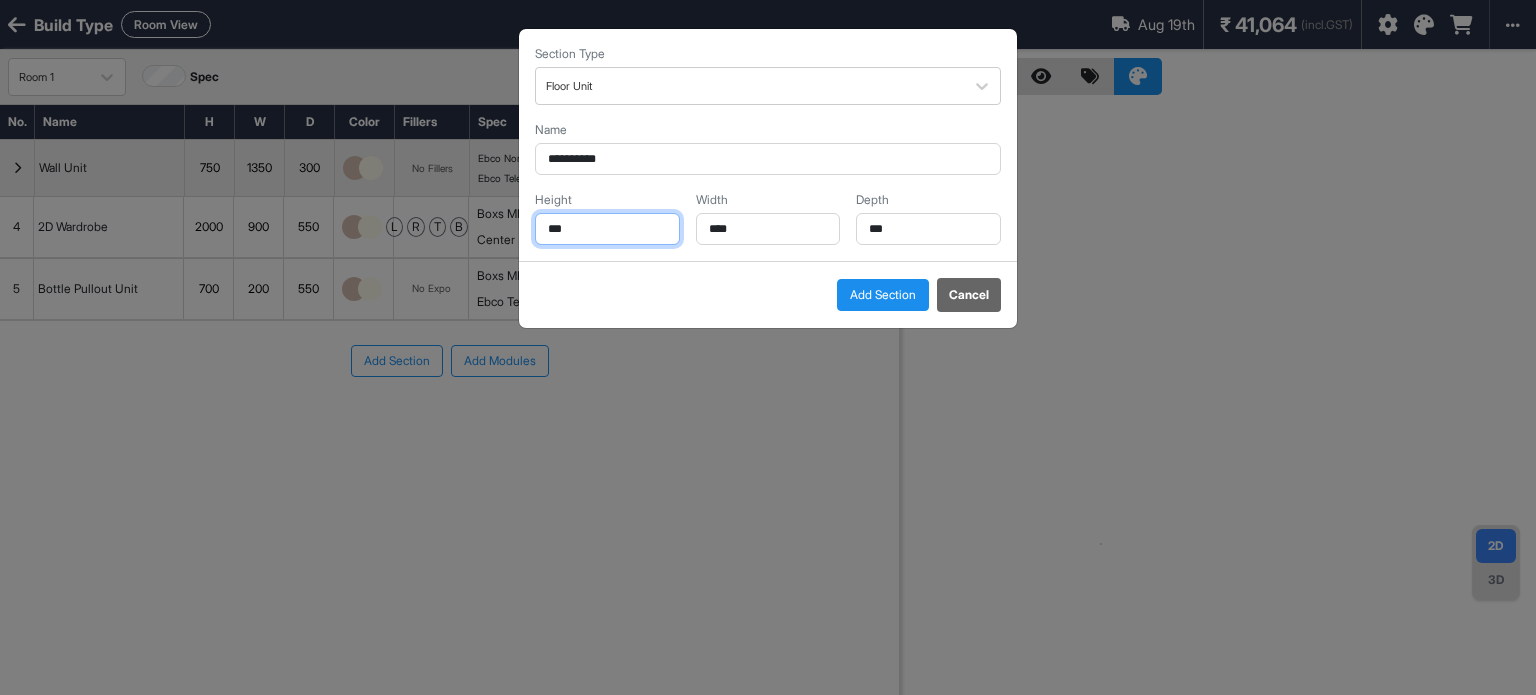 type on "***" 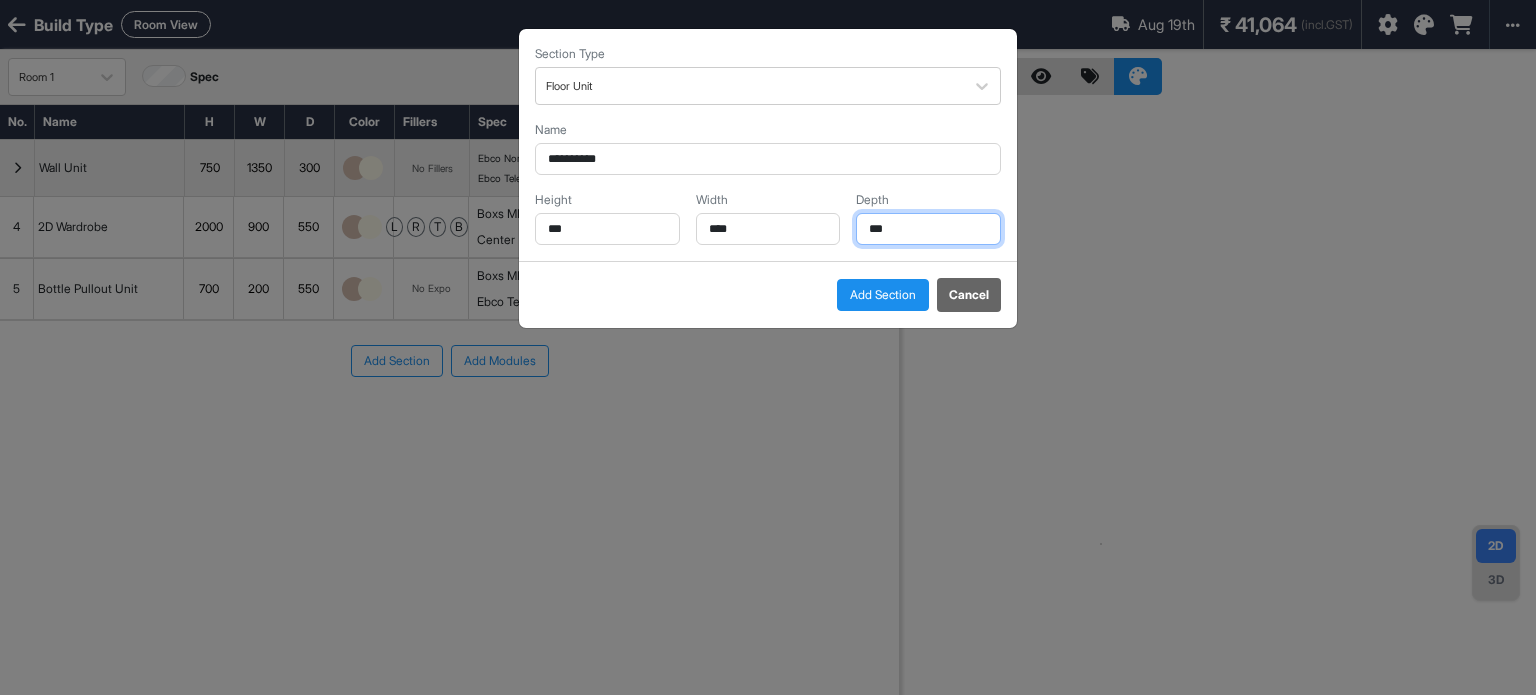 click on "***" at bounding box center [928, 229] 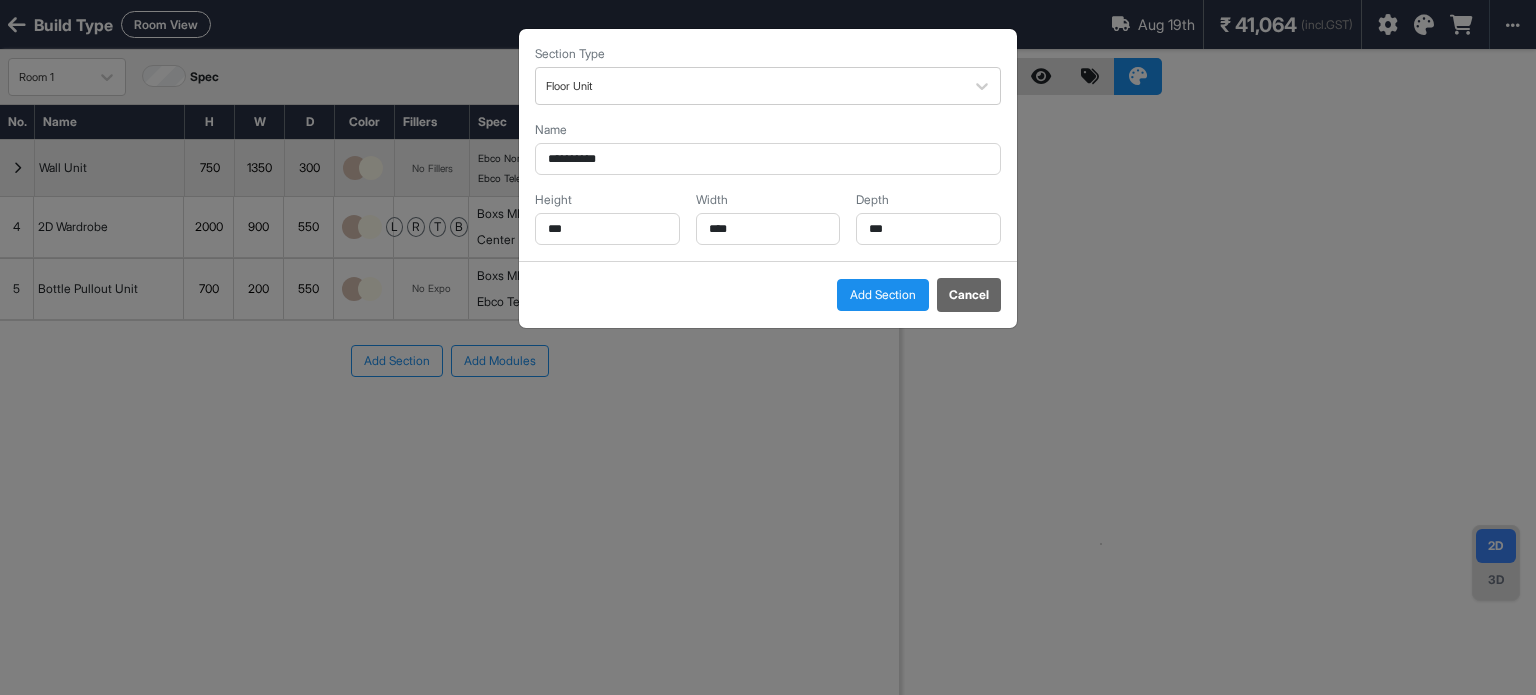click on "Add Section" at bounding box center [883, 295] 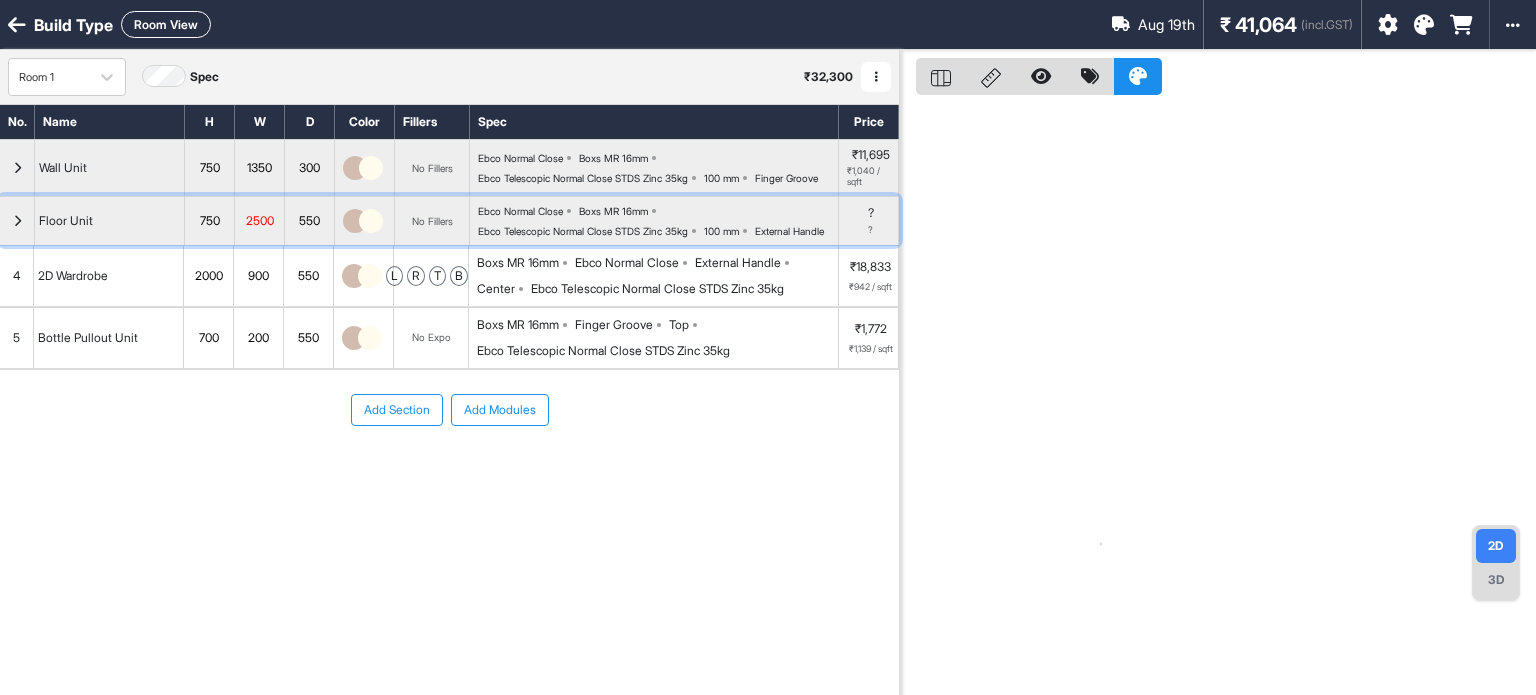 click at bounding box center (17, 221) 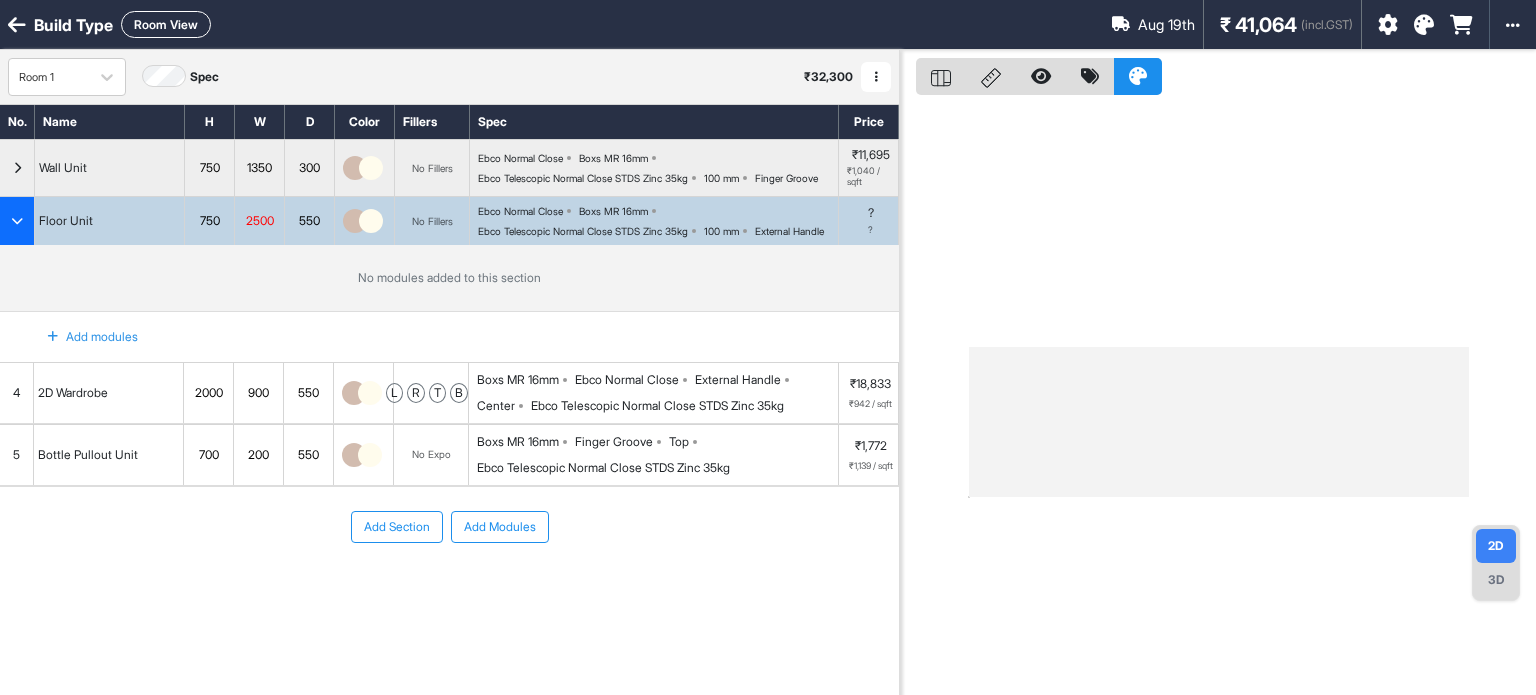 click on "Add modules" at bounding box center [81, 337] 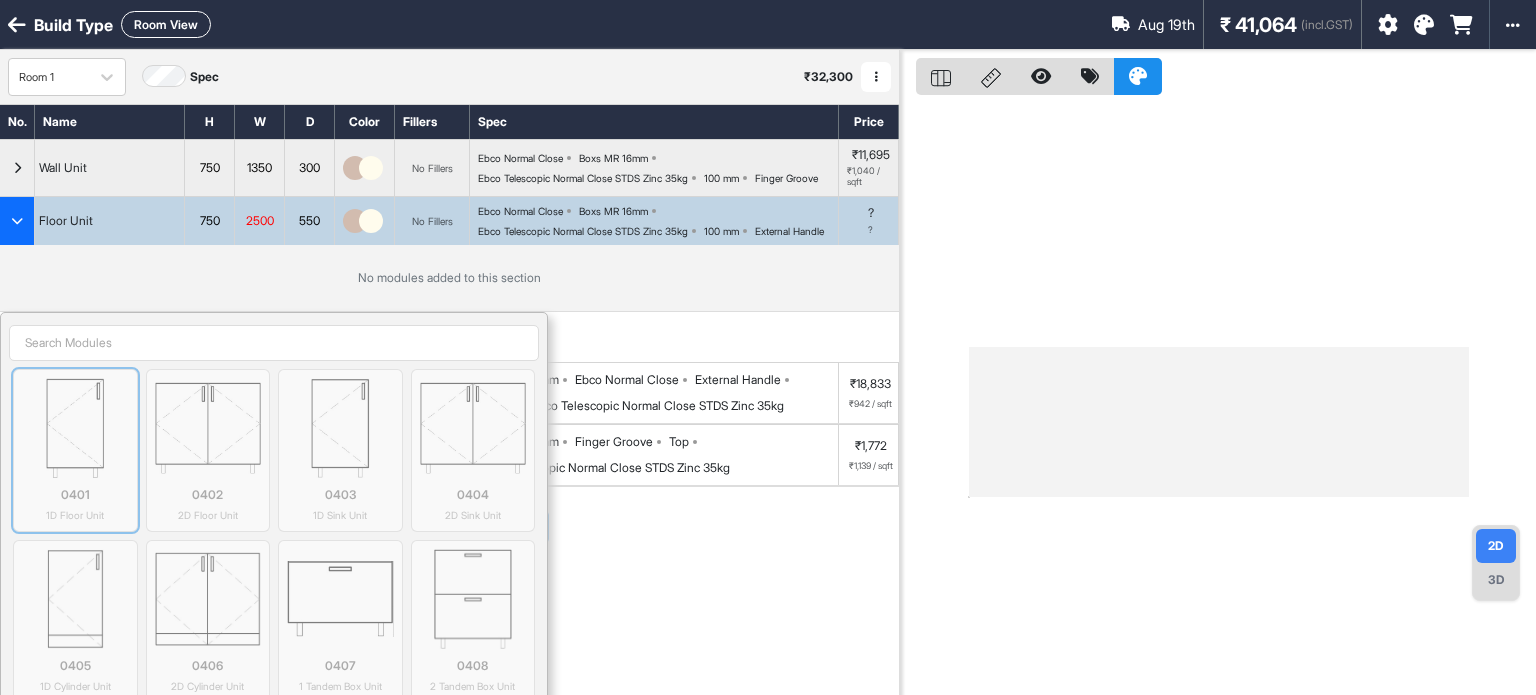 click at bounding box center [75, 428] 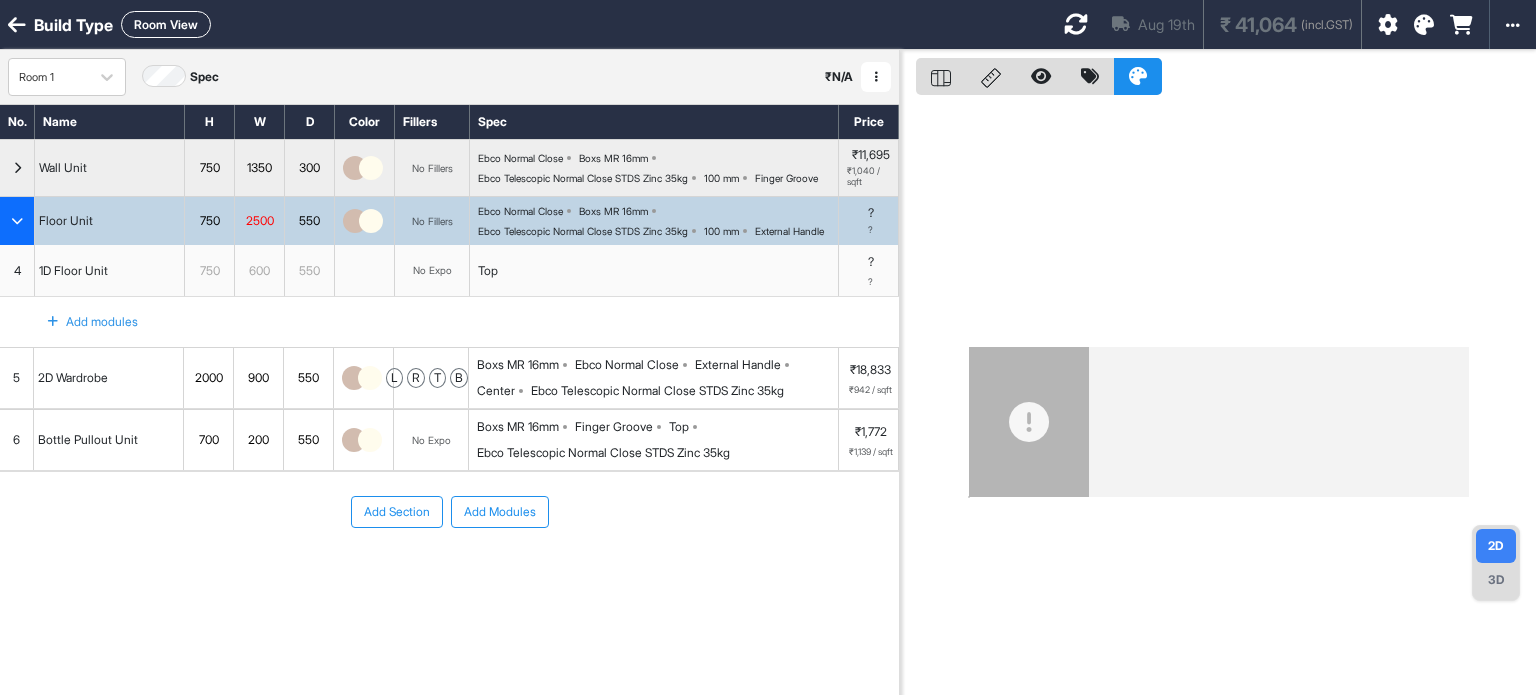 click on "Add modules" at bounding box center (81, 322) 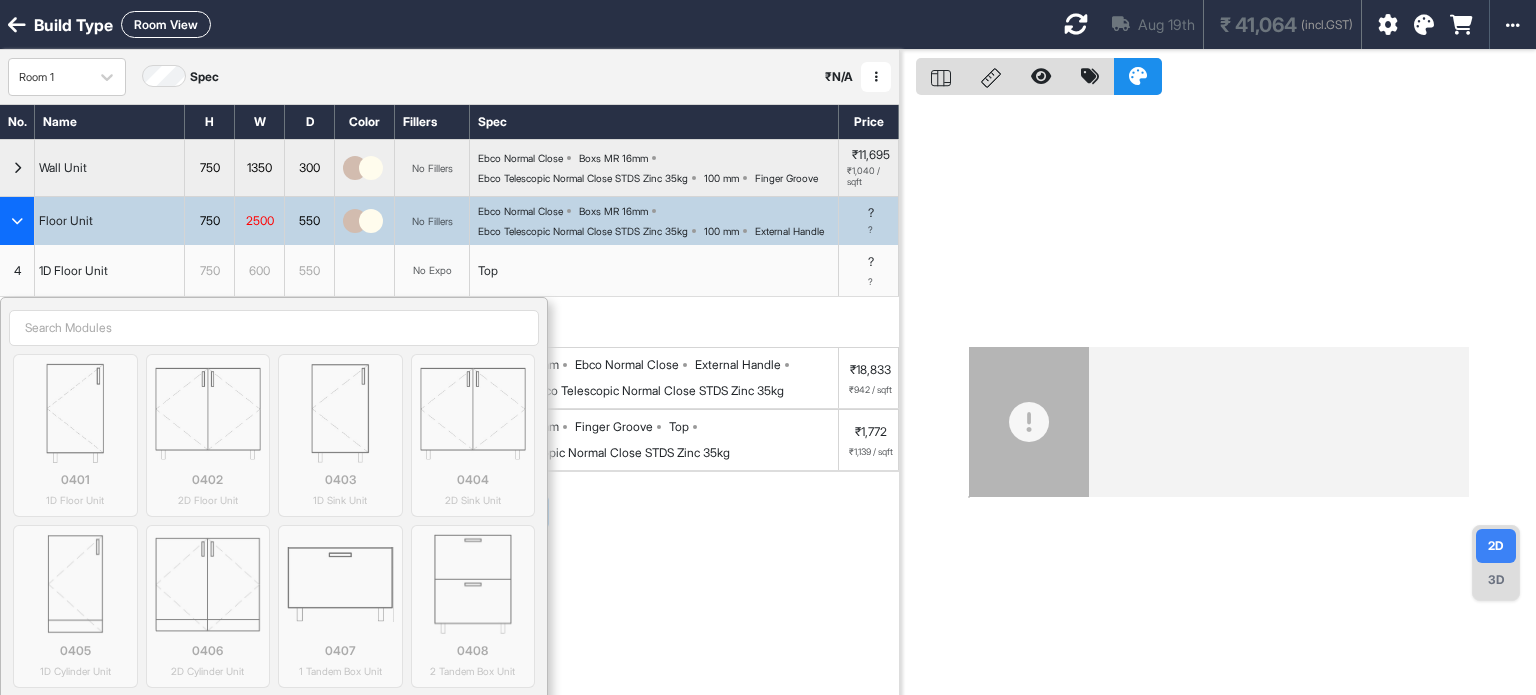 click at bounding box center (208, 413) 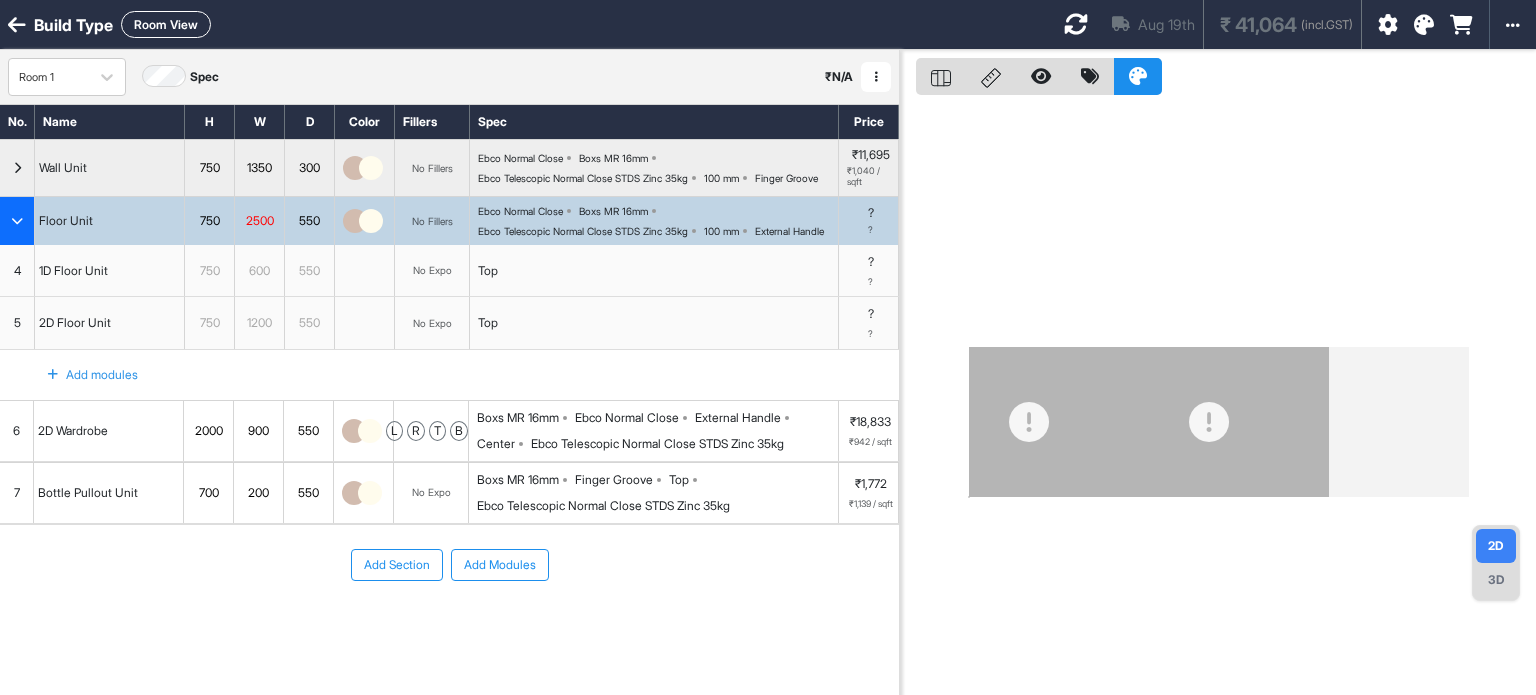 click on "Add modules" at bounding box center (81, 375) 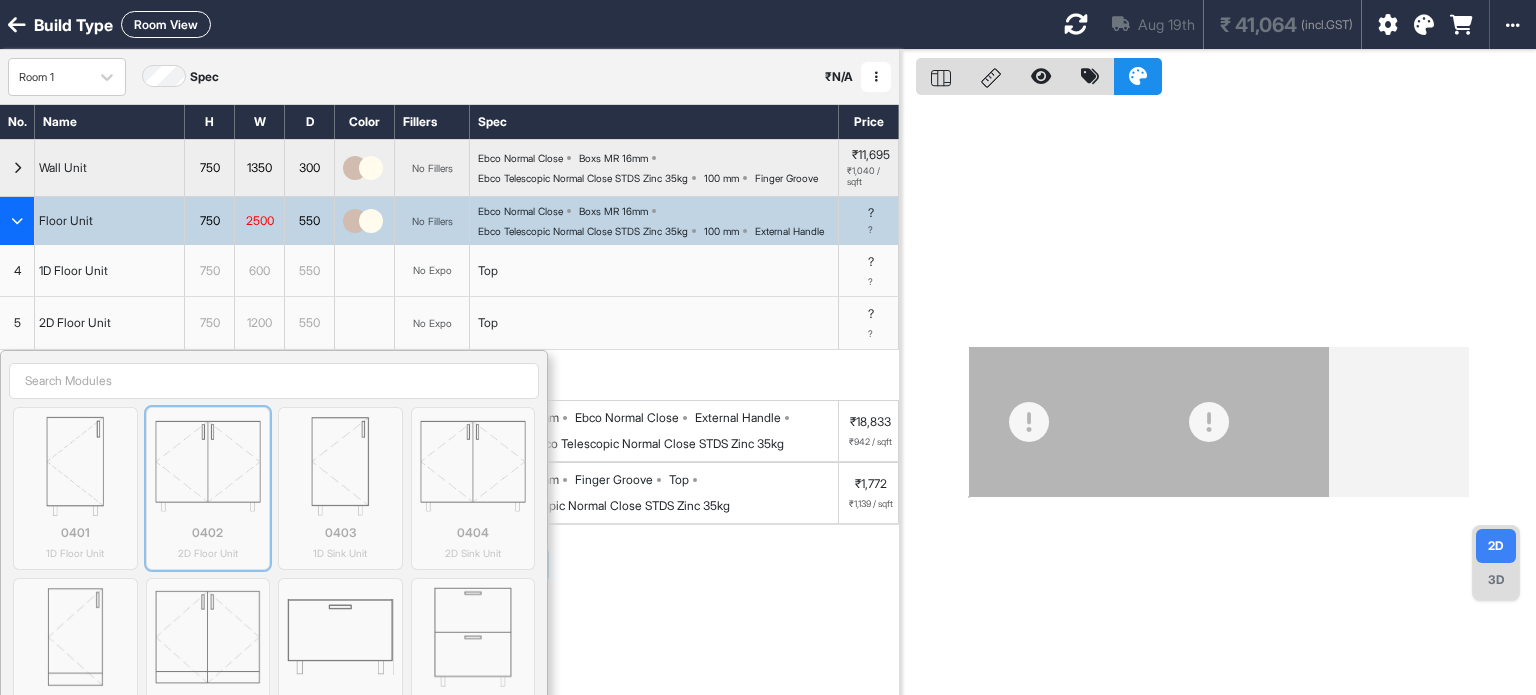 click at bounding box center [208, 466] 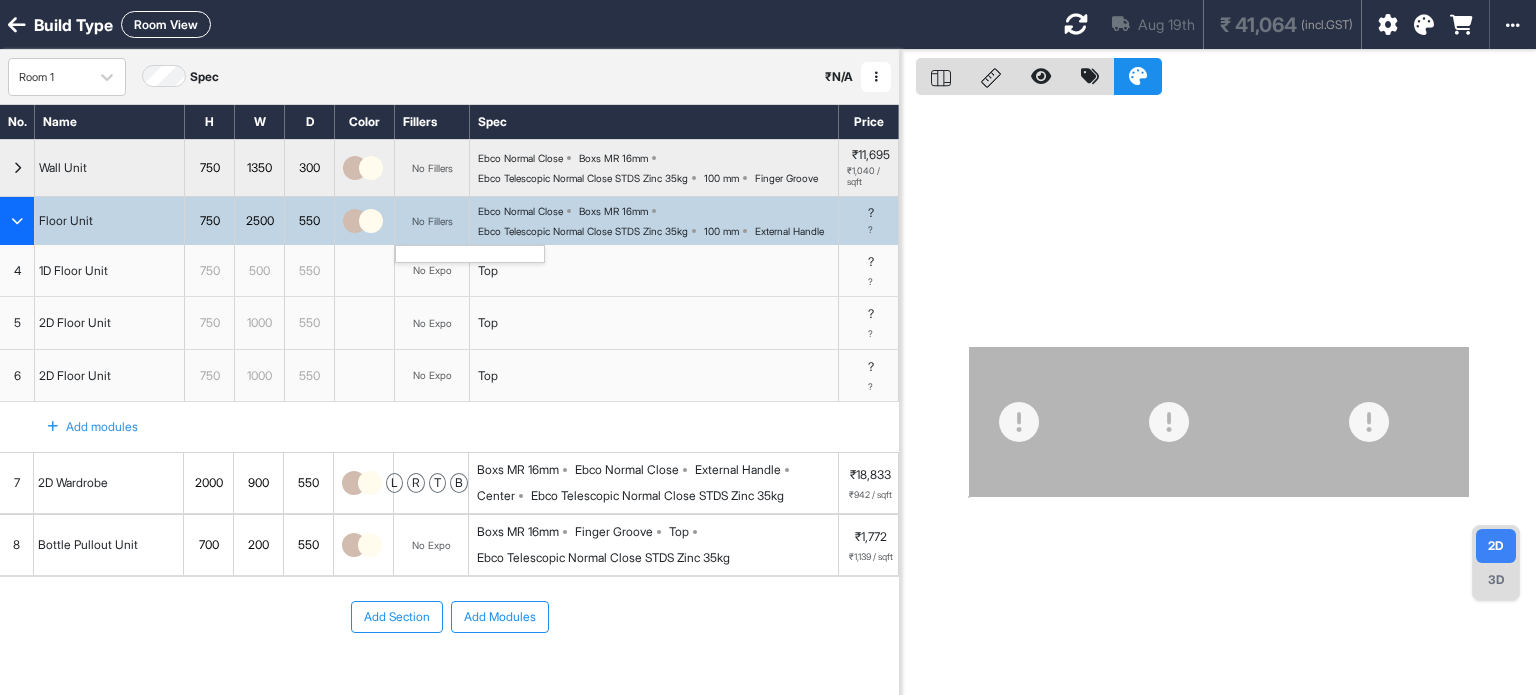 click on "No Fillers" at bounding box center [432, 221] 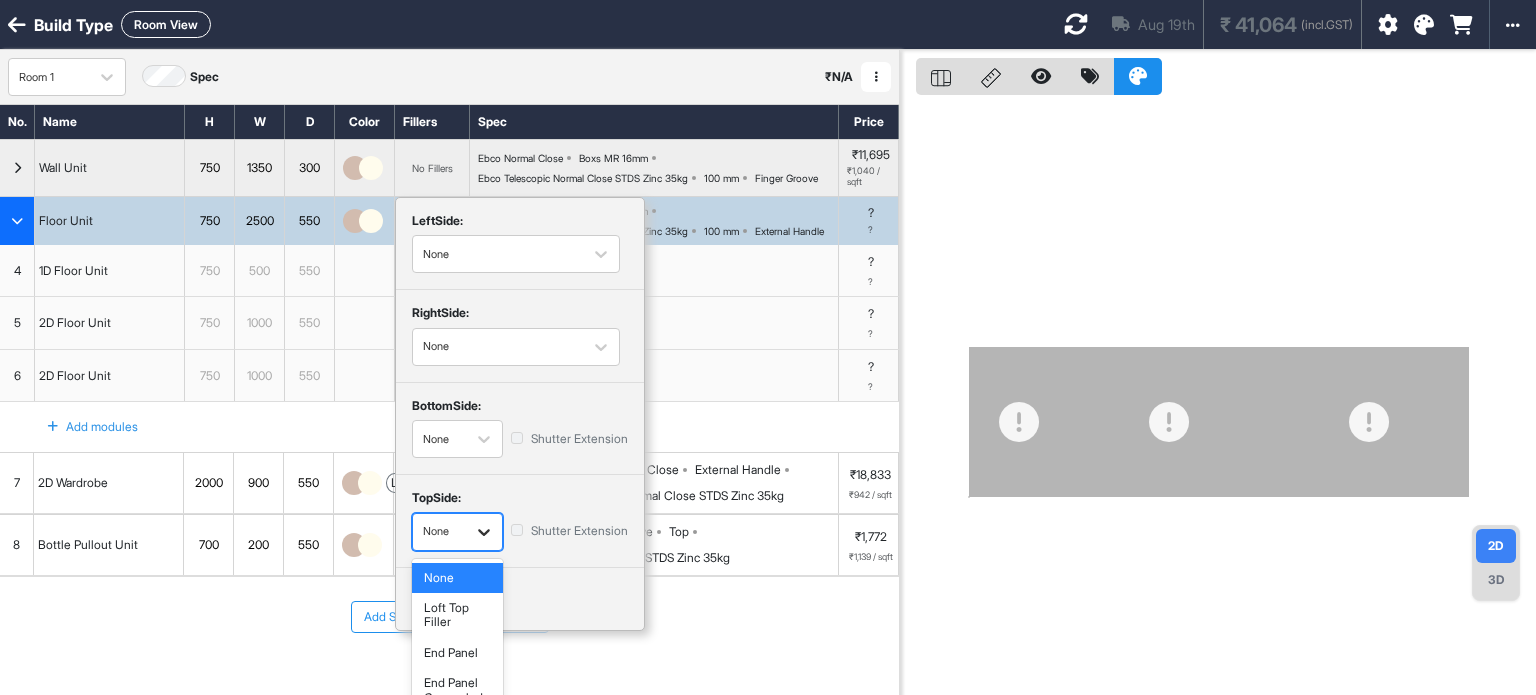 click 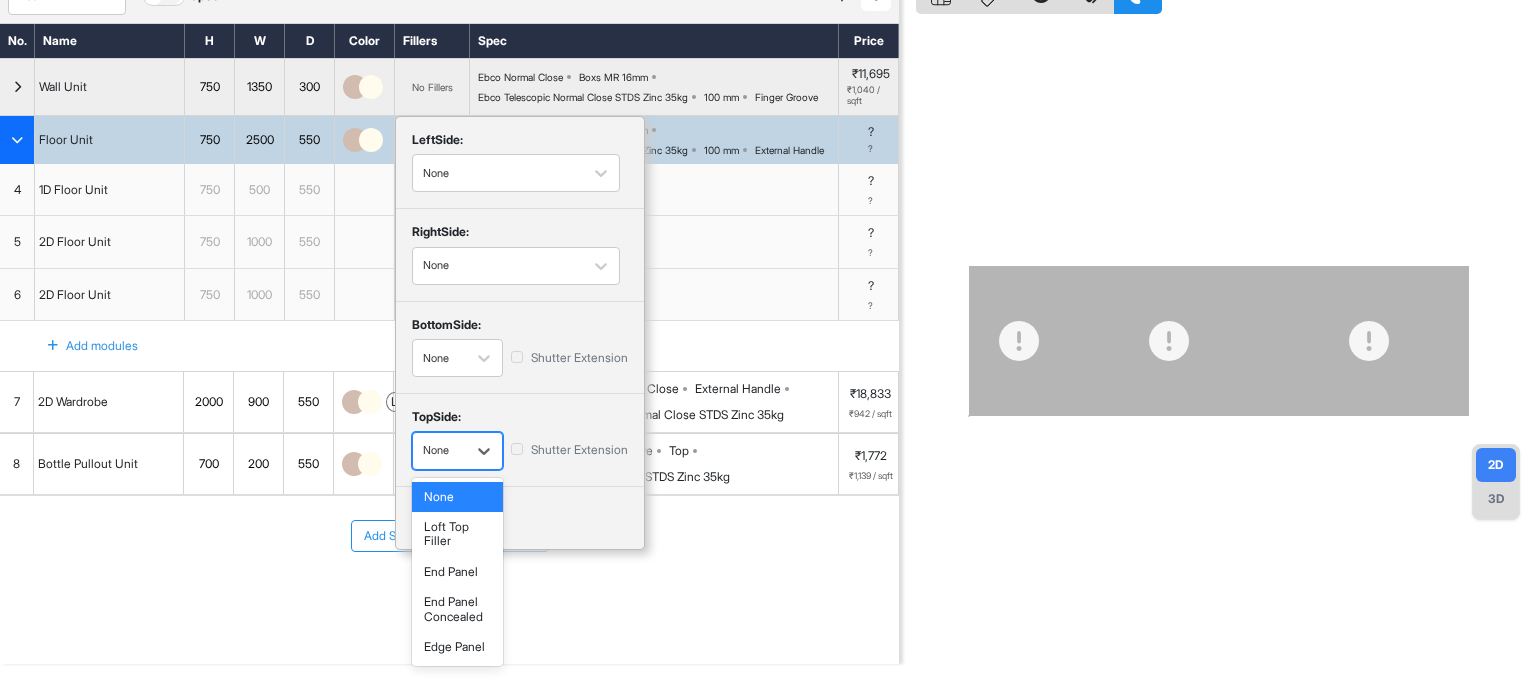 scroll, scrollTop: 104, scrollLeft: 0, axis: vertical 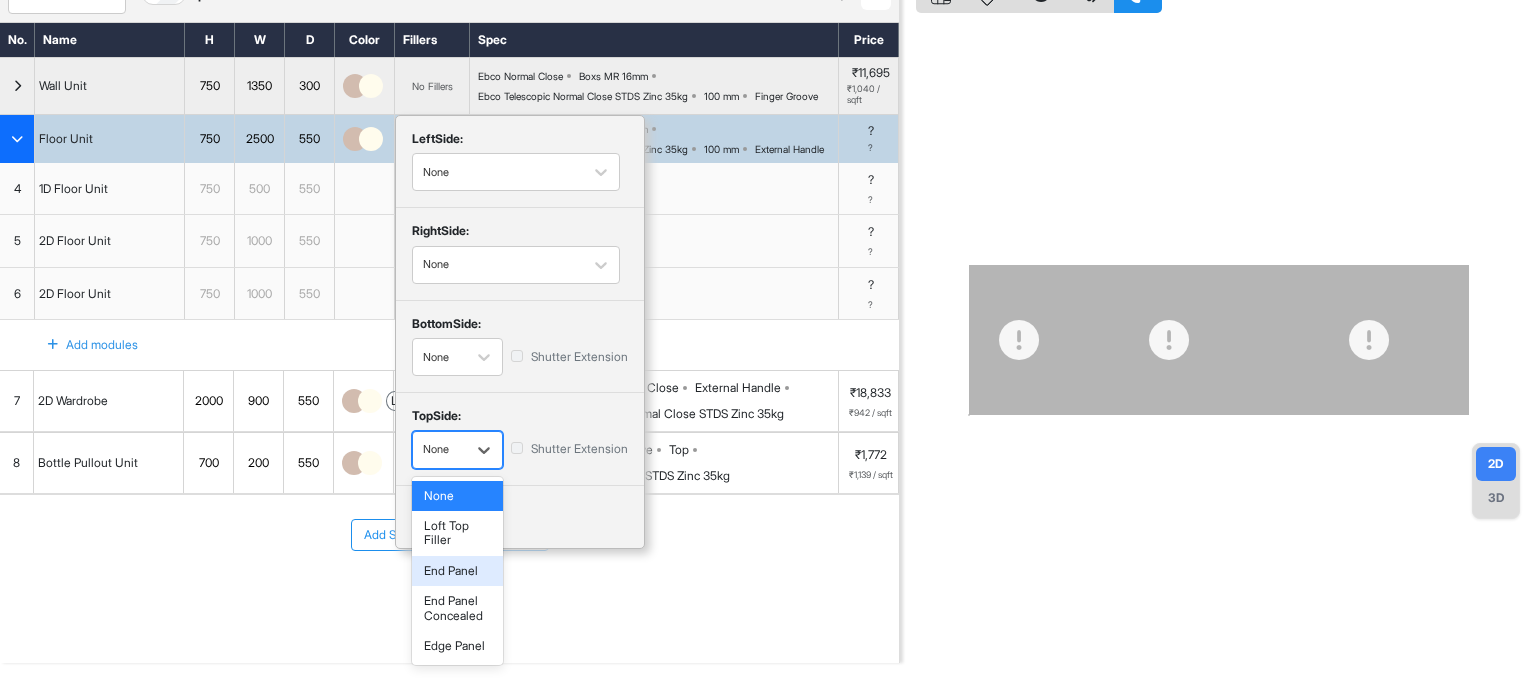 click on "End Panel" at bounding box center (457, 571) 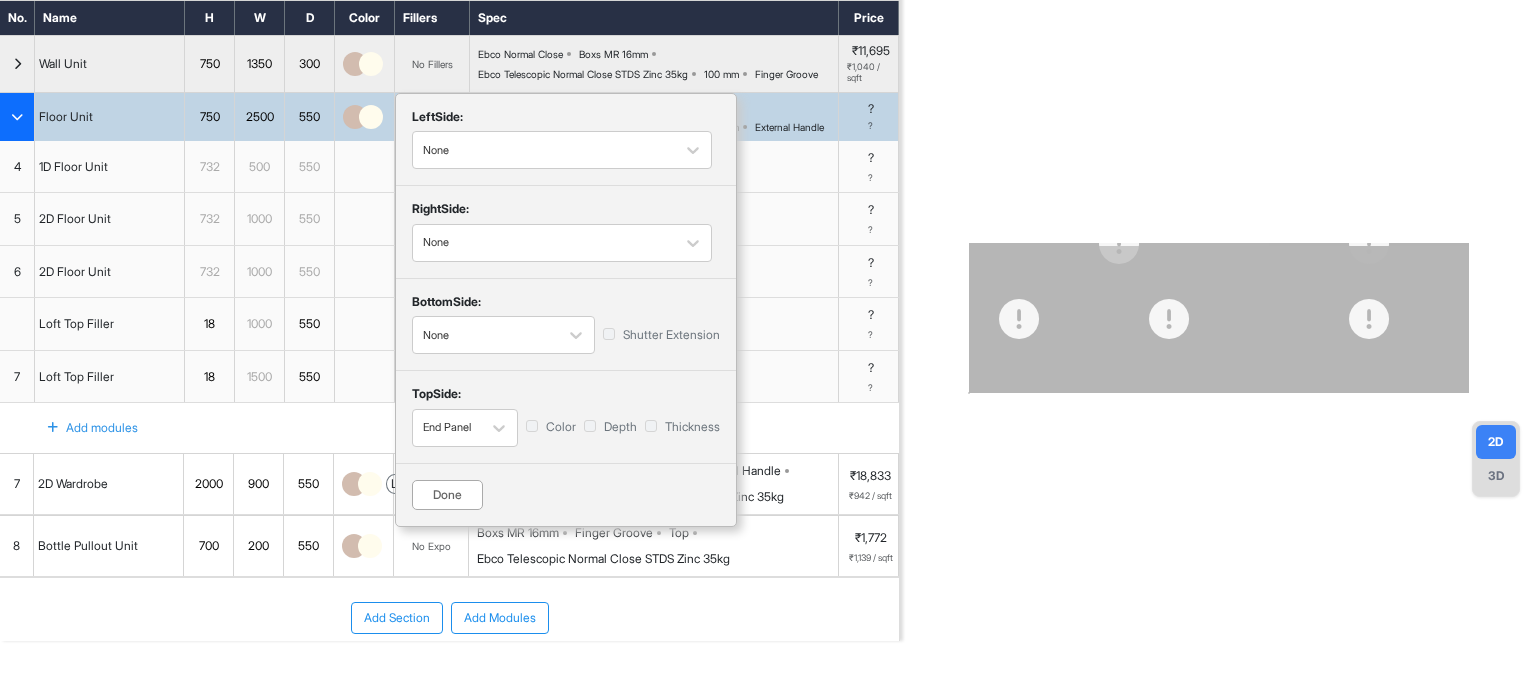 click on "Done" at bounding box center [447, 495] 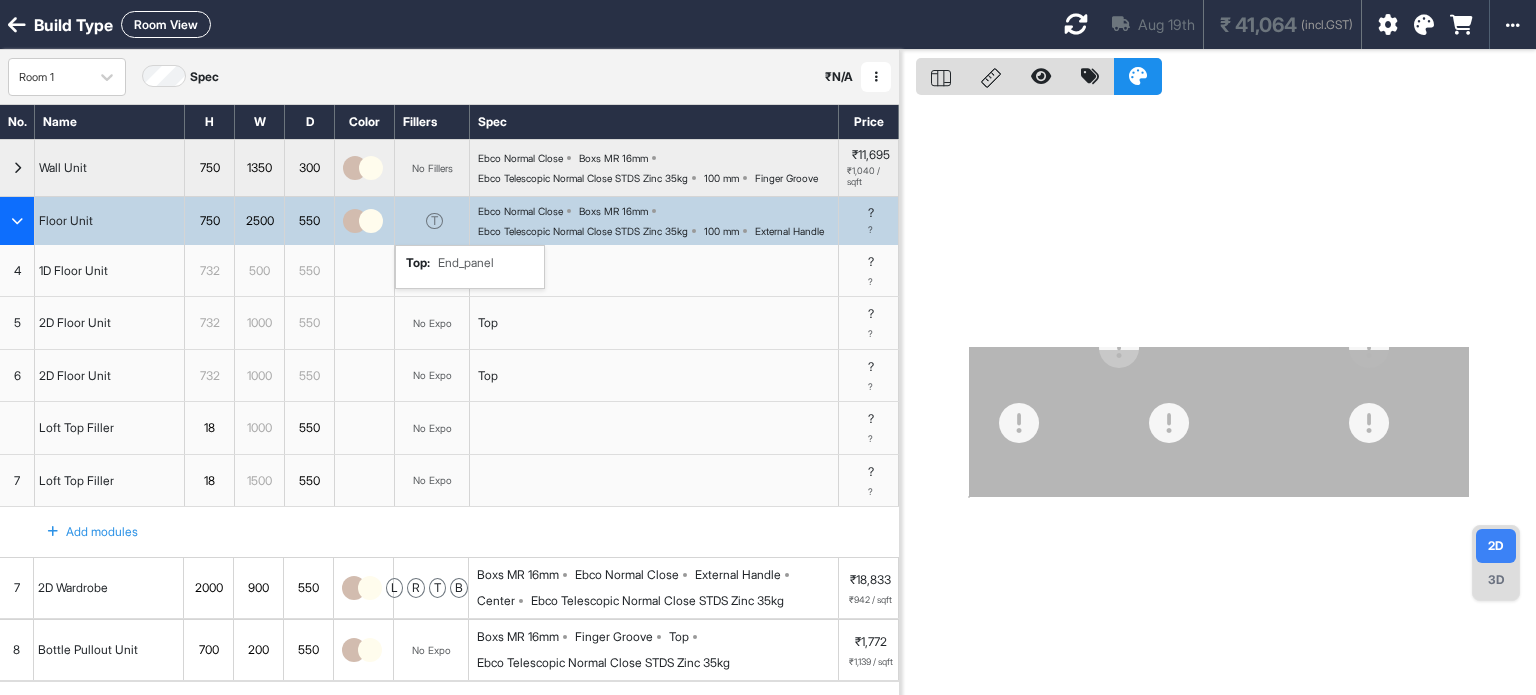 scroll, scrollTop: 0, scrollLeft: 0, axis: both 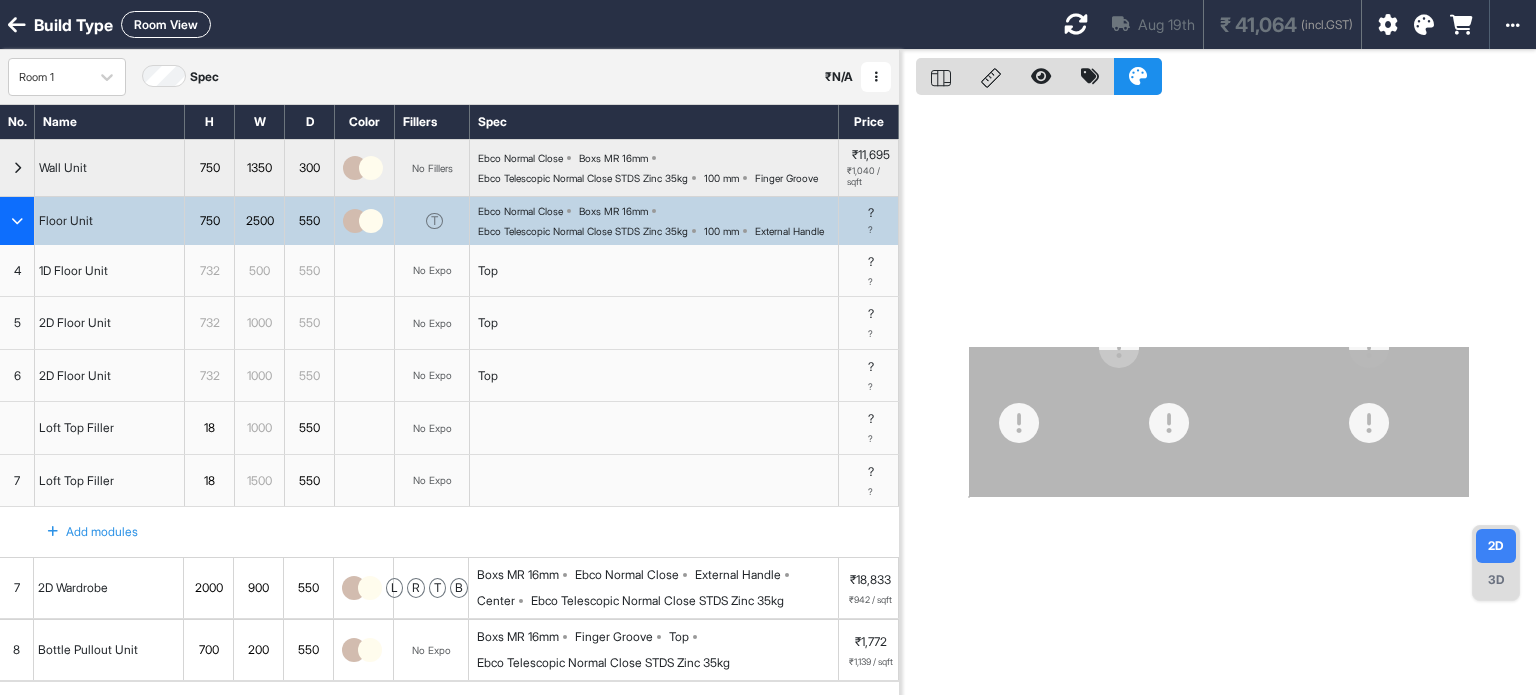 click at bounding box center (1424, 25) 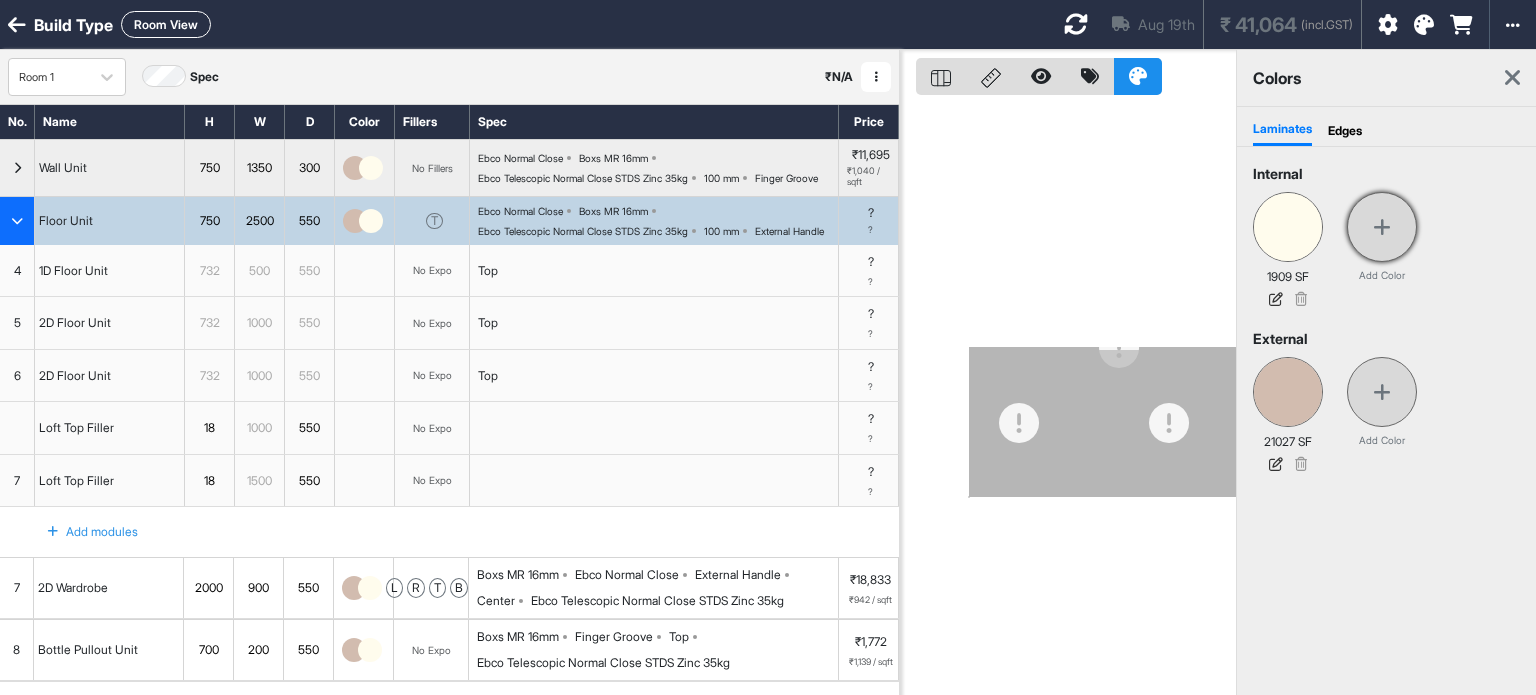 click at bounding box center [1382, 227] 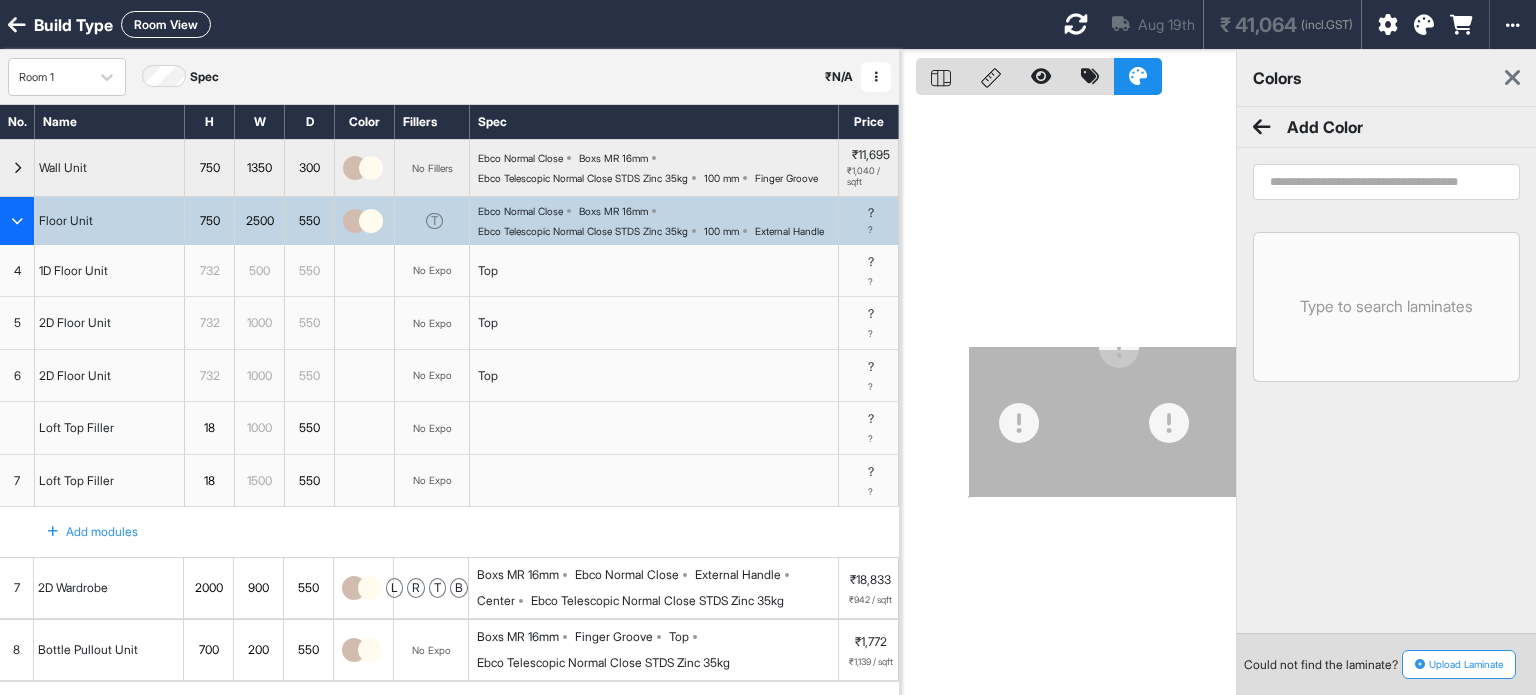 click at bounding box center [1386, 182] 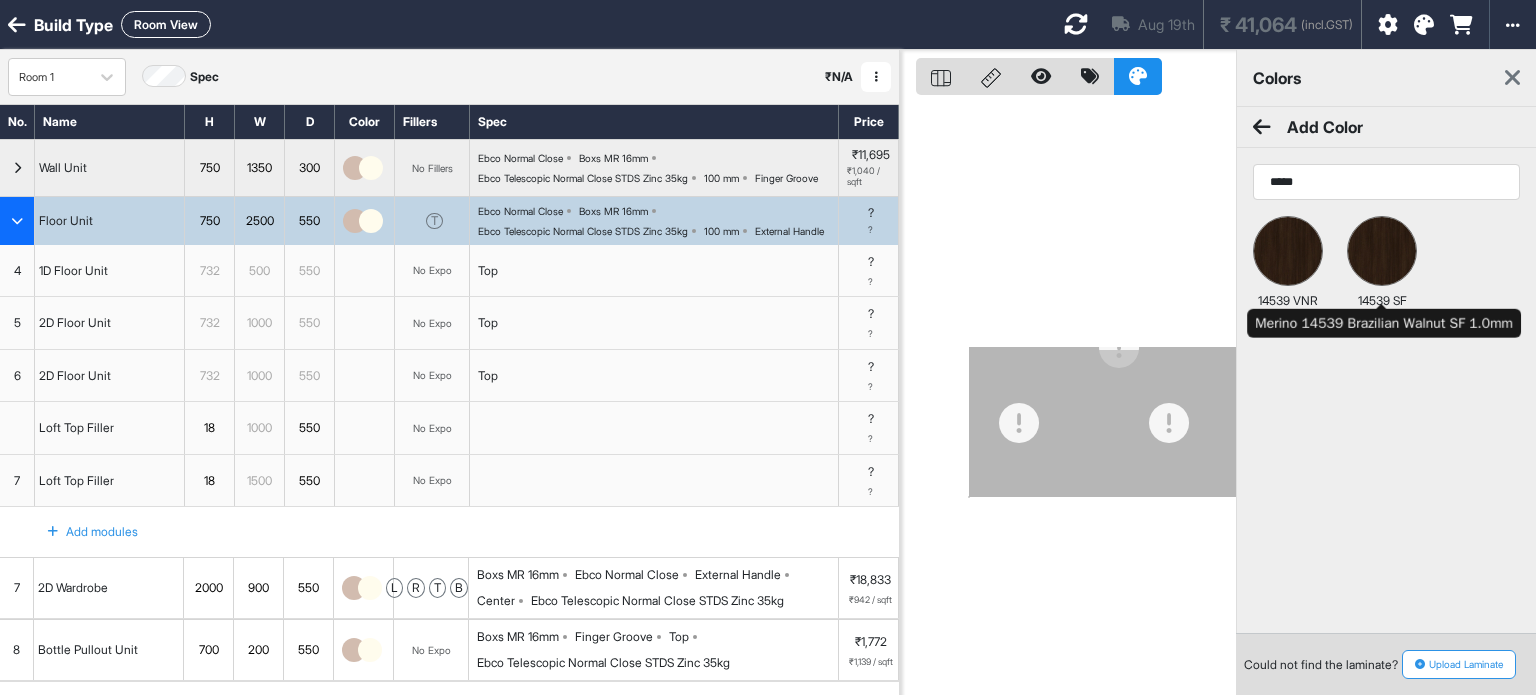 type on "*****" 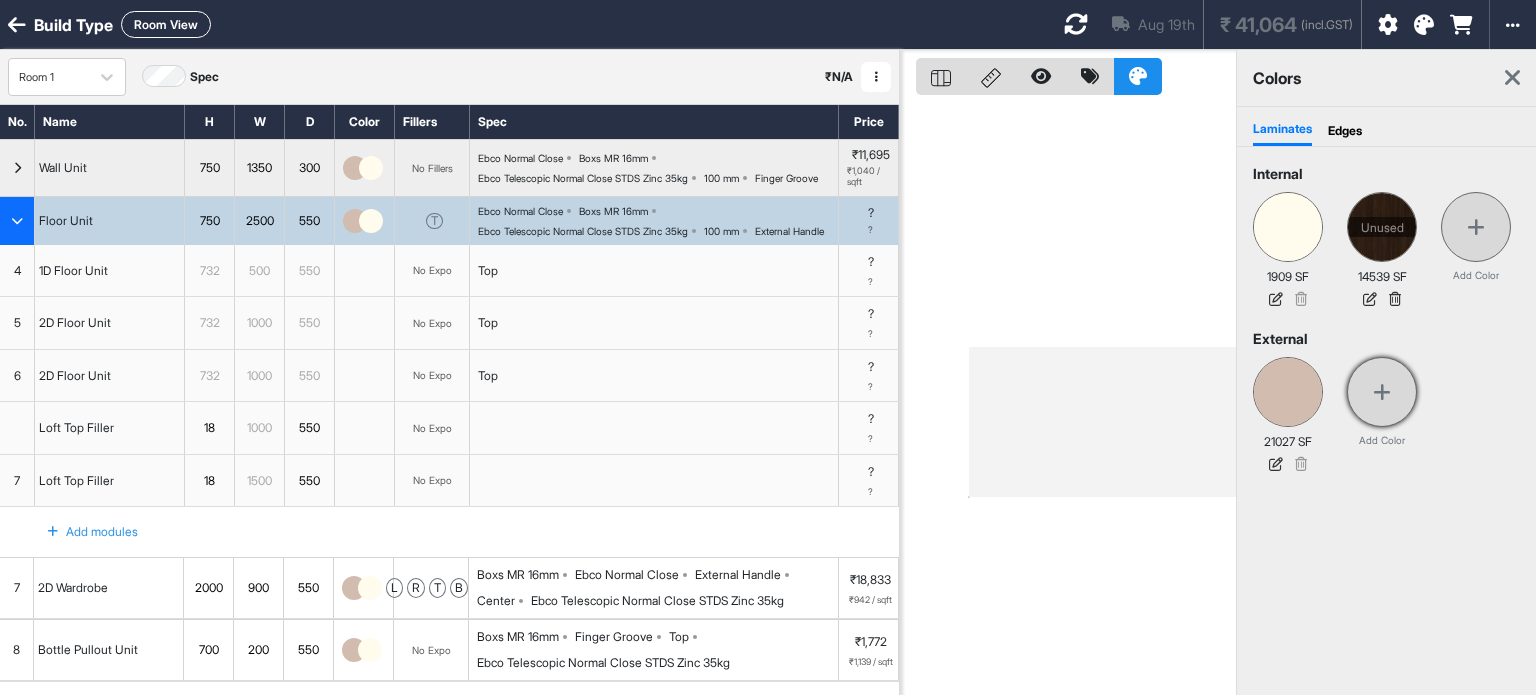 click at bounding box center [1382, 392] 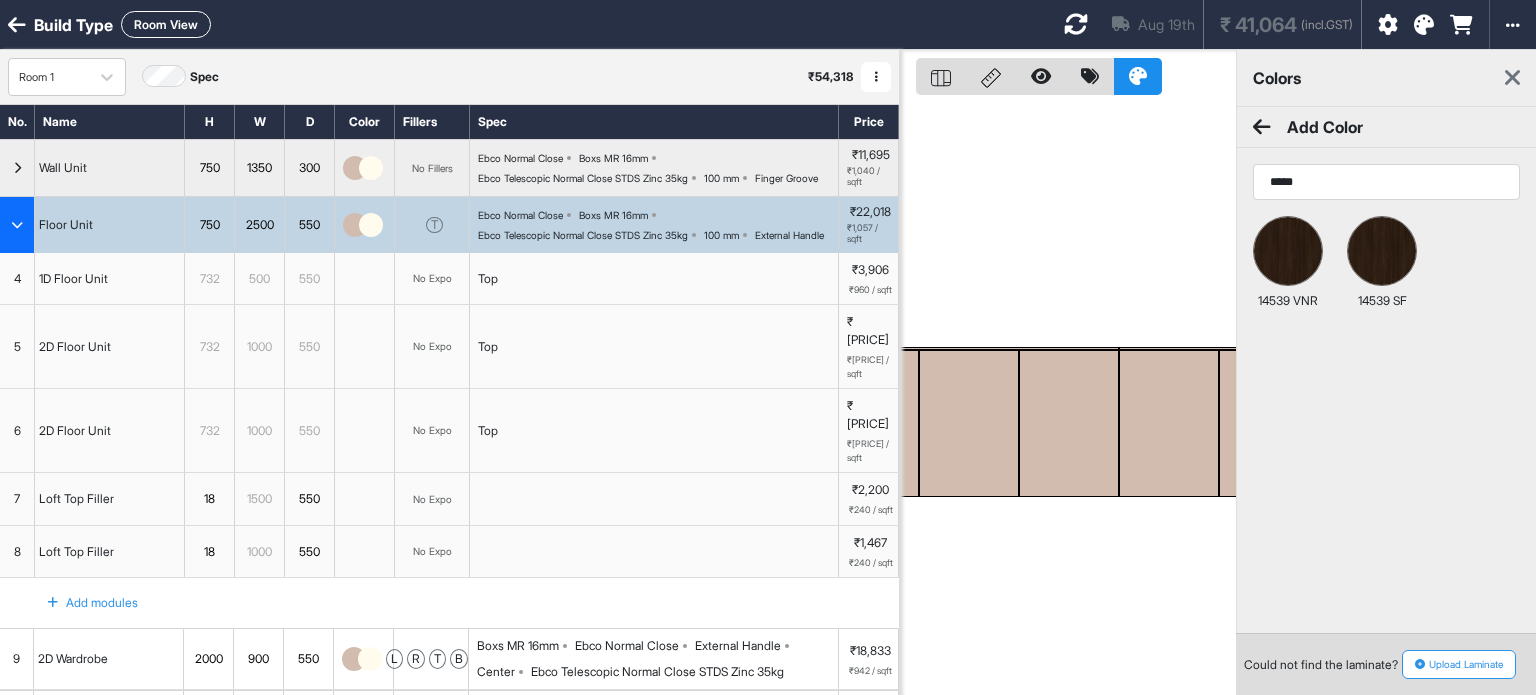 type on "*****" 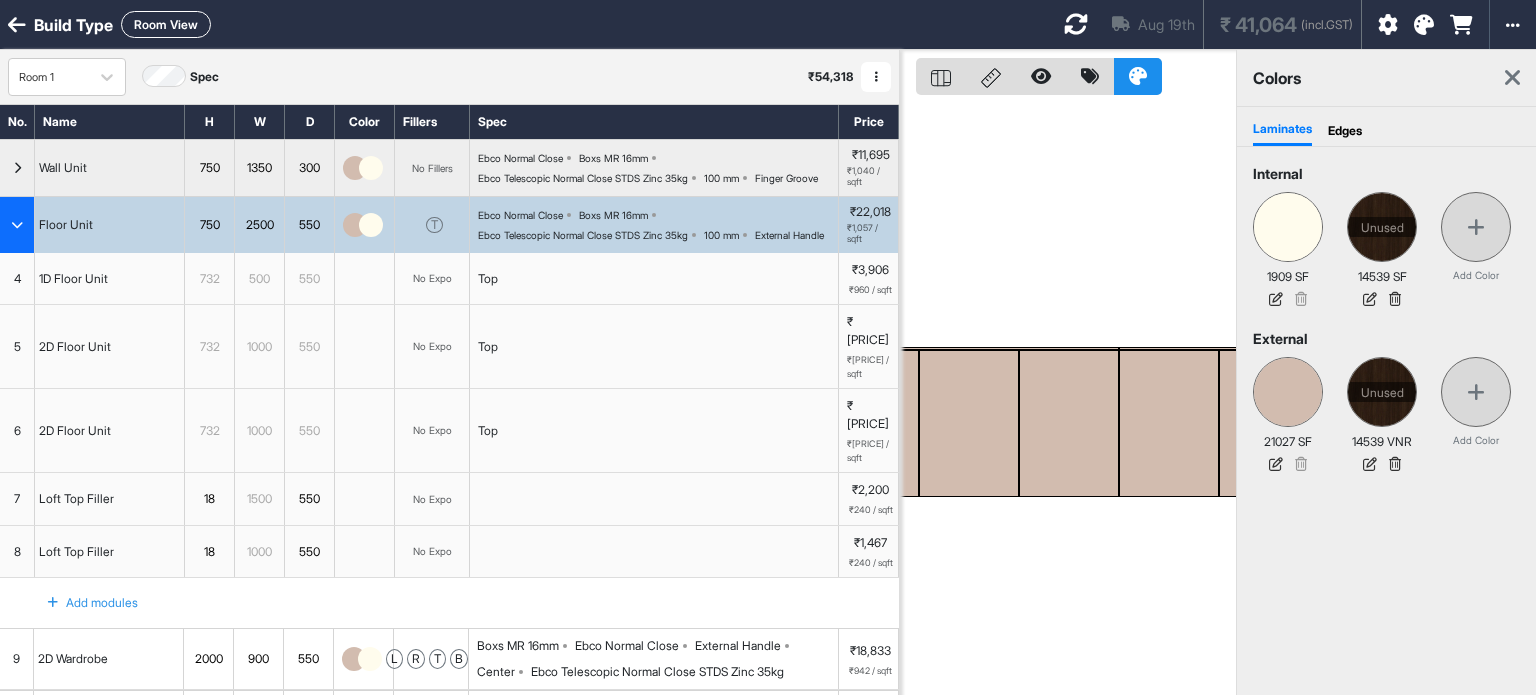 click at bounding box center (355, 225) 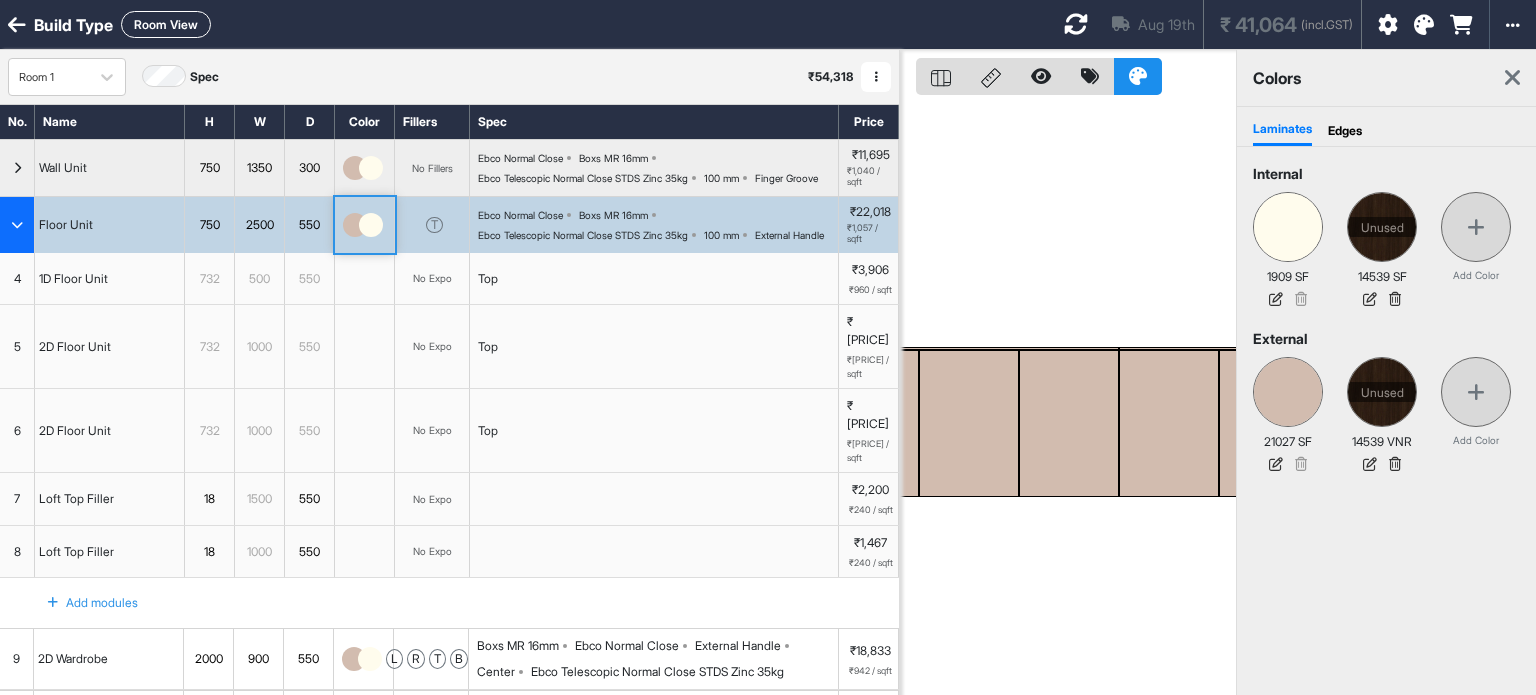 click at bounding box center (355, 225) 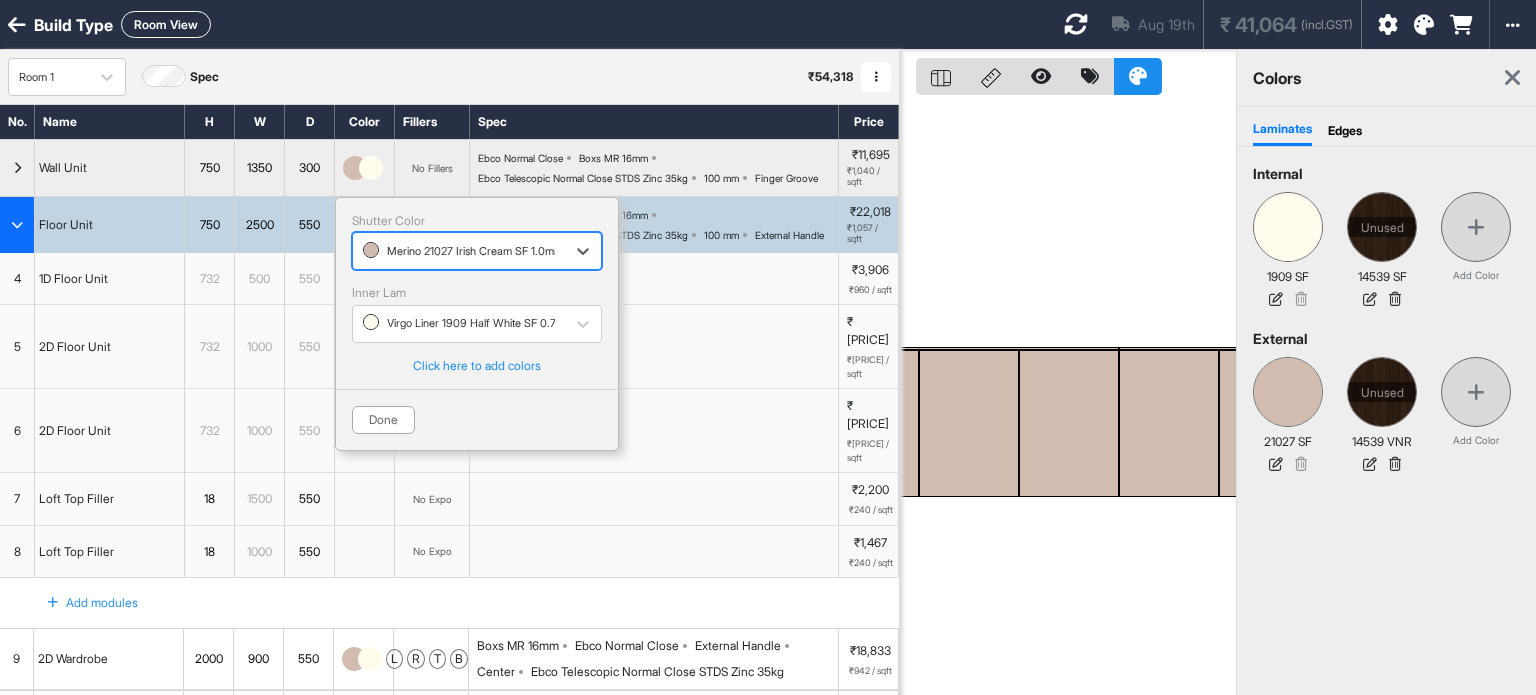 click on "Shutter Color option [object Object], selected. Select is focused ,type to refine list, press Down to open the menu, Merino 21027 Irish Cream SF 1.0mm Inner Lam Virgo Liner 1909 Half White SF 0.7mm" at bounding box center [477, 278] 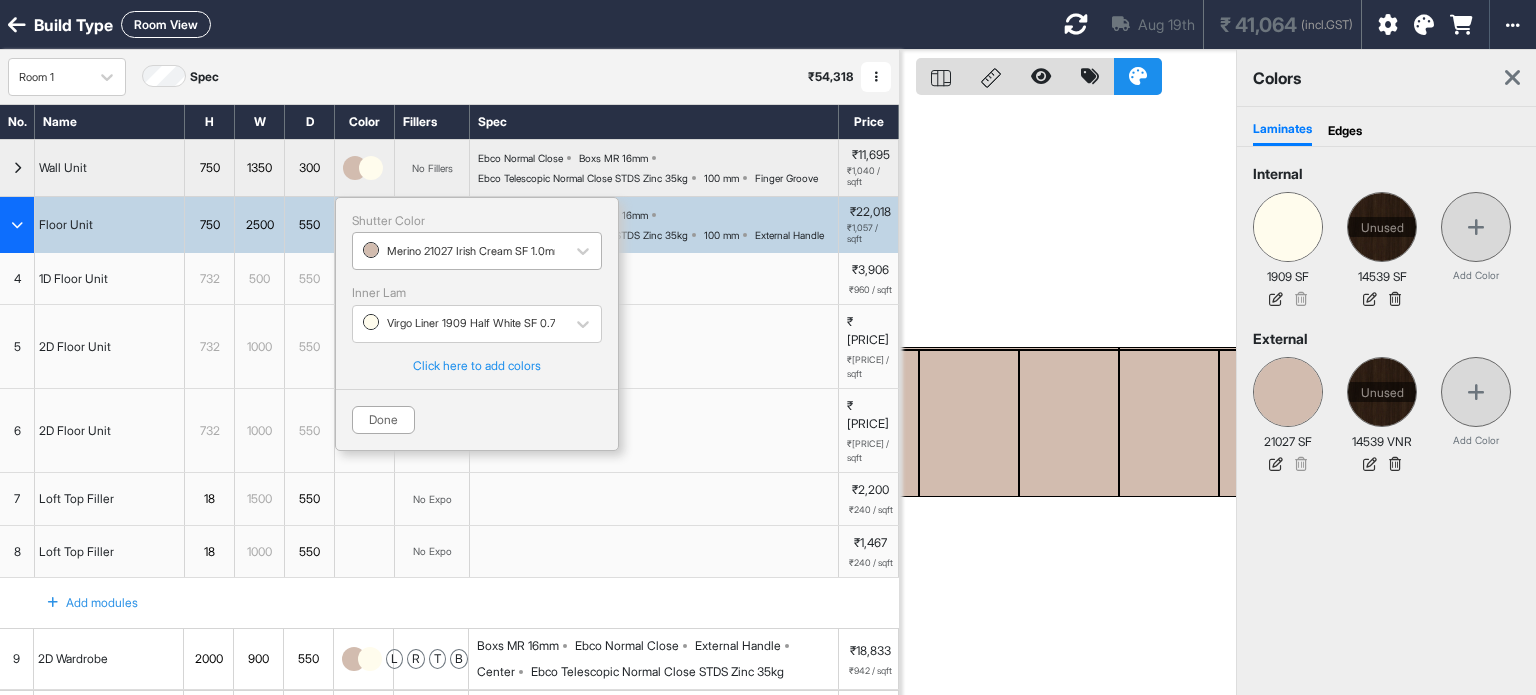 click at bounding box center [459, 251] 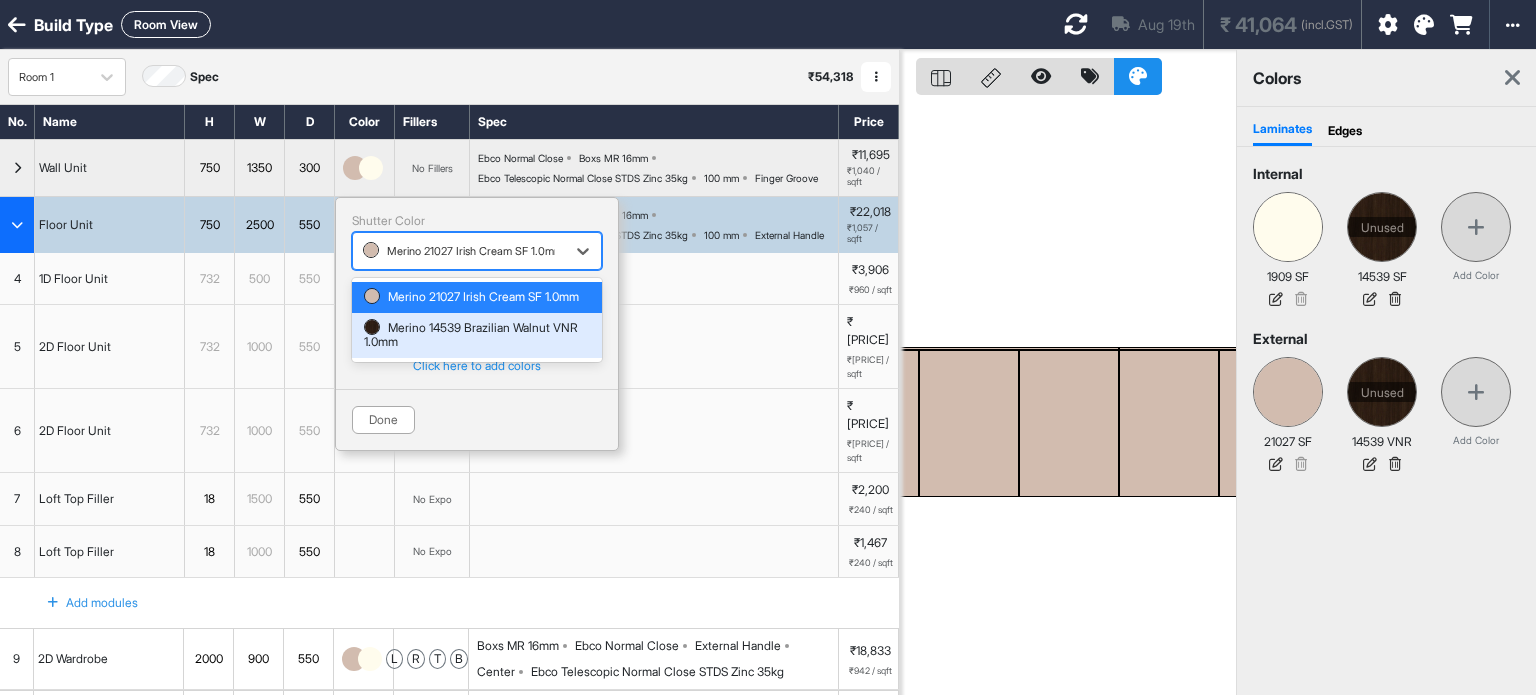 click on "Merino 14539 Brazilian Walnut VNR 1.0mm" at bounding box center (477, 335) 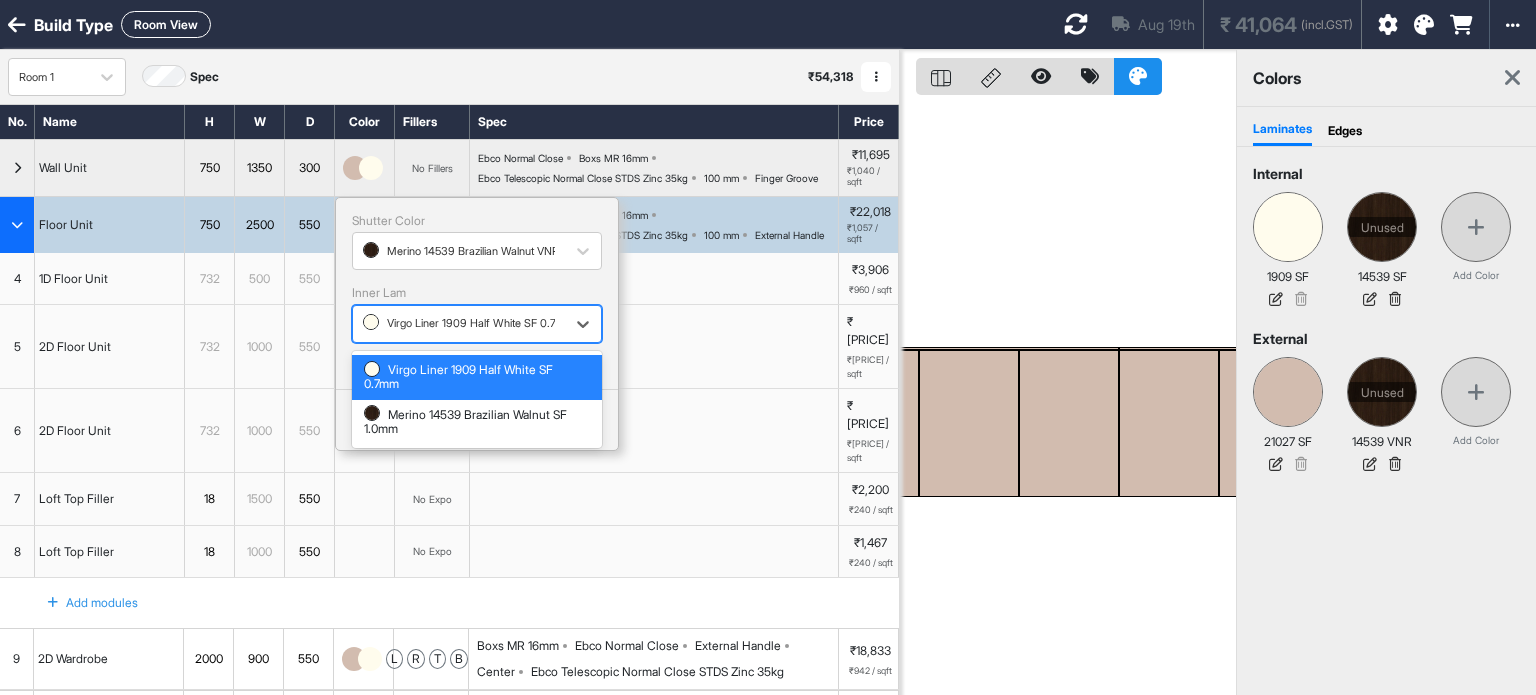 click at bounding box center (459, 324) 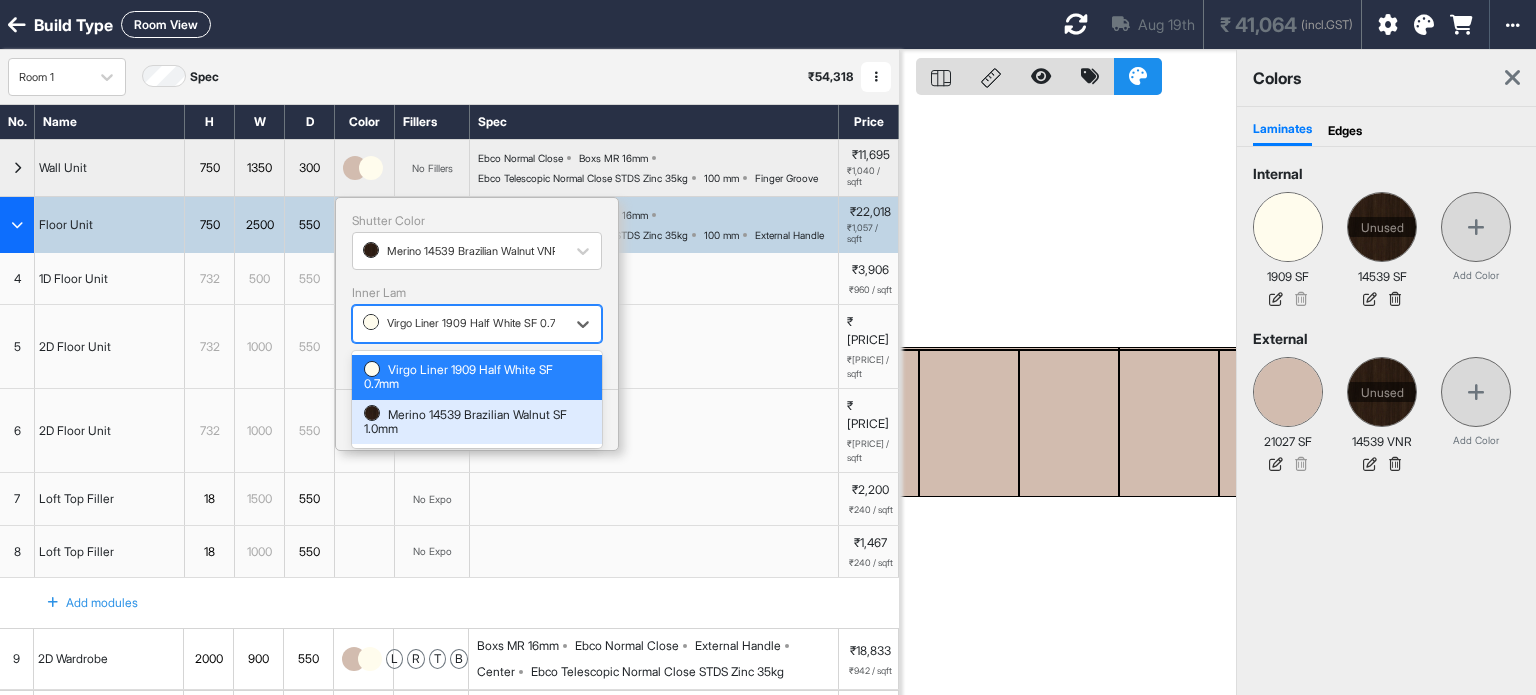click on "Merino 14539 Brazilian Walnut SF 1.0mm" at bounding box center [477, 422] 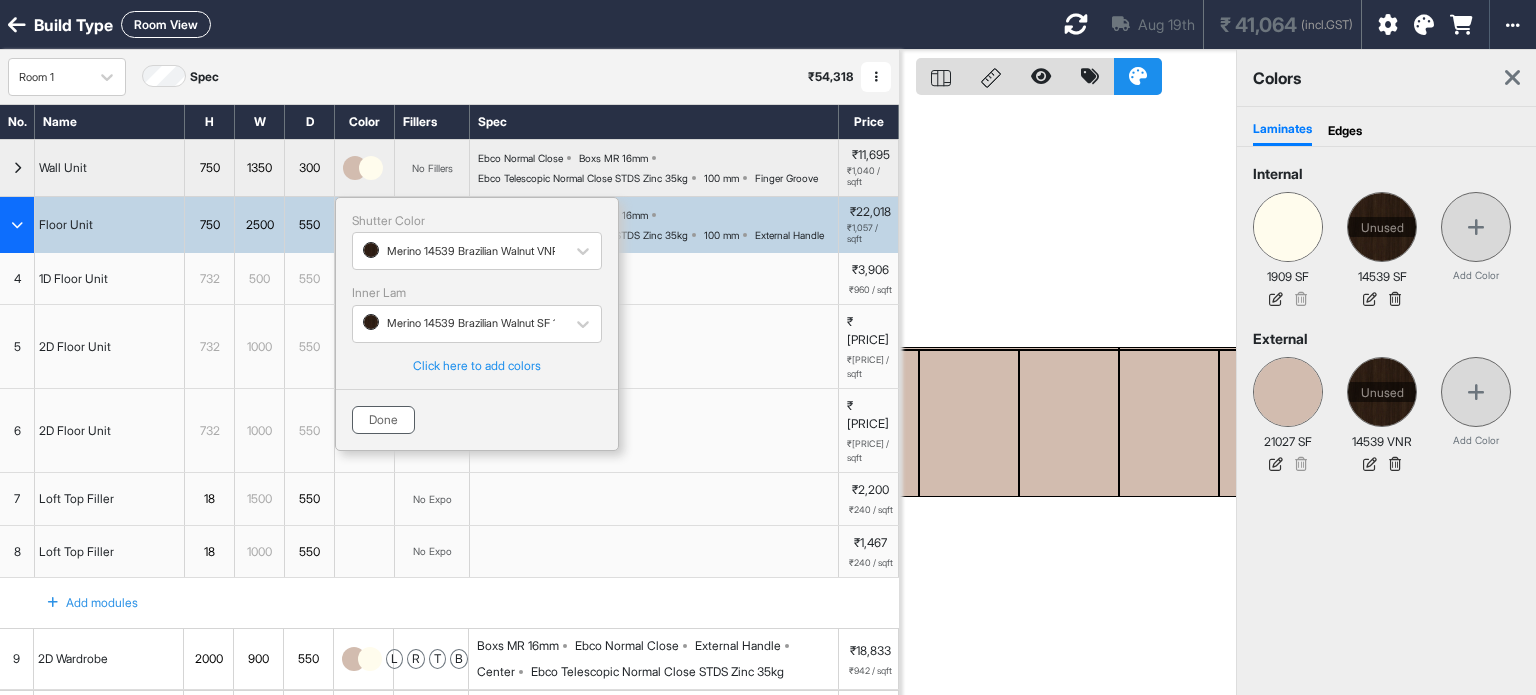 click on "Done" at bounding box center [383, 420] 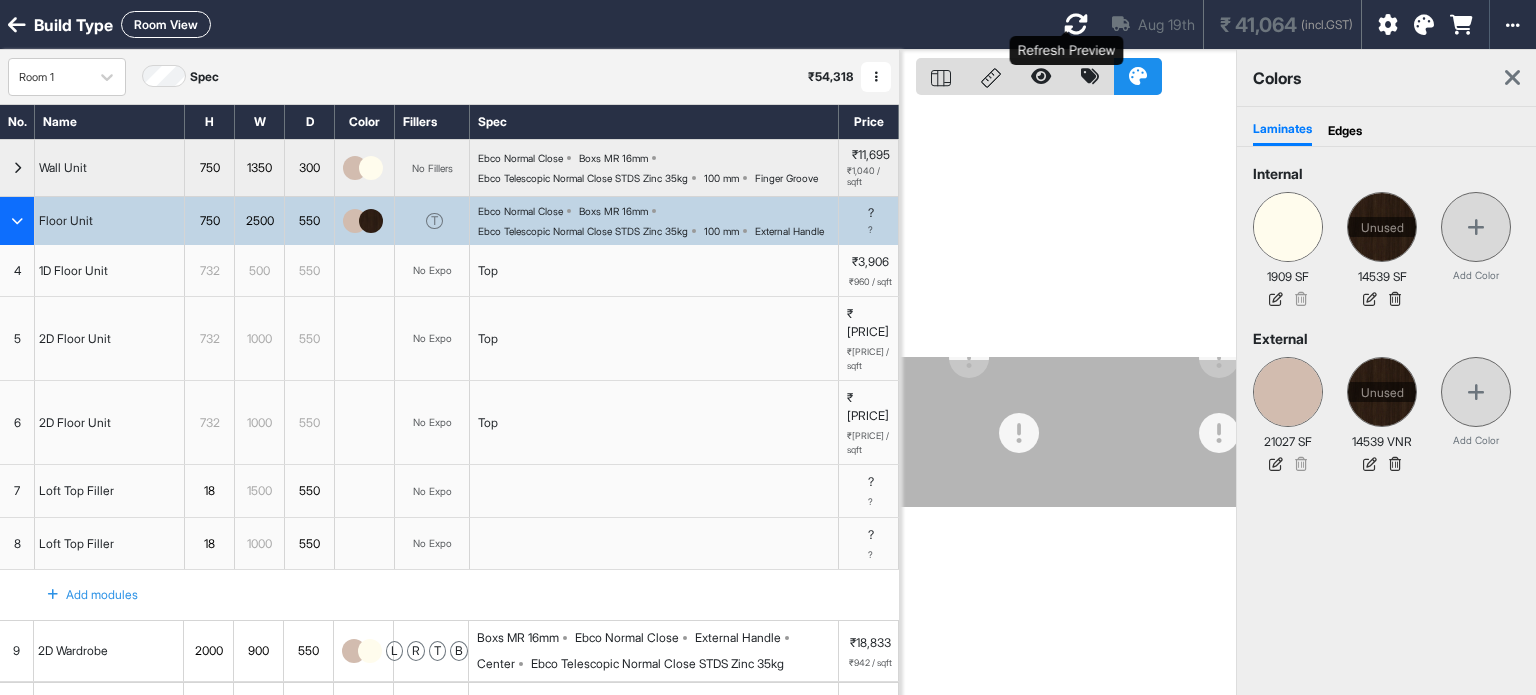 click at bounding box center (1076, 24) 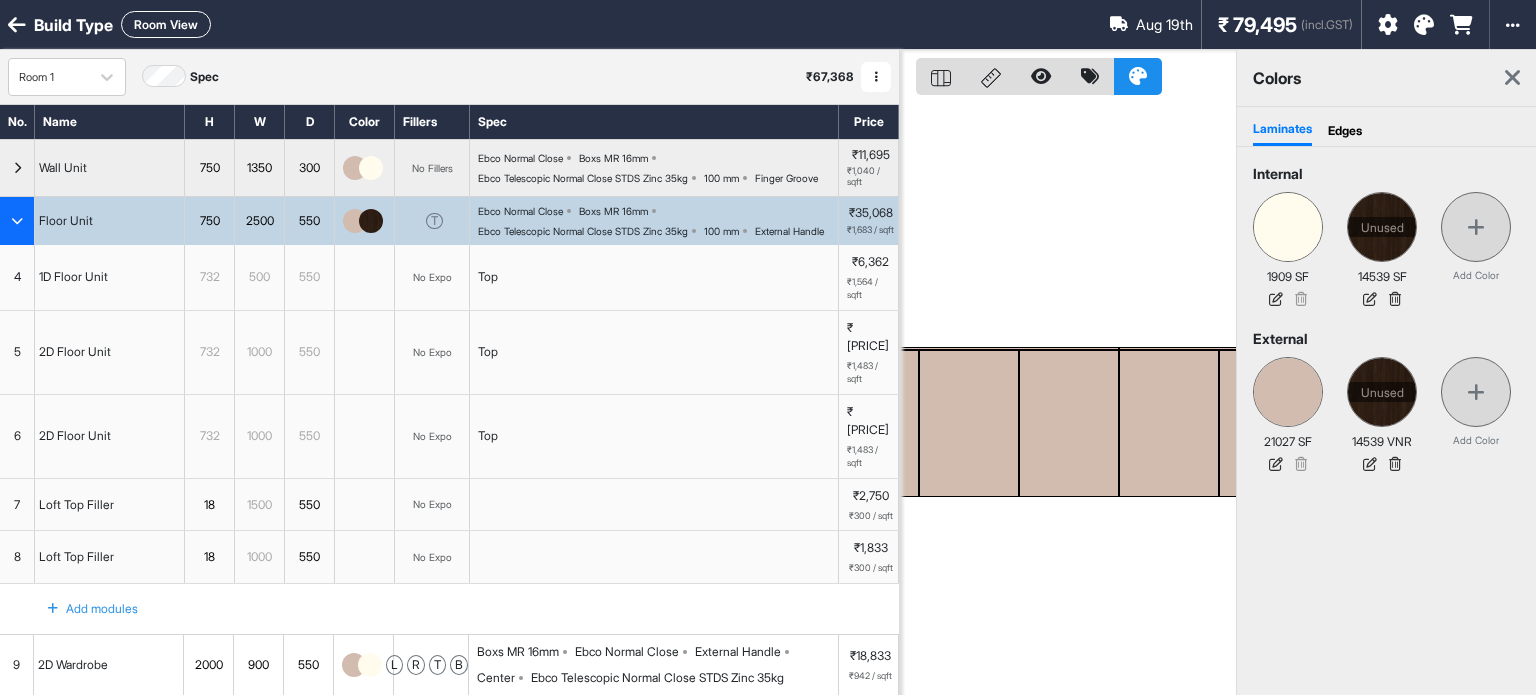 click at bounding box center (1512, 78) 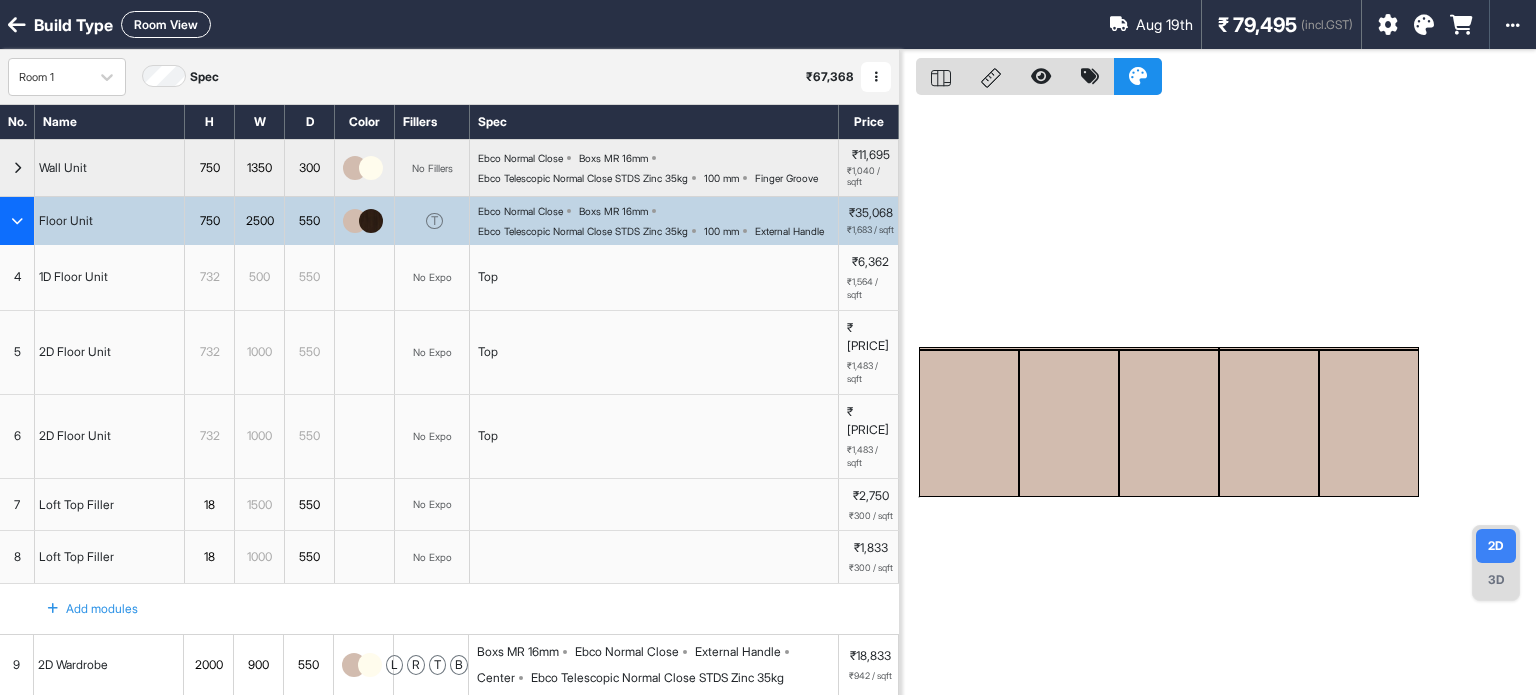 click on "2500" at bounding box center (260, 221) 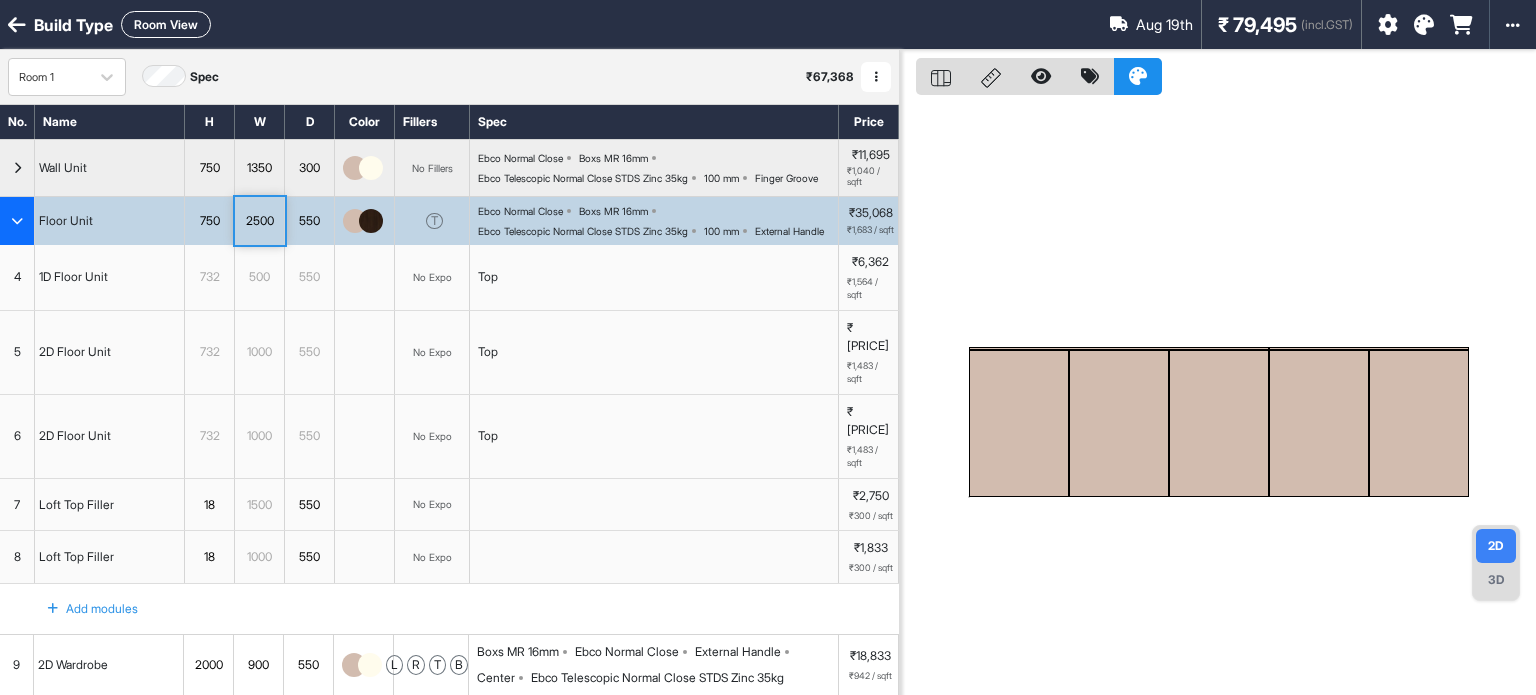 click on "2500" at bounding box center (260, 221) 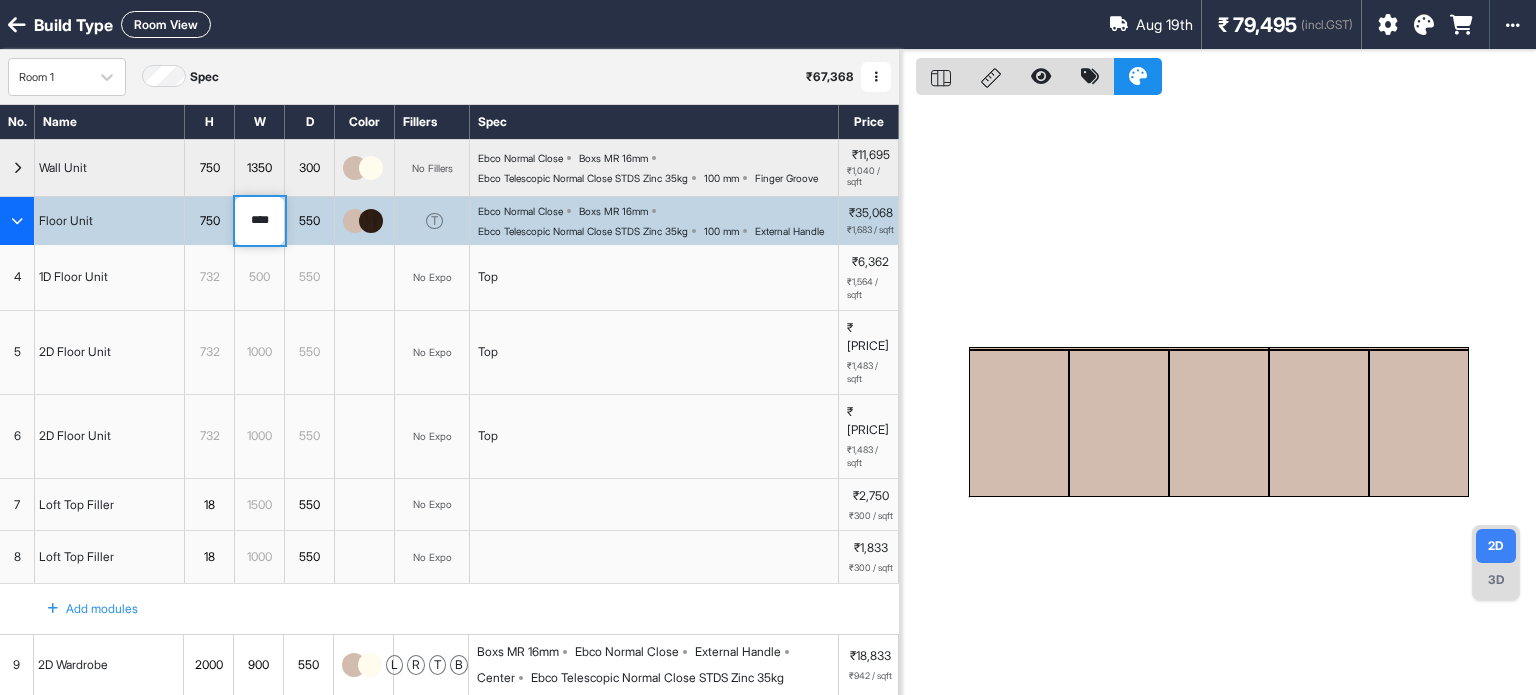 click on "****" at bounding box center (259, 221) 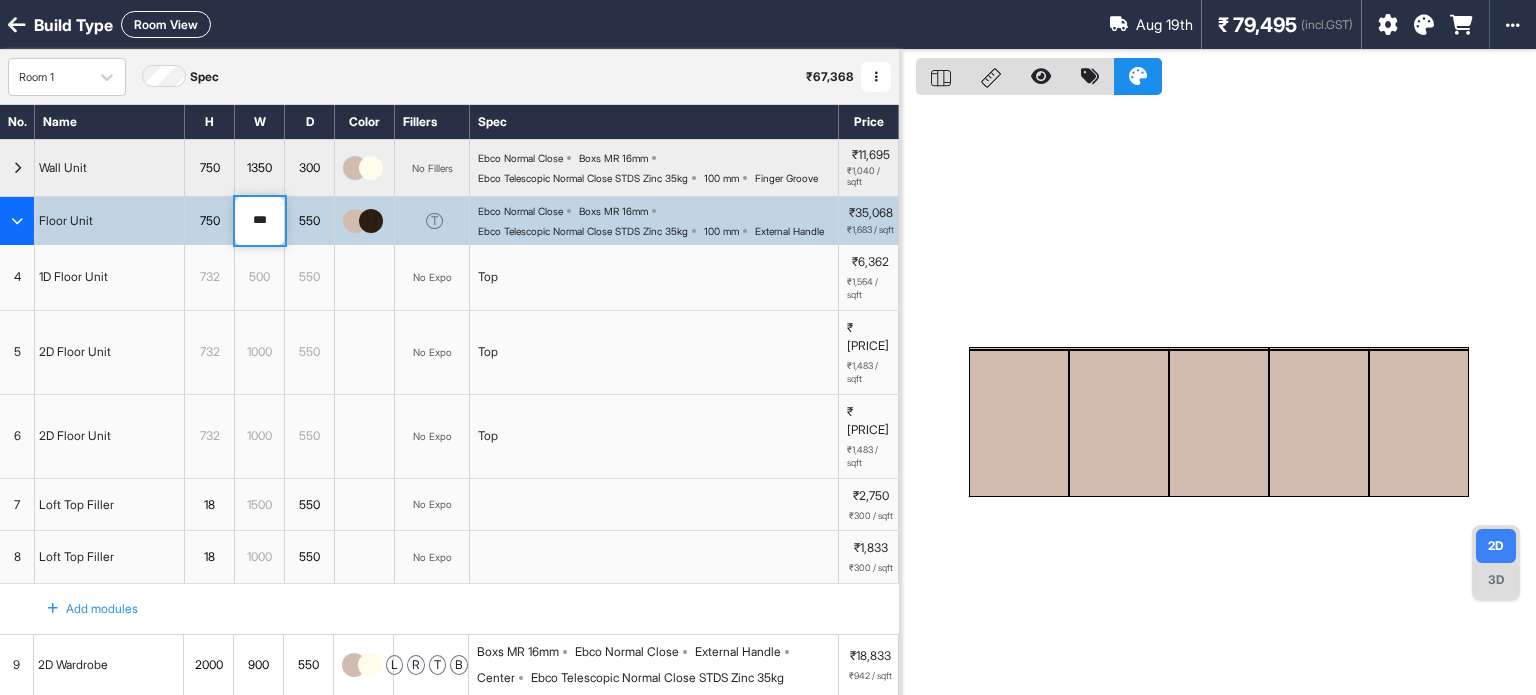 type on "****" 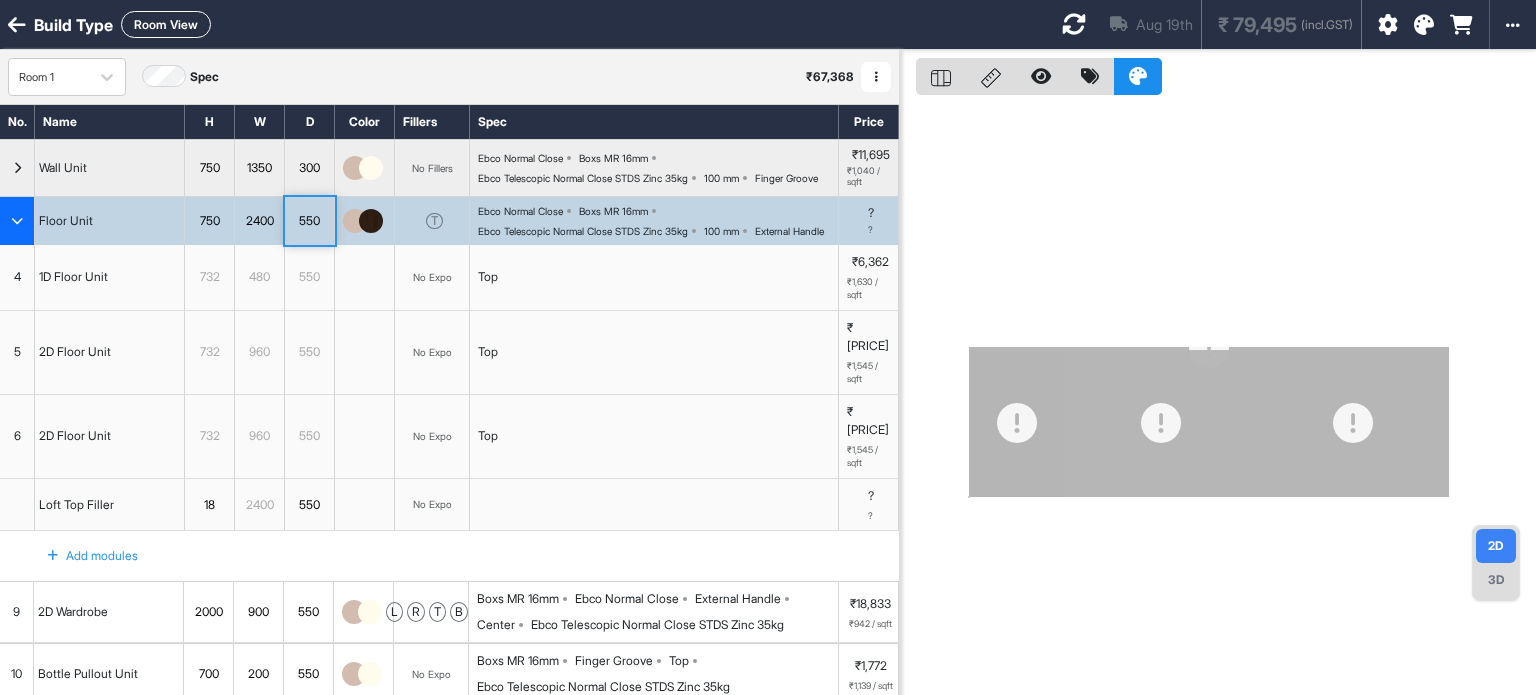 click at bounding box center (1074, 24) 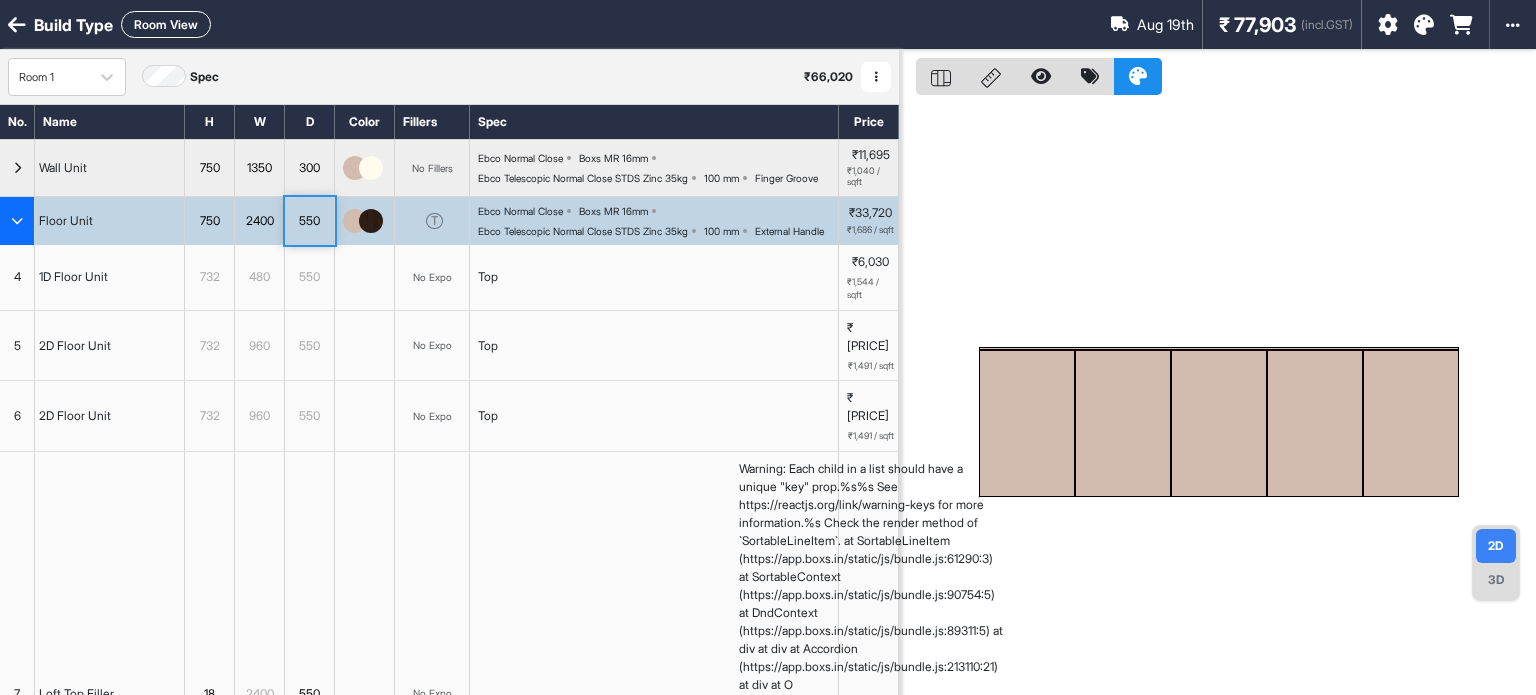 click at bounding box center (371, 221) 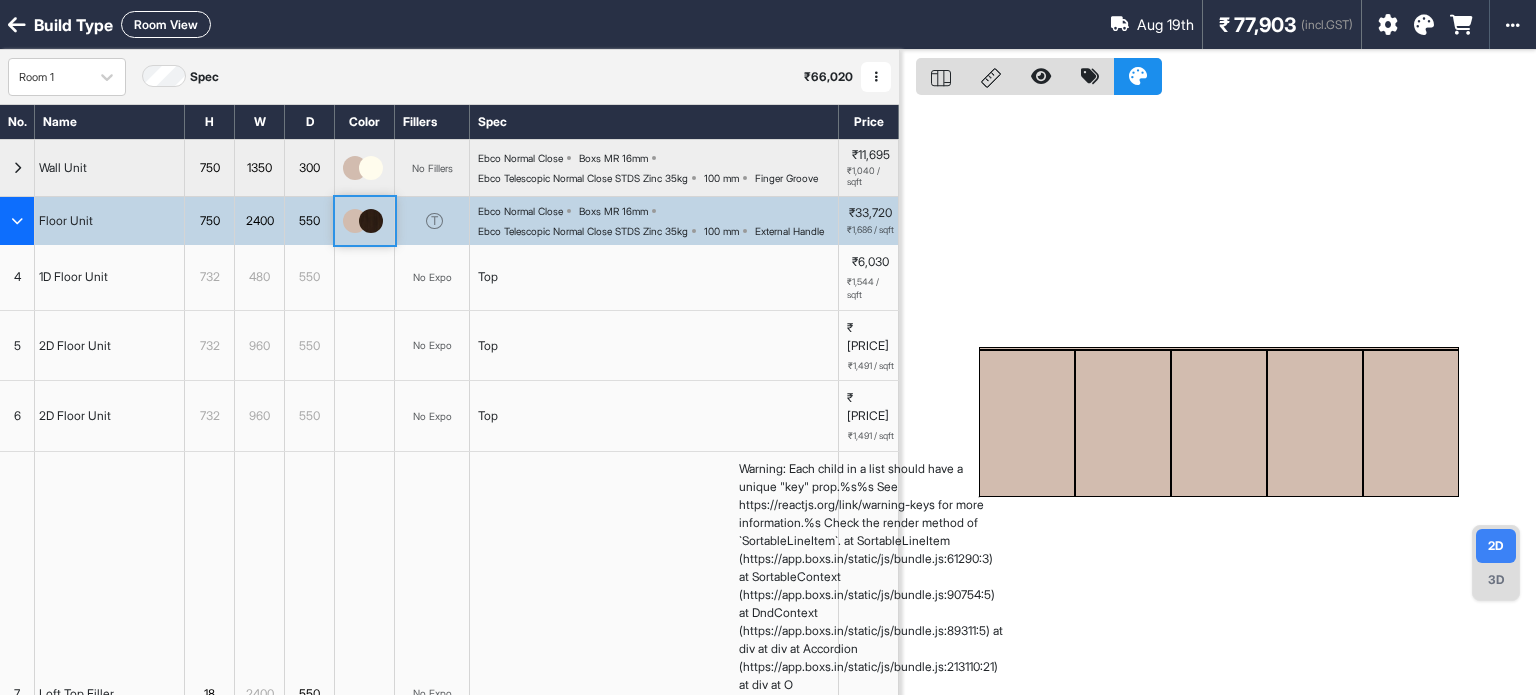 click at bounding box center [371, 221] 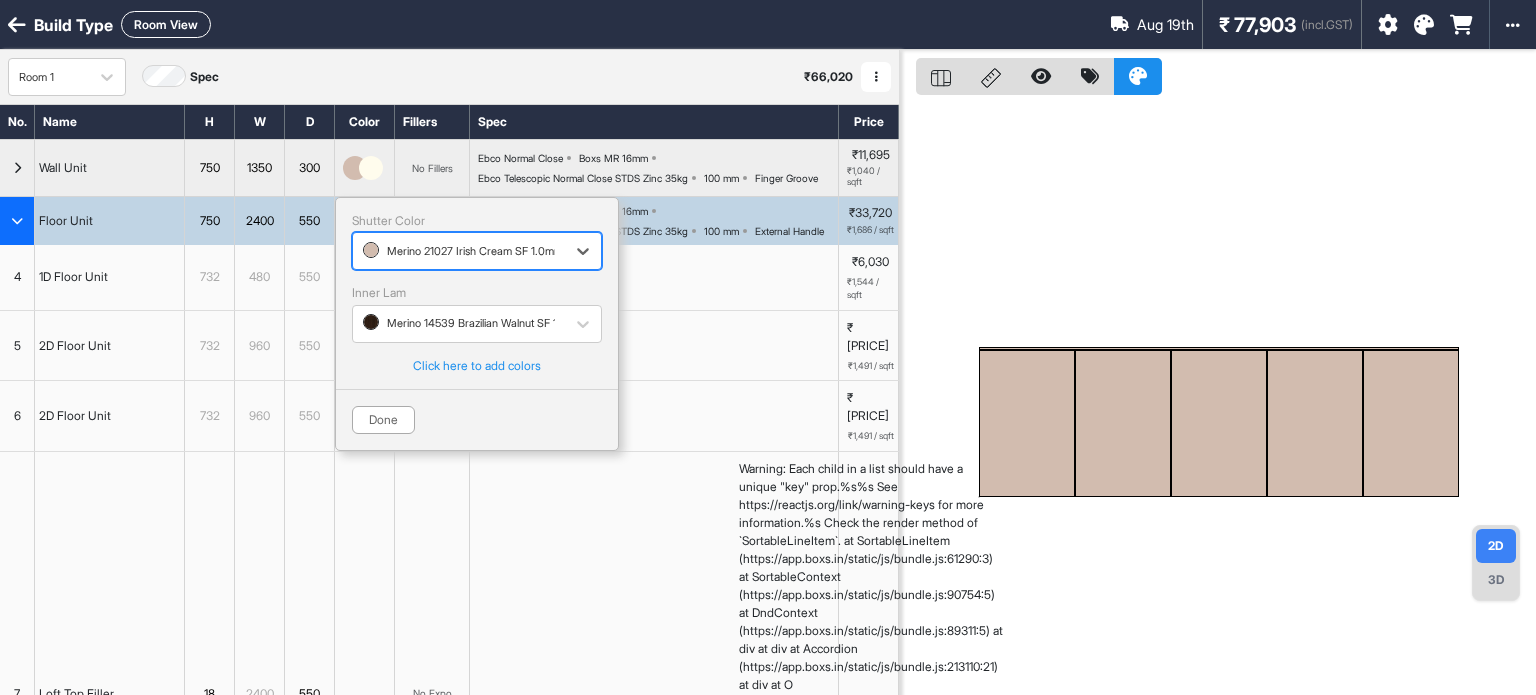 click at bounding box center [459, 251] 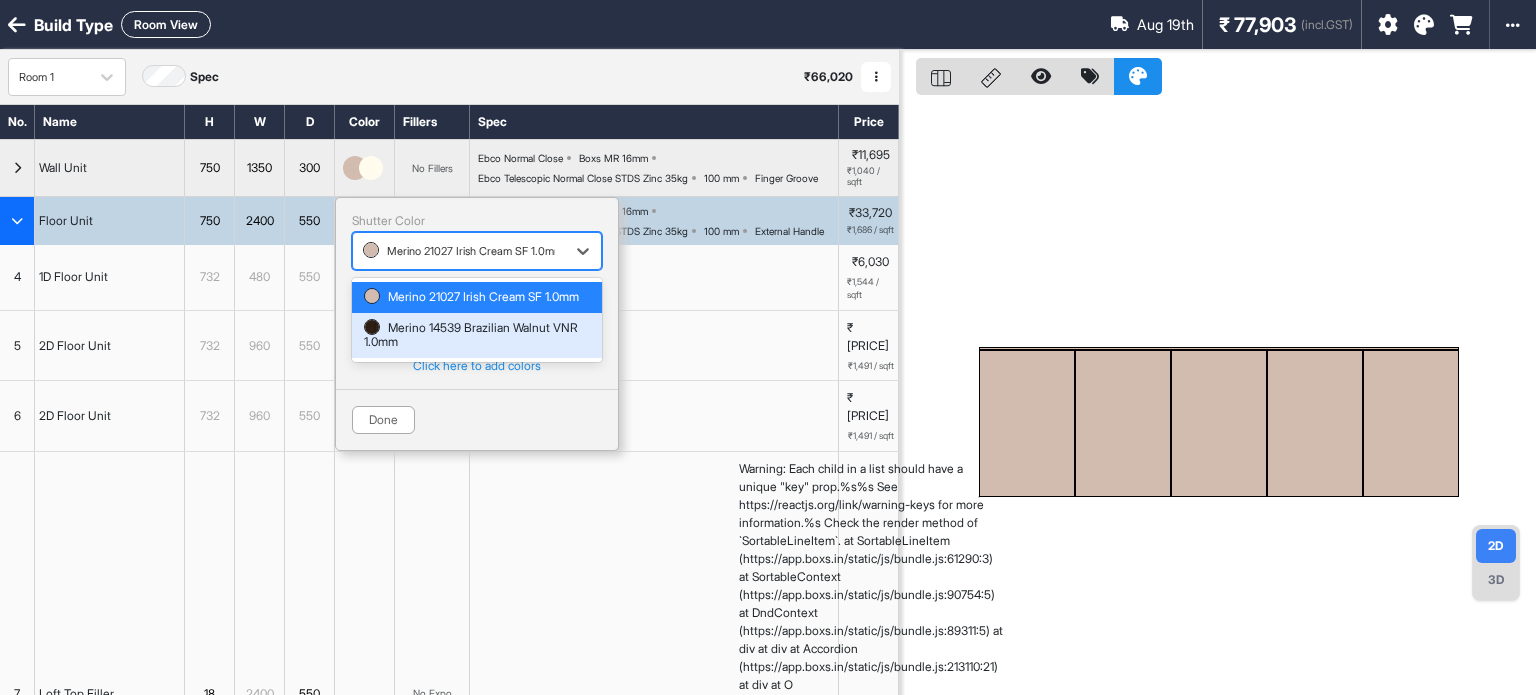 click on "Merino 14539 Brazilian Walnut VNR 1.0mm" at bounding box center [477, 335] 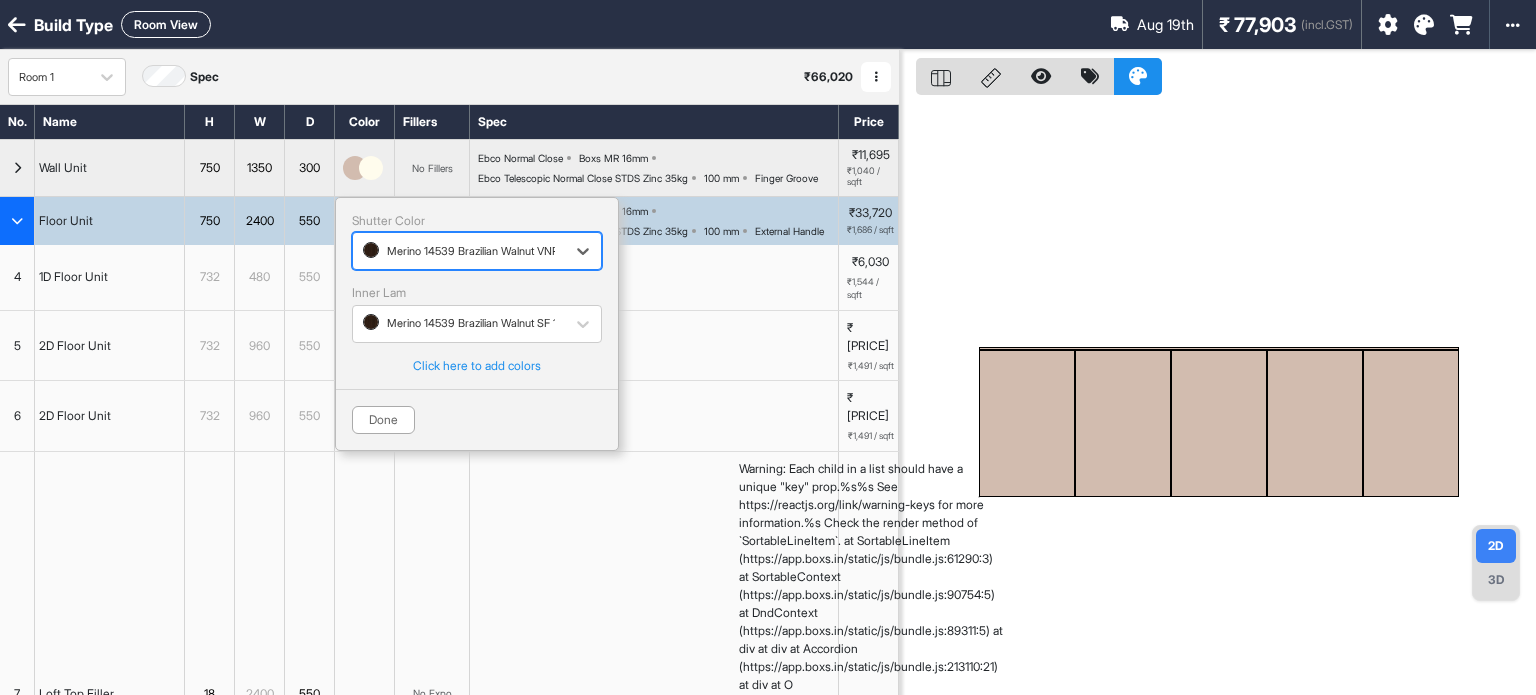 drag, startPoint x: 380, startPoint y: 415, endPoint x: 749, endPoint y: 358, distance: 373.3765 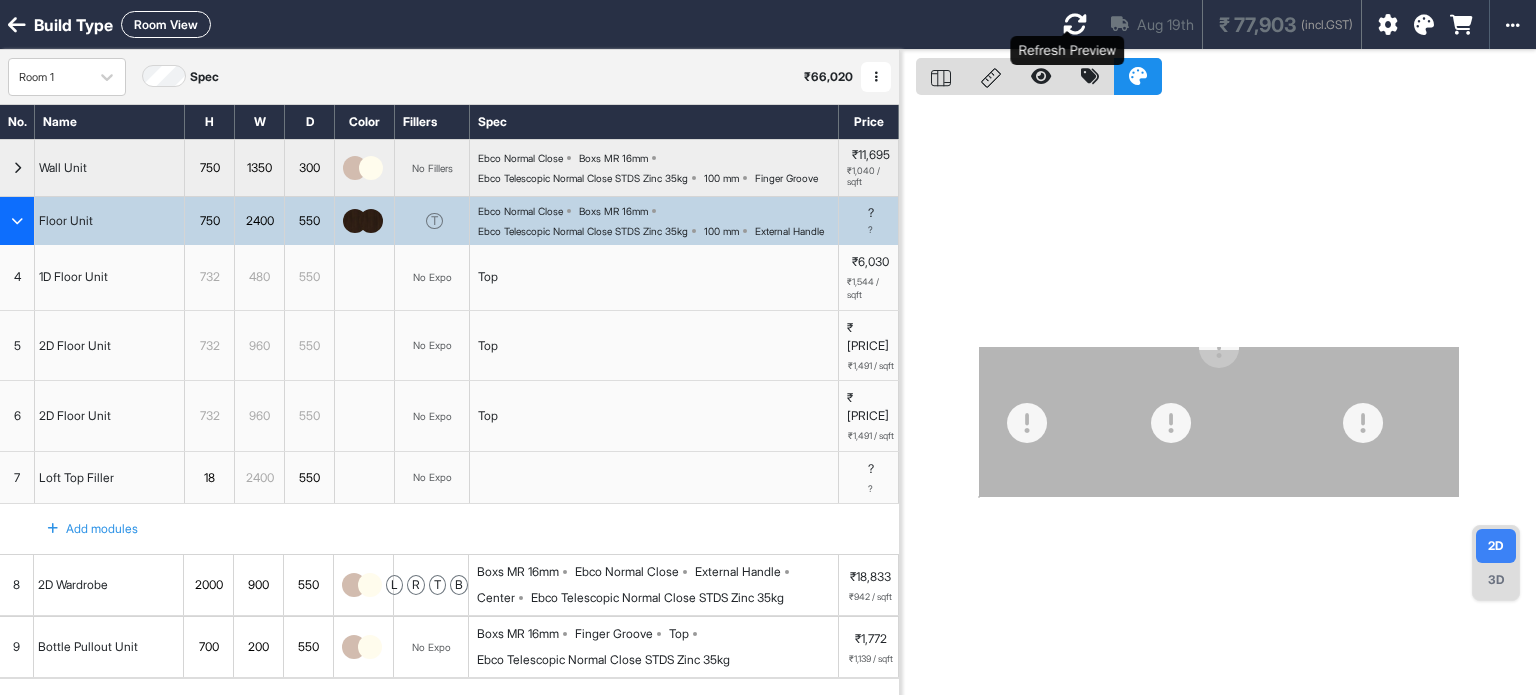 click at bounding box center (1075, 24) 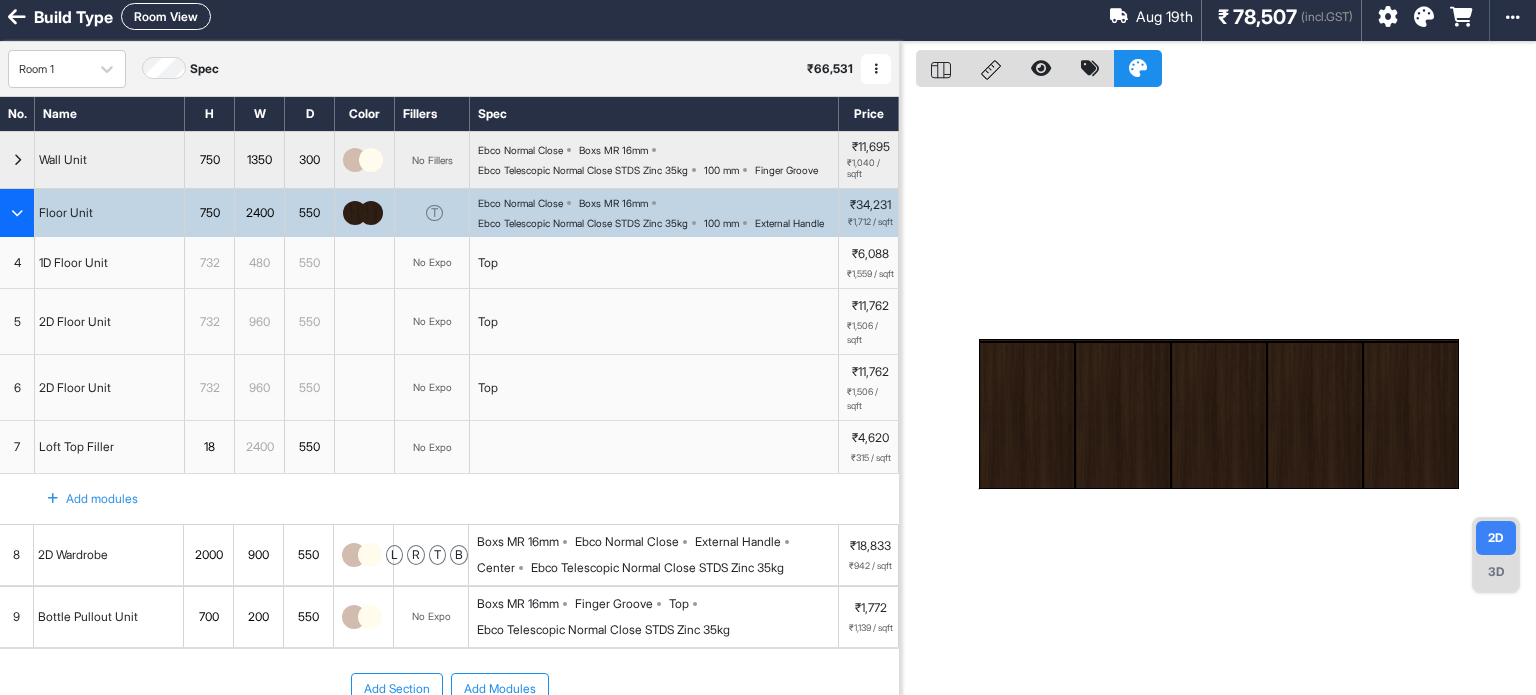 scroll, scrollTop: 0, scrollLeft: 0, axis: both 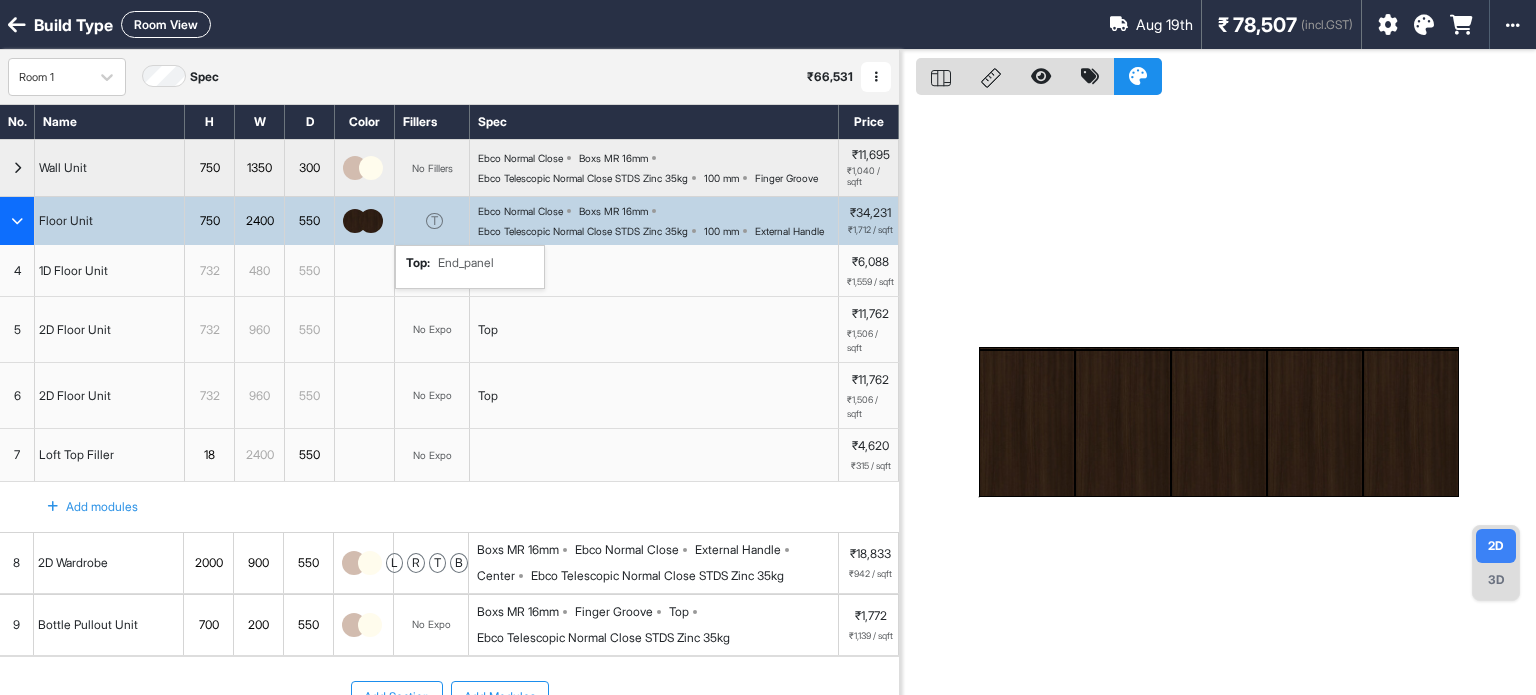 click on "T" at bounding box center [434, 221] 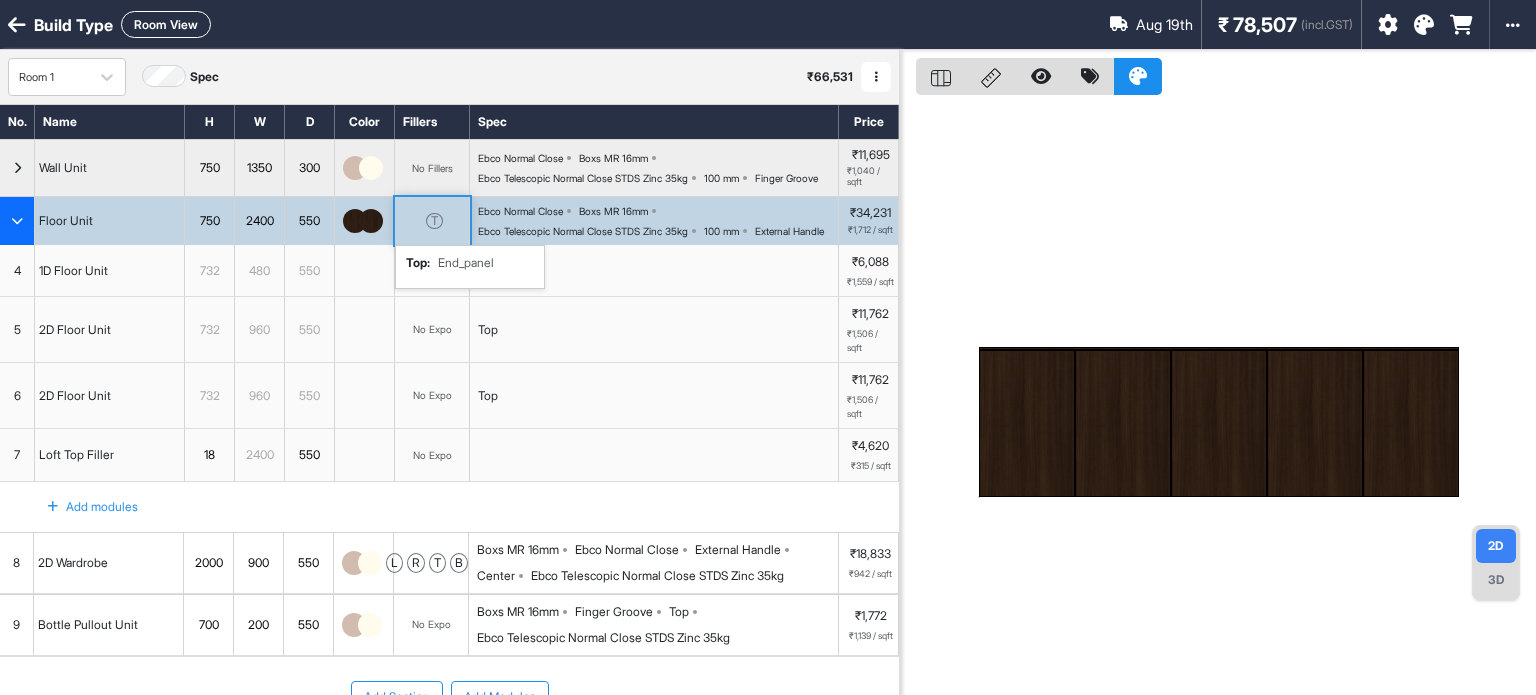 click on "T" at bounding box center [434, 221] 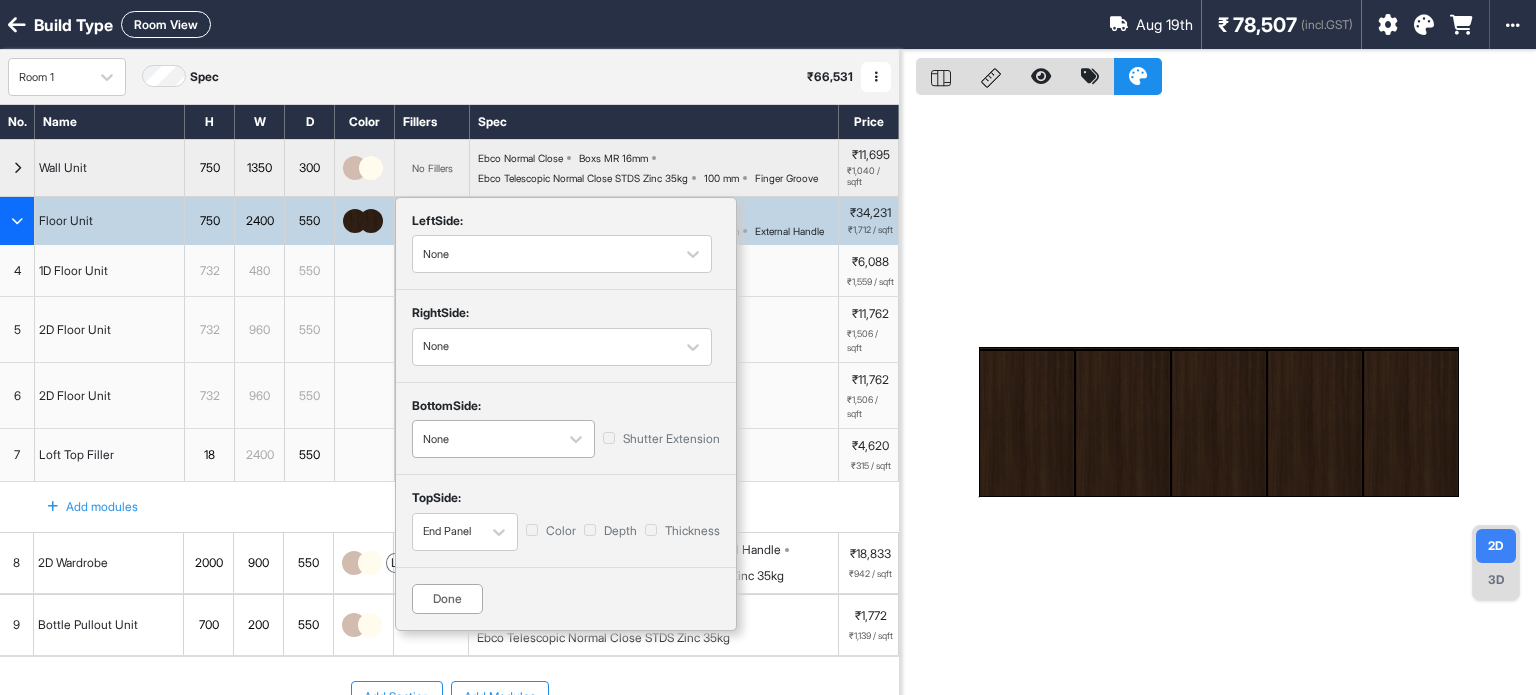 click at bounding box center (485, 439) 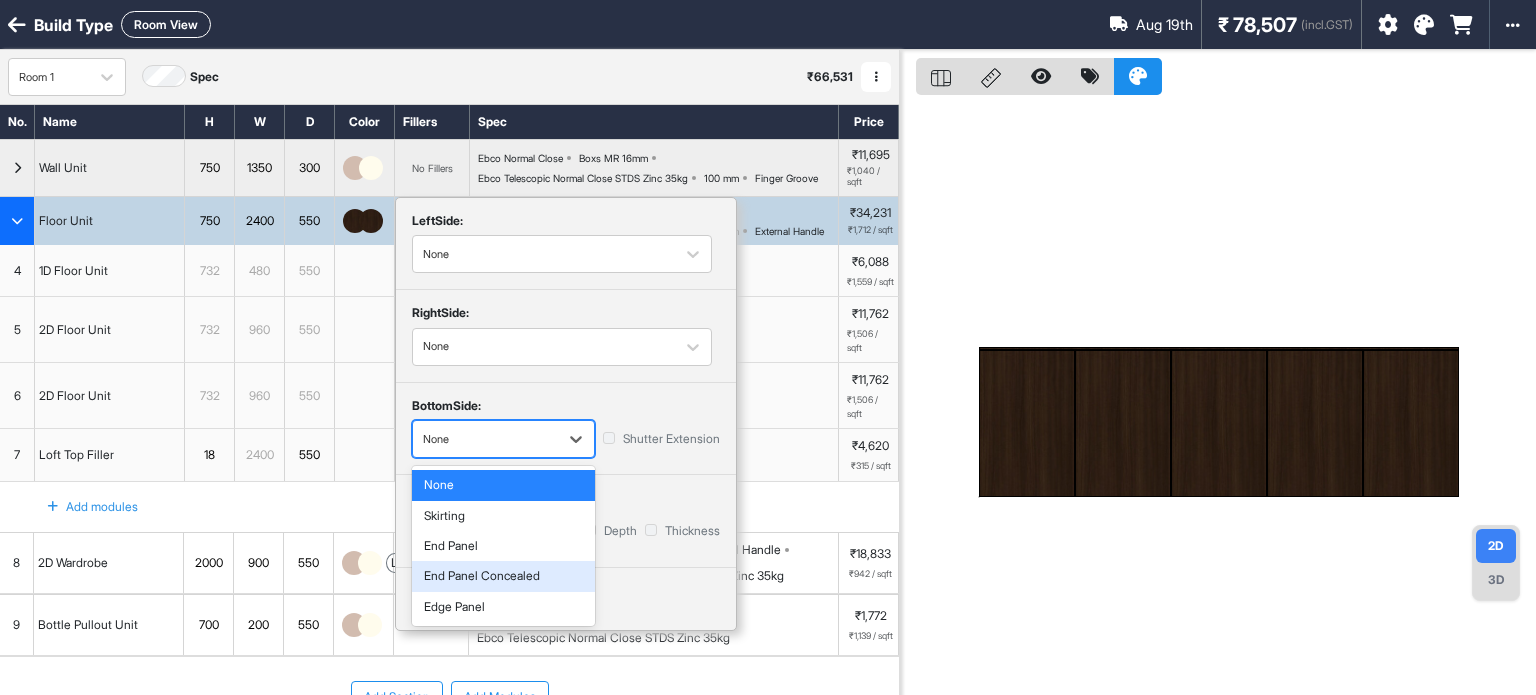 click on "End Panel Concealed" at bounding box center (503, 576) 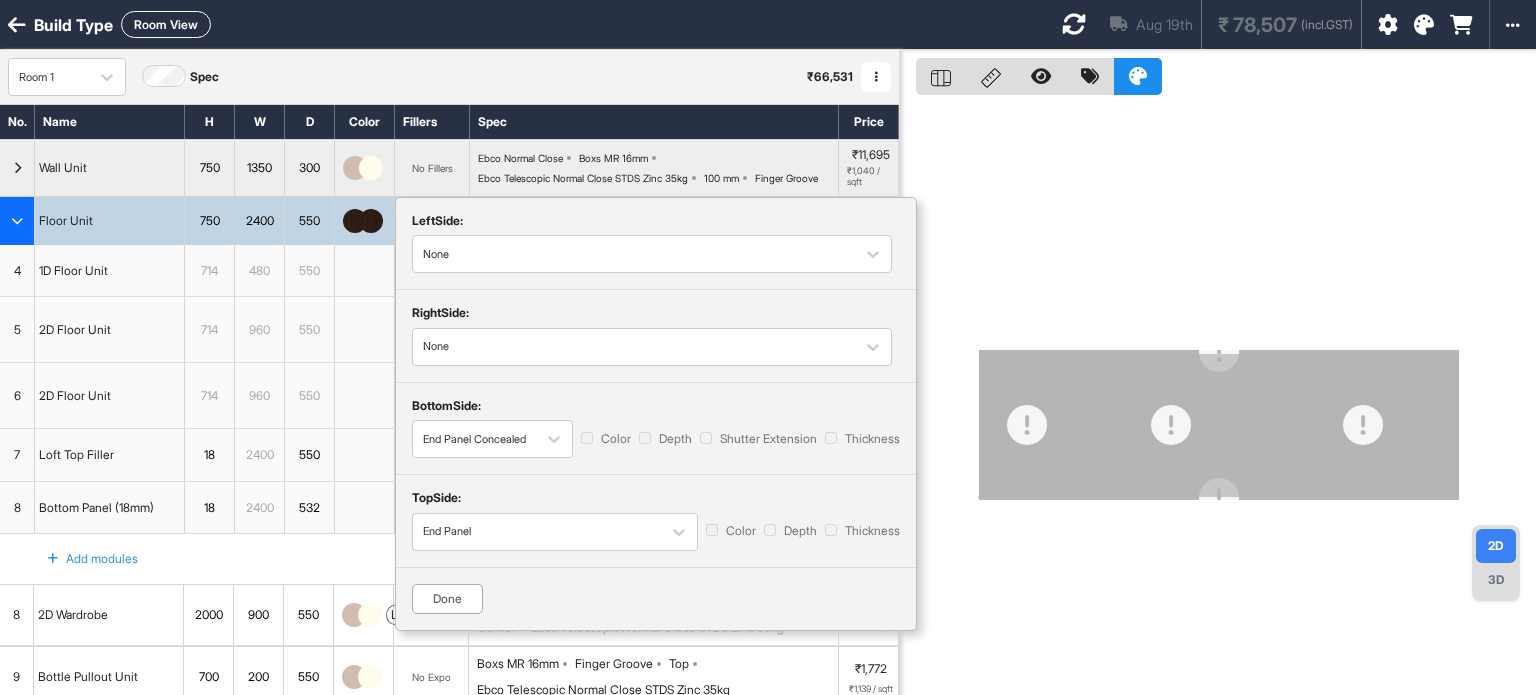 click on "Done" at bounding box center [447, 599] 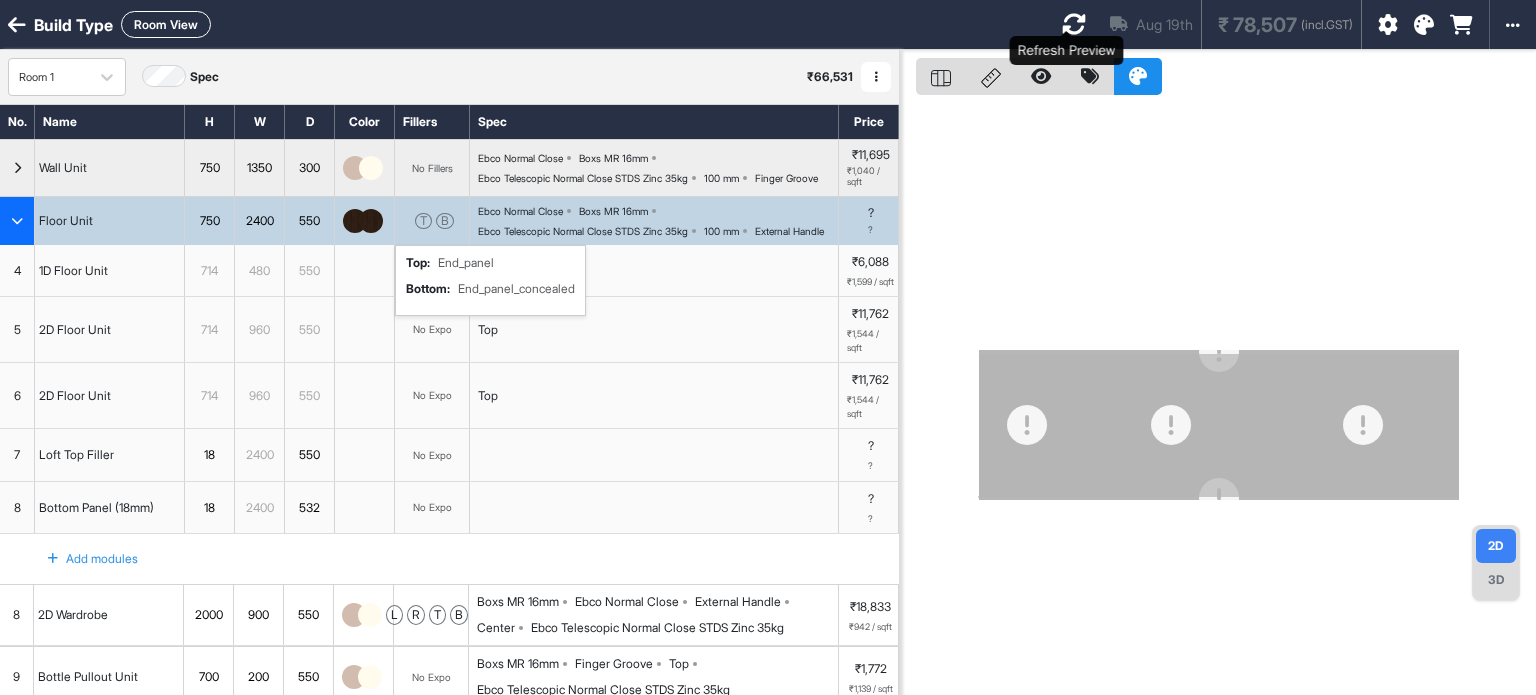 click at bounding box center (1074, 24) 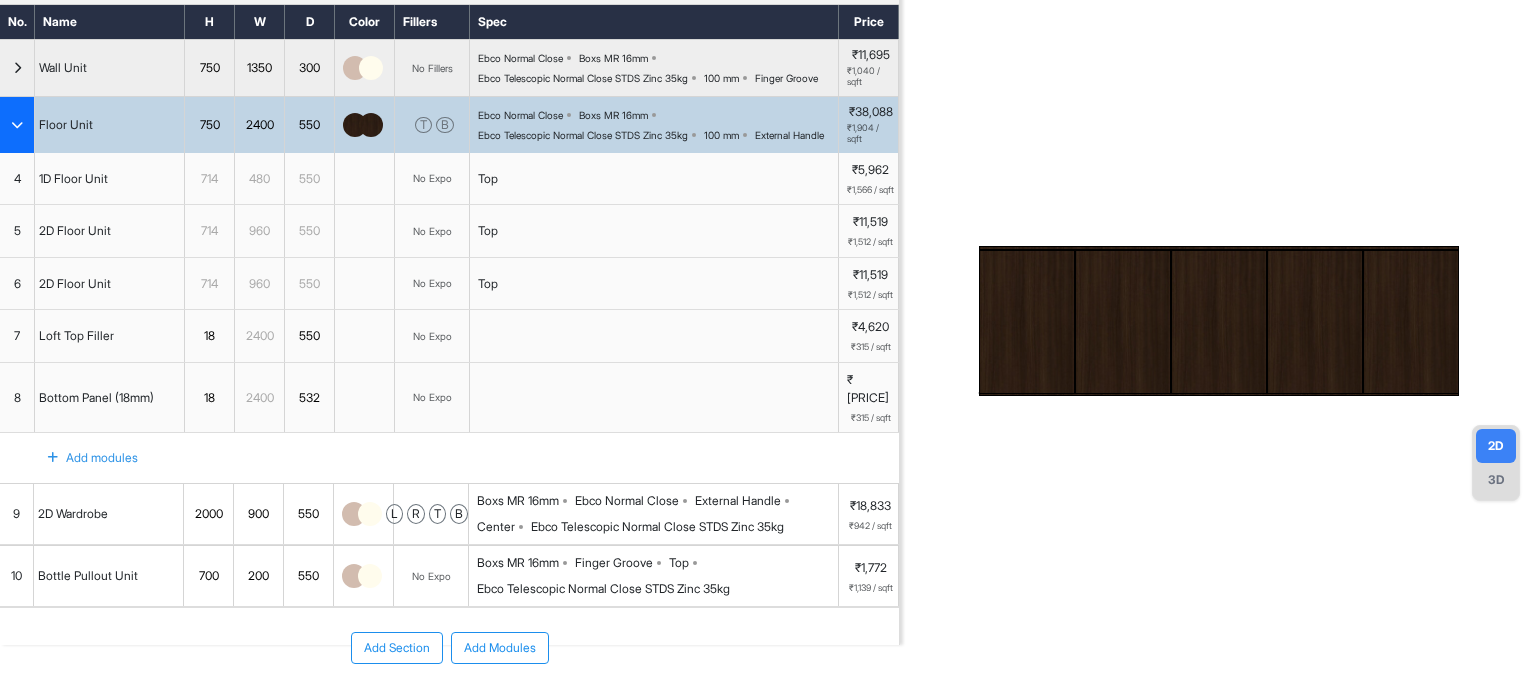 scroll, scrollTop: 250, scrollLeft: 0, axis: vertical 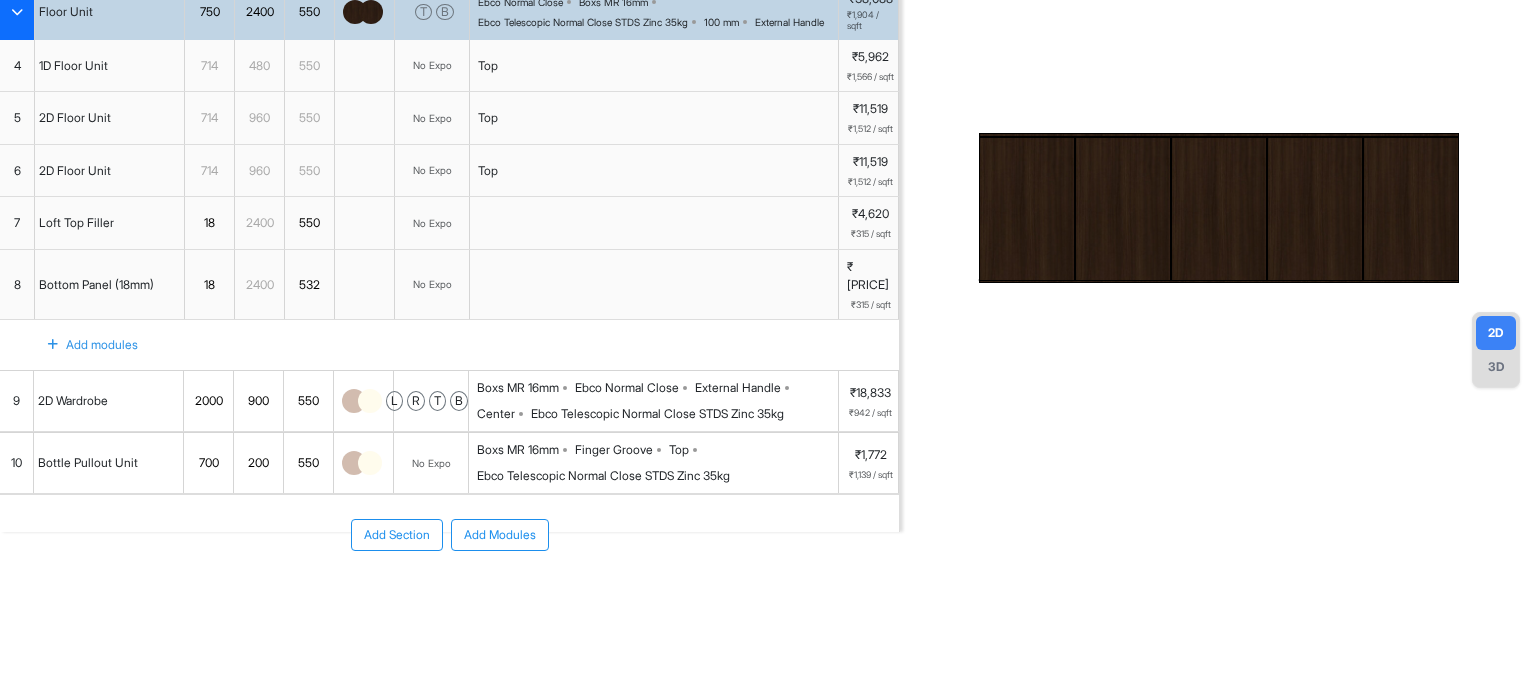 click on "Add Modules" at bounding box center (500, 535) 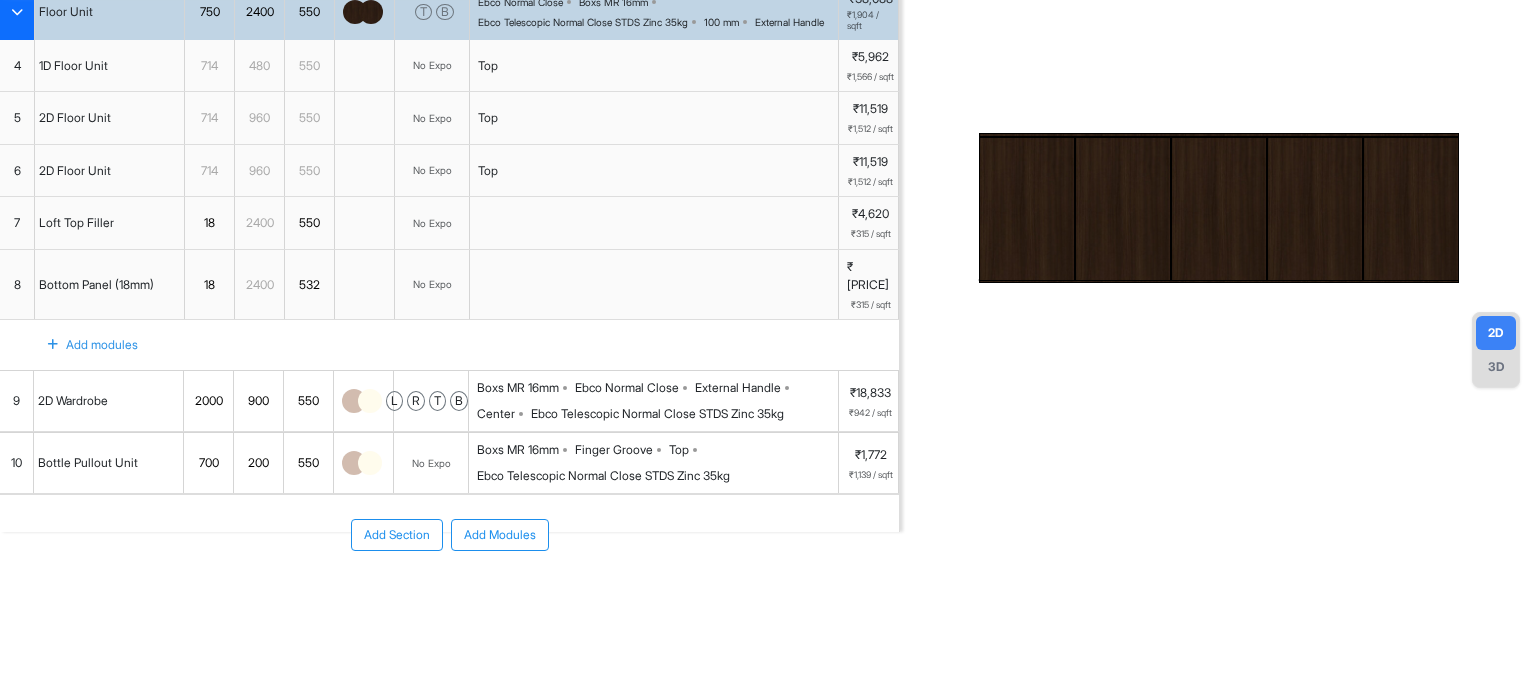 scroll, scrollTop: 0, scrollLeft: 0, axis: both 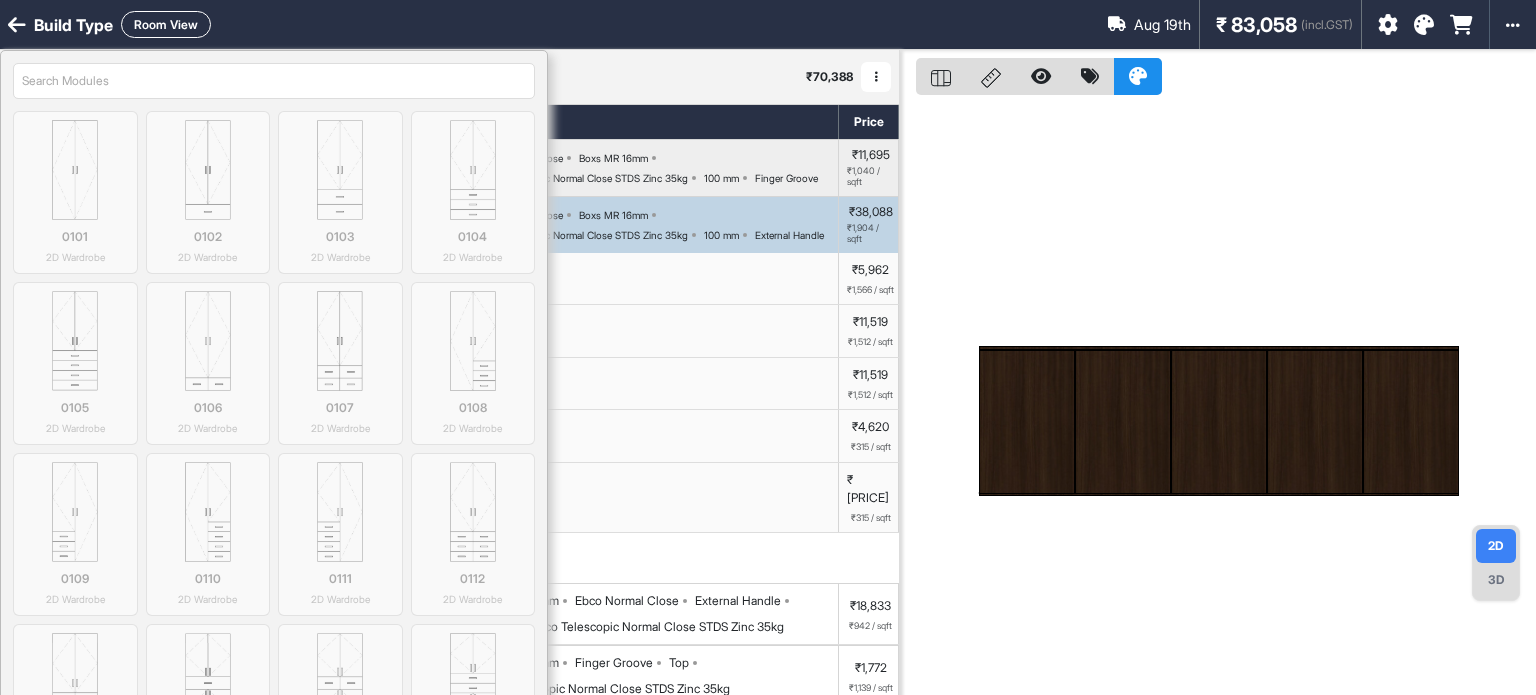 click at bounding box center (274, 81) 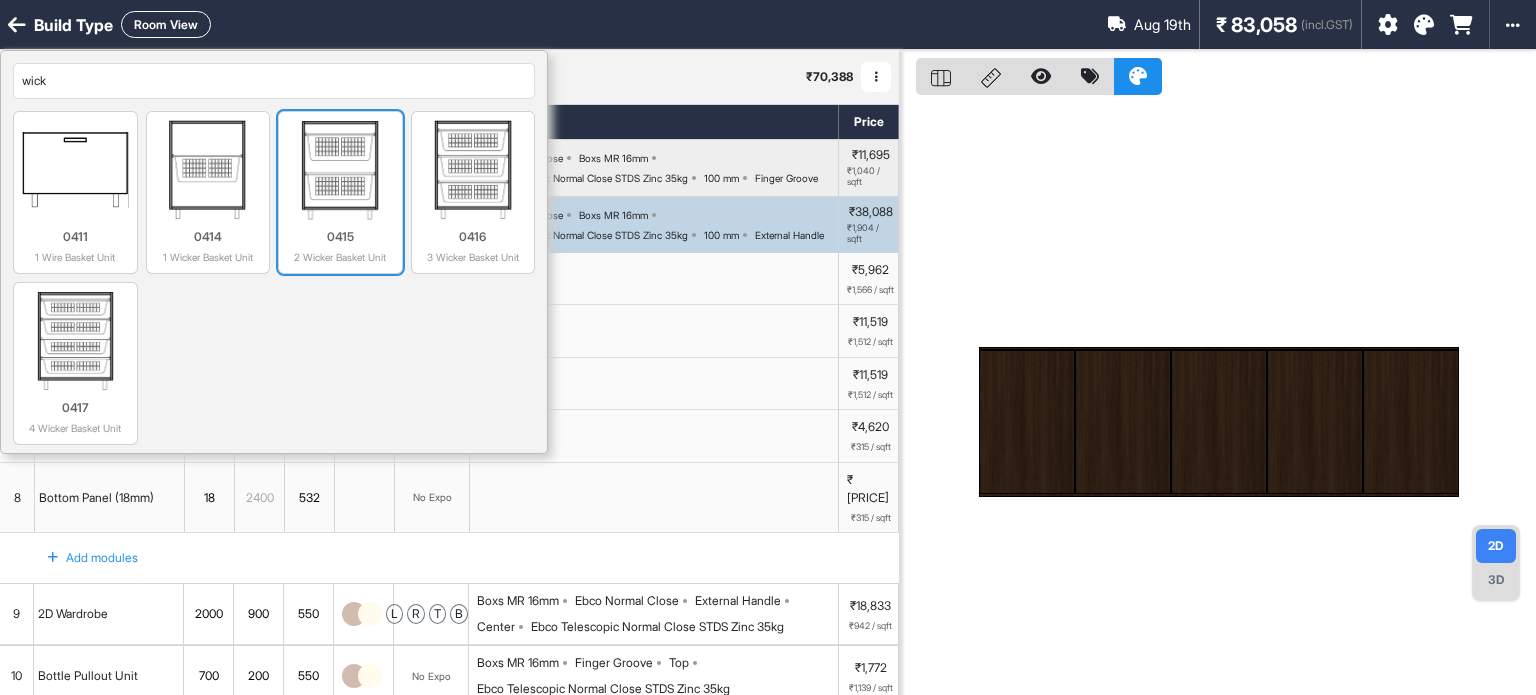 type on "wick" 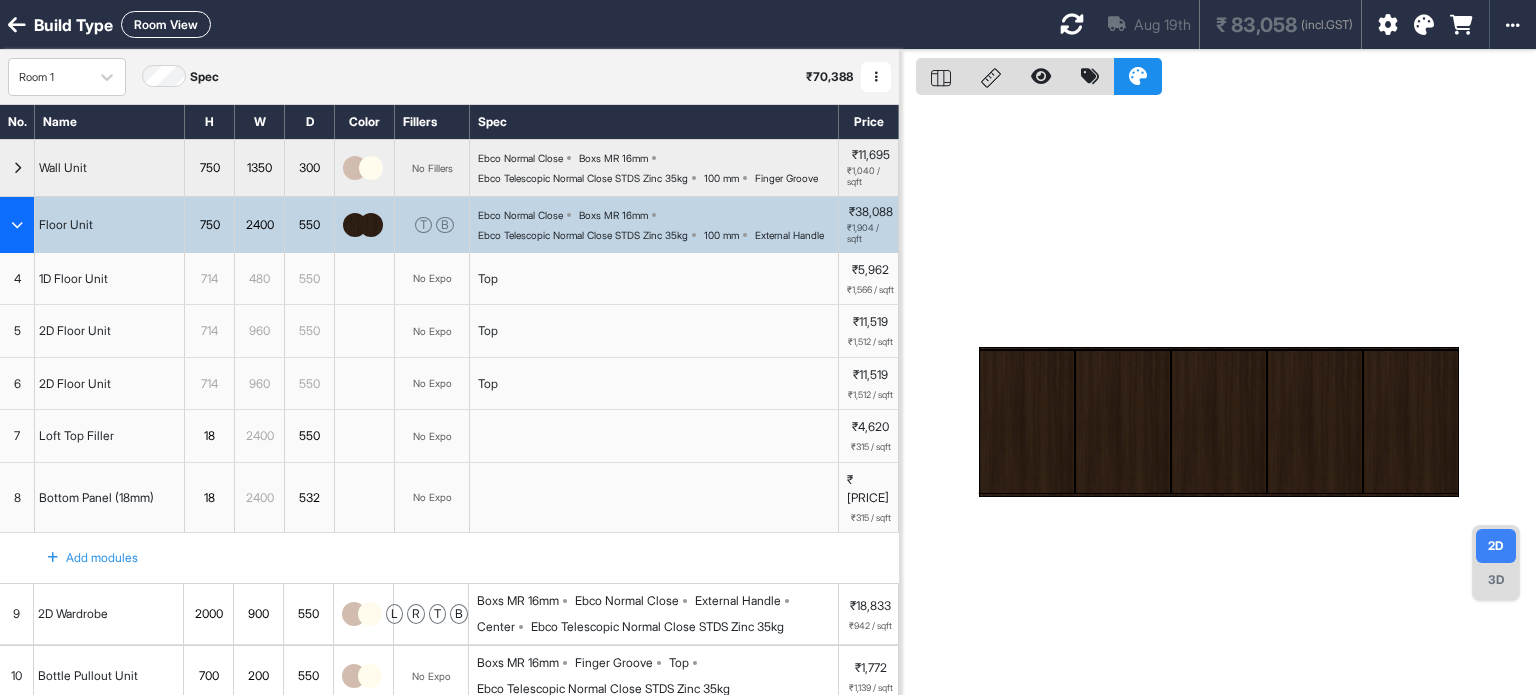 click at bounding box center (1072, 24) 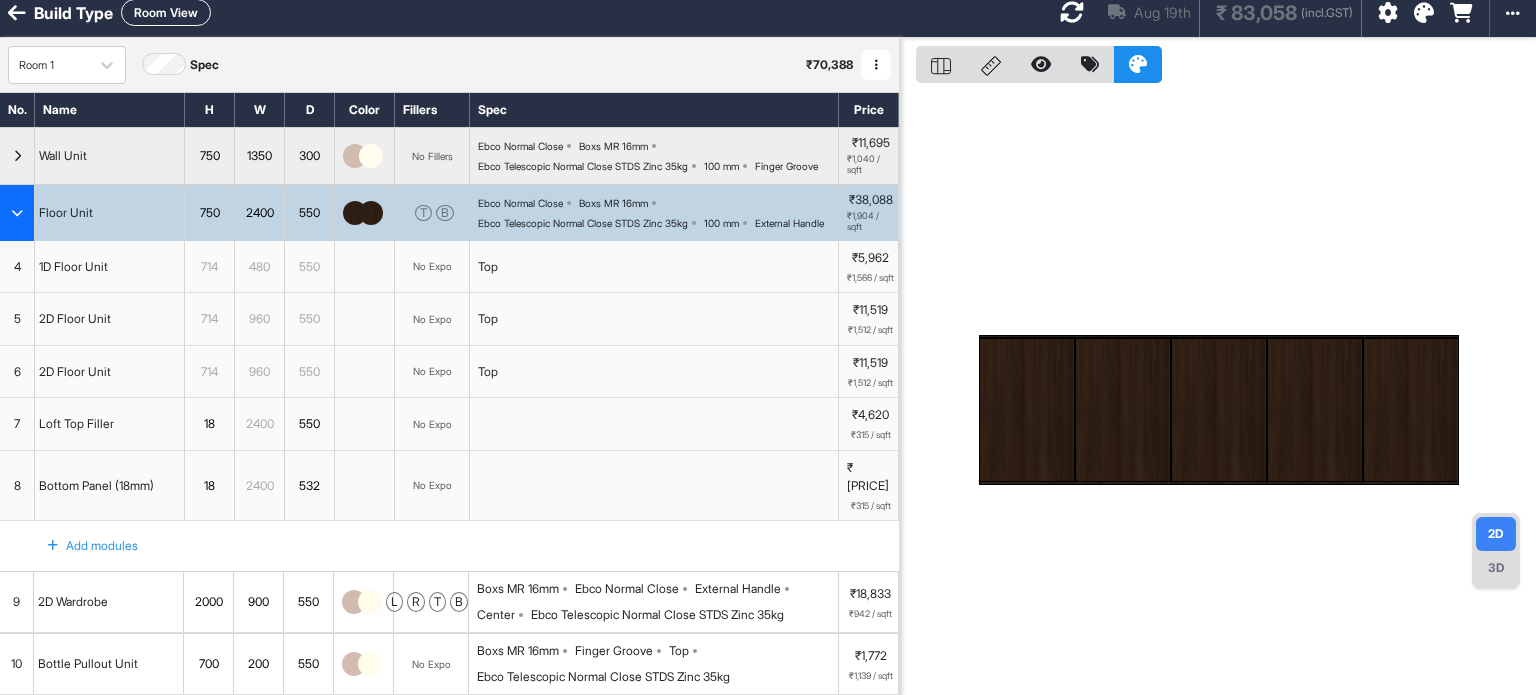 scroll, scrollTop: 0, scrollLeft: 0, axis: both 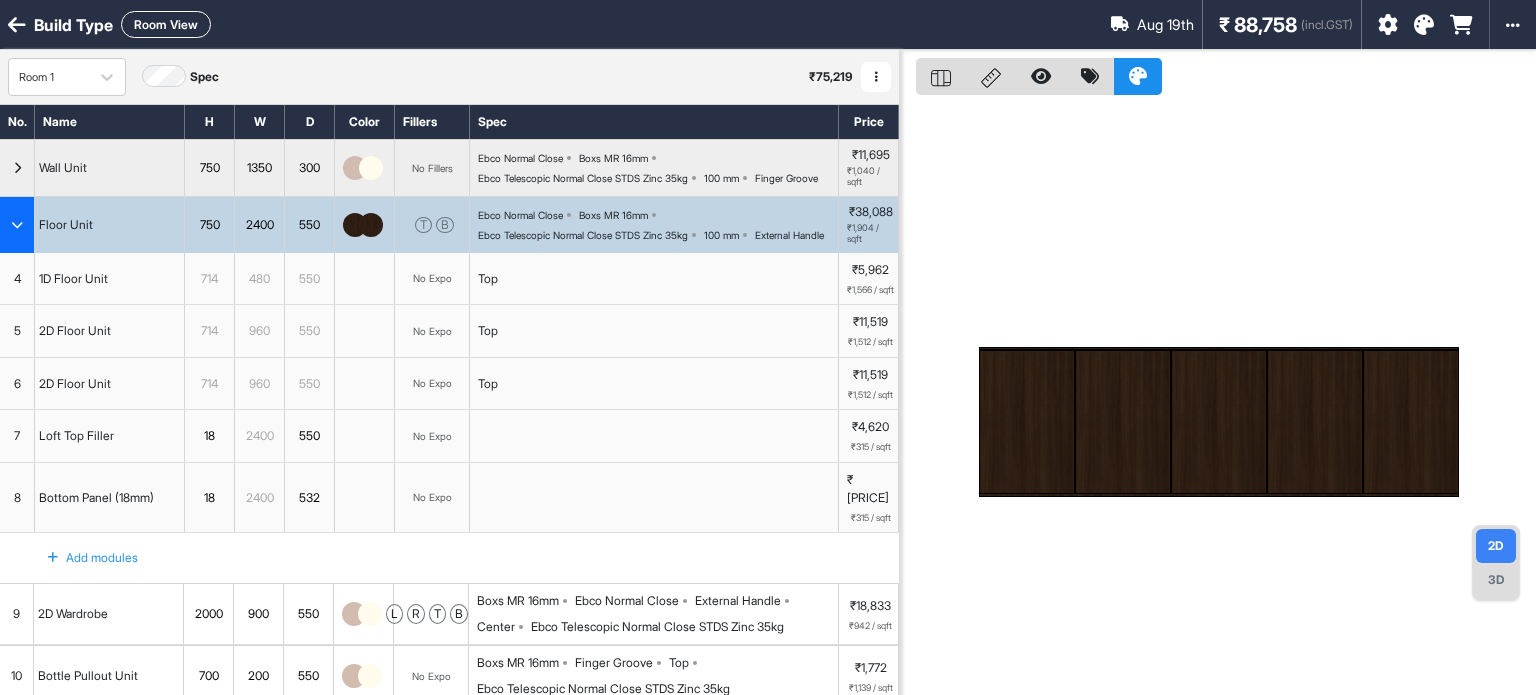 click on "Room View" at bounding box center [166, 24] 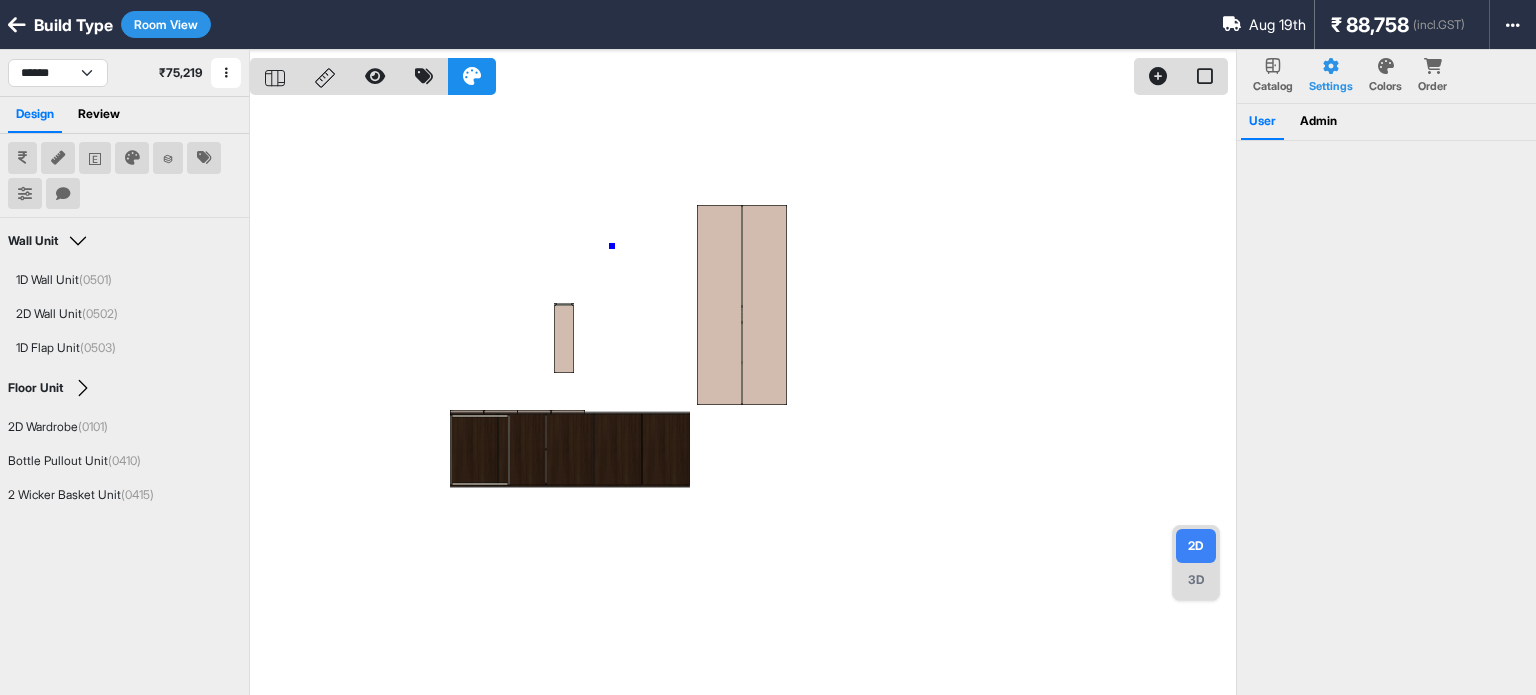 click at bounding box center (743, 397) 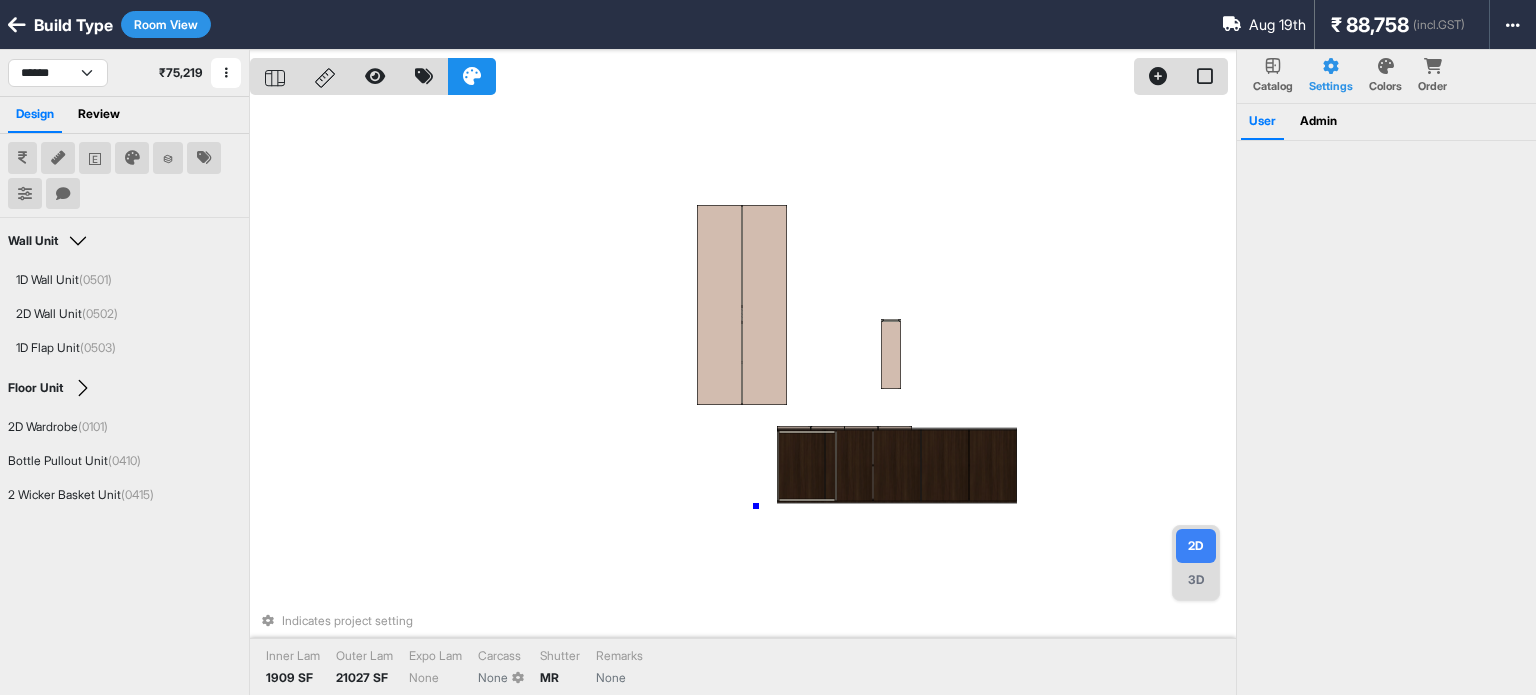 click on "Indicates project setting Inner Lam 1909 SF Outer Lam 21027 SF Expo Lam None Carcass None Shutter MR Remarks None" at bounding box center (743, 397) 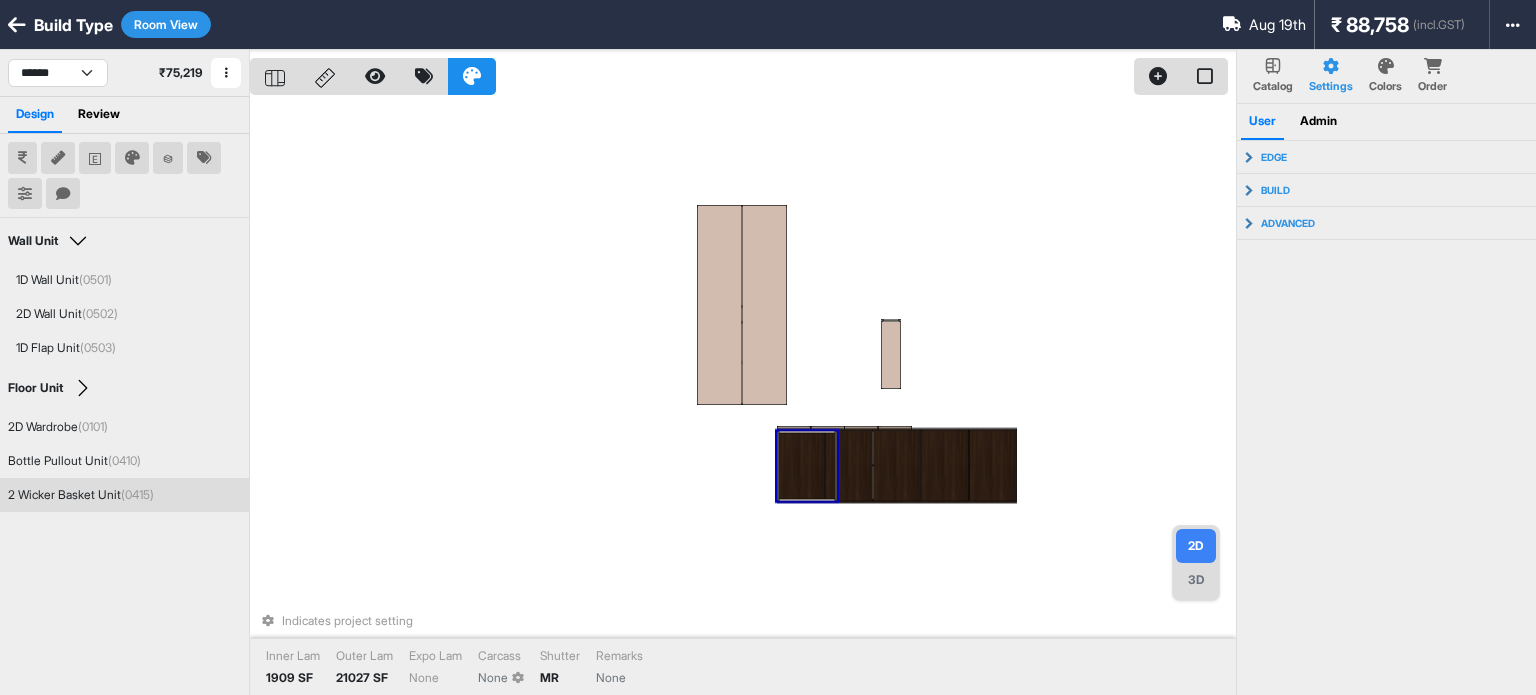 click at bounding box center (807, 466) 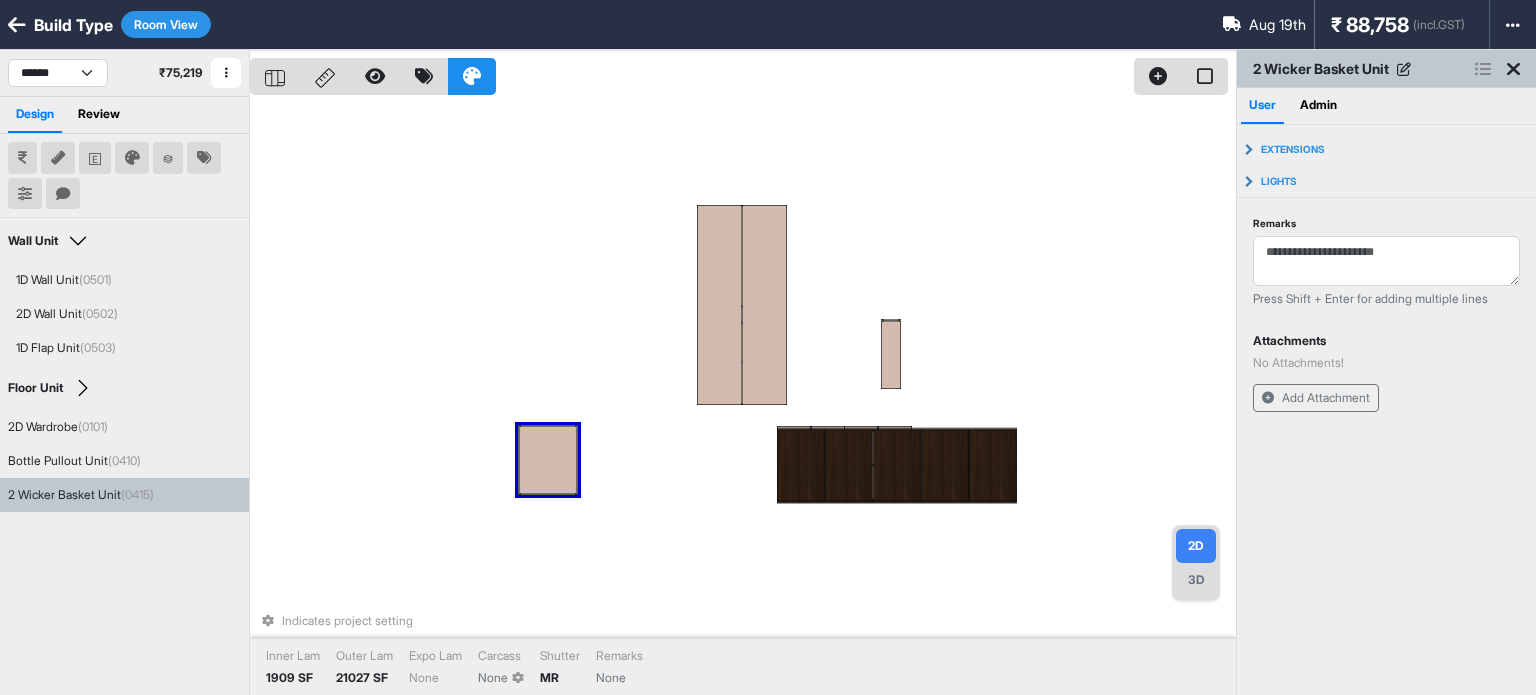 click at bounding box center (1483, 69) 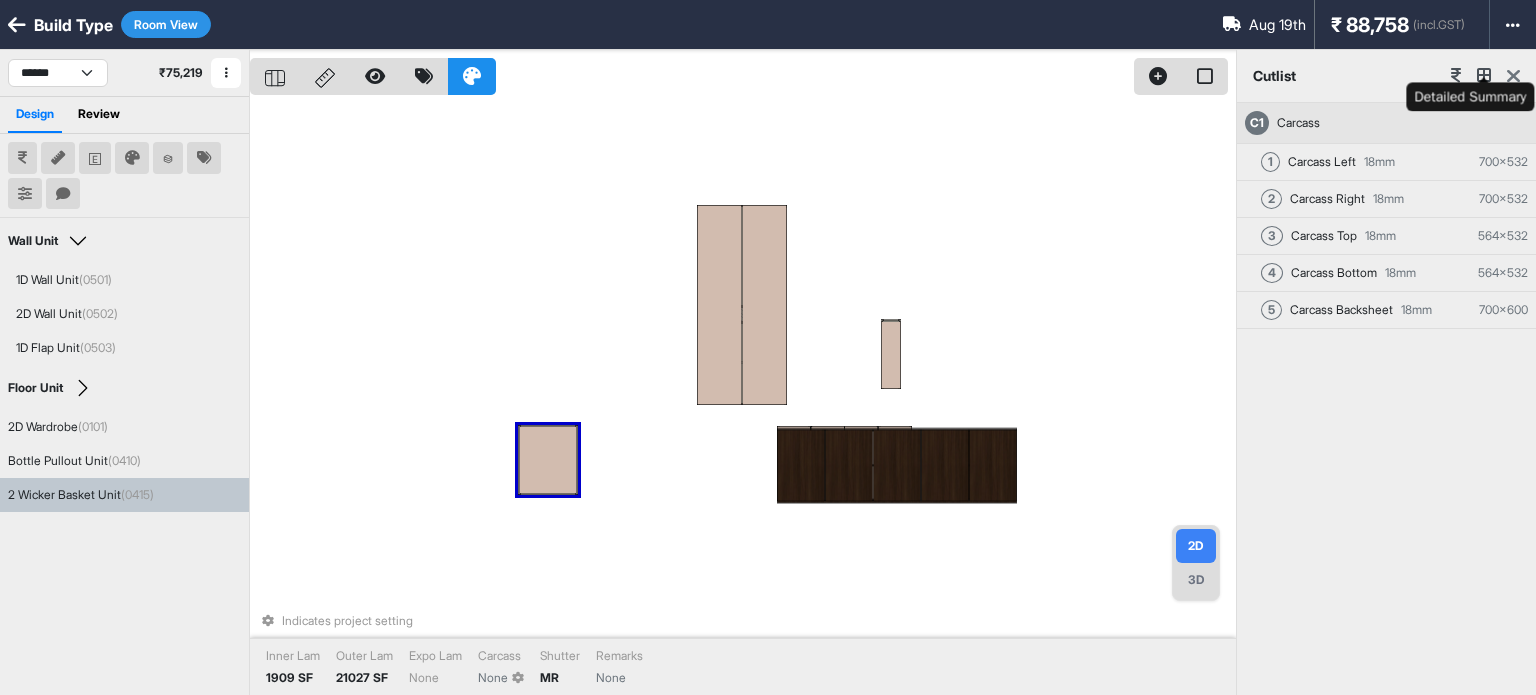 click at bounding box center [1484, 75] 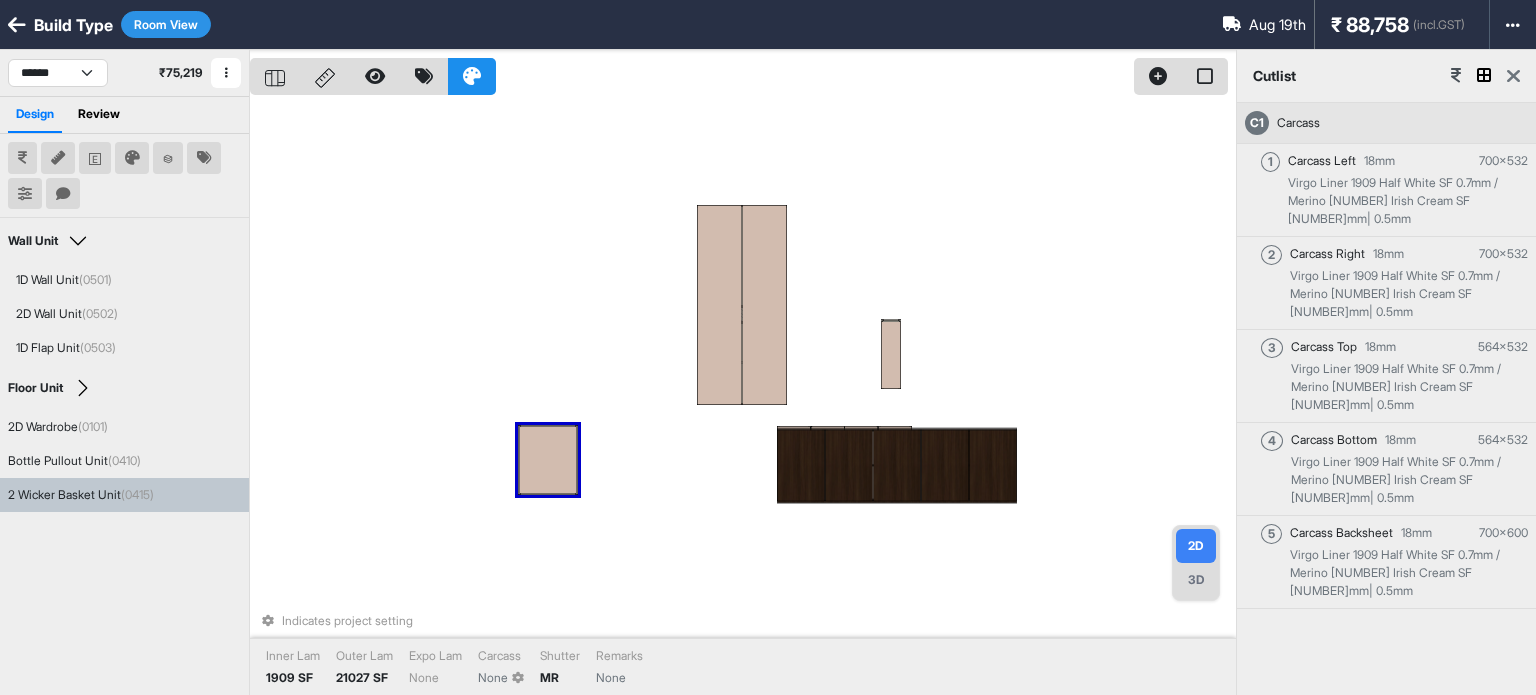 click at bounding box center [1513, 76] 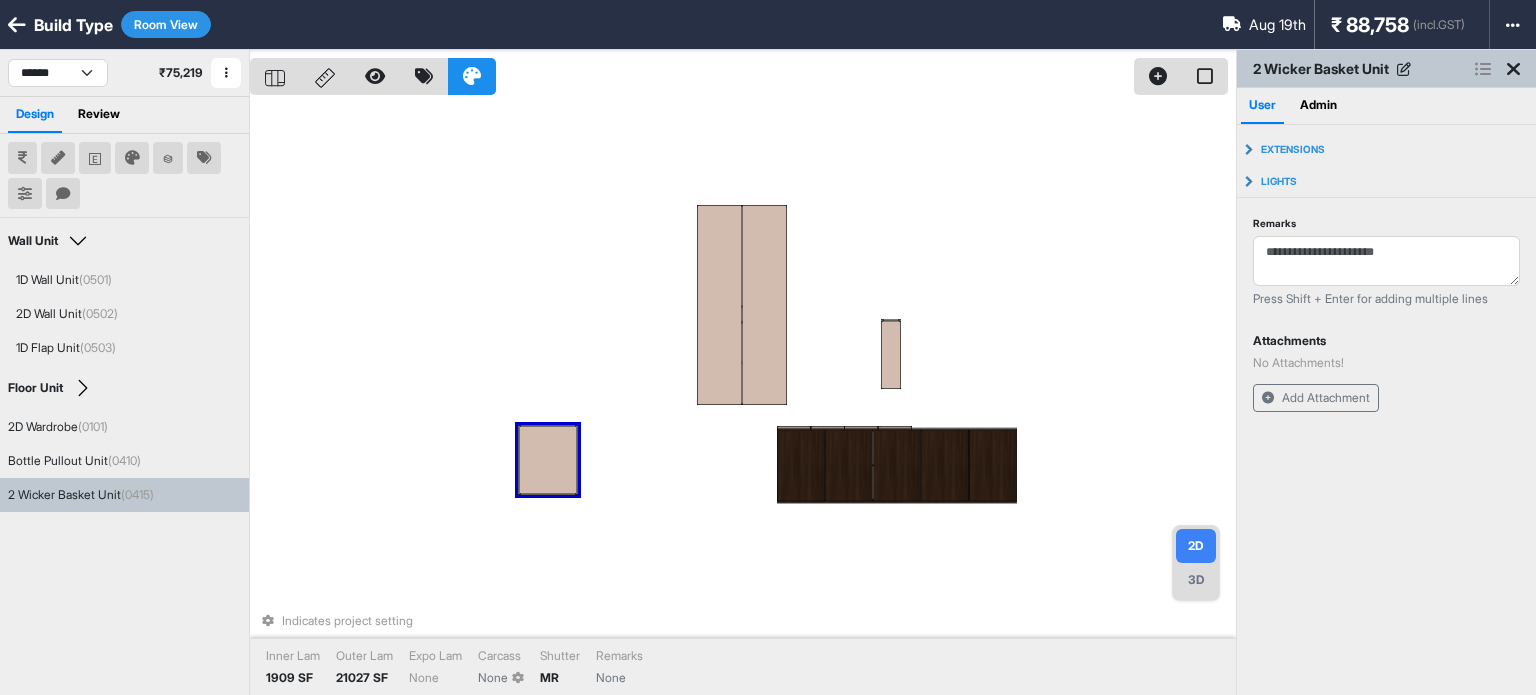 click on "Indicates project setting Inner Lam 1909 SF Outer Lam 21027 SF Expo Lam None Carcass None Shutter MR Remarks None" at bounding box center (743, 397) 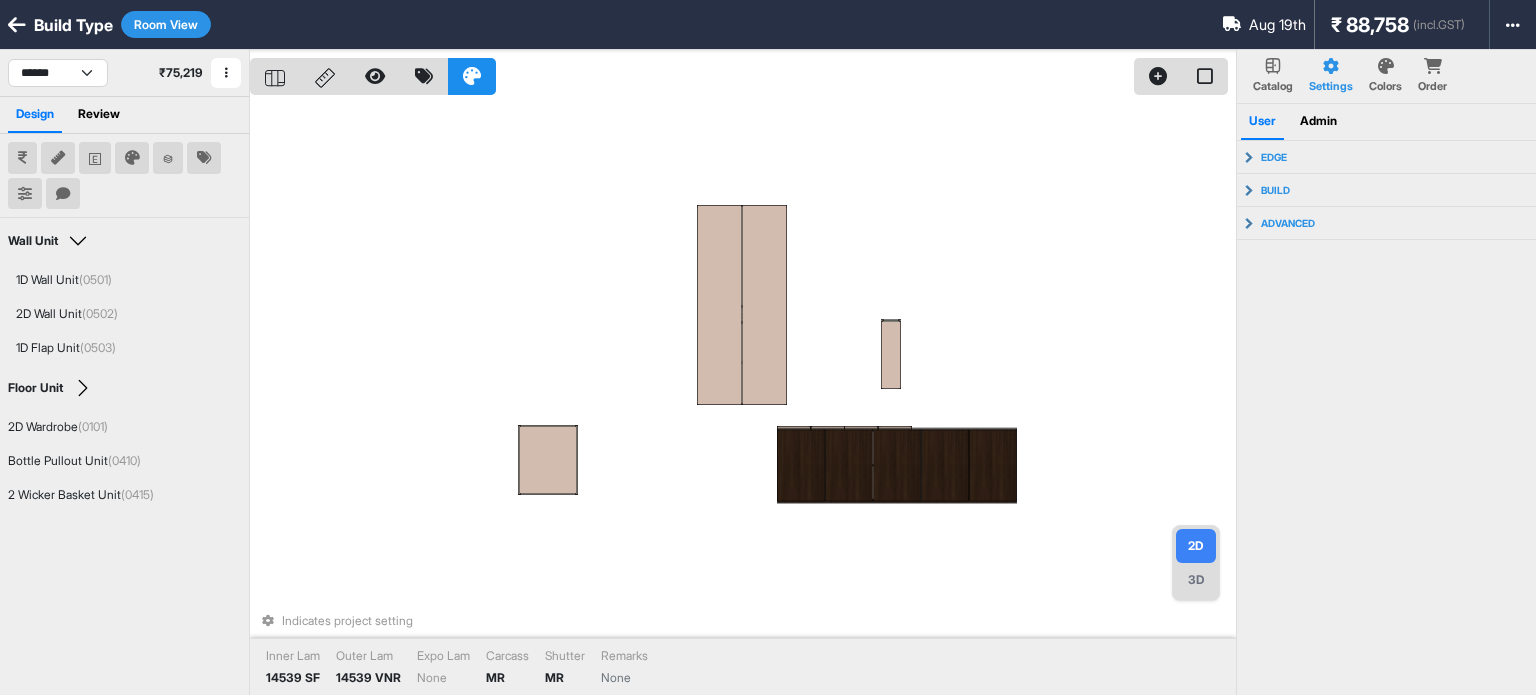 click on "Room View" at bounding box center (166, 24) 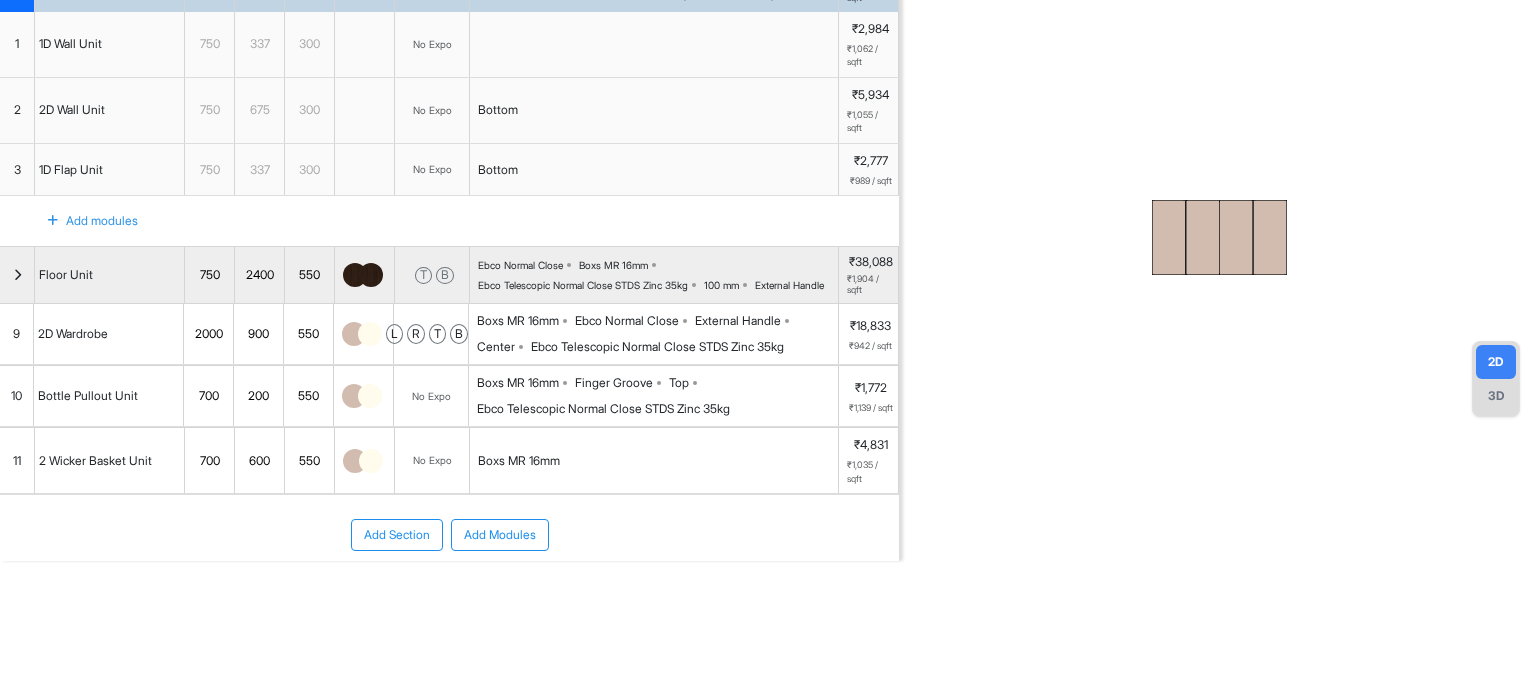 scroll, scrollTop: 197, scrollLeft: 0, axis: vertical 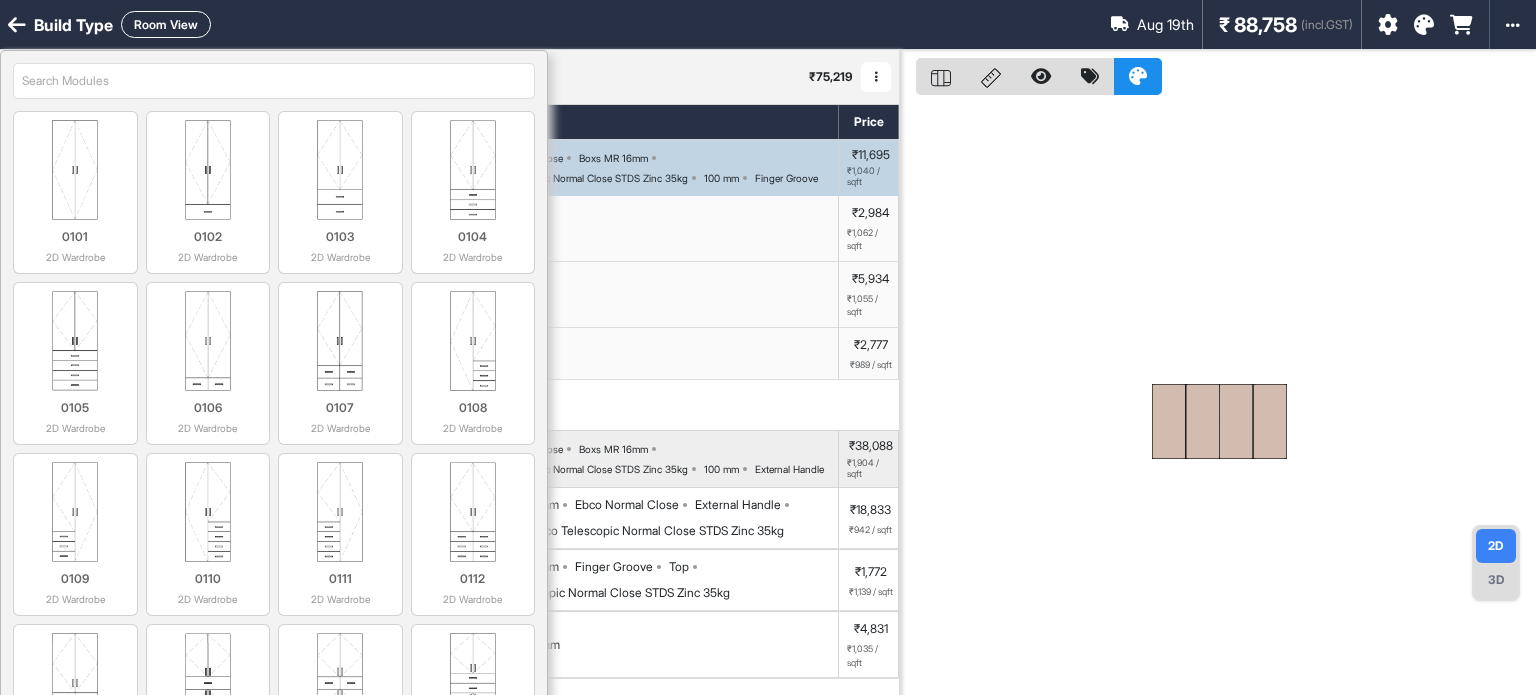 click at bounding box center (274, 81) 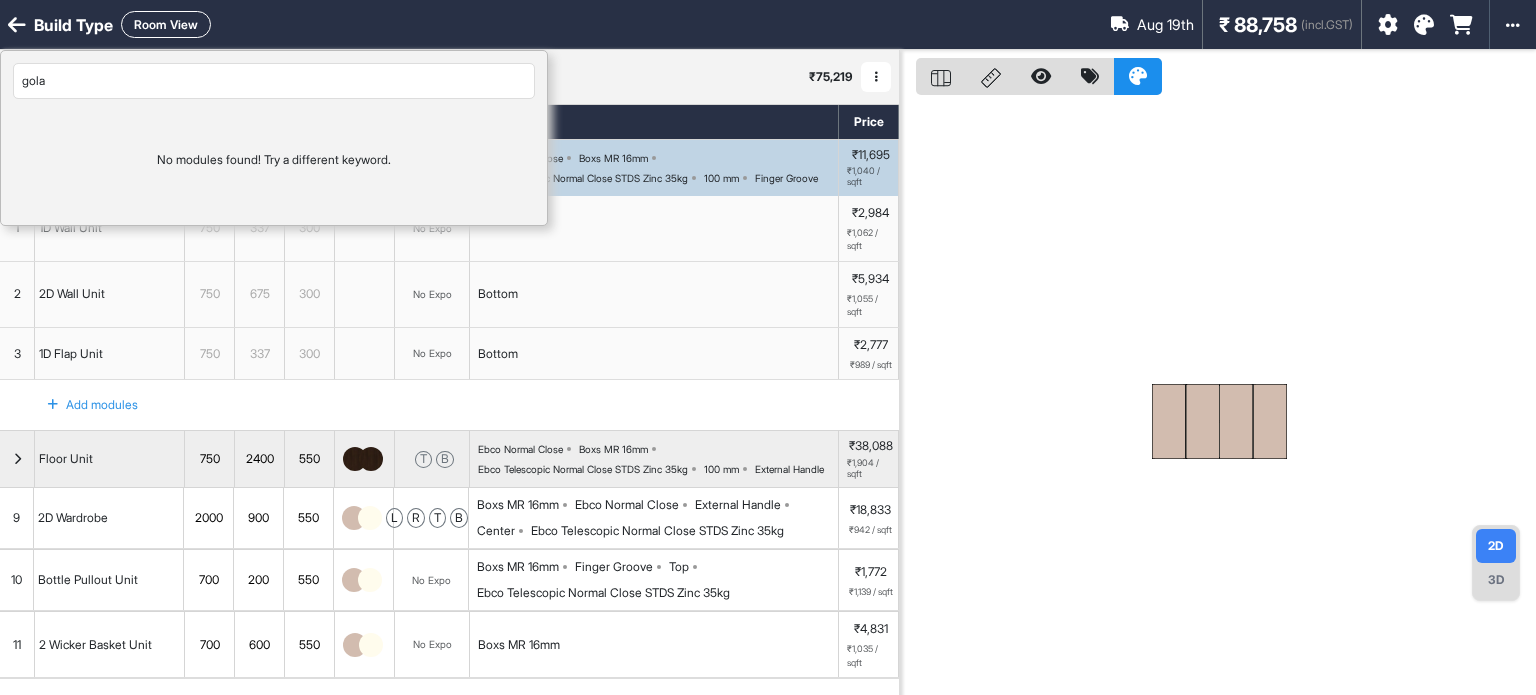 click on "gola" at bounding box center [274, 81] 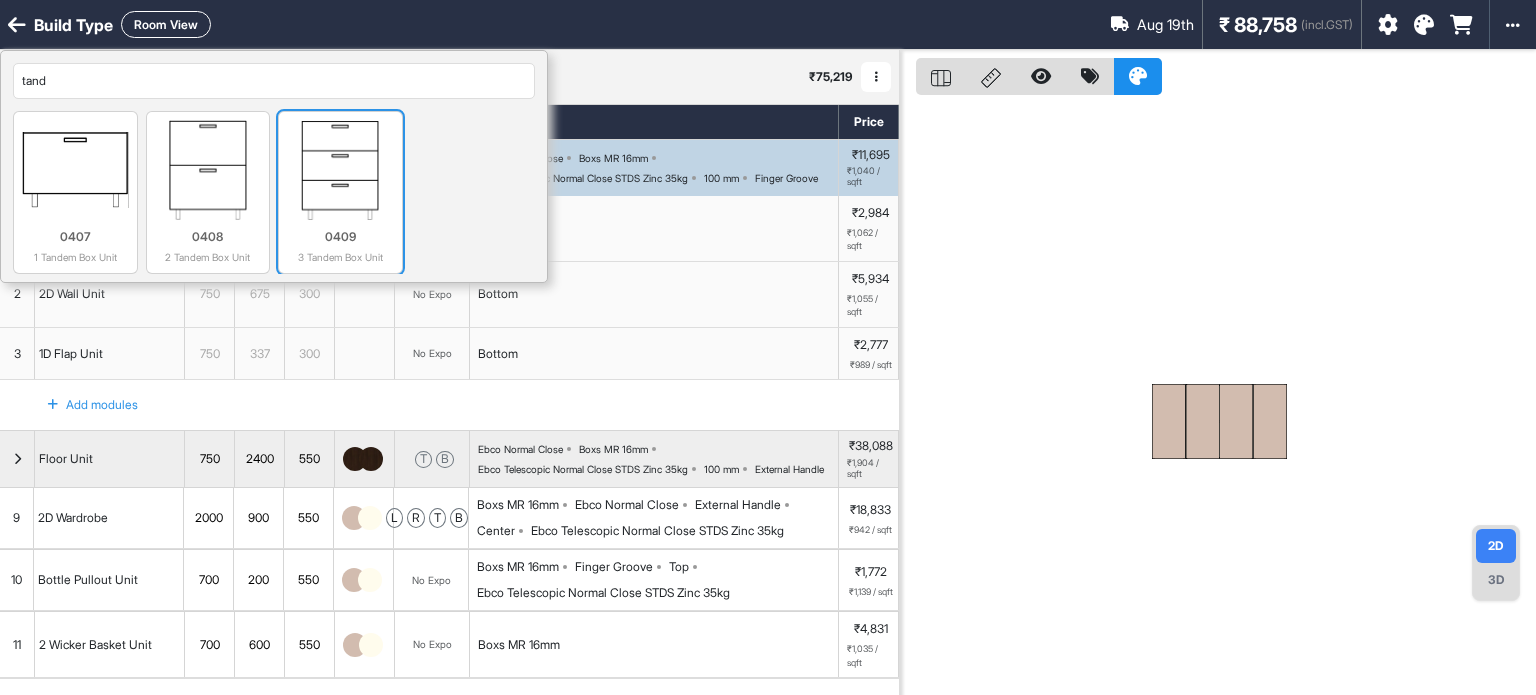 type on "tand" 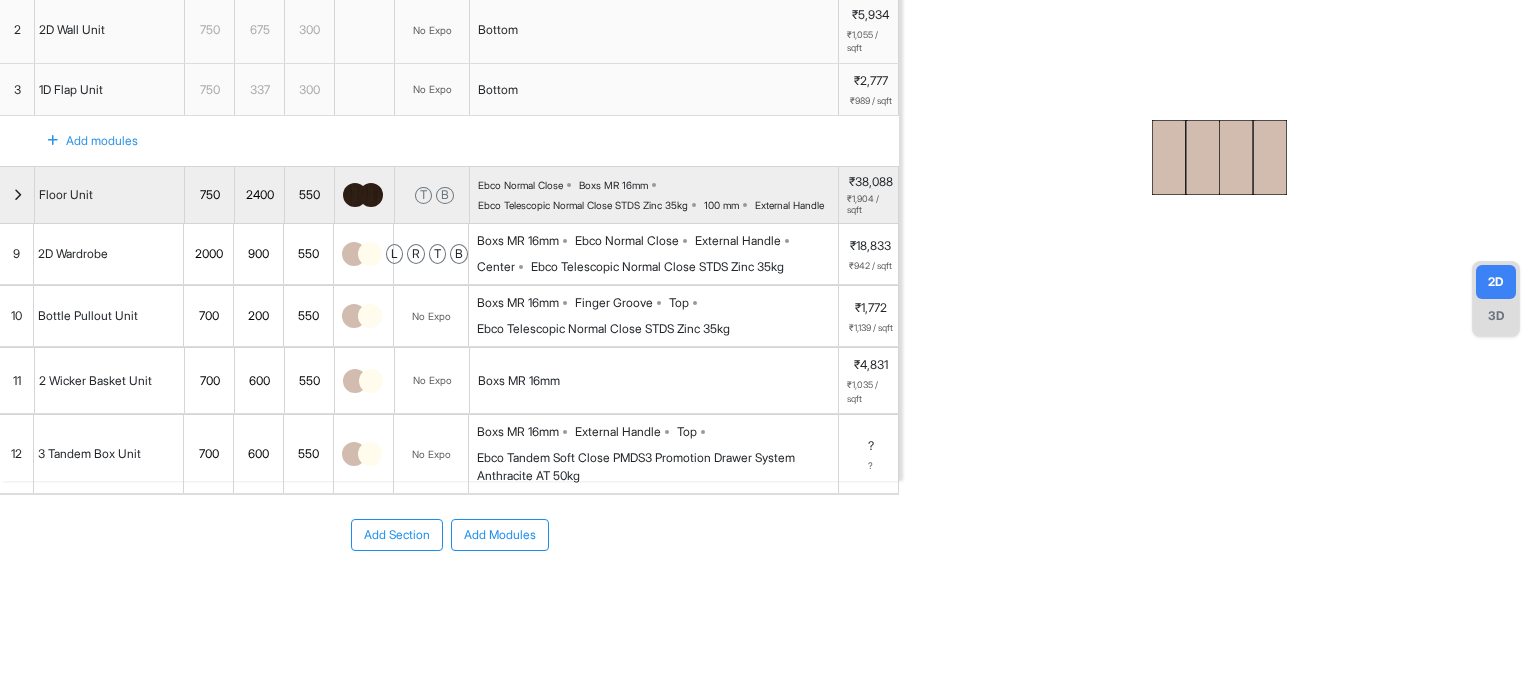 scroll, scrollTop: 278, scrollLeft: 0, axis: vertical 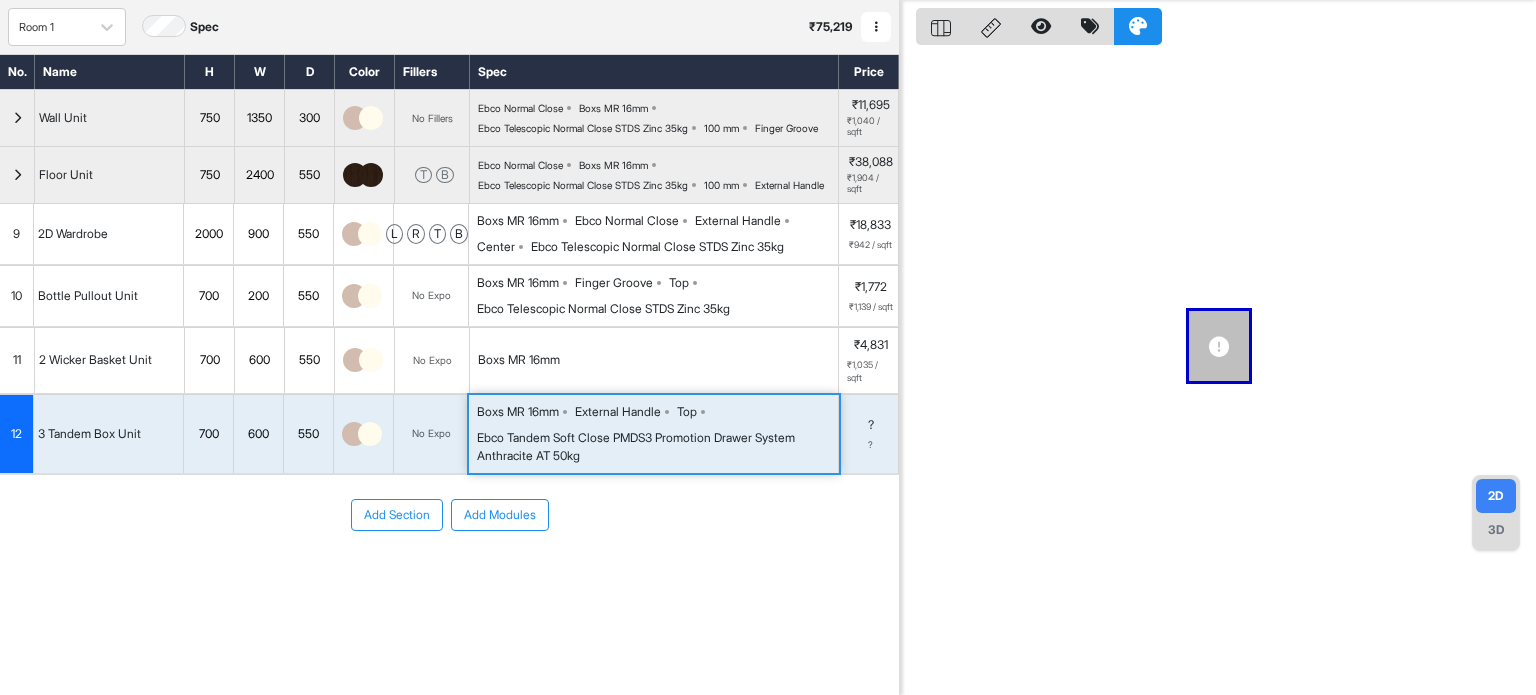 click on "External Handle" at bounding box center (618, 412) 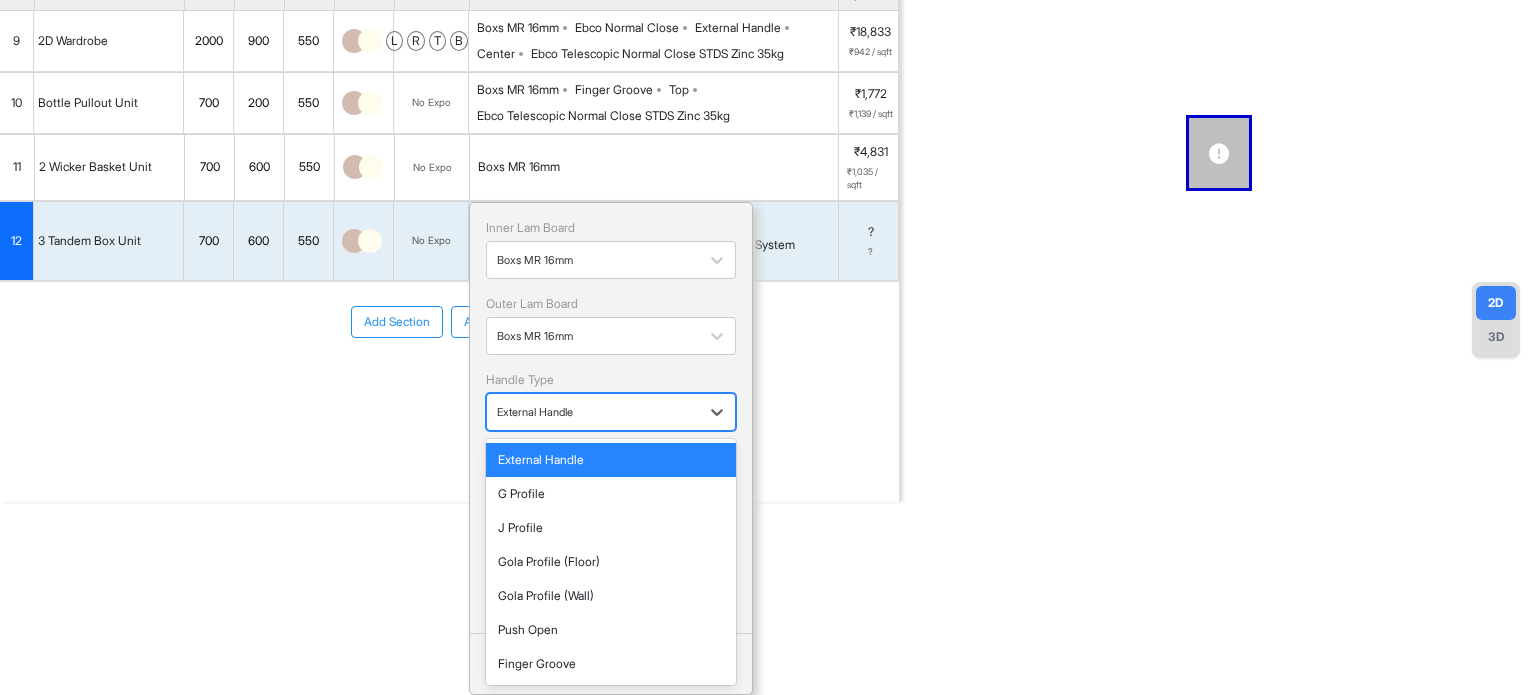 click at bounding box center [593, 412] 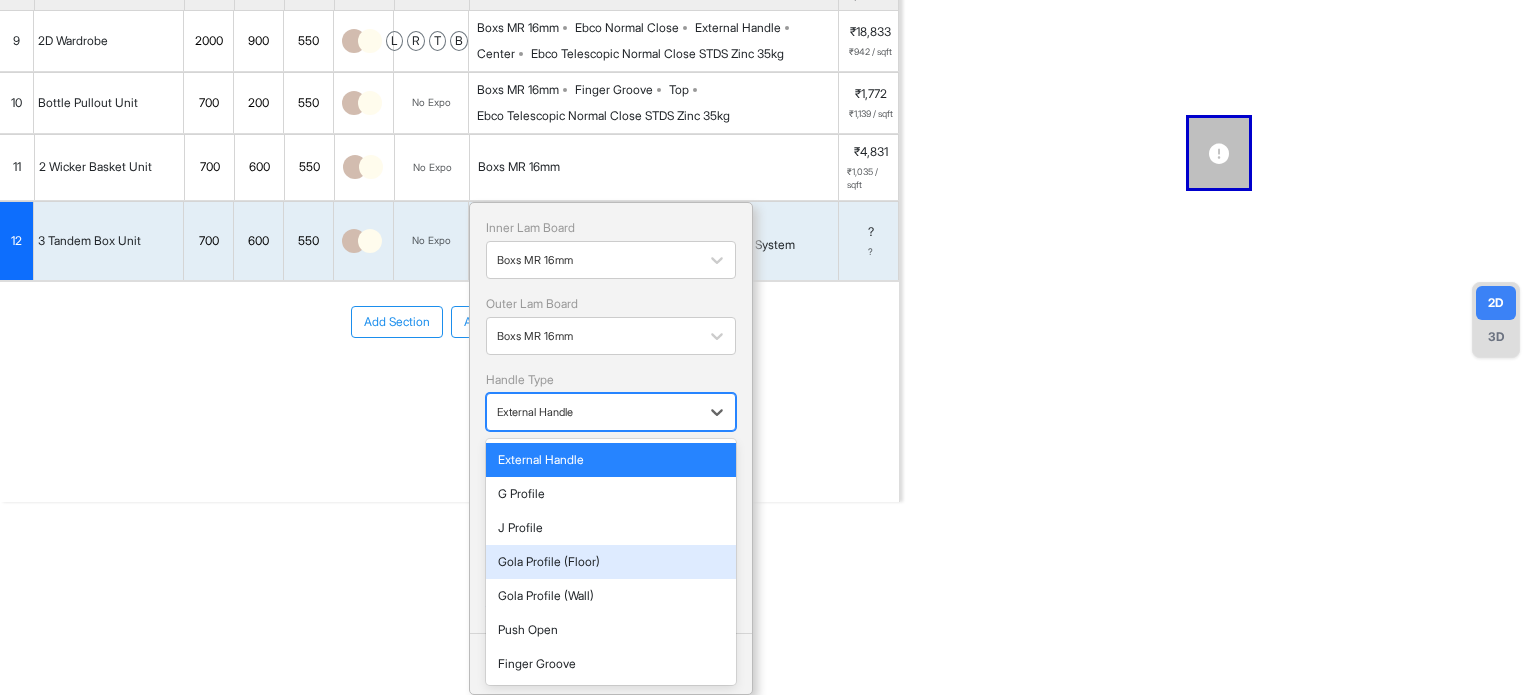 click on "Gola Profile (Floor)" at bounding box center (611, 562) 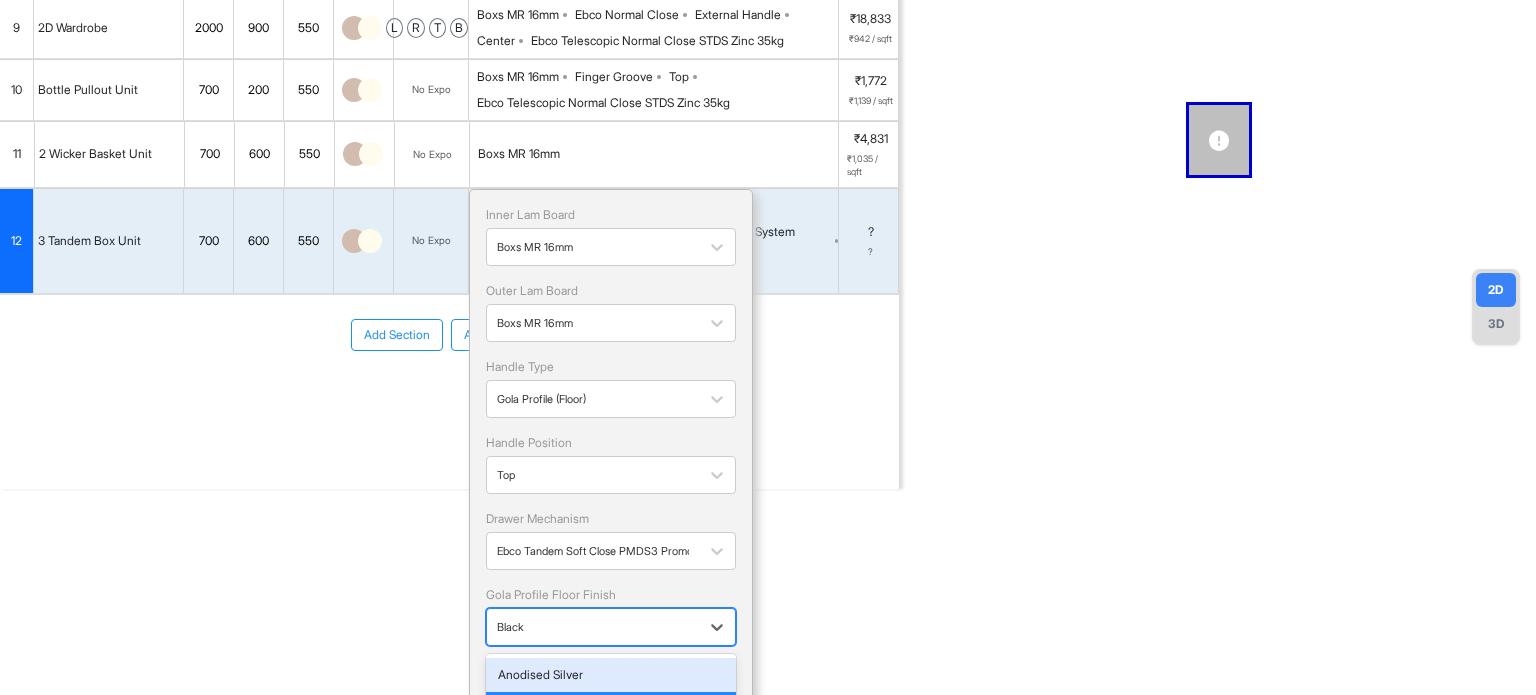 click on "Black" at bounding box center (593, 626) 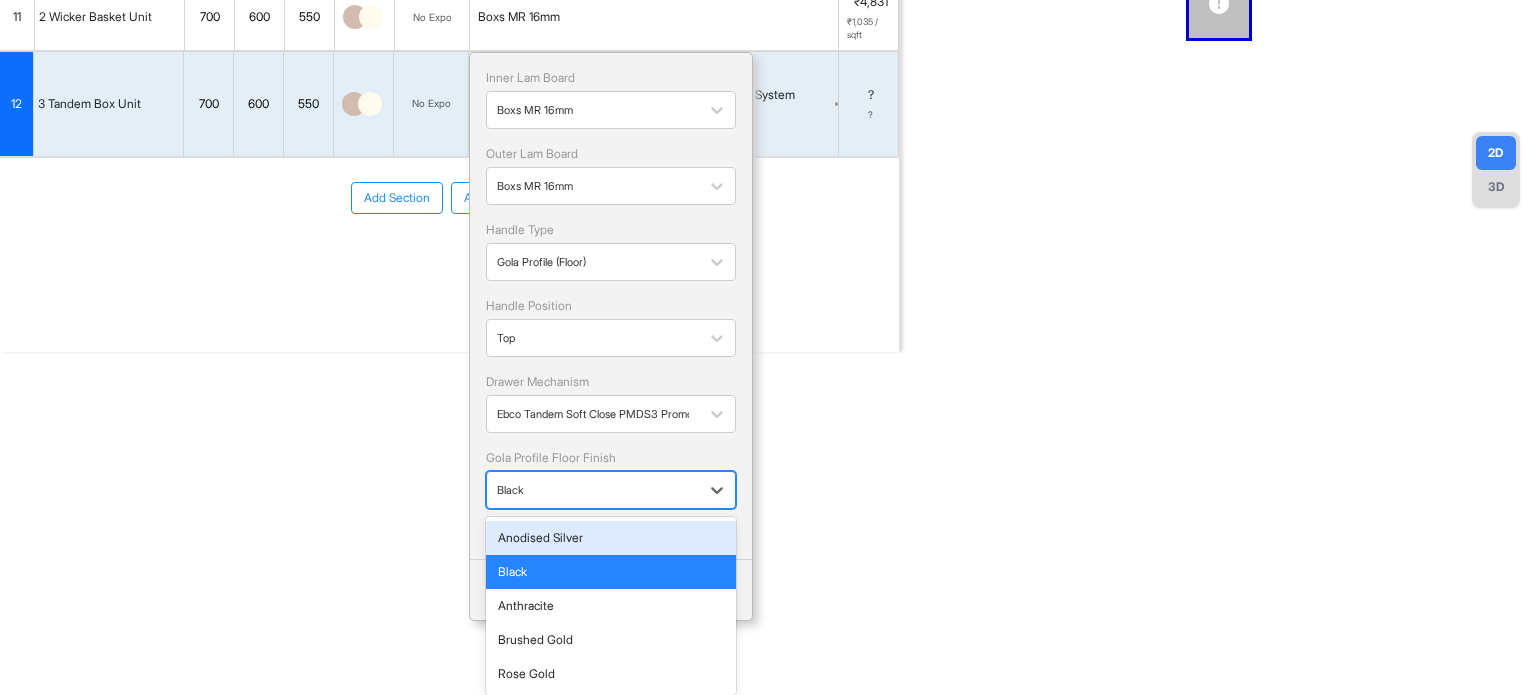 click on "Build type Room View Aug 19th ₹   88,758 (incl.GST) Import Assembly Archive Rename Refresh Price Production Add-Ons Room 1 Spec ₹ 75,219 Add  Room Edit  Room  Name Delete  Room Duplicate Room No. Name H W D Color Fillers Spec Price Wall Unit 750 1350 300 No Fillers Ebco Normal Close Boxs MR 16mm Ebco Telescopic Normal Close STDS Zinc 35kg 100 mm Finger Groove ₹11,695 ₹1,040 / sqft Floor Unit 750 2400 550 T B Ebco Normal Close Boxs MR 16mm Ebco Telescopic Normal Close STDS Zinc 35kg 100 mm External Handle ₹38,088 ₹1,904 / sqft 9 2D Wardrobe 2000 900 550 l r t b Boxs MR 16mm Ebco Normal Close External Handle Center Ebco Telescopic Normal Close STDS Zinc 35kg ₹18,833 ₹942 / sqft 10 Bottle Pullout Unit 700 200 550 No Expo Boxs MR 16mm Finger Groove Top Ebco Telescopic Normal Close STDS Zinc 35kg ₹1,772 ₹1,139 / sqft 11 2 Wicker Basket Unit 700 600 550 No Expo Boxs MR 16mm ₹4,831 ₹1,035 / sqft 12 3 Tandem Box Unit 700 600 550 No Expo Boxs MR 16mm Gola Profile (Floor) Top Black Boxs MR 16mm" at bounding box center [768, 347] 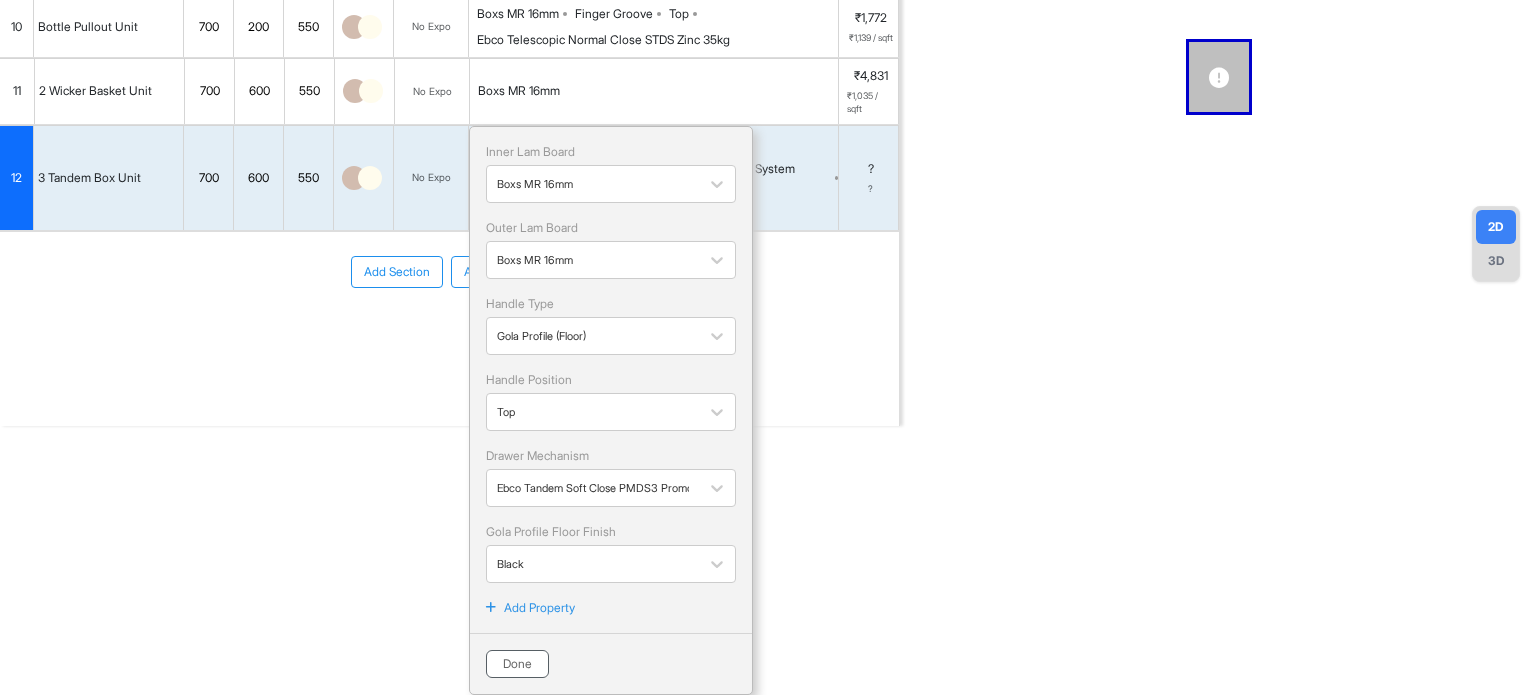 click on "Done" at bounding box center [517, 664] 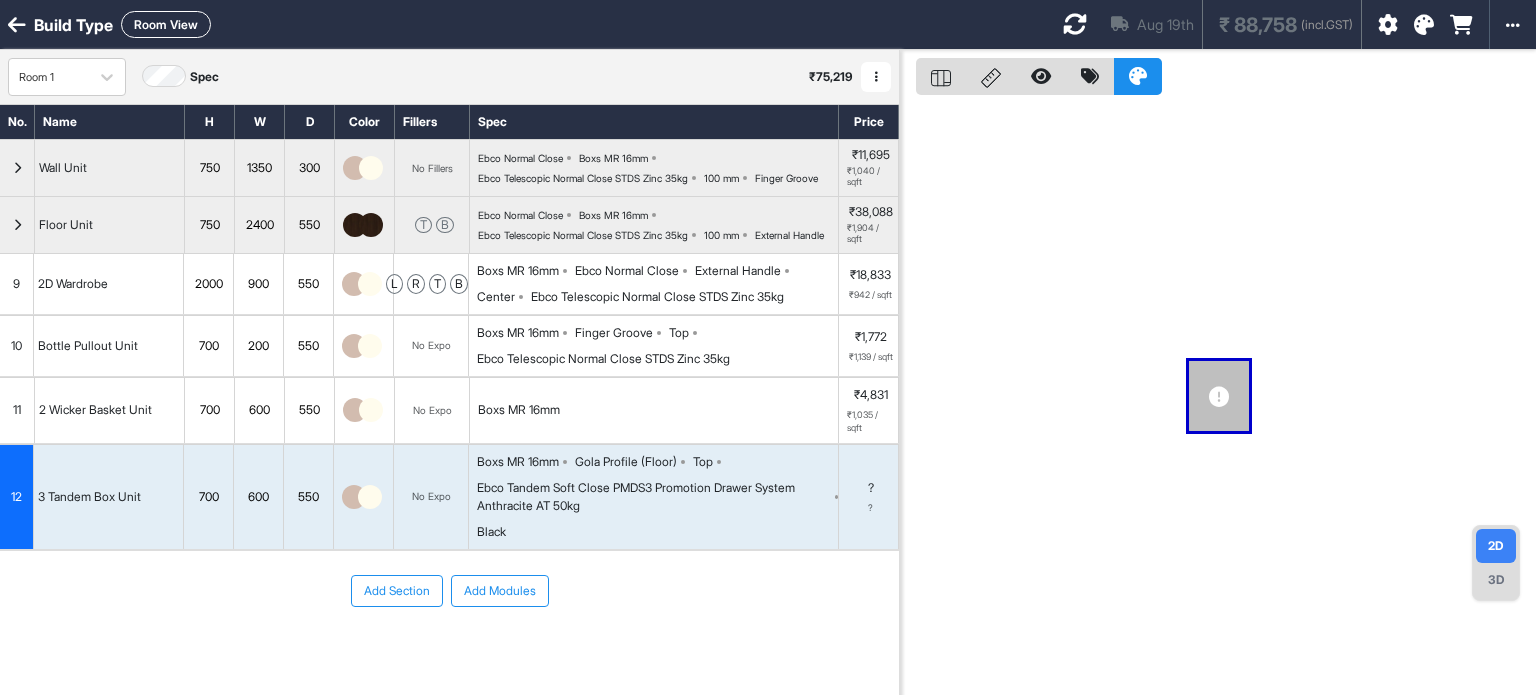 scroll, scrollTop: 0, scrollLeft: 0, axis: both 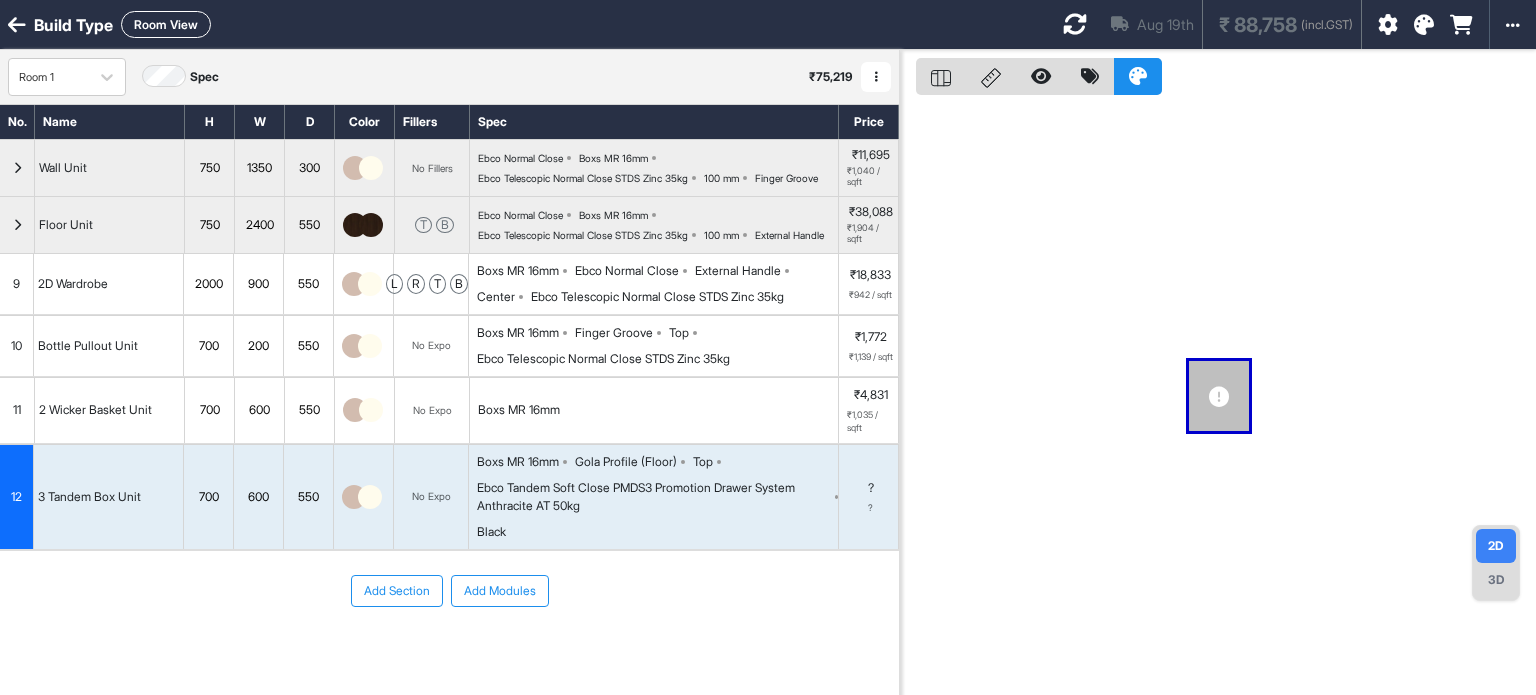 click at bounding box center (1075, 24) 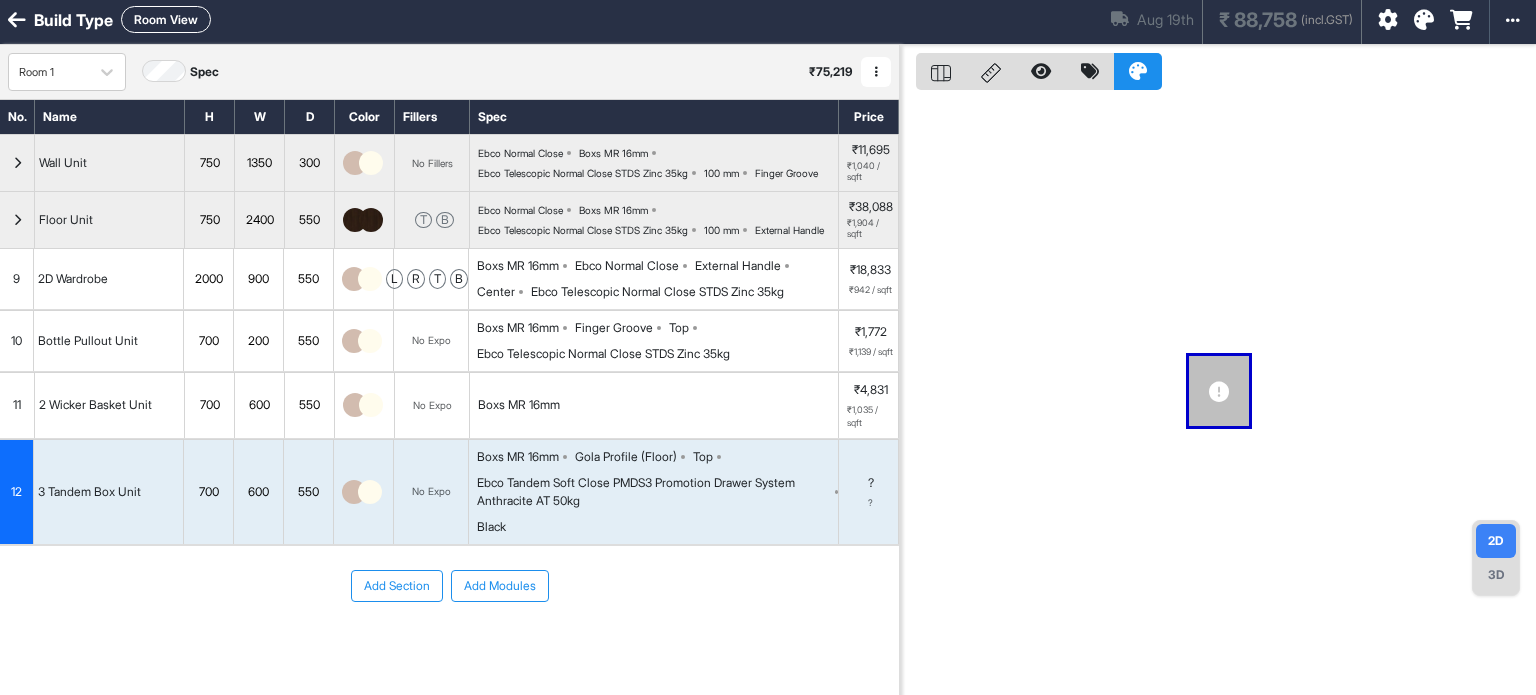 scroll, scrollTop: 0, scrollLeft: 0, axis: both 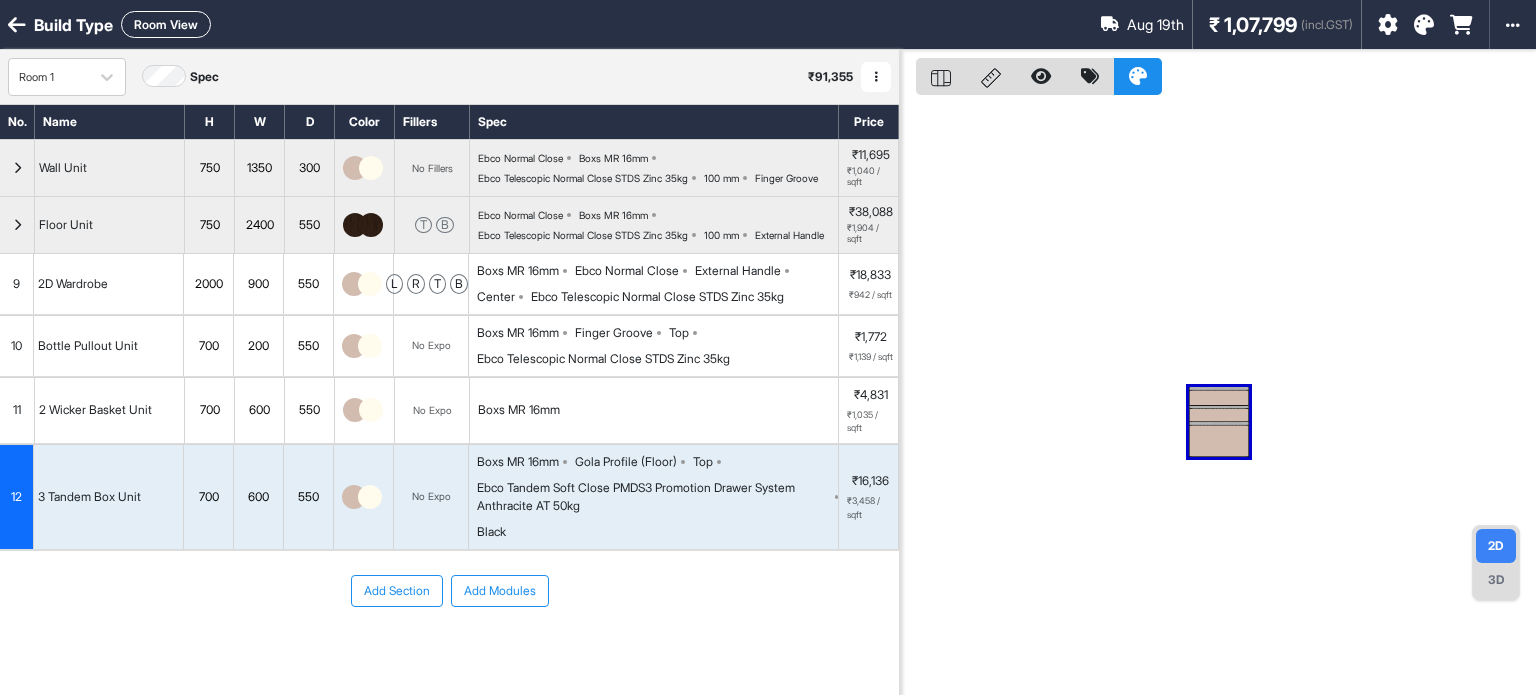 click on "Top" at bounding box center (703, 462) 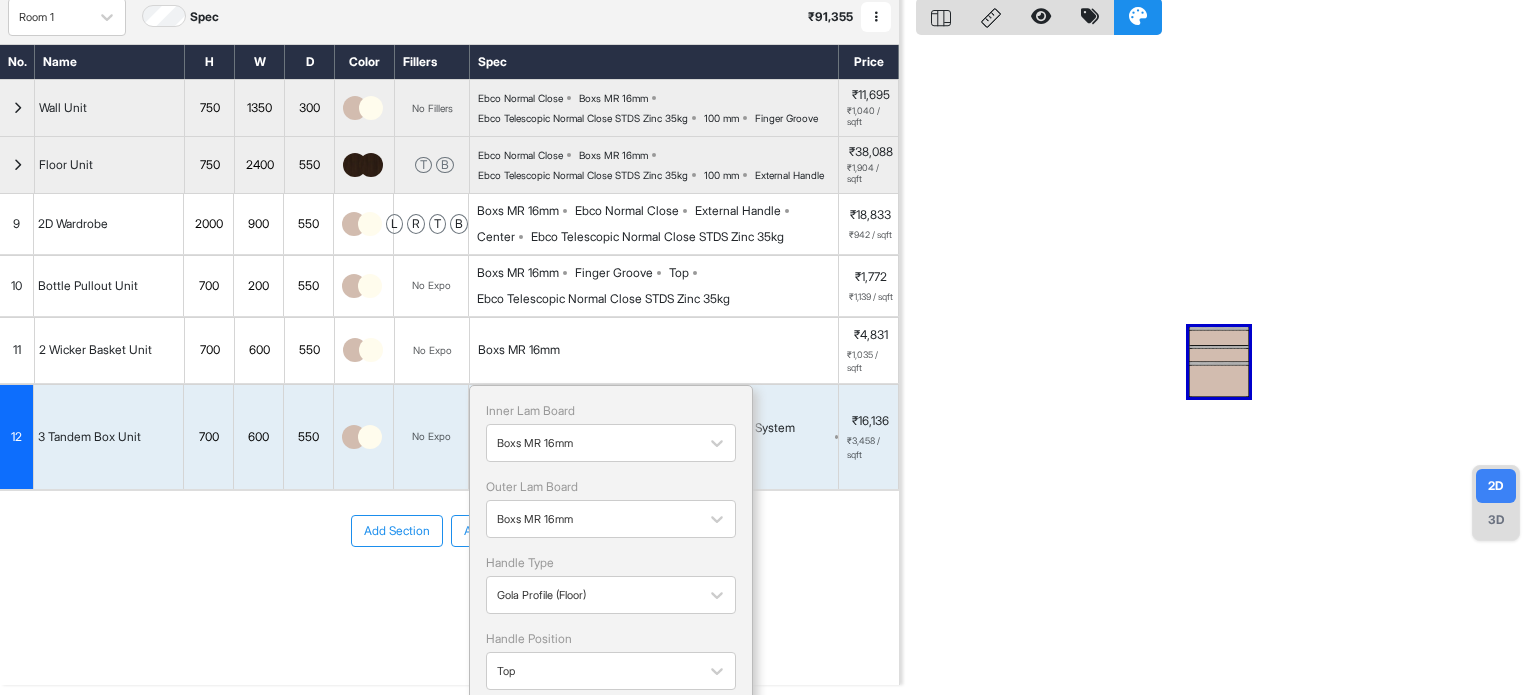 scroll, scrollTop: 200, scrollLeft: 0, axis: vertical 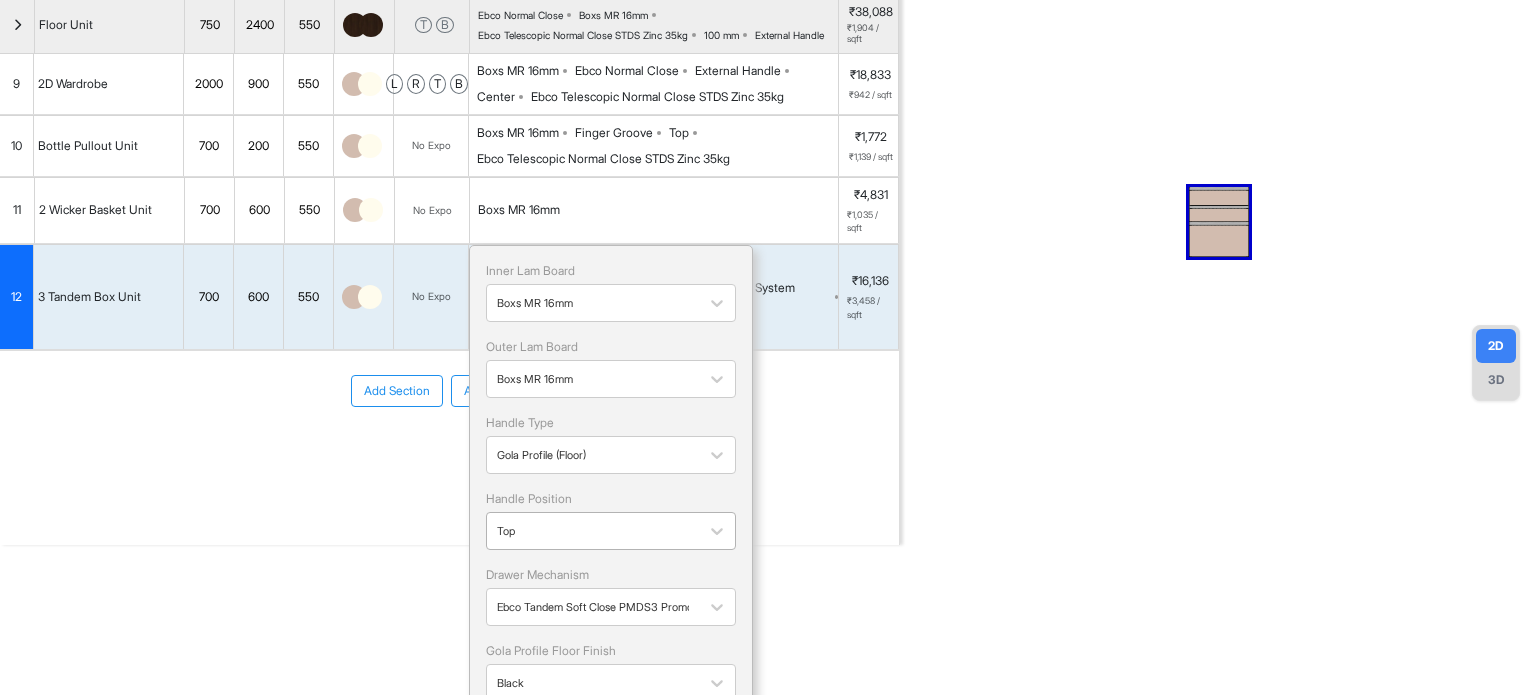 click at bounding box center (593, 531) 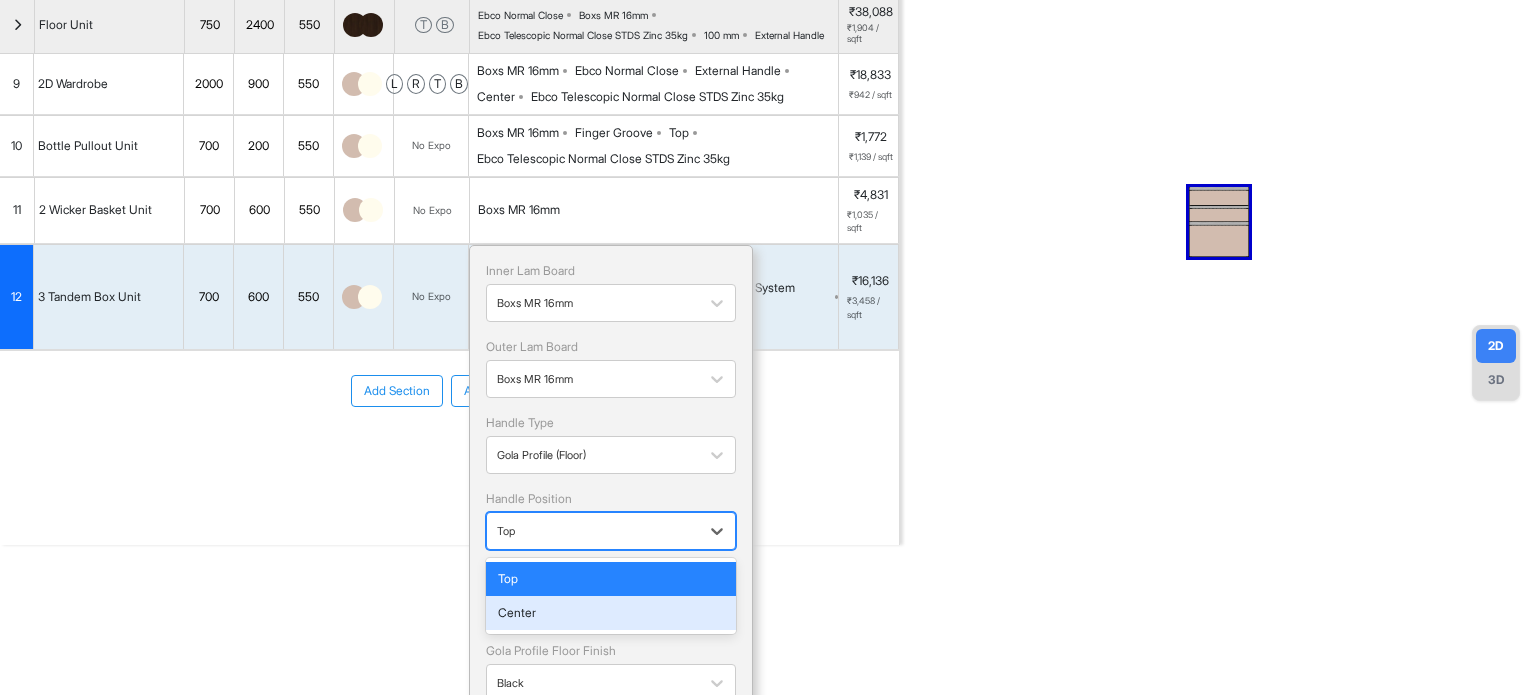 click on "Center" at bounding box center [611, 613] 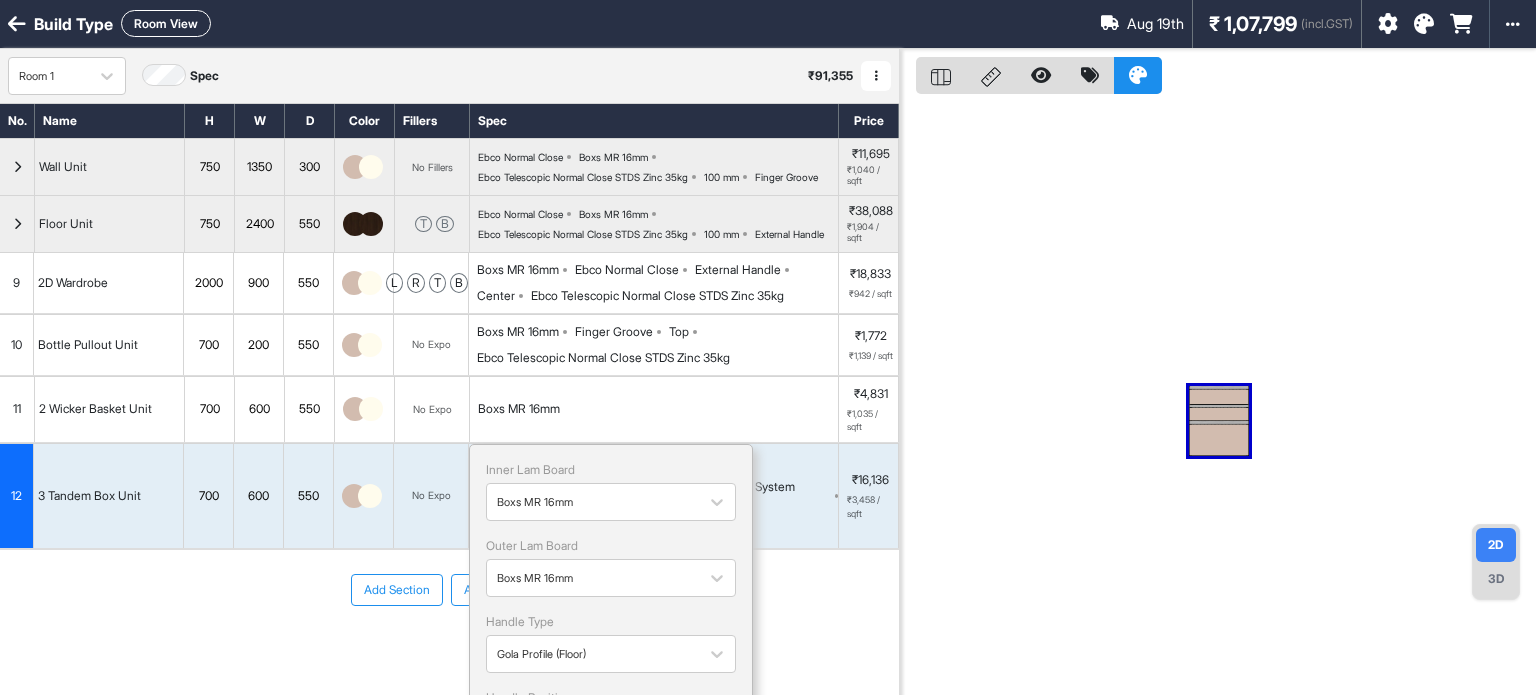 scroll, scrollTop: 0, scrollLeft: 0, axis: both 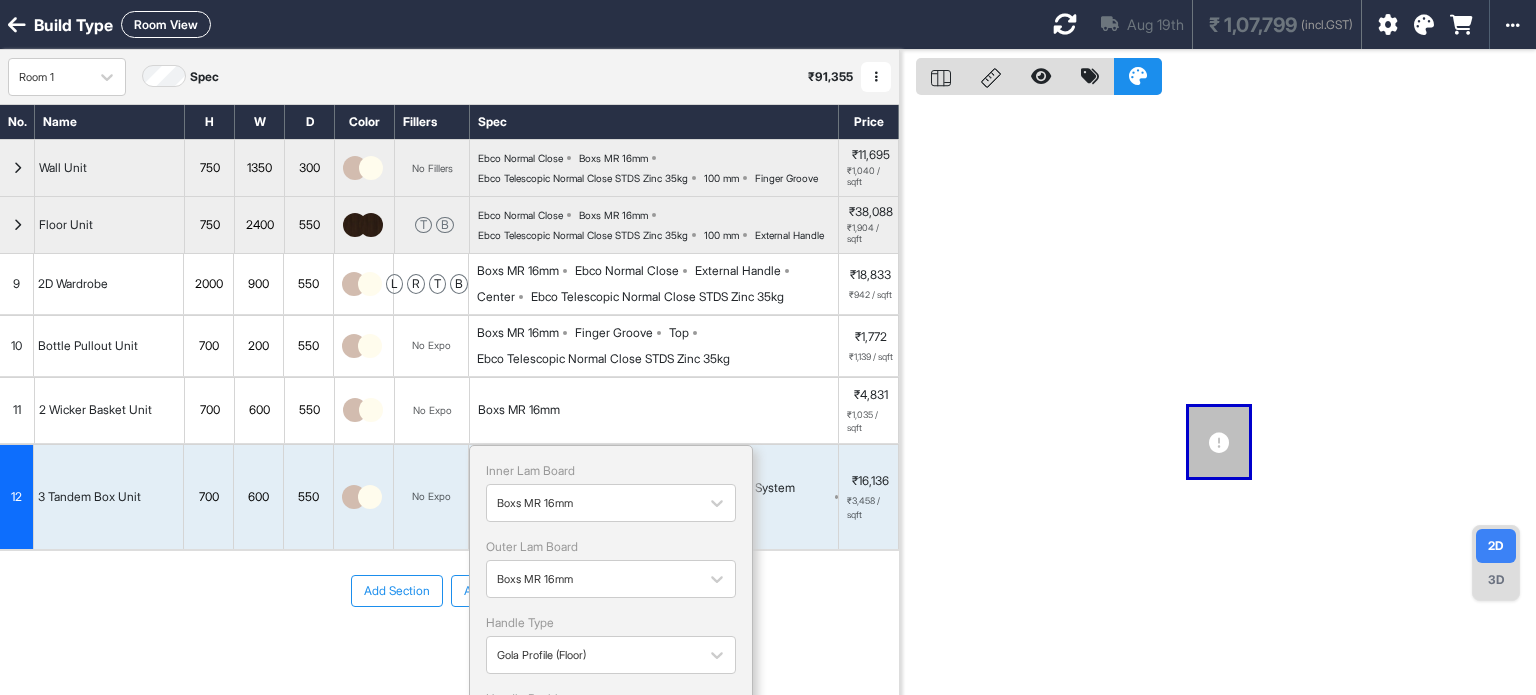 click at bounding box center (1065, 24) 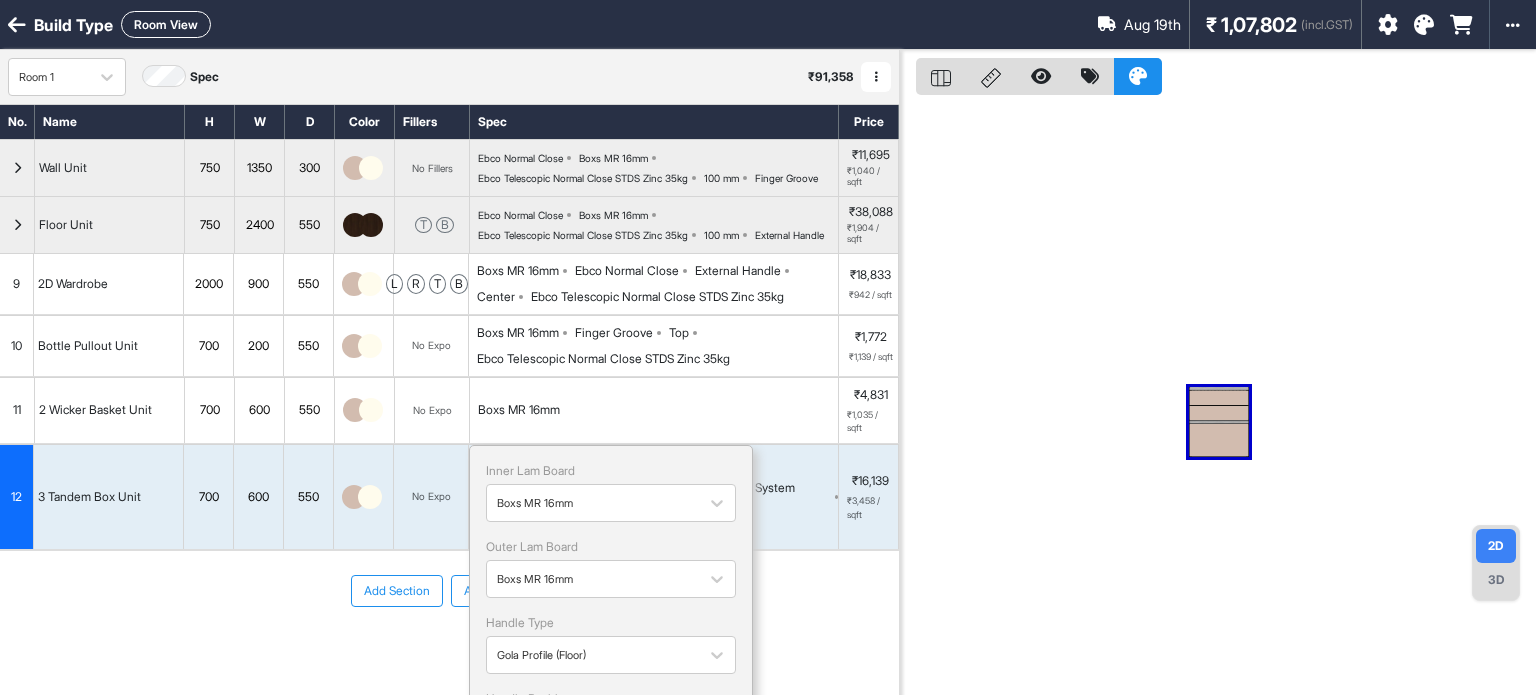 click at bounding box center (1218, 397) 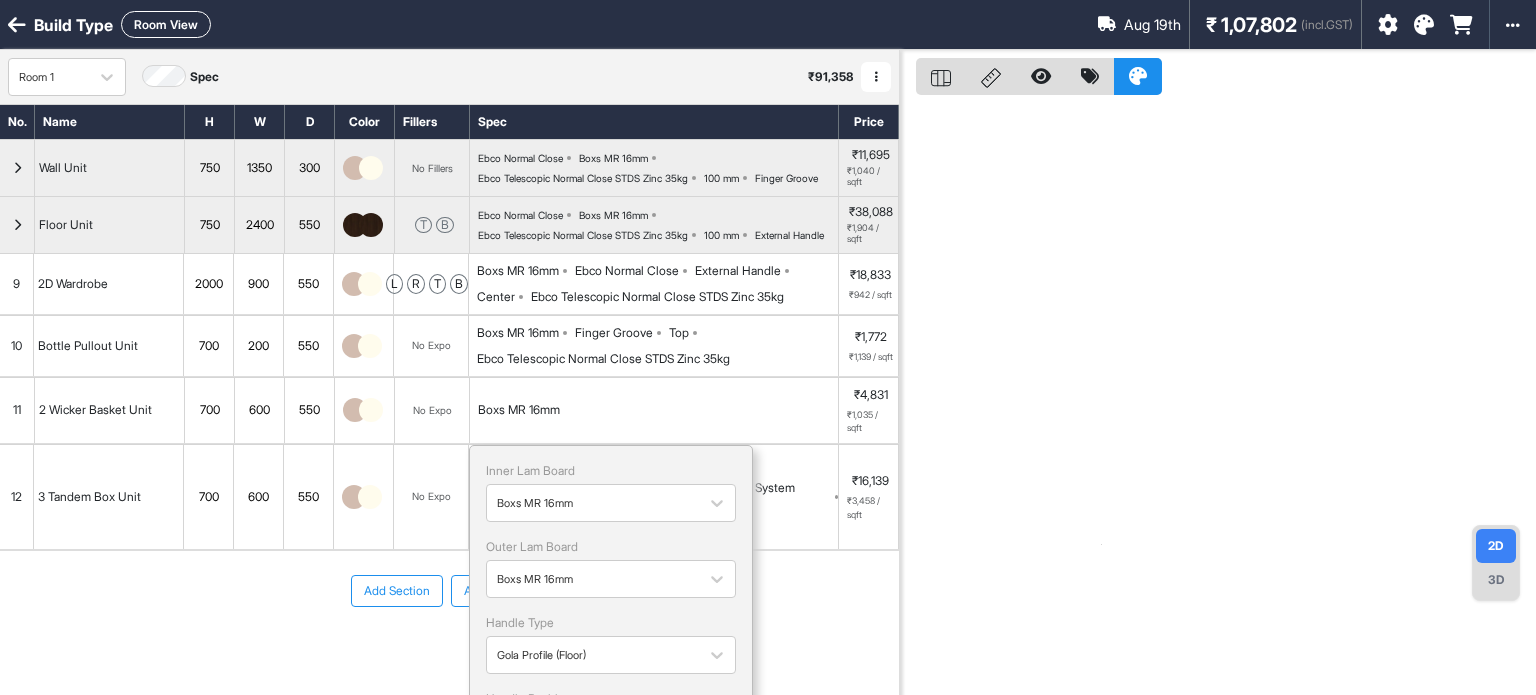 click on "11" at bounding box center (17, 410) 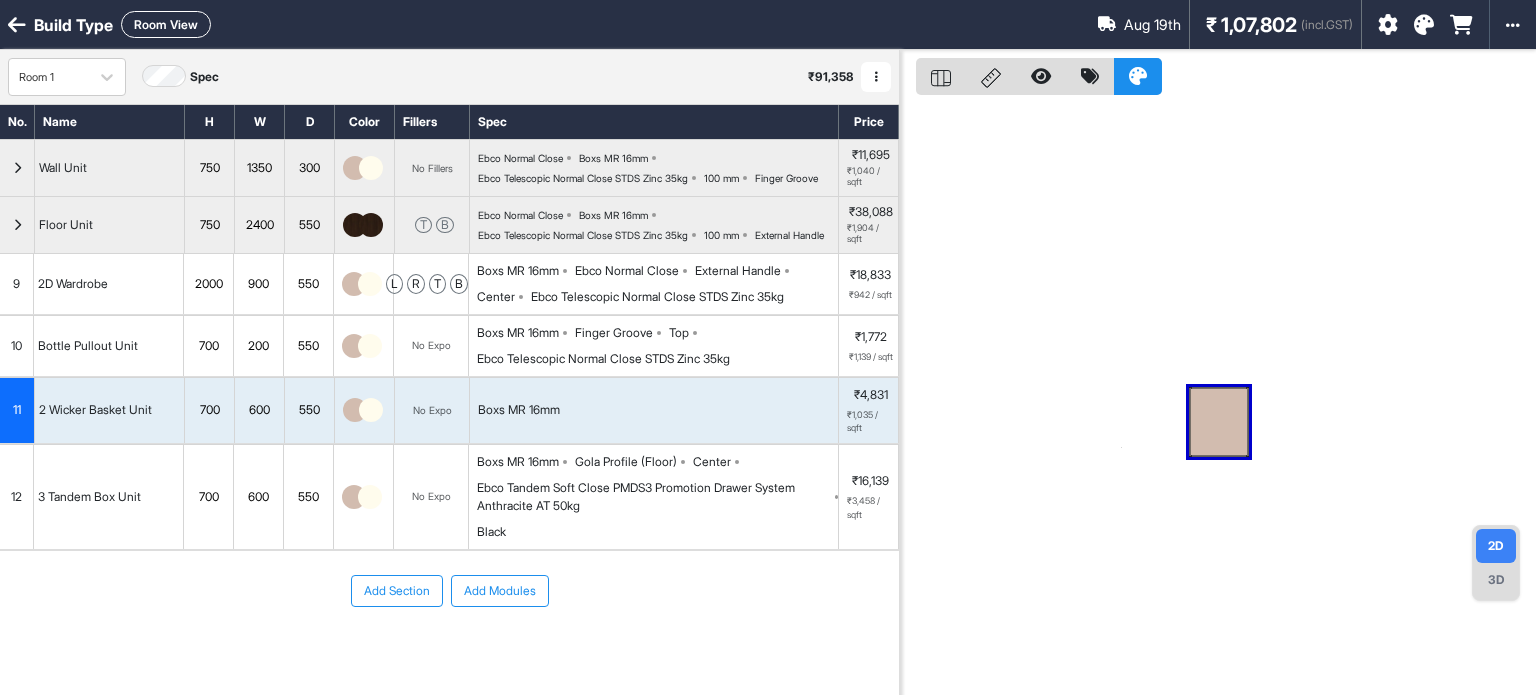 click on "12" at bounding box center [17, 497] 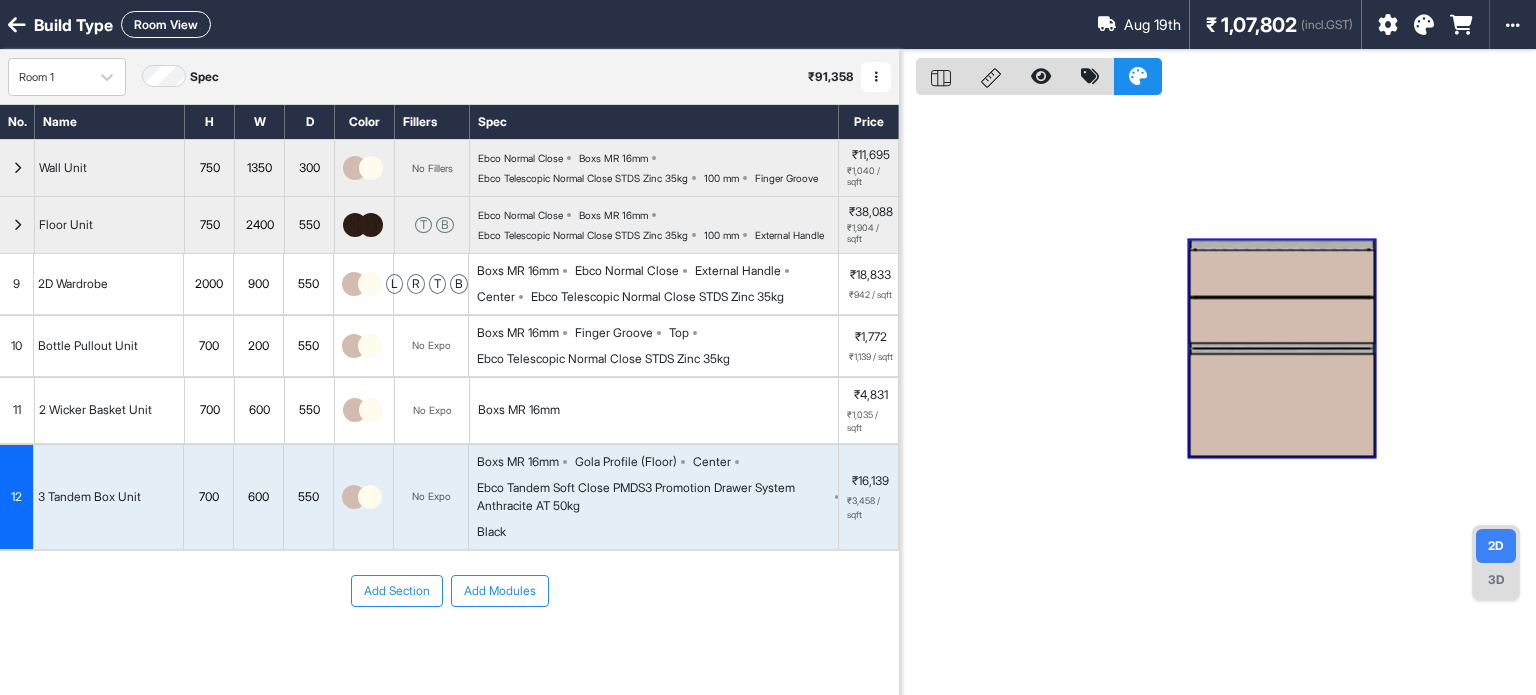 click at bounding box center [1282, 272] 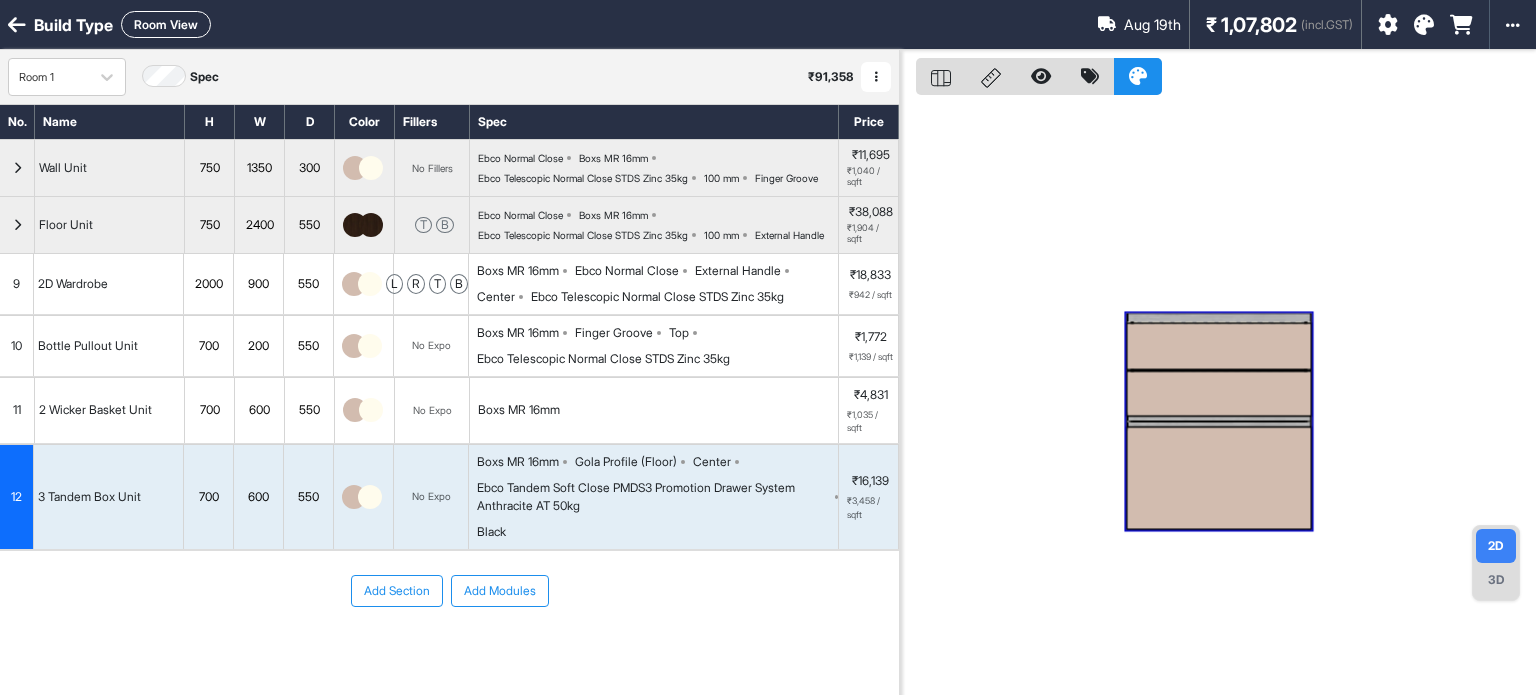 click at bounding box center [1219, 346] 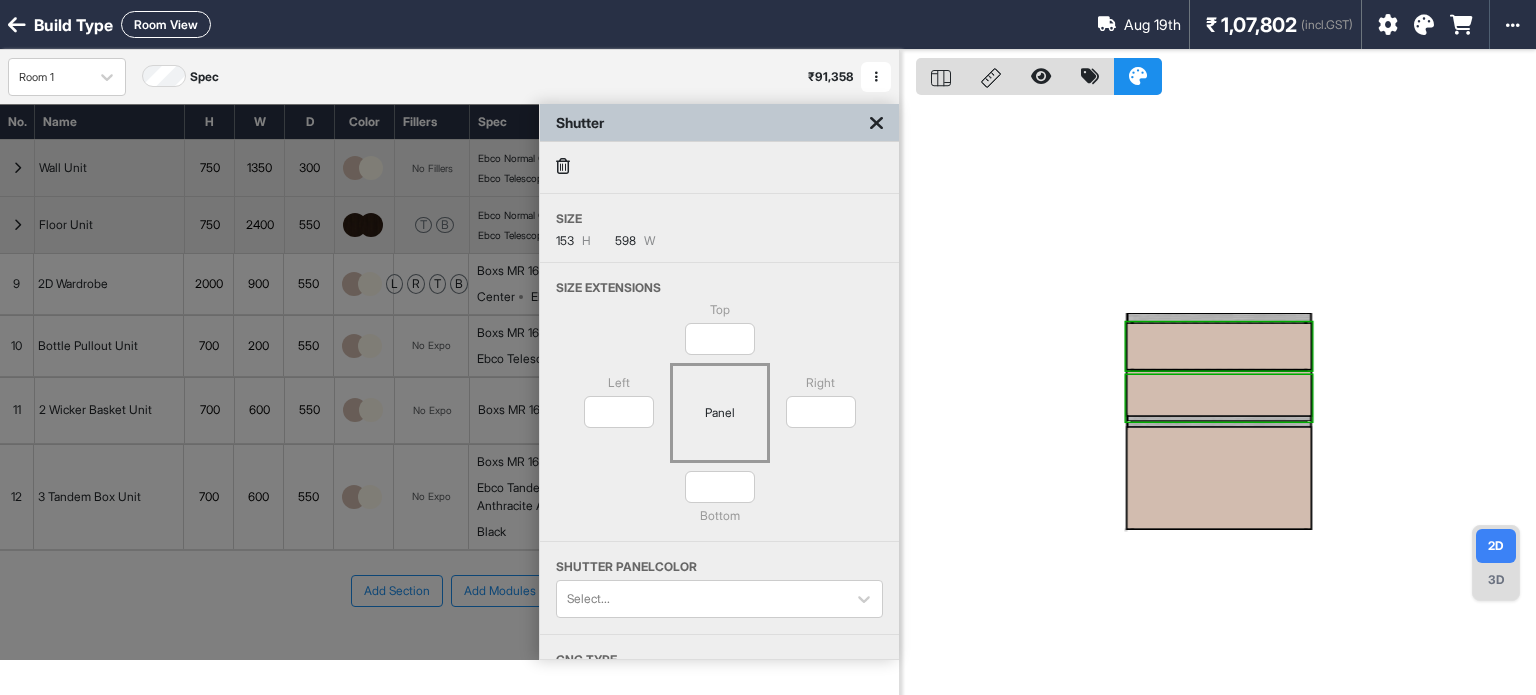 click at bounding box center [1219, 393] 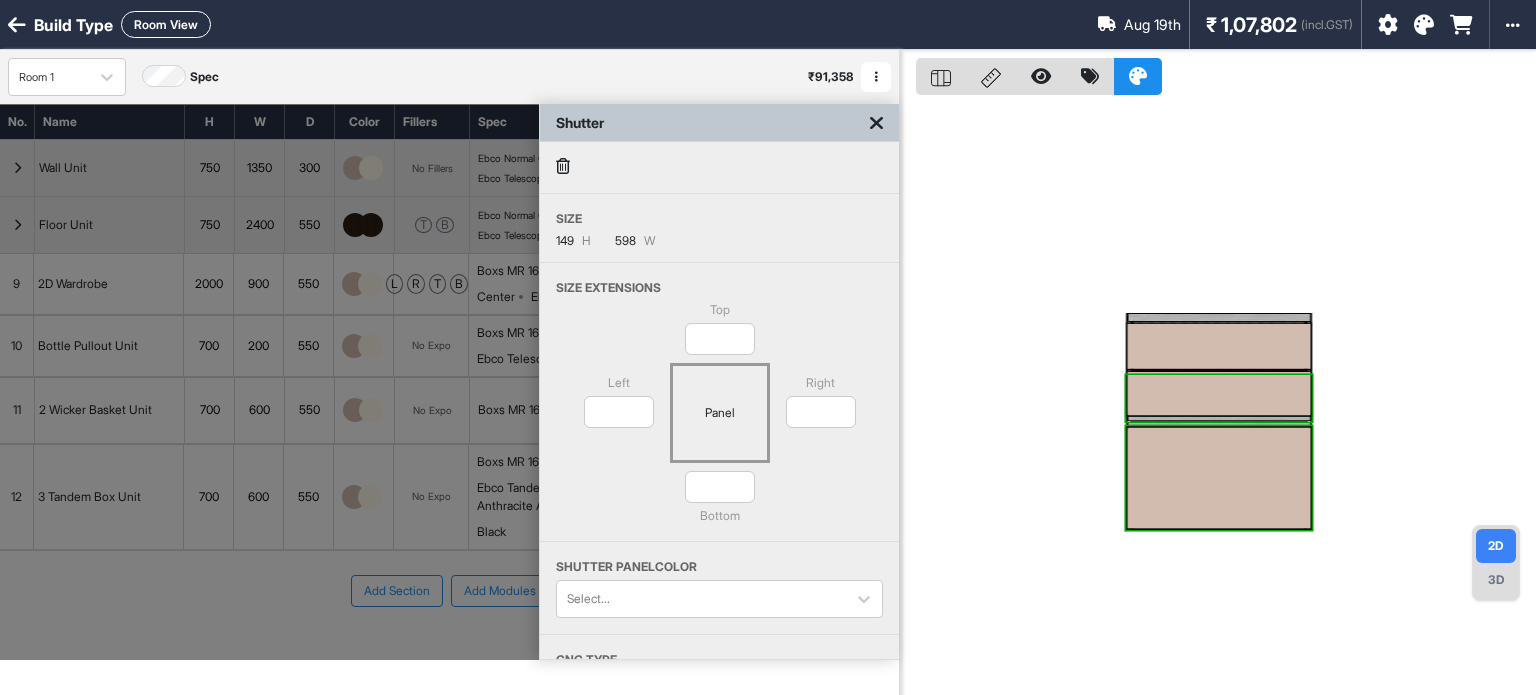 click at bounding box center [1219, 478] 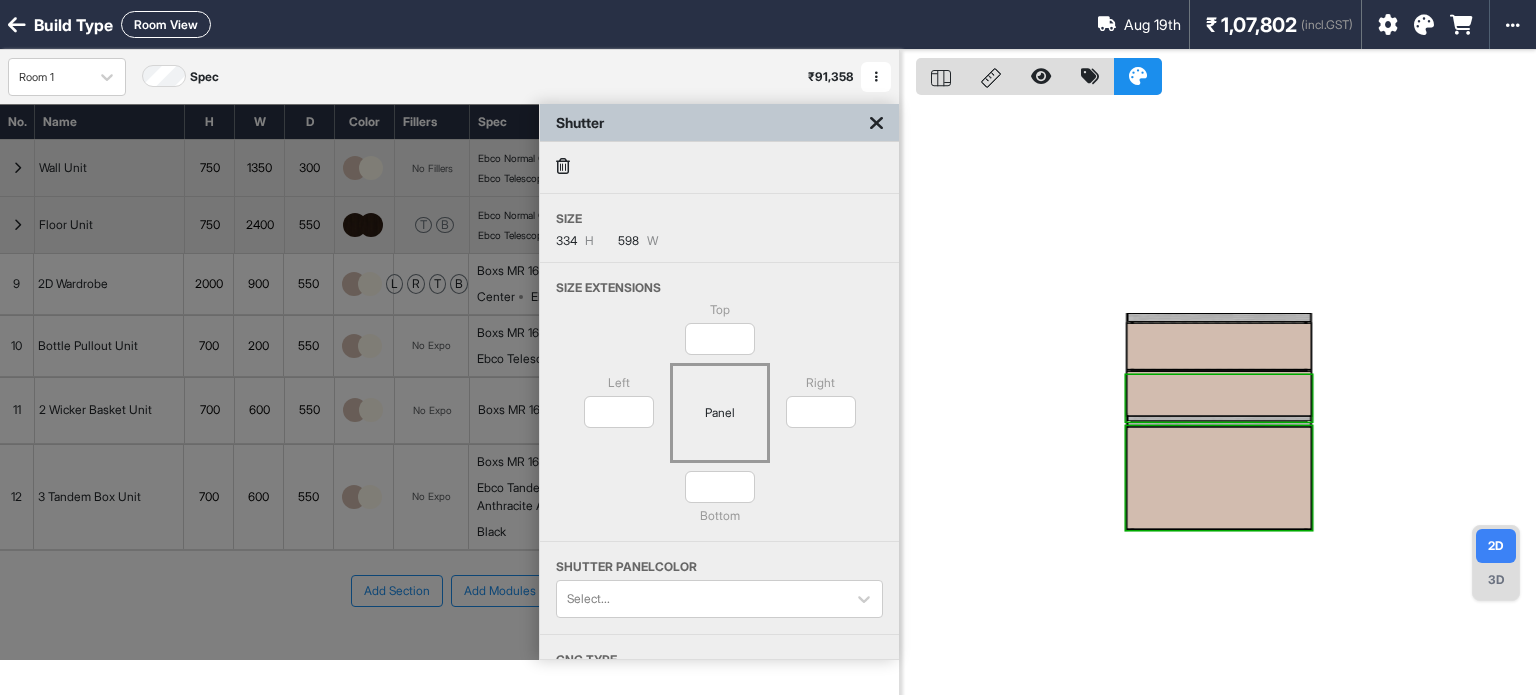 click at bounding box center [1219, 393] 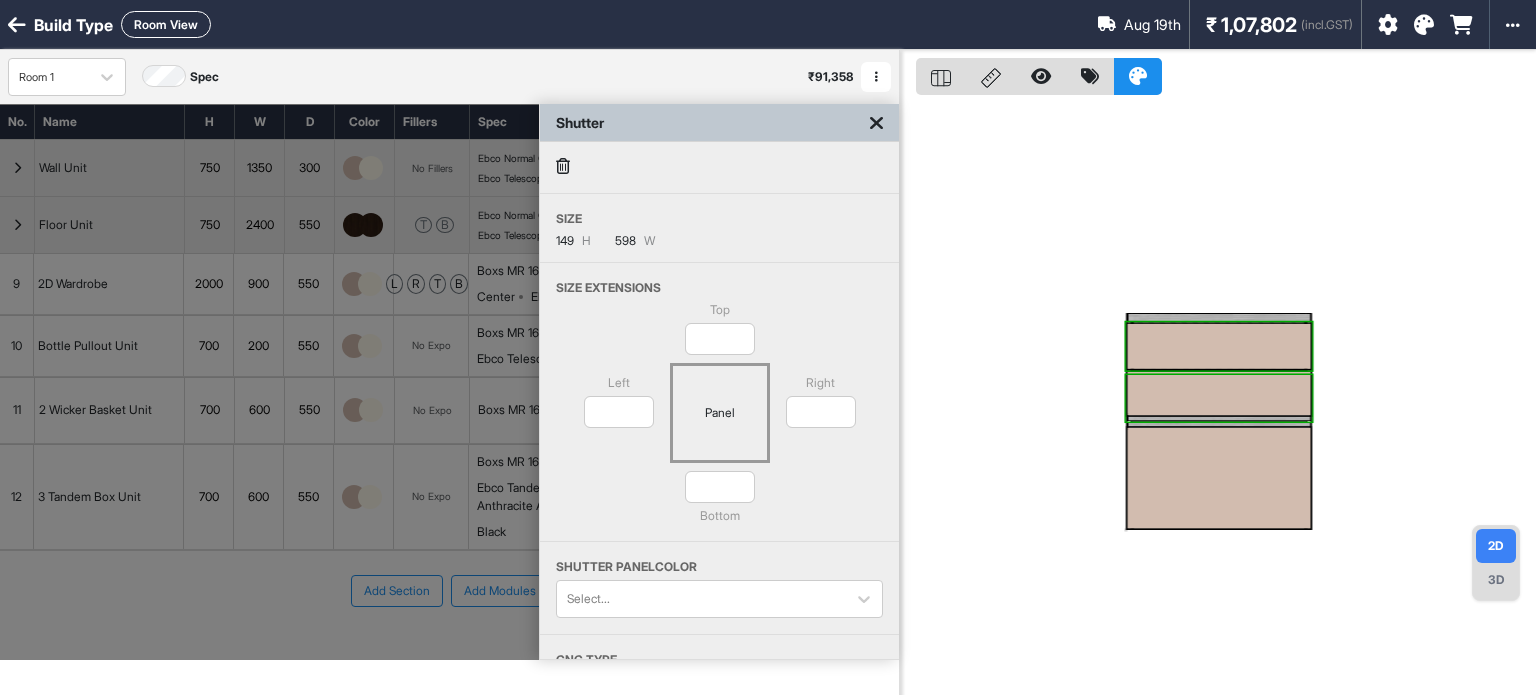 click at bounding box center (1219, 346) 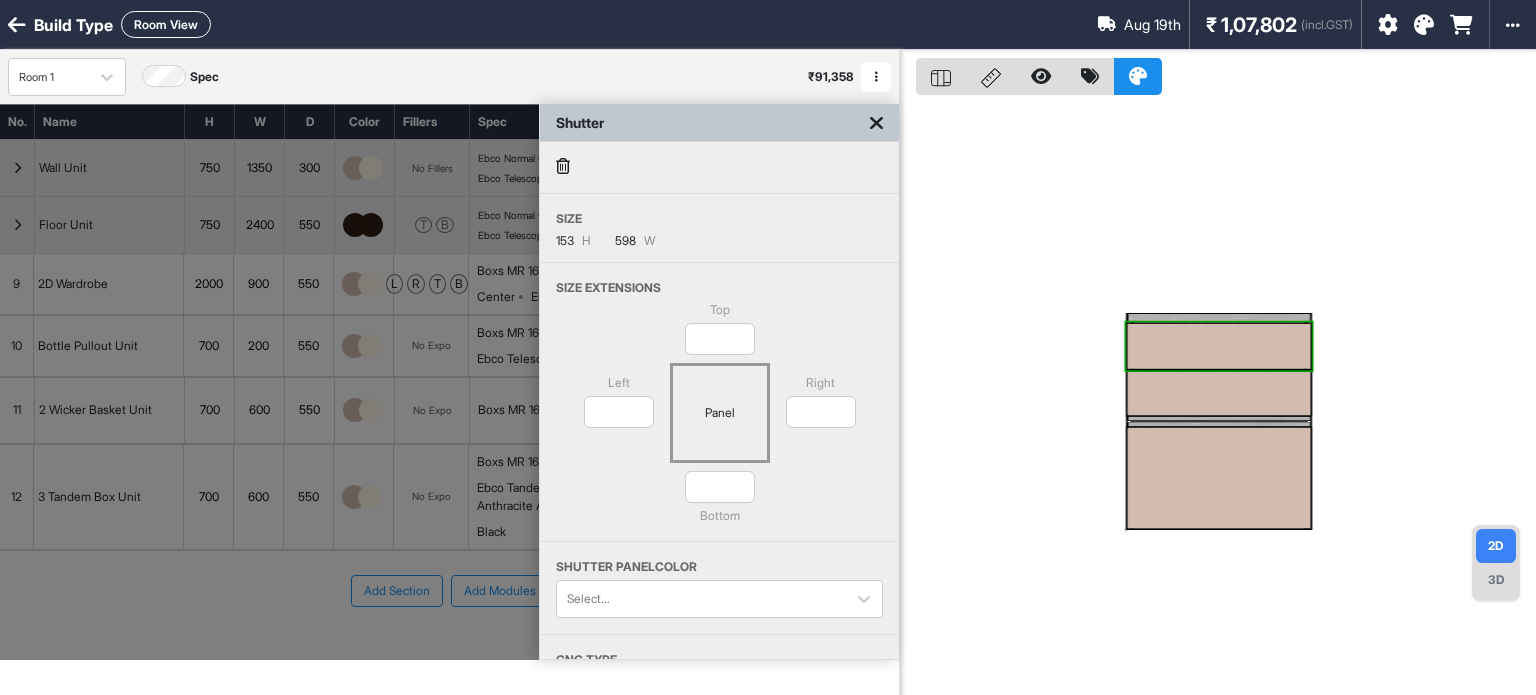 click at bounding box center [876, 123] 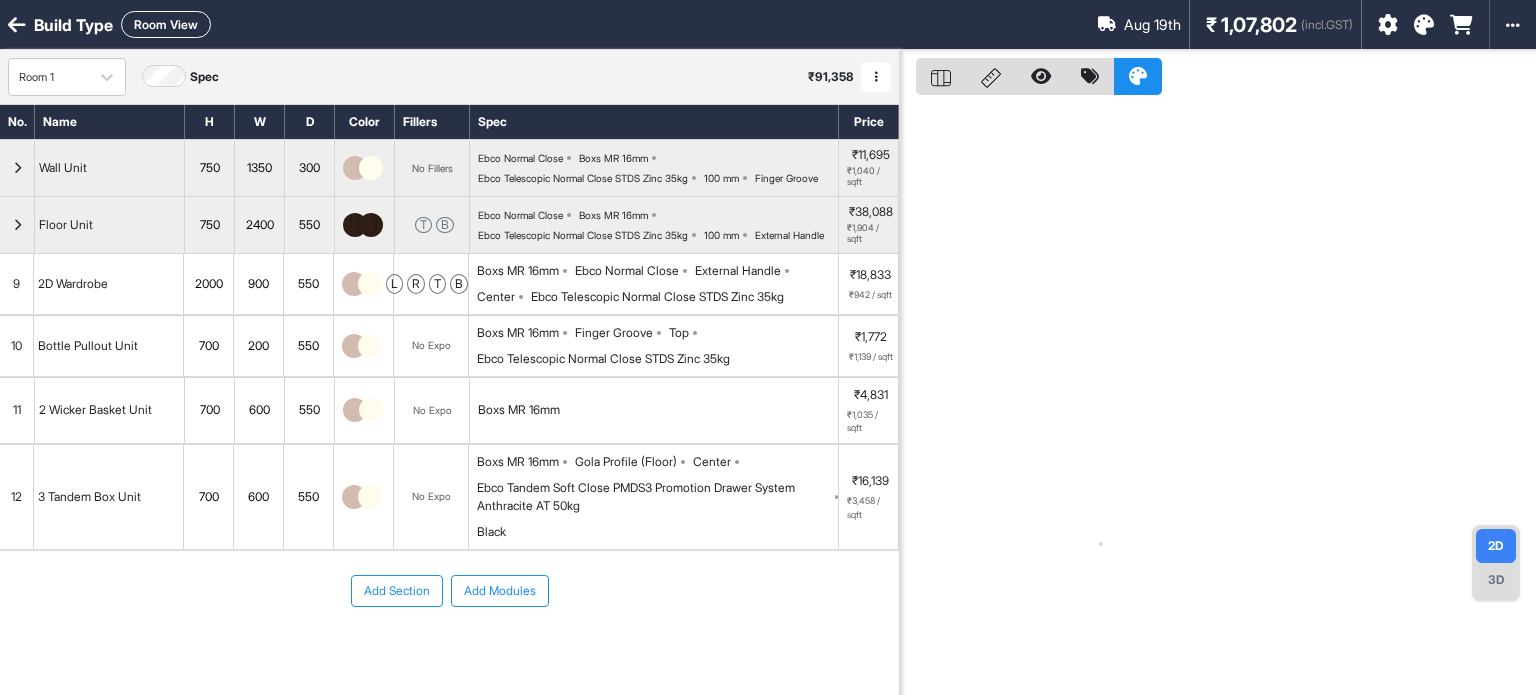 click on "Add Modules" at bounding box center (500, 591) 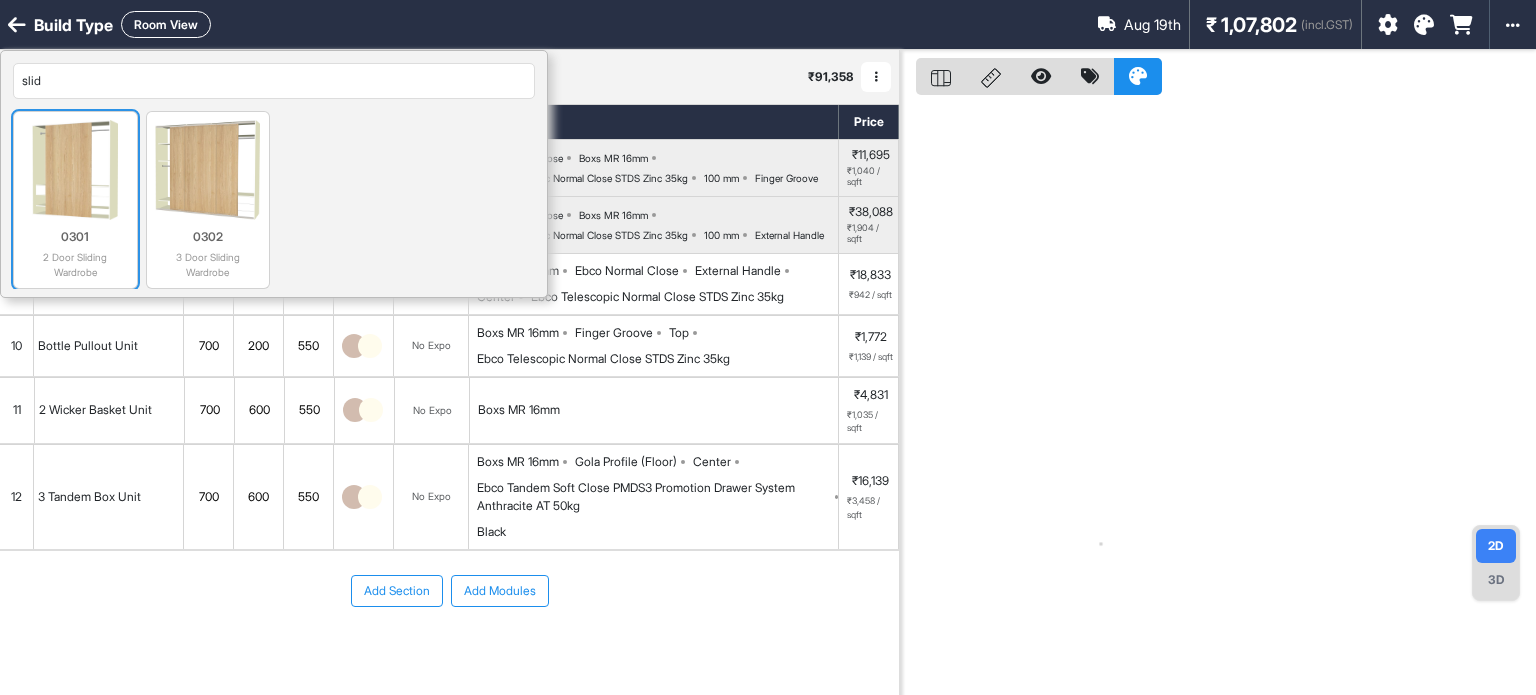 type on "slid" 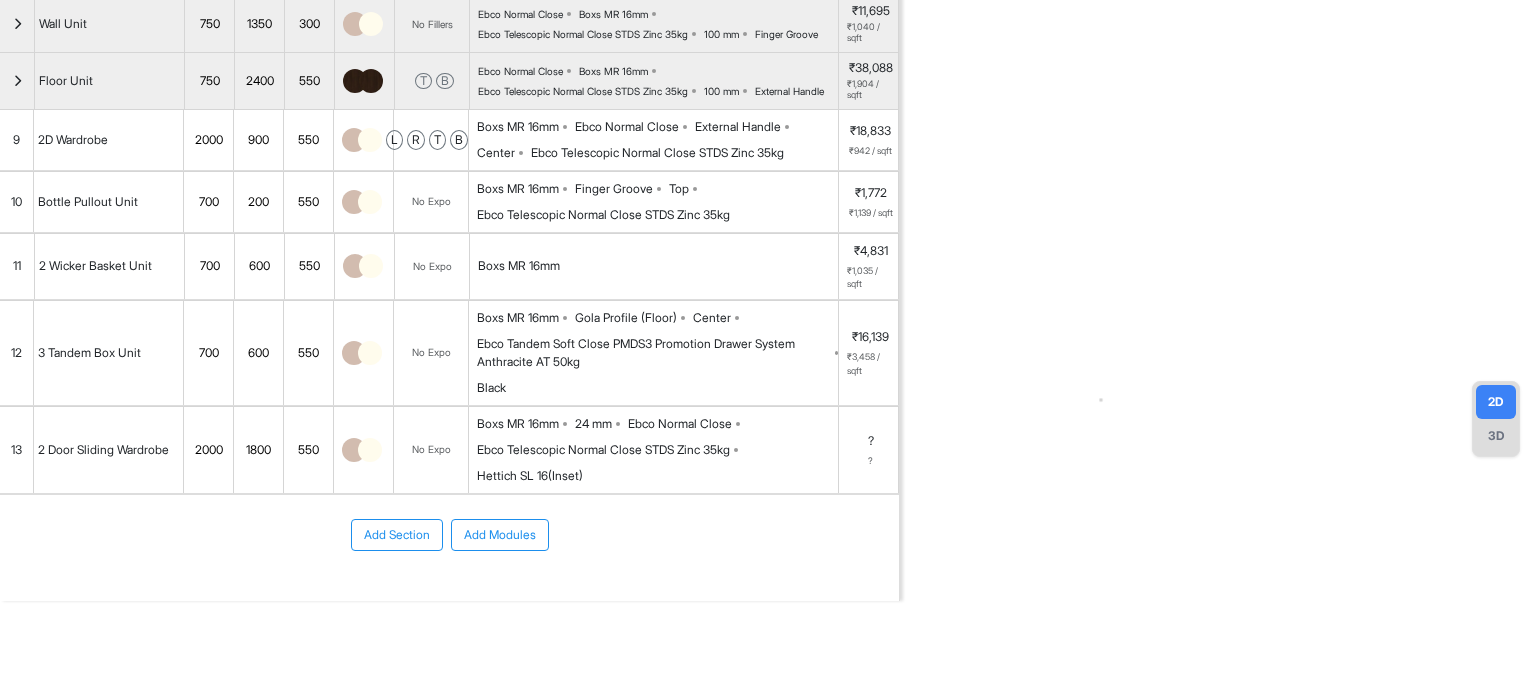 scroll, scrollTop: 158, scrollLeft: 0, axis: vertical 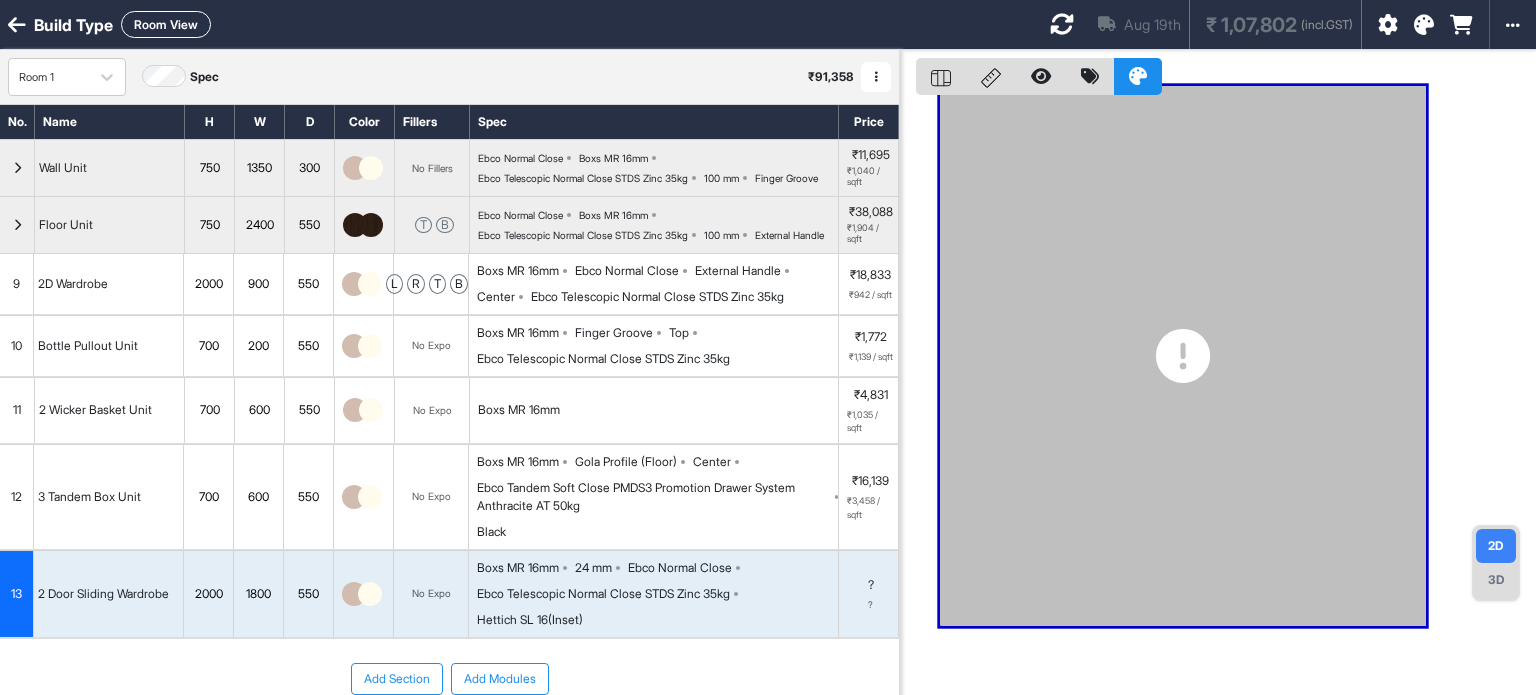 click at bounding box center (1062, 24) 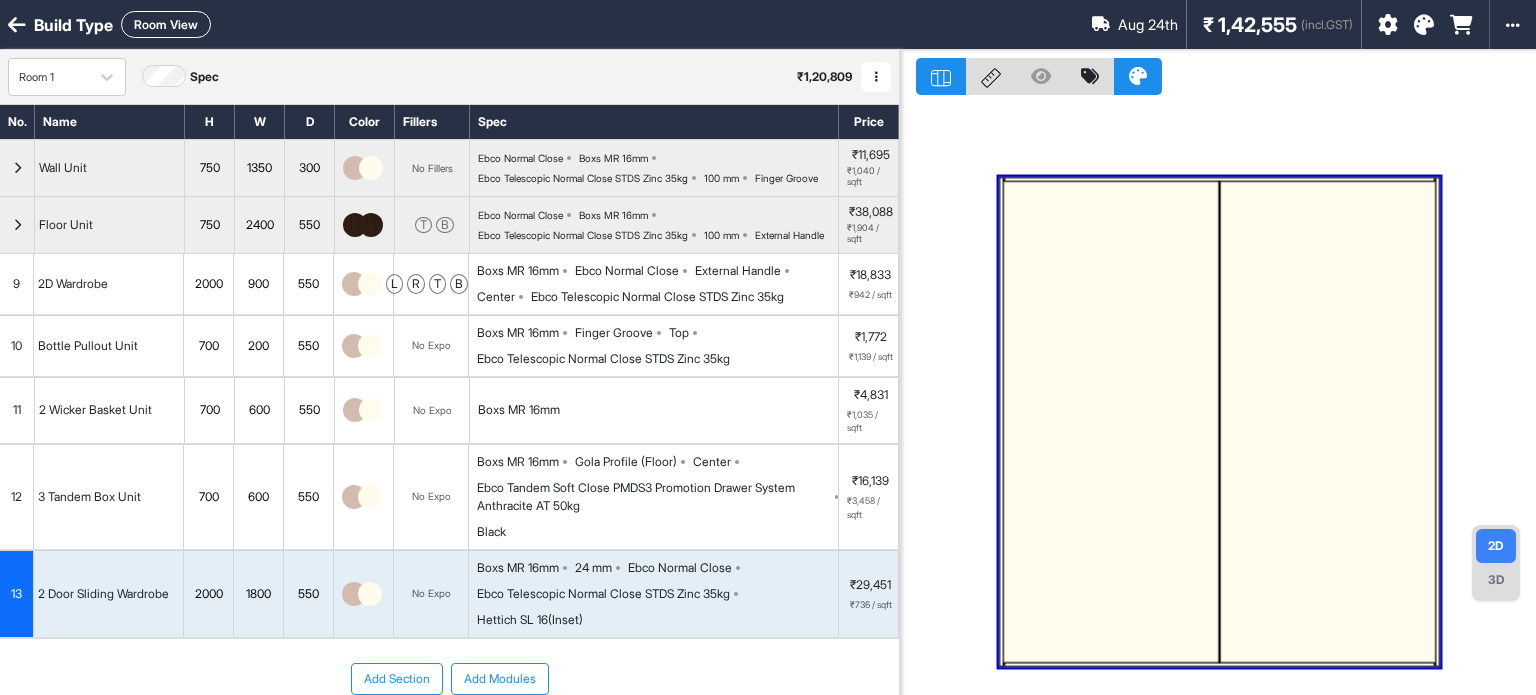 click at bounding box center (1219, 421) 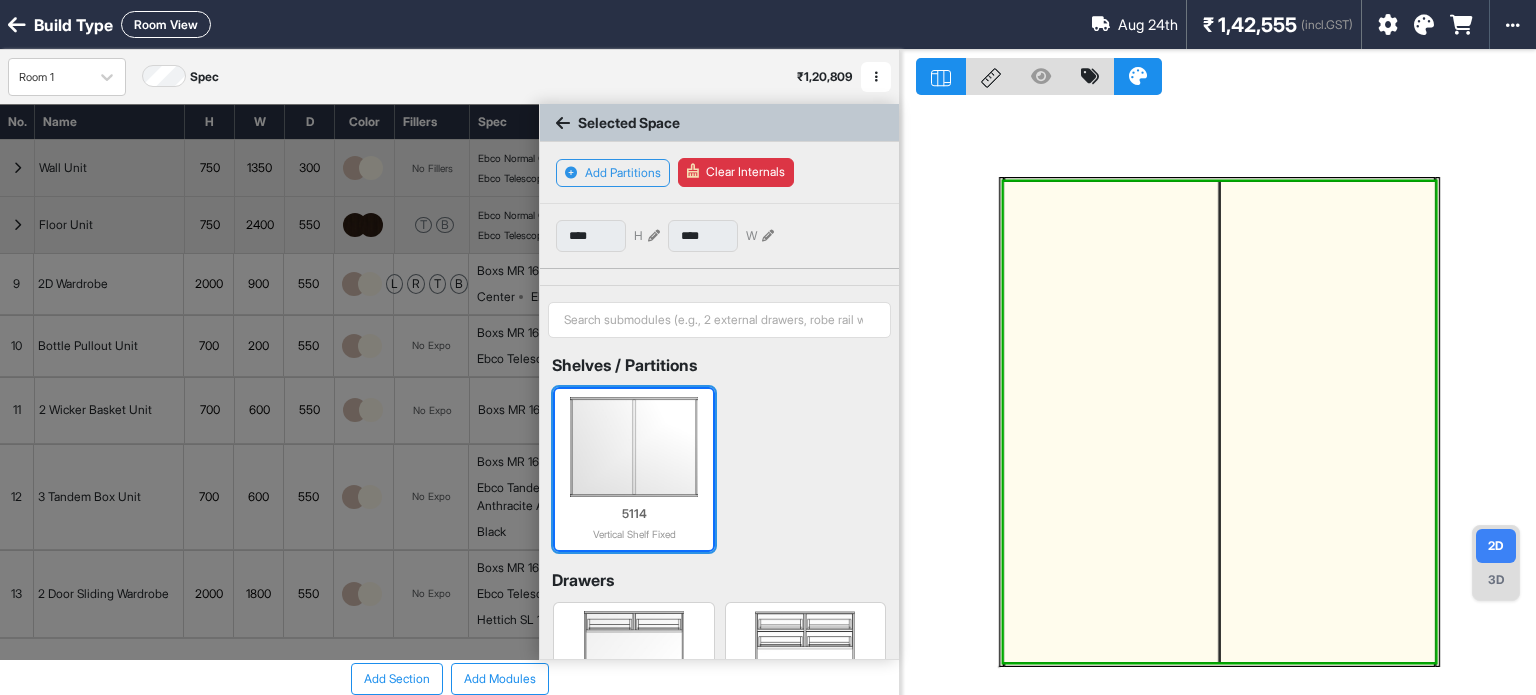 click at bounding box center [633, 447] 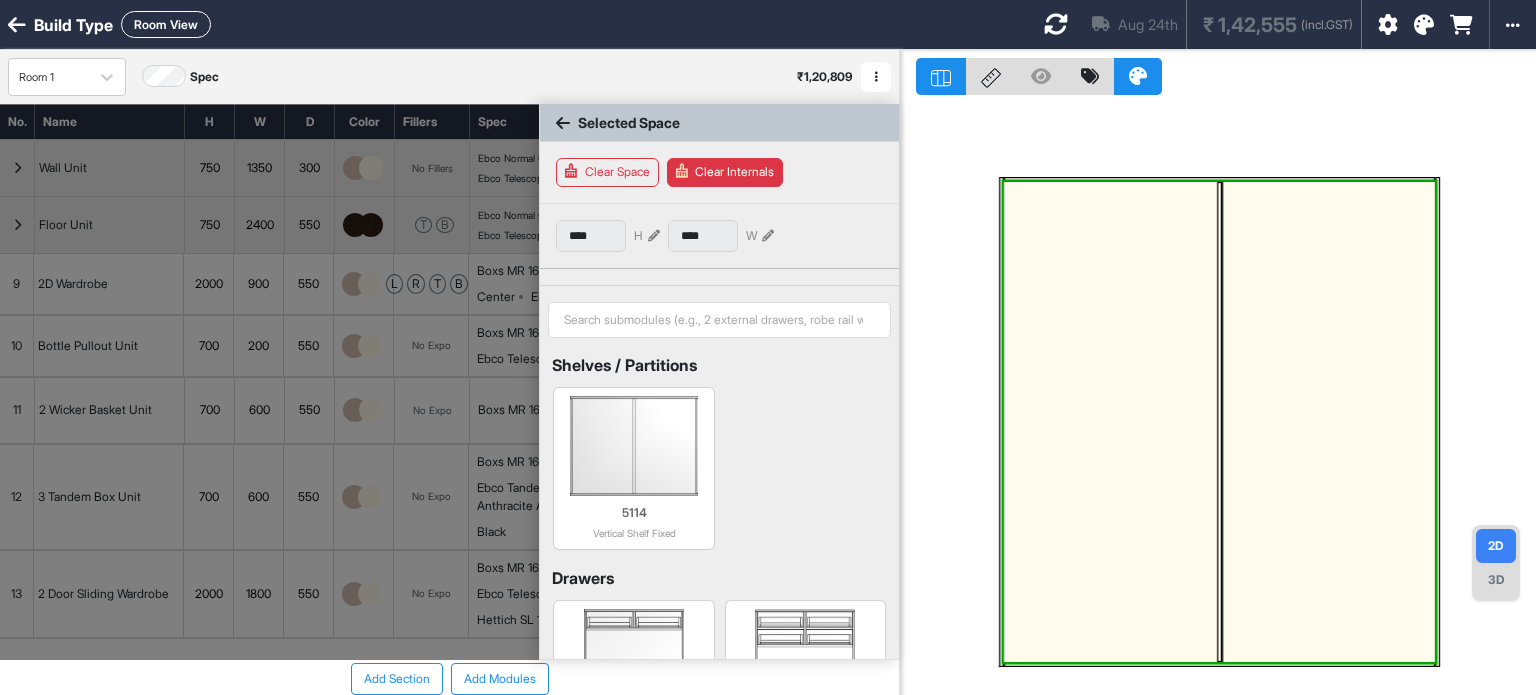 click at bounding box center [563, 123] 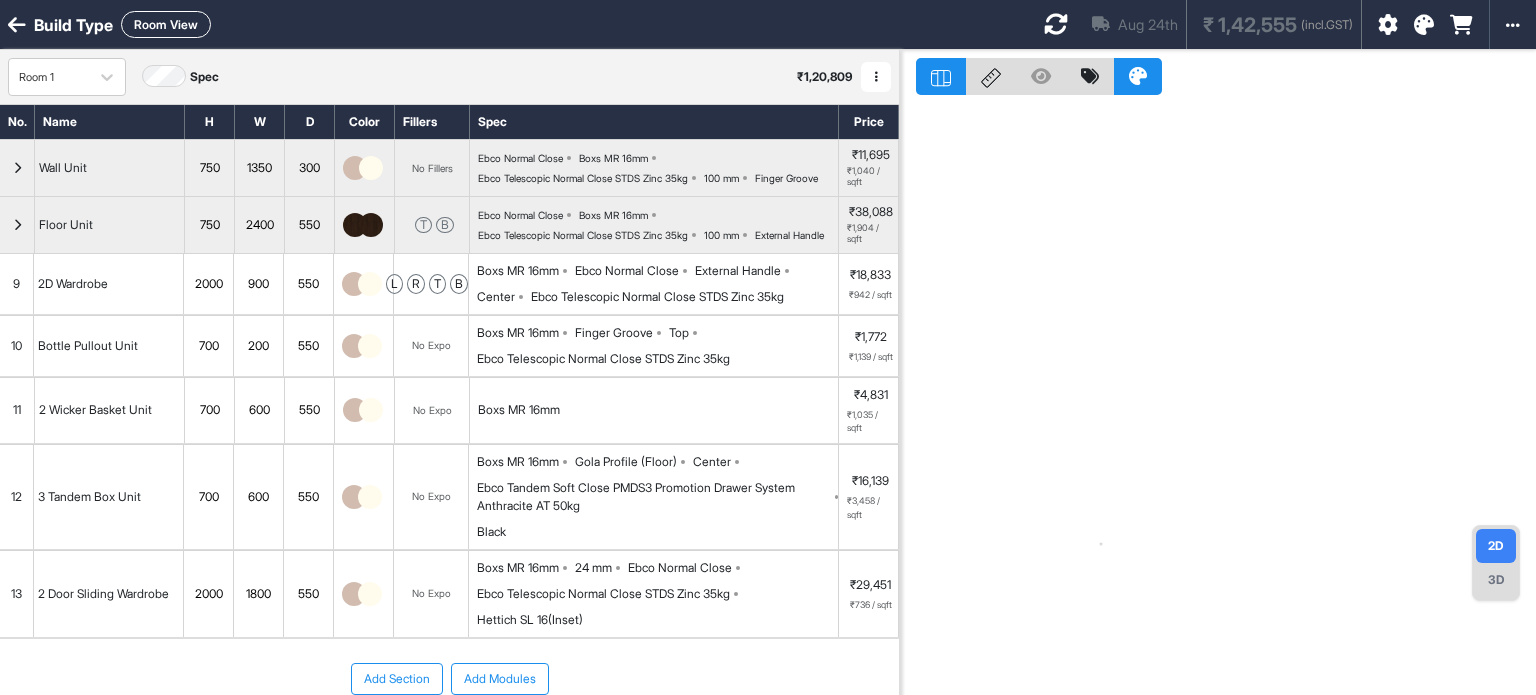 click at bounding box center [1056, 24] 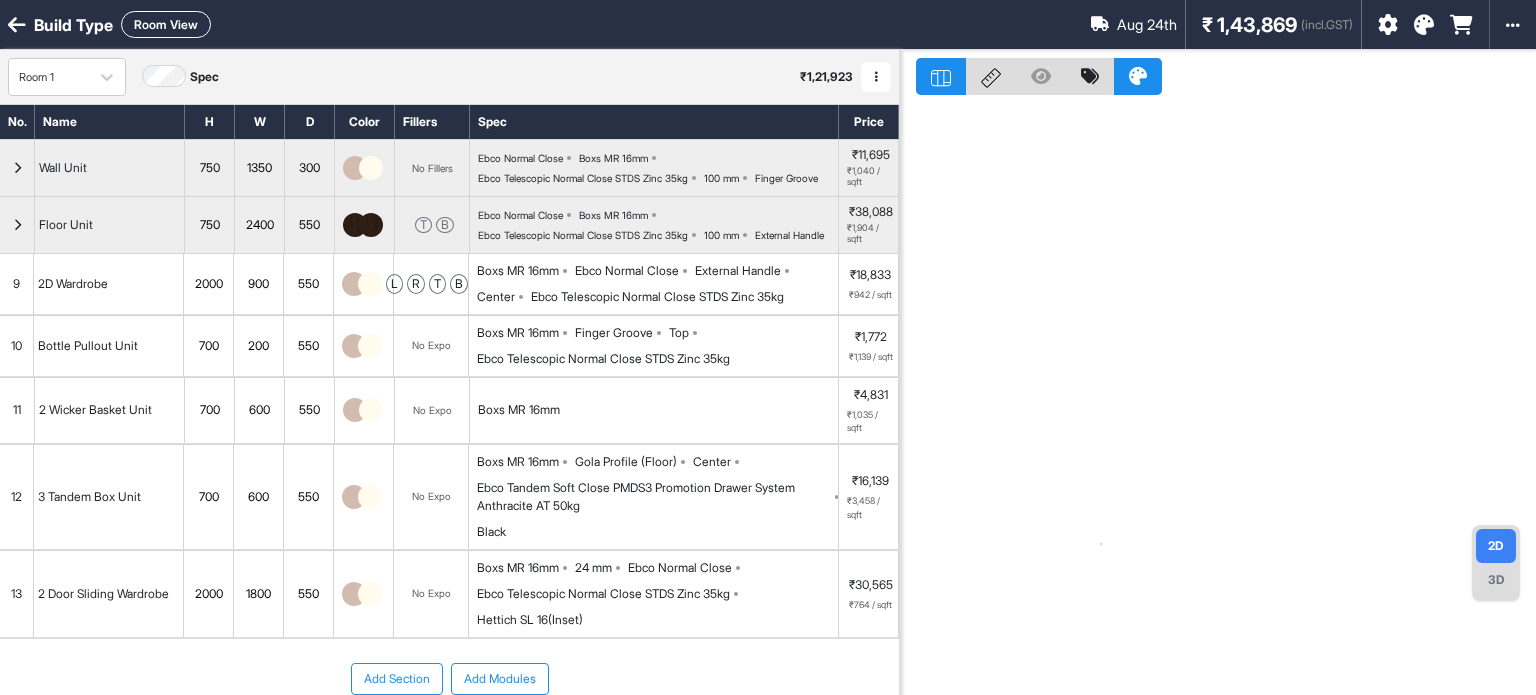 click on "Room View" at bounding box center [166, 24] 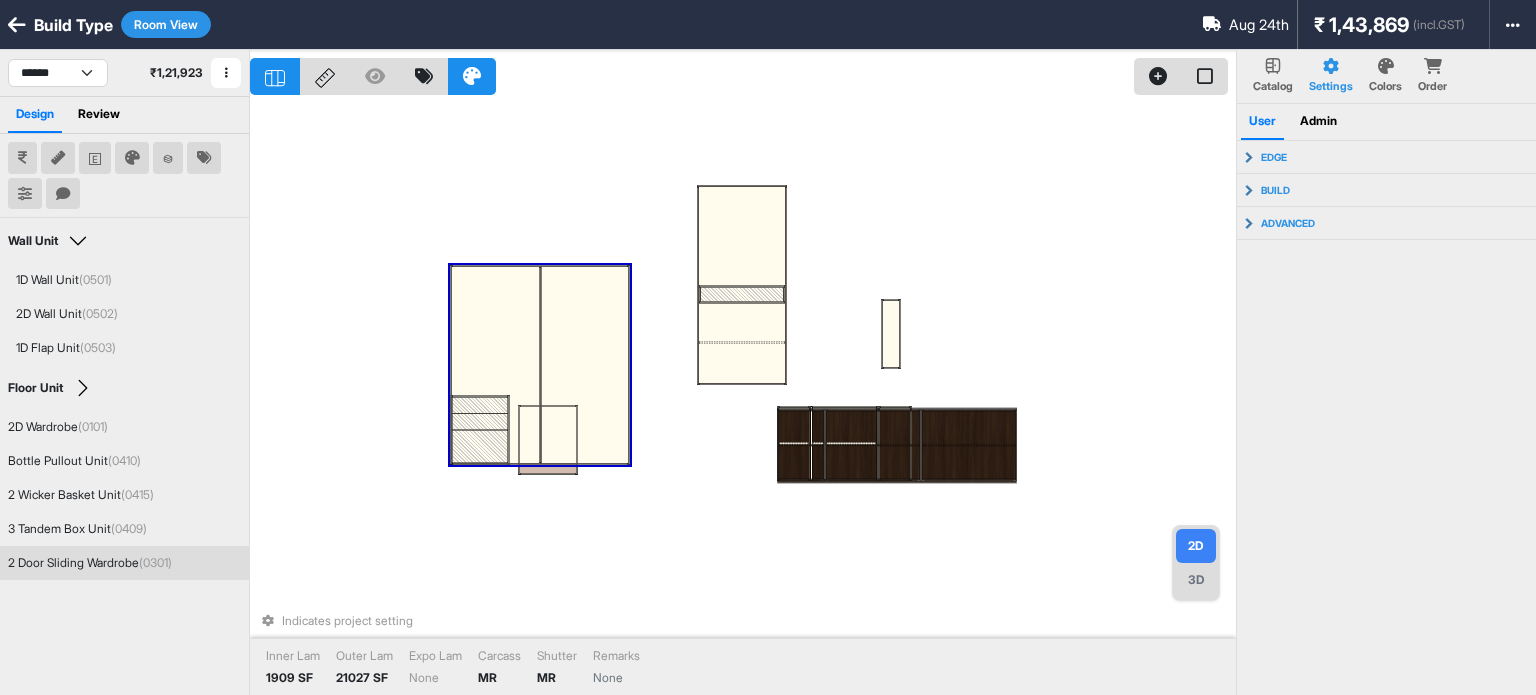 click at bounding box center (584, 365) 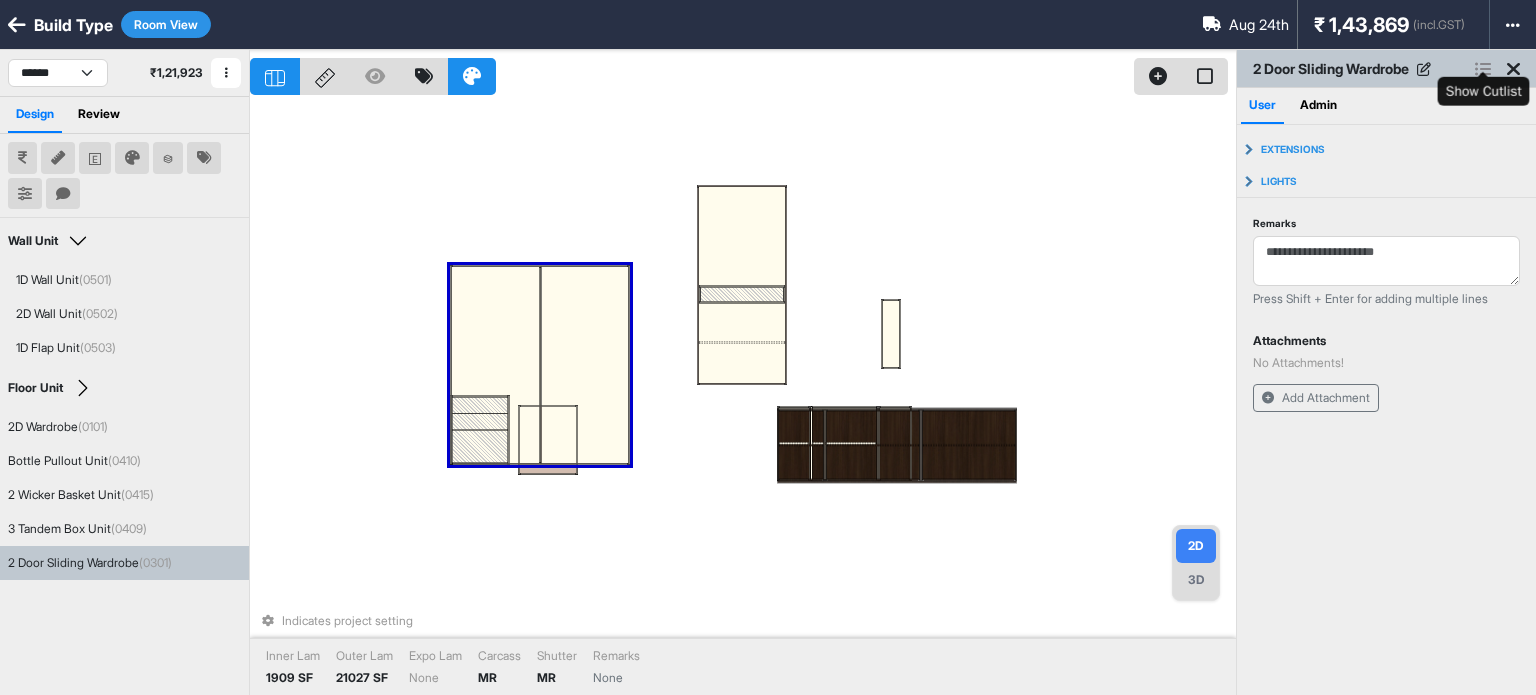 click at bounding box center [1483, 69] 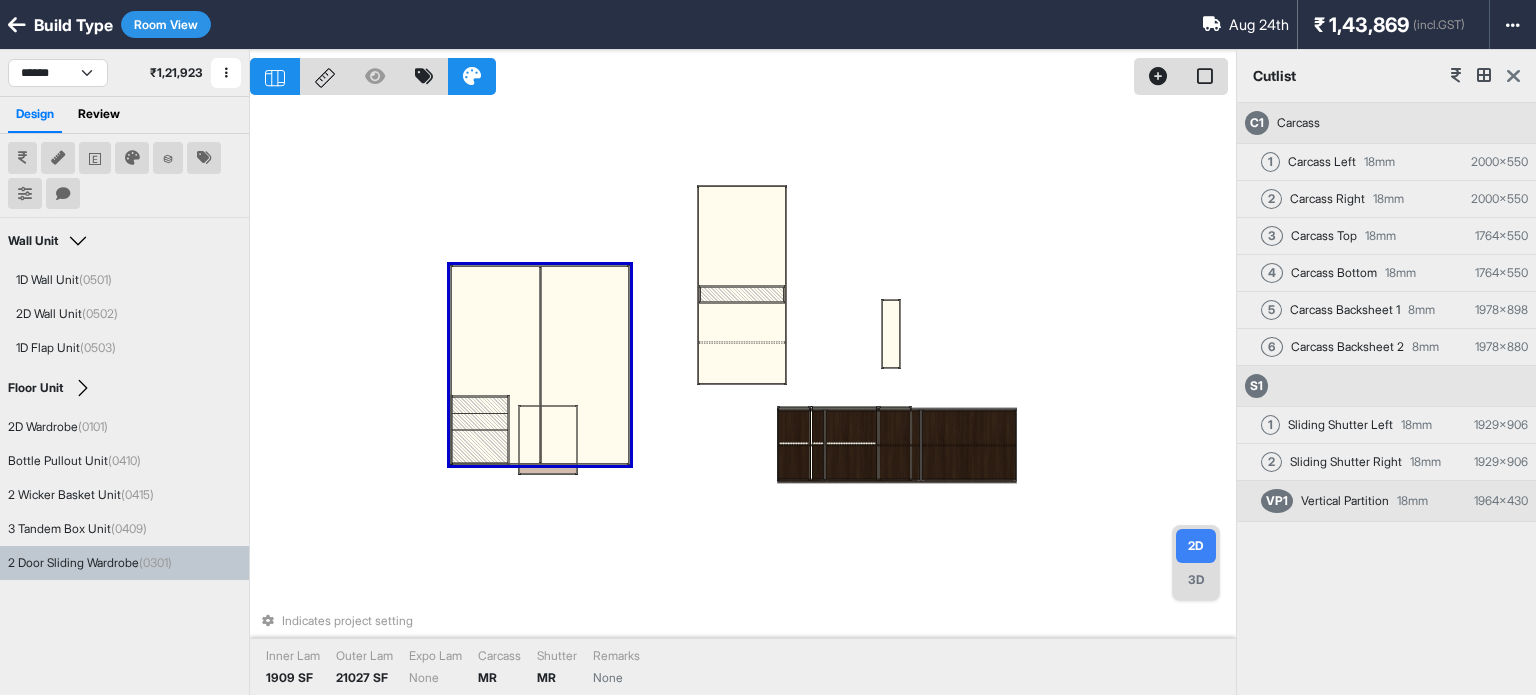 click at bounding box center [1513, 76] 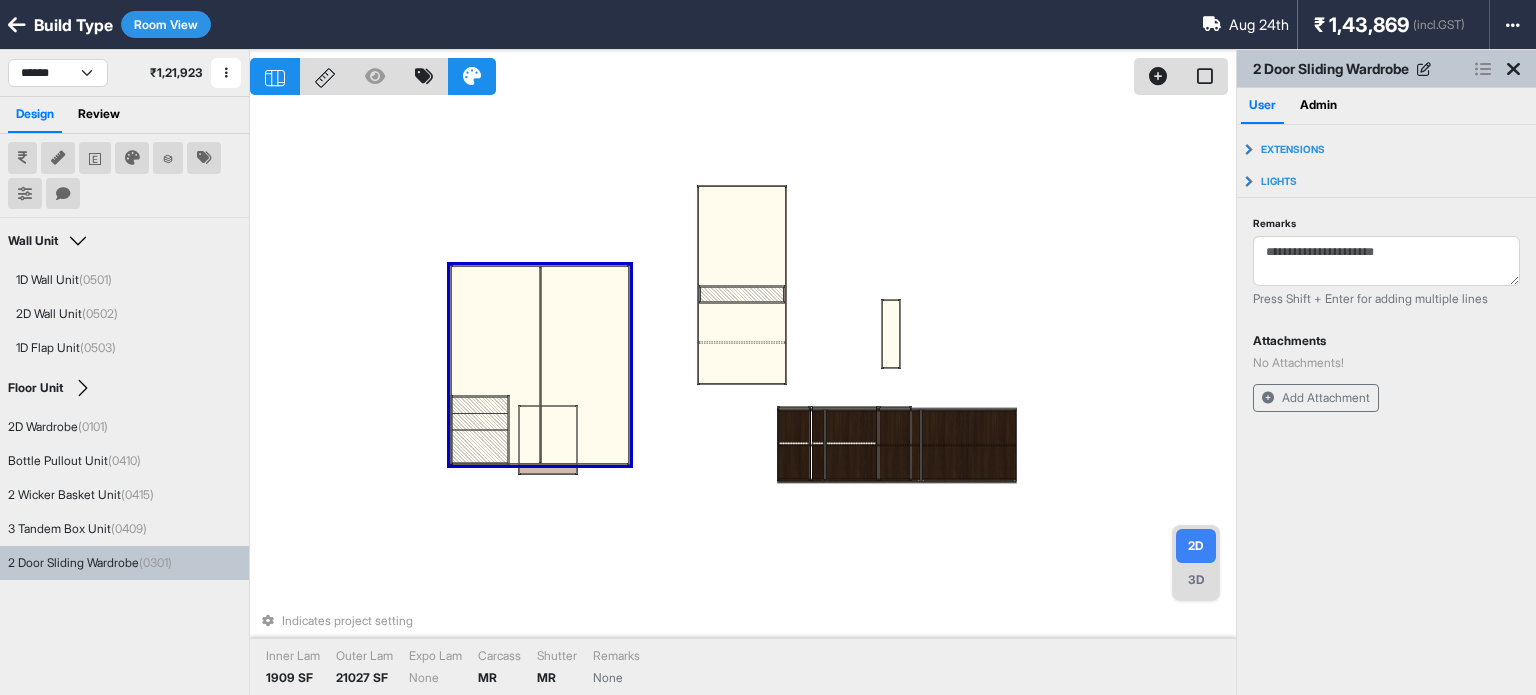 click on "Build type Room View Aug 24th ₹   1,43,869 (incl.GST) Import Assembly Archive Rename Refresh Price Production Add-Ons" at bounding box center [768, 25] 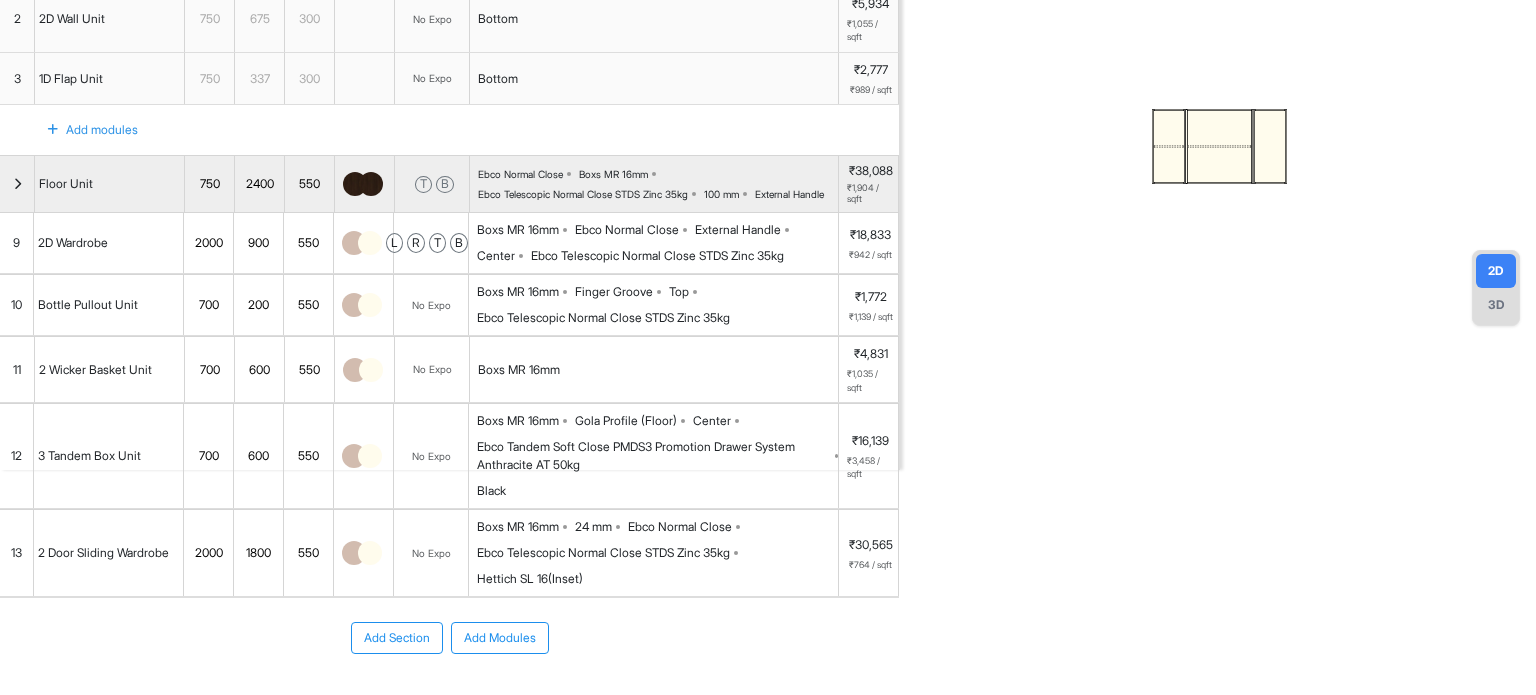 scroll, scrollTop: 392, scrollLeft: 0, axis: vertical 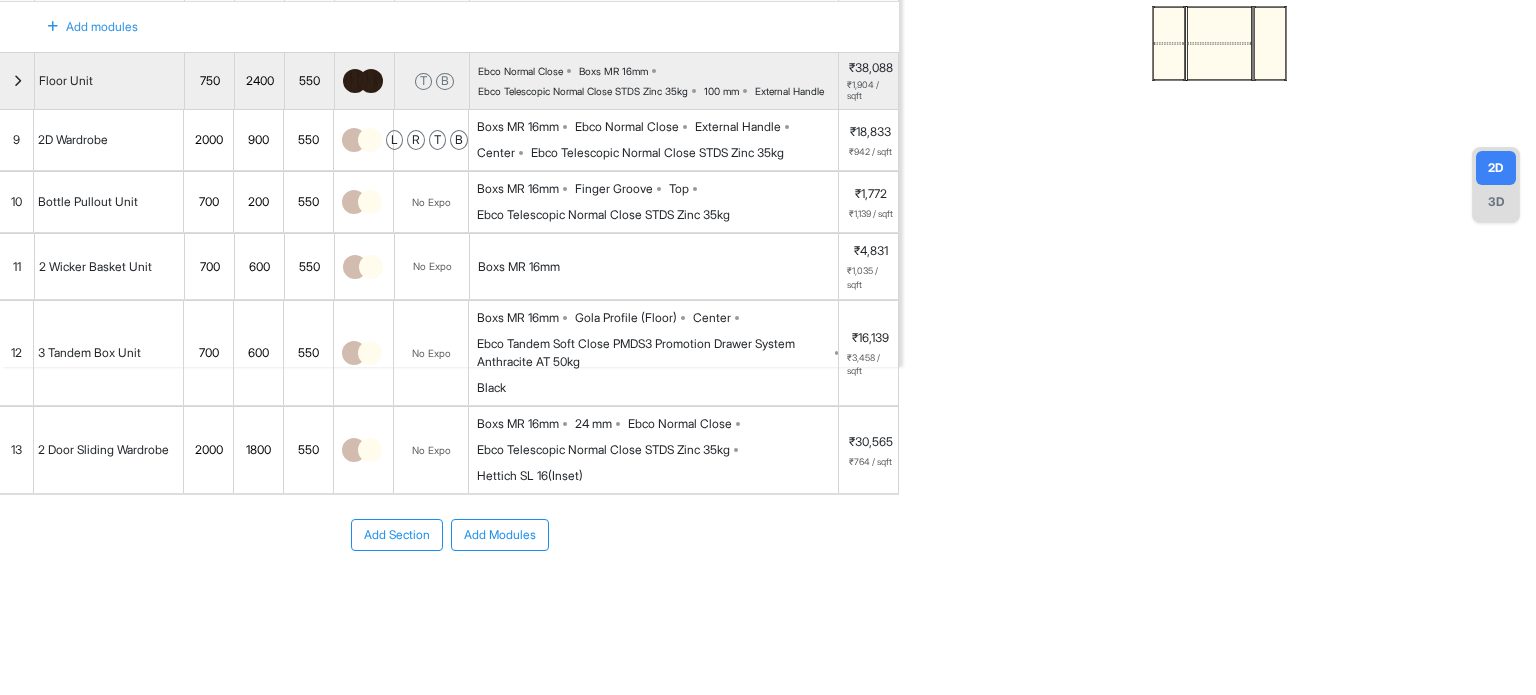 click on "Add Modules" at bounding box center (500, 535) 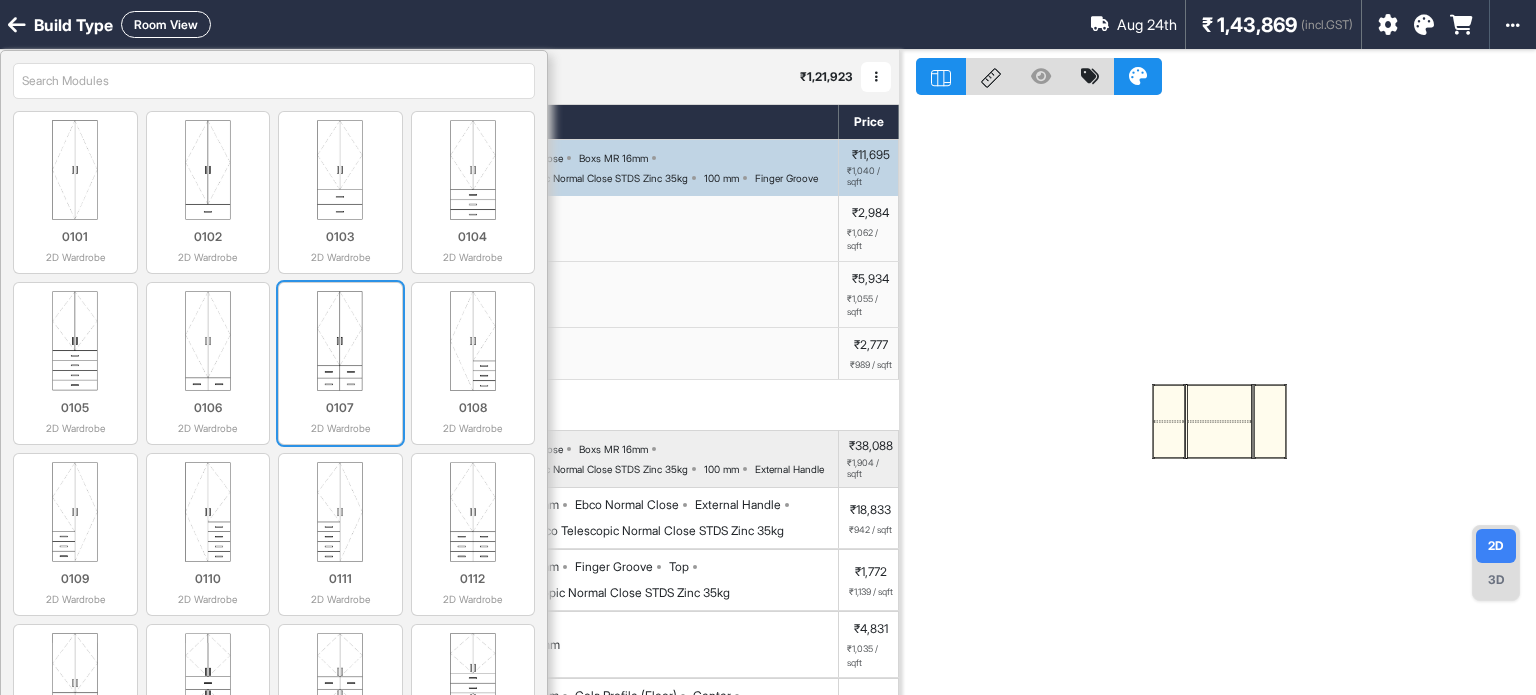 click at bounding box center [340, 341] 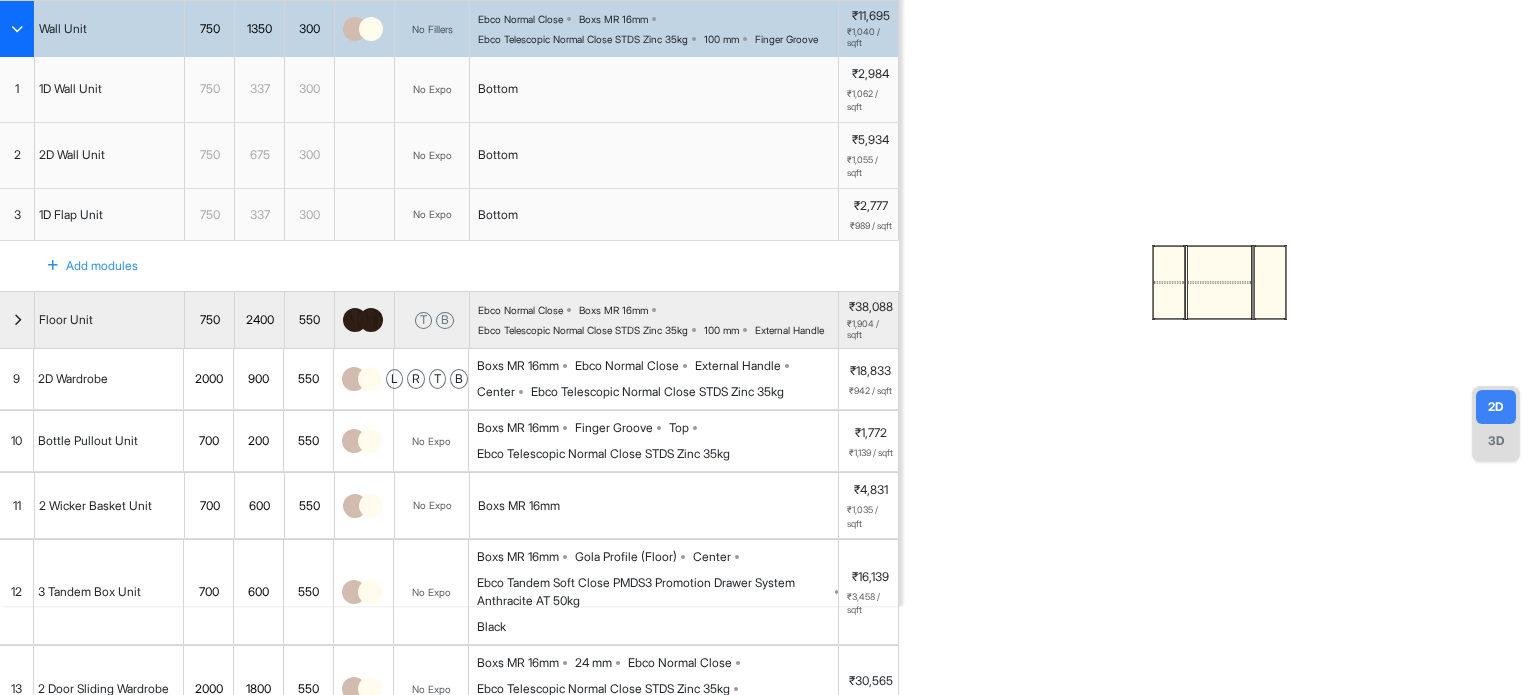 scroll, scrollTop: 453, scrollLeft: 0, axis: vertical 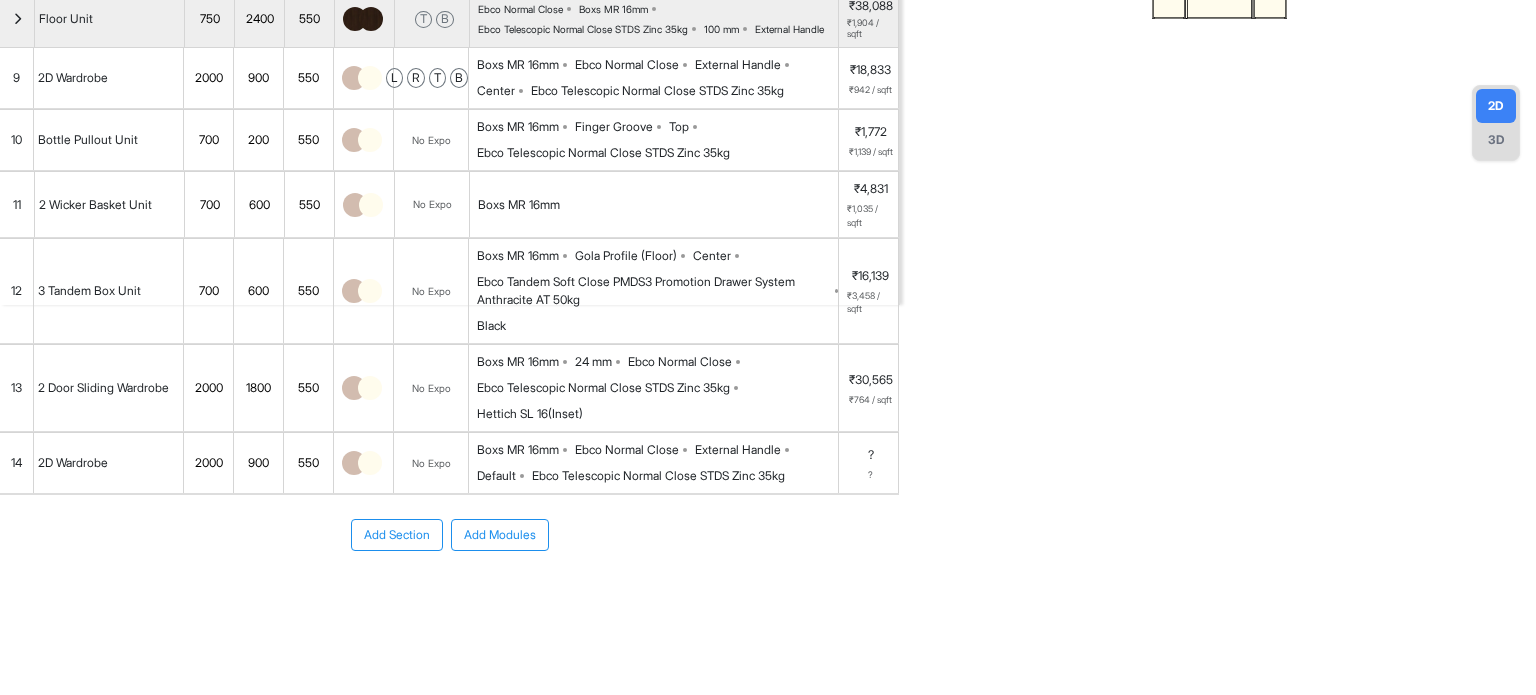 click on "External Handle" at bounding box center [738, 450] 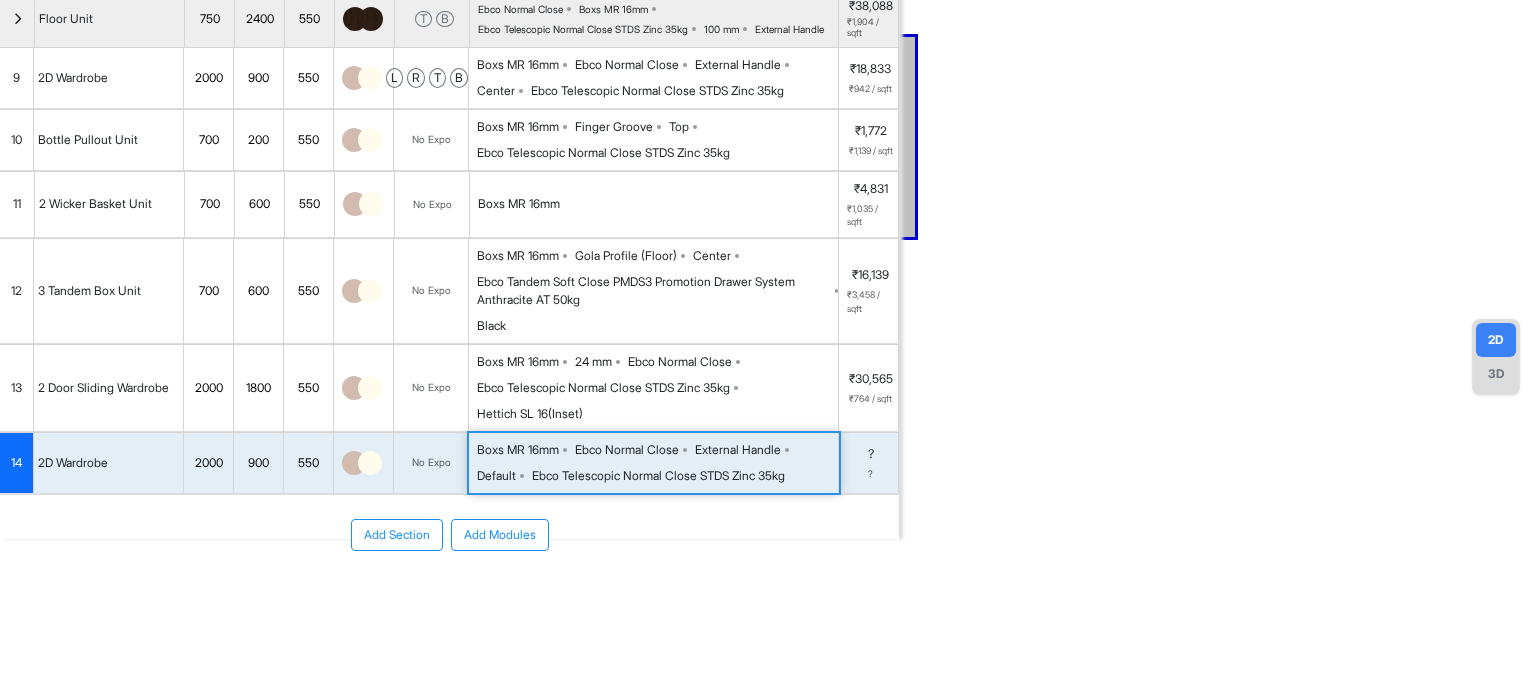 click on "External Handle" at bounding box center [738, 450] 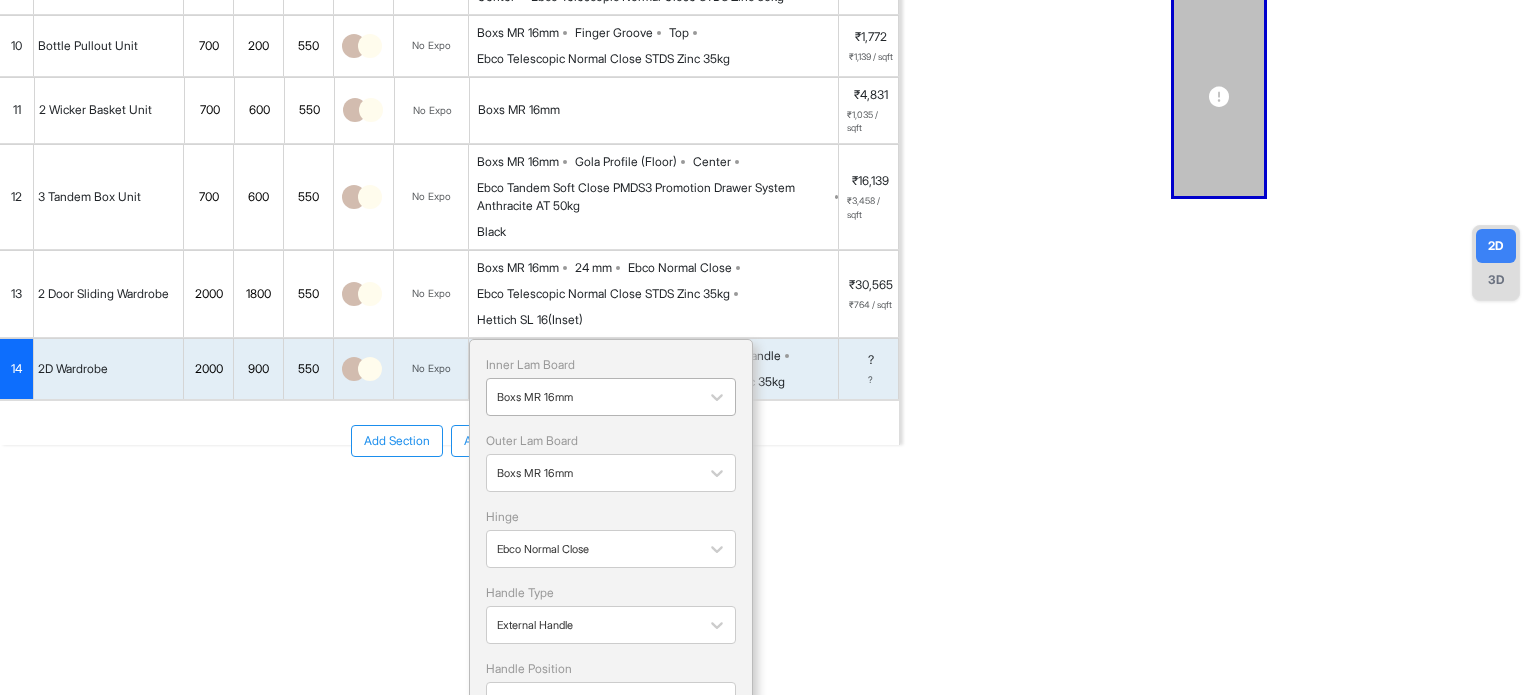 scroll, scrollTop: 526, scrollLeft: 0, axis: vertical 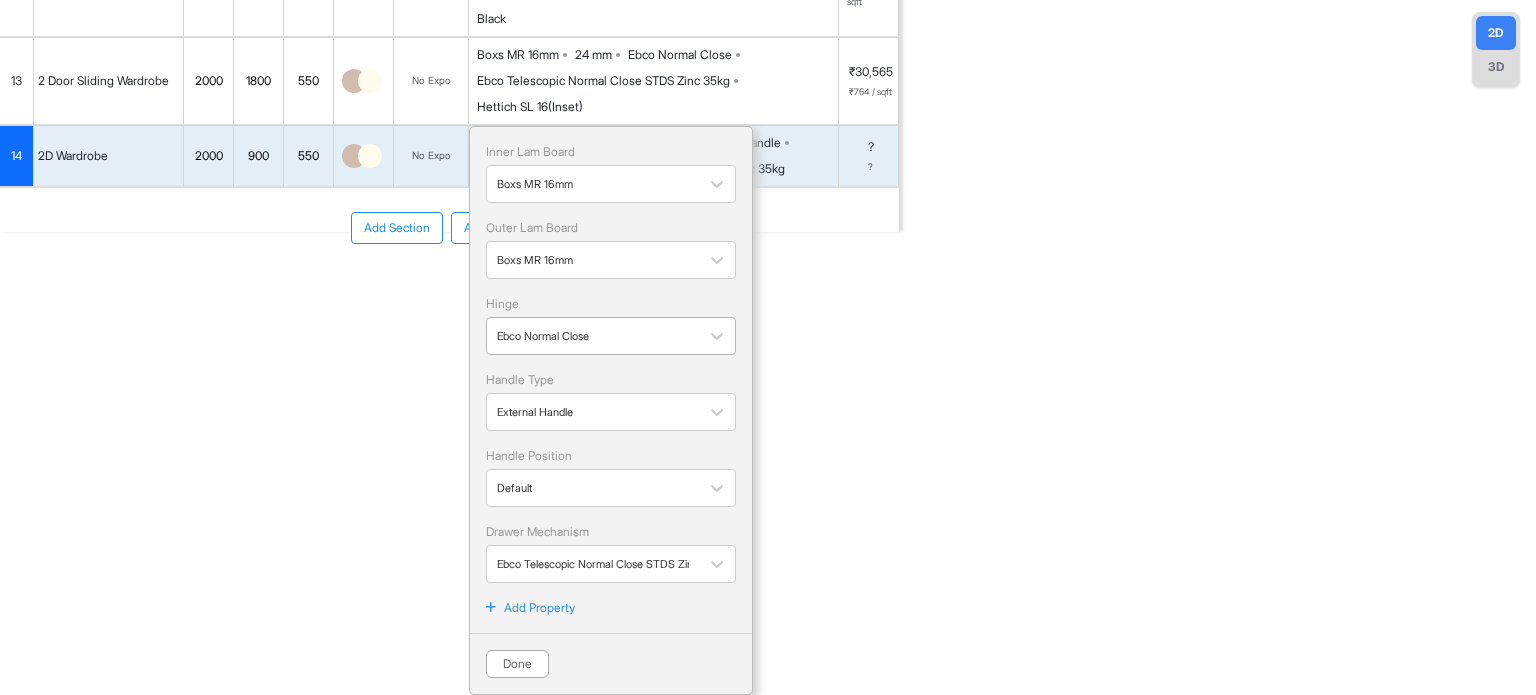 click at bounding box center (593, 336) 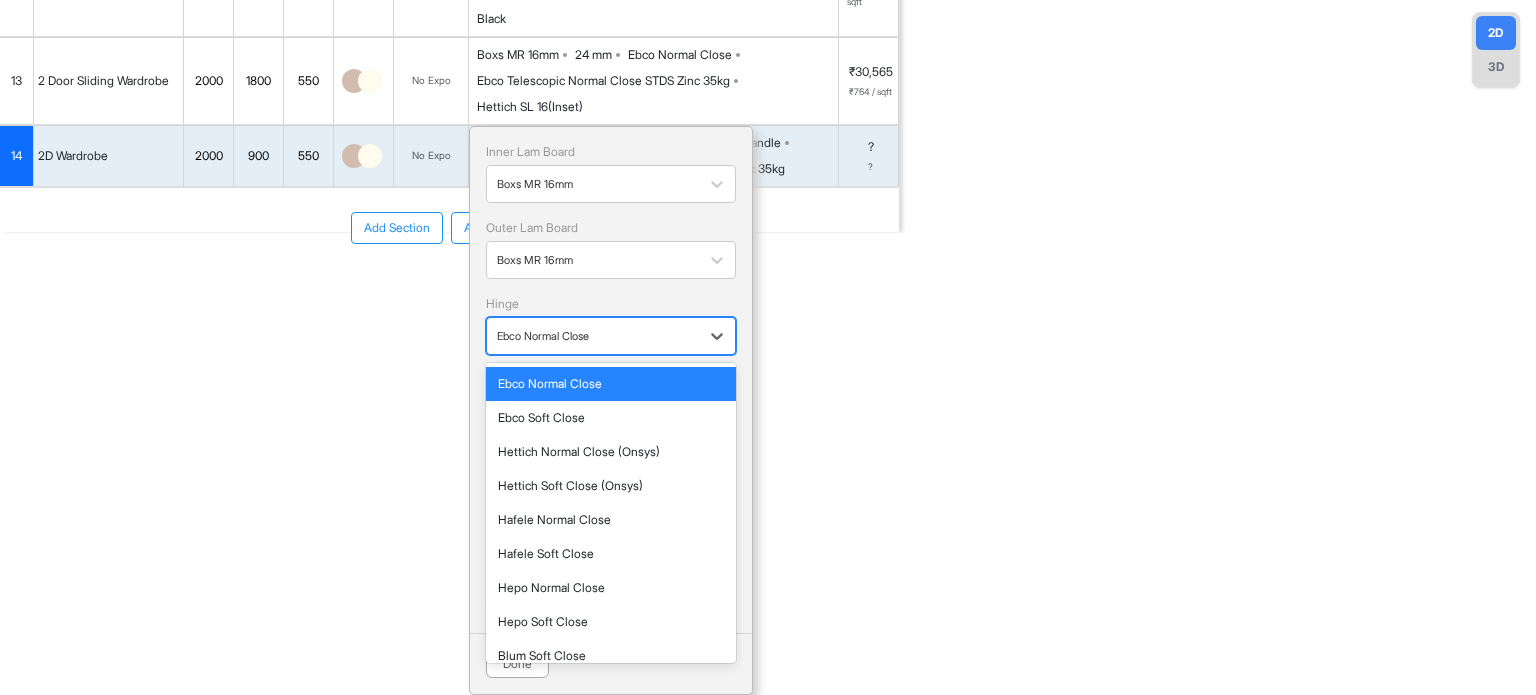 click at bounding box center (593, 336) 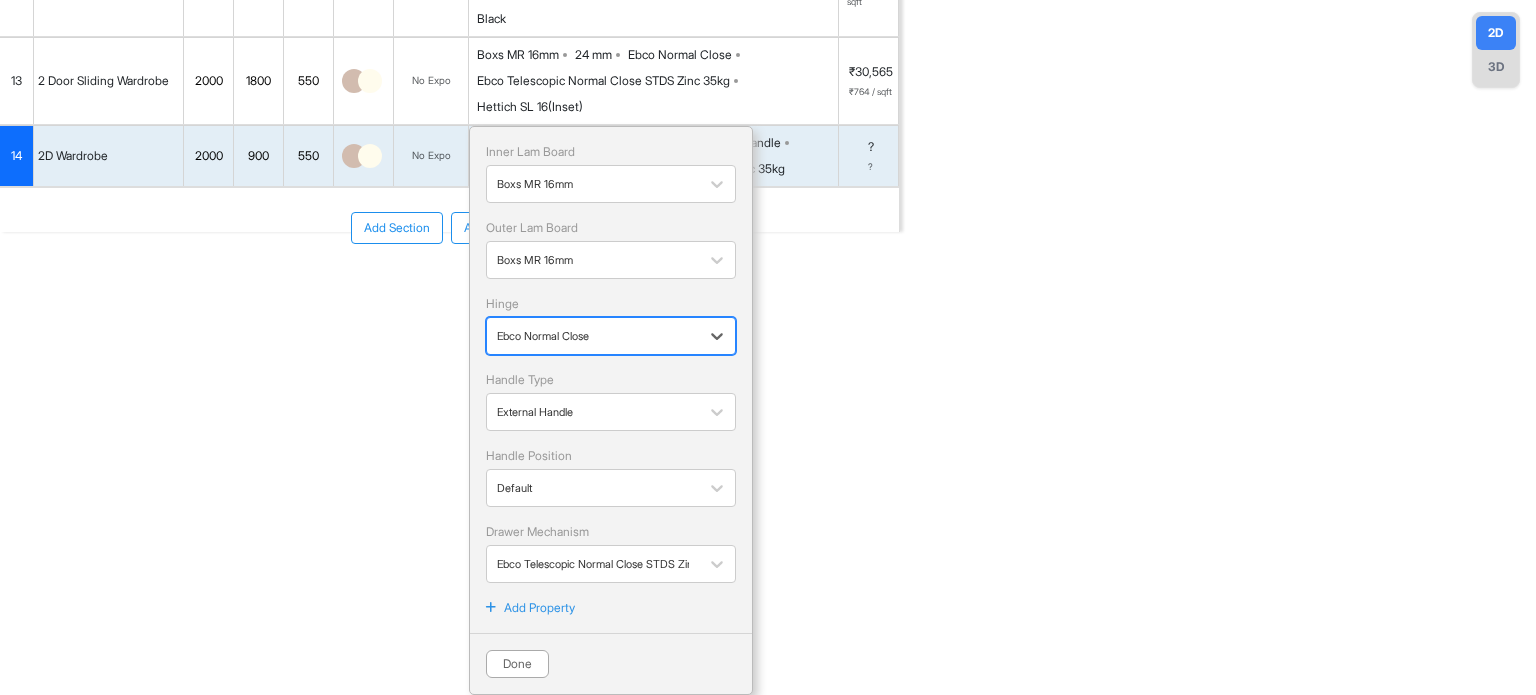 click on "Handle Type External Handle" at bounding box center (611, 401) 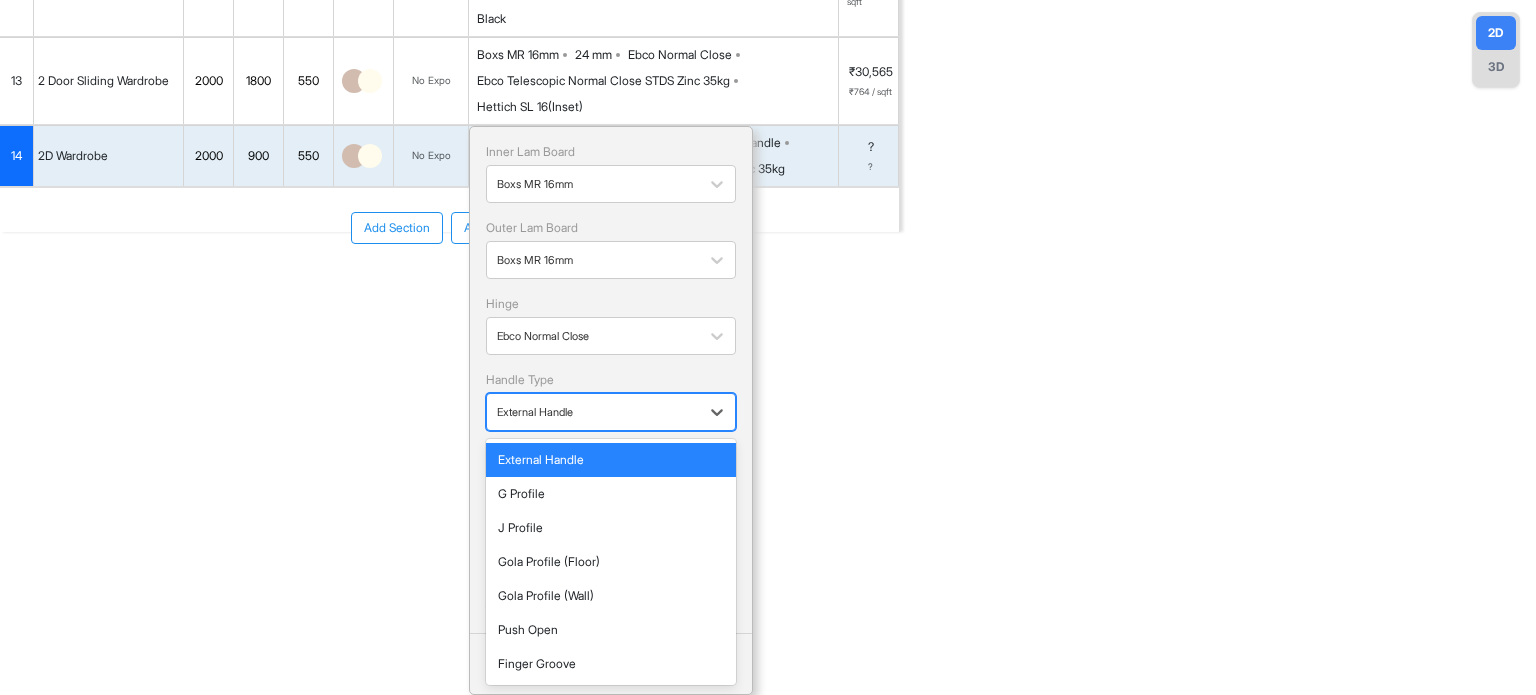 click at bounding box center (593, 412) 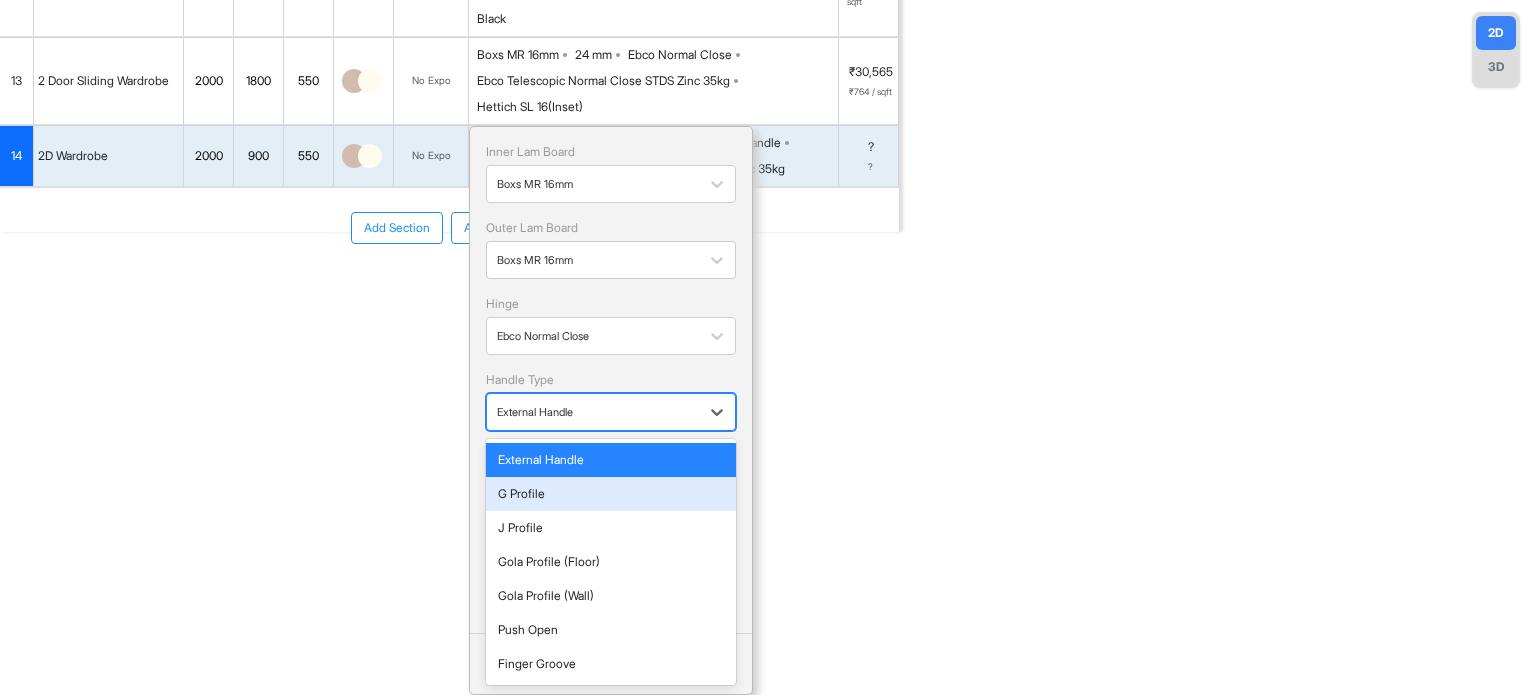 click on "G Profile" at bounding box center (611, 494) 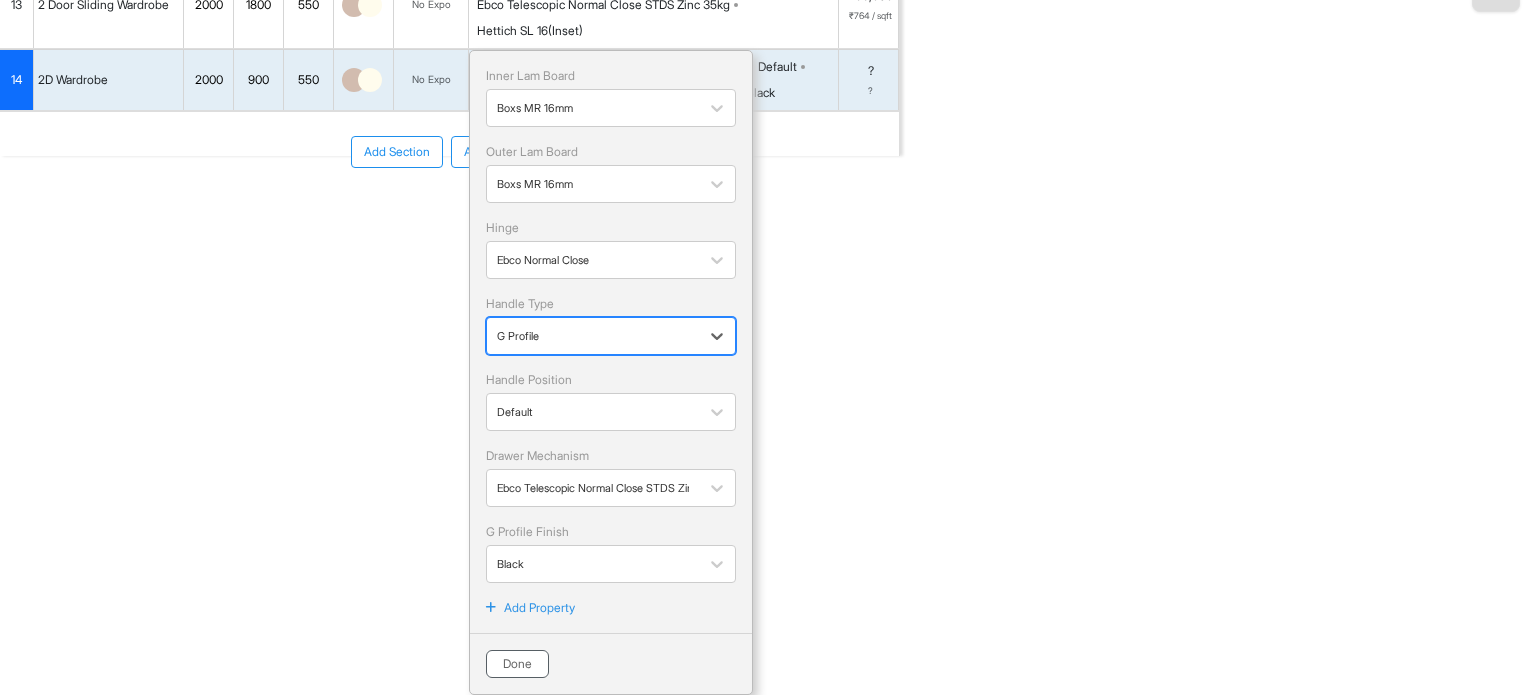 click on "Done" at bounding box center (517, 664) 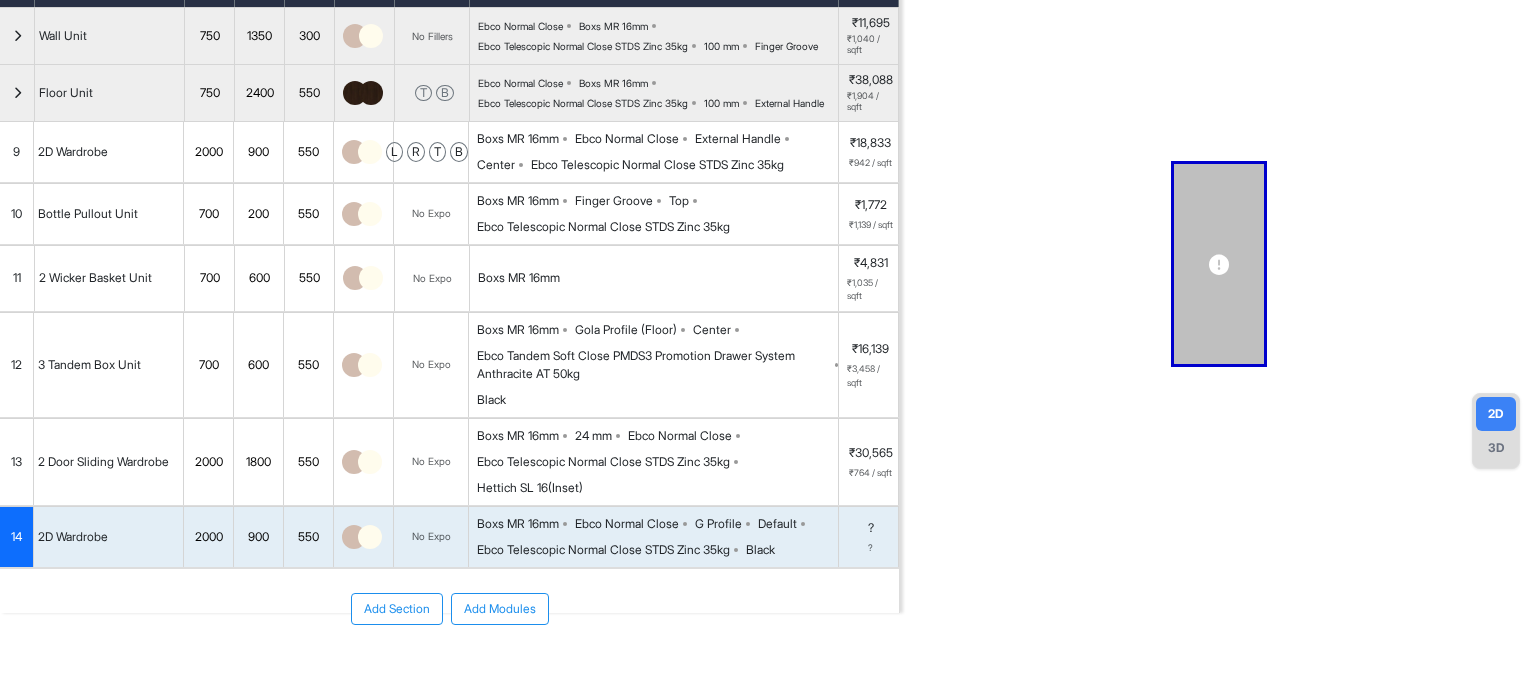 scroll, scrollTop: 0, scrollLeft: 0, axis: both 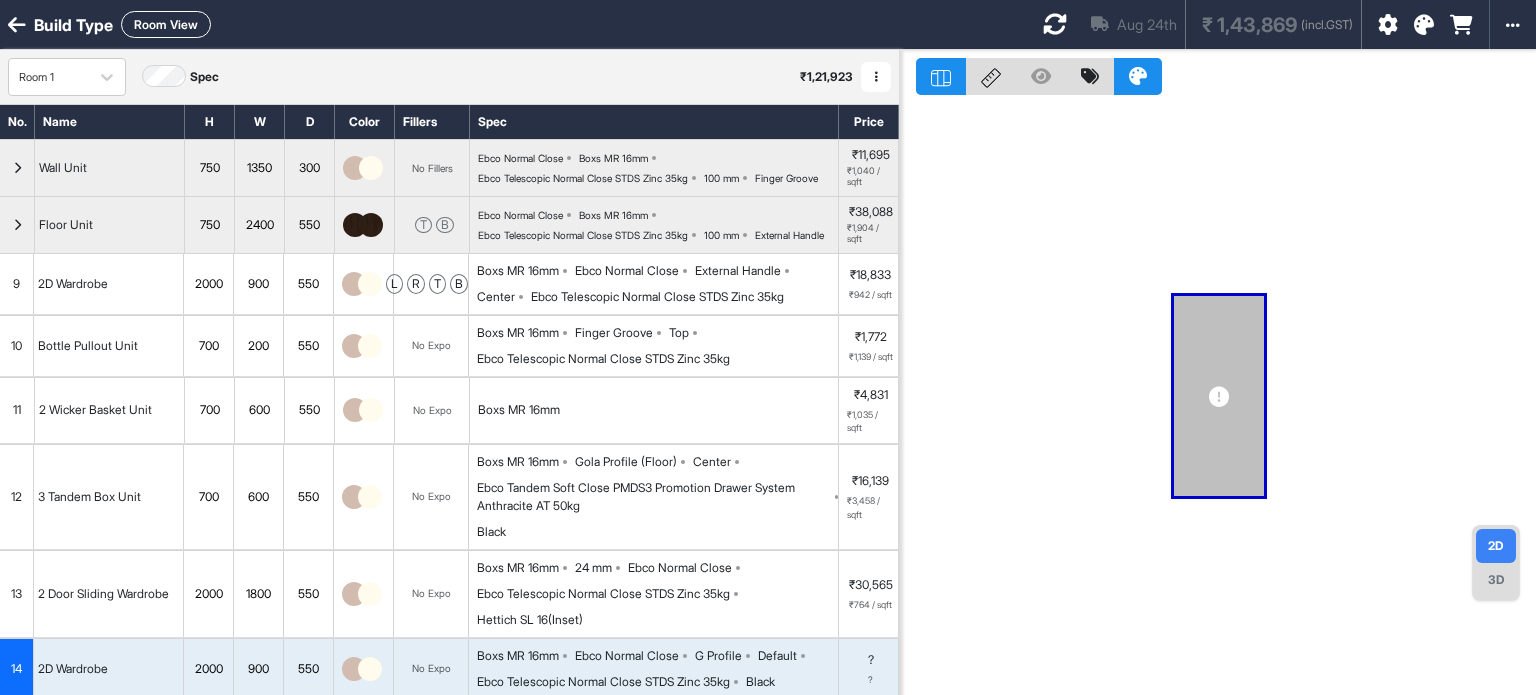 click at bounding box center (1055, 24) 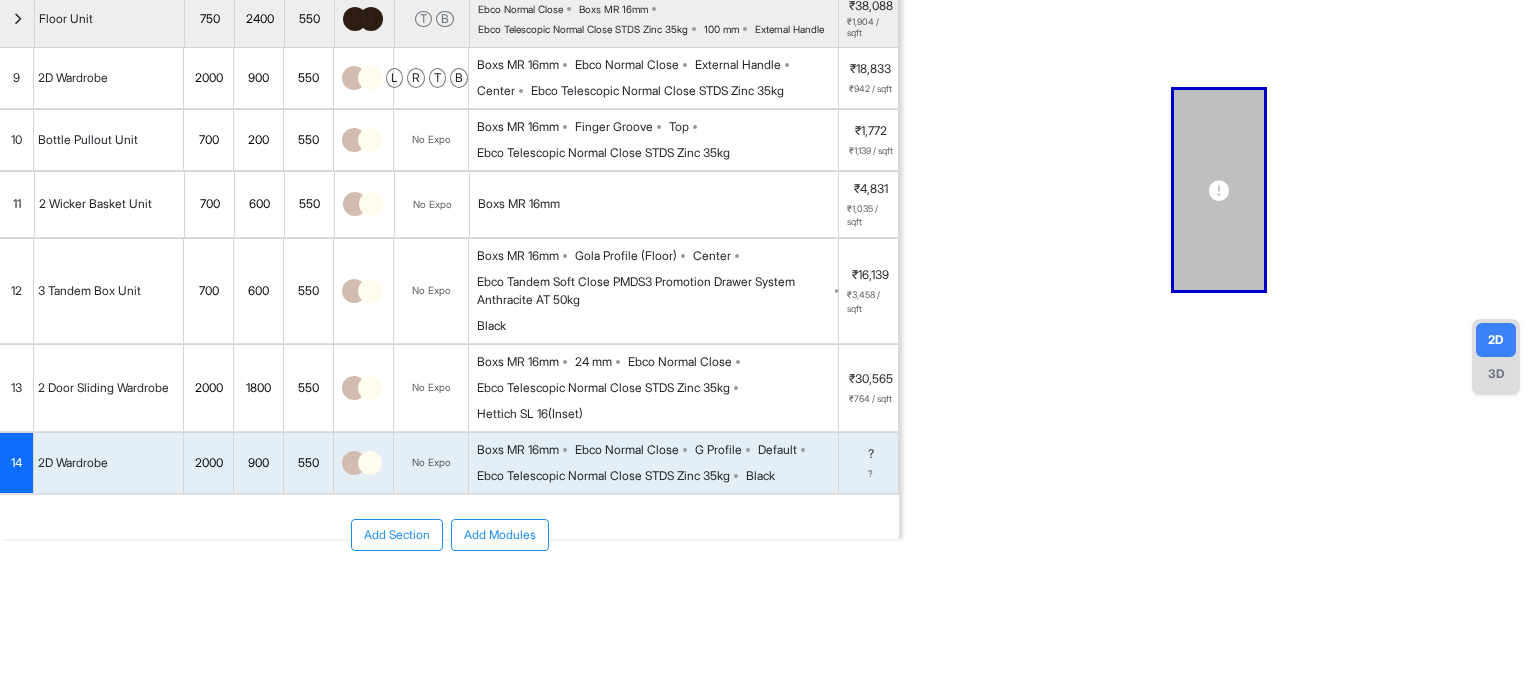 scroll, scrollTop: 220, scrollLeft: 0, axis: vertical 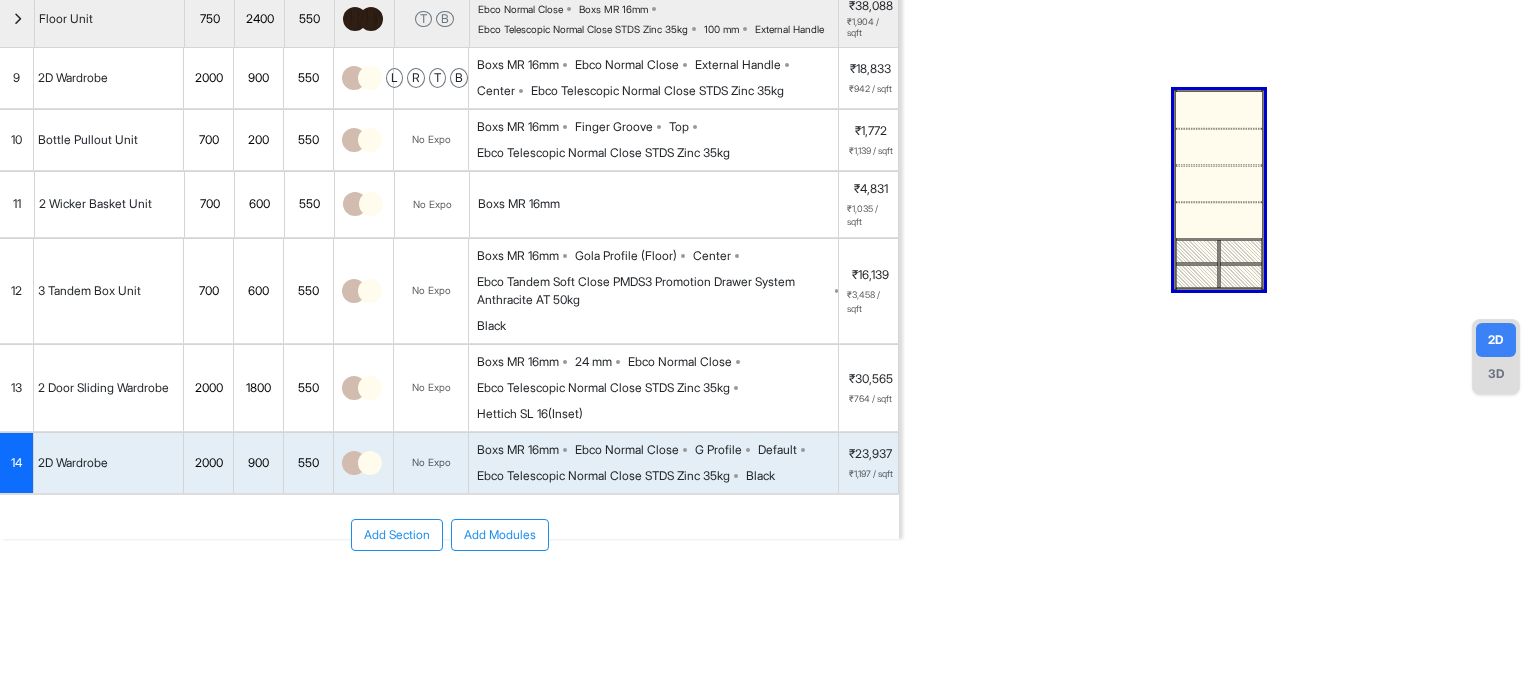 click at bounding box center (1218, 191) 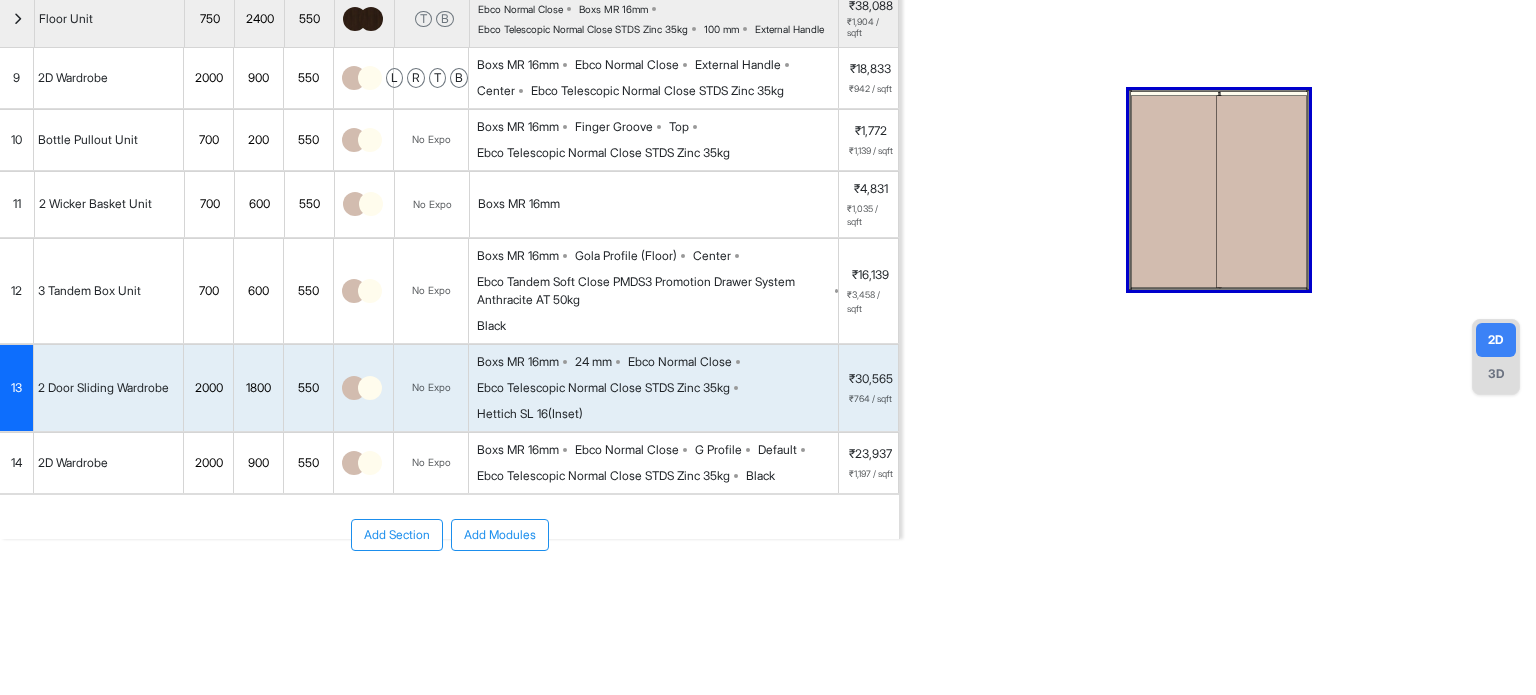 click on "14" at bounding box center [17, 463] 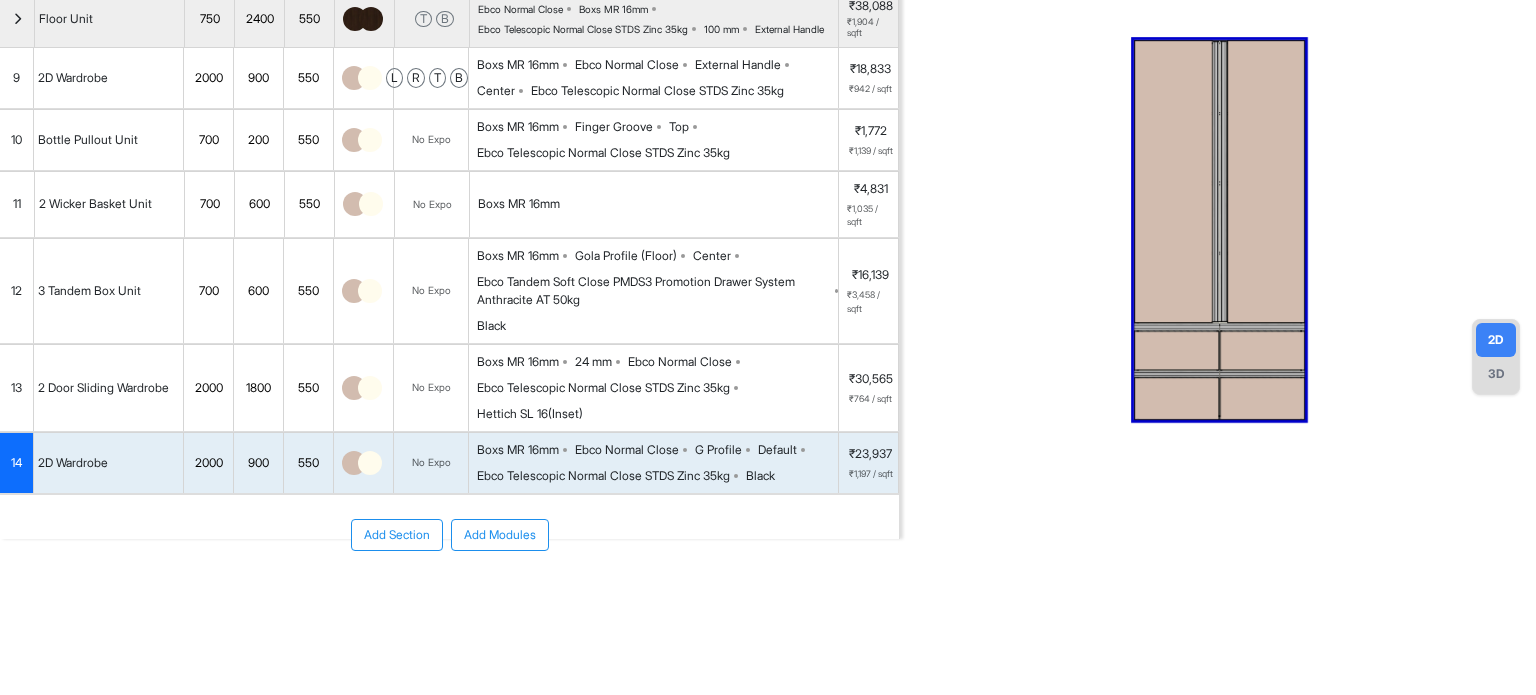 click on "Add Modules" at bounding box center (500, 535) 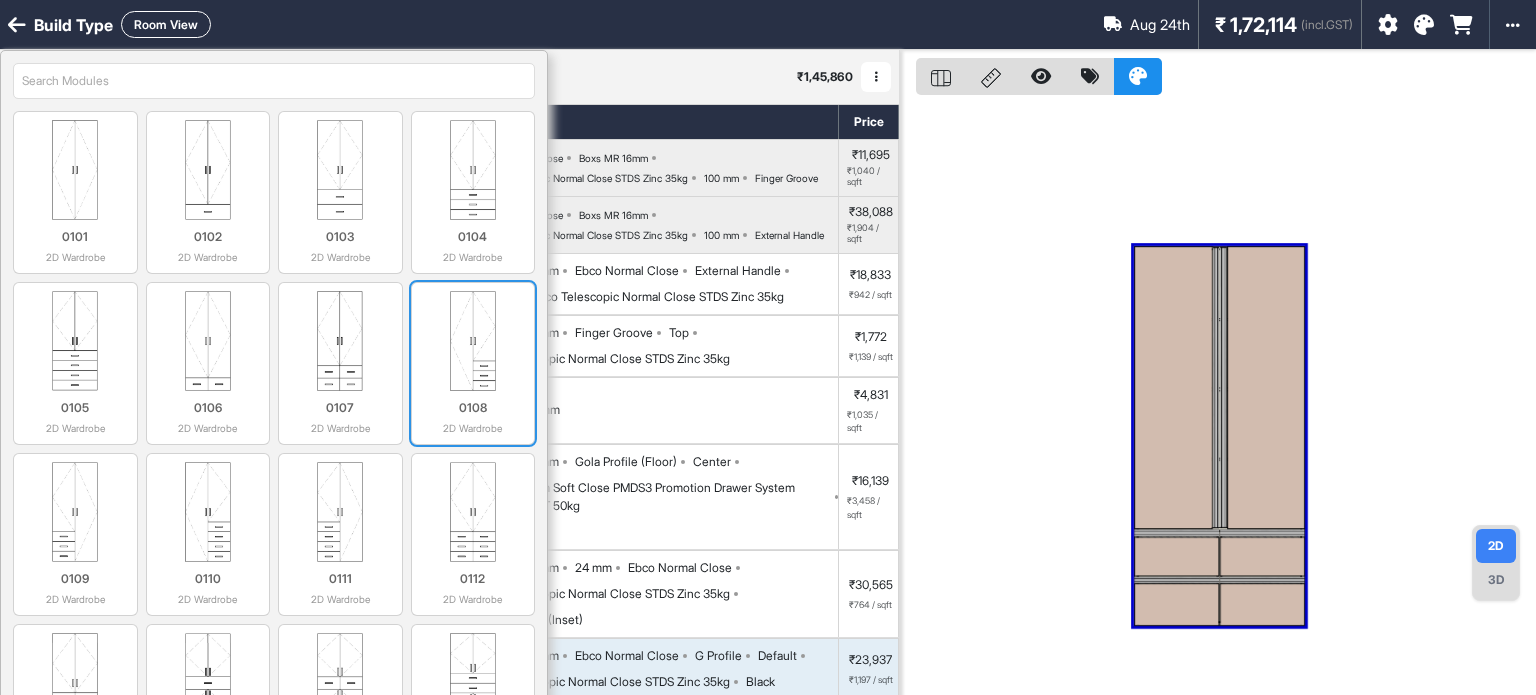 click at bounding box center [473, 341] 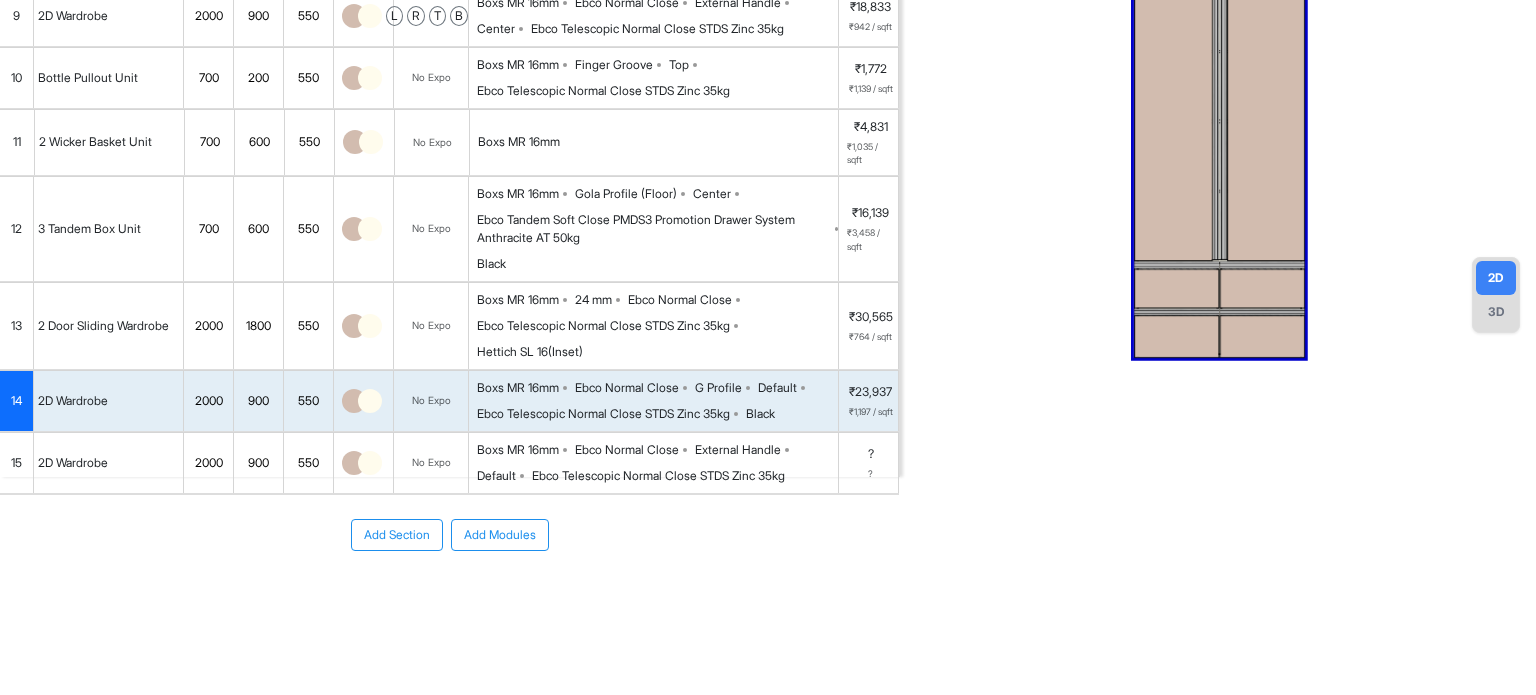 scroll, scrollTop: 286, scrollLeft: 0, axis: vertical 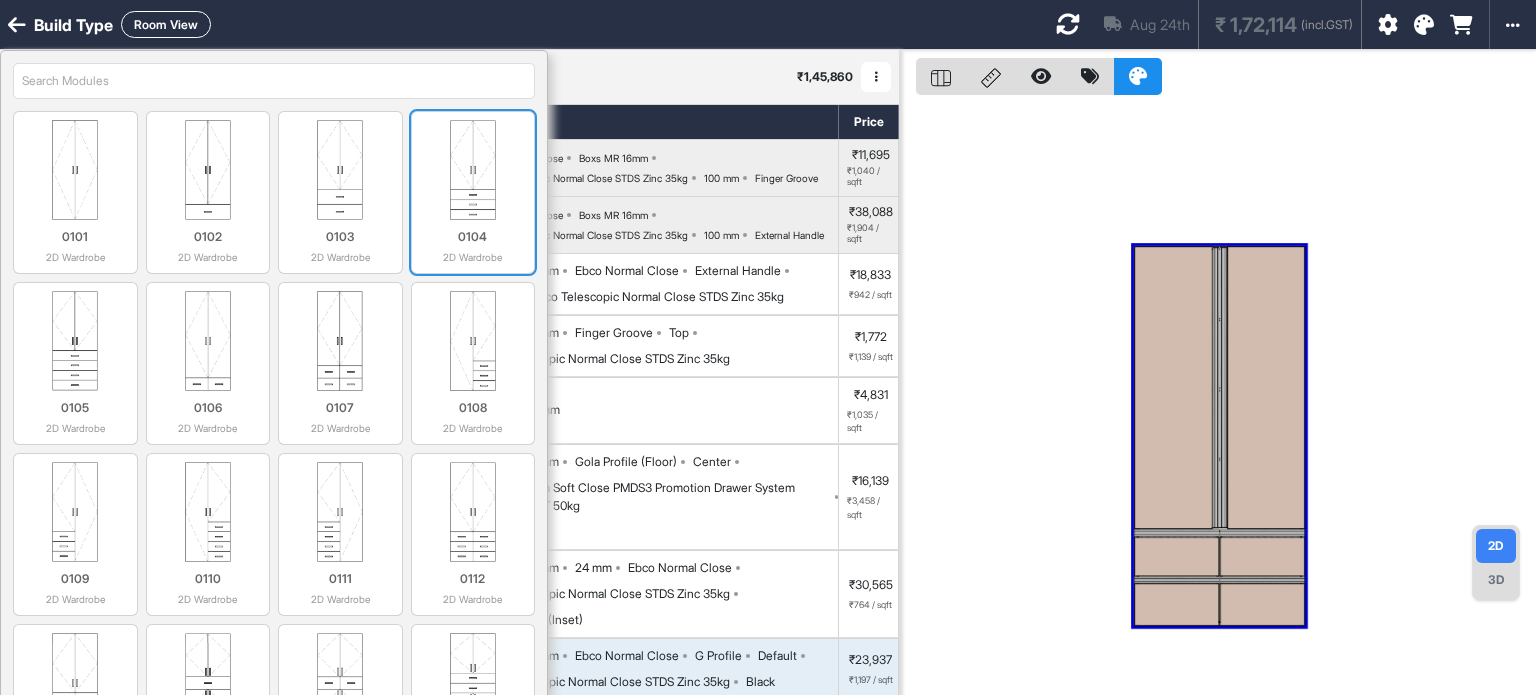 click at bounding box center (473, 170) 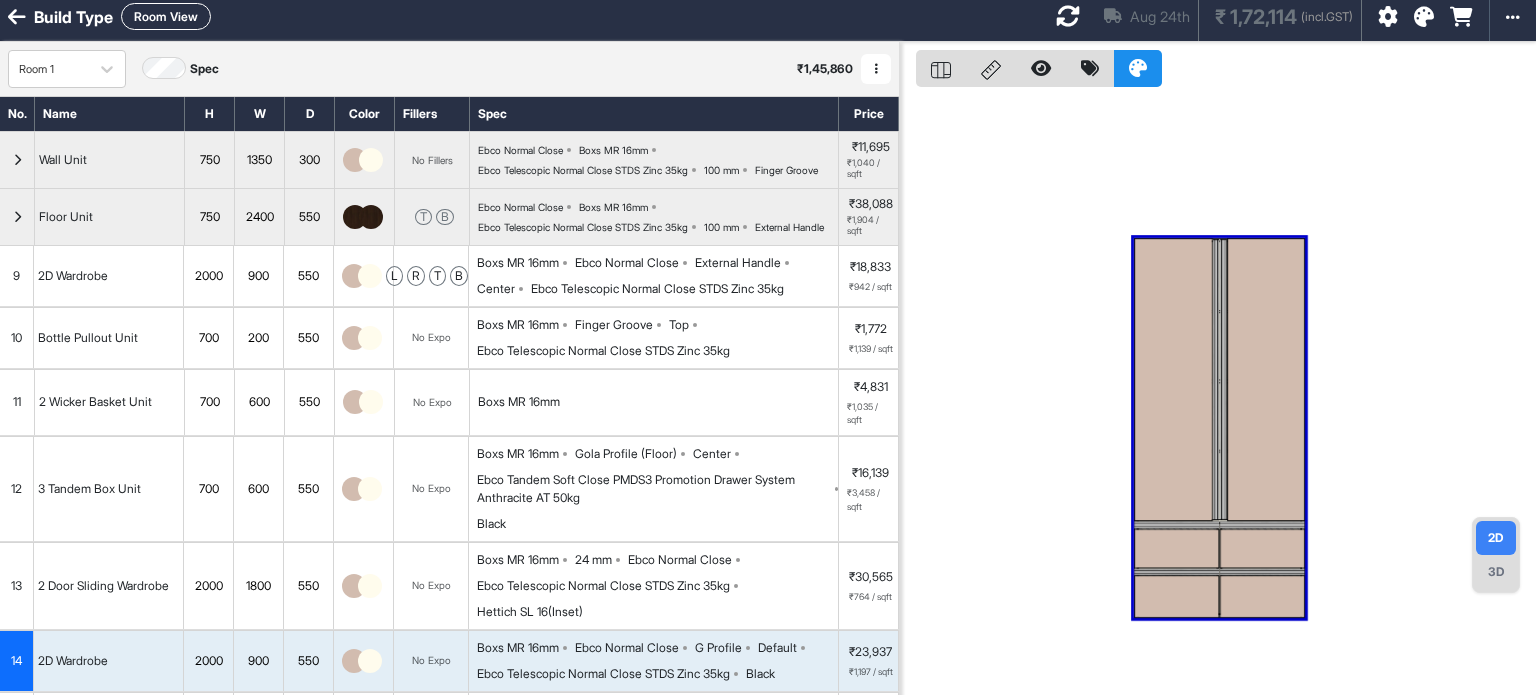 scroll, scrollTop: 0, scrollLeft: 0, axis: both 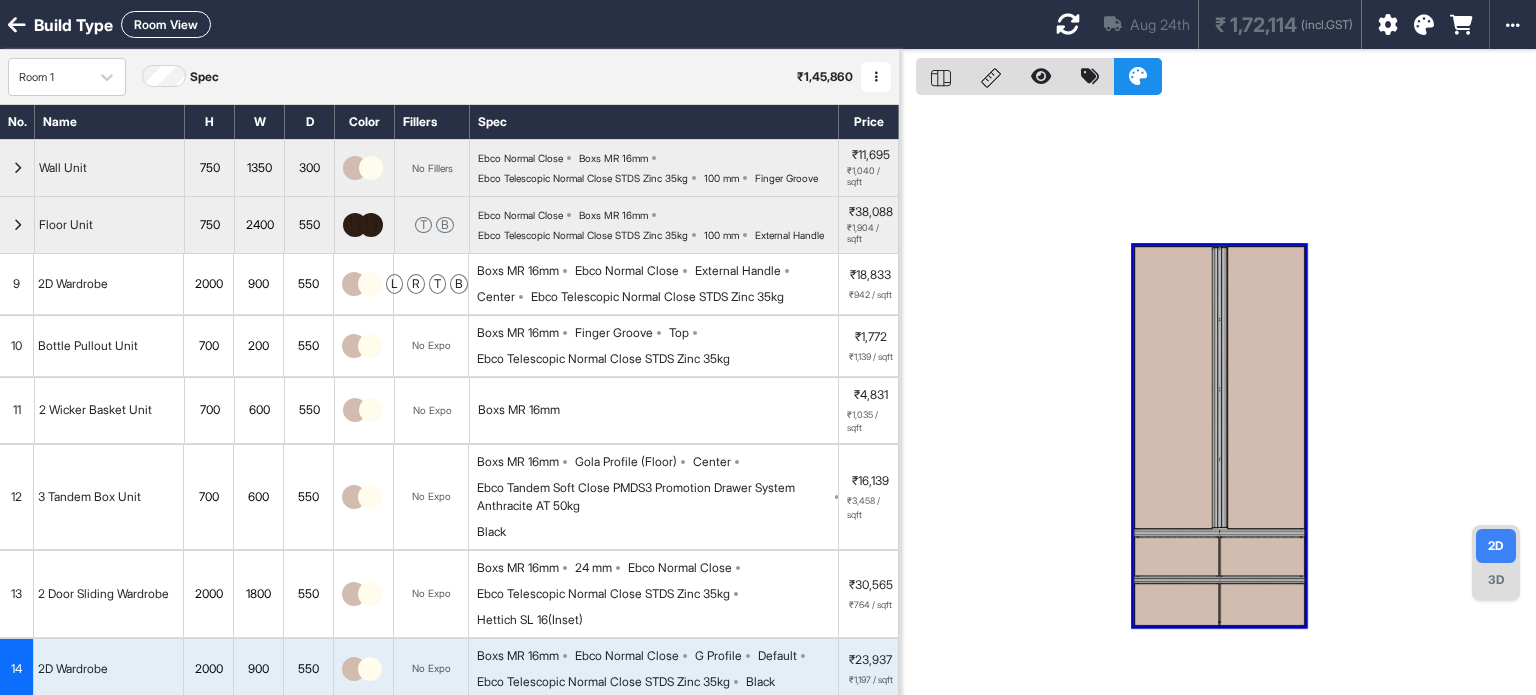 click on "Aug 24th ₹   1,72,114 (incl.GST)" at bounding box center [1200, 24] 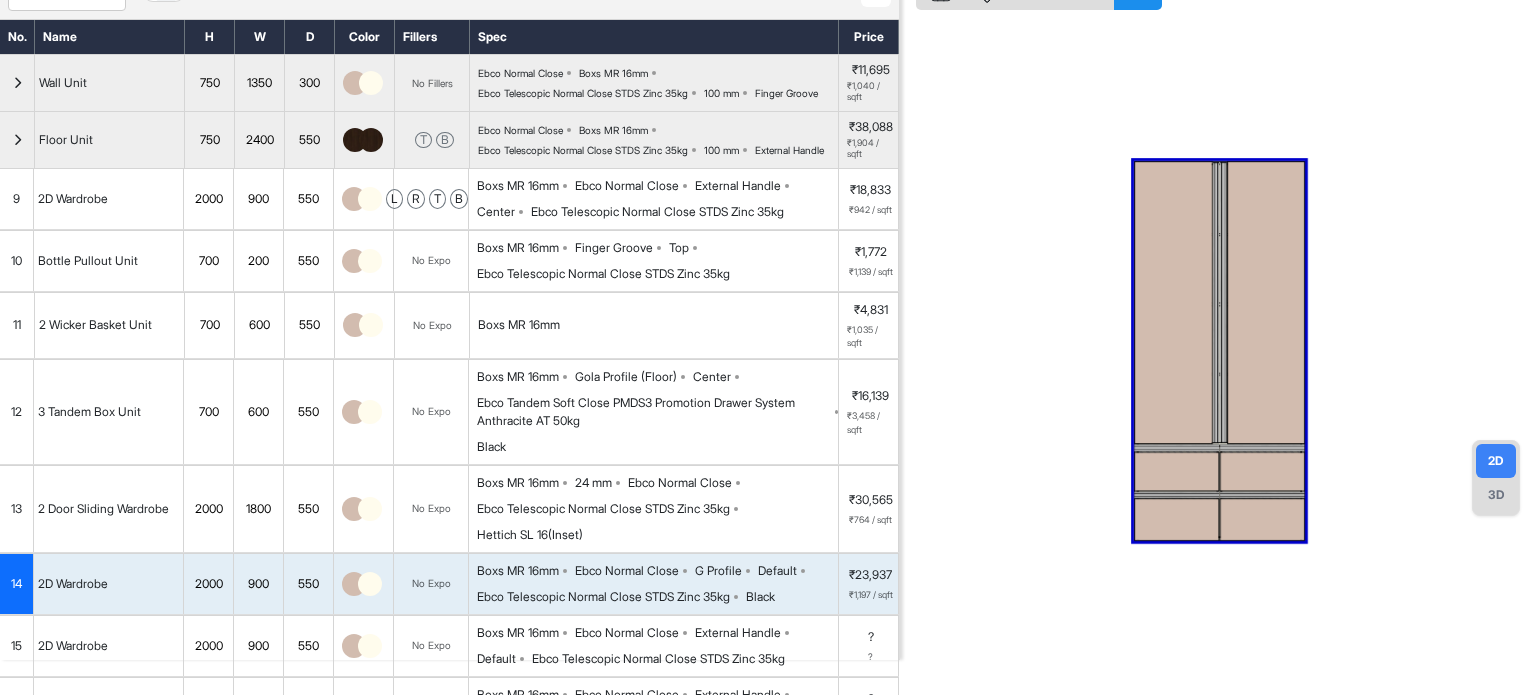 scroll, scrollTop: 300, scrollLeft: 0, axis: vertical 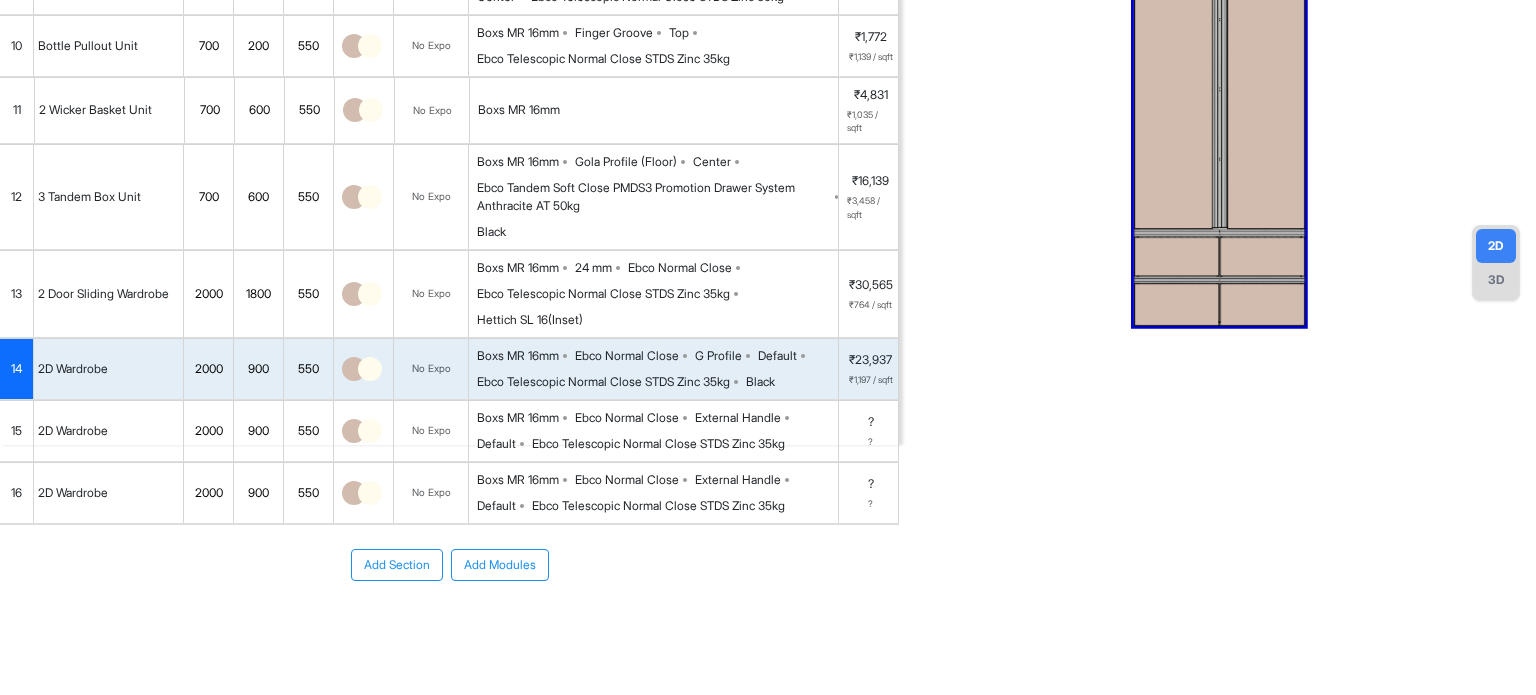 click on "External Handle" at bounding box center (738, 418) 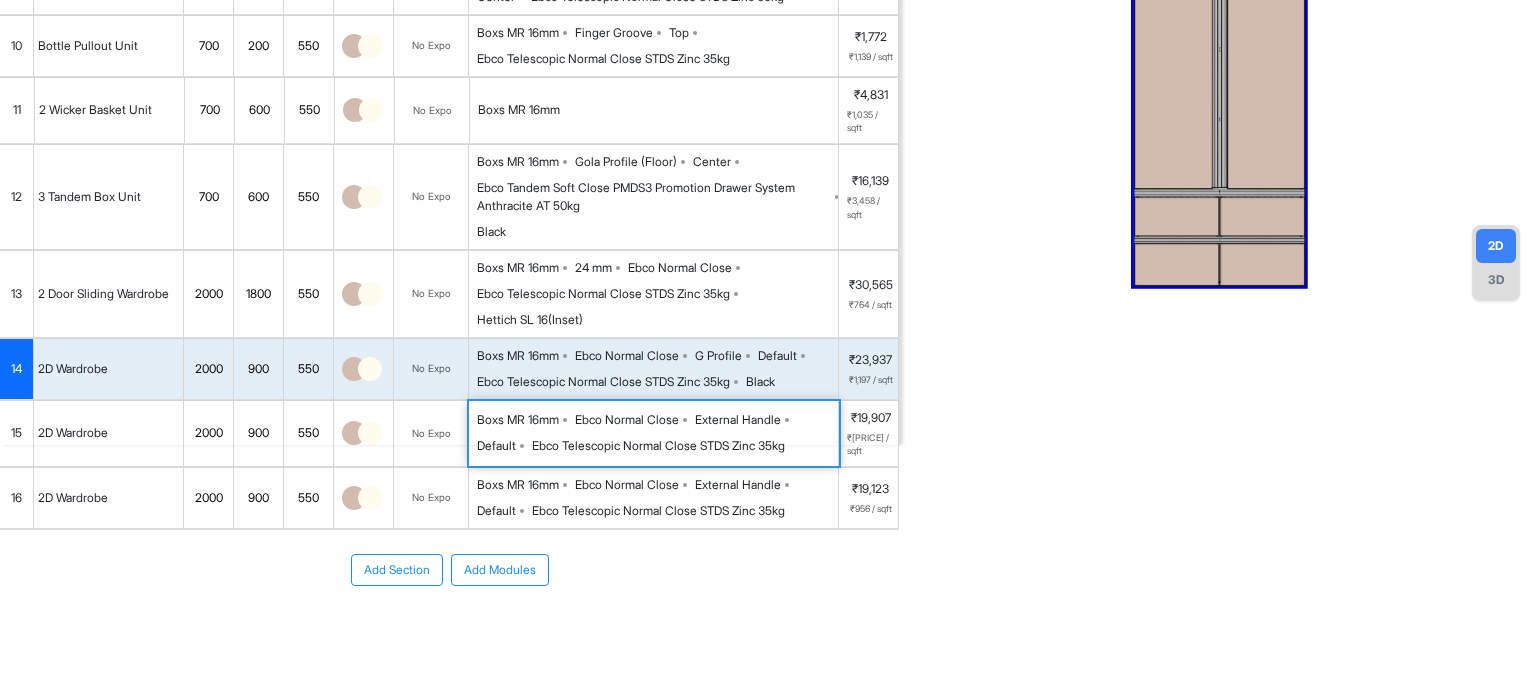 click on "External Handle" at bounding box center [738, 420] 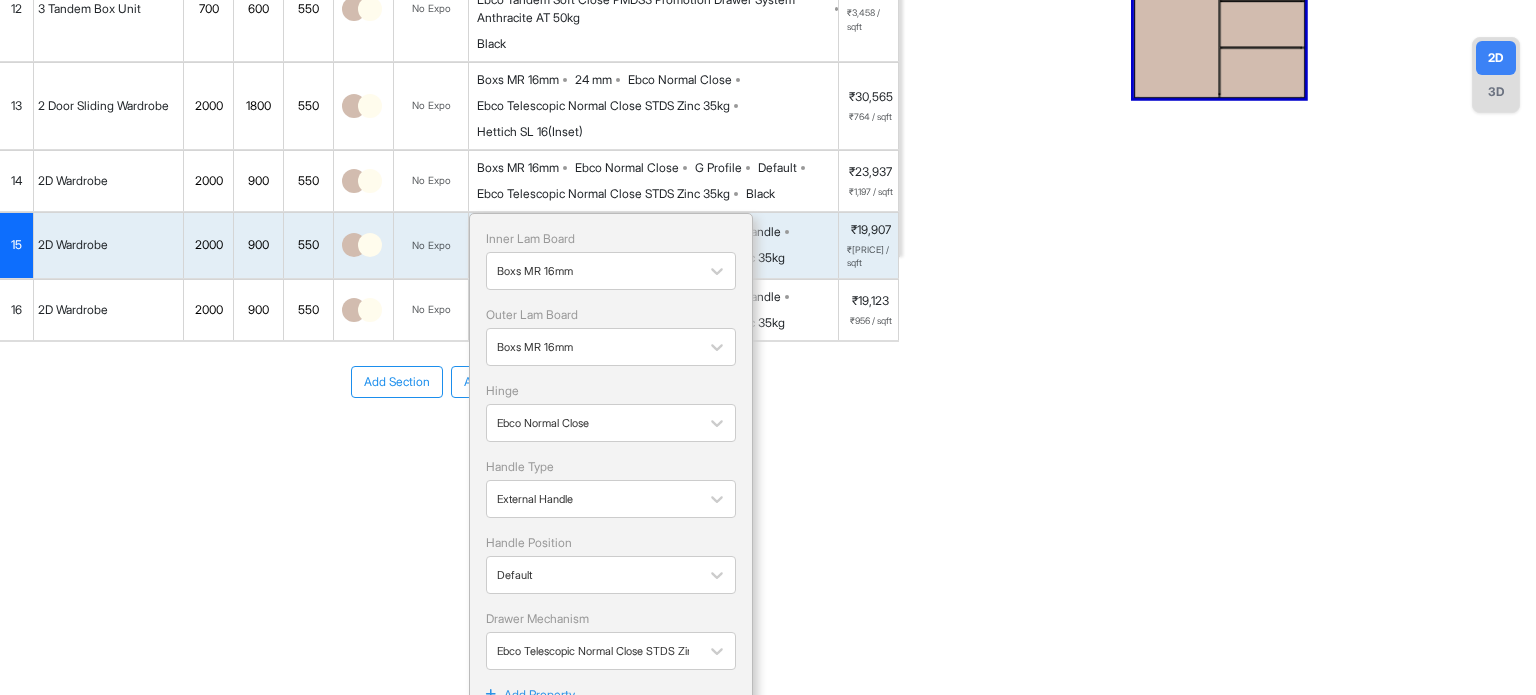 scroll, scrollTop: 592, scrollLeft: 0, axis: vertical 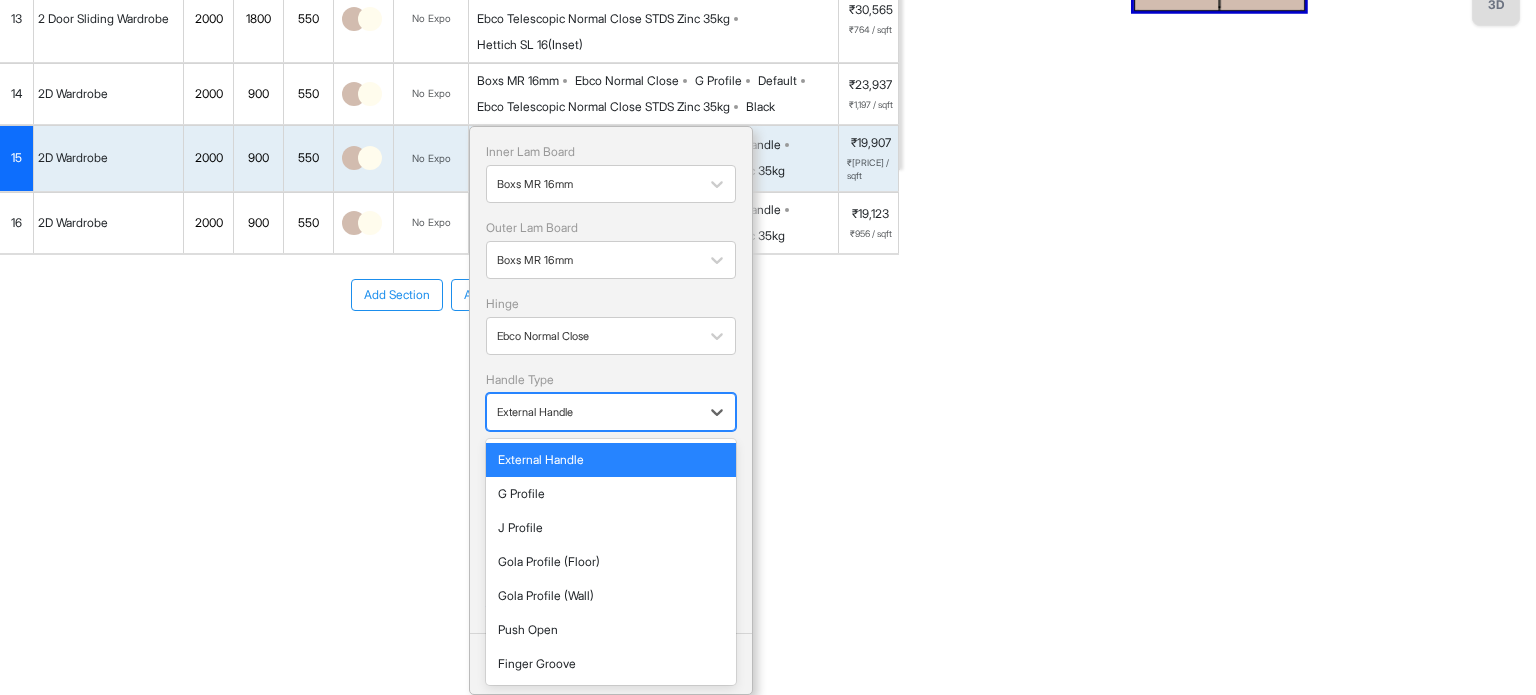 click on "External Handle" at bounding box center [593, 412] 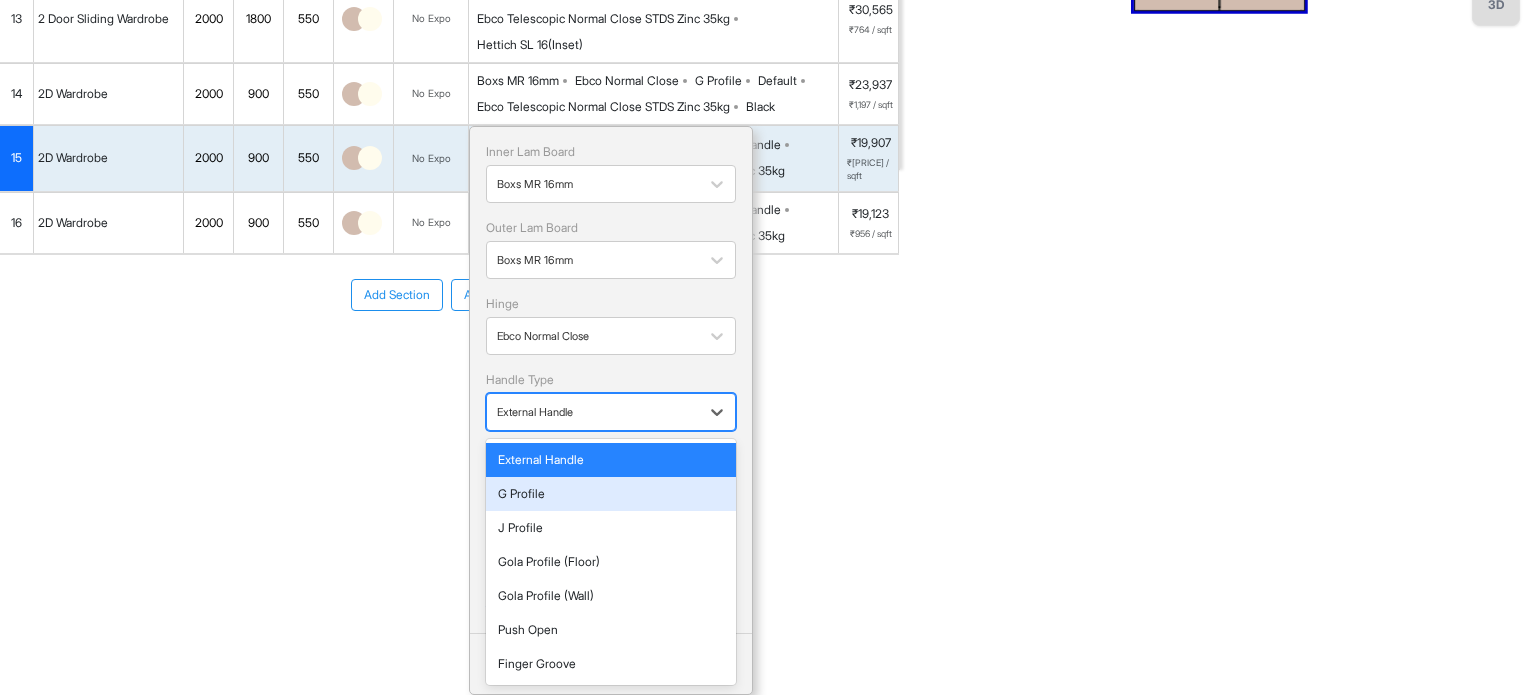 click on "G Profile" at bounding box center [611, 494] 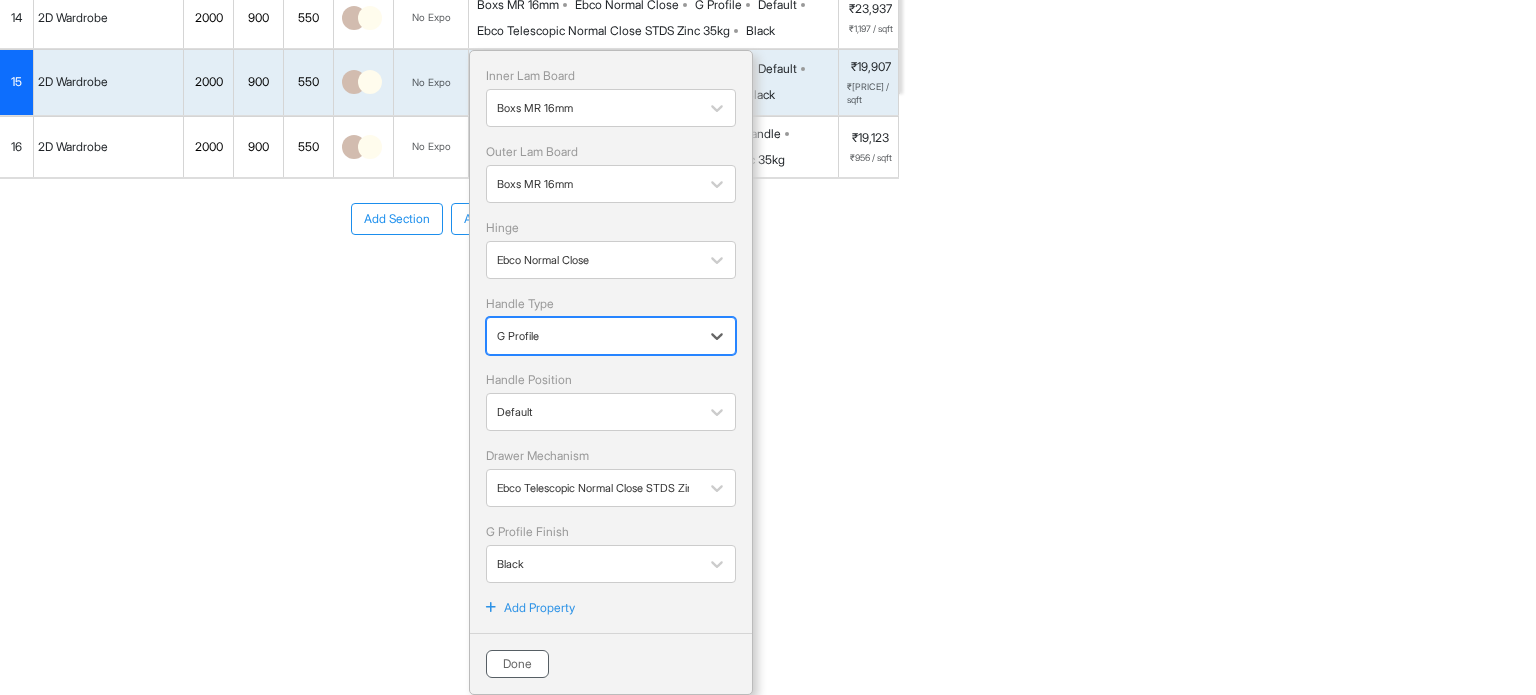 click on "Done" at bounding box center (517, 664) 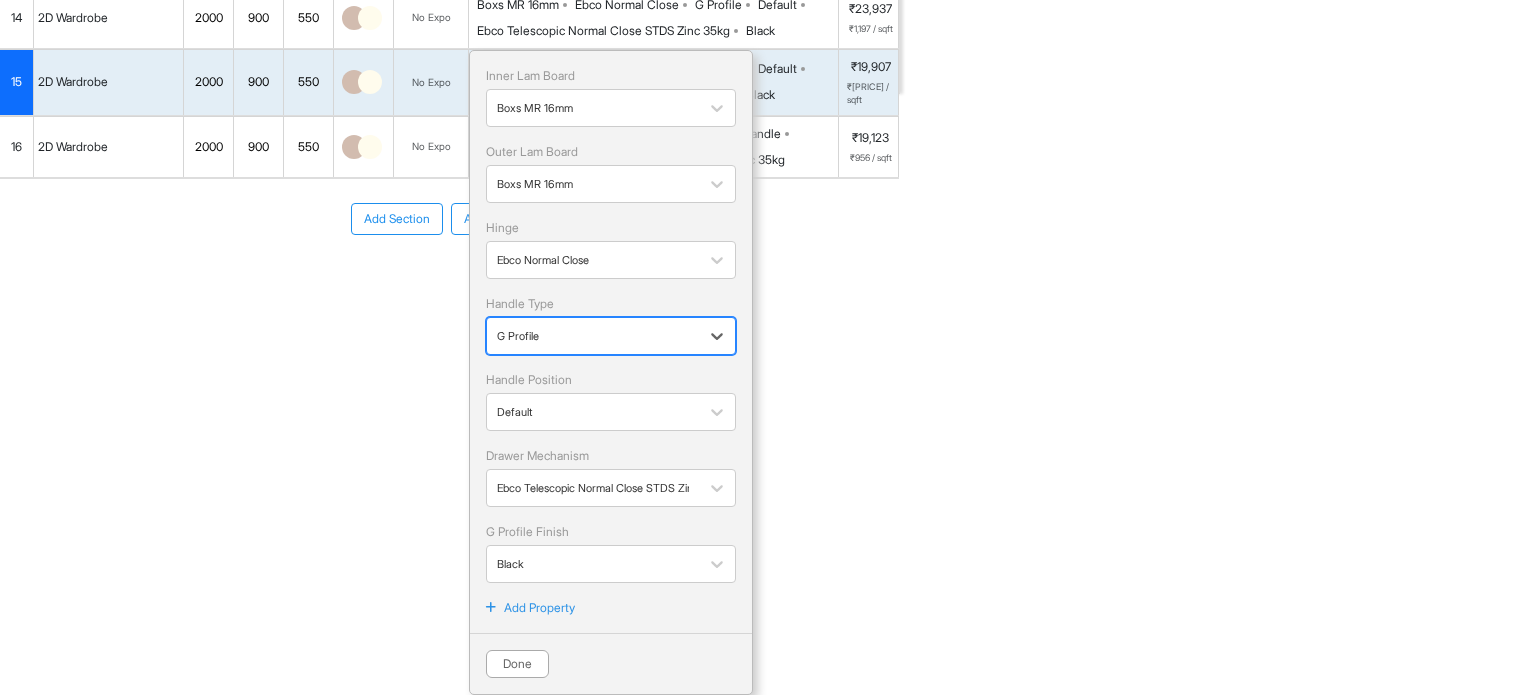 scroll, scrollTop: 348, scrollLeft: 0, axis: vertical 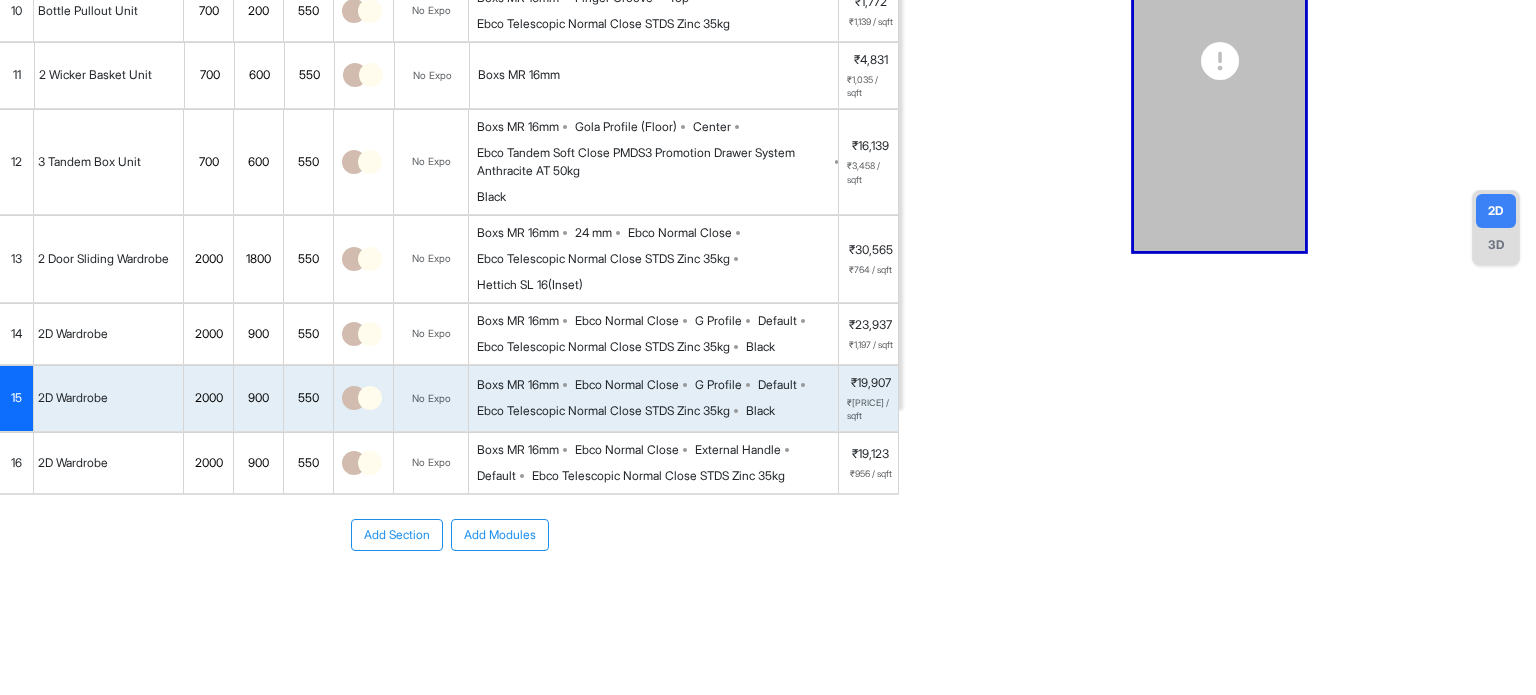 click on "Ebco Normal Close" at bounding box center [627, 450] 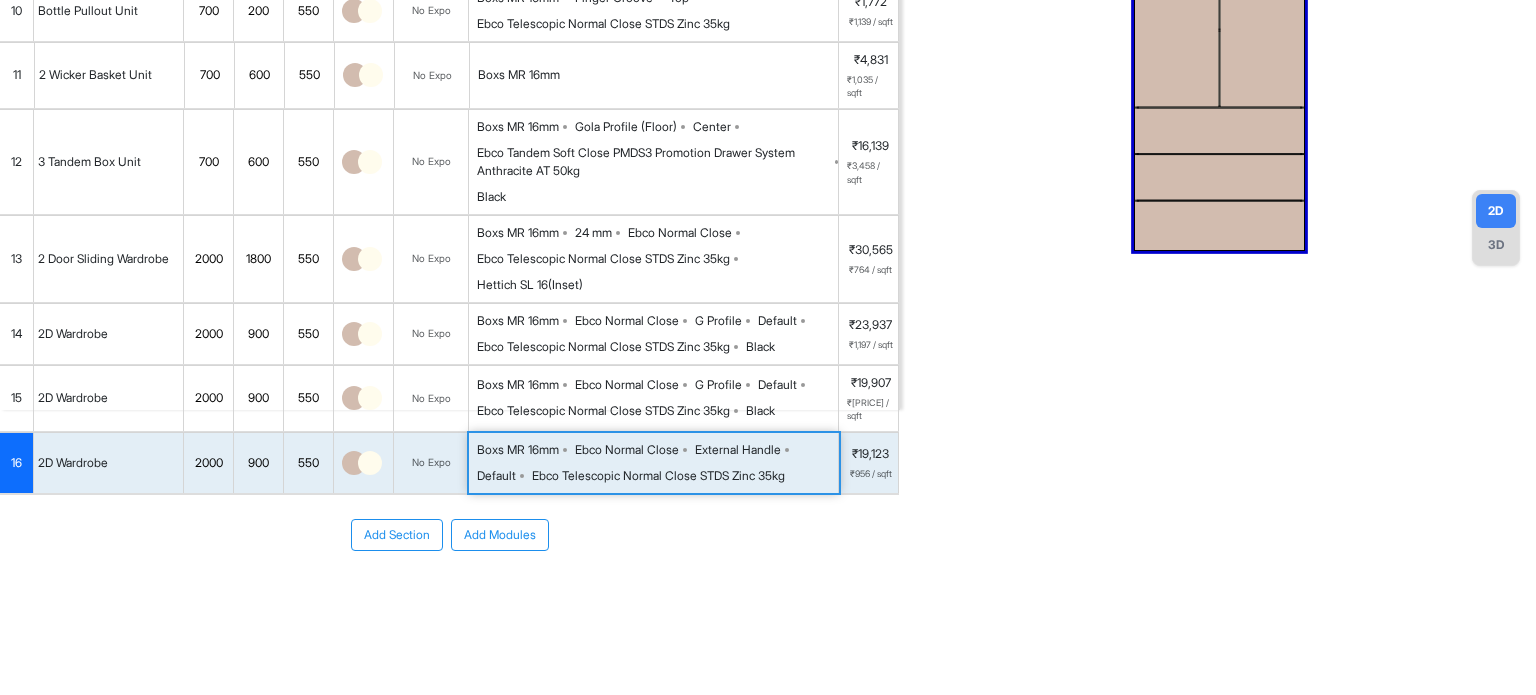 click on "Ebco Normal Close" at bounding box center [627, 450] 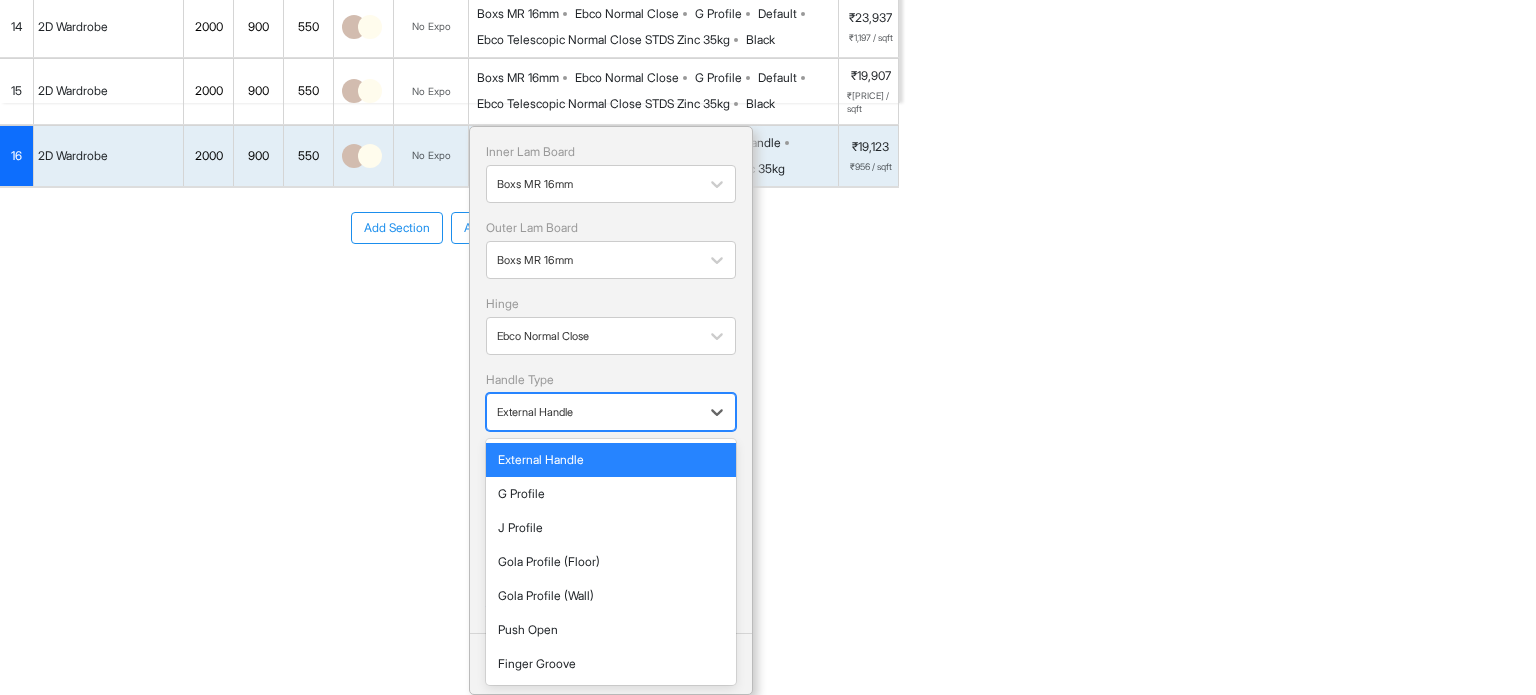 click on "External Handle" at bounding box center [593, 411] 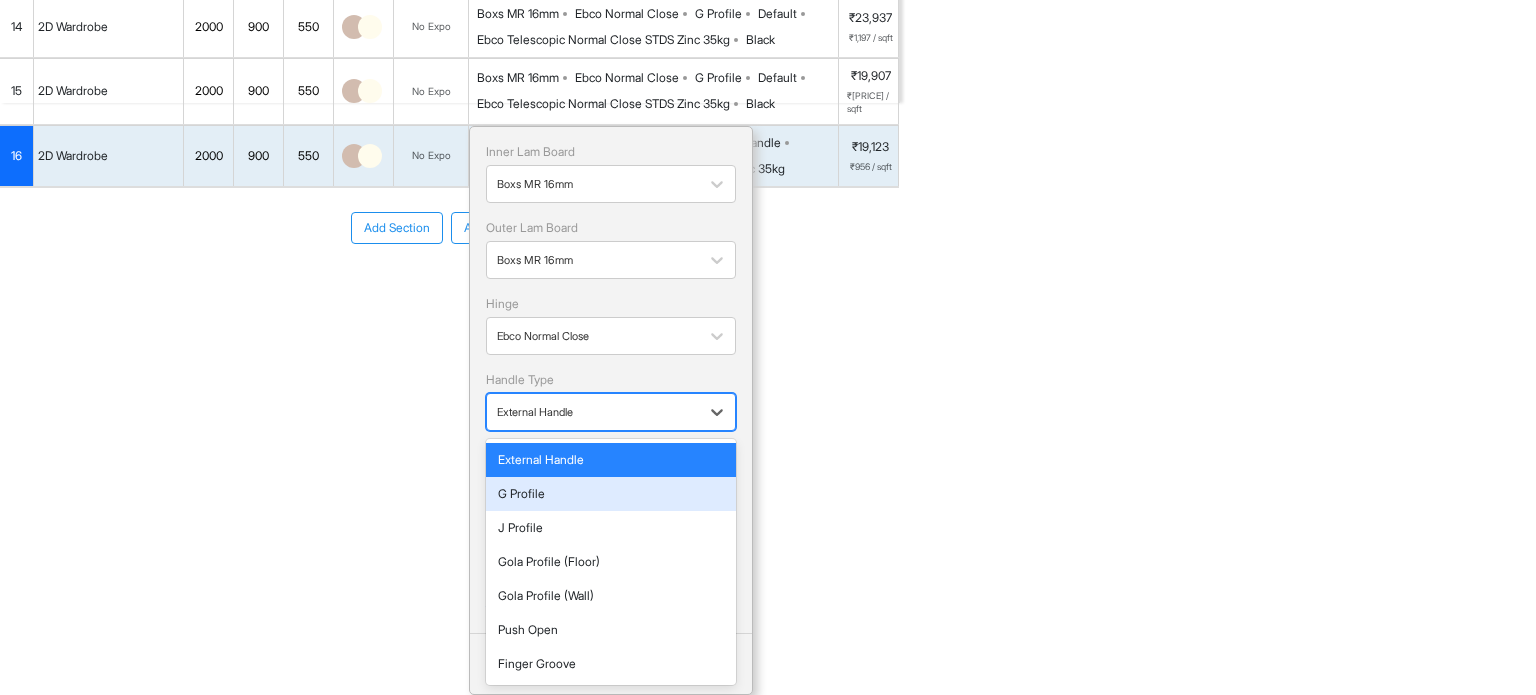 click on "G Profile" at bounding box center [611, 494] 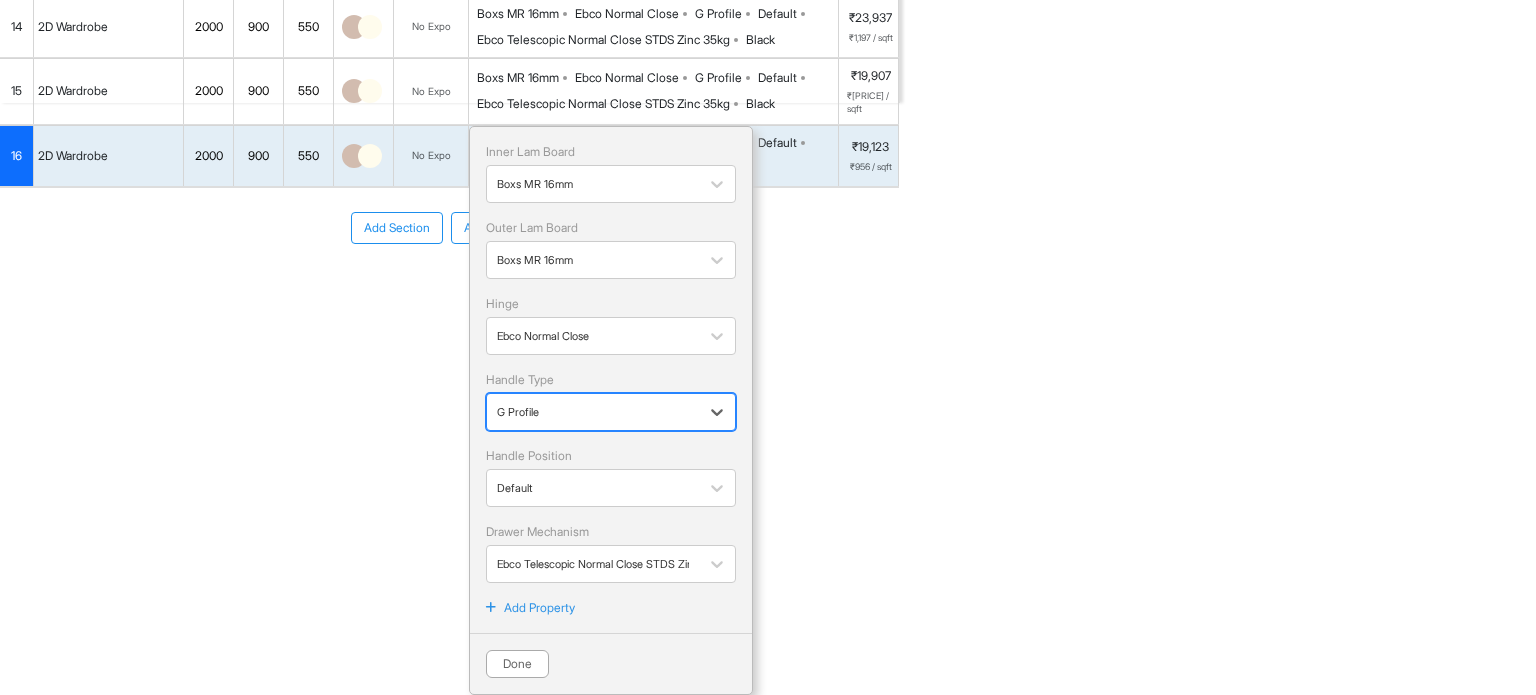 click on "Inner Lam Board Boxs MR 16mm Outer Lam Board Boxs MR 16mm Hinge Ebco Normal Close Handle Type option [object Object], selected. G Profile Handle Position Default Drawer Mechanism Ebco Telescopic Normal Close STDS Zinc 35kg Add Property Done" at bounding box center (611, 410) 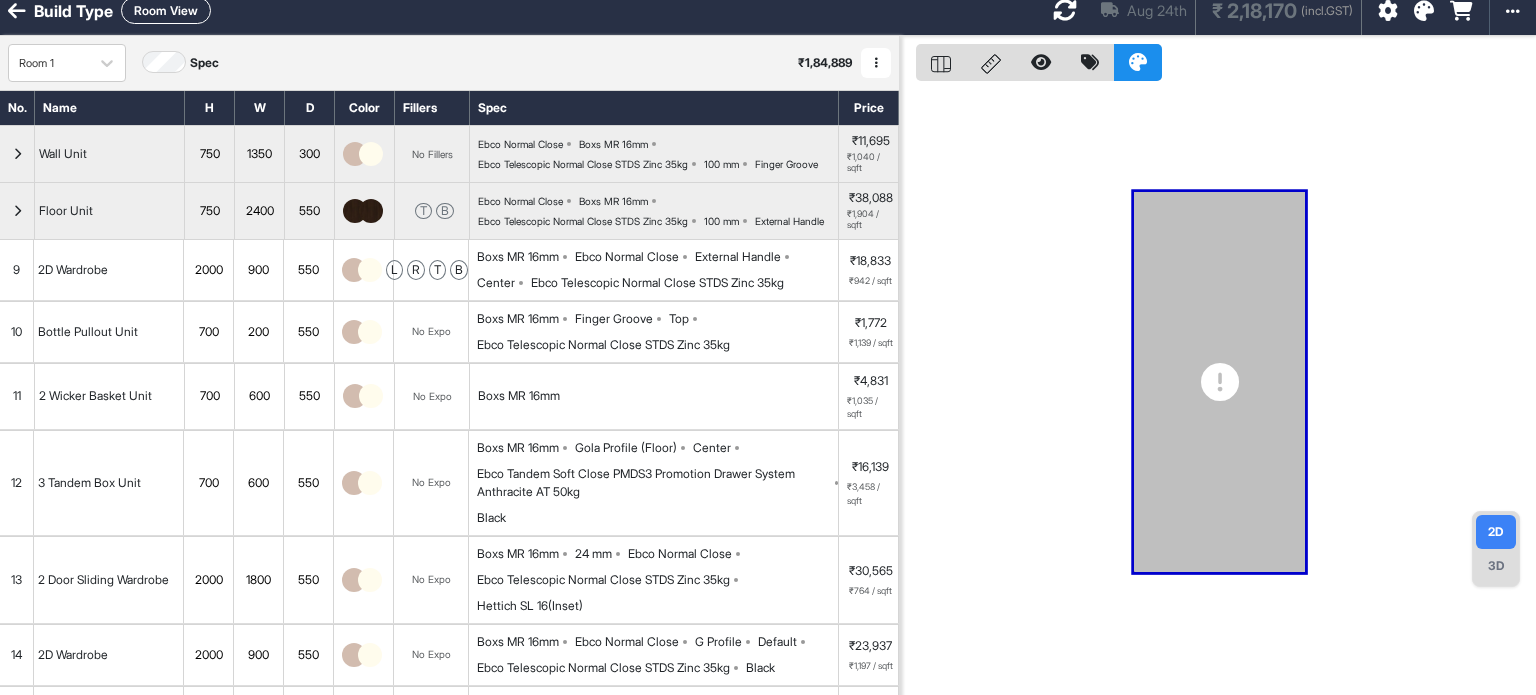 scroll, scrollTop: 0, scrollLeft: 0, axis: both 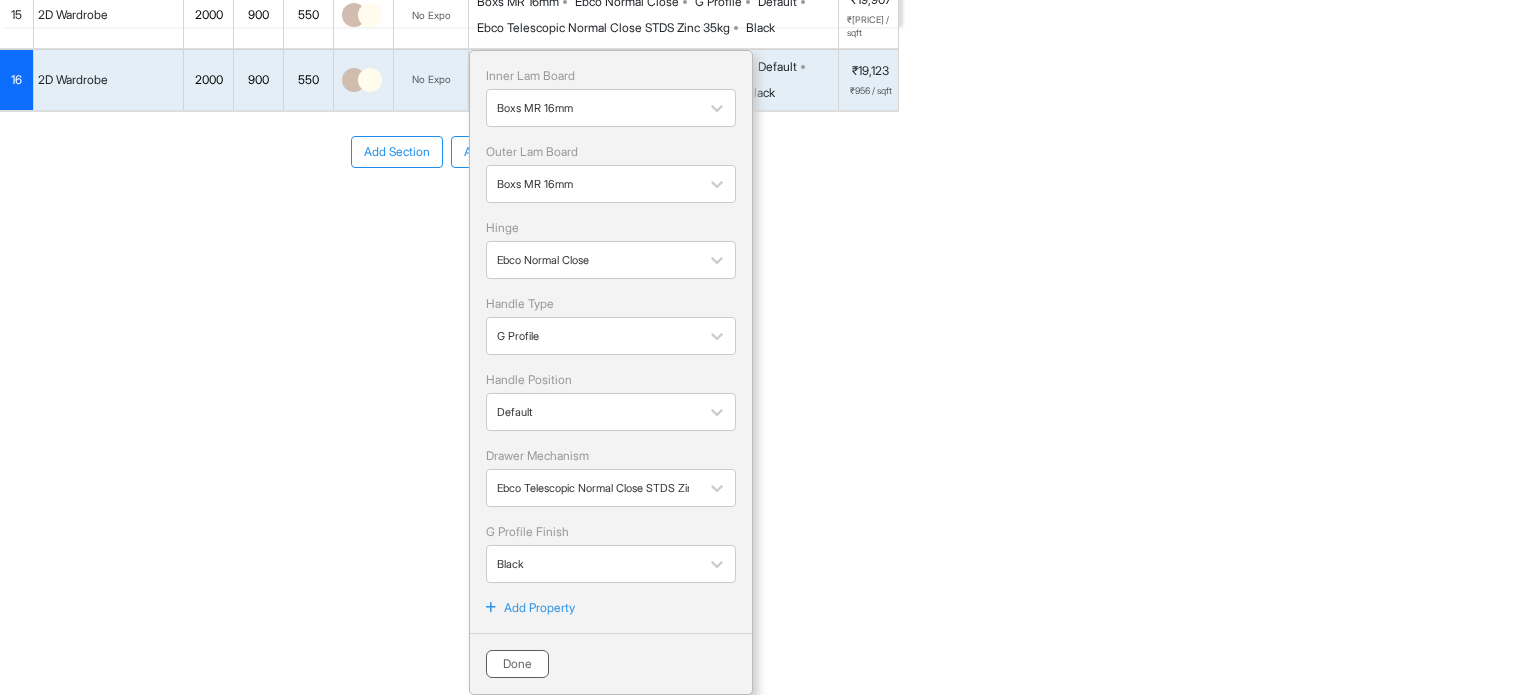 click on "Done" at bounding box center [517, 664] 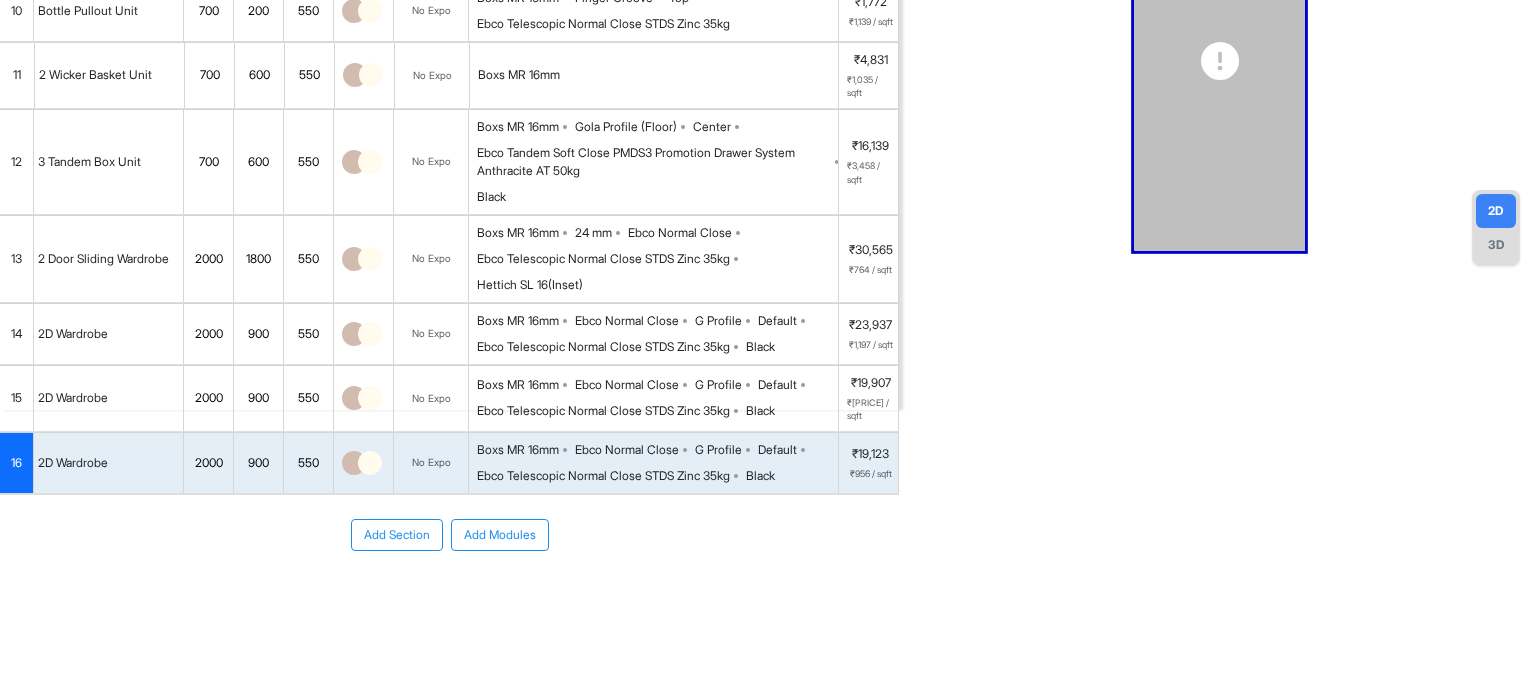 scroll, scrollTop: 0, scrollLeft: 0, axis: both 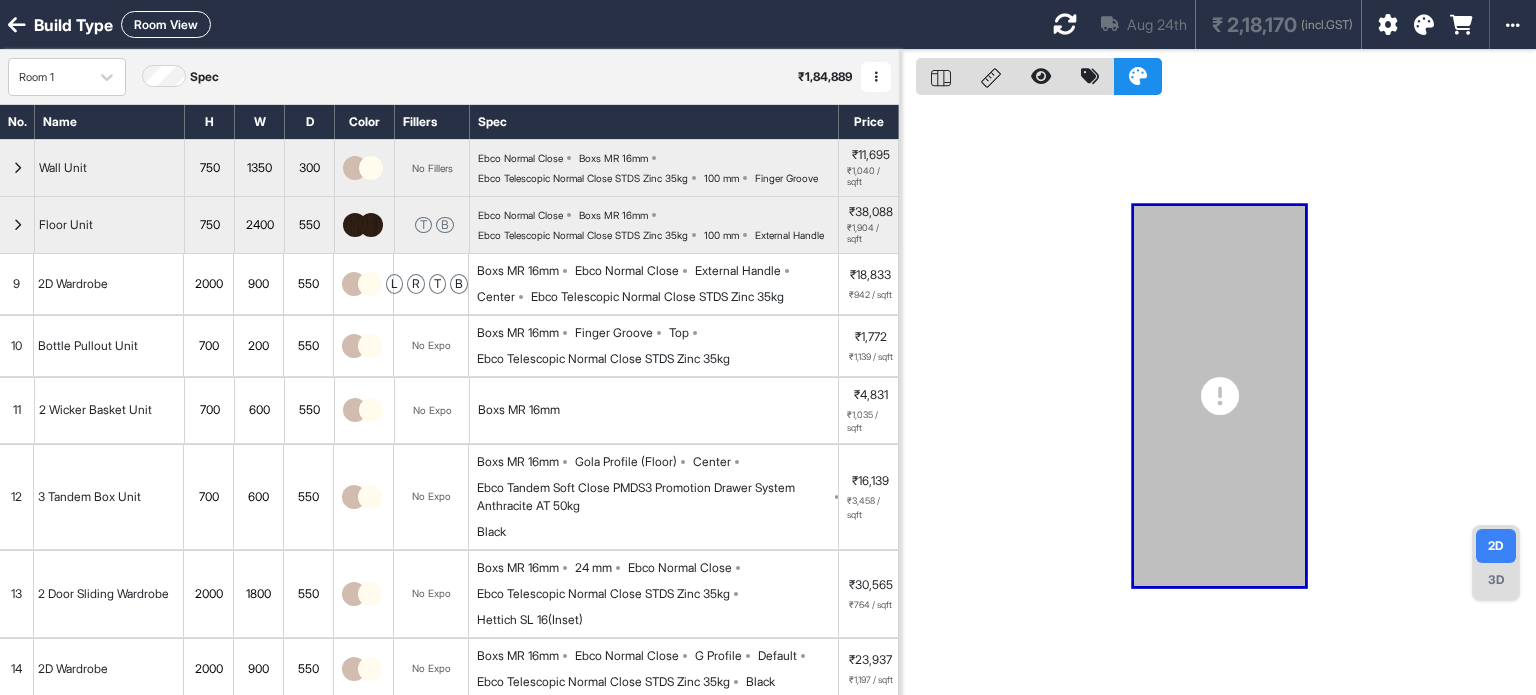 click at bounding box center (1065, 24) 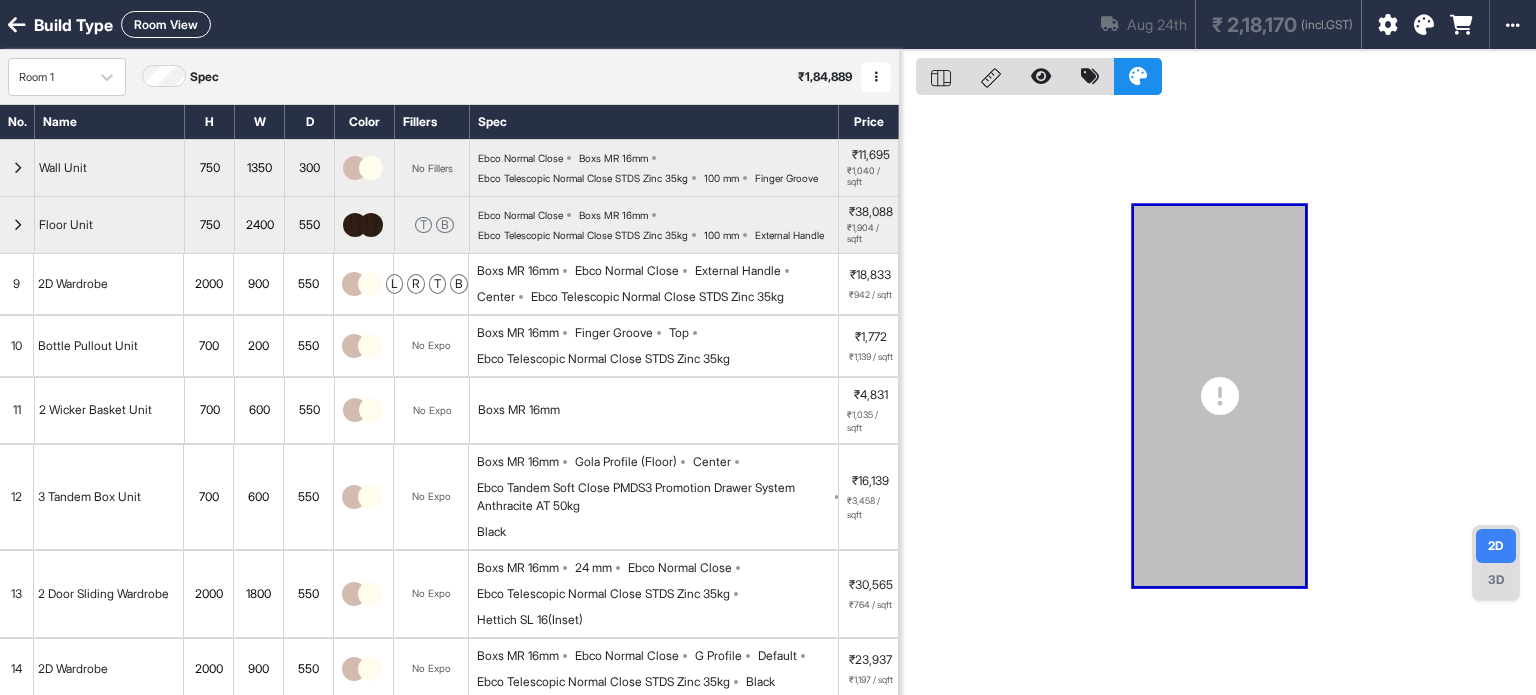 scroll, scrollTop: 348, scrollLeft: 0, axis: vertical 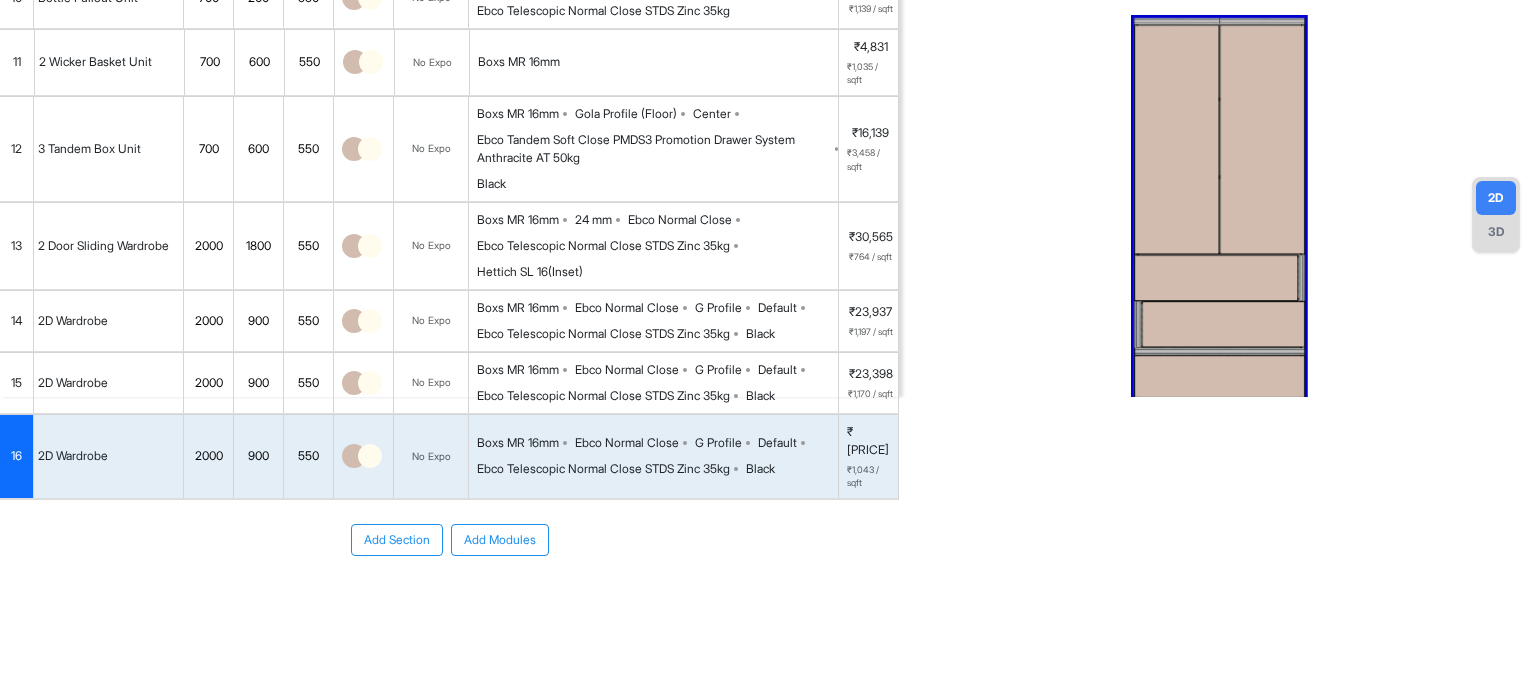 click on "15" at bounding box center (17, 383) 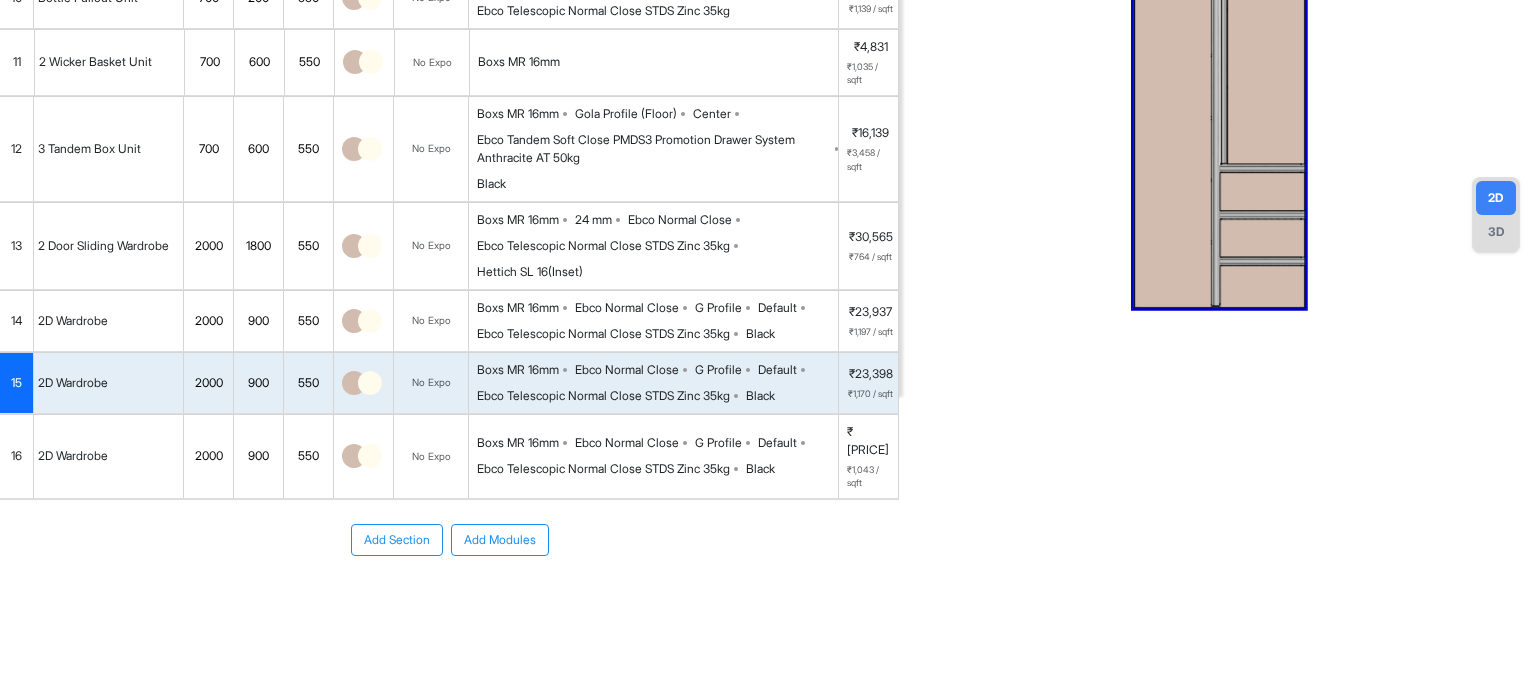 click on "16" at bounding box center [17, 456] 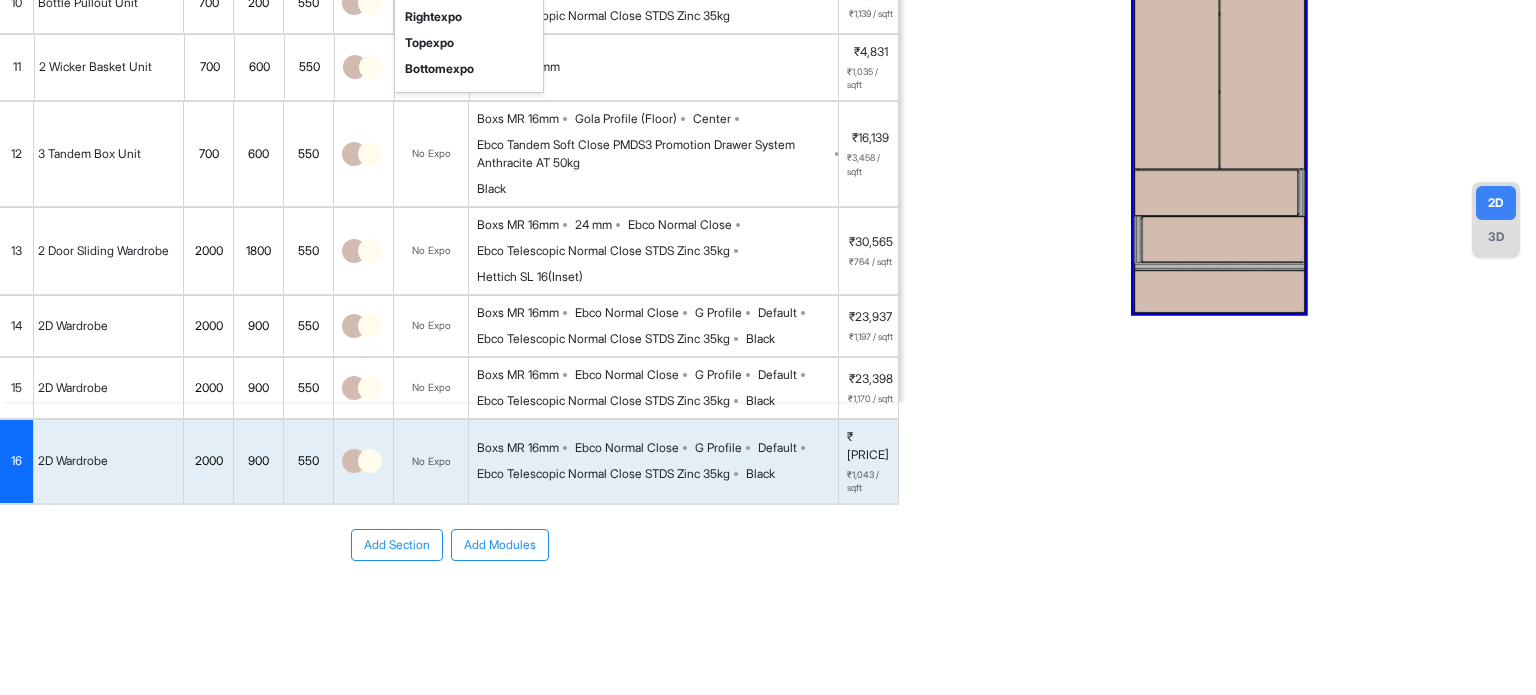 scroll, scrollTop: 357, scrollLeft: 0, axis: vertical 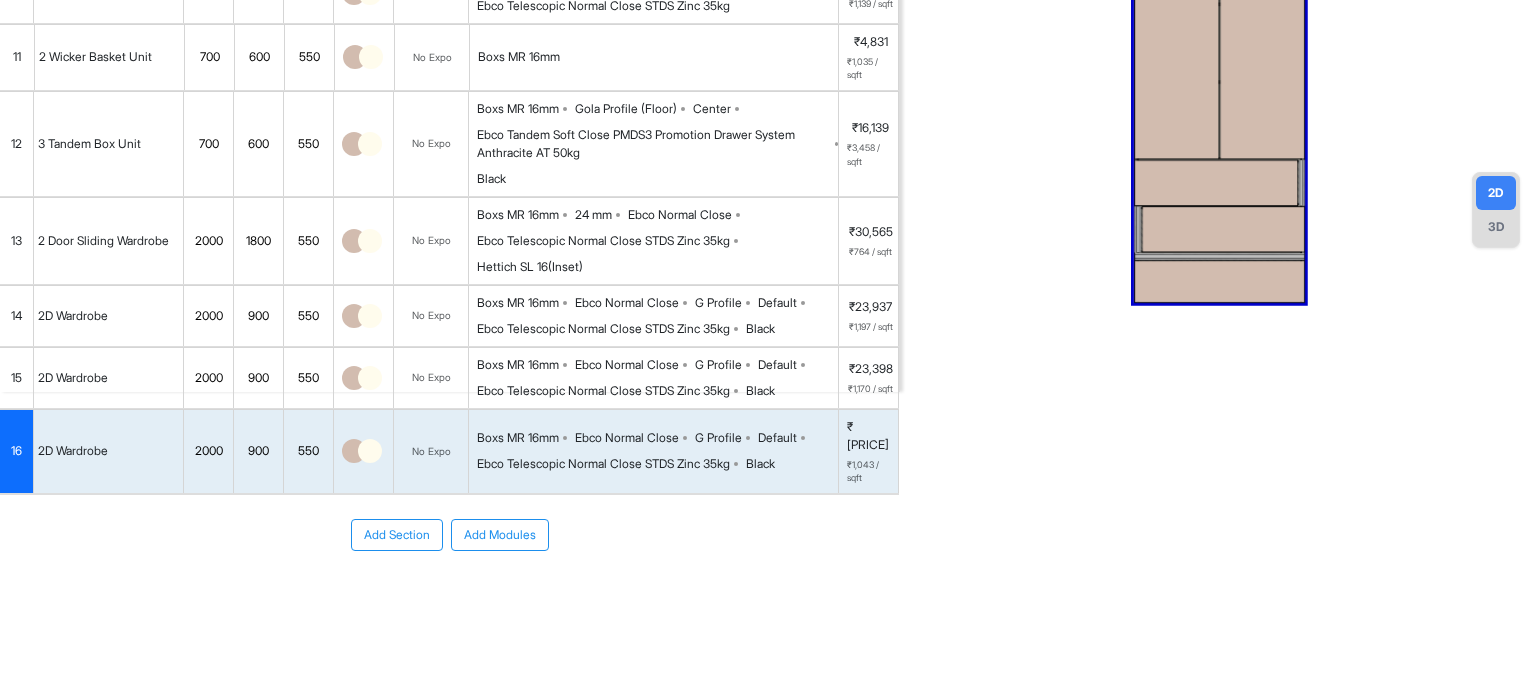 click on "14" at bounding box center [17, 316] 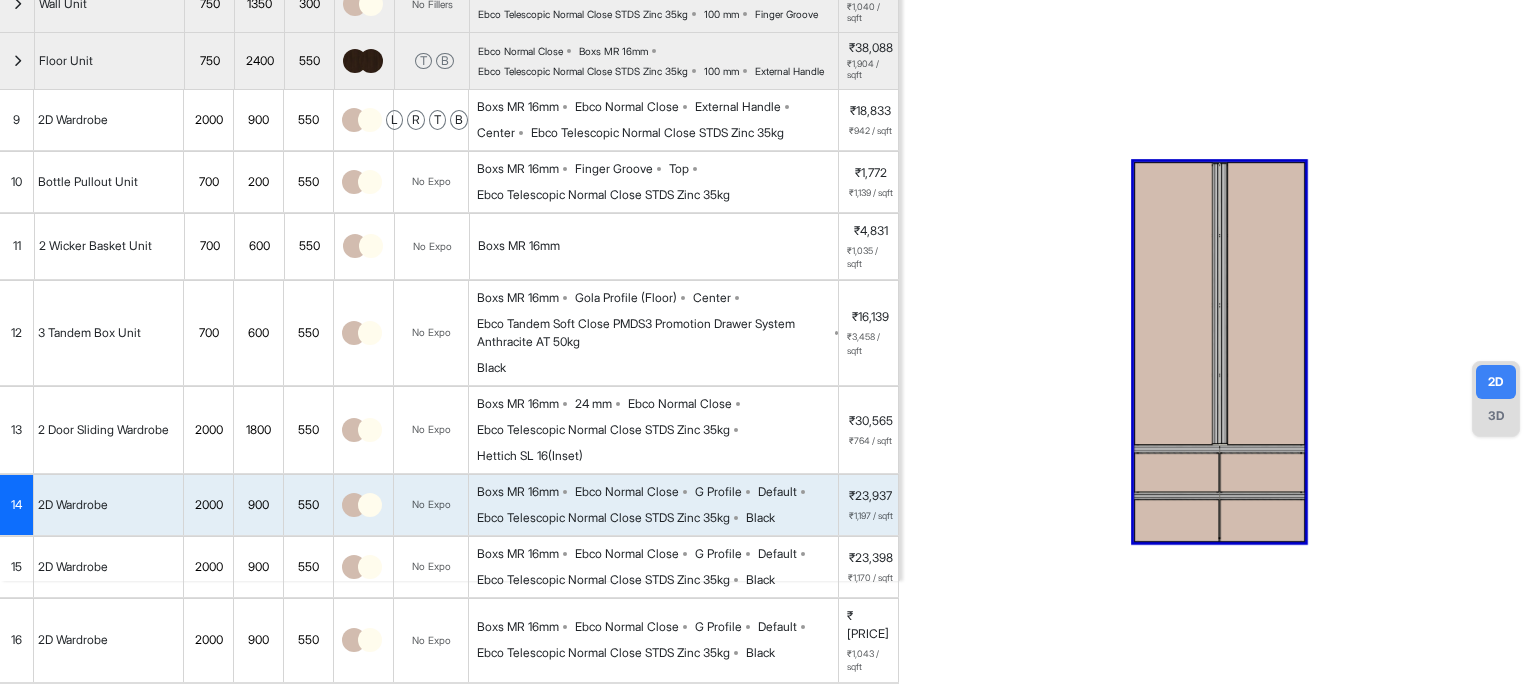 scroll, scrollTop: 0, scrollLeft: 0, axis: both 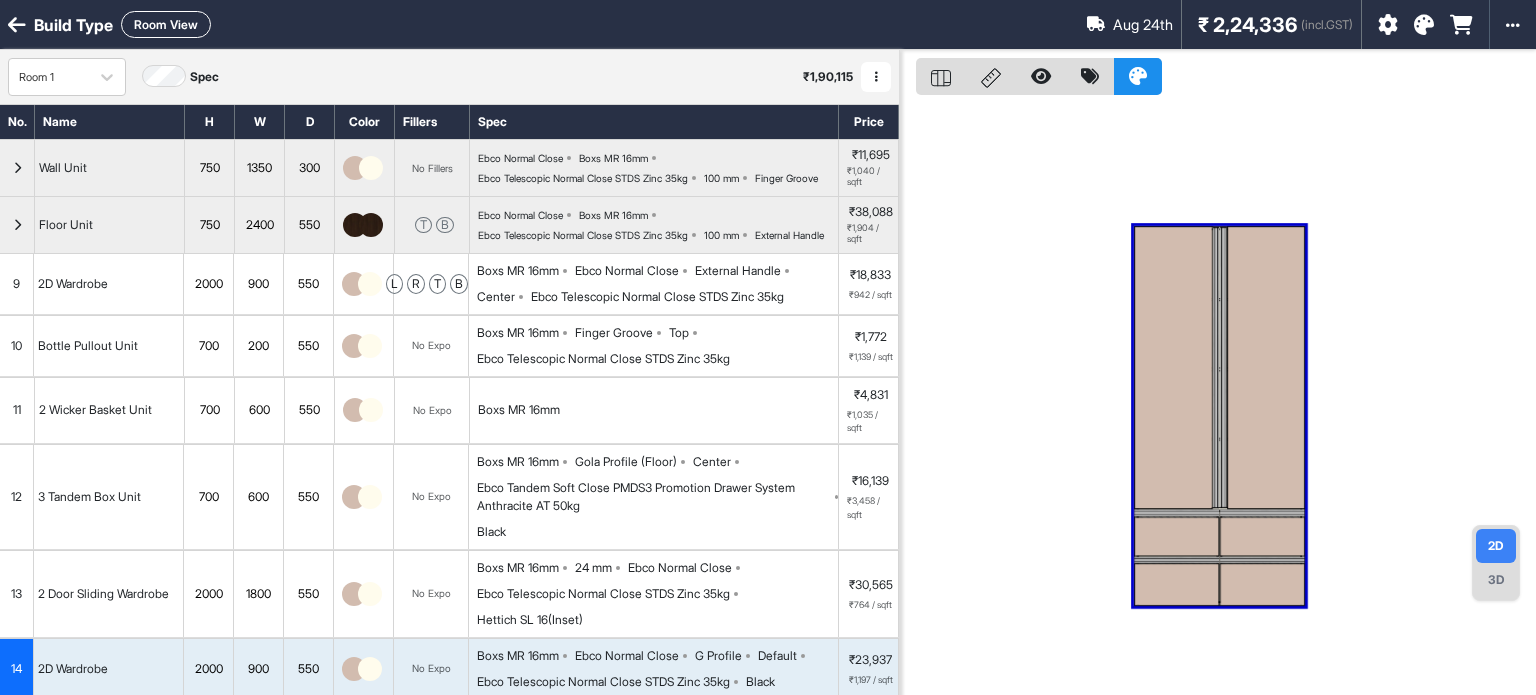 click on "Room View" at bounding box center [166, 24] 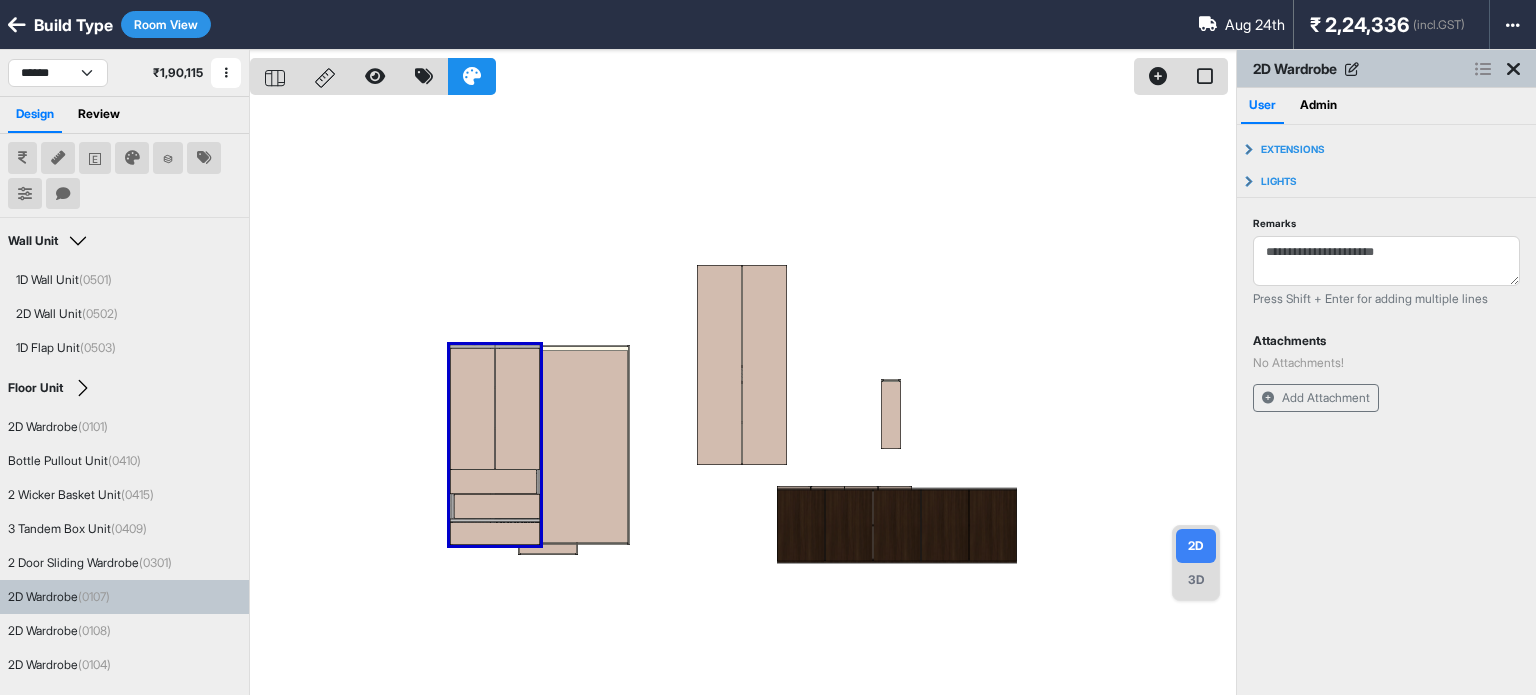 click at bounding box center (743, 397) 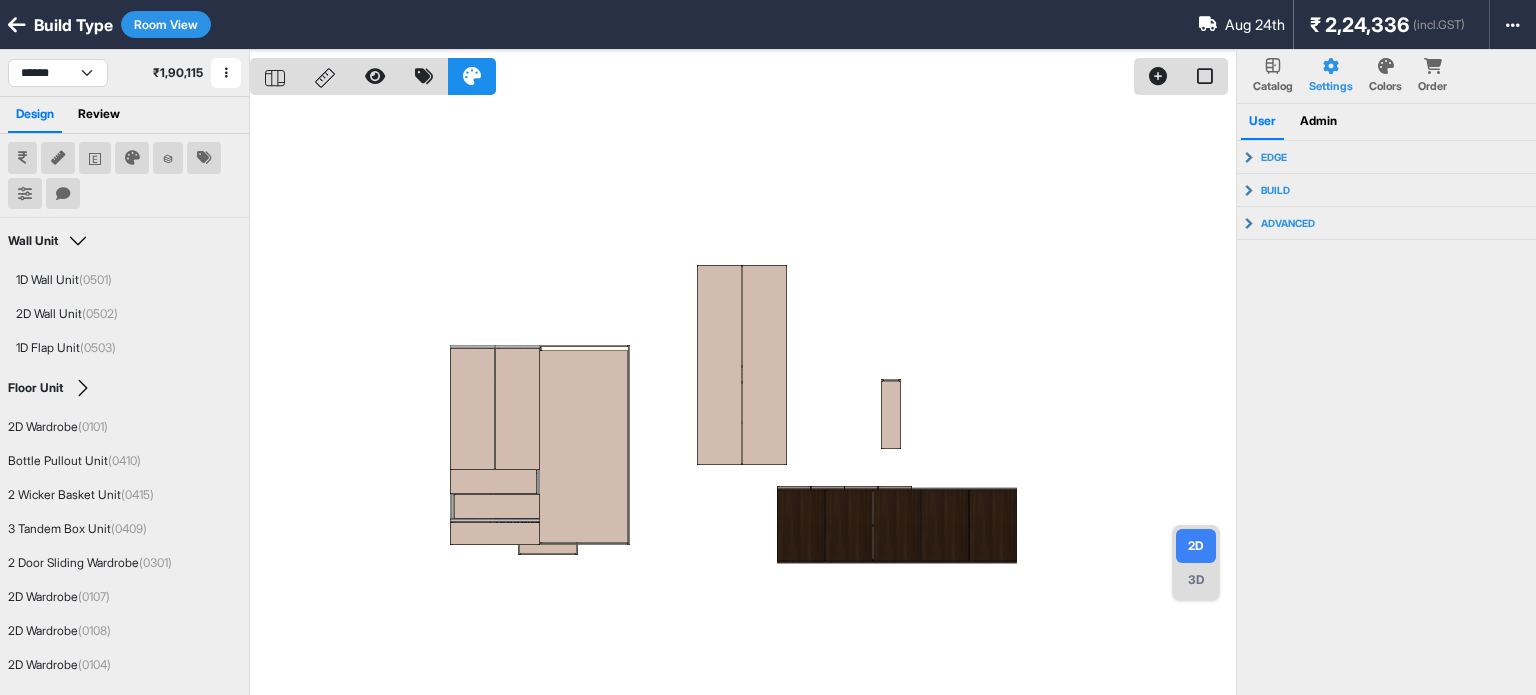 click on "Room View" at bounding box center [166, 24] 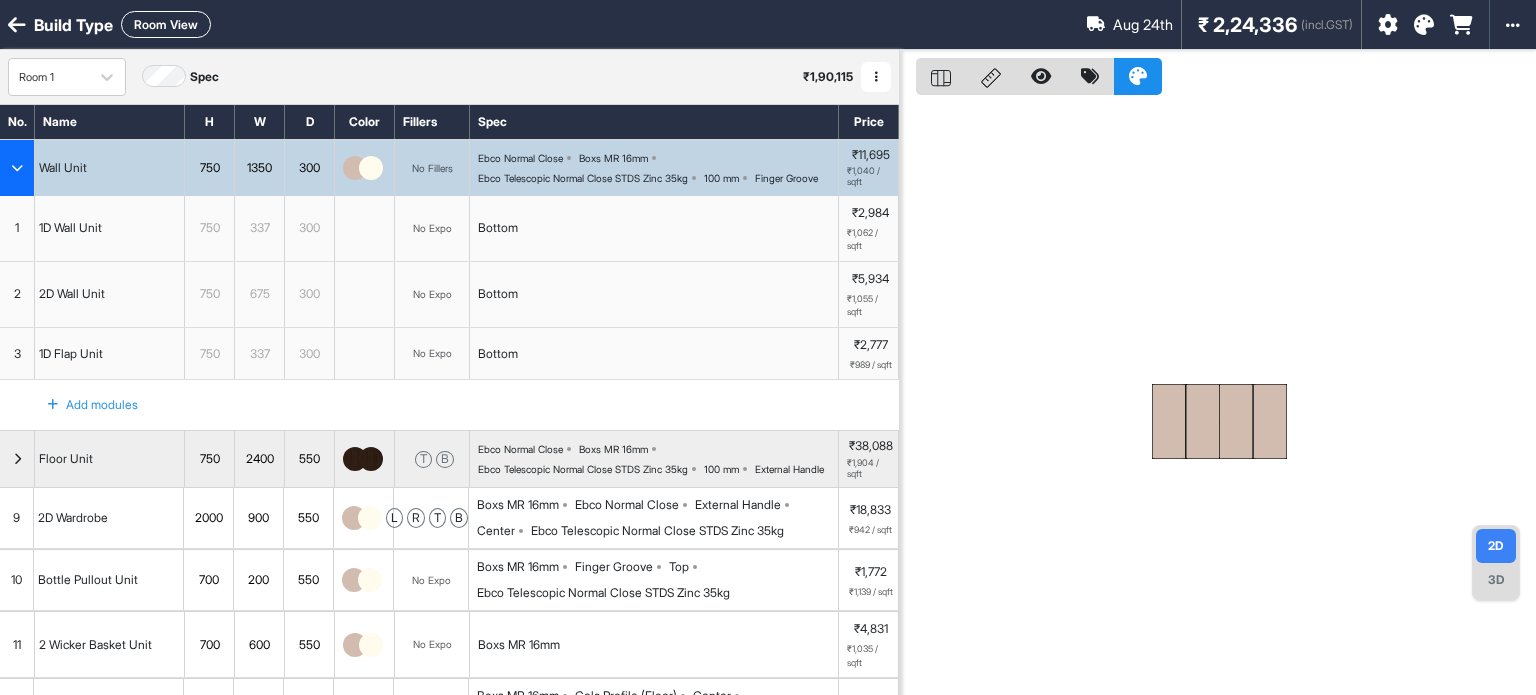 click at bounding box center (17, 168) 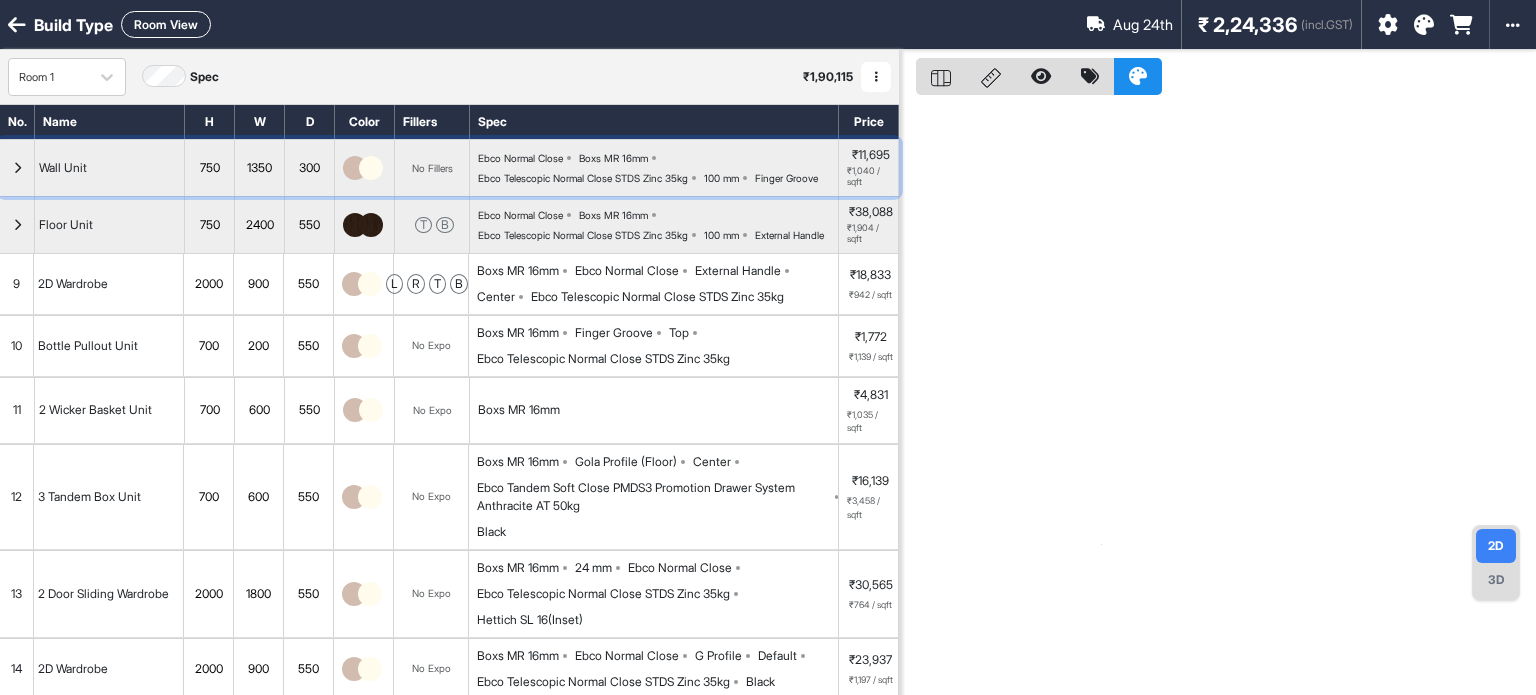 scroll, scrollTop: 357, scrollLeft: 0, axis: vertical 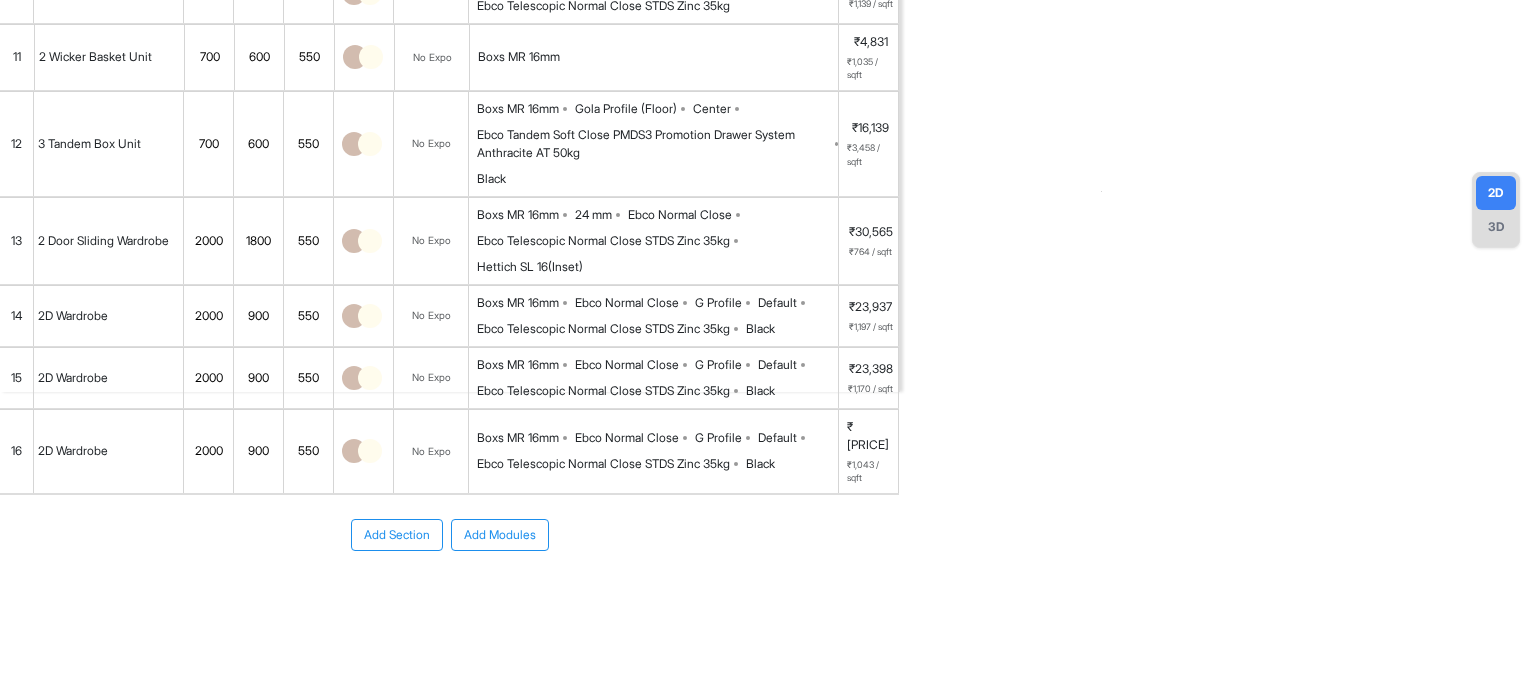 click on "Add Modules" at bounding box center [500, 535] 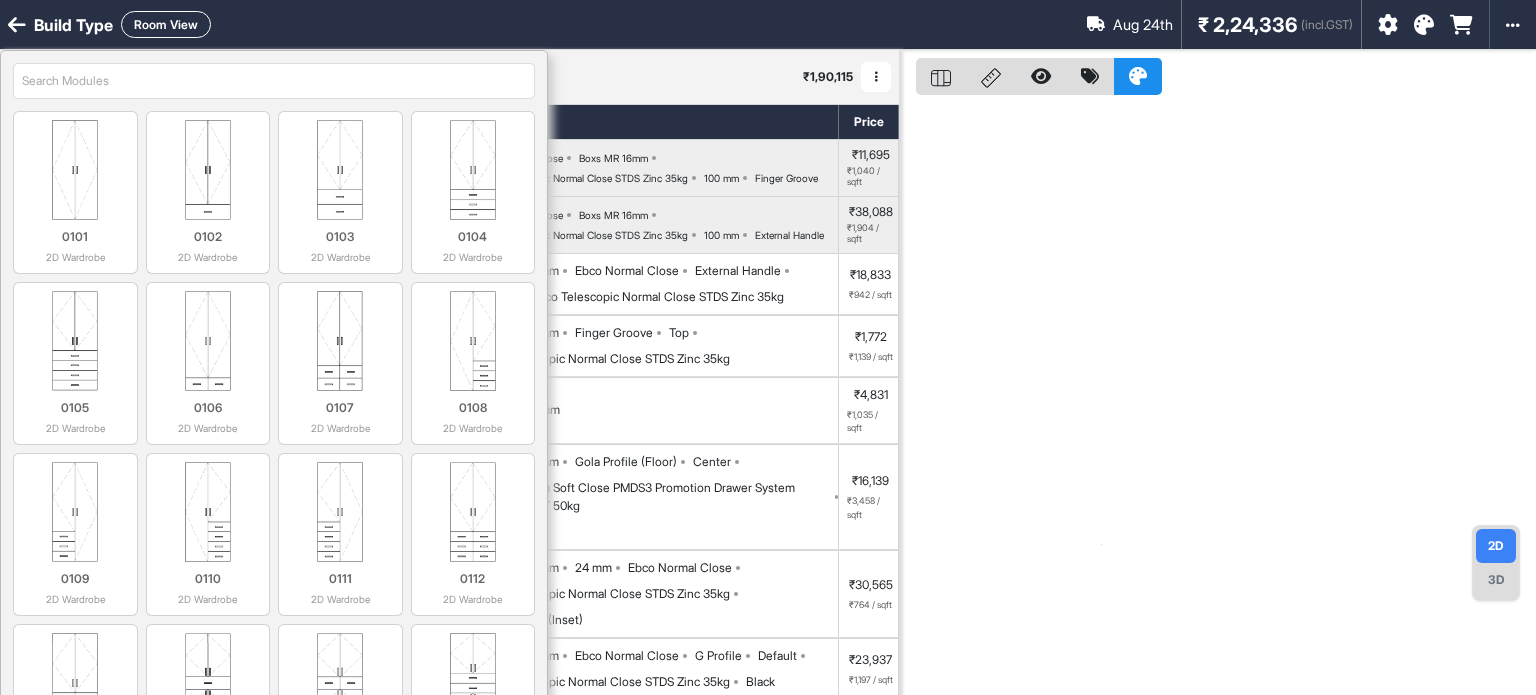 scroll, scrollTop: 0, scrollLeft: 0, axis: both 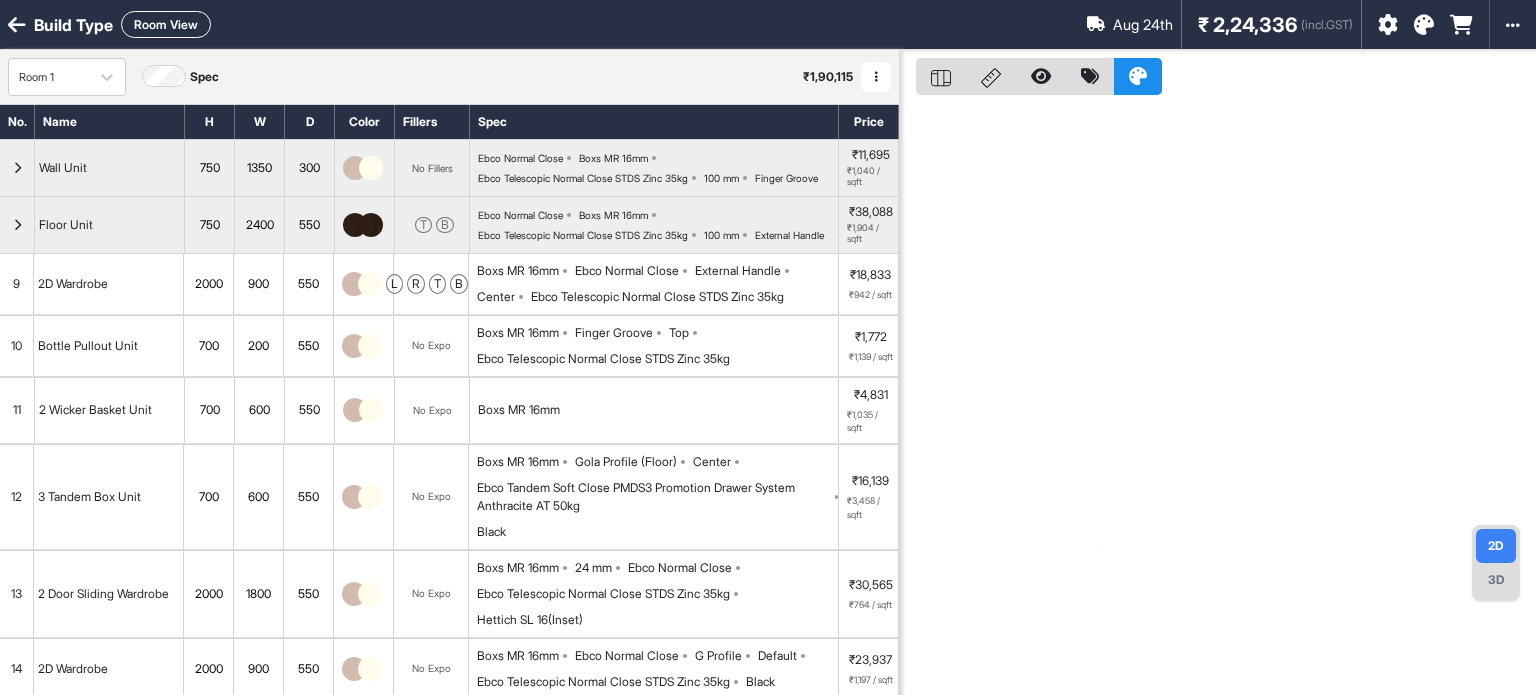 click on "9" at bounding box center [17, 284] 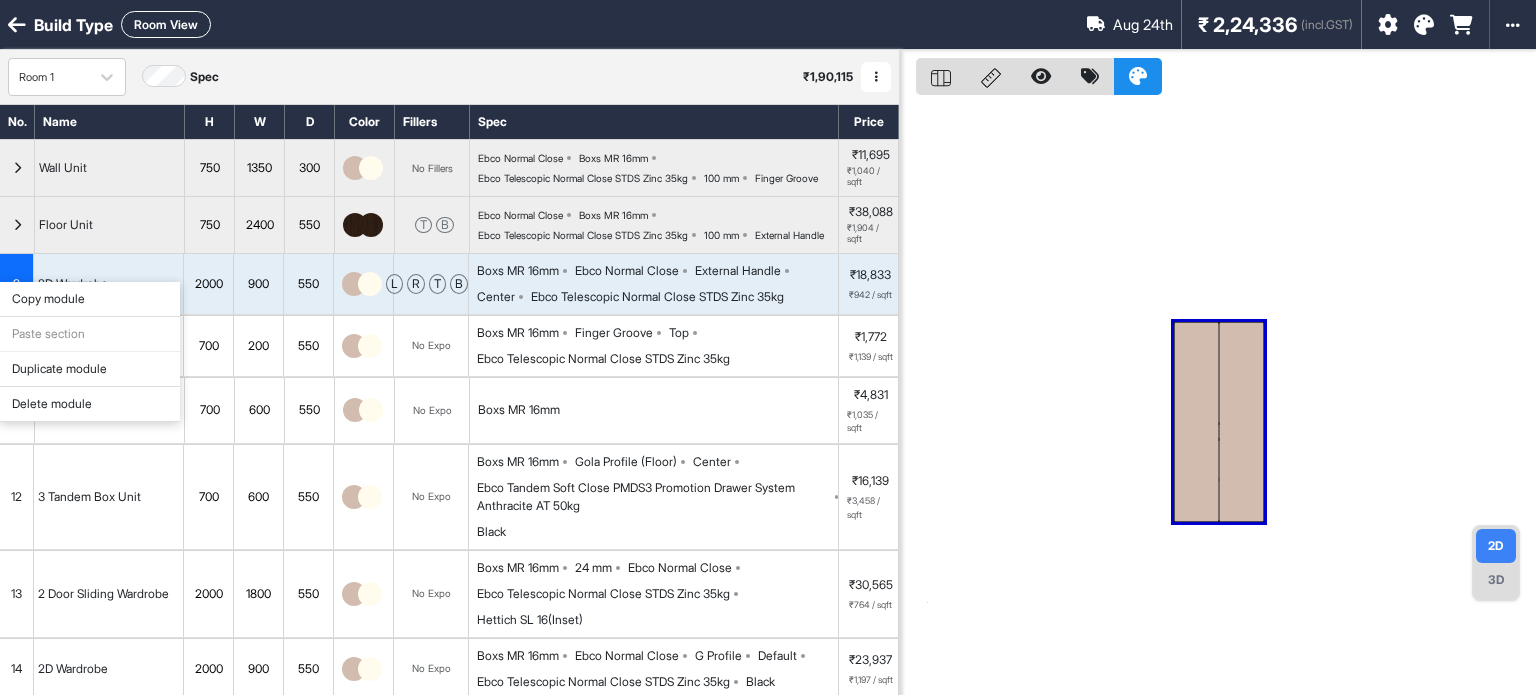 click on "Duplicate module" at bounding box center (90, 369) 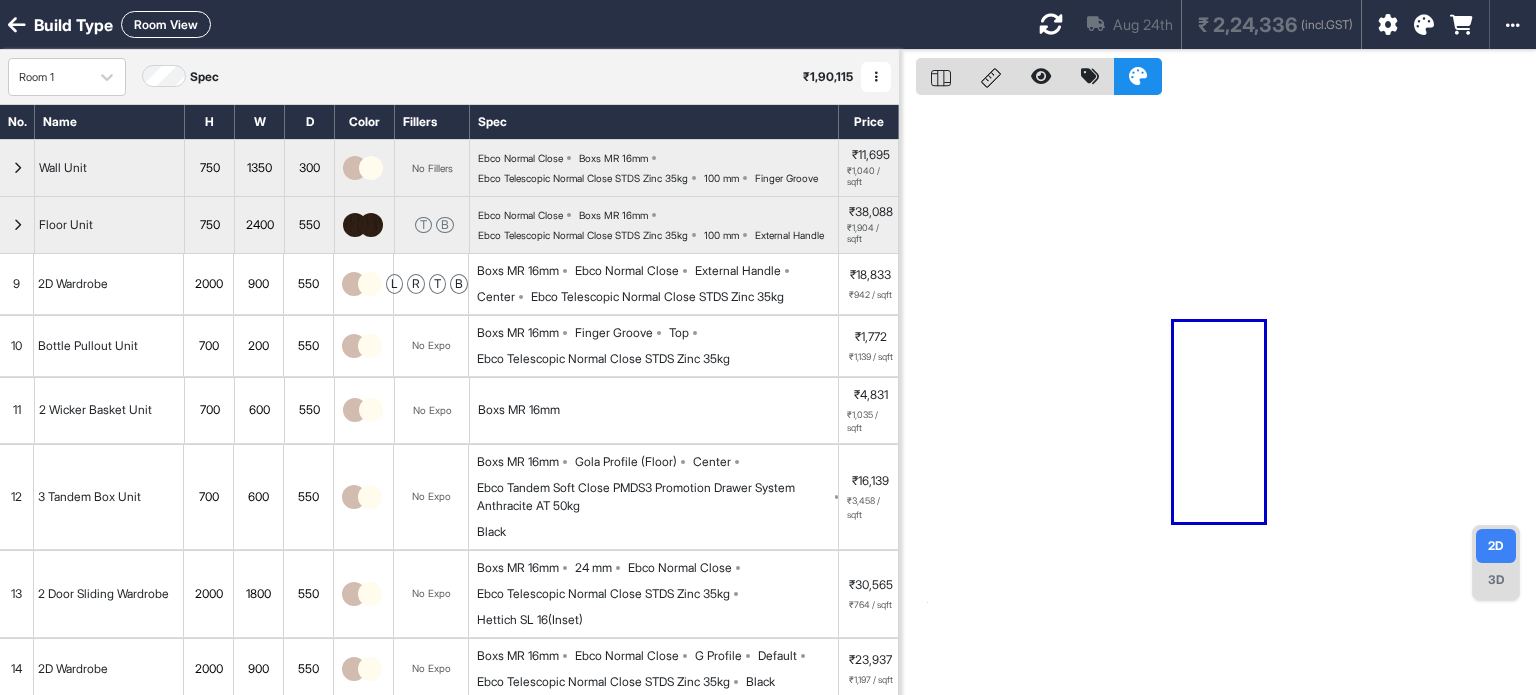 click on "11" at bounding box center [17, 410] 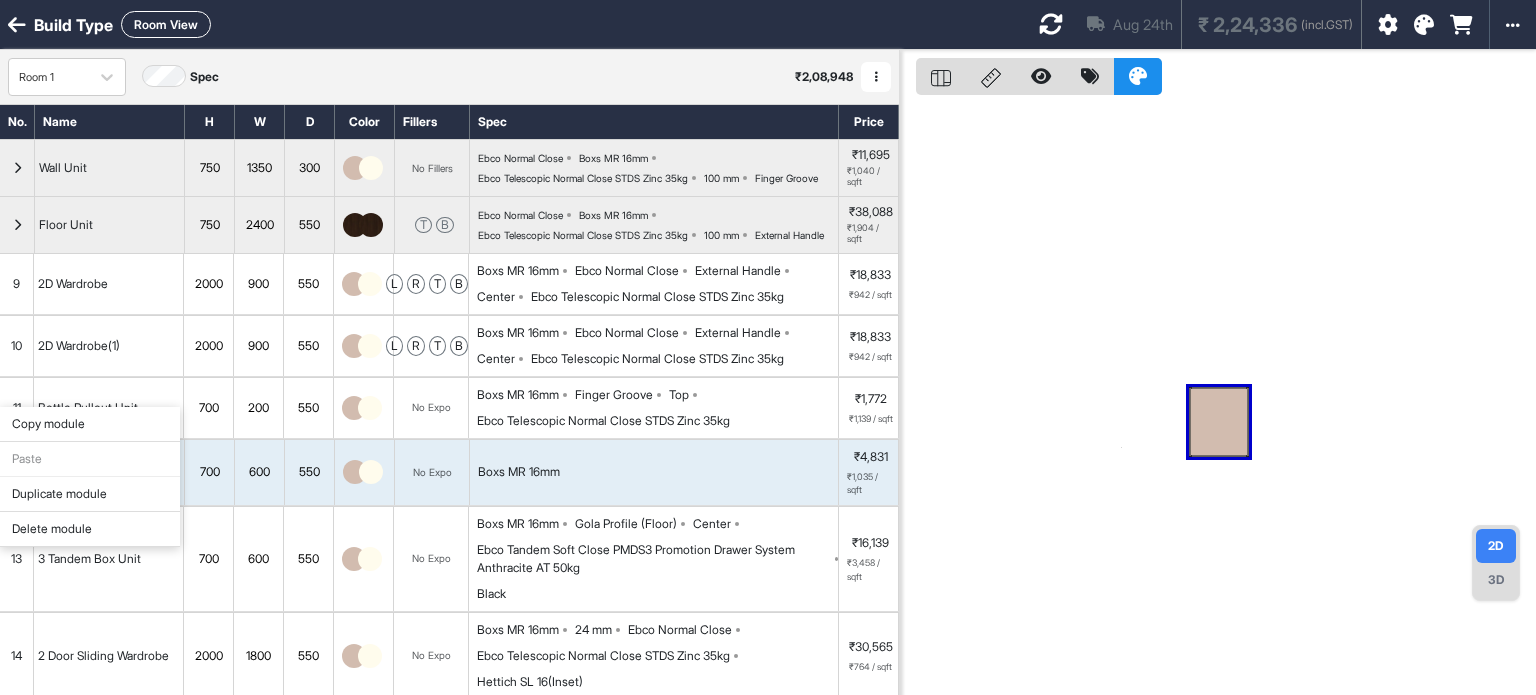 drag, startPoint x: 56, startPoint y: 494, endPoint x: 348, endPoint y: 433, distance: 298.30353 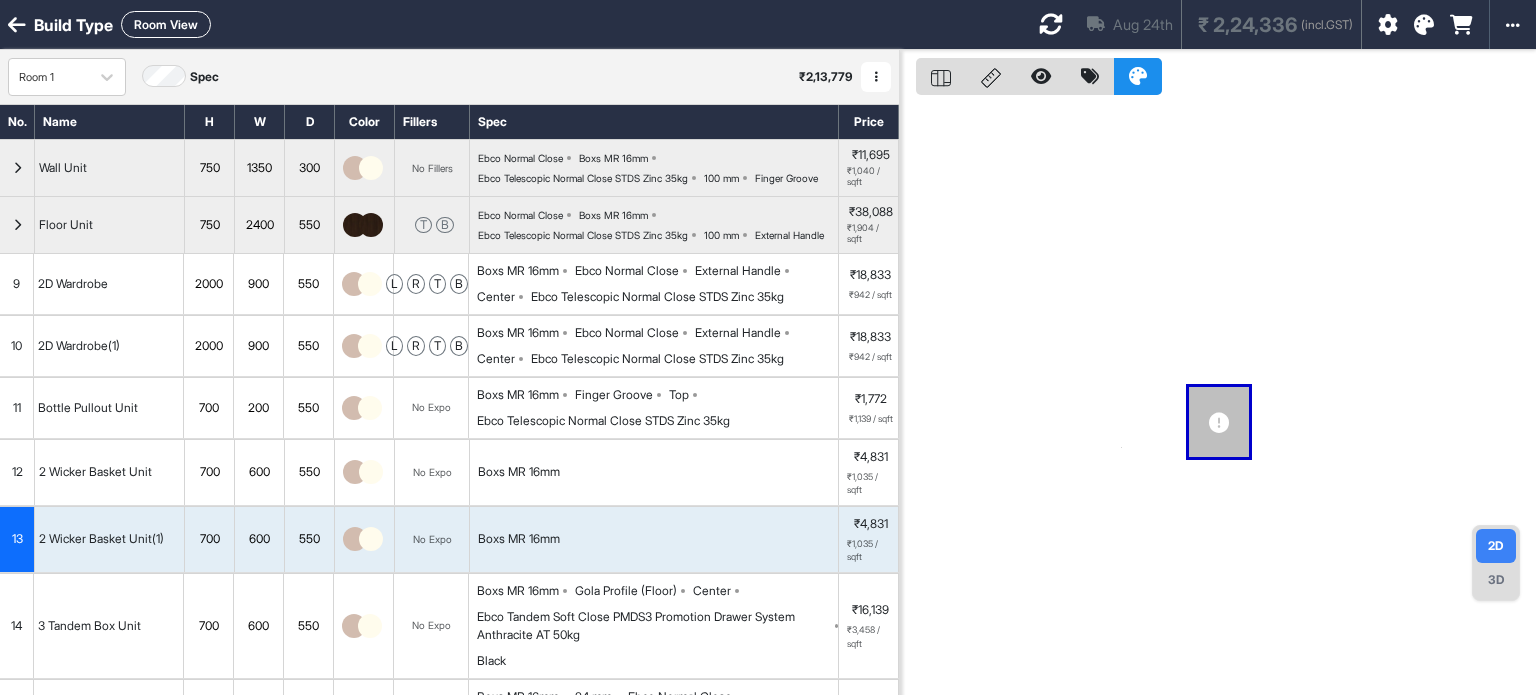 click on "Room View" at bounding box center (166, 24) 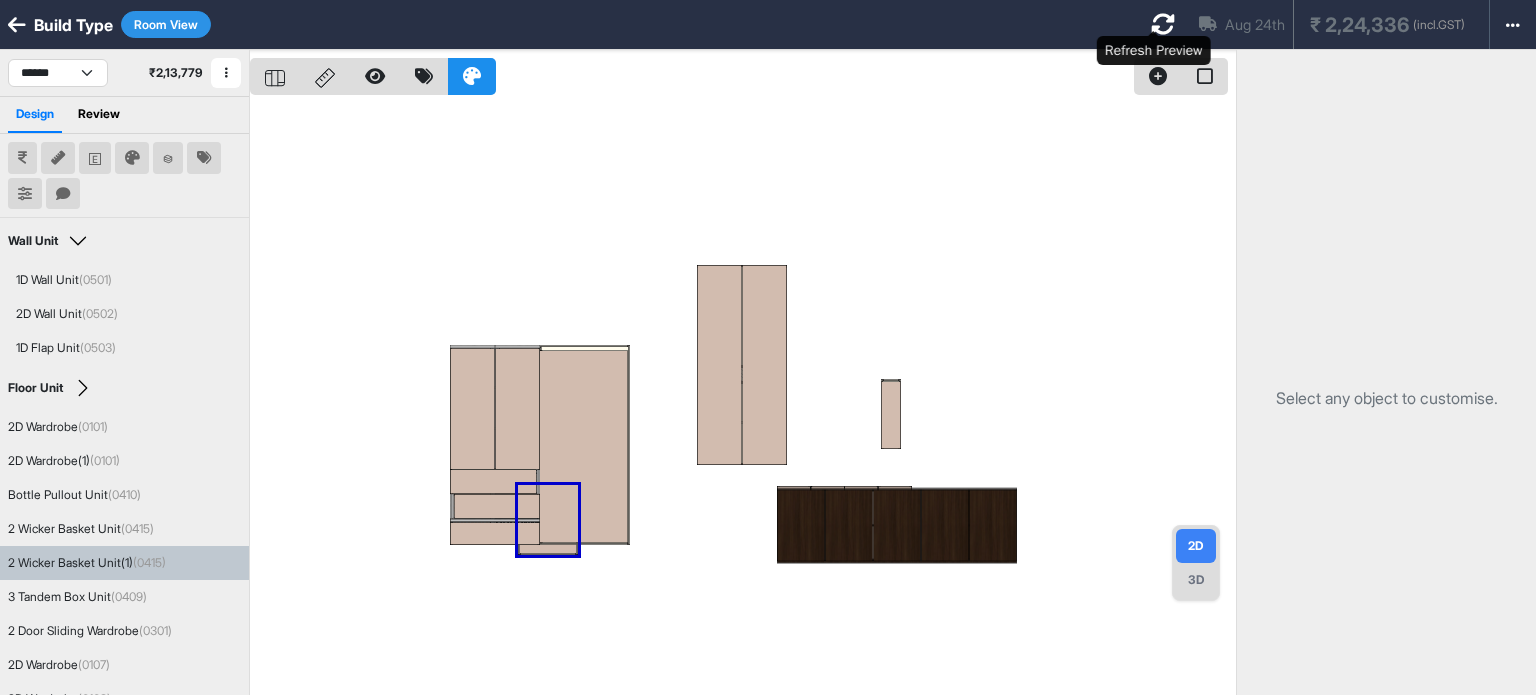 click at bounding box center [1163, 24] 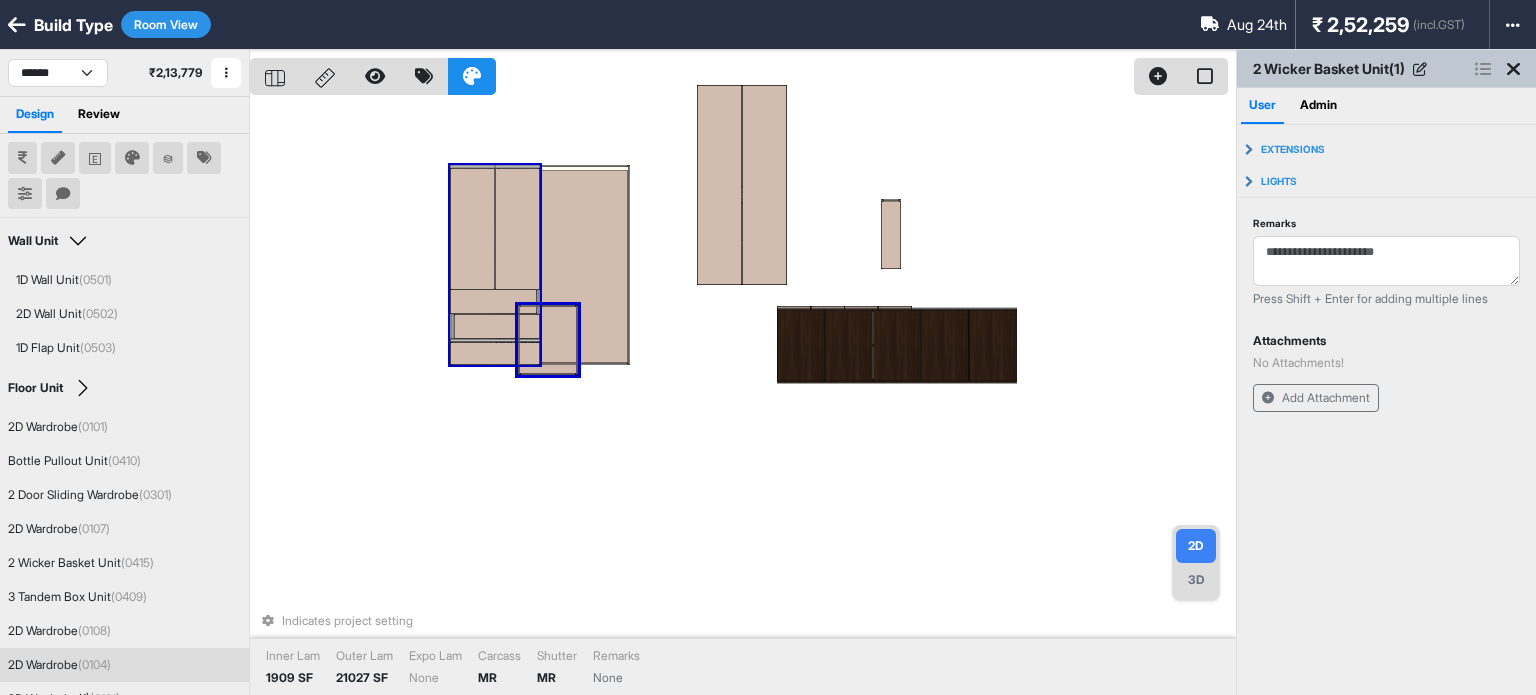 click on "Indicates project setting Inner Lam 1909 SF Outer Lam 21027 SF Expo Lam None Carcass MR Shutter MR Remarks None" at bounding box center [743, 397] 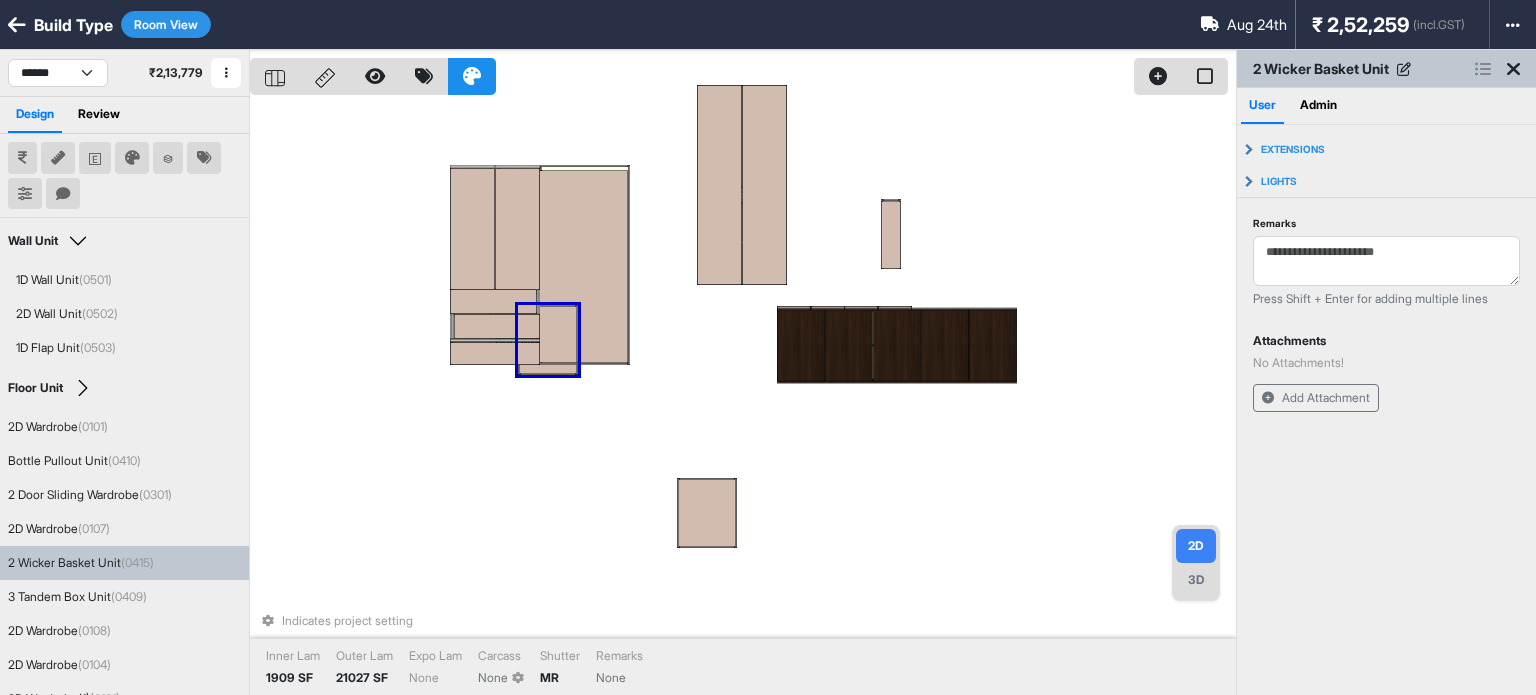 drag, startPoint x: 565, startPoint y: 355, endPoint x: 603, endPoint y: 431, distance: 84.97058 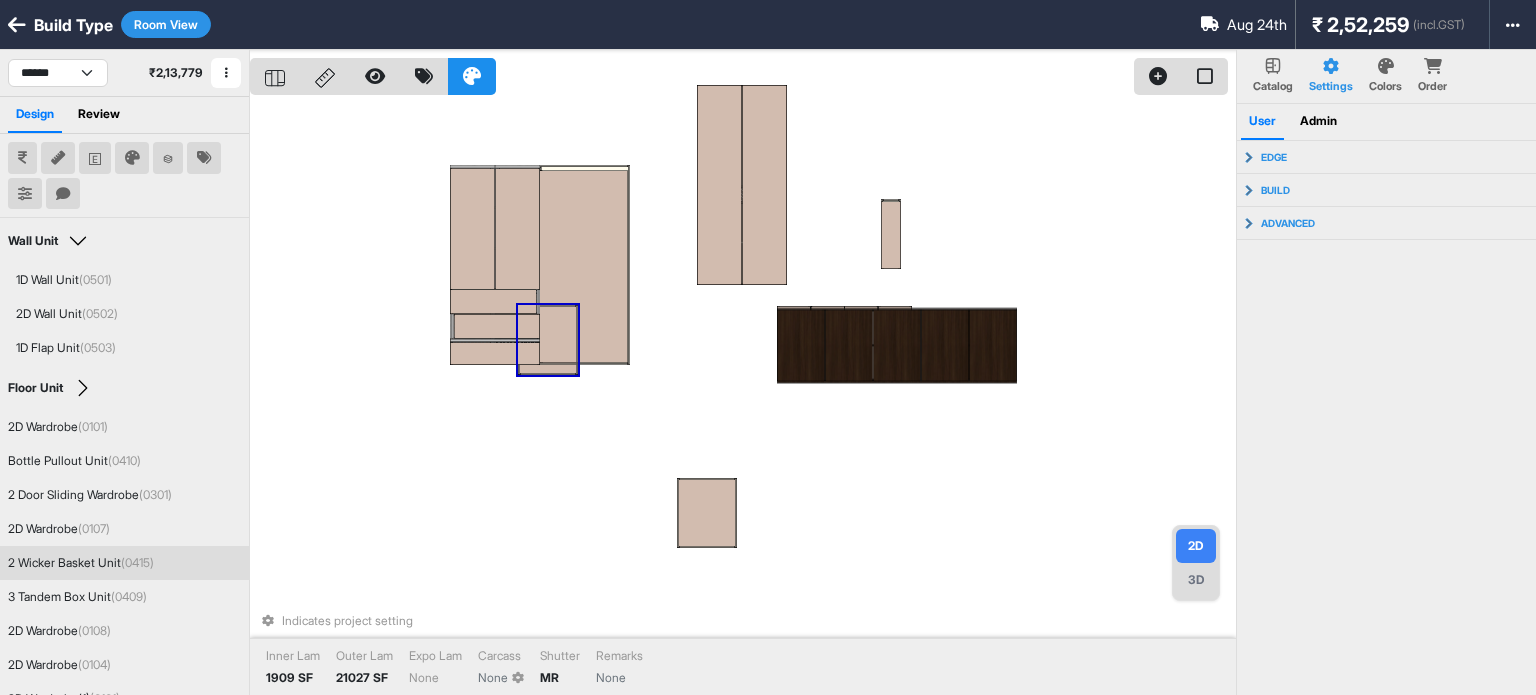 click at bounding box center (548, 340) 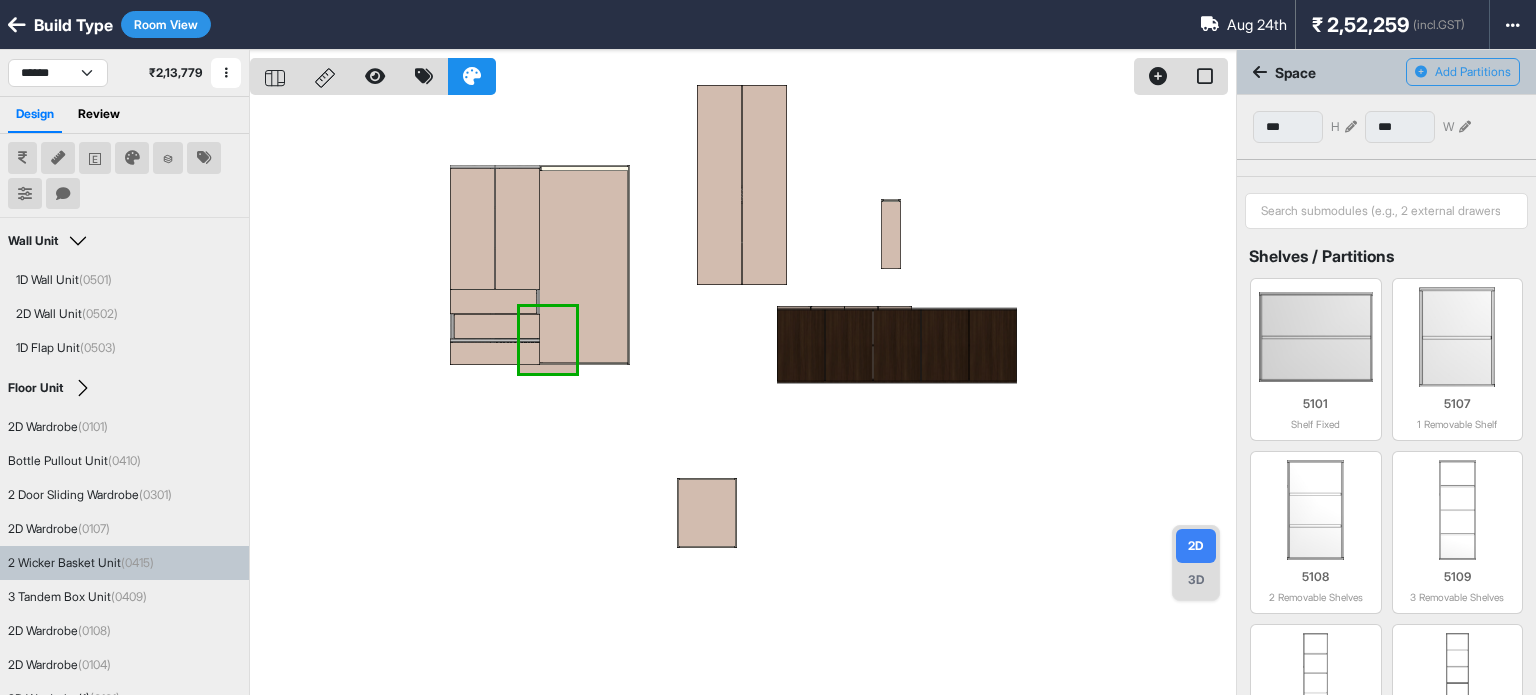 drag, startPoint x: 574, startPoint y: 367, endPoint x: 520, endPoint y: 498, distance: 141.69333 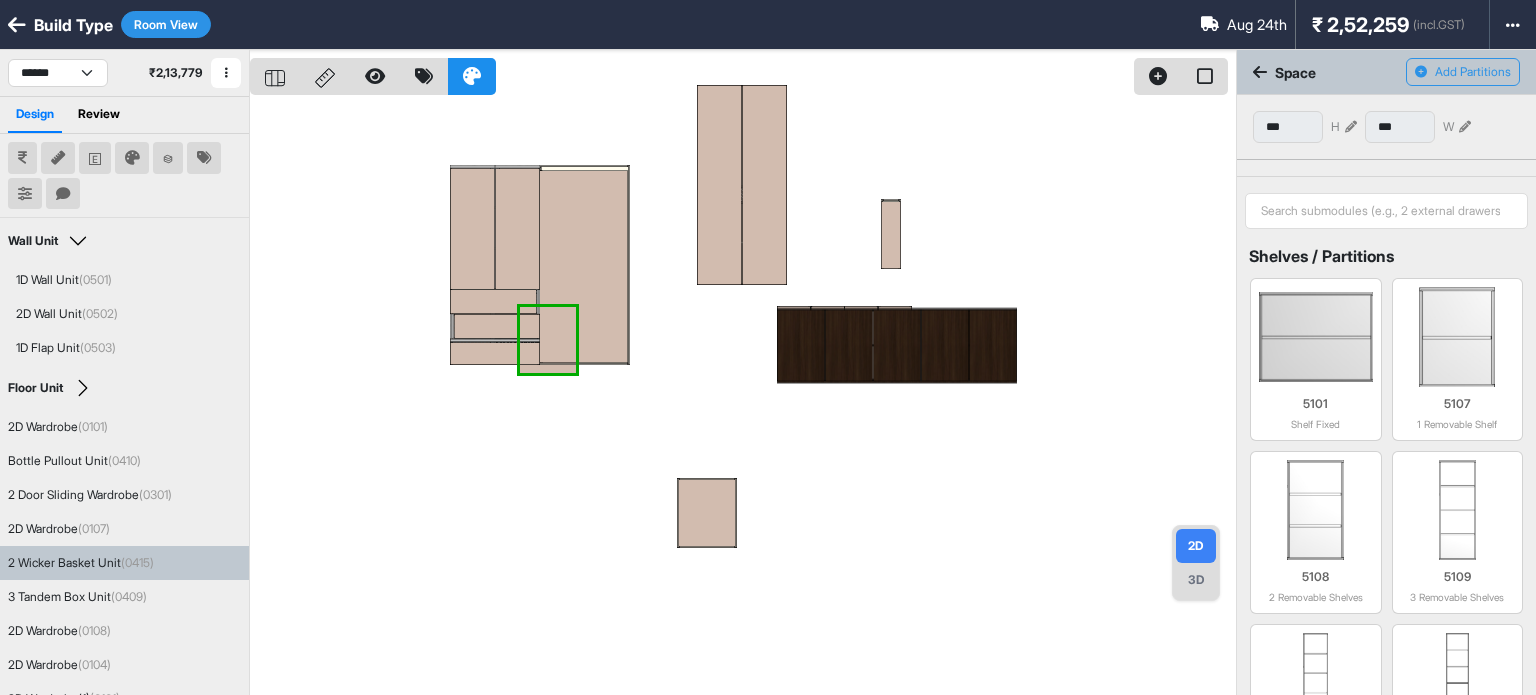 click at bounding box center [743, 397] 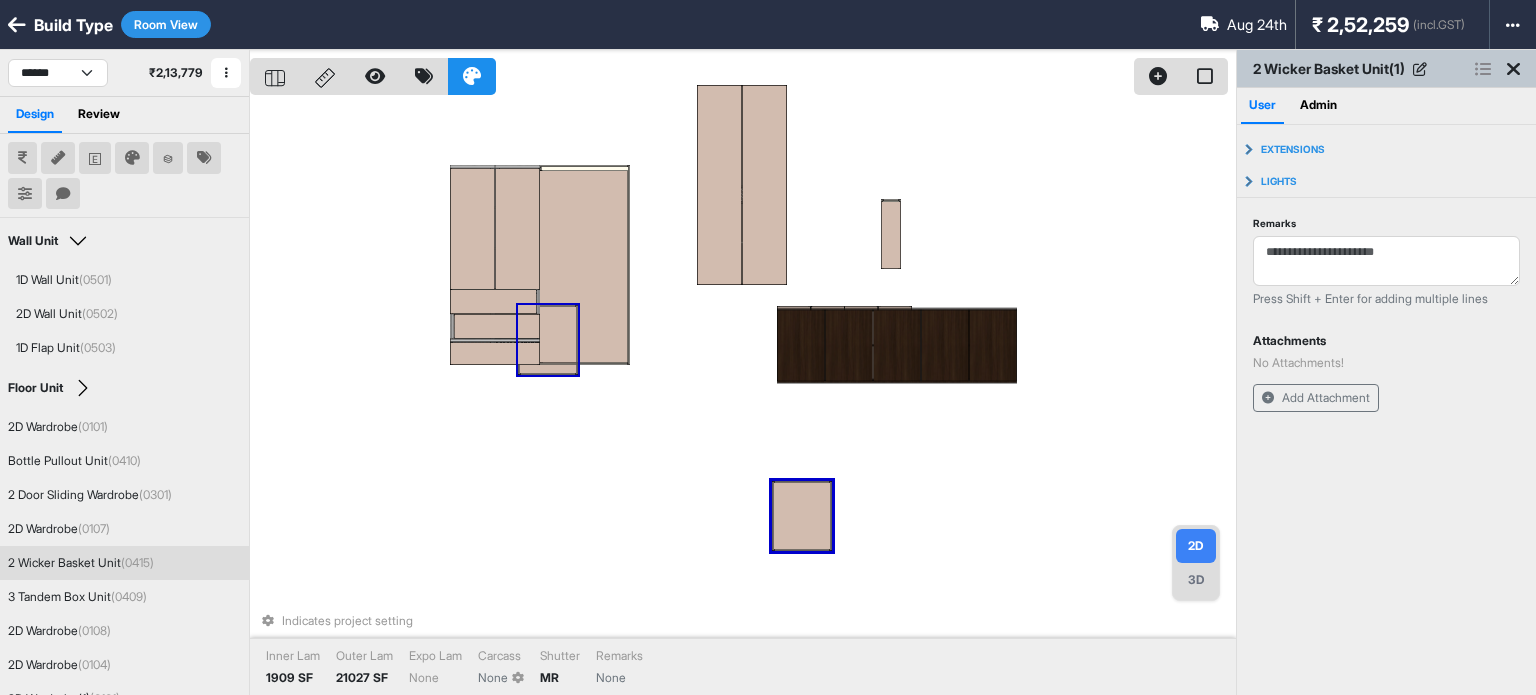 drag, startPoint x: 703, startPoint y: 505, endPoint x: 576, endPoint y: 374, distance: 182.45547 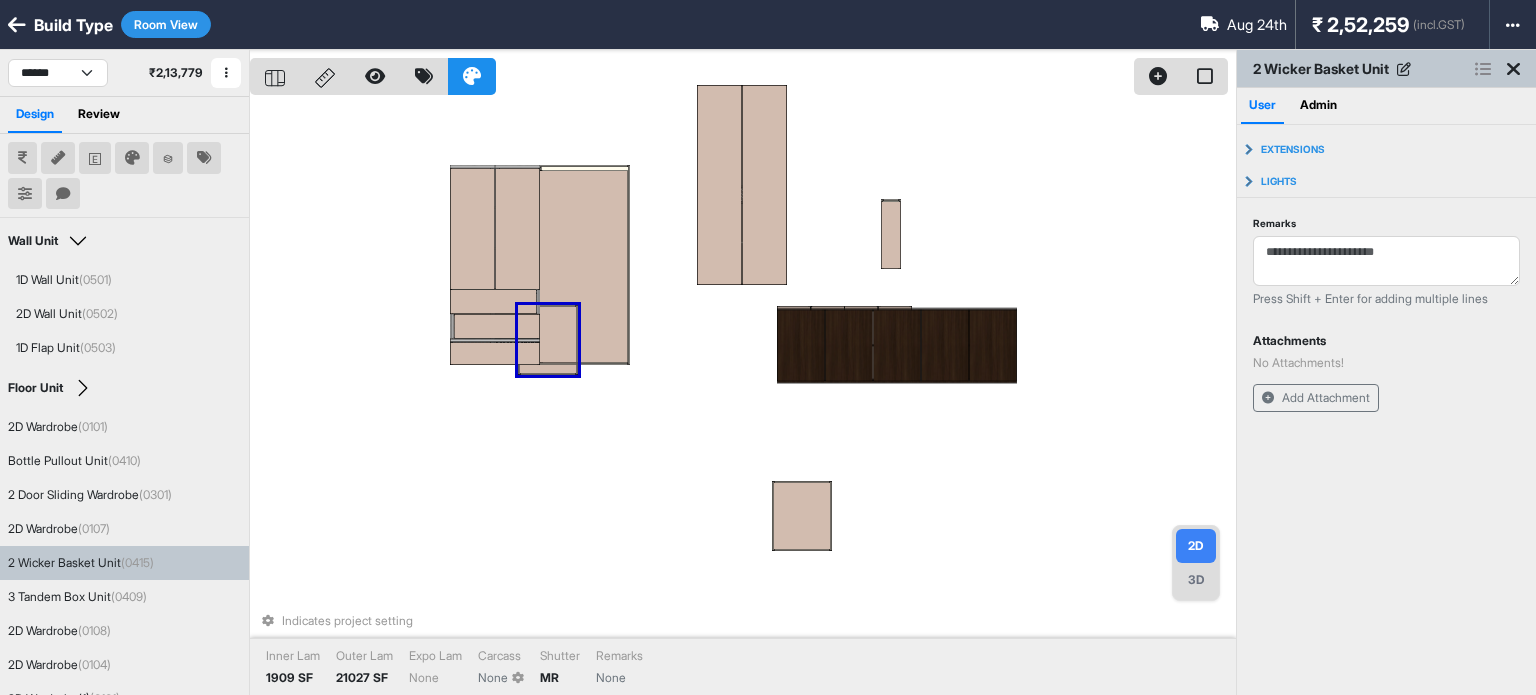 click at bounding box center [548, 340] 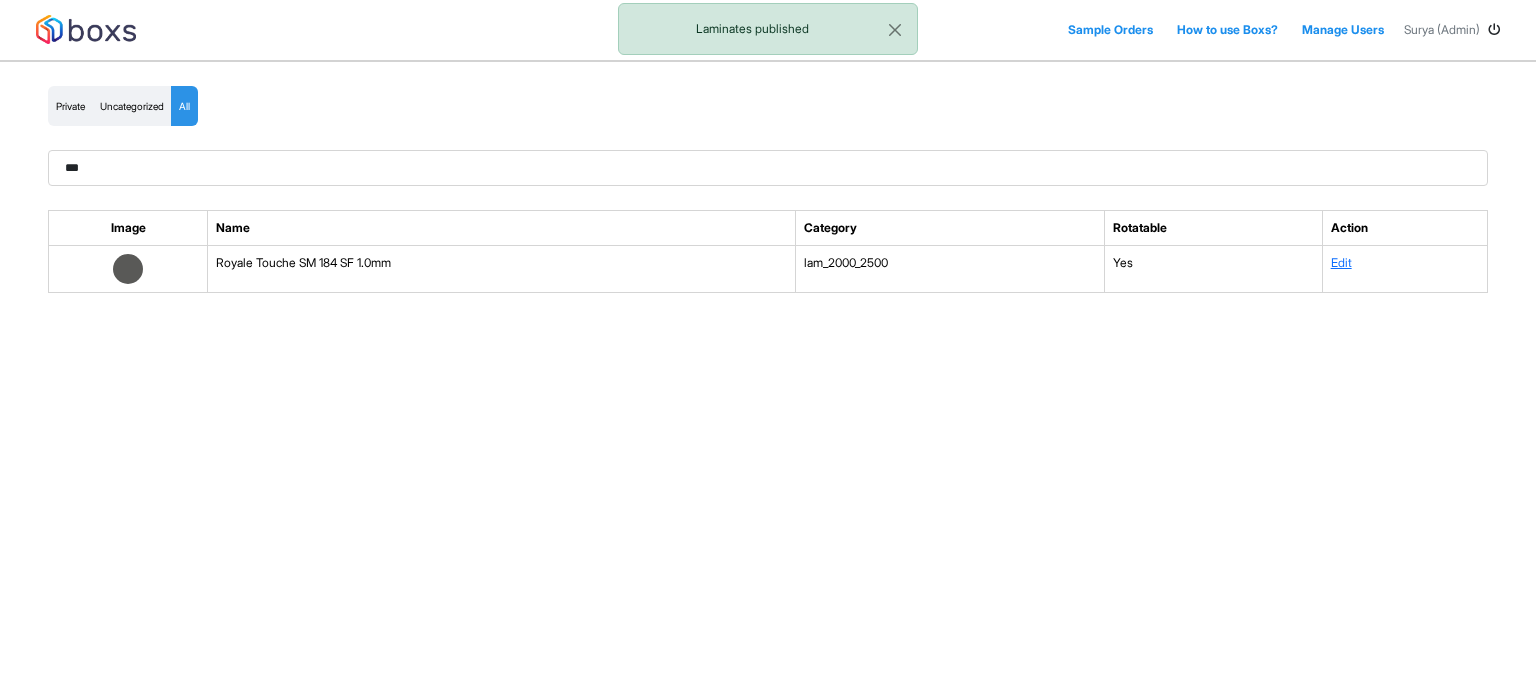 scroll, scrollTop: 0, scrollLeft: 0, axis: both 